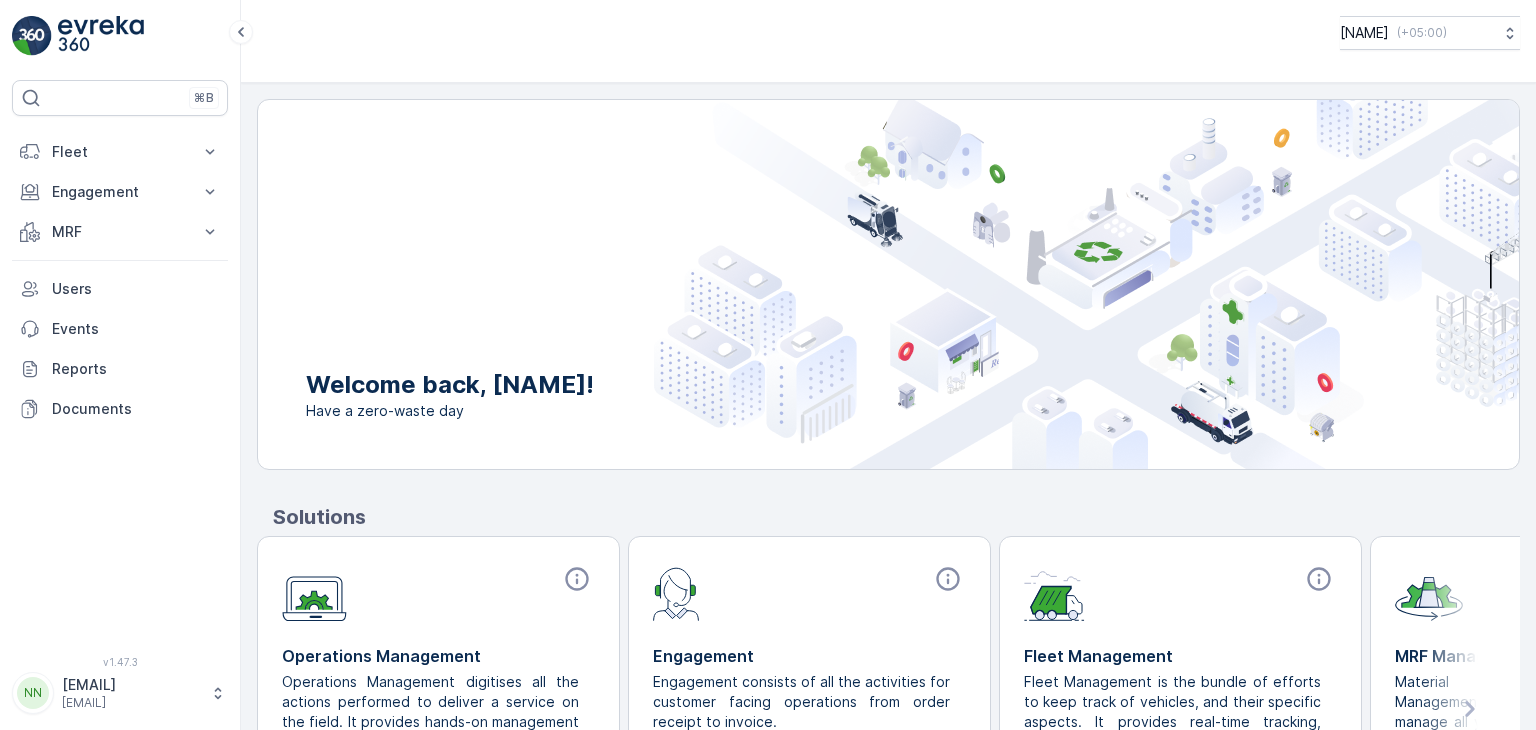 scroll, scrollTop: 0, scrollLeft: 0, axis: both 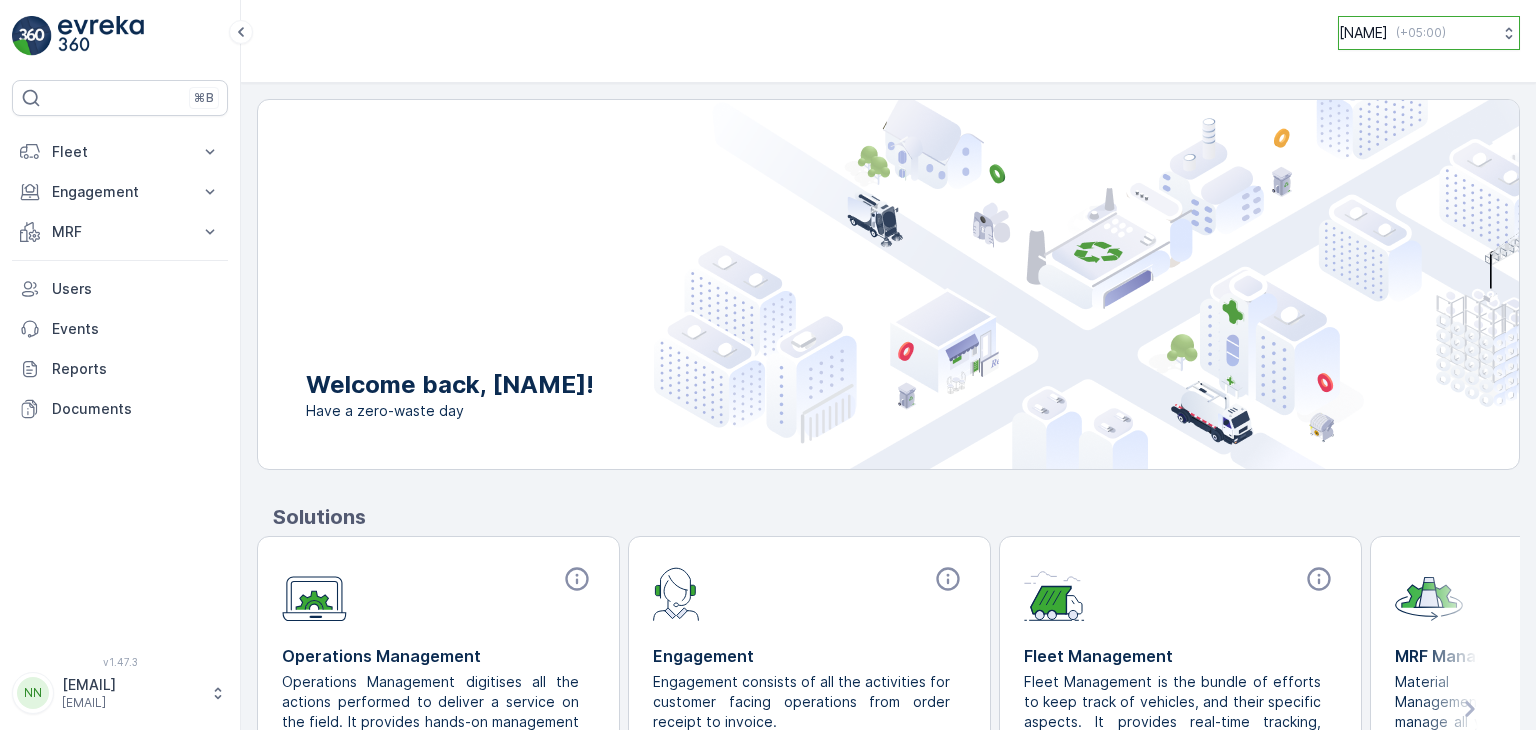 click 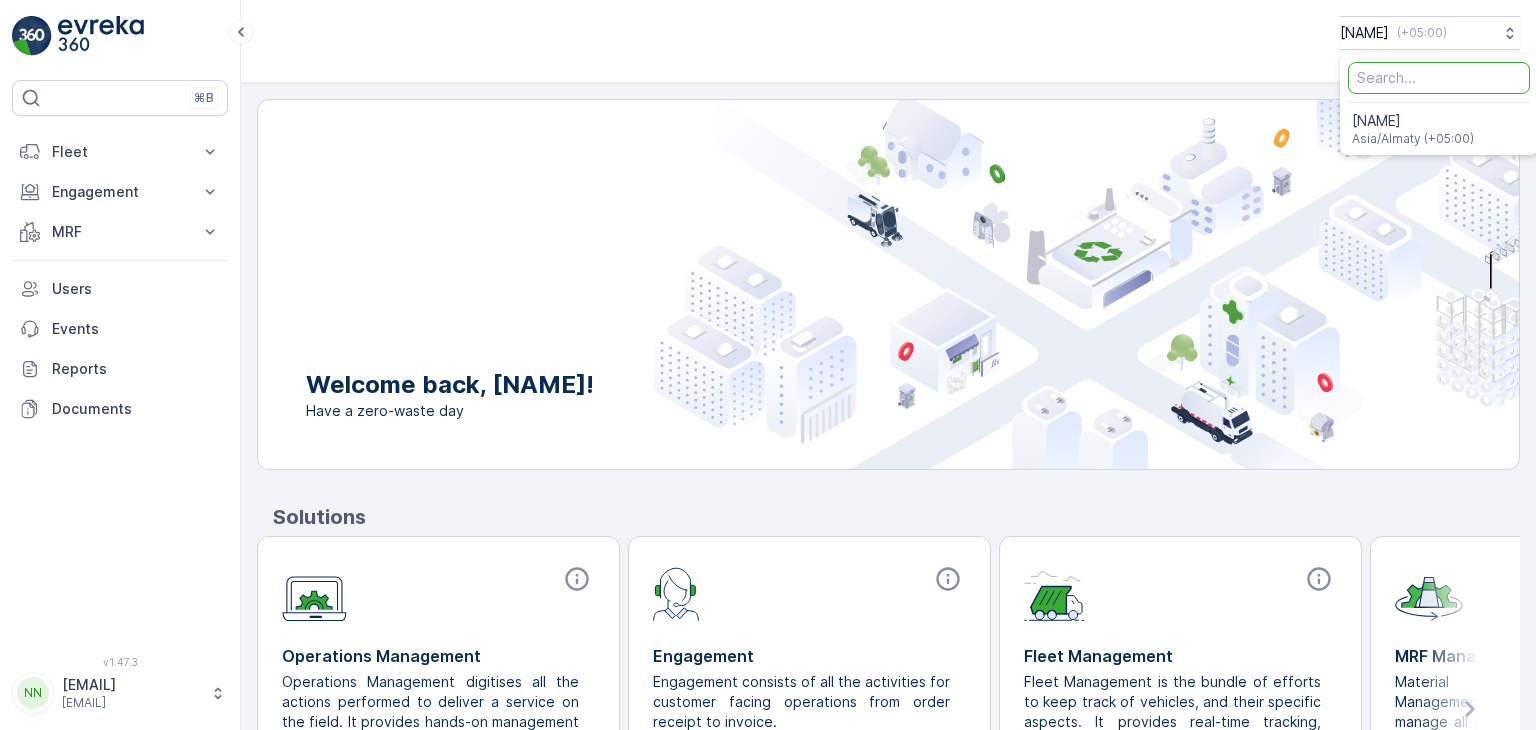 click on "Kazpet ( +05:00 ) Kazpet Asia/Almaty (+05:00)" at bounding box center [888, 33] 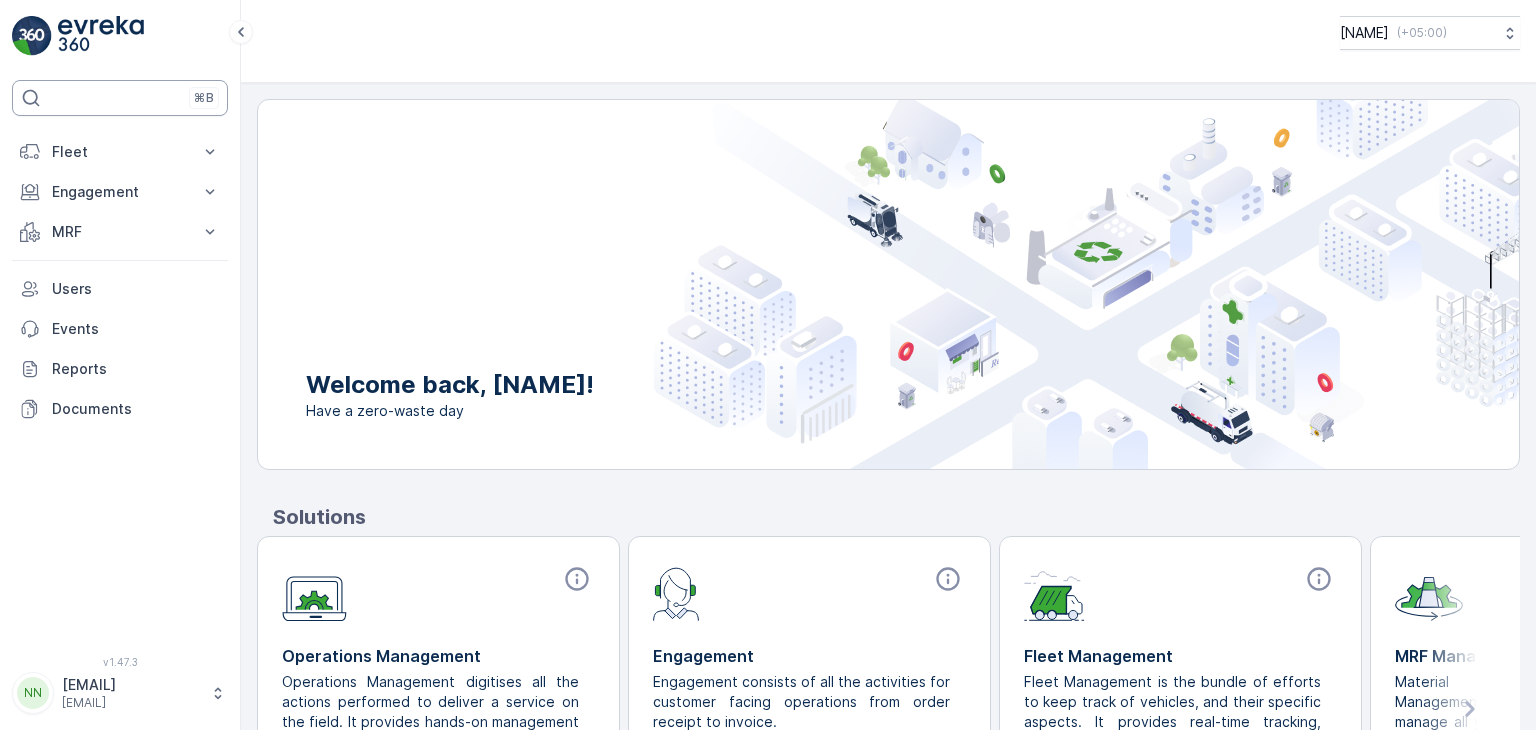click on "⌘B" at bounding box center [204, 98] 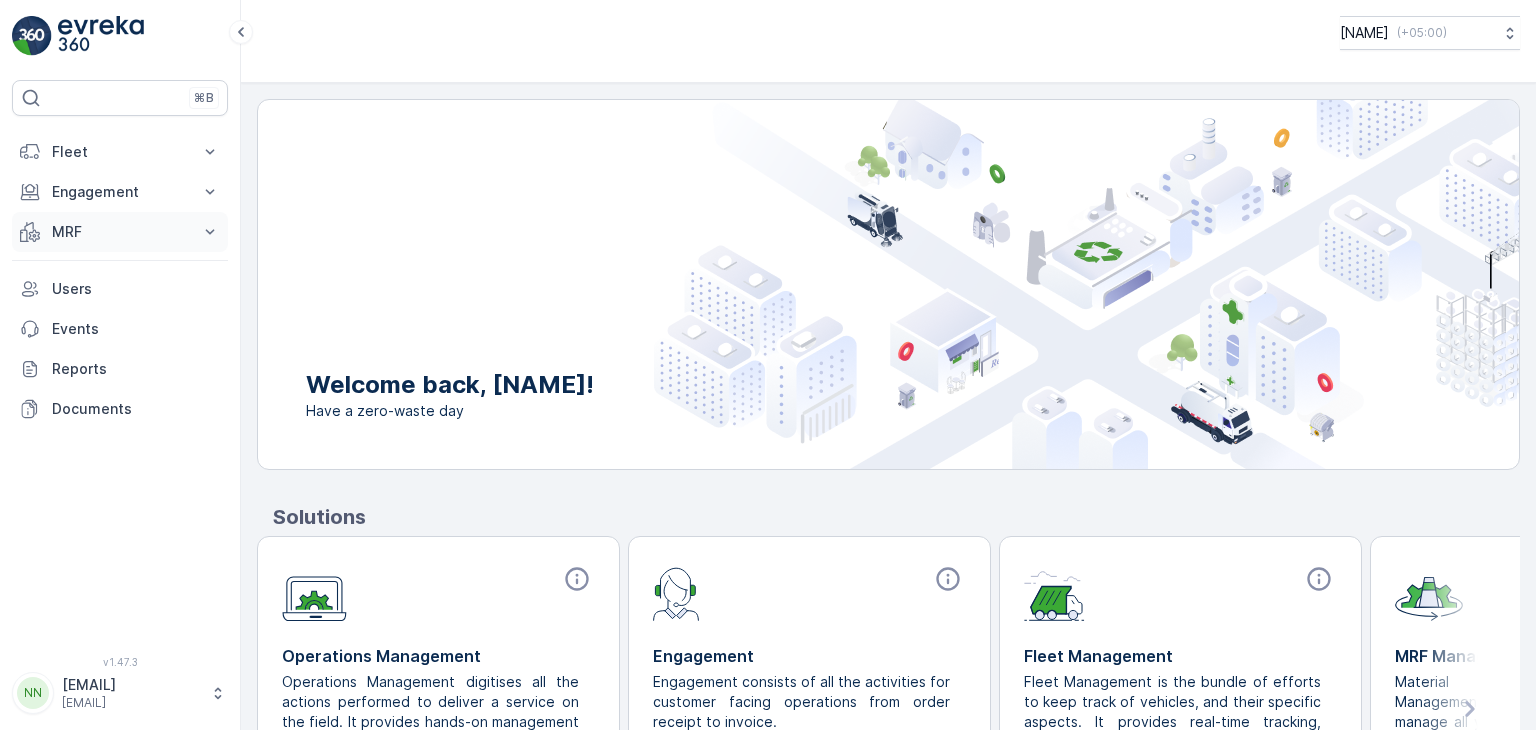 click on "MRF" at bounding box center (120, 232) 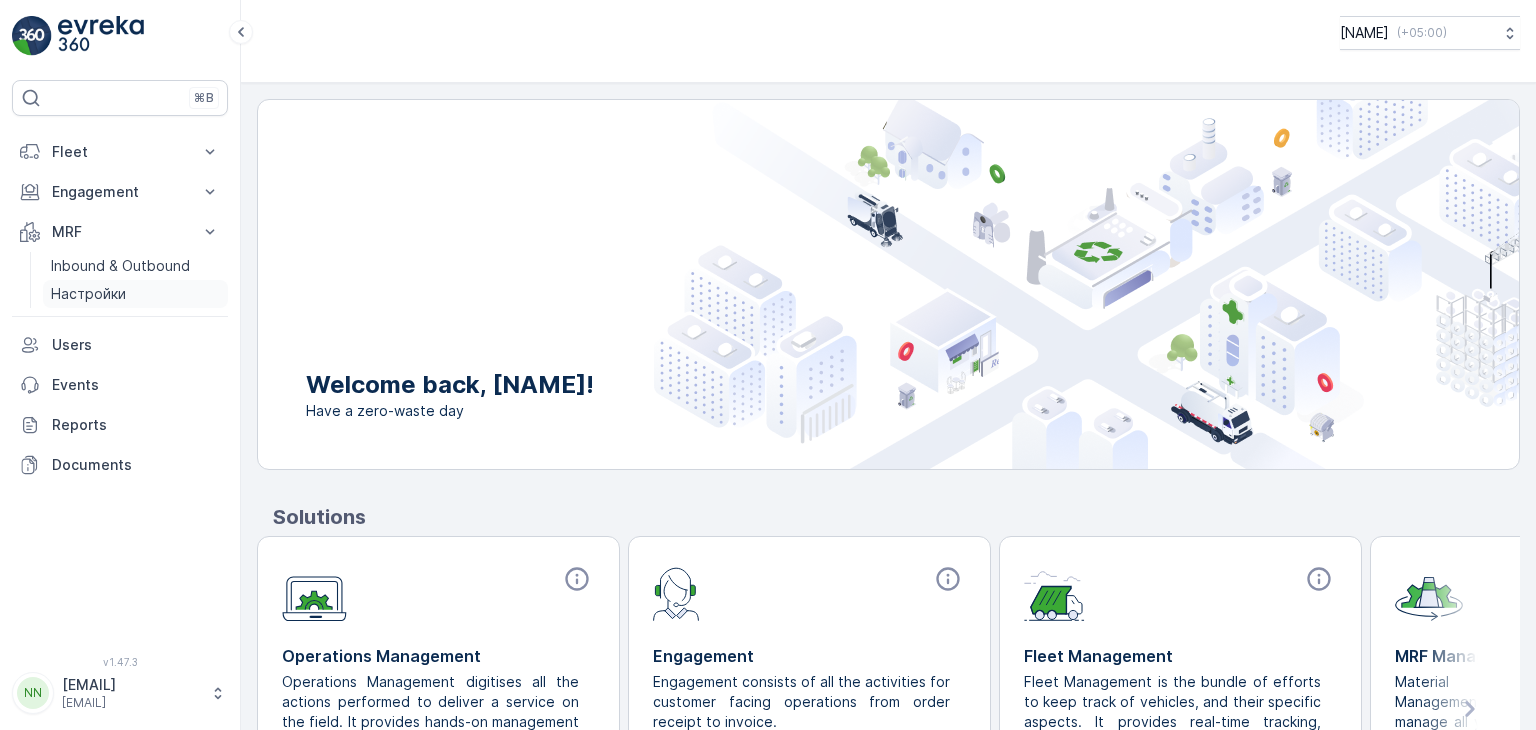 click on "Настройки" at bounding box center (88, 294) 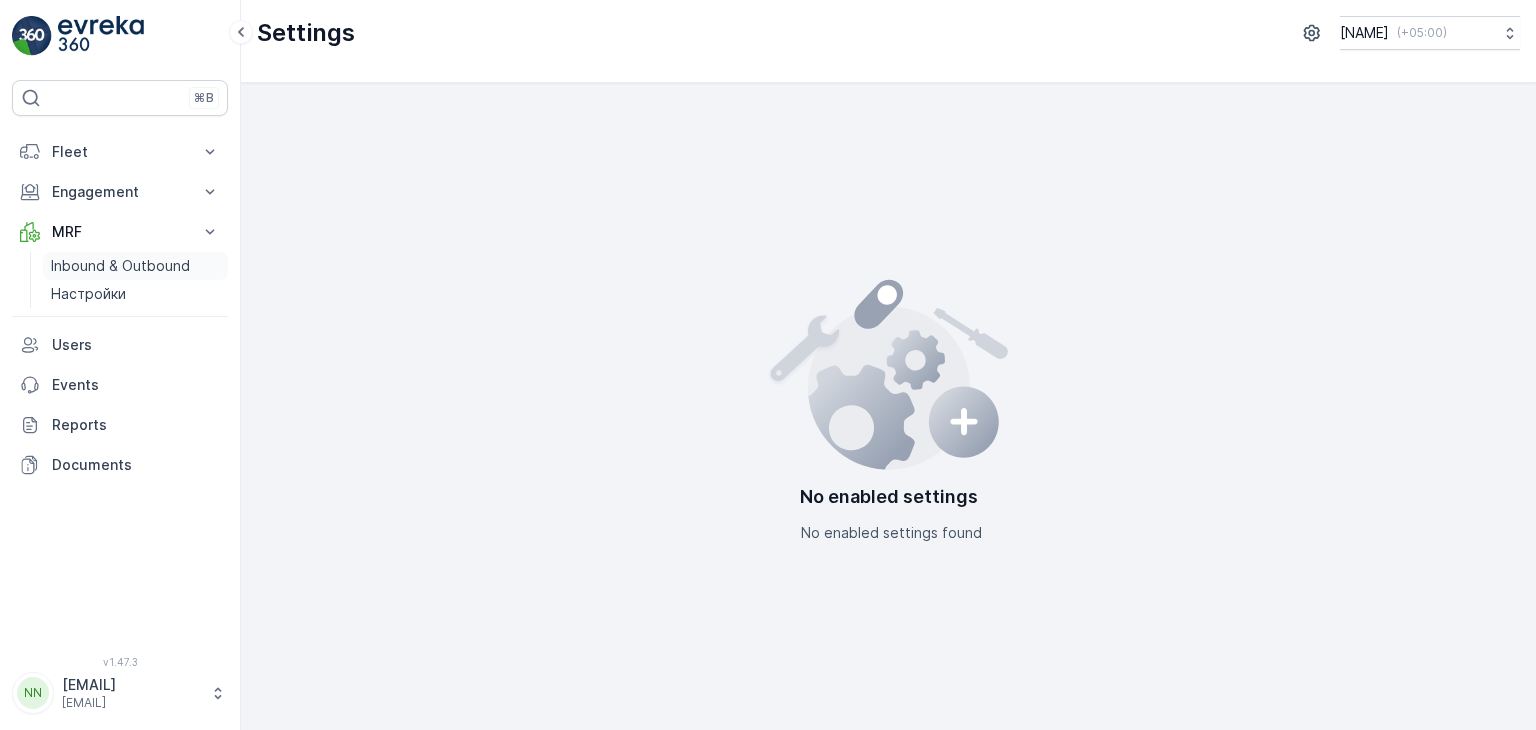click on "Inbound & Outbound" at bounding box center (120, 266) 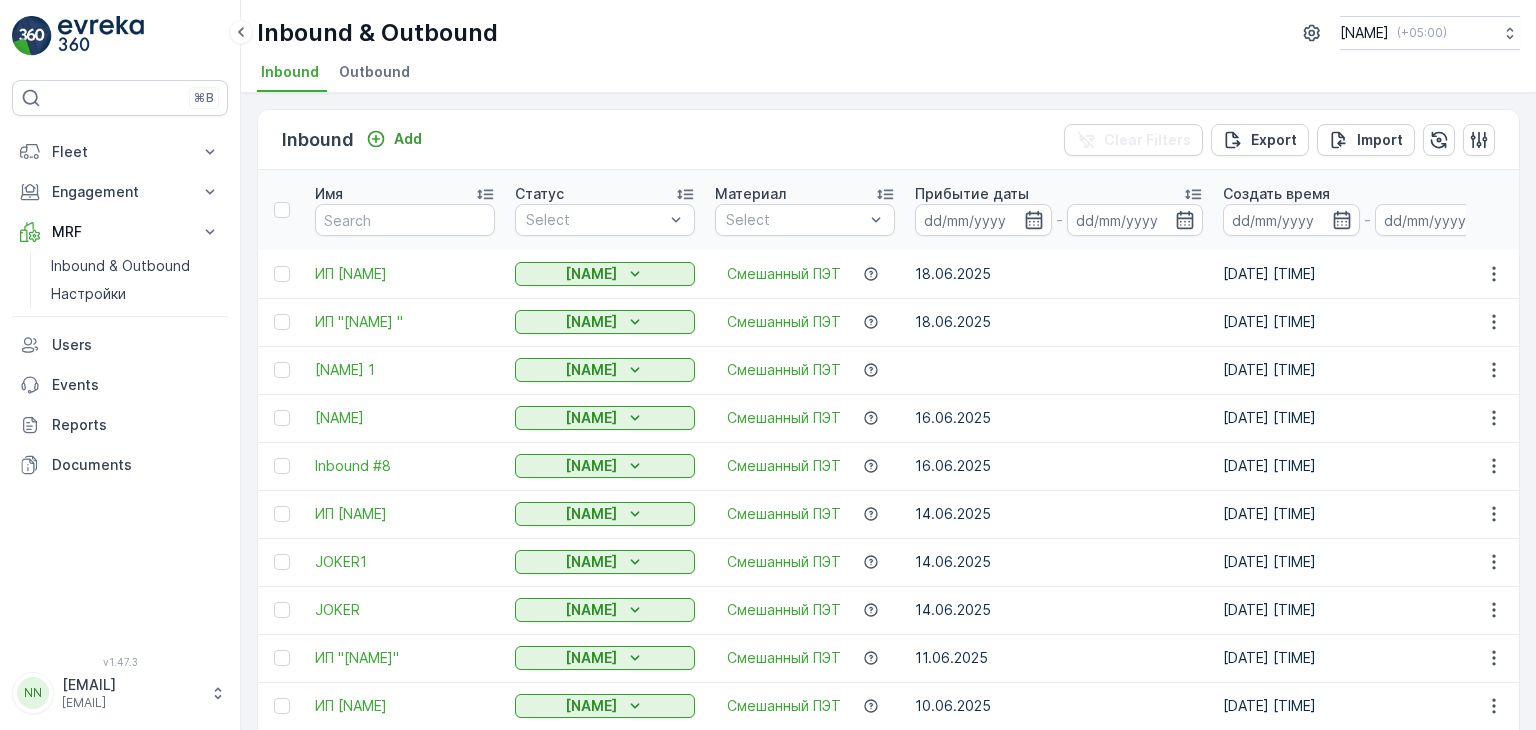 click on "Прибытие даты -" at bounding box center (1059, 210) 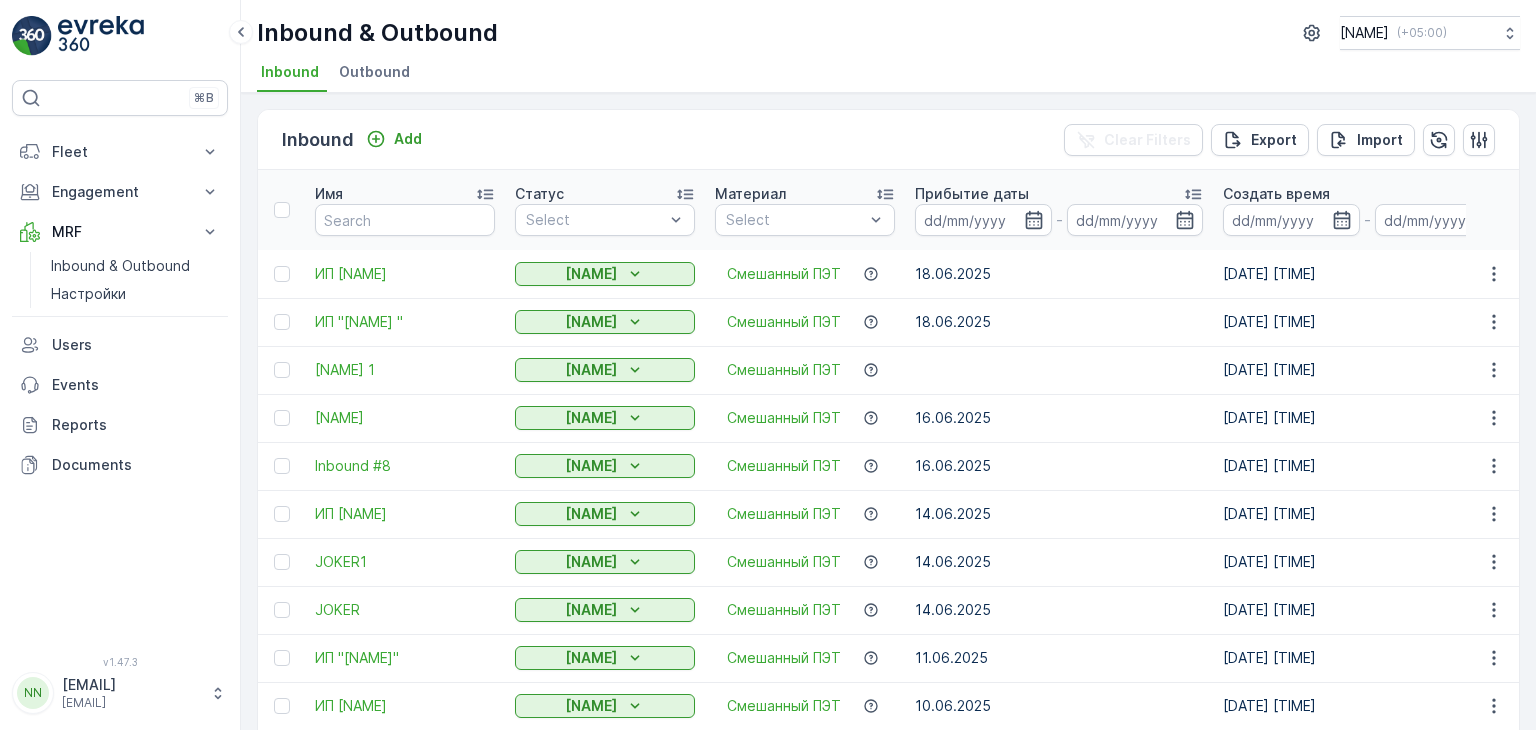 scroll, scrollTop: 83, scrollLeft: 0, axis: vertical 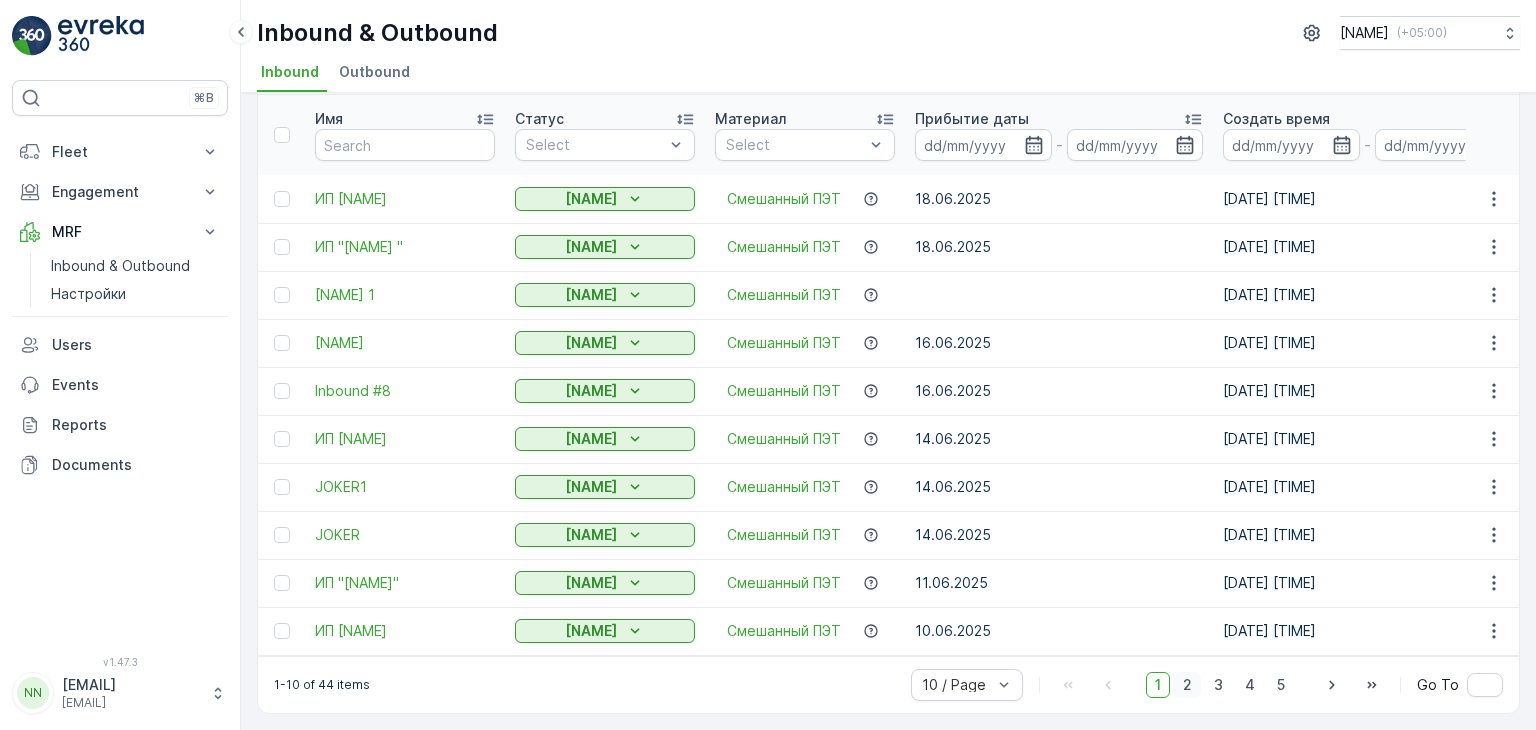 click on "2" at bounding box center (1187, 685) 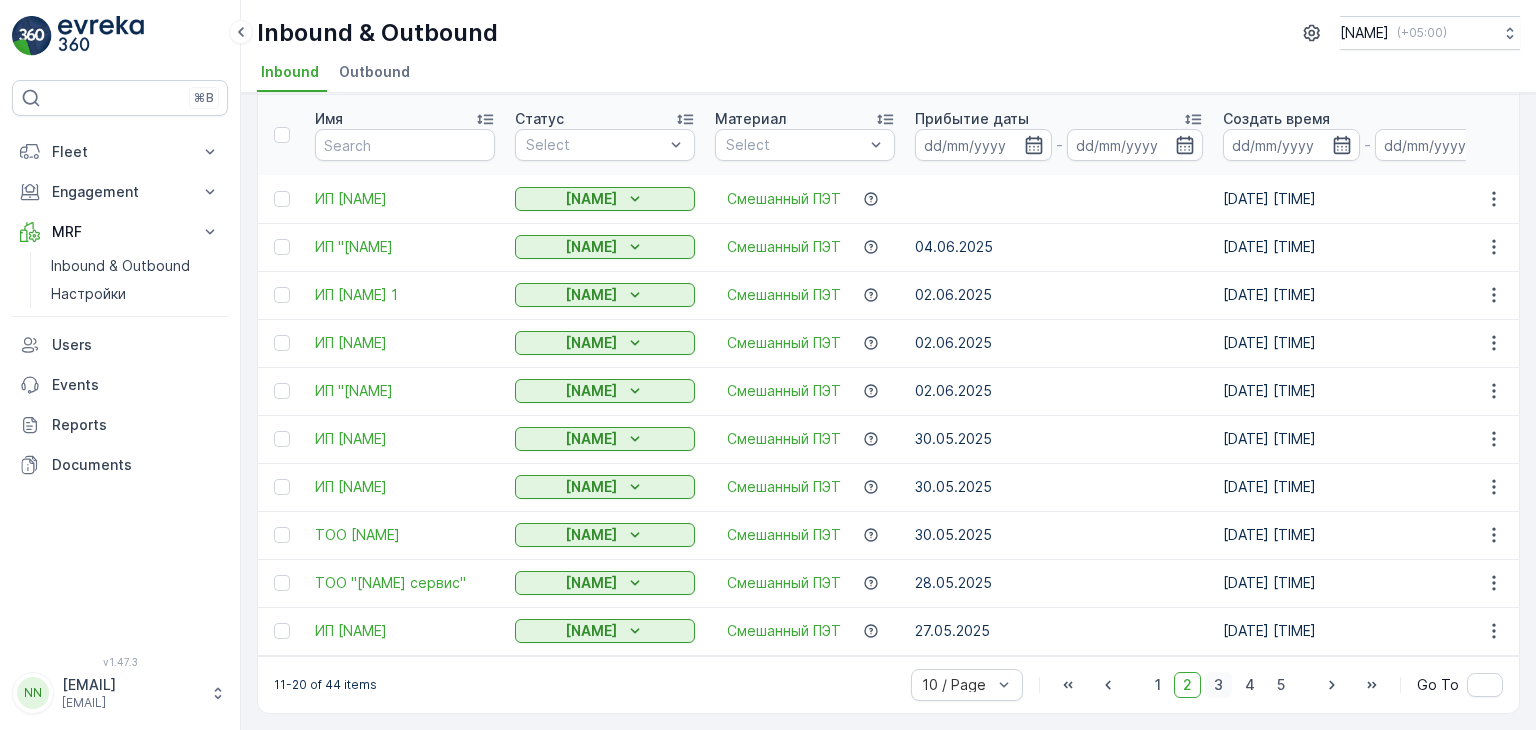 click on "3" at bounding box center [1218, 685] 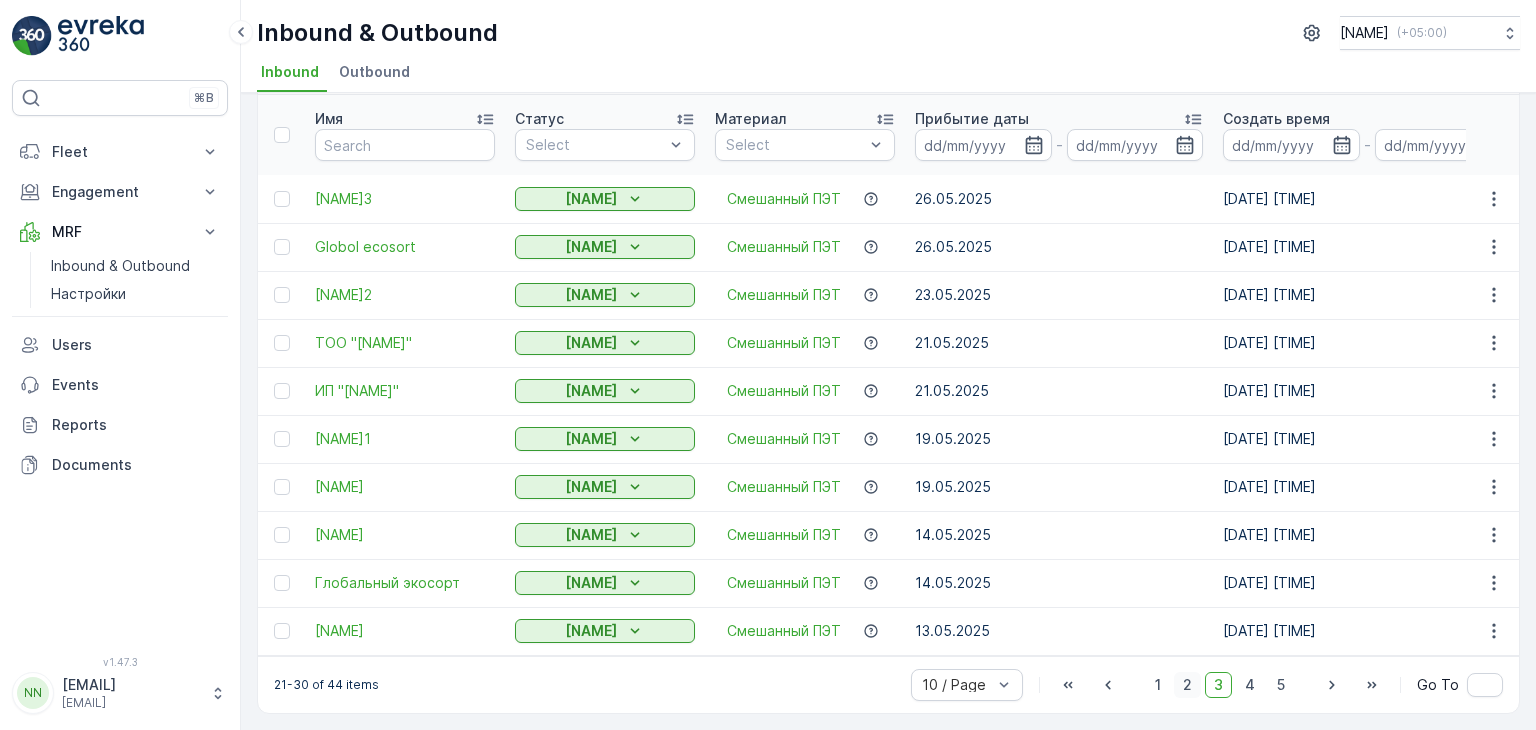 click on "2" at bounding box center (1187, 685) 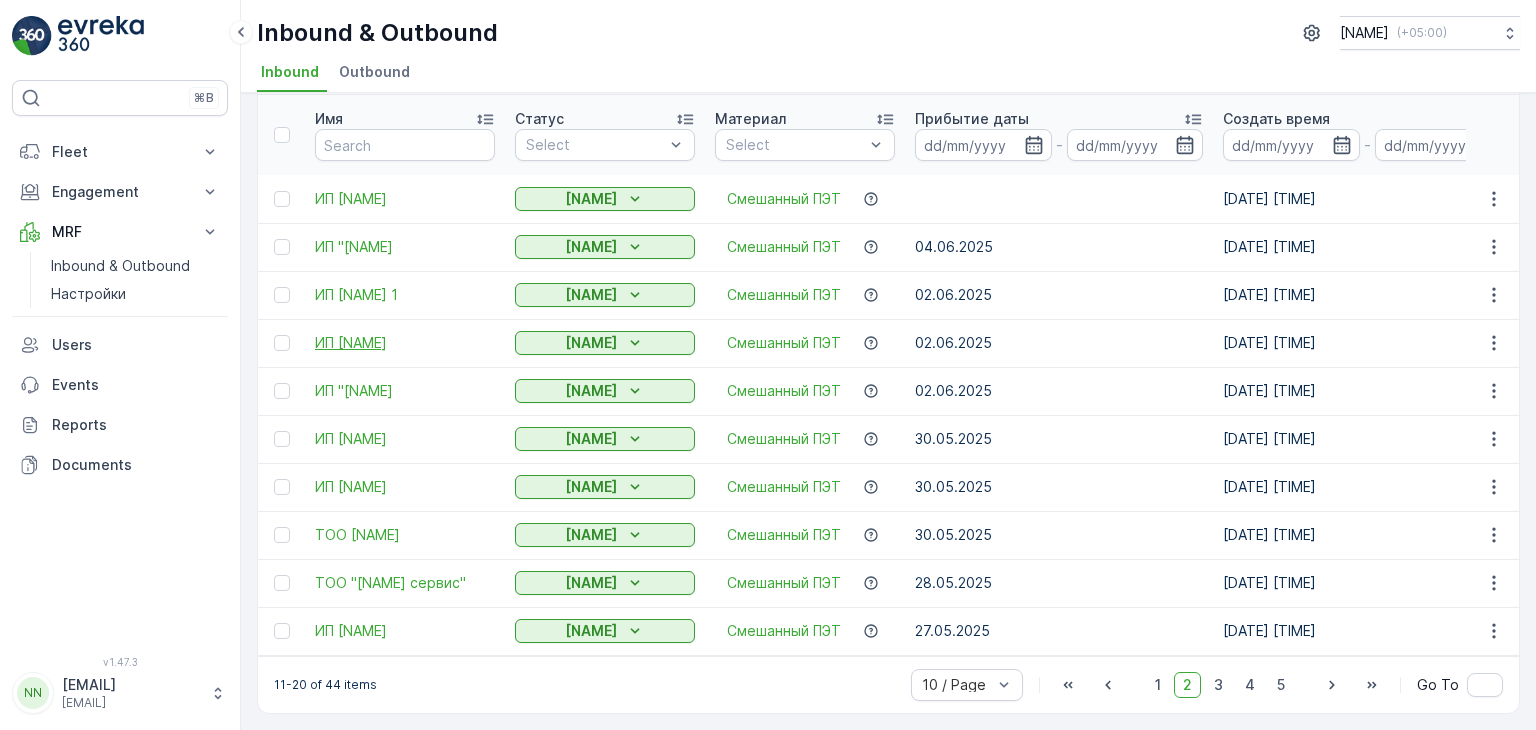 click on "ИП [NAME]" at bounding box center (405, 343) 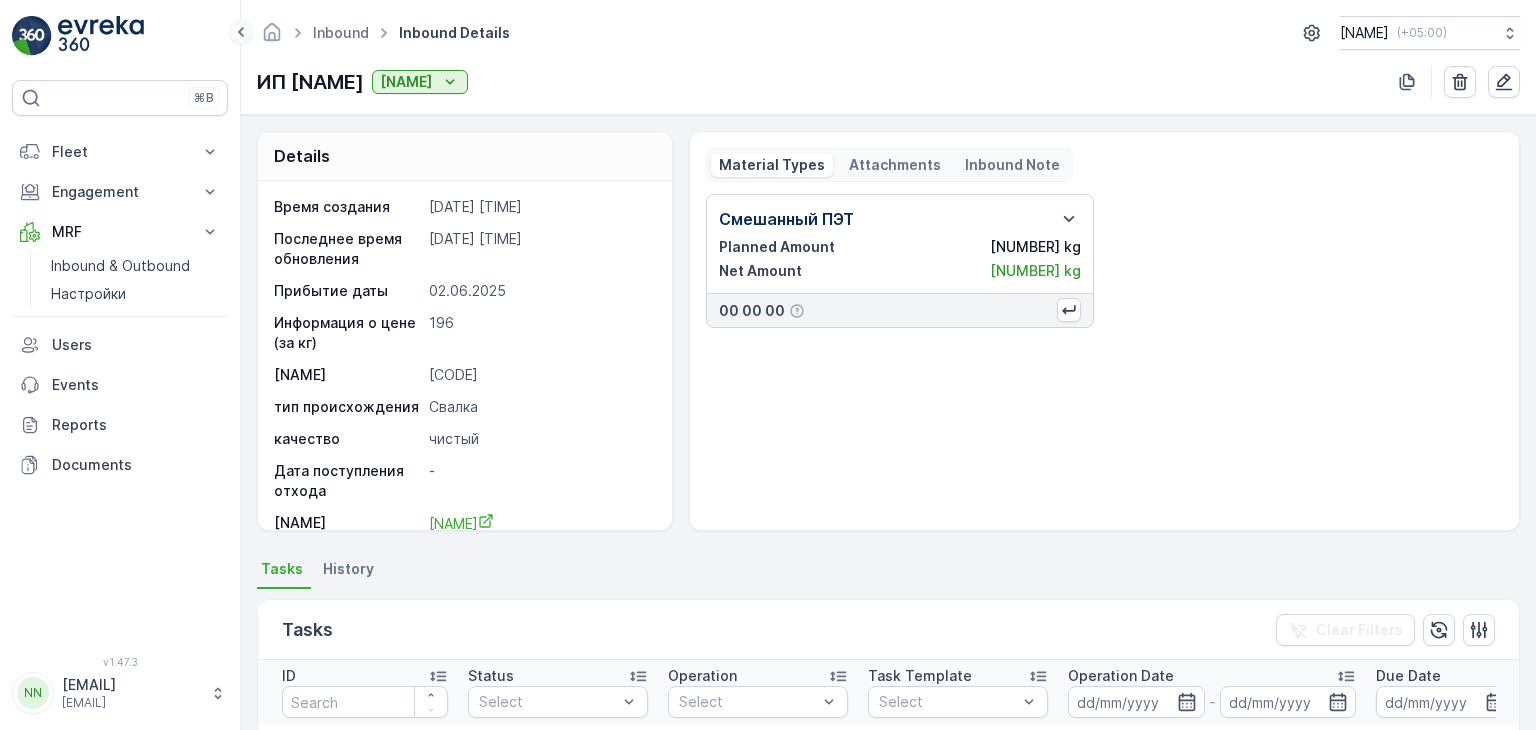click 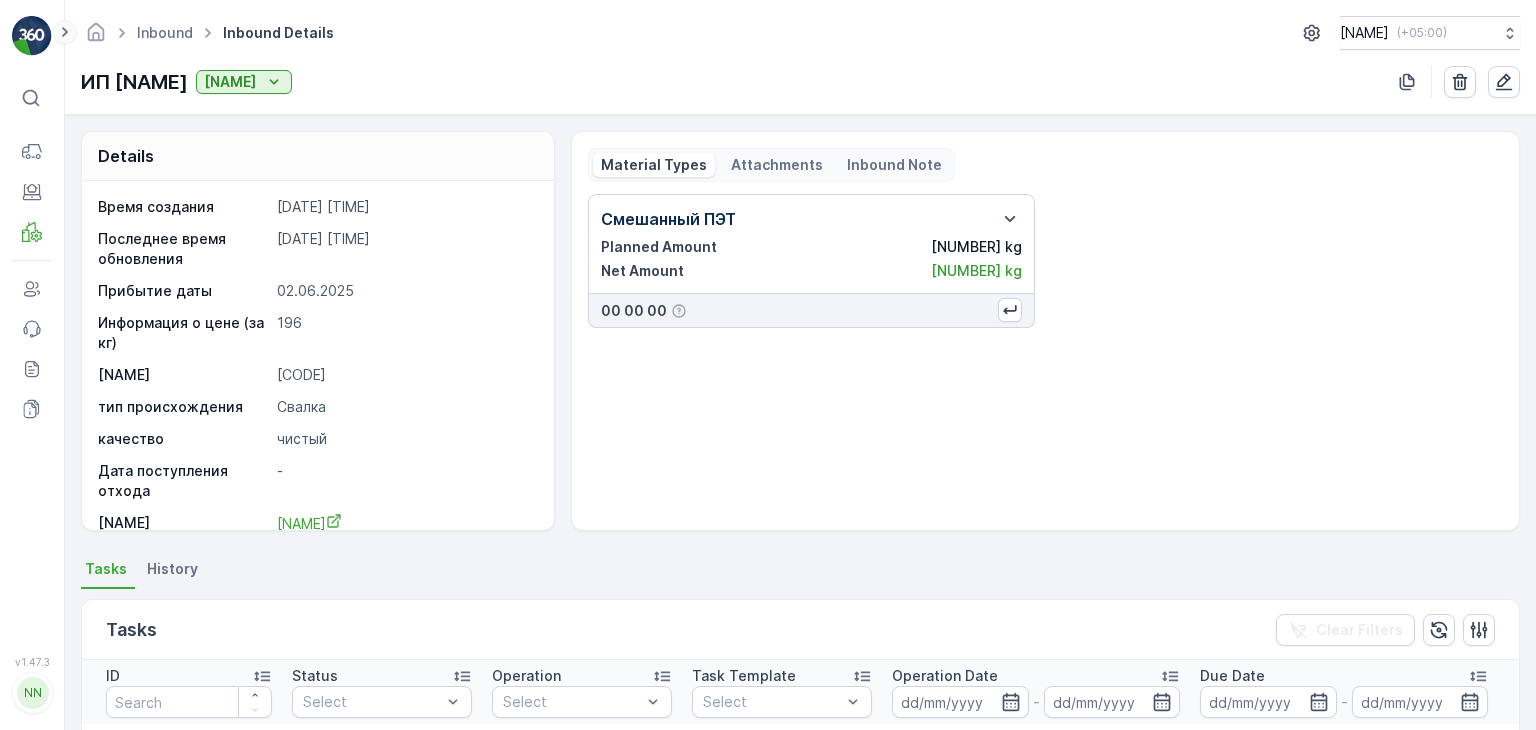 click 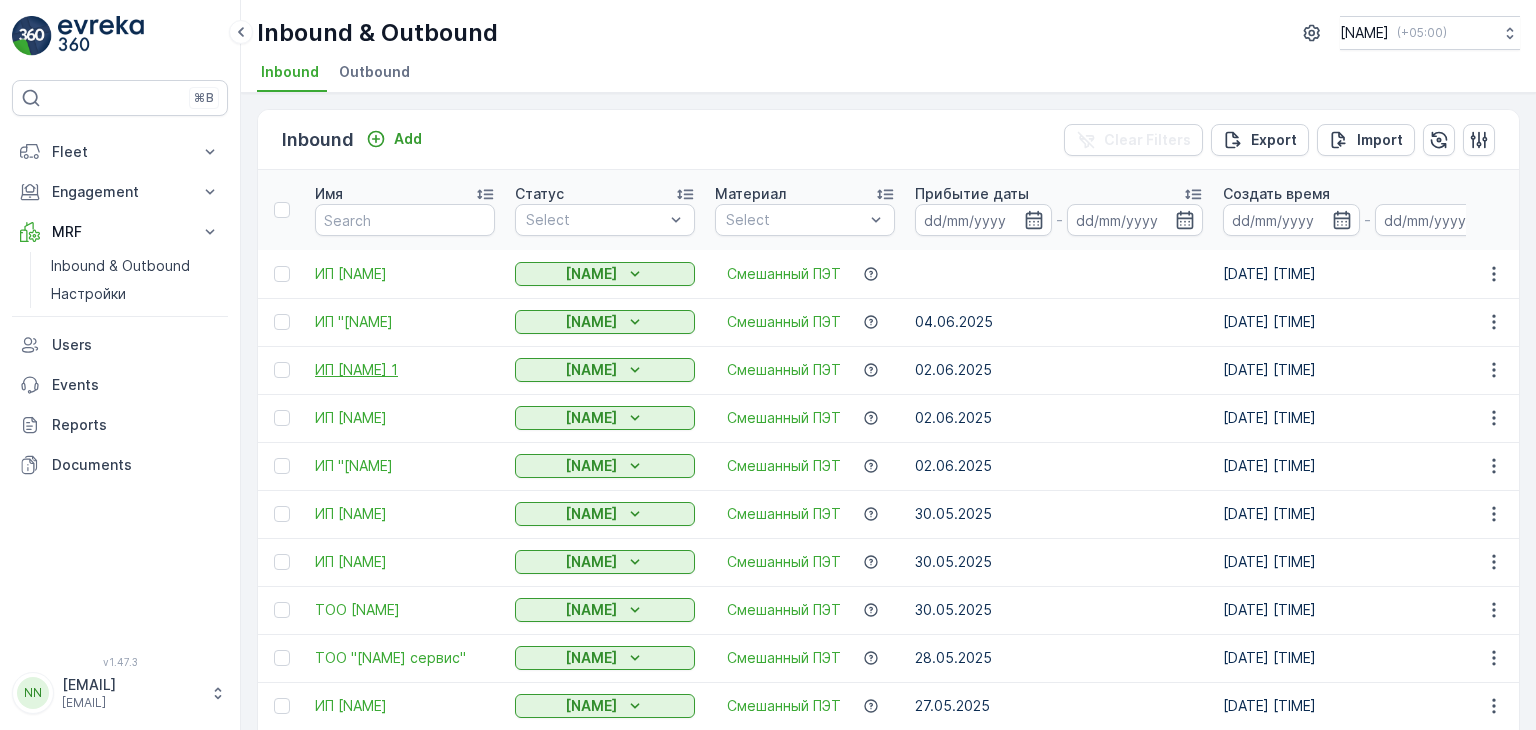 click on "ИП [NAME] 1" at bounding box center [405, 370] 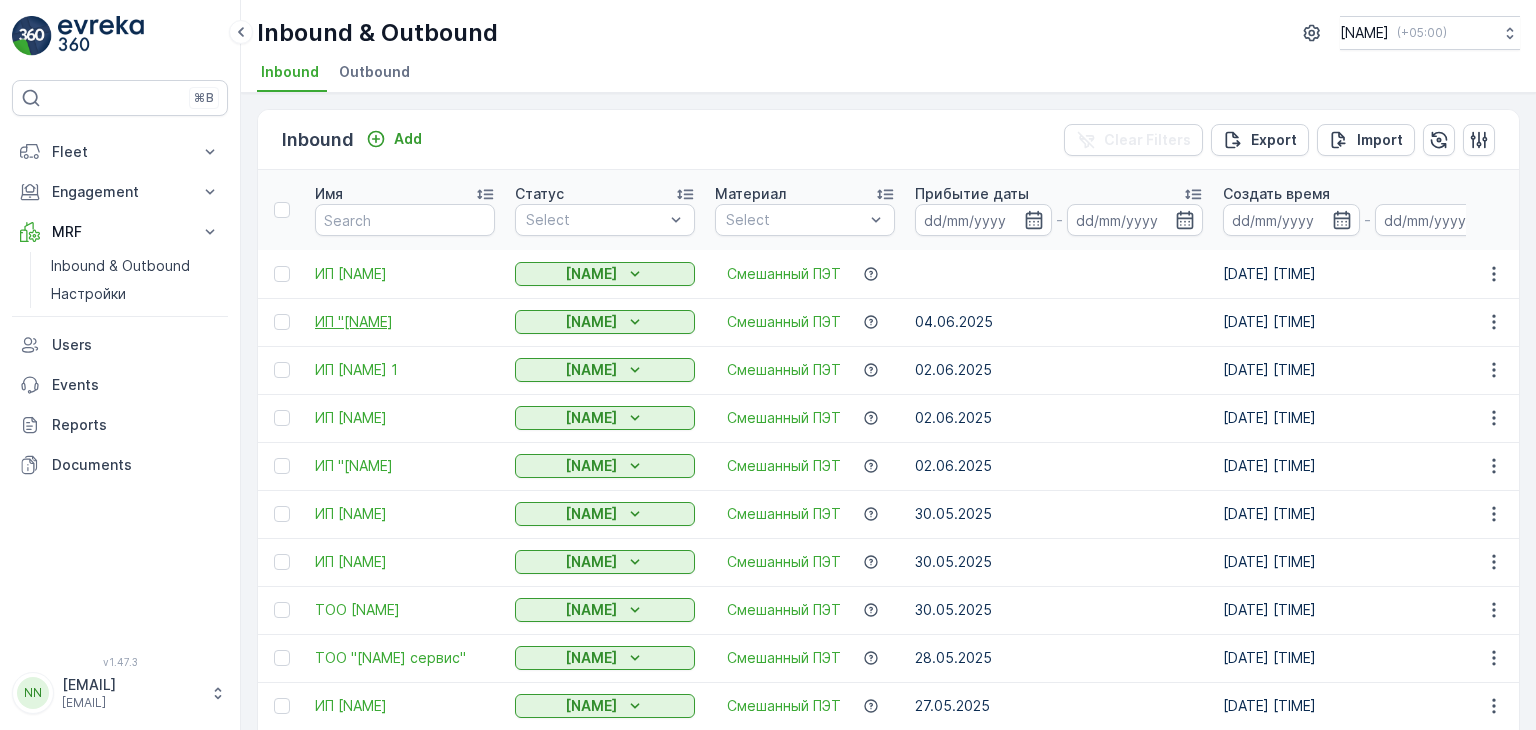click on "ИП "[NAME]" at bounding box center (405, 322) 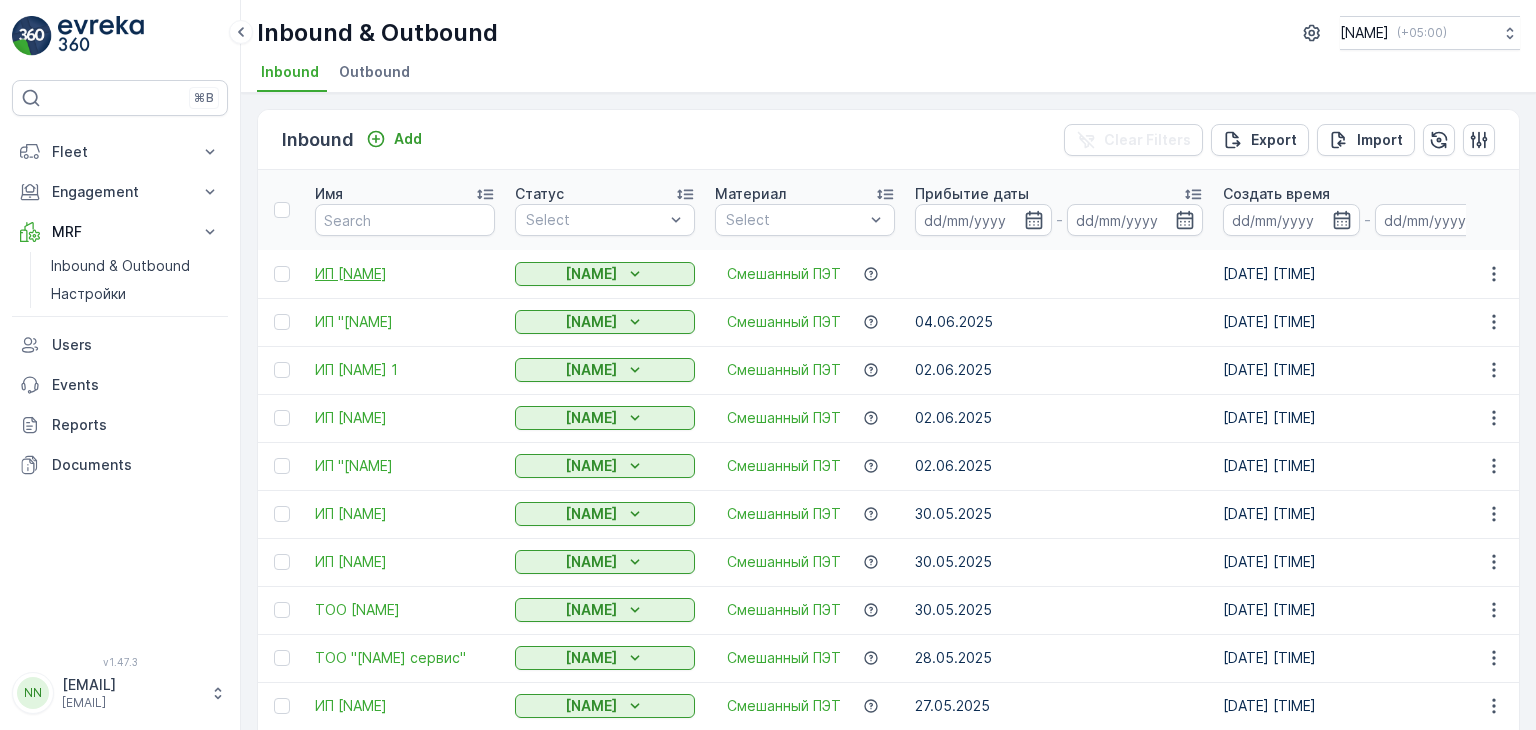 click on "ИП [NAME]" at bounding box center [405, 274] 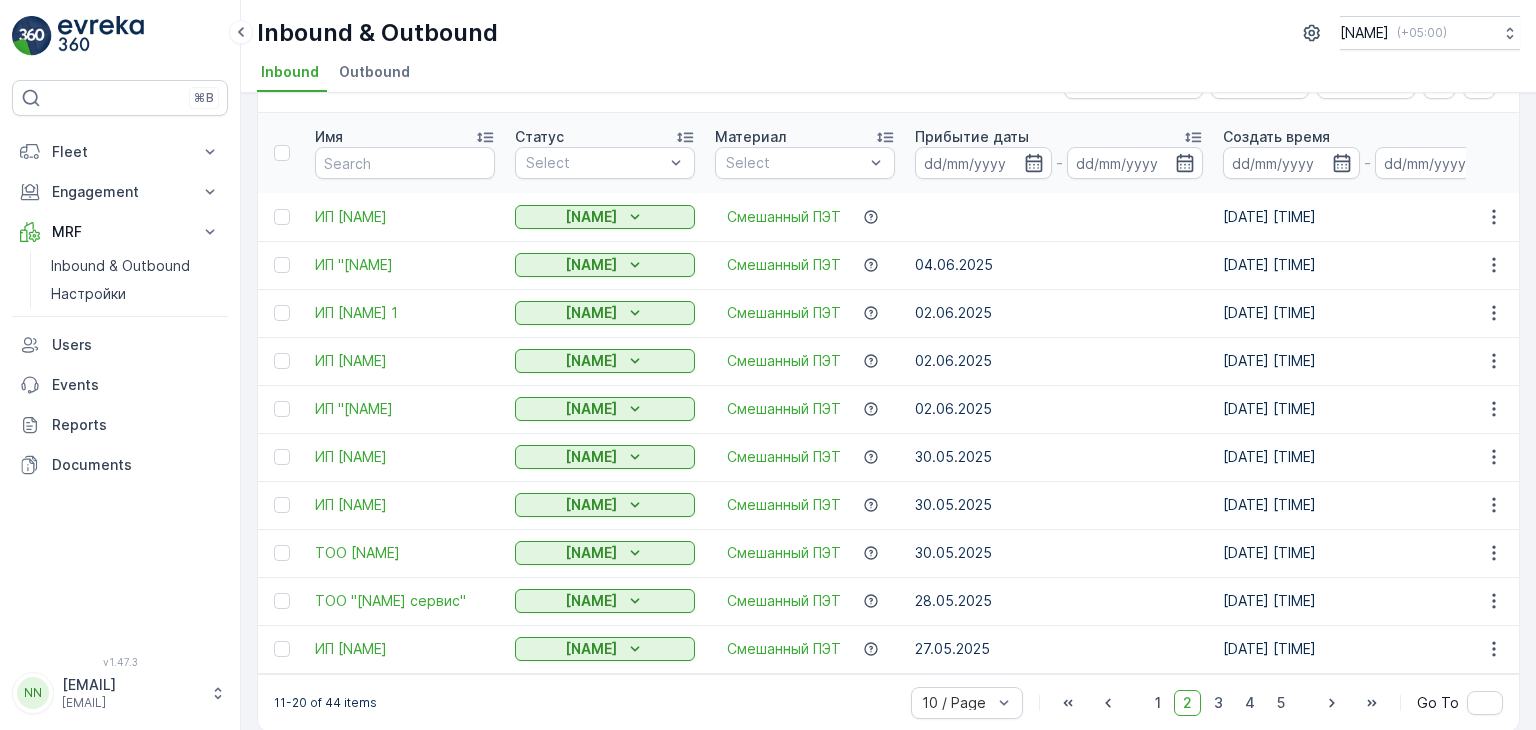 scroll, scrollTop: 83, scrollLeft: 0, axis: vertical 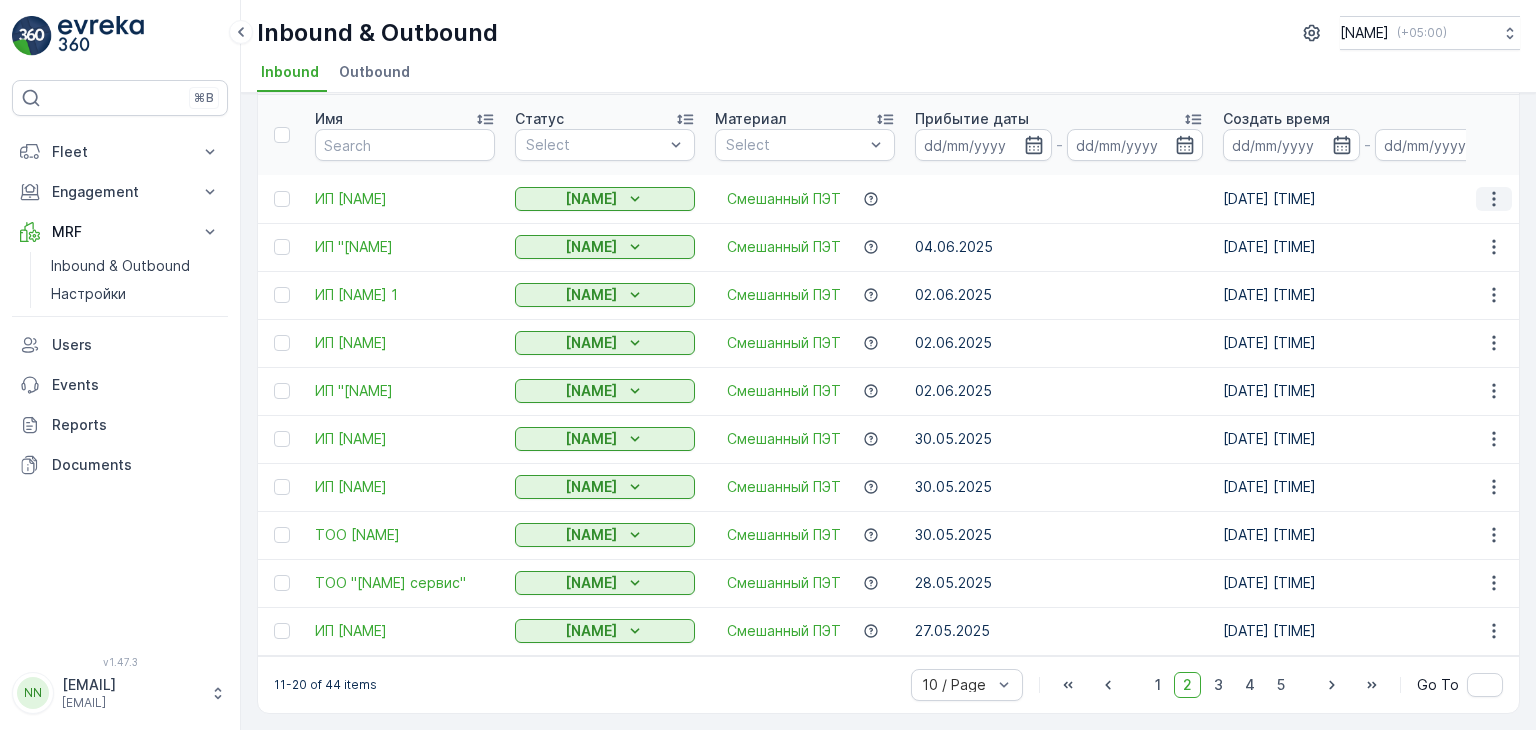 click 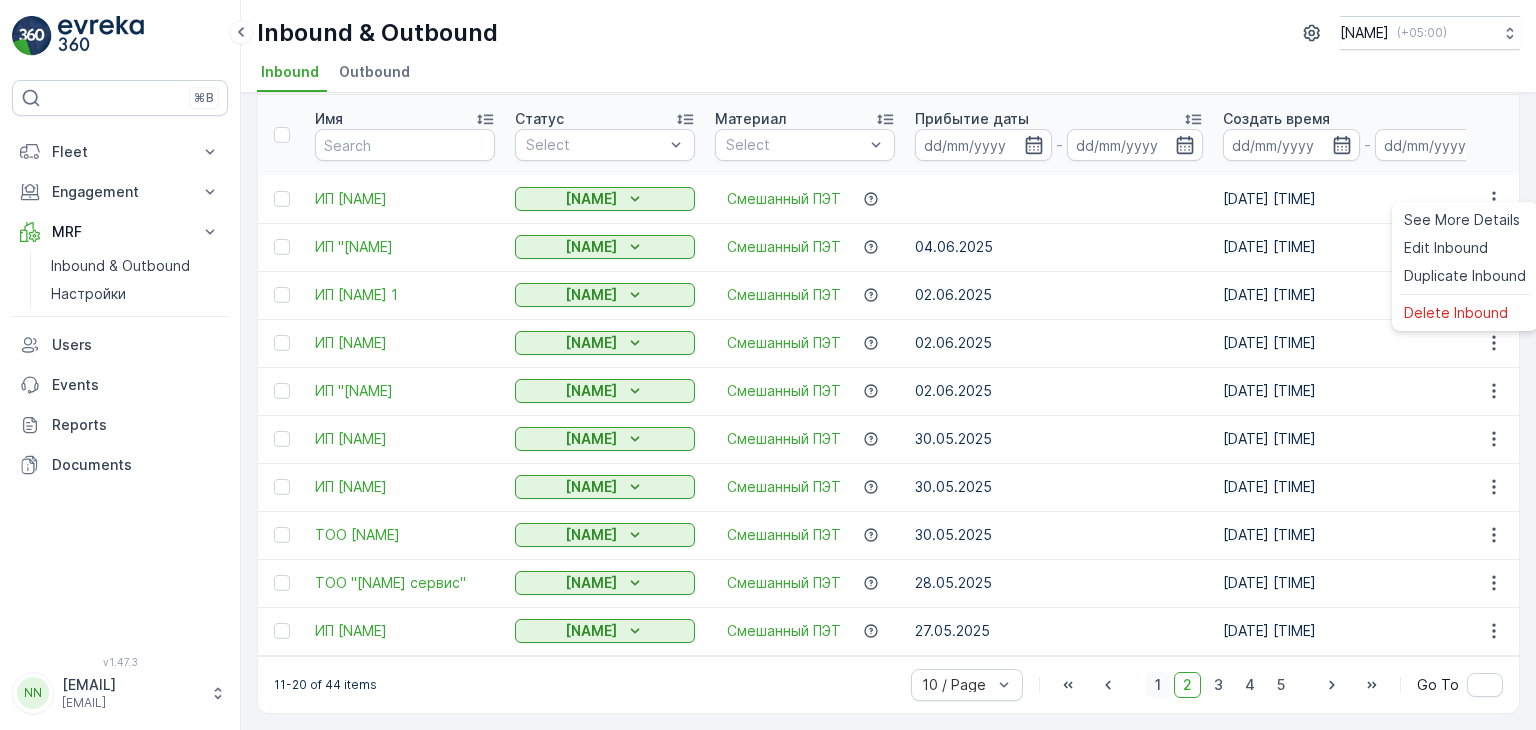 click on "1" at bounding box center (1158, 685) 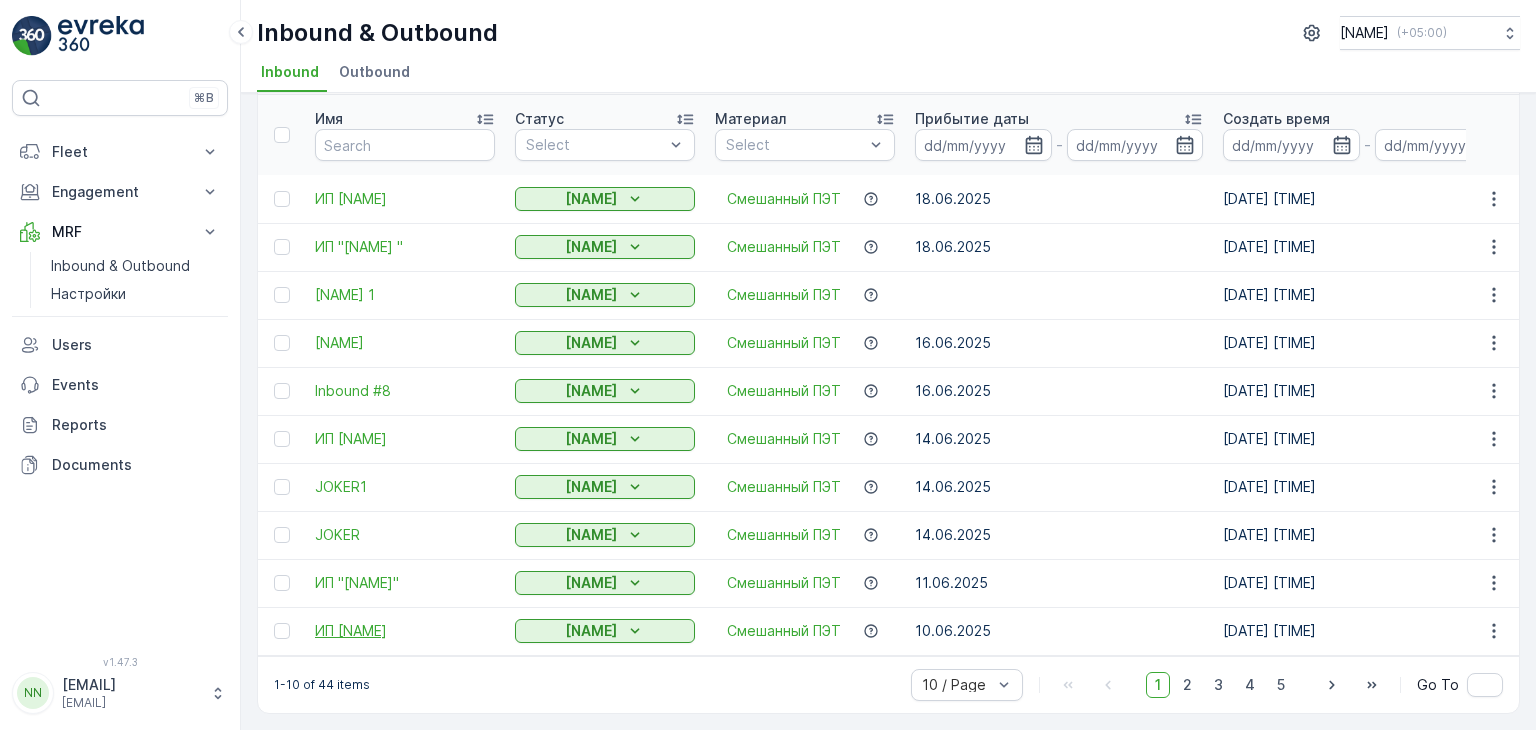 click on "ИП [NAME]" at bounding box center (405, 631) 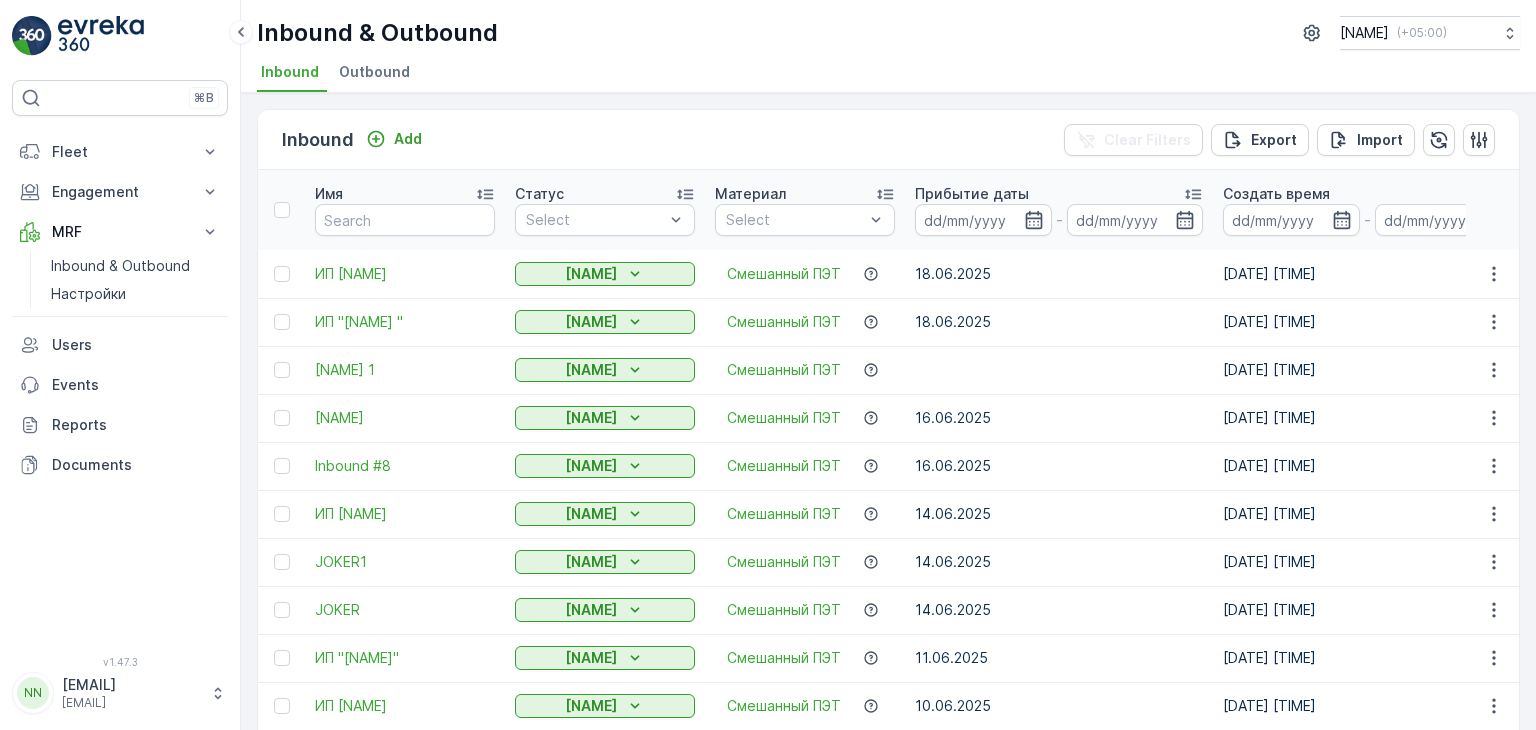 scroll, scrollTop: 83, scrollLeft: 0, axis: vertical 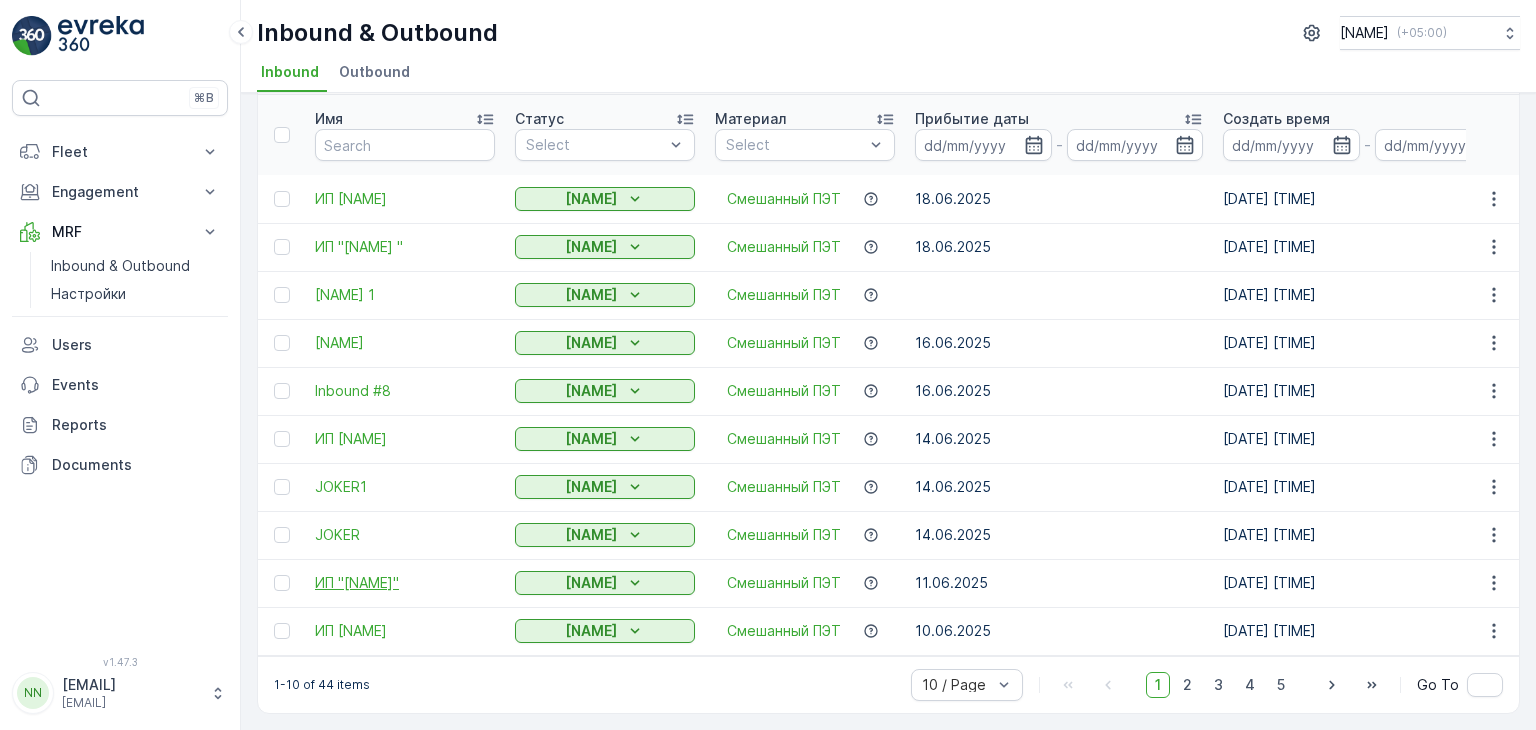 click on "ИП "[NAME]"" at bounding box center [405, 583] 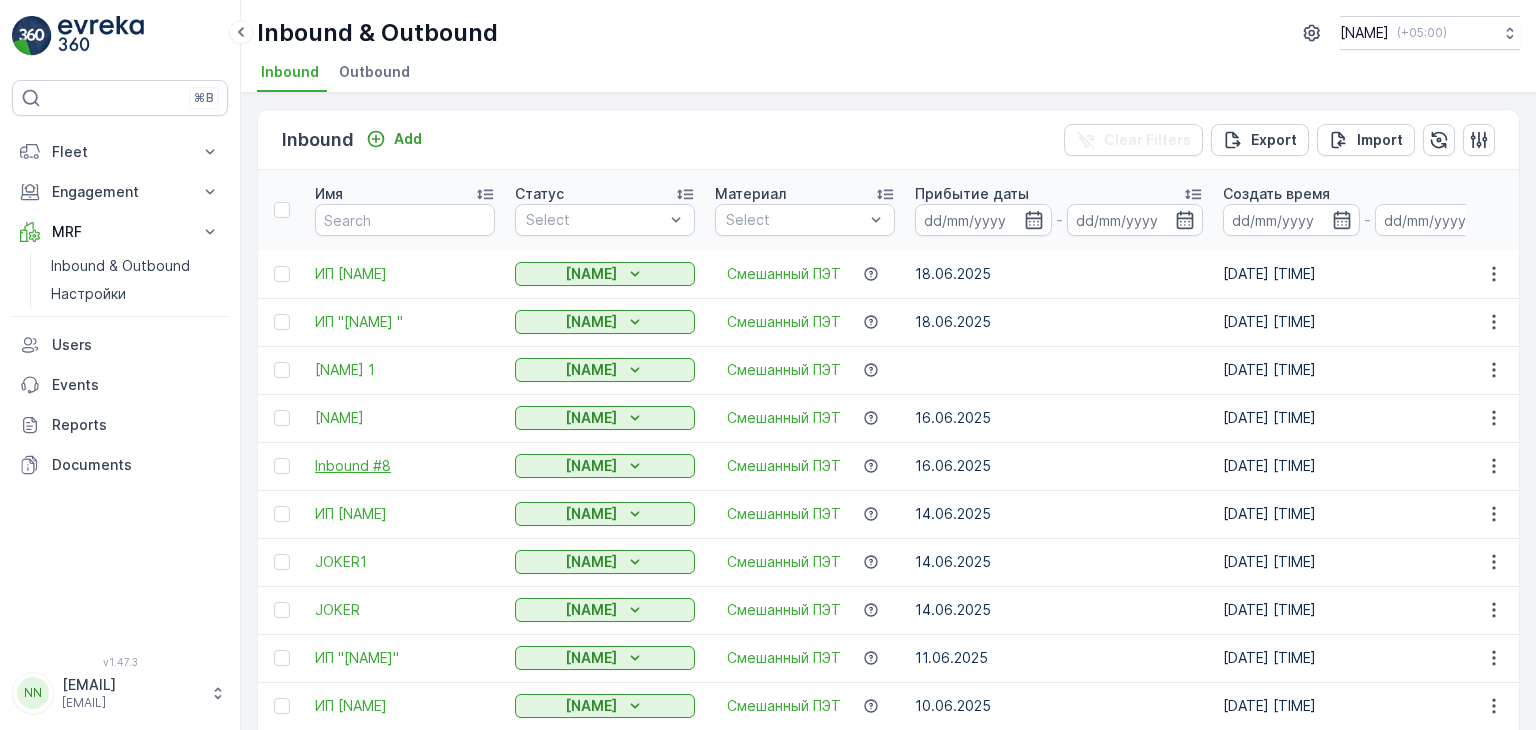 click on "Inbound #8" at bounding box center [405, 466] 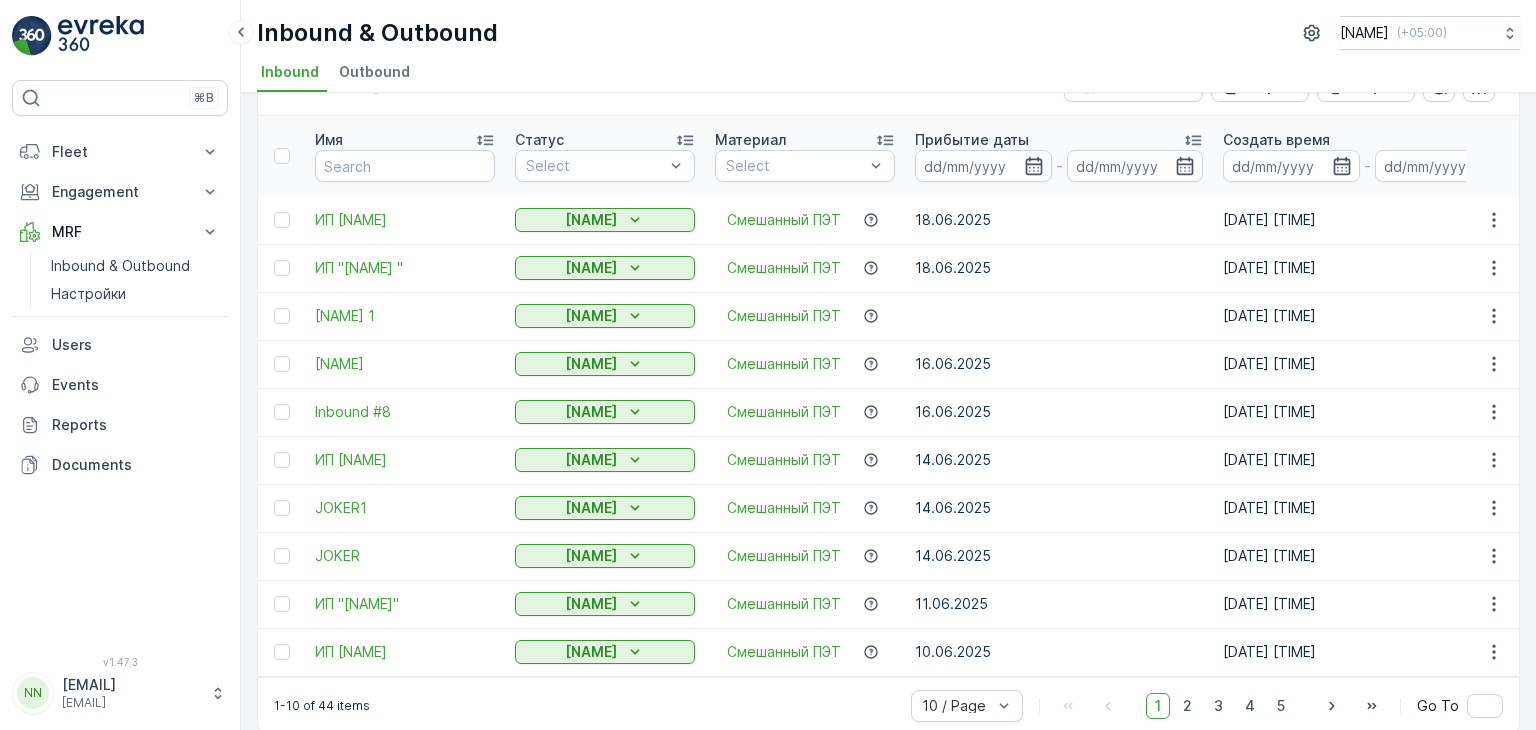 scroll, scrollTop: 83, scrollLeft: 0, axis: vertical 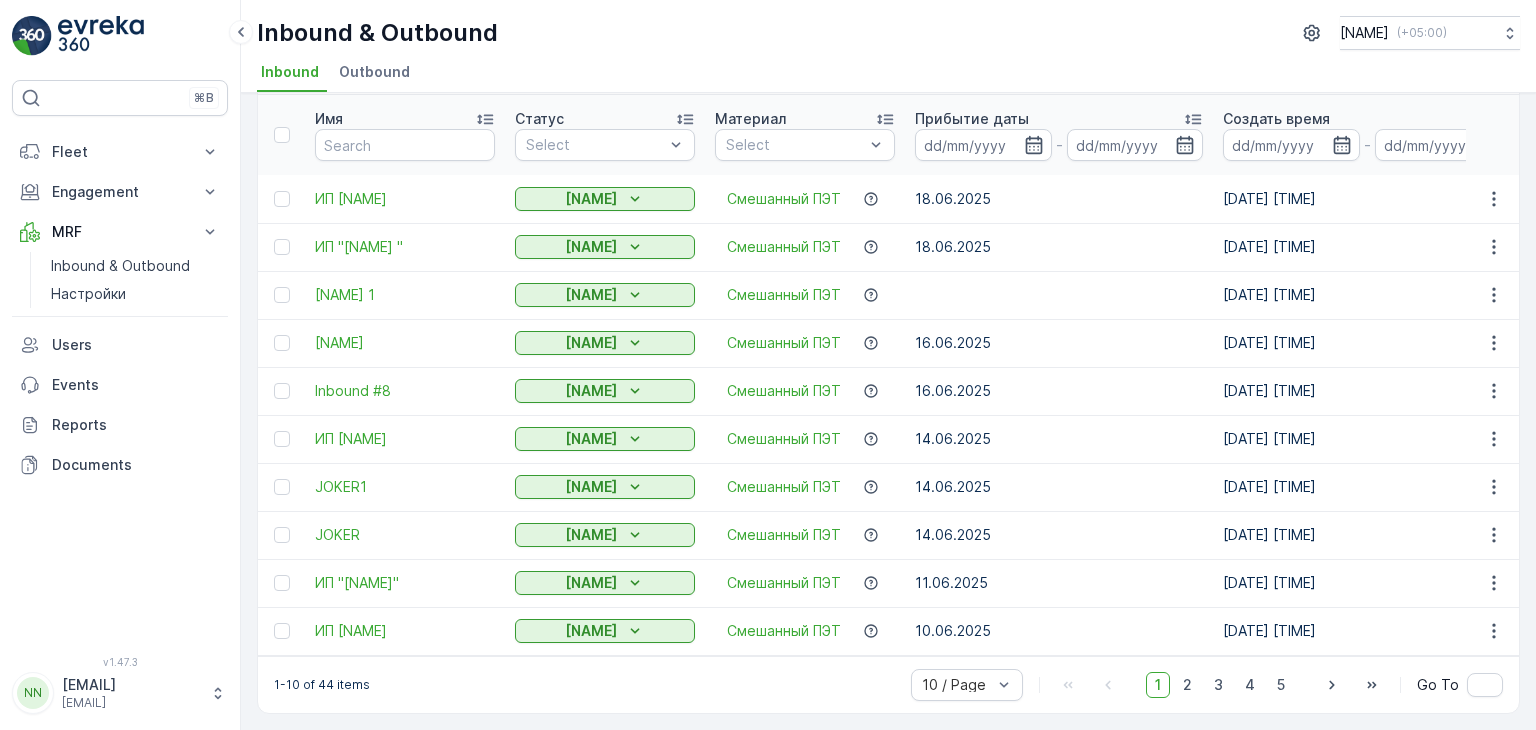 click on "1" at bounding box center (1158, 685) 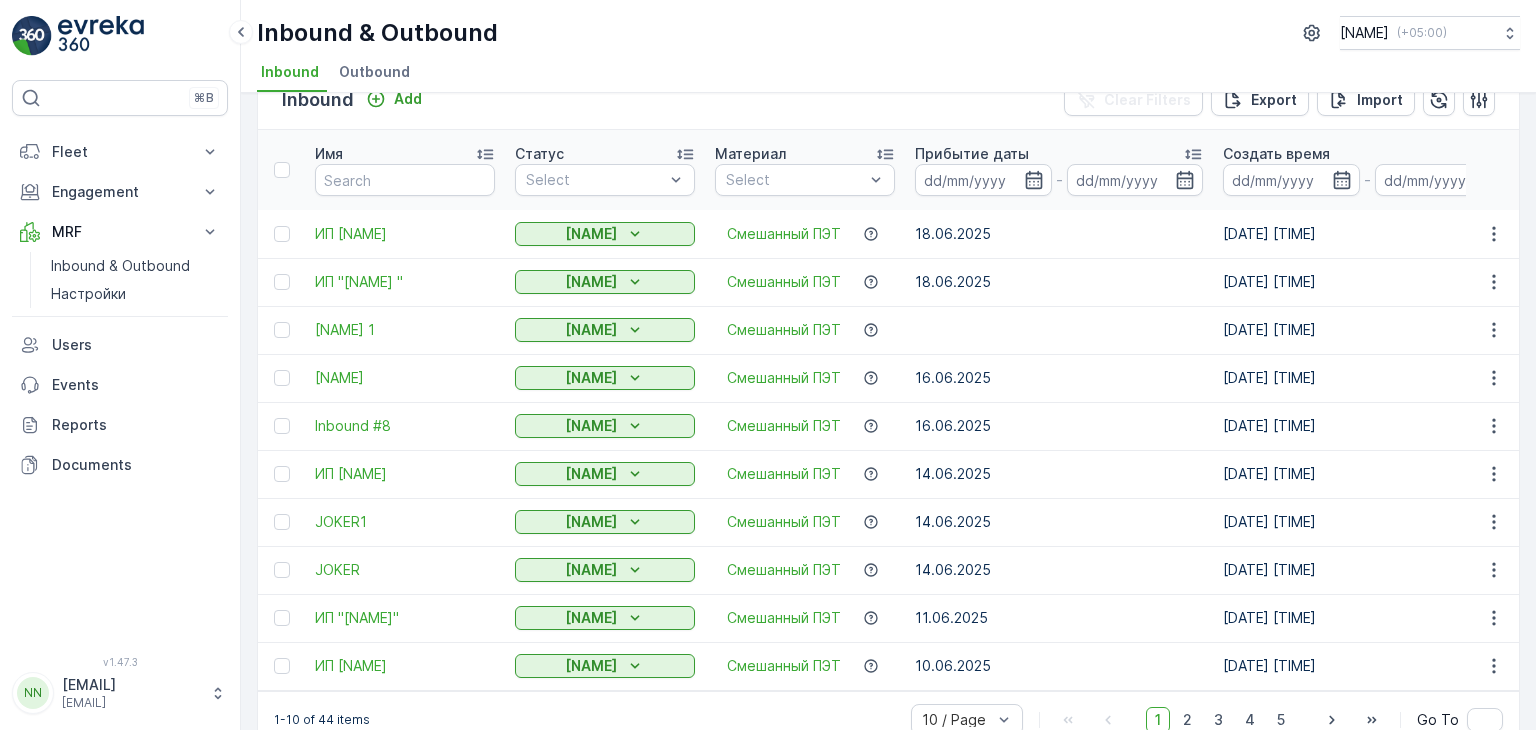 scroll, scrollTop: 0, scrollLeft: 0, axis: both 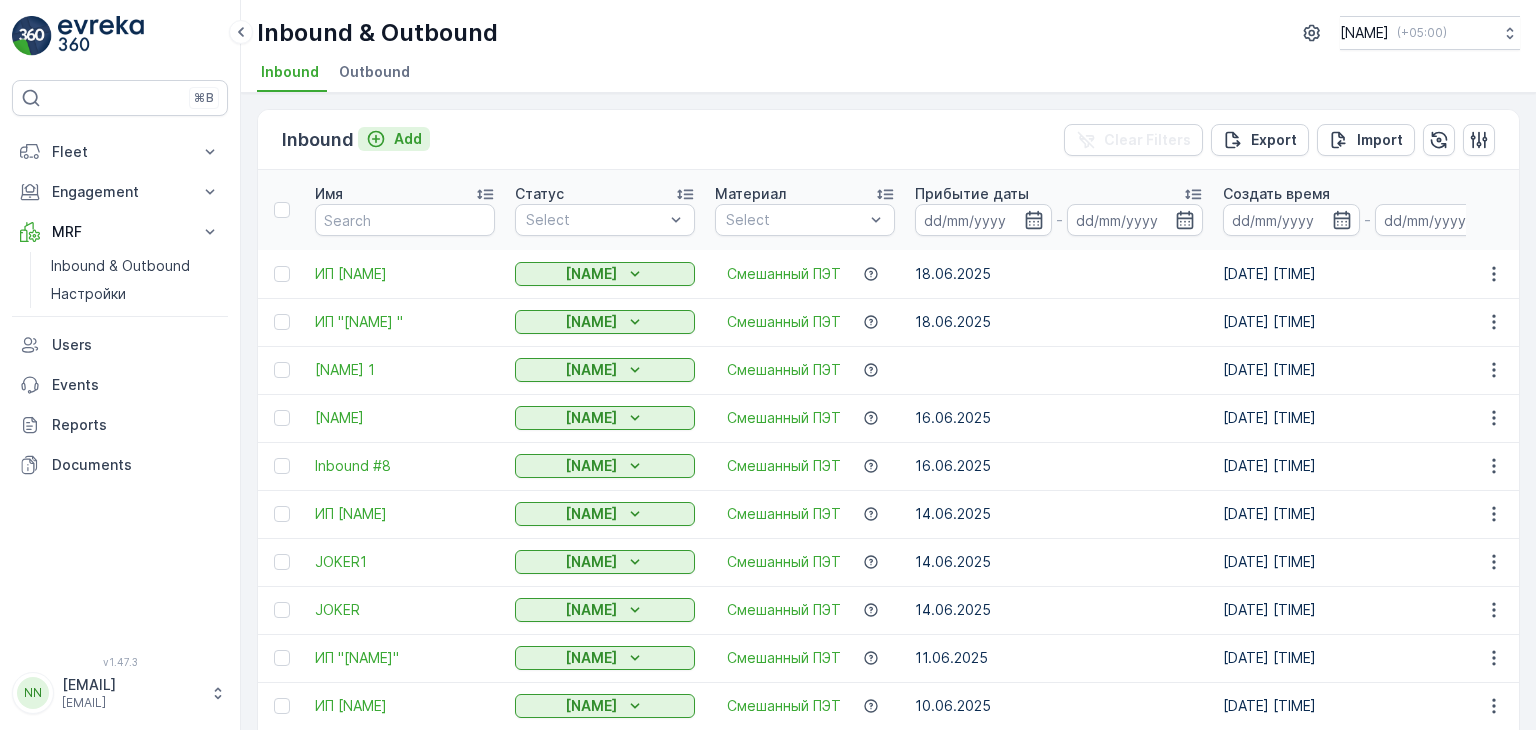 click 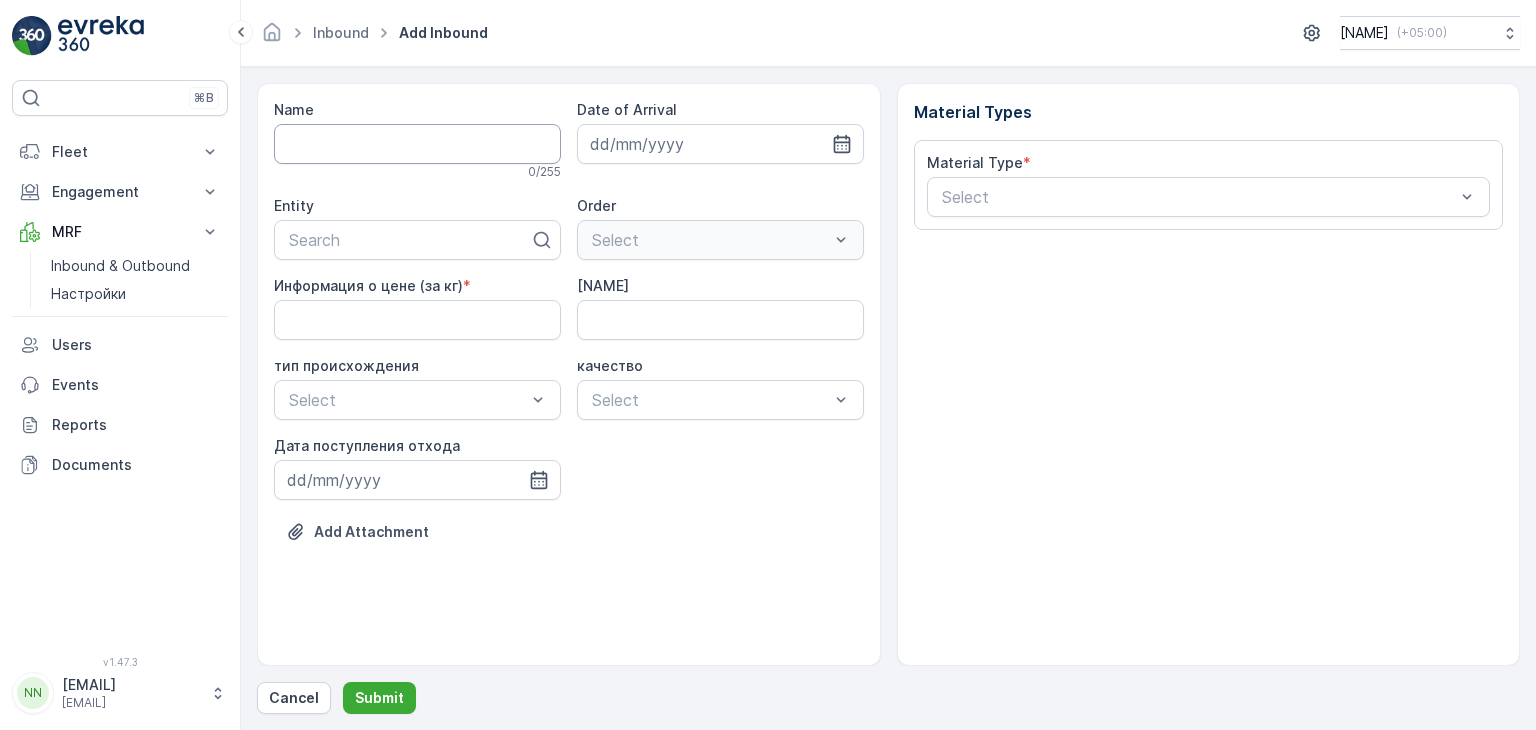 click on "Name" at bounding box center (417, 144) 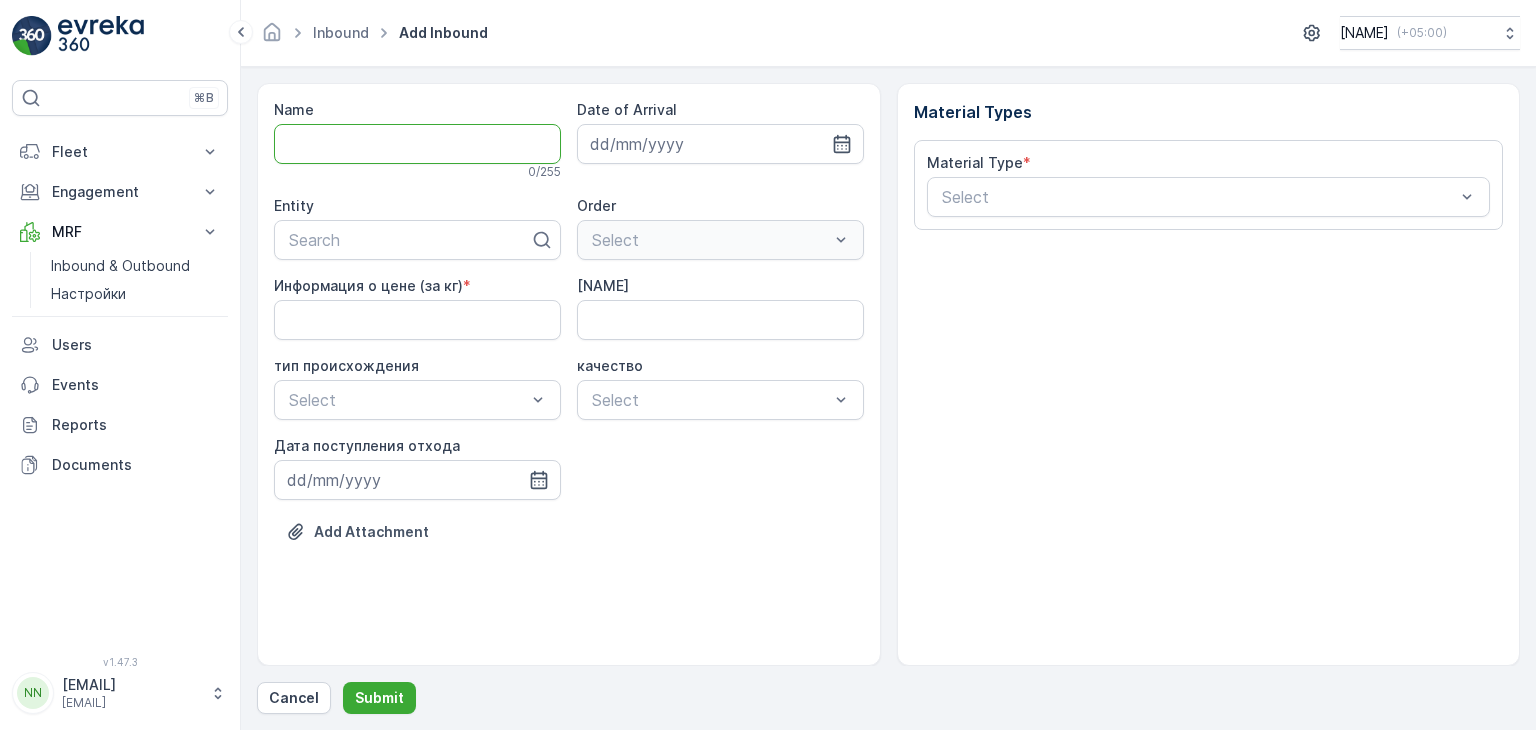 click on "Name" at bounding box center [417, 144] 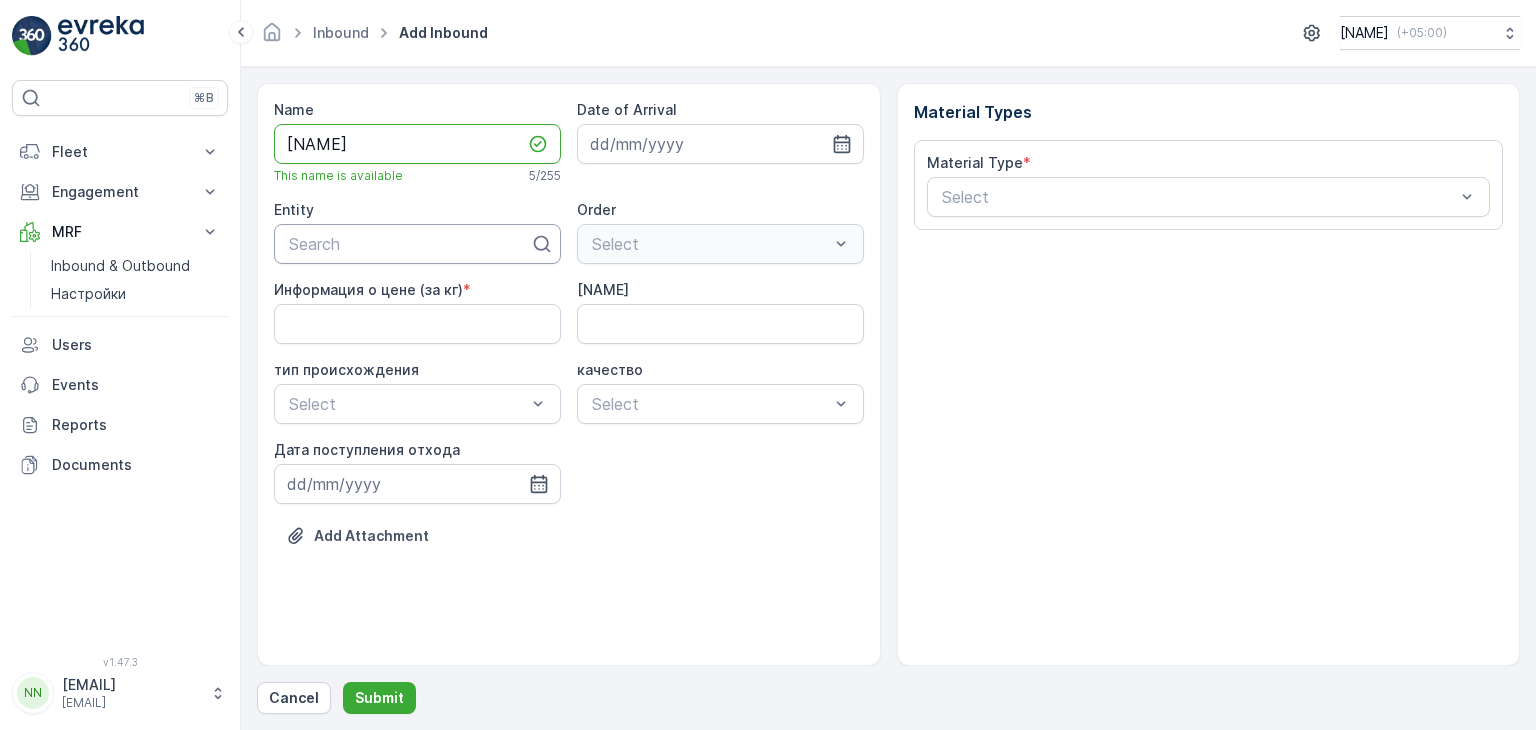type on "[NAME]" 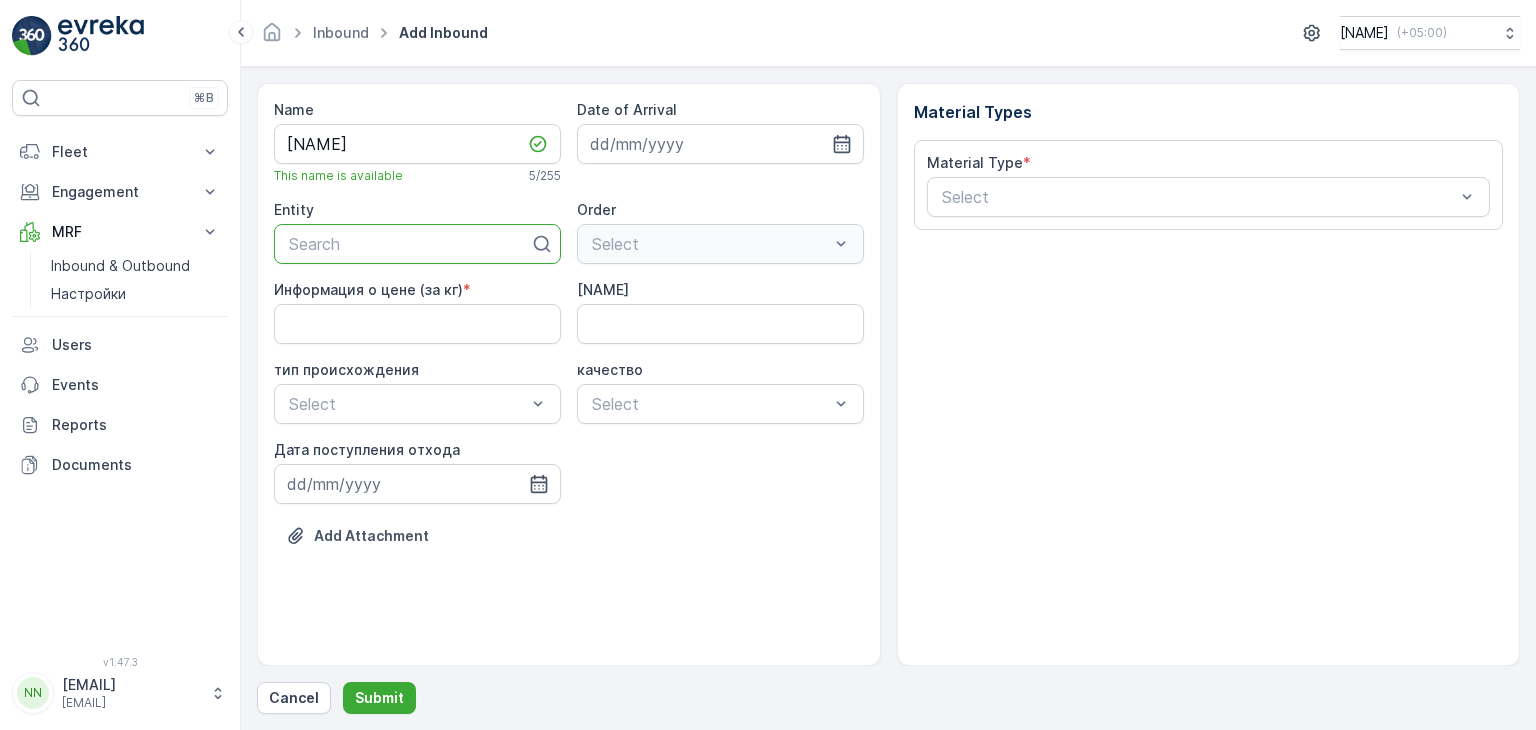 click on "Search" at bounding box center [417, 244] 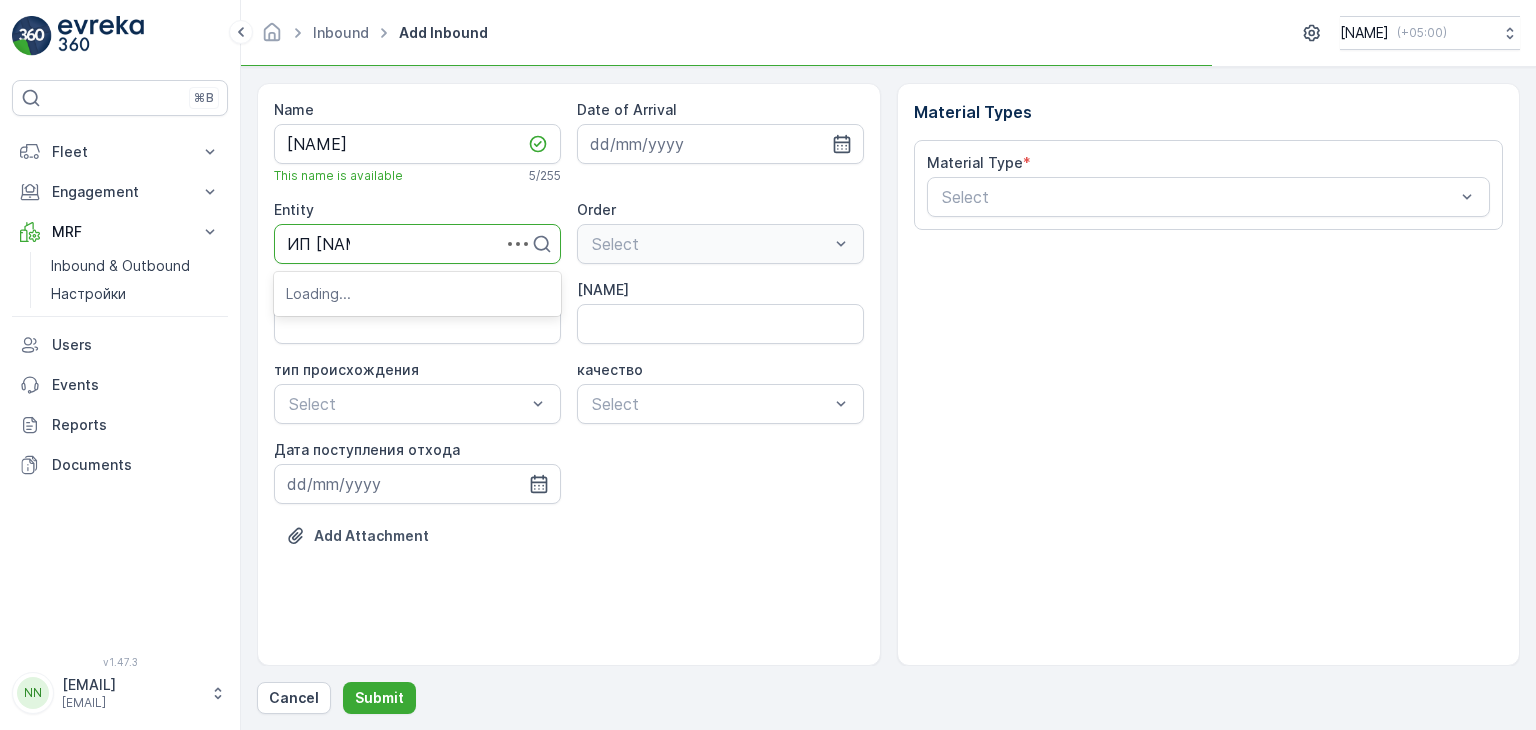 type on "ИП [NAME]" 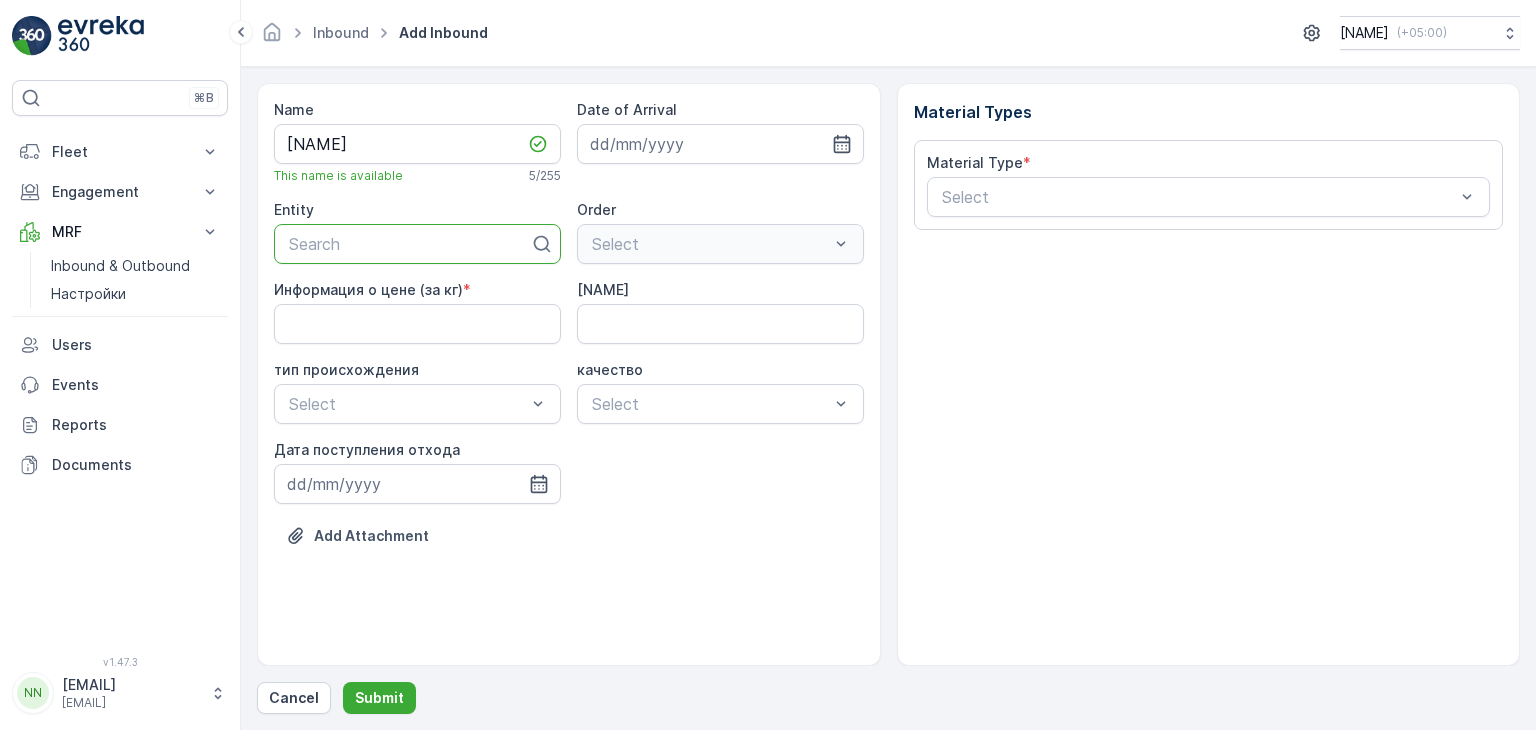drag, startPoint x: 353, startPoint y: 242, endPoint x: 325, endPoint y: 247, distance: 28.442924 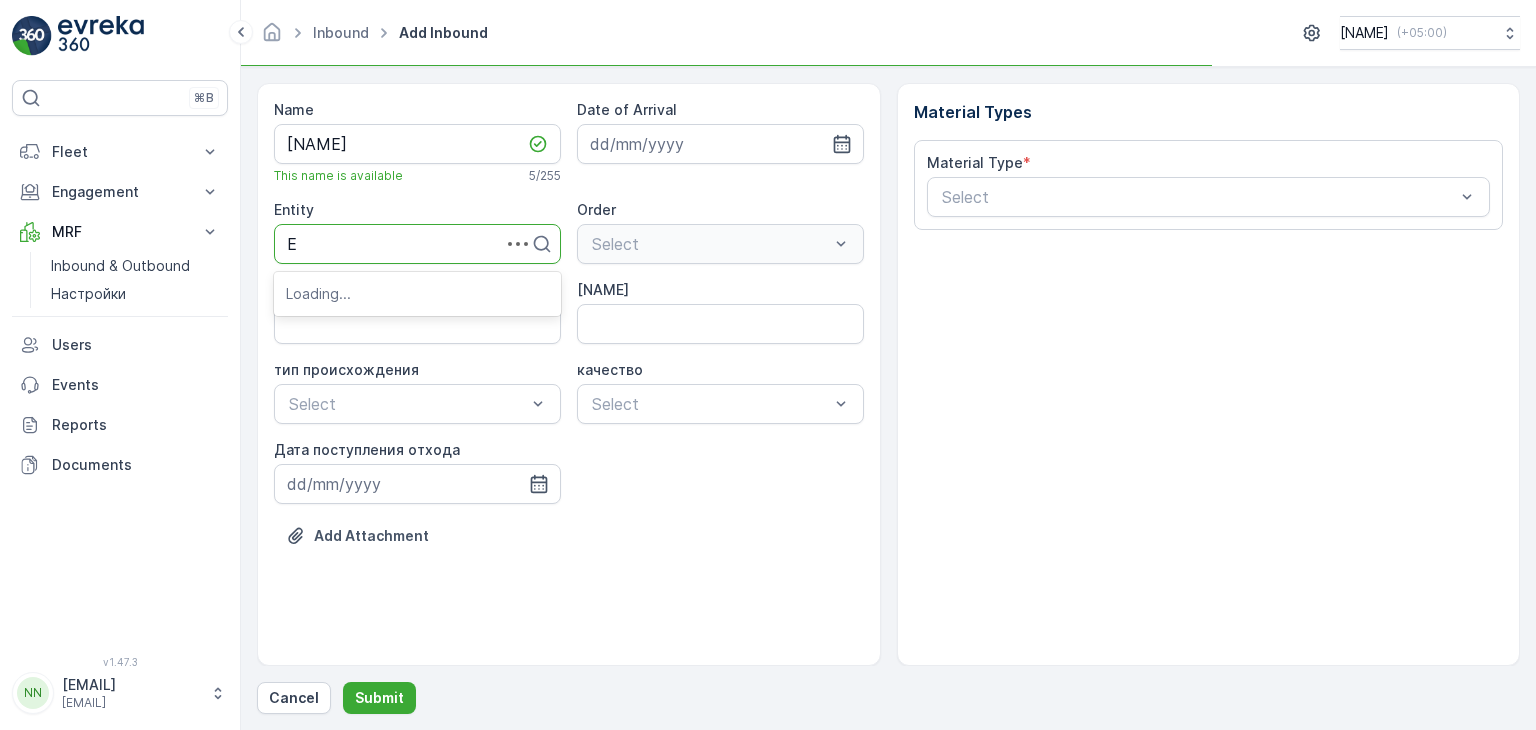 type on "[NAME]" 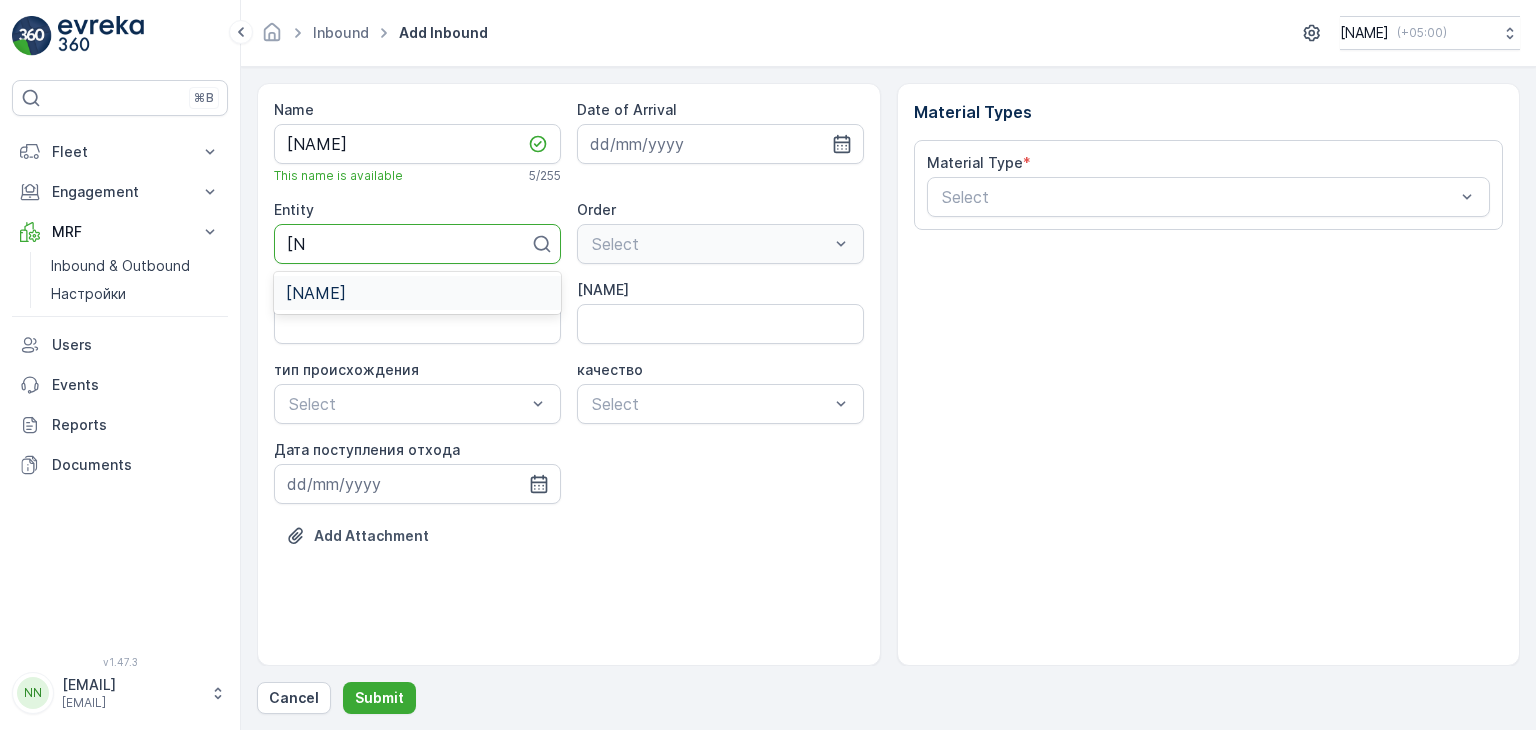 click on "[NAME]" at bounding box center (417, 293) 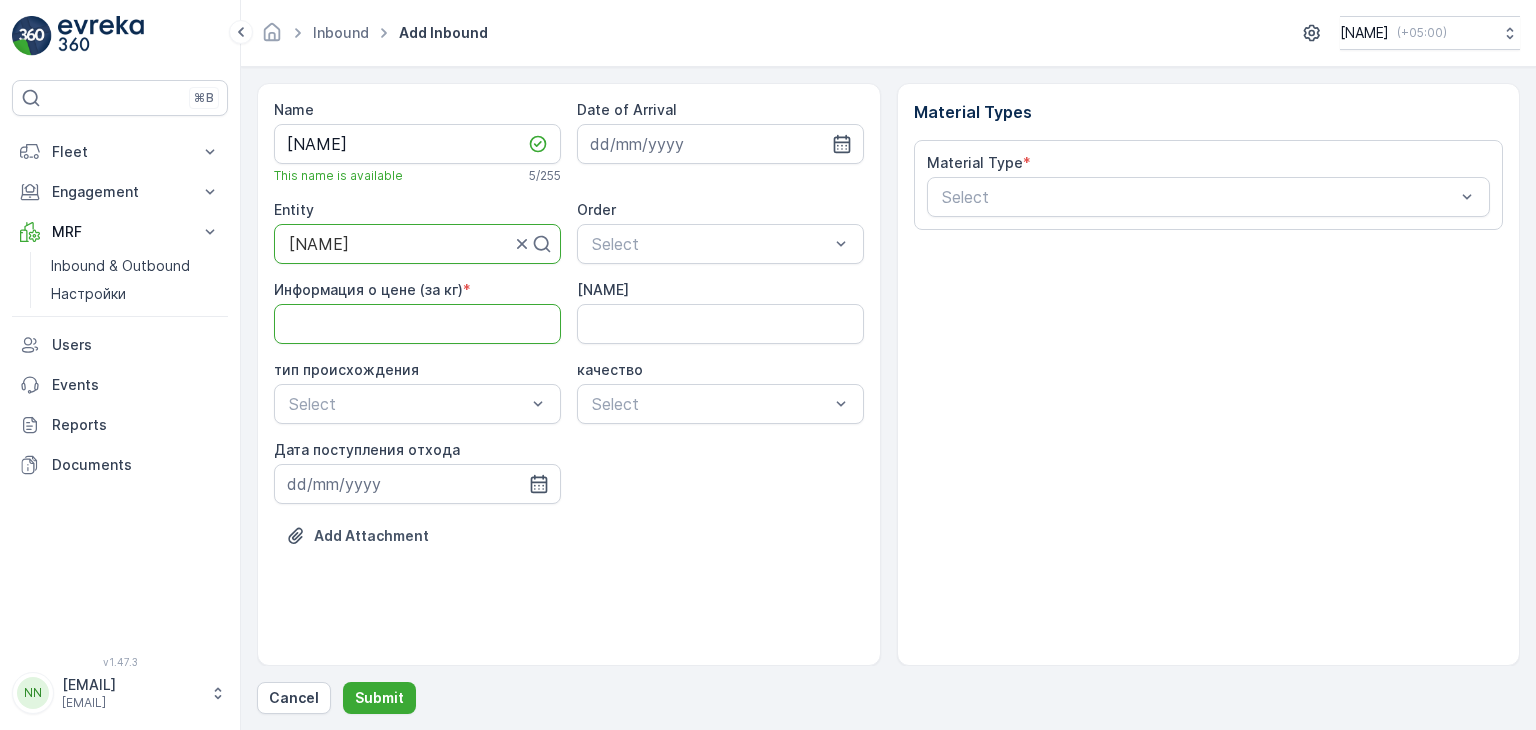 click on "Информация о цене (за кг)" at bounding box center [417, 324] 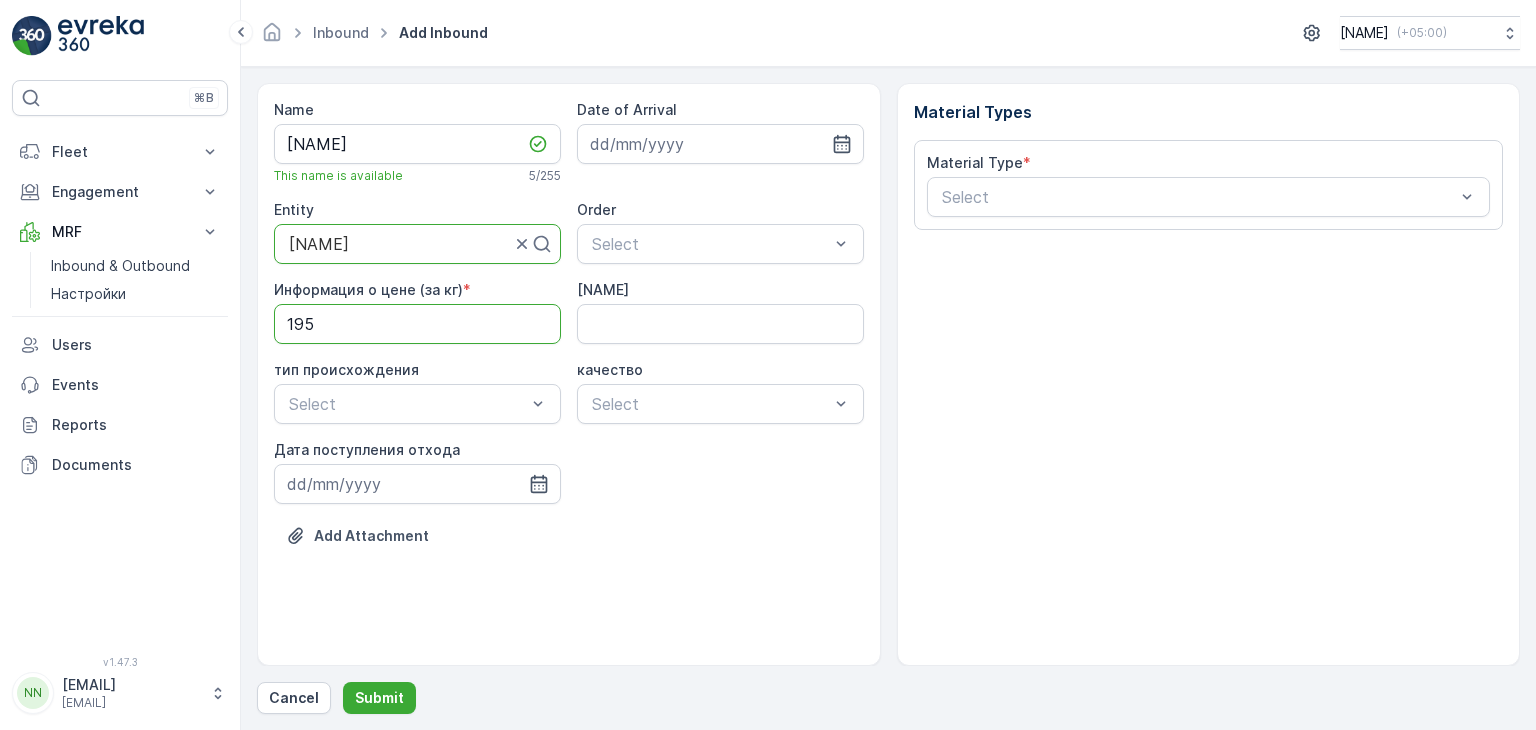 type on "195" 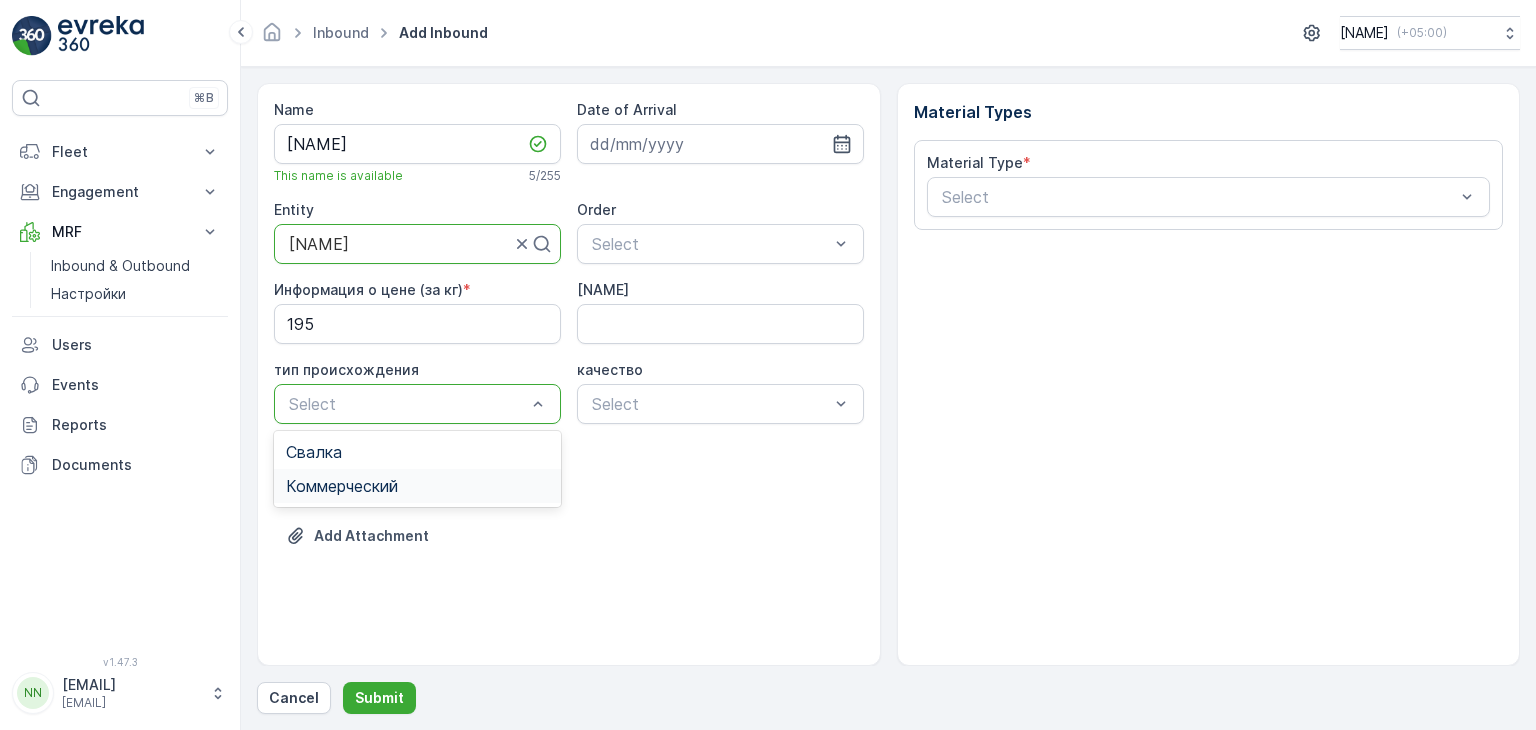 click on "Коммерческий" at bounding box center [342, 486] 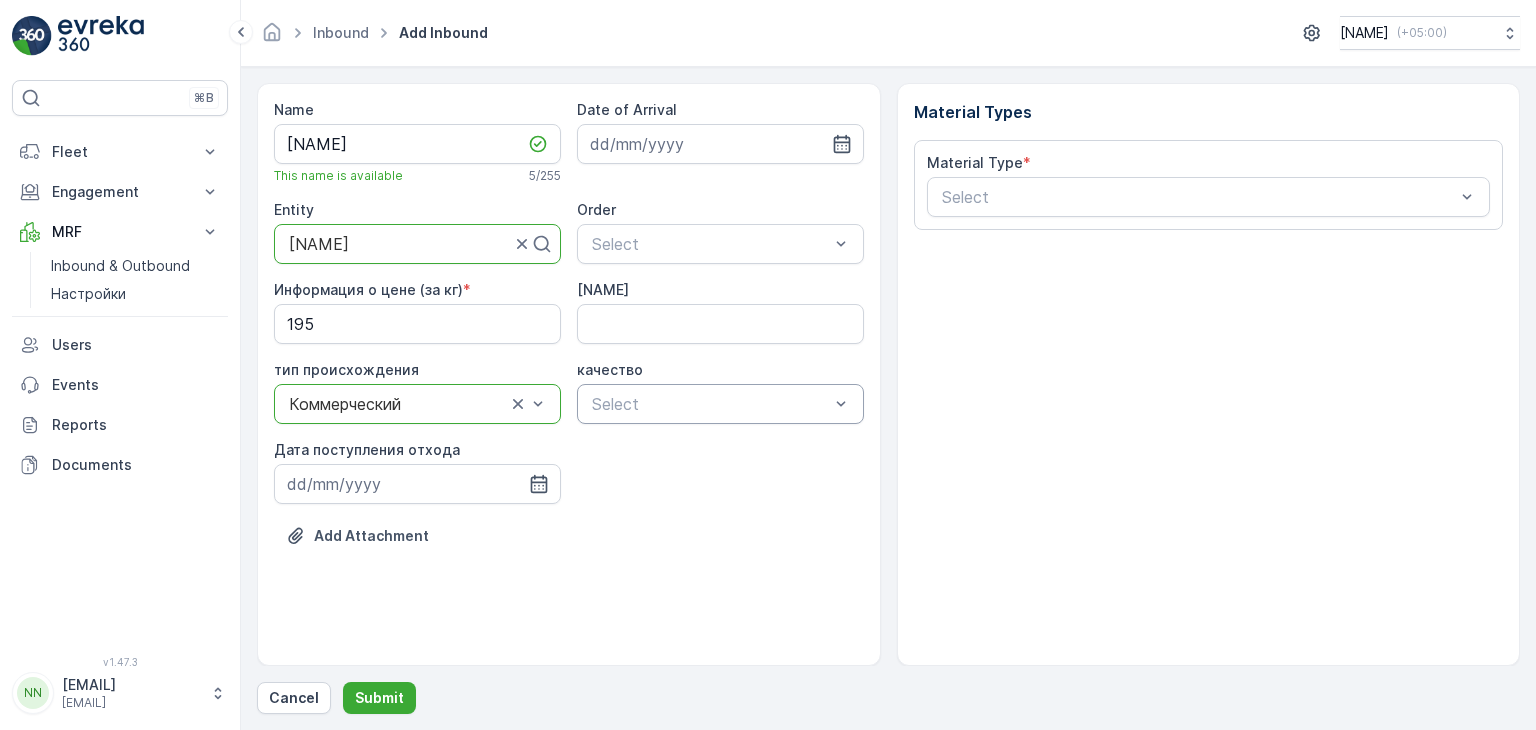 click at bounding box center [710, 404] 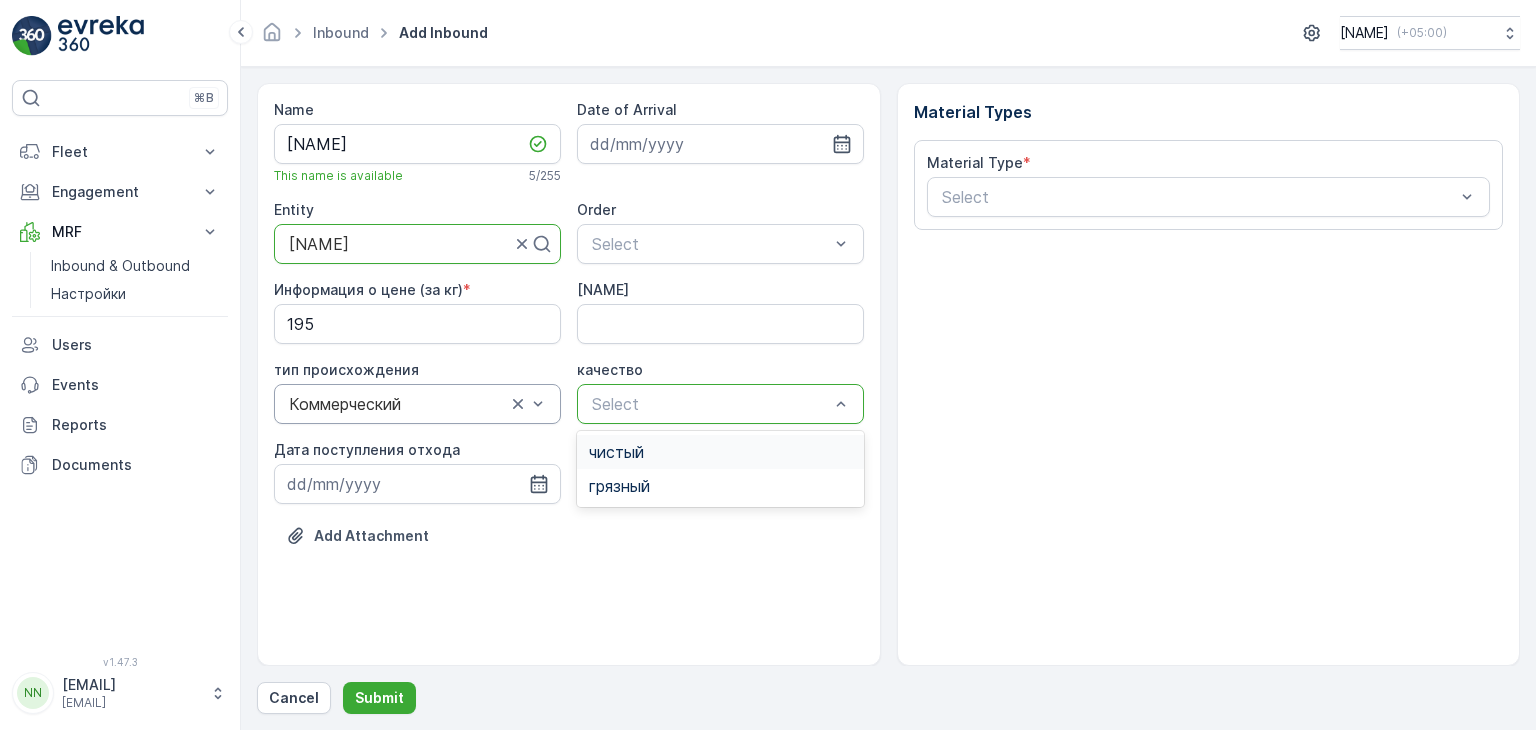 click on "чистый" at bounding box center (616, 452) 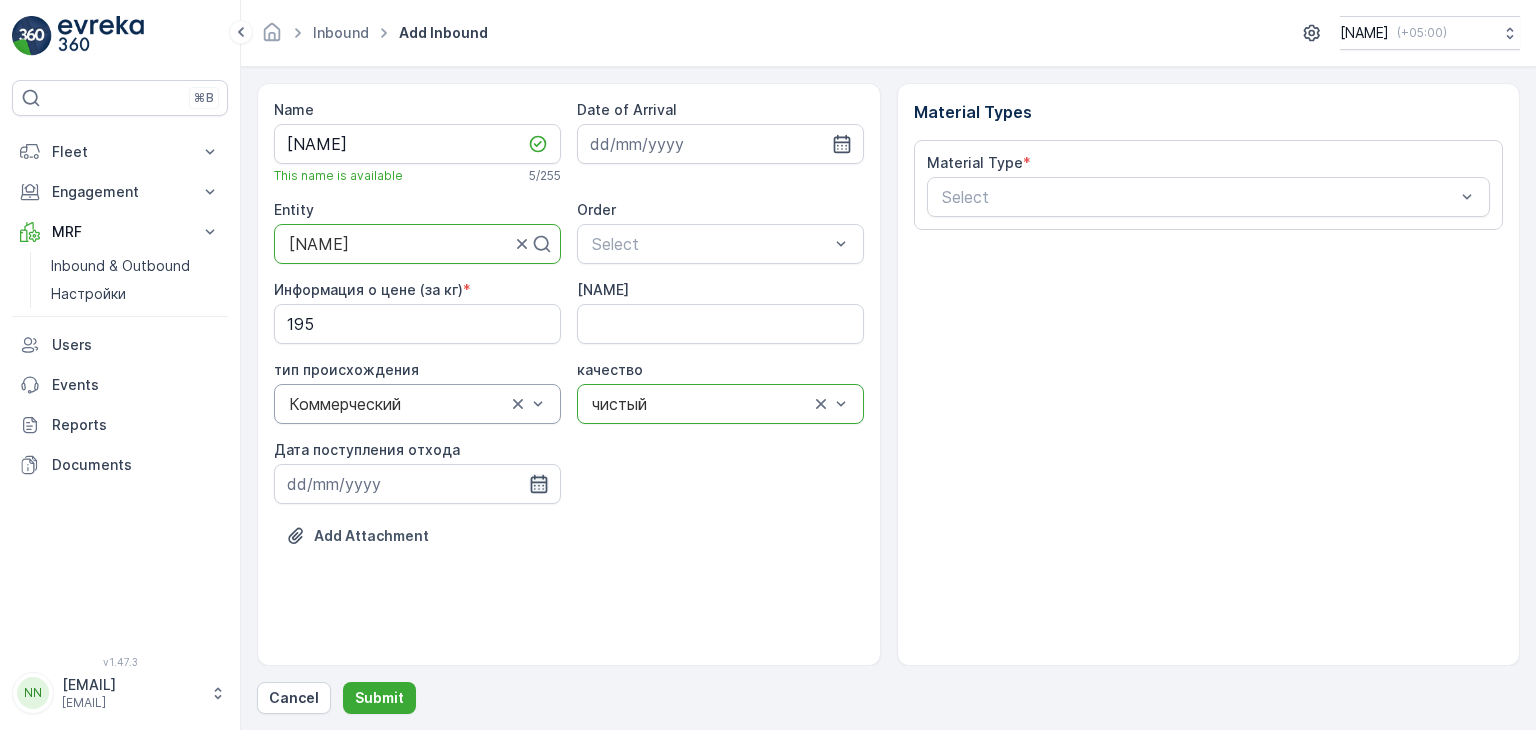 click 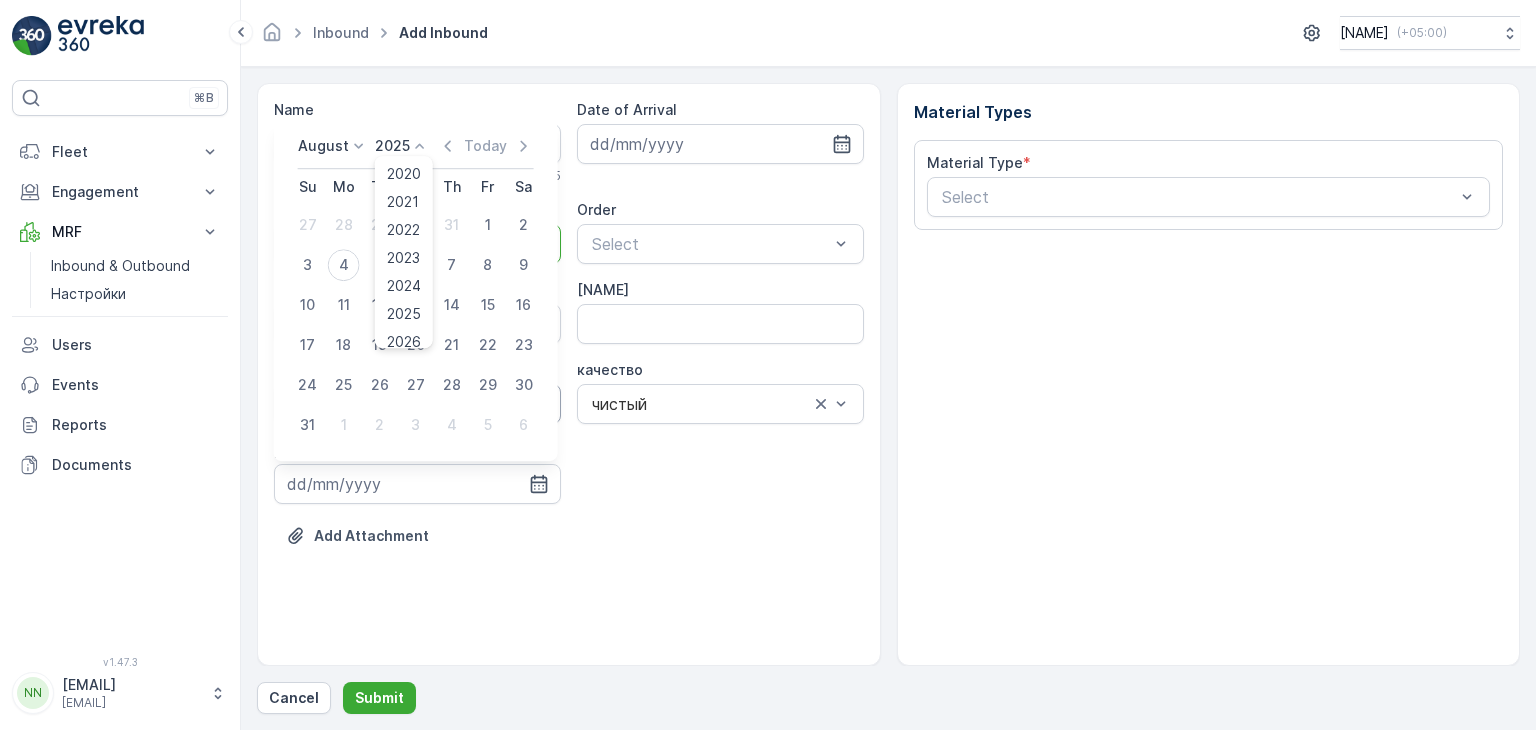 click 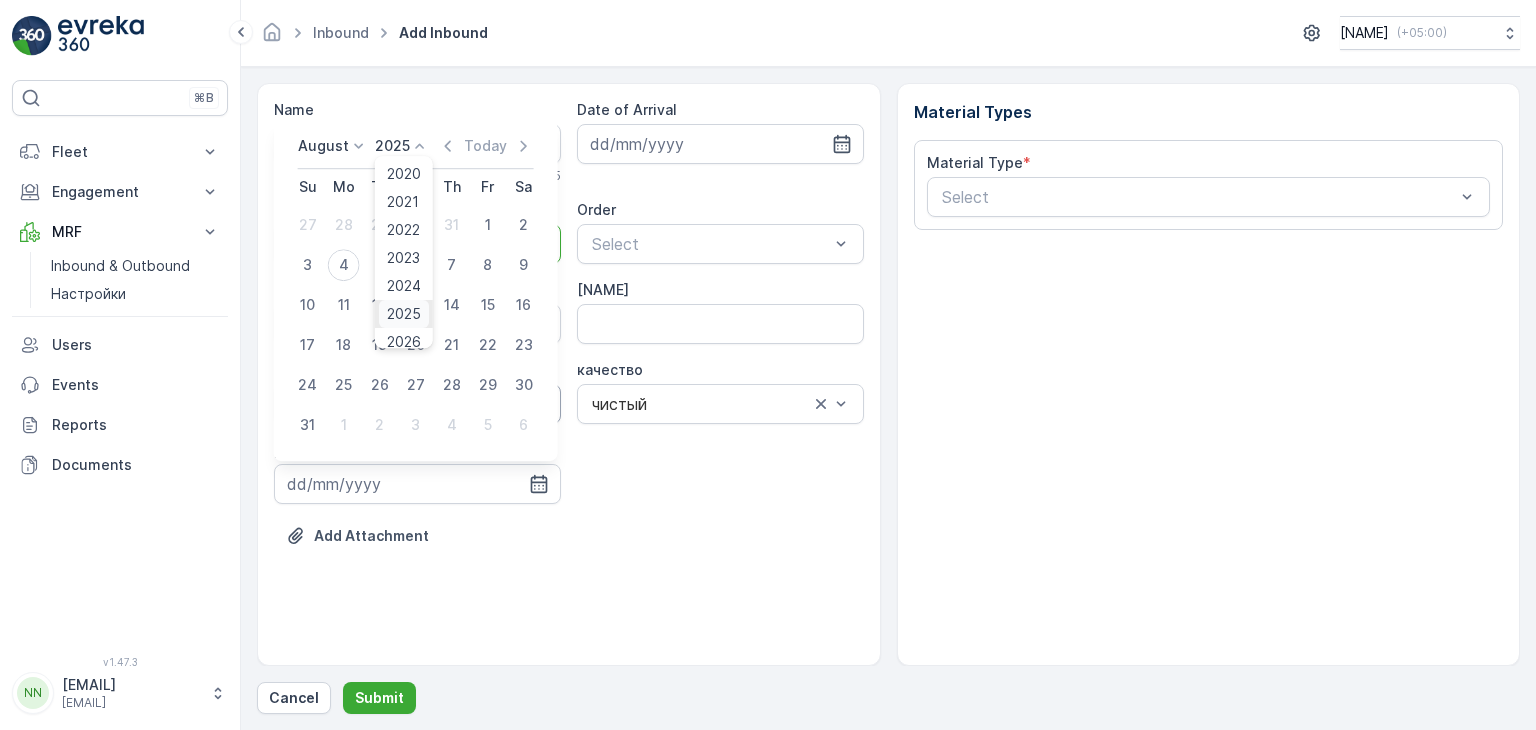 click on "2025" at bounding box center [404, 314] 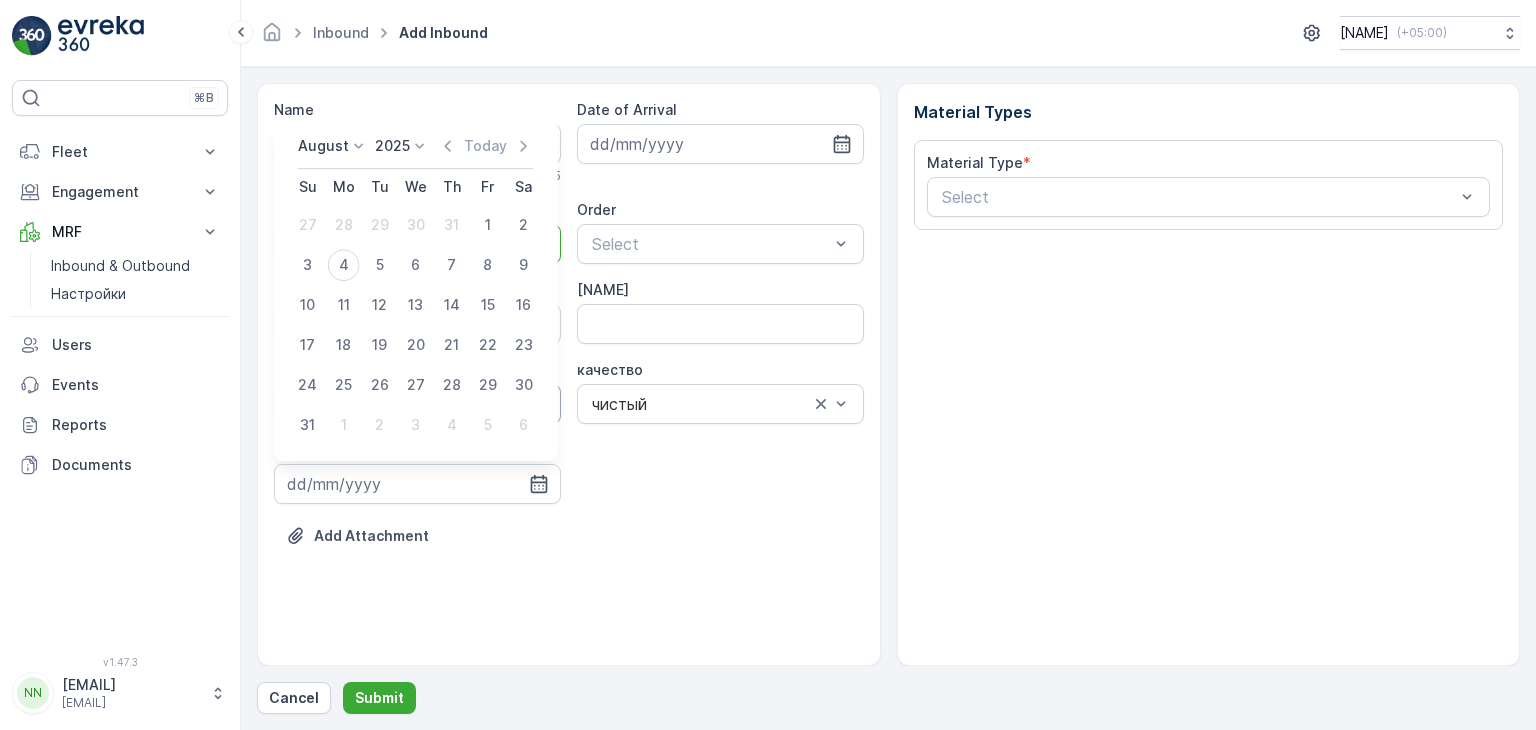 click 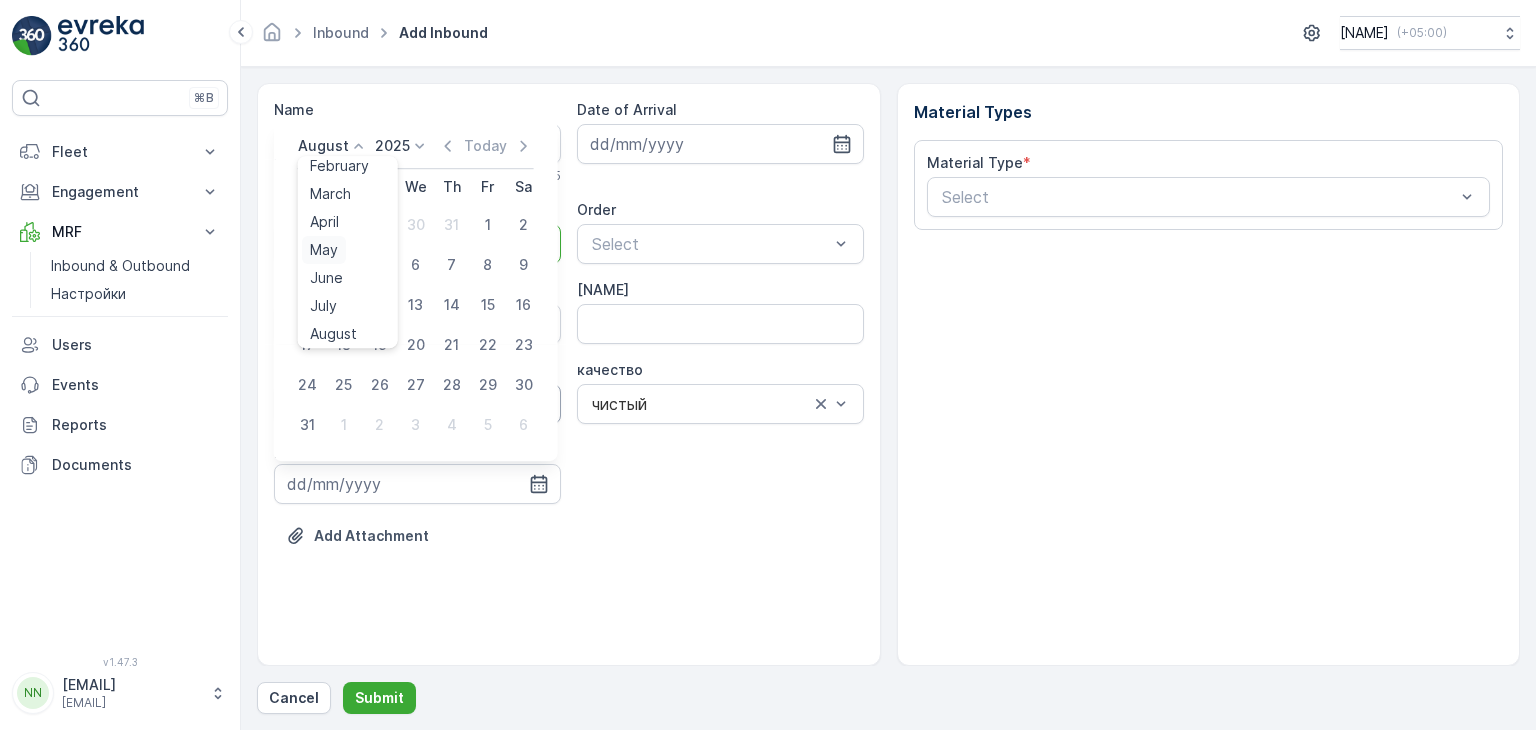 scroll, scrollTop: 100, scrollLeft: 0, axis: vertical 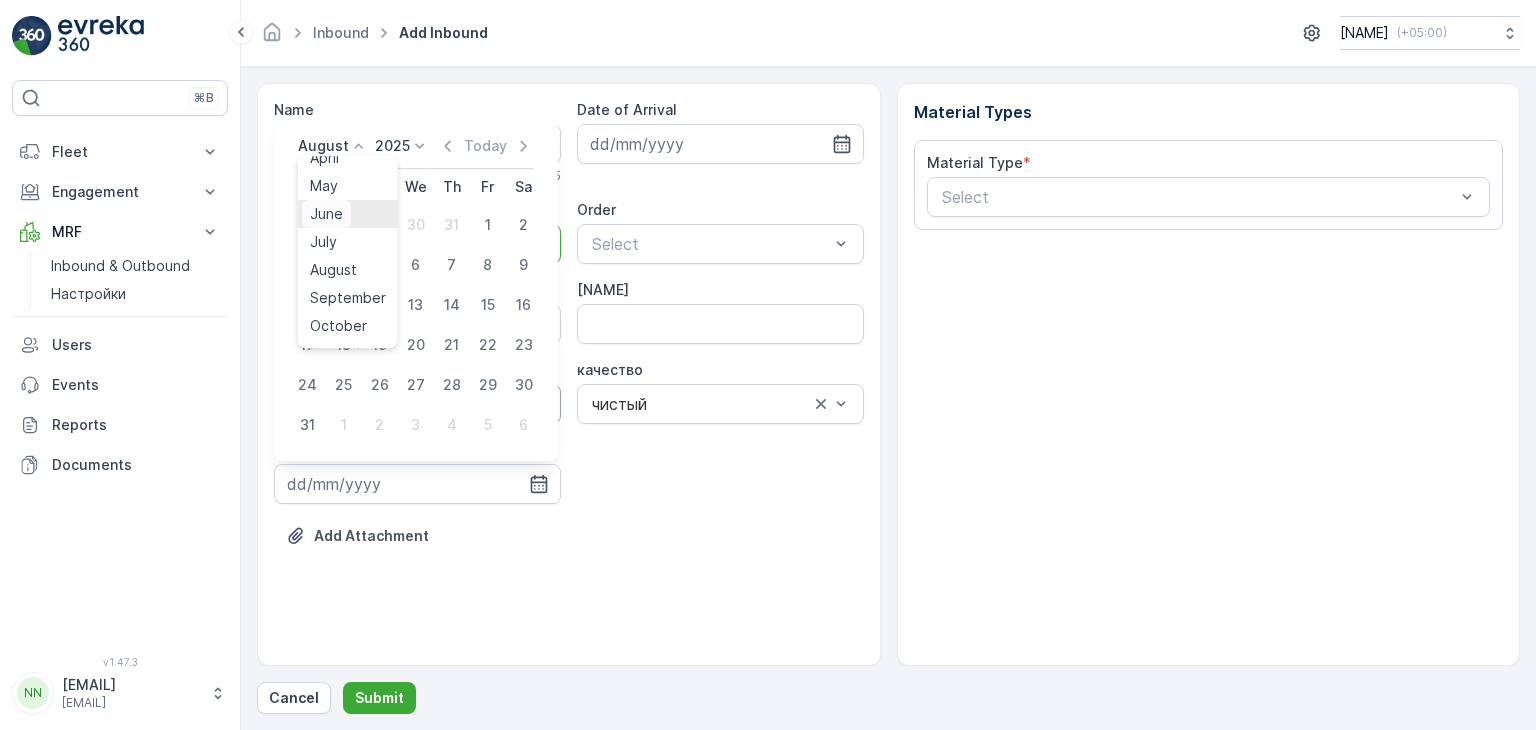 click on "June" at bounding box center (326, 214) 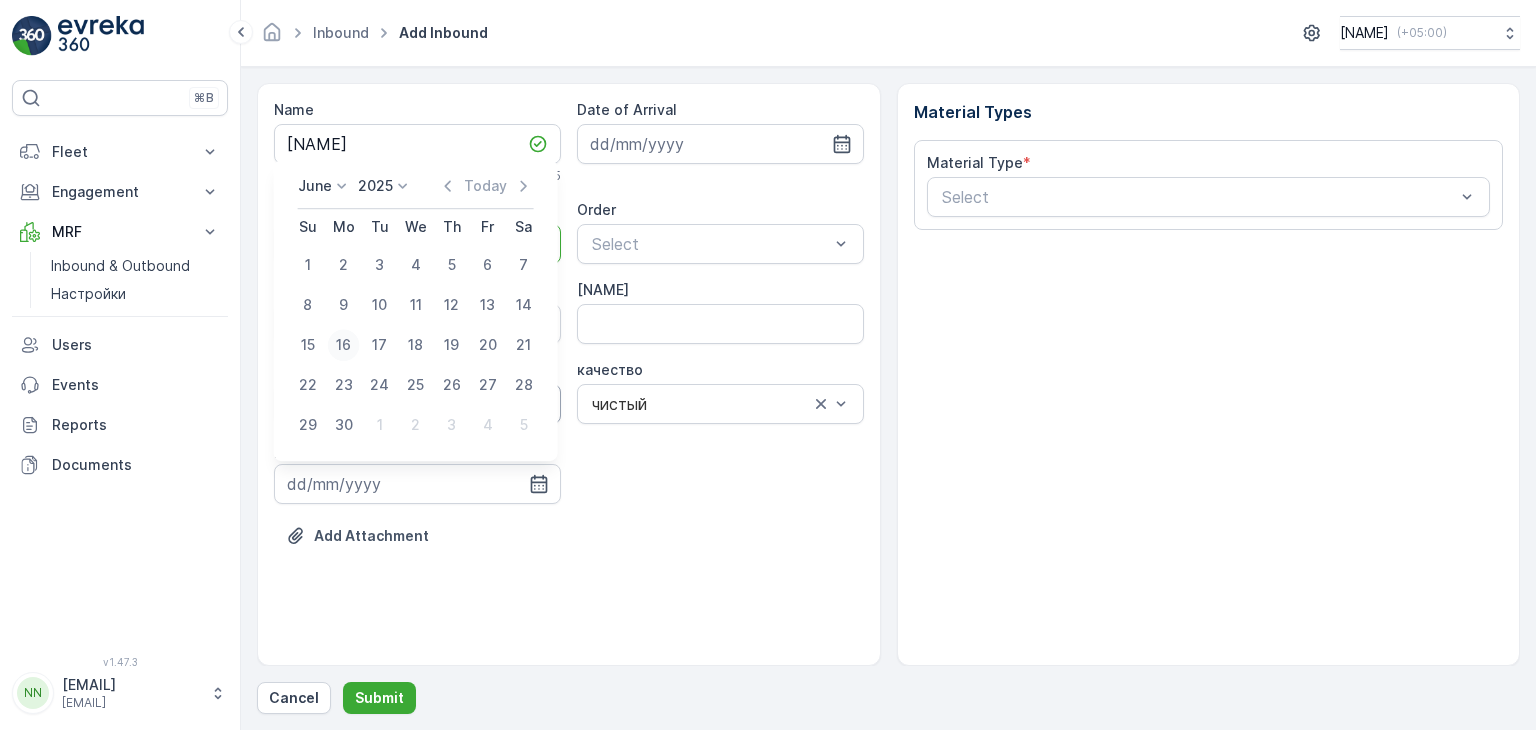 click on "16" at bounding box center [344, 345] 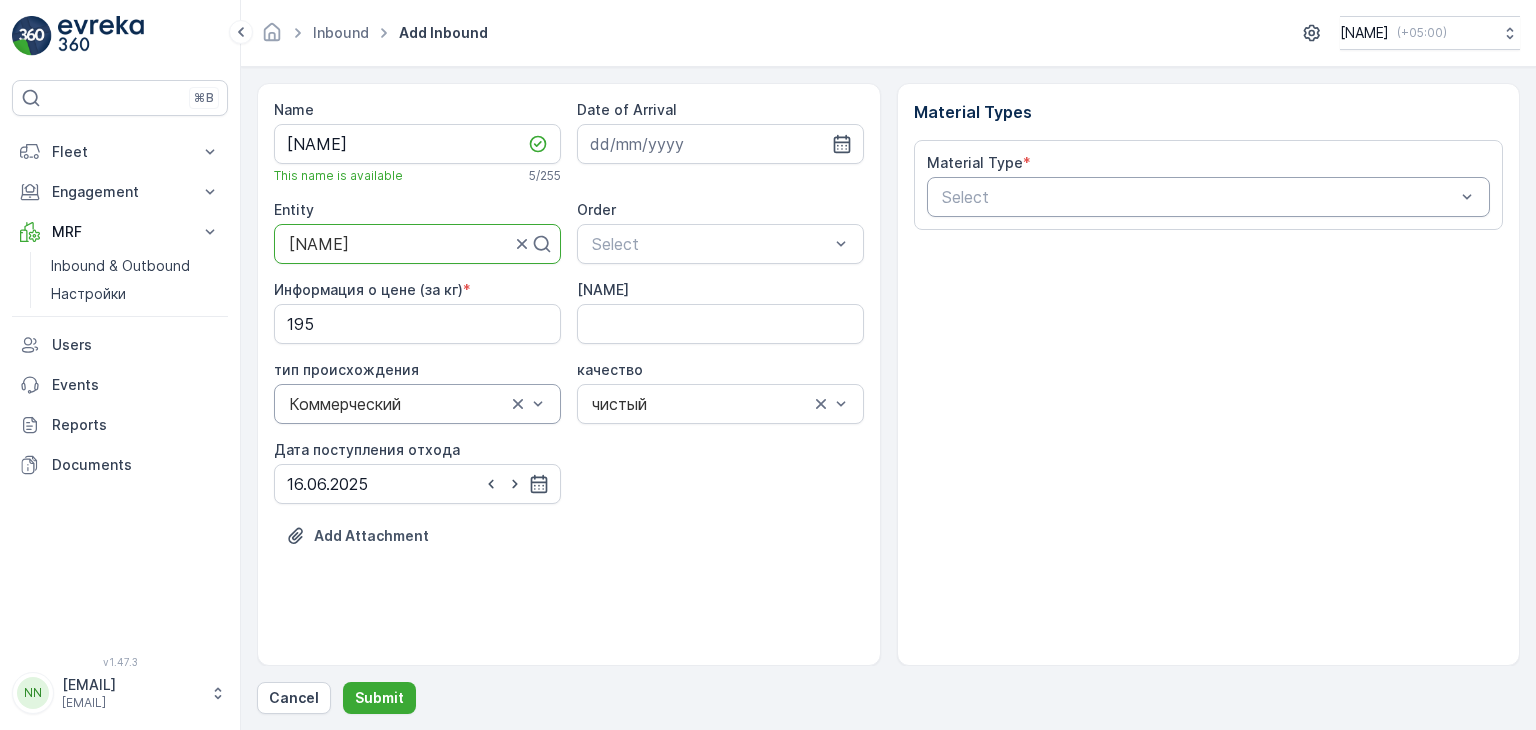 click at bounding box center [1199, 197] 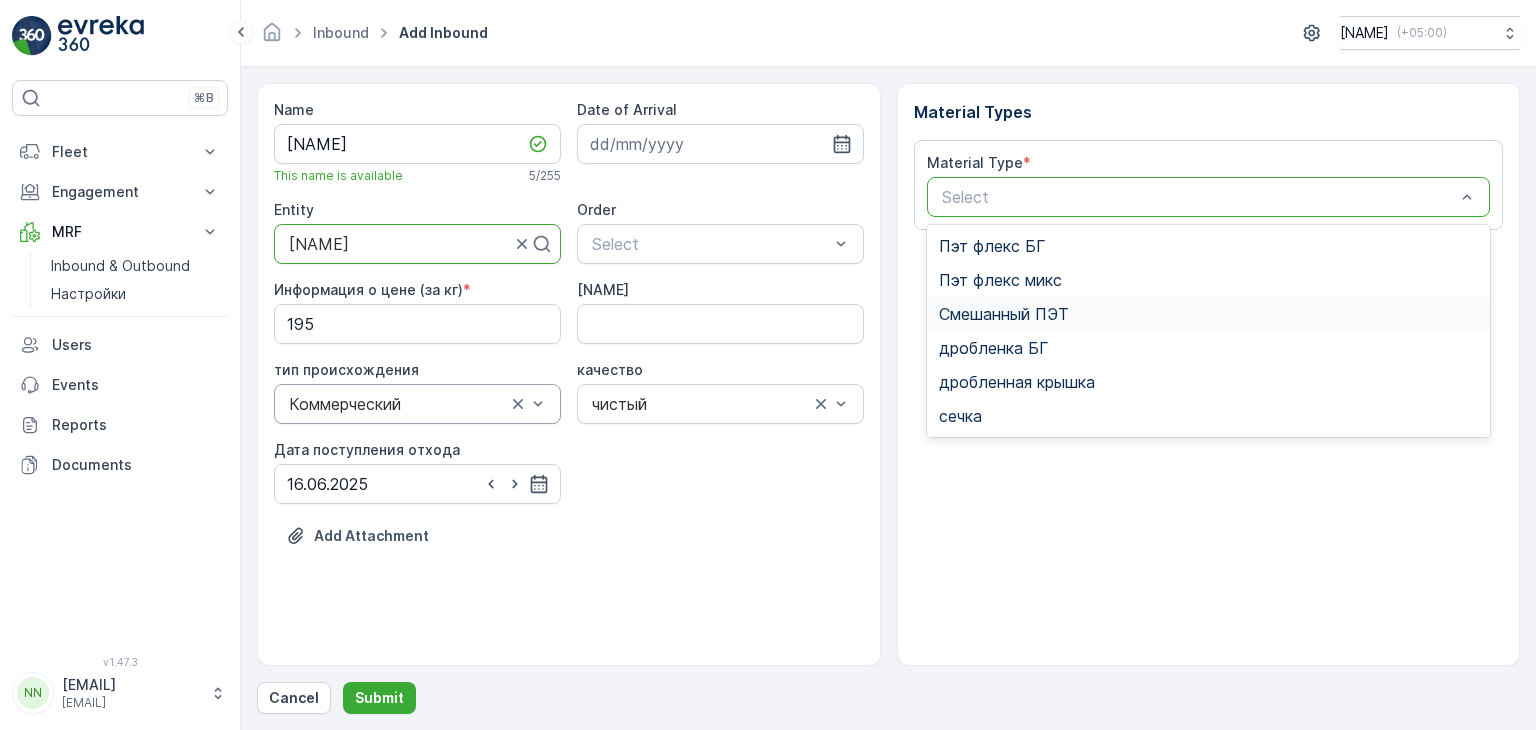 click on "Смешанный ПЭТ" at bounding box center (1004, 314) 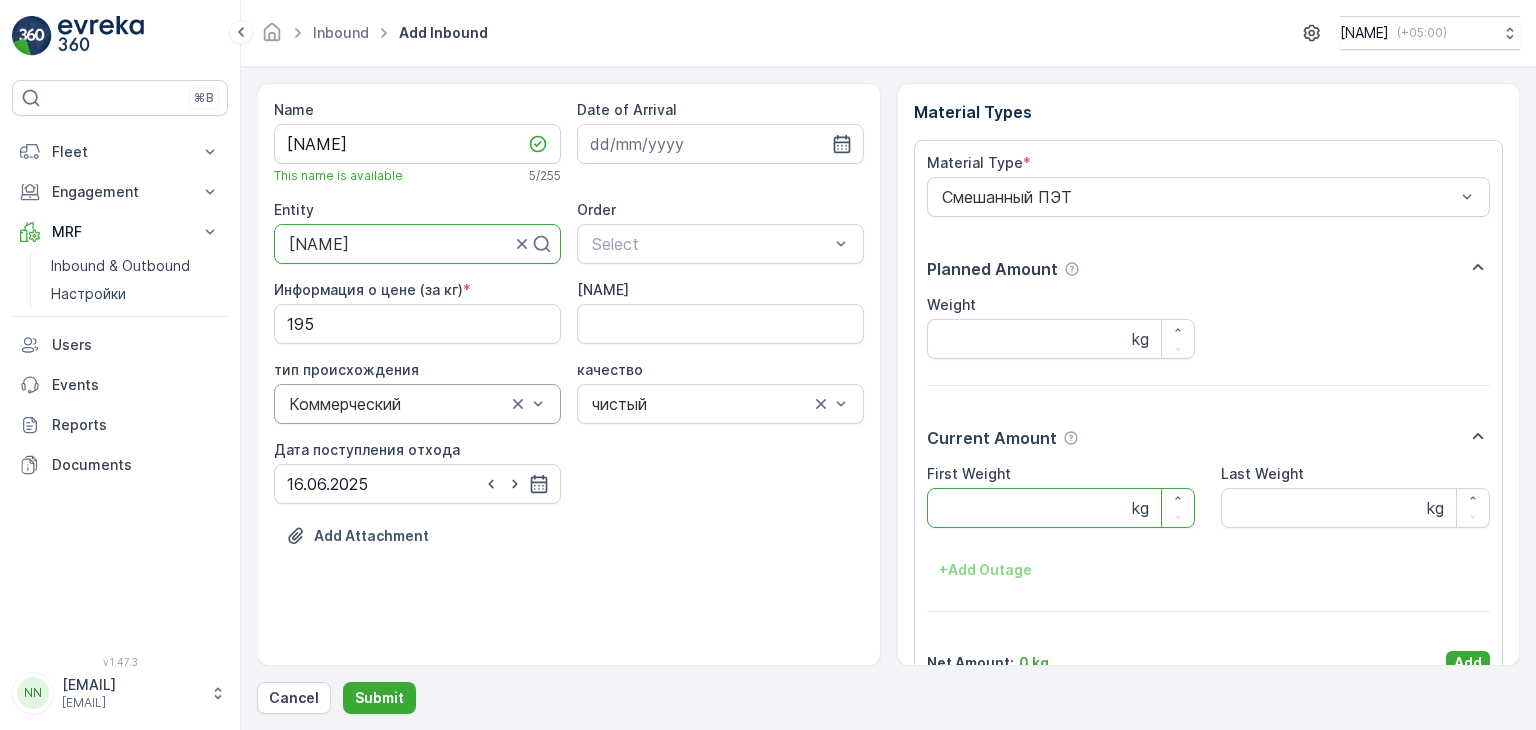 click on "First Weight" at bounding box center [1061, 508] 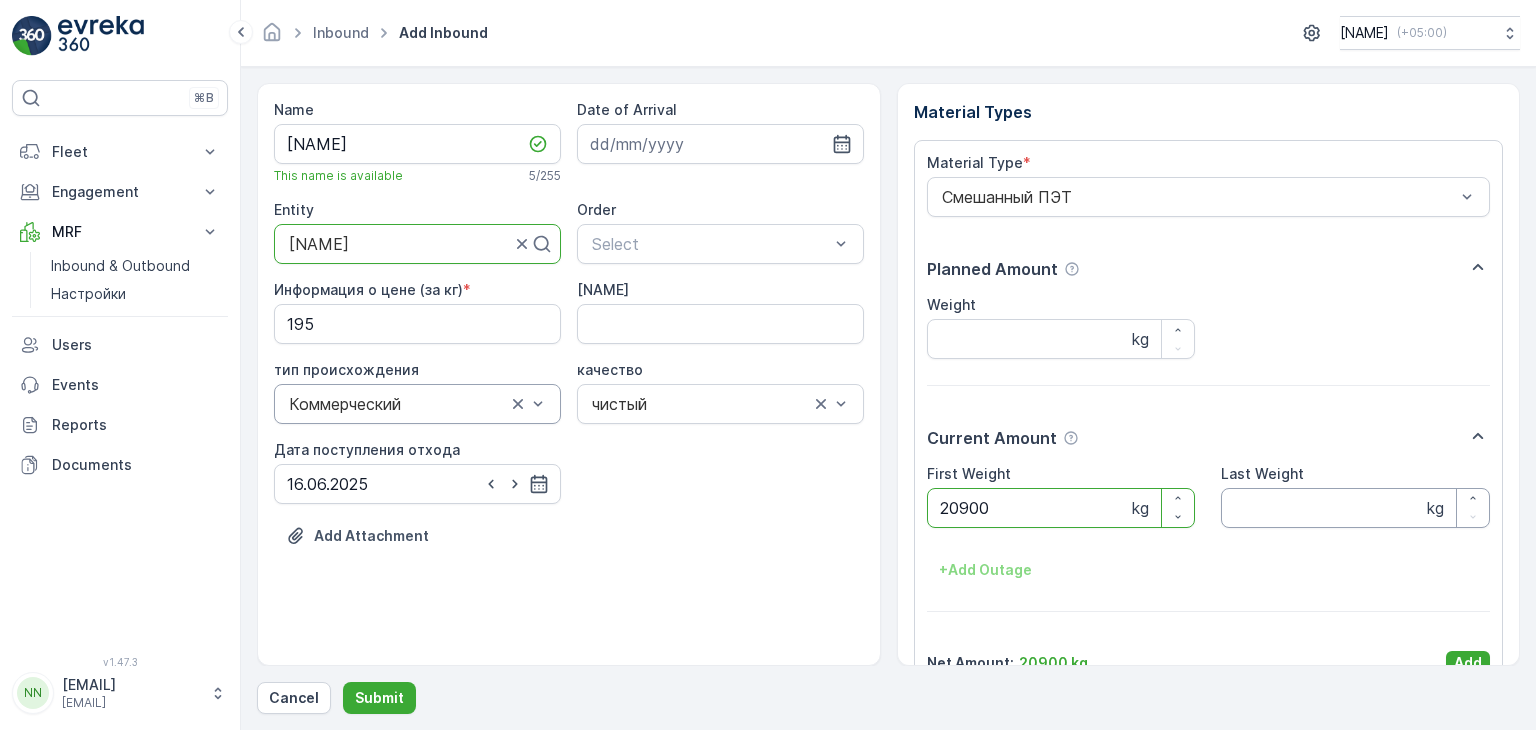 type on "20900" 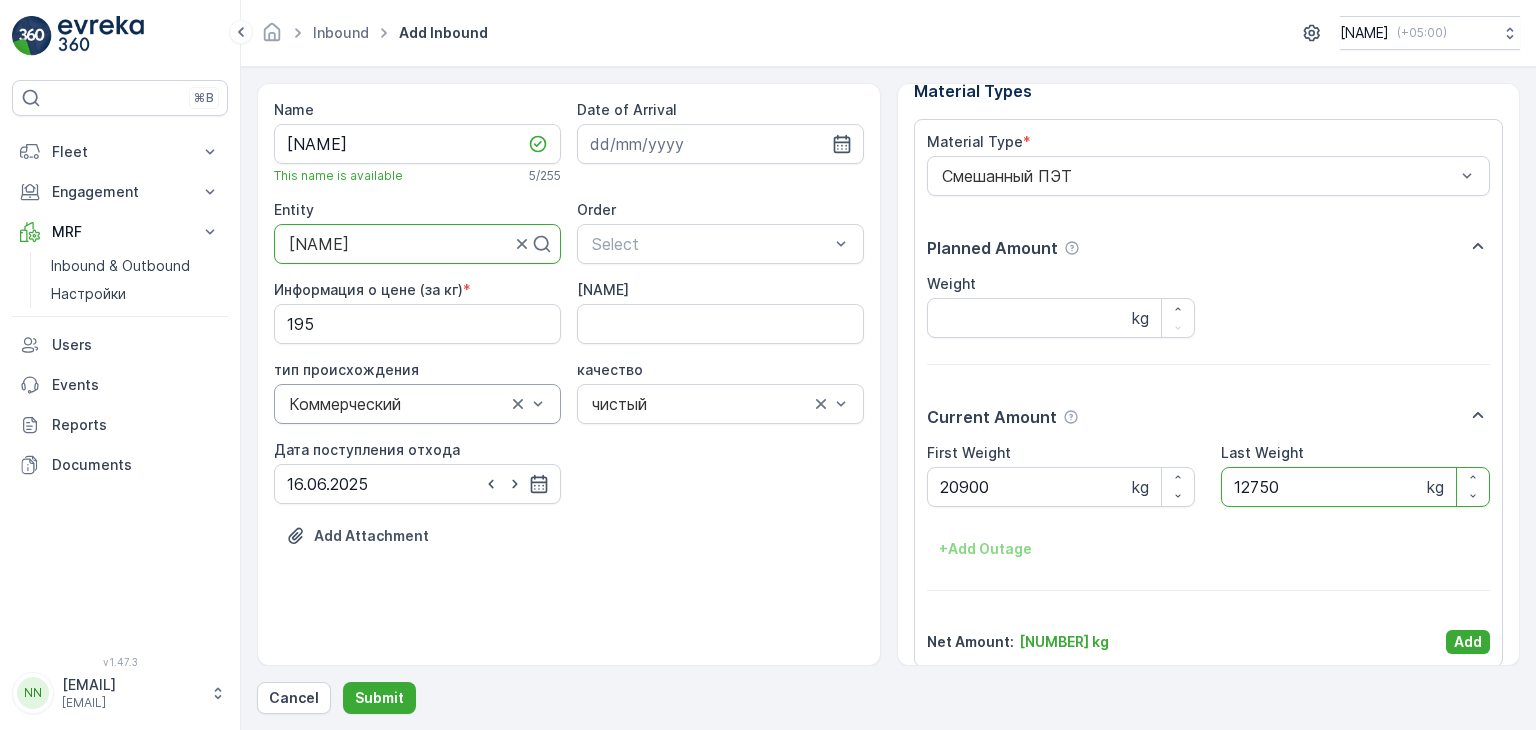 scroll, scrollTop: 39, scrollLeft: 0, axis: vertical 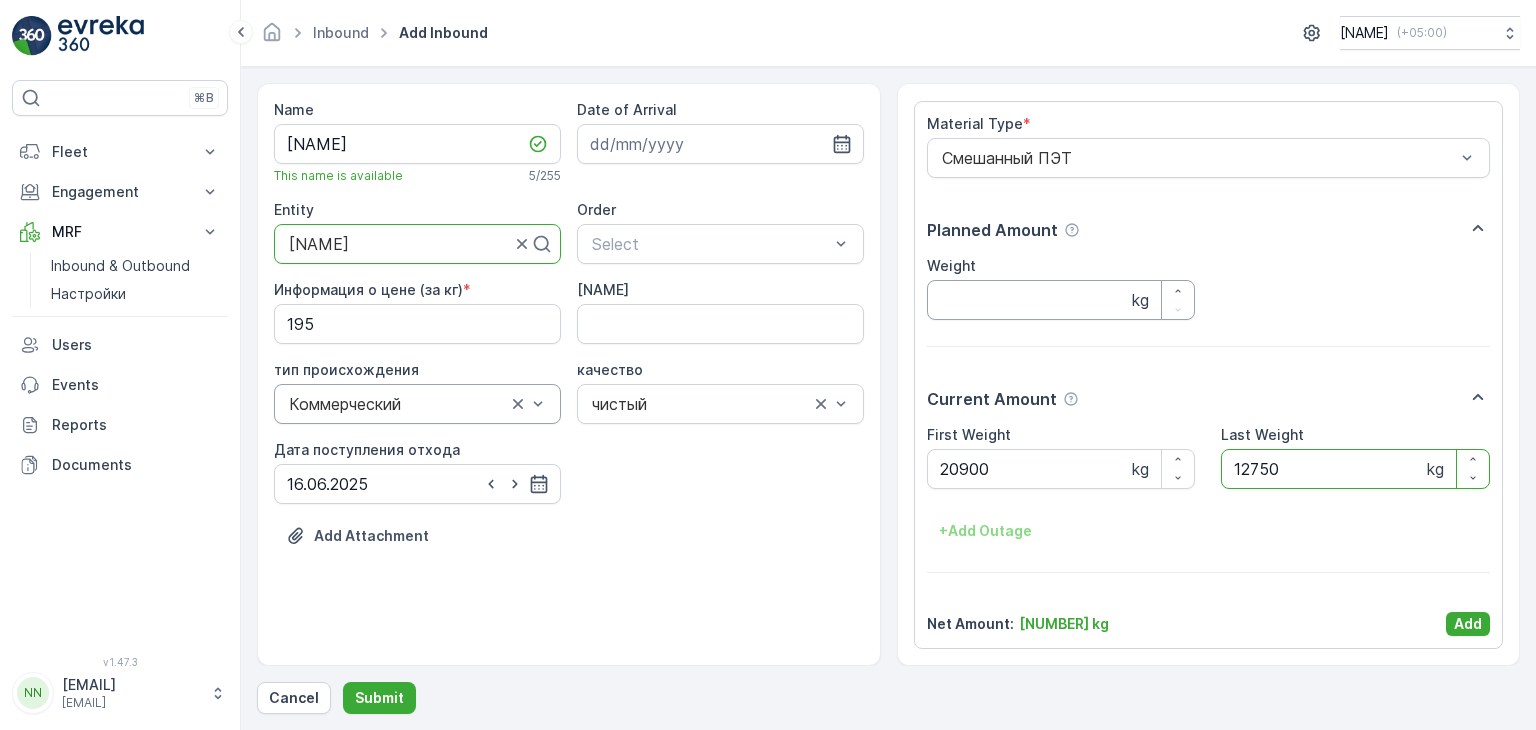 type on "12750" 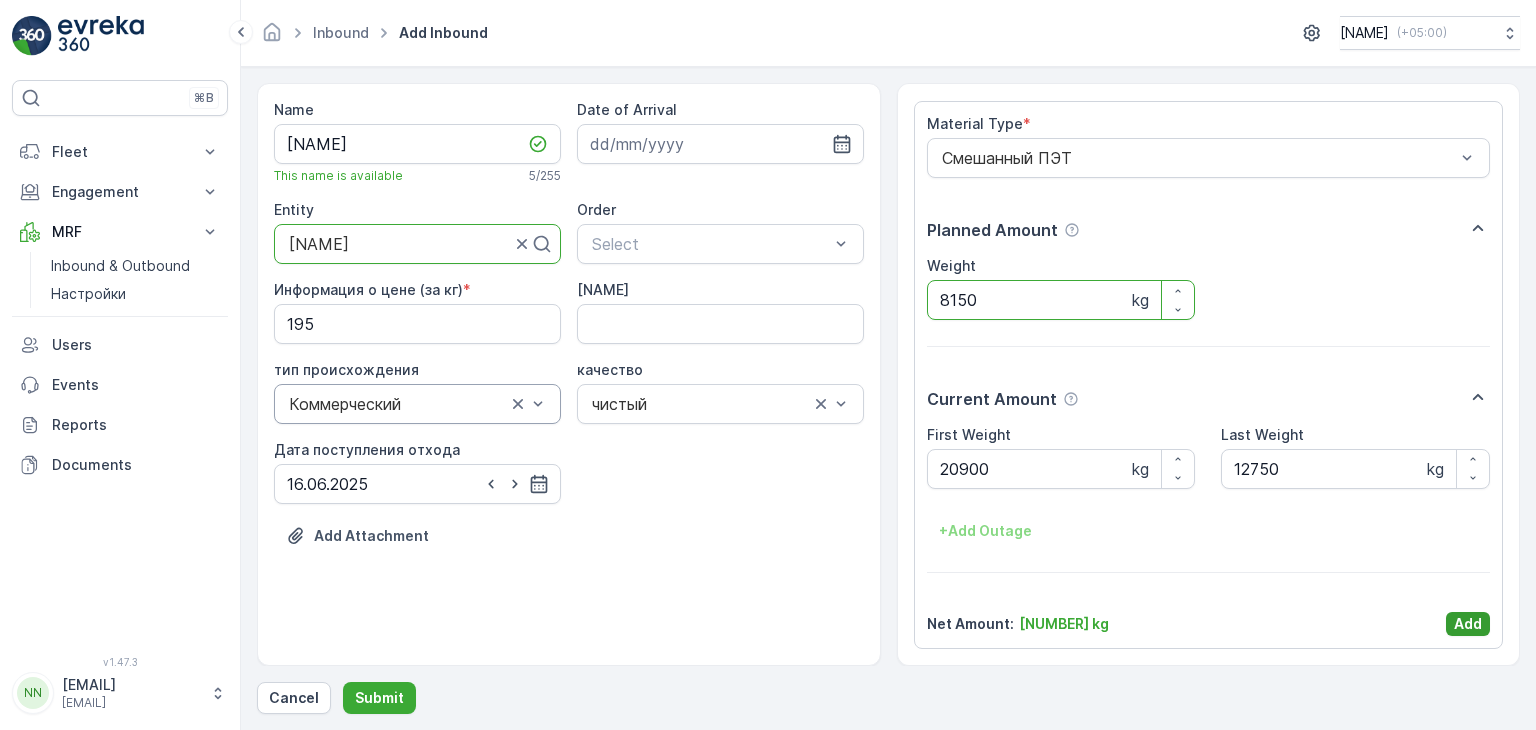 type on "8150" 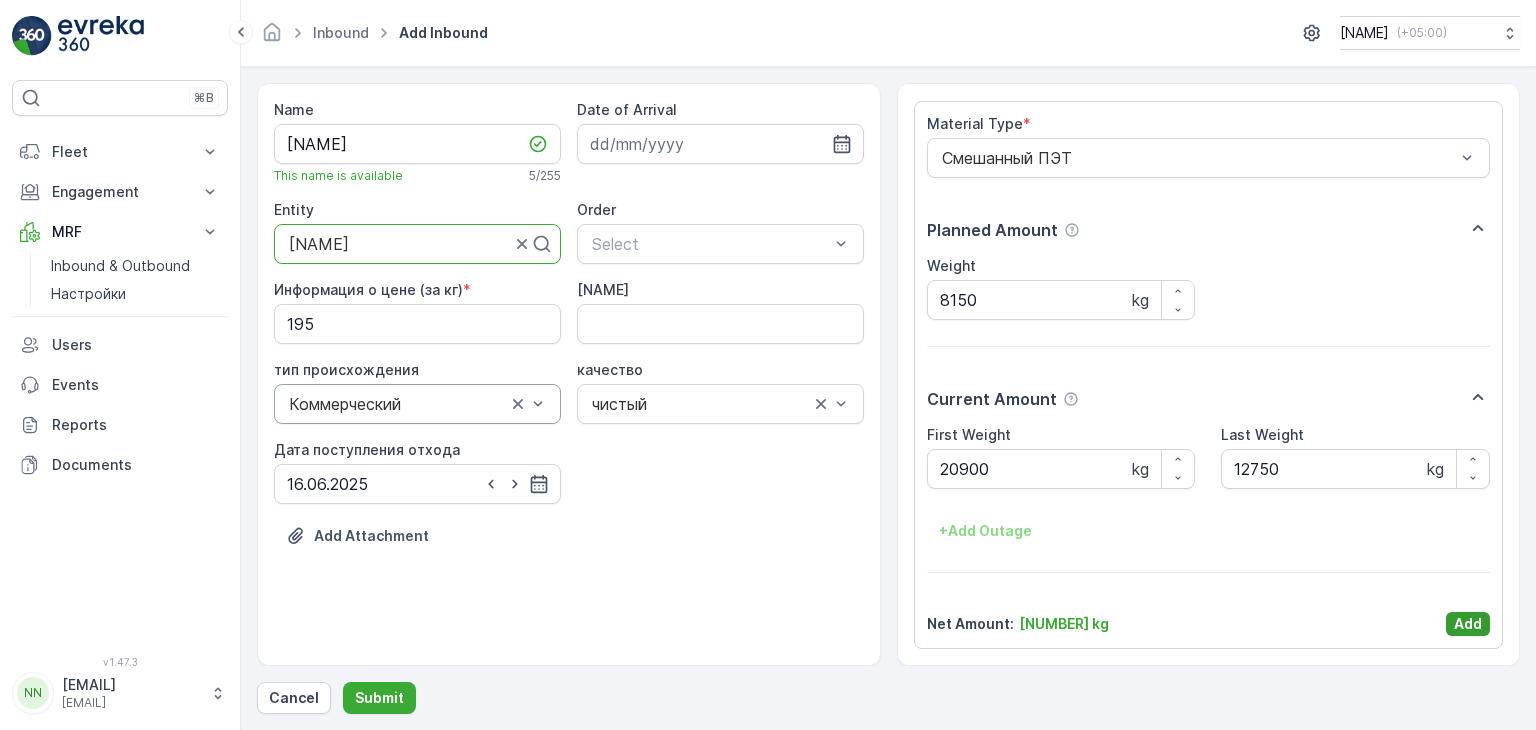 click on "Add" at bounding box center [1468, 624] 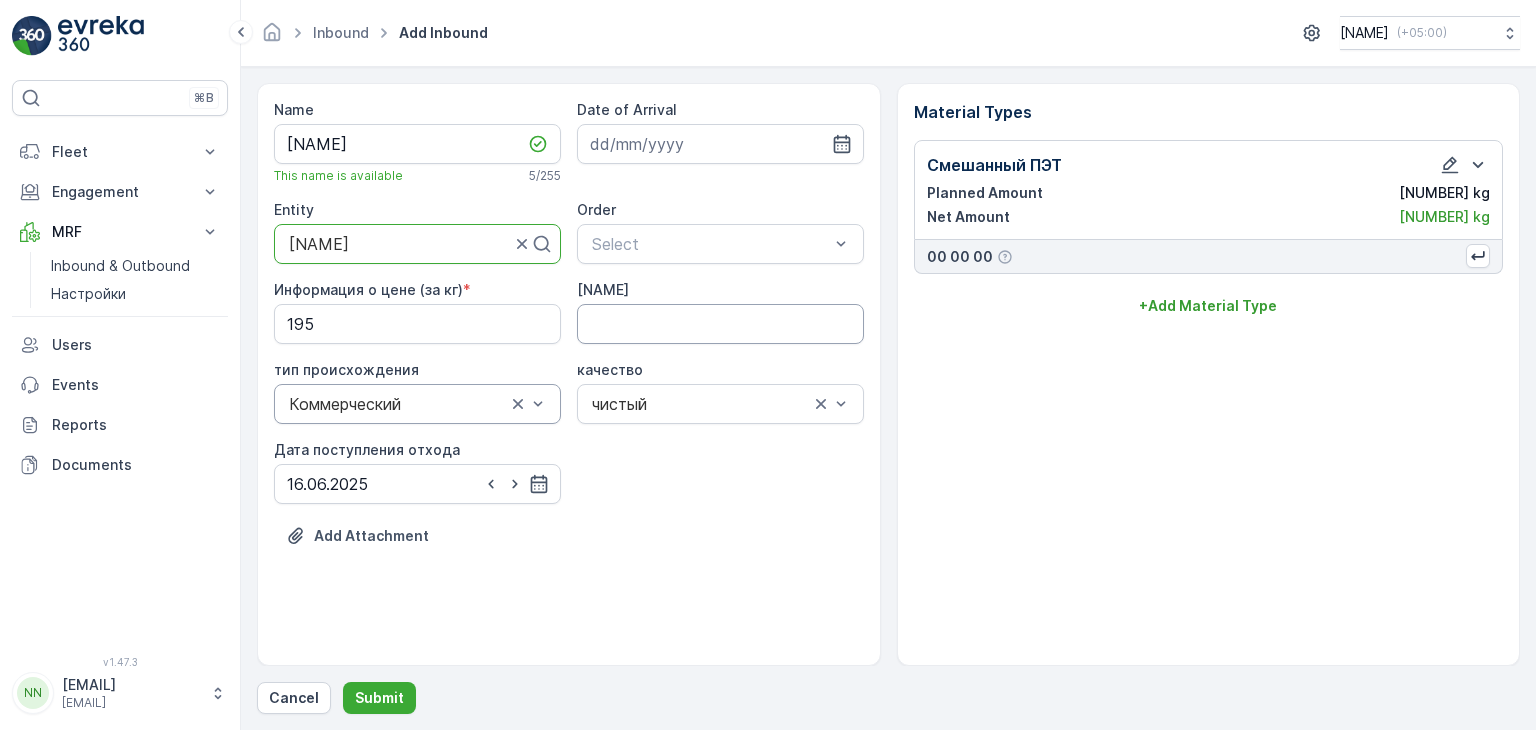click on "[NAME]" at bounding box center (720, 324) 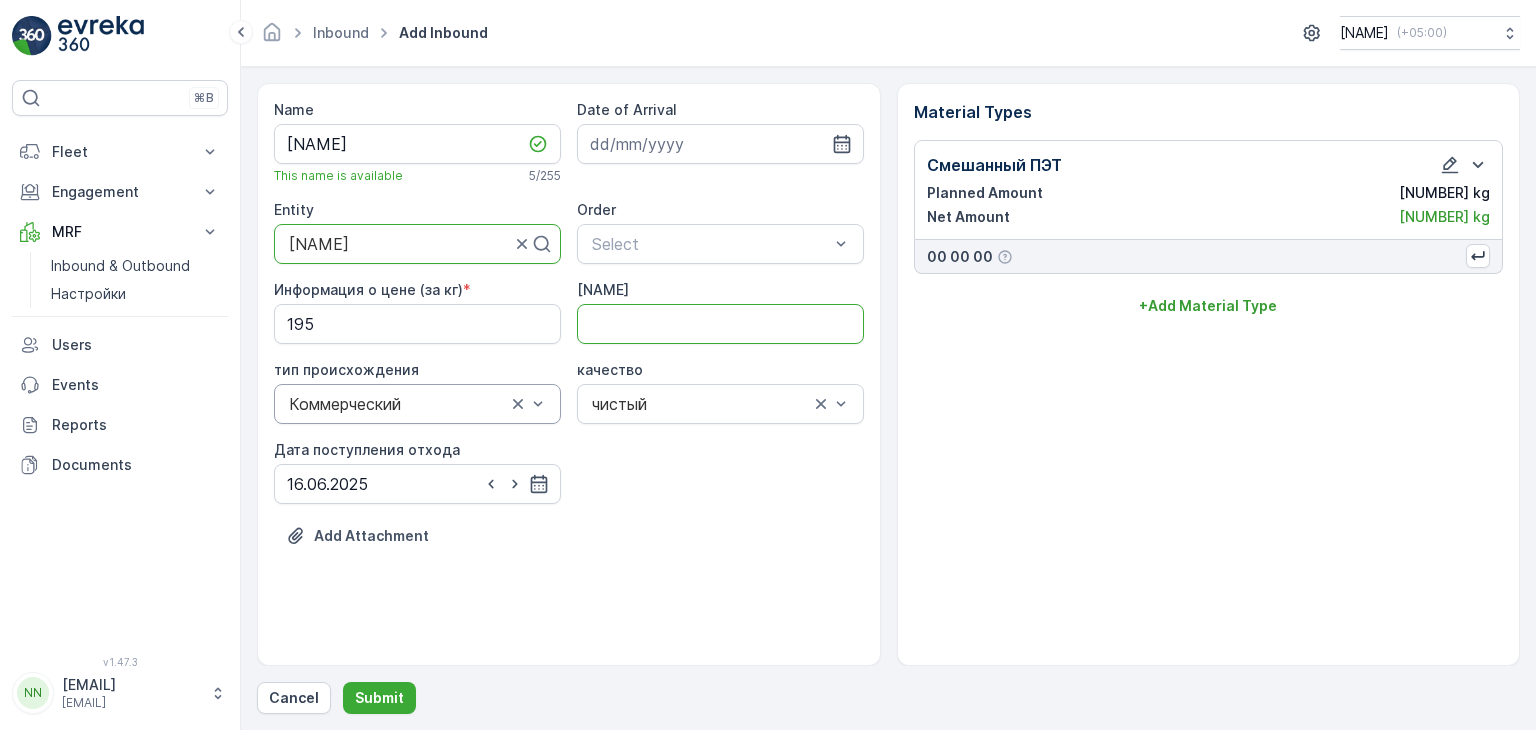 type on "[CODE]" 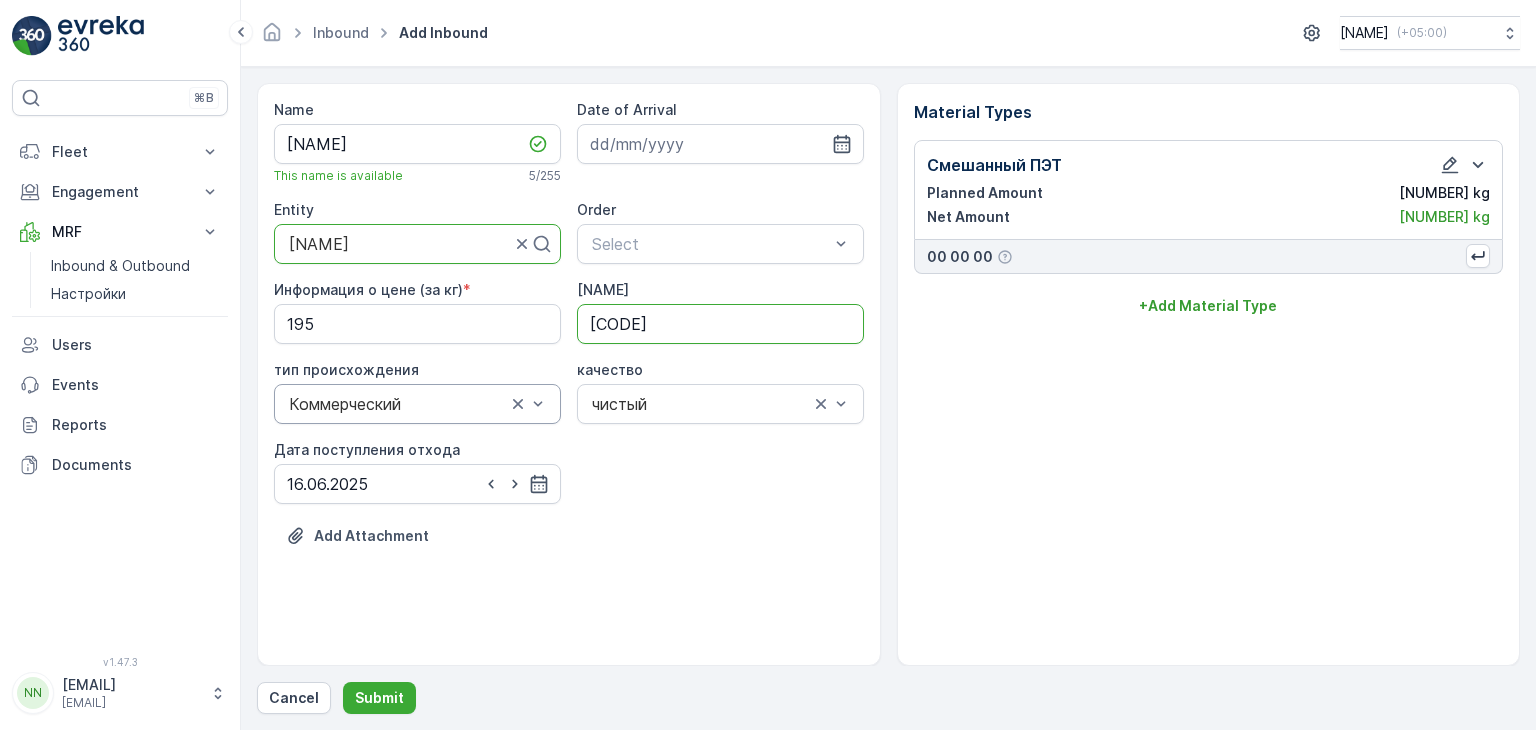 click on "Информация о цене (за кг) * [NAME] [CODE] тип происхождения Коммерческий качество чистый Дата поступления отхода [DATE]" at bounding box center [569, 392] 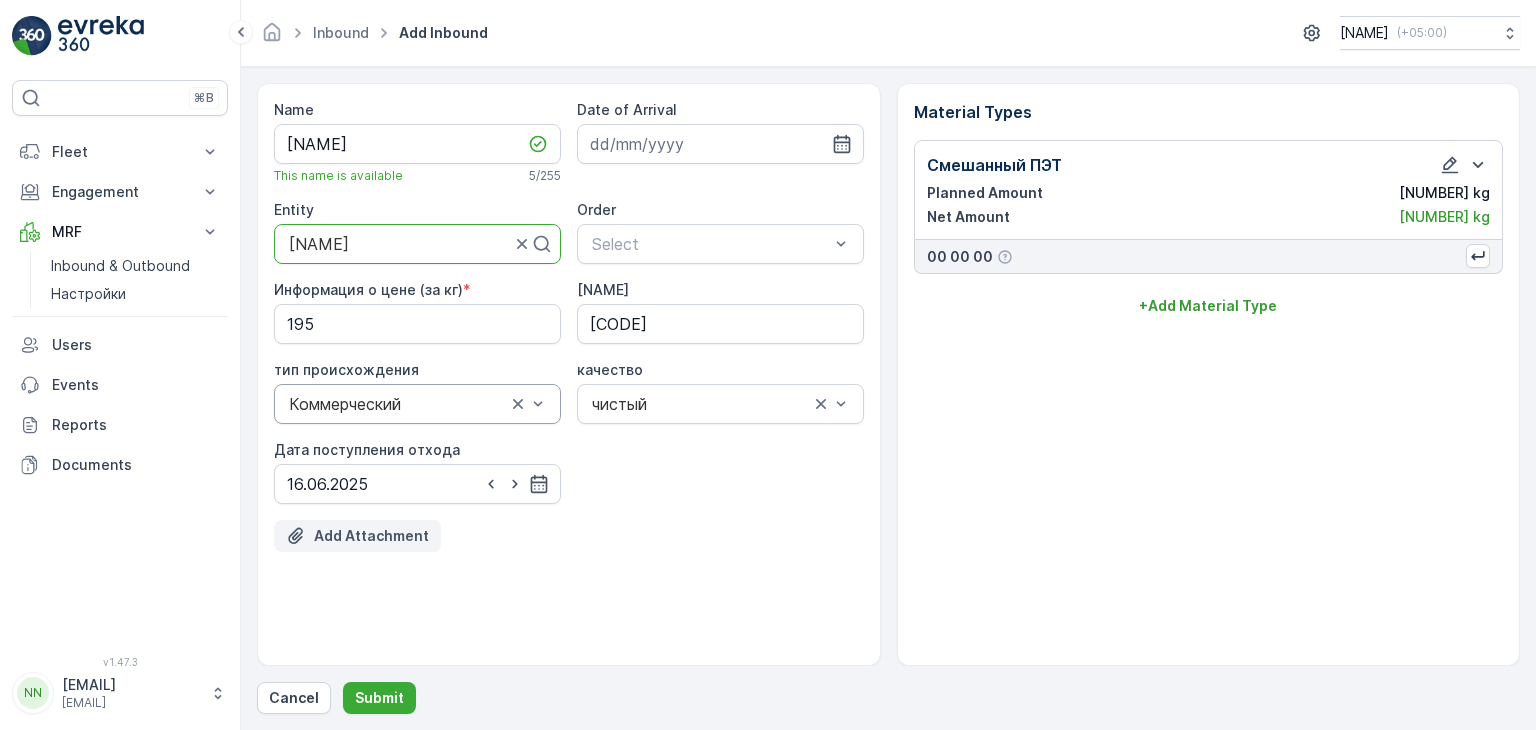 click on "Add Attachment" at bounding box center (371, 536) 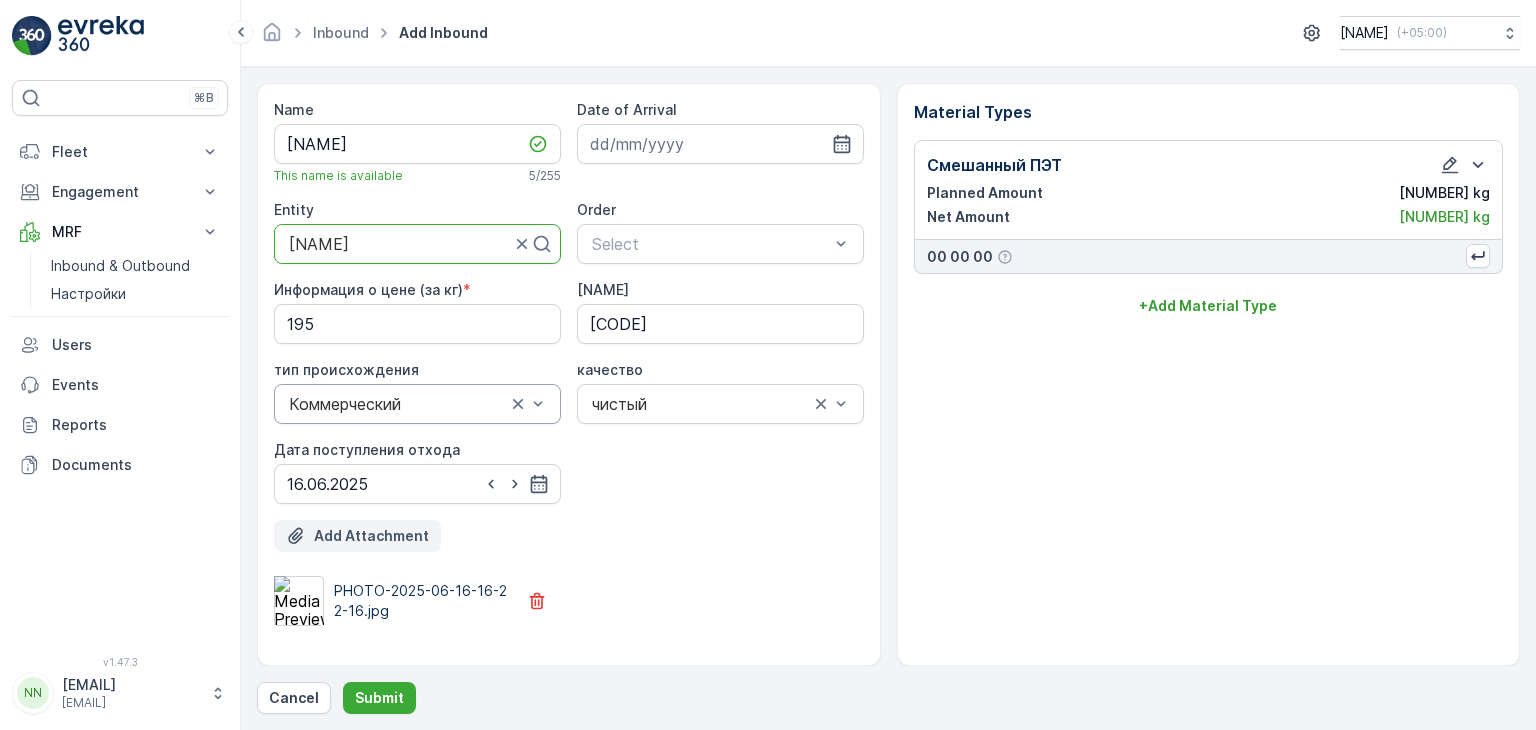 click on "Add Attachment" at bounding box center [371, 536] 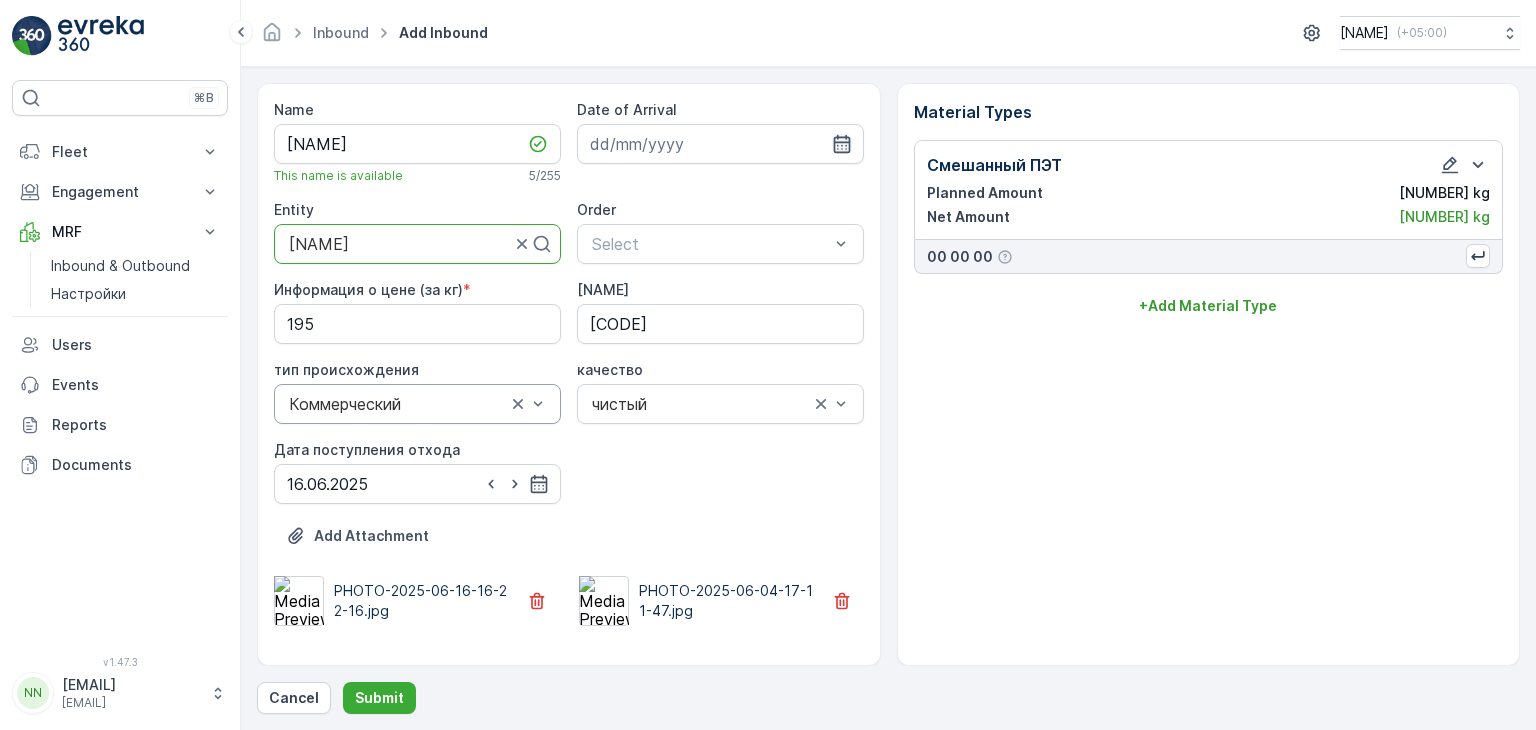 click 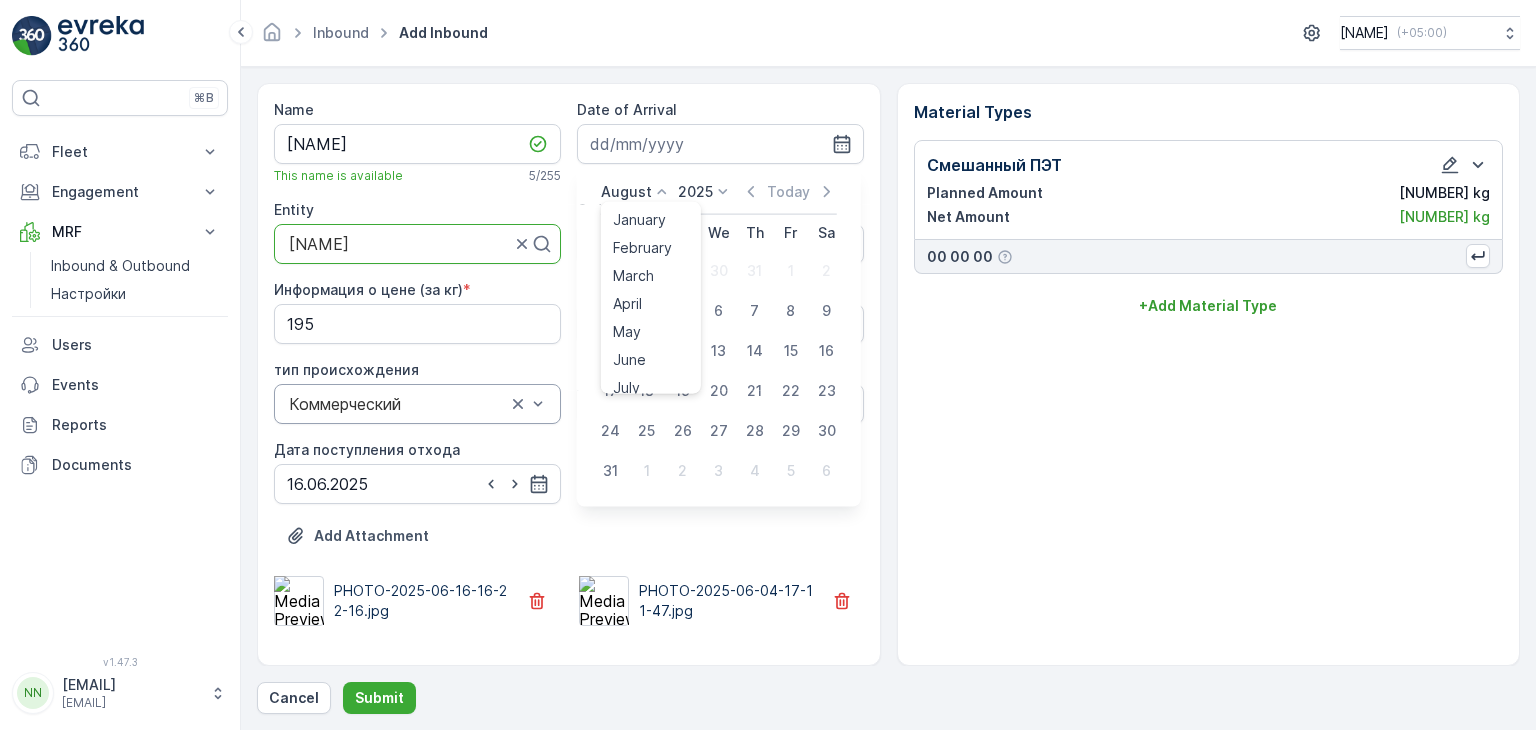click 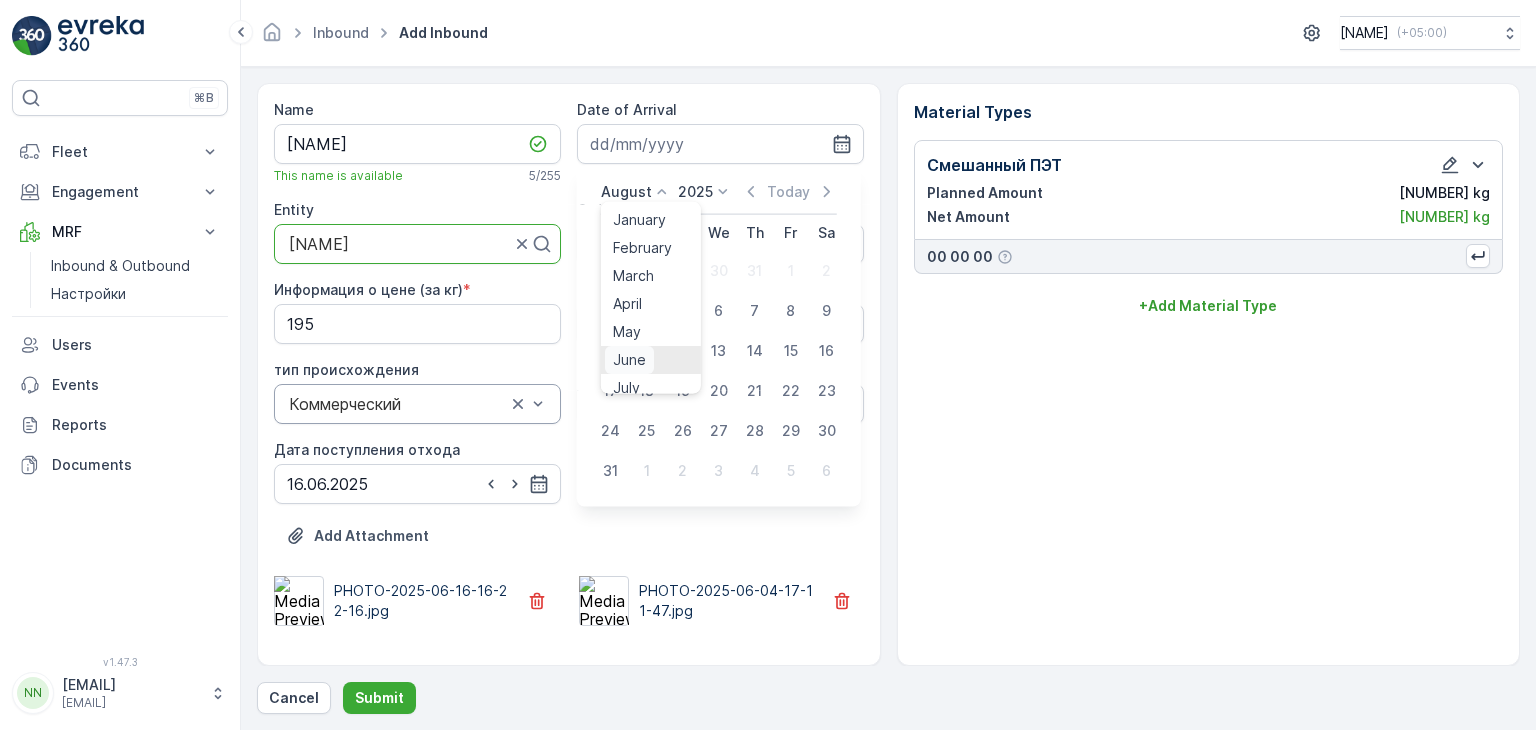 click on "June" at bounding box center (629, 360) 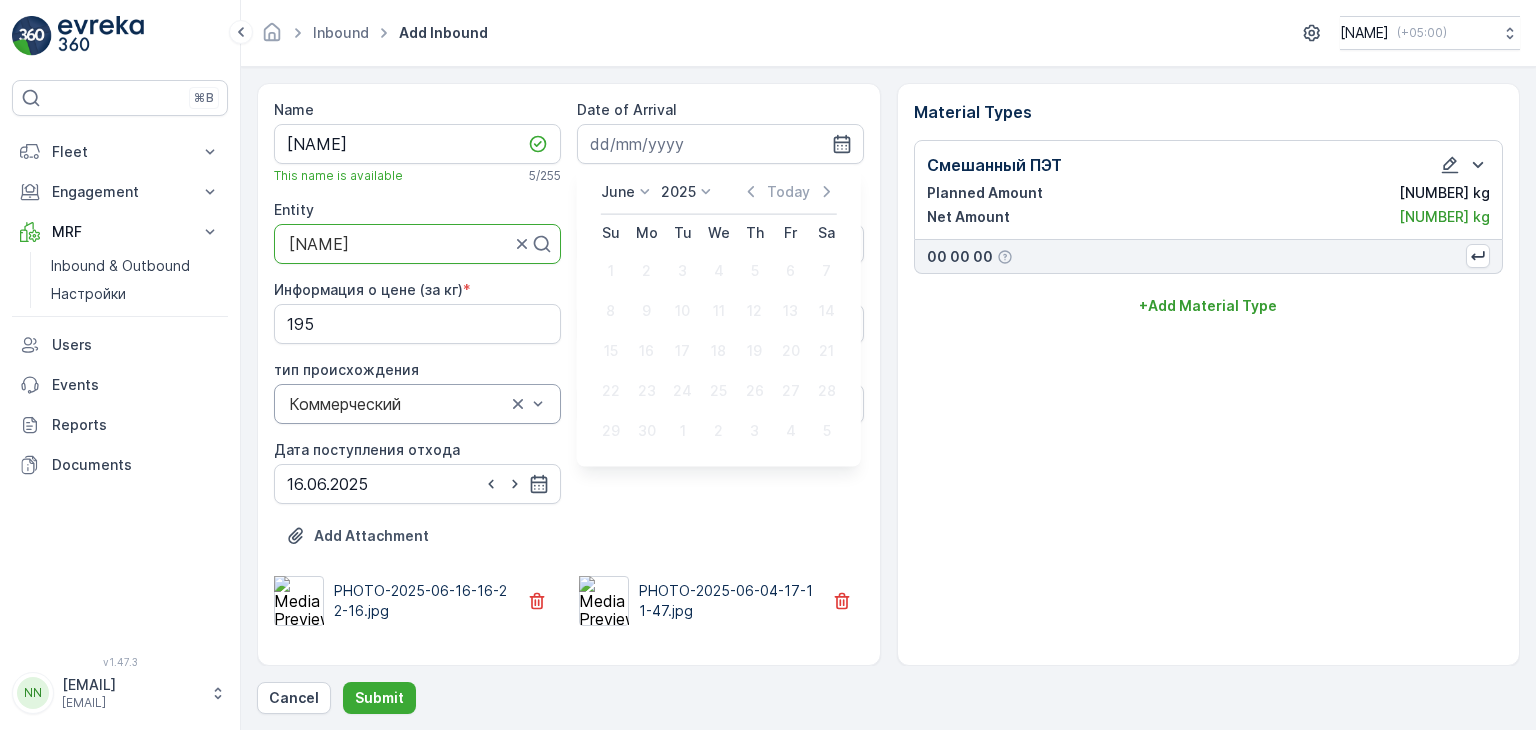 click on "Name [NAME] This name is available 5  /  255 Date of Arrival Entity [NAME] Order Select Информация о цене (за кг) * 195 Арач Плакасы 328EBG06 тип происхождения Коммерческий качество чистый Дата поступления отхода 16.06.2025 Add Attachment PHOTO-2025-06-16-16-22-16.jpg PHOTO-2025-06-04-17-11-47.jpg Material Types Смешанный ПЭТ Planned Amount 8150 kg Net Amount 8150 kg 00 00 00 +  Add Material Type Cancel Submit" at bounding box center [888, 398] 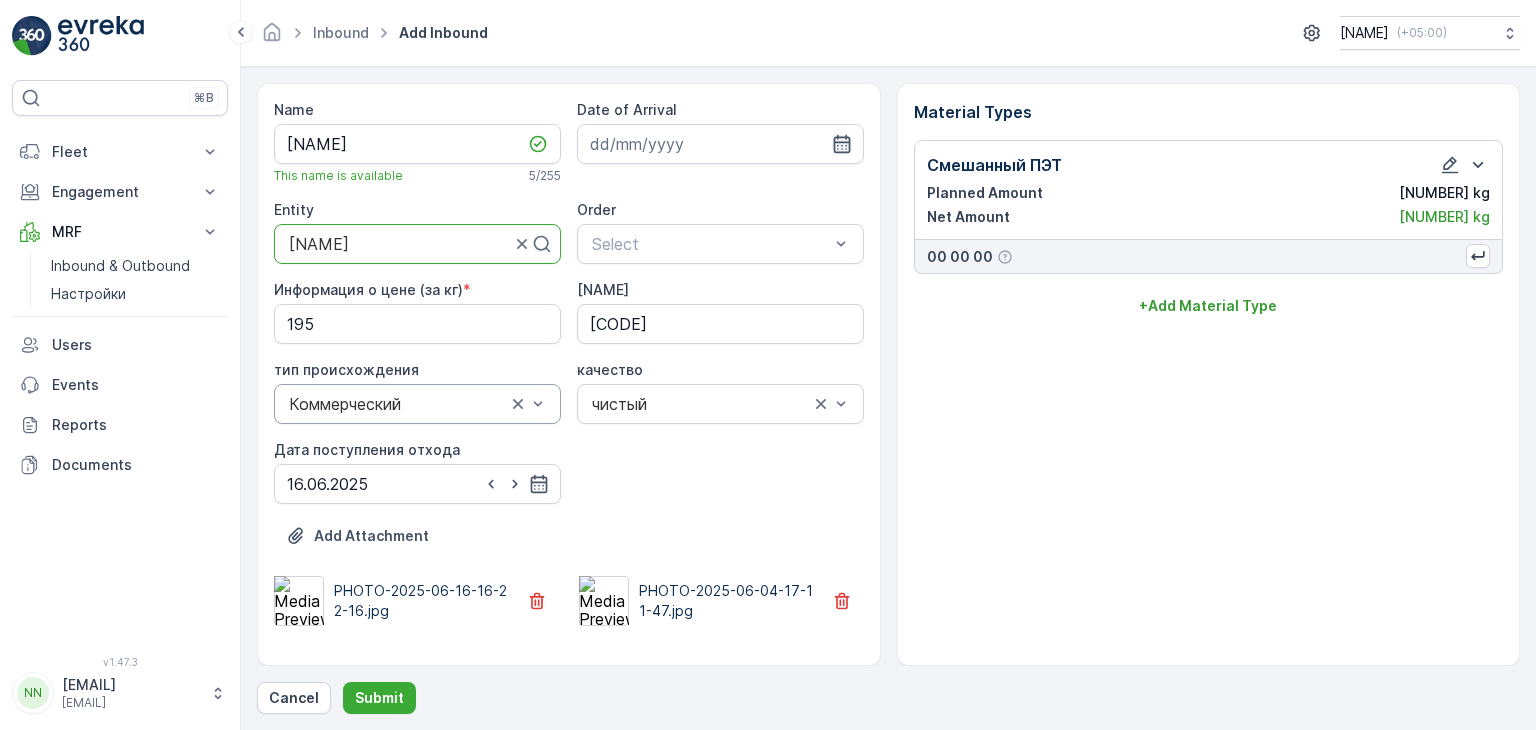 click 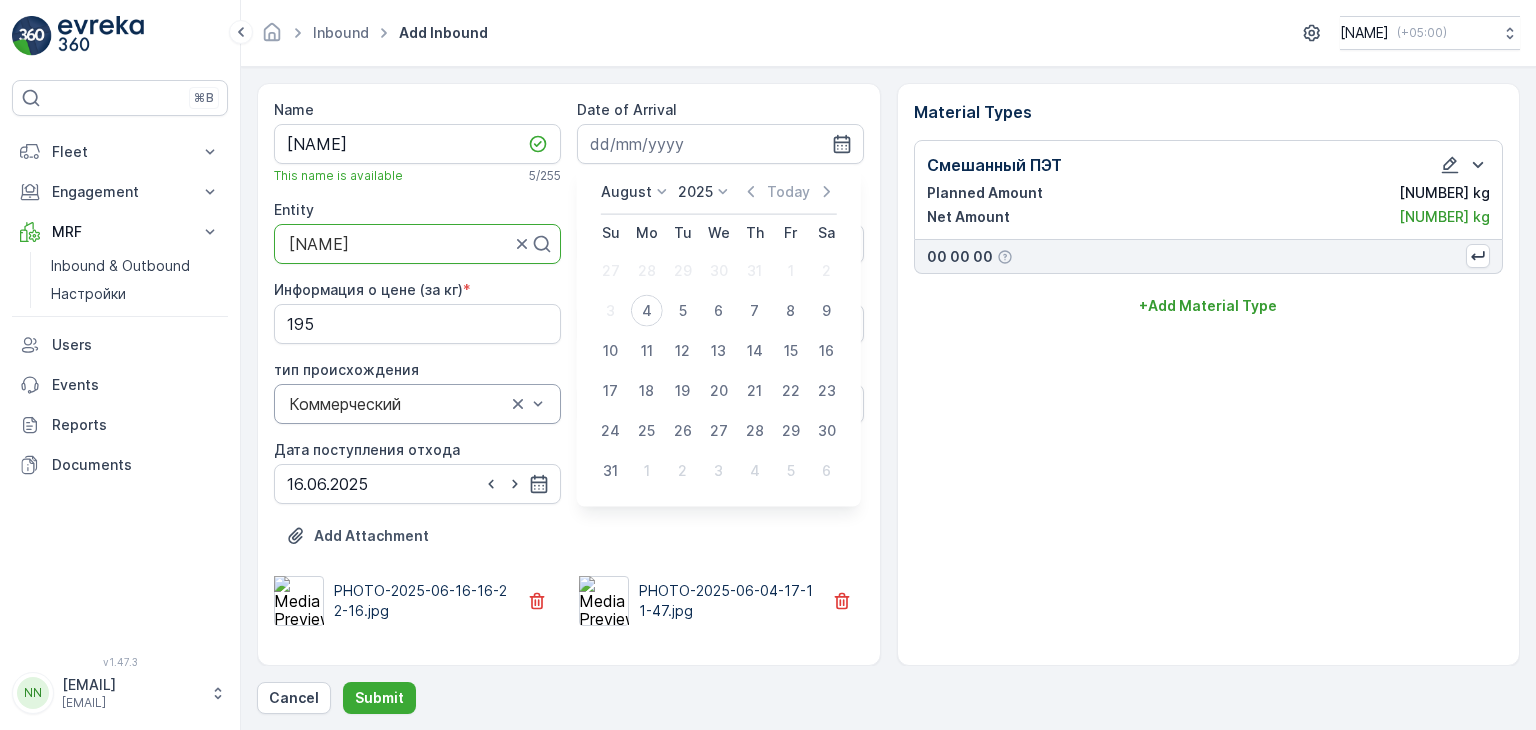 click on "Name [NAME] This name is available 5  /  255 Date of Arrival Entity [NAME] Order Select Информация о цене (за кг) * 195 Арач Плакасы 328EBG06 тип происхождения Коммерческий качество чистый Дата поступления отхода 16.06.2025 Add Attachment PHOTO-2025-06-16-16-22-16.jpg PHOTO-2025-06-04-17-11-47.jpg Material Types Смешанный ПЭТ Planned Amount 8150 kg Net Amount 8150 kg 00 00 00 +  Add Material Type Cancel Submit" at bounding box center (888, 398) 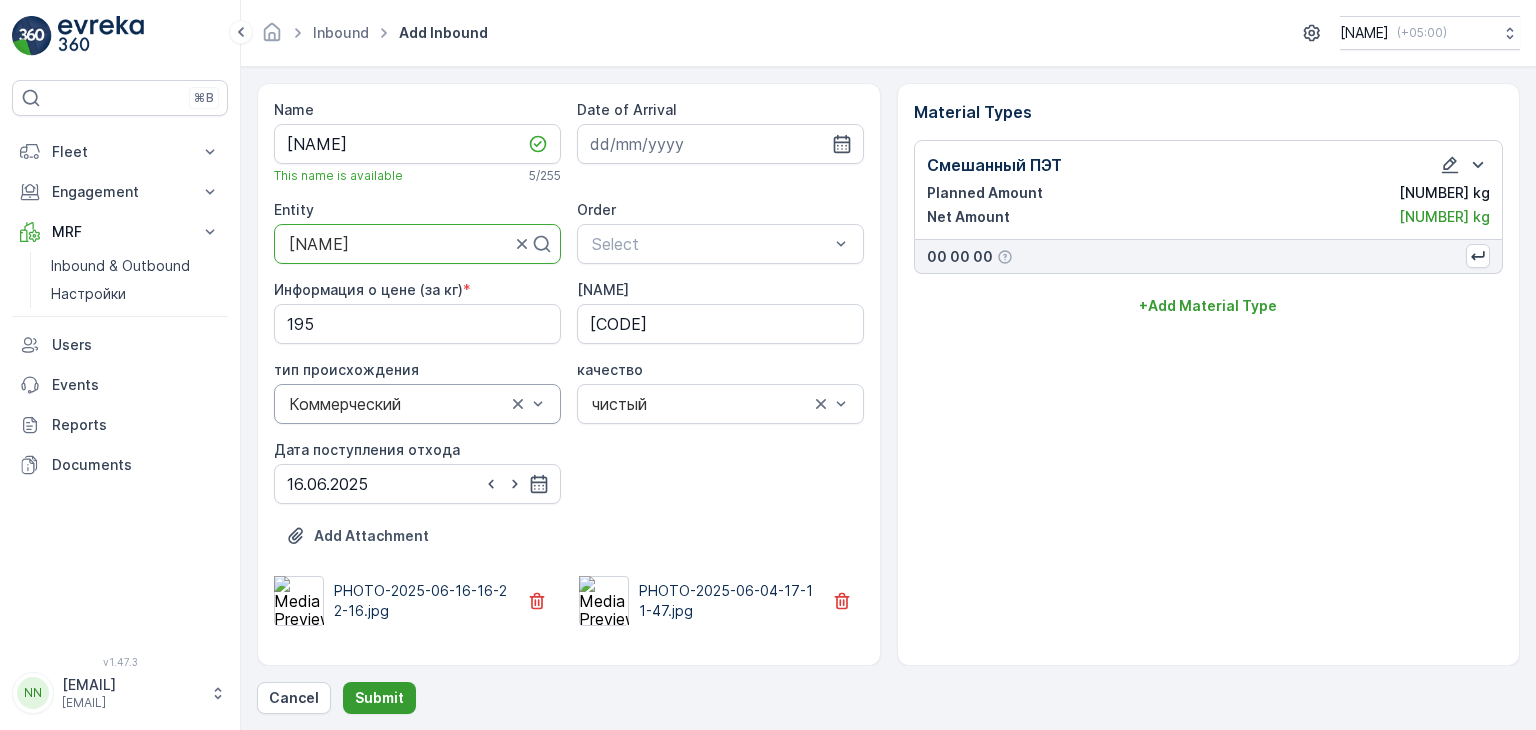click on "Submit" at bounding box center (379, 698) 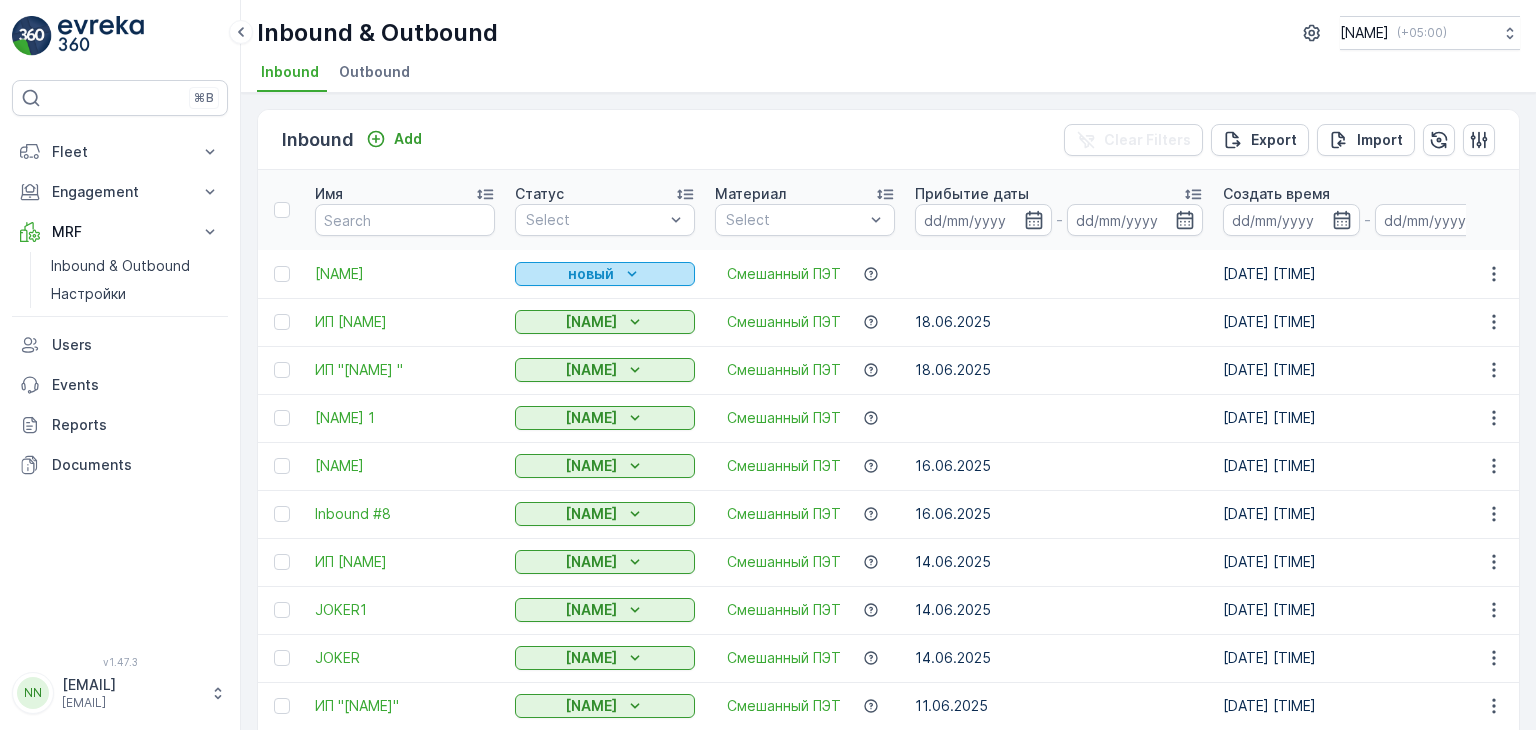 click 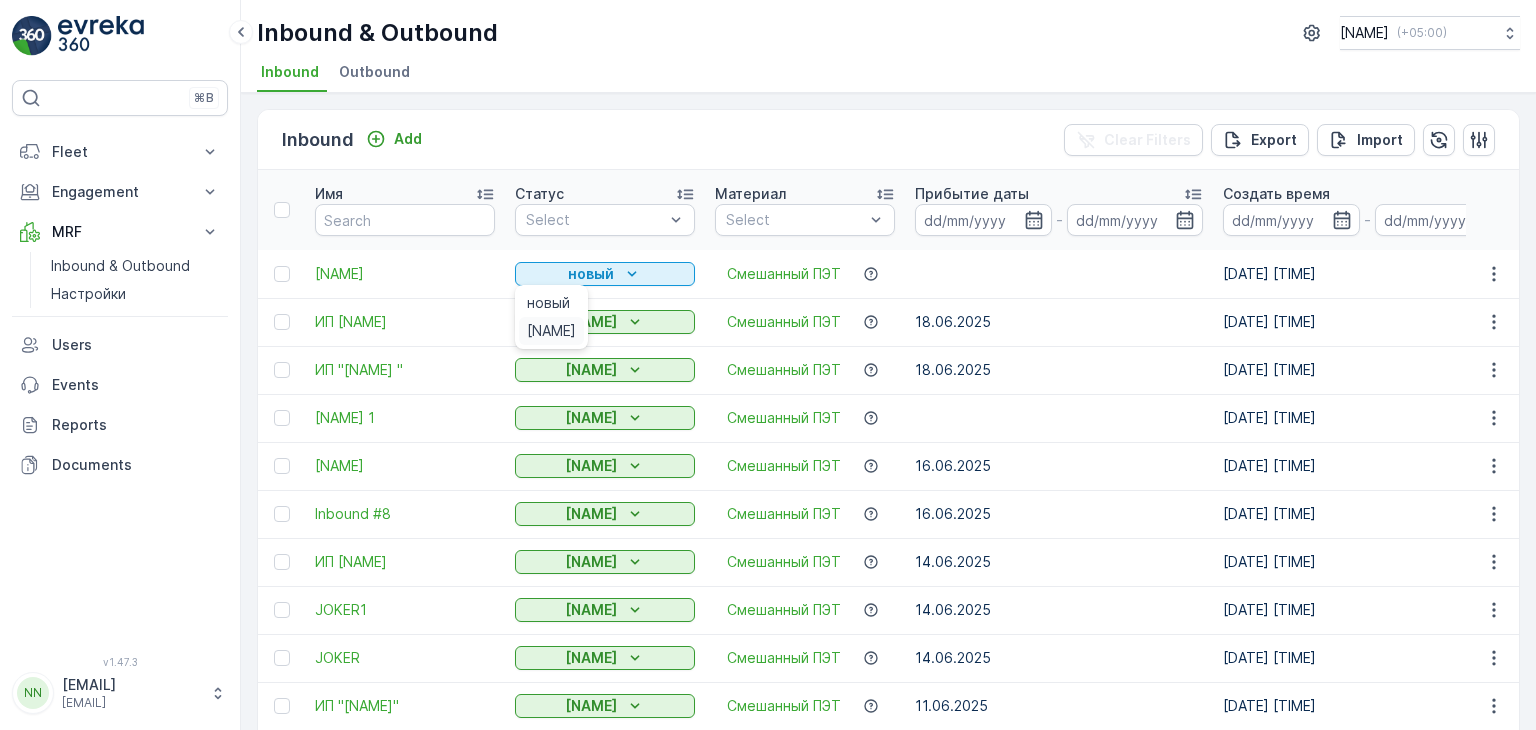 click on "[NAME]" at bounding box center [551, 331] 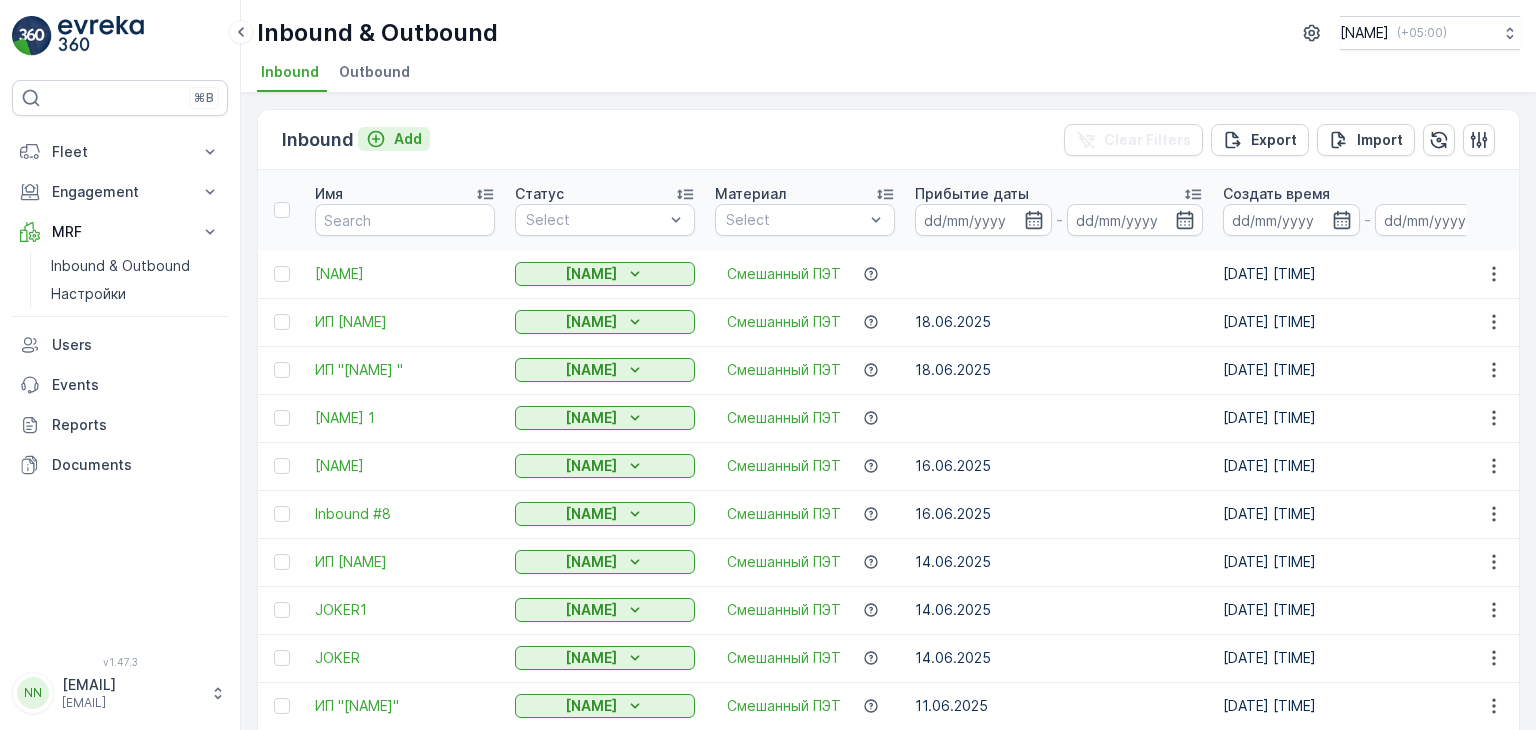 click 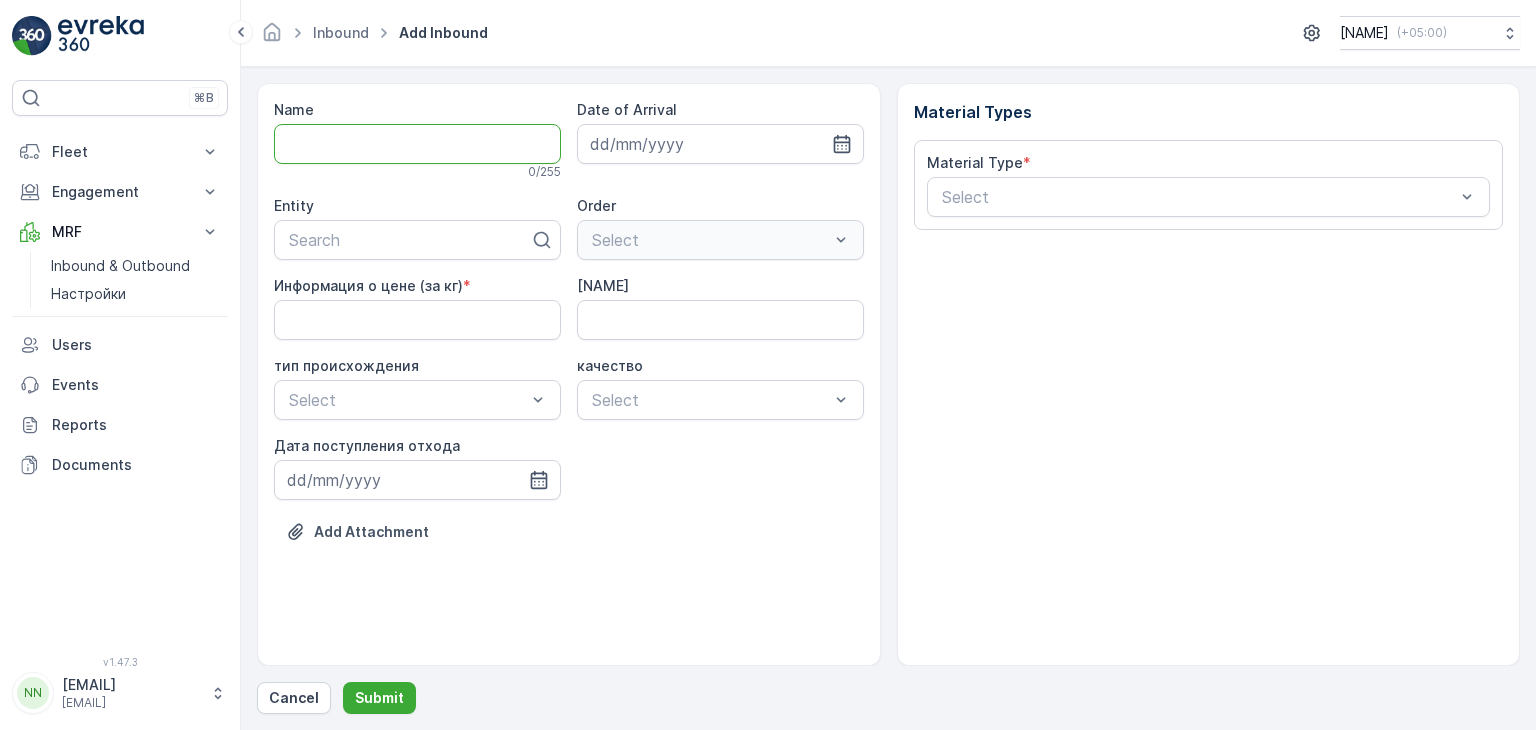 click on "Name" at bounding box center (417, 144) 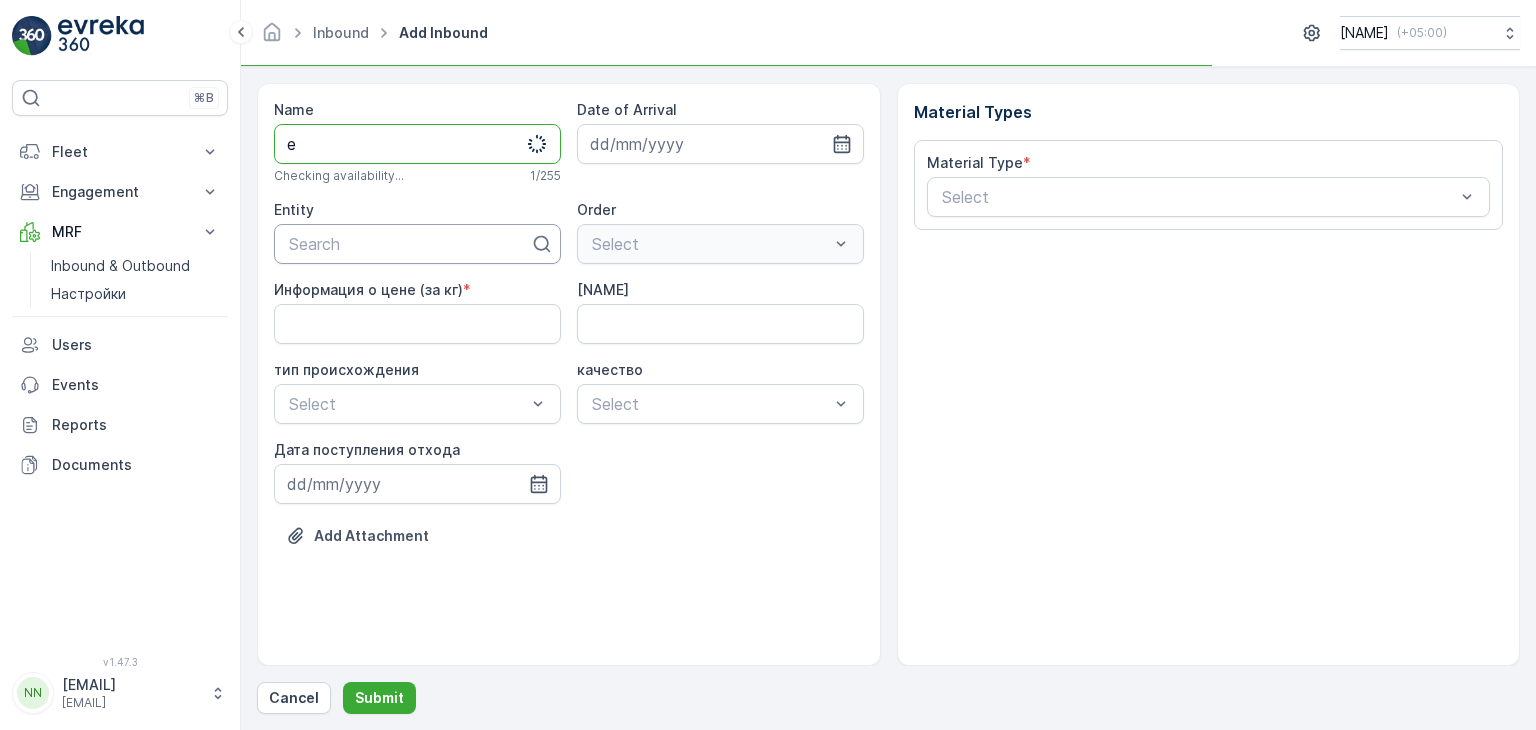 type on "e" 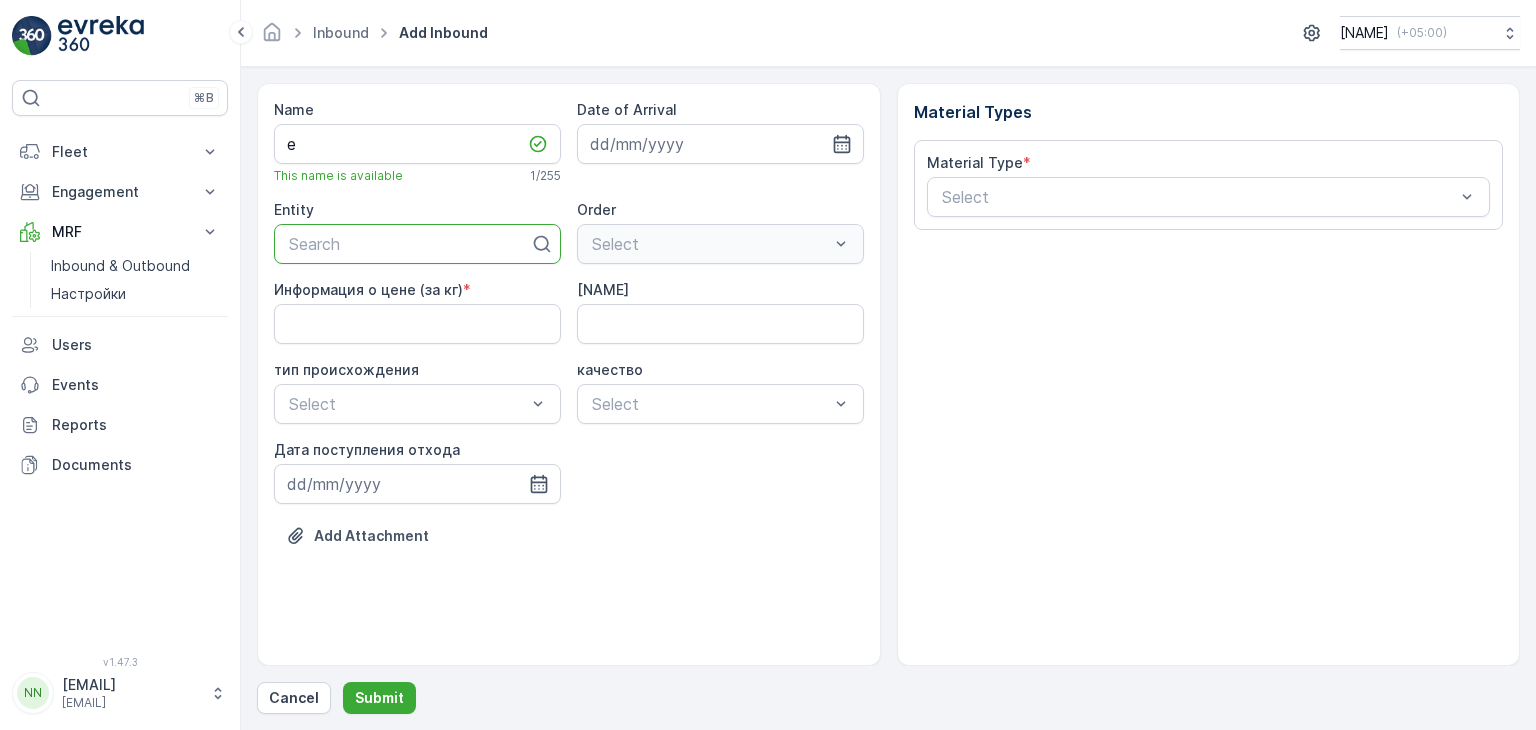 click at bounding box center (409, 244) 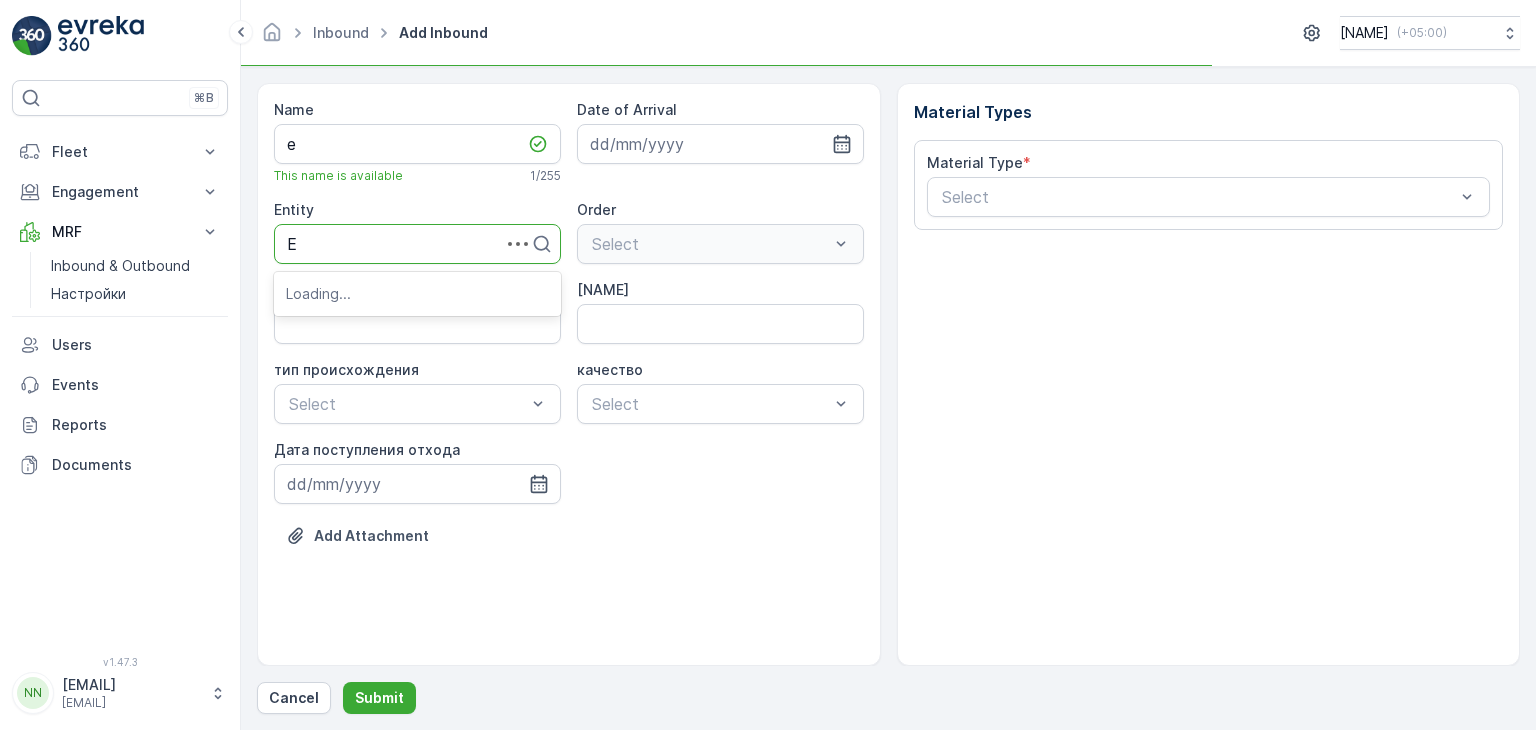 type on "[NAME]" 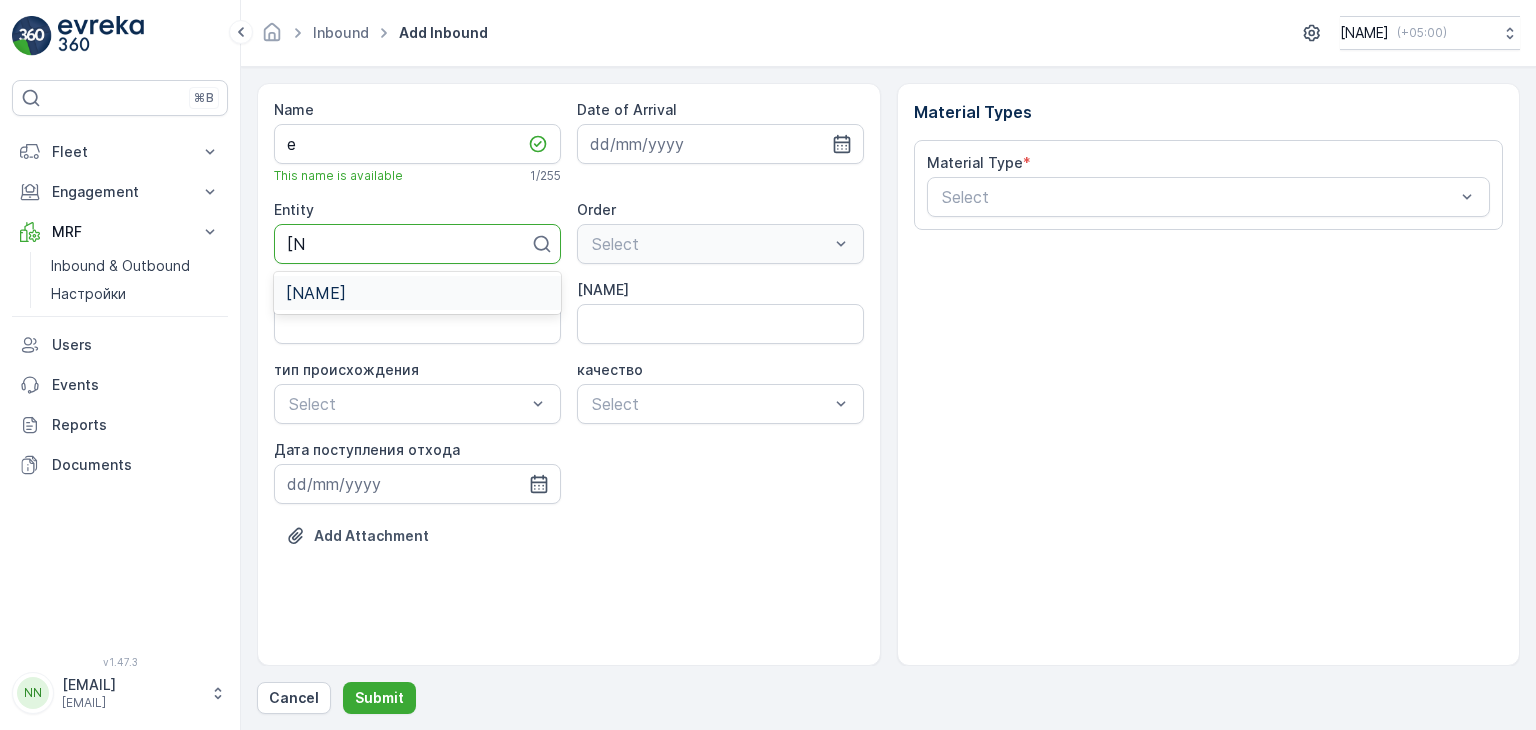 click on "[NAME]" at bounding box center (417, 293) 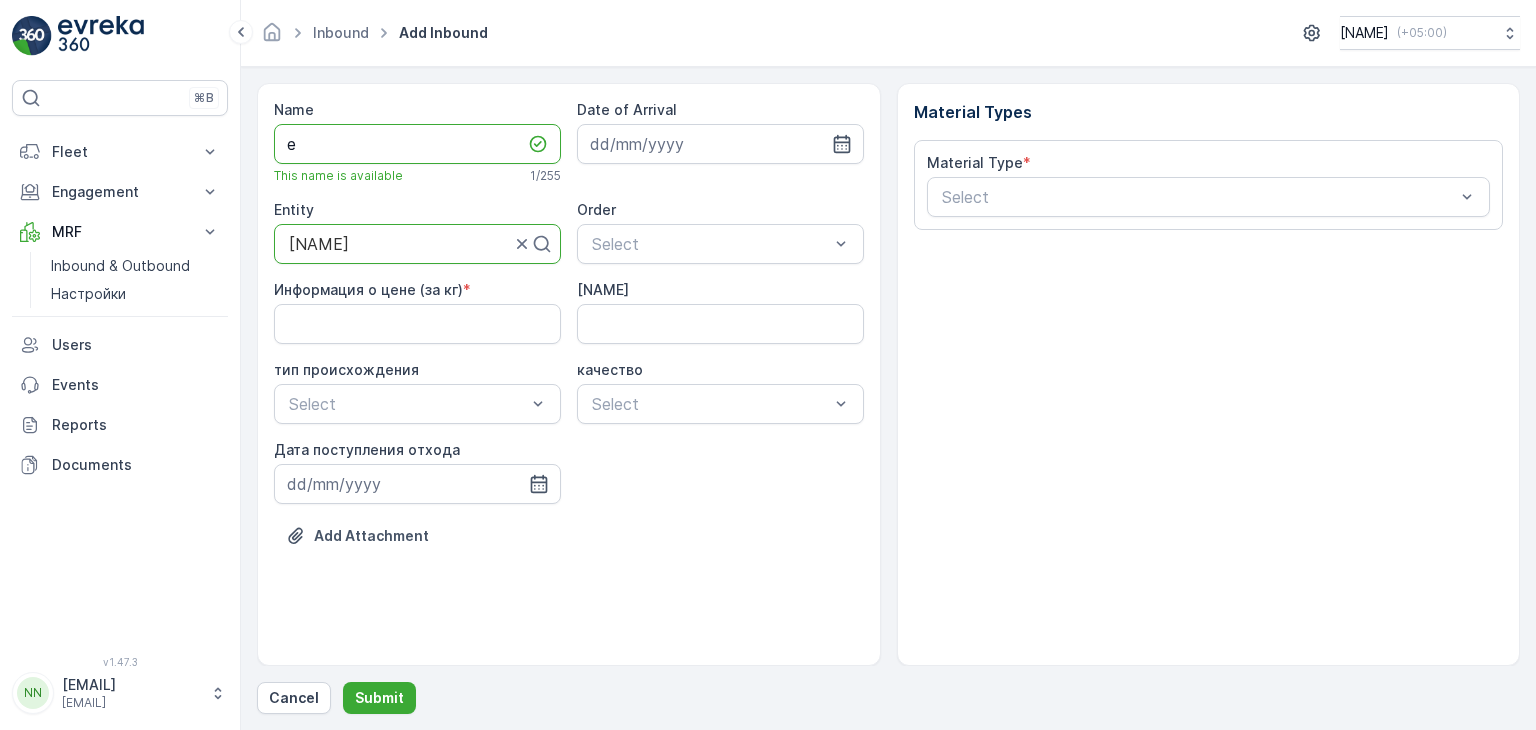 click on "e" at bounding box center [417, 144] 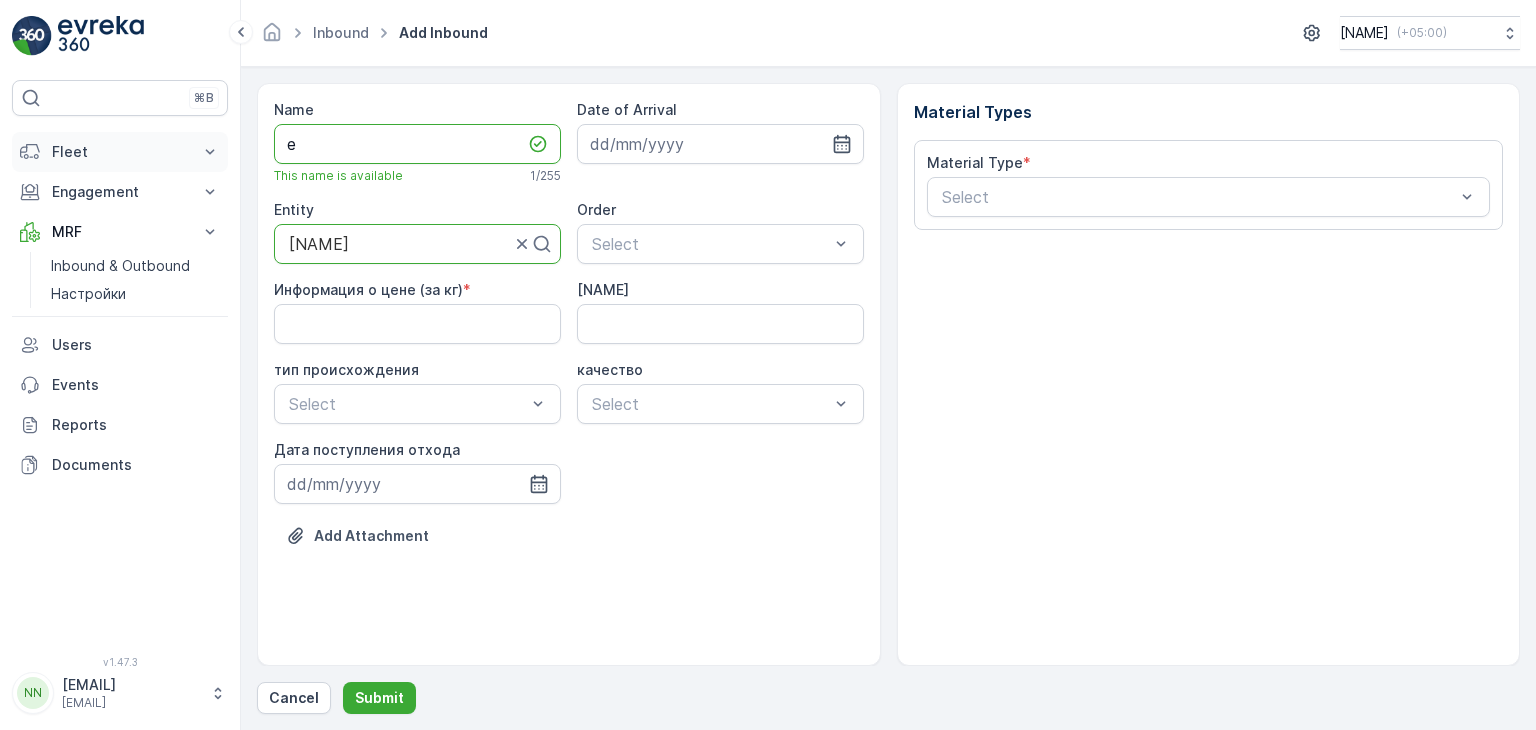 drag, startPoint x: 328, startPoint y: 137, endPoint x: 180, endPoint y: 137, distance: 148 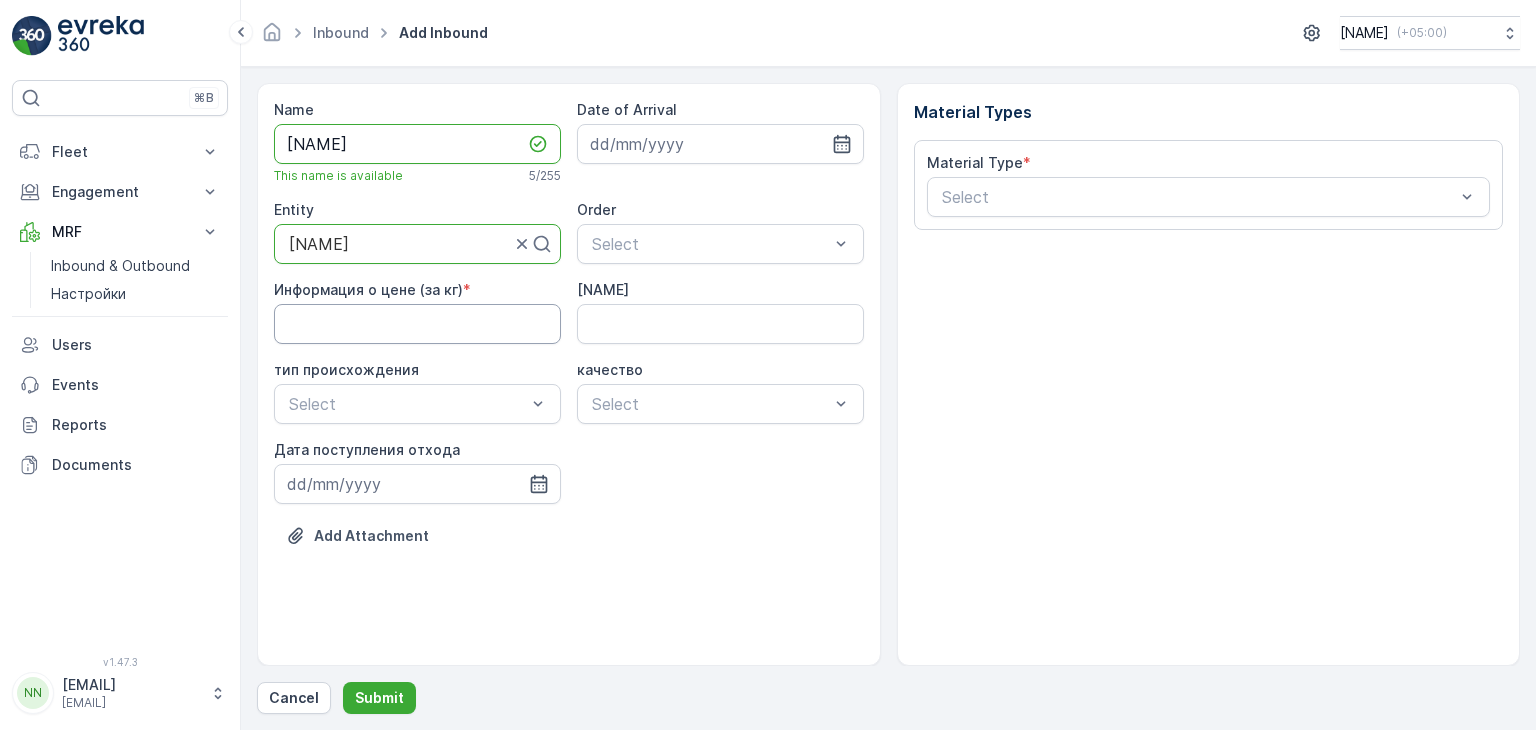 type on "[NAME]" 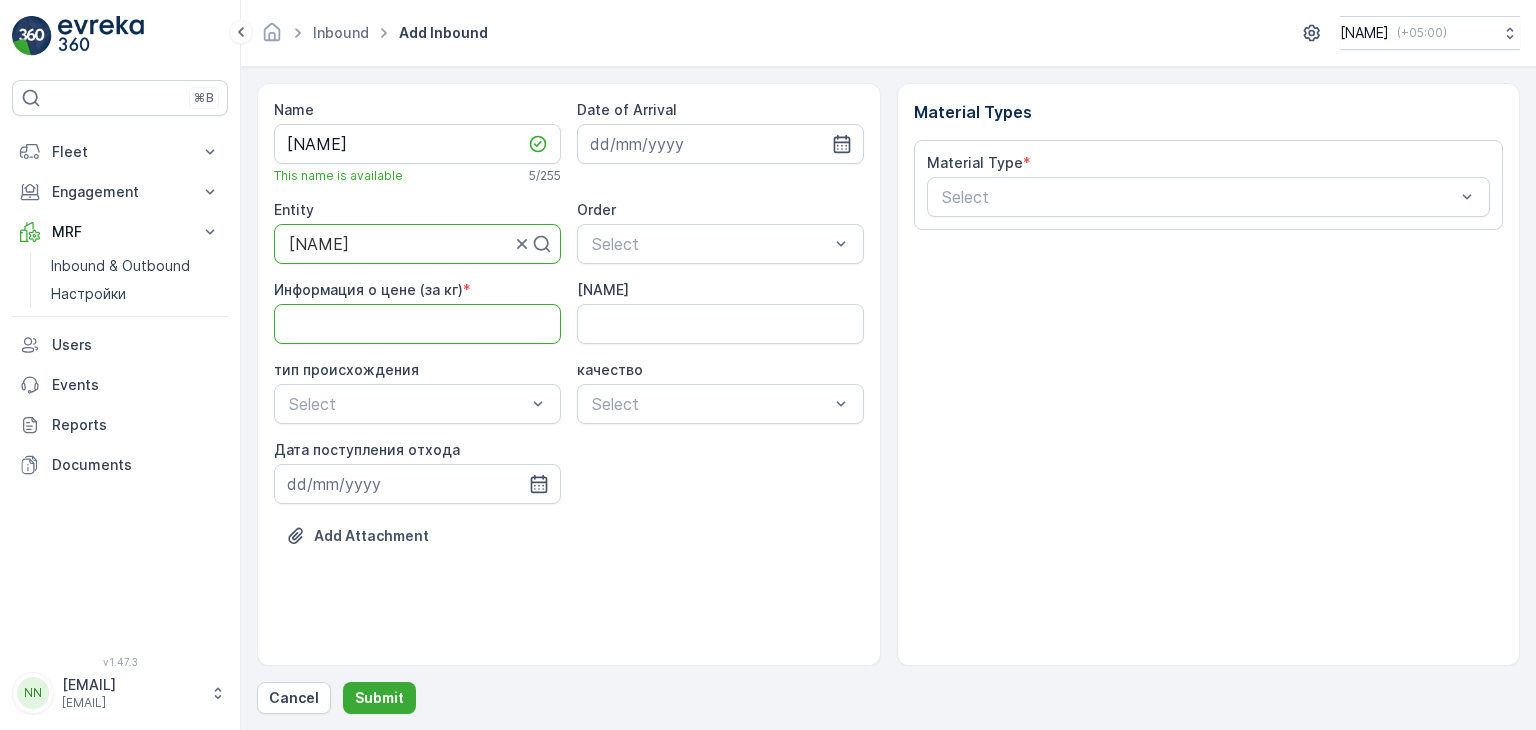 click on "Информация о цене (за кг)" at bounding box center [417, 324] 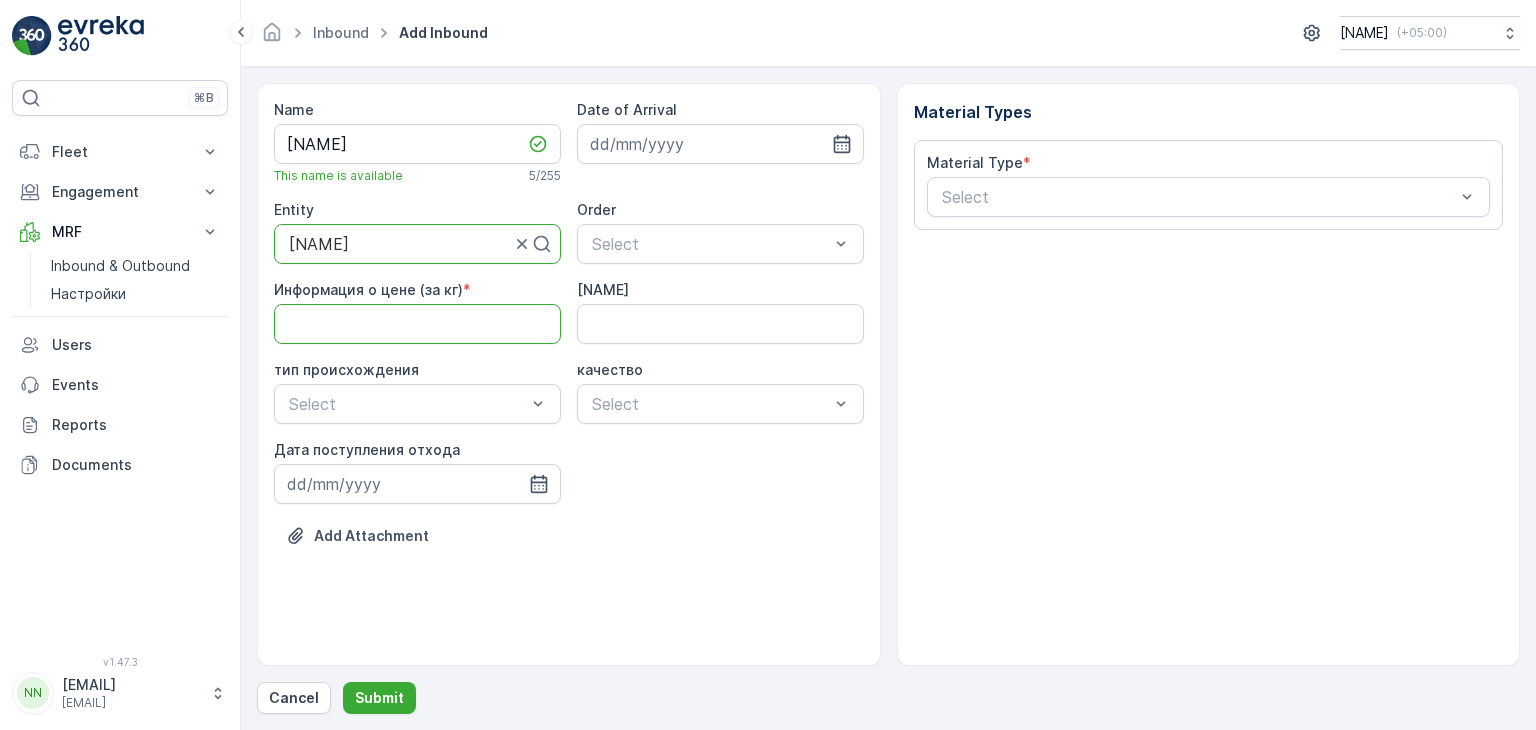 type on "195" 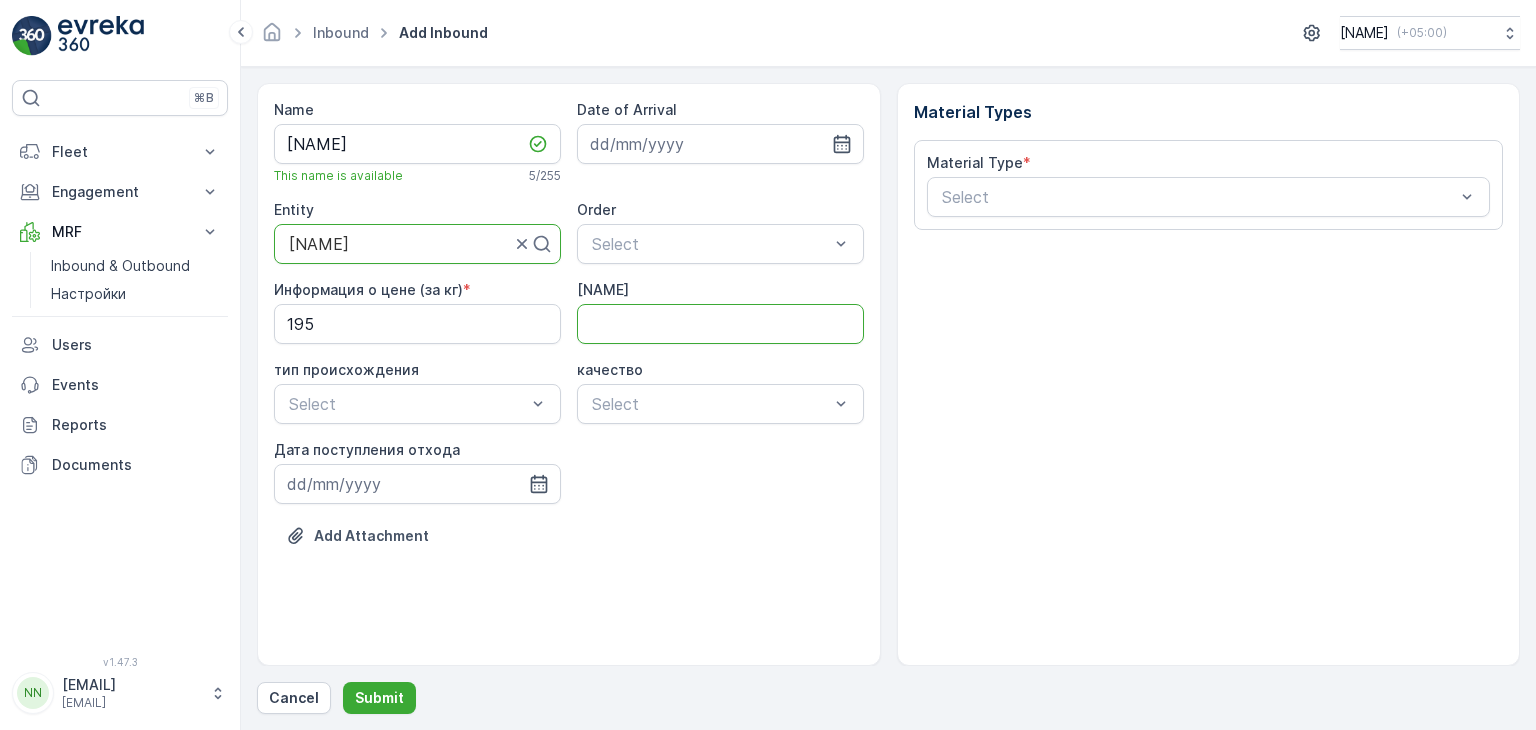 click on "[NAME]" at bounding box center [720, 324] 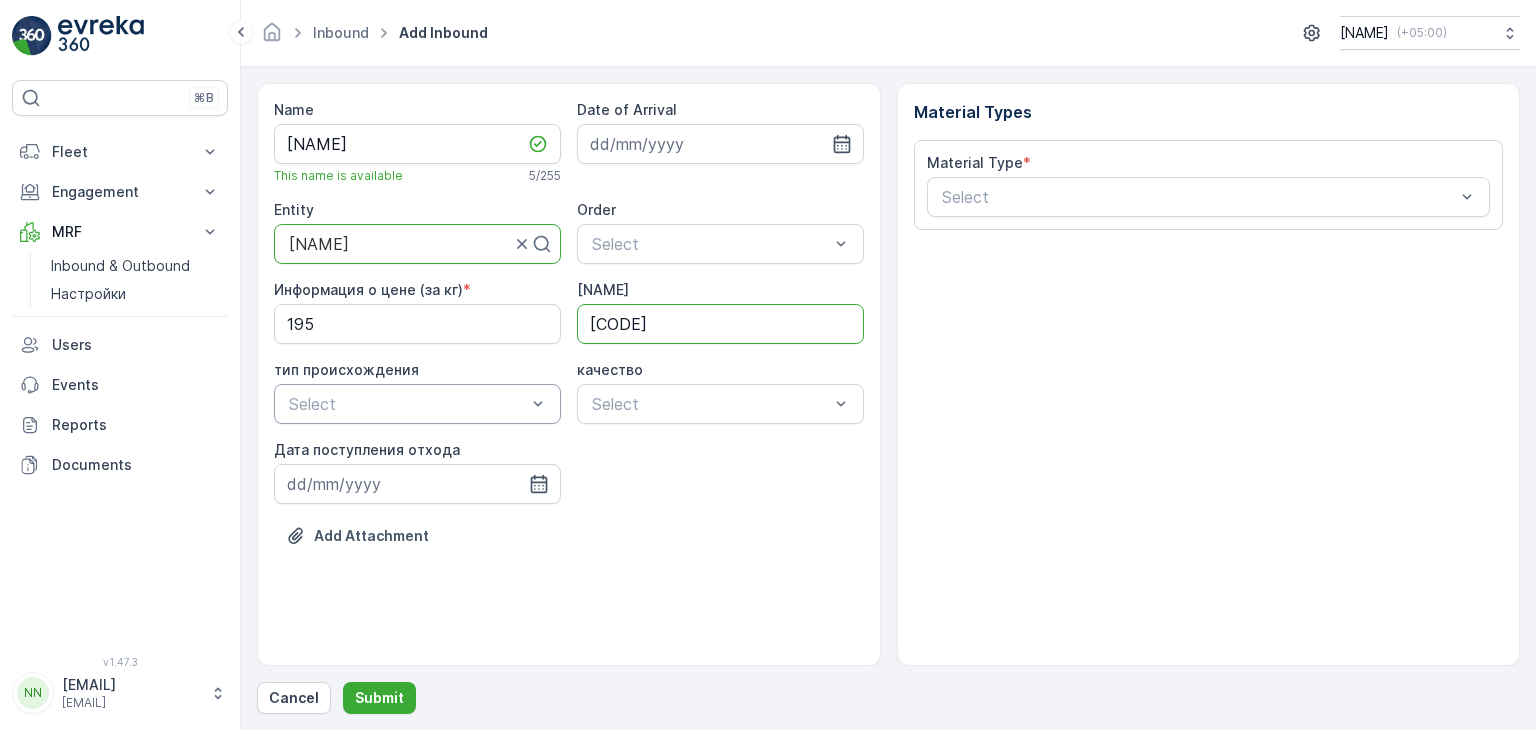 click at bounding box center (407, 404) 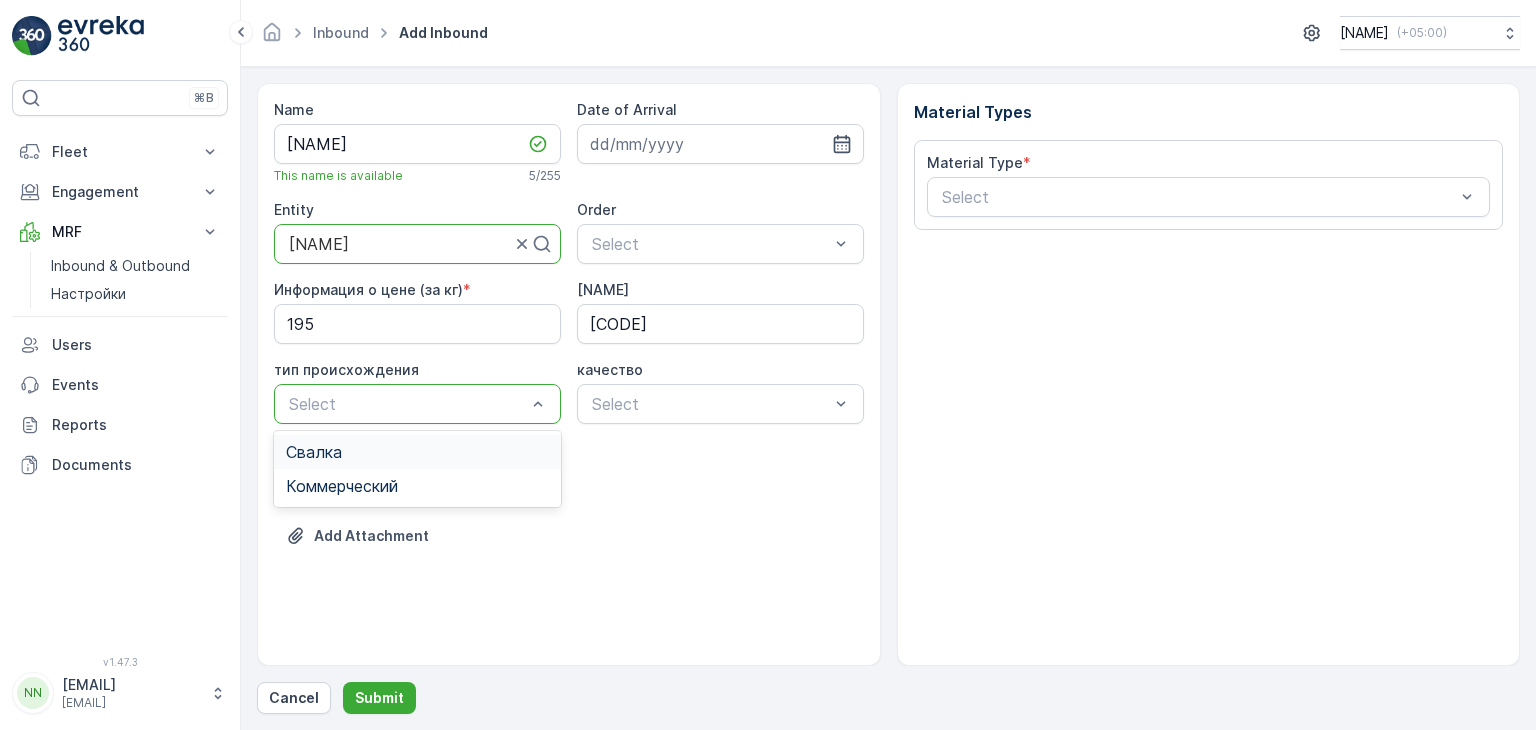 click on "Свалка" at bounding box center (314, 452) 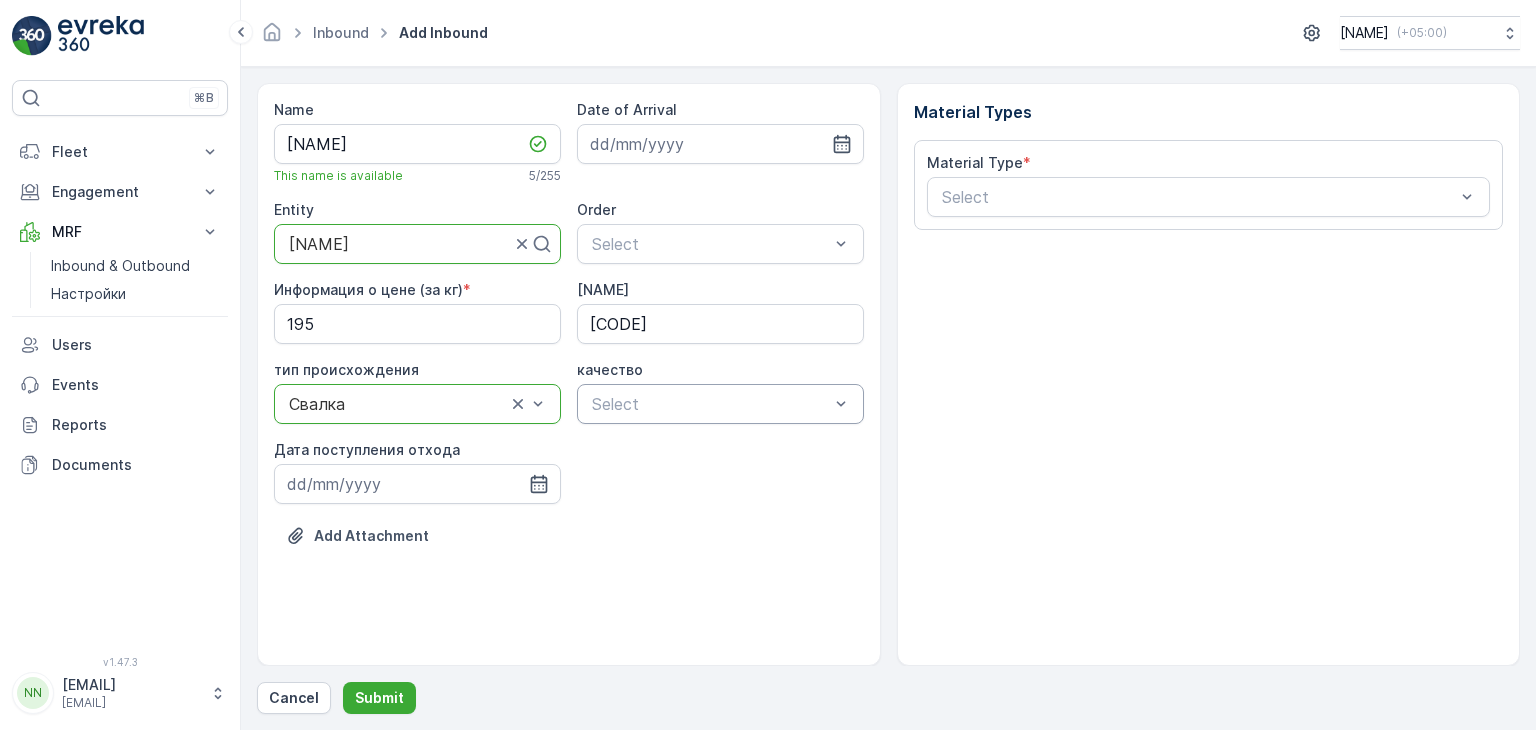click at bounding box center [710, 404] 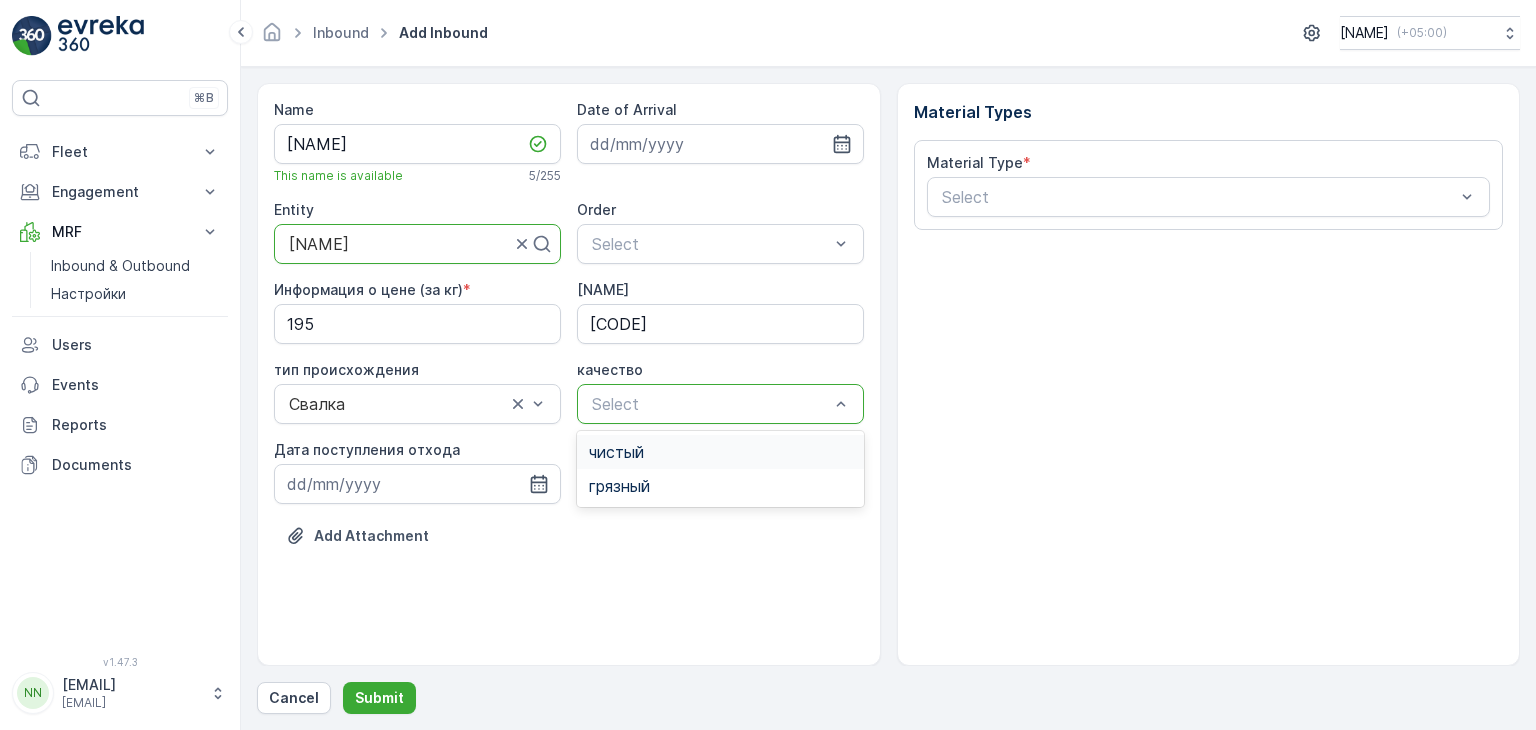 click on "чистый" at bounding box center [720, 452] 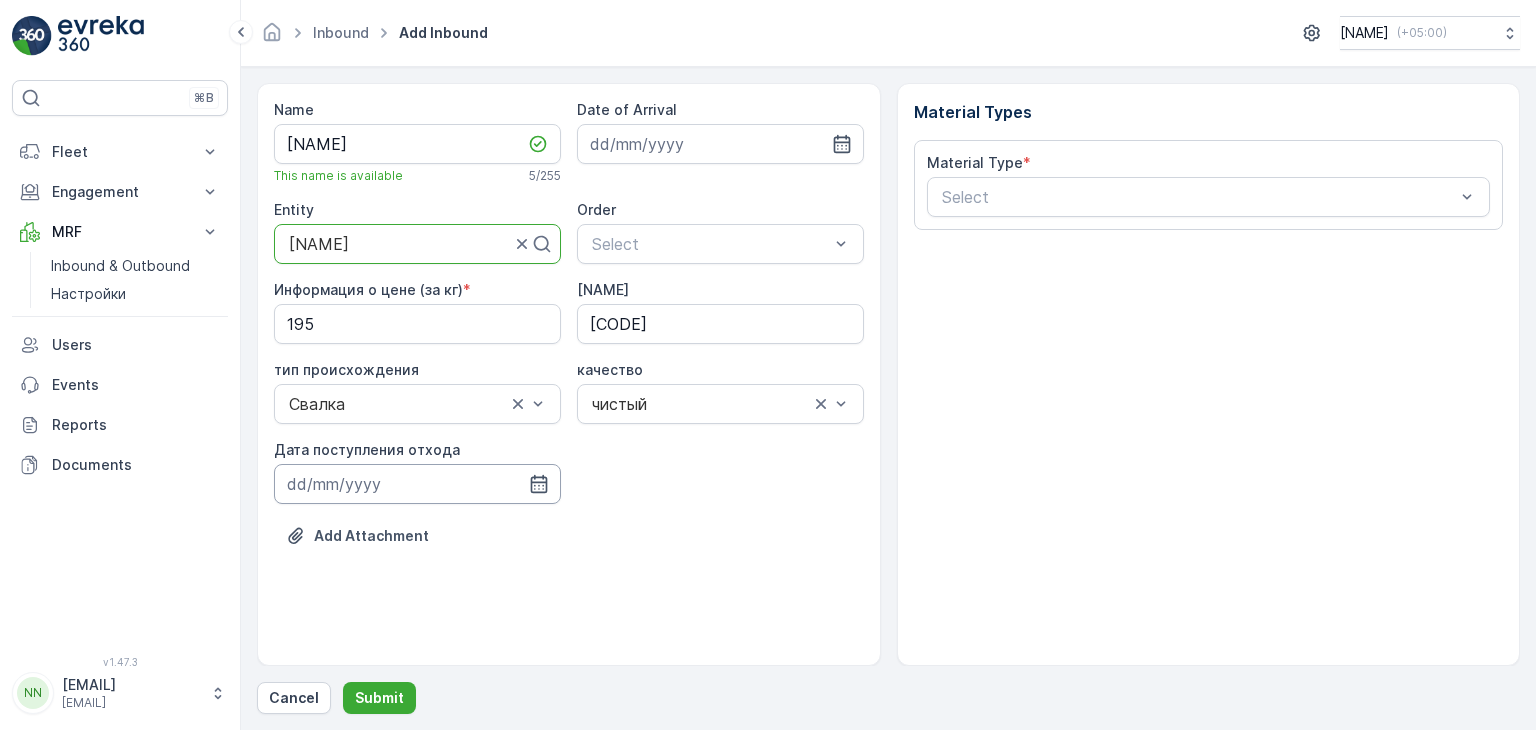 click at bounding box center (417, 484) 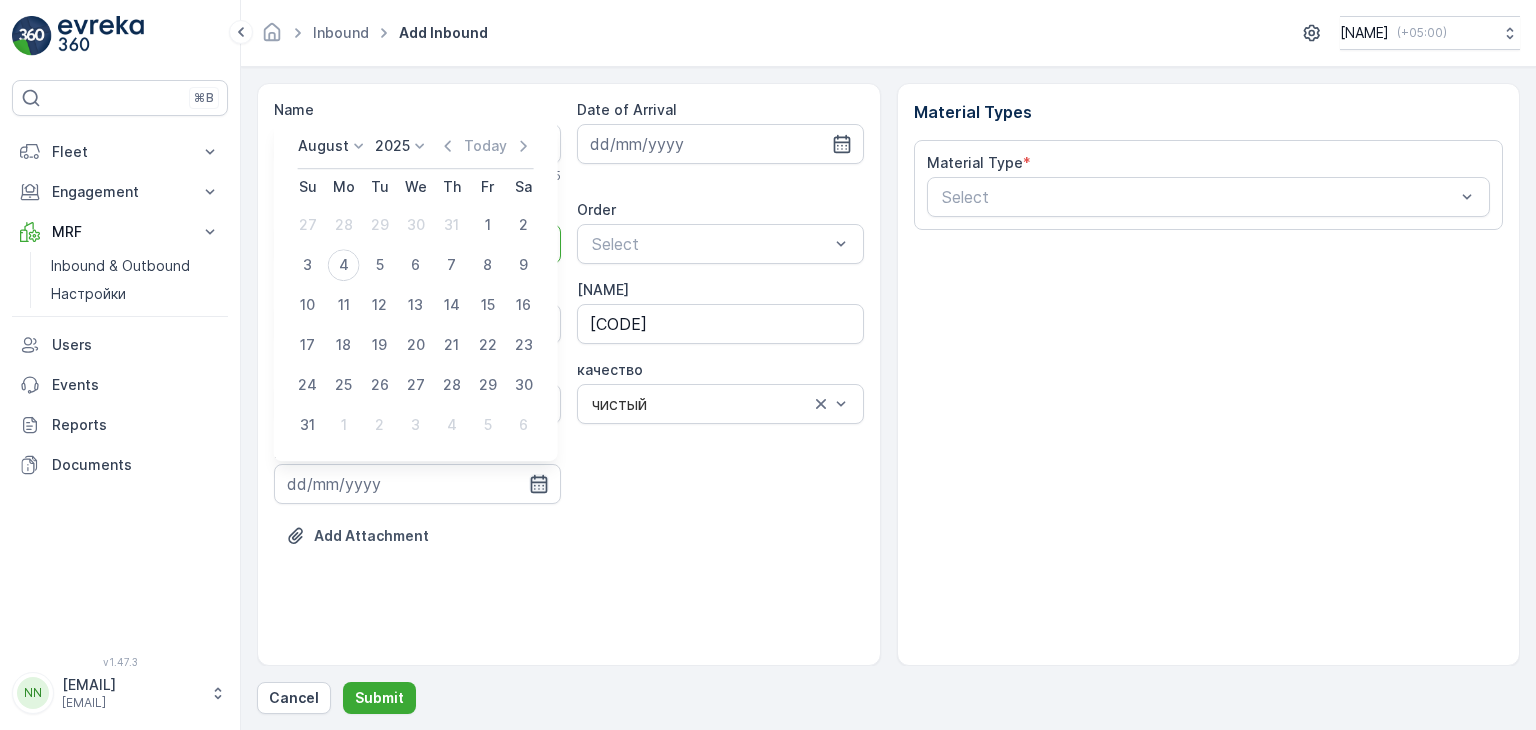 click 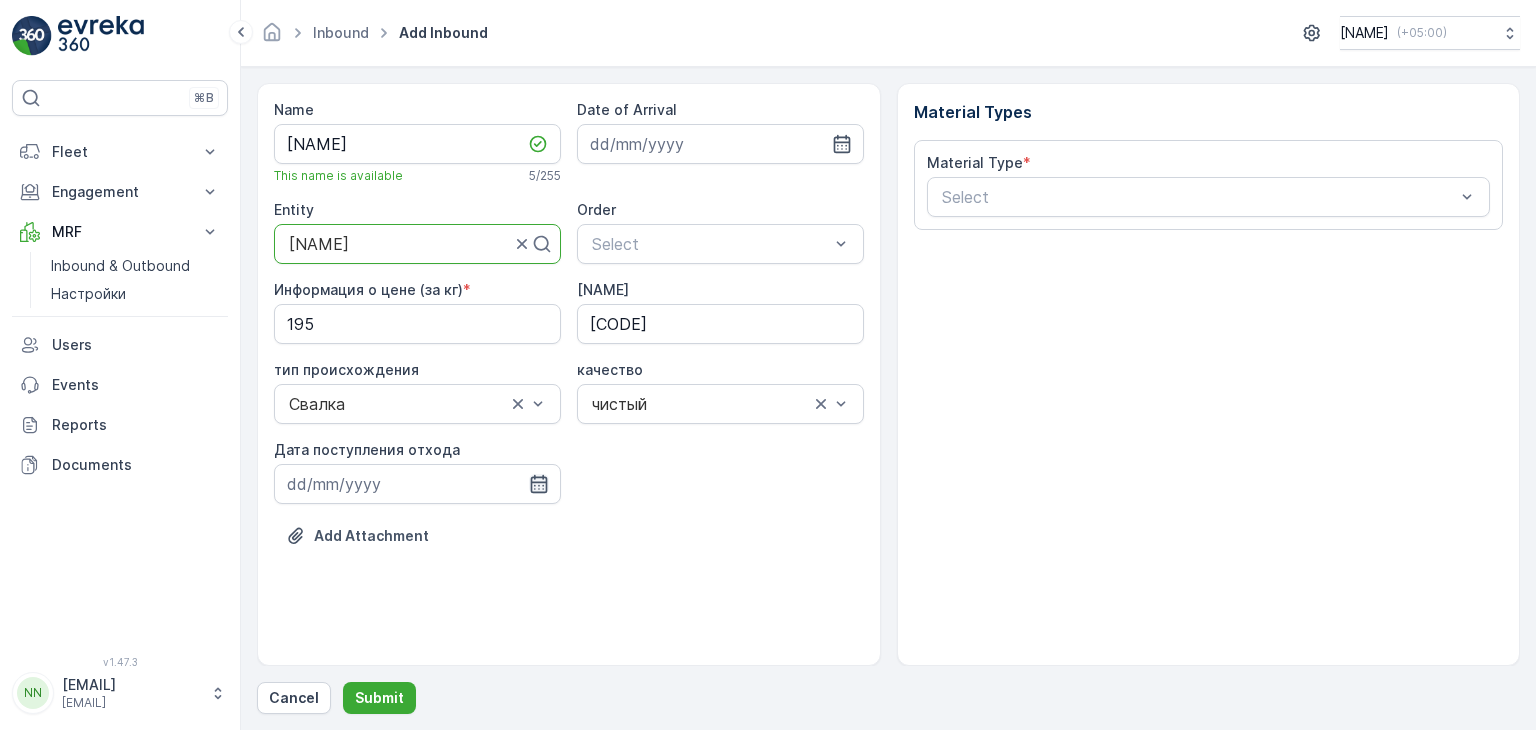 click 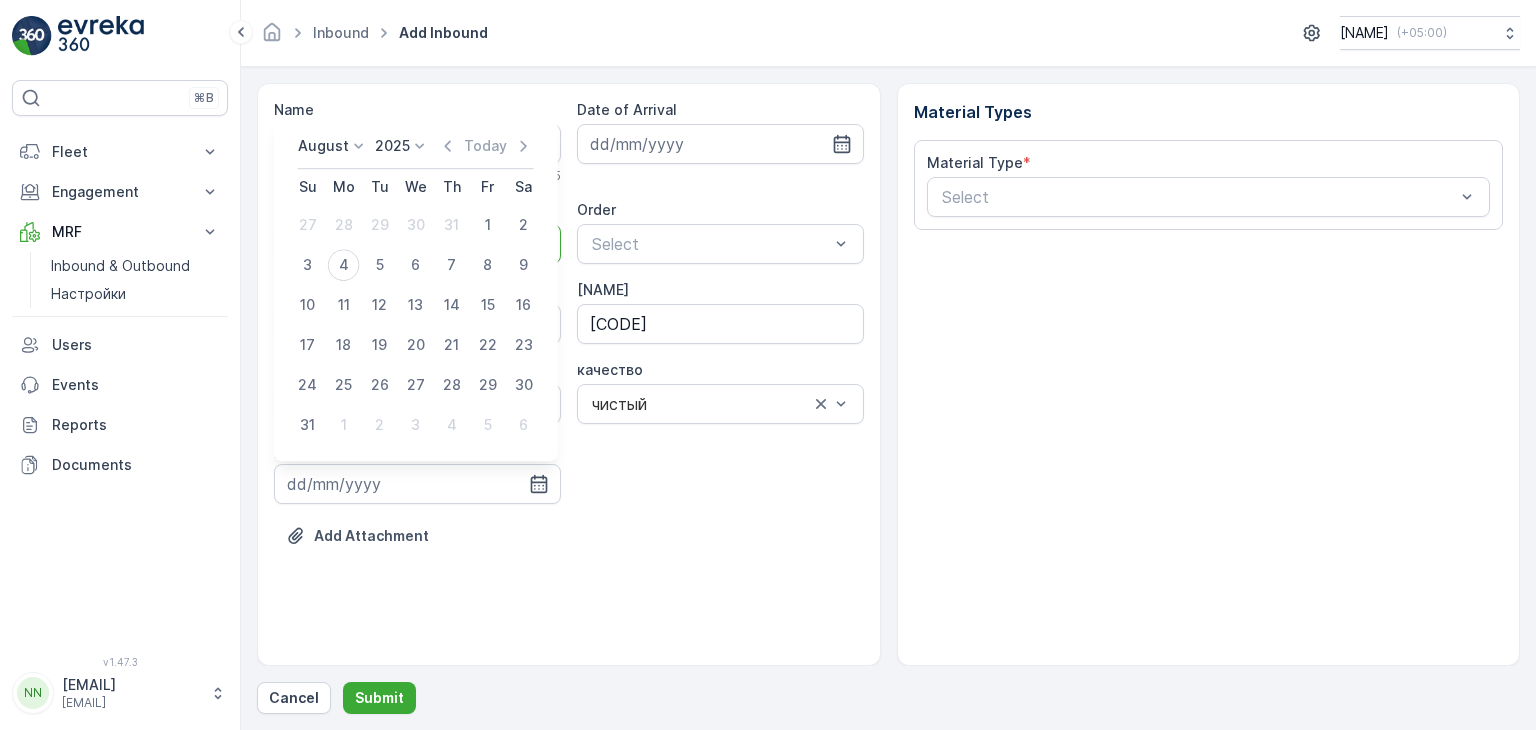 click 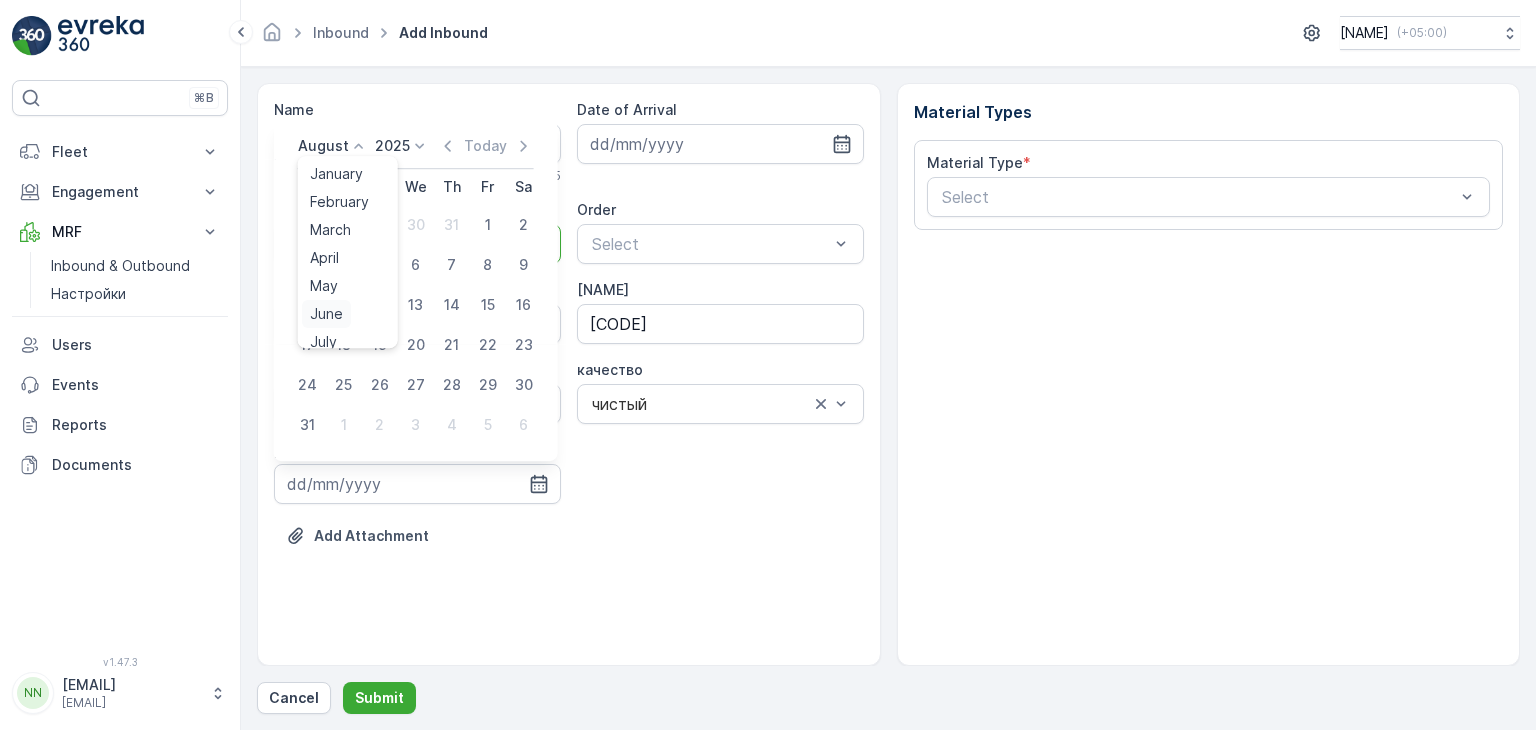 click on "June" at bounding box center [326, 314] 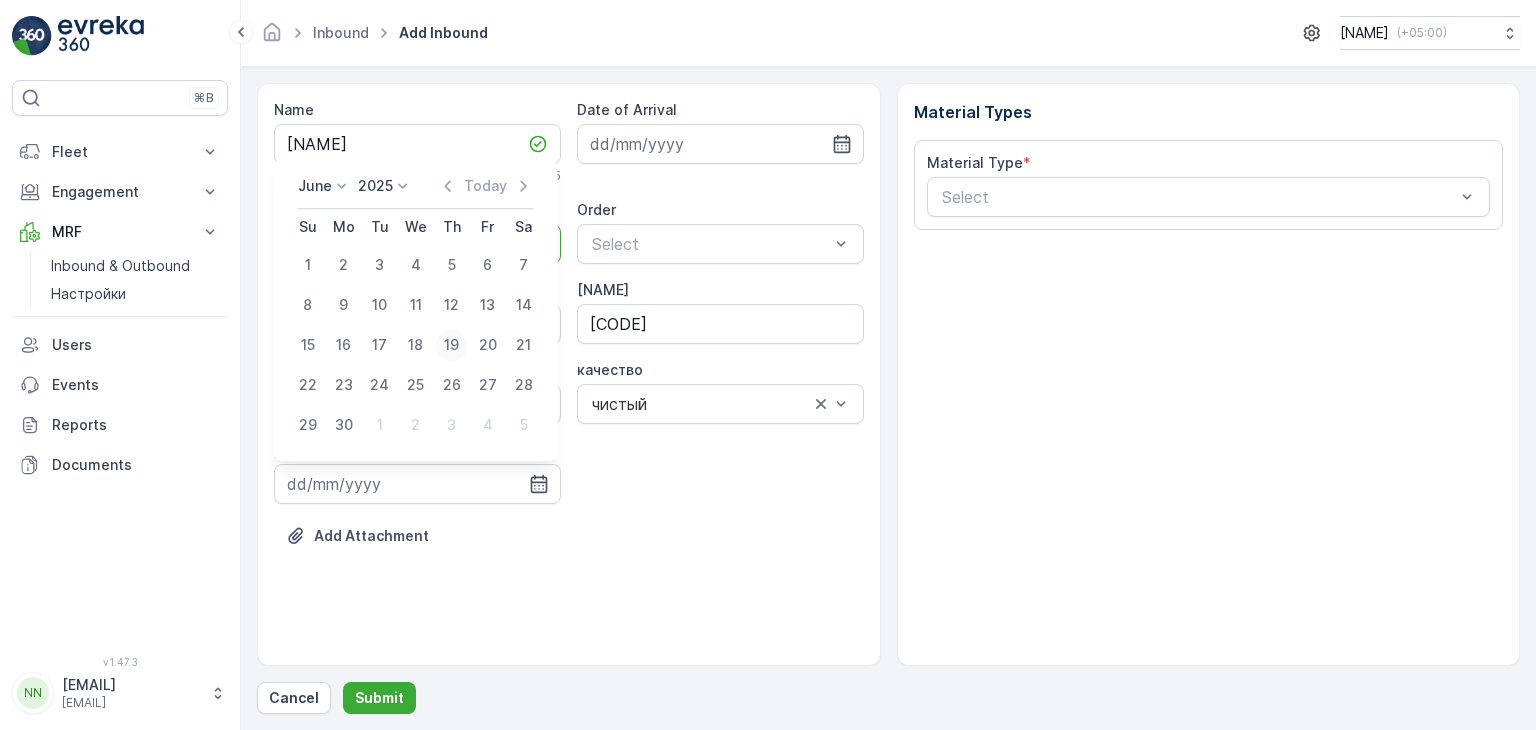 click on "19" at bounding box center [452, 345] 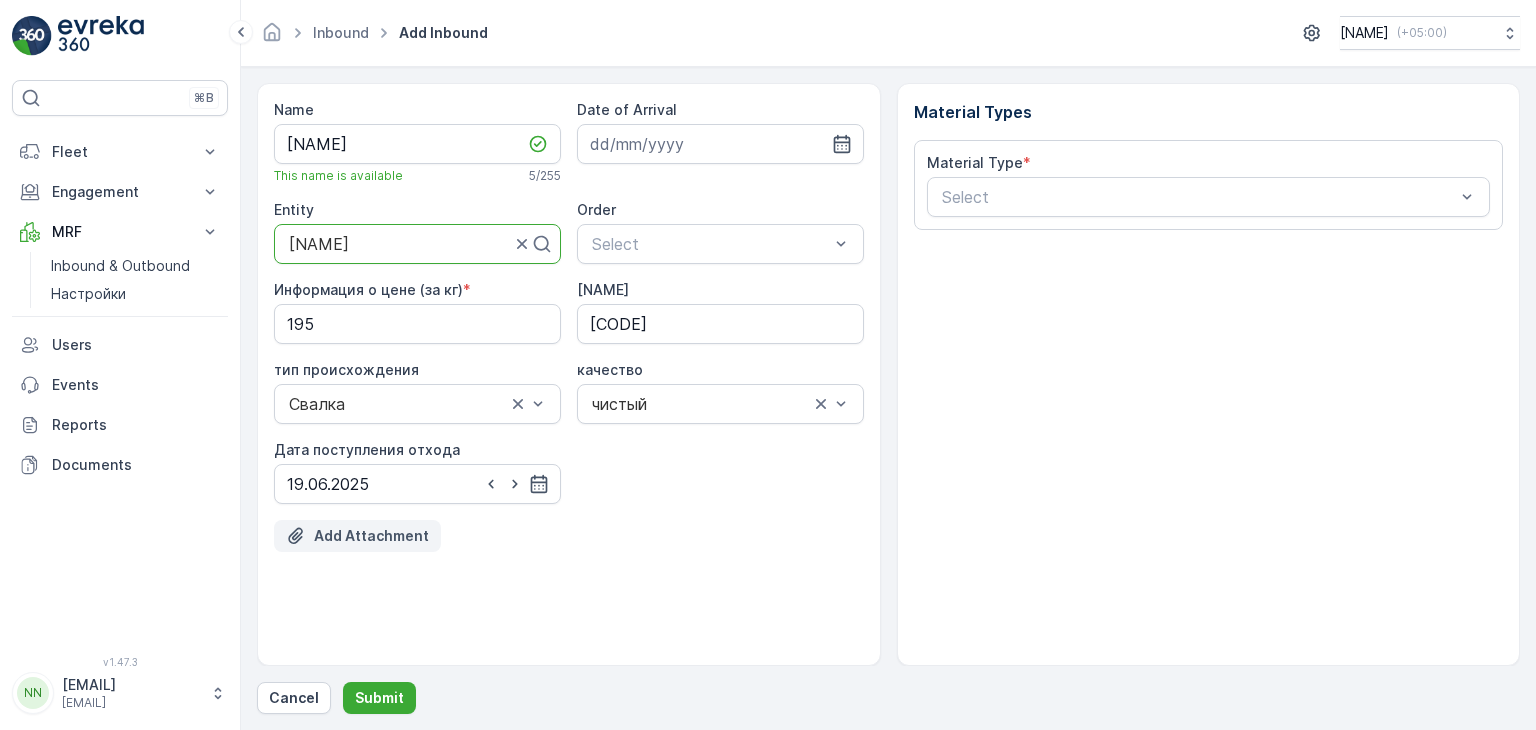 click on "Add Attachment" at bounding box center [371, 536] 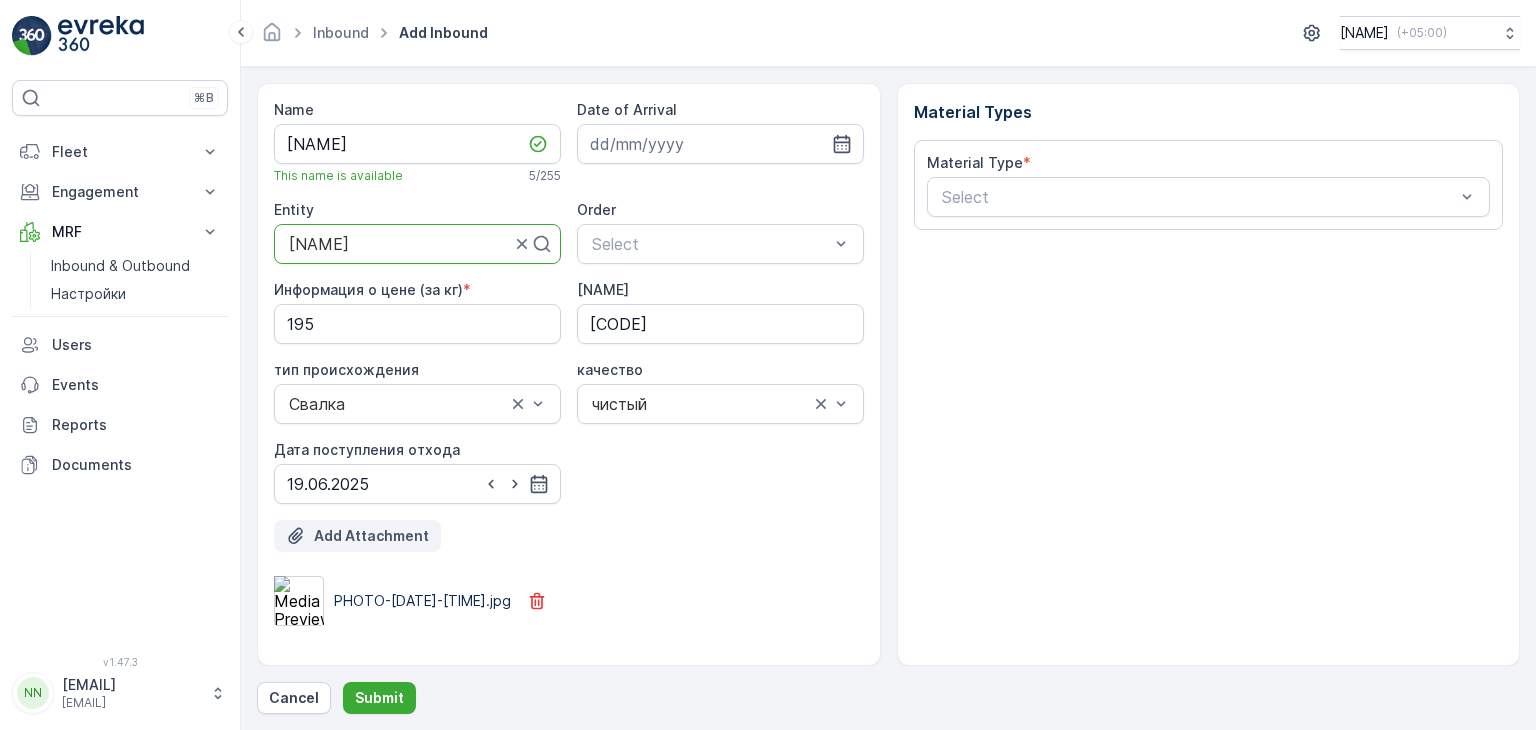 click on "Add Attachment" at bounding box center [371, 536] 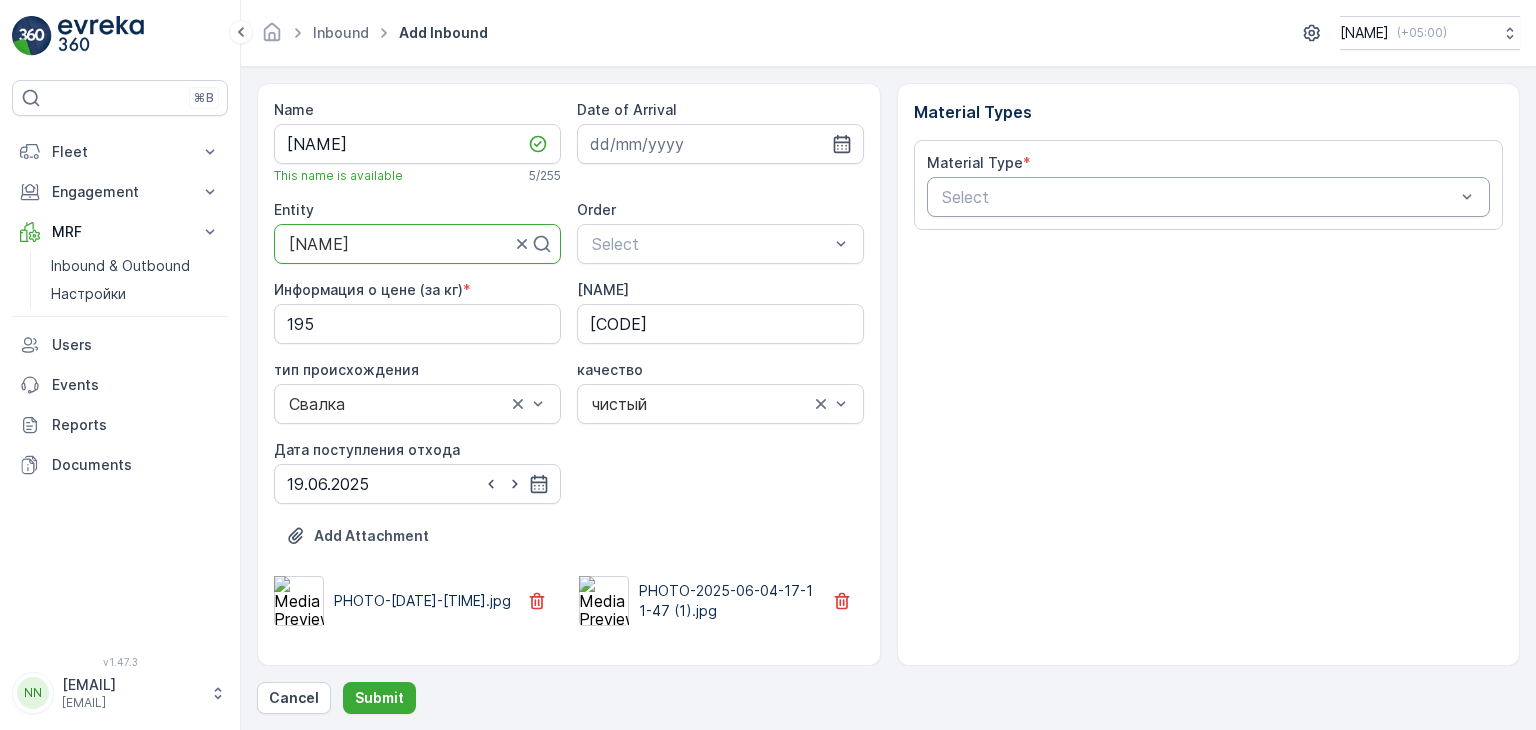click at bounding box center [1199, 197] 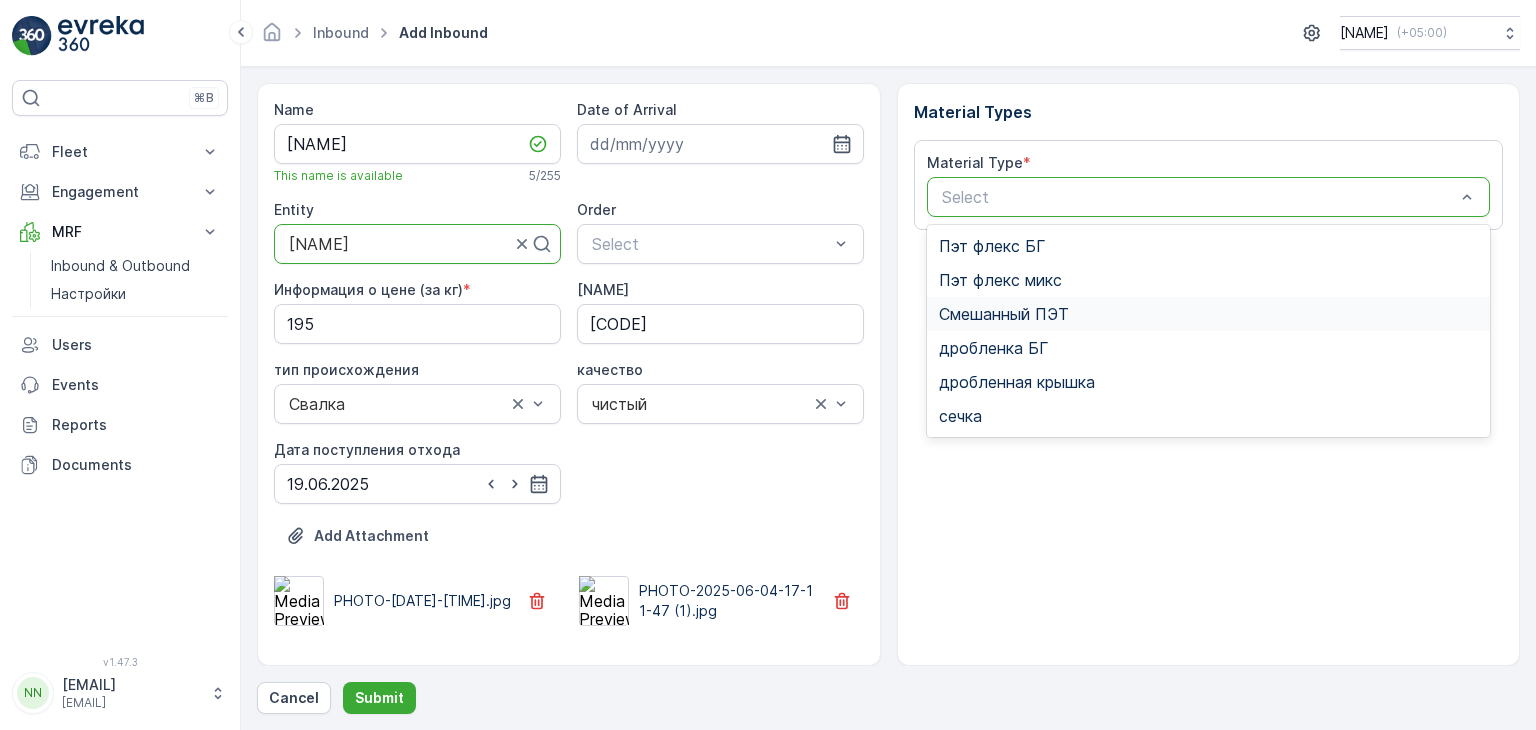 click on "Смешанный ПЭТ" at bounding box center (1004, 314) 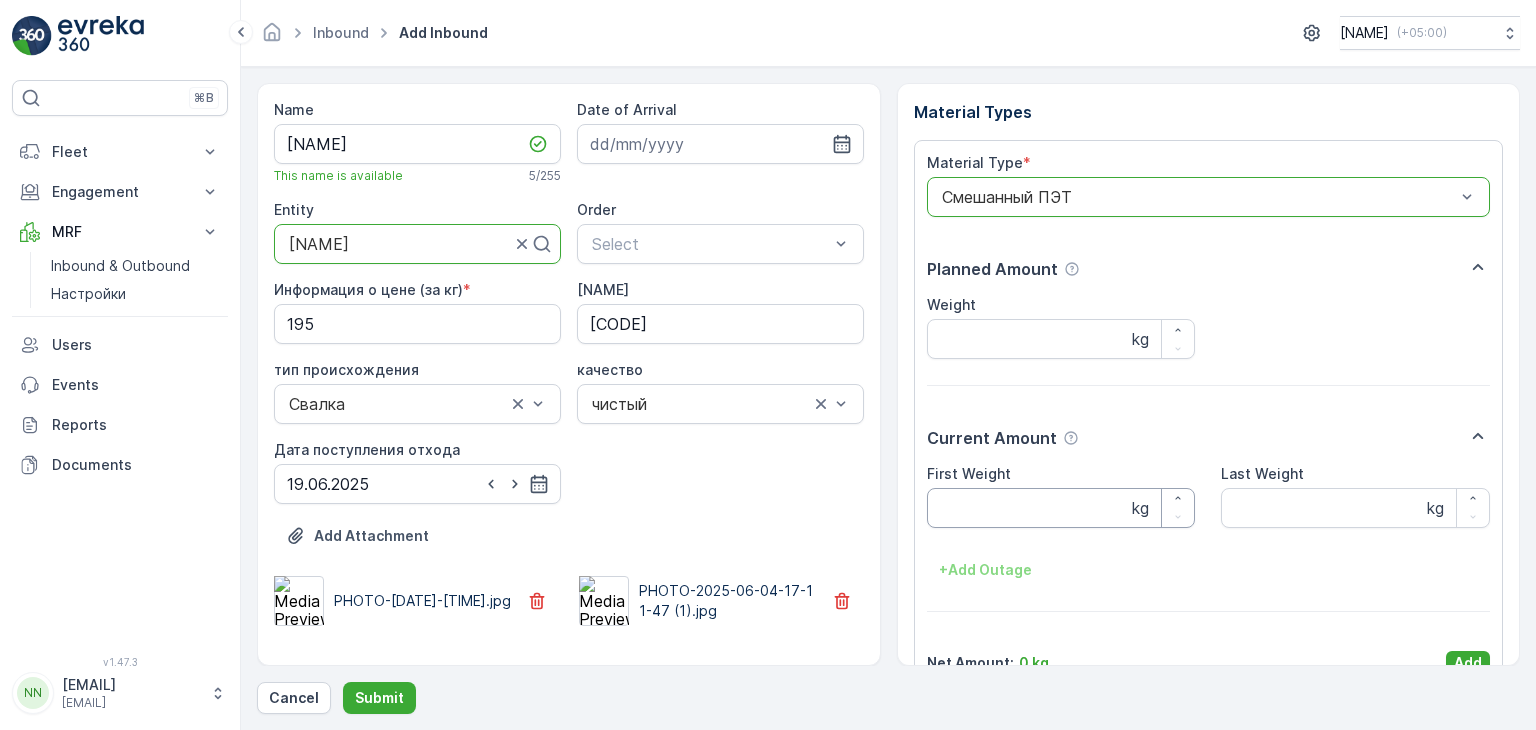 click on "First Weight" at bounding box center (1061, 508) 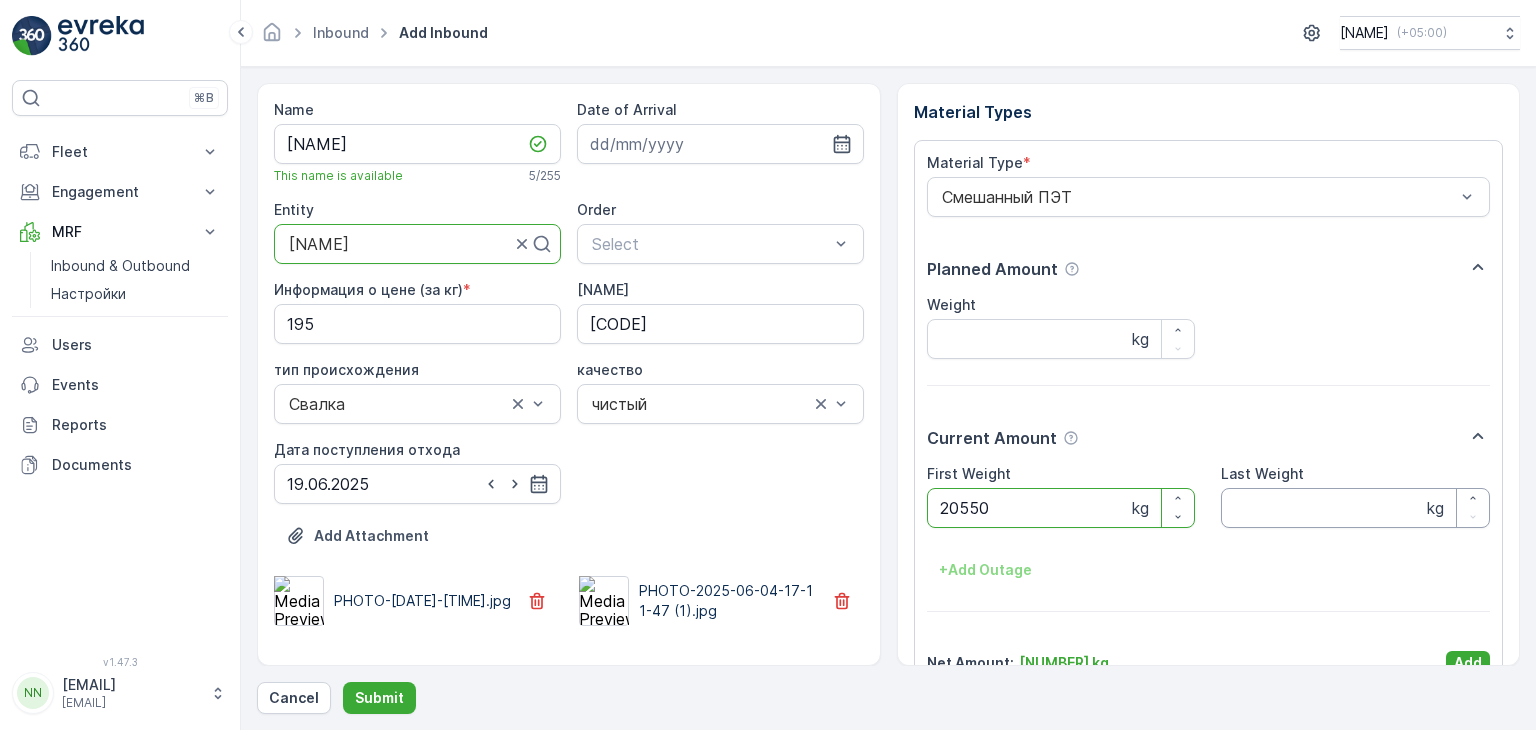 type on "20550" 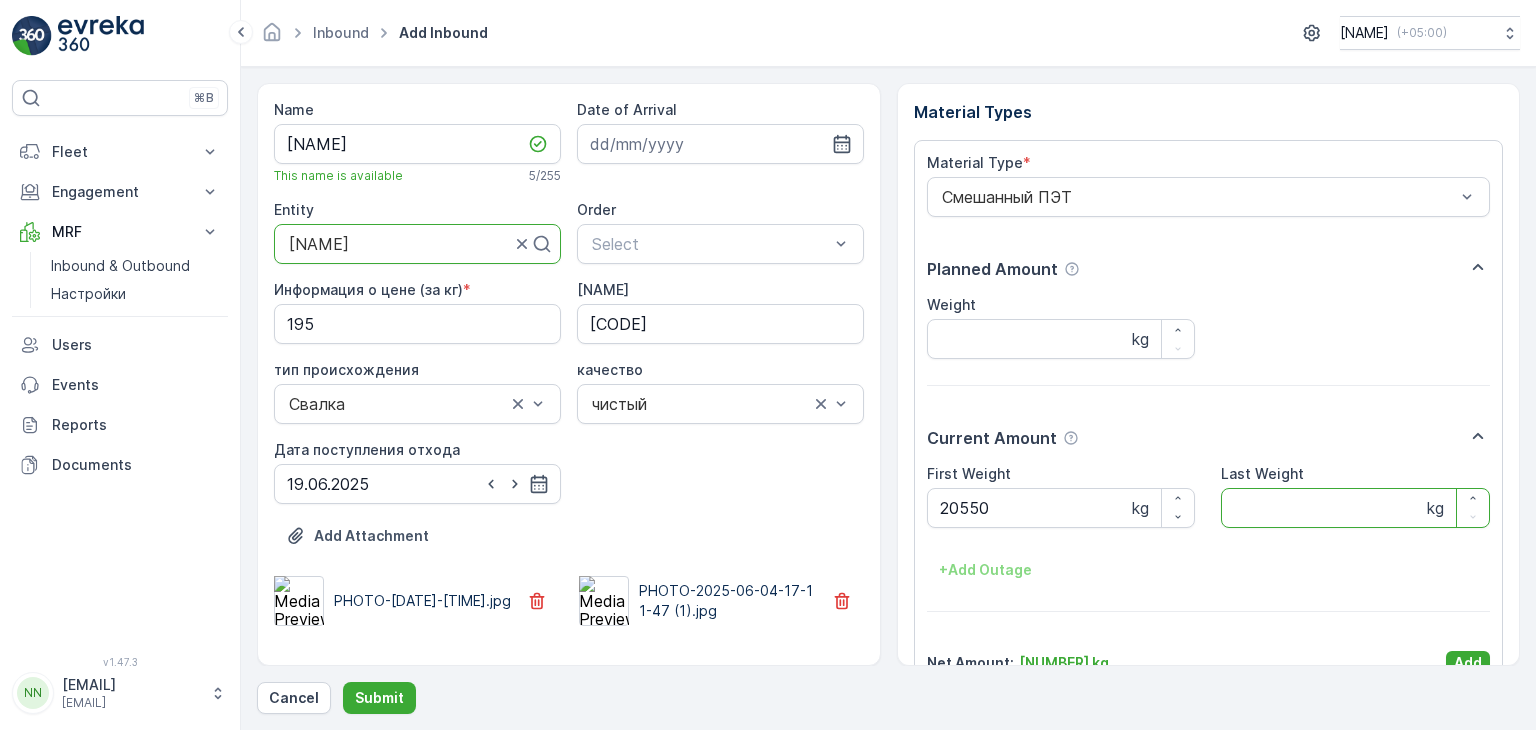 click on "Last Weight" at bounding box center (1355, 508) 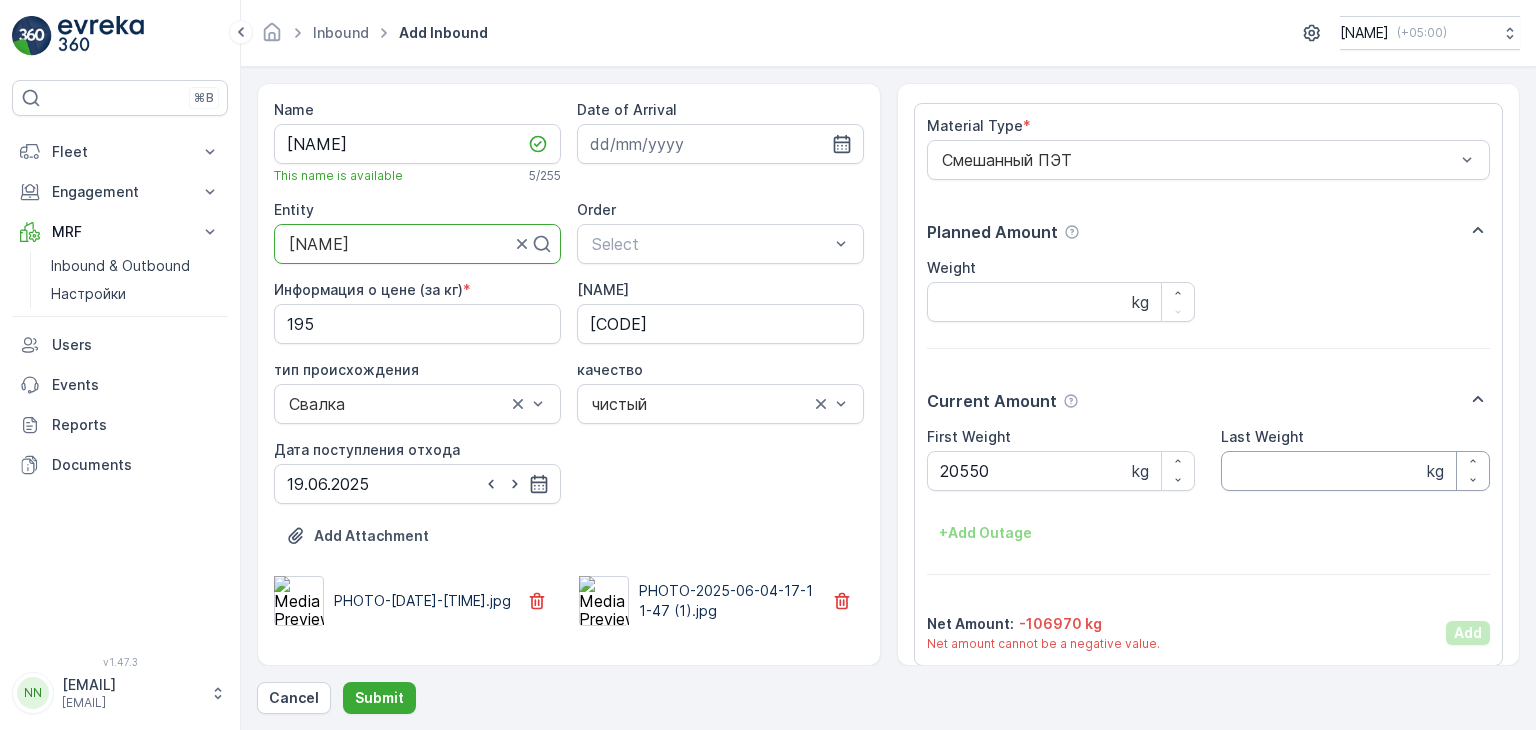scroll, scrollTop: 54, scrollLeft: 0, axis: vertical 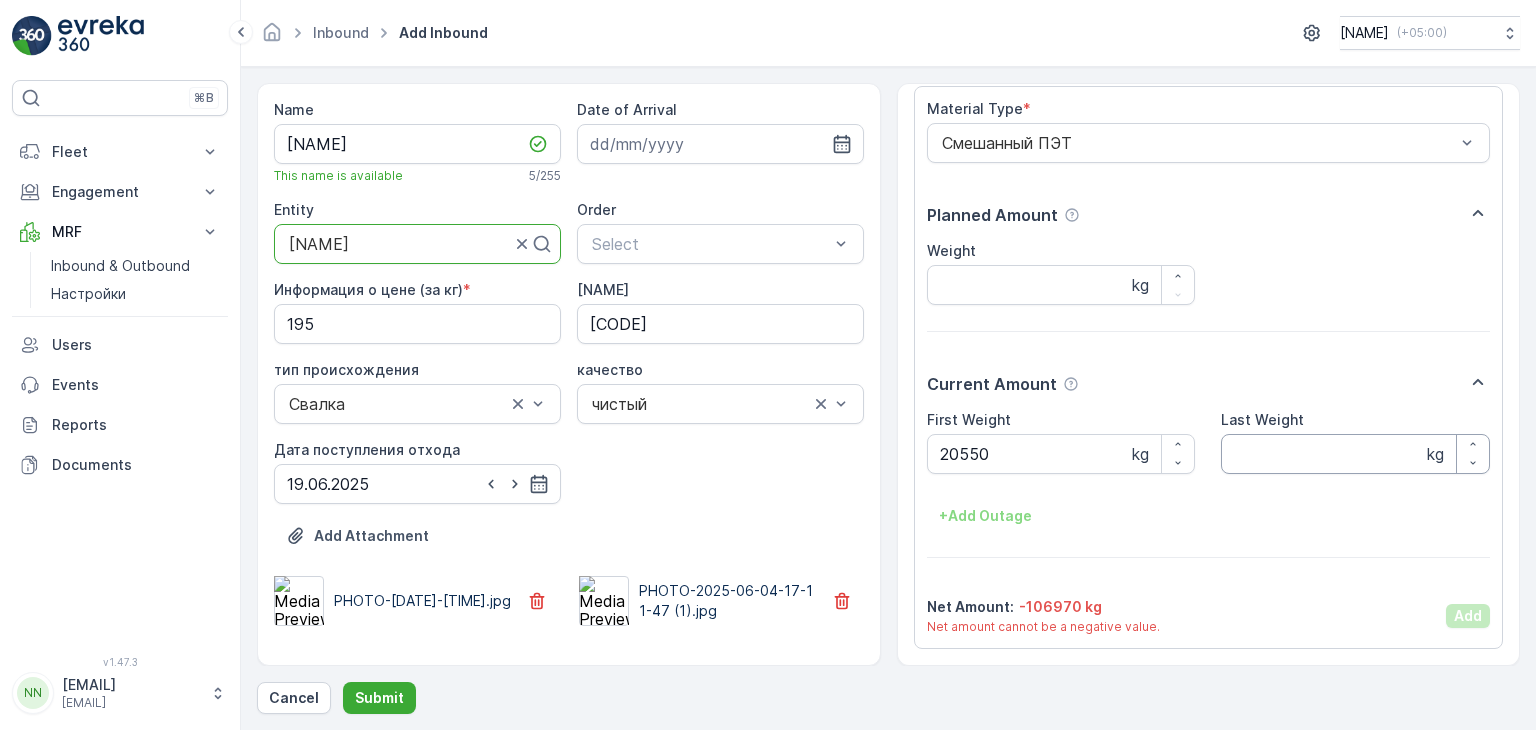 click on "[NUMBER]" at bounding box center [1355, 454] 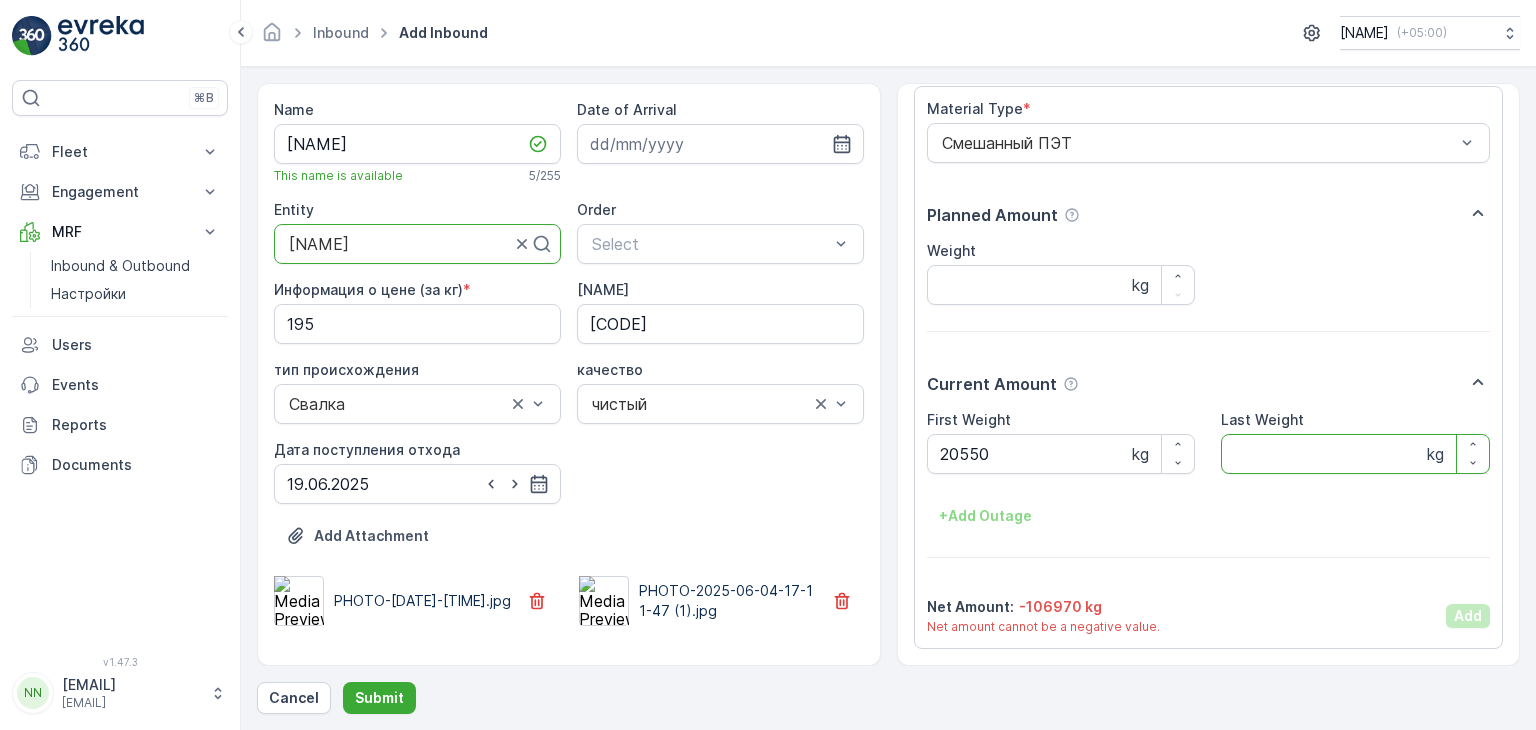 scroll, scrollTop: 39, scrollLeft: 0, axis: vertical 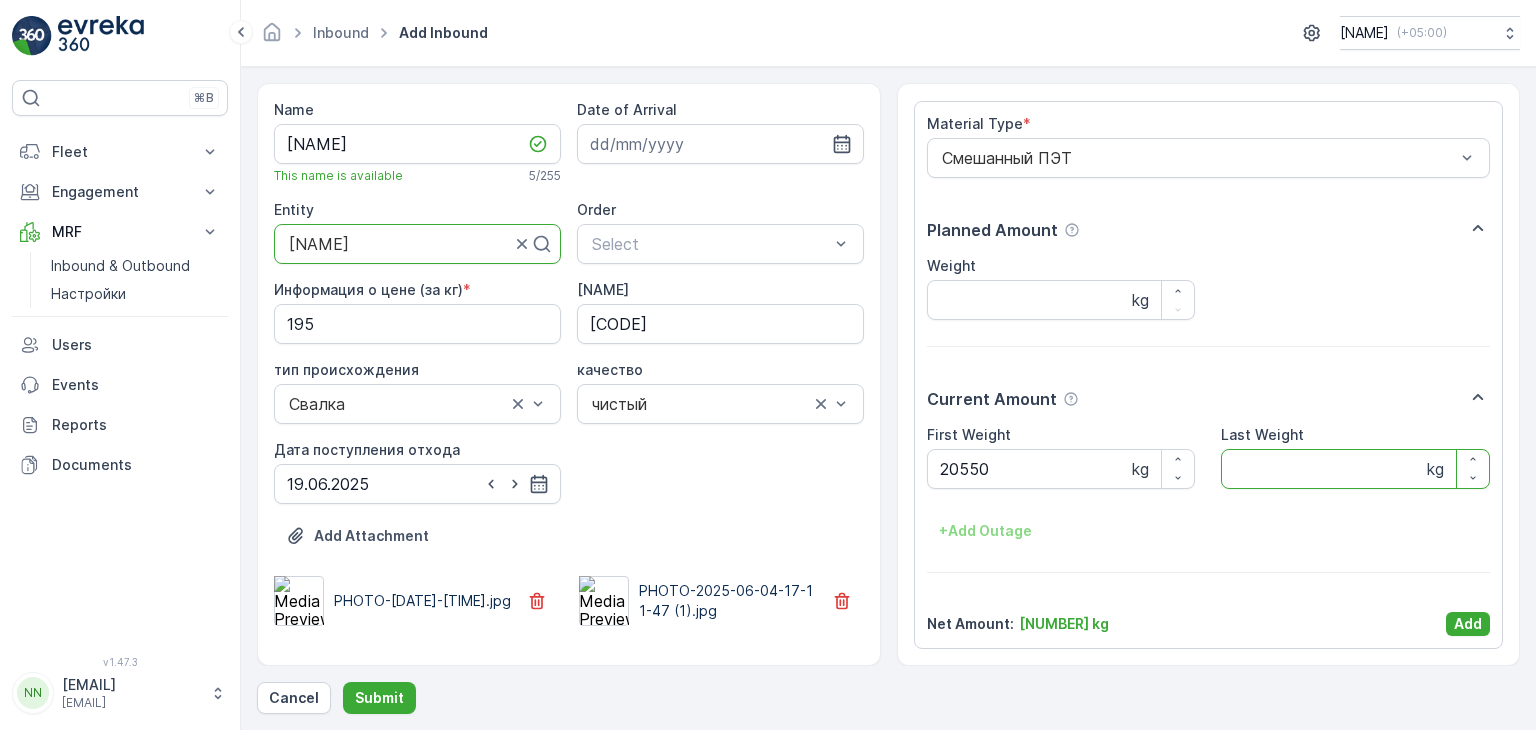 drag, startPoint x: 1286, startPoint y: 469, endPoint x: 1195, endPoint y: 459, distance: 91.5478 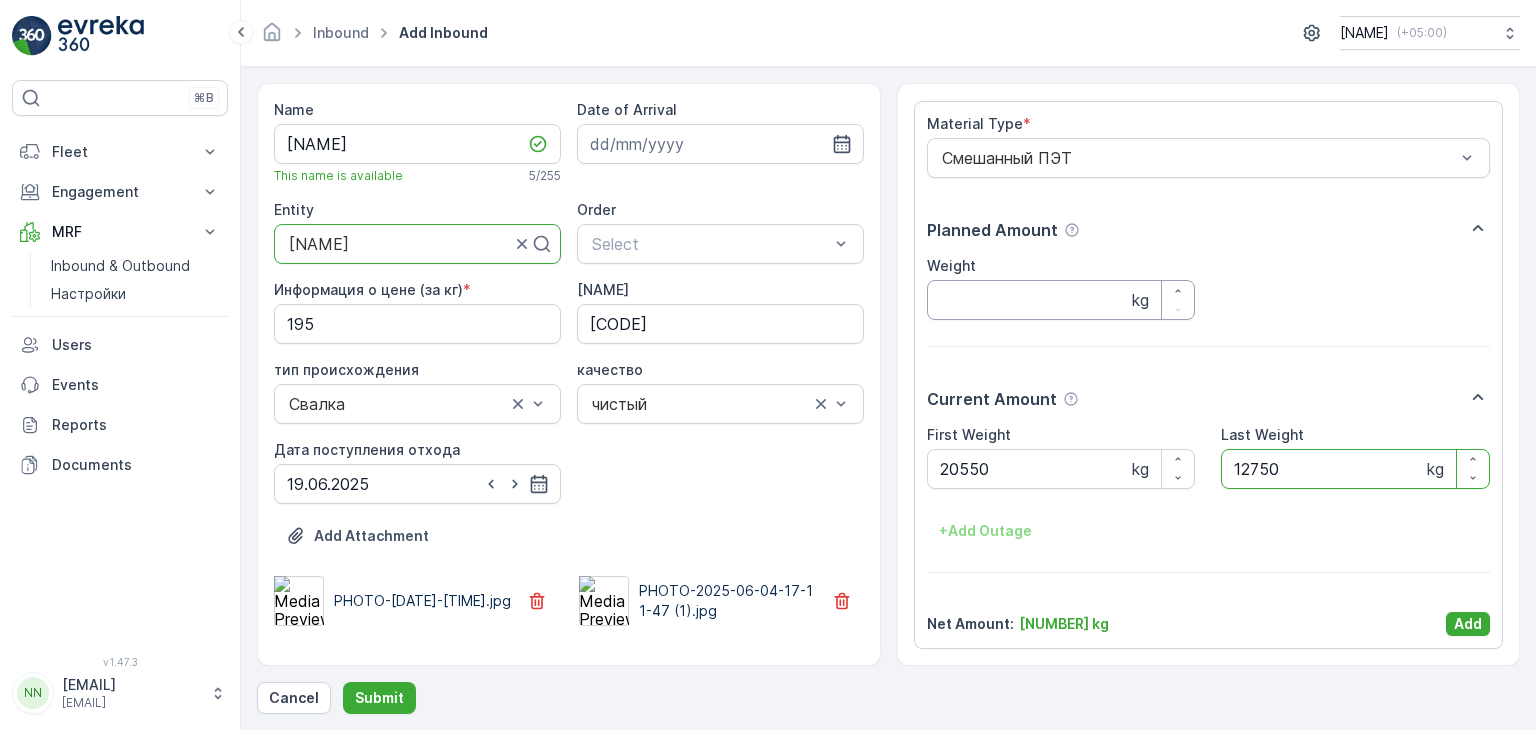 type on "12750" 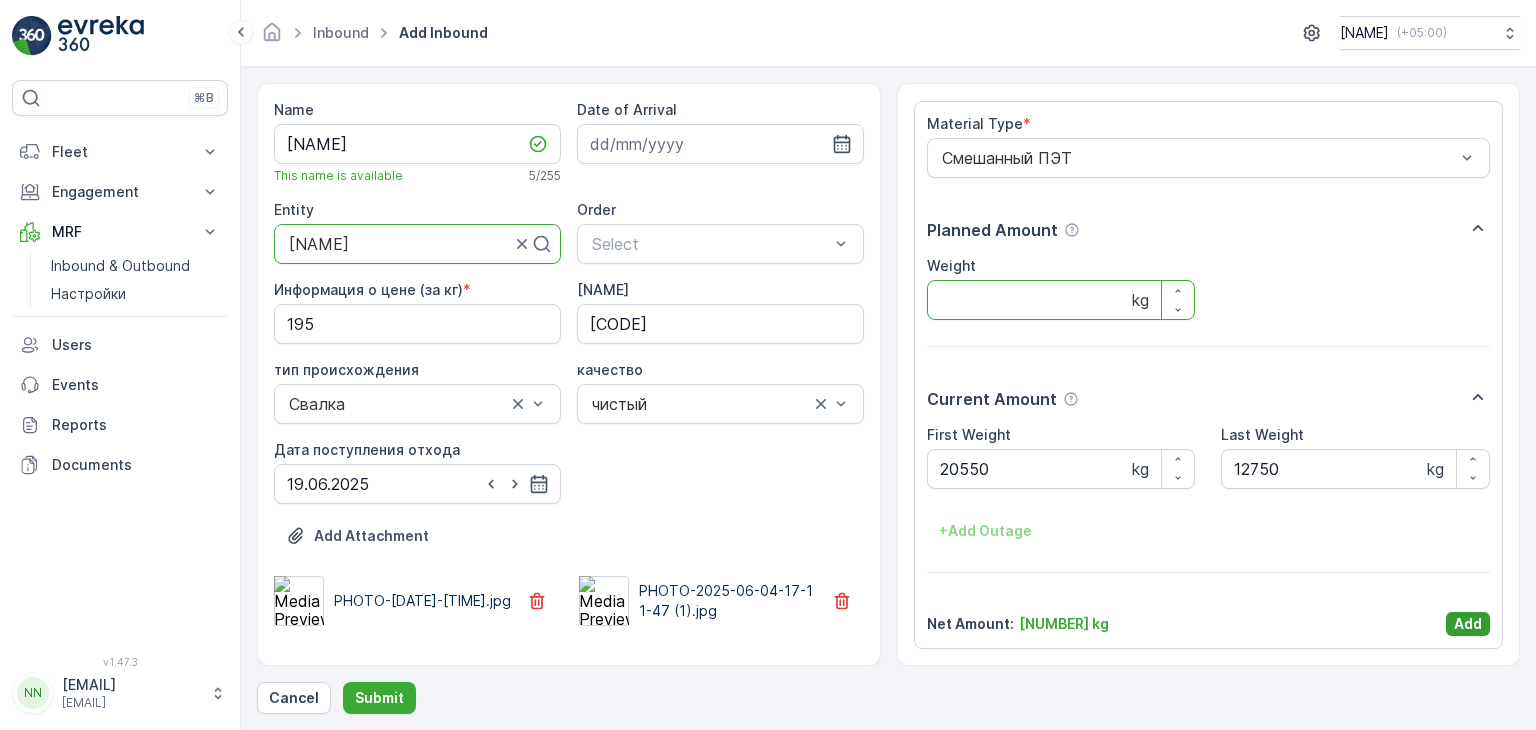 type on "[NUMBER]" 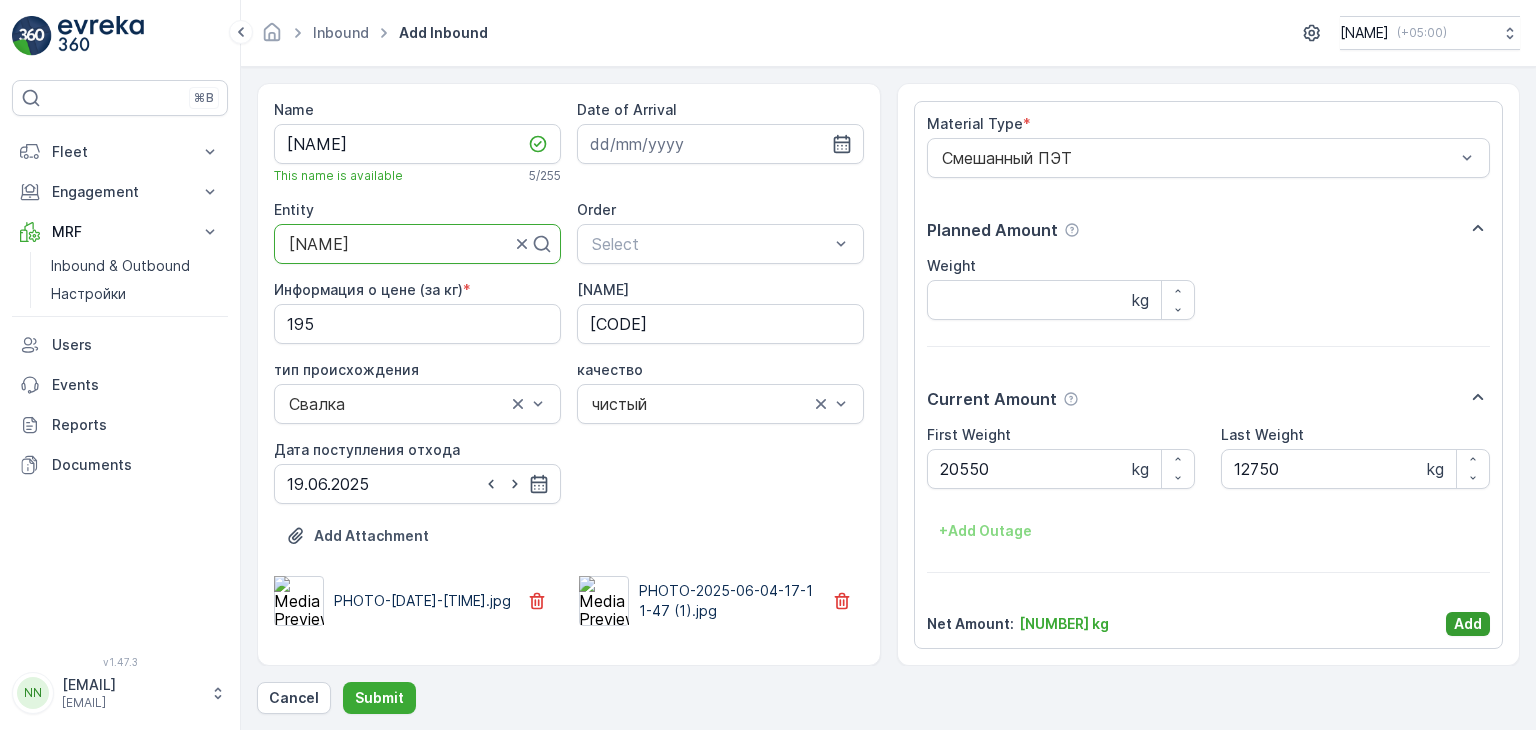 click on "Add" at bounding box center (1468, 624) 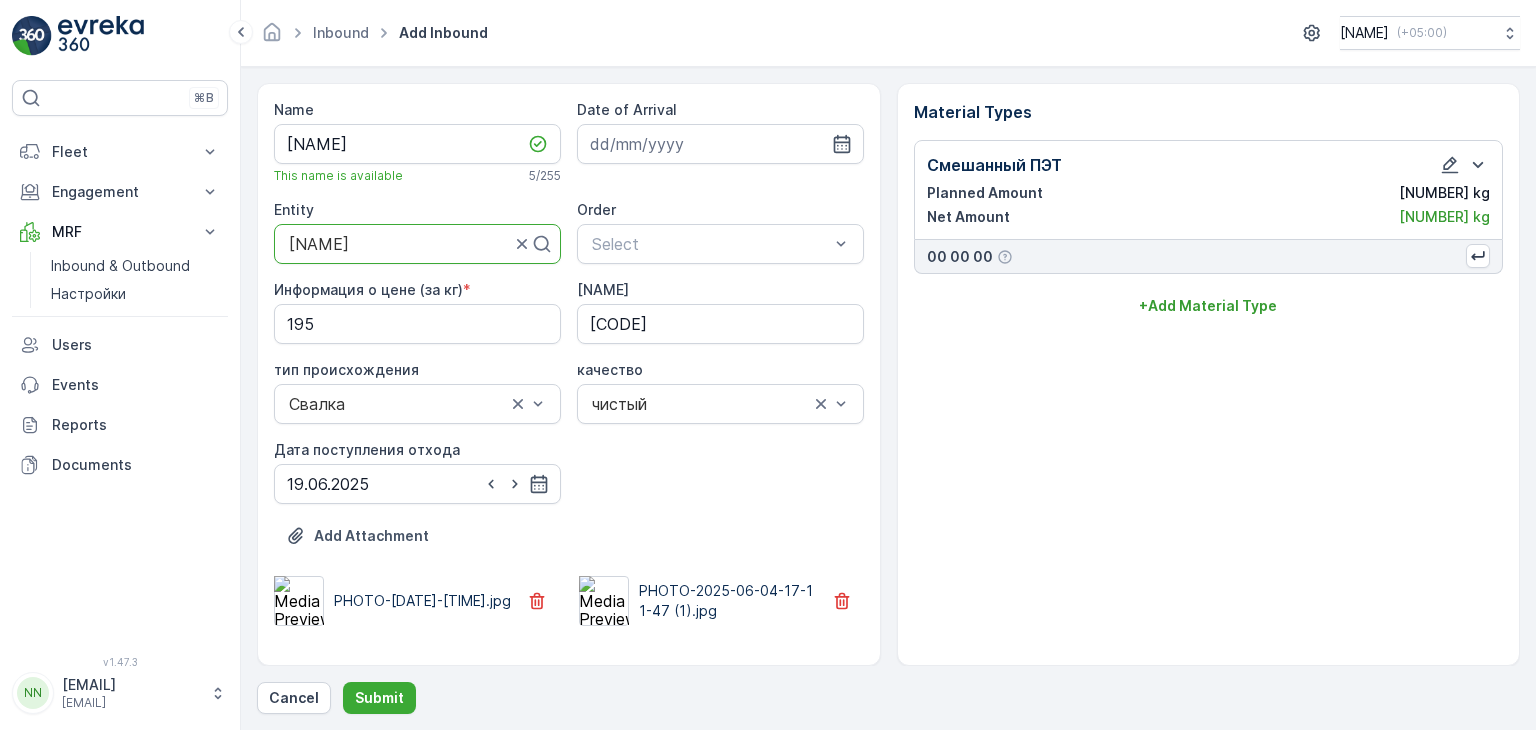 scroll, scrollTop: 0, scrollLeft: 0, axis: both 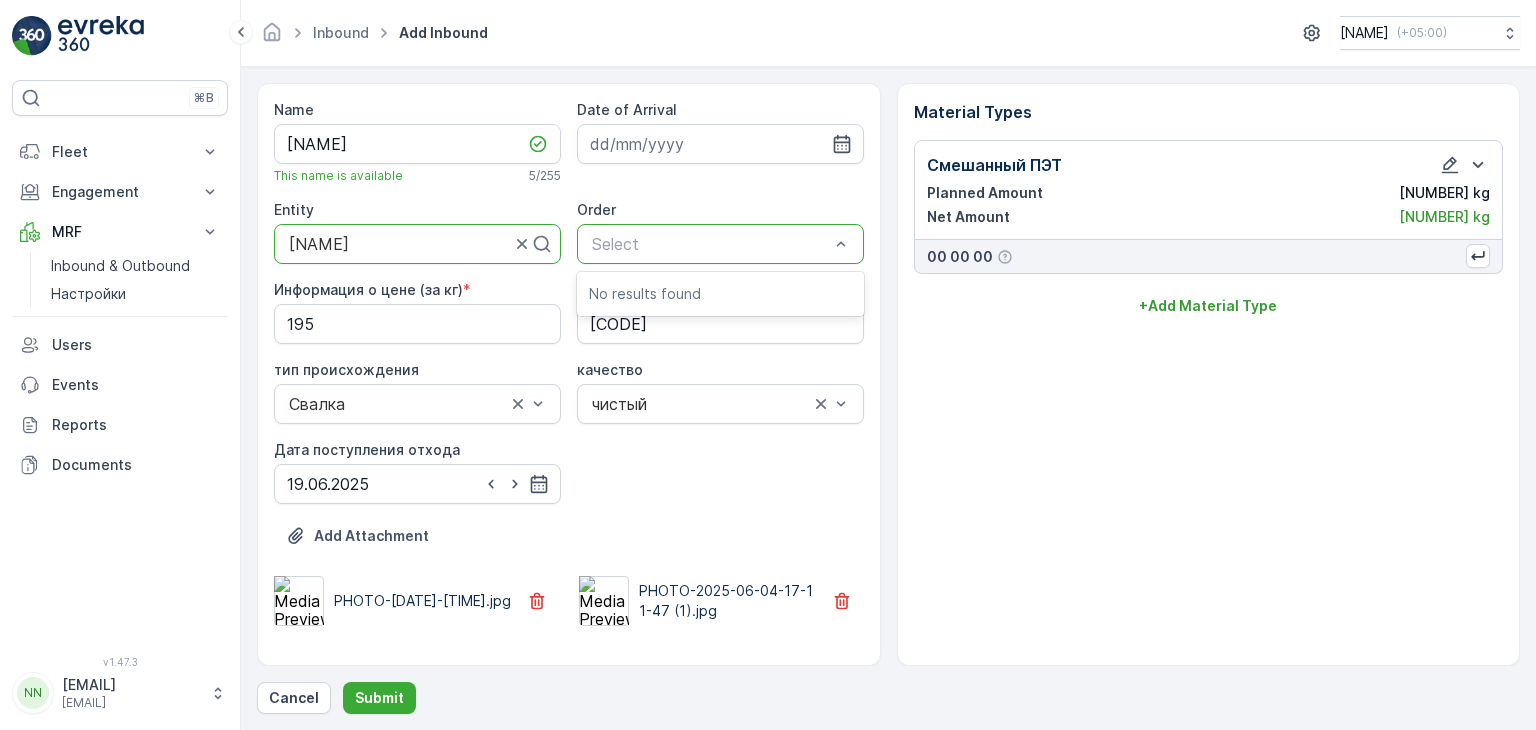 click at bounding box center (710, 244) 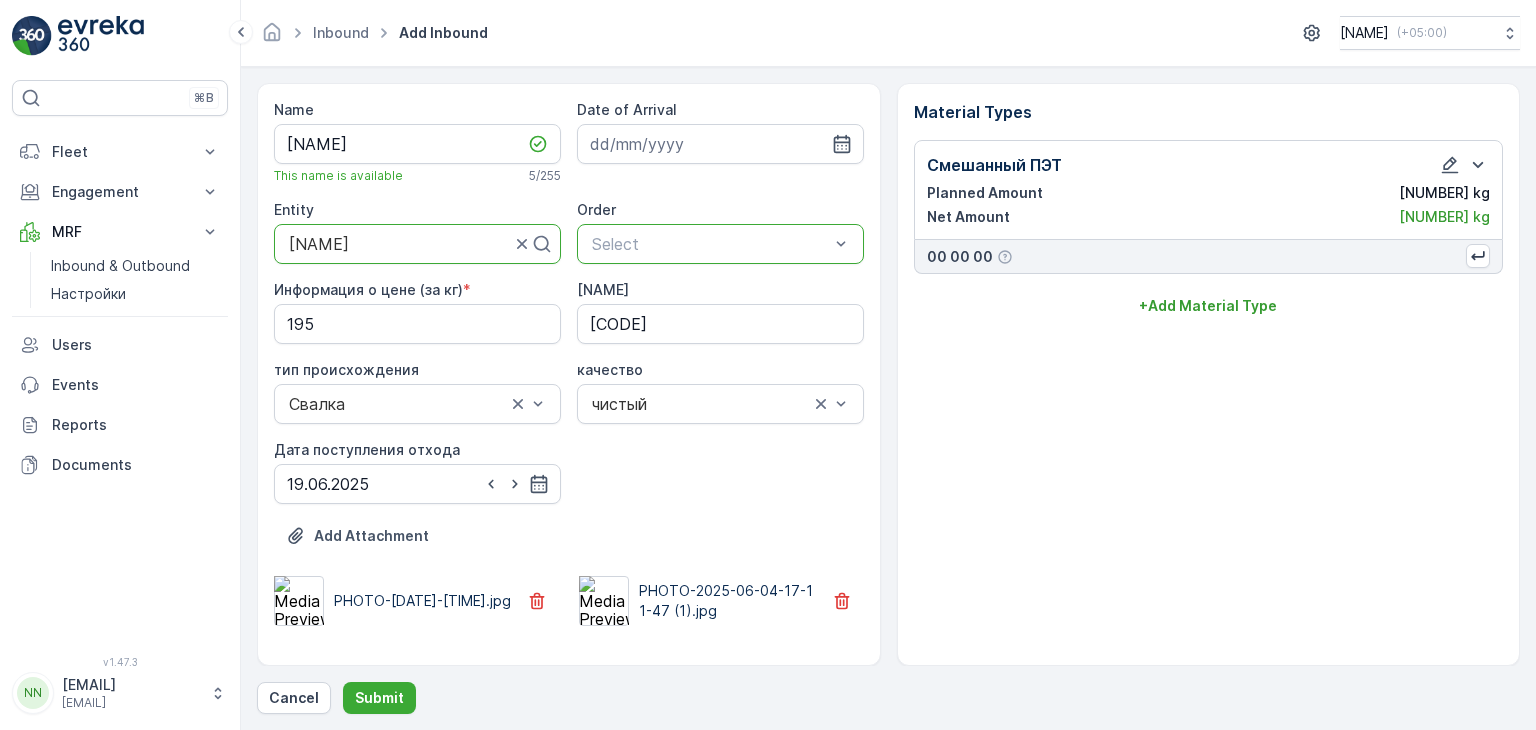 click at bounding box center (710, 244) 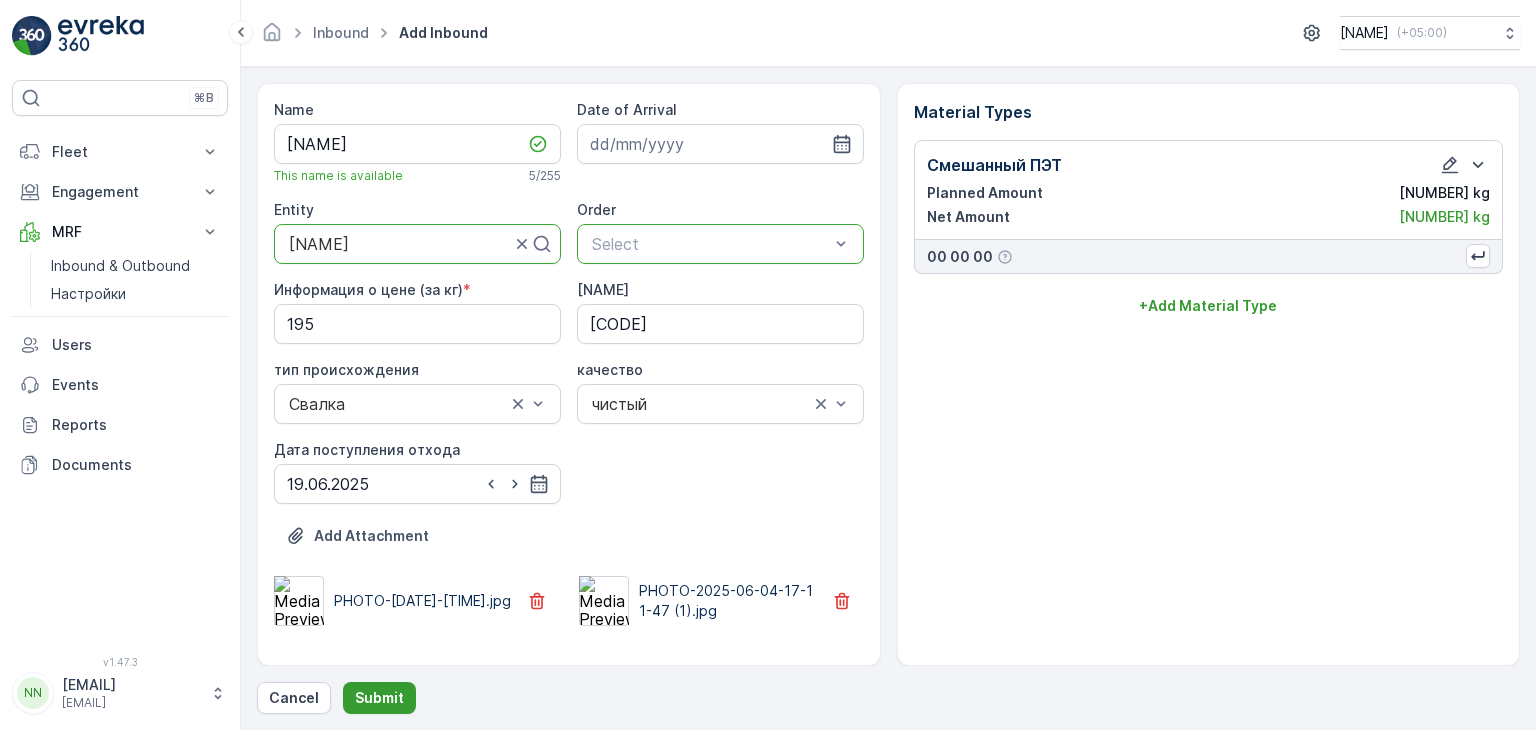 click on "Submit" at bounding box center [379, 698] 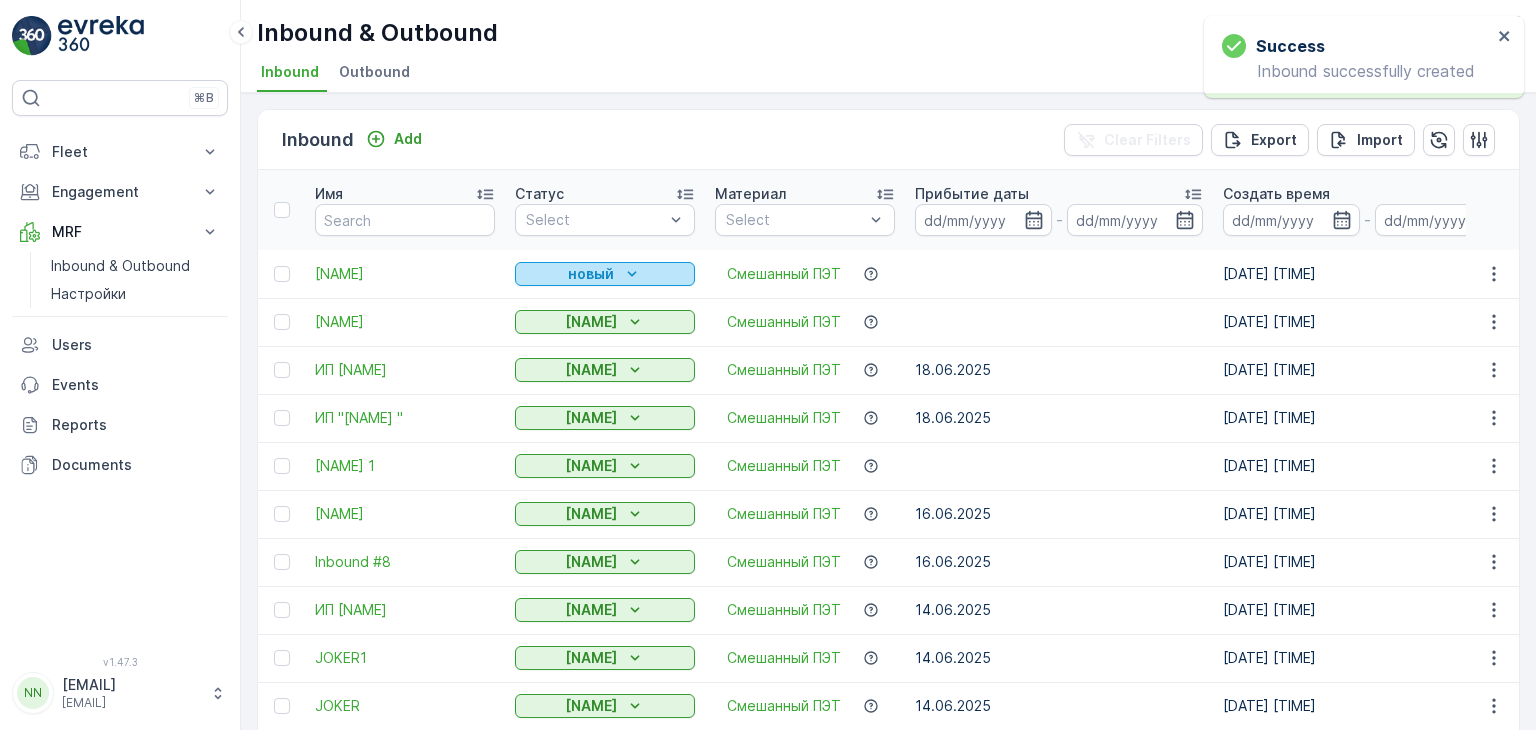 click on "новый" at bounding box center (591, 274) 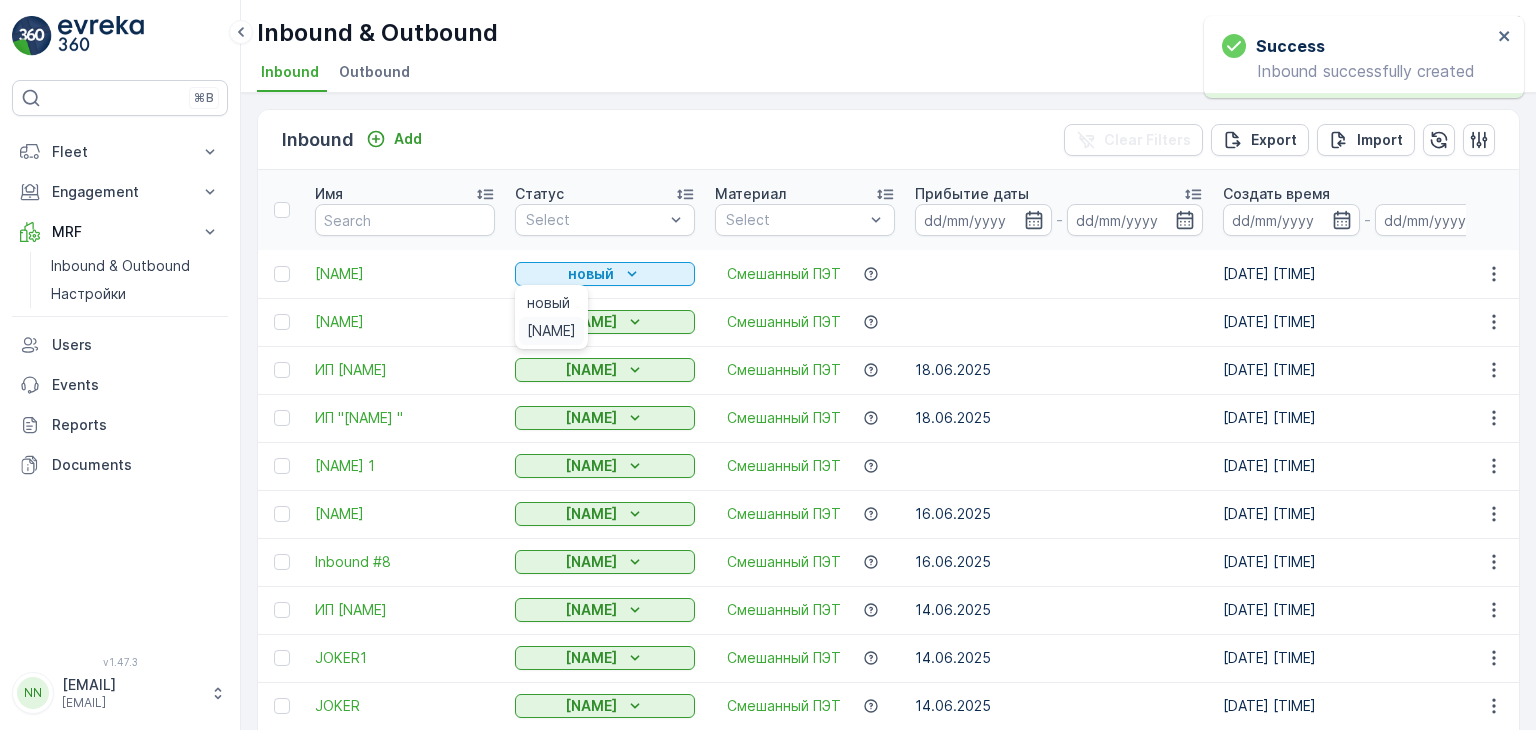 click on "[NAME]" at bounding box center (551, 331) 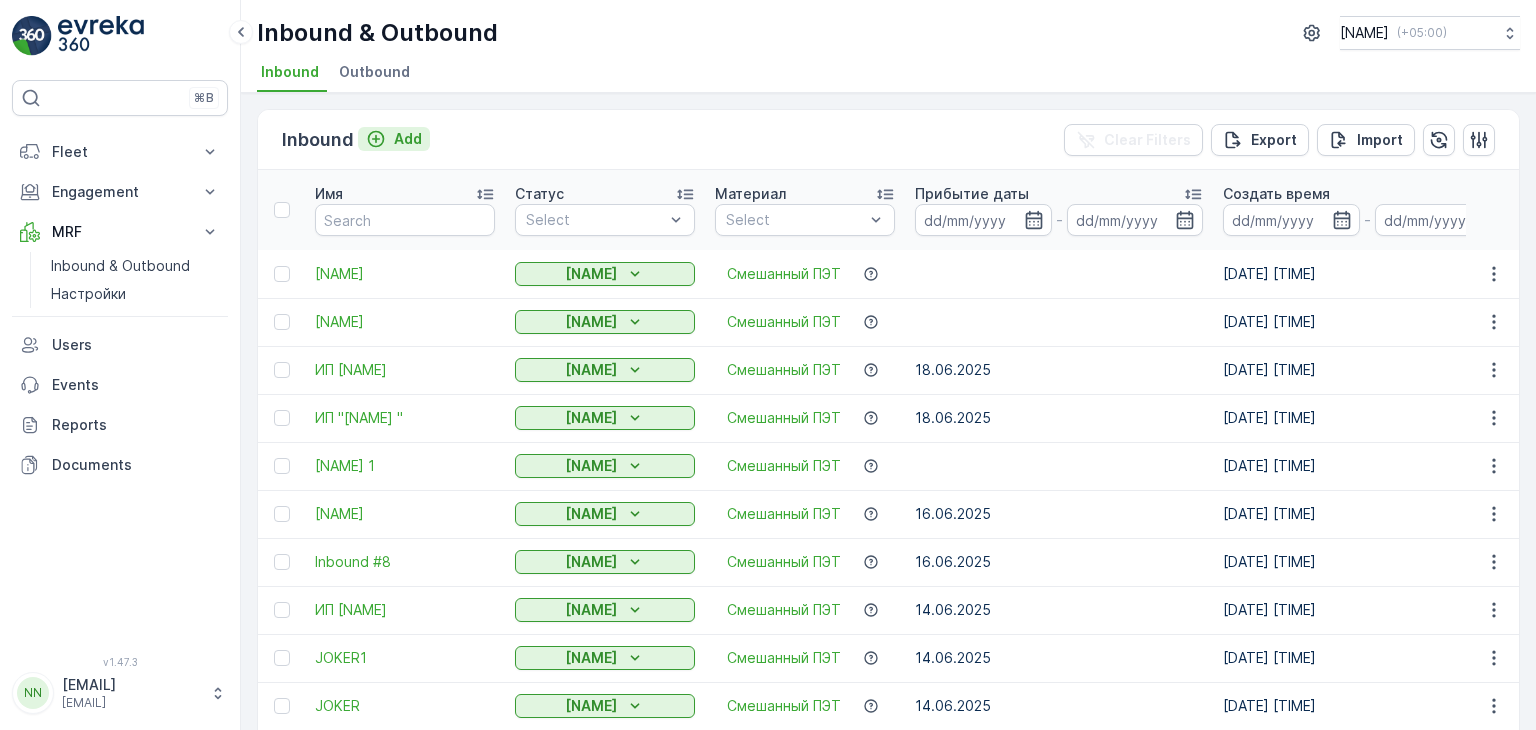 click 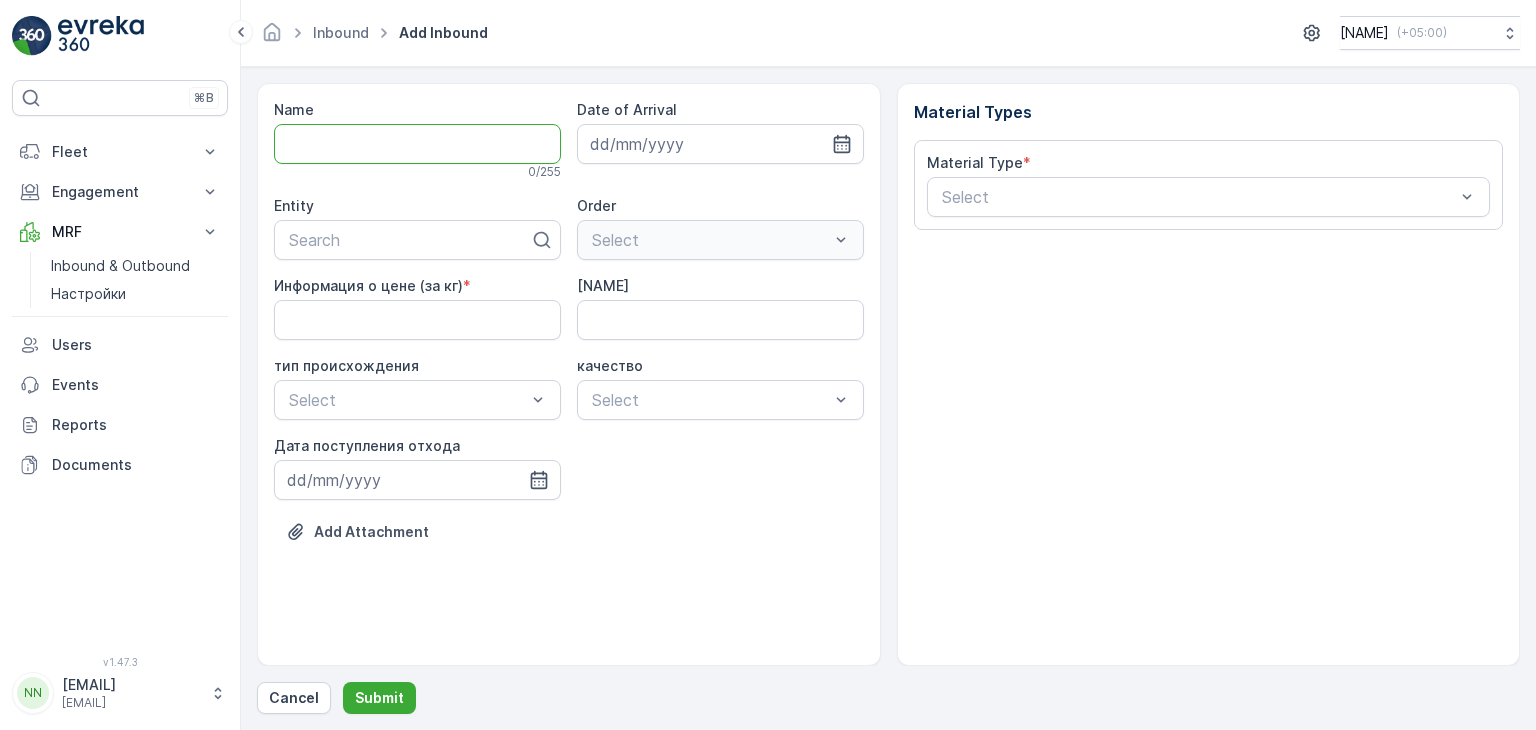 click on "Name" at bounding box center [417, 144] 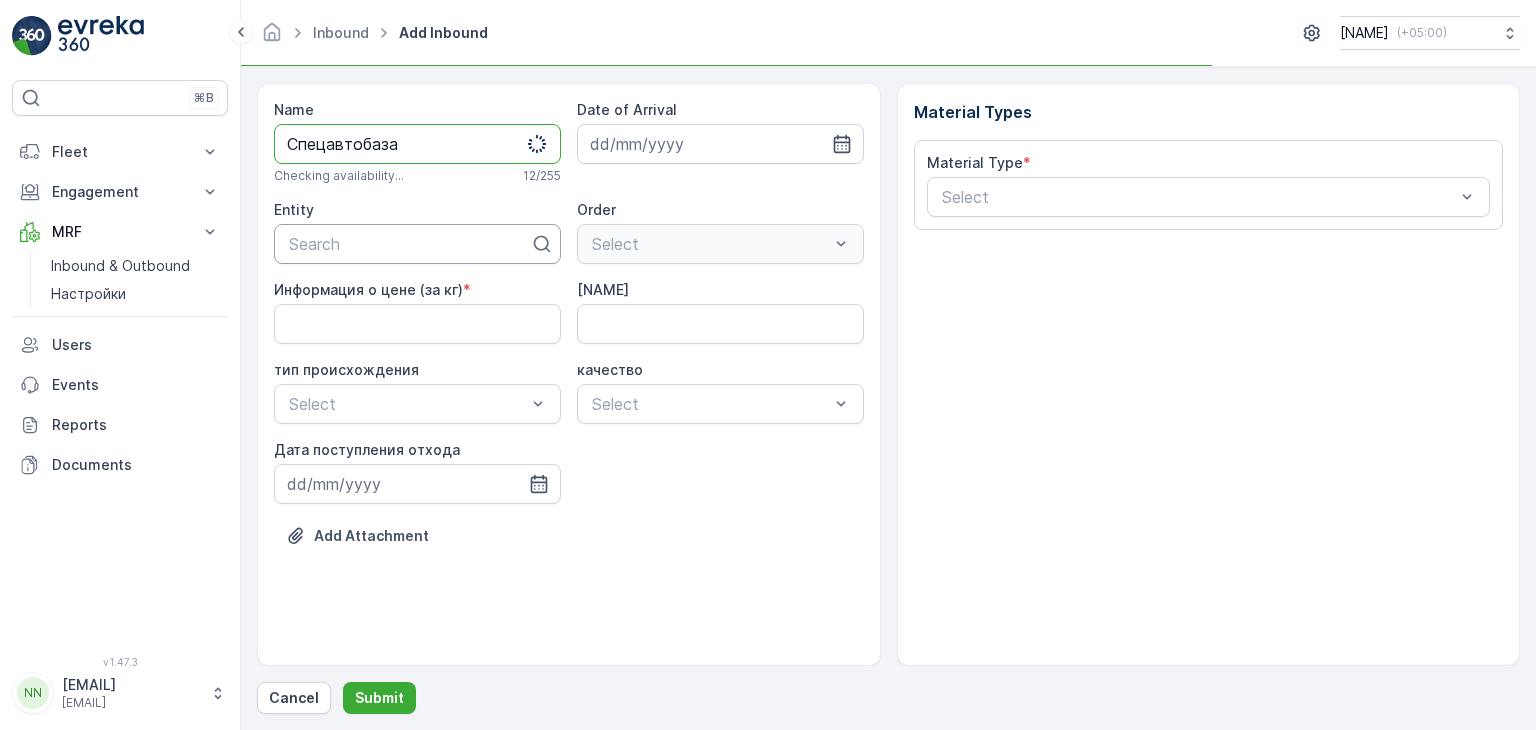 type on "Спецавтобаза" 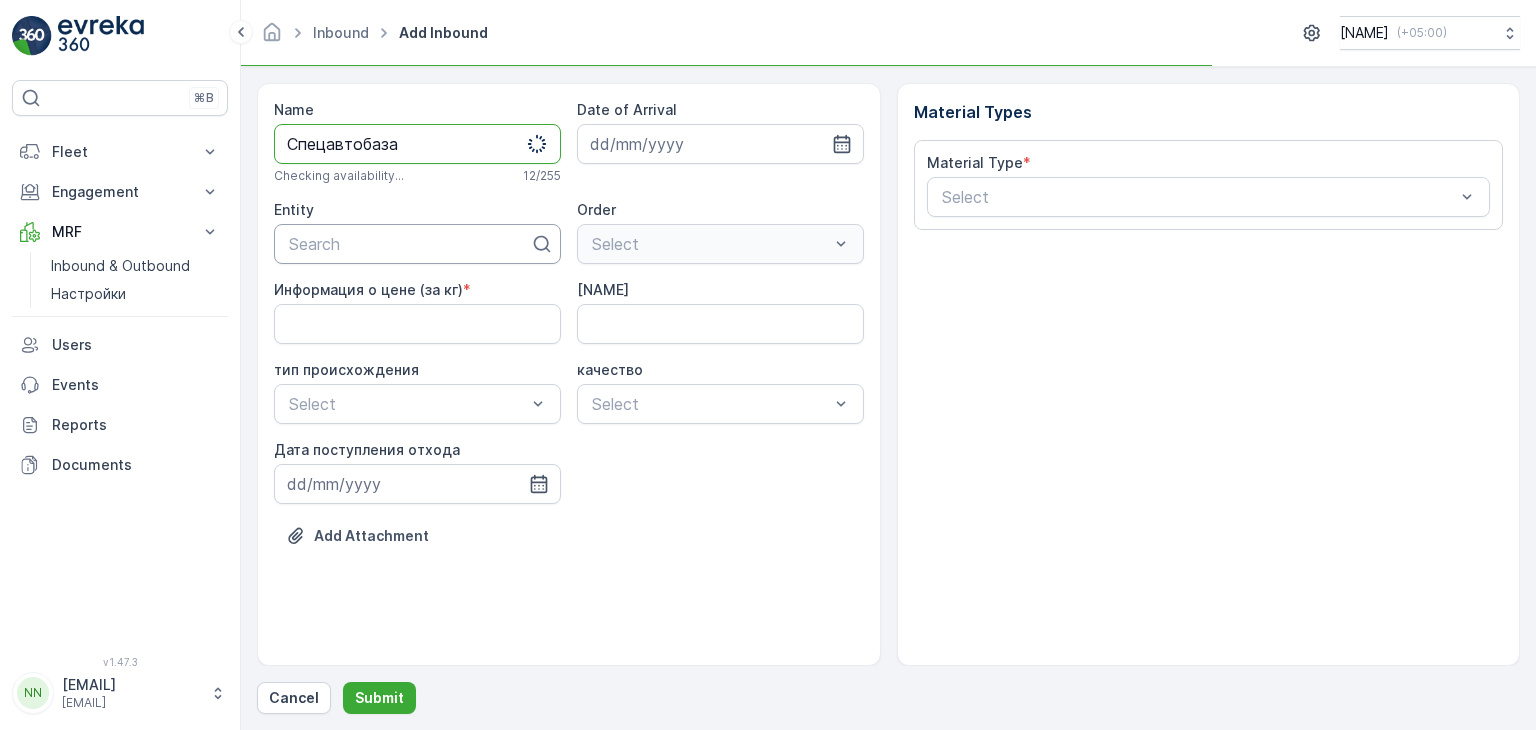 click at bounding box center (409, 244) 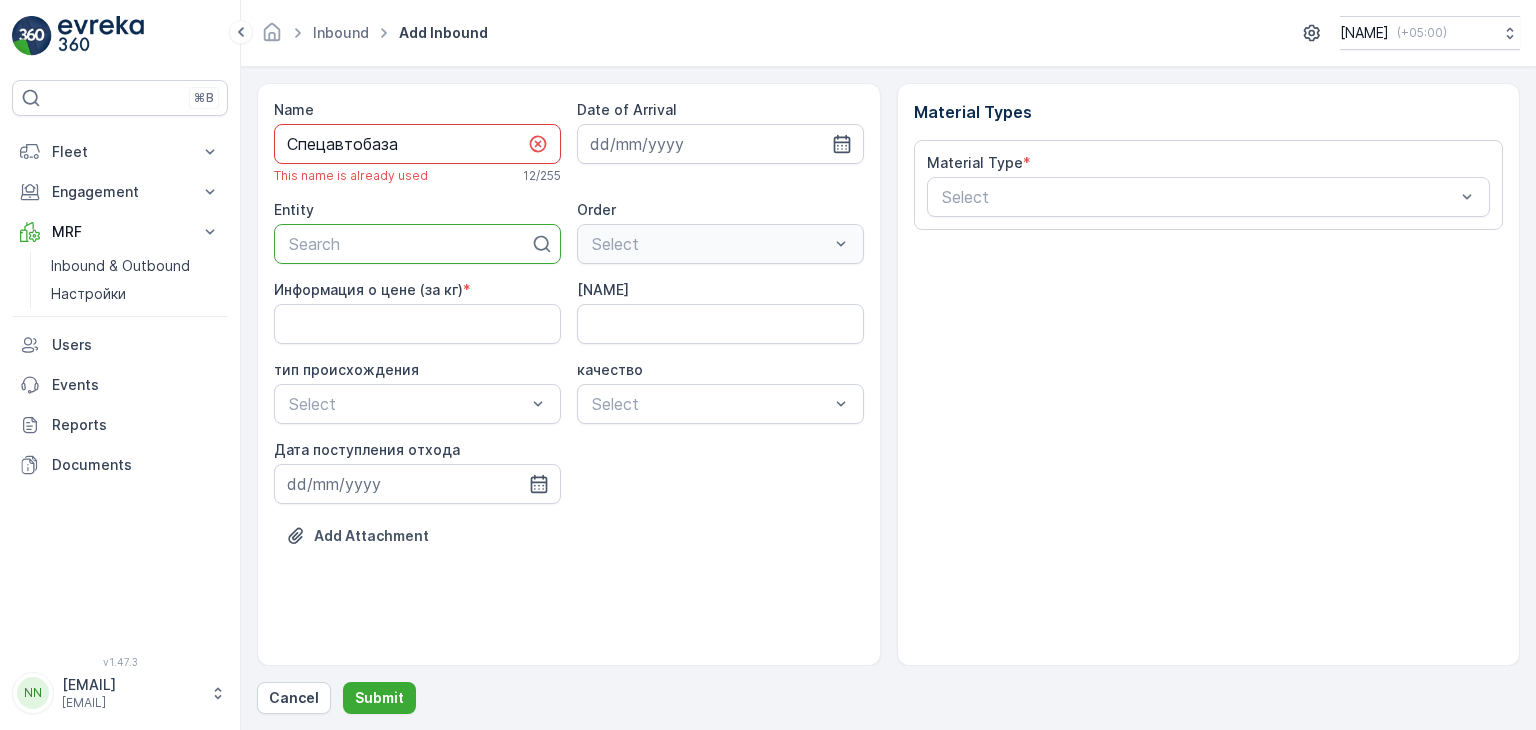click on "Спецавтобаза" at bounding box center (417, 144) 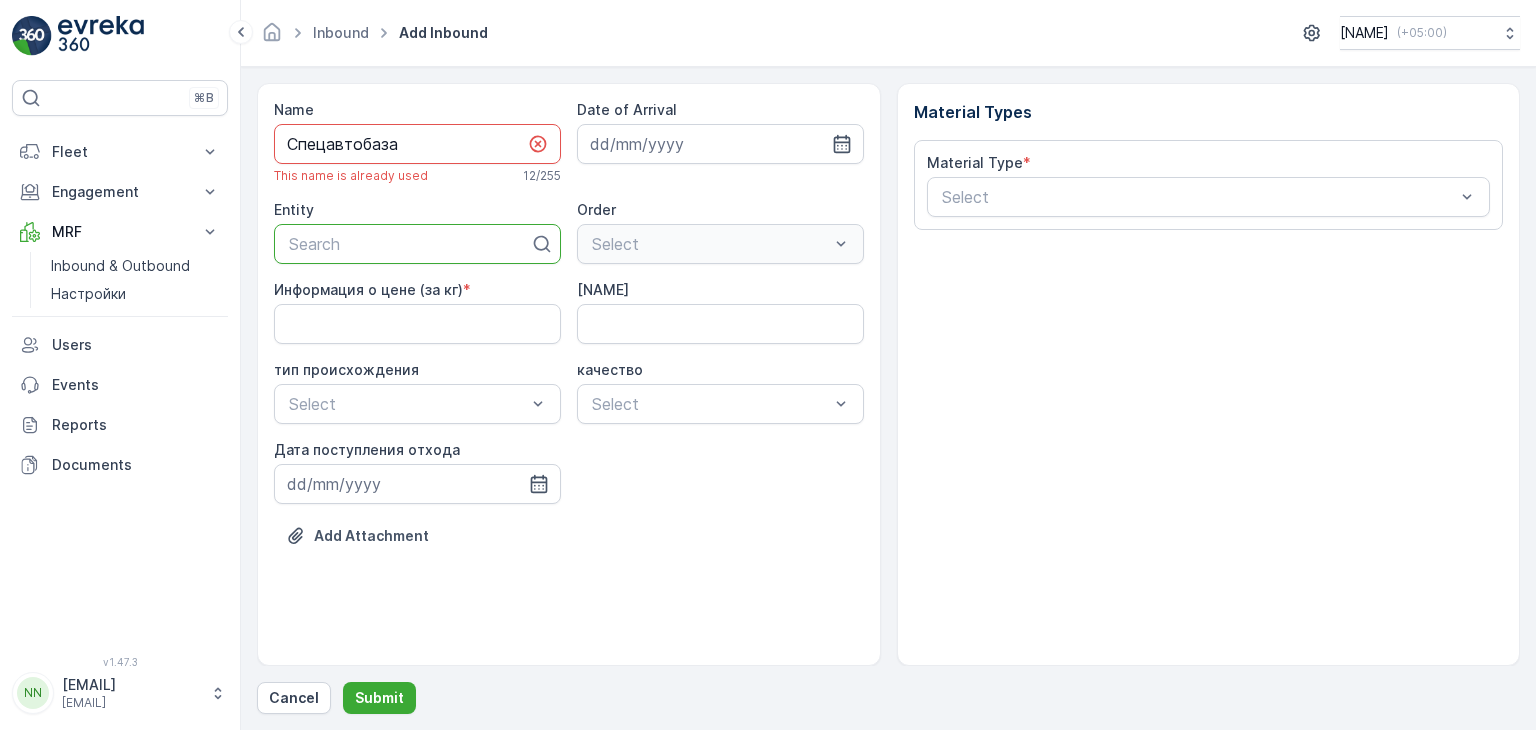 click at bounding box center (409, 244) 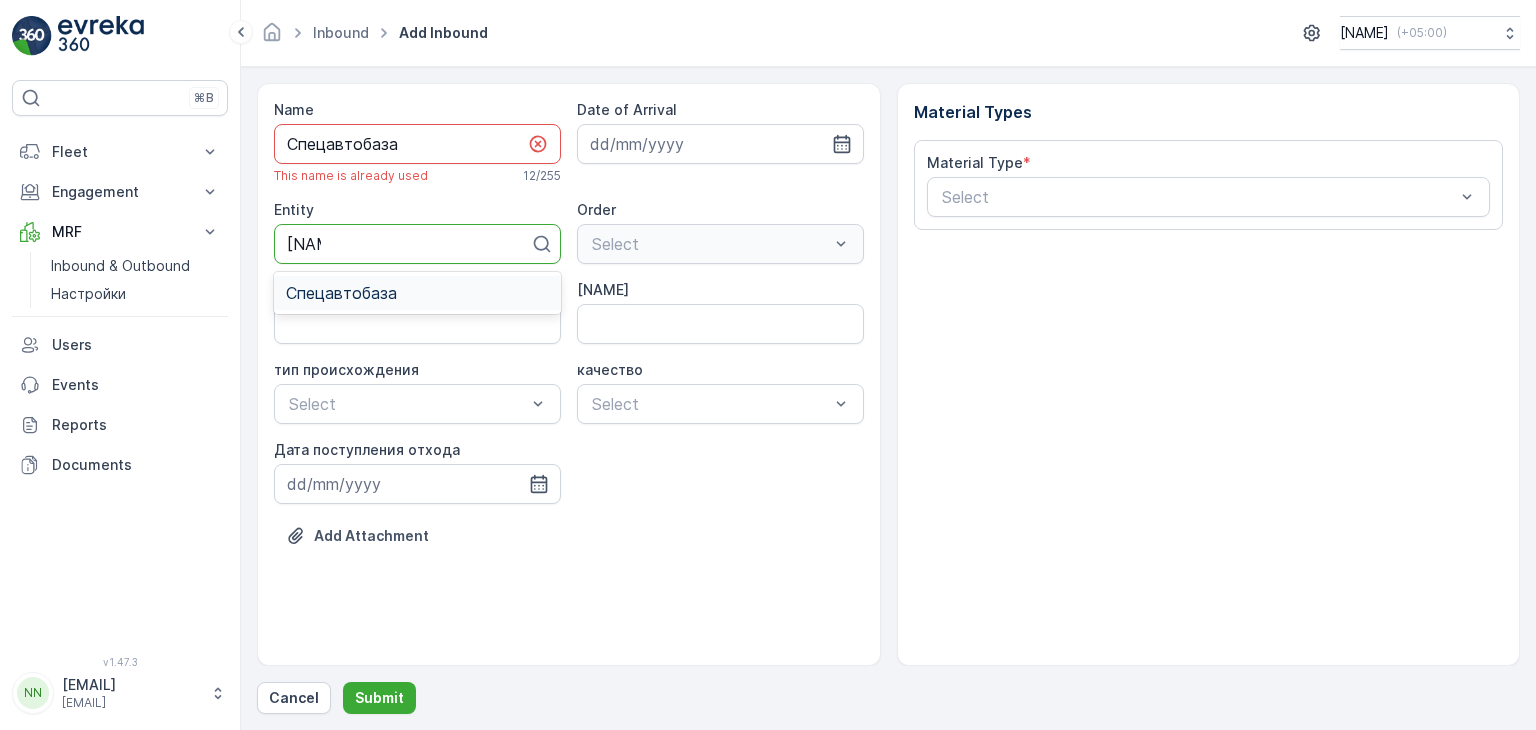 type on "[NAME]" 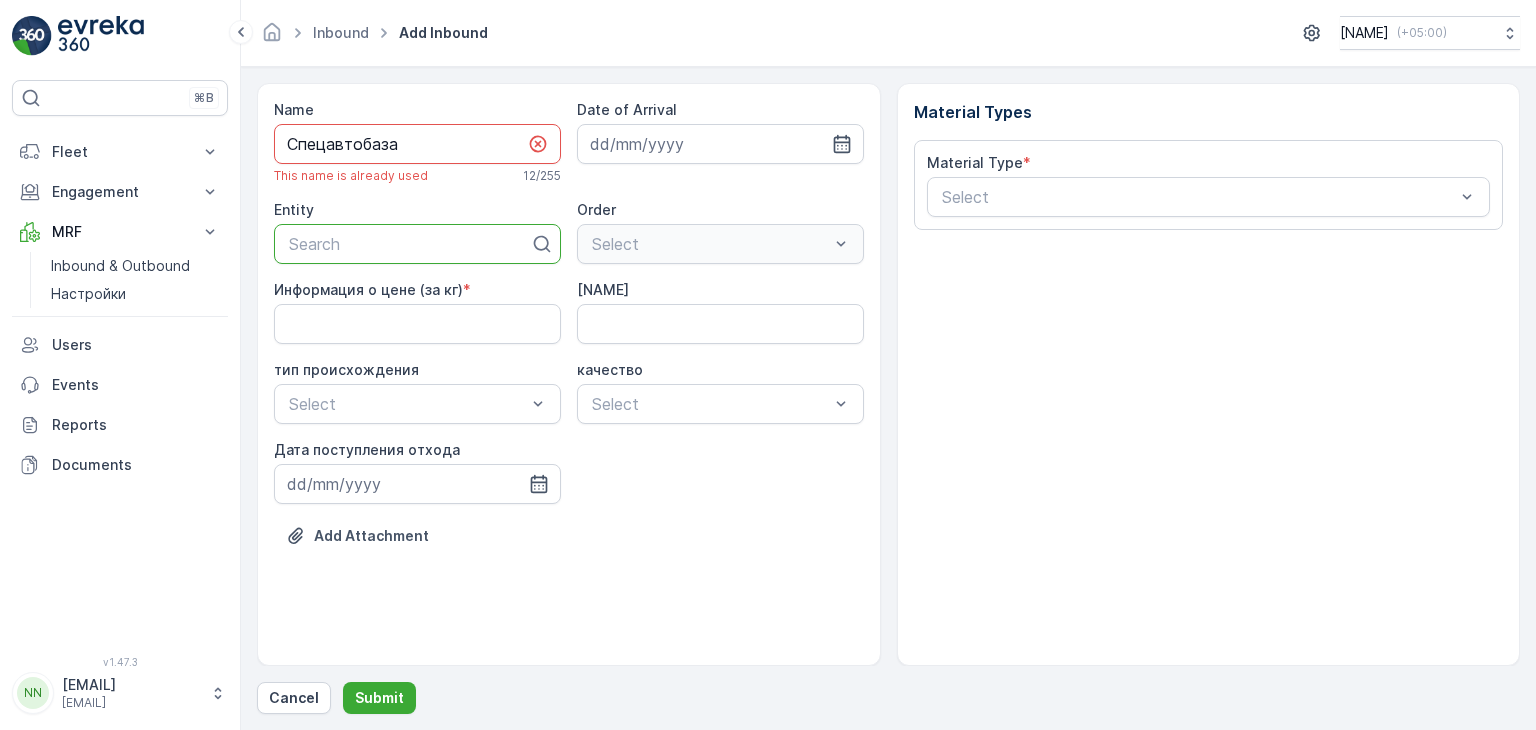 click at bounding box center [409, 244] 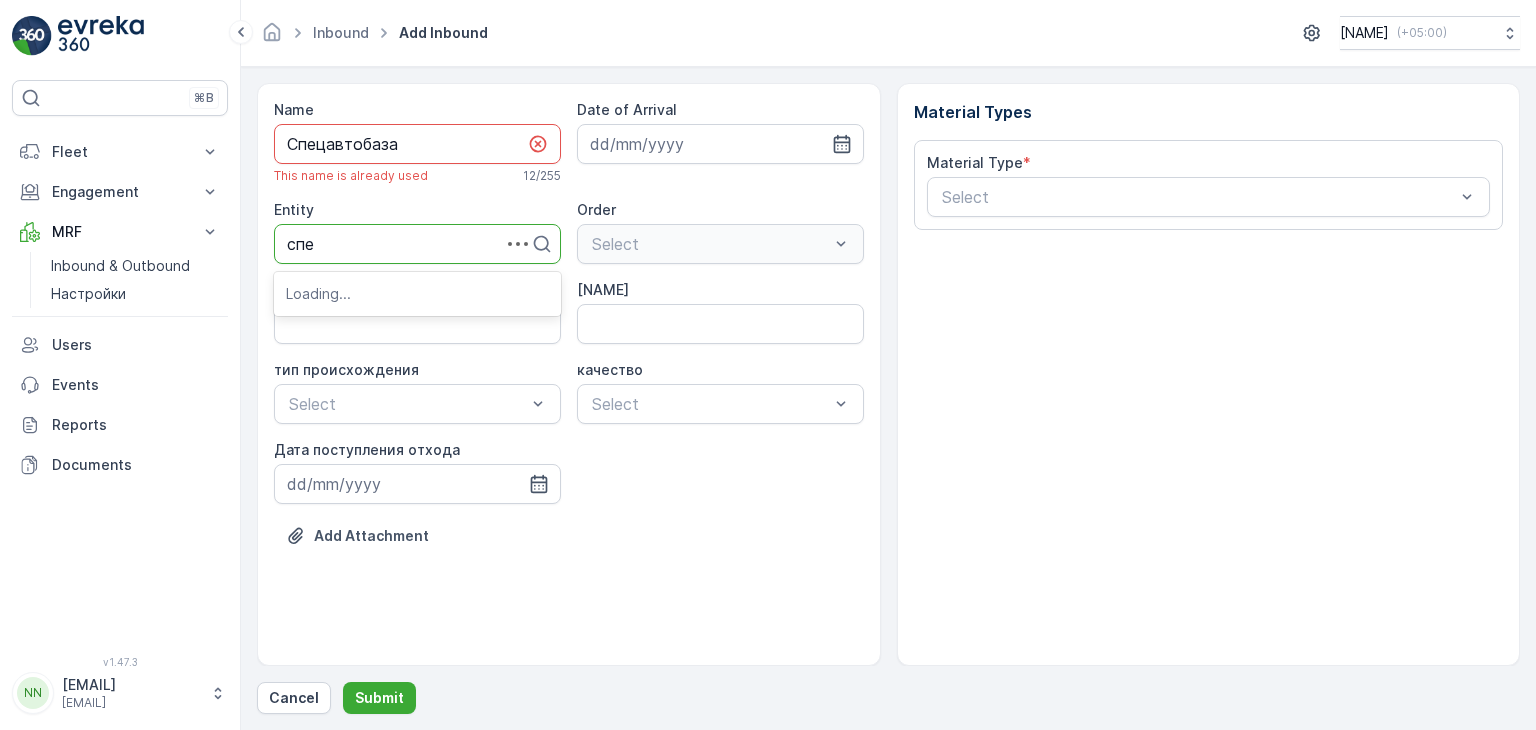 type on "спе" 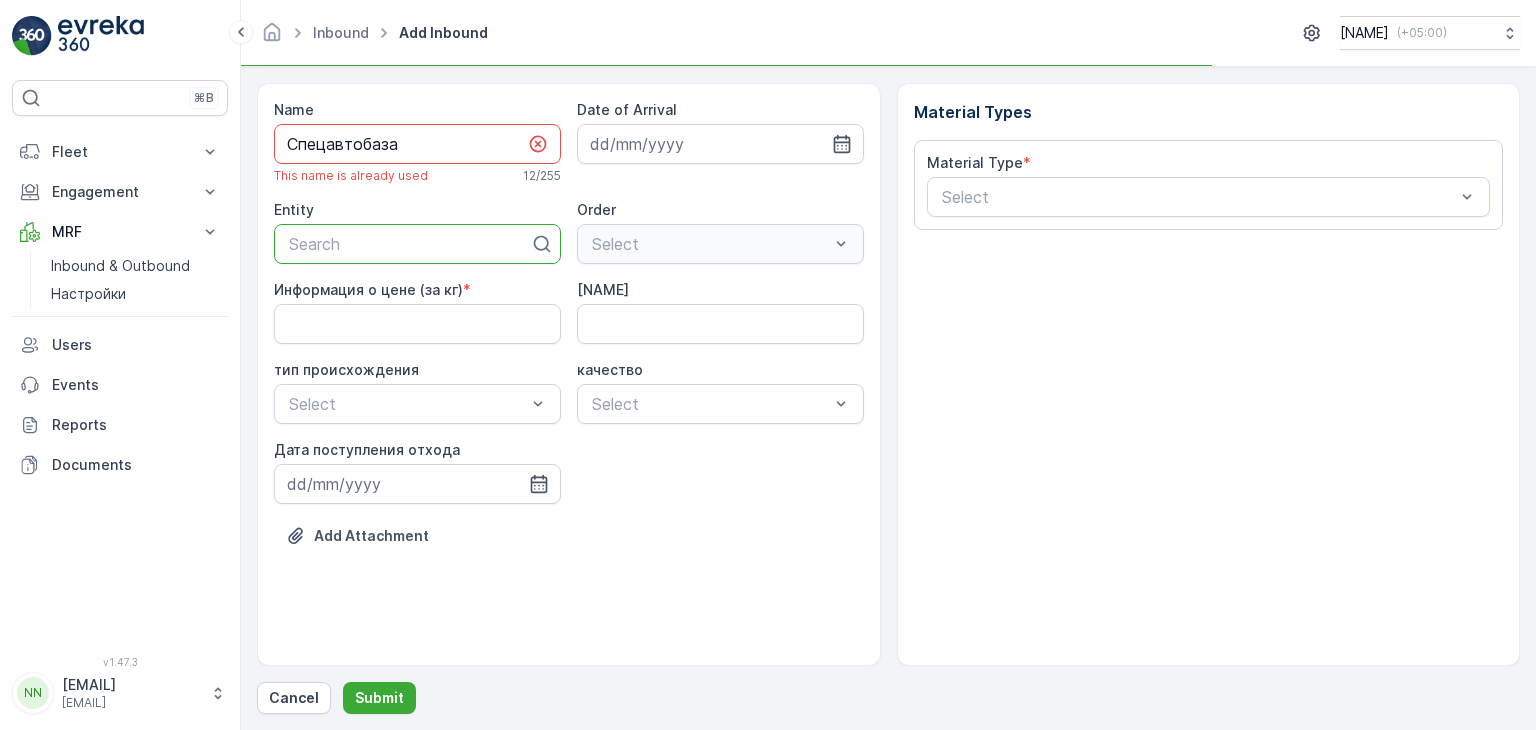 click at bounding box center (409, 244) 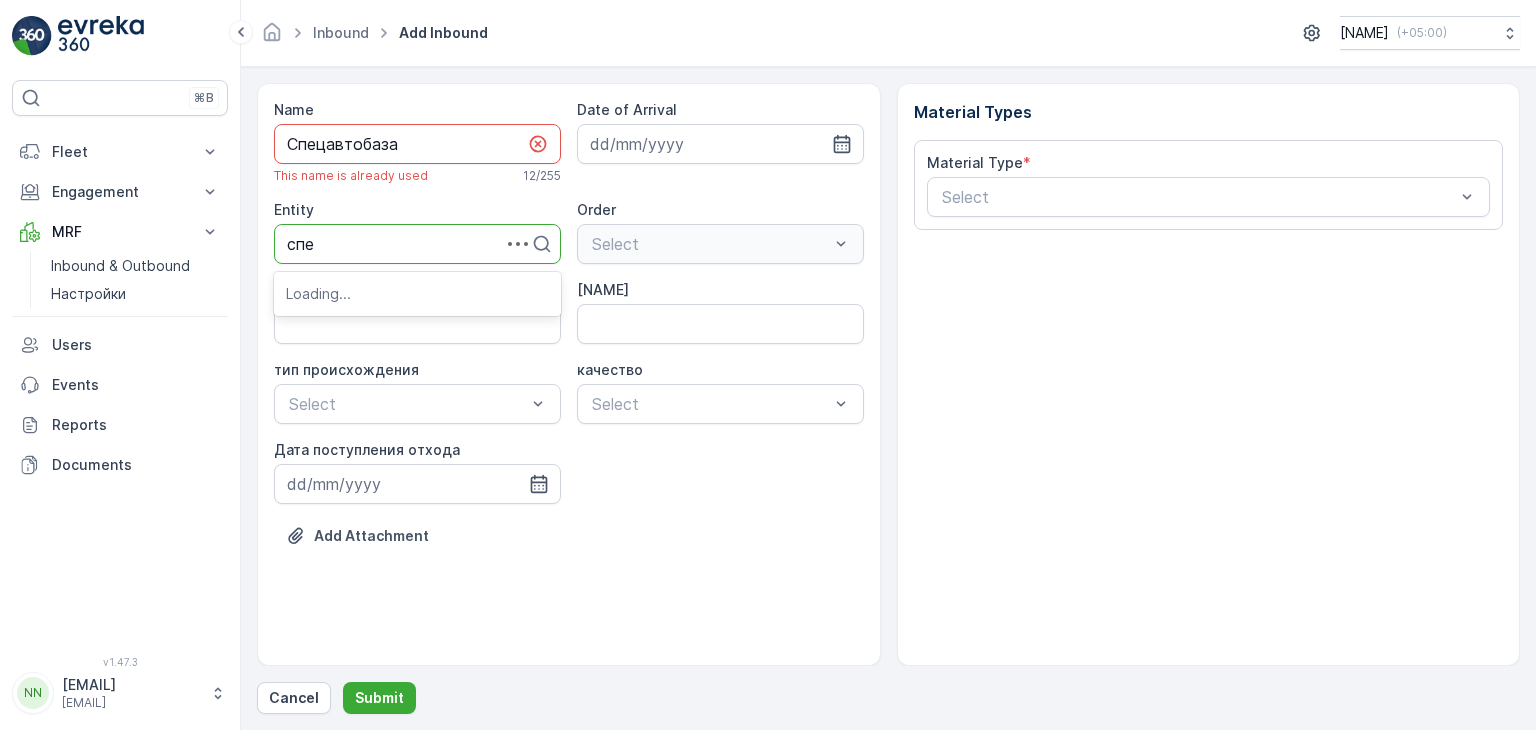 type on "спец" 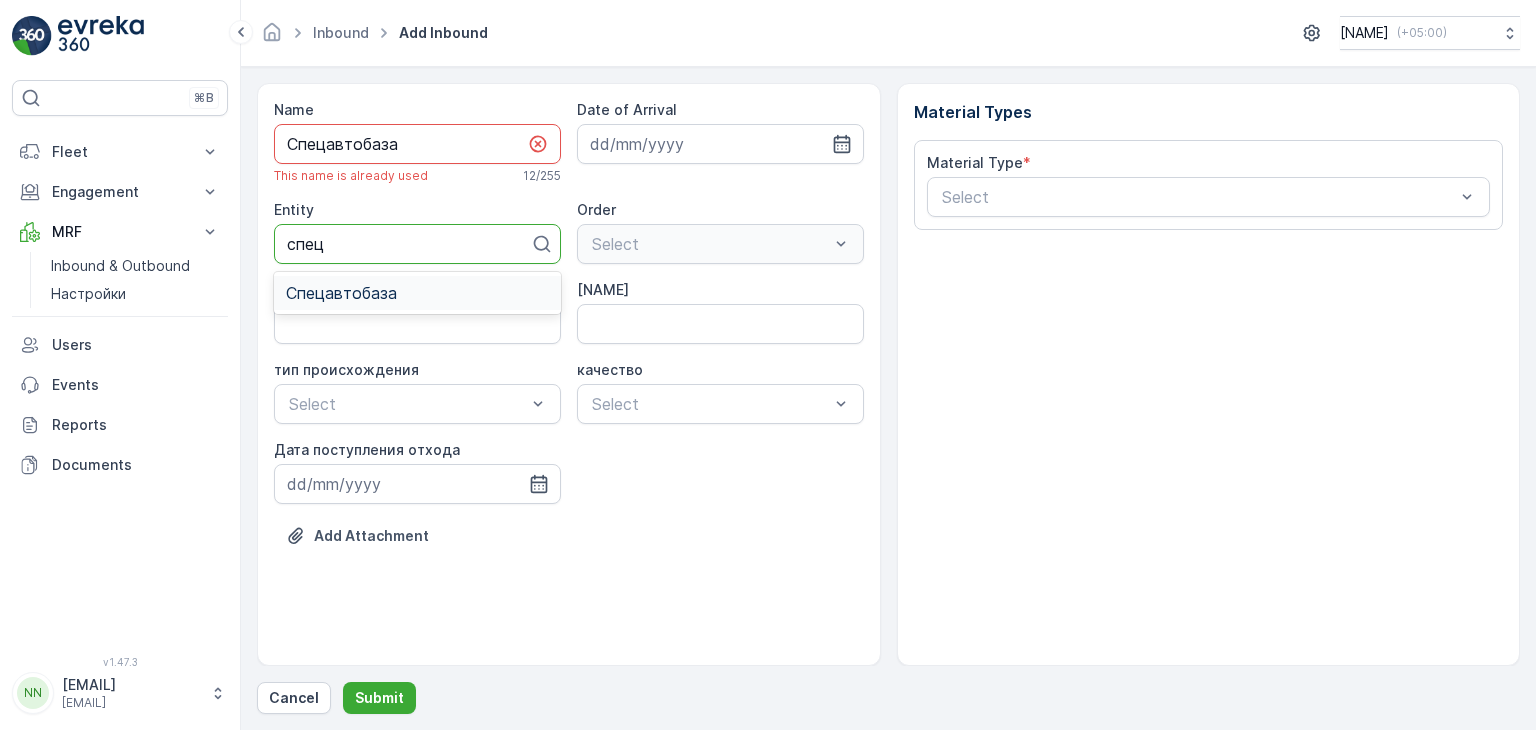 click on "Спецавтобаза" at bounding box center (341, 293) 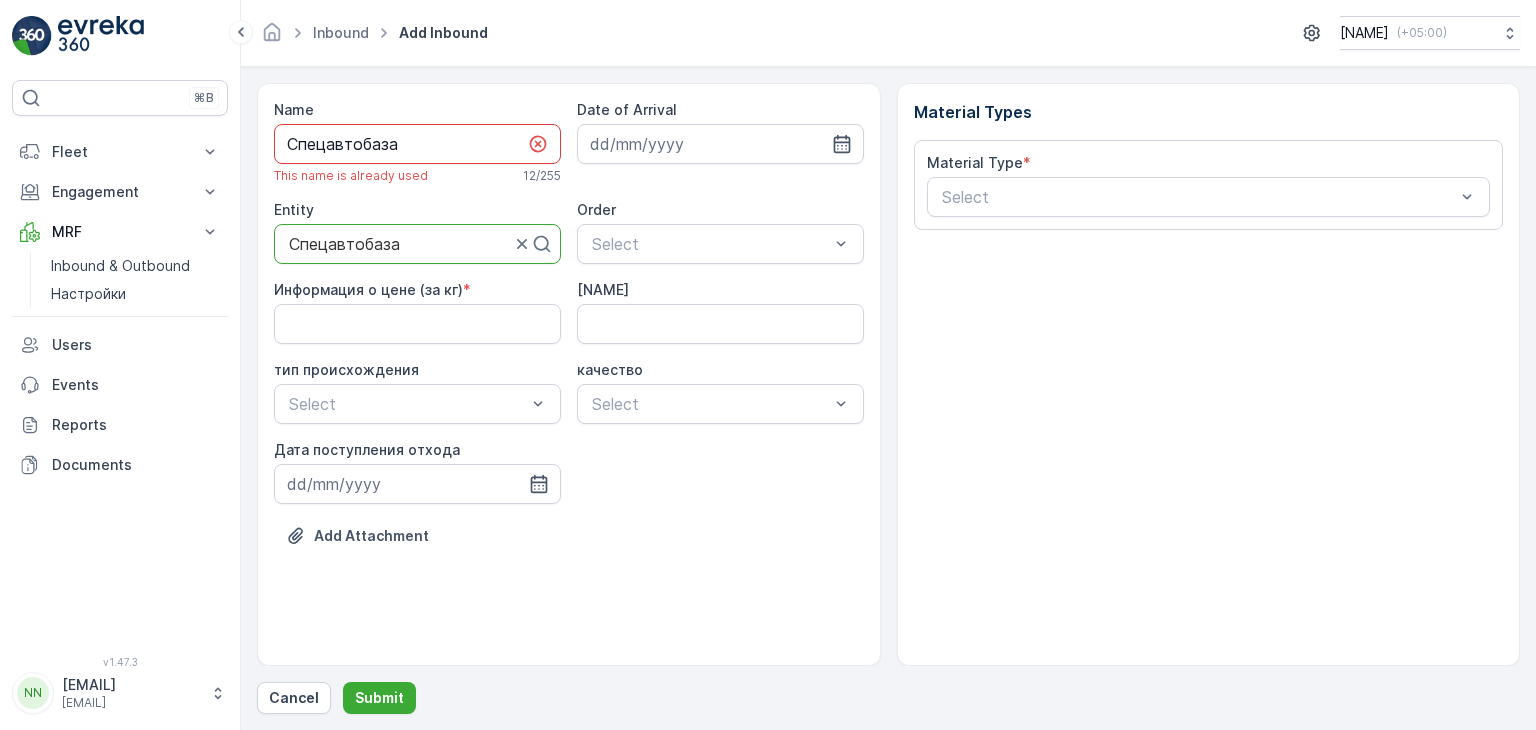 click on "Спецавтобаза" at bounding box center (417, 144) 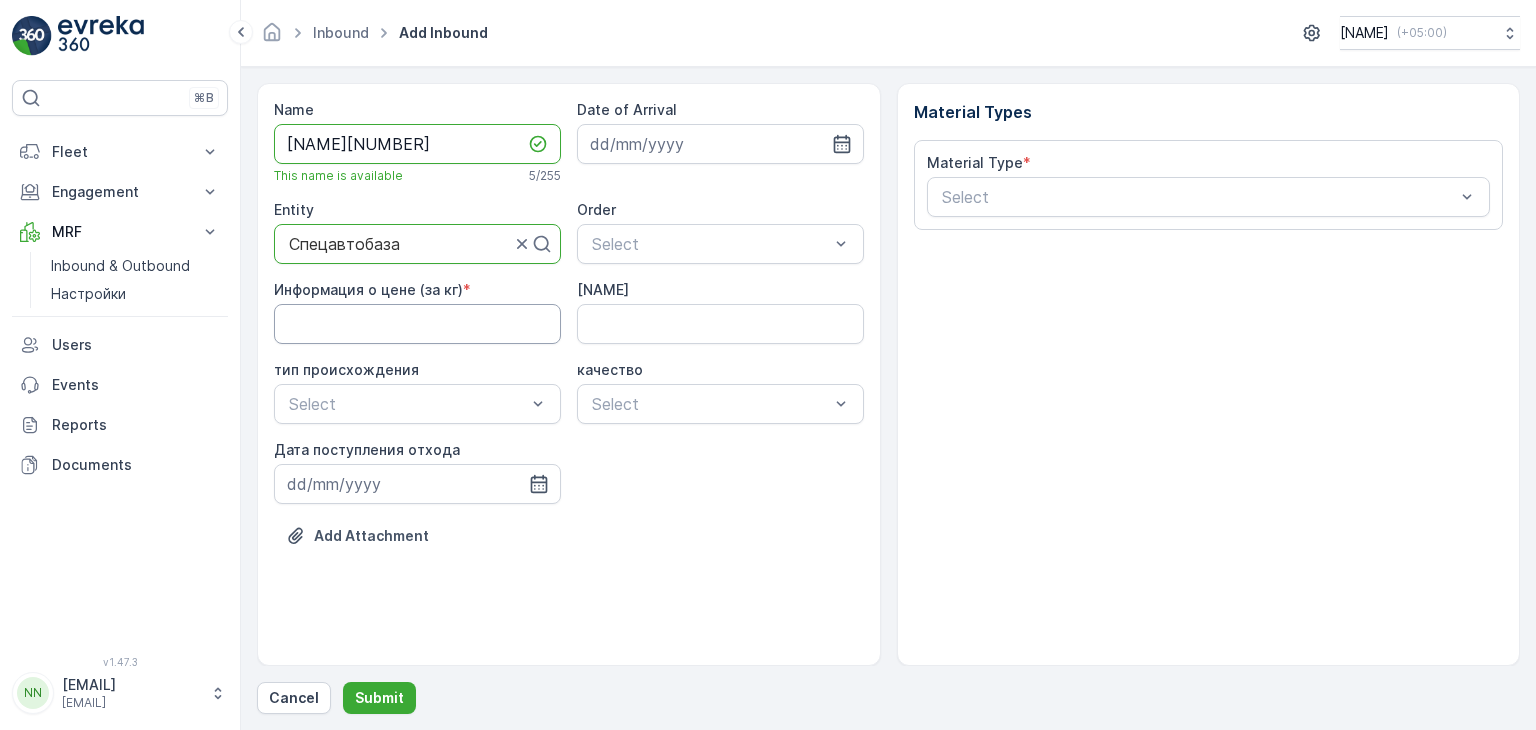 type on "[NAME][NUMBER]" 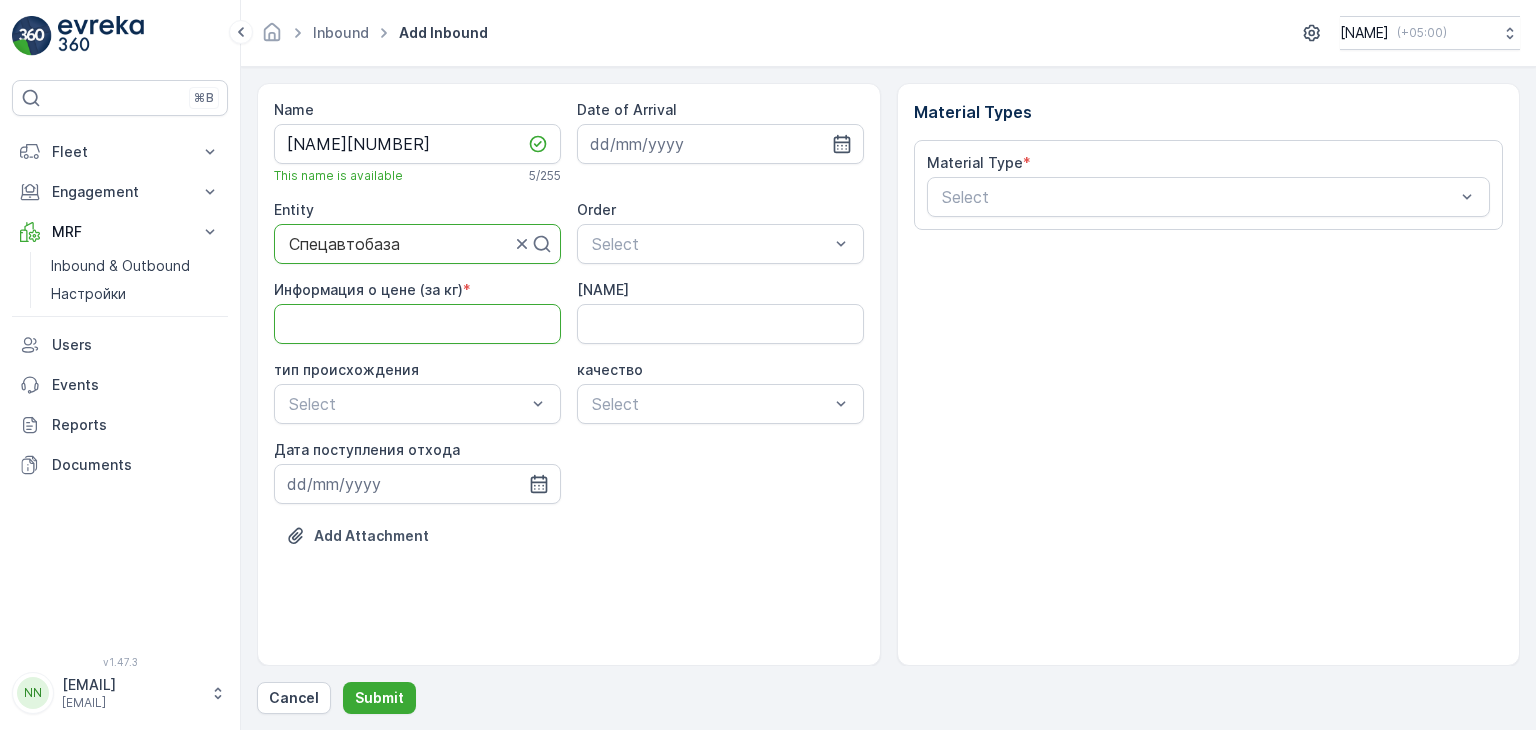 type on "195" 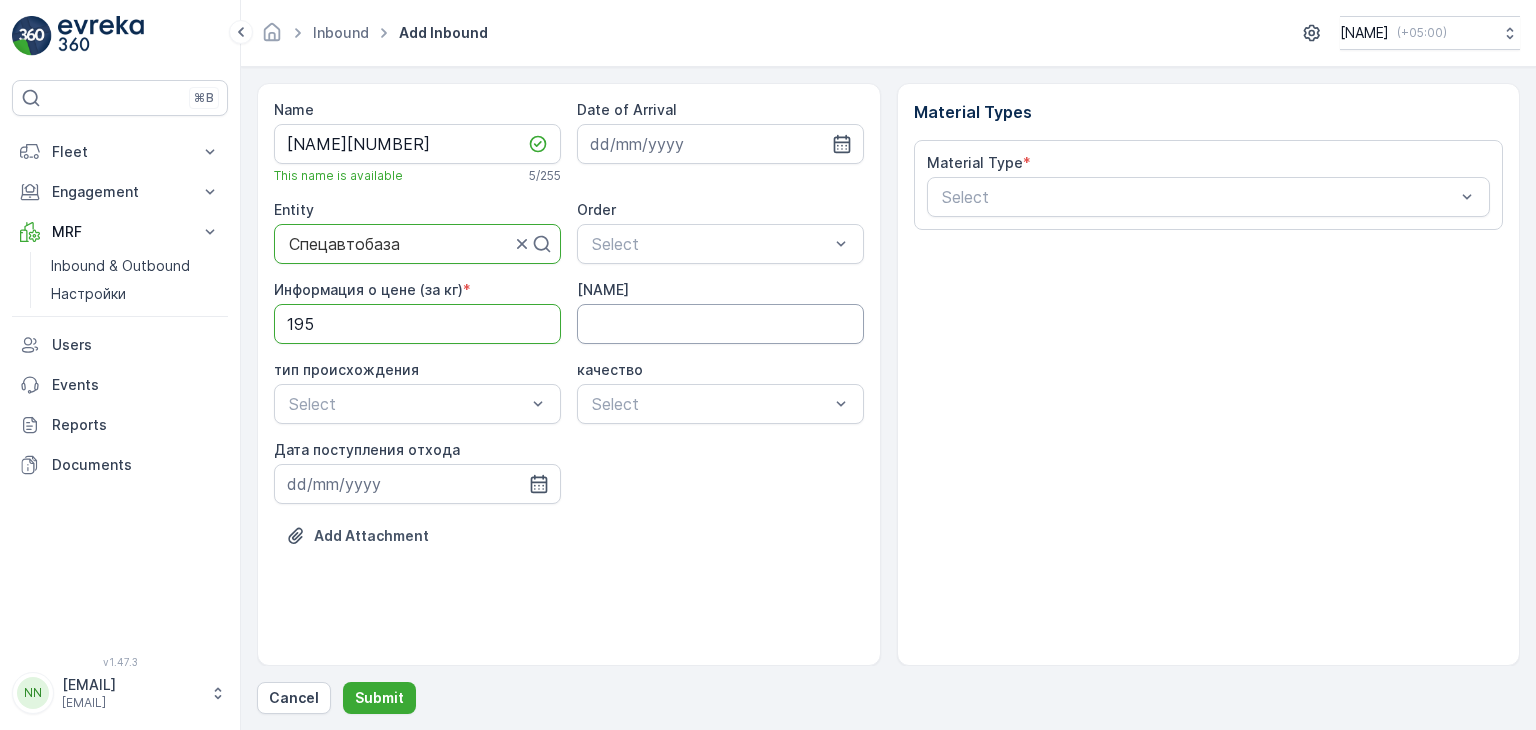 click on "[NAME]" at bounding box center [720, 324] 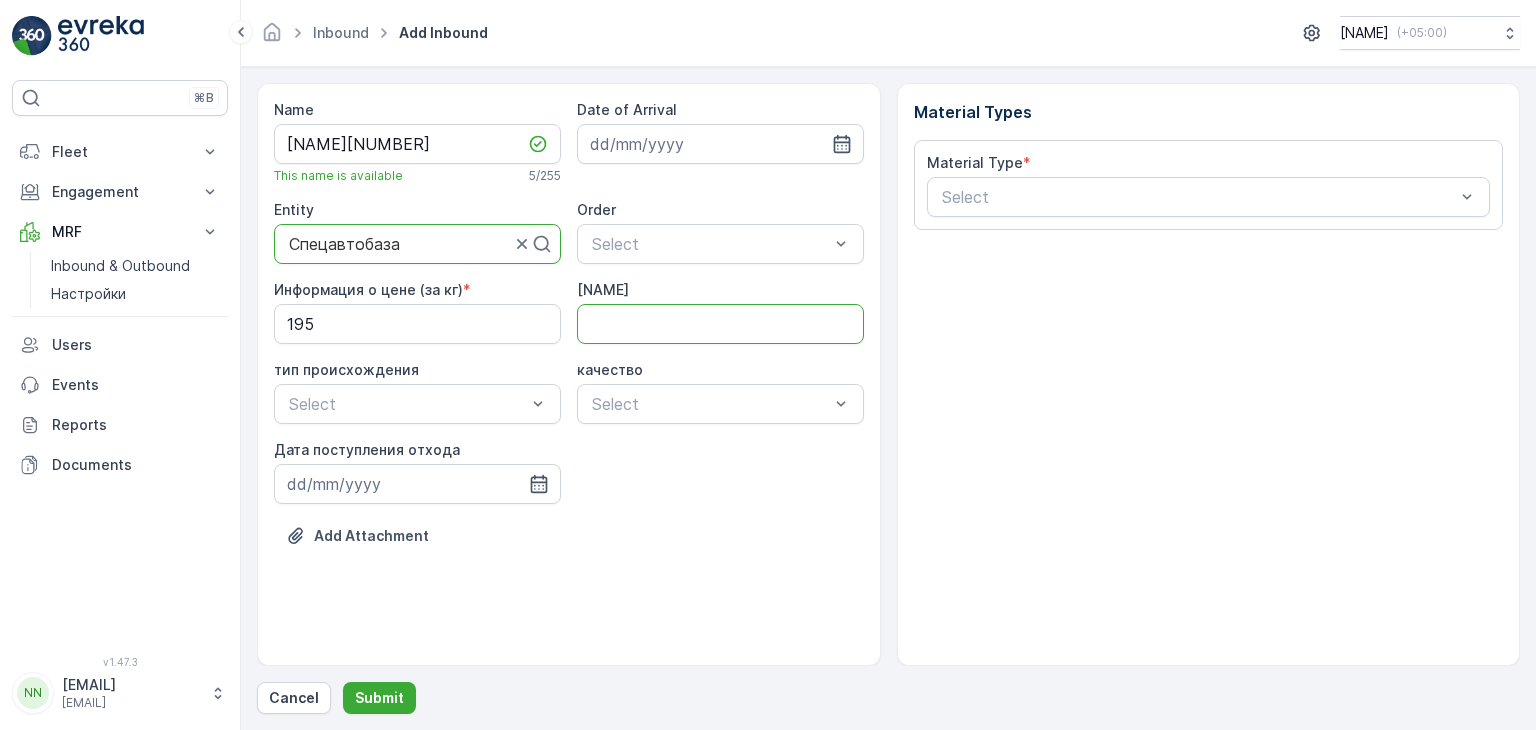 type on "[CODE]" 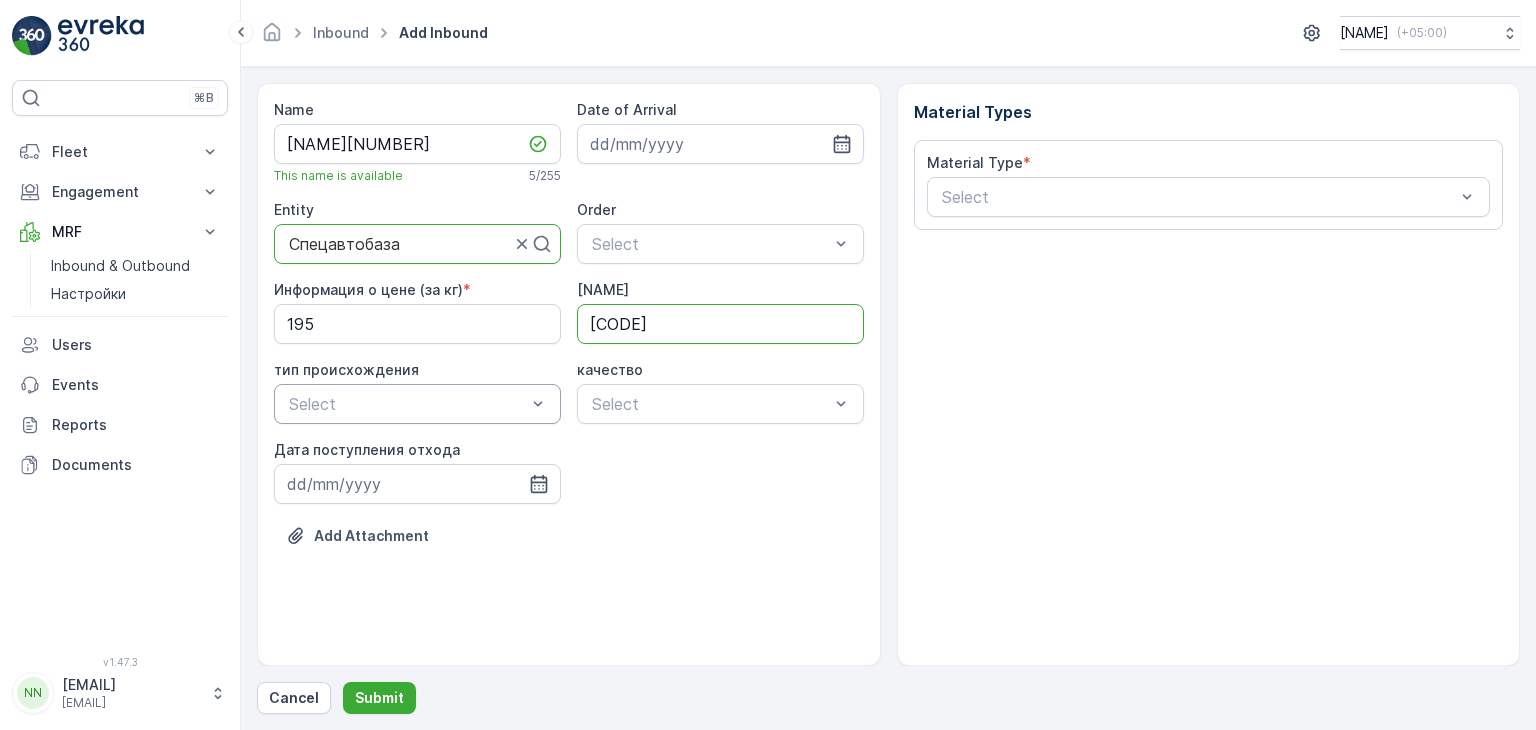 click at bounding box center (407, 404) 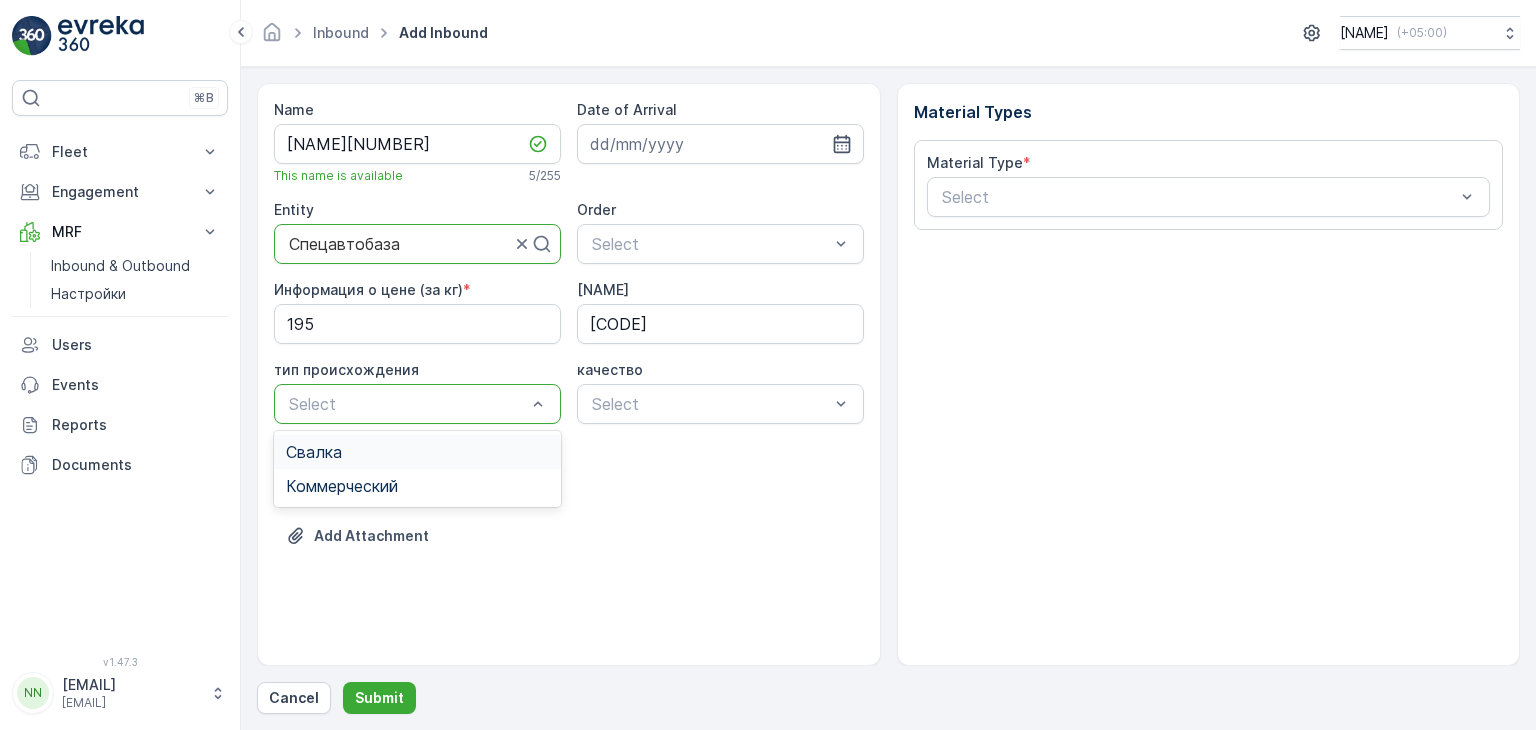 click on "Свалка" at bounding box center [417, 452] 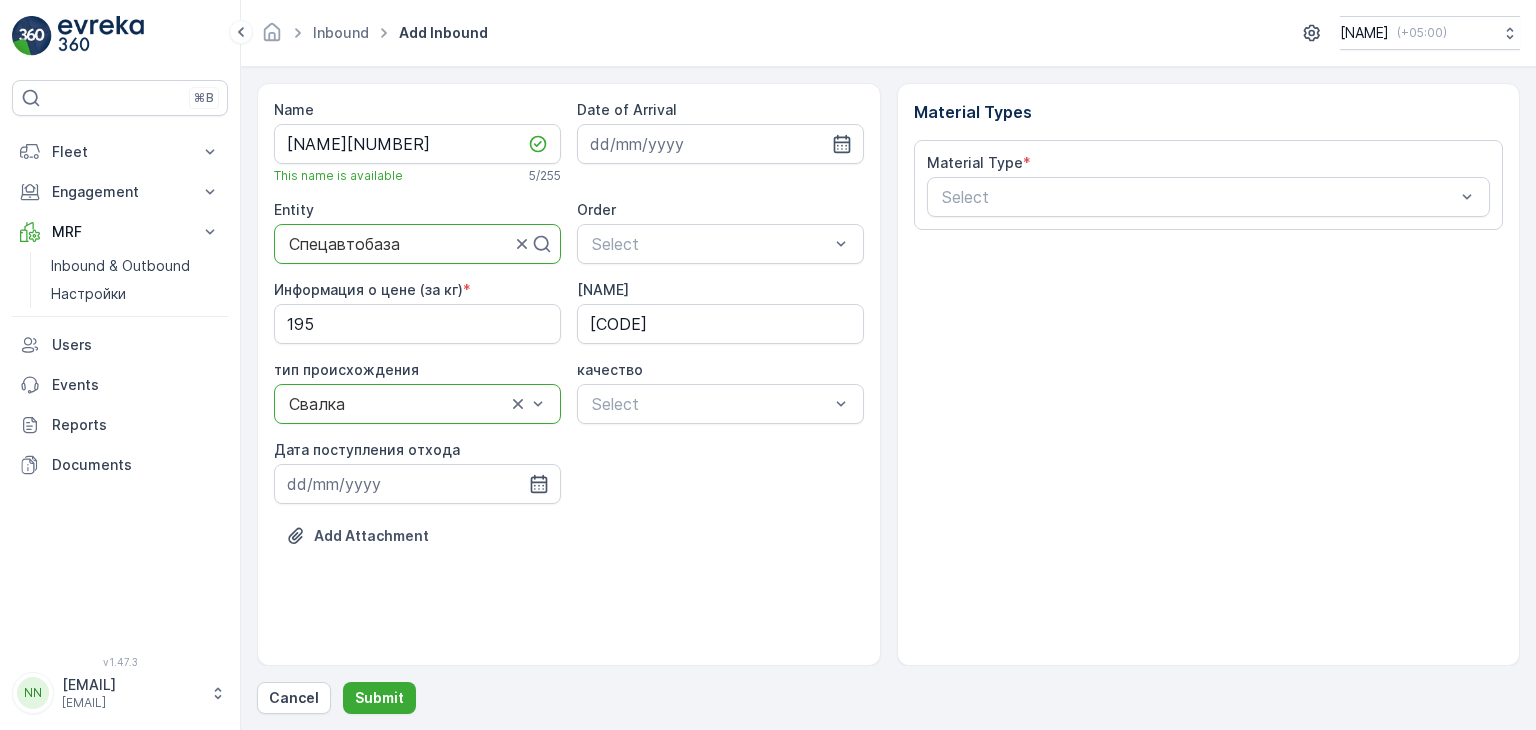 click at bounding box center (397, 404) 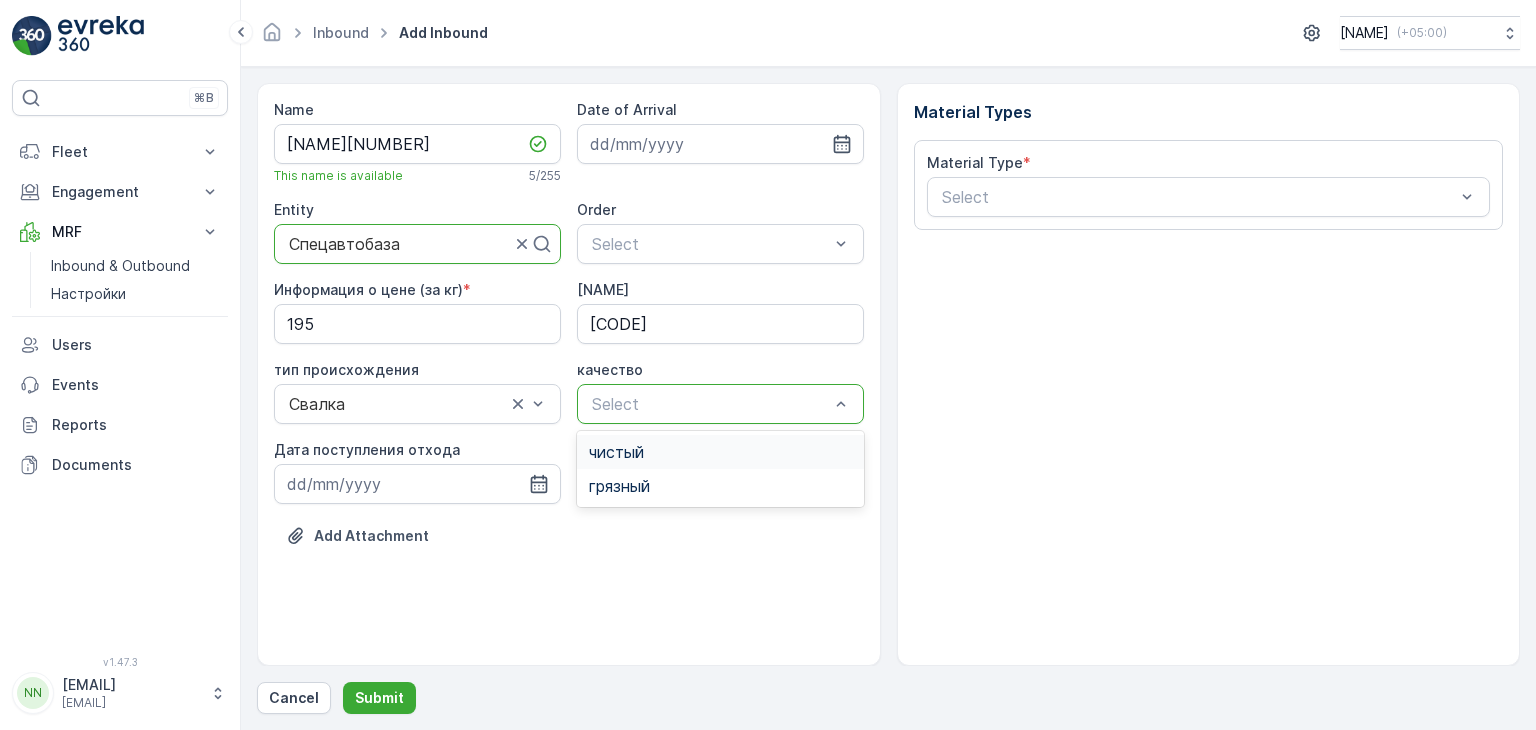 click at bounding box center (710, 404) 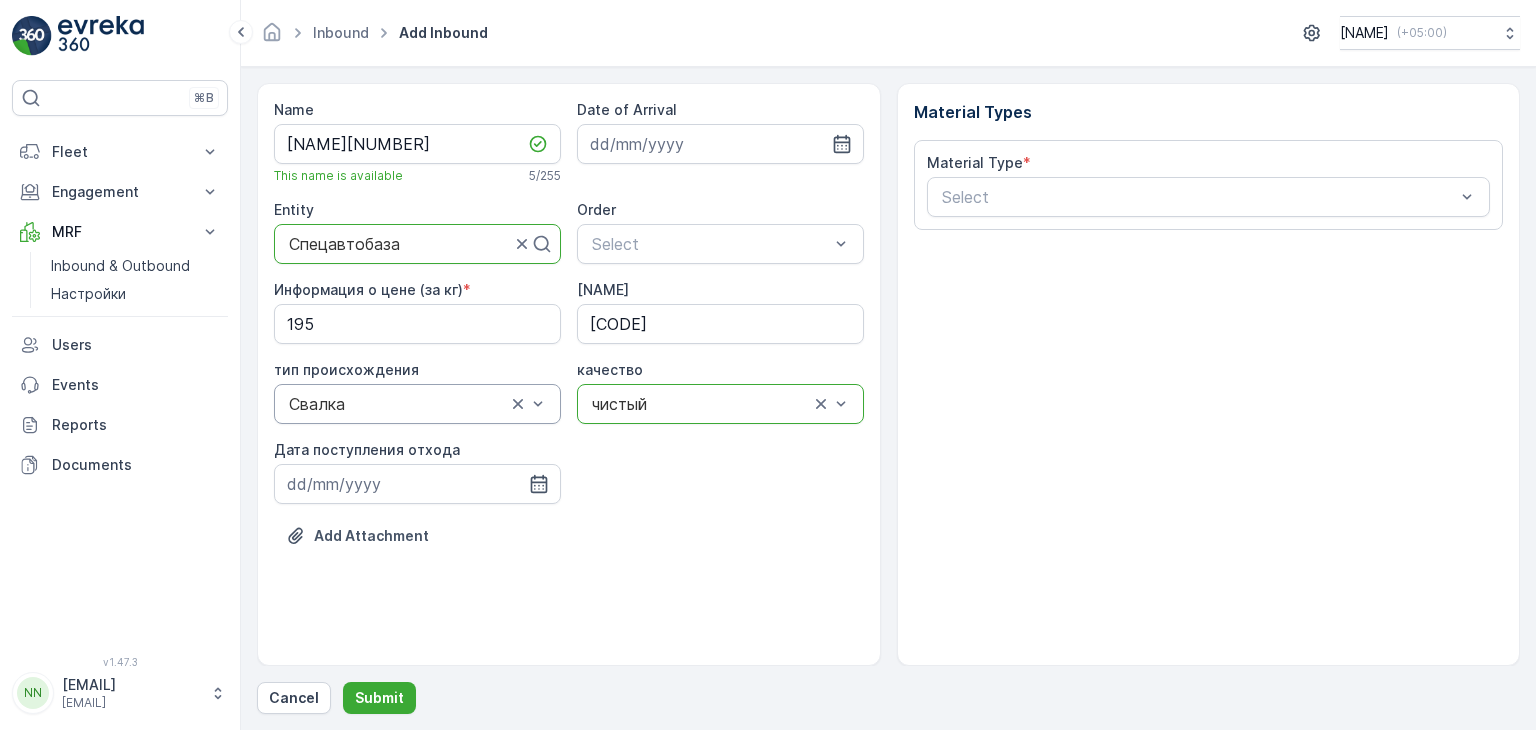 click at bounding box center [397, 404] 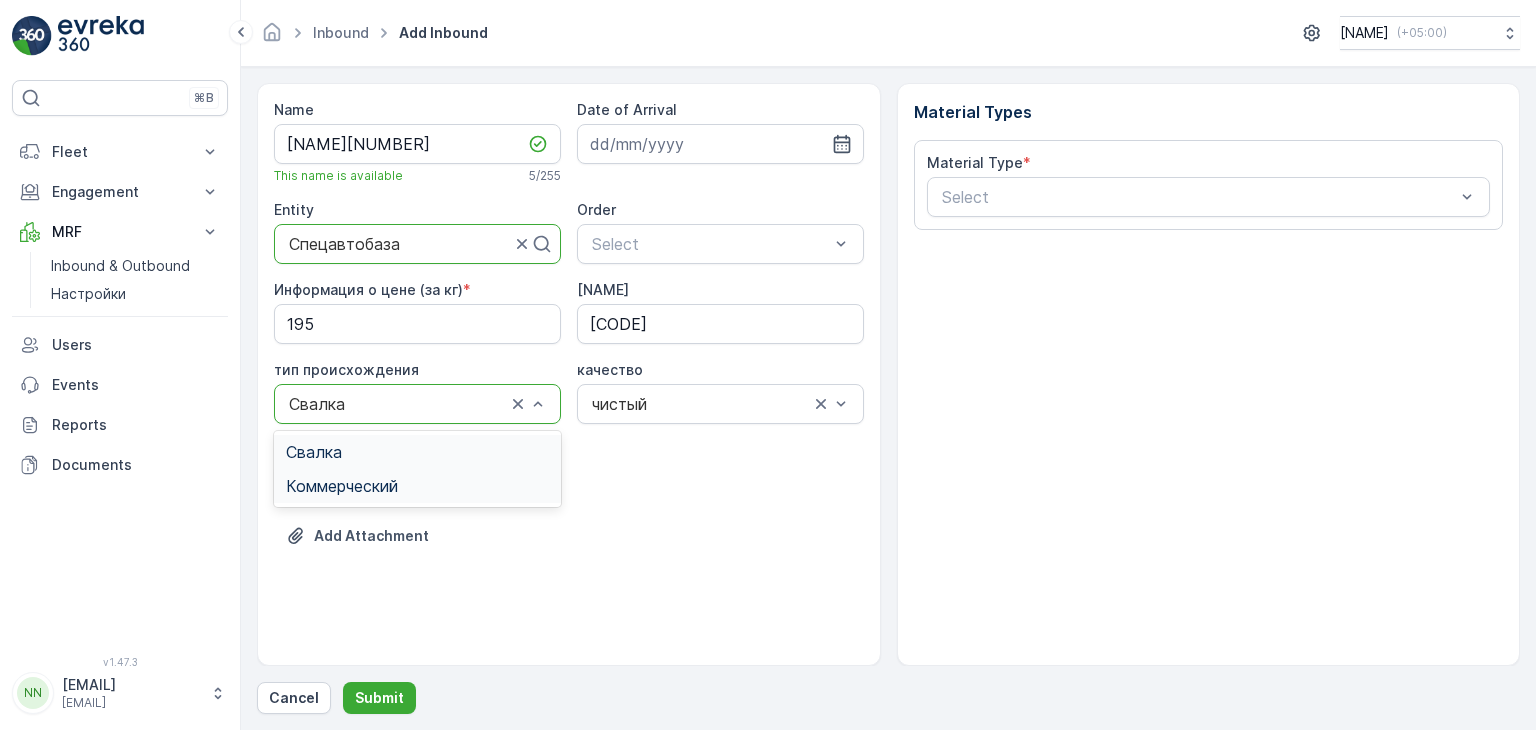 click on "Коммерческий" at bounding box center [342, 486] 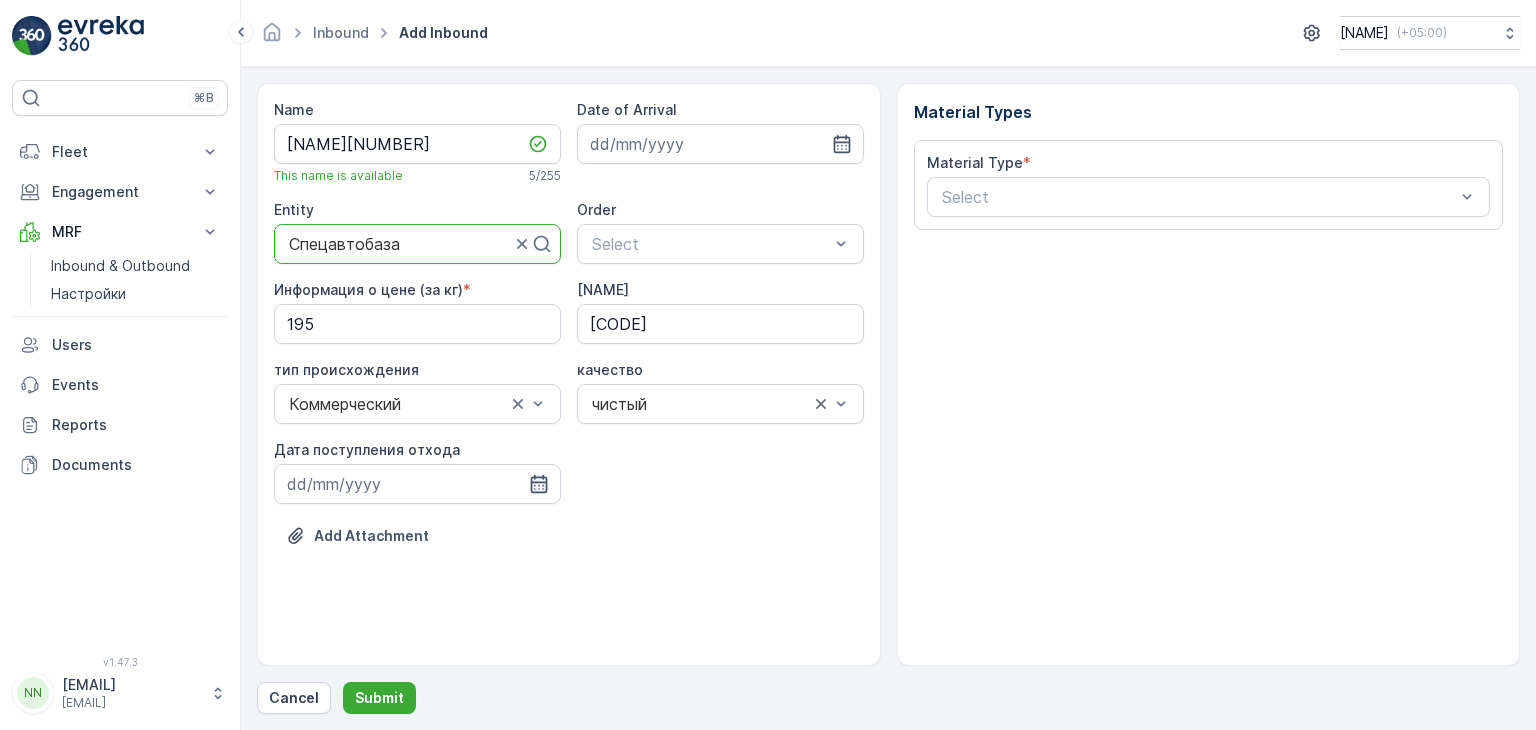 click 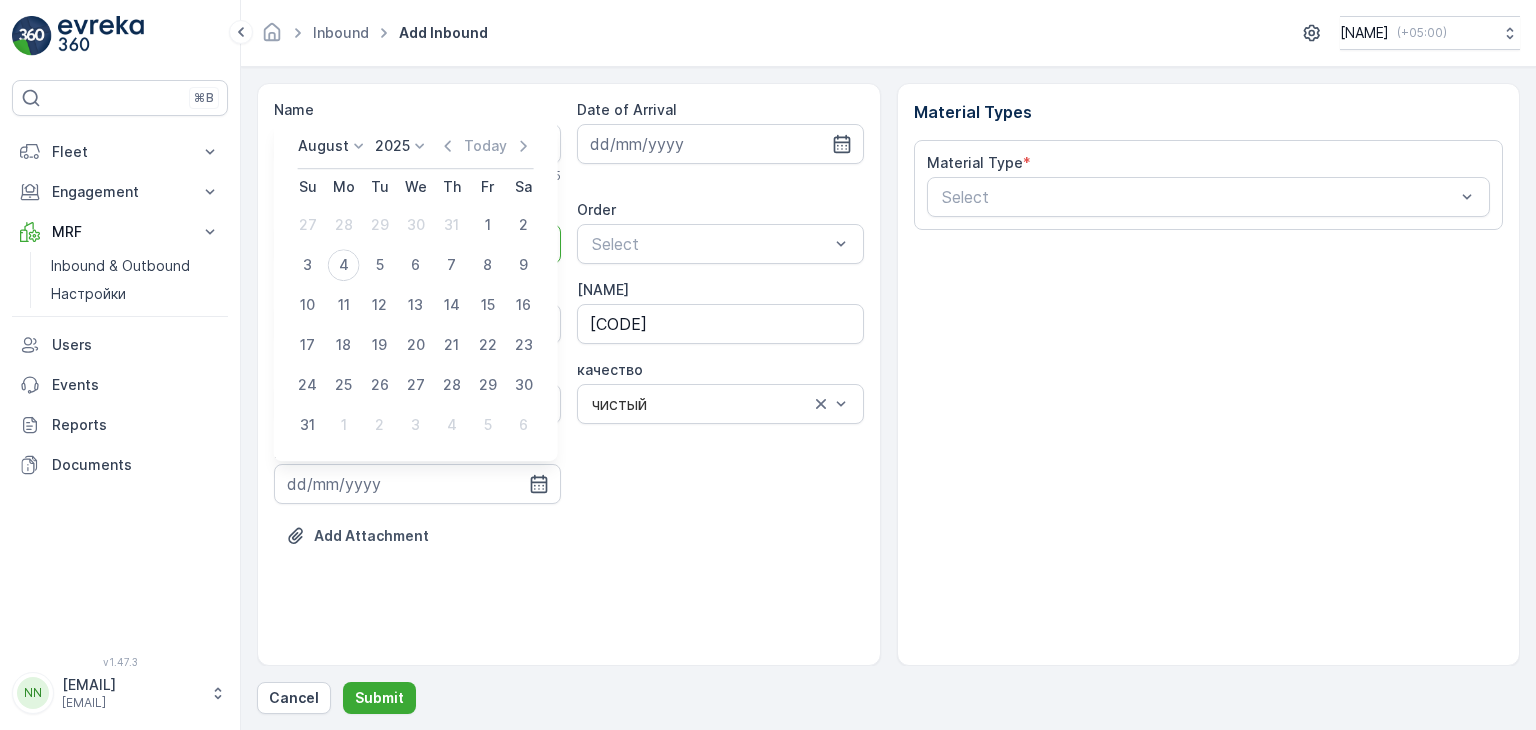 click 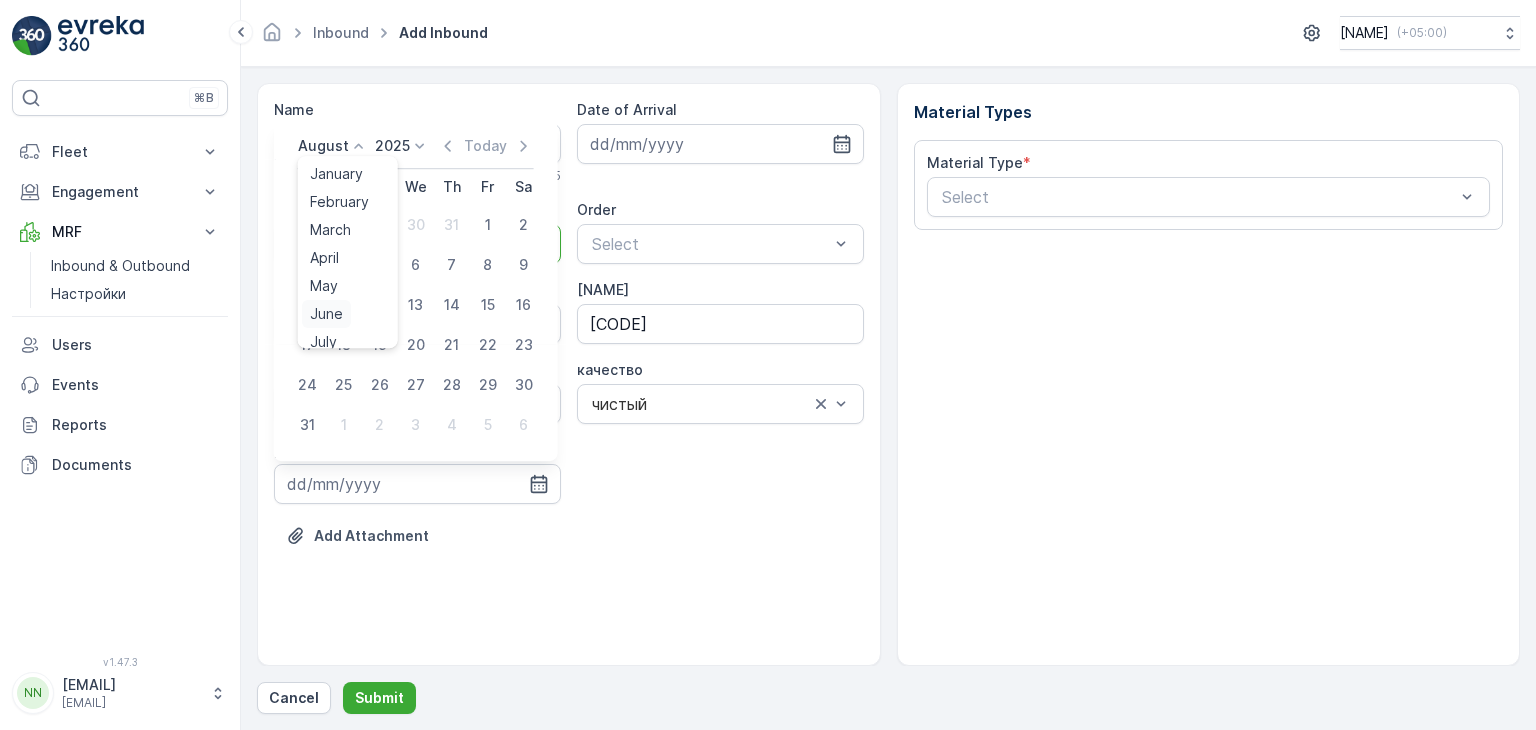 click on "June" at bounding box center (326, 314) 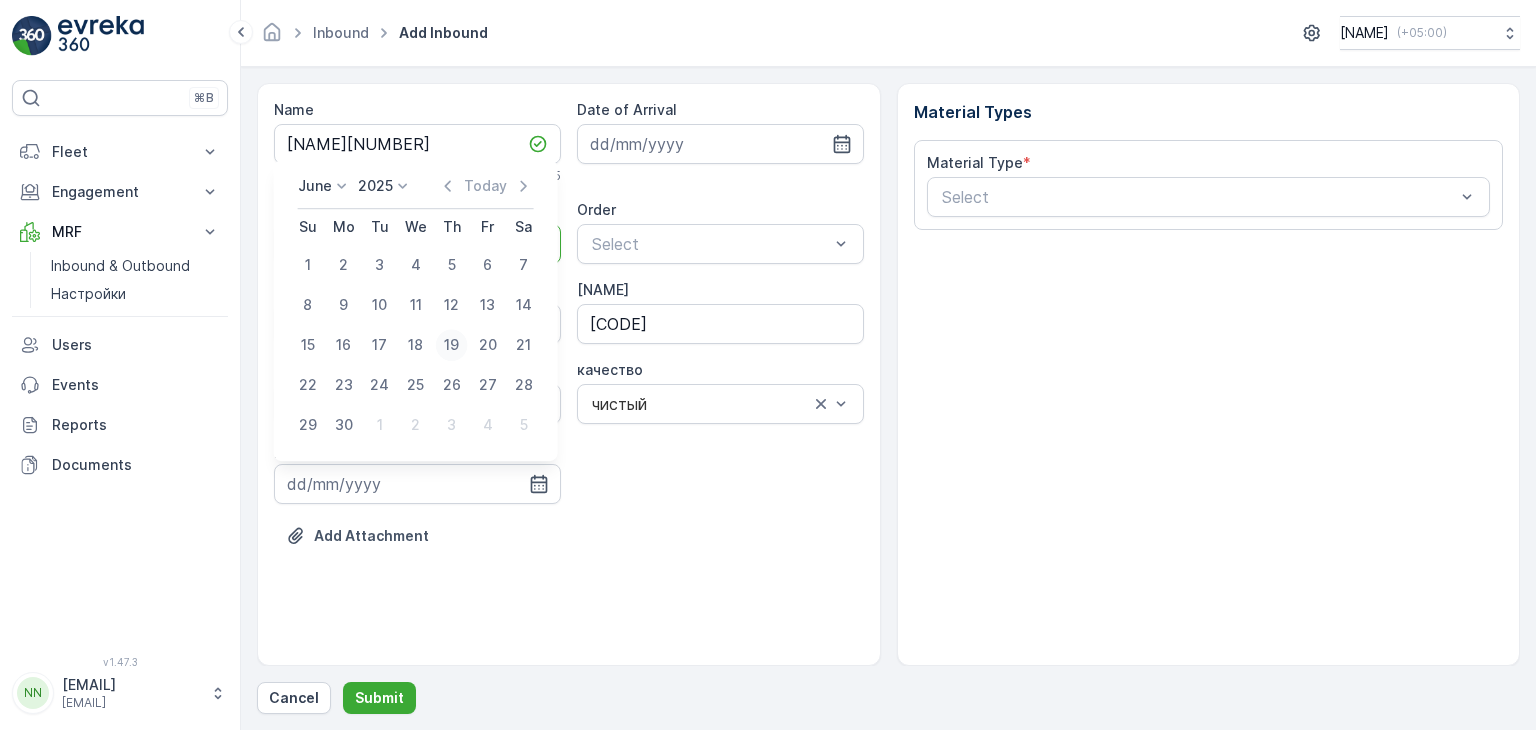 click on "19" at bounding box center (452, 345) 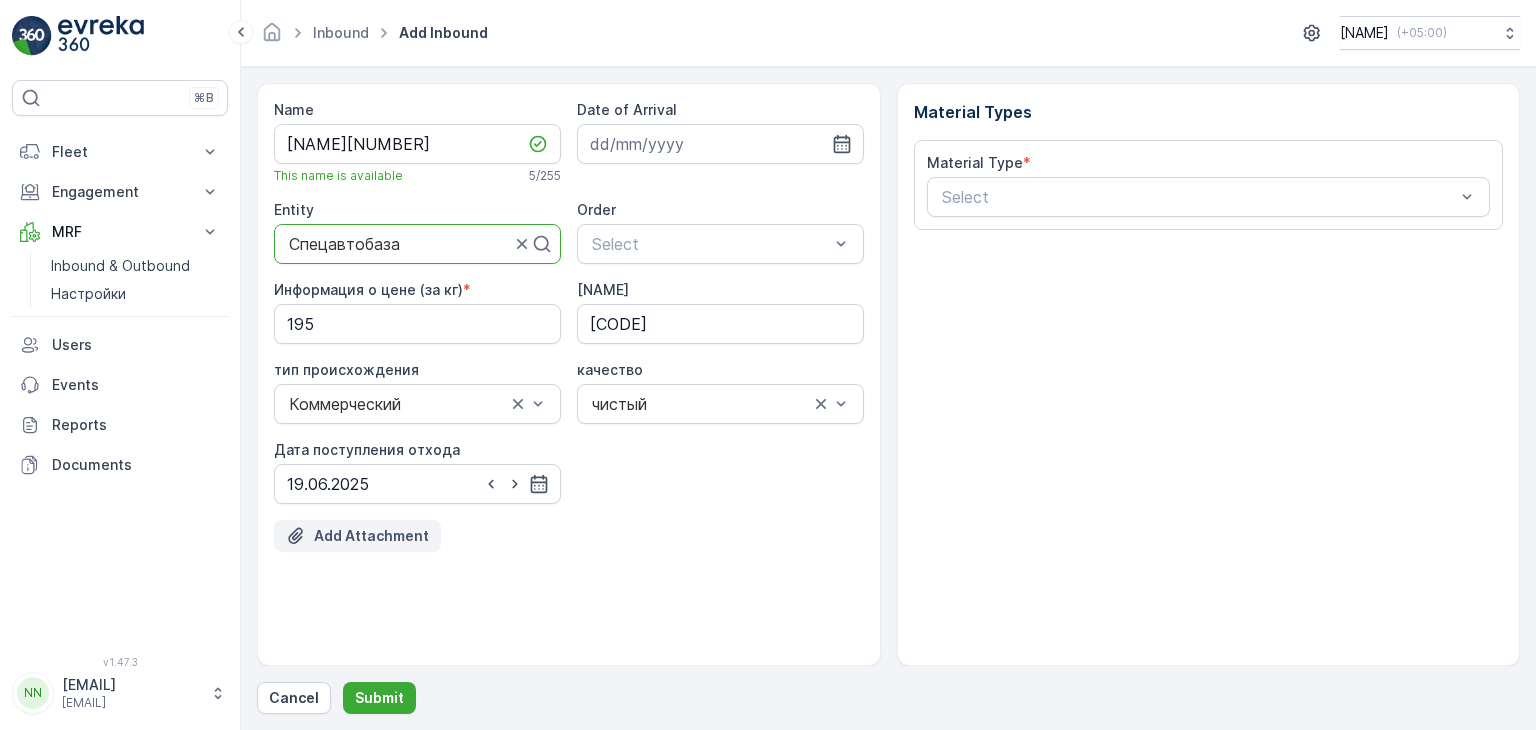 click on "Add Attachment" at bounding box center (371, 536) 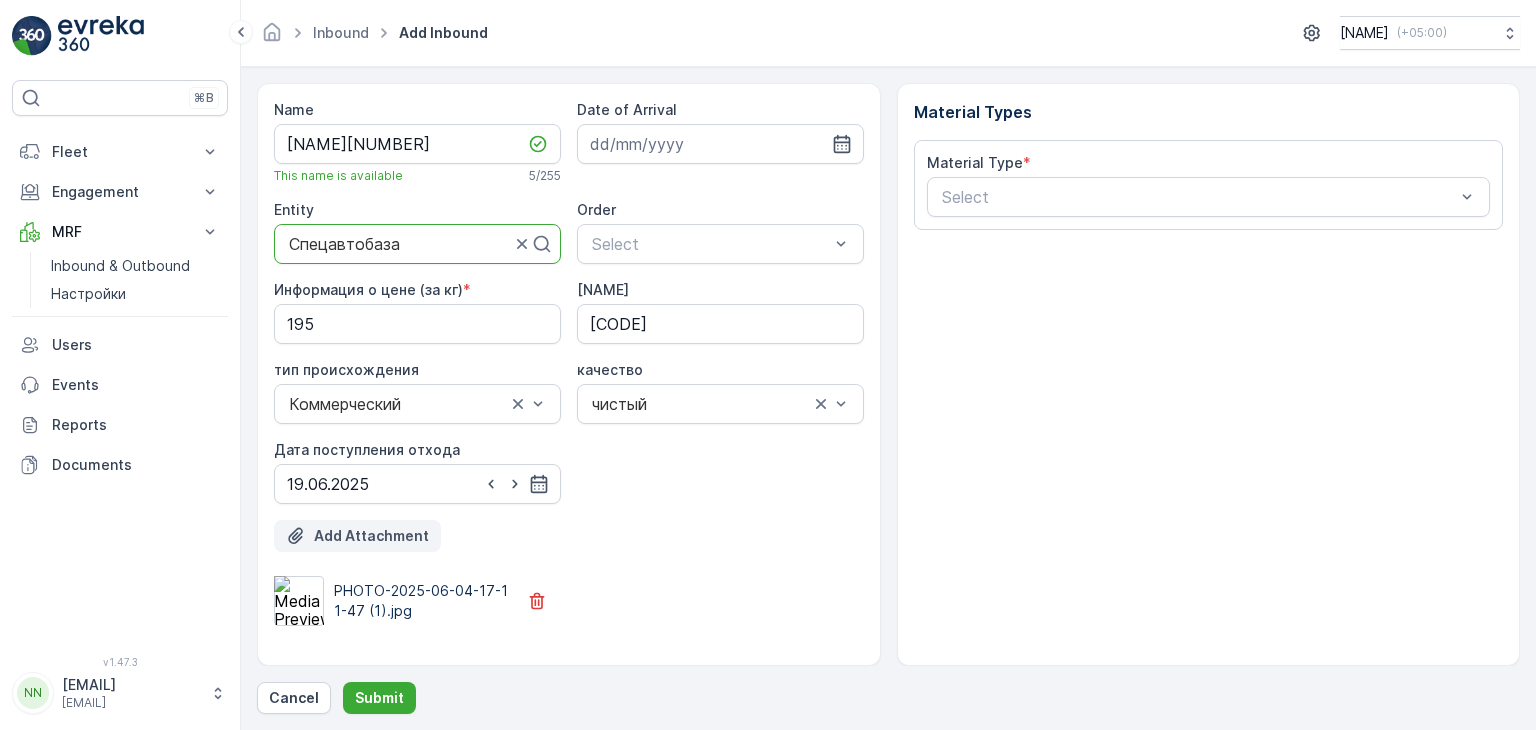 click on "Add Attachment" at bounding box center (371, 536) 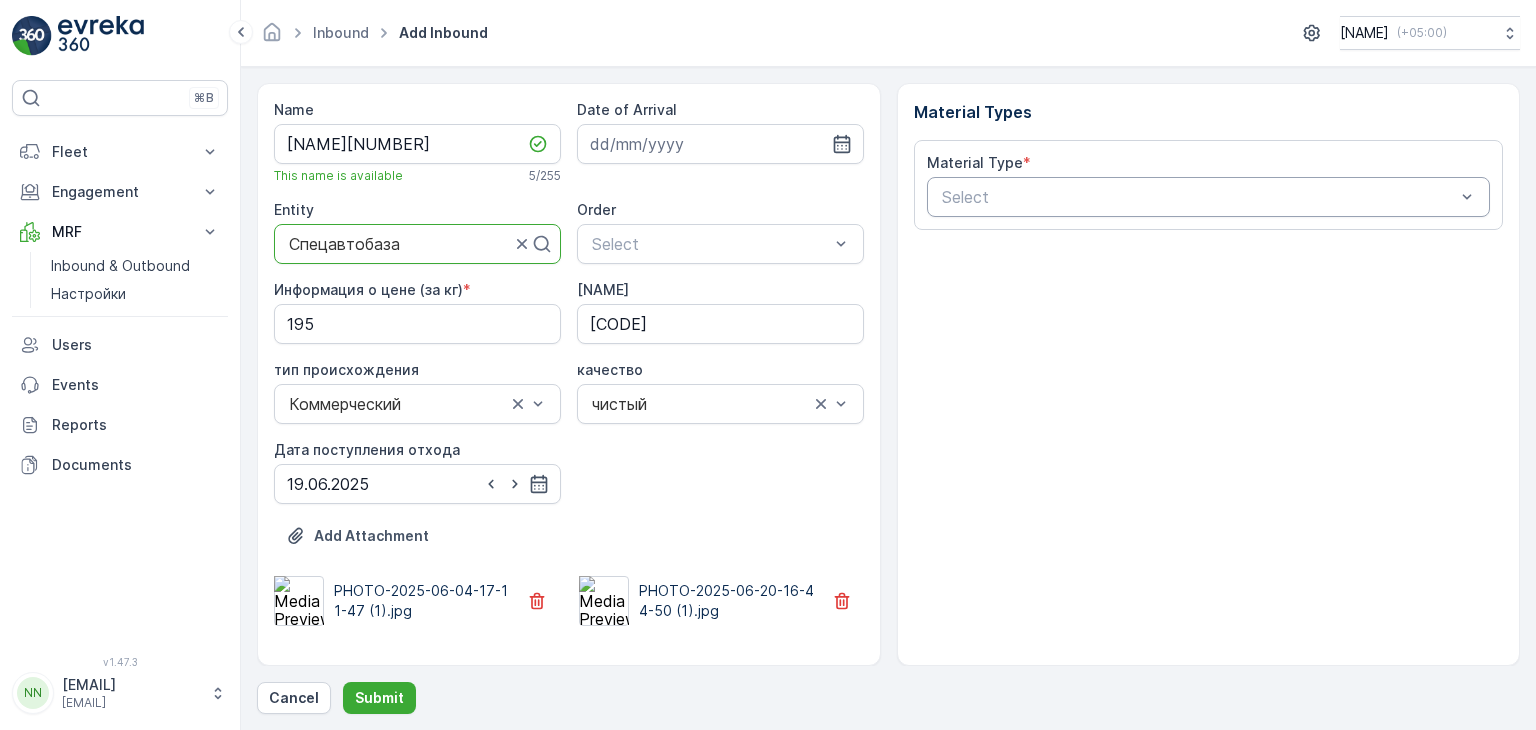 click at bounding box center (1199, 197) 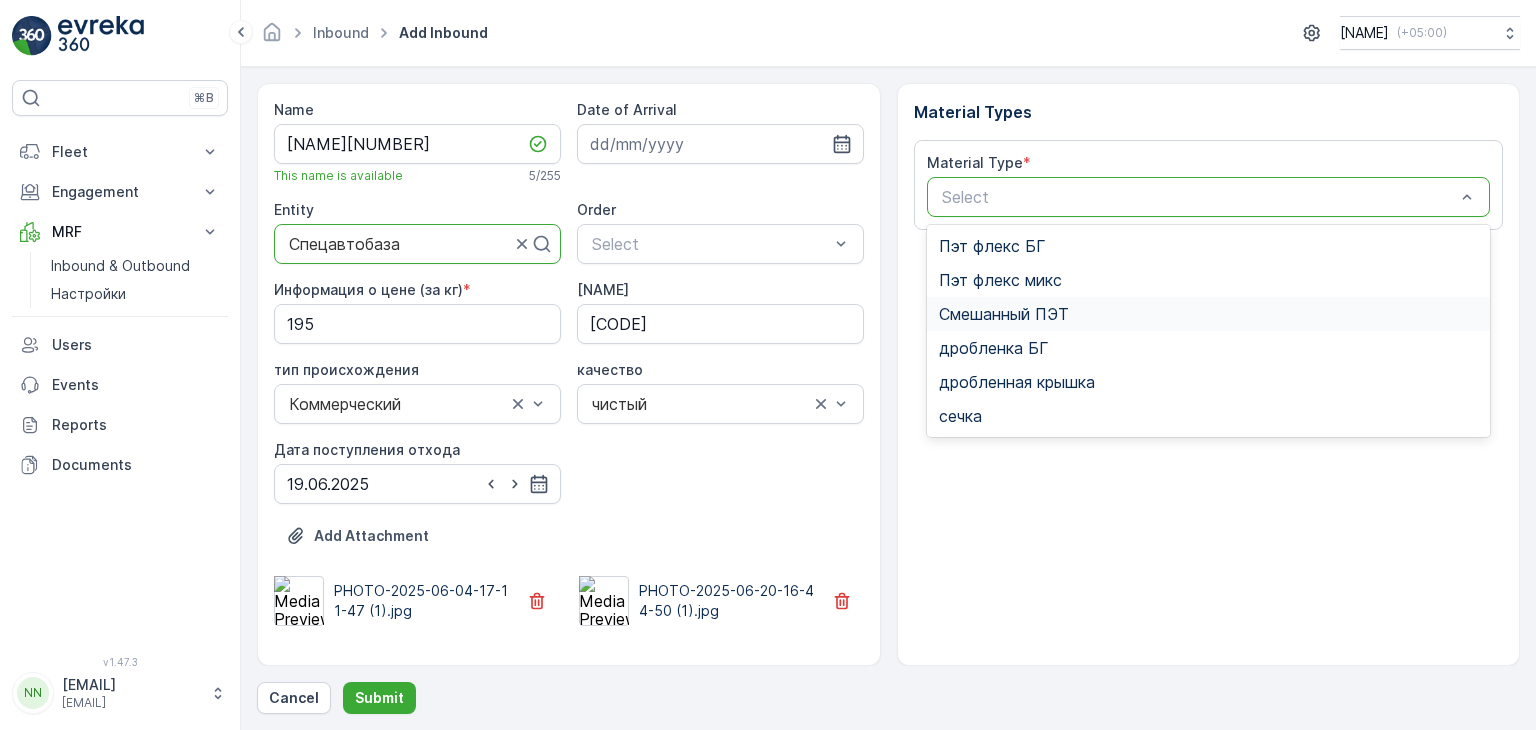 click on "Смешанный ПЭТ" at bounding box center [1004, 314] 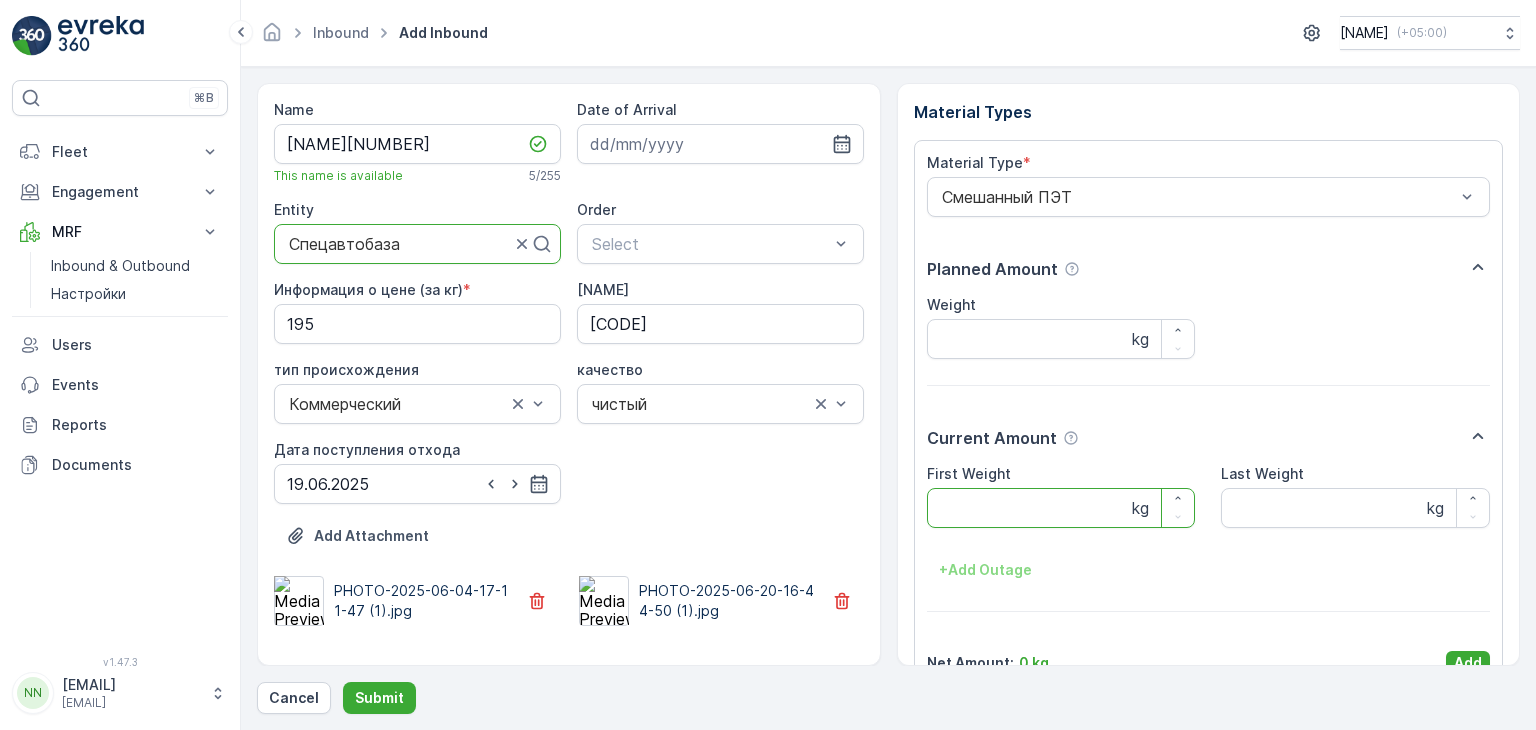 click on "First Weight" at bounding box center [1061, 508] 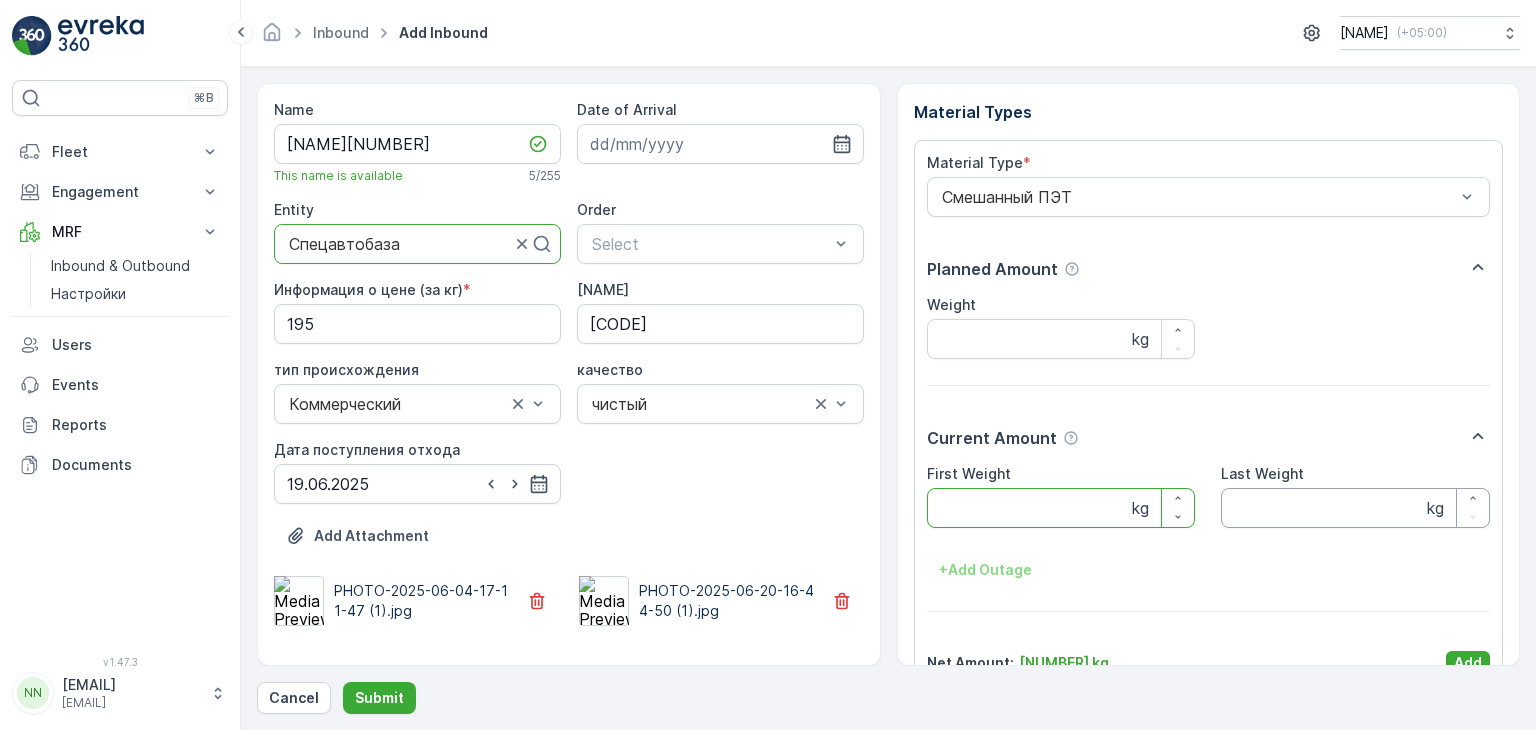 type on "[NAME]" 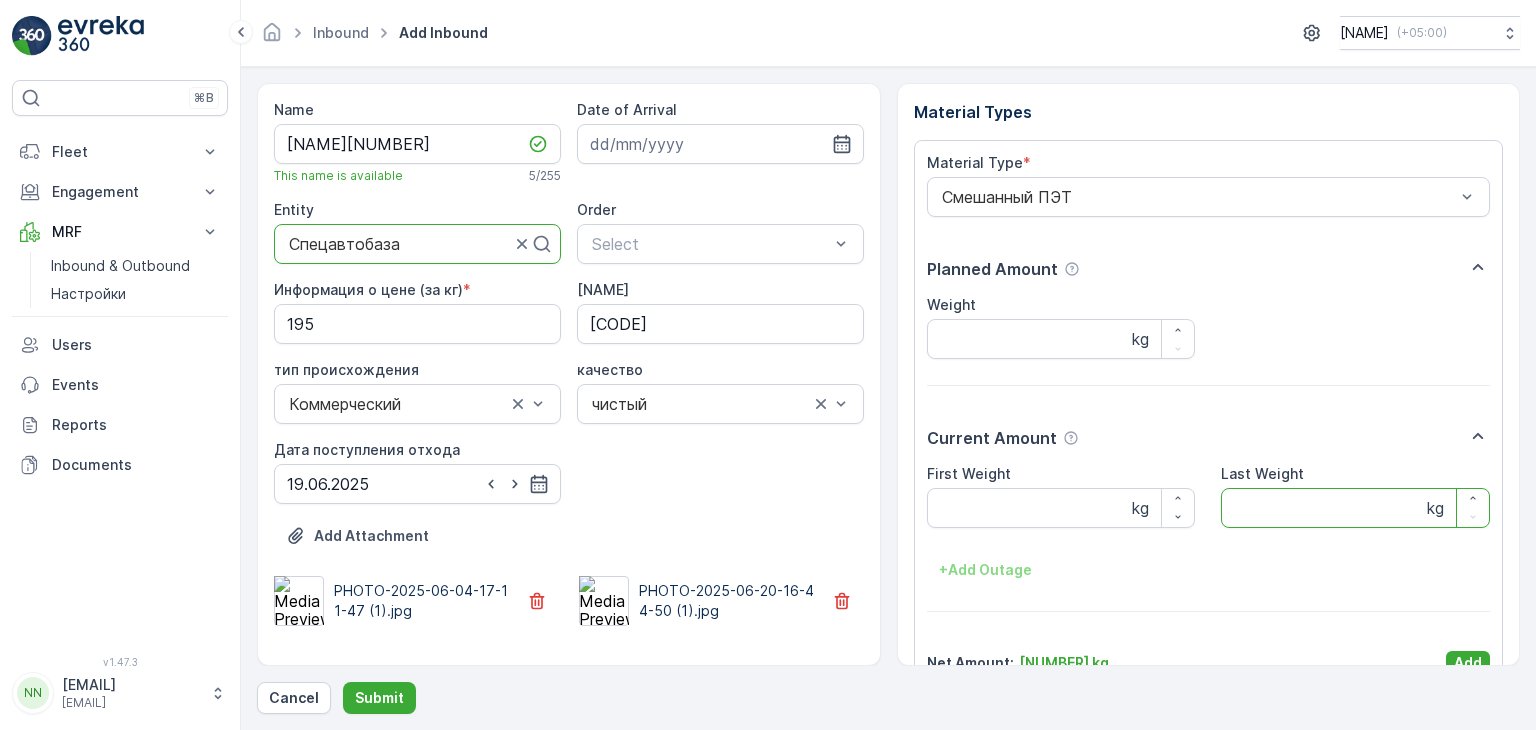 click on "Last Weight" at bounding box center (1355, 508) 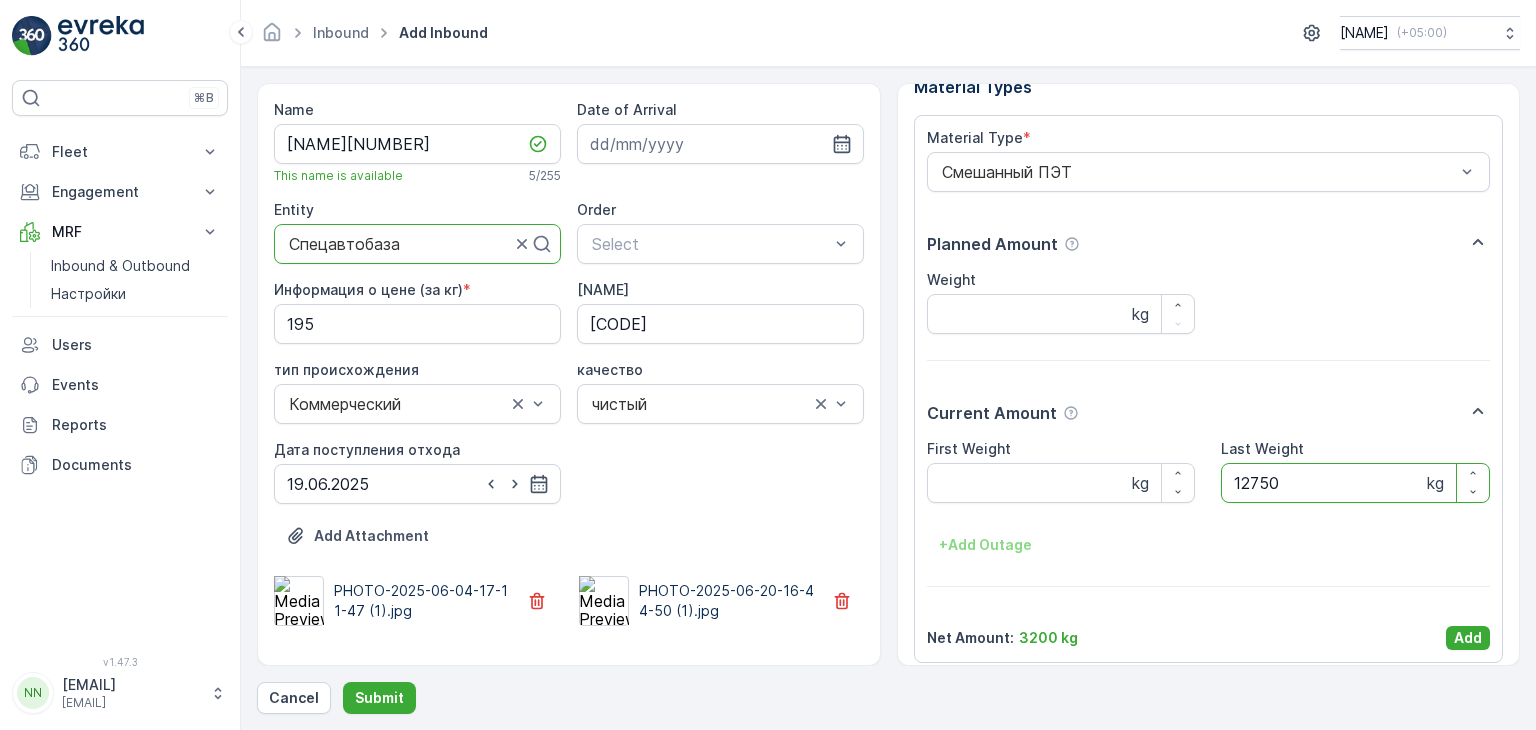 scroll, scrollTop: 39, scrollLeft: 0, axis: vertical 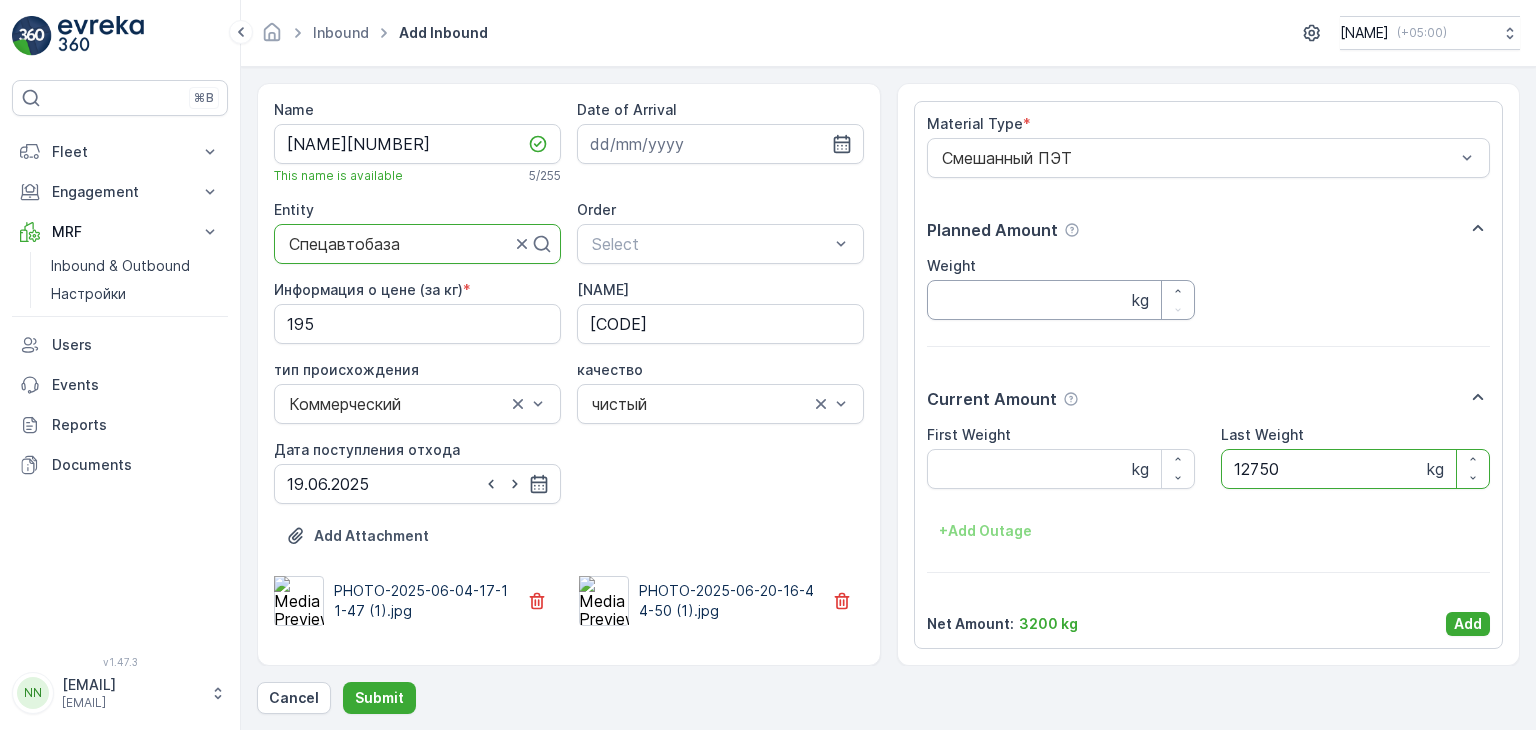 type on "12750" 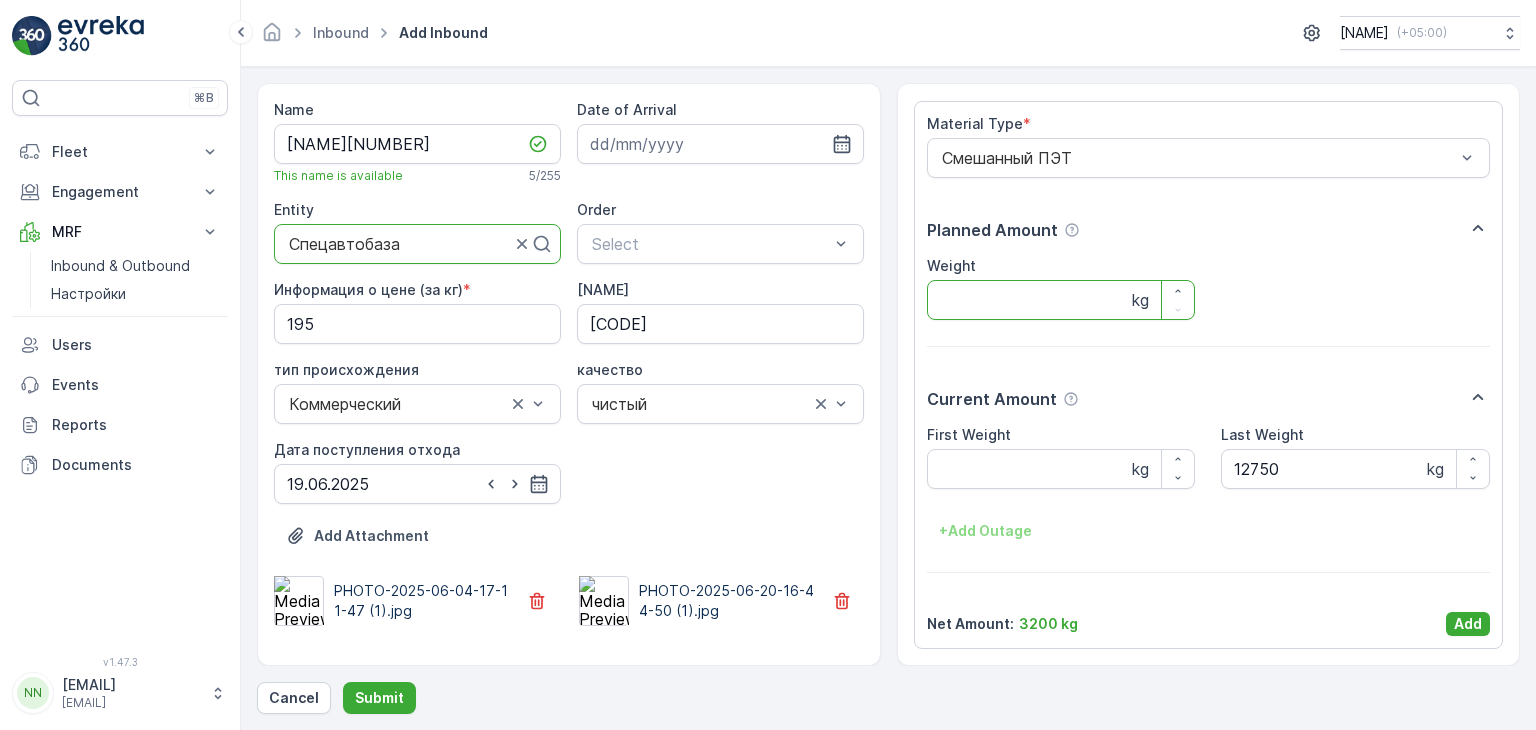 click on "Weight" at bounding box center [1061, 300] 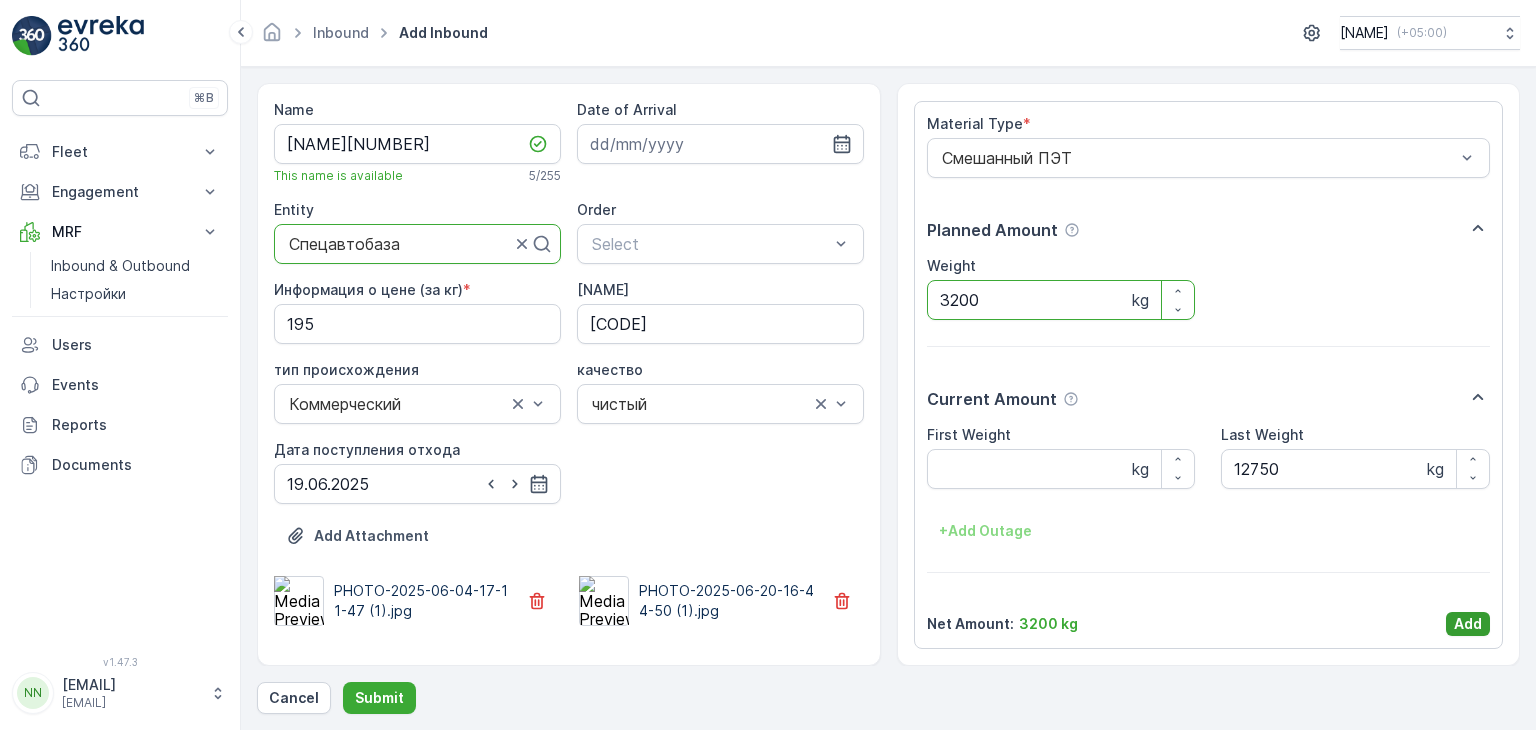type on "3200" 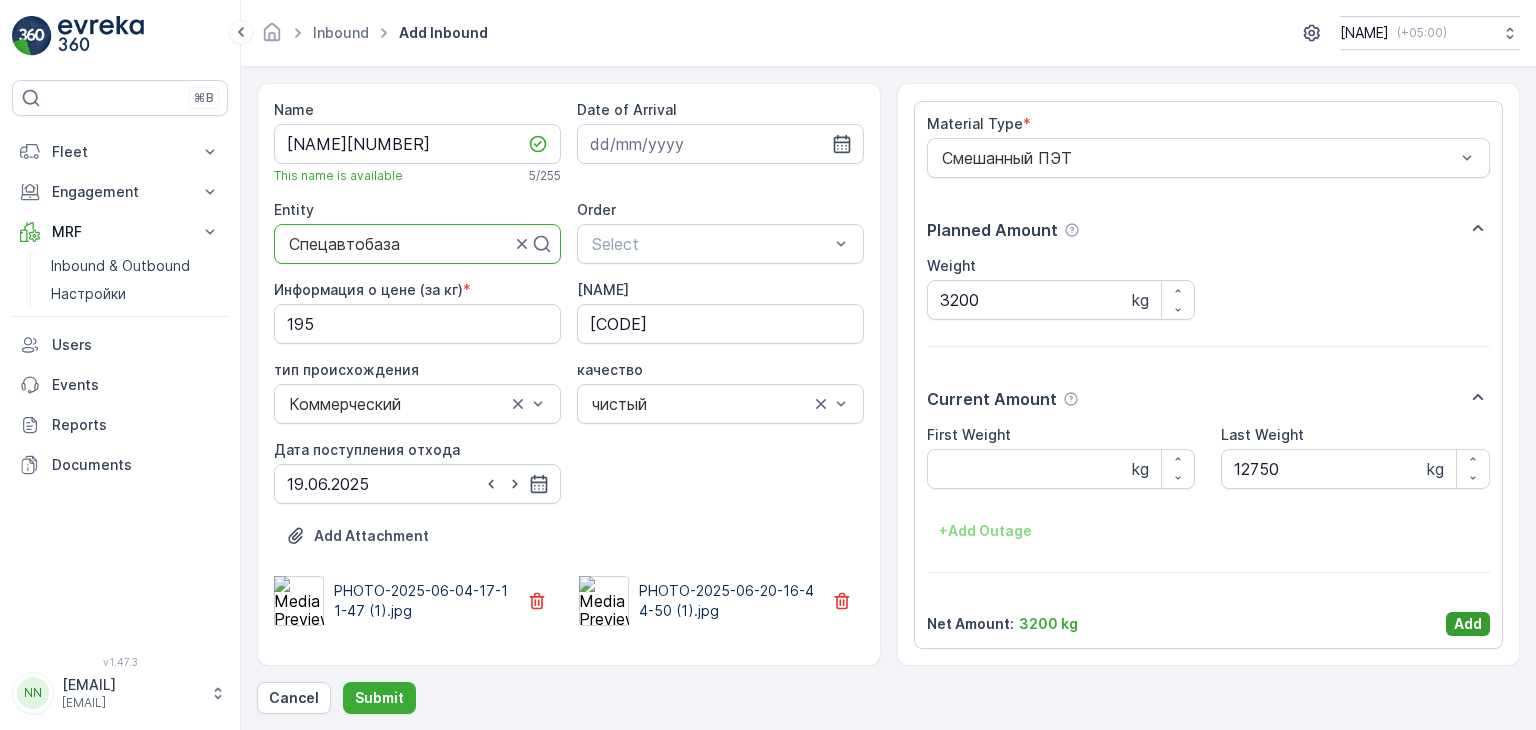 click on "Add" at bounding box center [1468, 624] 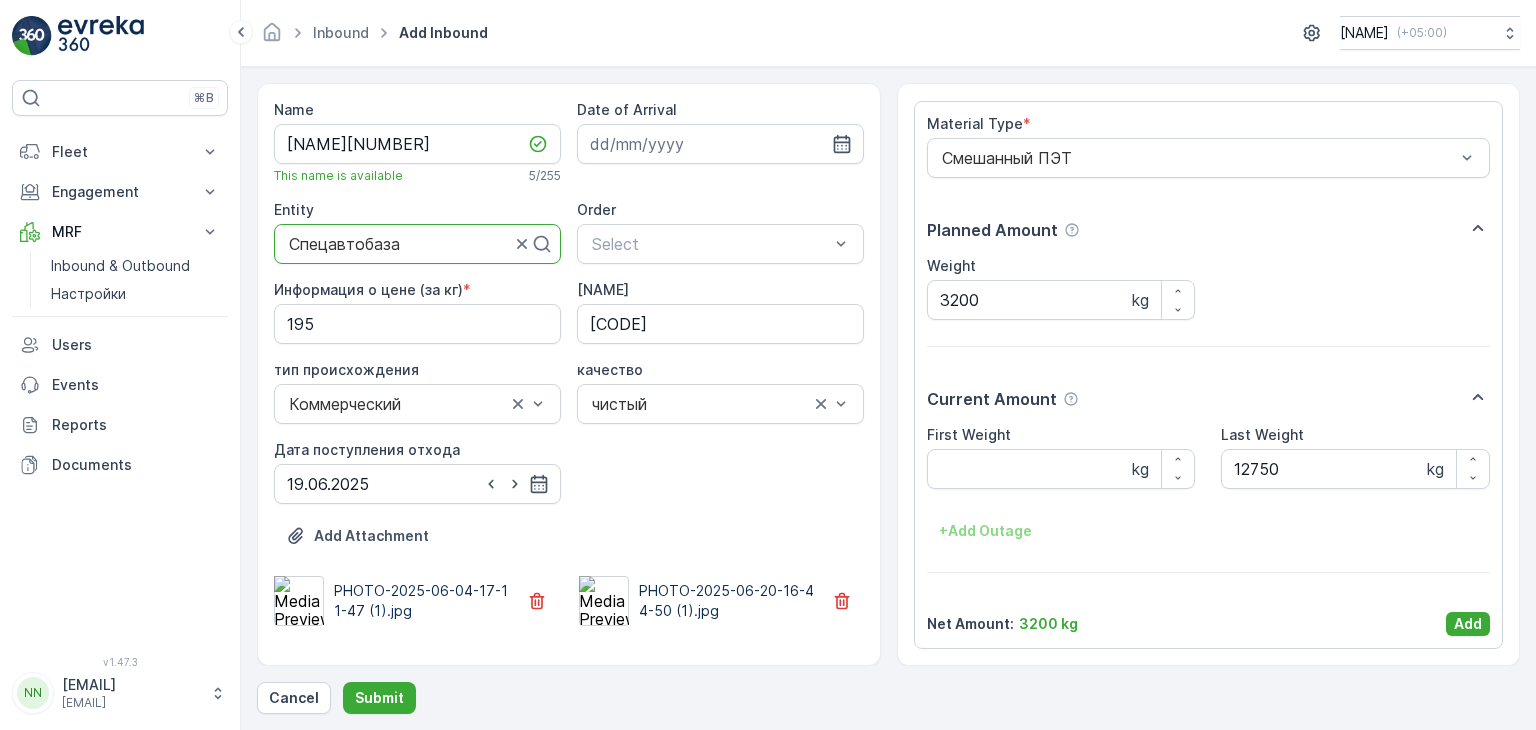 scroll, scrollTop: 0, scrollLeft: 0, axis: both 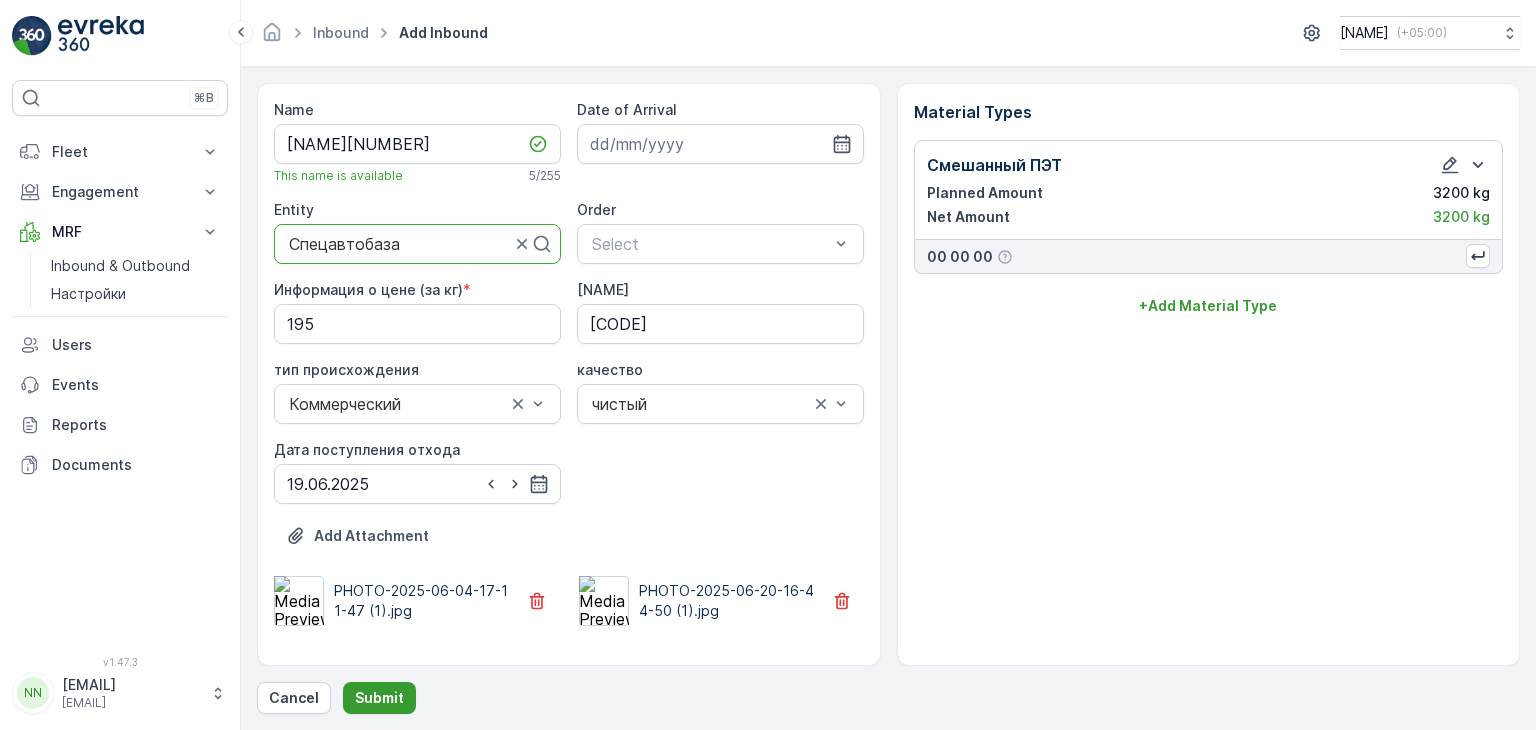 click on "Submit" at bounding box center [379, 698] 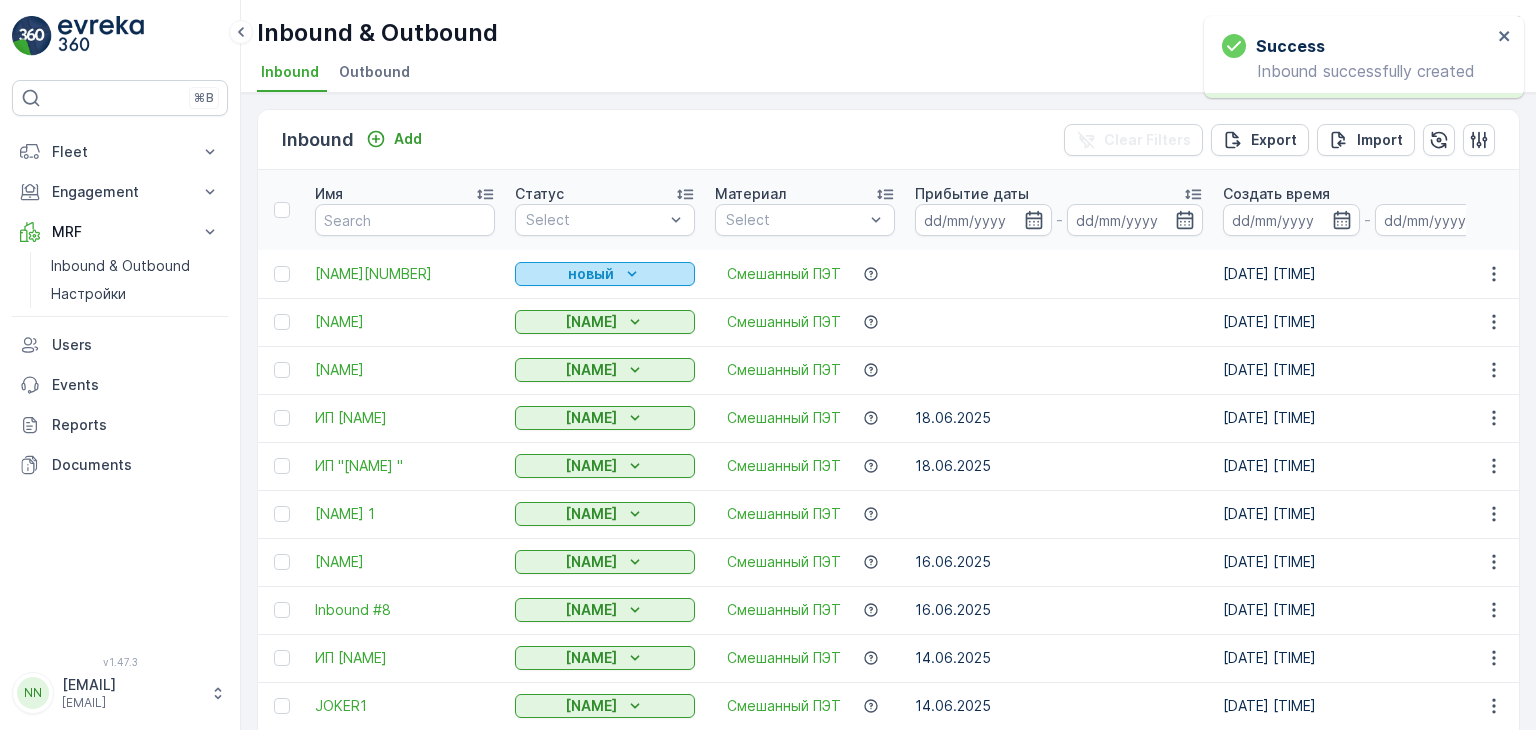 click on "новый" at bounding box center [591, 274] 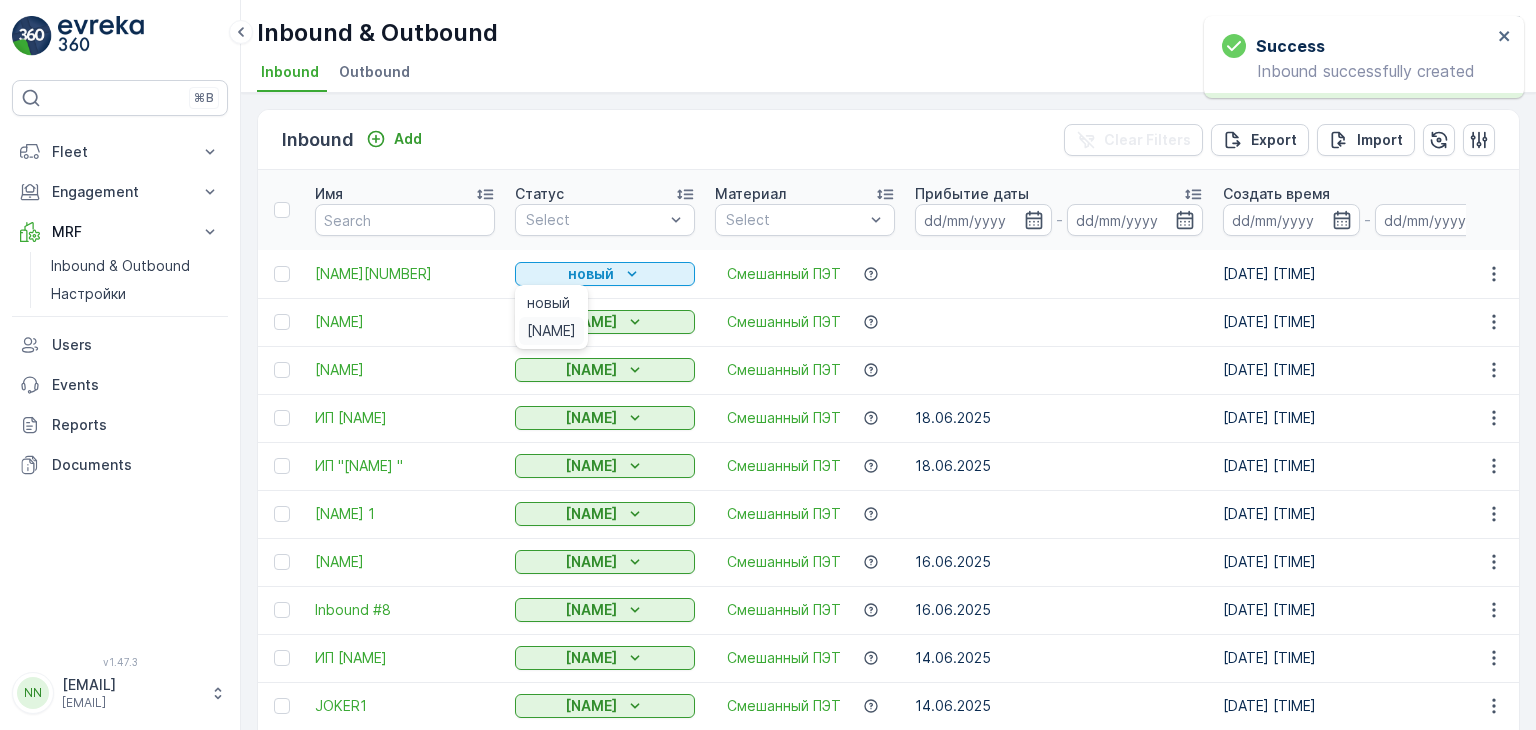 click on "[NAME]" at bounding box center [551, 331] 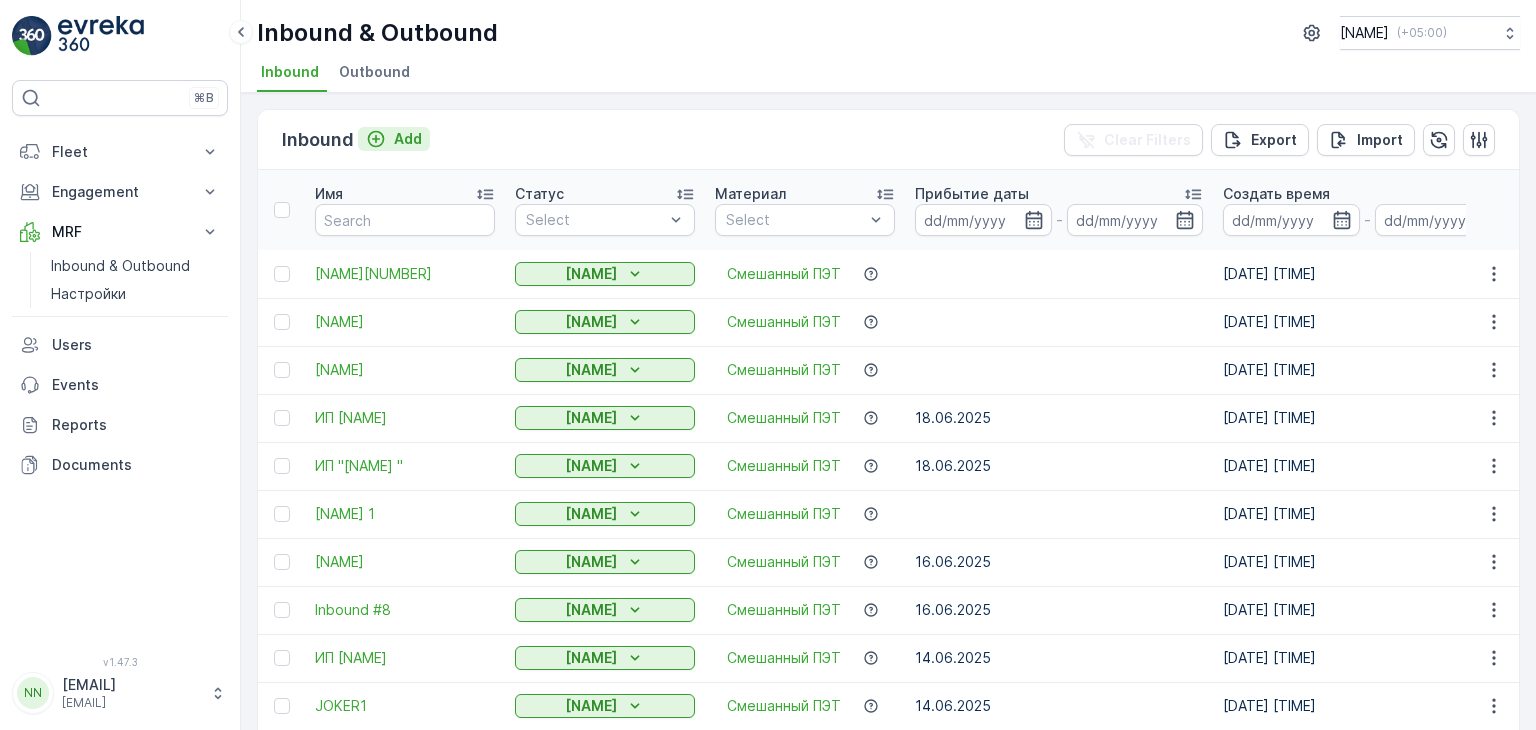 click 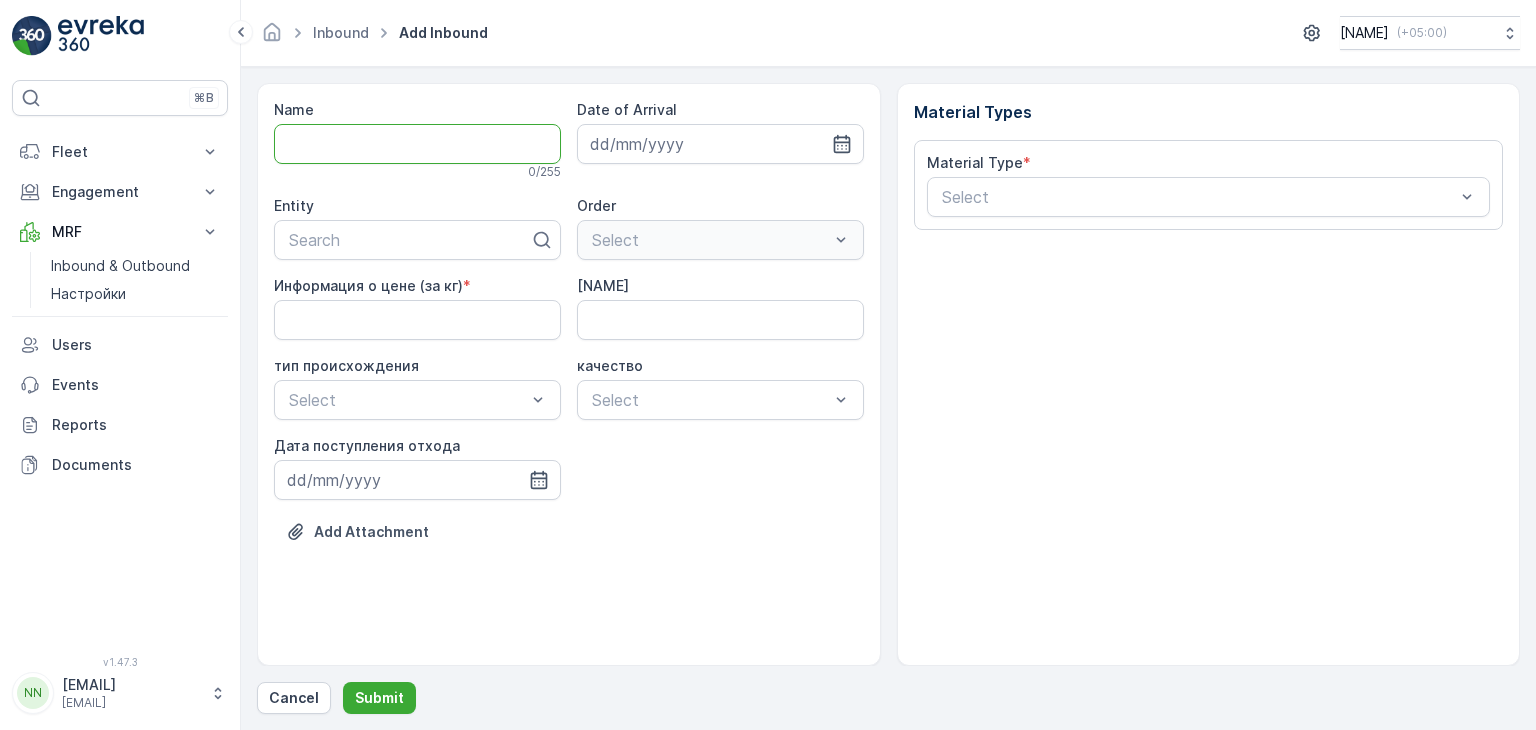 click on "Name" at bounding box center [417, 144] 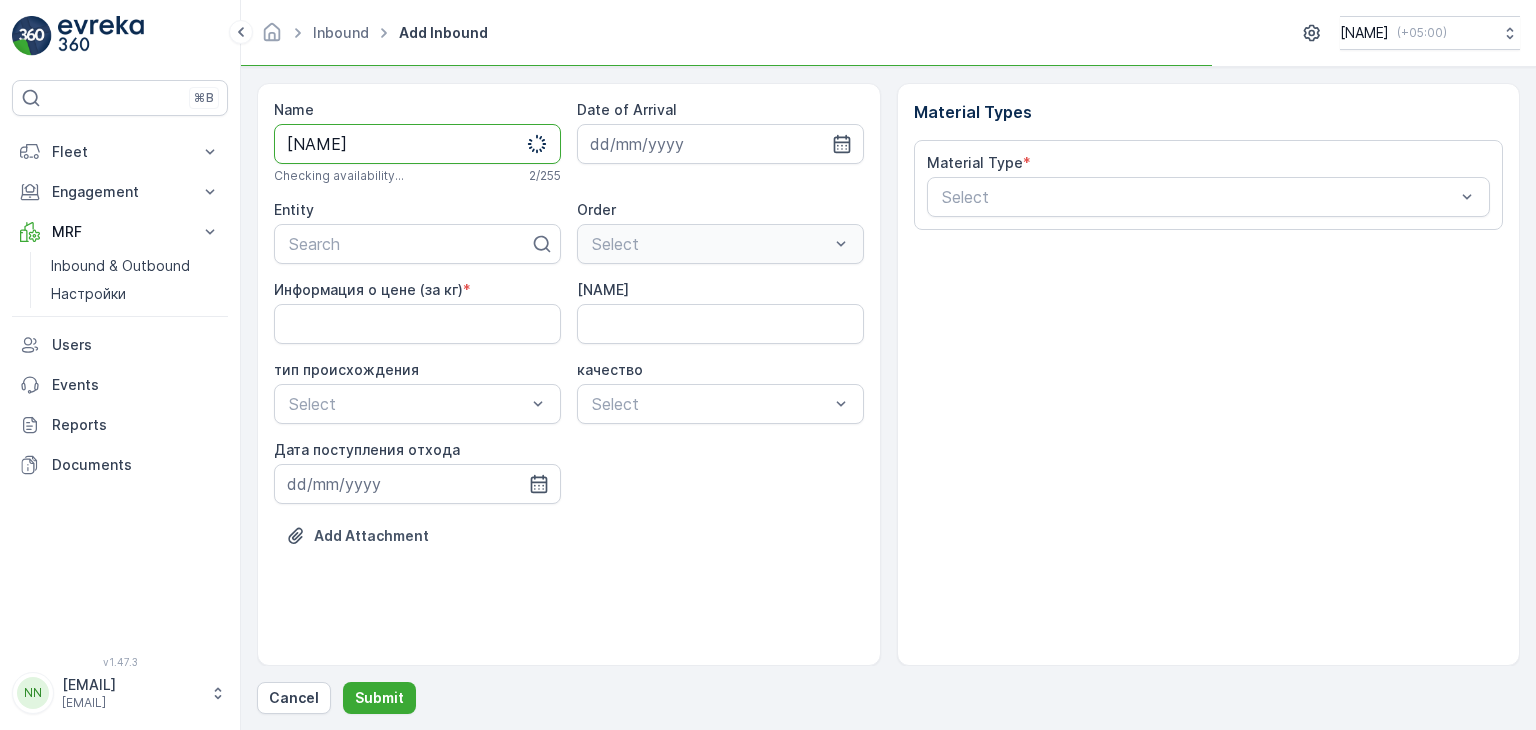 type on "[INITIAL]" 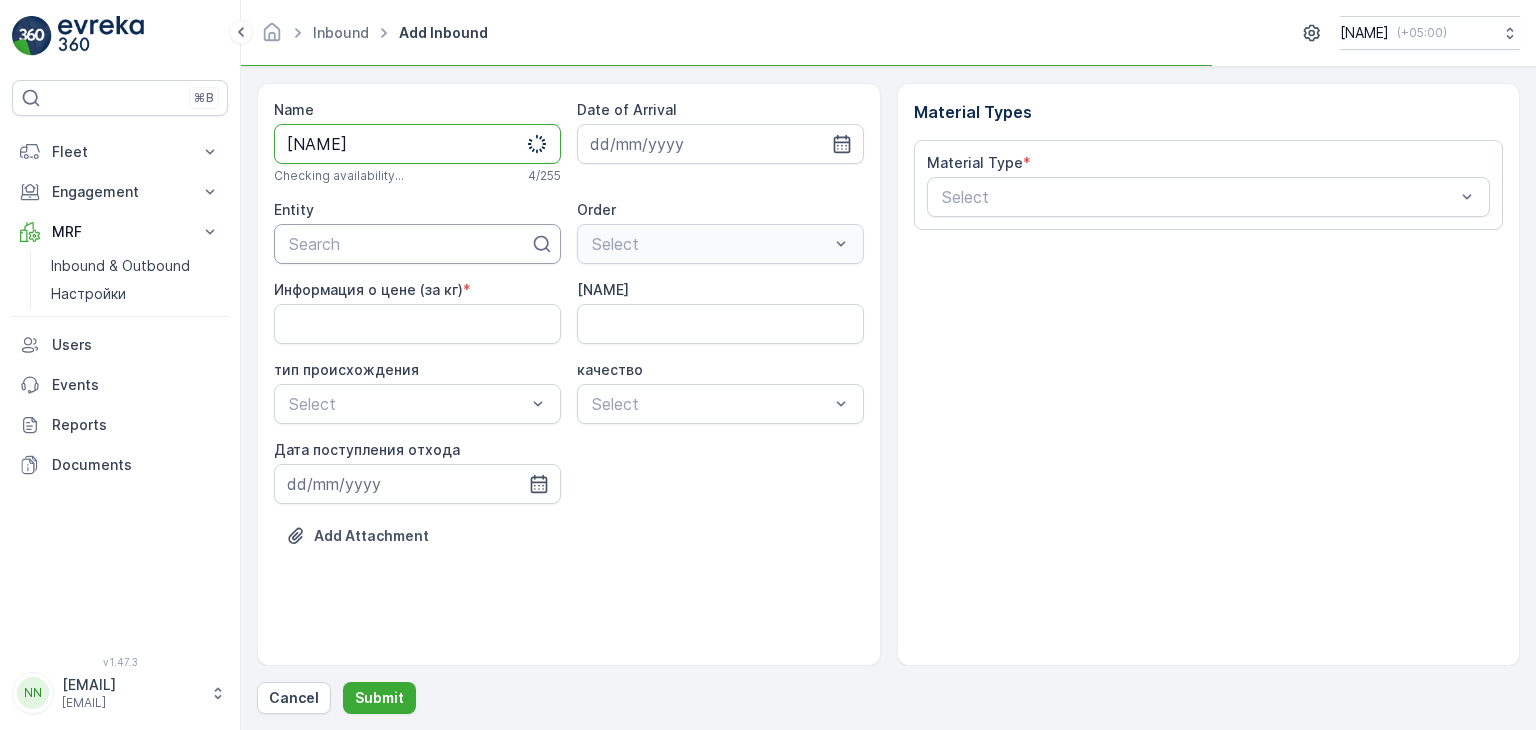 type on "[NAME]" 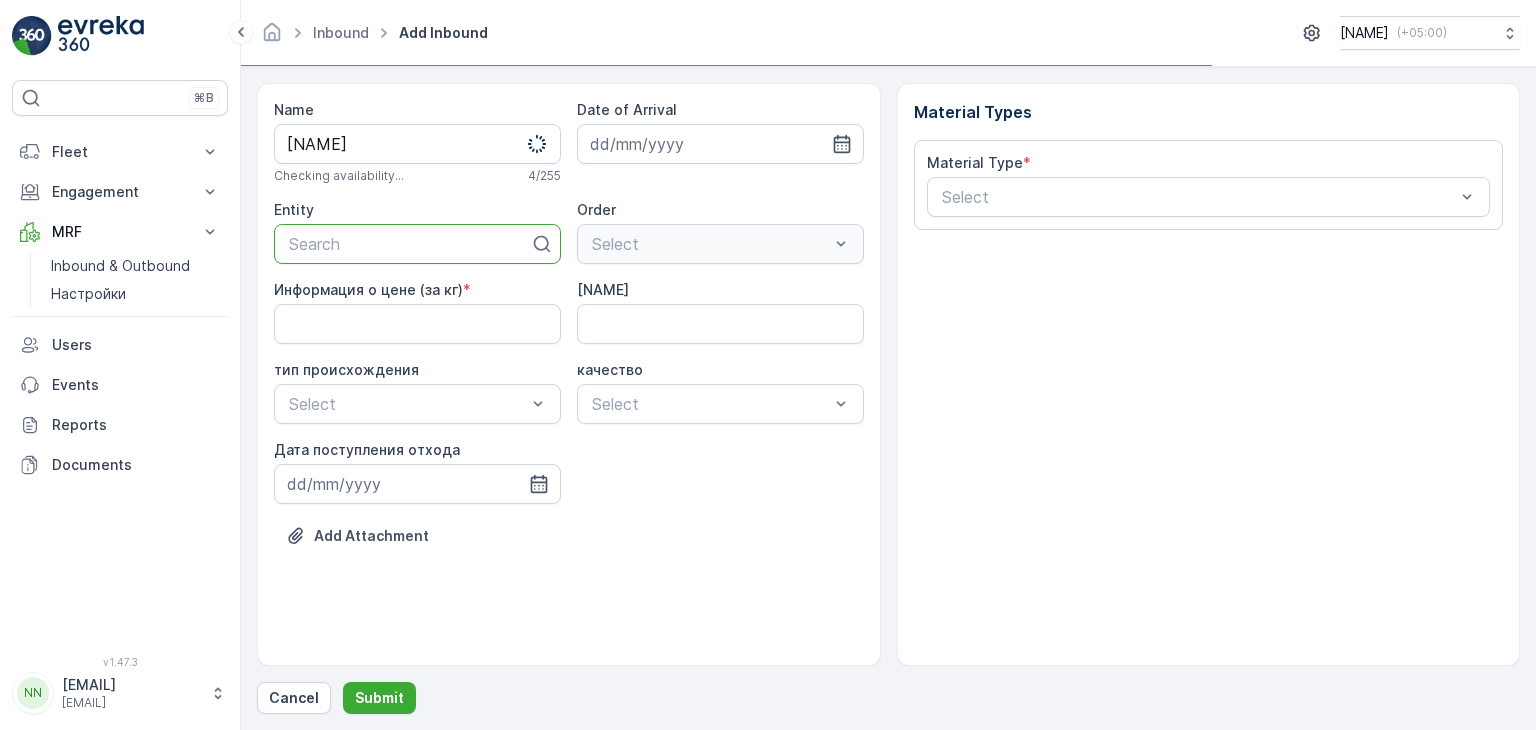click at bounding box center [409, 244] 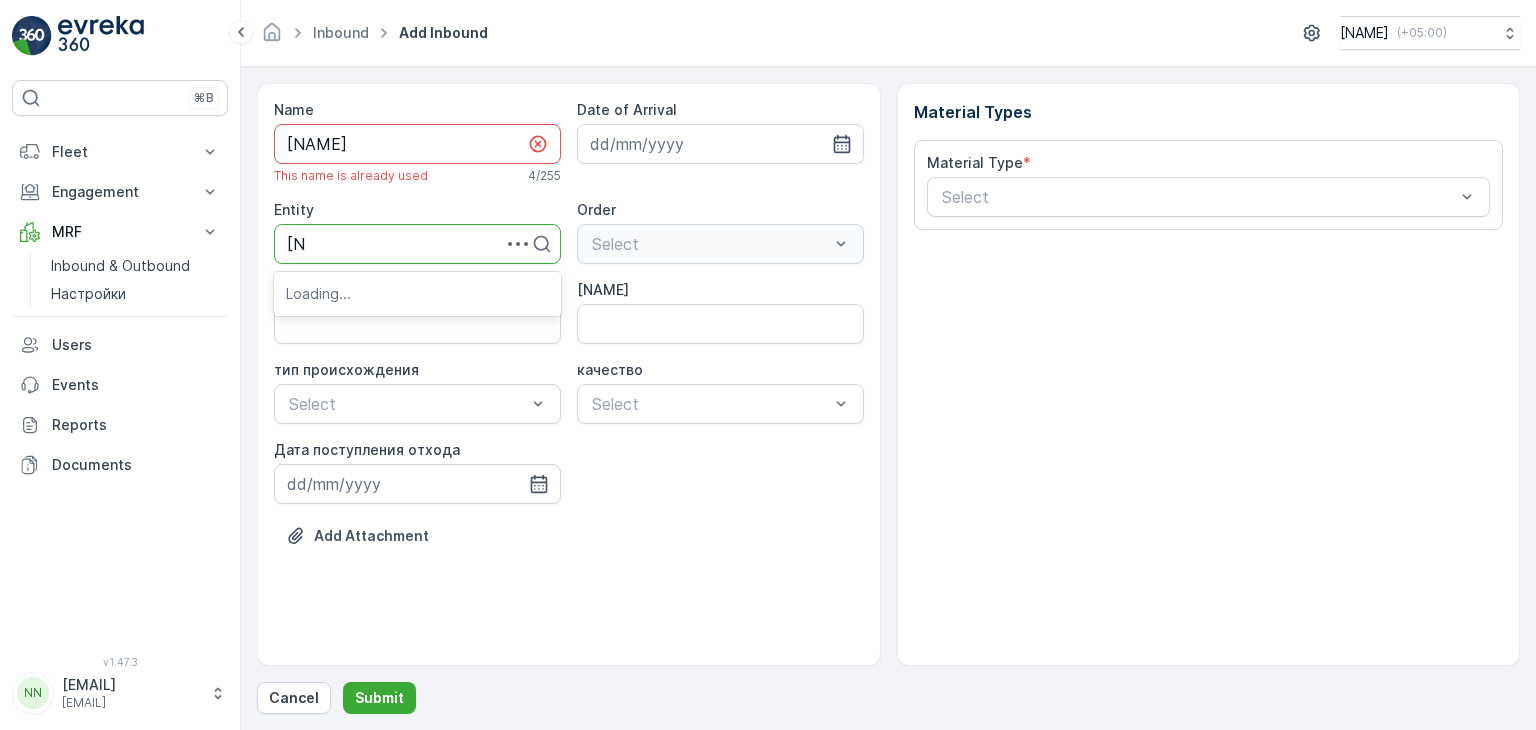 type on "[NAME]" 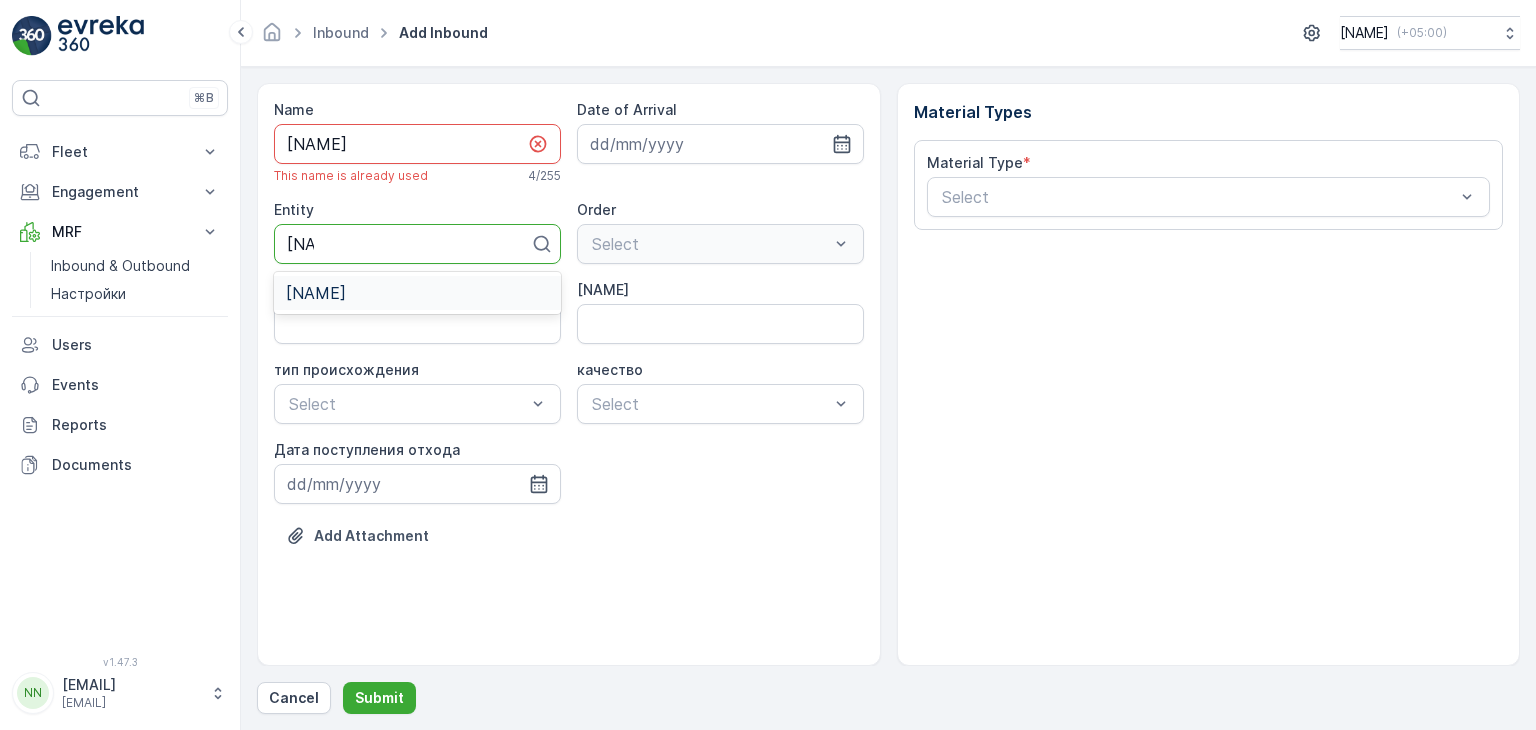 click on "[NAME]" at bounding box center [316, 293] 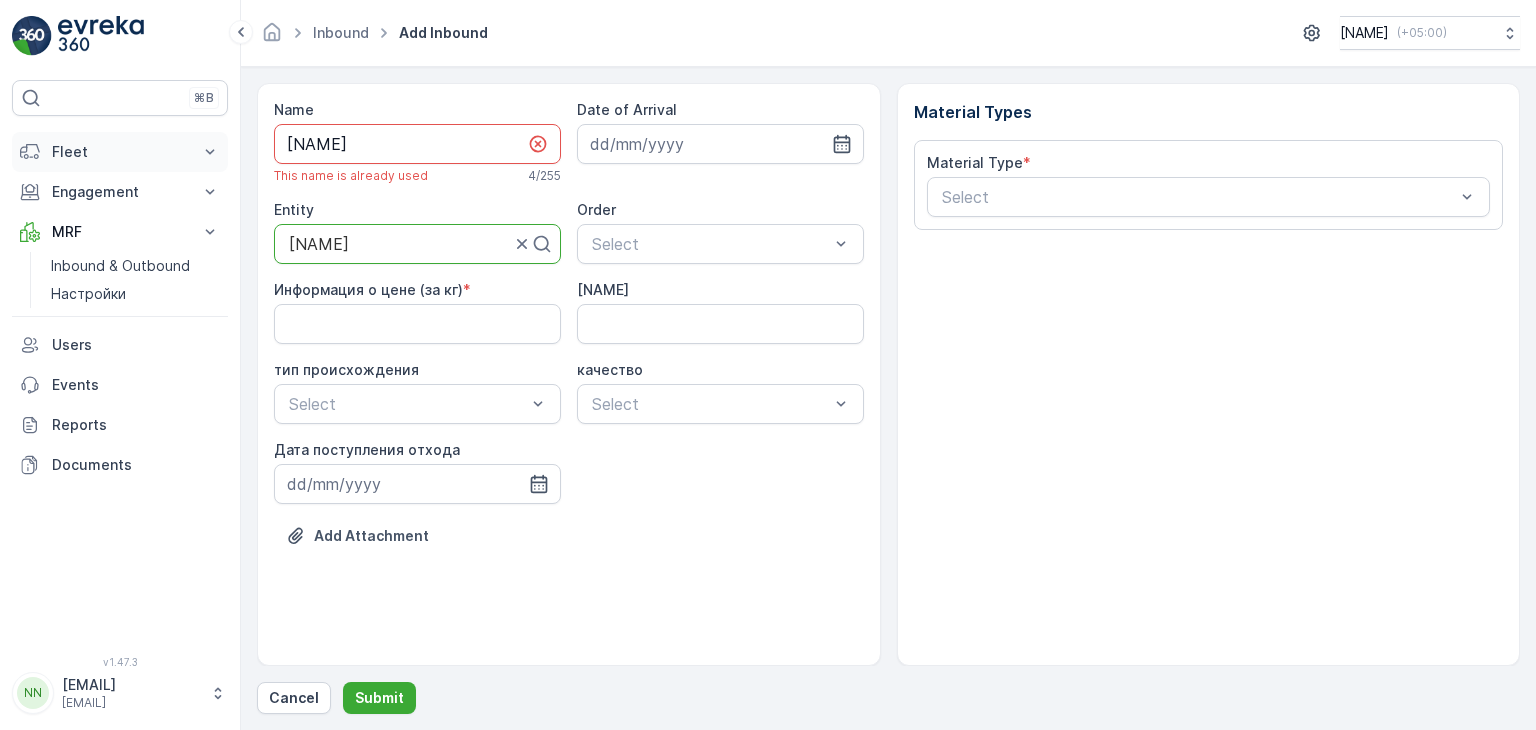 drag, startPoint x: 345, startPoint y: 150, endPoint x: 135, endPoint y: 149, distance: 210.00238 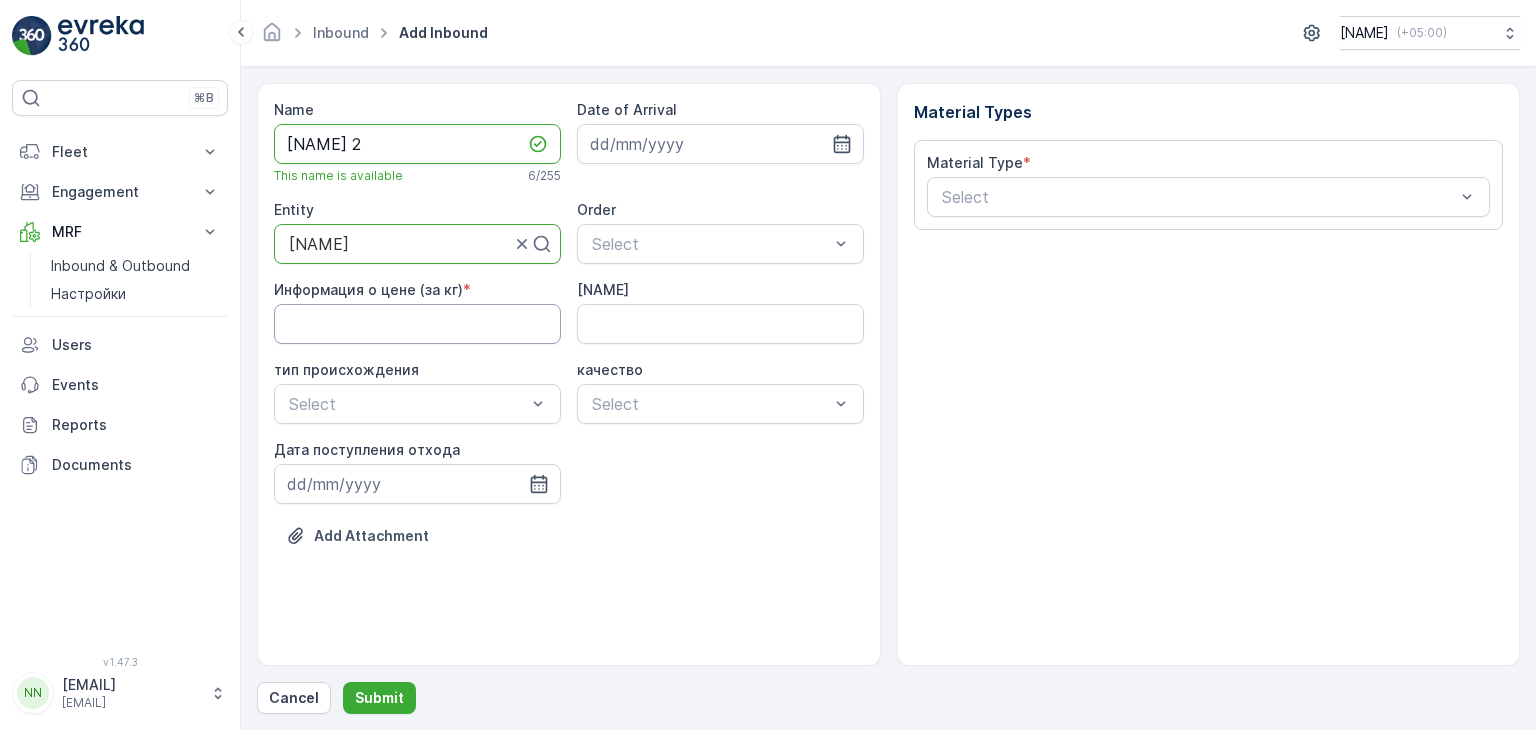 type on "[NAME] 2" 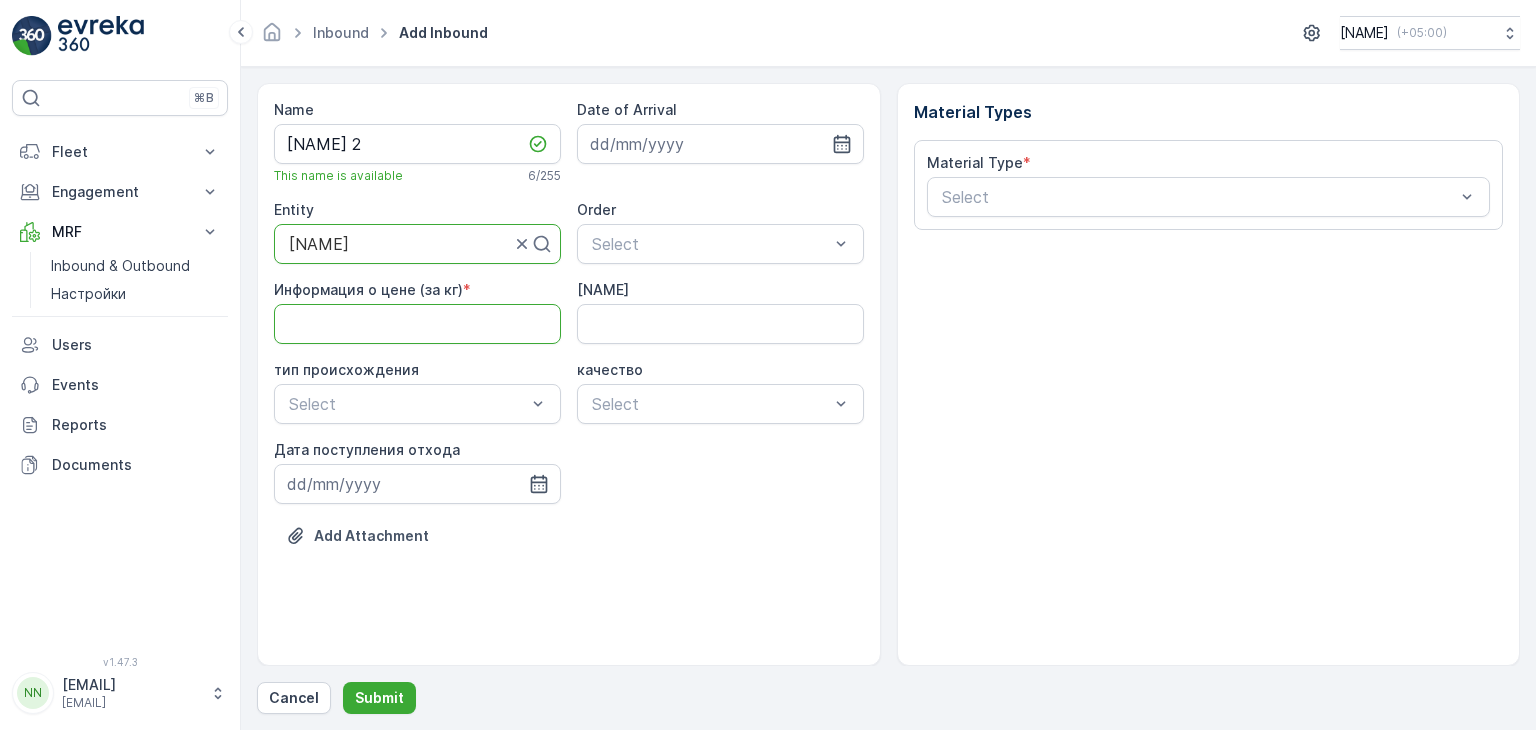 type on "195" 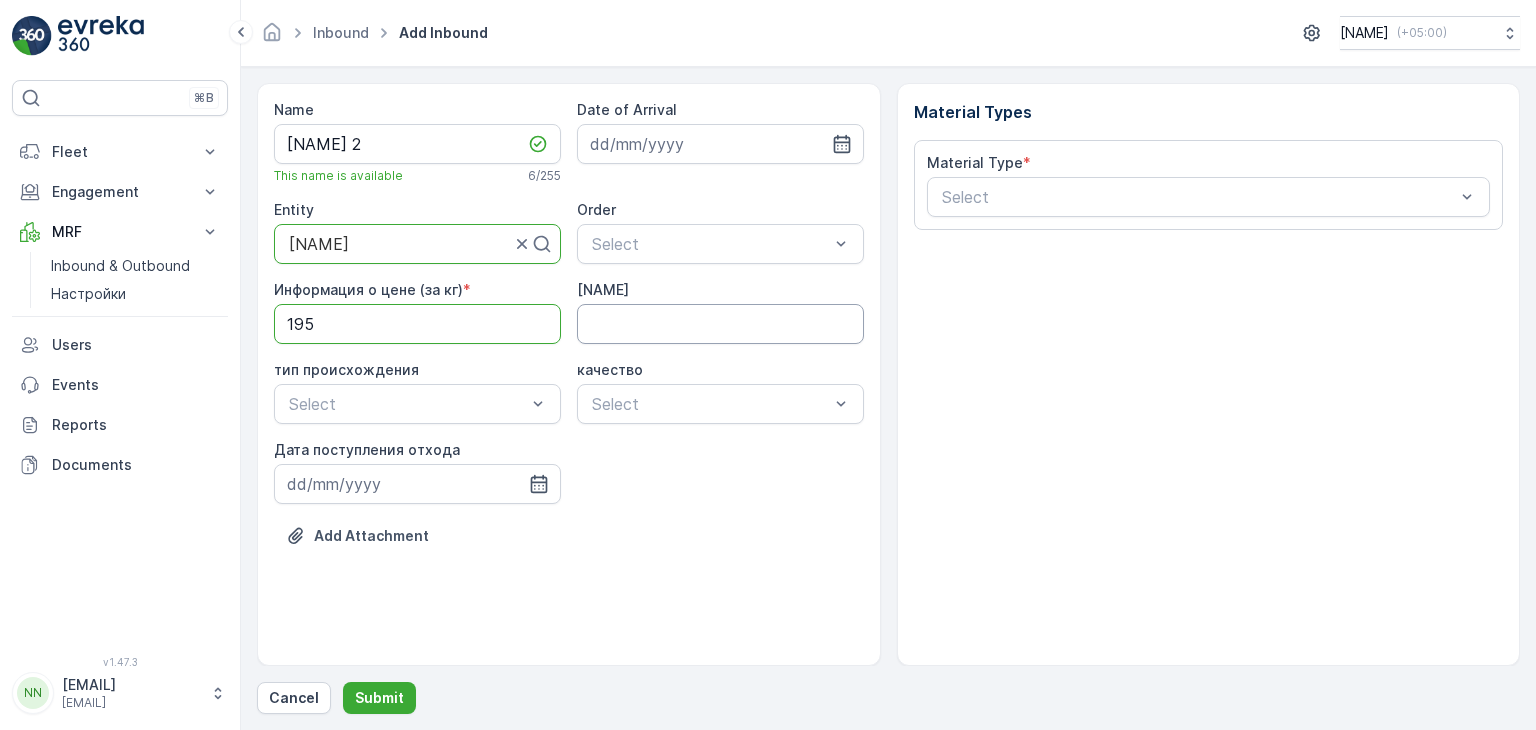 click on "[NAME]" at bounding box center [720, 324] 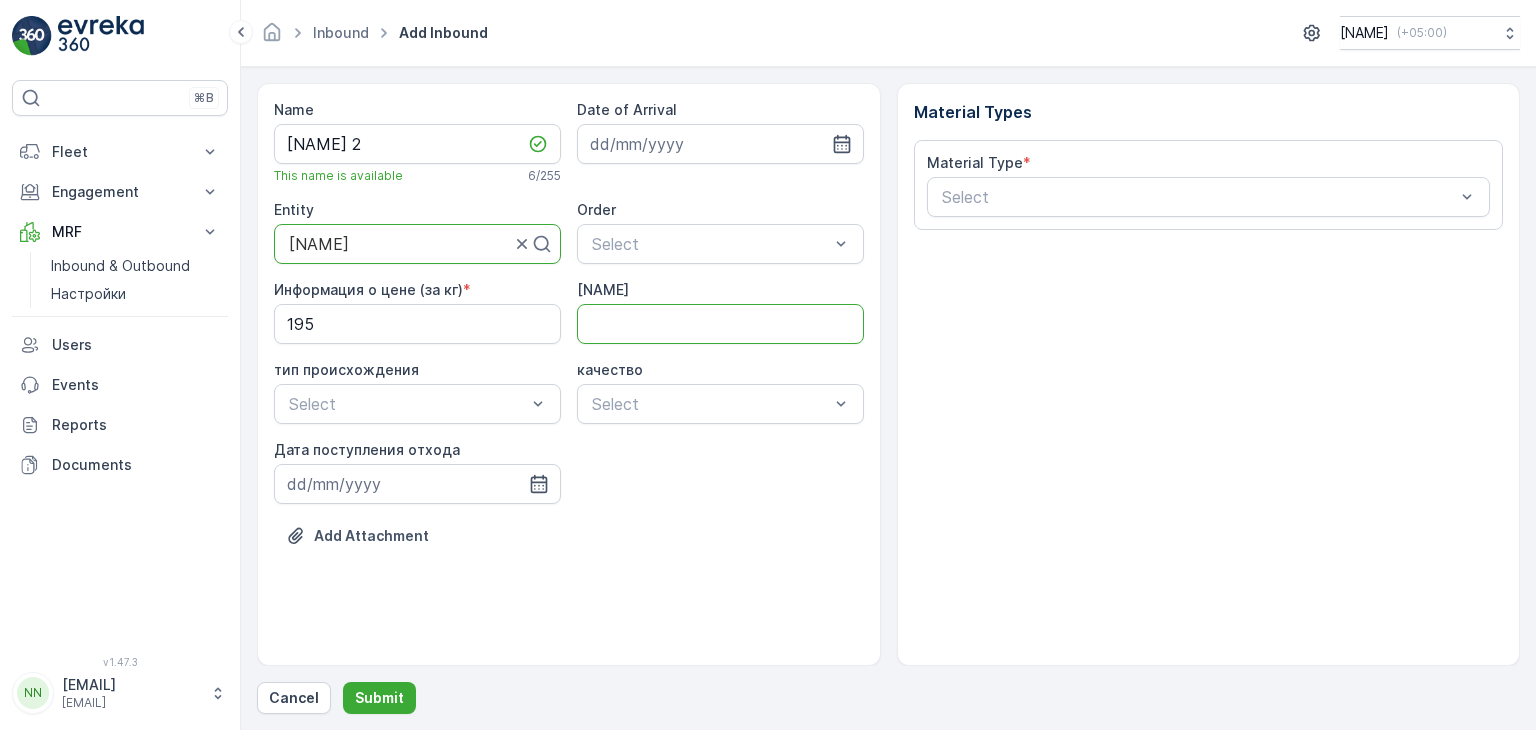 type on "[CODE]" 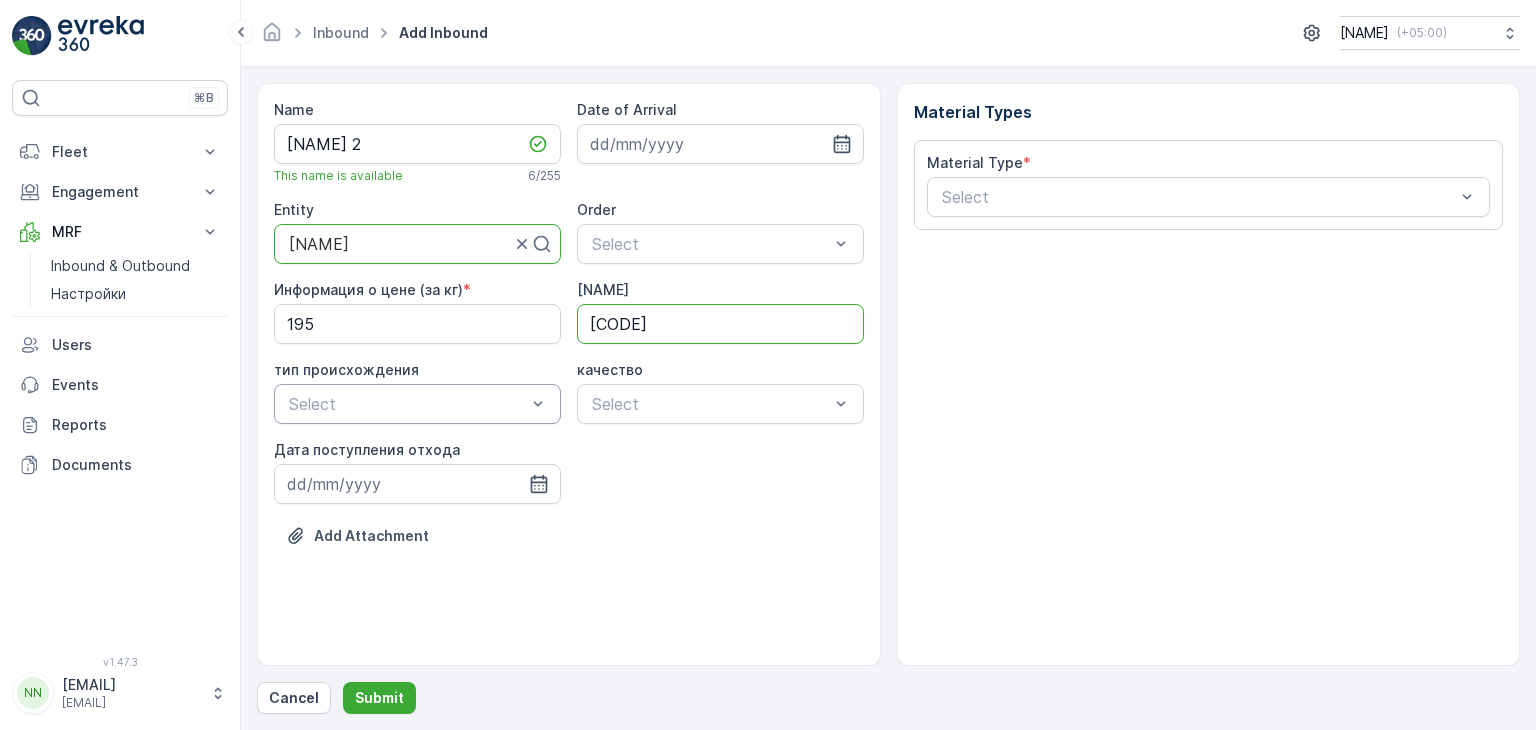 click at bounding box center [407, 404] 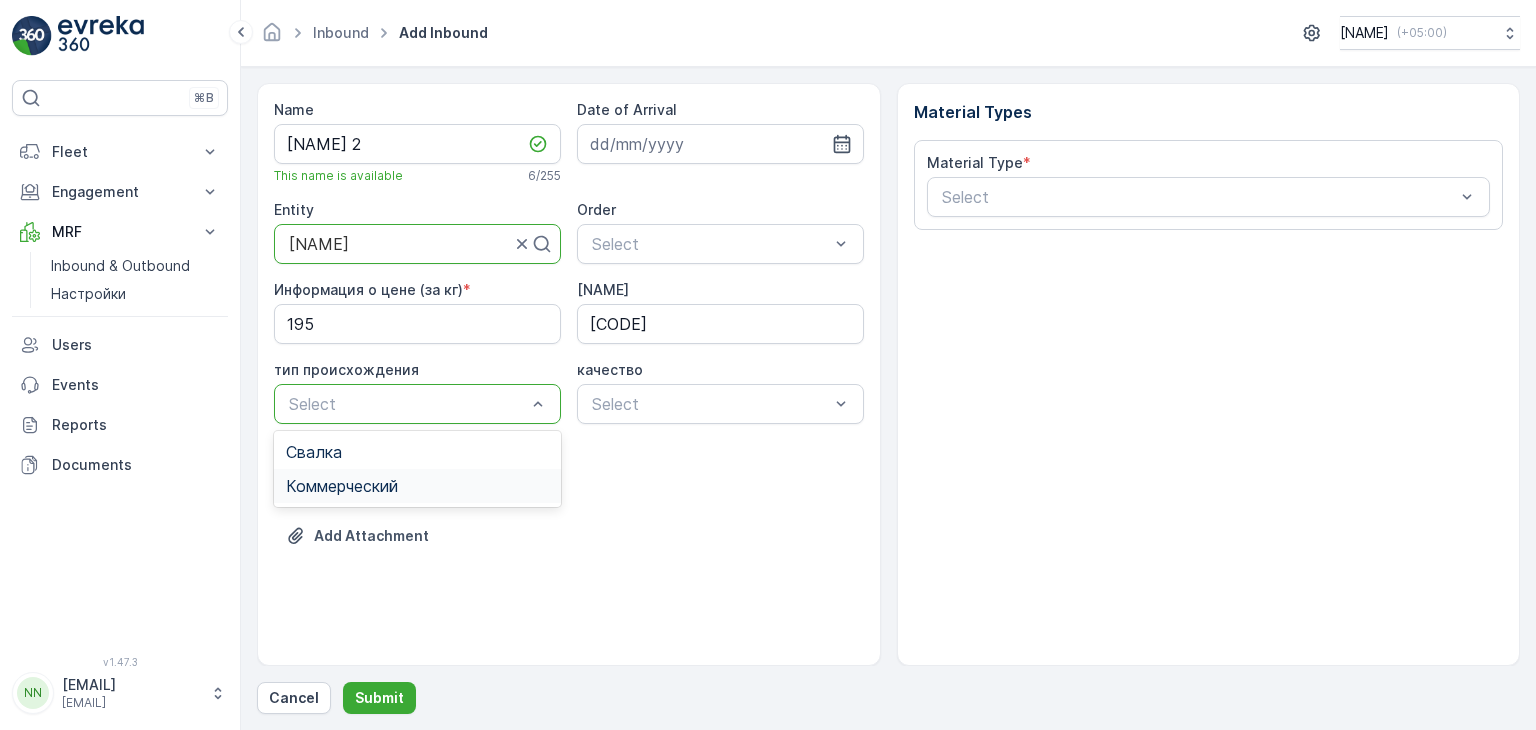 click on "Коммерческий" at bounding box center (342, 486) 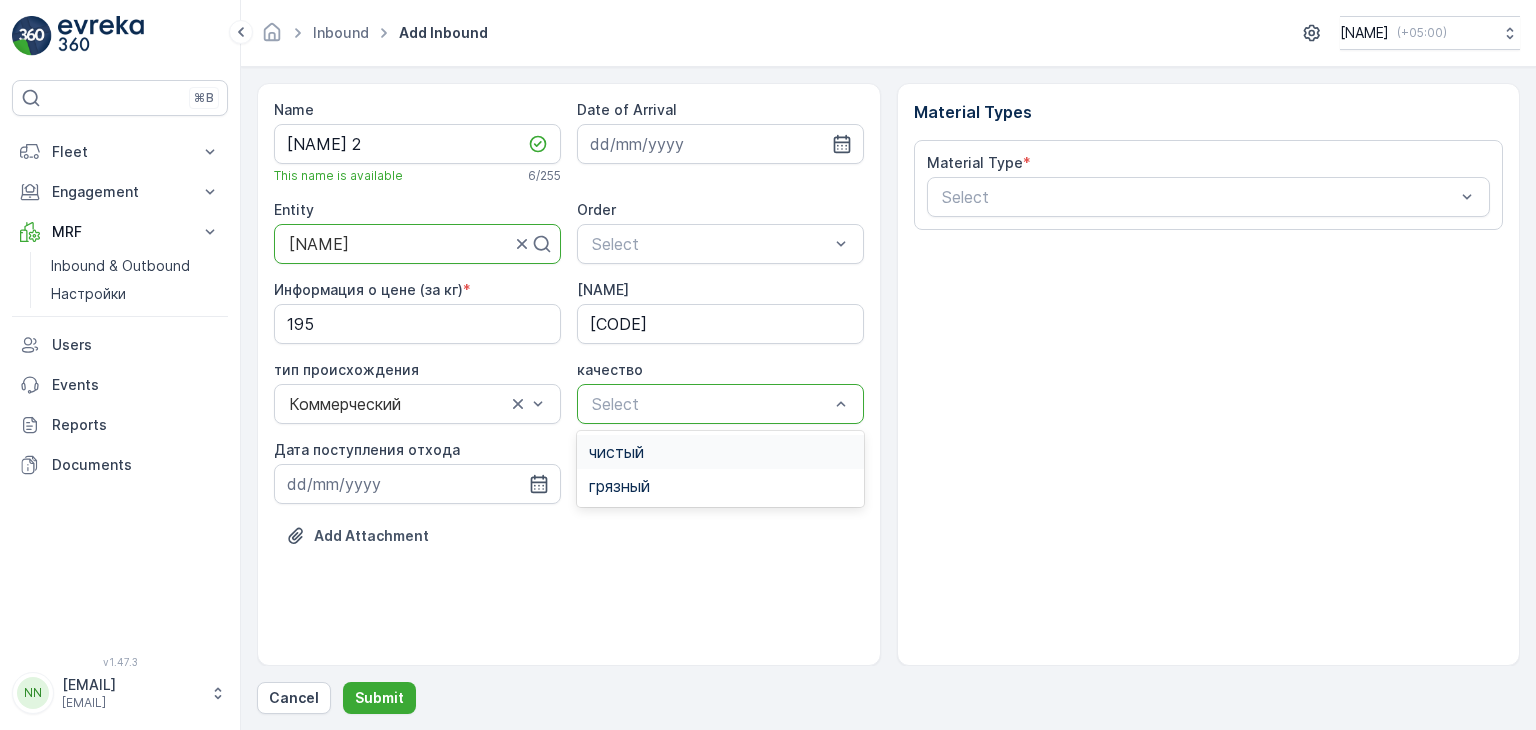click at bounding box center [710, 404] 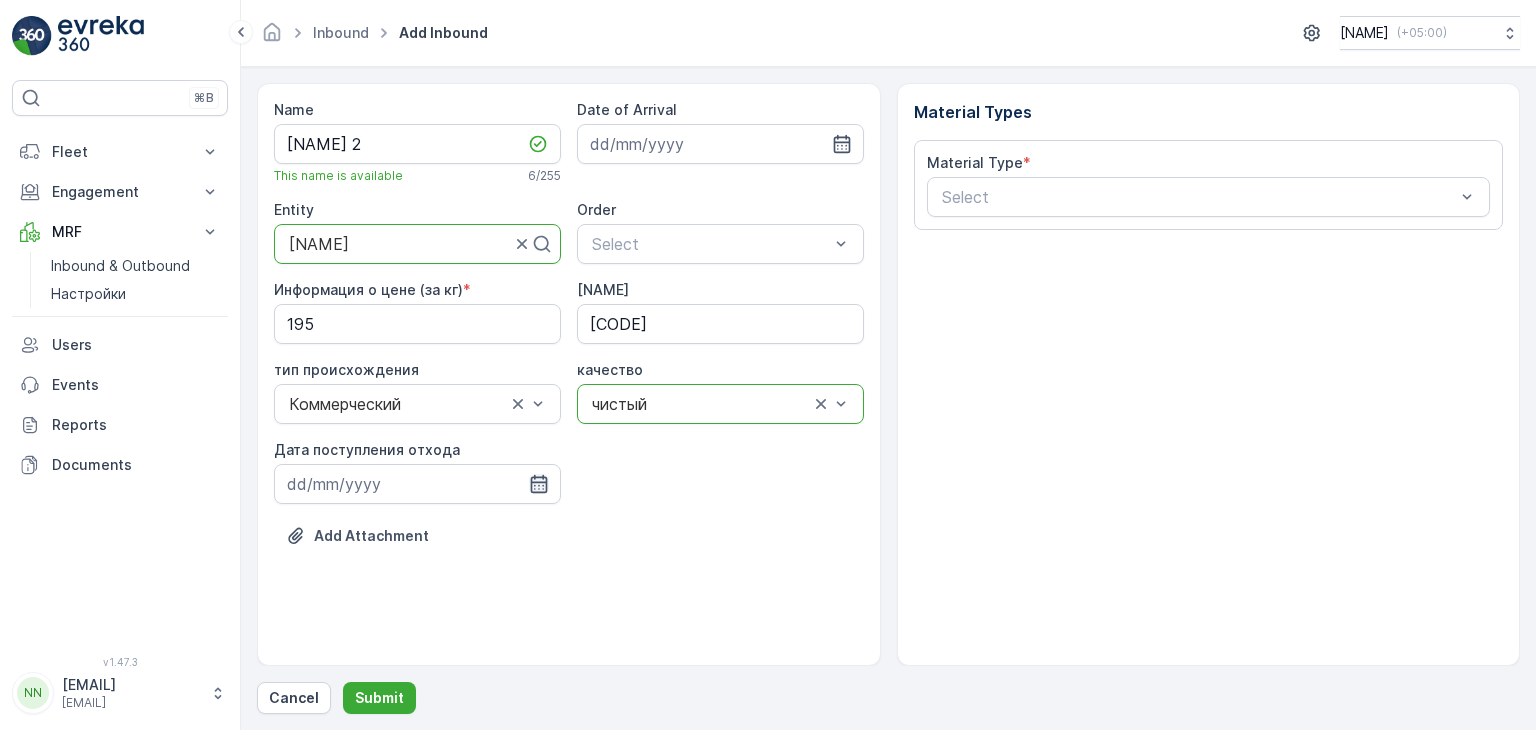 click 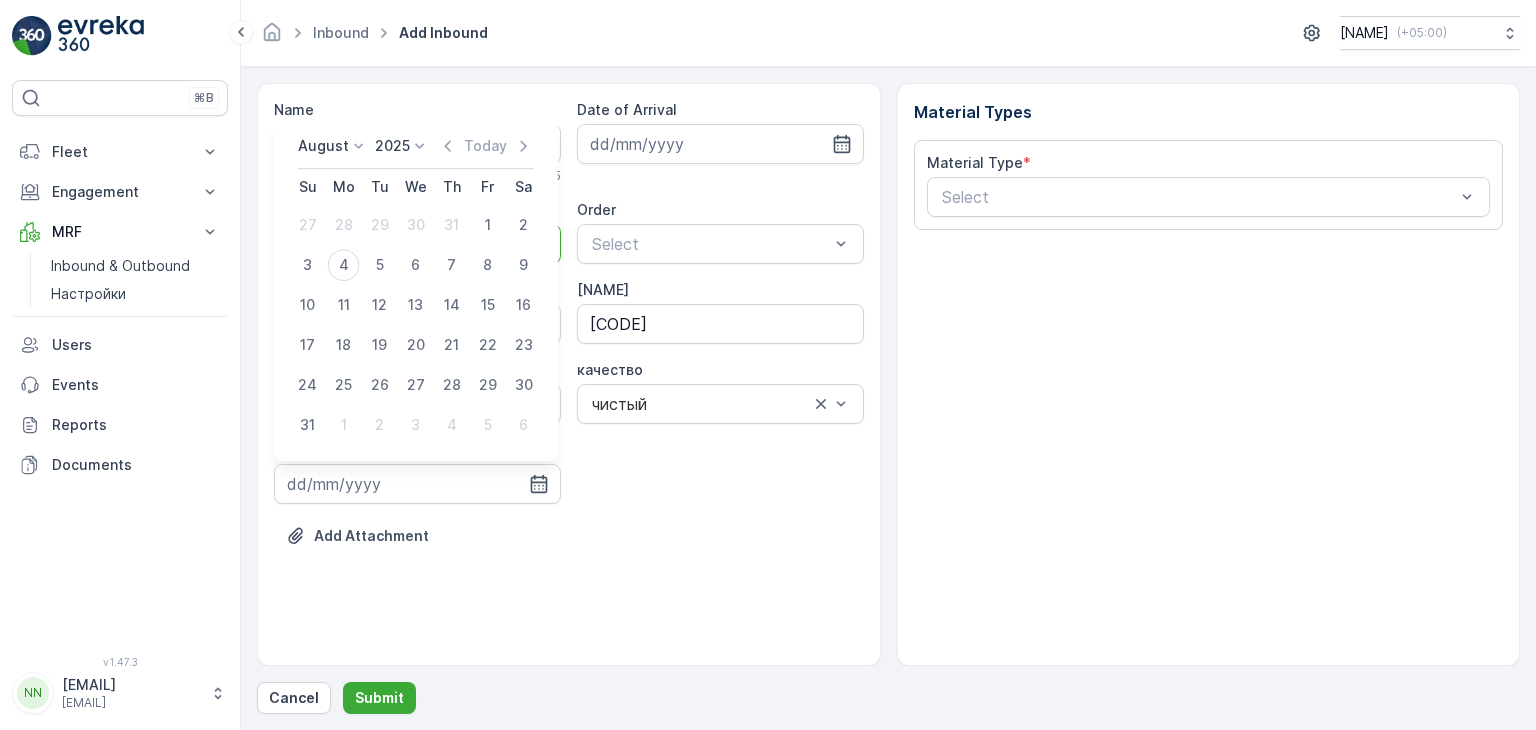 click 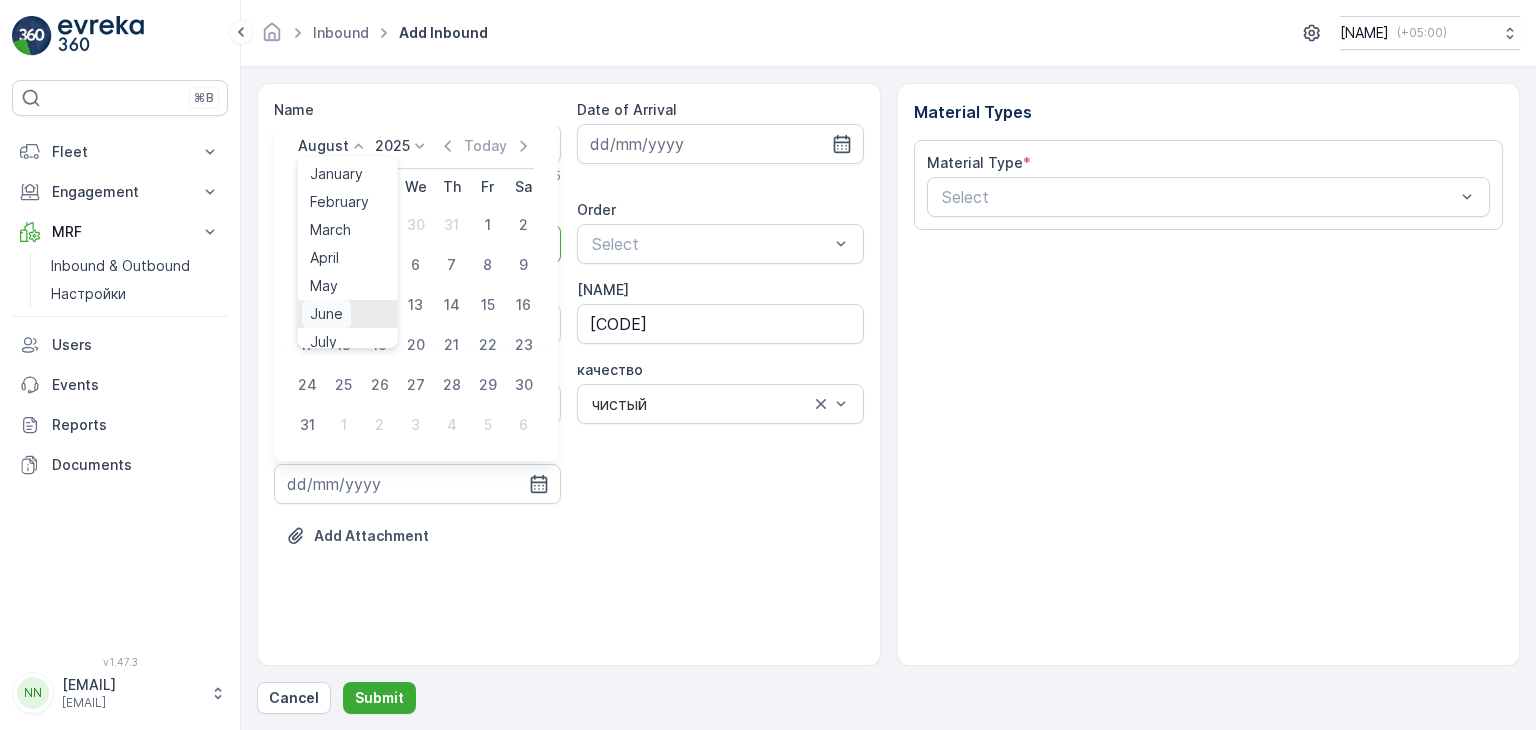 click on "June" at bounding box center [326, 314] 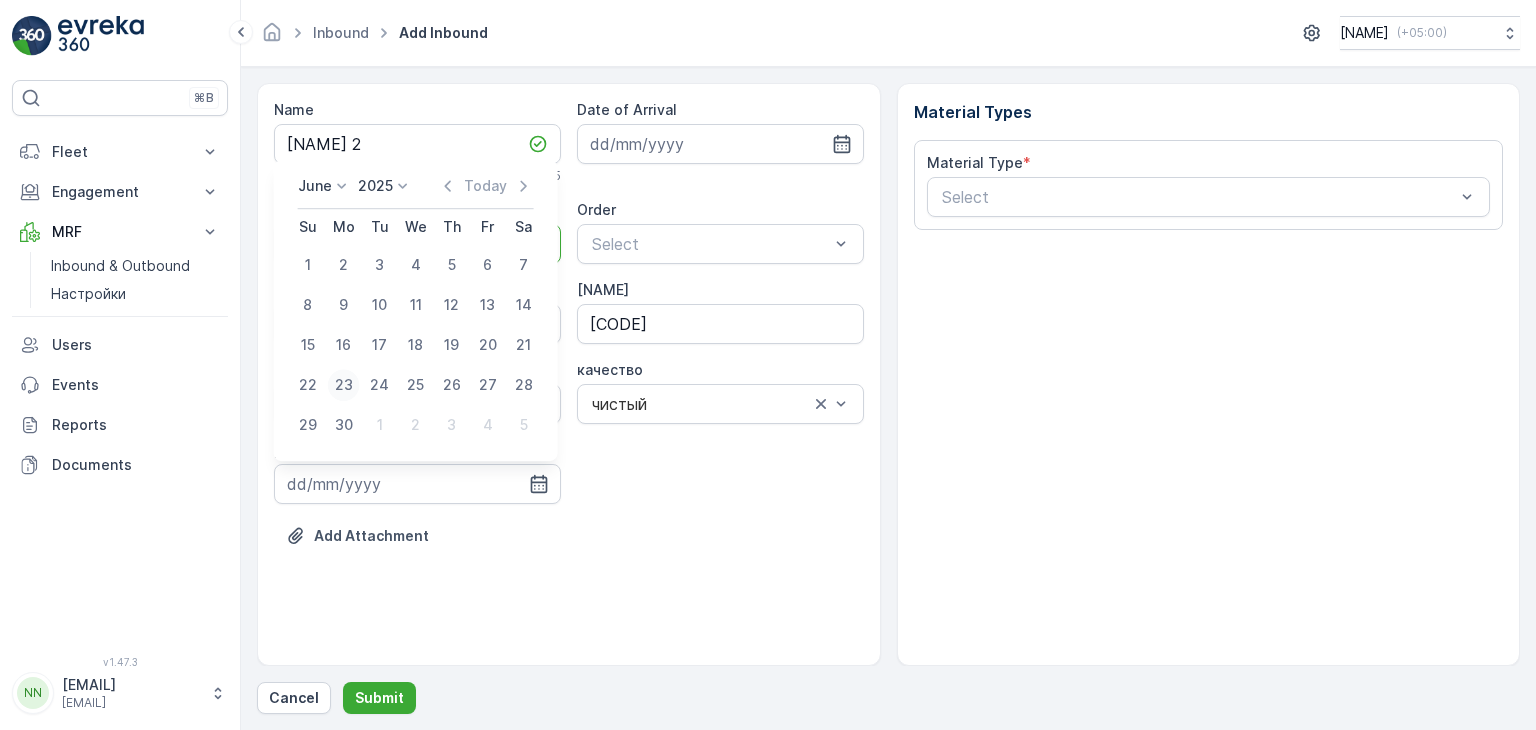 click on "23" at bounding box center (344, 385) 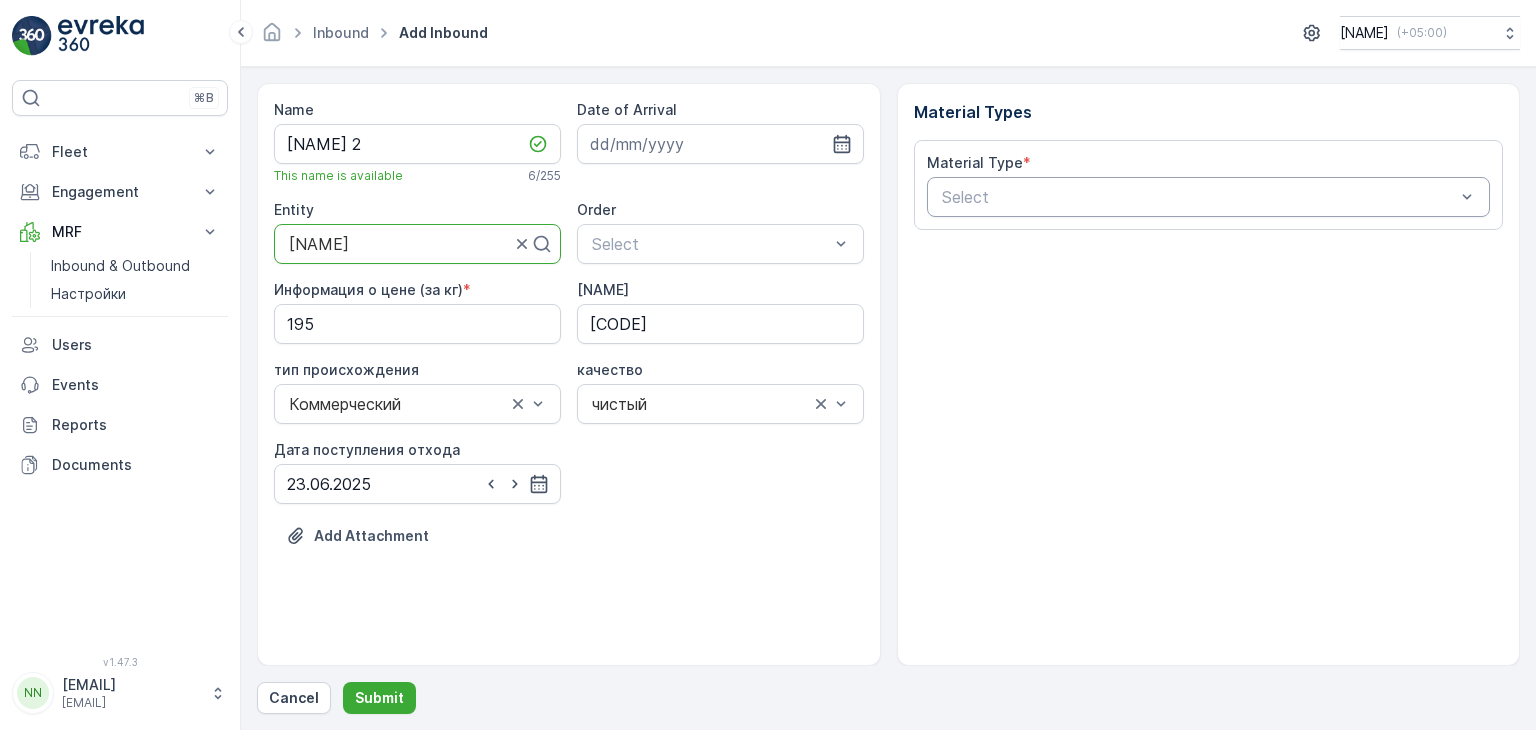 click at bounding box center (1199, 197) 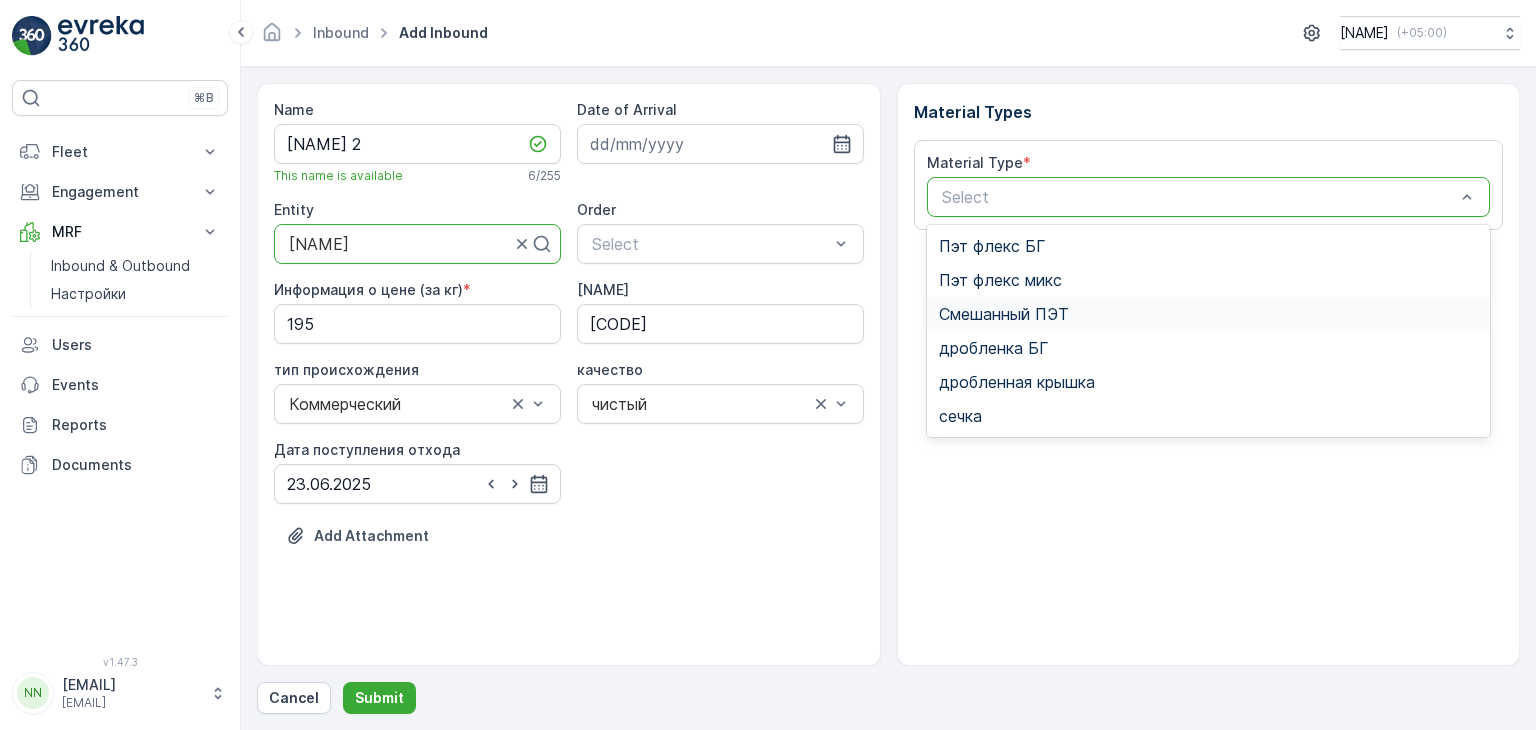 click on "Смешанный ПЭТ" at bounding box center (1004, 314) 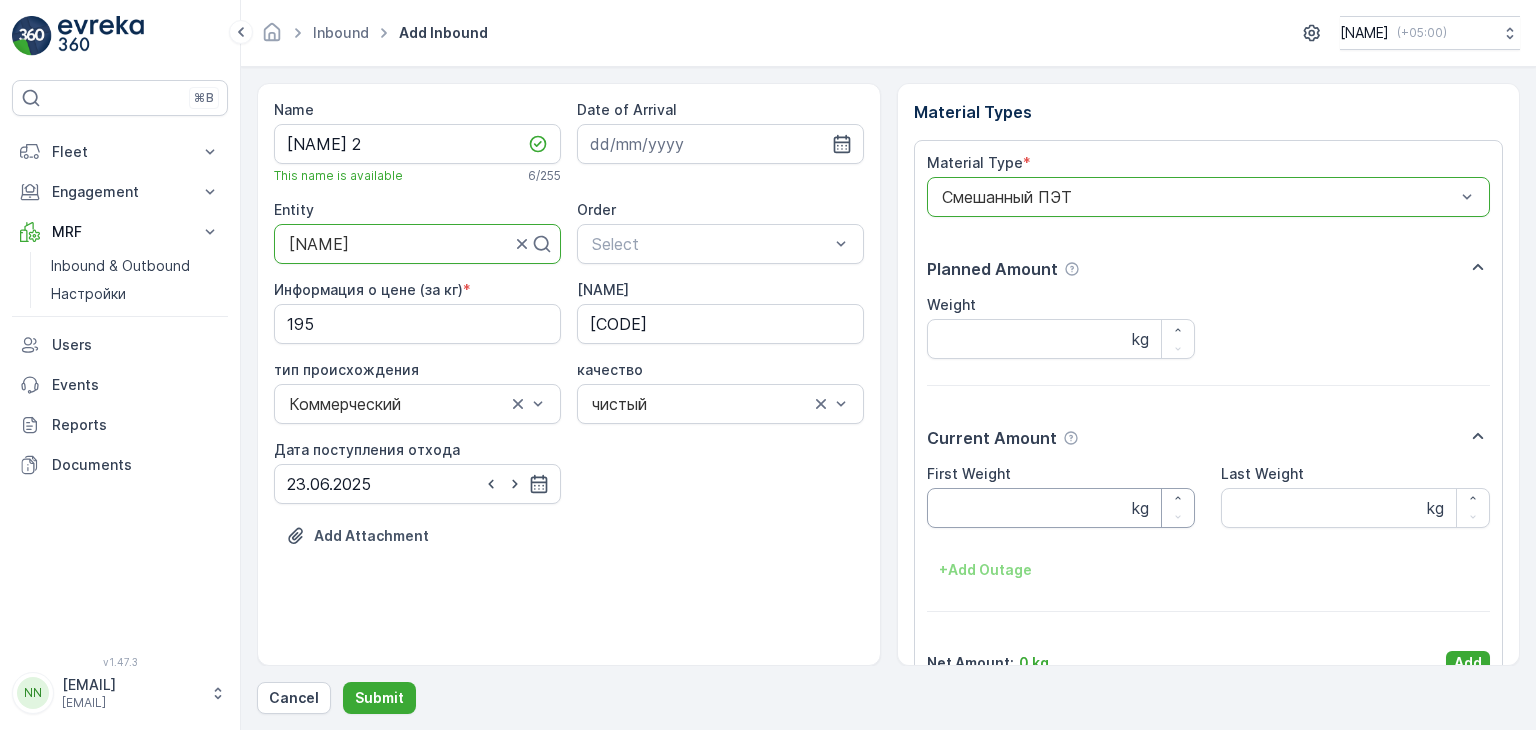 click on "First Weight" at bounding box center [1061, 508] 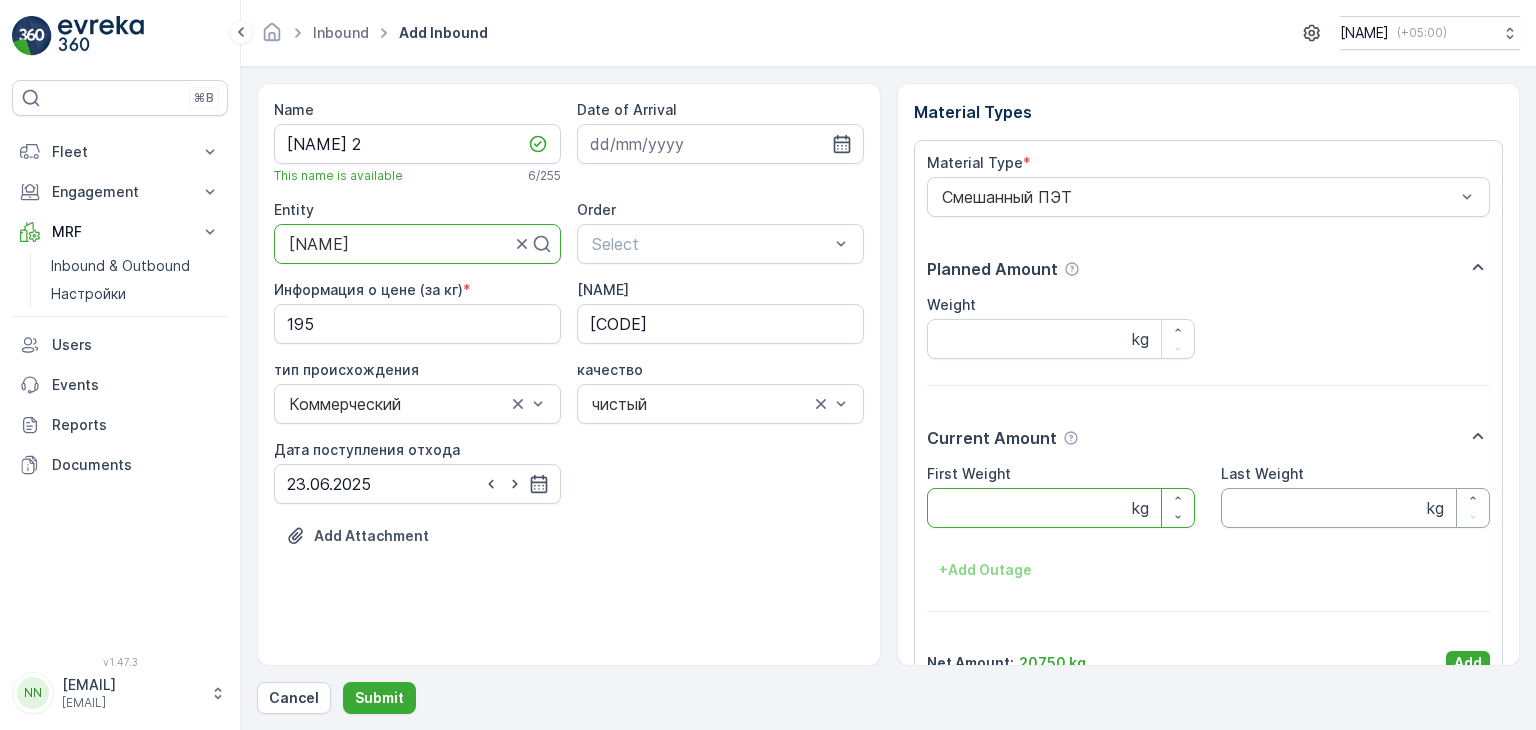 type on "[NUMBER]" 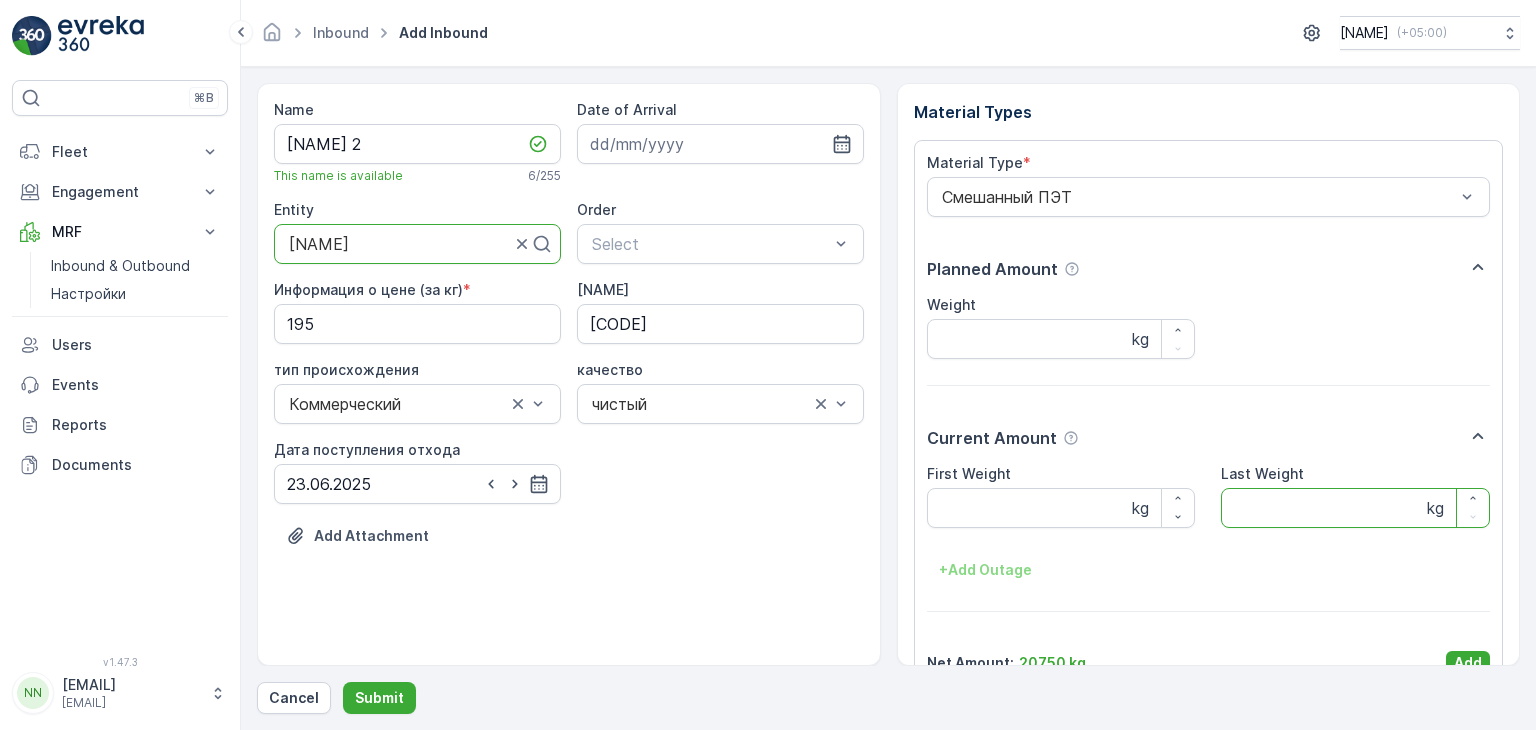 click on "Last Weight" at bounding box center (1355, 508) 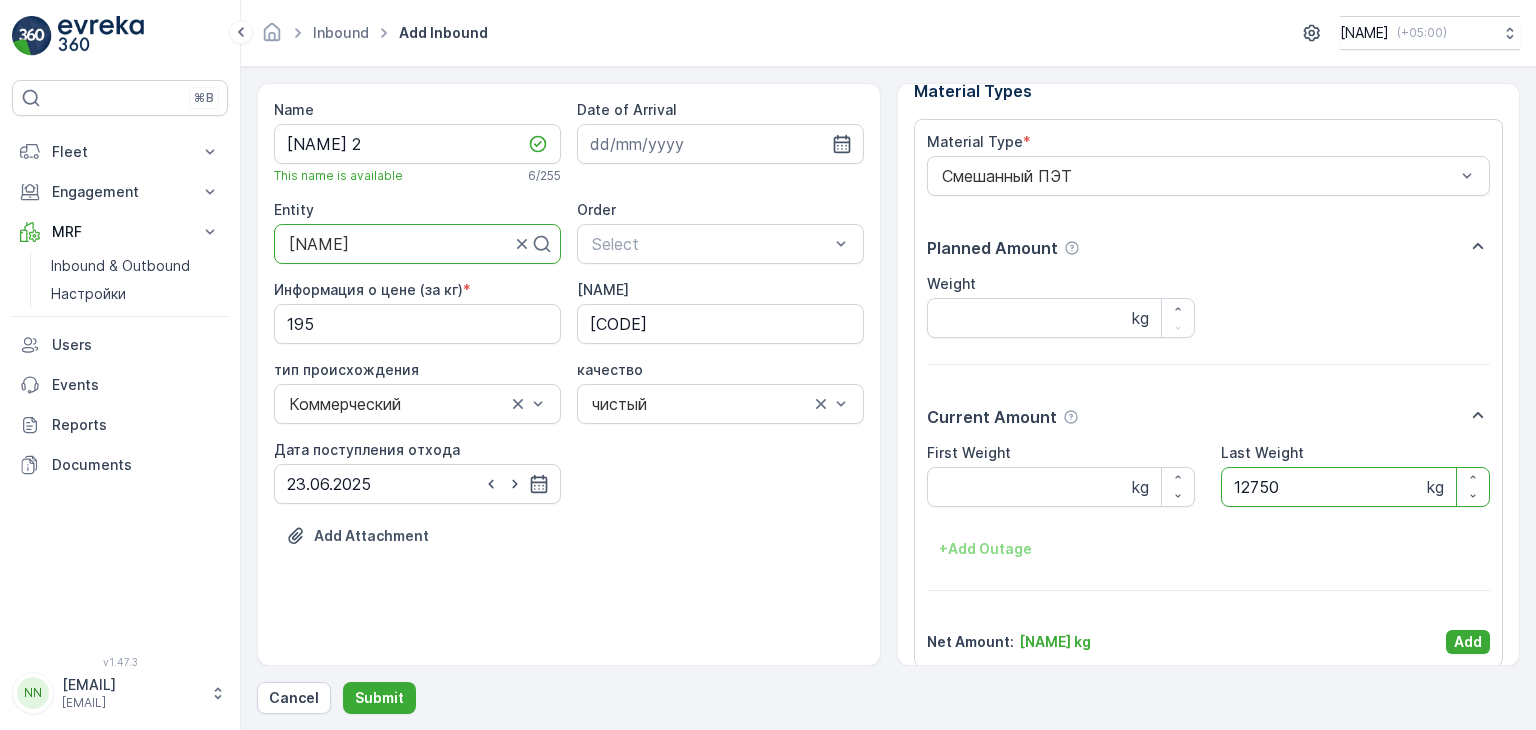 scroll, scrollTop: 39, scrollLeft: 0, axis: vertical 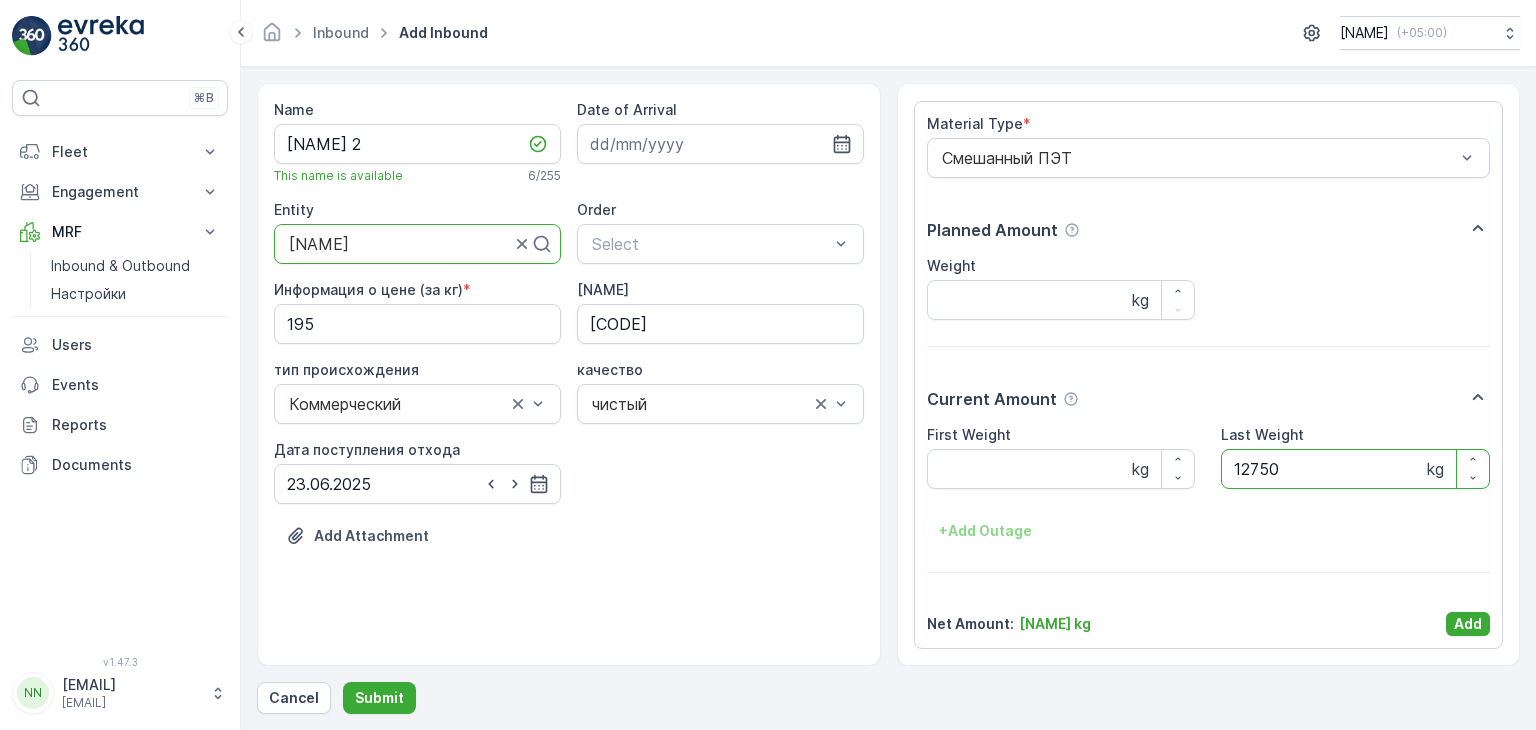 type on "12750" 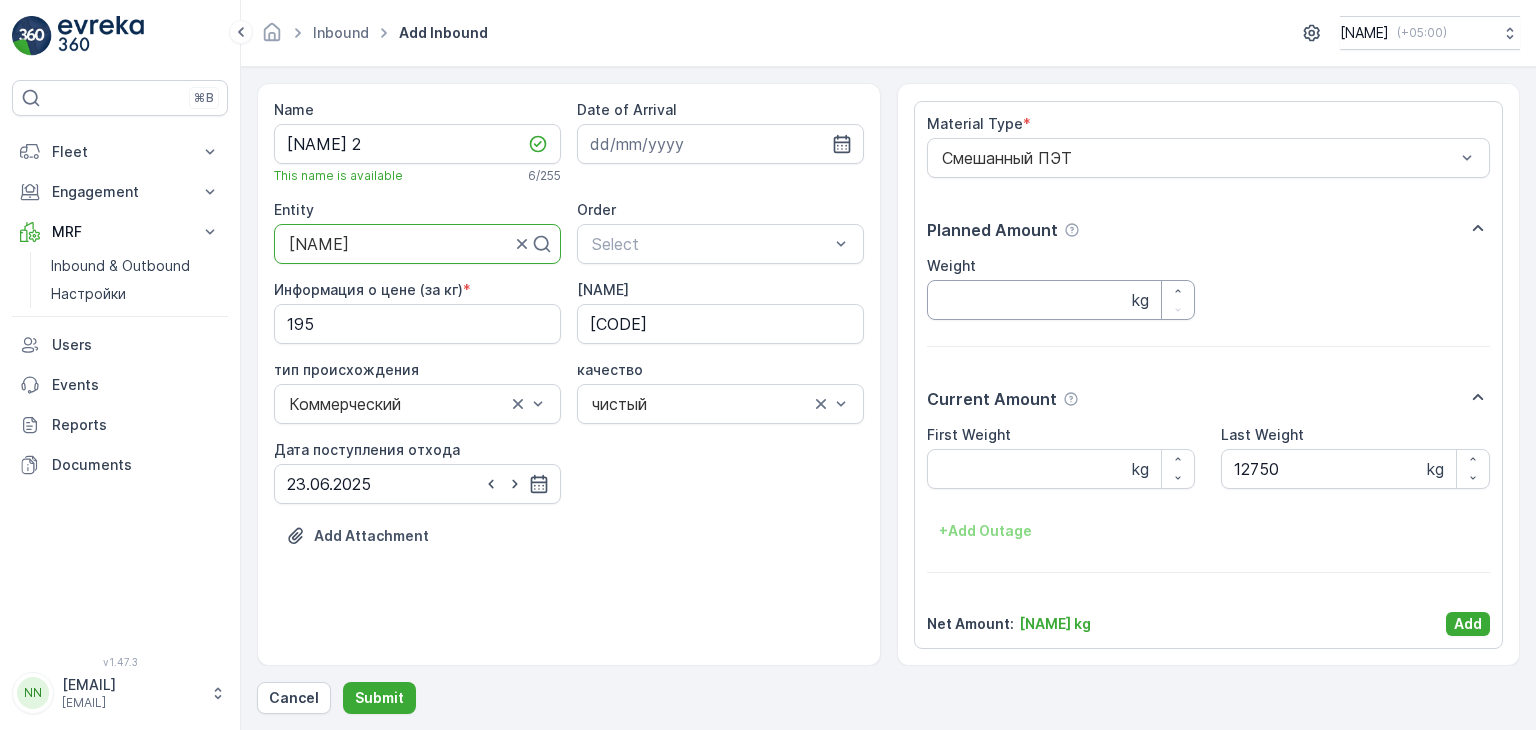 click on "Weight" at bounding box center [1061, 300] 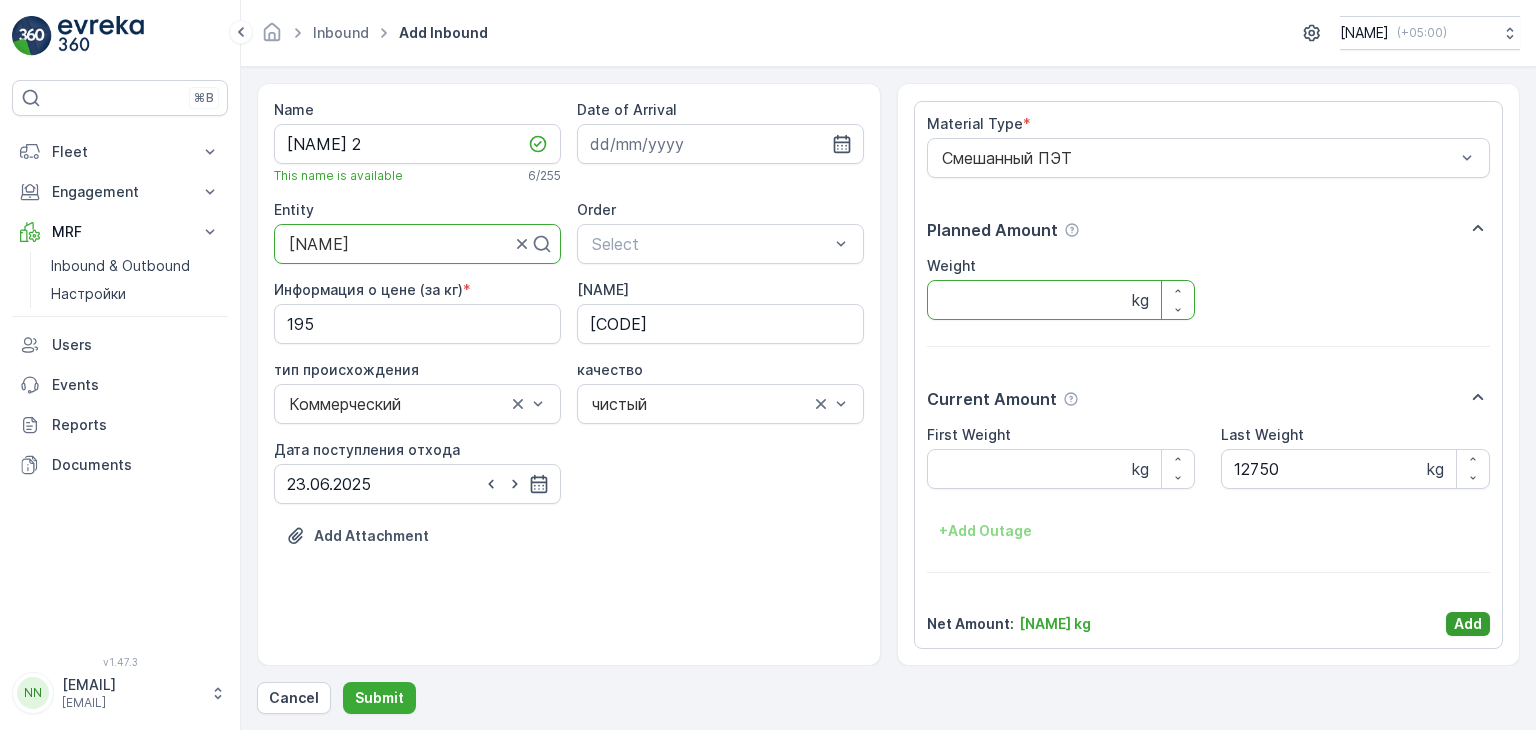 type on "[NUMBER]" 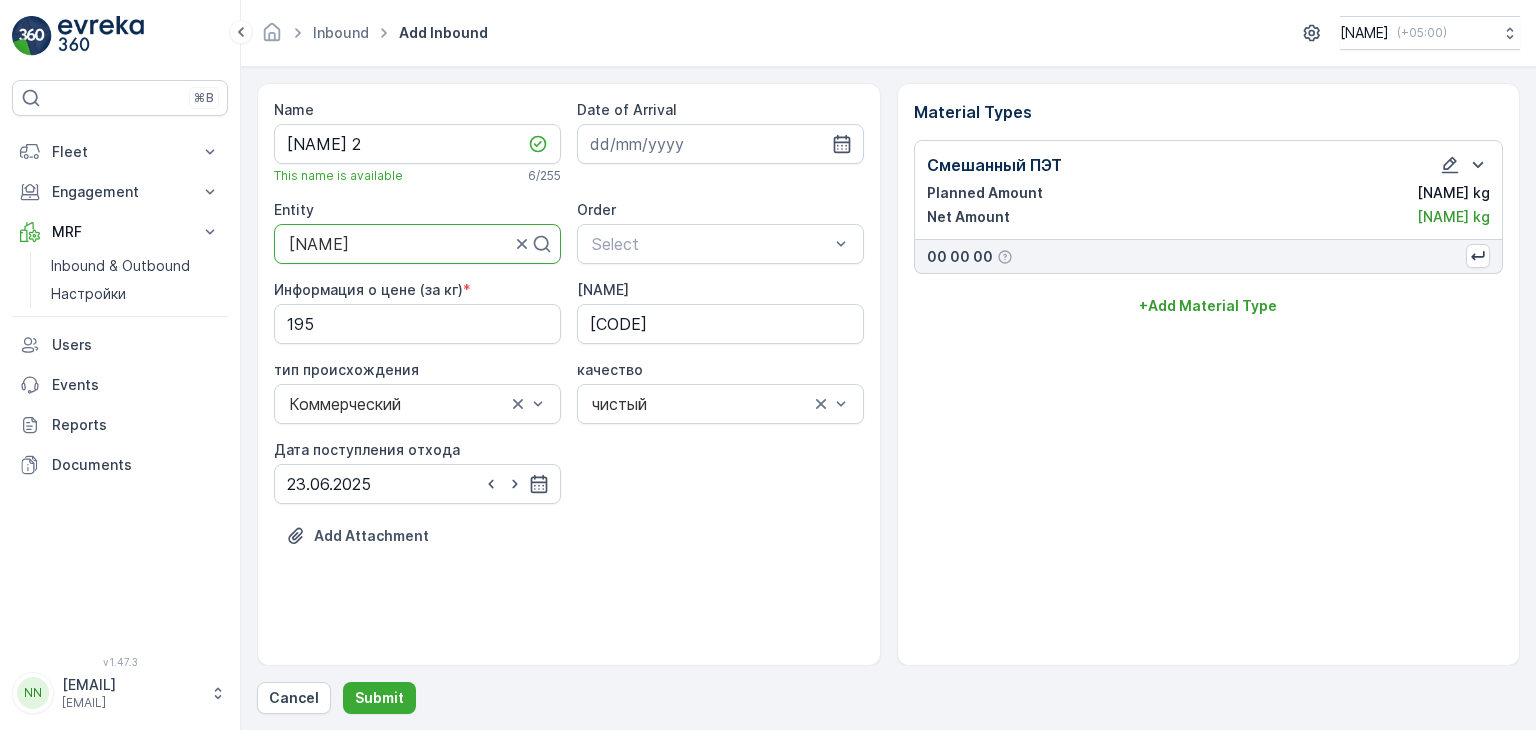scroll, scrollTop: 0, scrollLeft: 0, axis: both 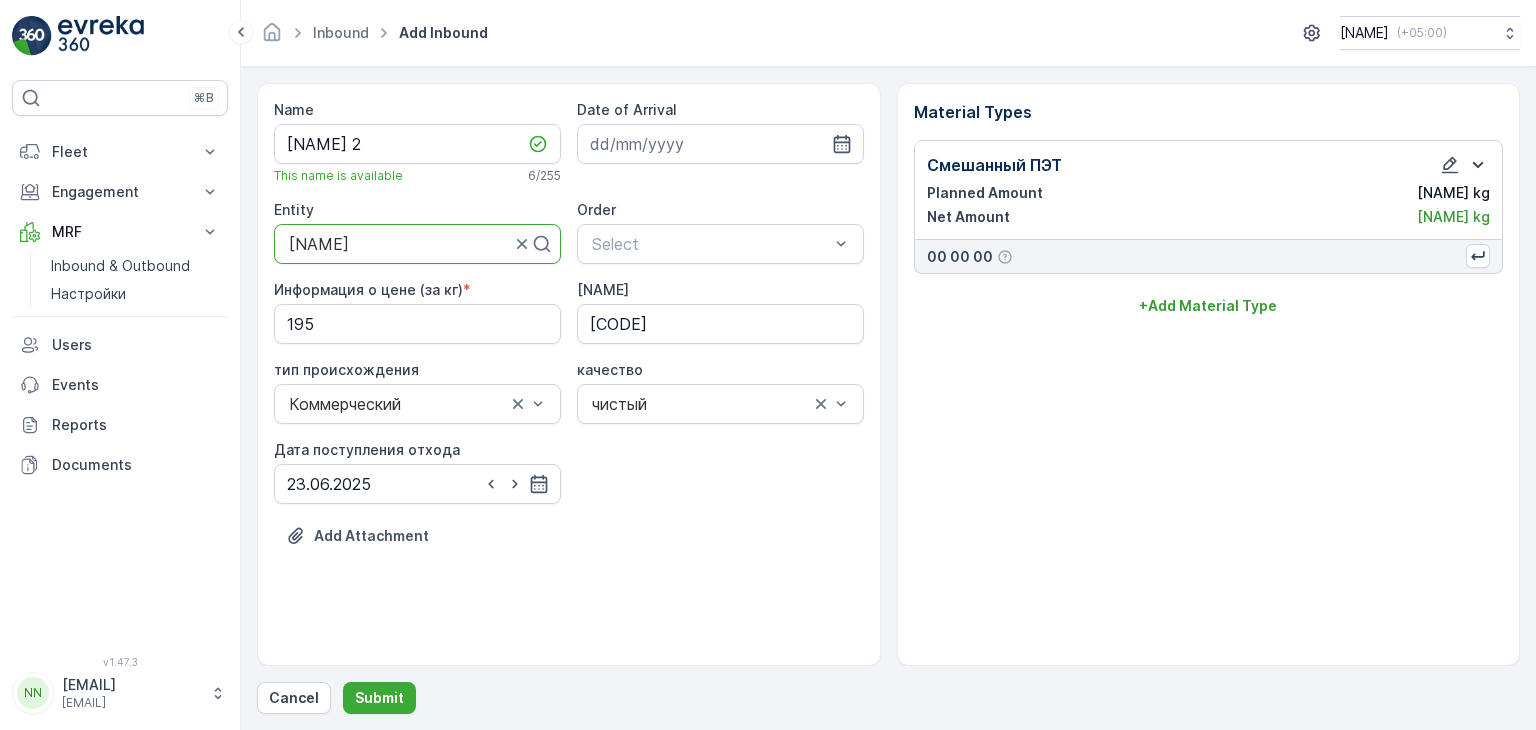 click 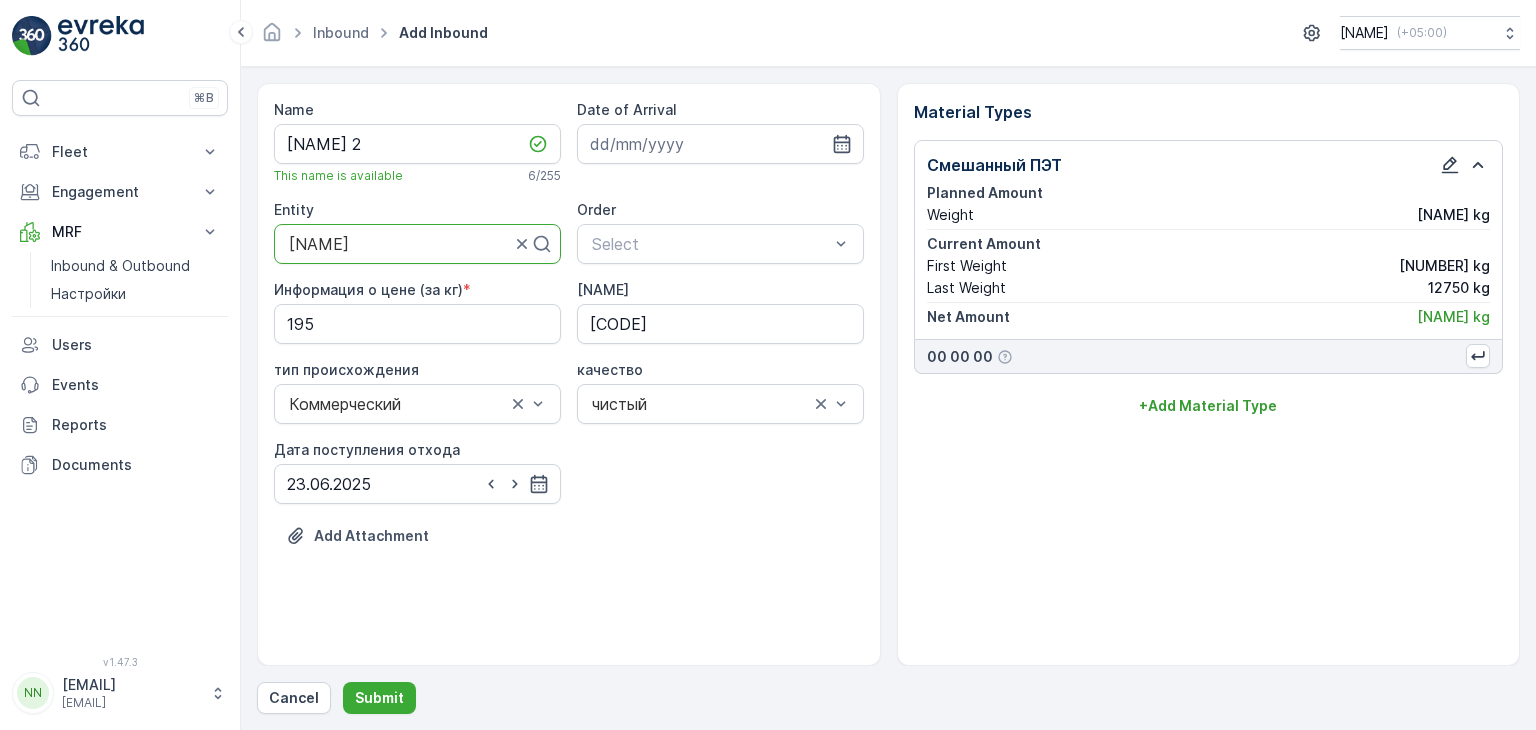 click 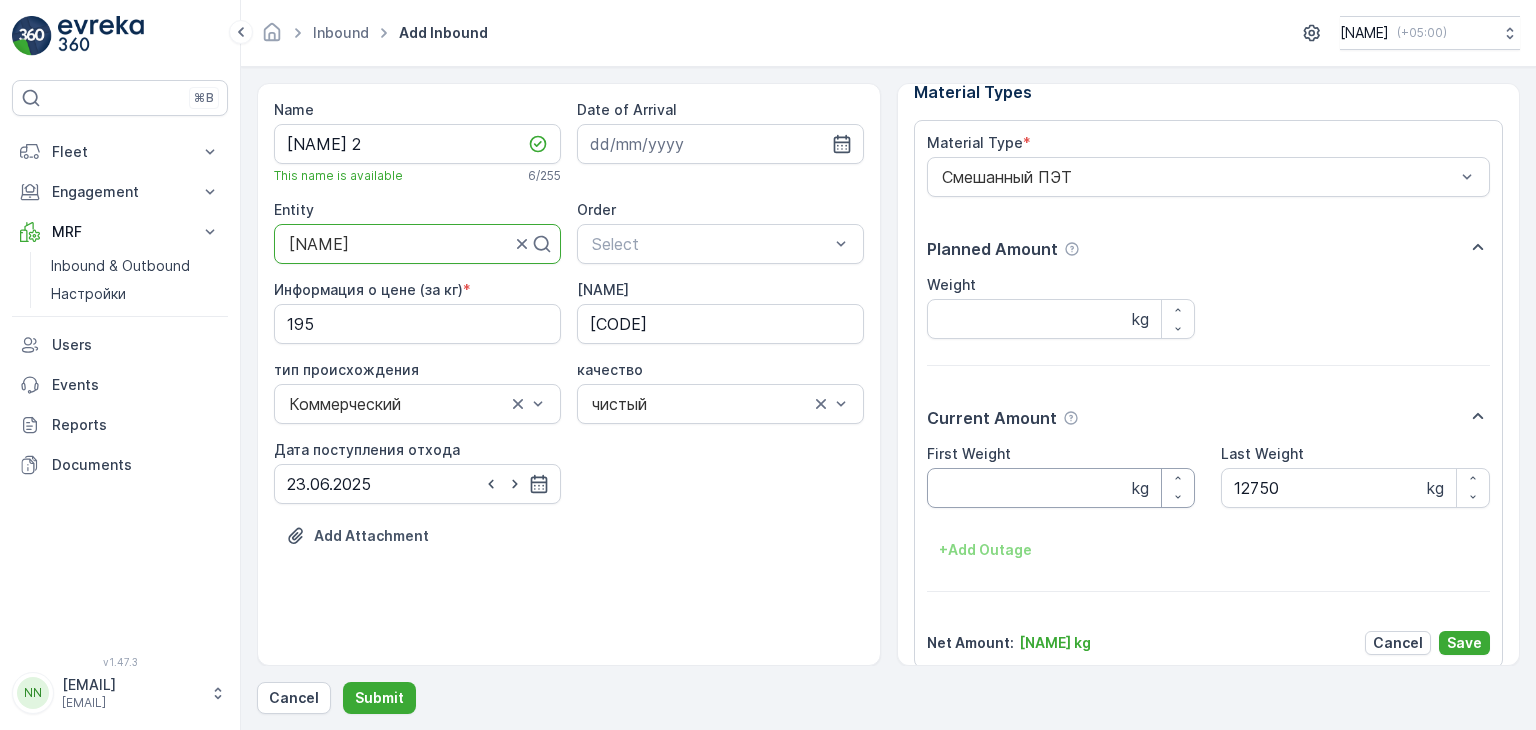 scroll, scrollTop: 39, scrollLeft: 0, axis: vertical 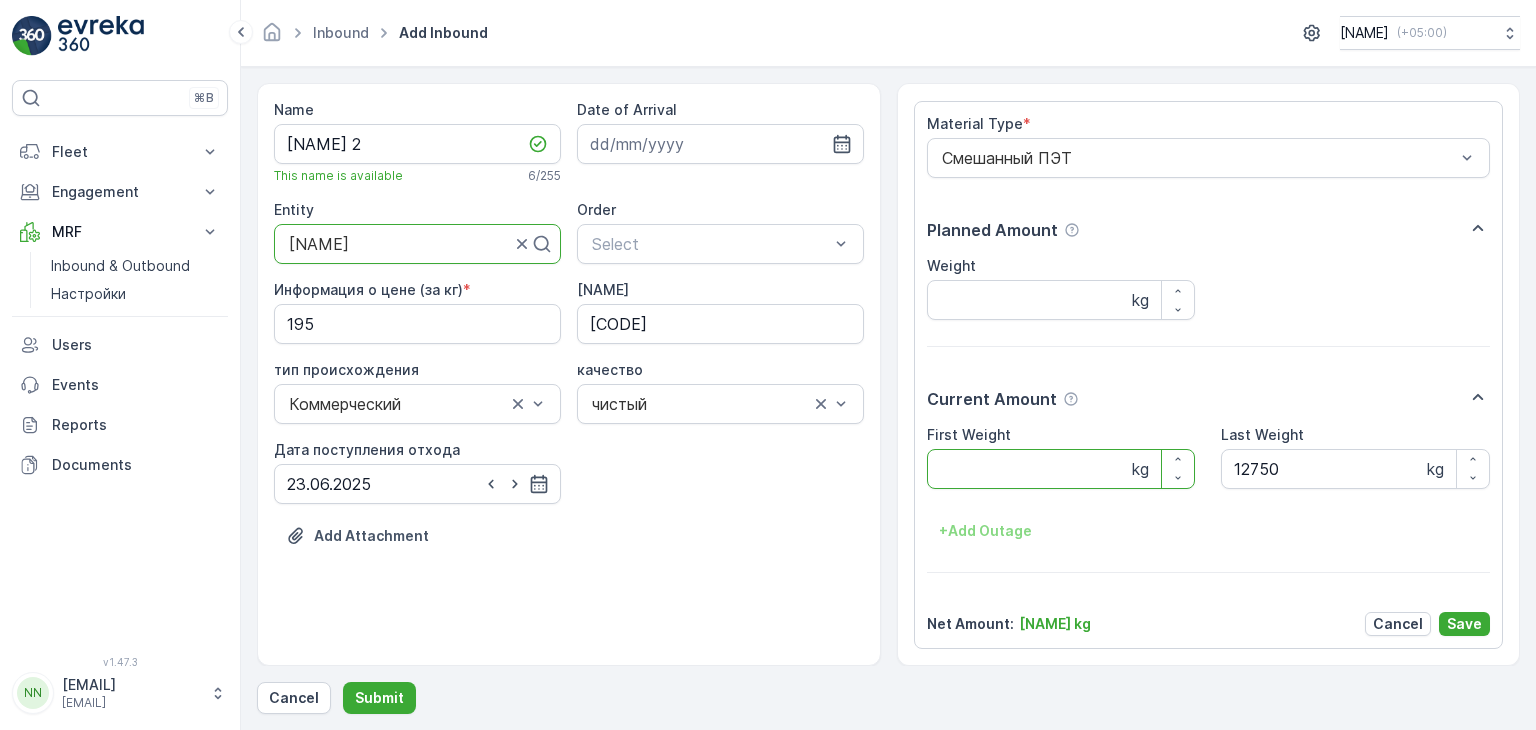 click on "[NUMBER]" at bounding box center (1061, 469) 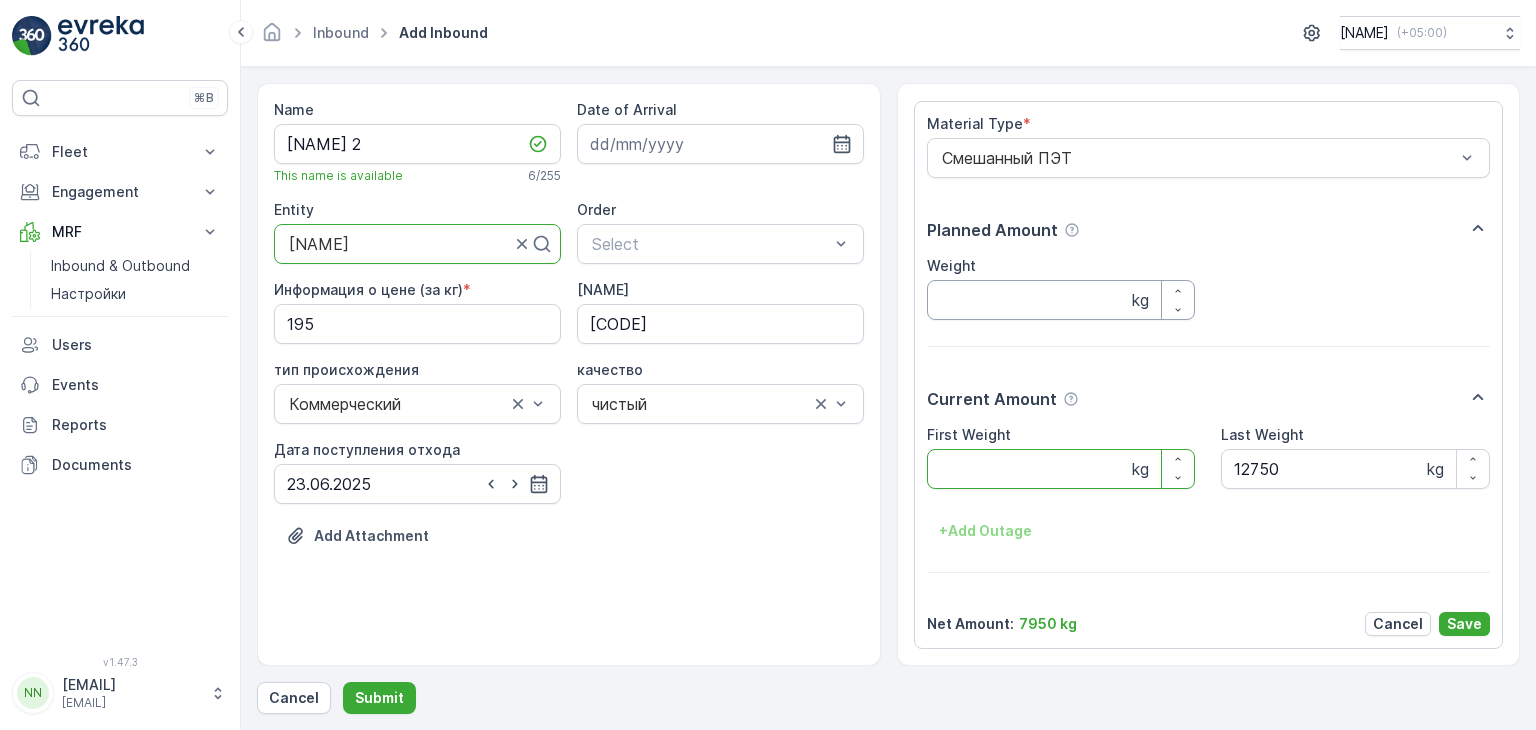 type on "[NUMBER]" 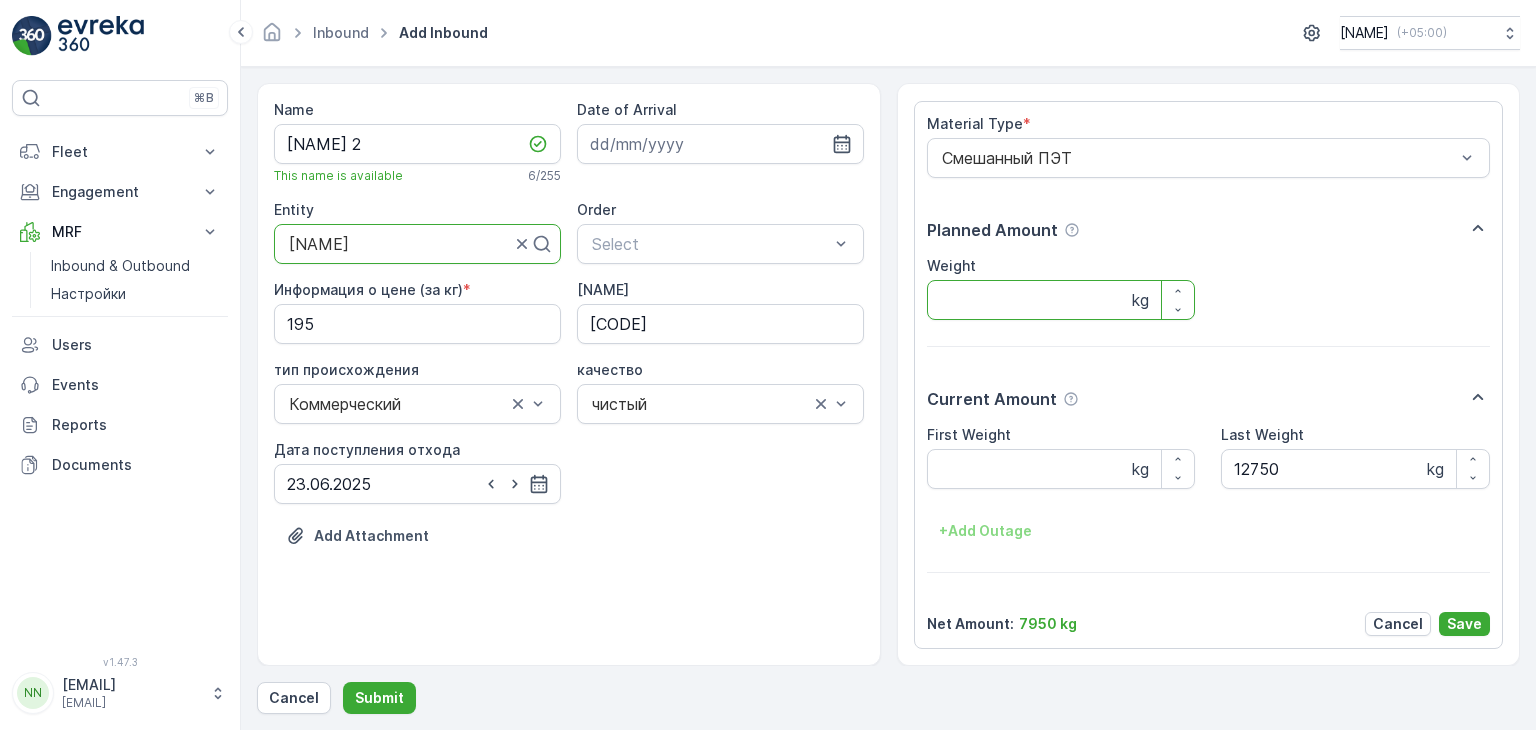 drag, startPoint x: 1017, startPoint y: 292, endPoint x: 863, endPoint y: 289, distance: 154.02922 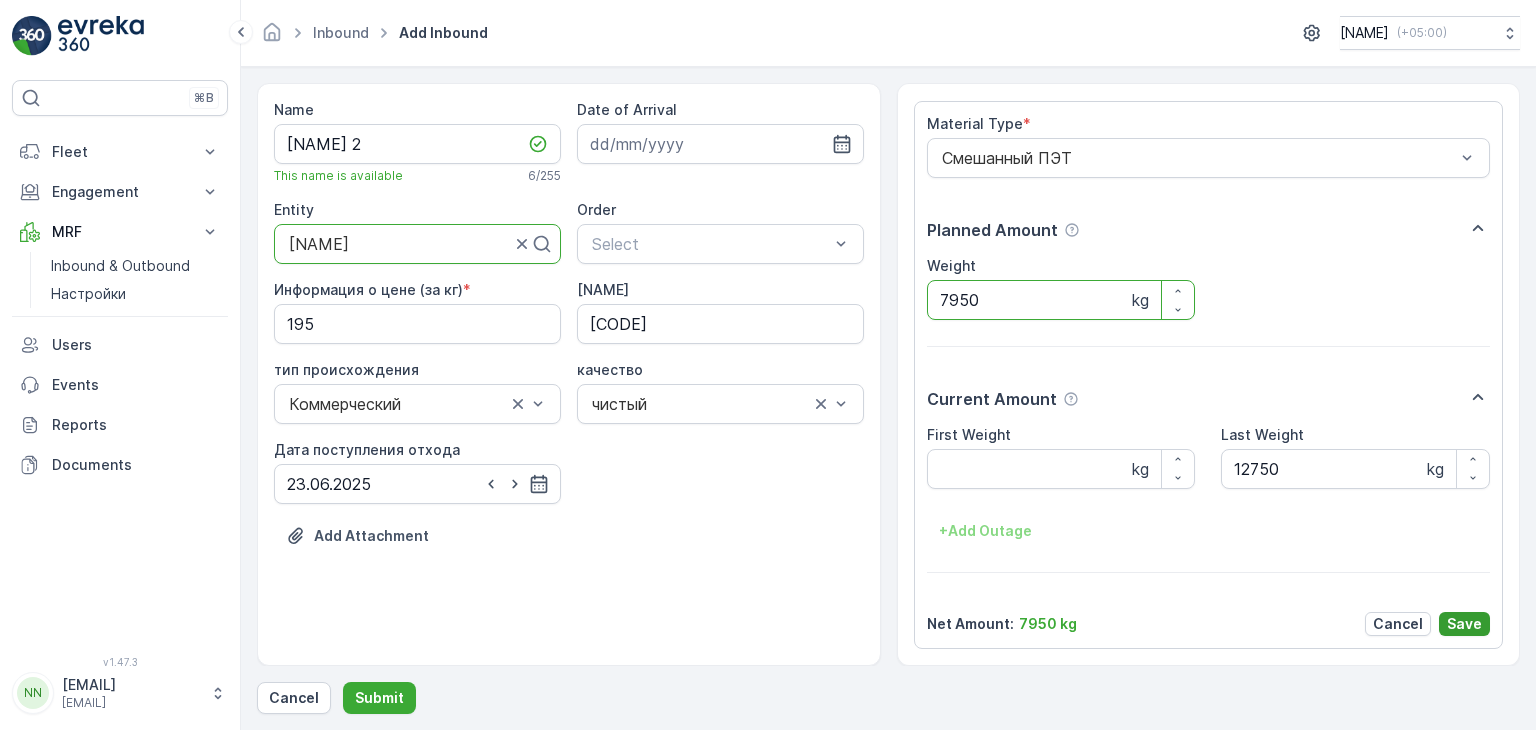 type on "7950" 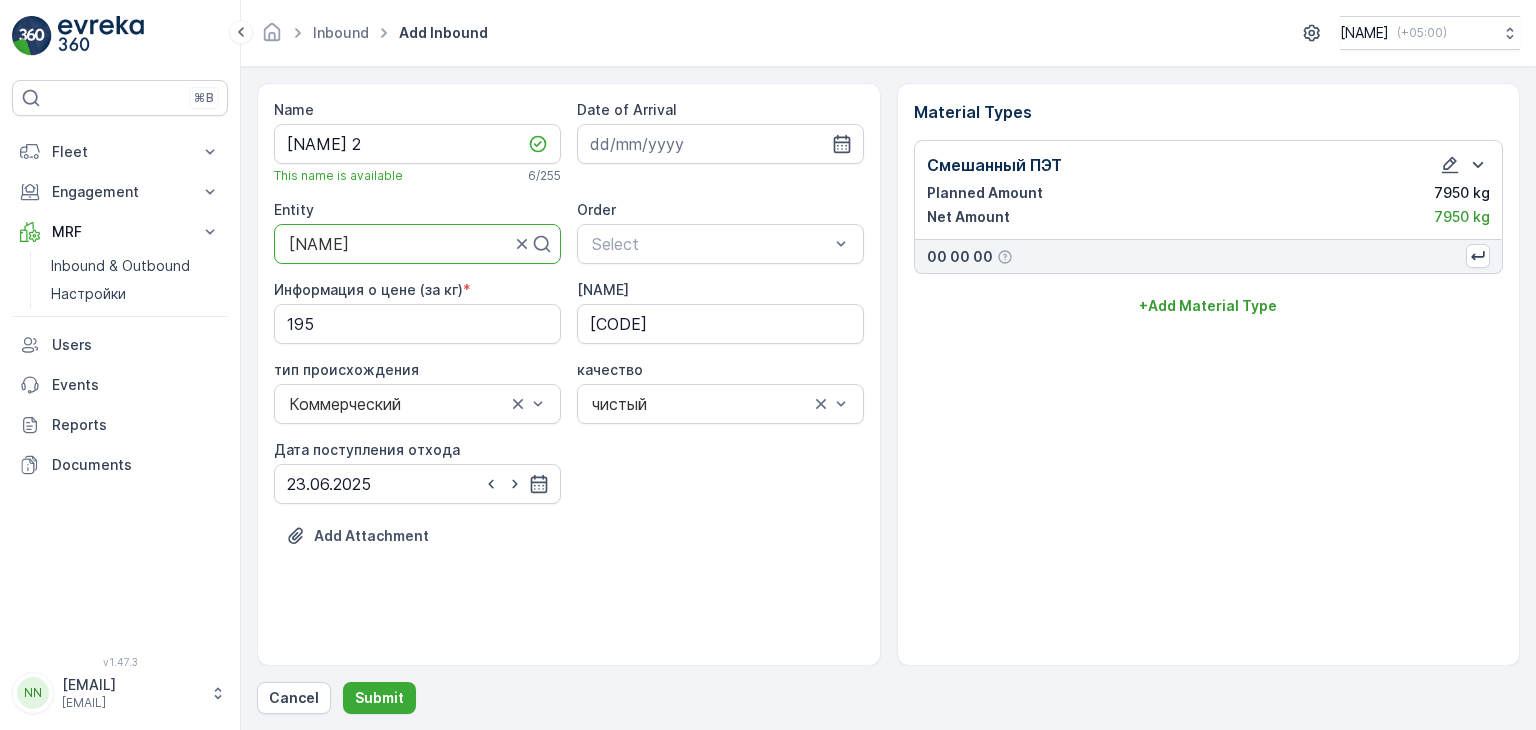 scroll, scrollTop: 0, scrollLeft: 0, axis: both 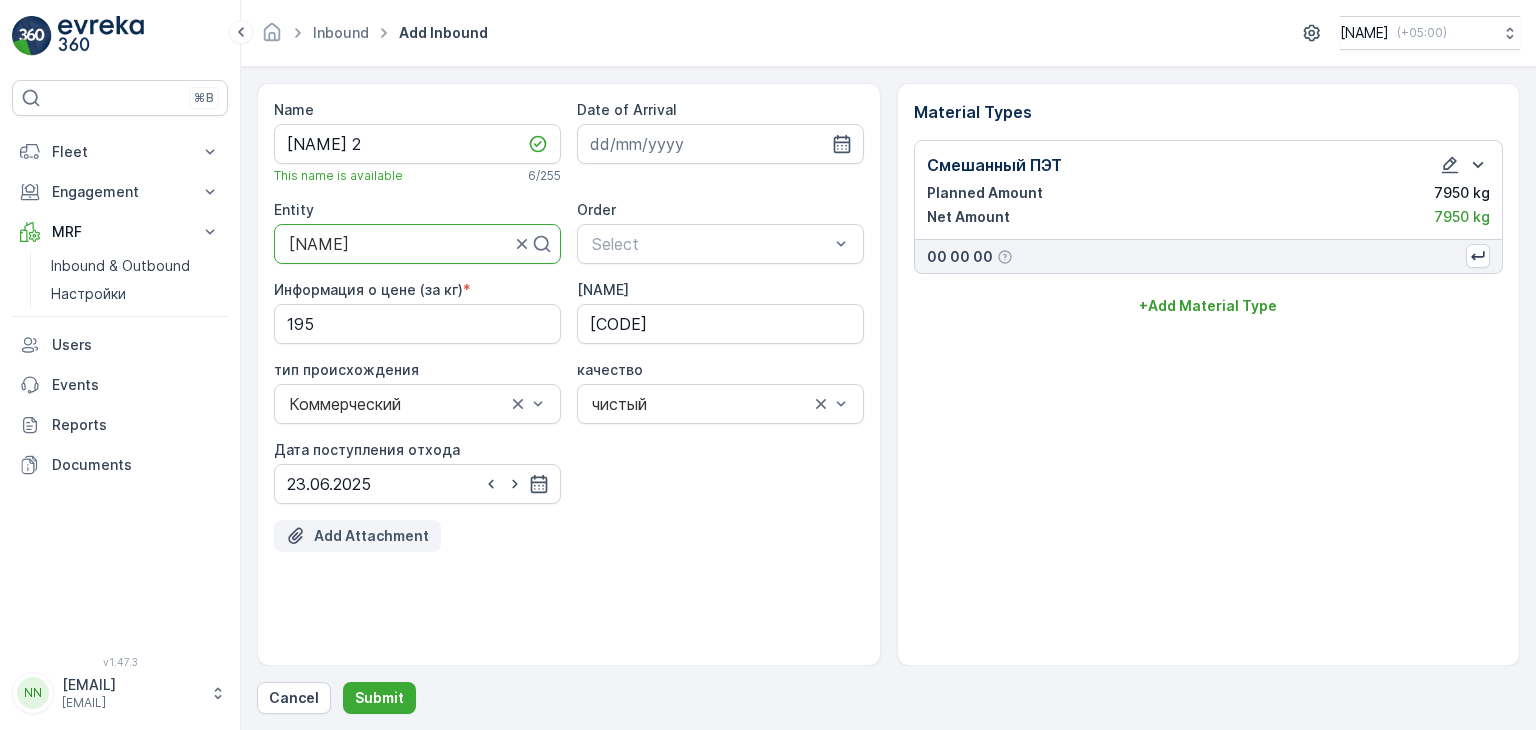 click on "Add Attachment" at bounding box center [371, 536] 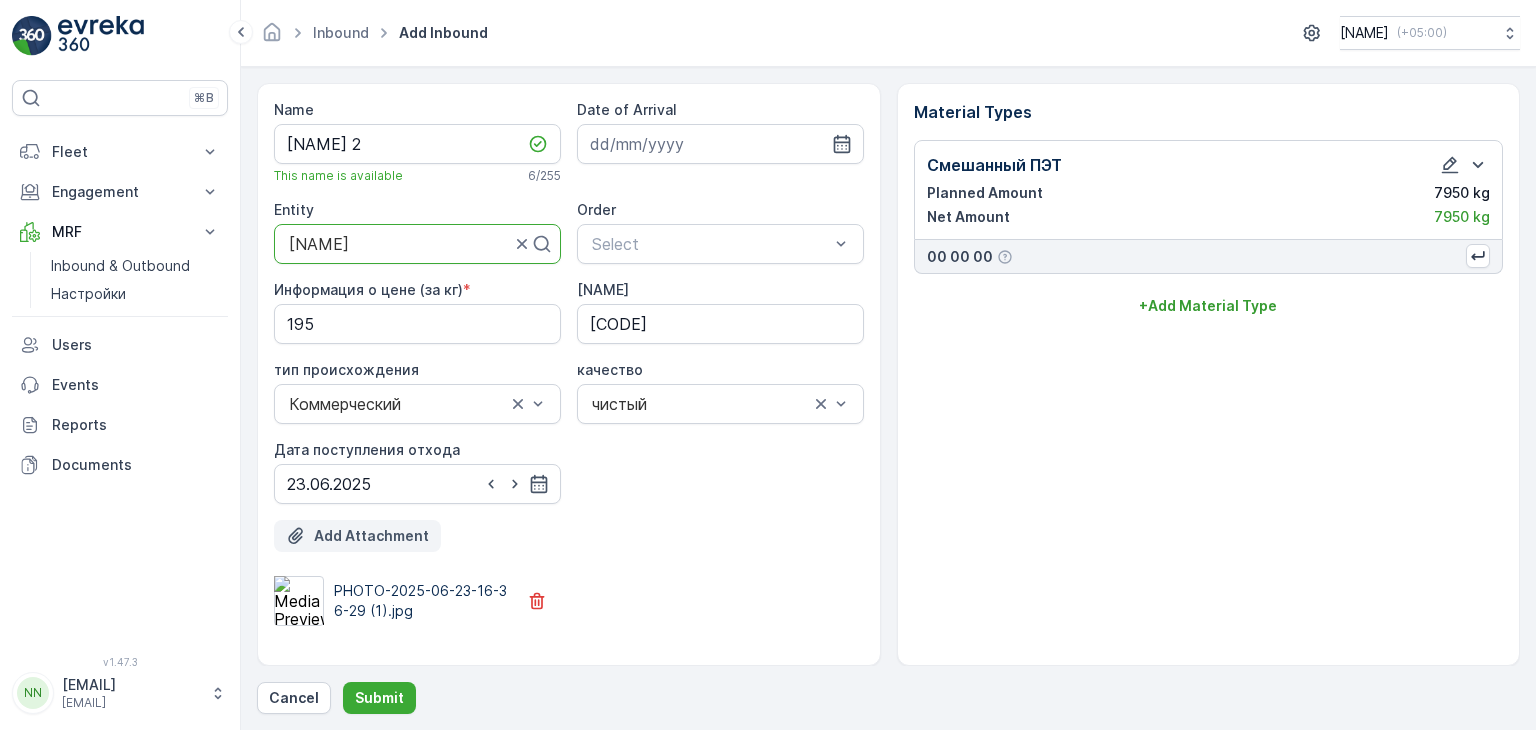 click on "Add Attachment" at bounding box center (371, 536) 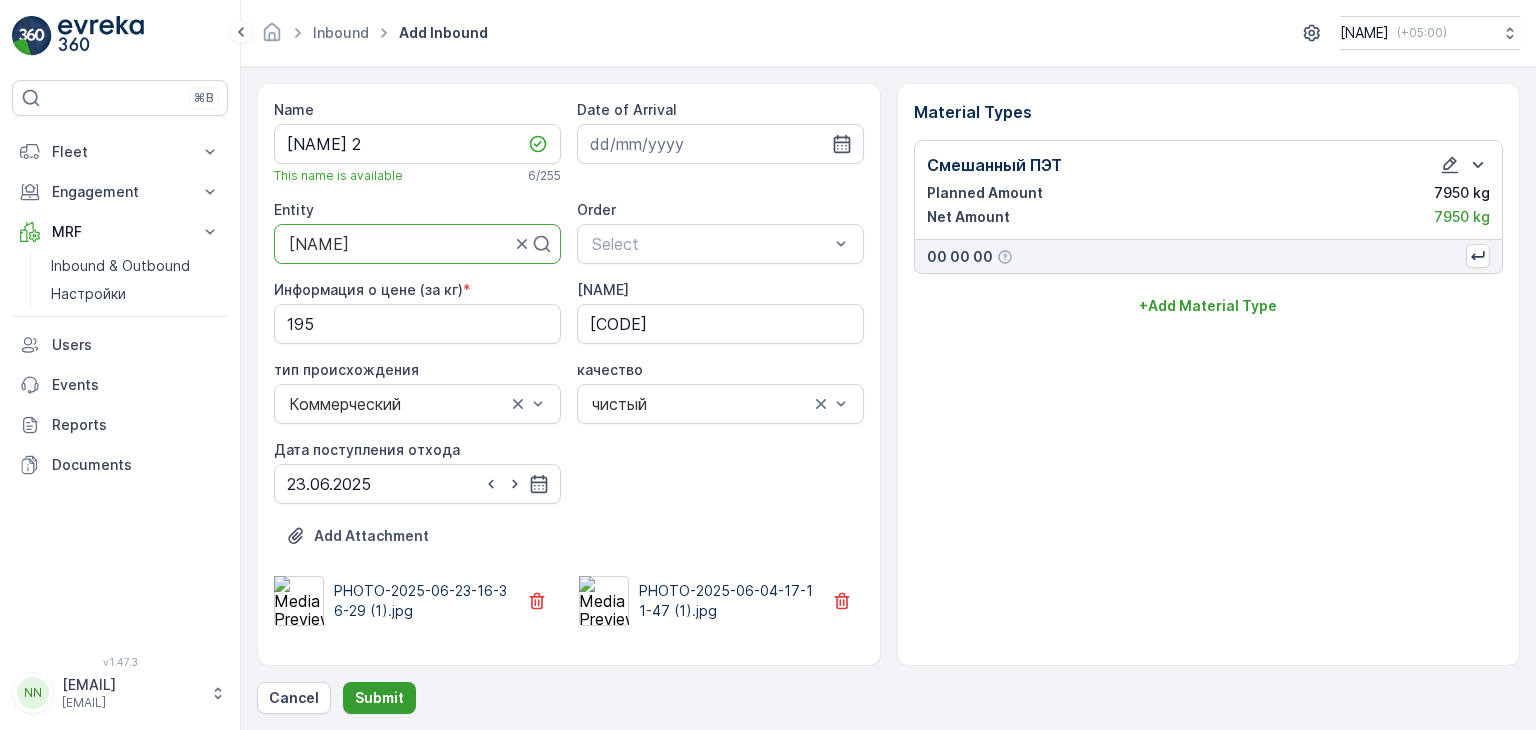 click on "Submit" at bounding box center (379, 698) 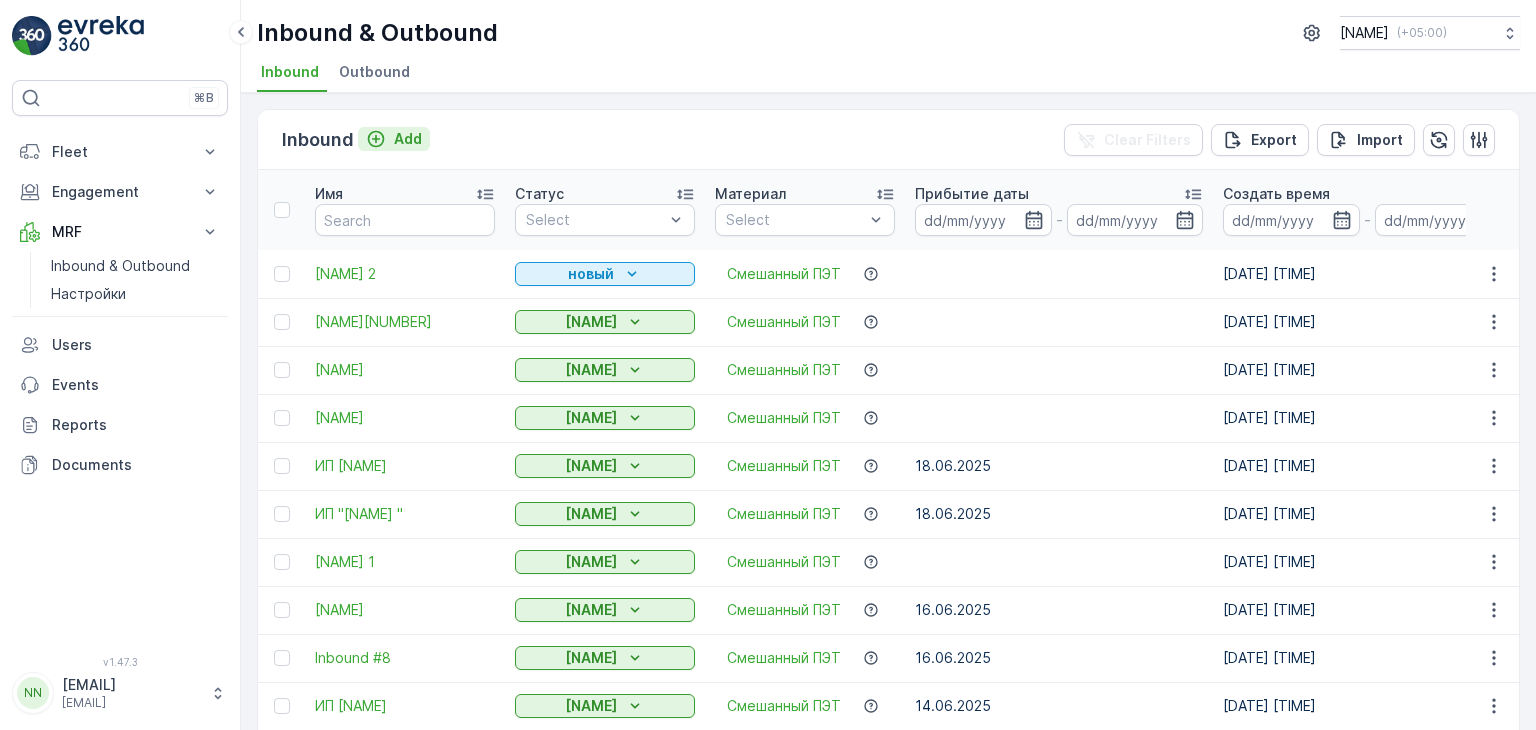 click 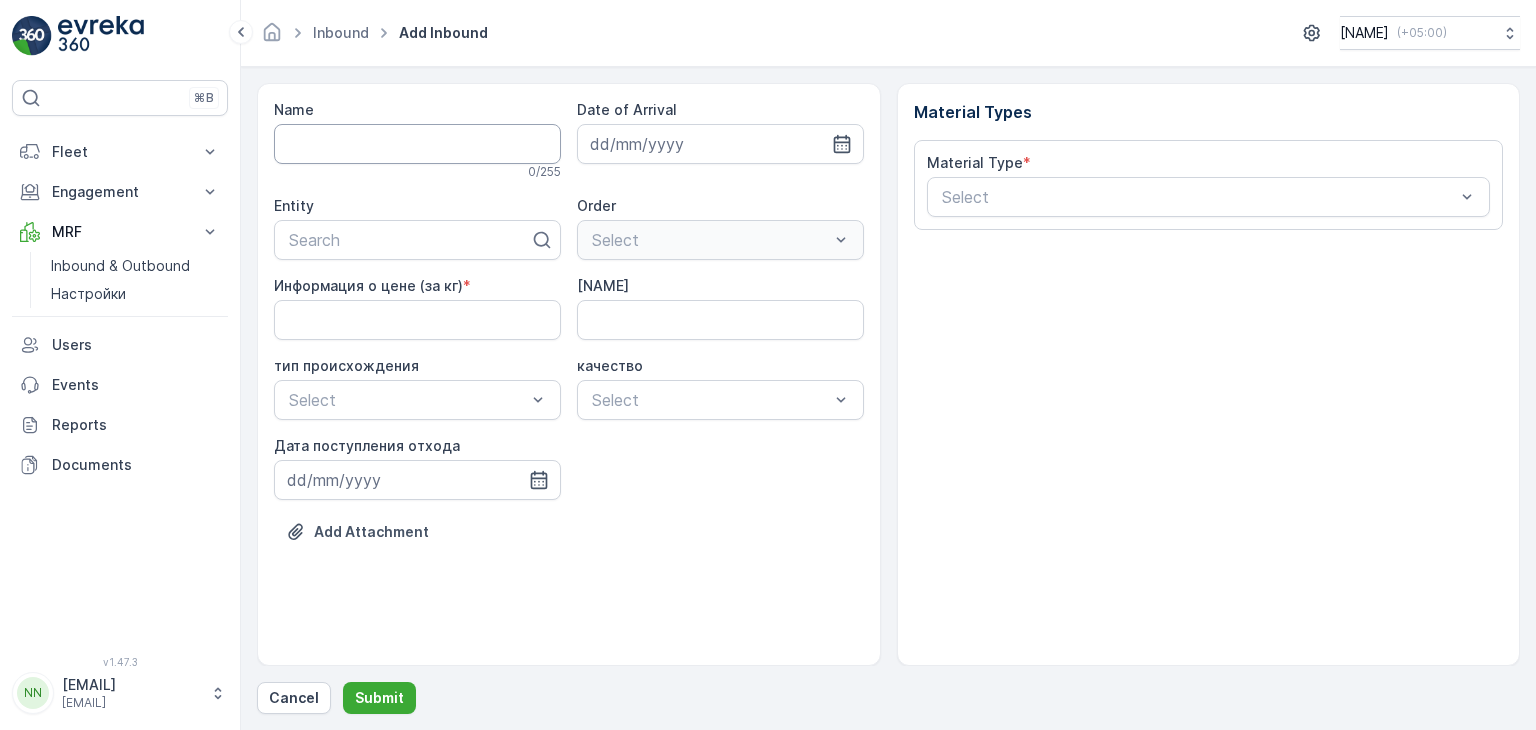 click on "Name" at bounding box center [417, 144] 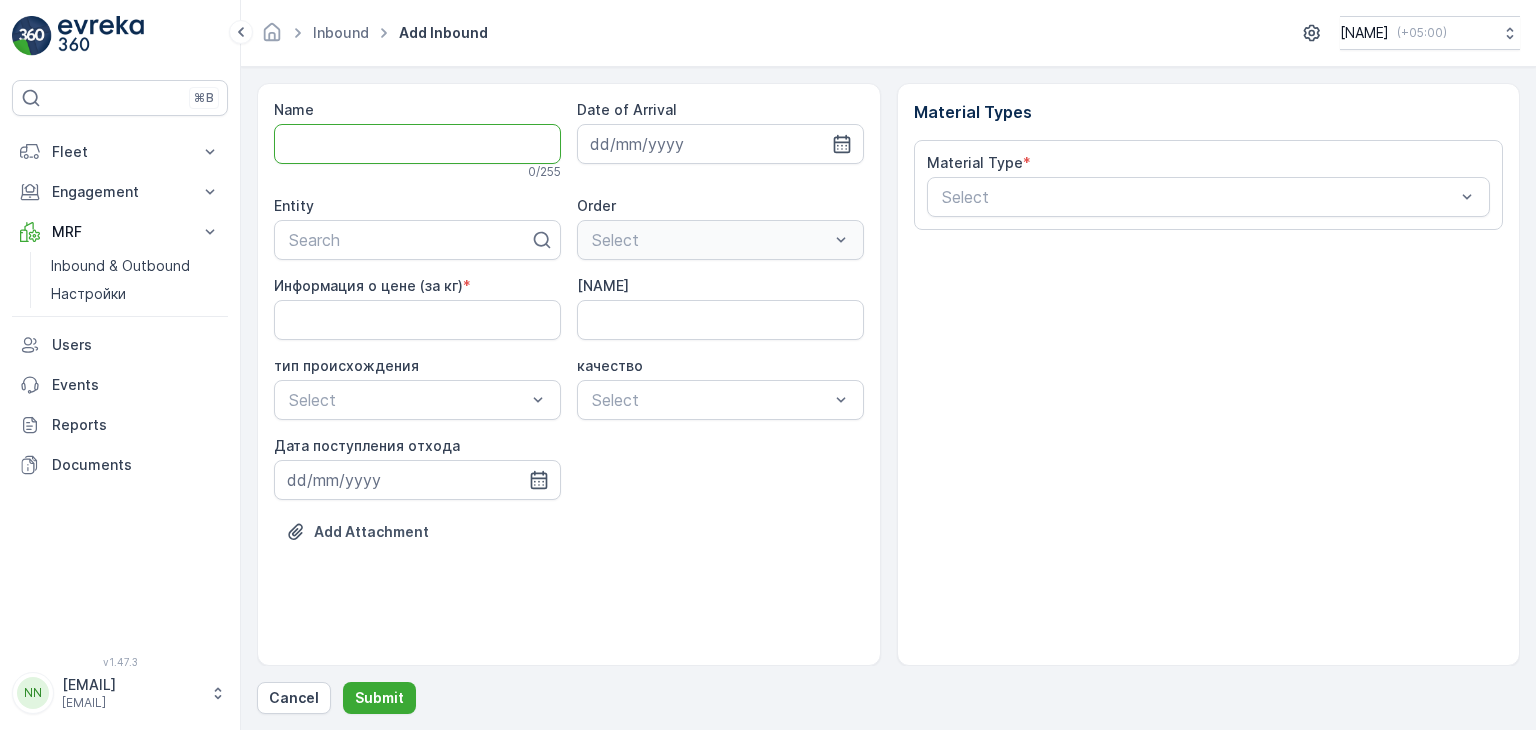 click on "Name" at bounding box center (417, 144) 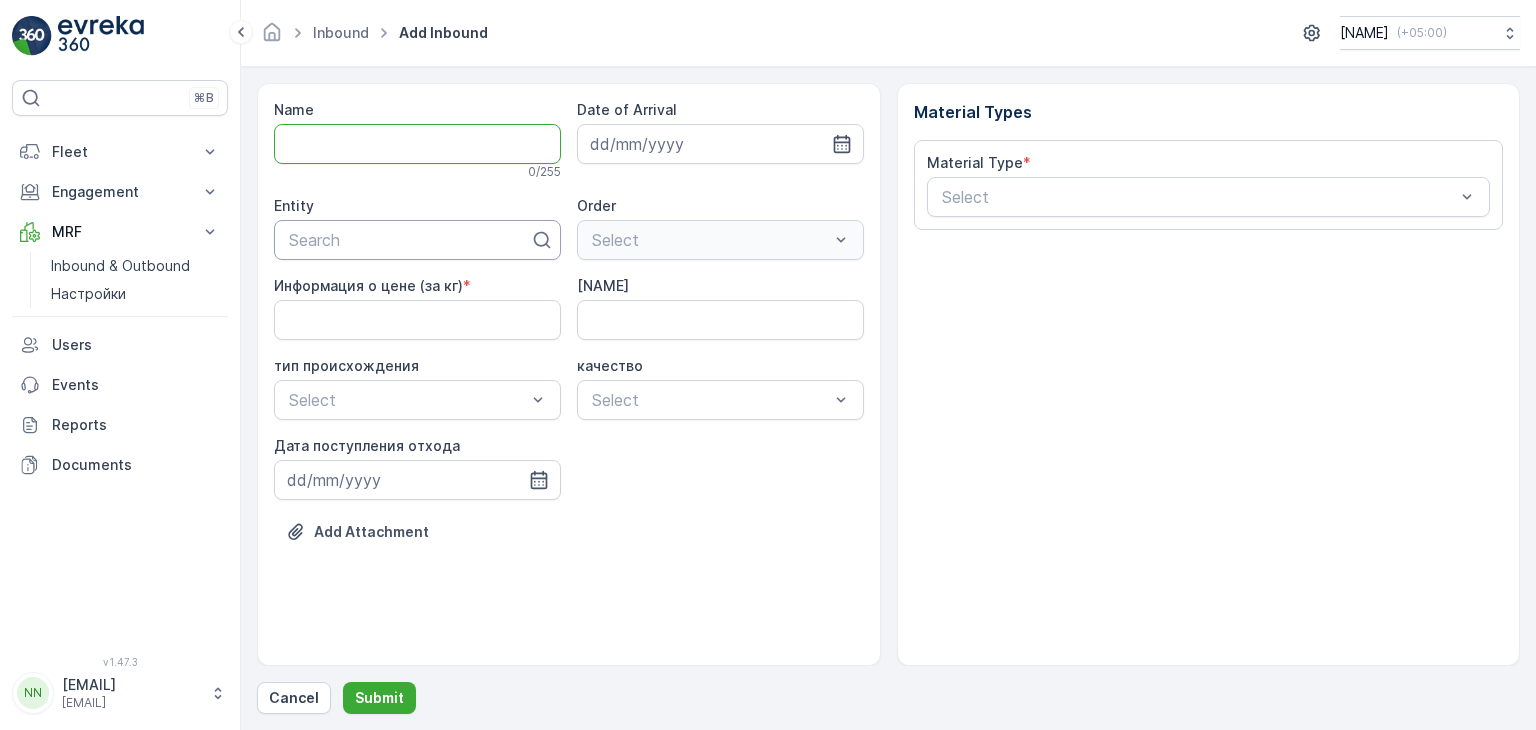 click at bounding box center [409, 240] 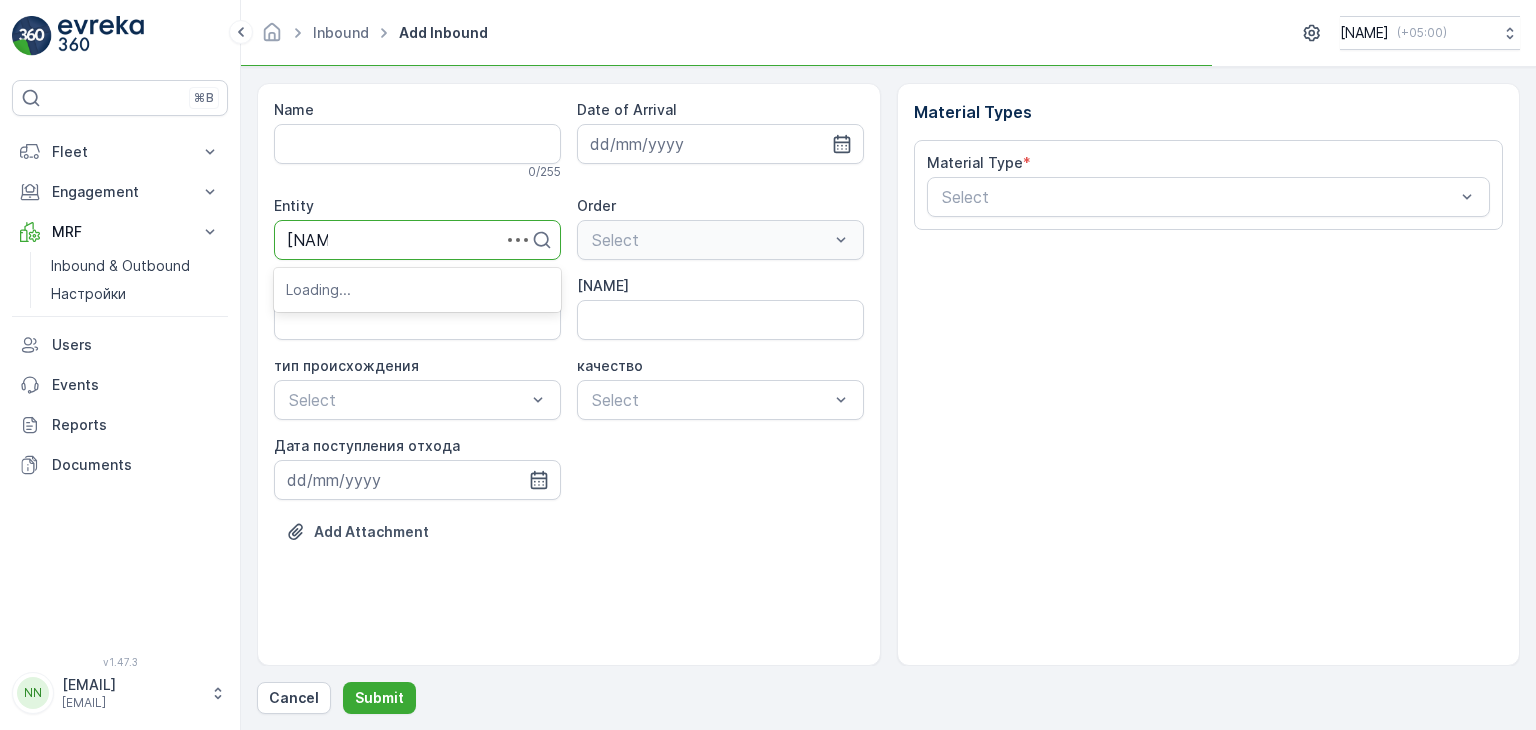 click on "[NAME]" at bounding box center [307, 240] 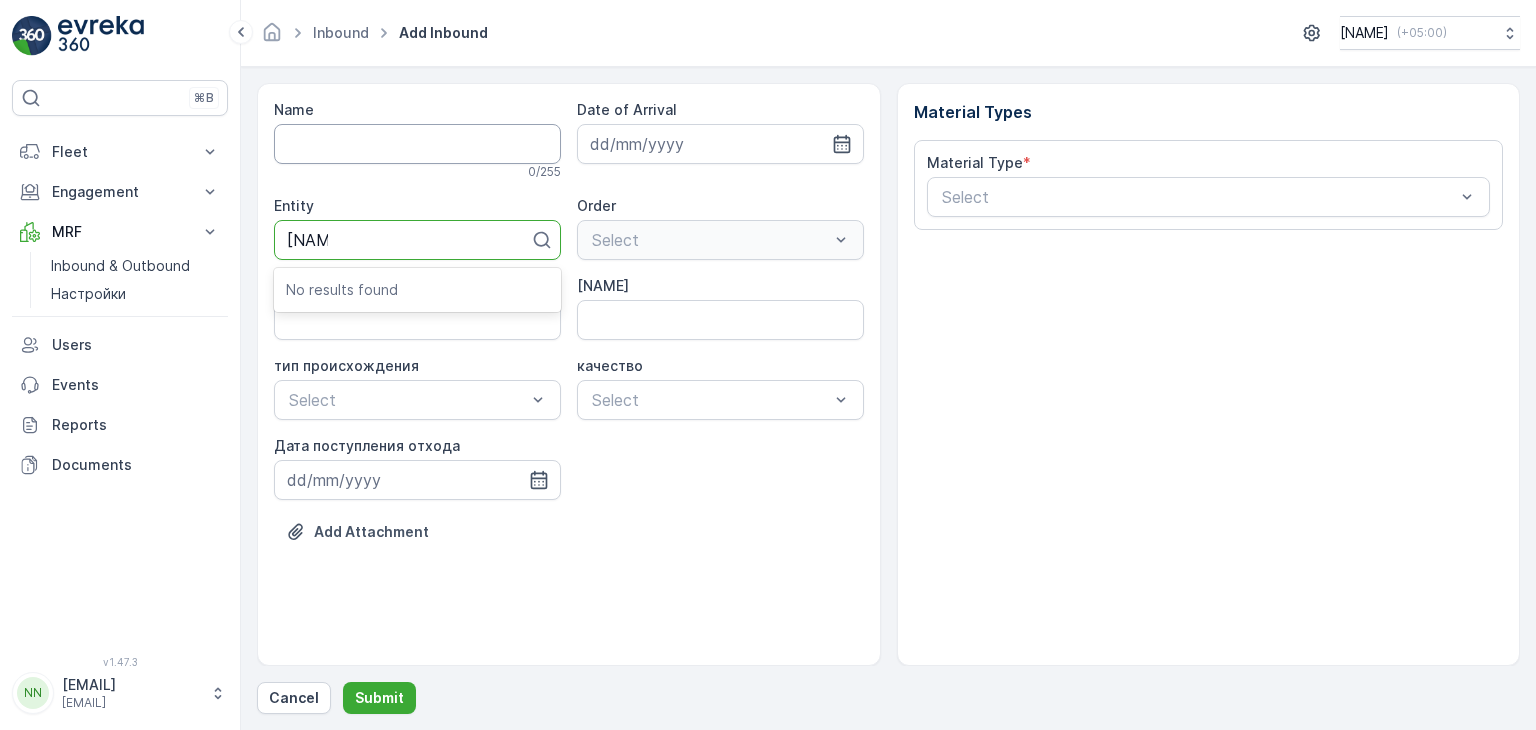 type on "[NAME]" 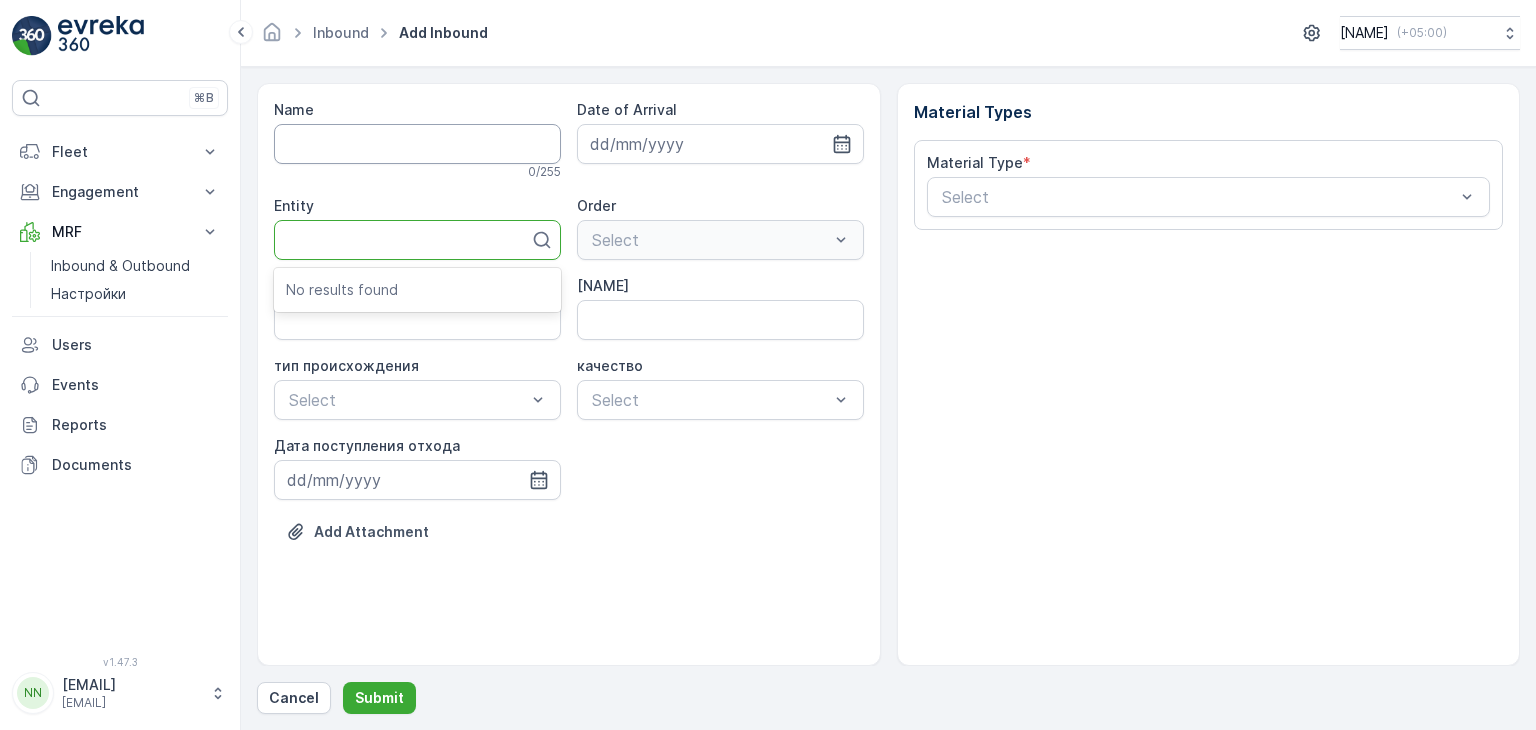 click on "Name" at bounding box center (417, 144) 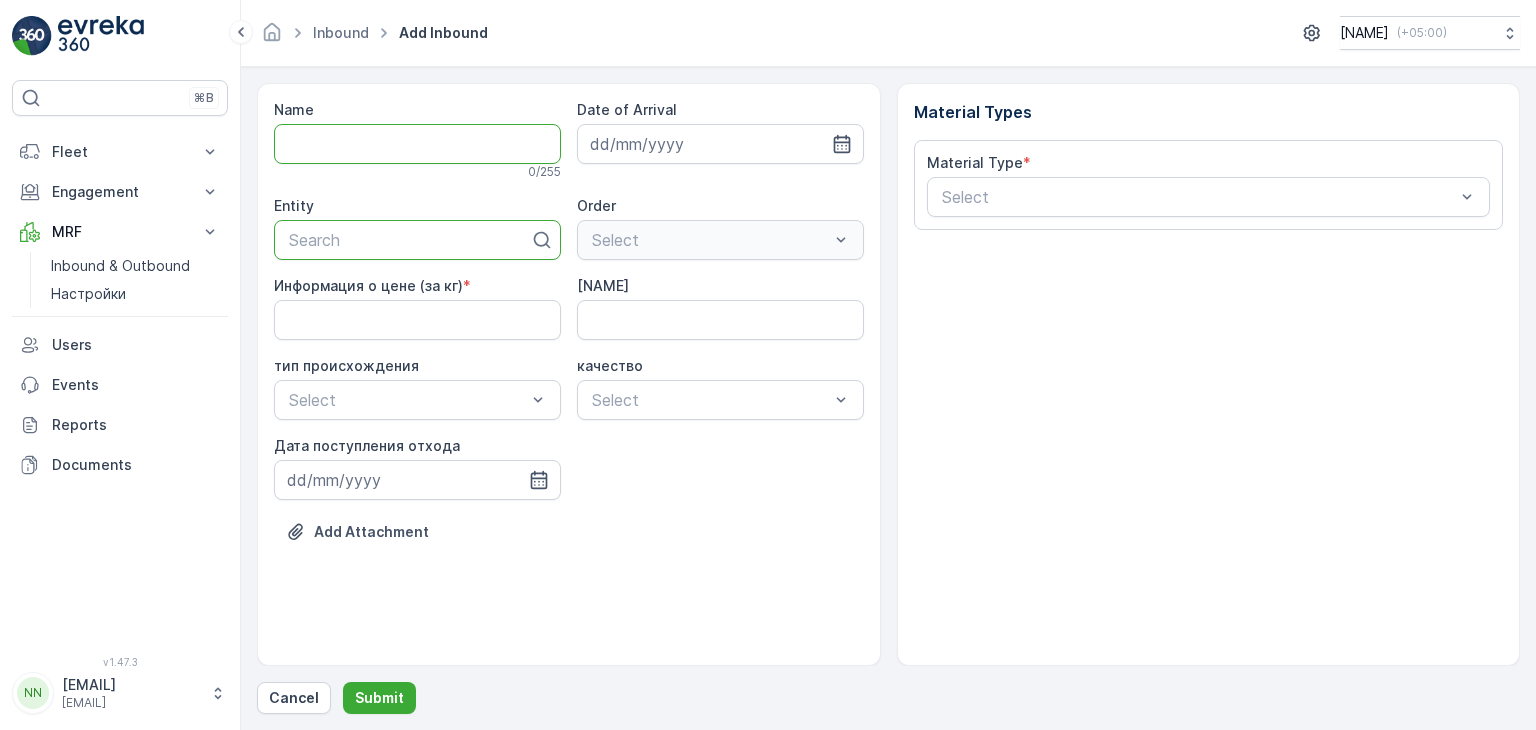 click on "Name" at bounding box center [417, 144] 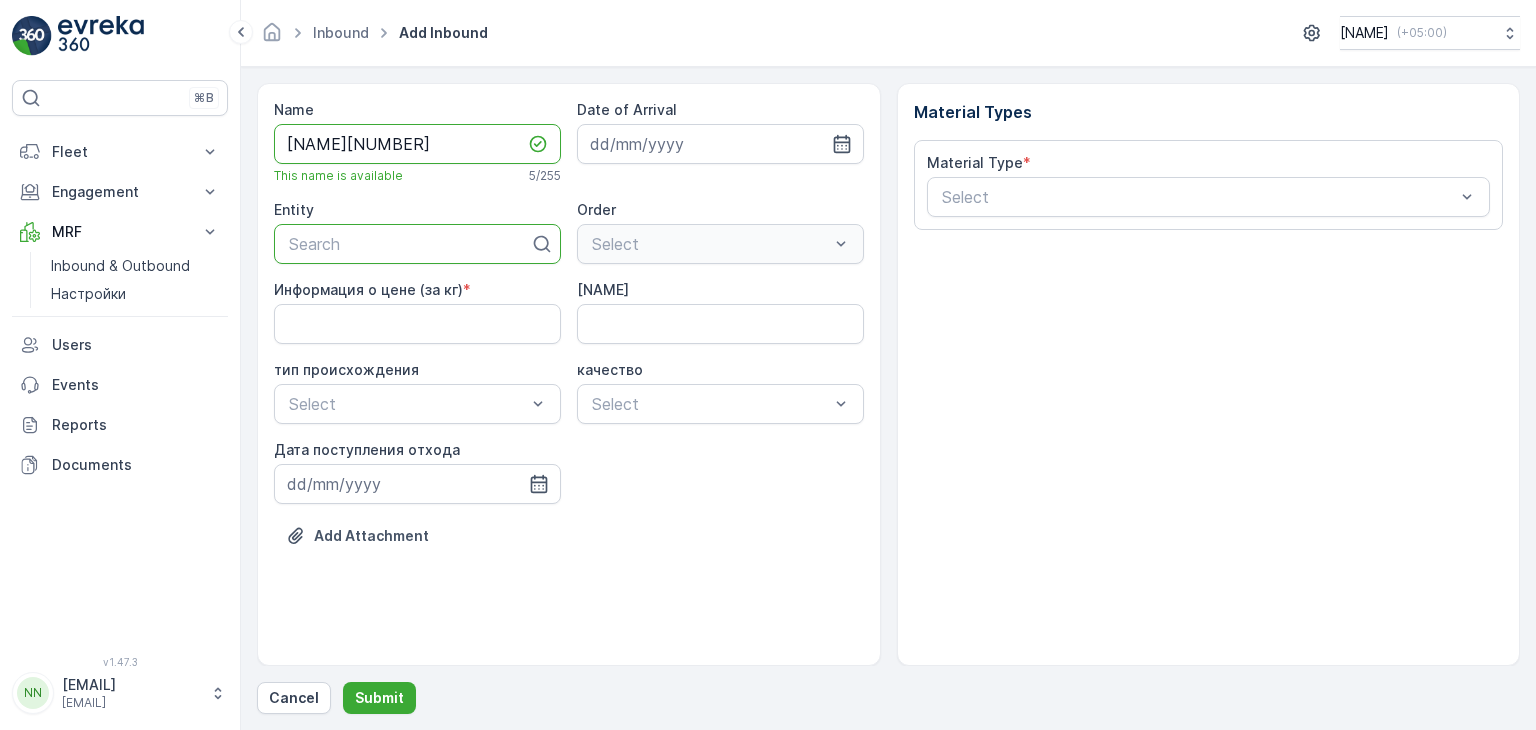 type on "[NAME][NUMBER]" 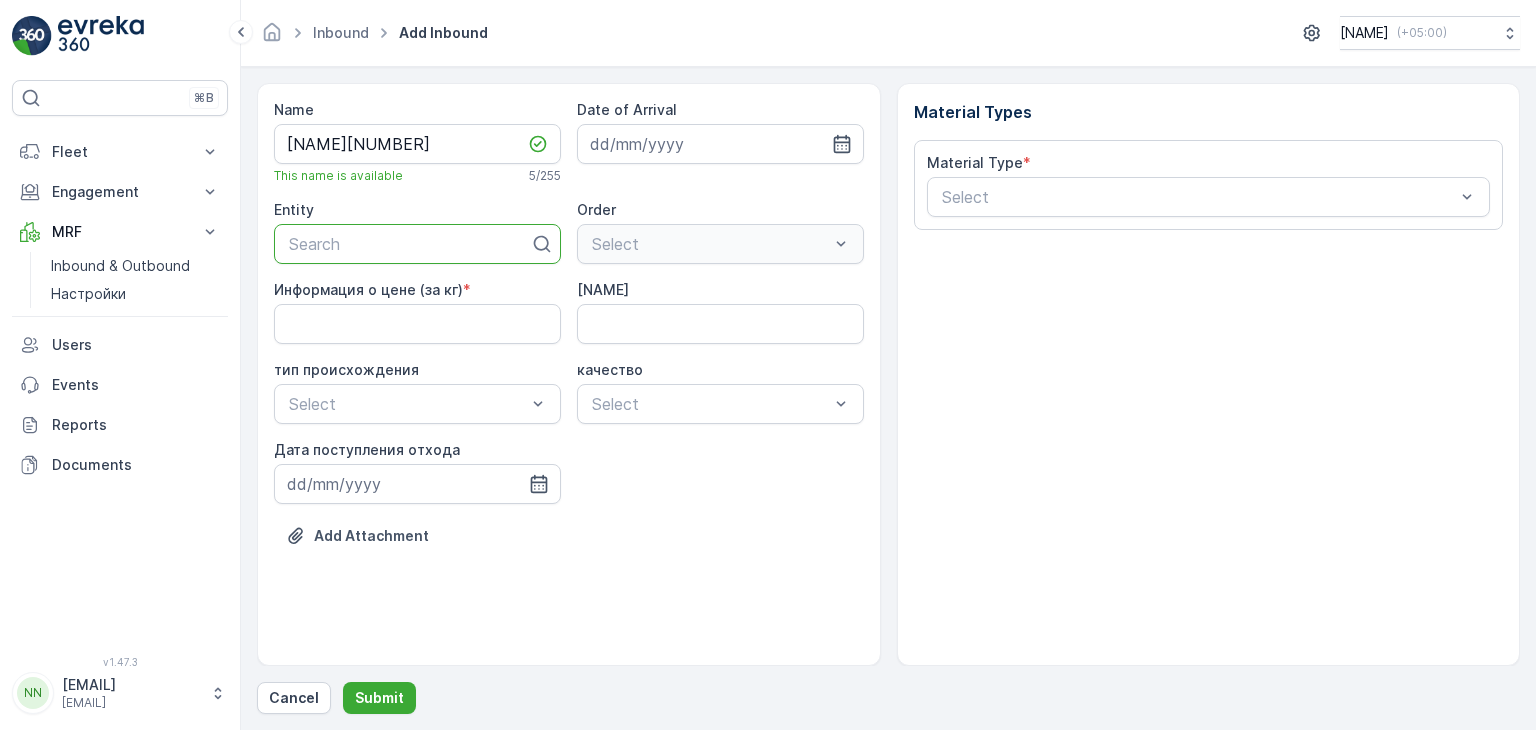 click at bounding box center [409, 244] 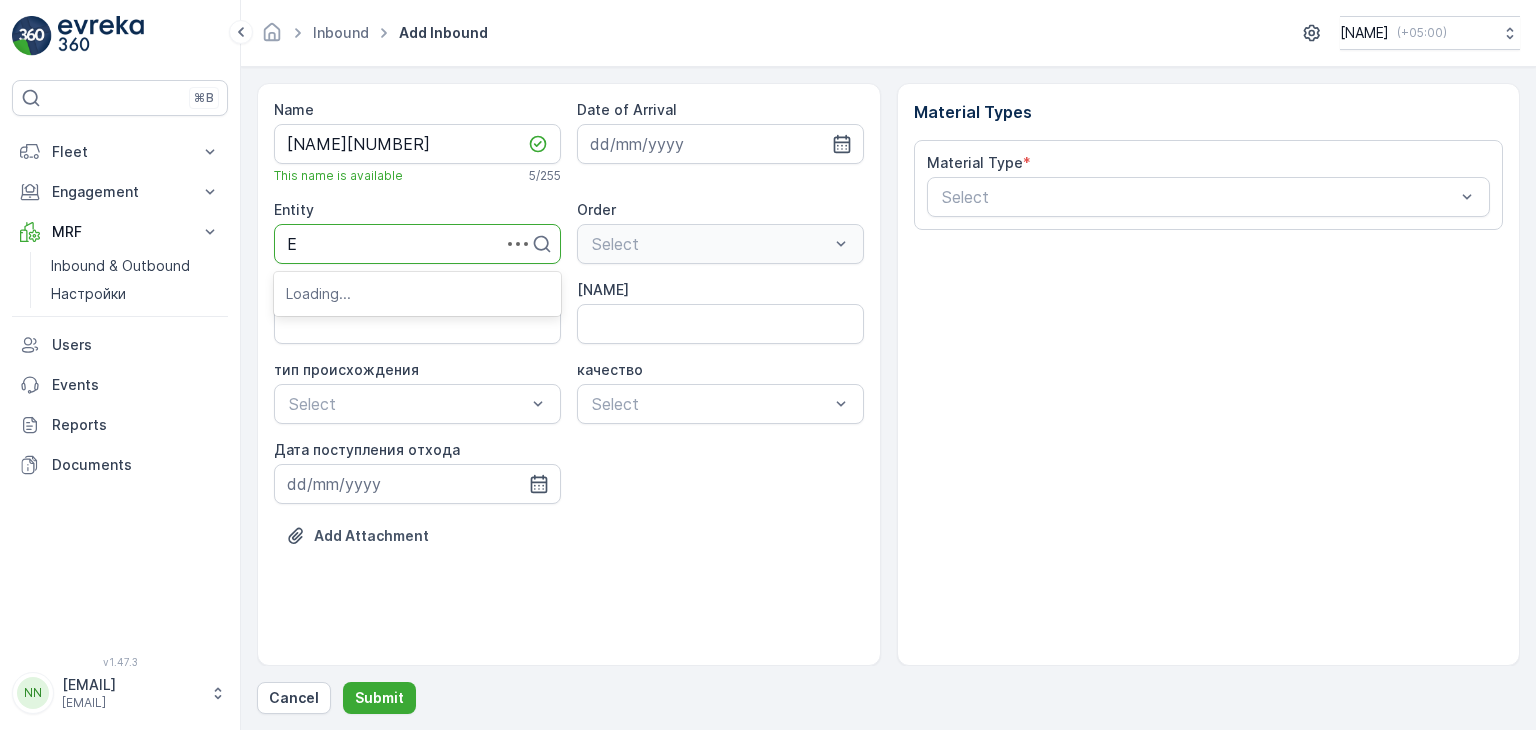 type on "[NAME]" 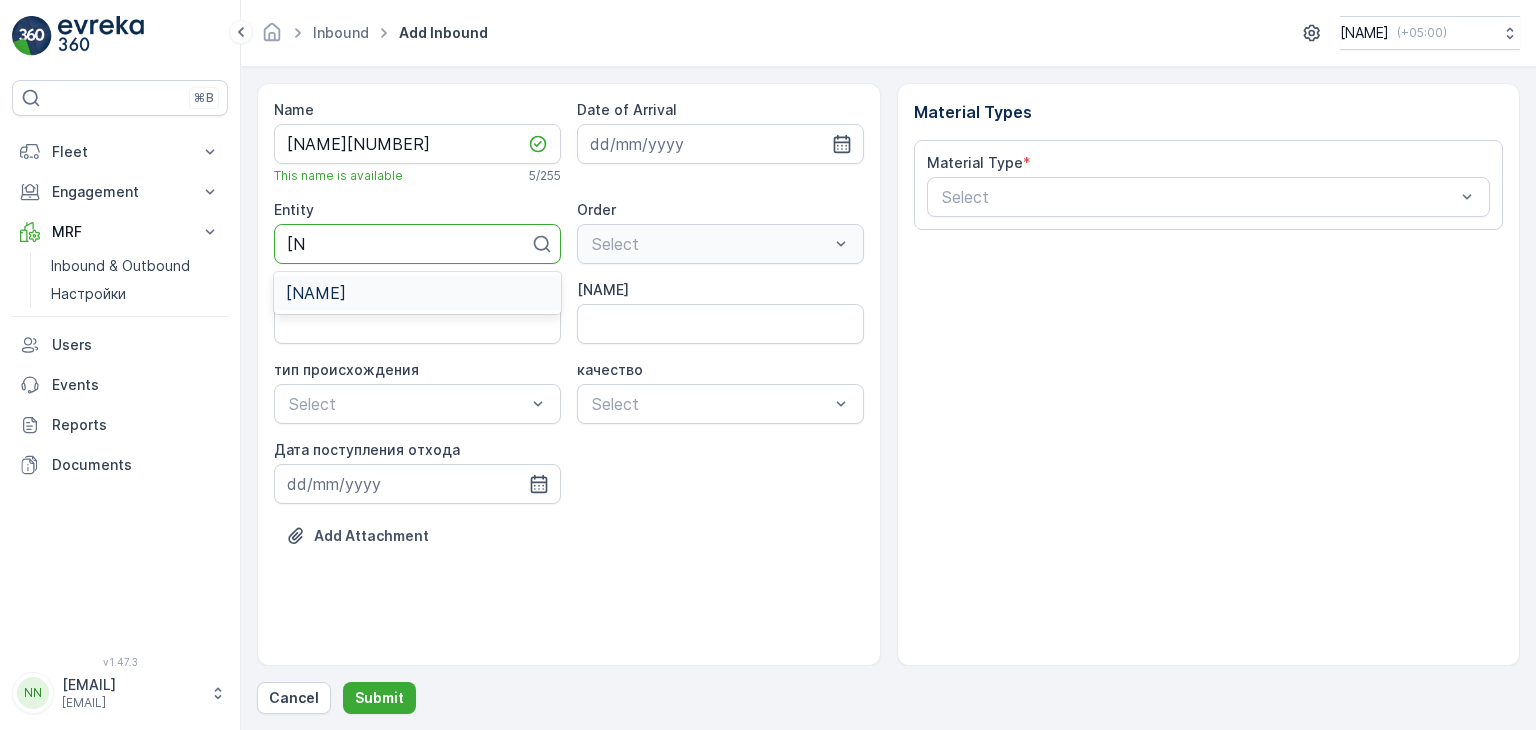 click on "[NAME]" at bounding box center [316, 293] 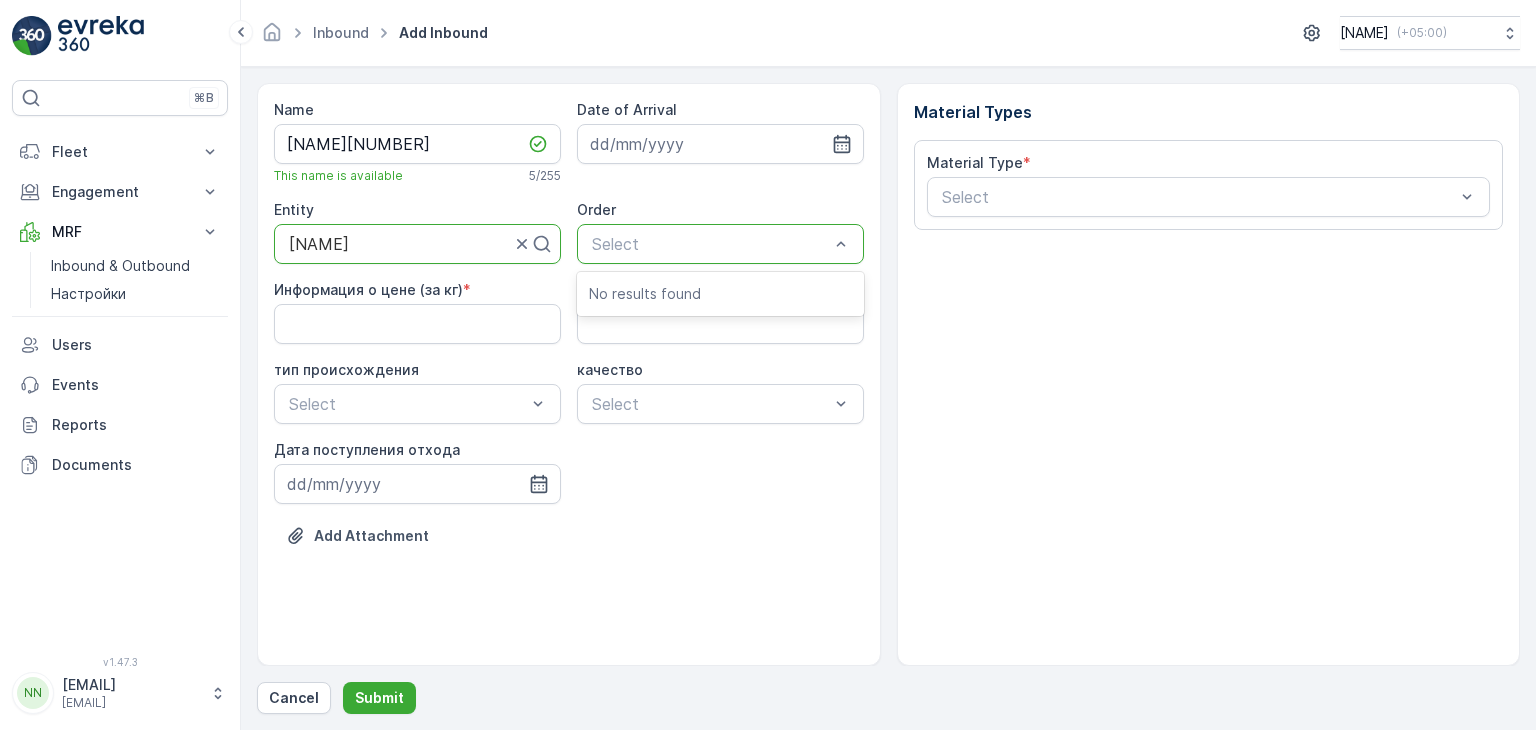 click at bounding box center [710, 244] 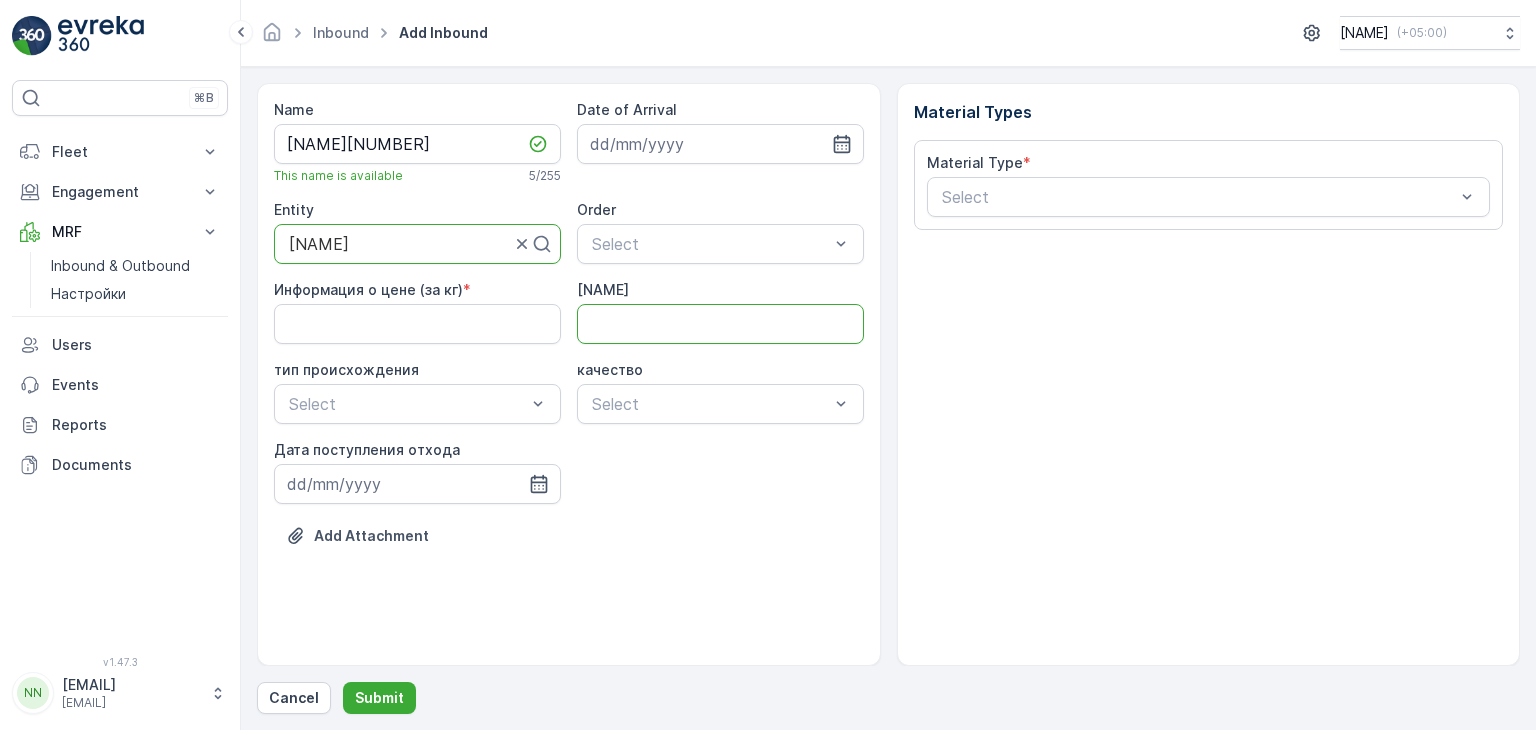 click on "[NAME]" at bounding box center (720, 324) 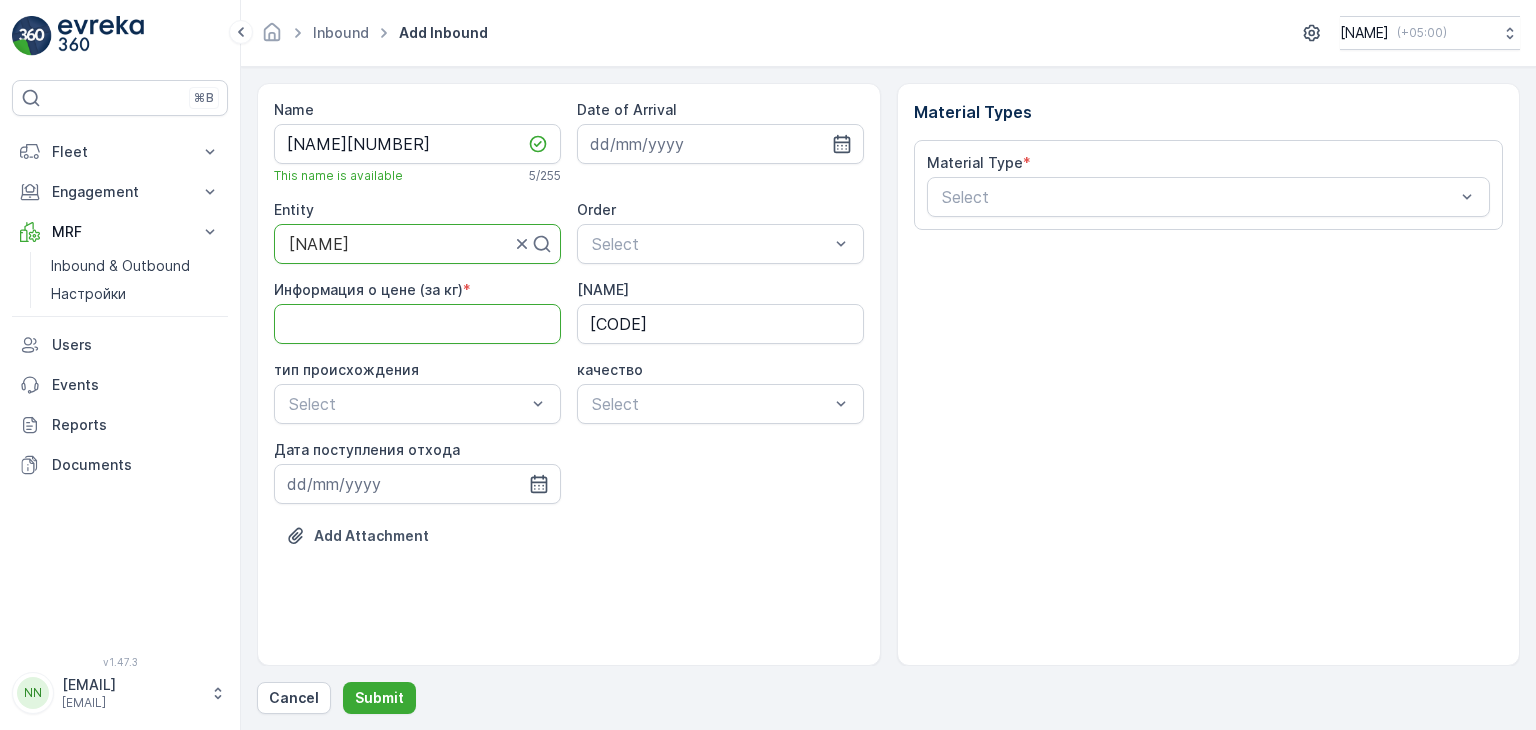 click on "Информация о цене (за кг)" at bounding box center (417, 324) 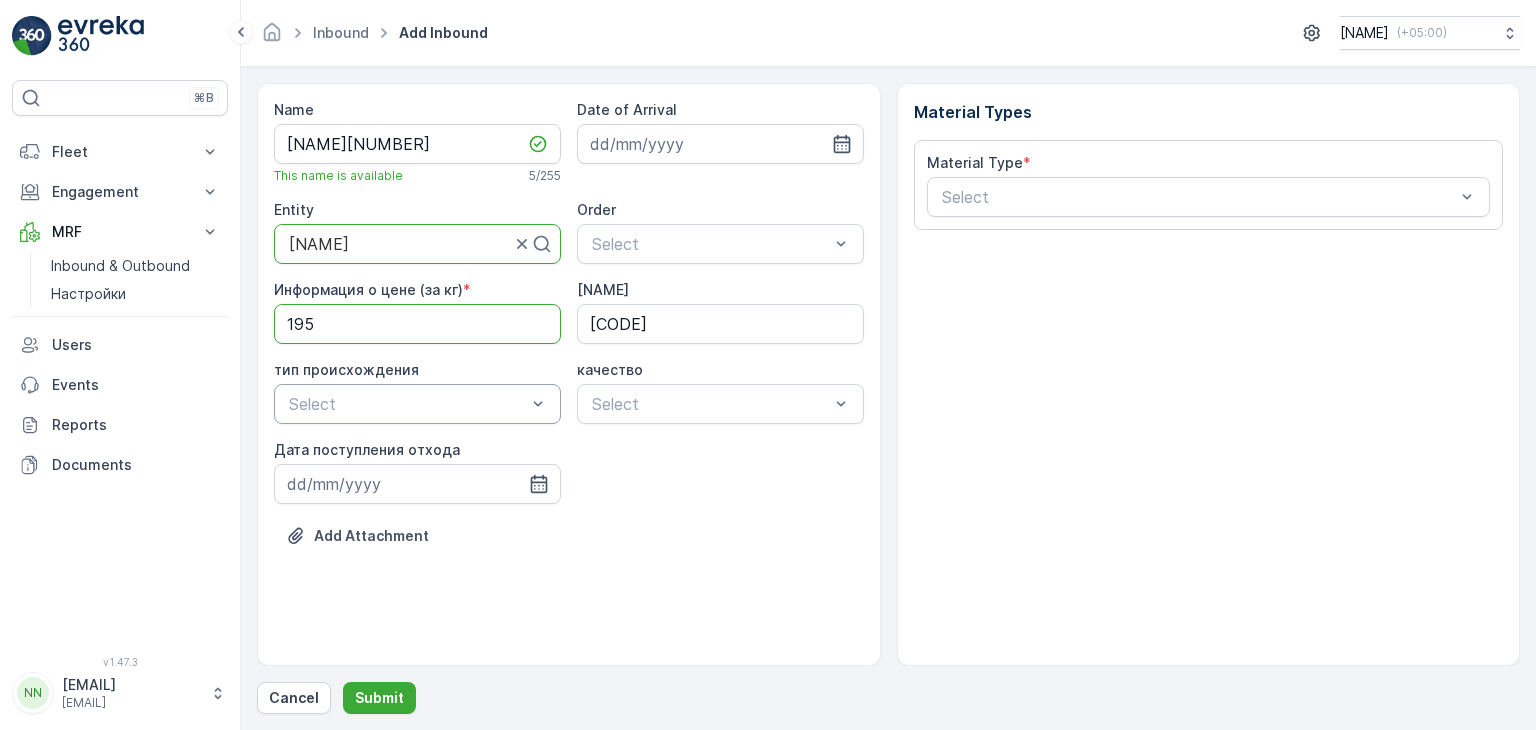 click at bounding box center [407, 404] 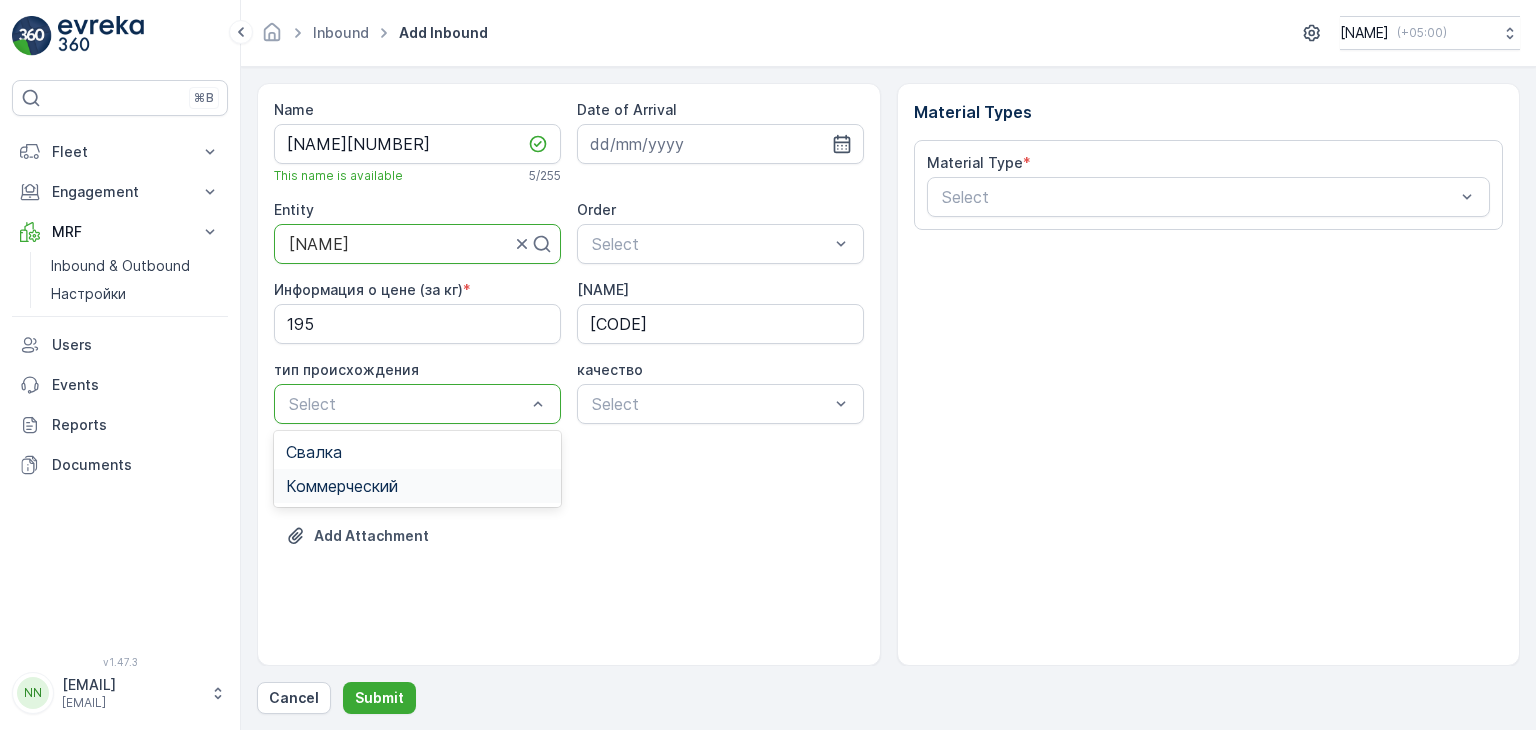click on "Коммерческий" at bounding box center [342, 486] 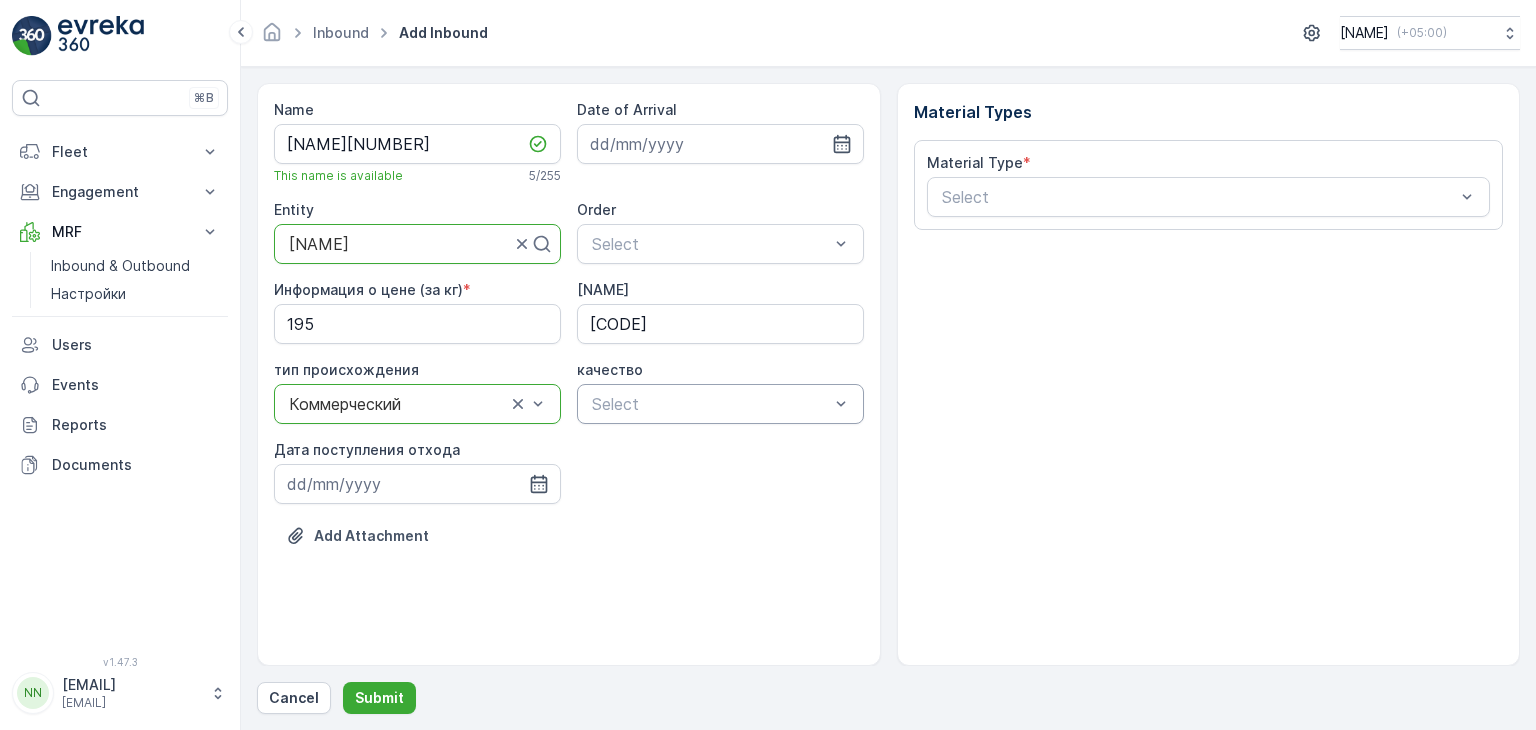 click at bounding box center [710, 404] 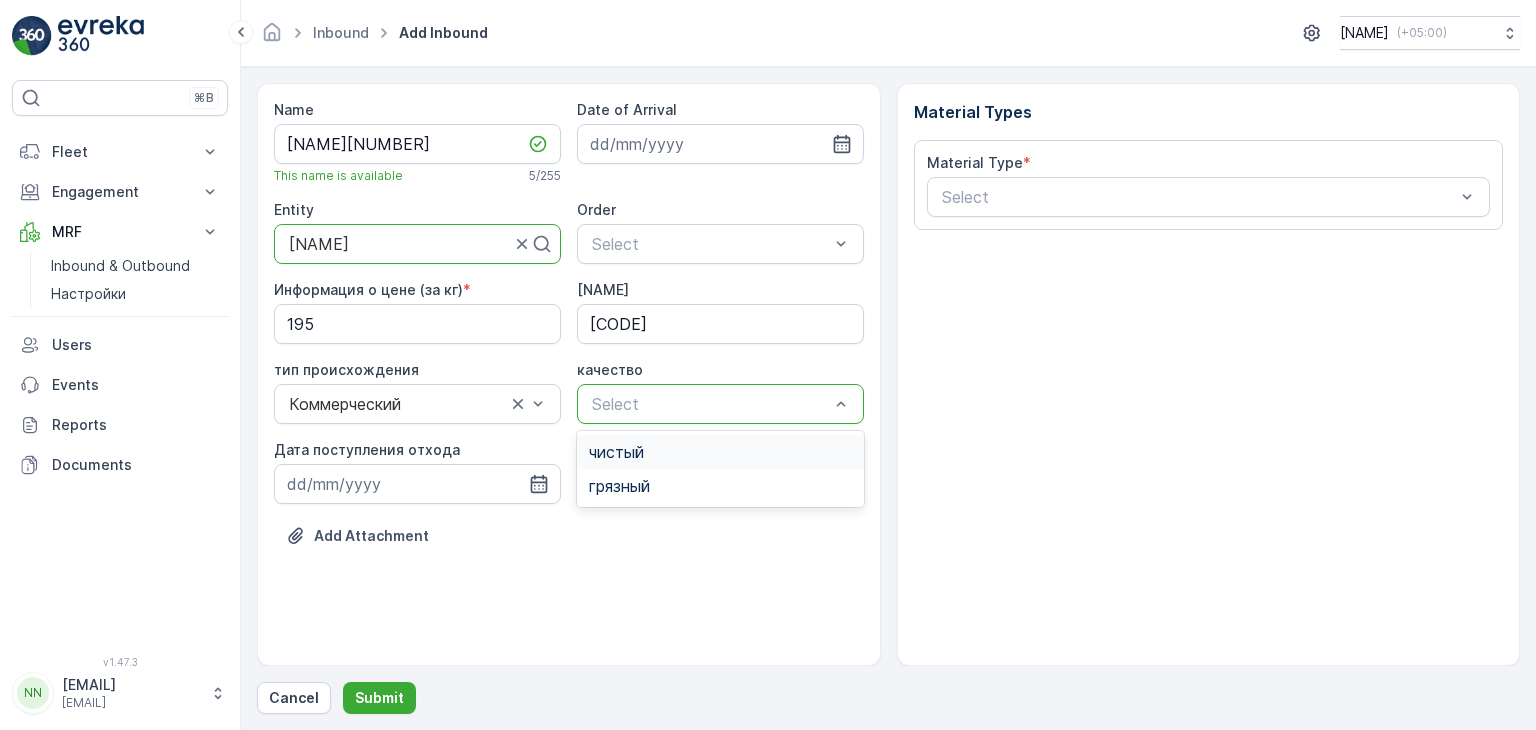 drag, startPoint x: 628, startPoint y: 452, endPoint x: 608, endPoint y: 456, distance: 20.396078 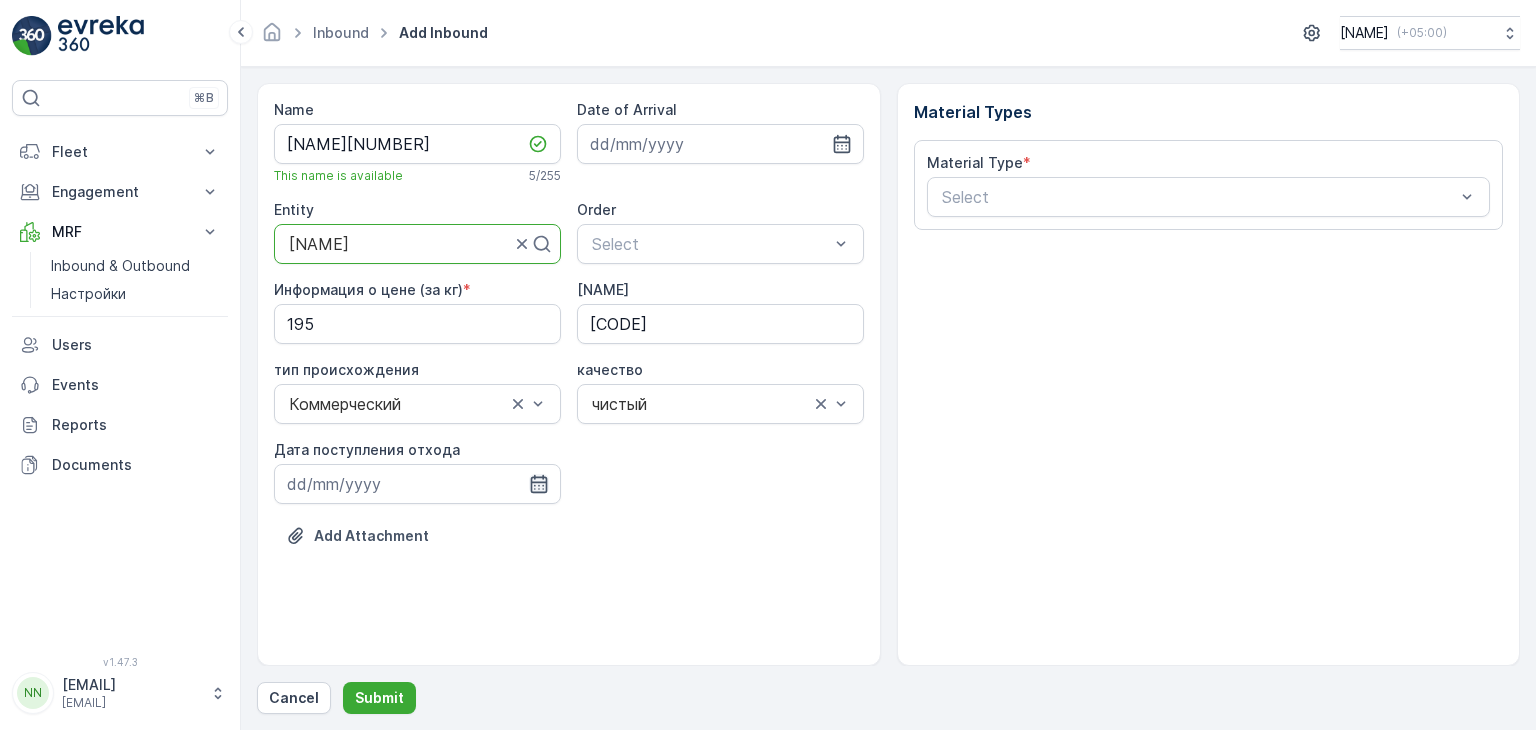 click 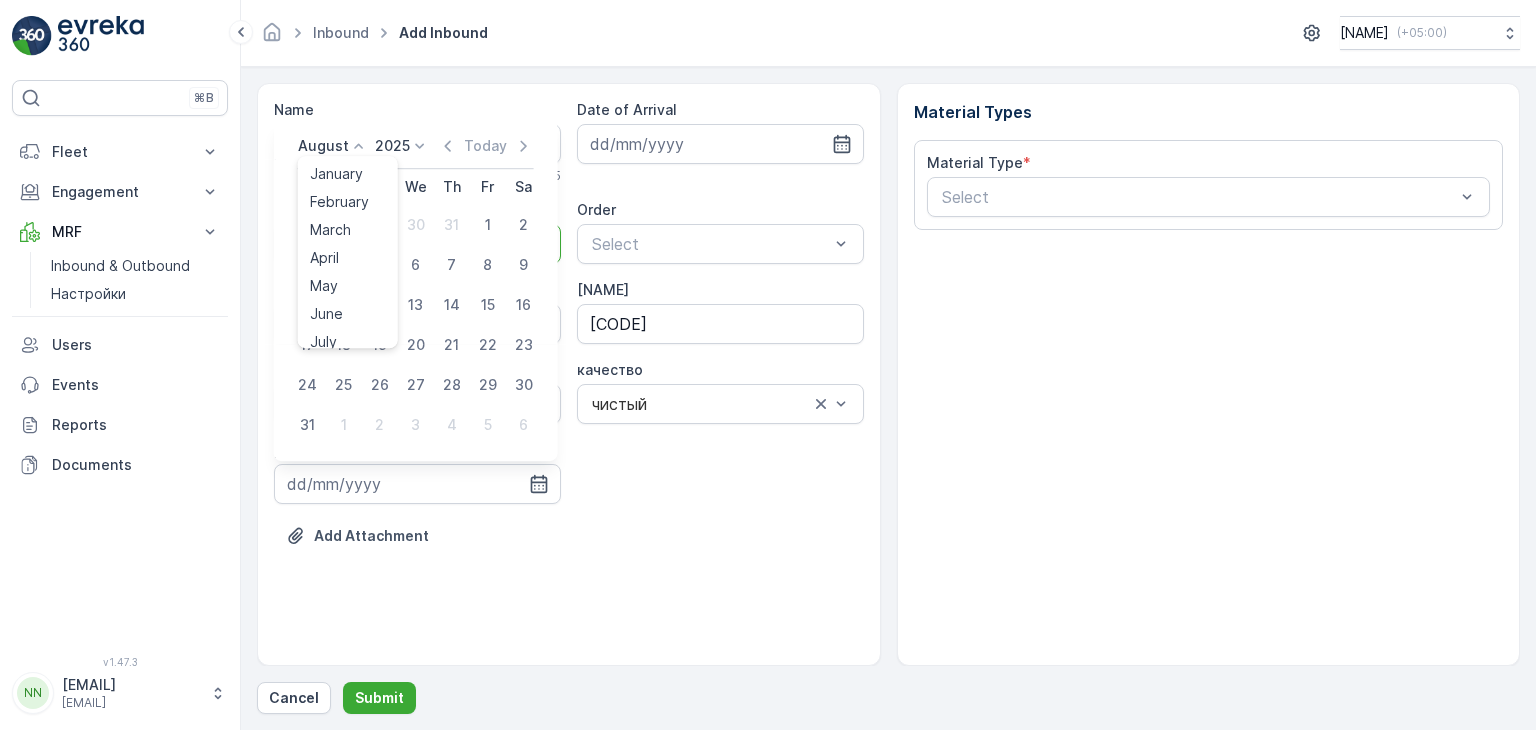 click 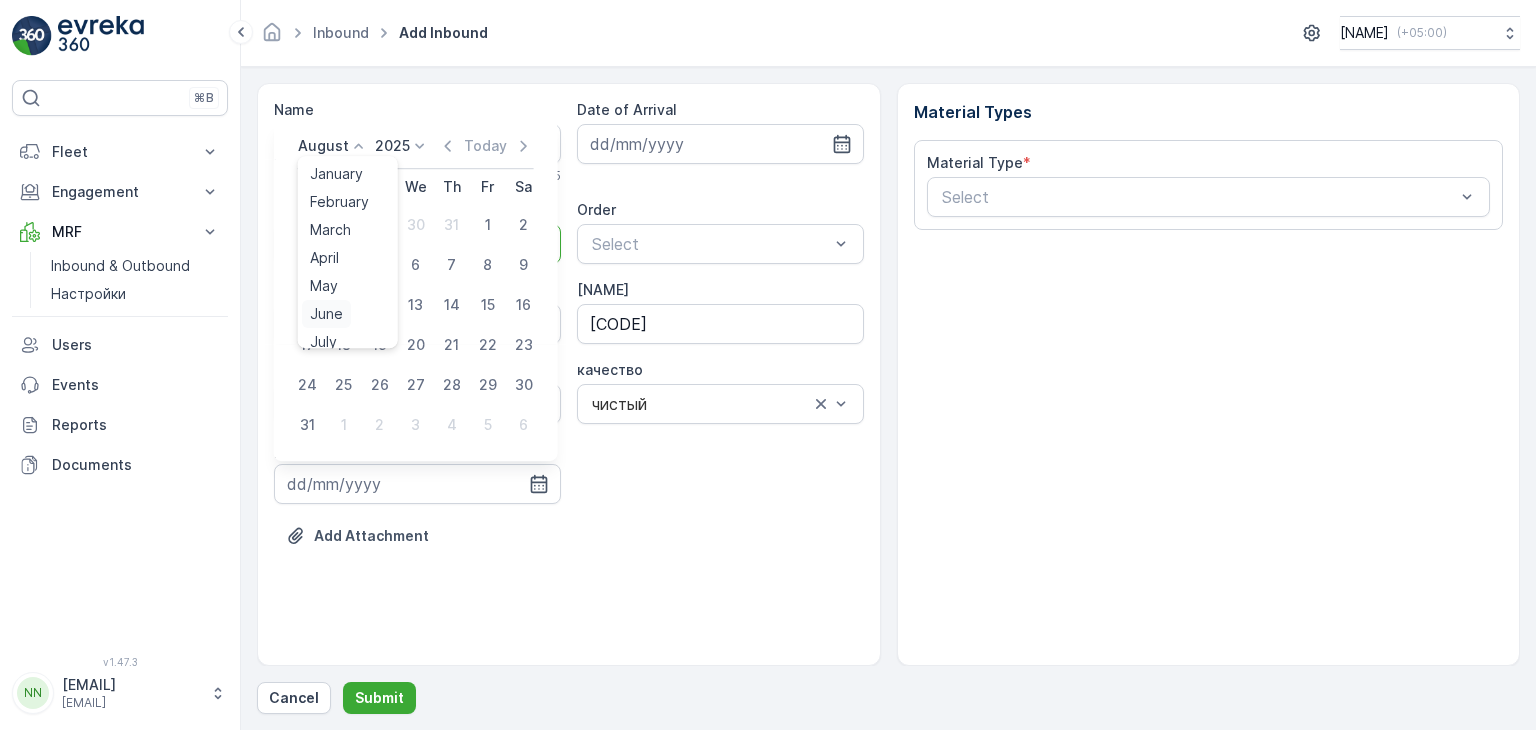click on "June" at bounding box center [326, 314] 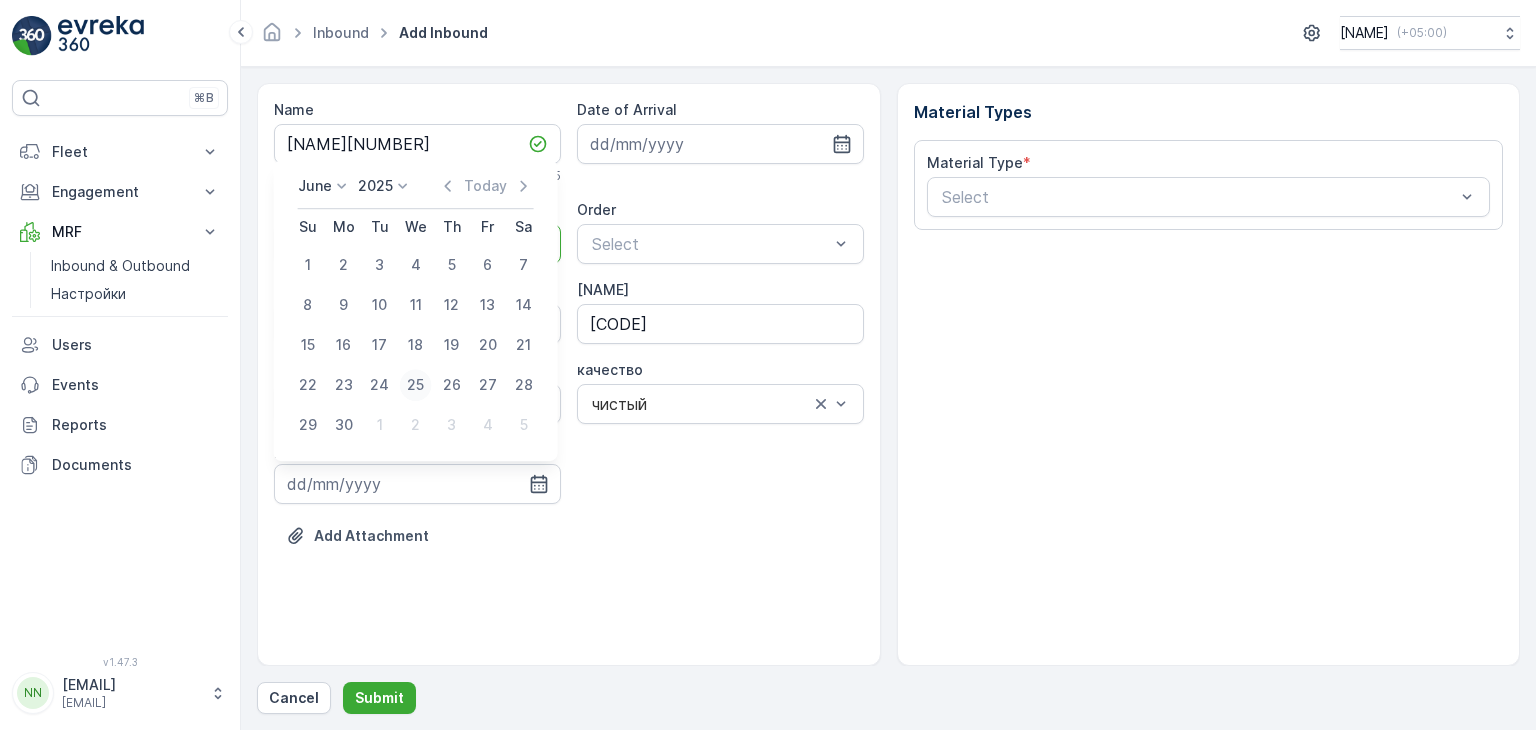click on "25" at bounding box center (416, 385) 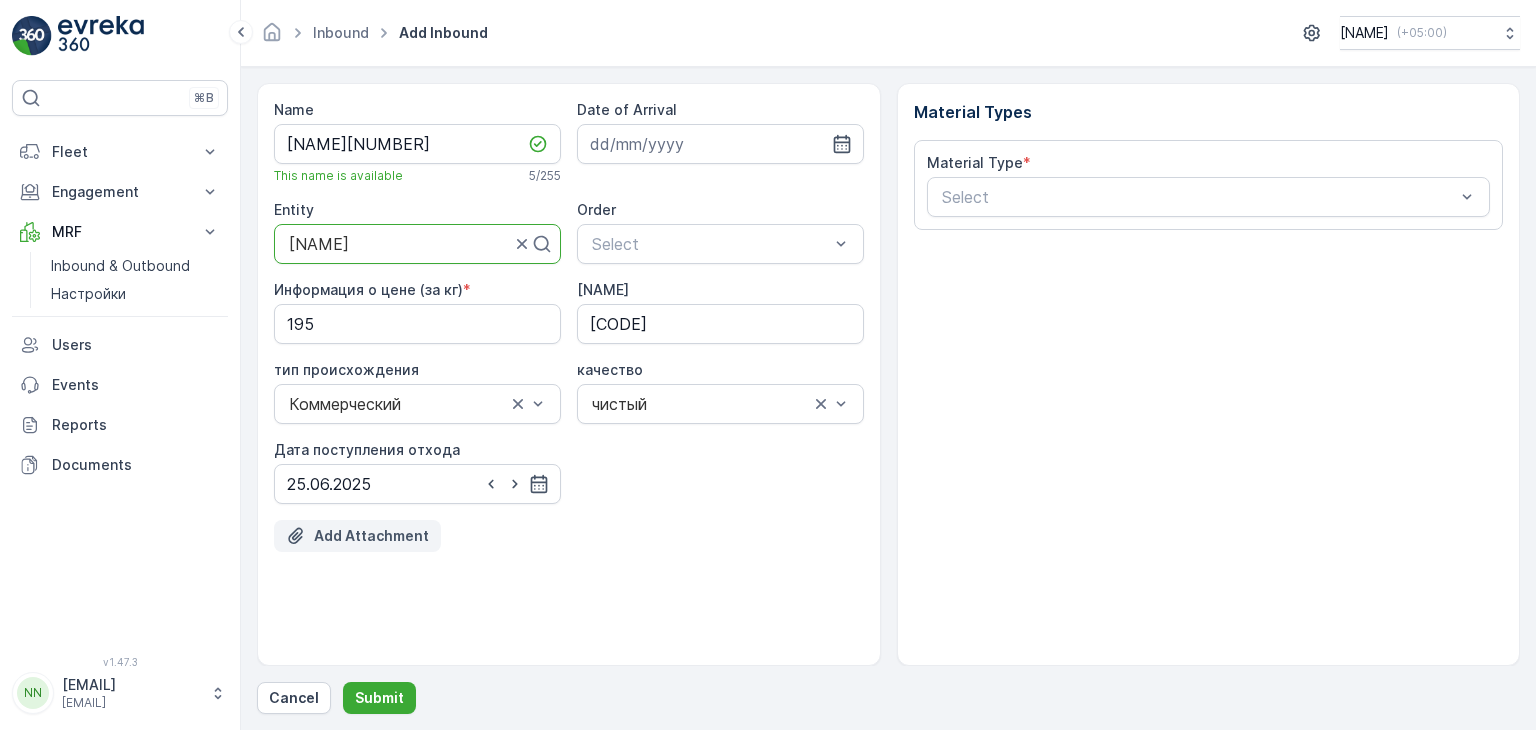 click on "Add Attachment" at bounding box center (371, 536) 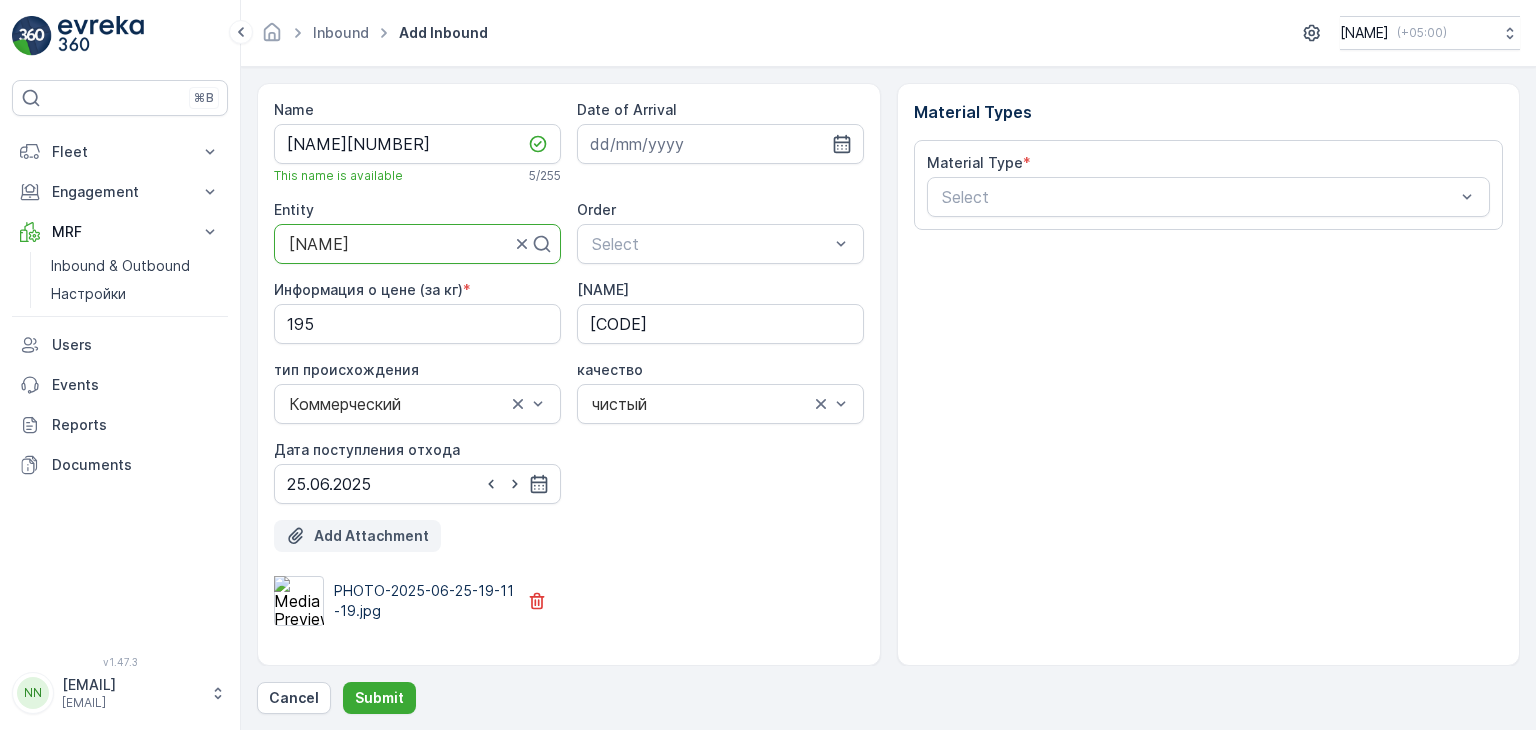 click on "Add Attachment" at bounding box center (371, 536) 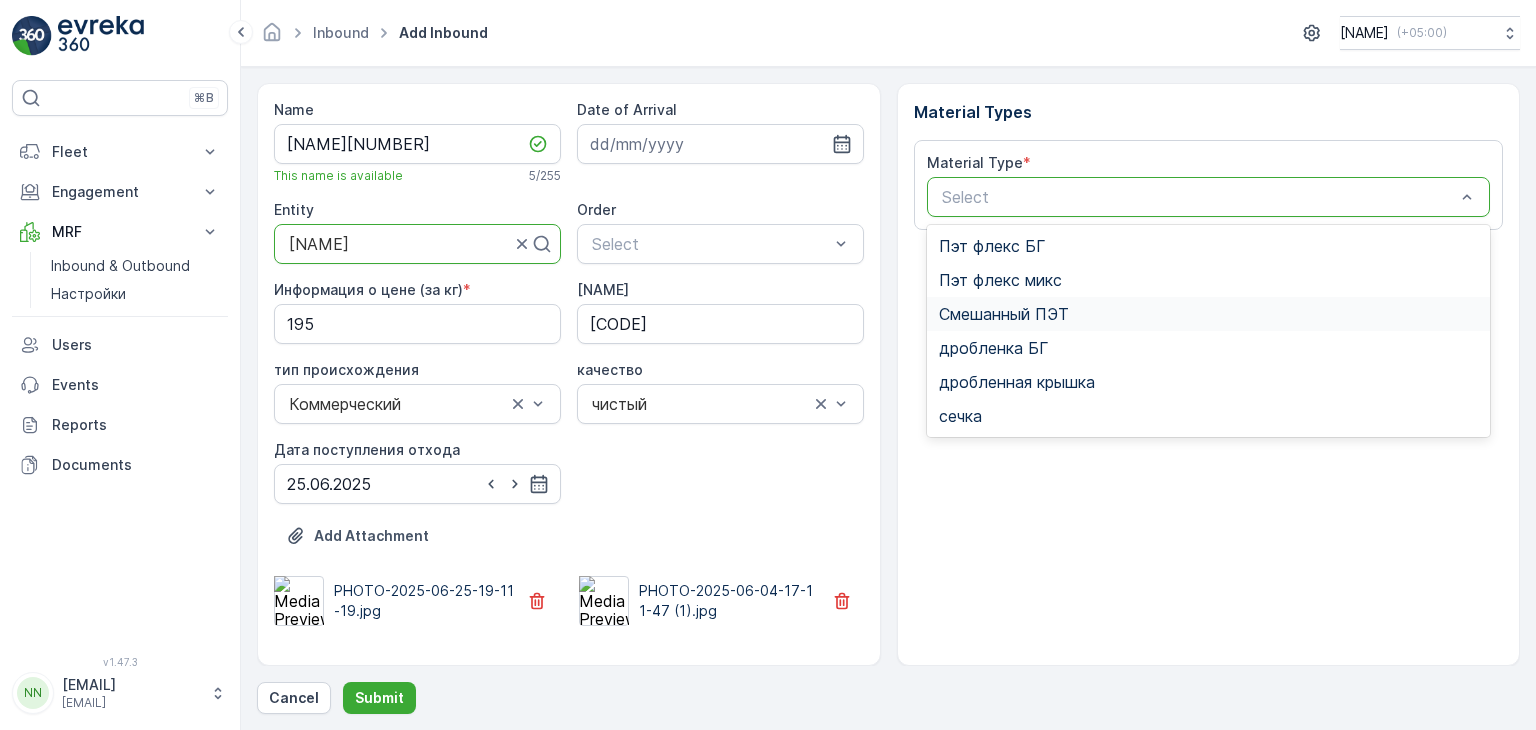 click on "Смешанный ПЭТ" at bounding box center [1004, 314] 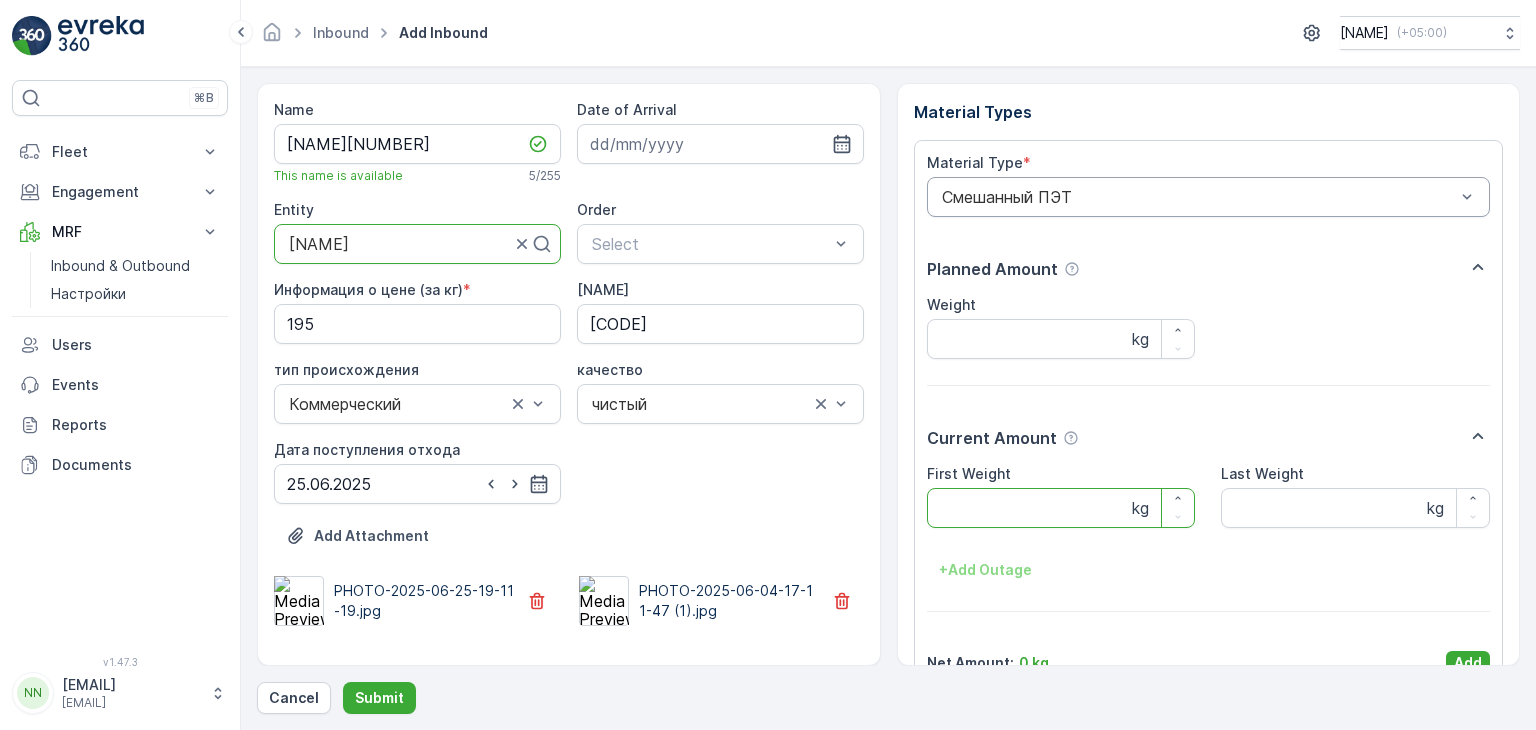 click on "First Weight" at bounding box center (1061, 508) 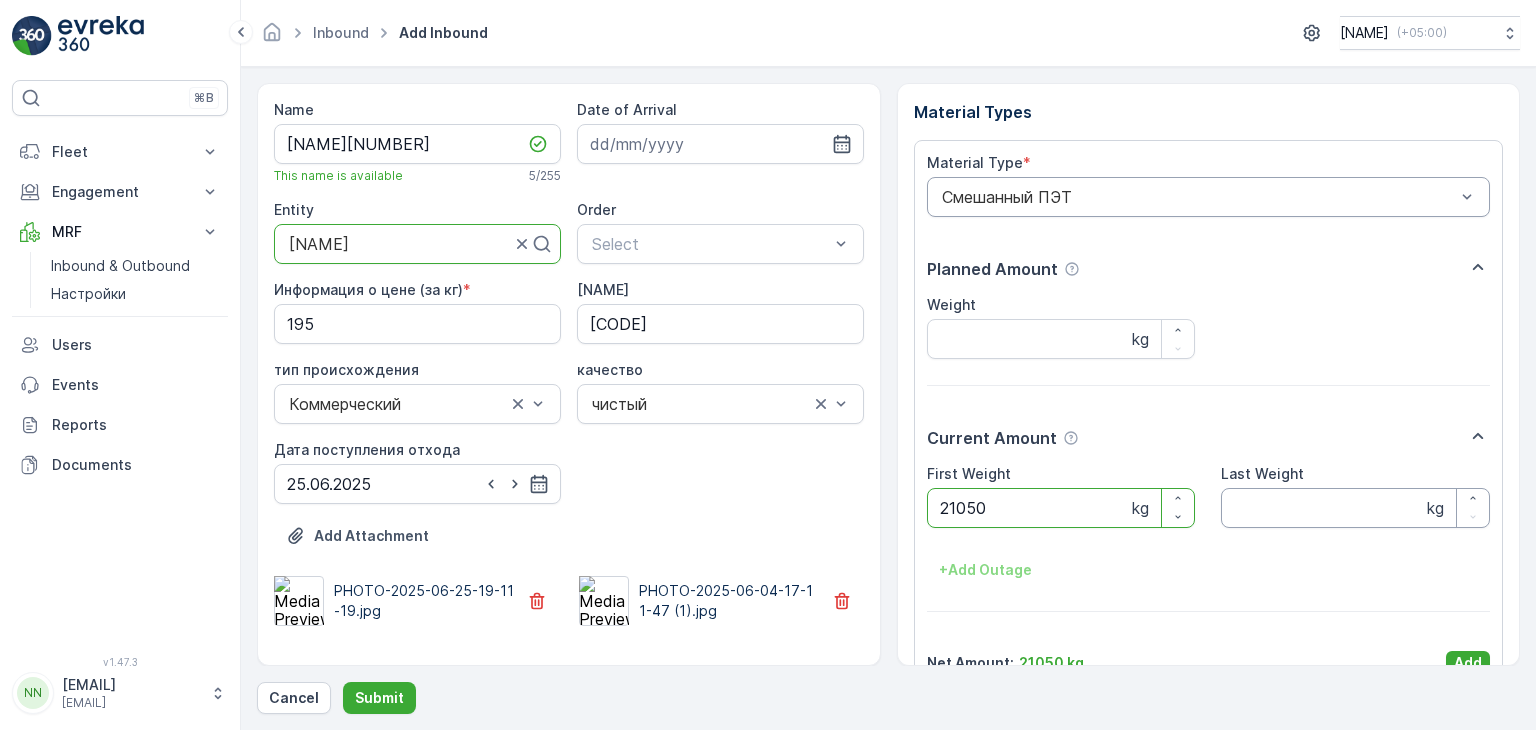 type on "21050" 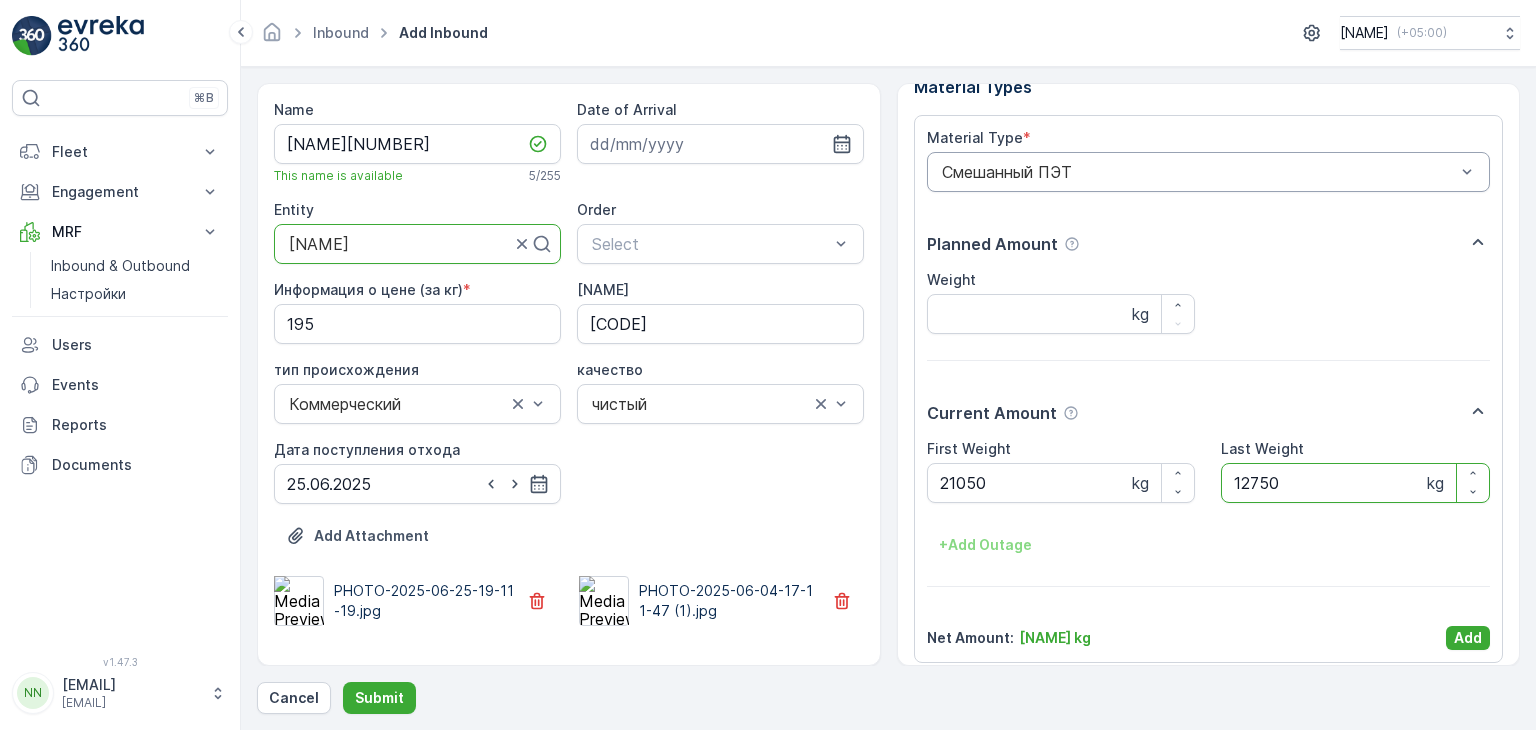 scroll, scrollTop: 39, scrollLeft: 0, axis: vertical 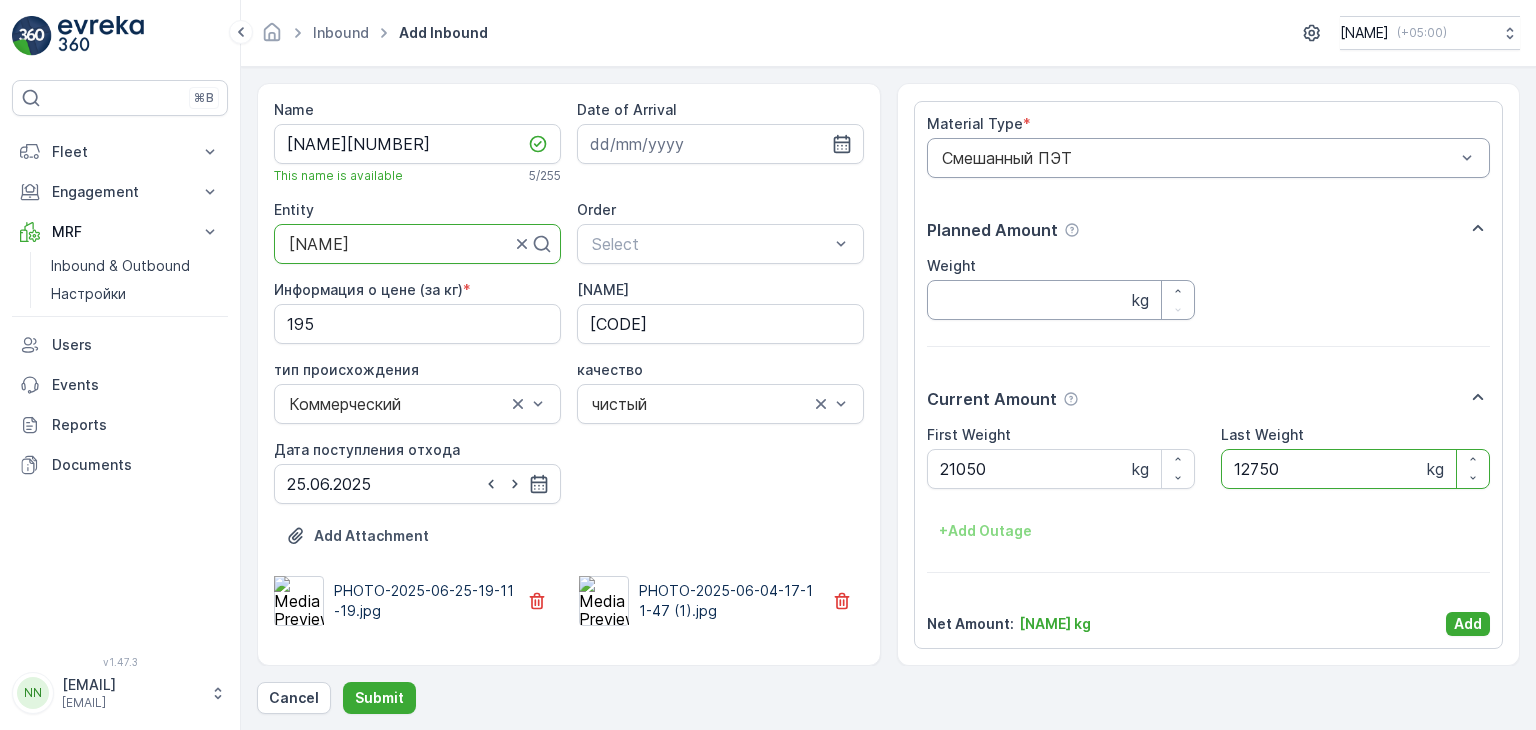 type on "12750" 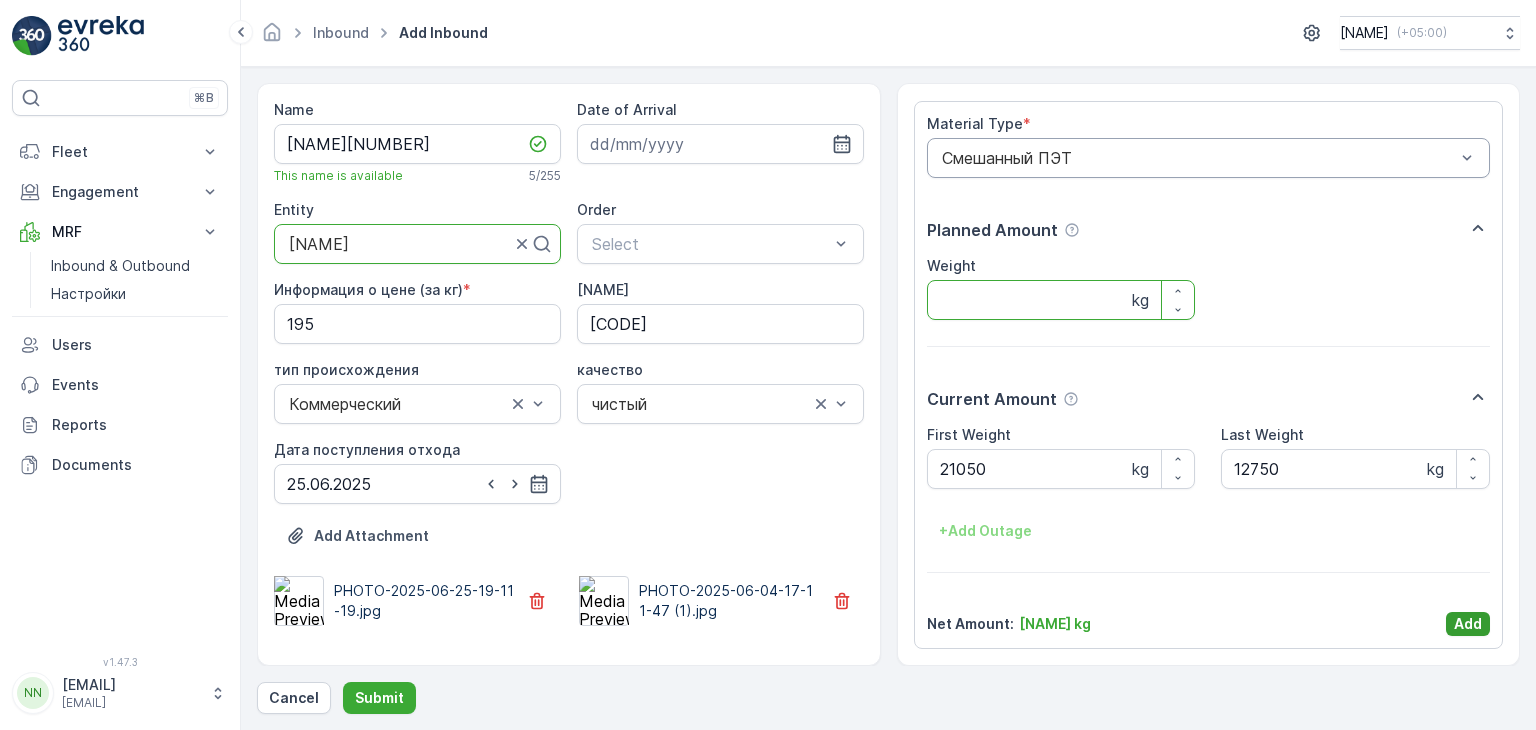 type on "[NUMBER]" 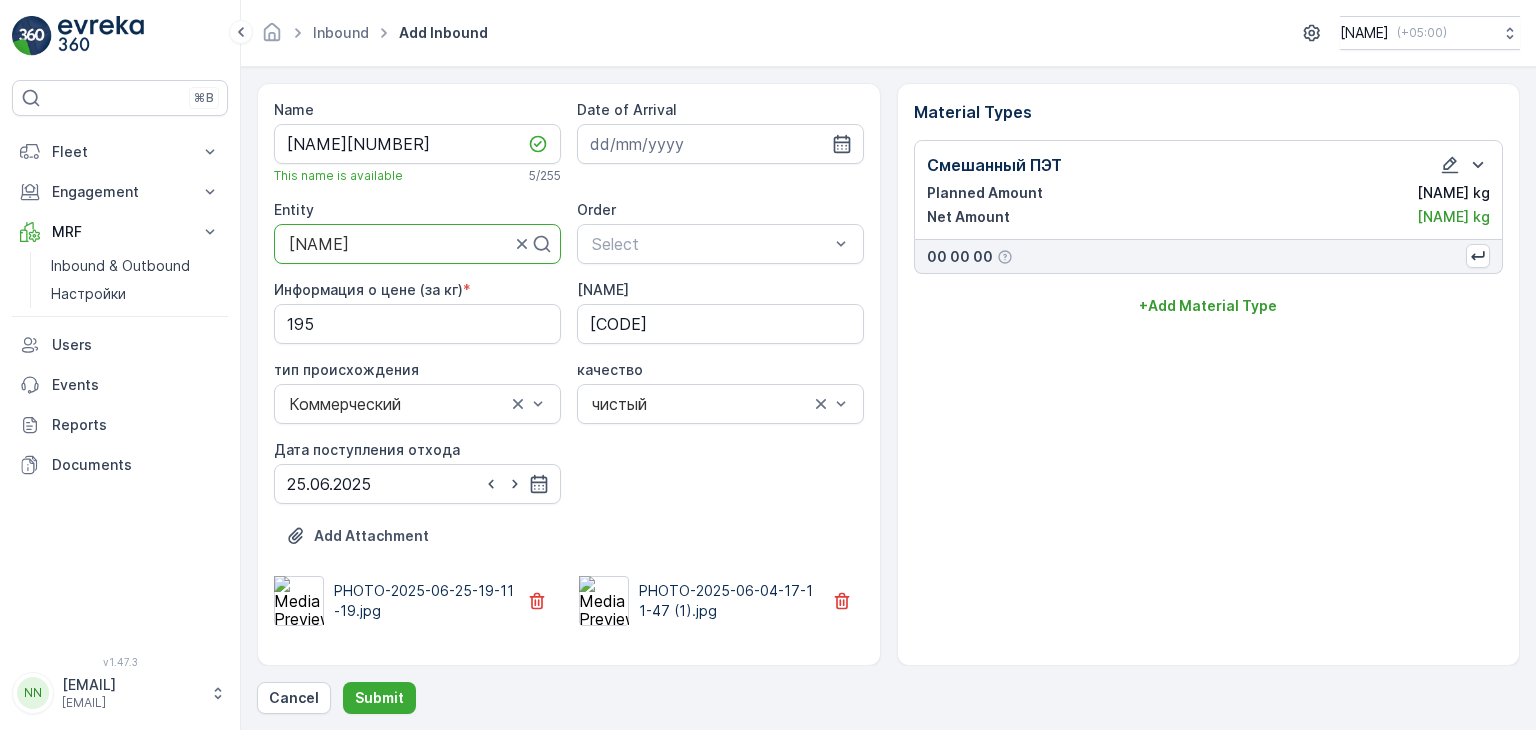 scroll, scrollTop: 0, scrollLeft: 0, axis: both 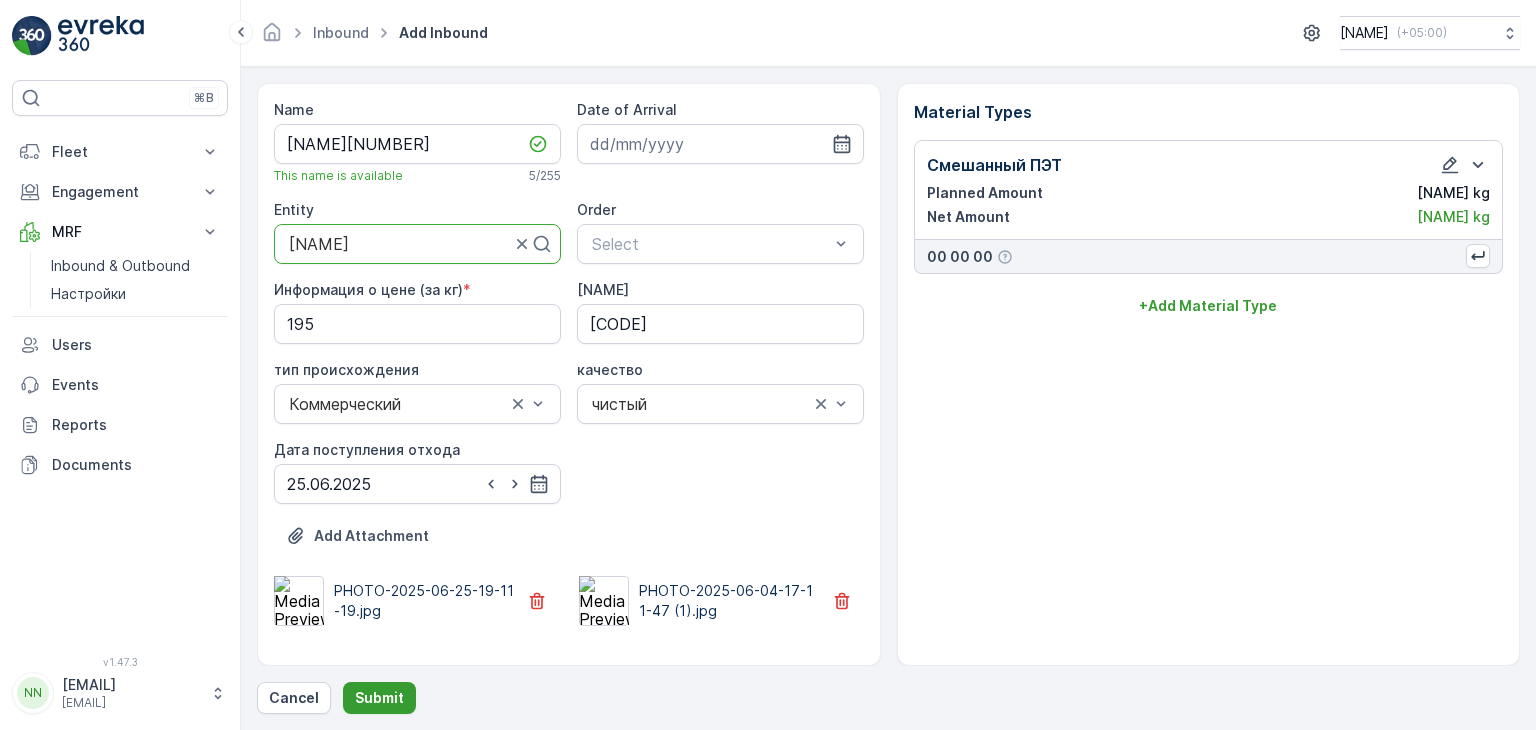 click on "Submit" at bounding box center [379, 698] 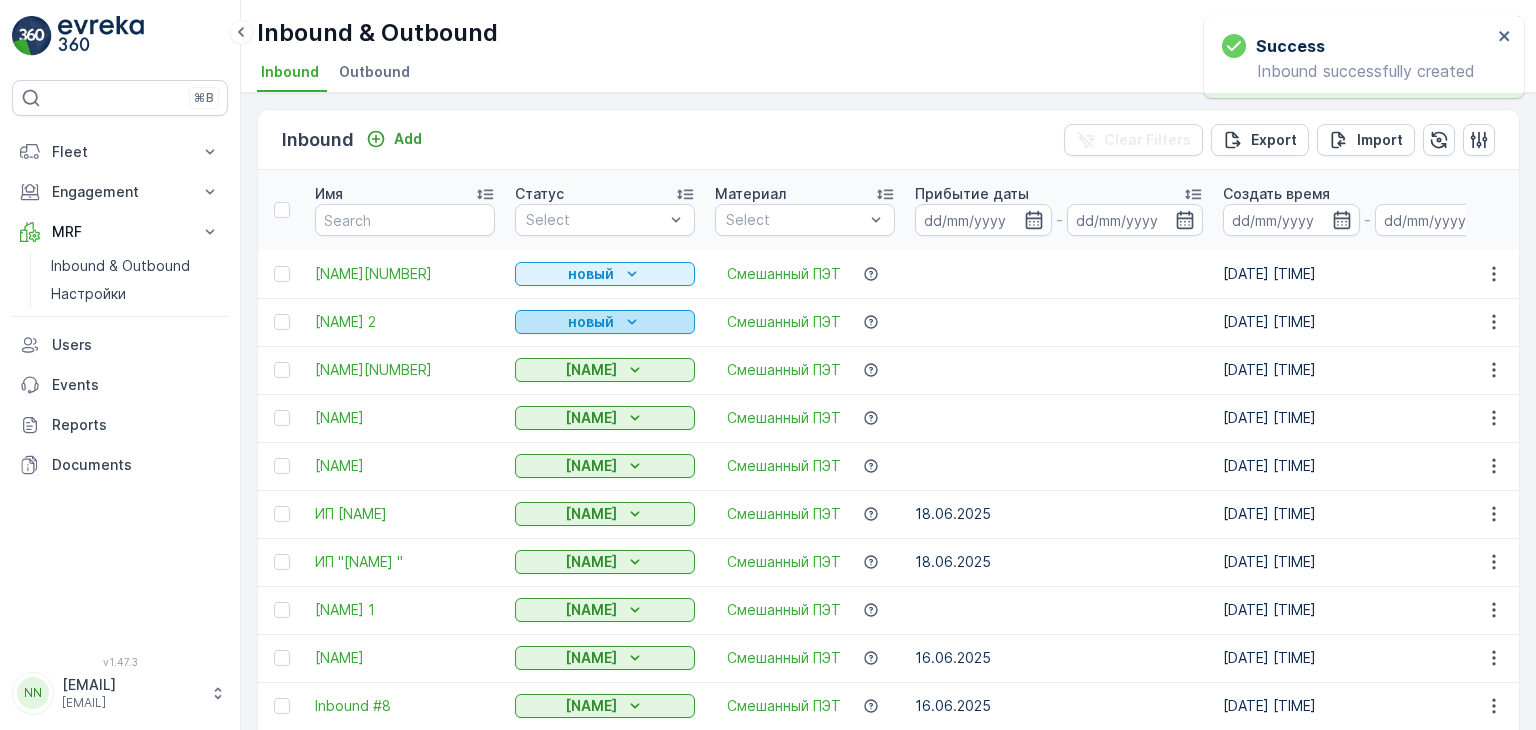 click on "новый" at bounding box center (605, 322) 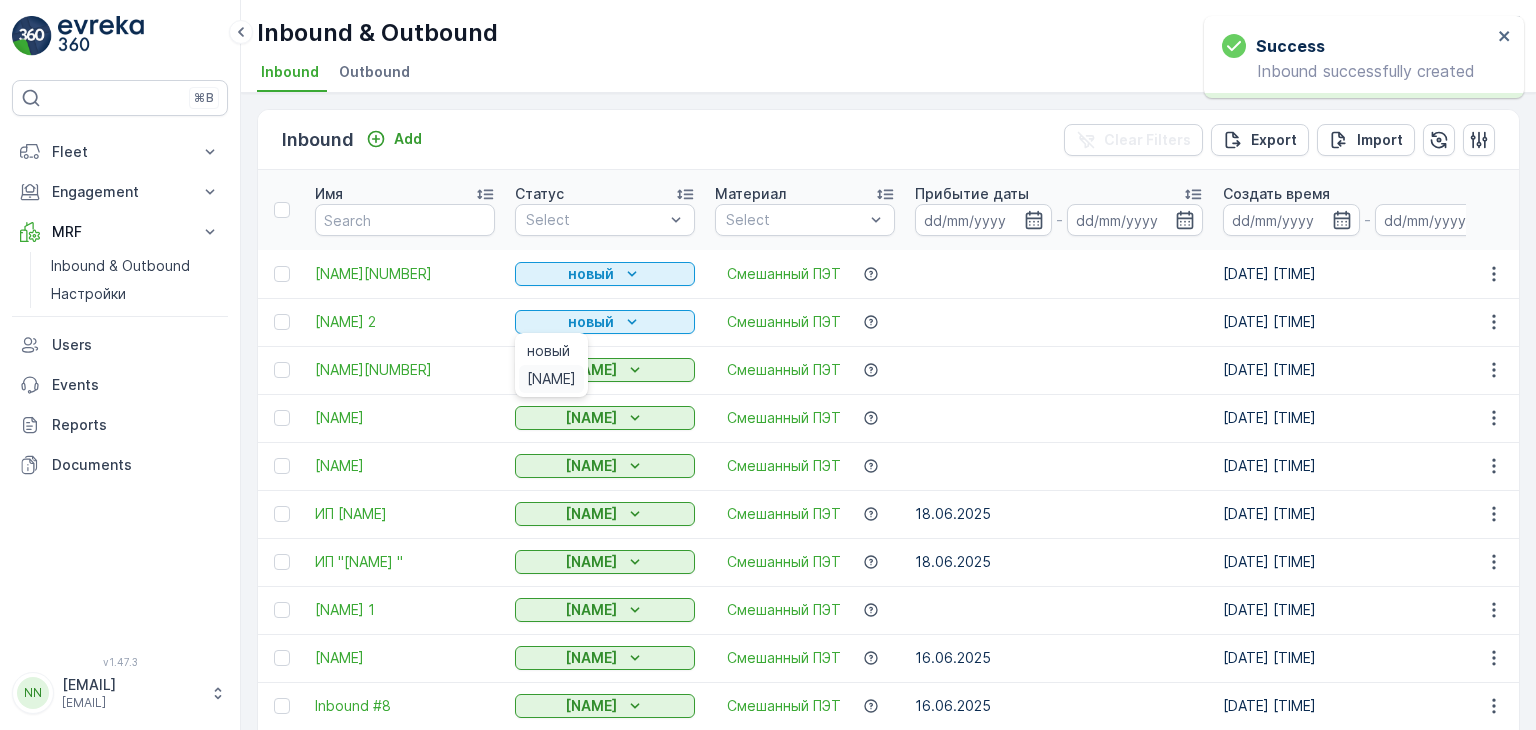click on "[NAME]" at bounding box center (551, 379) 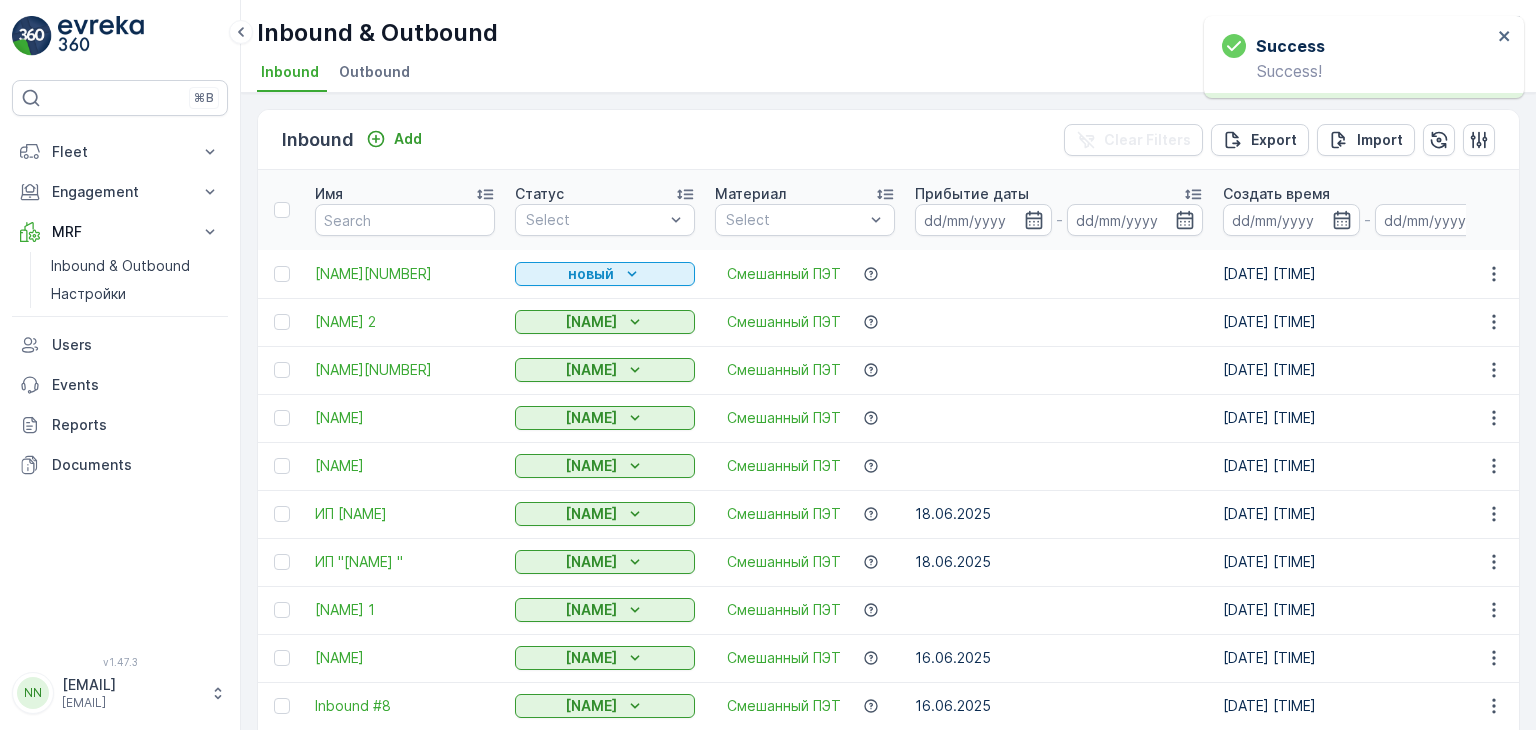 click on "новый" at bounding box center [591, 274] 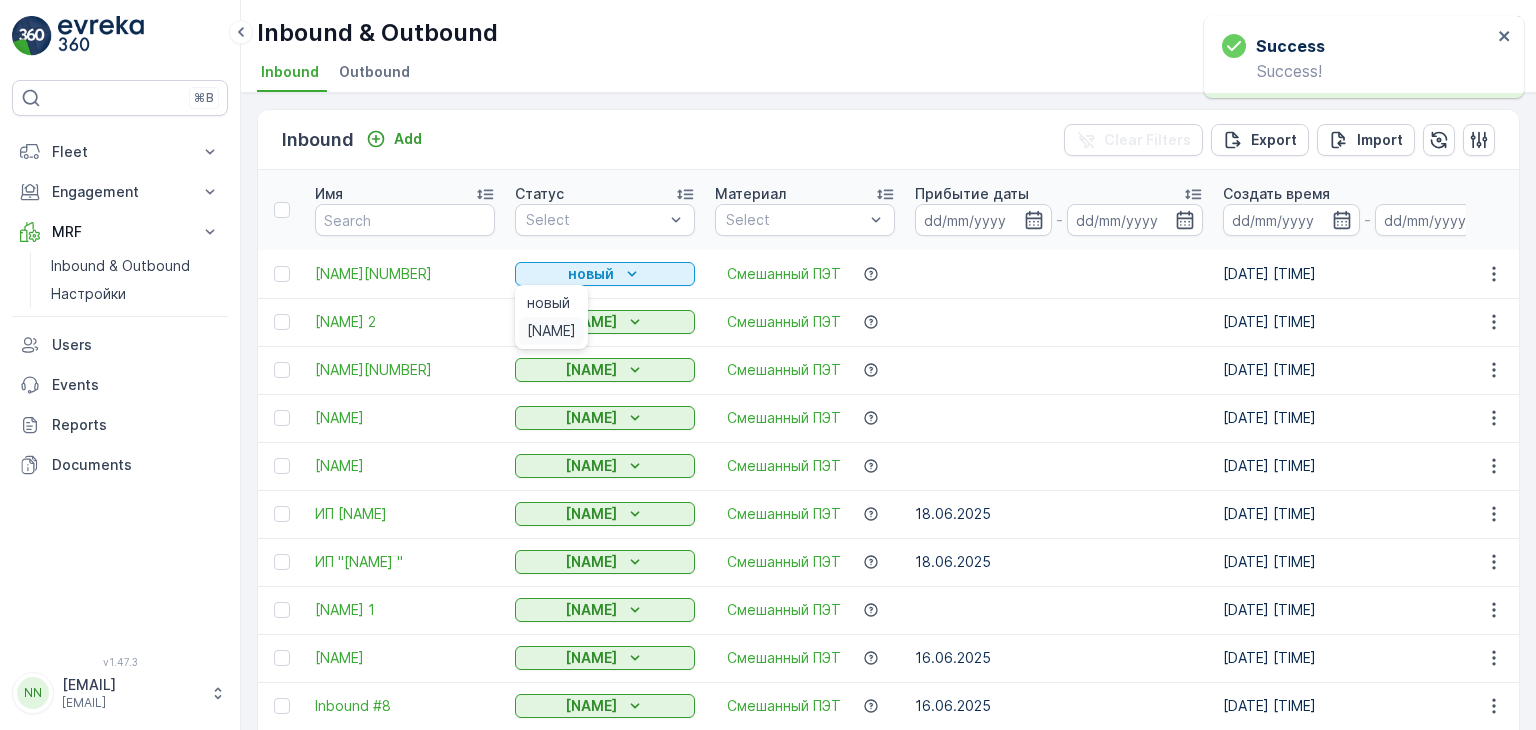 click on "[NAME]" at bounding box center [551, 331] 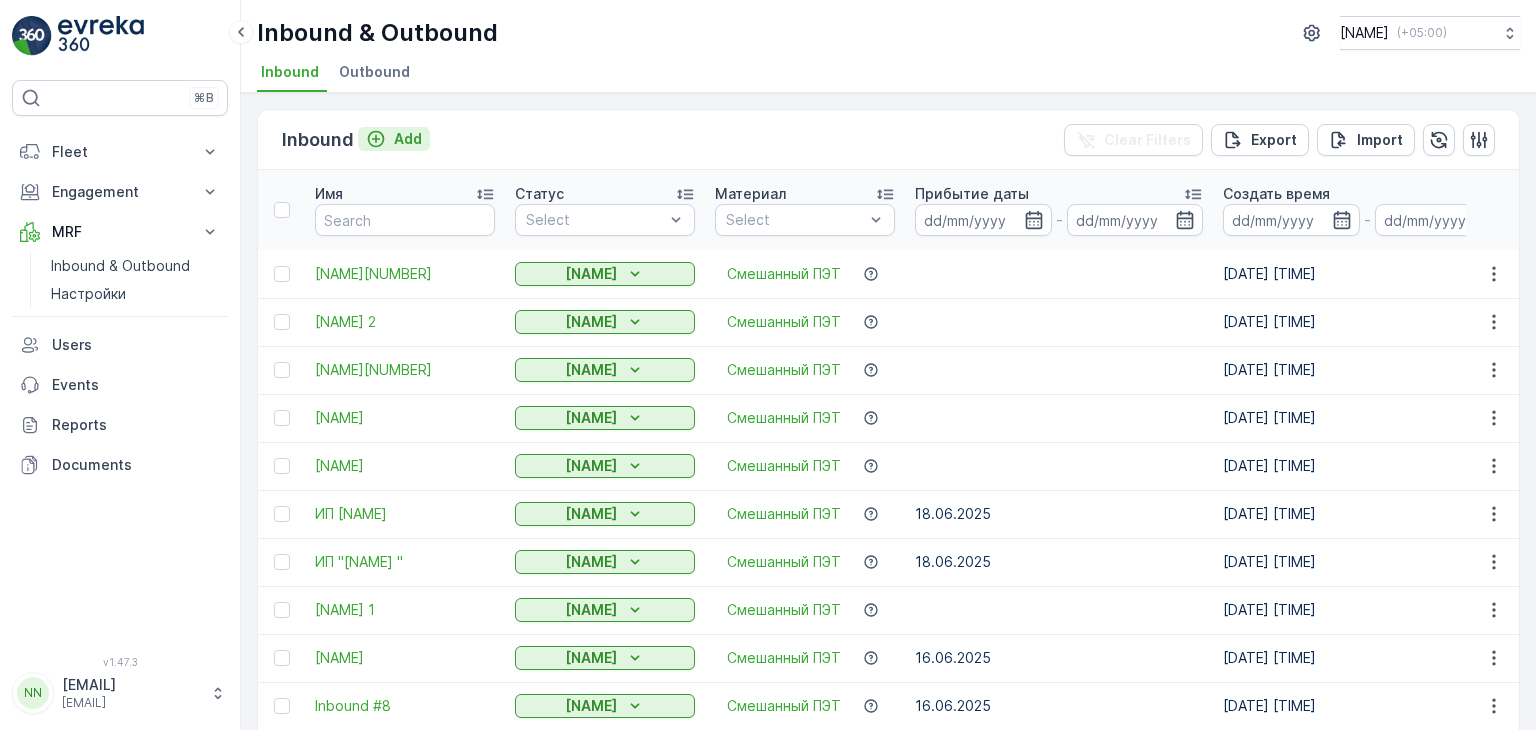 click 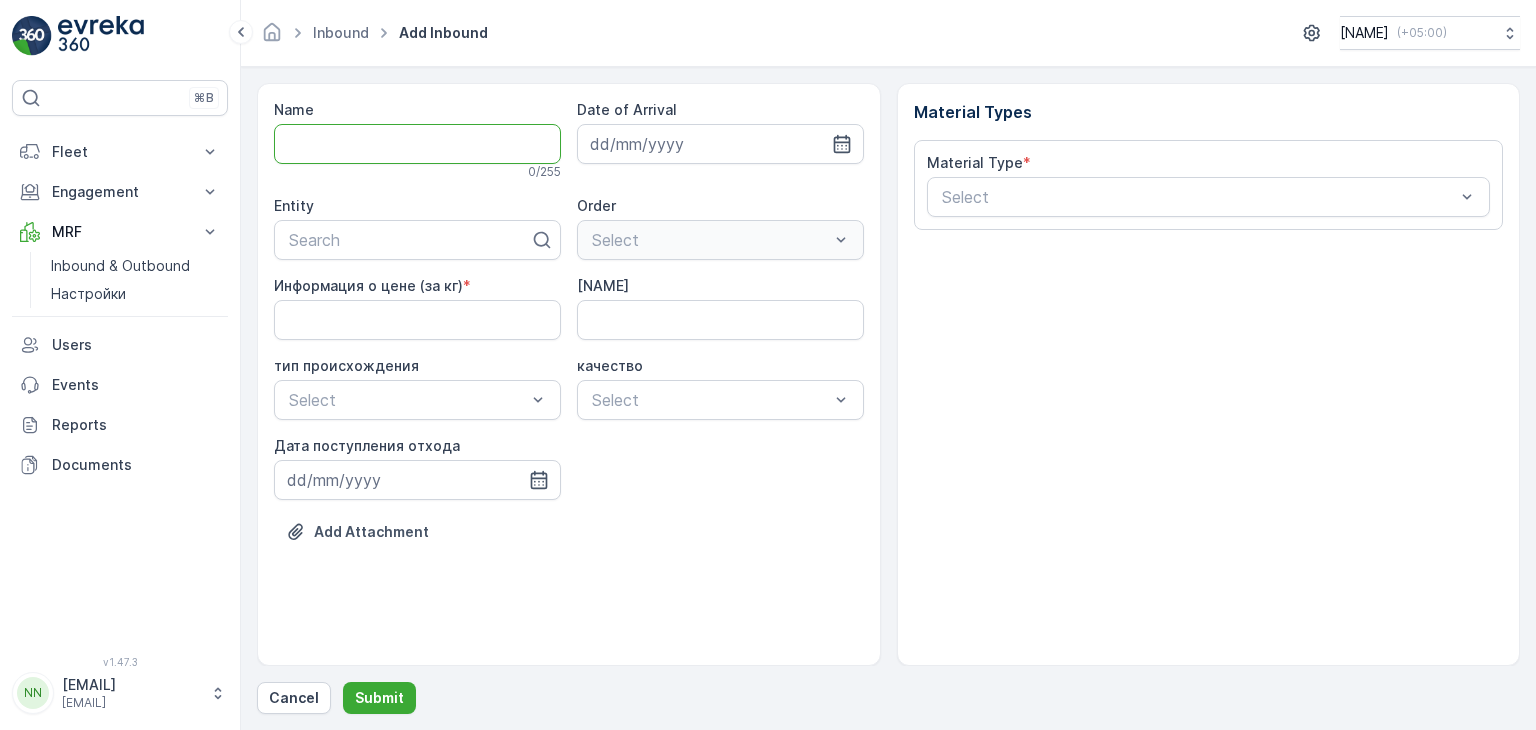 click on "Name" at bounding box center [417, 144] 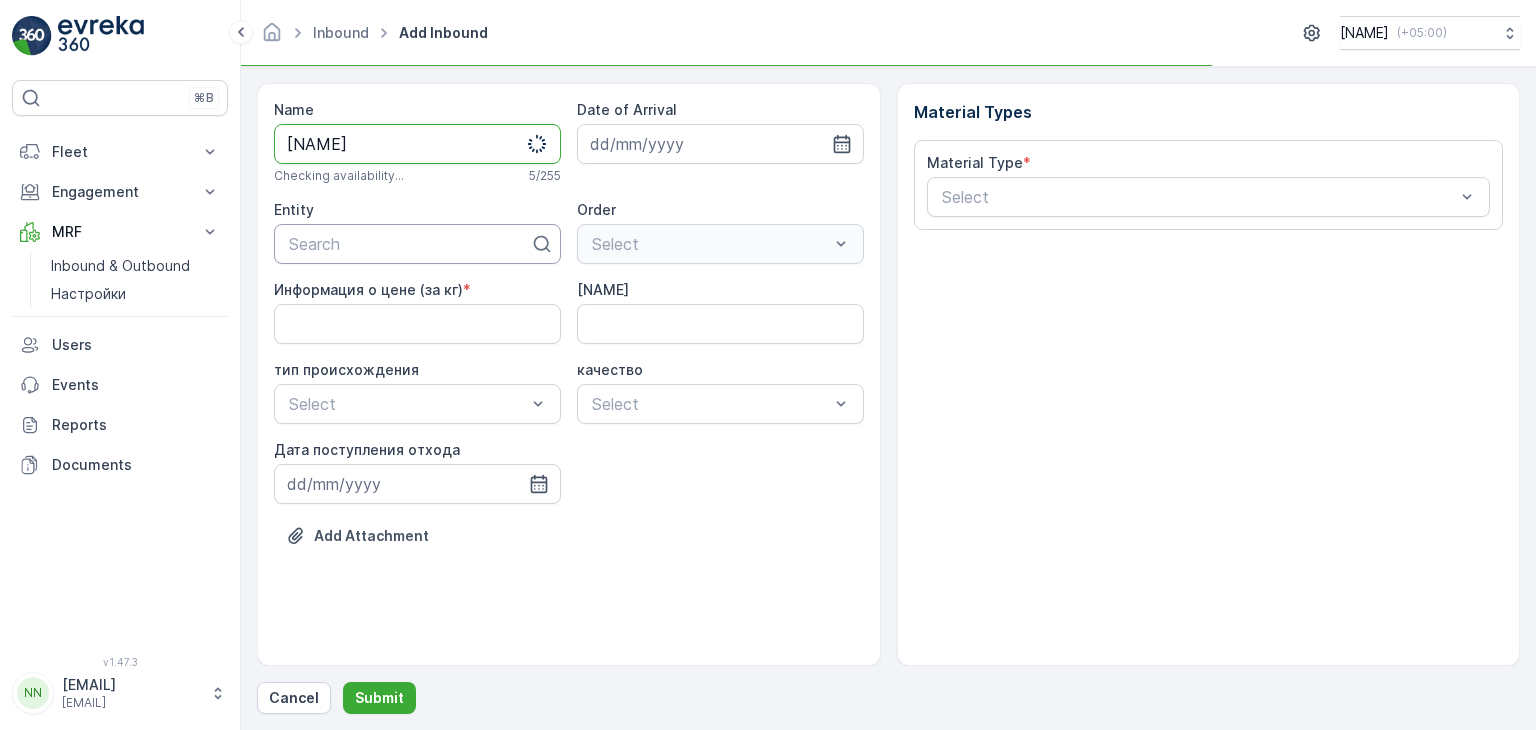 type on "[NAME]" 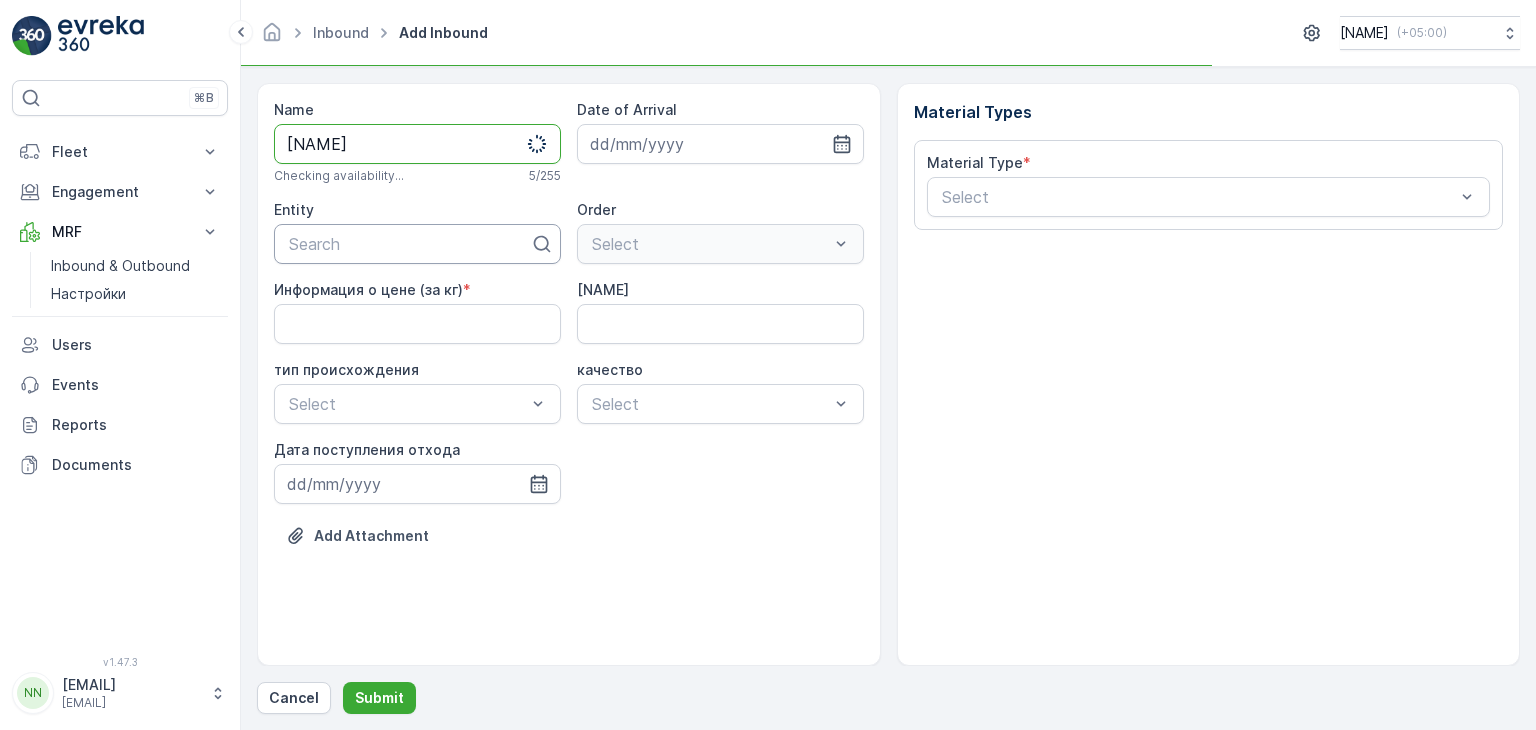 click at bounding box center [409, 244] 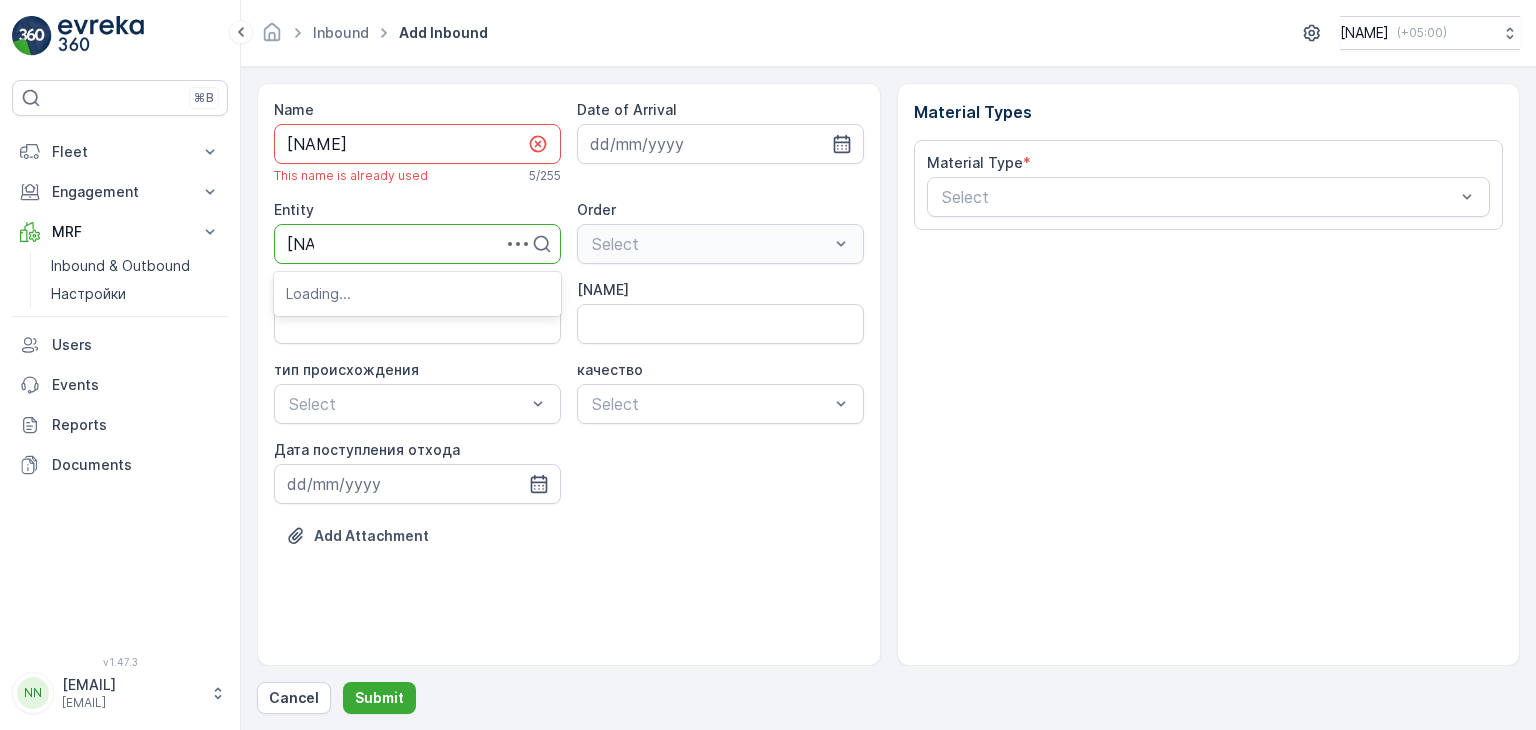 type on "[NAME]" 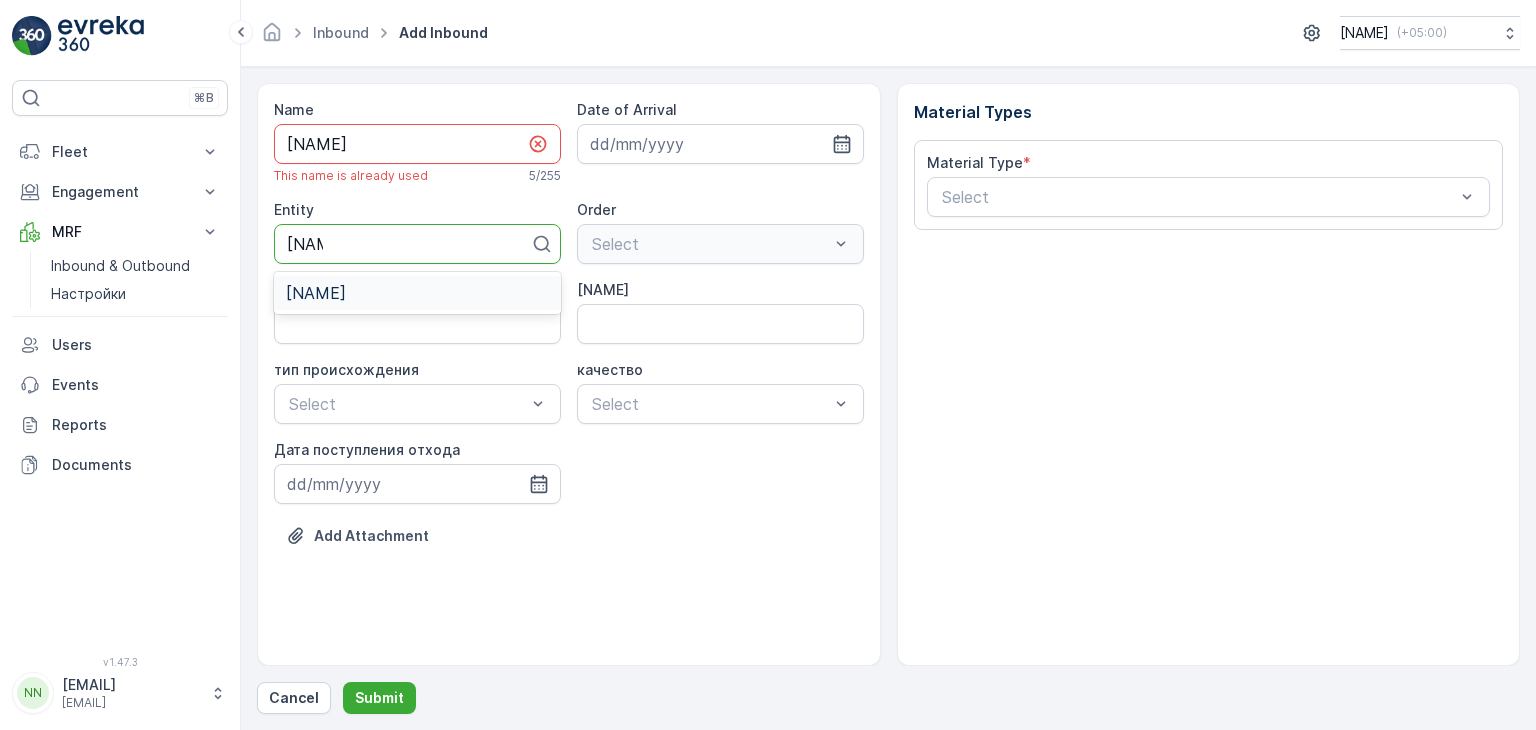 click on "[NAME]" at bounding box center (316, 293) 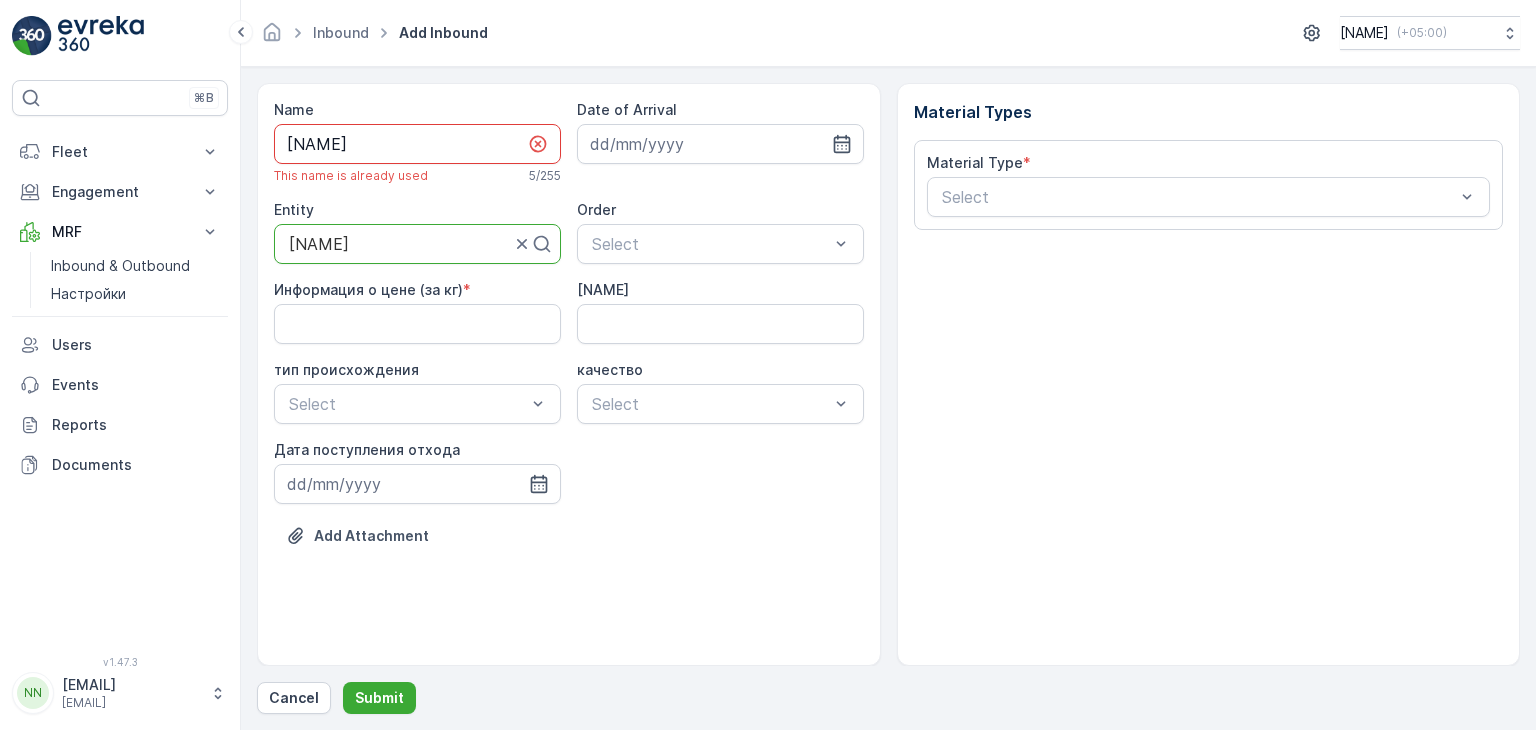 drag, startPoint x: 326, startPoint y: 144, endPoint x: 315, endPoint y: 147, distance: 11.401754 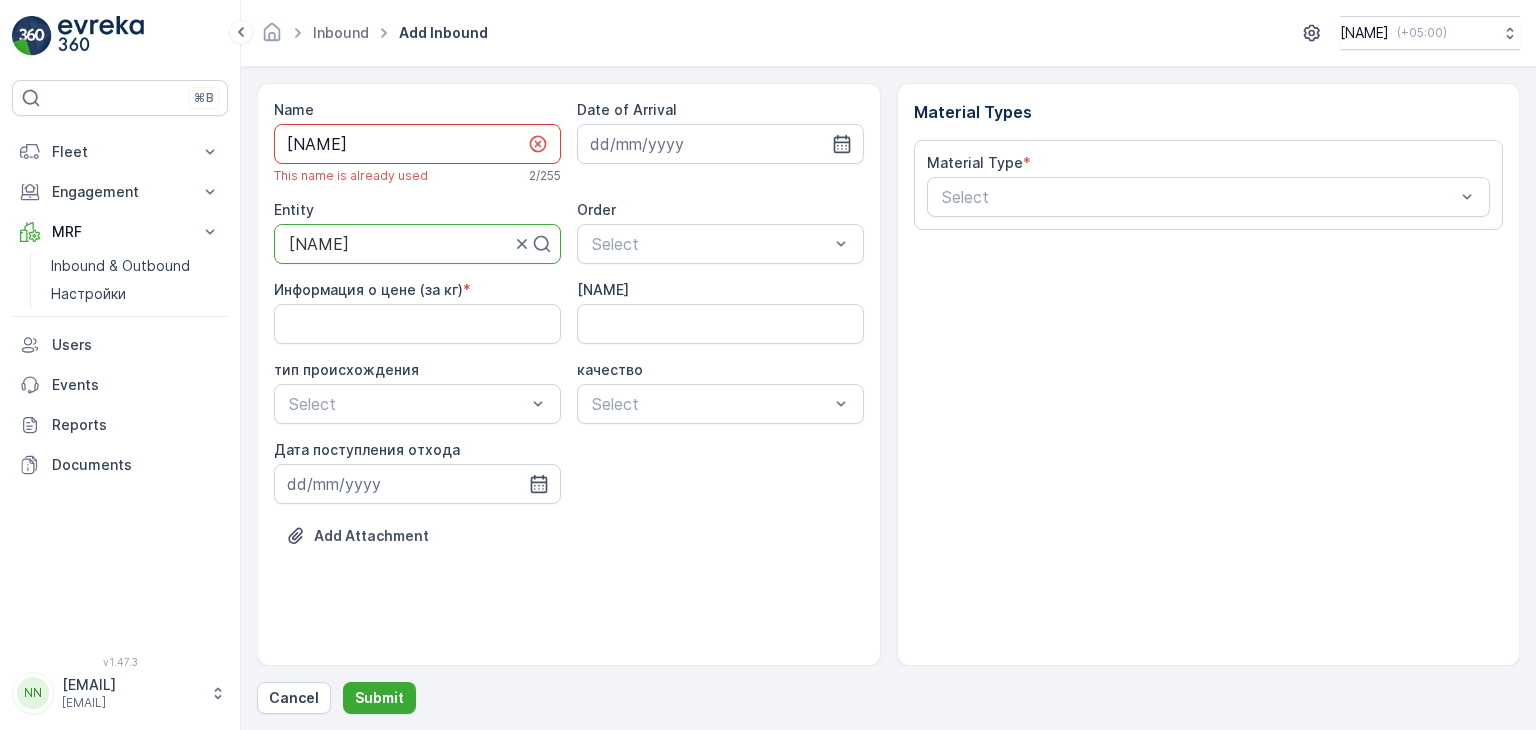 type on "E" 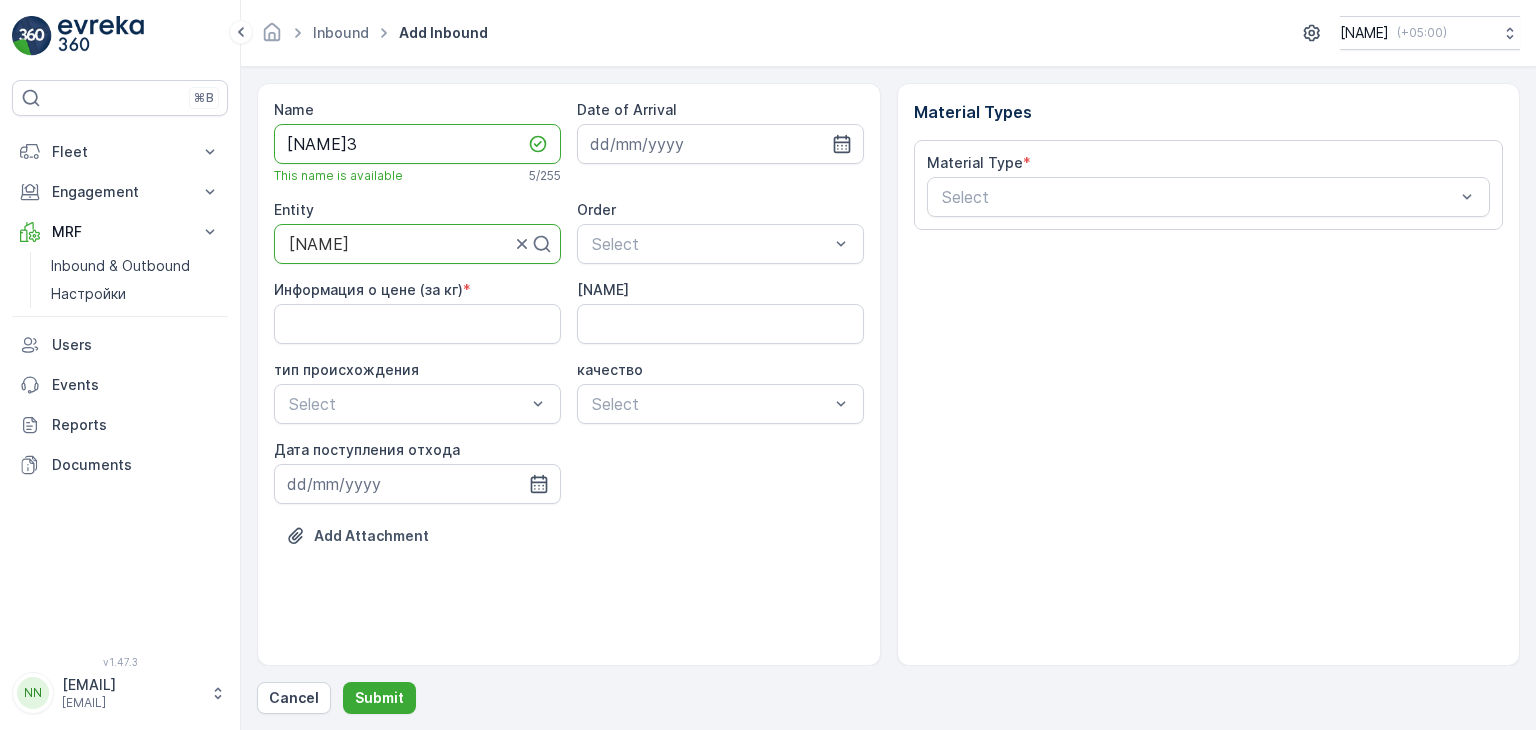 click on "[NAME]3" at bounding box center (417, 144) 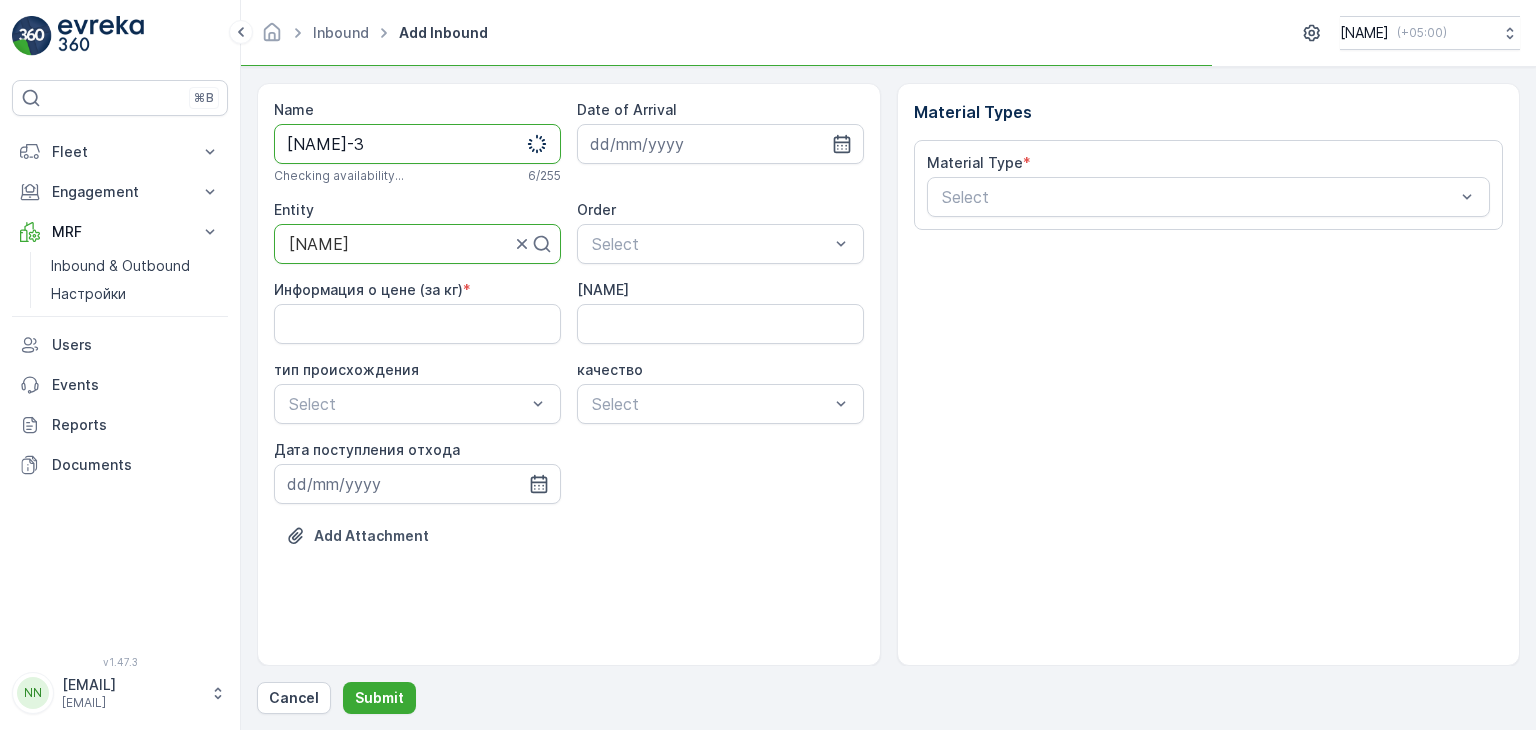 click on "[NAME]-3" at bounding box center (417, 144) 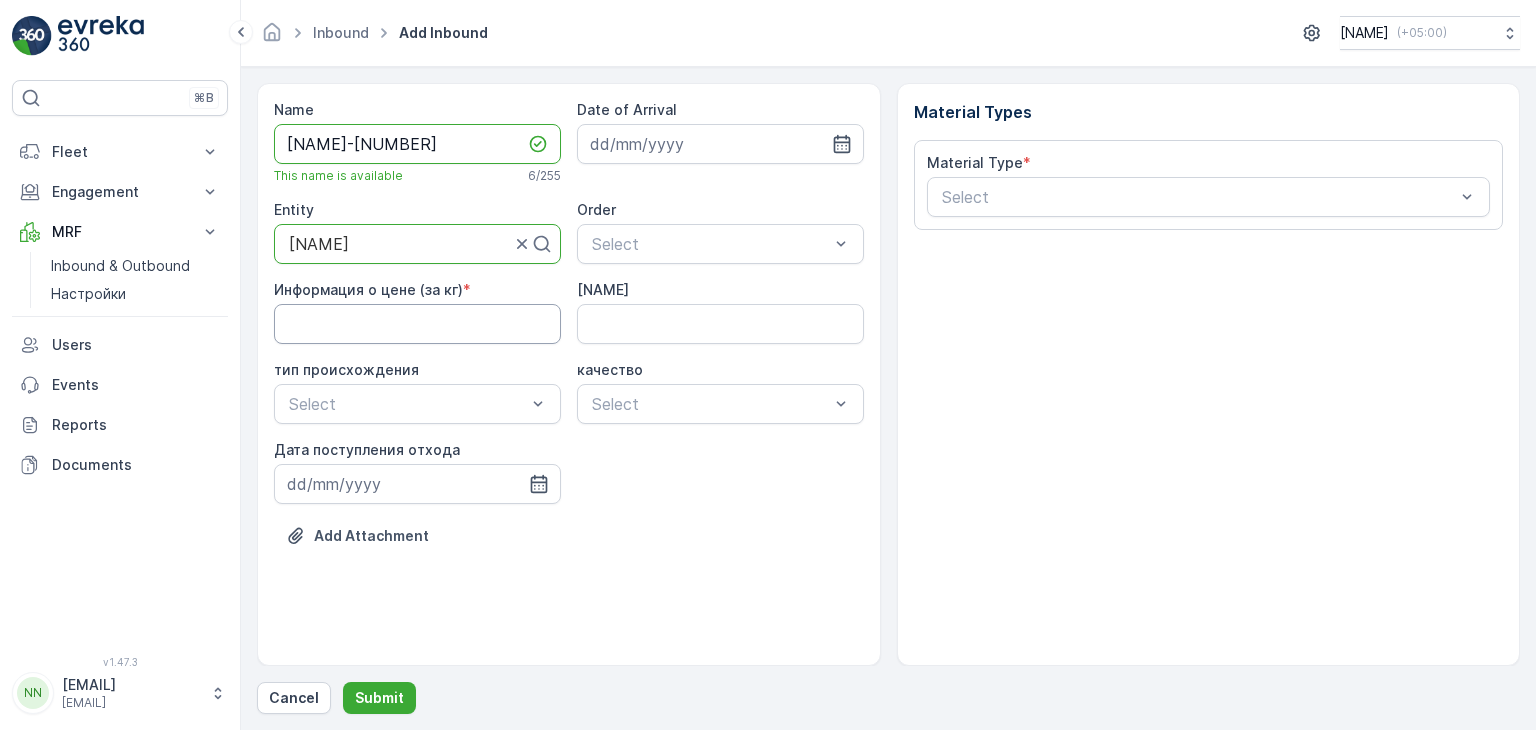 type on "[NAME]-[NUMBER]" 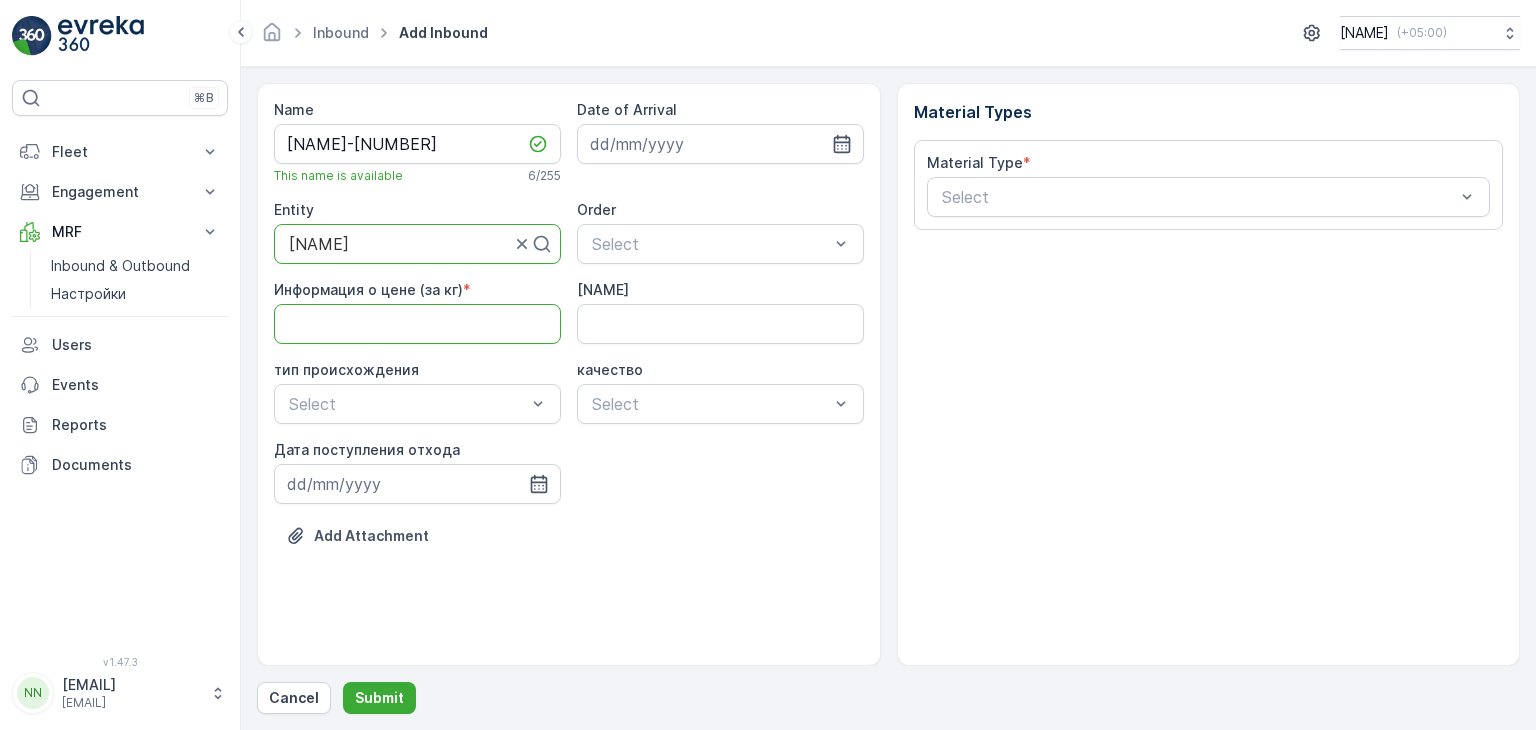 type on "195" 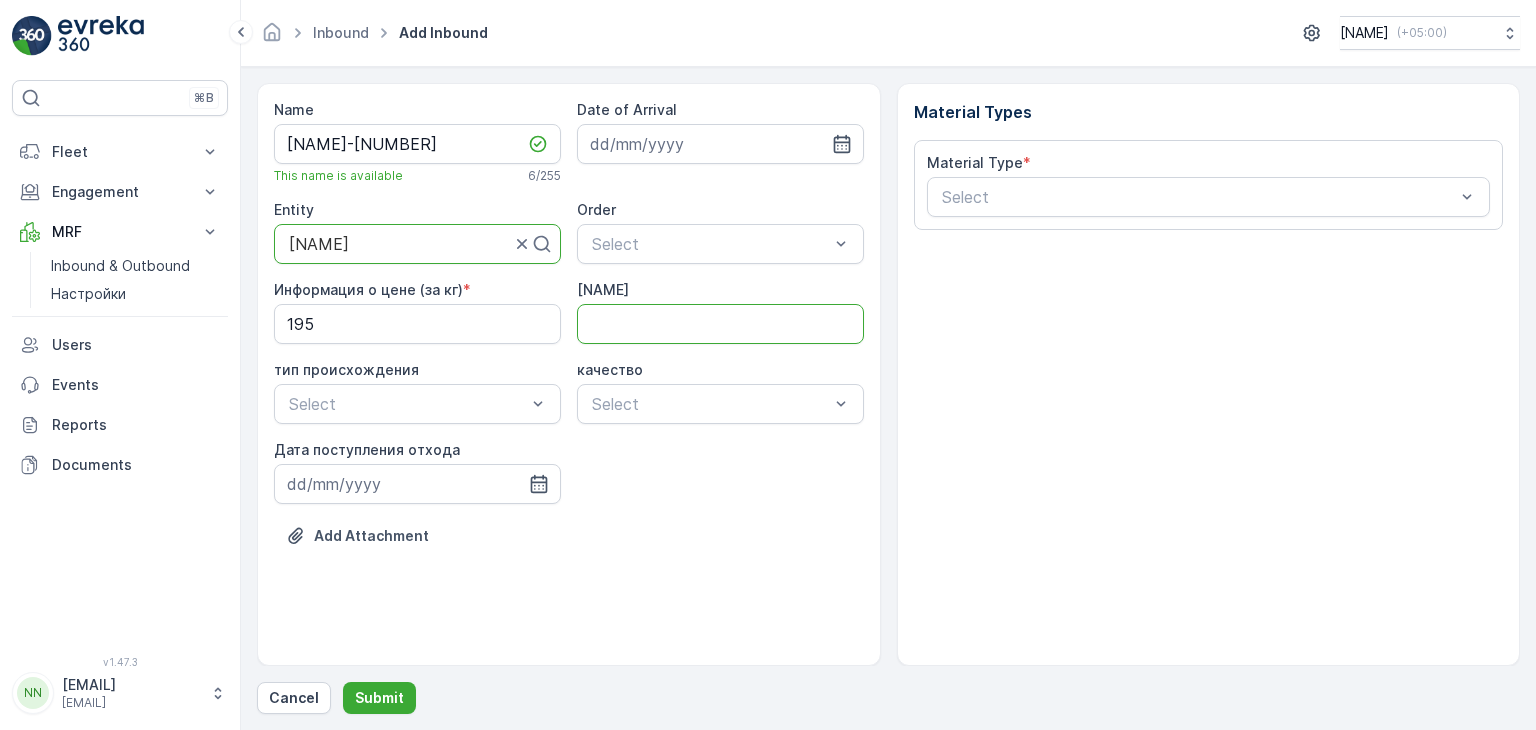 click on "[NAME]" at bounding box center [720, 324] 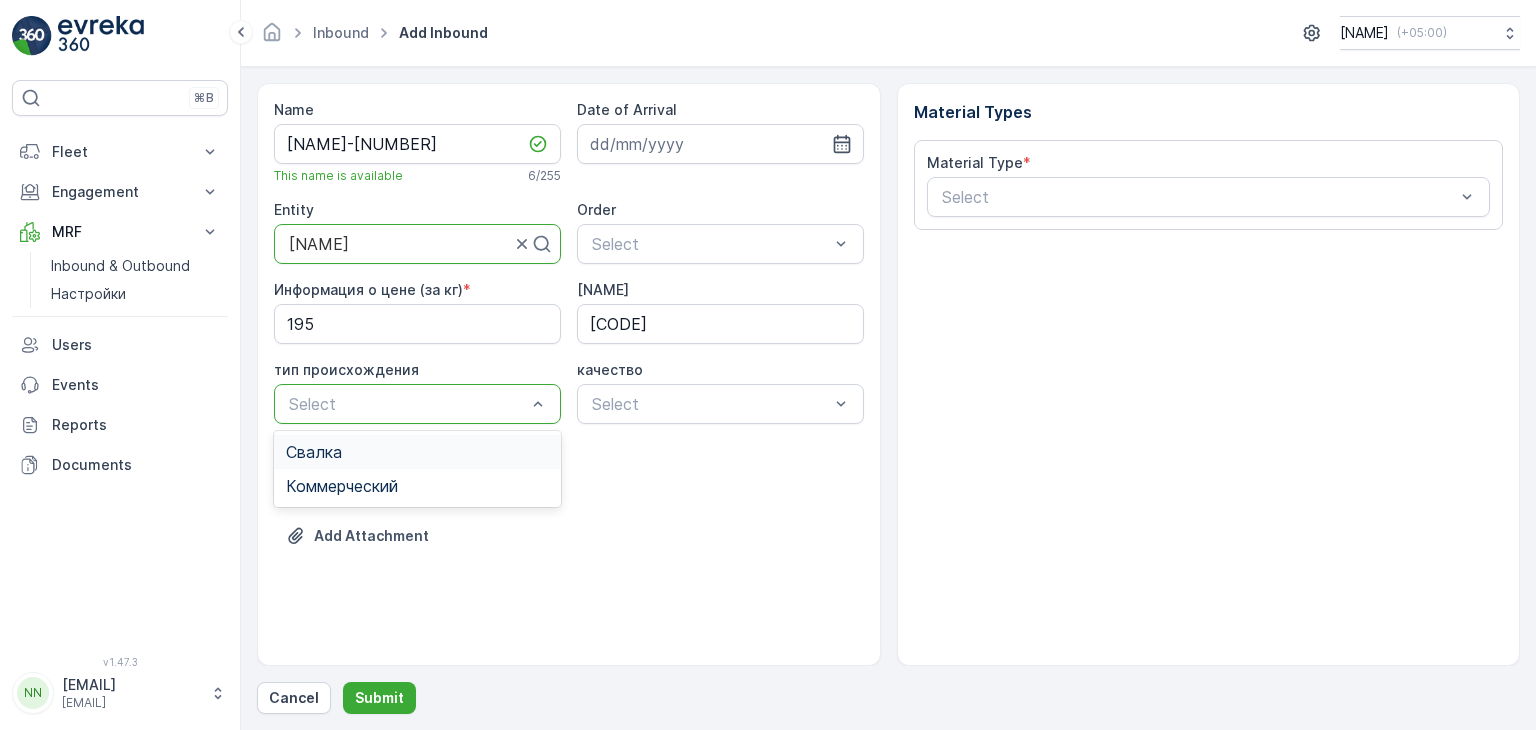 click at bounding box center [407, 404] 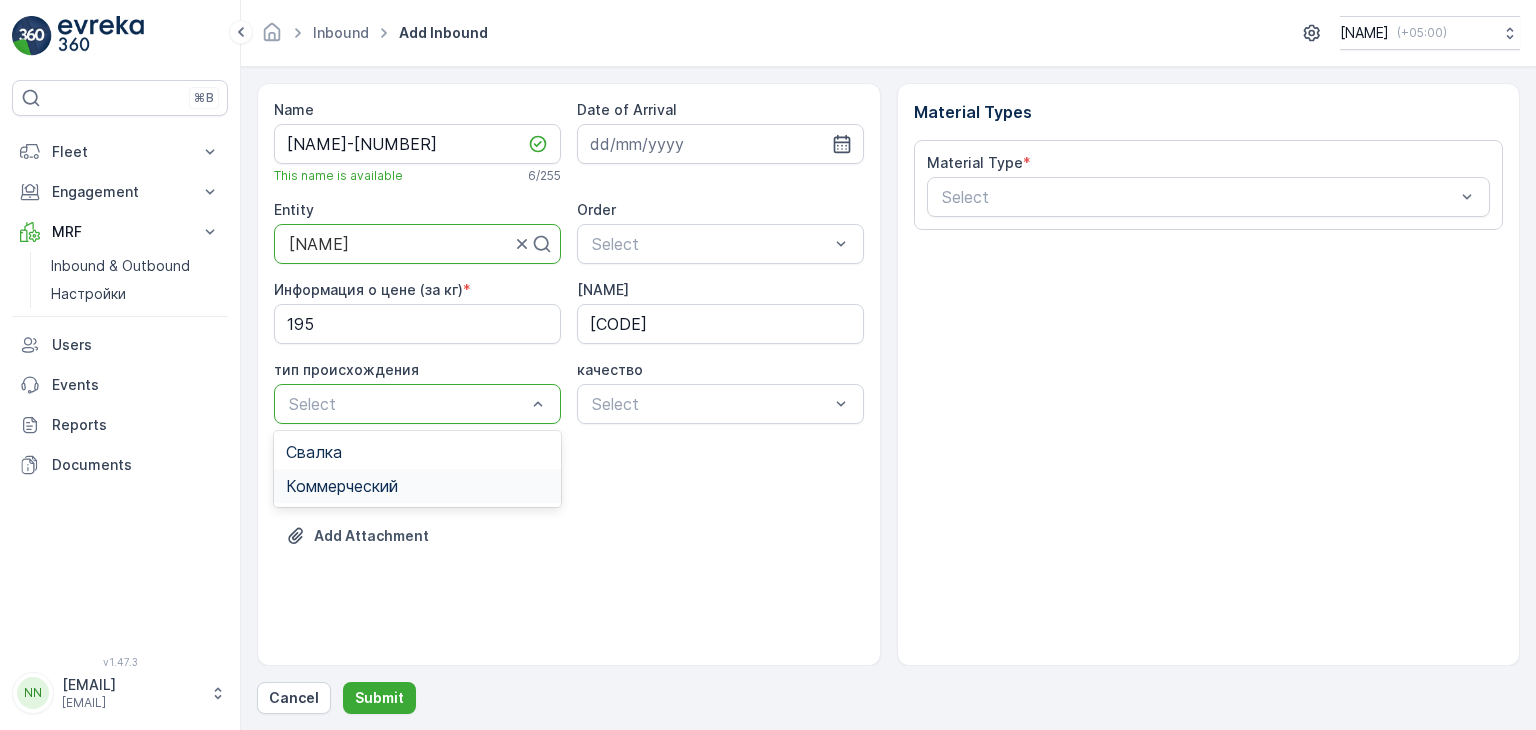 click on "Коммерческий" at bounding box center (417, 486) 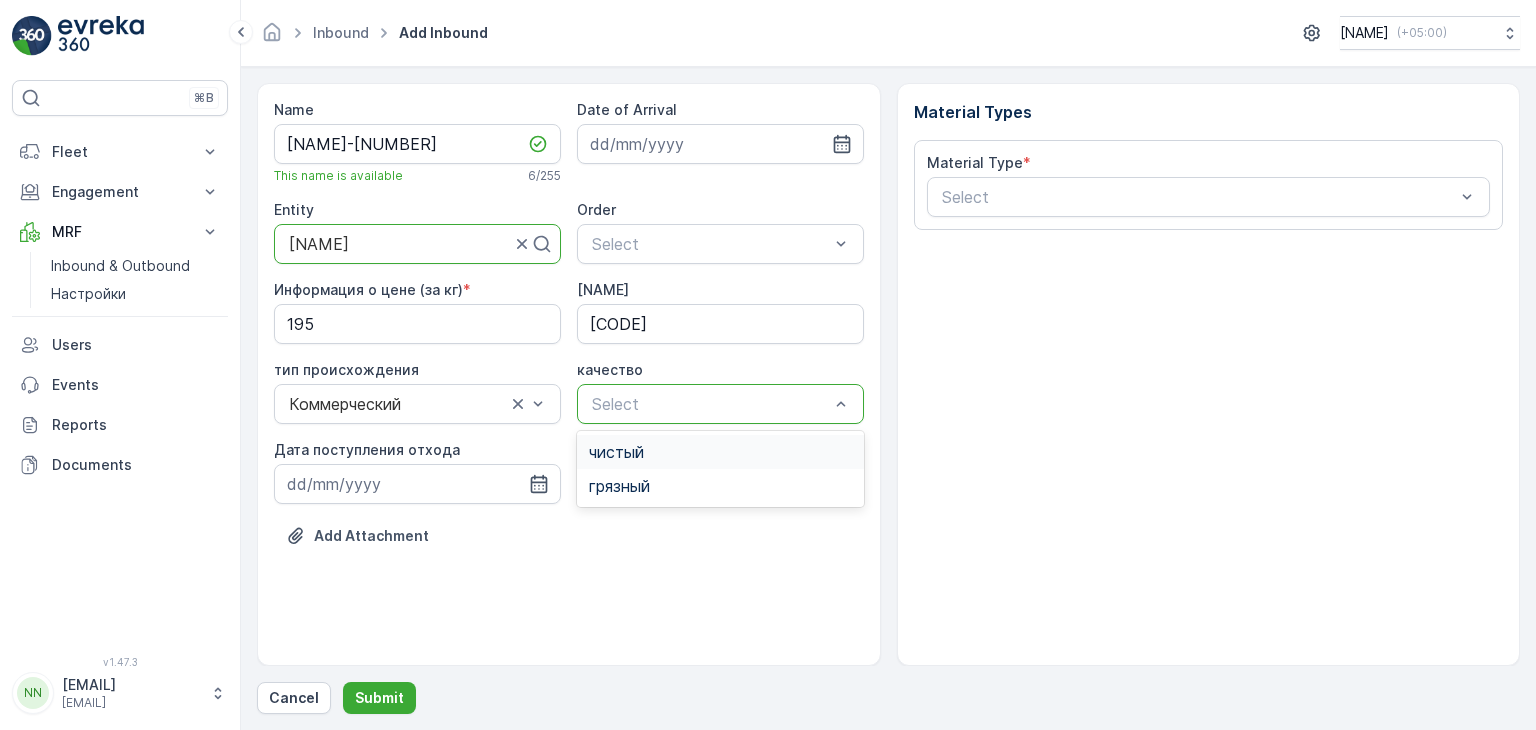 click on "чистый" at bounding box center [616, 452] 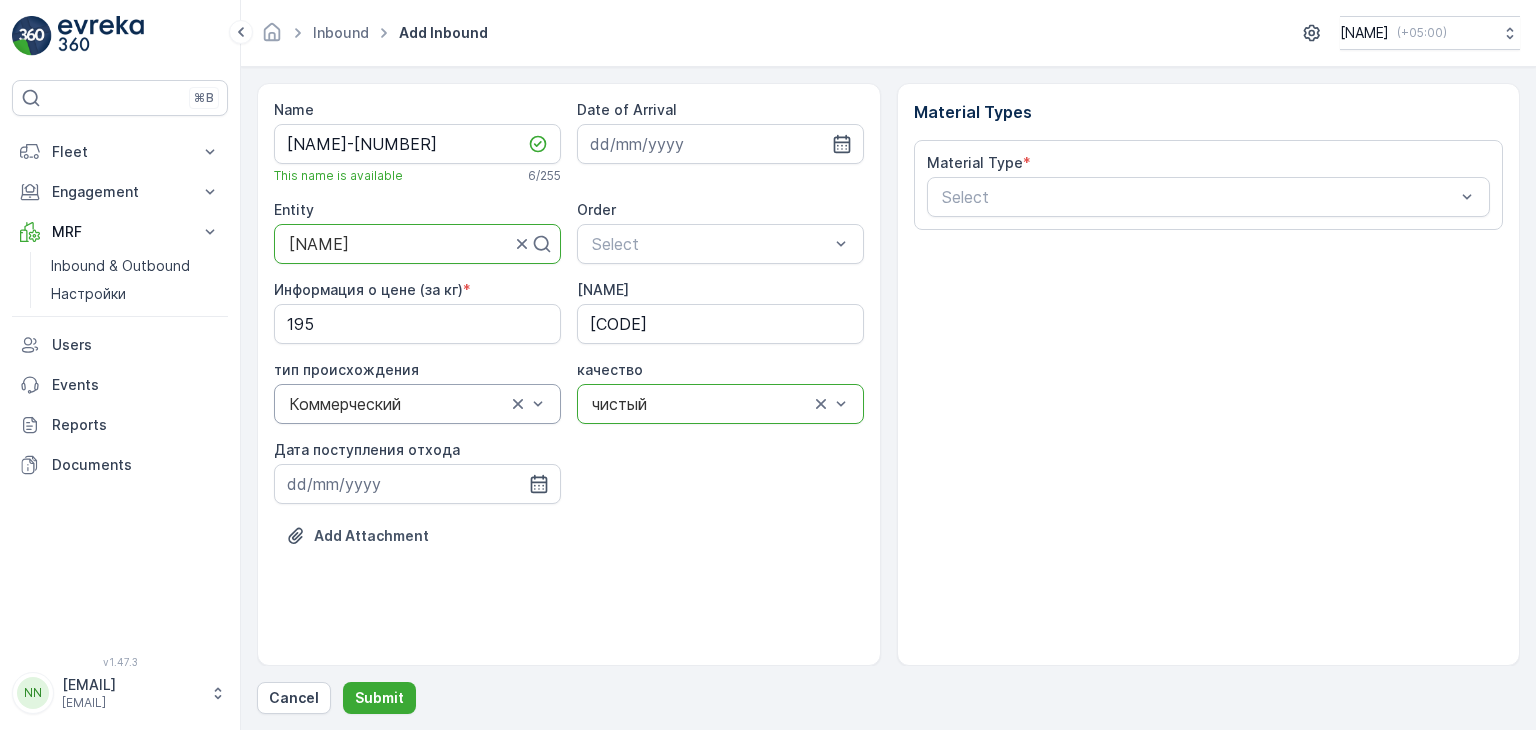 click at bounding box center [397, 404] 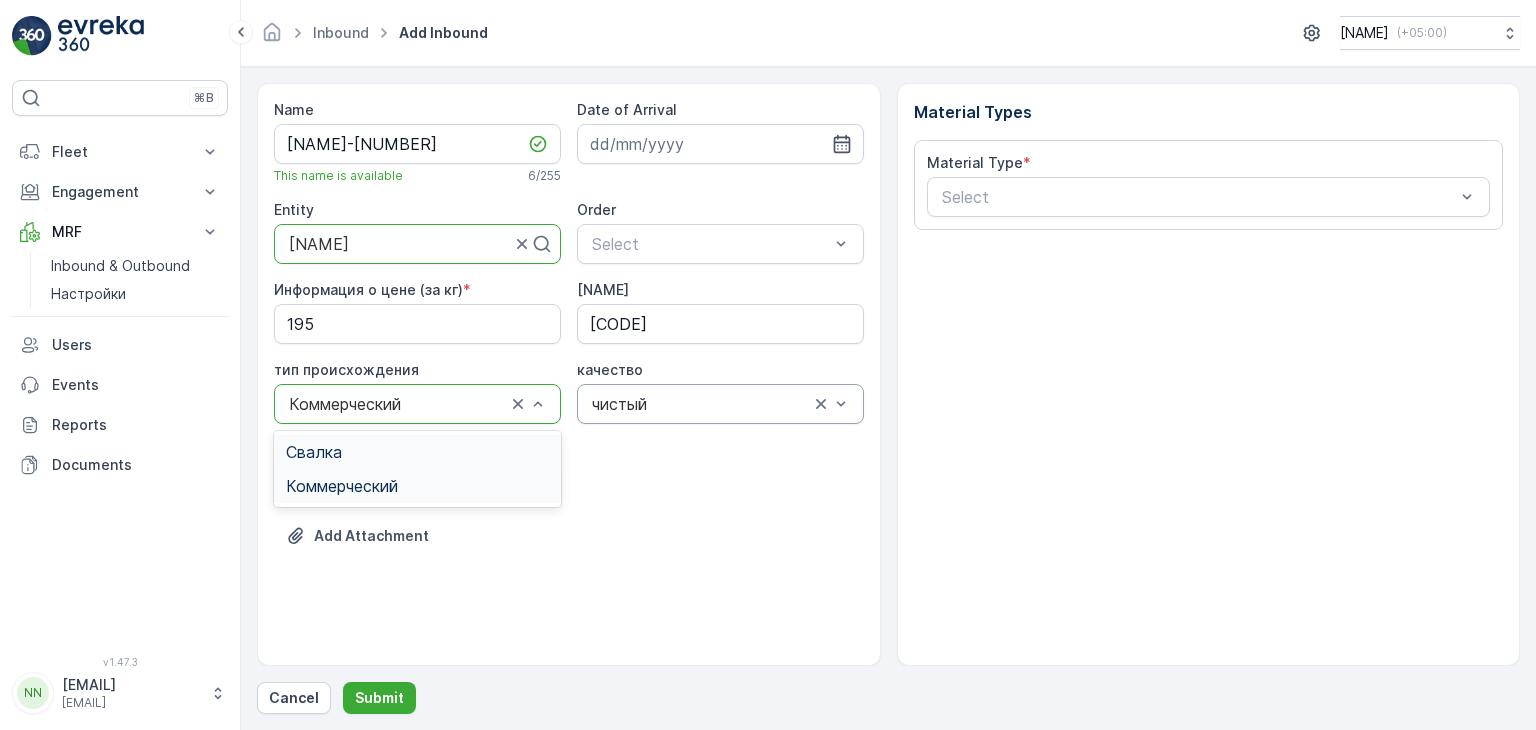 click at bounding box center [397, 404] 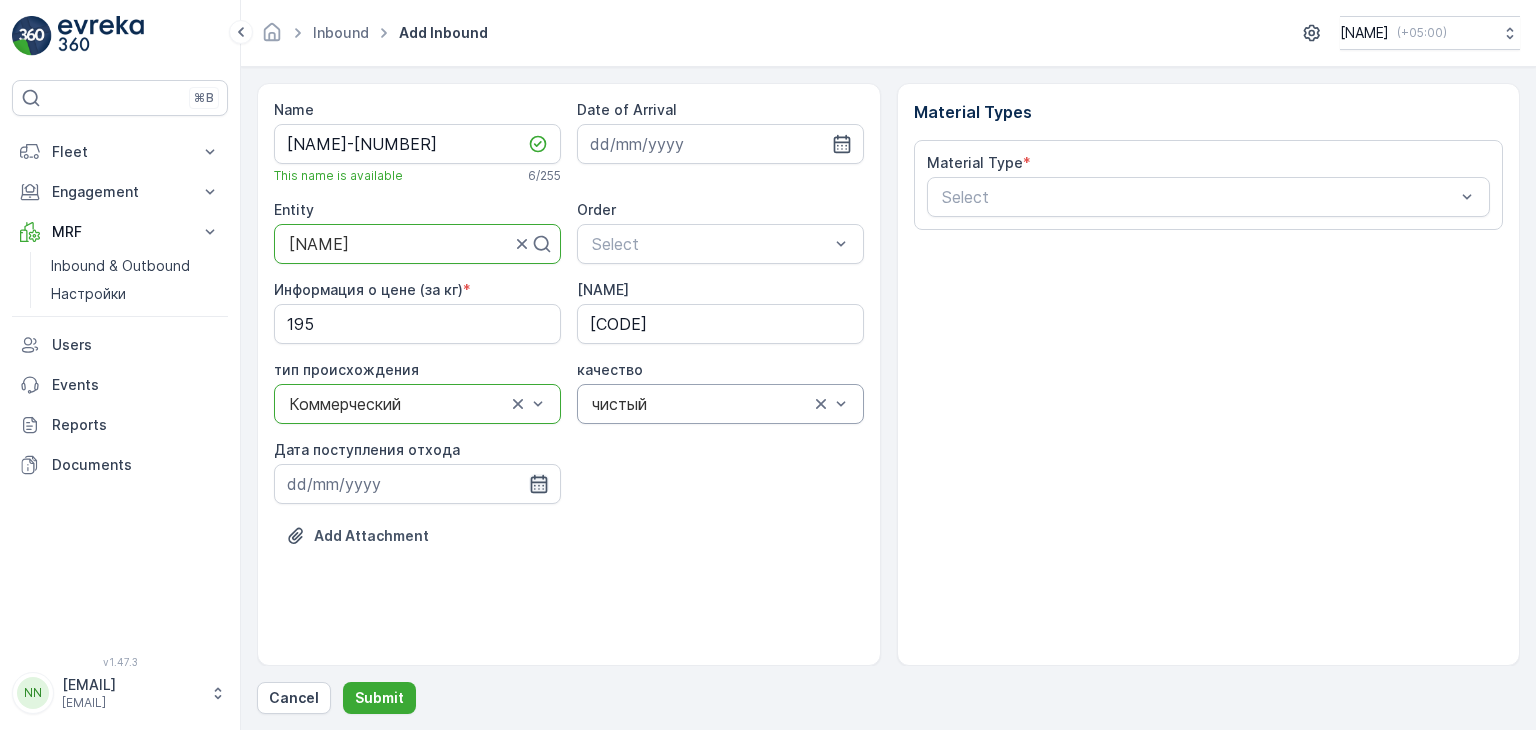 click 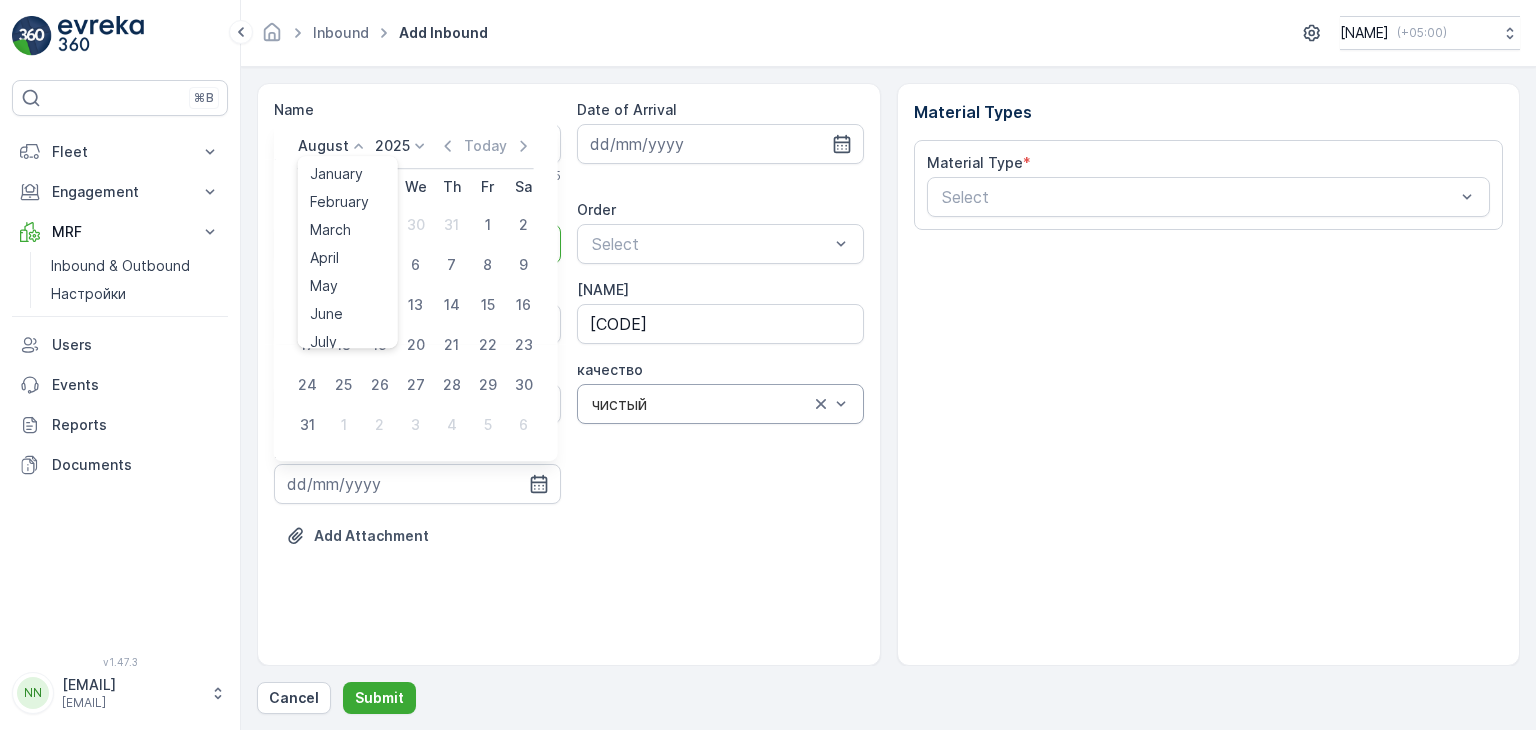 click 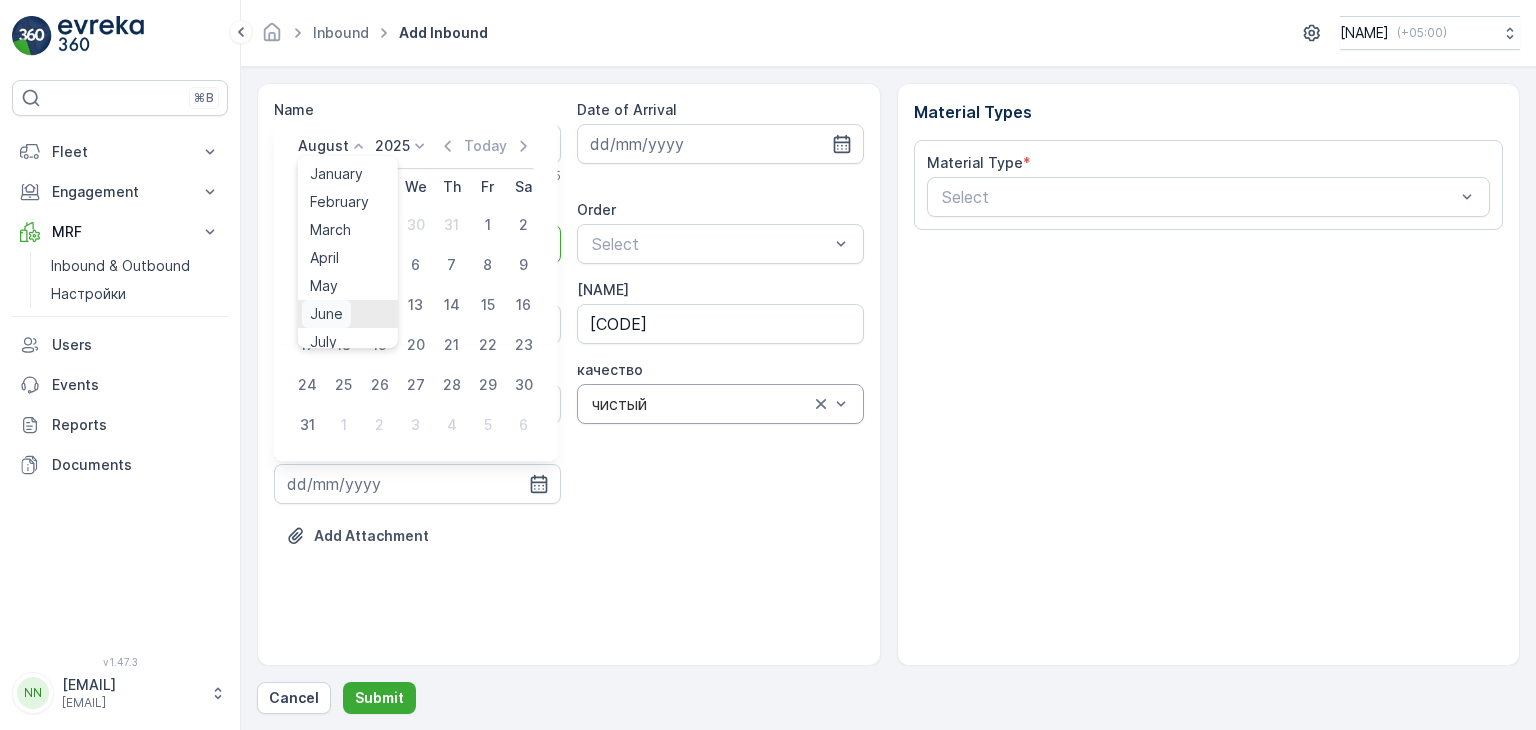 click on "June" at bounding box center [326, 314] 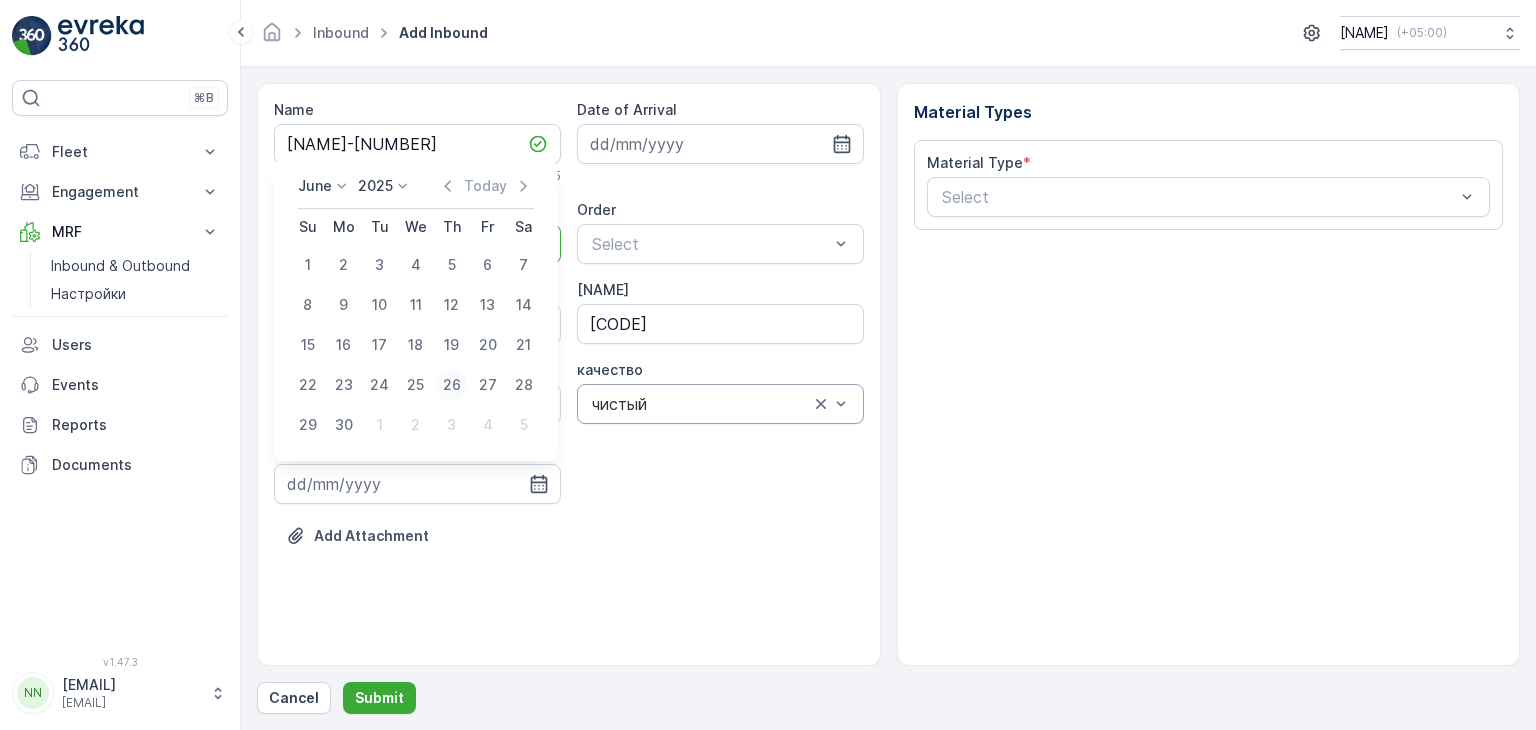 click on "26" at bounding box center (452, 385) 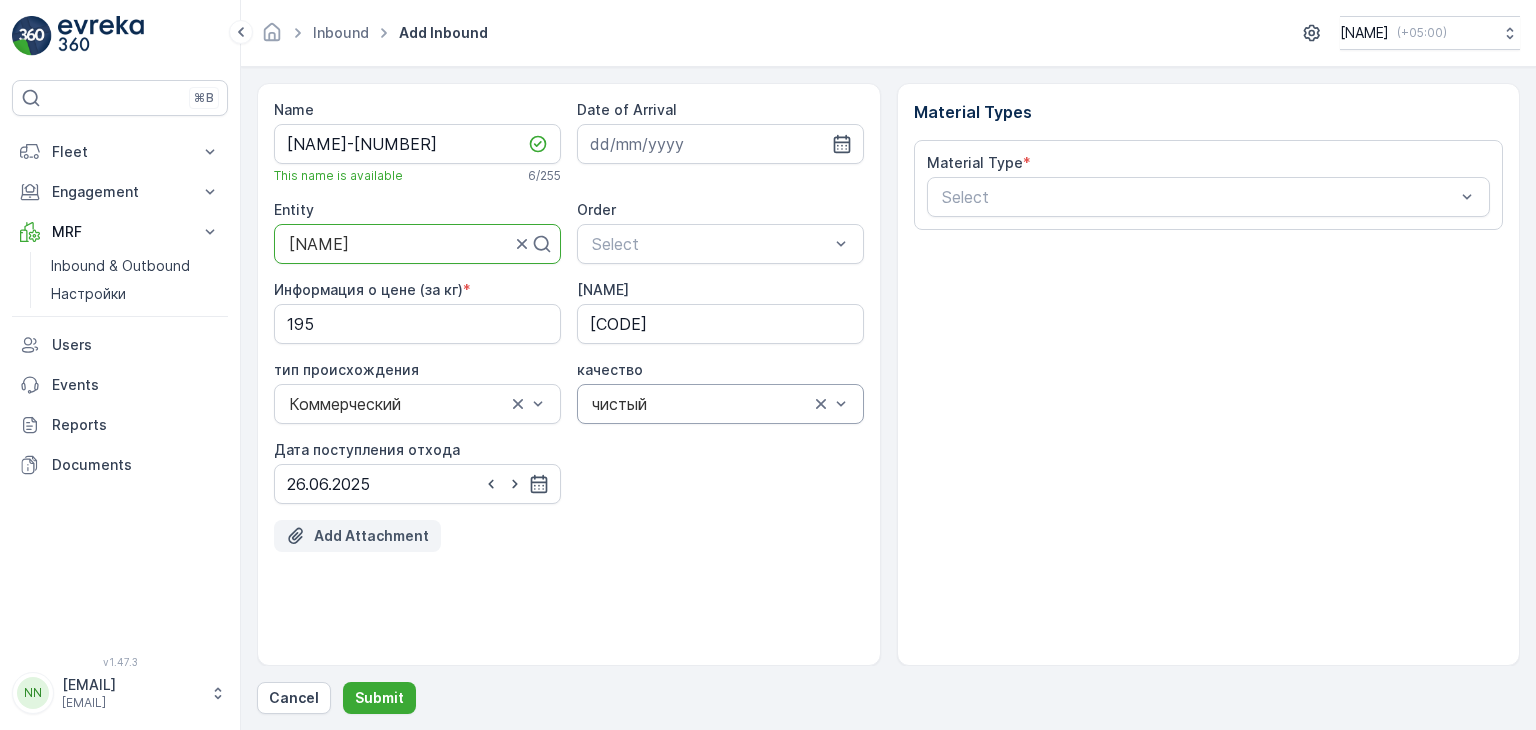 click on "Add Attachment" at bounding box center [371, 536] 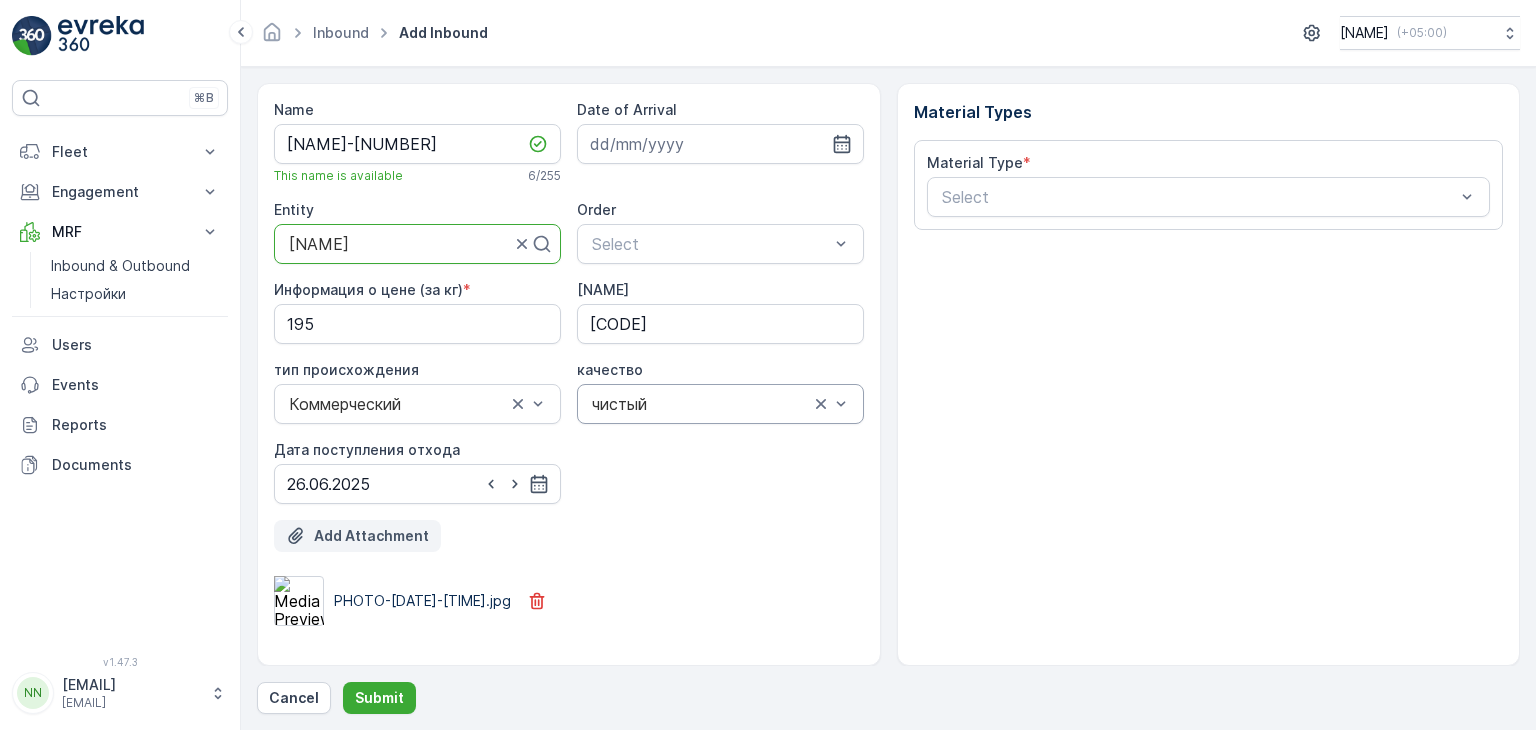 click on "Add Attachment" at bounding box center [371, 536] 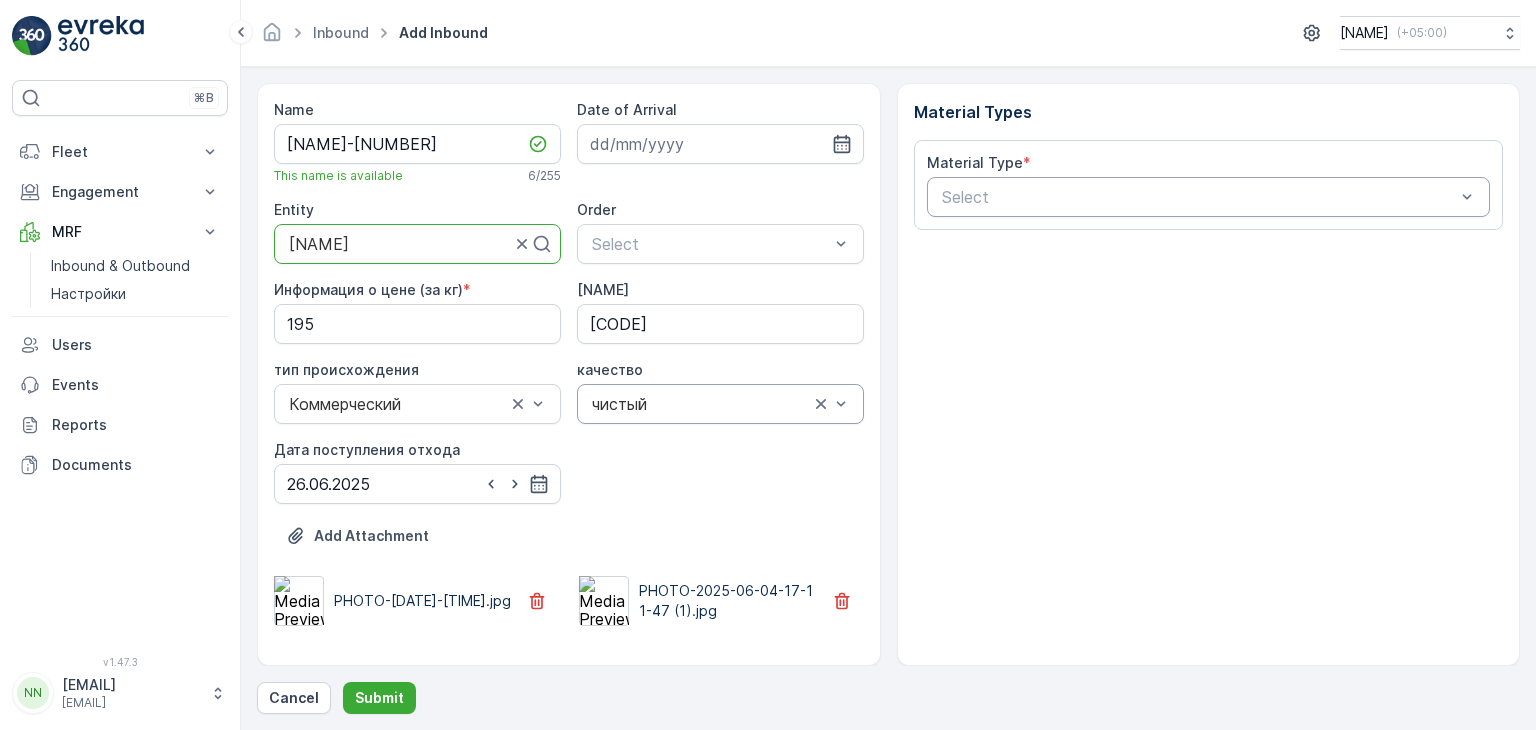 click at bounding box center (1199, 197) 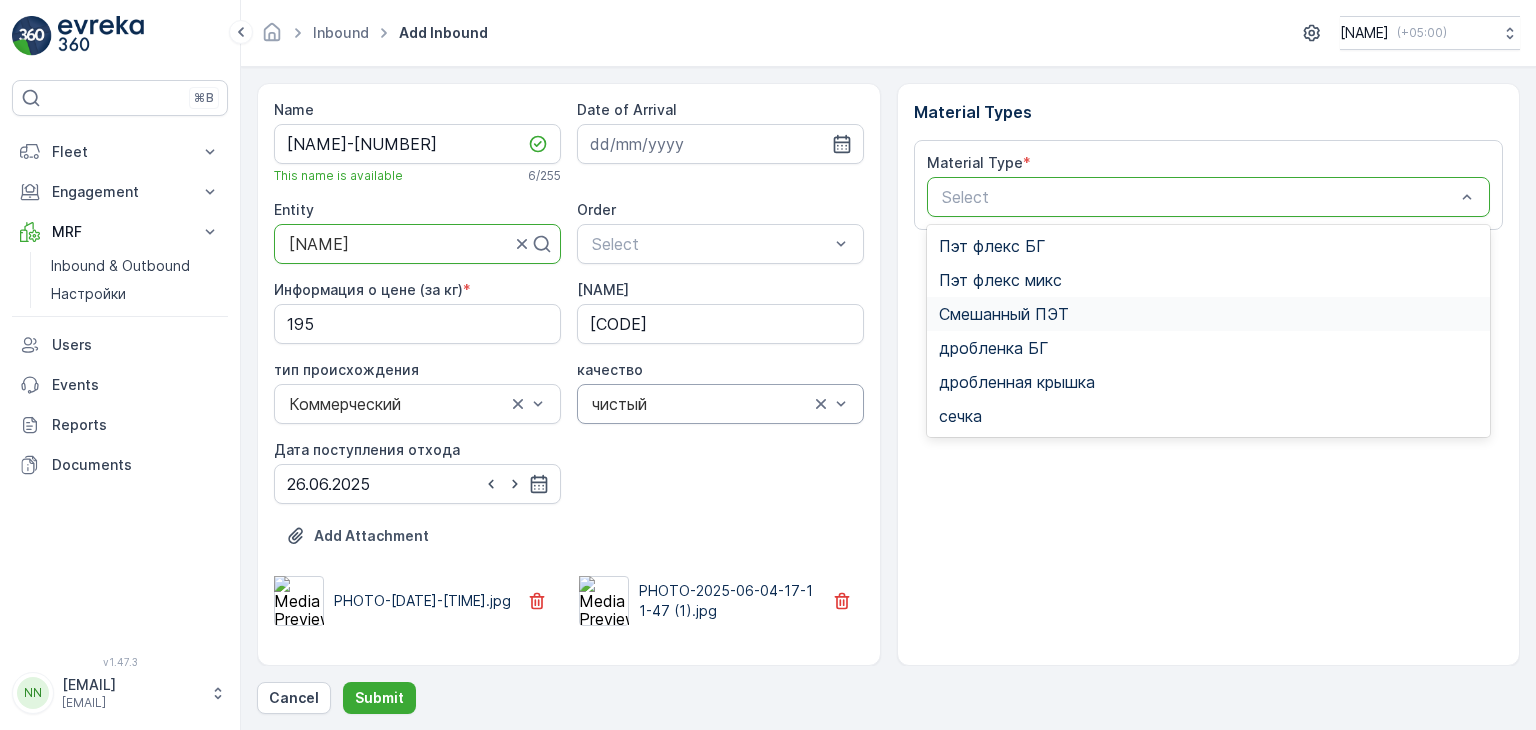 click on "Смешанный ПЭТ" at bounding box center [1004, 314] 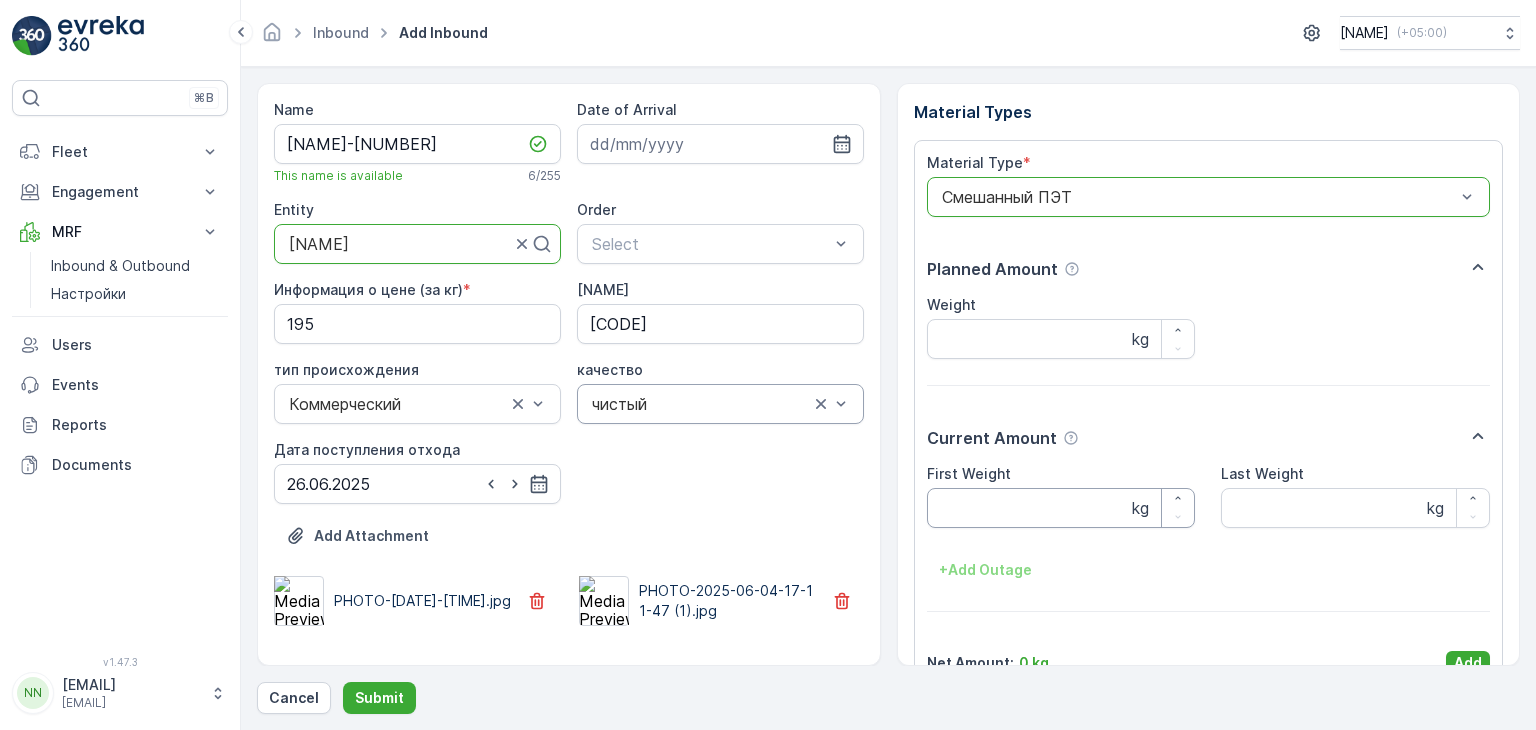 click on "First Weight" at bounding box center (1061, 508) 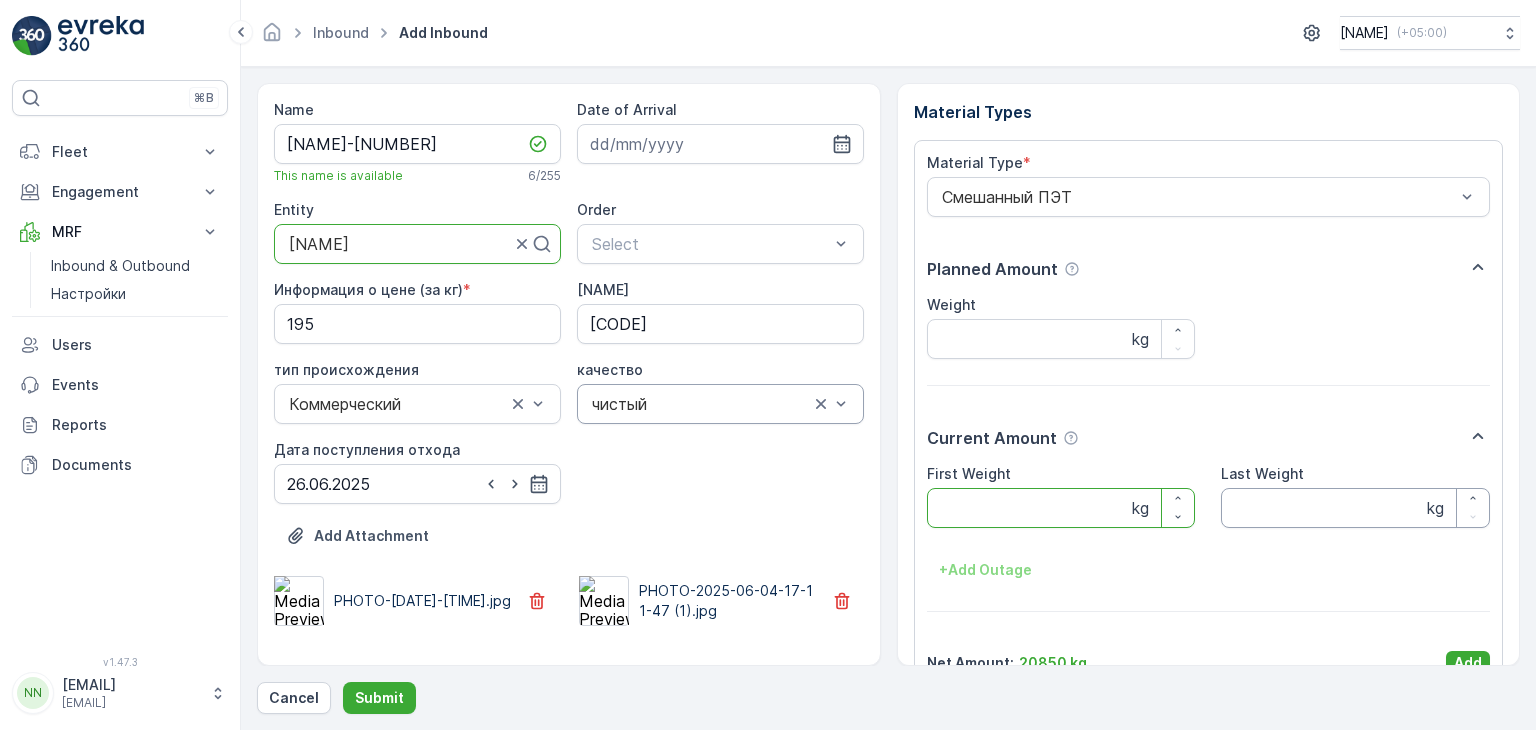 type on "[NAME]" 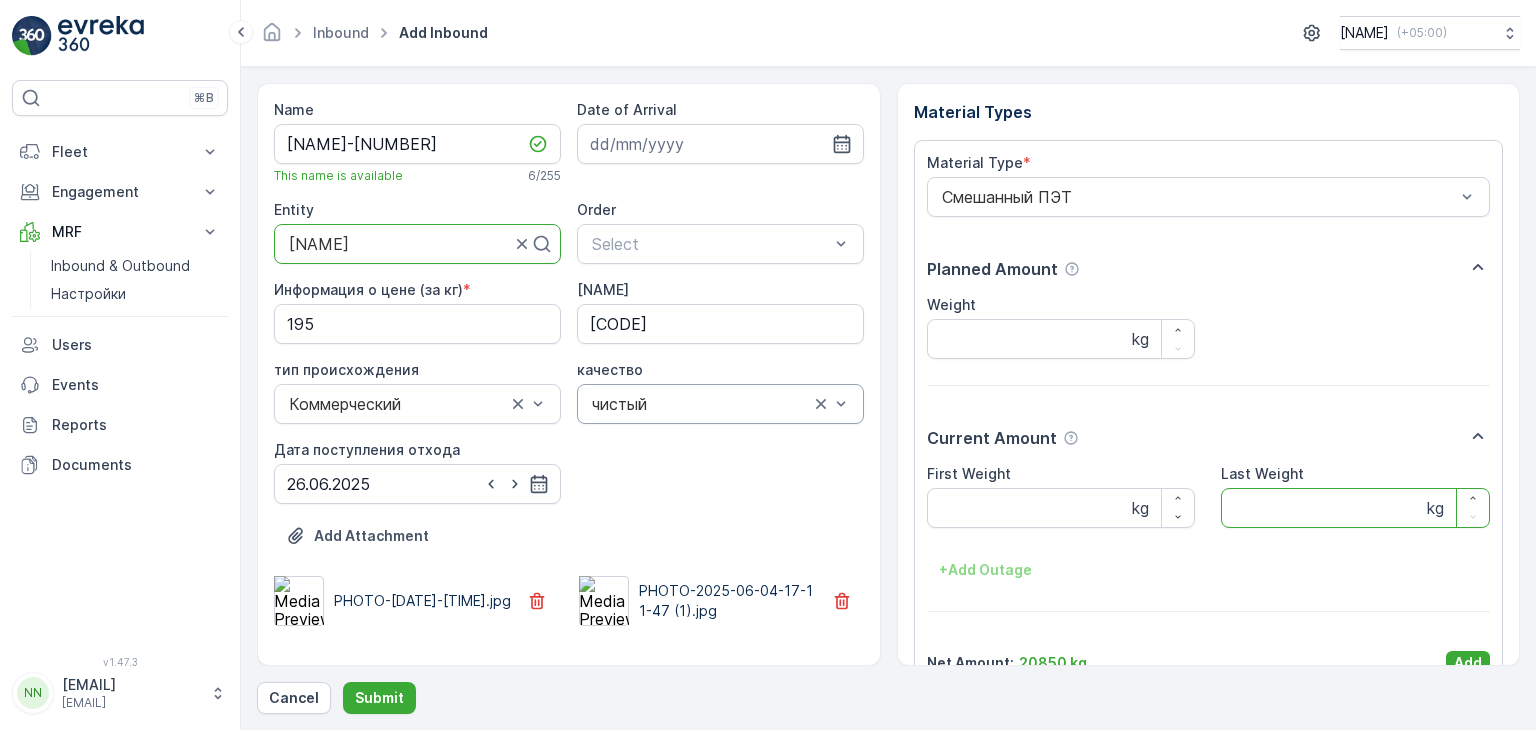 click on "Last Weight" at bounding box center (1355, 508) 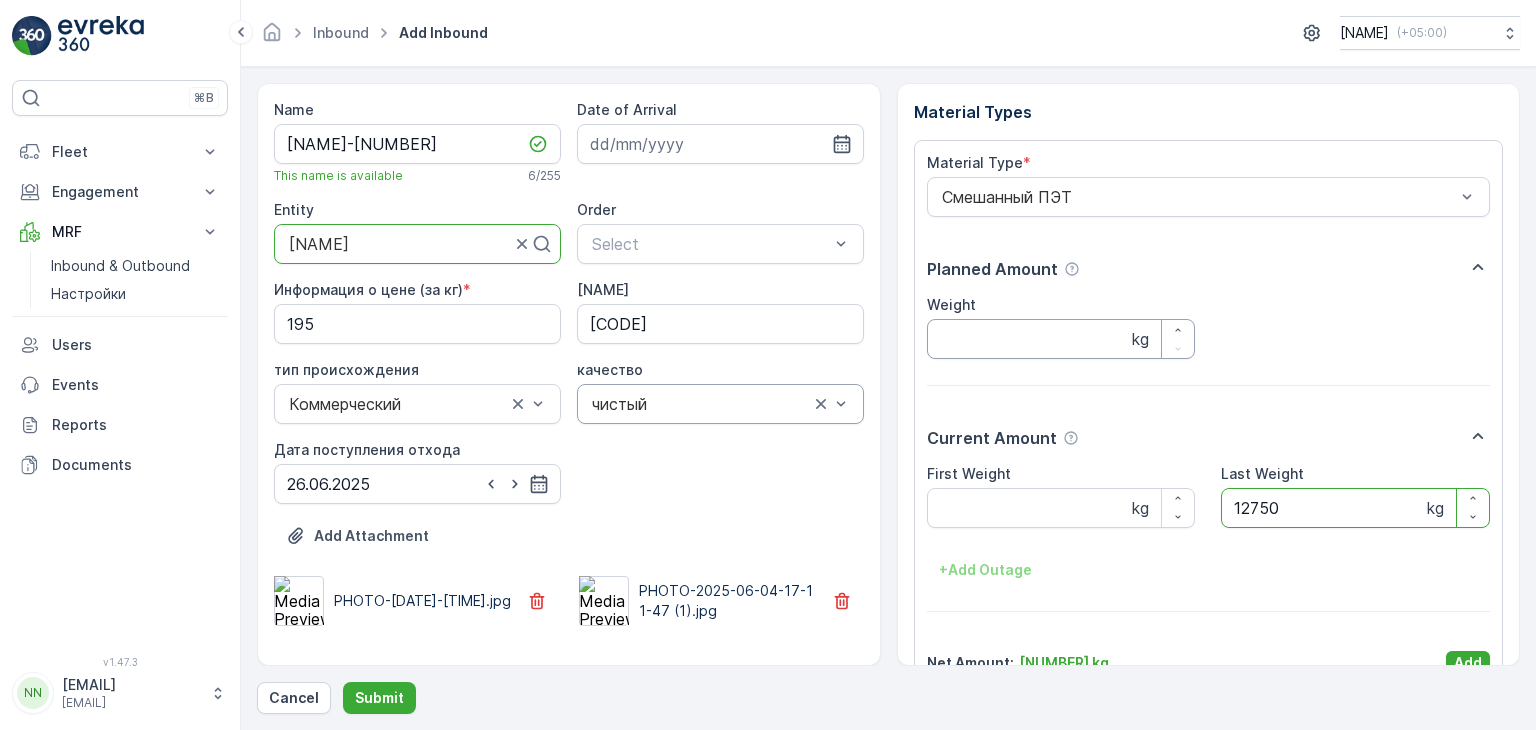 type on "12750" 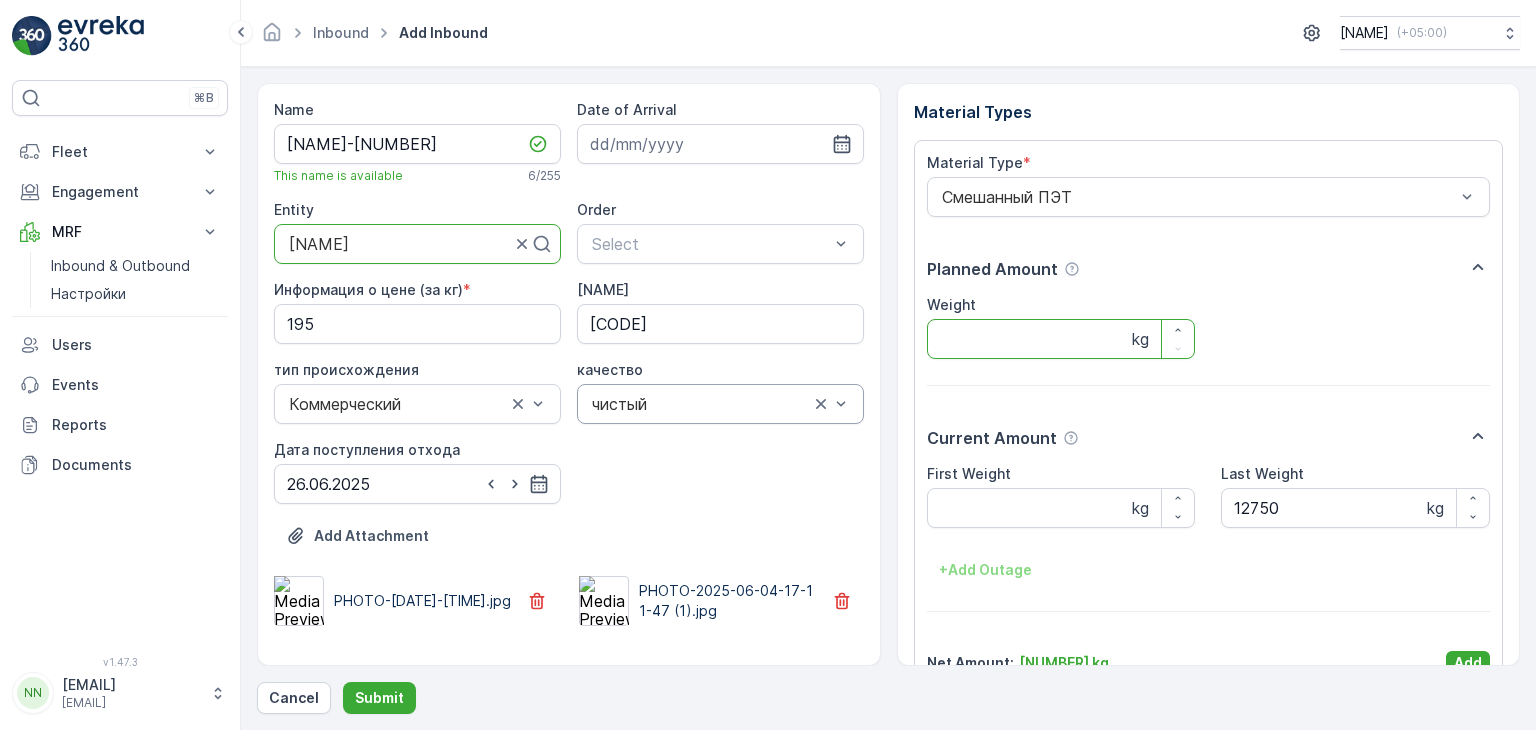 click on "Weight" at bounding box center [1061, 339] 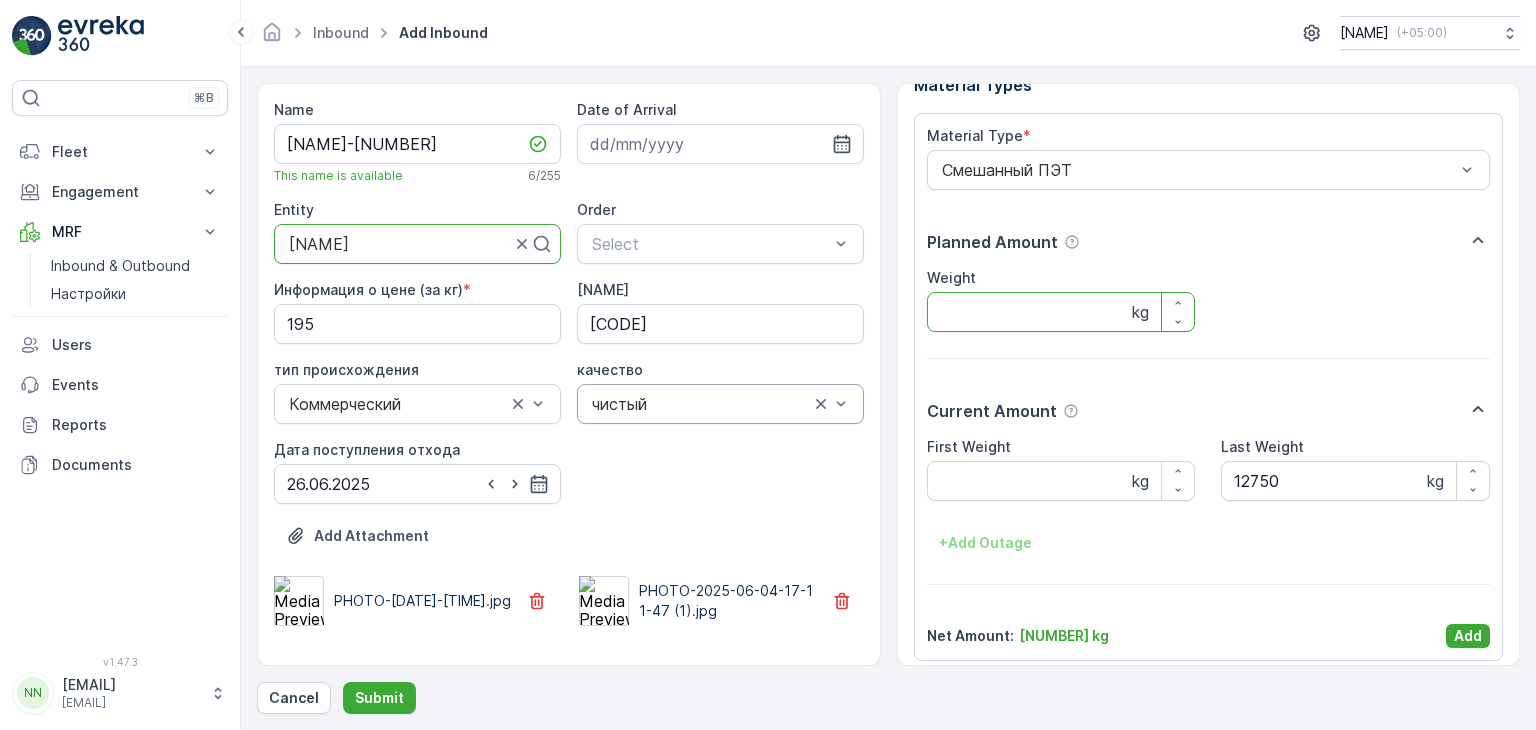 scroll, scrollTop: 39, scrollLeft: 0, axis: vertical 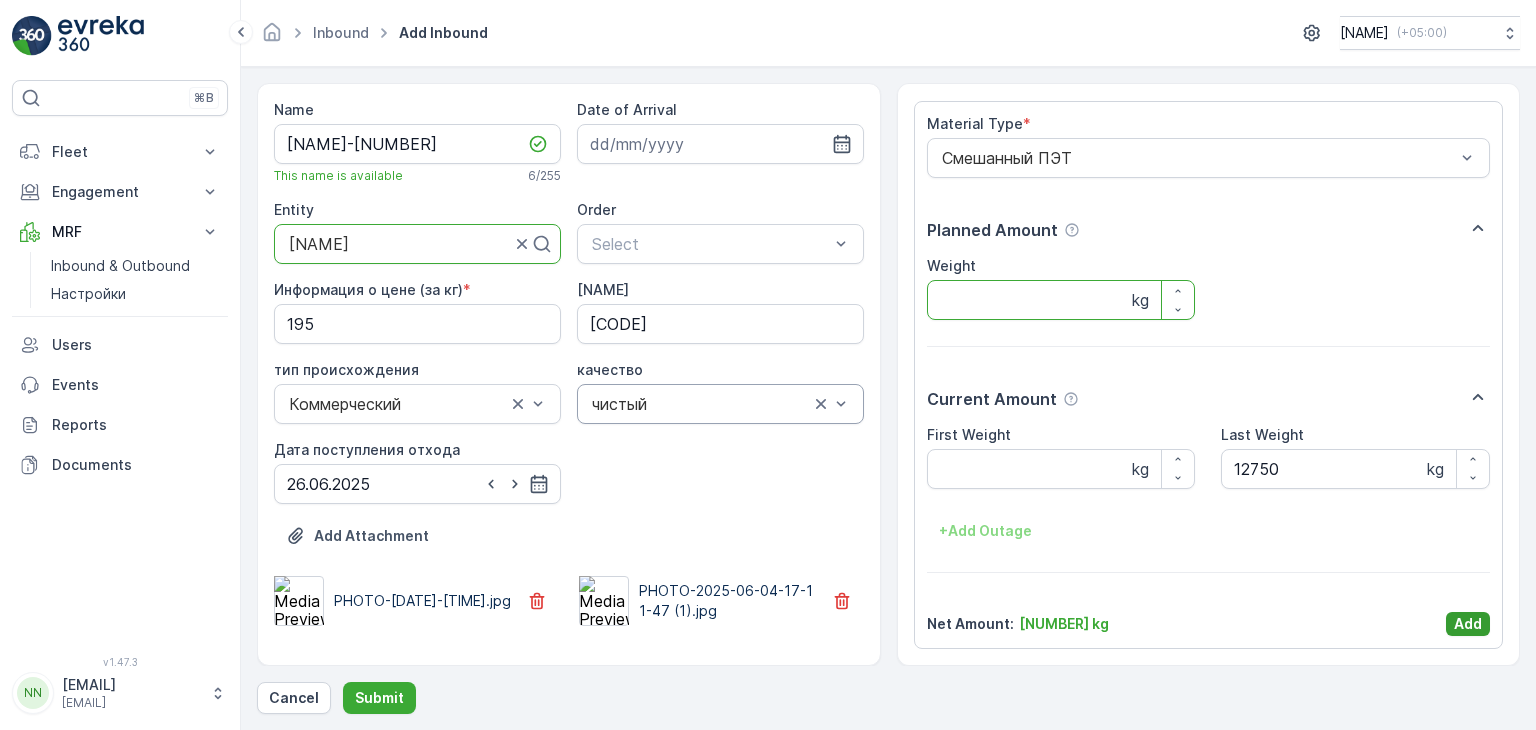 type on "[NUMBER]" 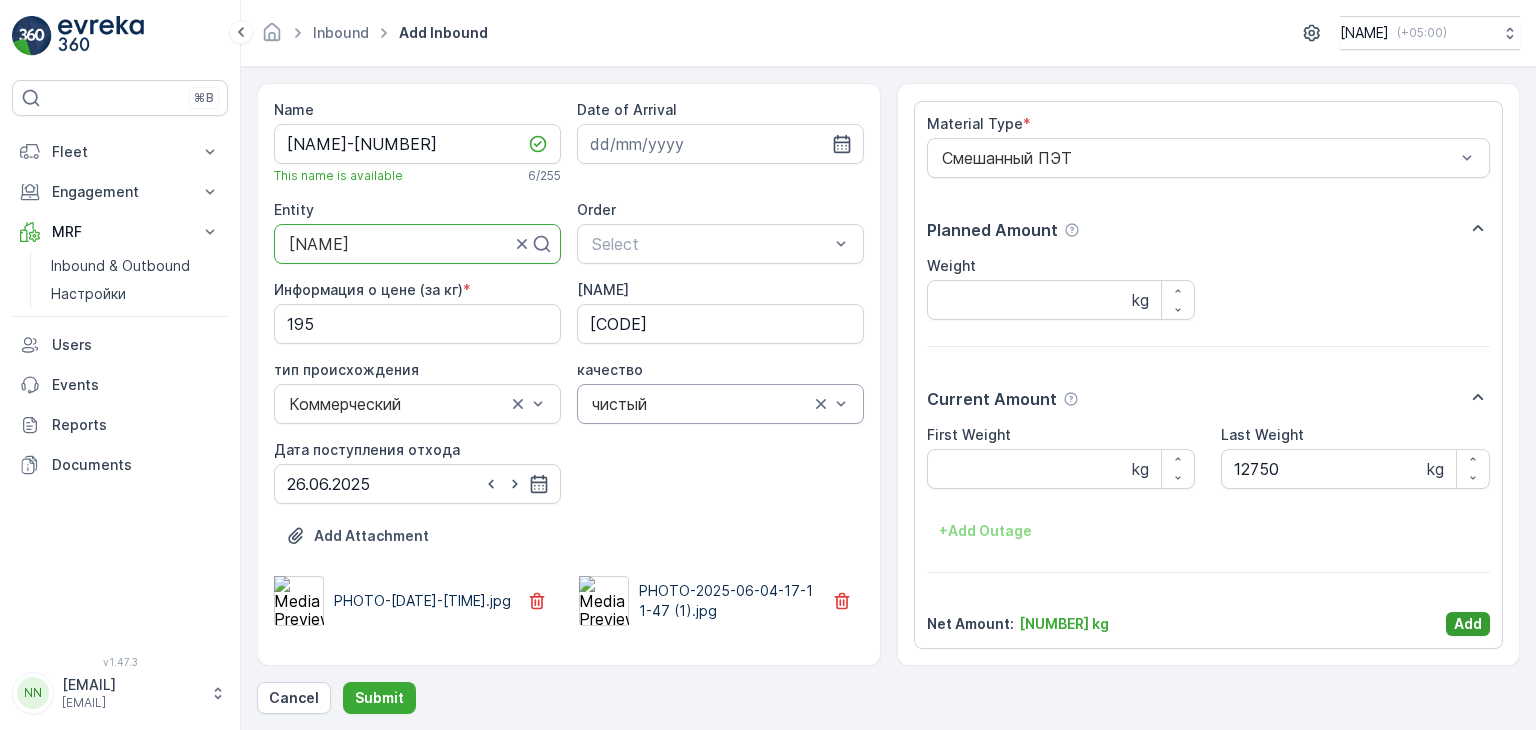 click on "Add" at bounding box center (1468, 624) 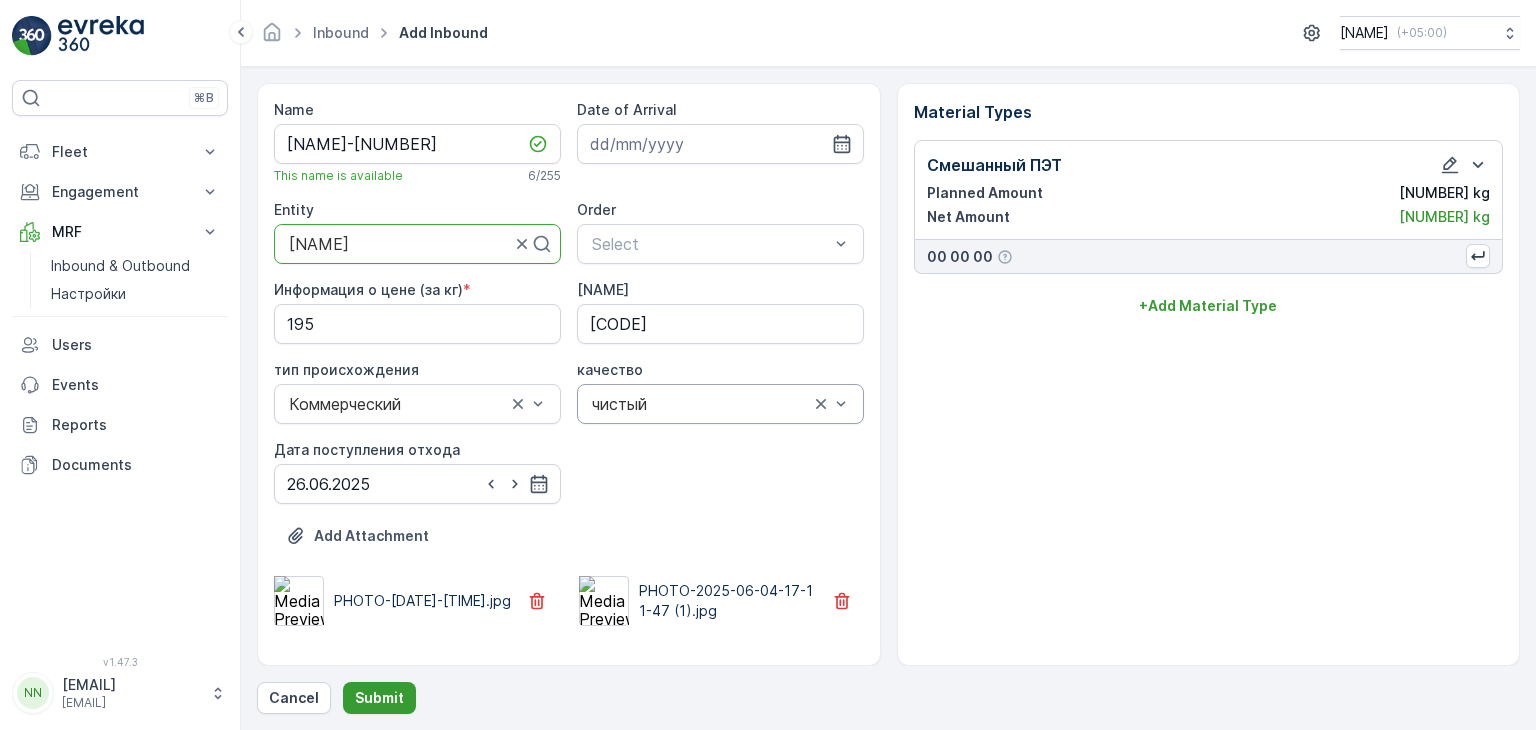 click on "Submit" at bounding box center [379, 698] 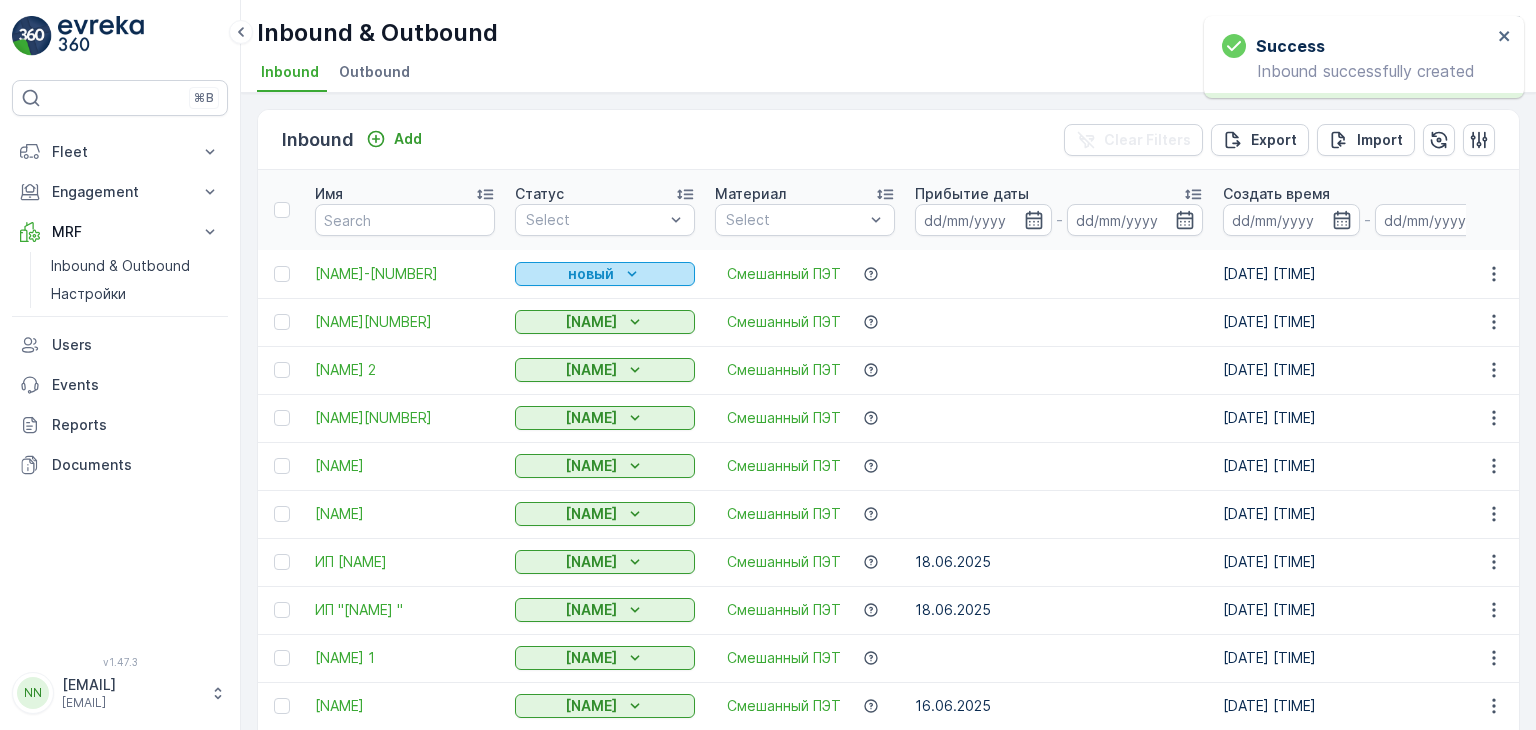 click 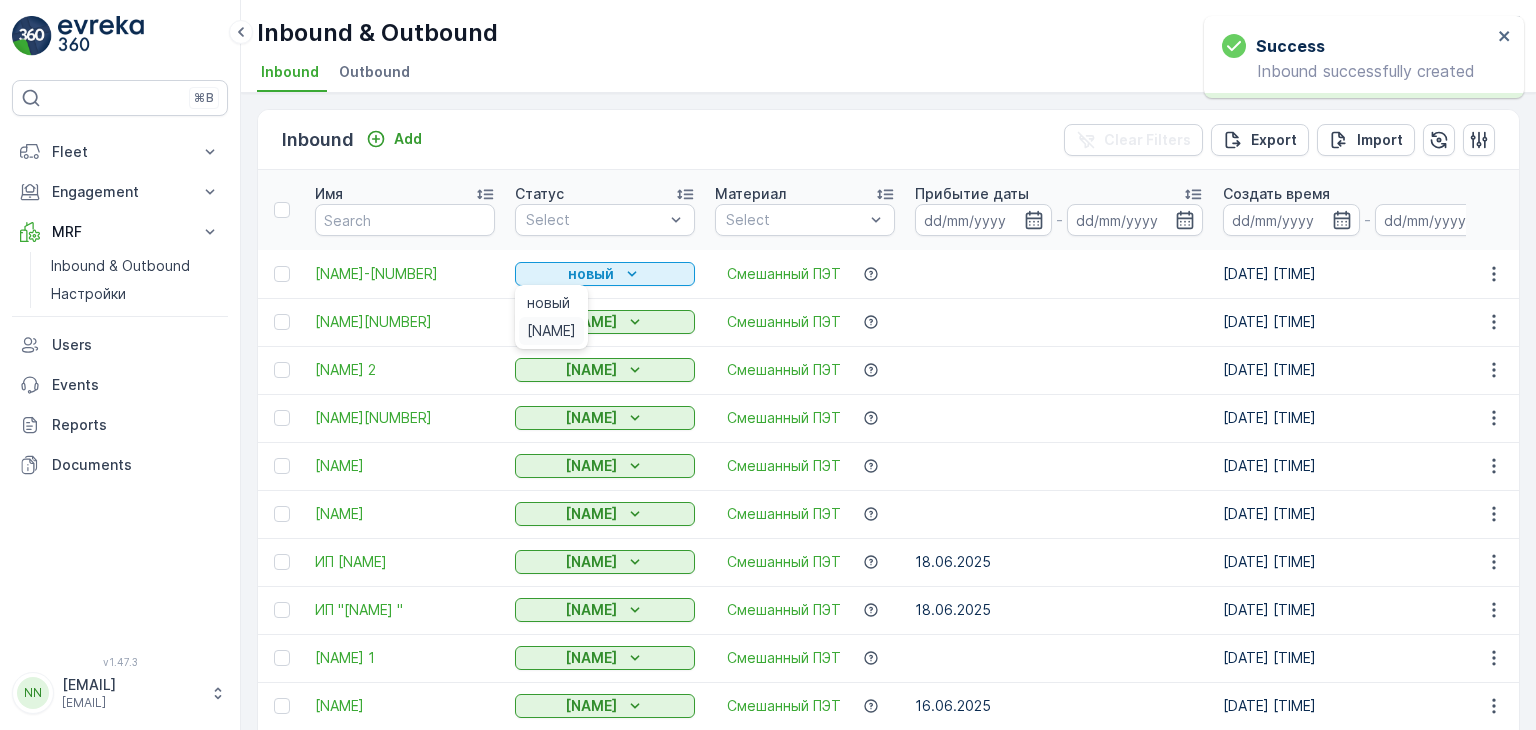 click on "[NAME]" at bounding box center [551, 331] 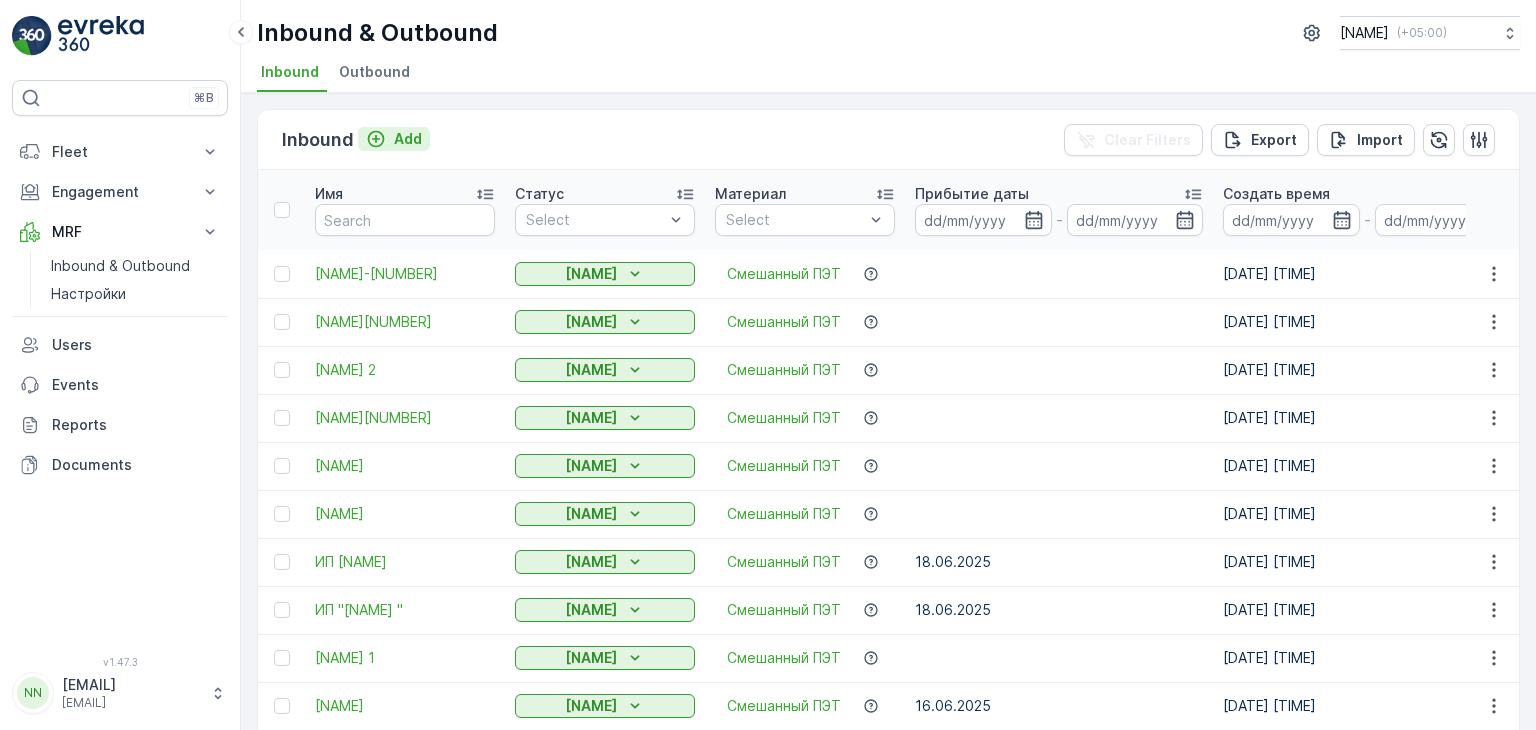 click 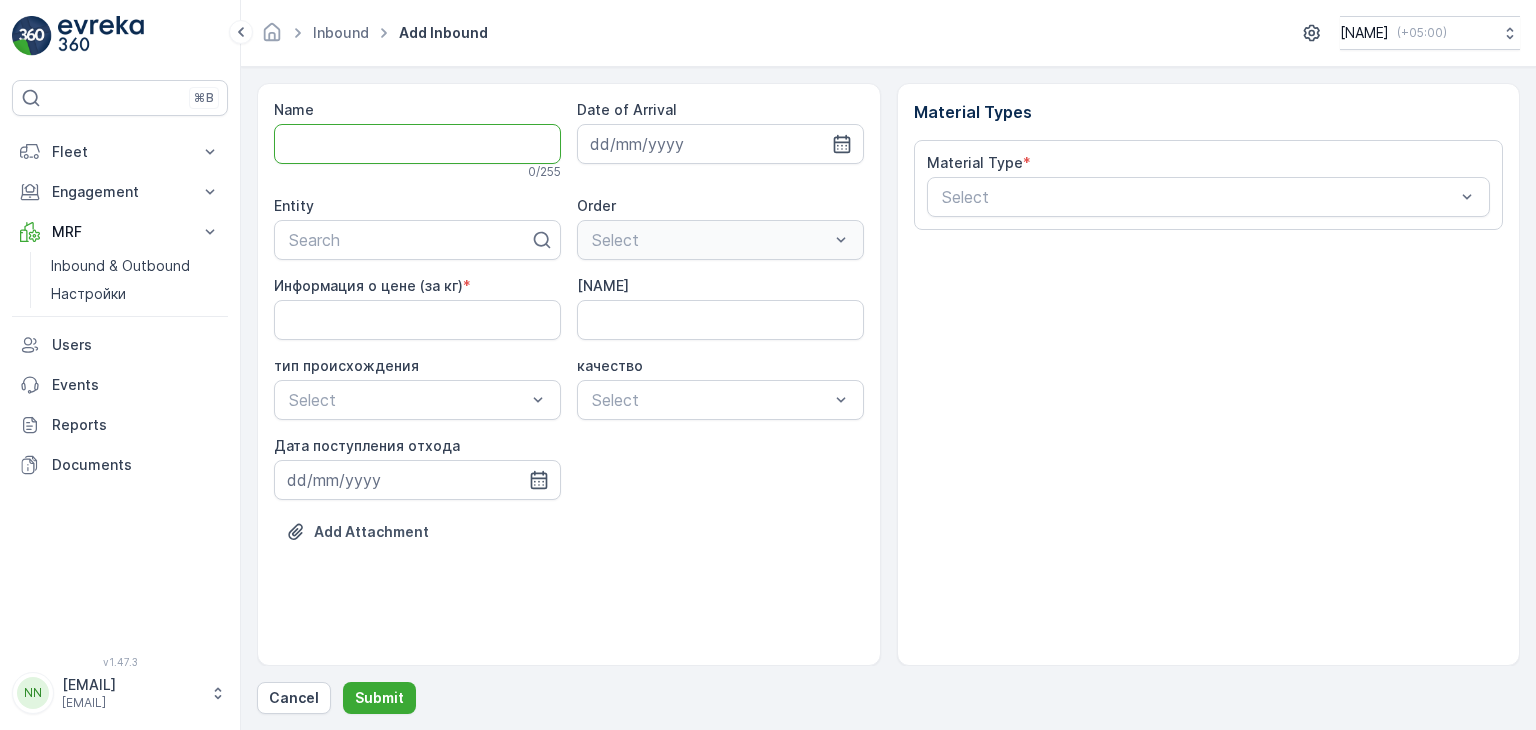 click on "Name" at bounding box center [417, 144] 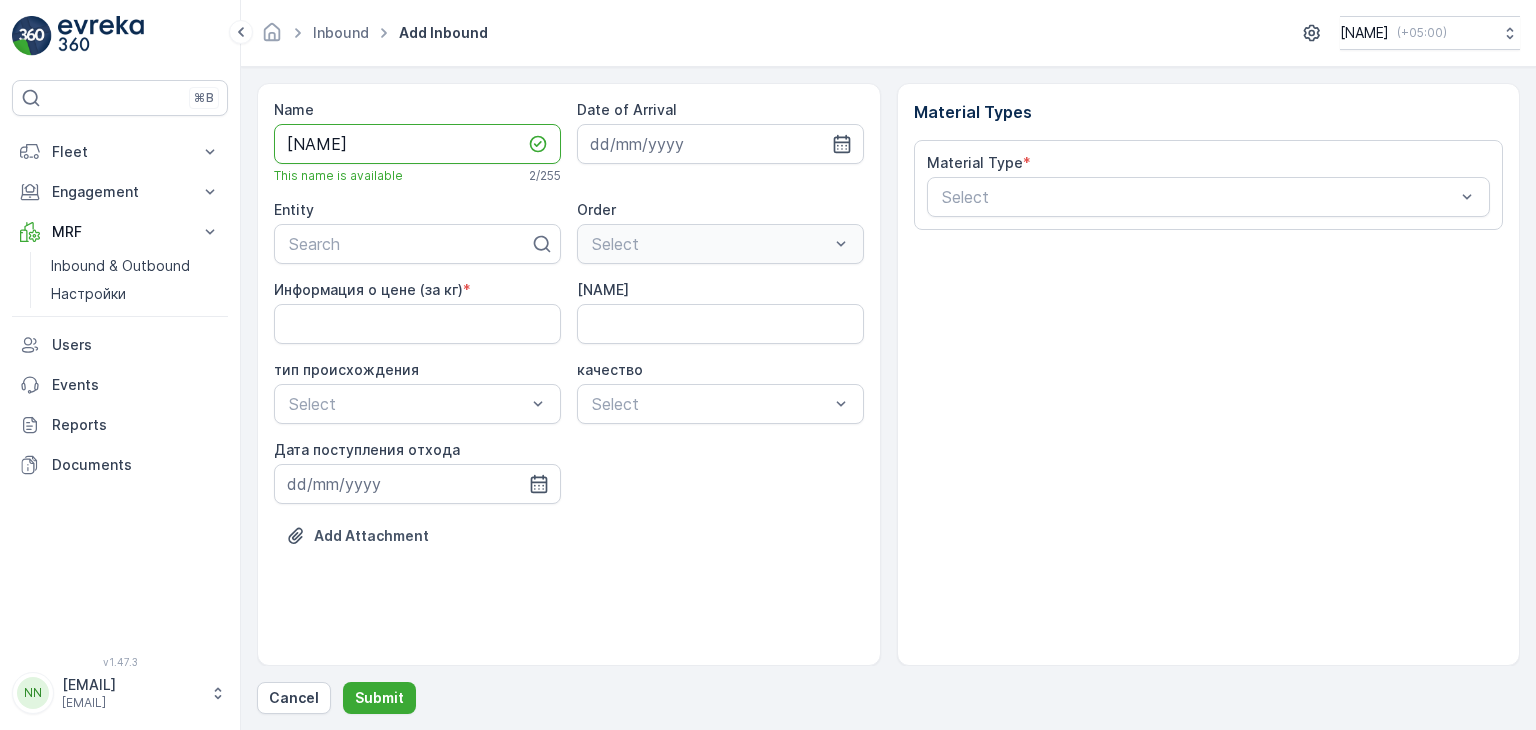 type on "E" 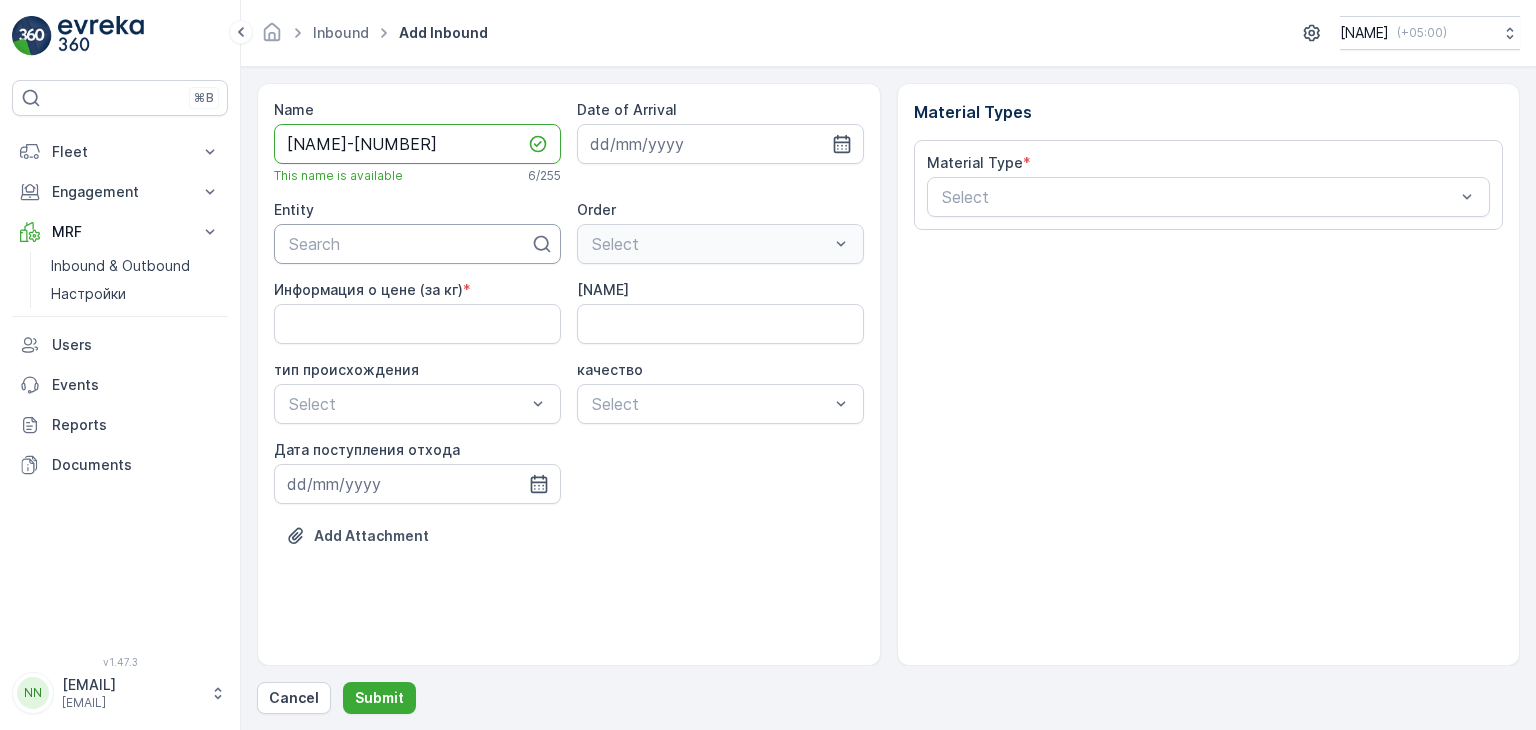 type on "[NAME]-[NUMBER]" 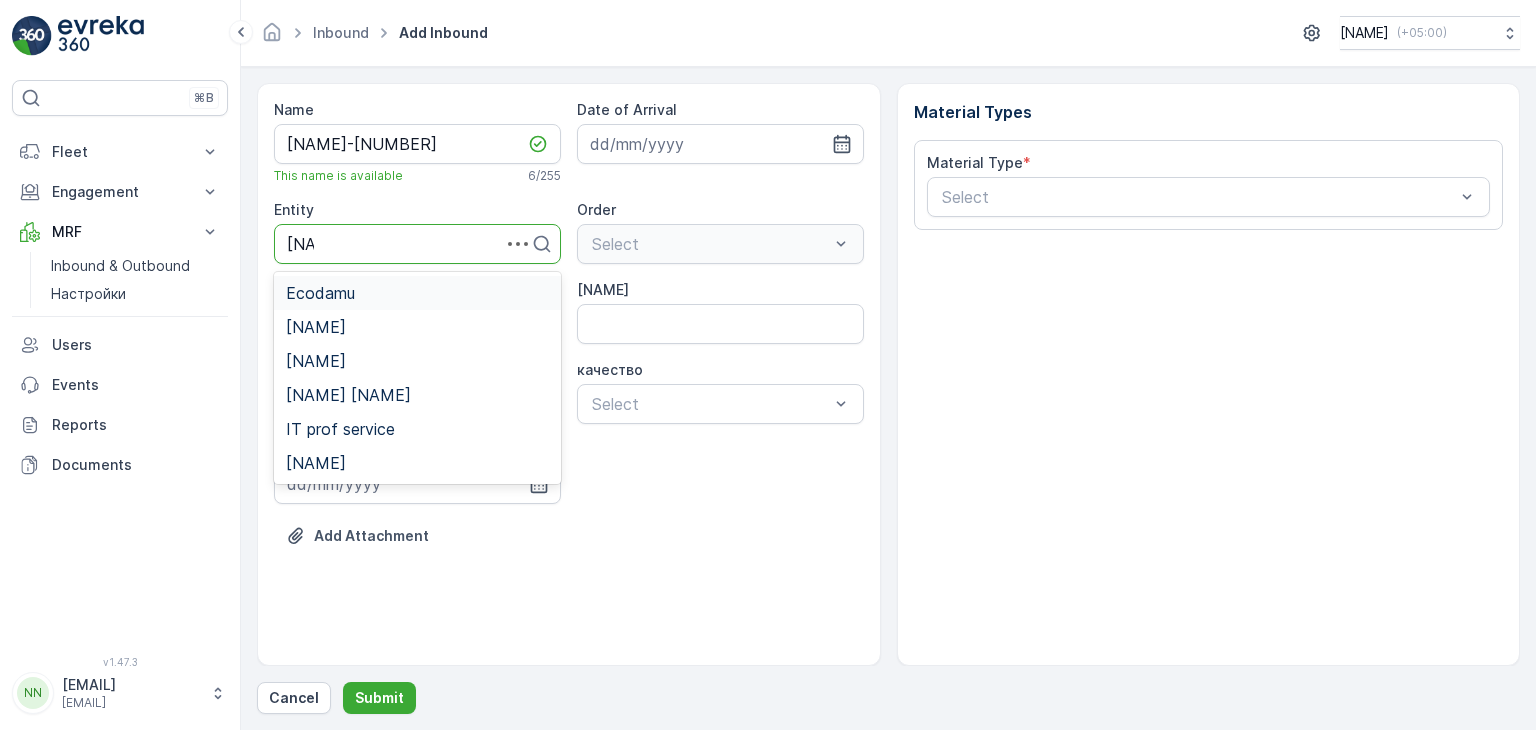 type on "[NAME]" 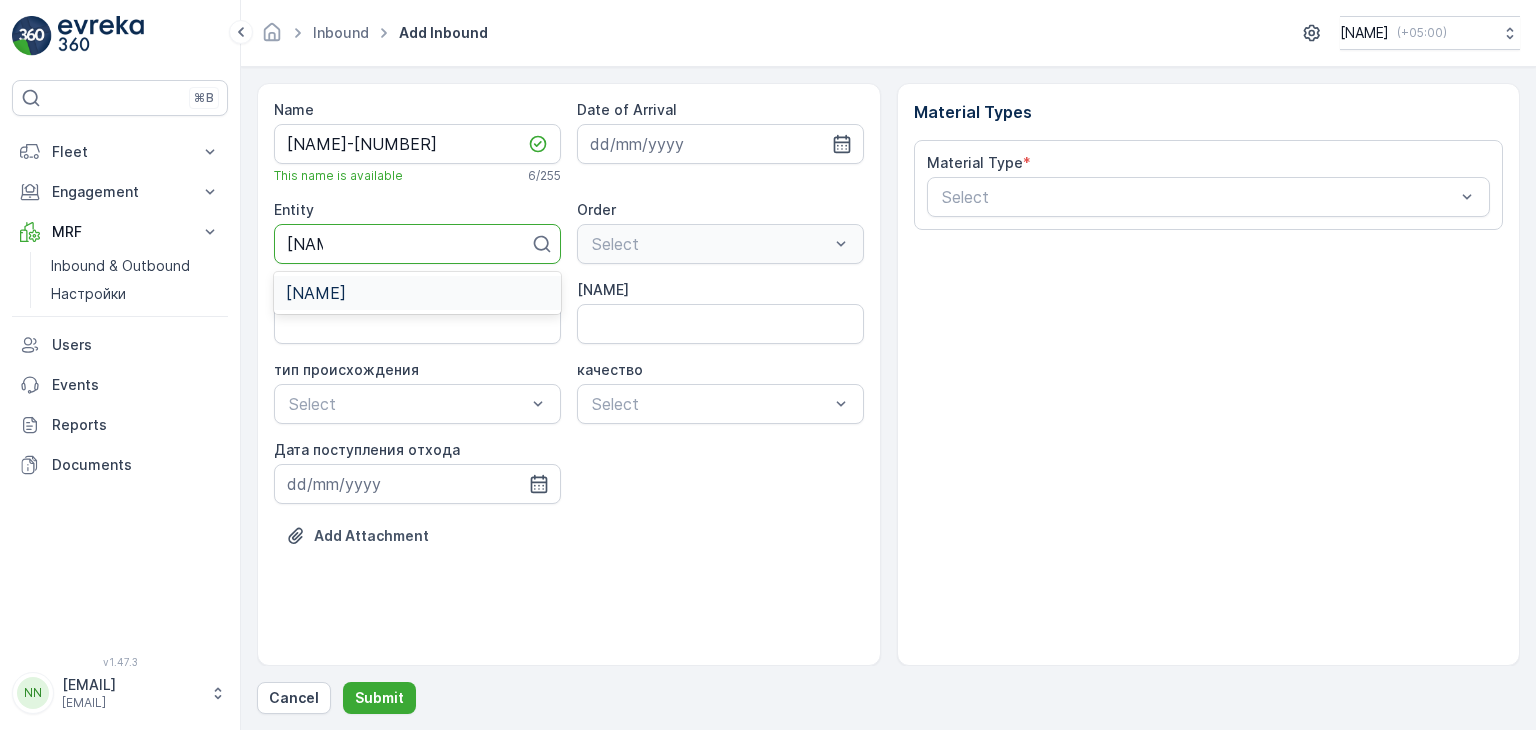 click on "[NAME]" at bounding box center (417, 293) 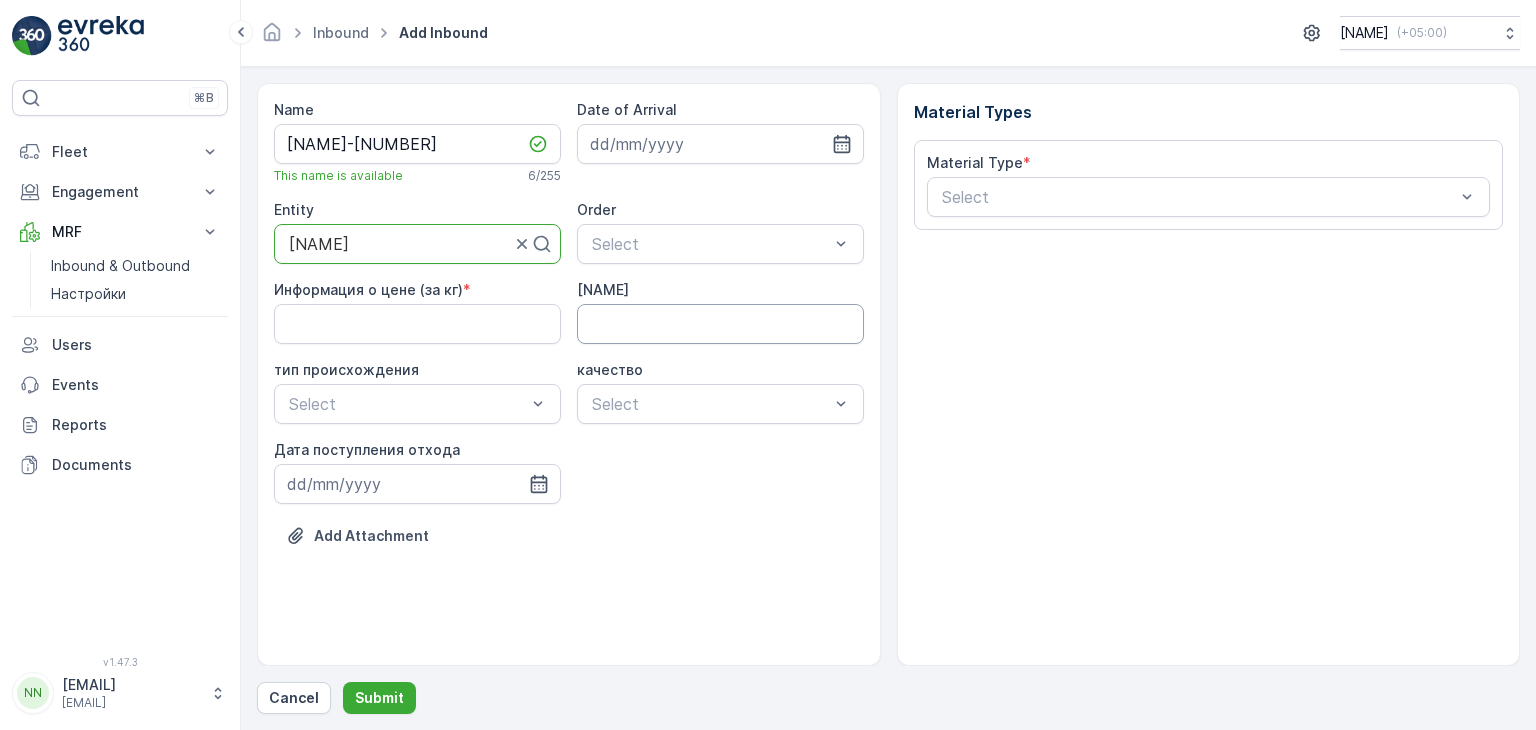 click on "[NAME]" at bounding box center [720, 324] 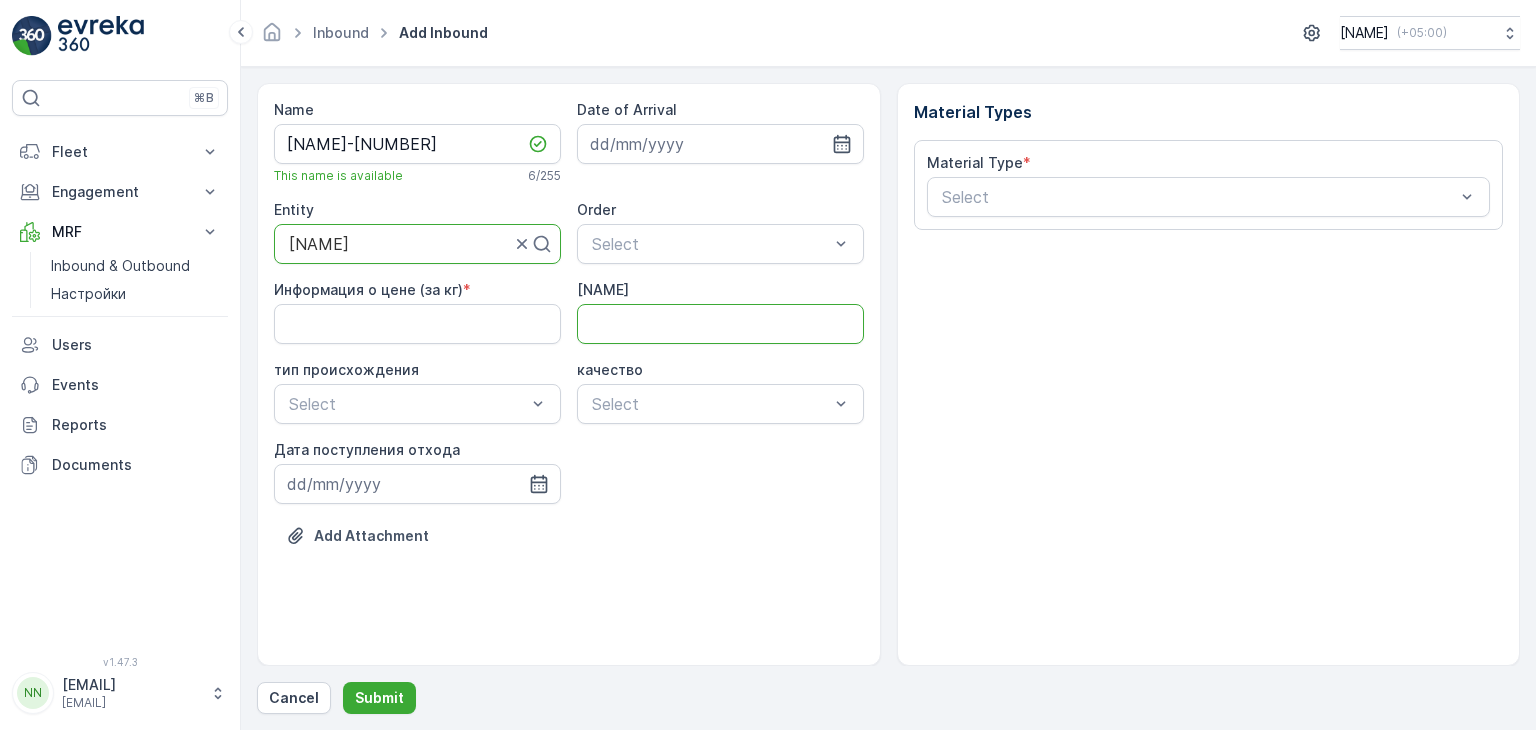 type on "[CODE]" 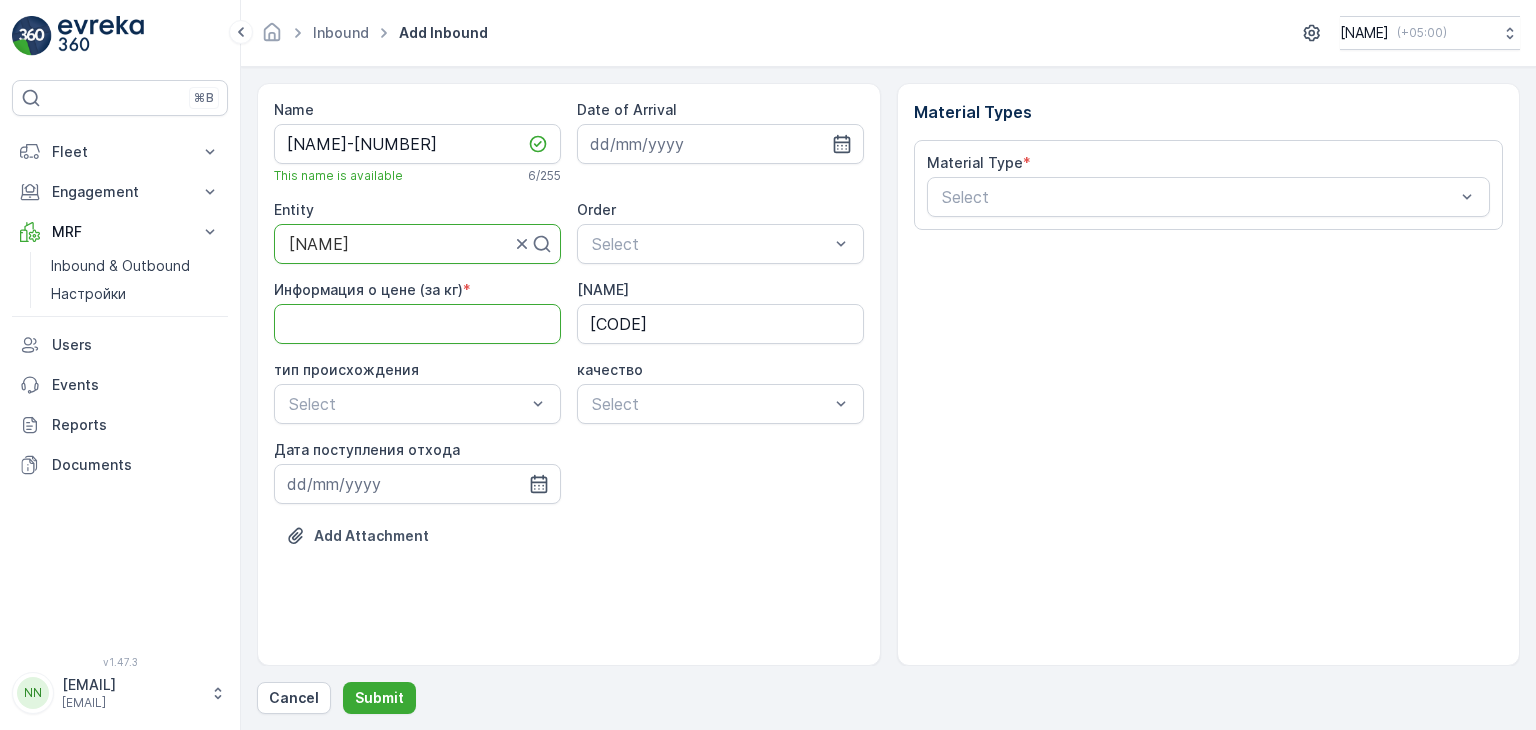 click on "Информация о цене (за кг)" at bounding box center (417, 324) 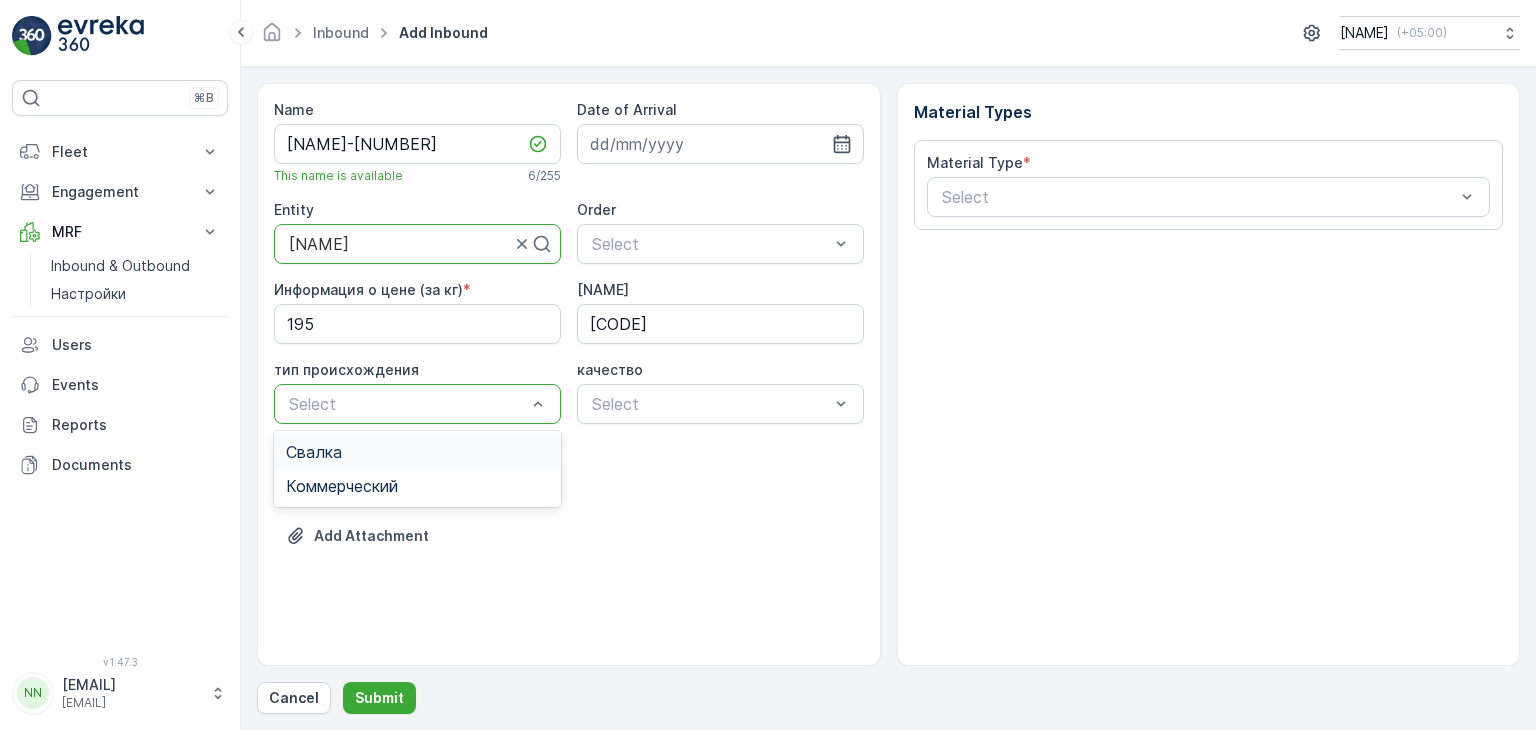 click at bounding box center (407, 404) 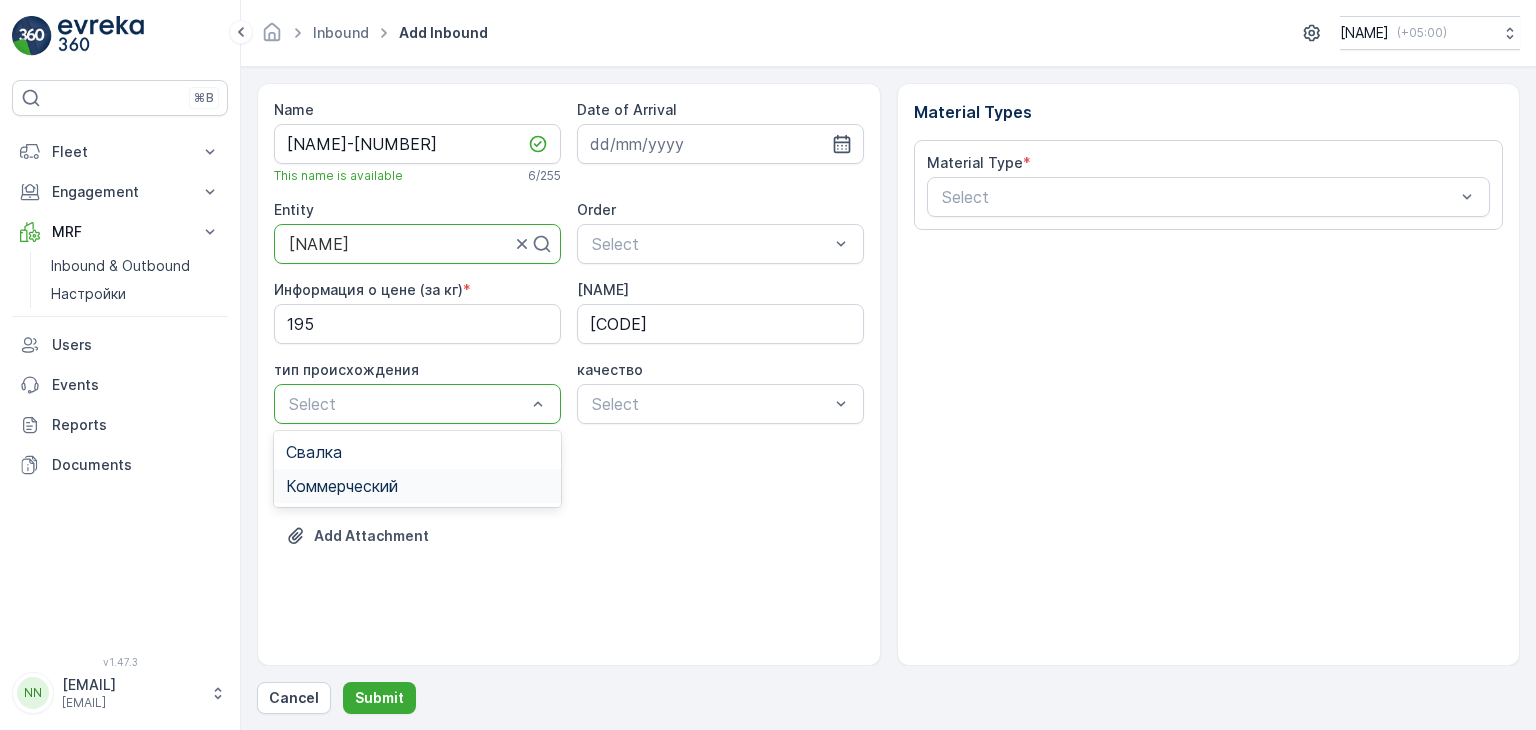 click on "Коммерческий" at bounding box center [342, 486] 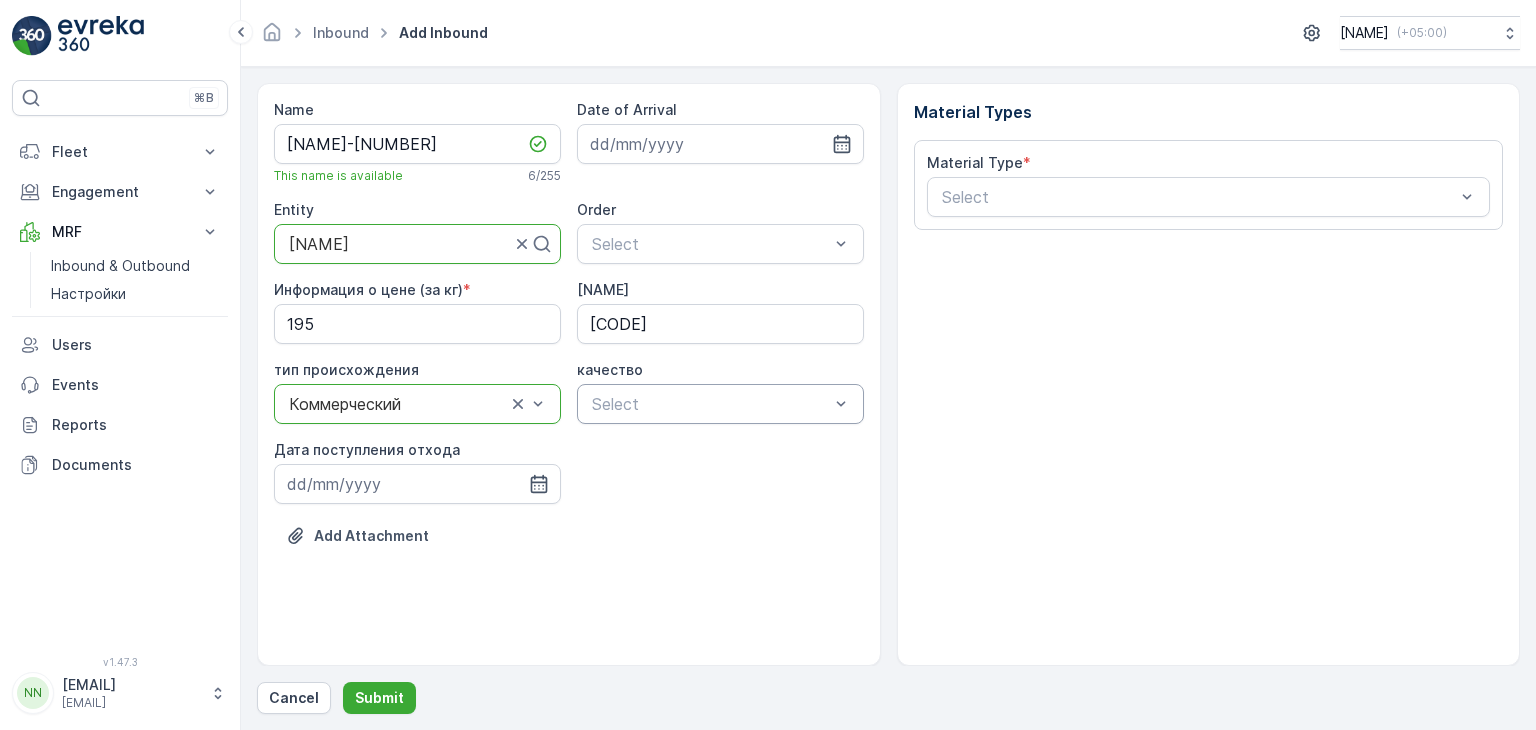 click at bounding box center [710, 404] 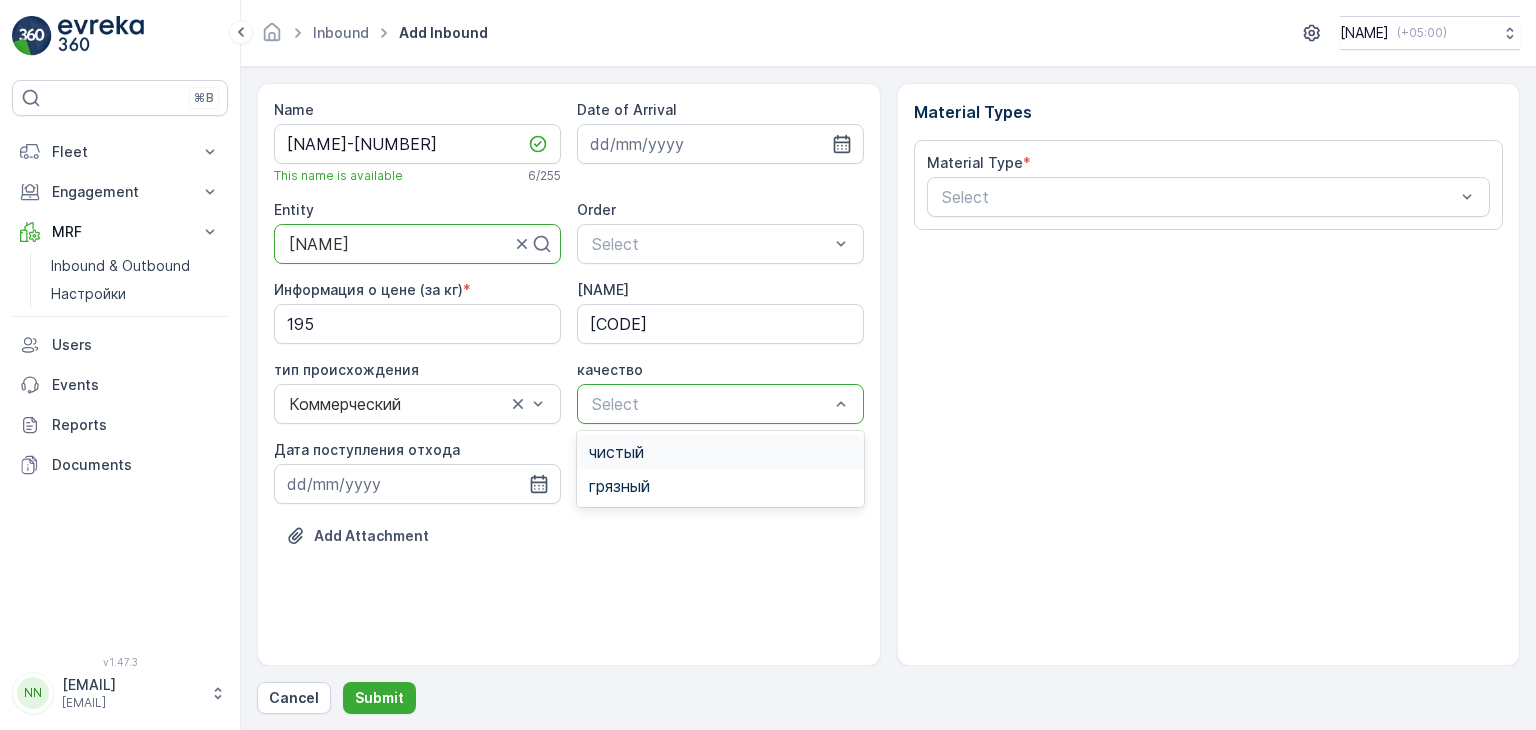 click on "чистый" at bounding box center (616, 452) 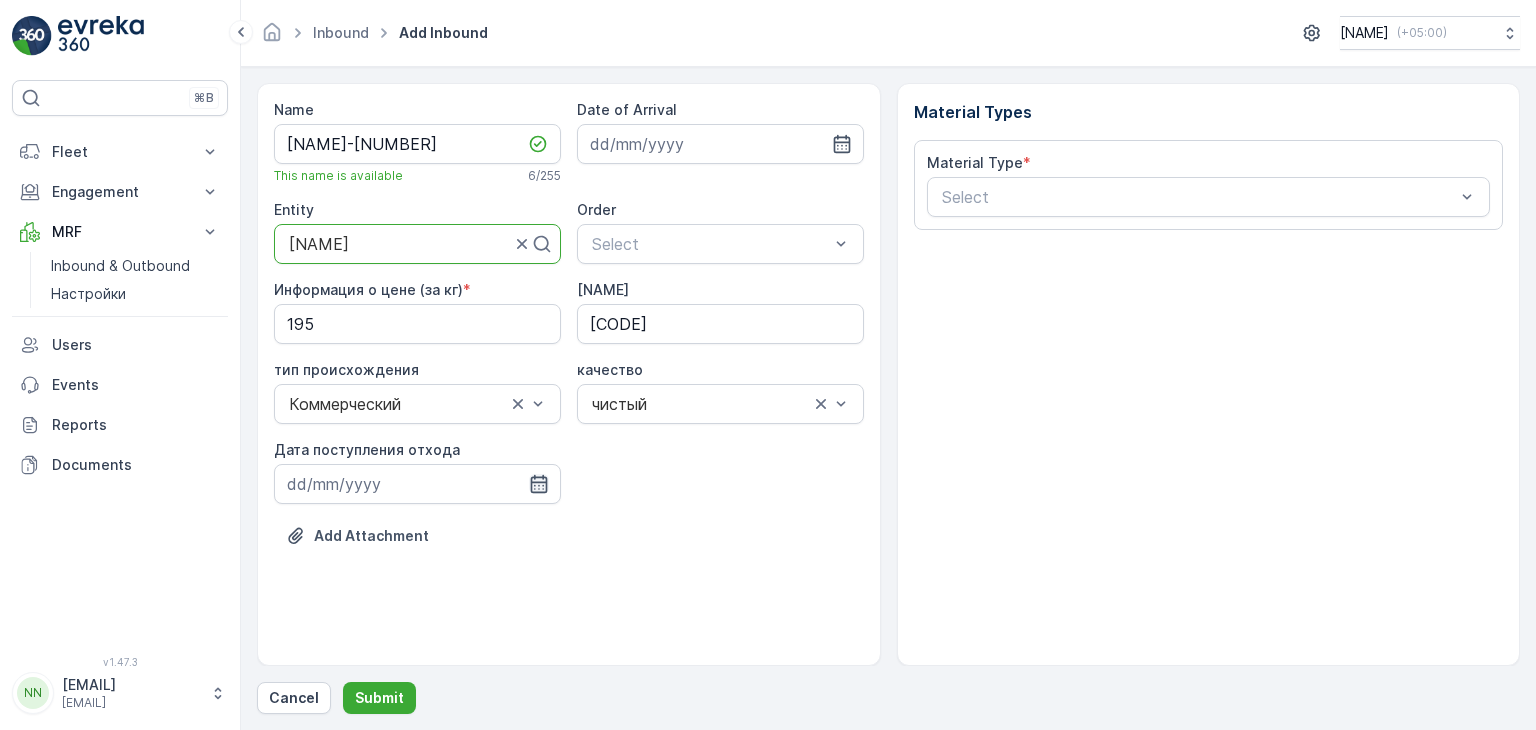 click 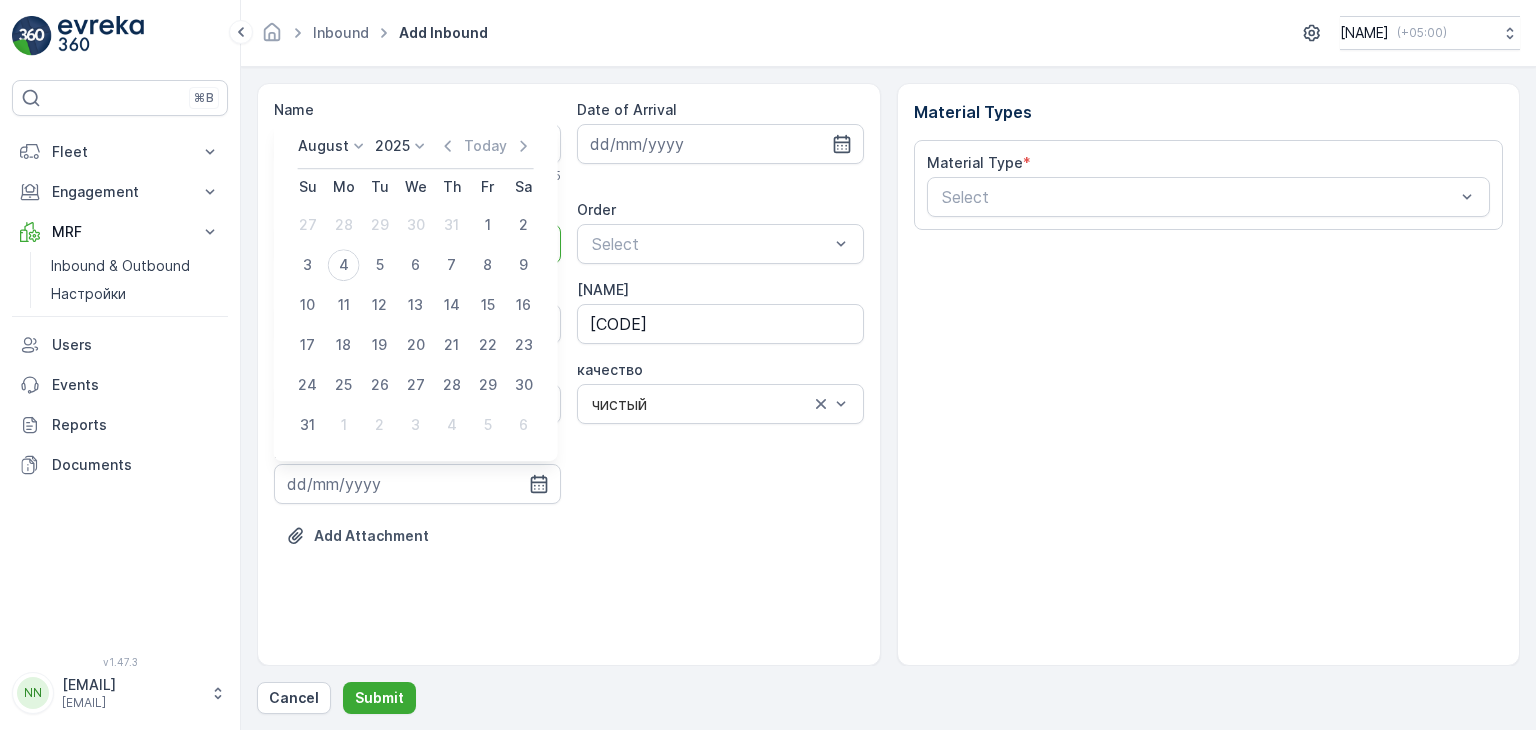 click 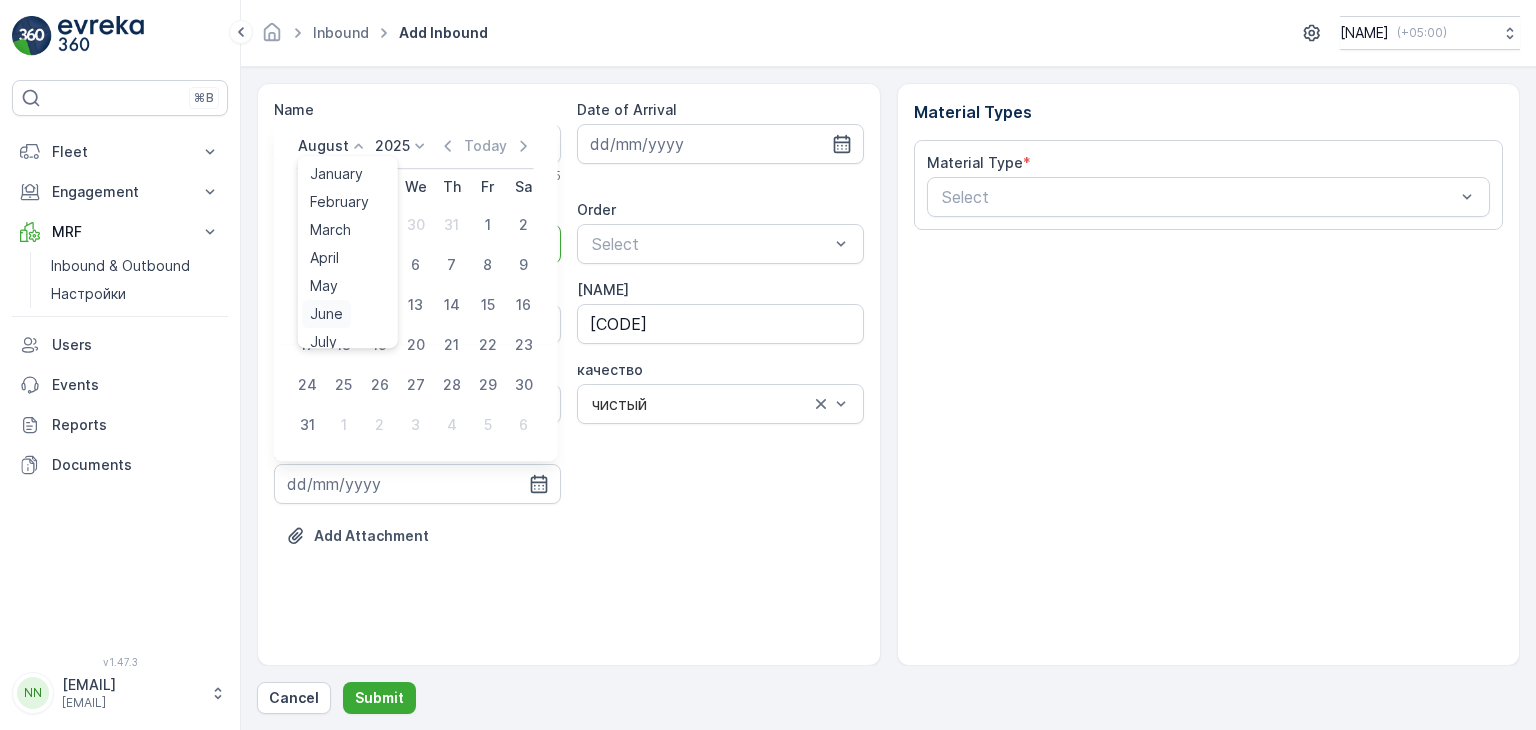 click on "June" at bounding box center [326, 314] 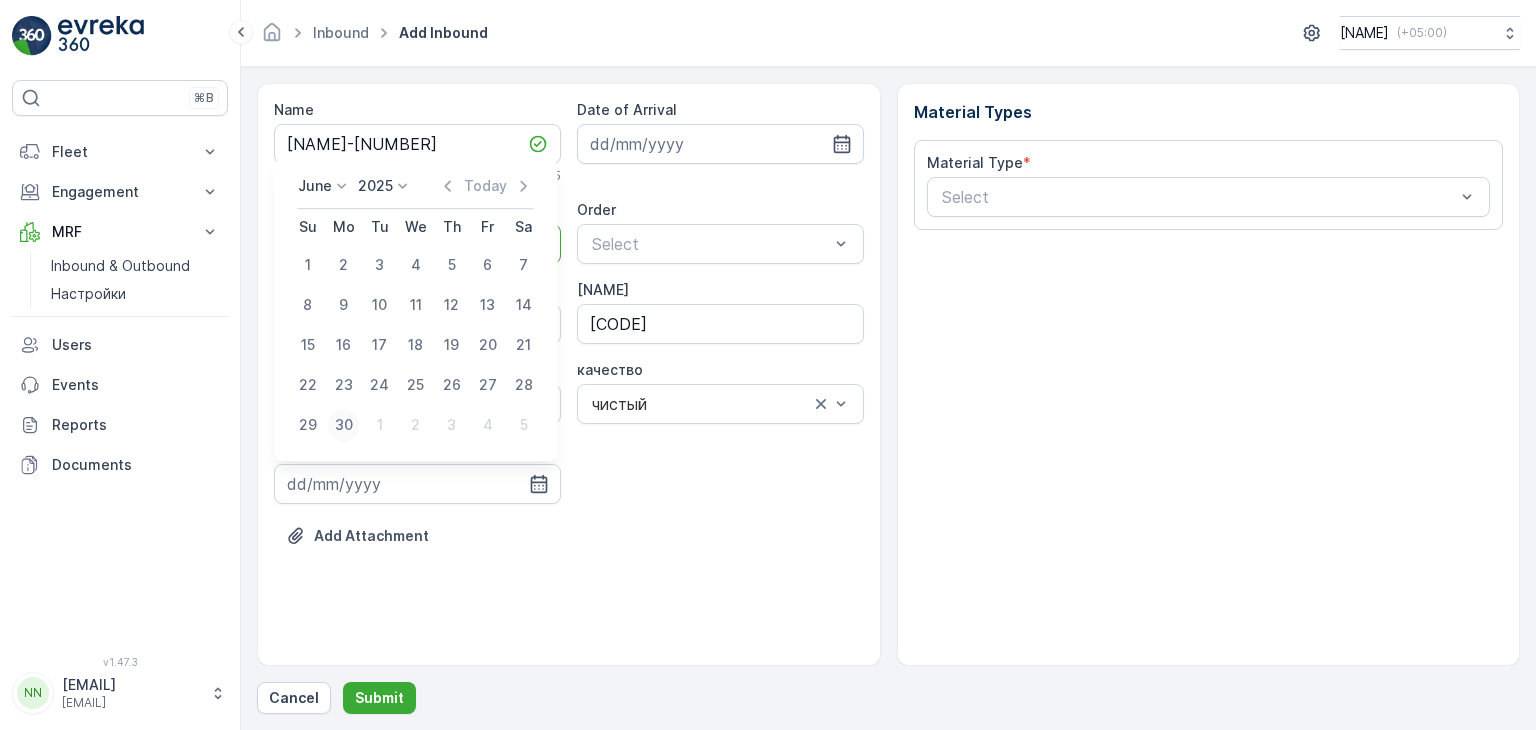 click on "30" at bounding box center [344, 425] 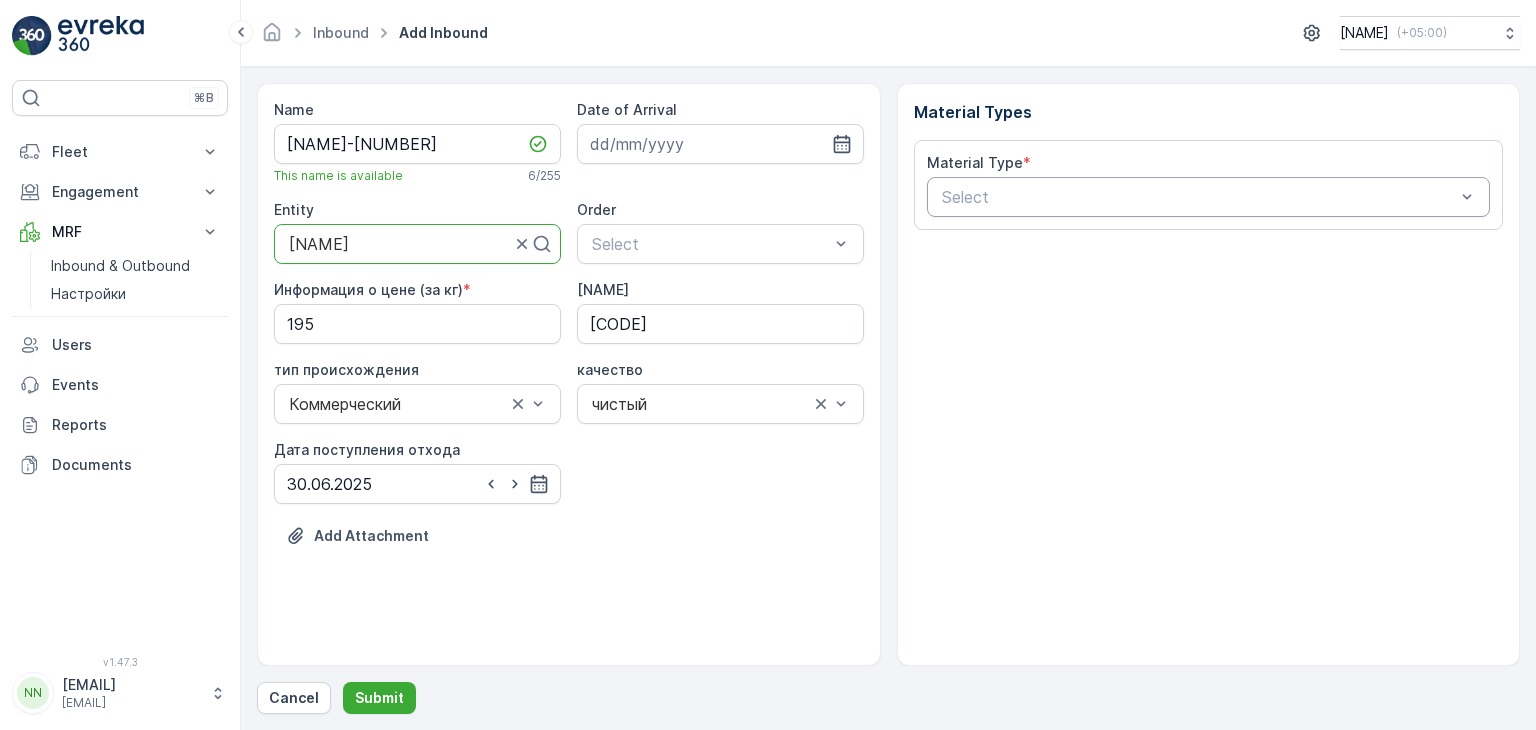 click at bounding box center [1199, 197] 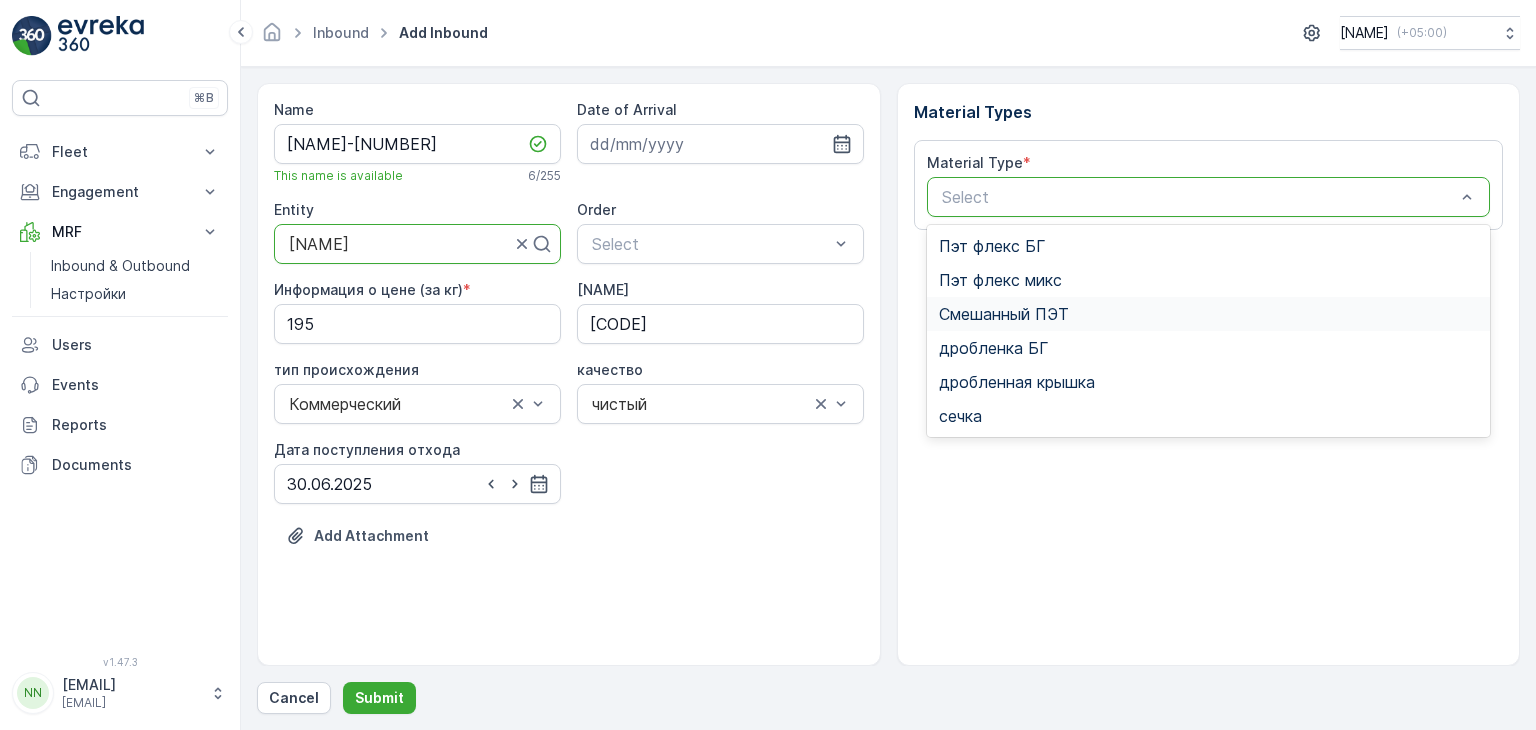 click on "Смешанный ПЭТ" at bounding box center (1004, 314) 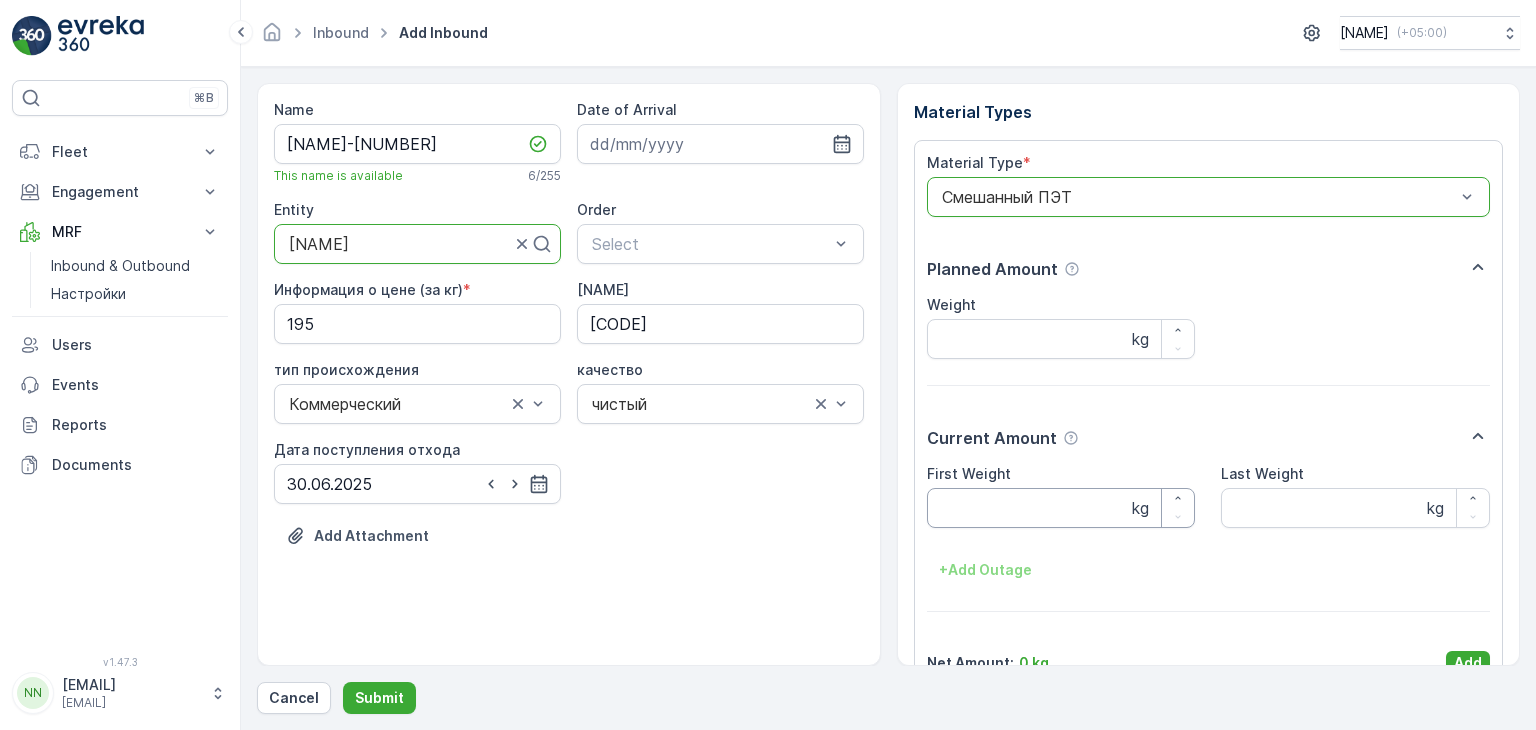 click on "First Weight" at bounding box center (1061, 508) 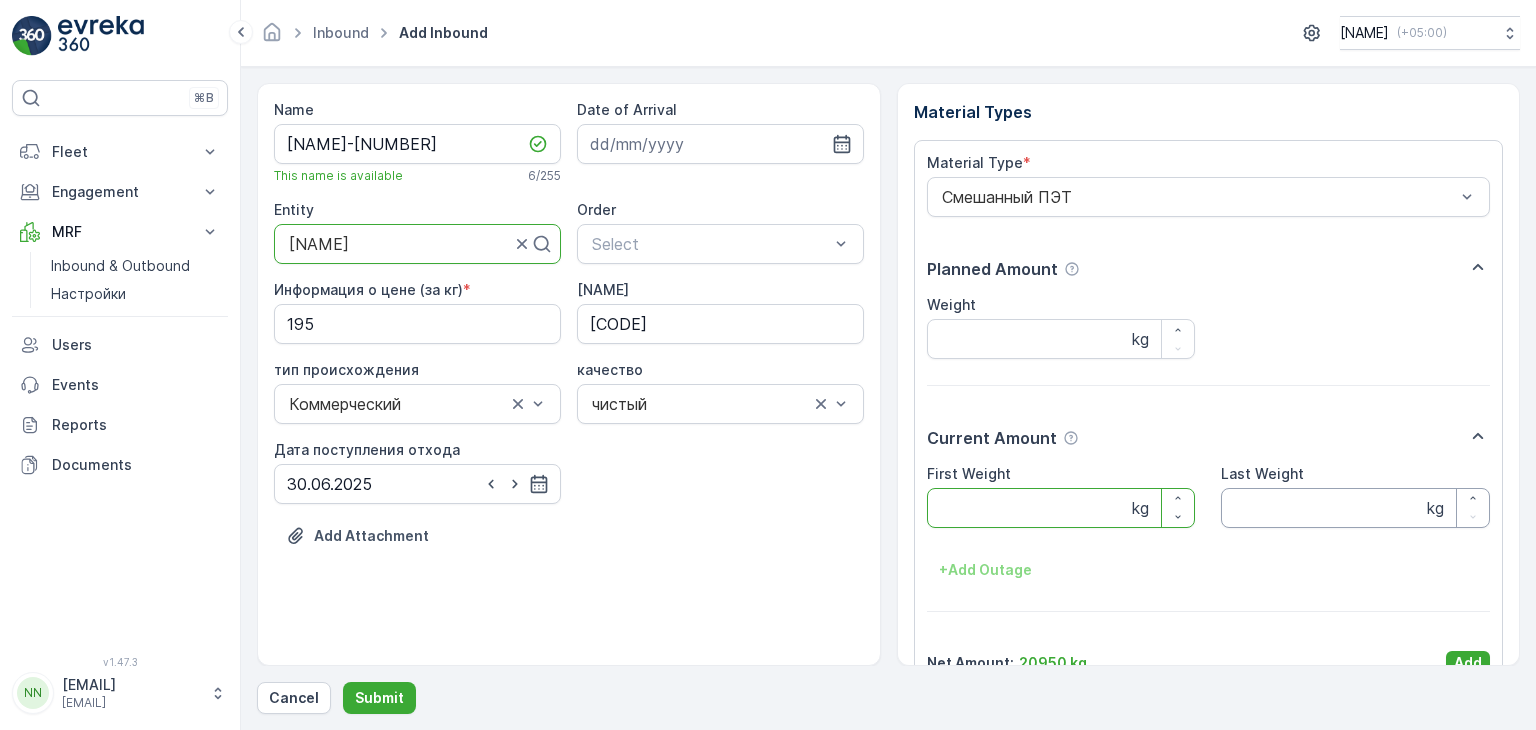 type on "[NUMBER]" 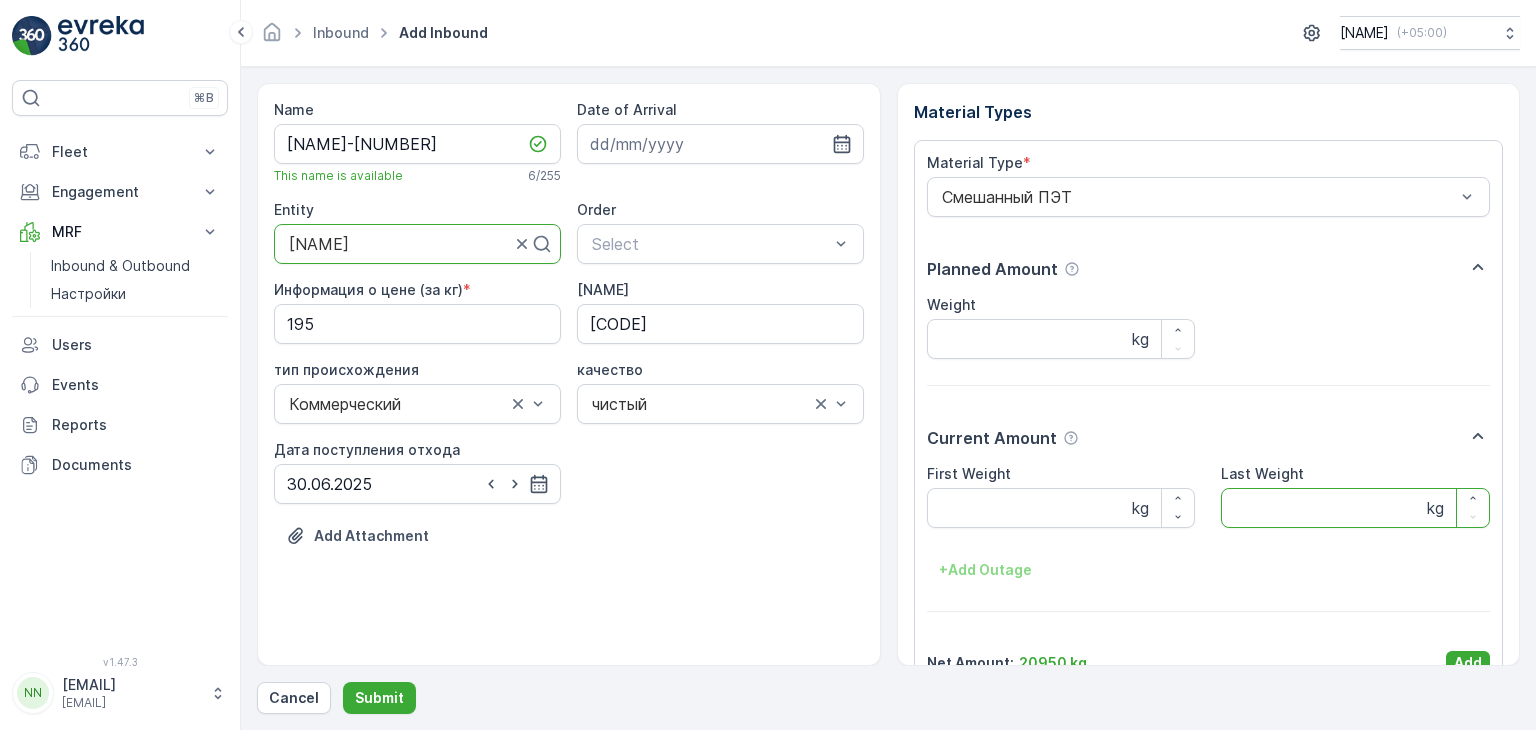 click on "Last Weight" at bounding box center [1355, 508] 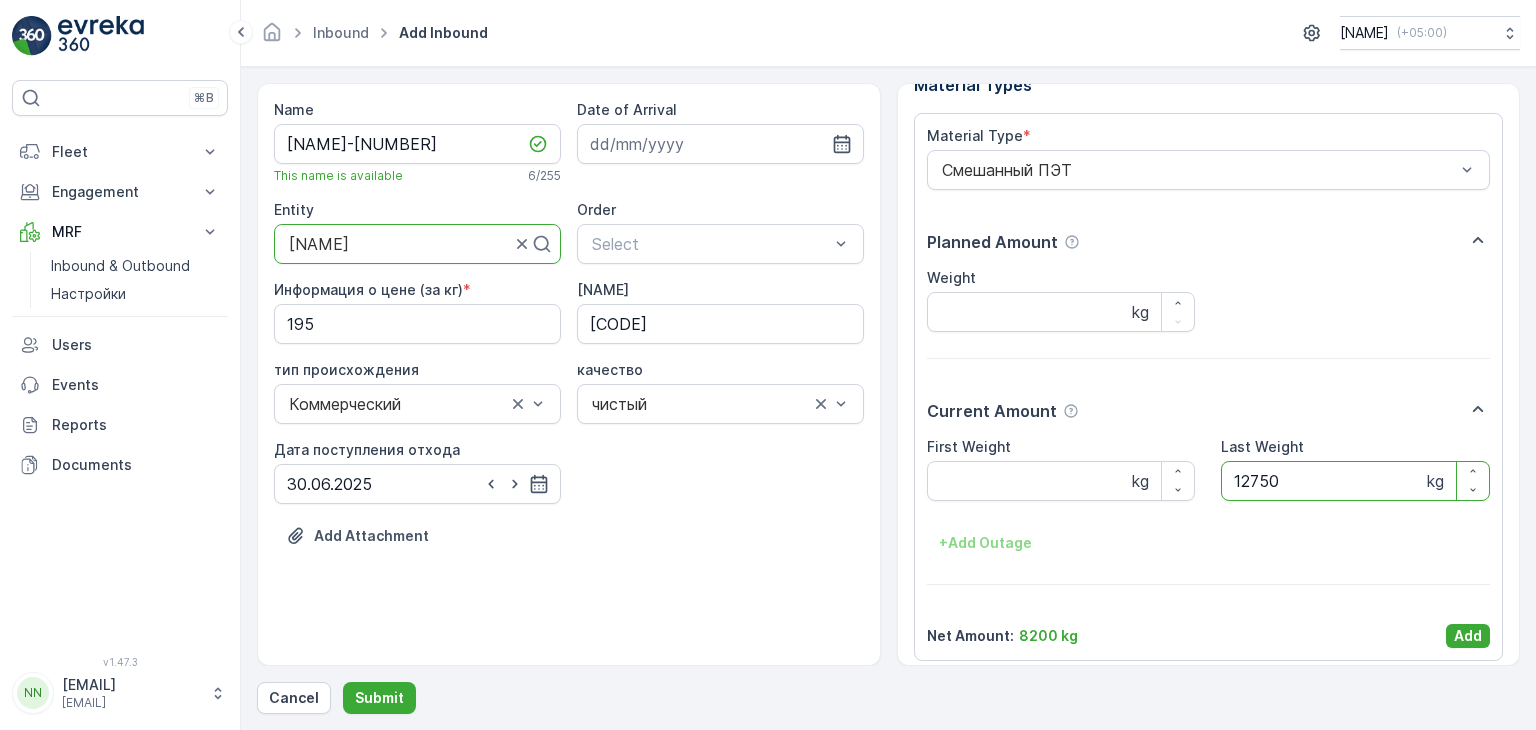 scroll, scrollTop: 39, scrollLeft: 0, axis: vertical 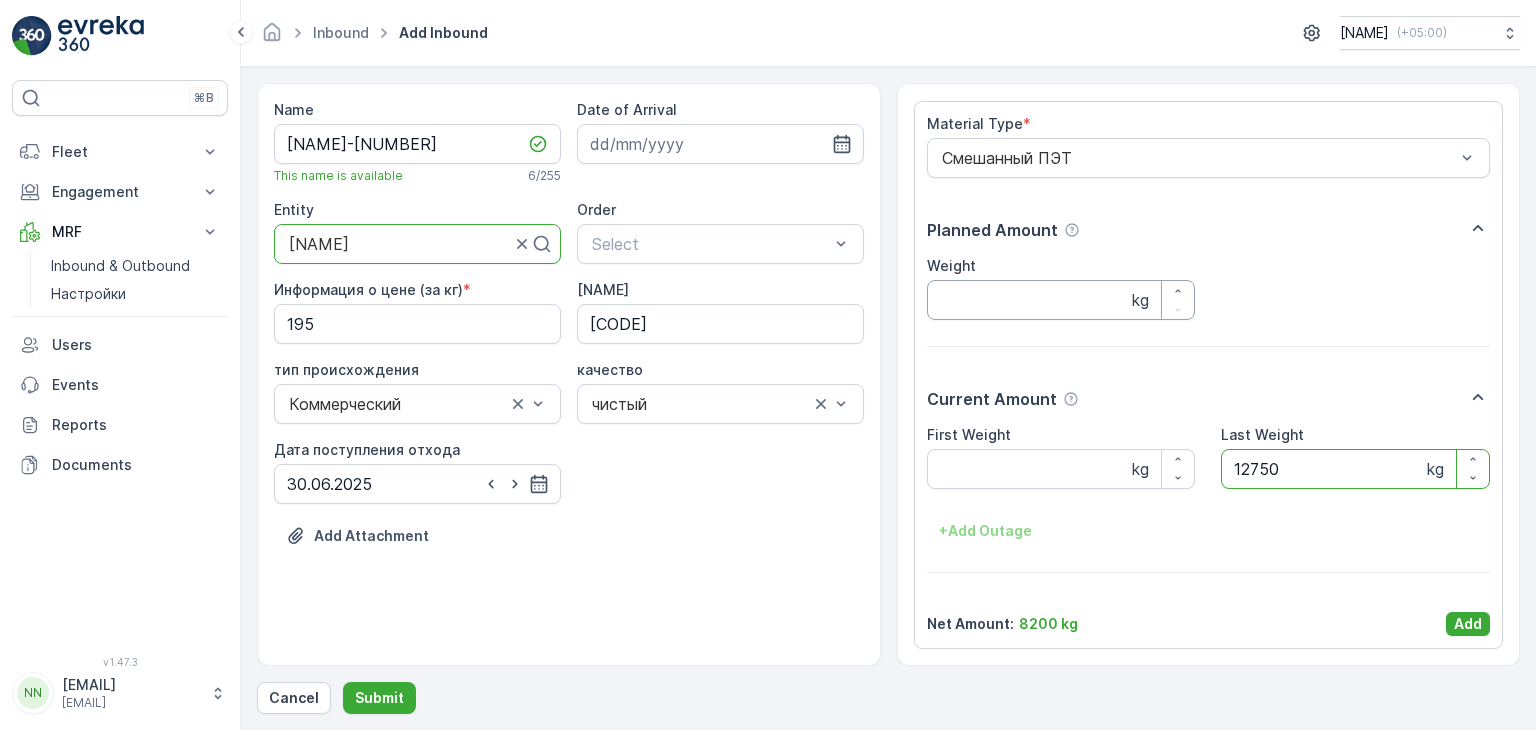 type on "12750" 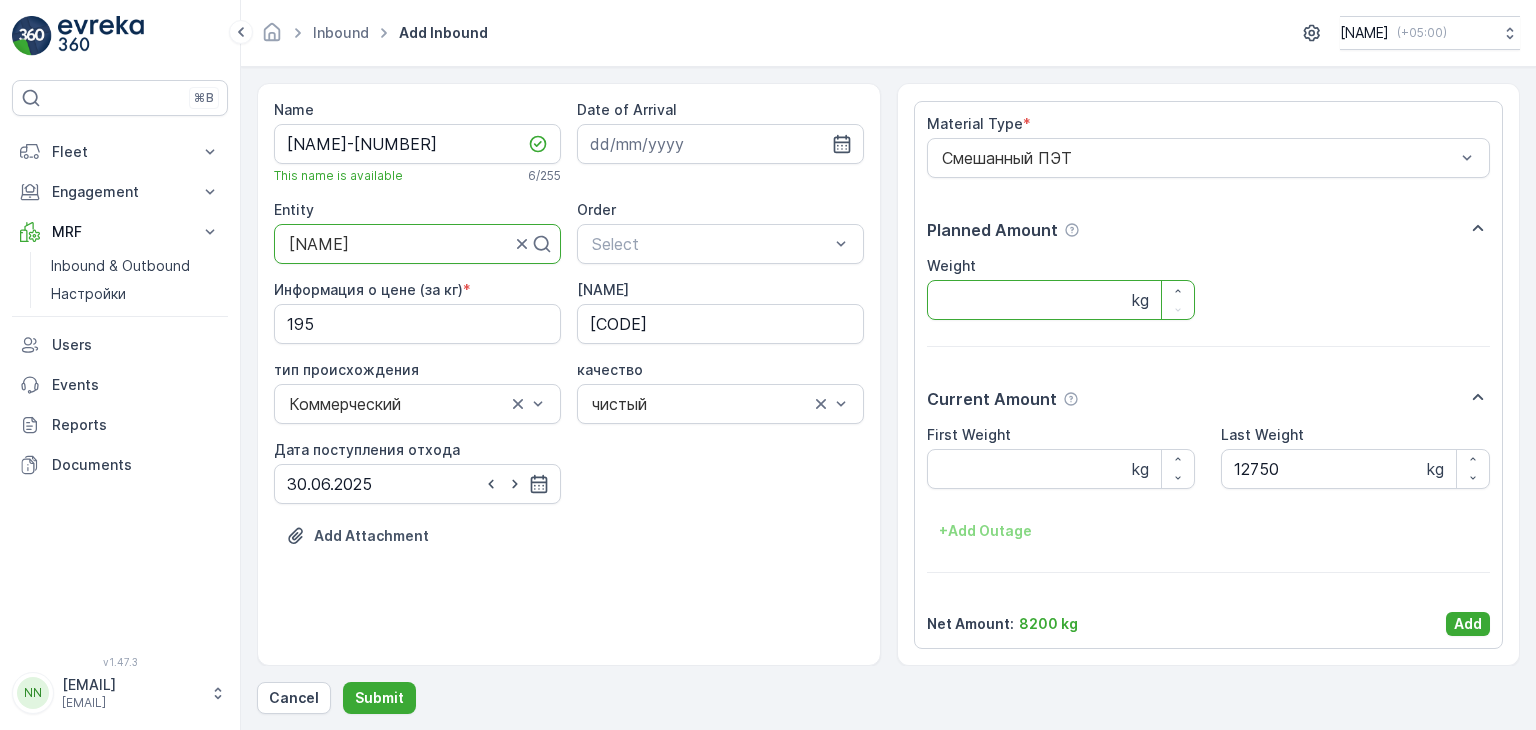 click on "Weight" at bounding box center (1061, 300) 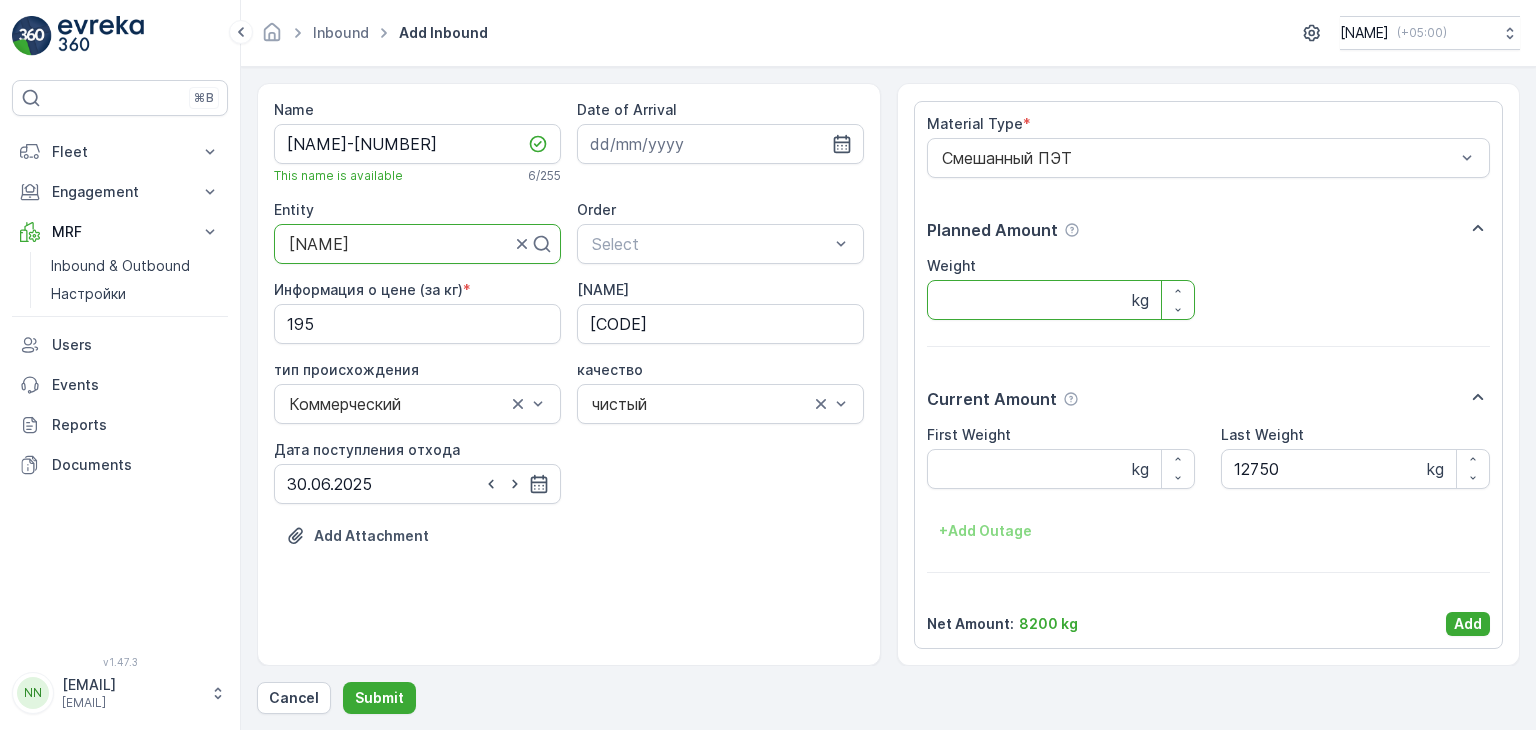 type on "[NUMBER]" 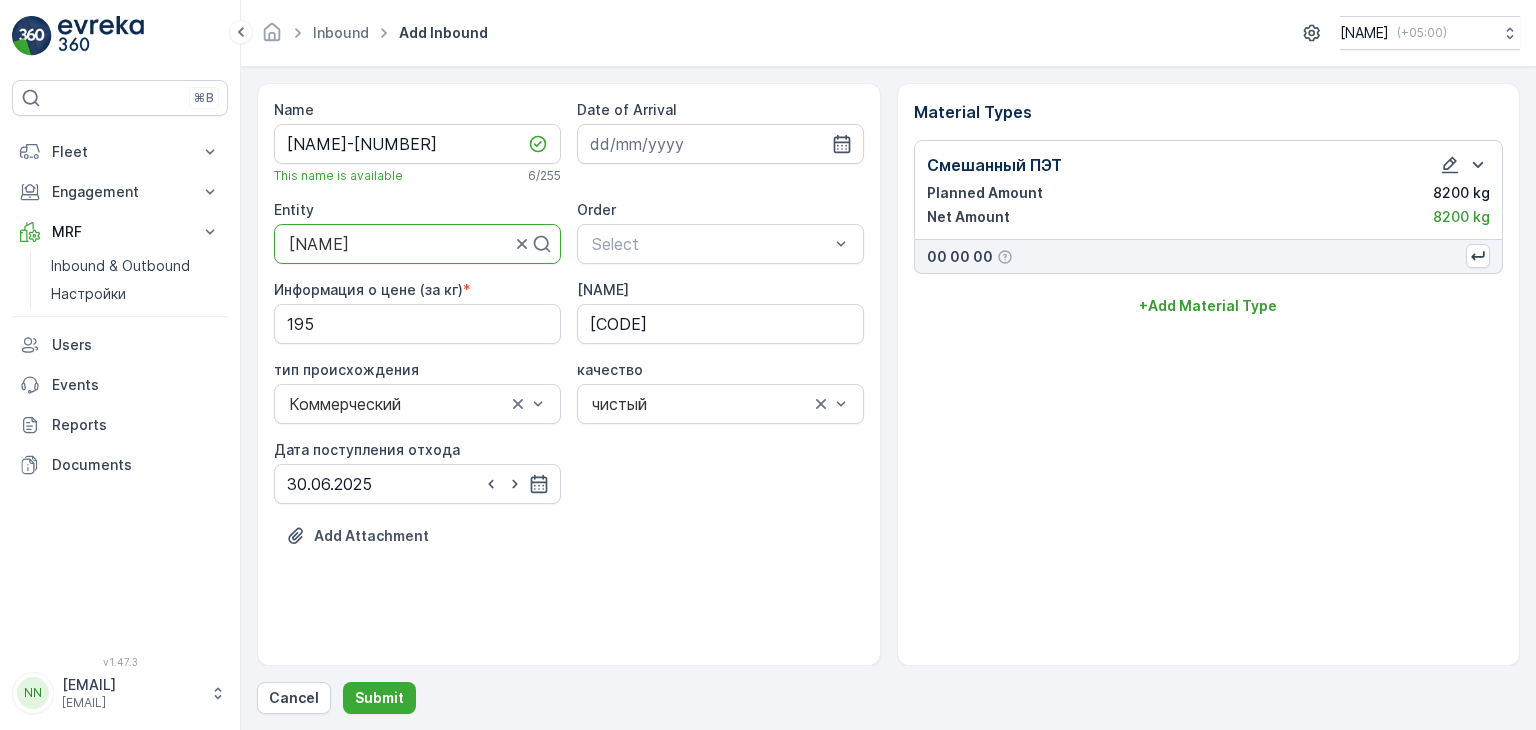 scroll, scrollTop: 0, scrollLeft: 0, axis: both 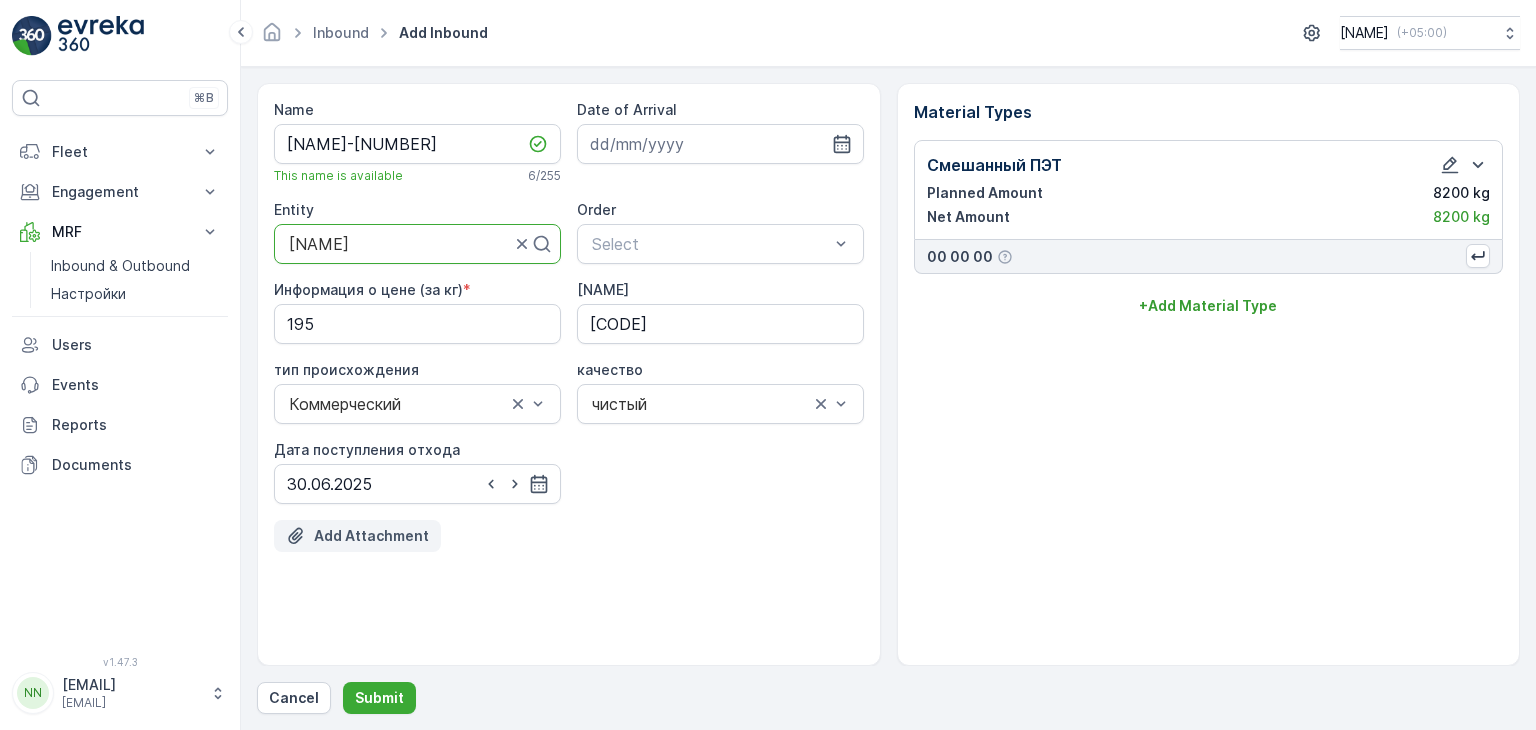 click on "Add Attachment" at bounding box center (371, 536) 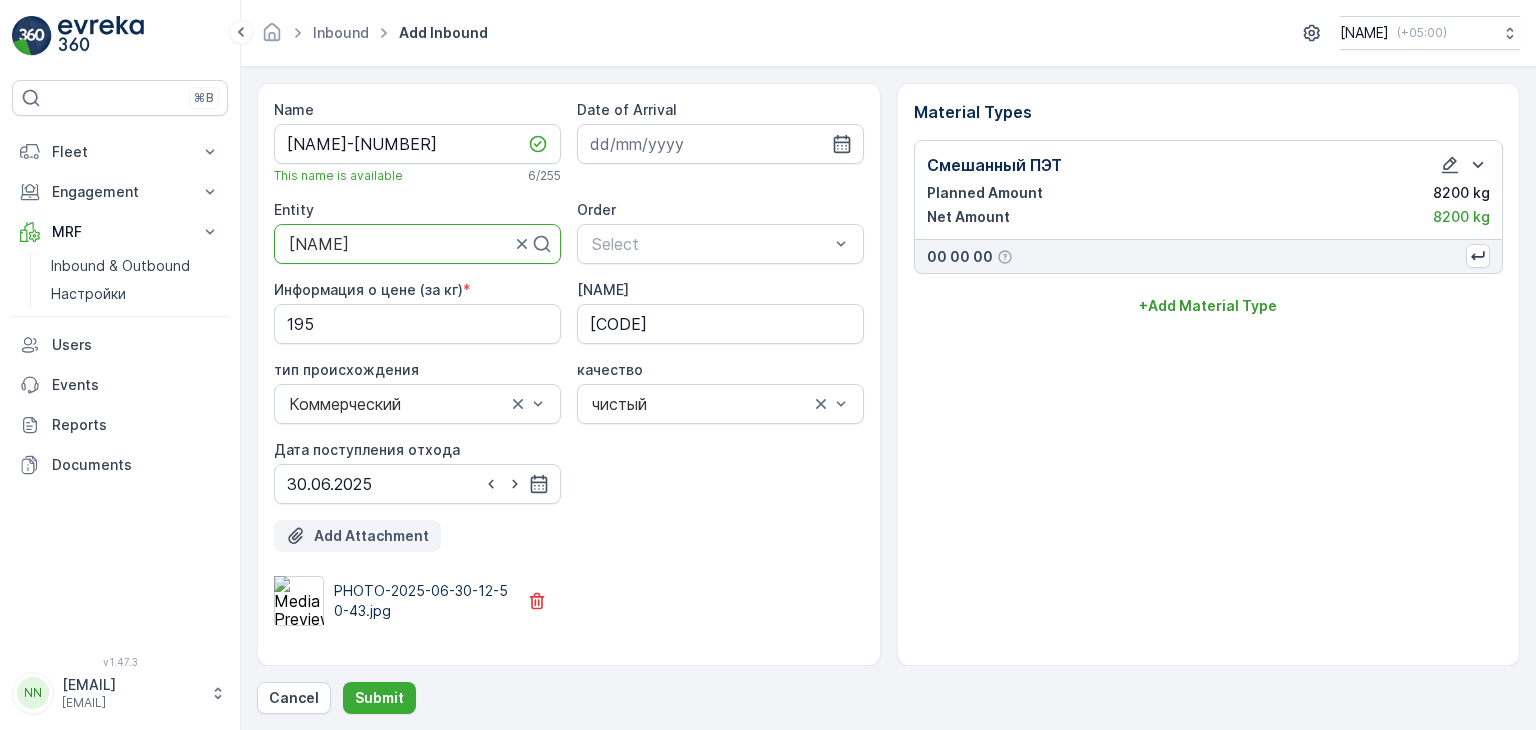 click on "Add Attachment" at bounding box center (371, 536) 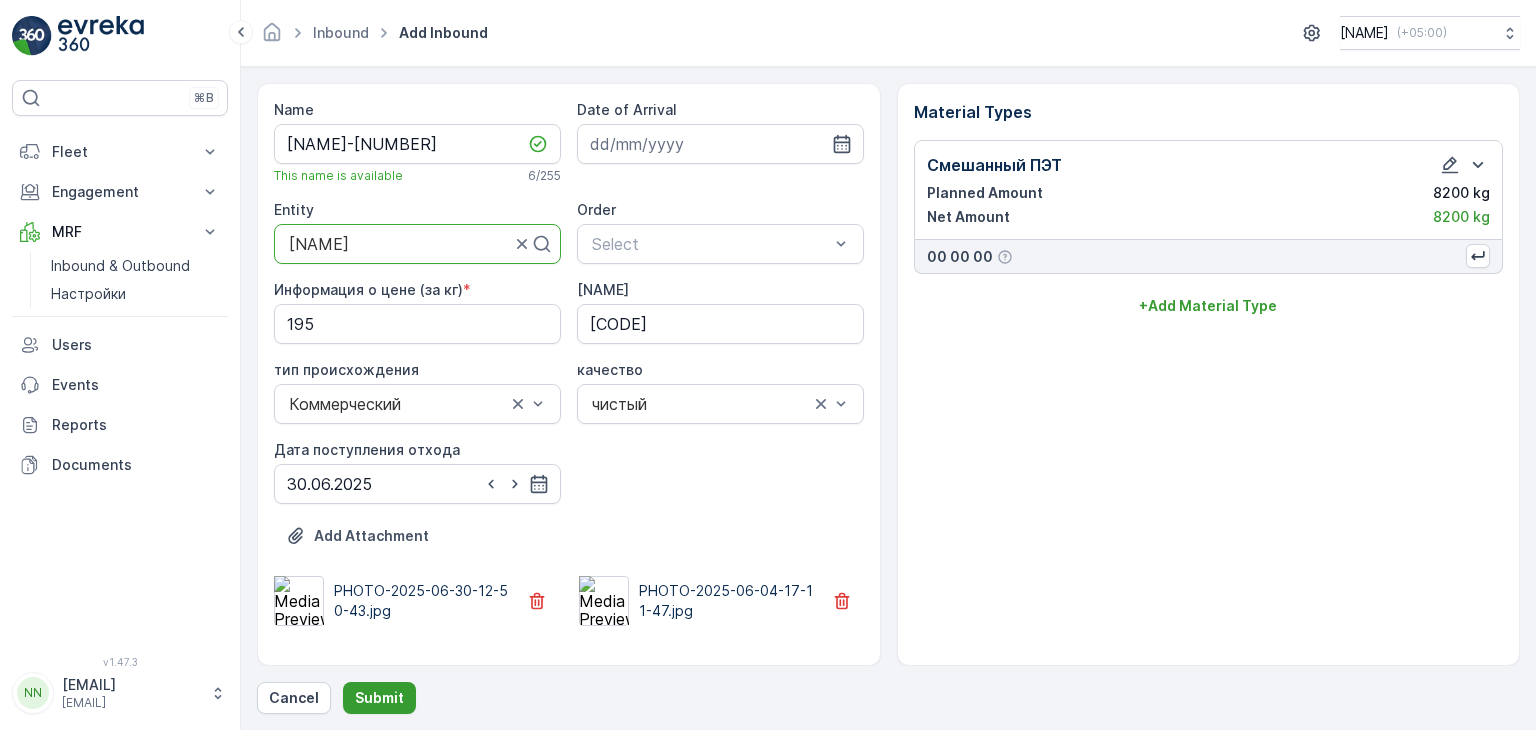 click on "Submit" at bounding box center [379, 698] 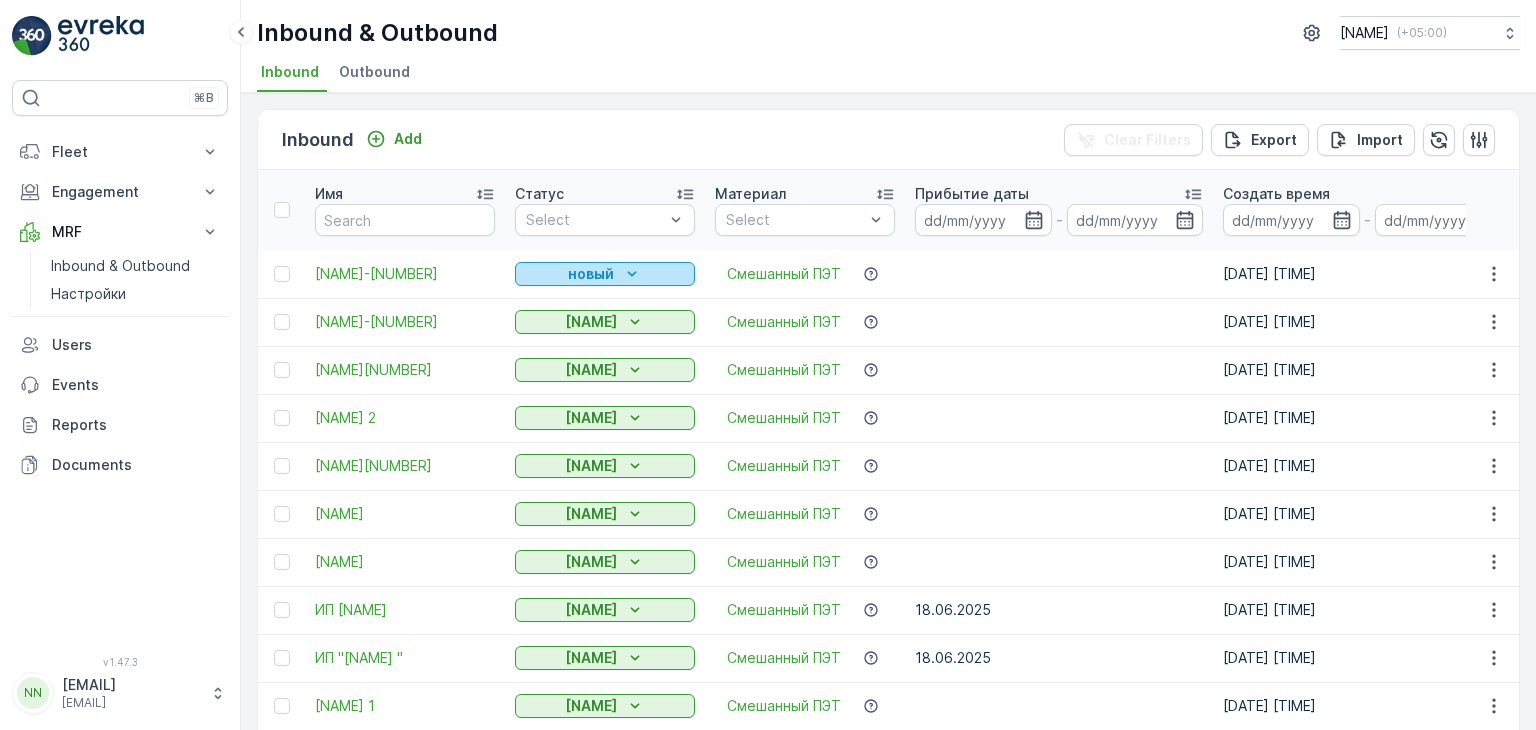 click on "новый" at bounding box center (591, 274) 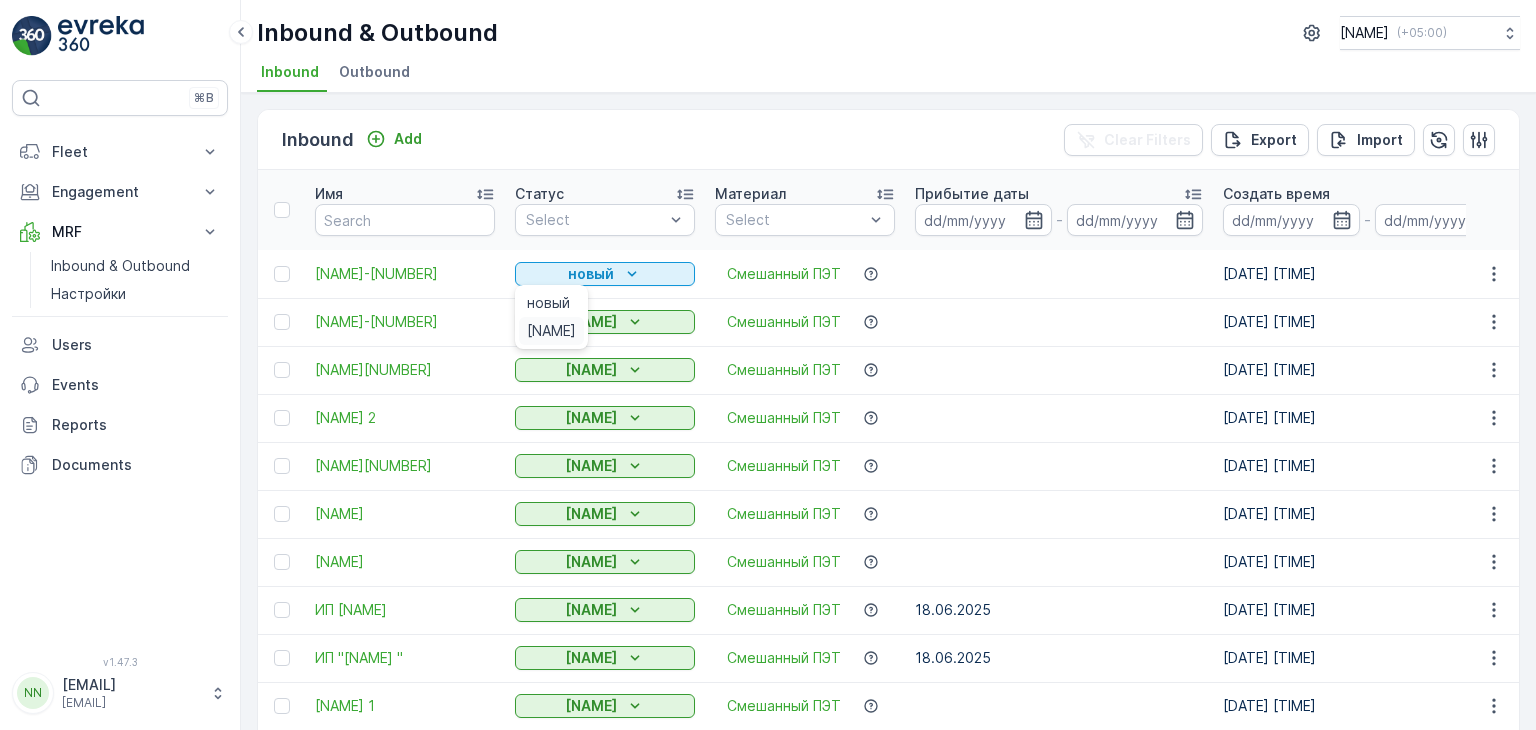 click on "[NAME]" at bounding box center [551, 331] 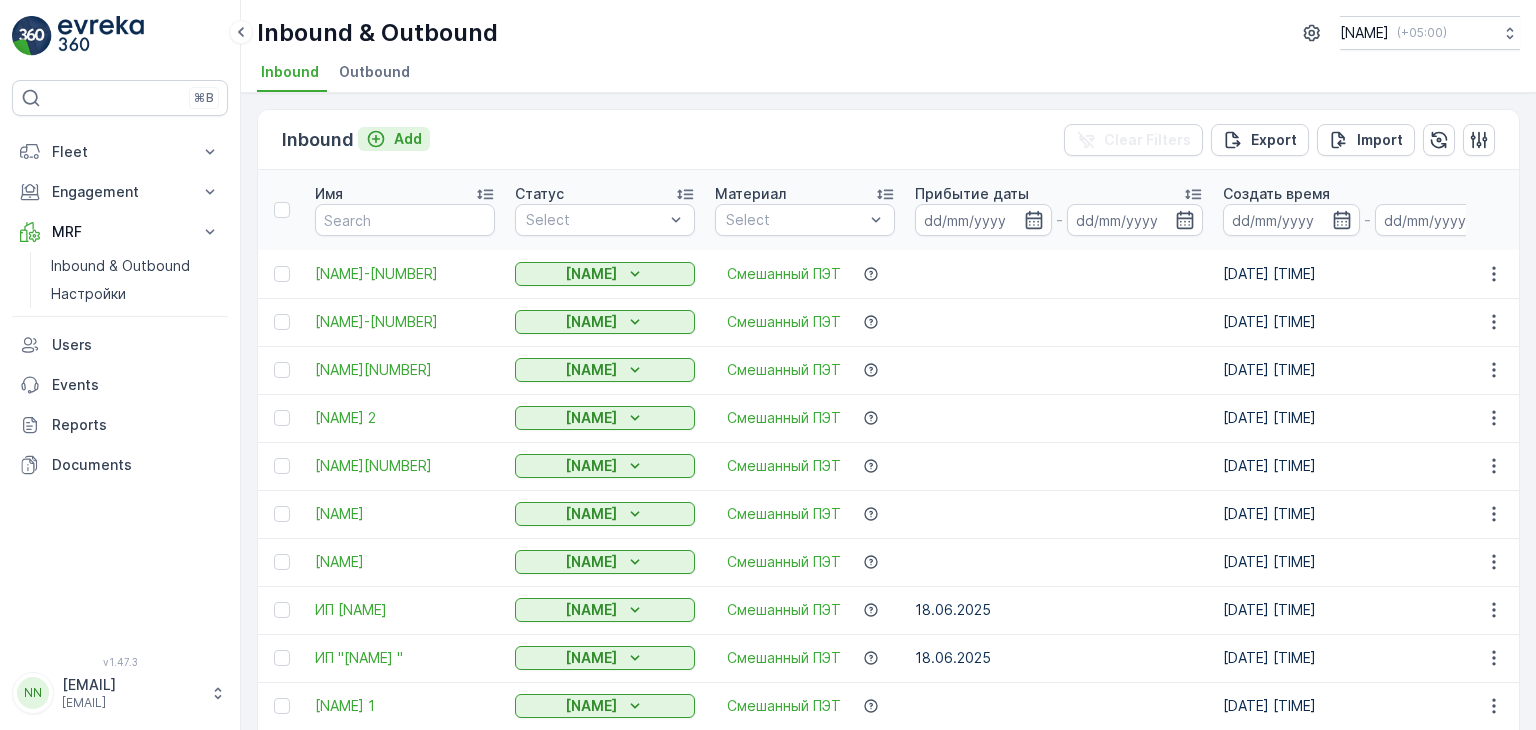 click 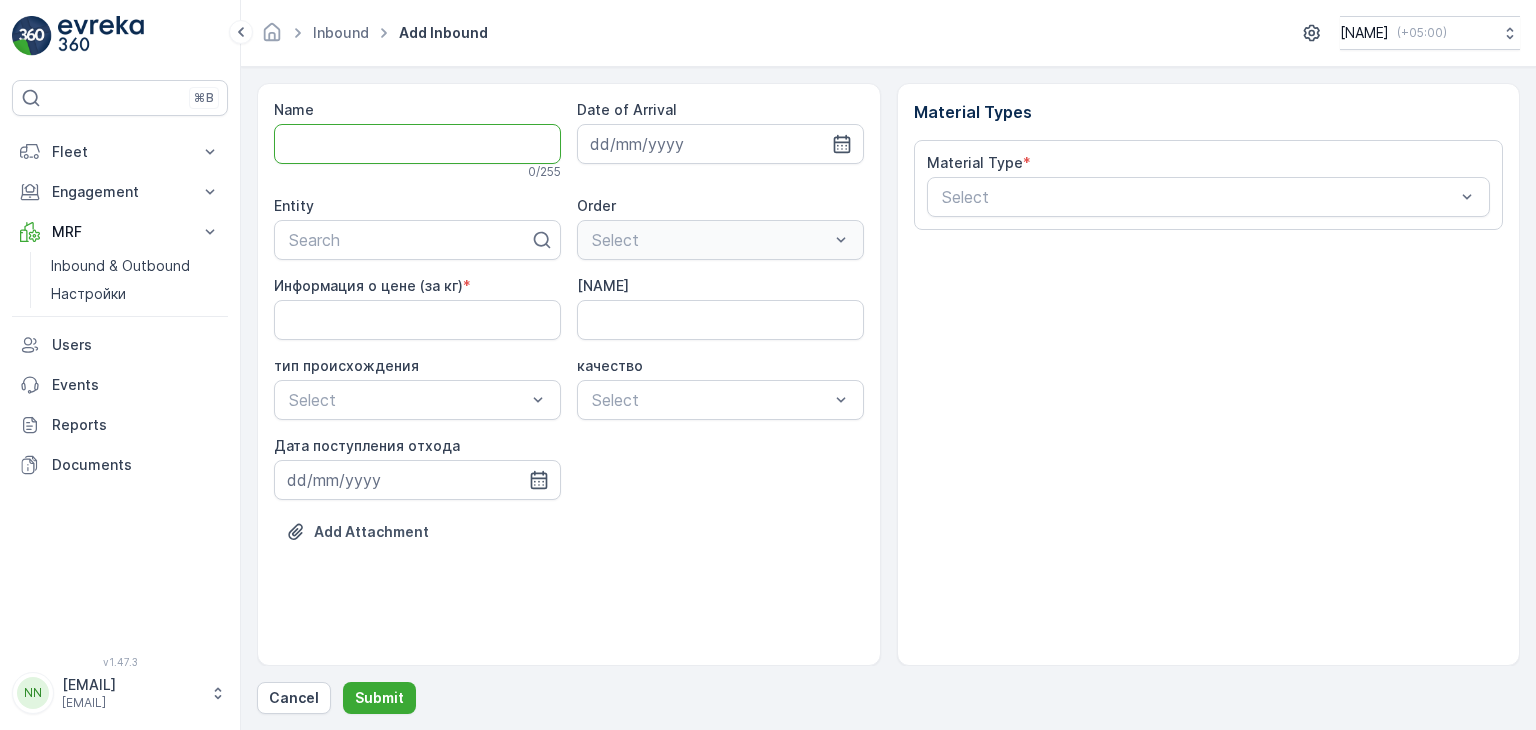 click on "Name" at bounding box center (417, 144) 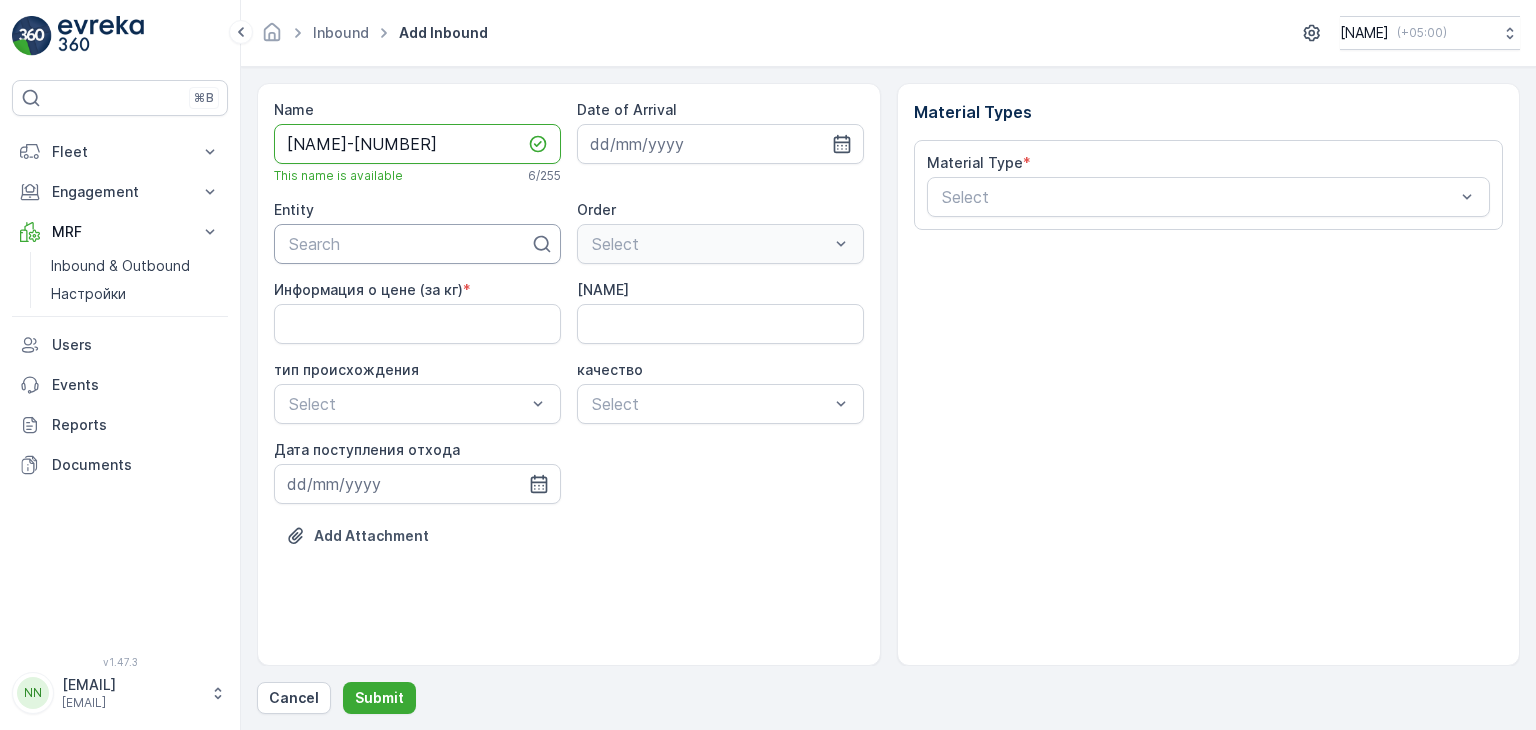 type on "[NAME]-[NUMBER]" 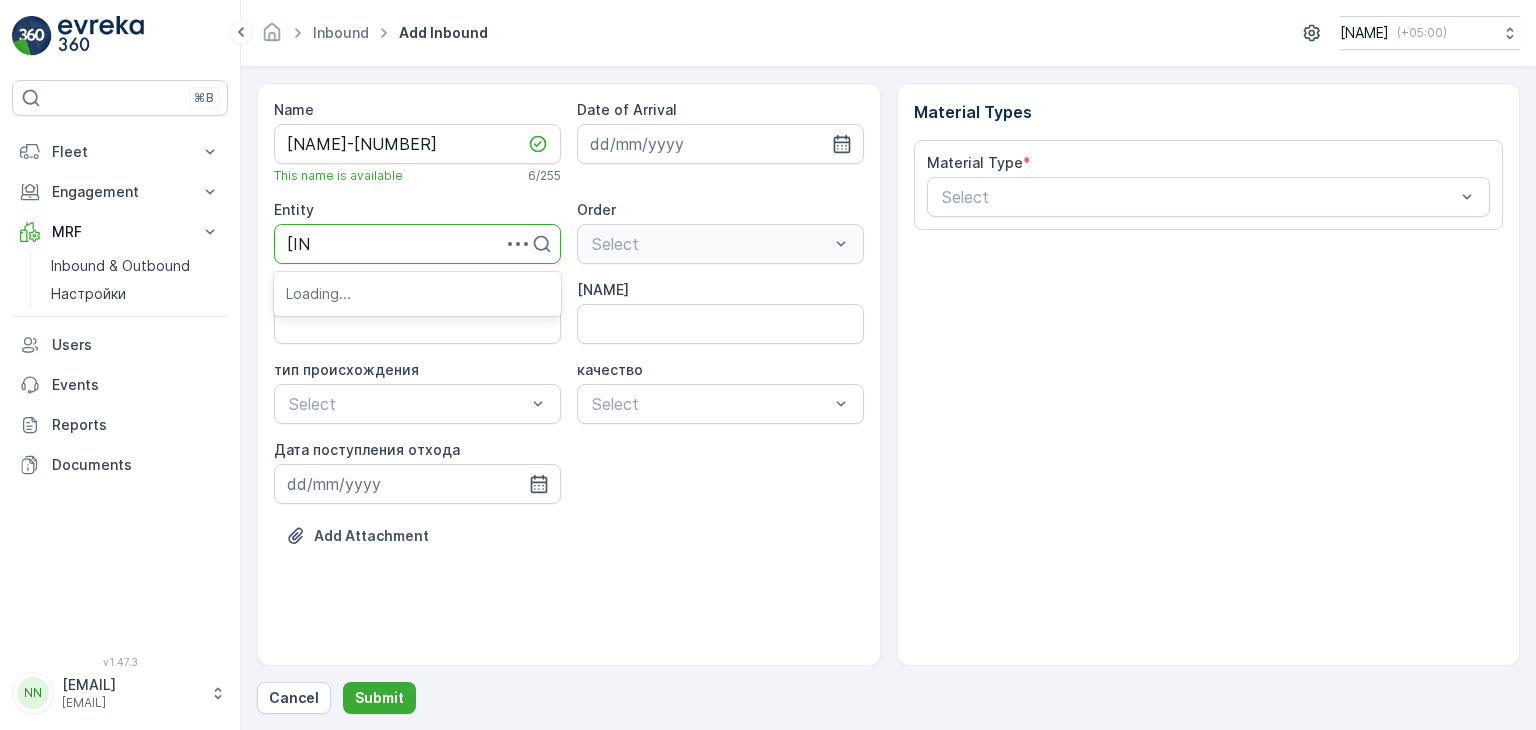 type on "[NAME]" 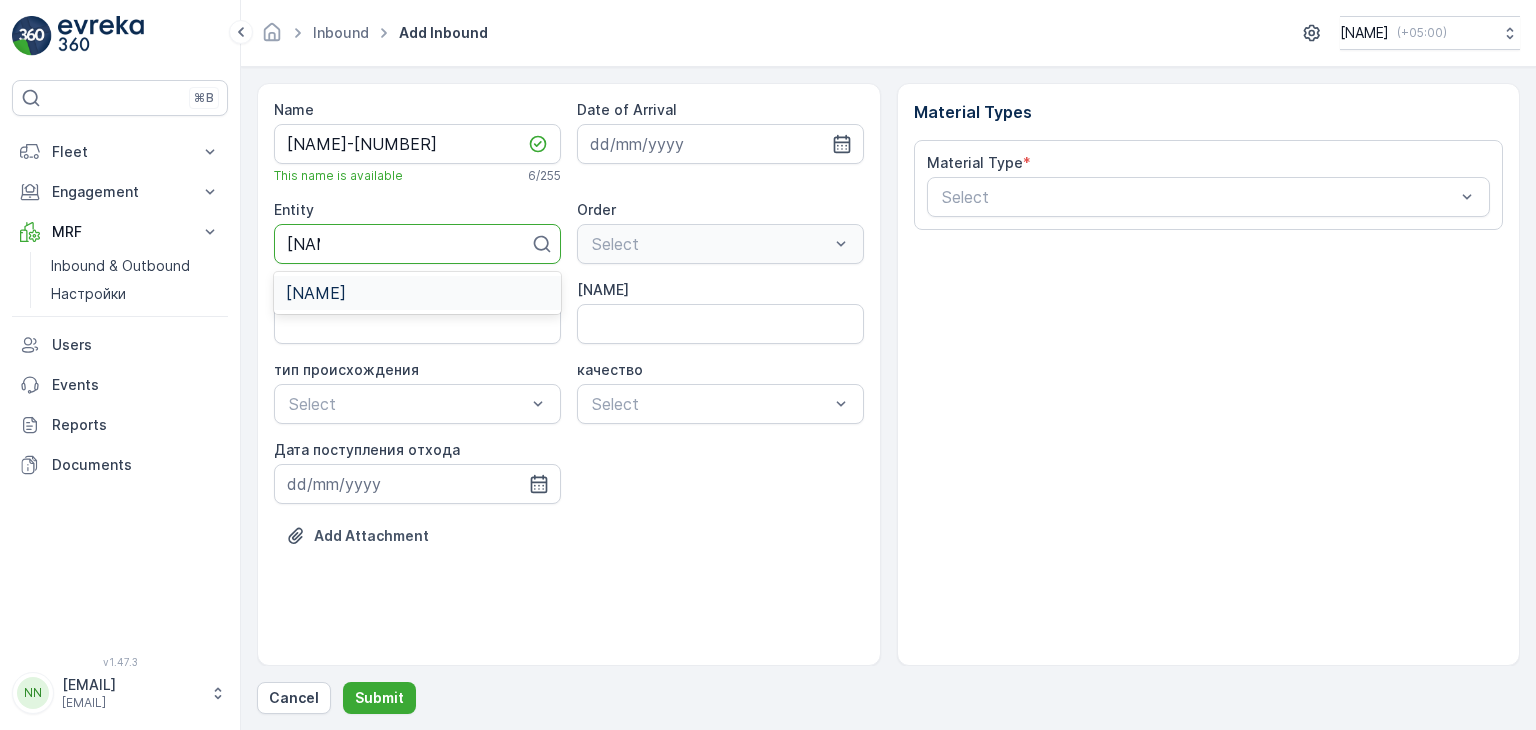 click on "[NAME]" at bounding box center [316, 293] 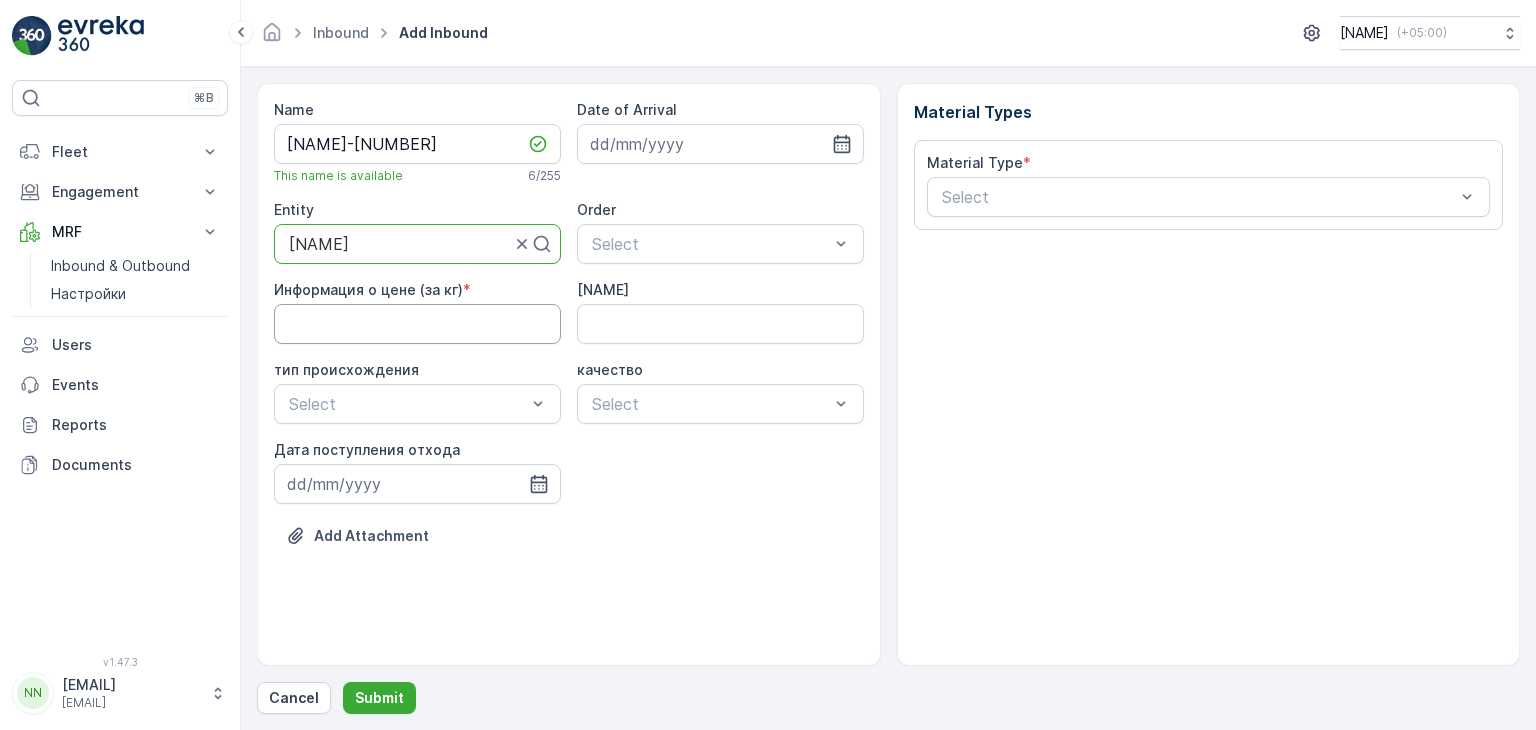 click on "Информация о цене (за кг)" at bounding box center (417, 324) 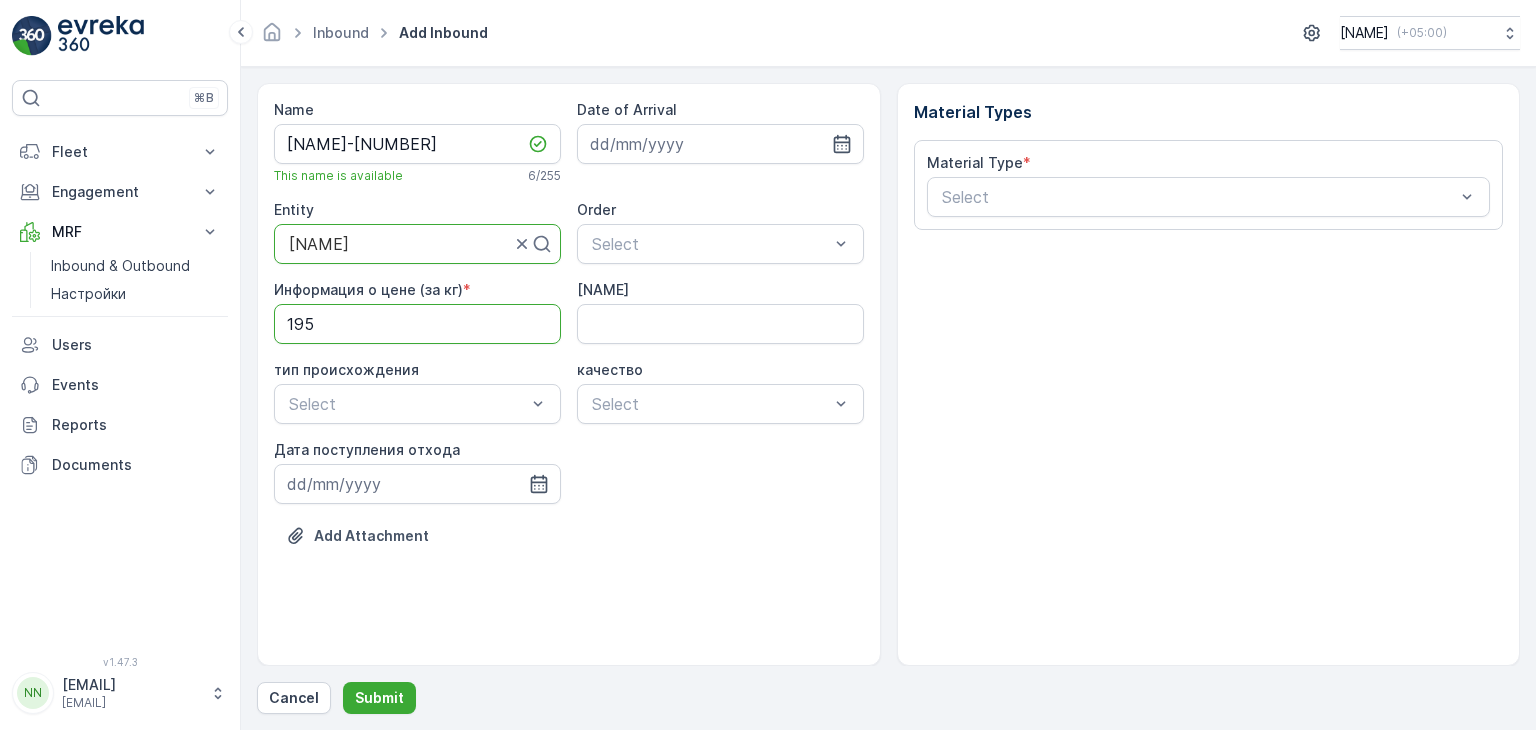 drag, startPoint x: 308, startPoint y: 317, endPoint x: 260, endPoint y: 320, distance: 48.09366 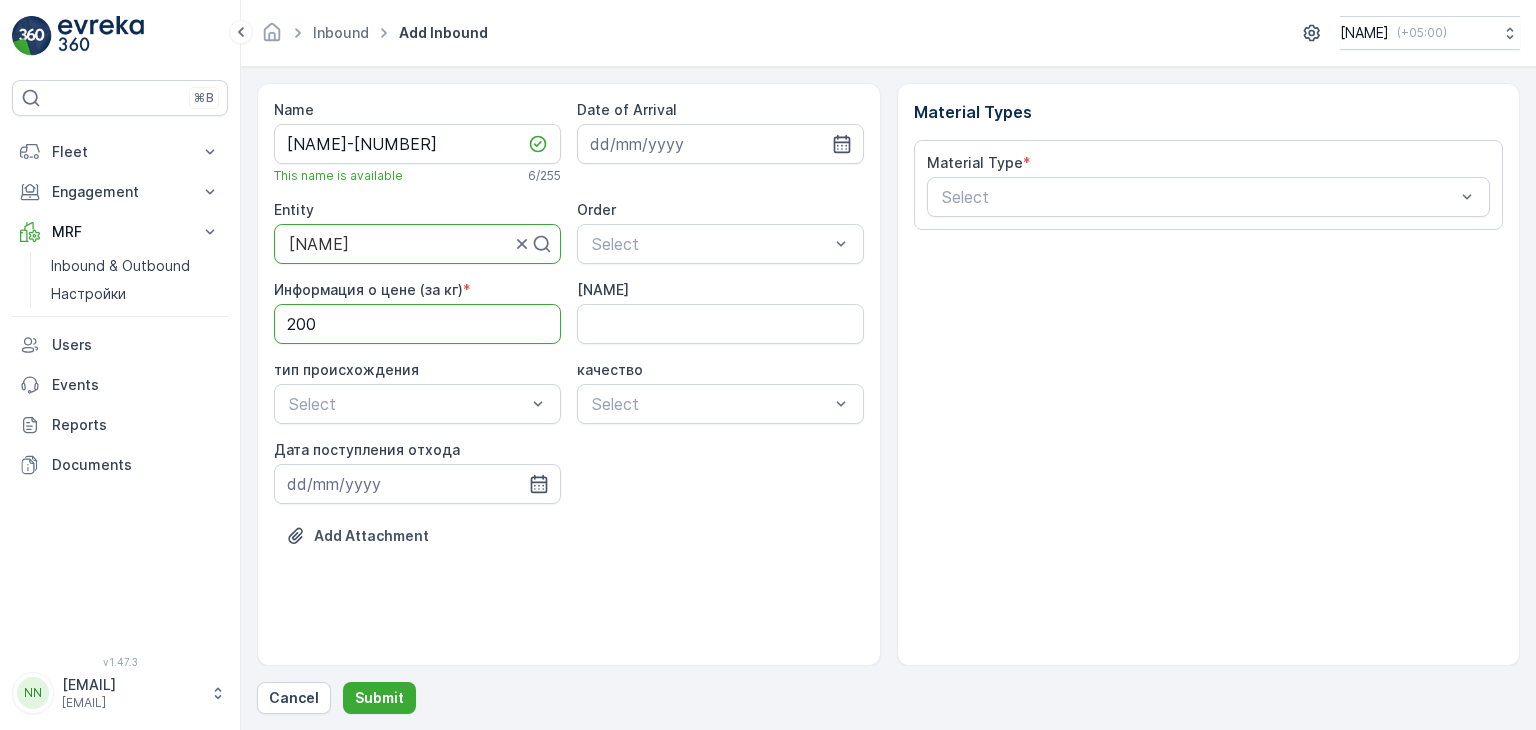 type on "200" 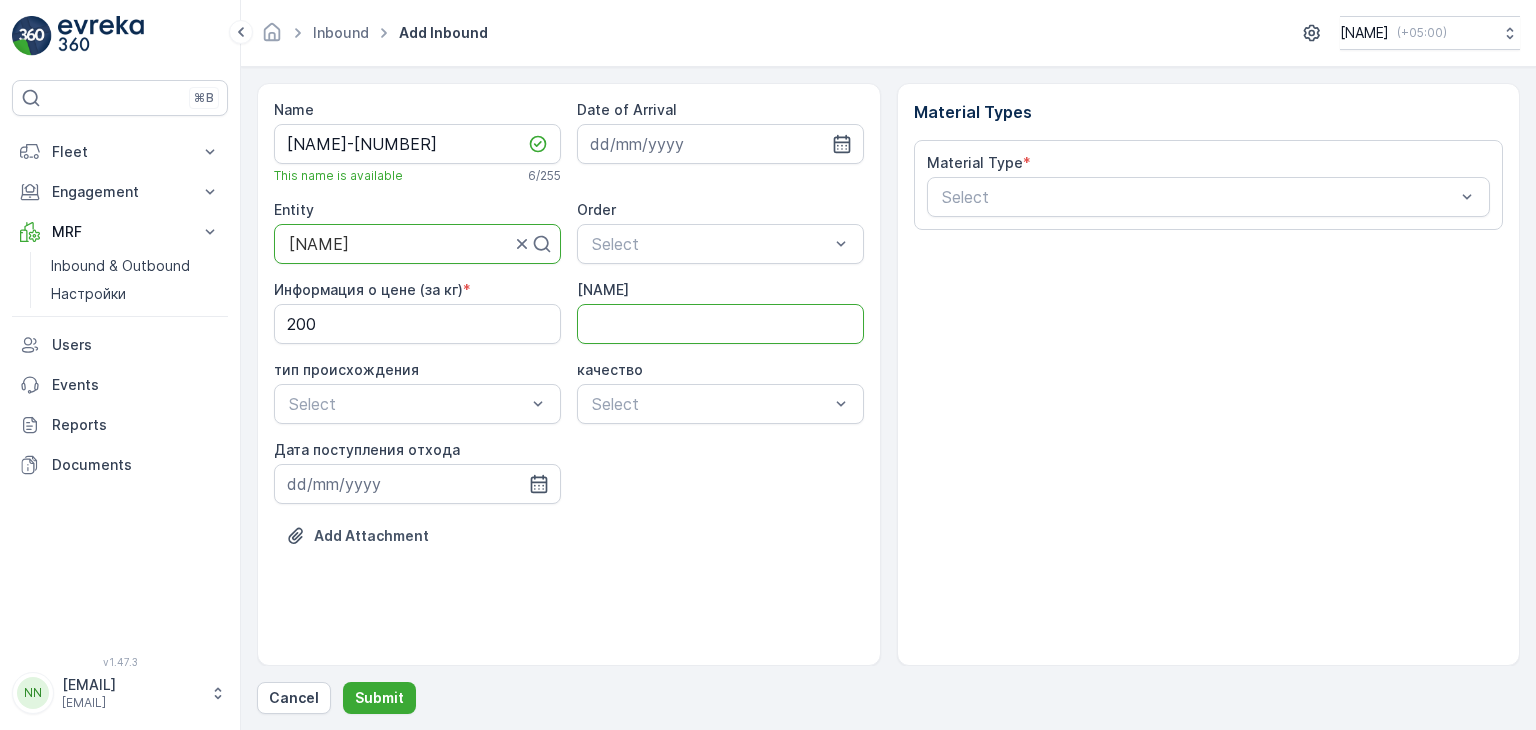 click on "[NAME]" at bounding box center (720, 324) 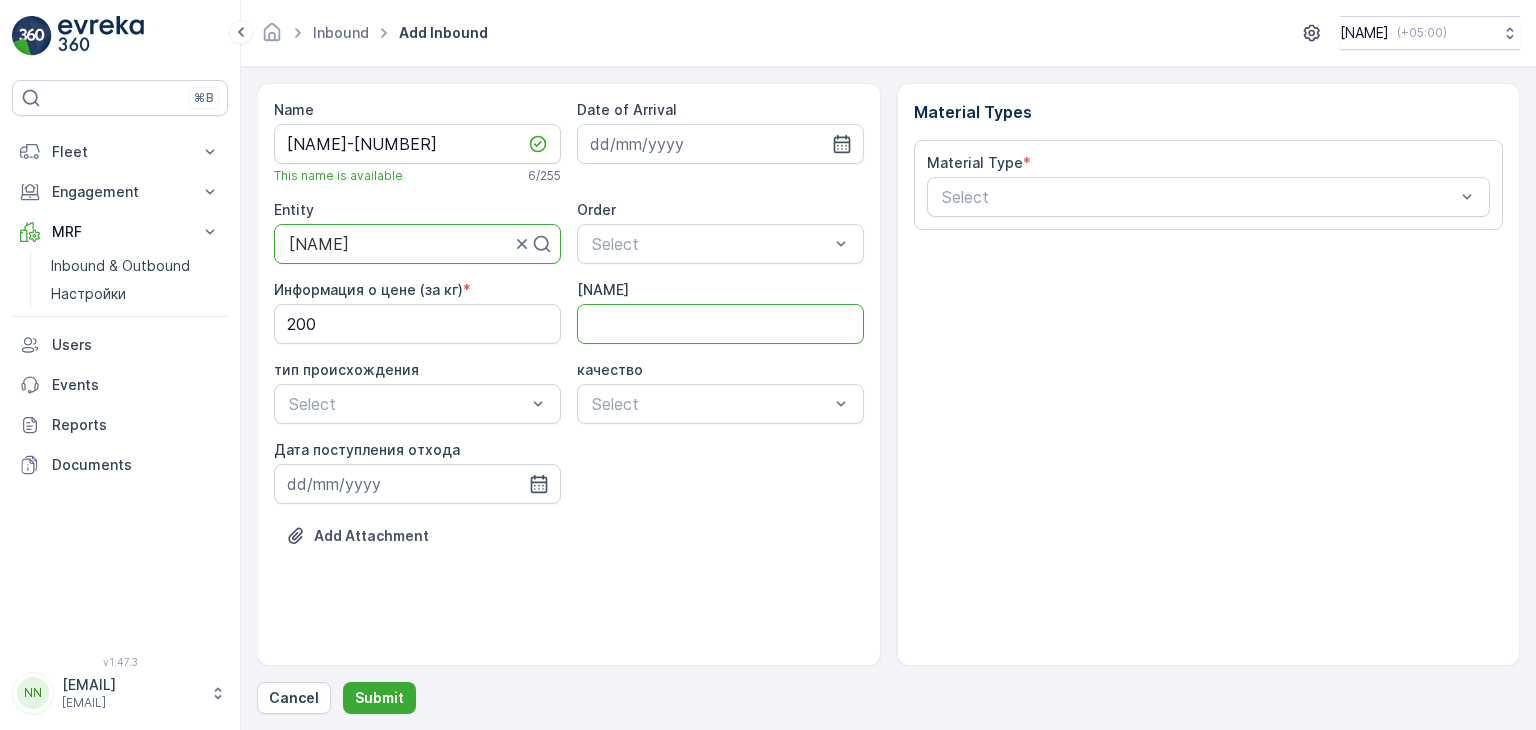 type on "[CODE]" 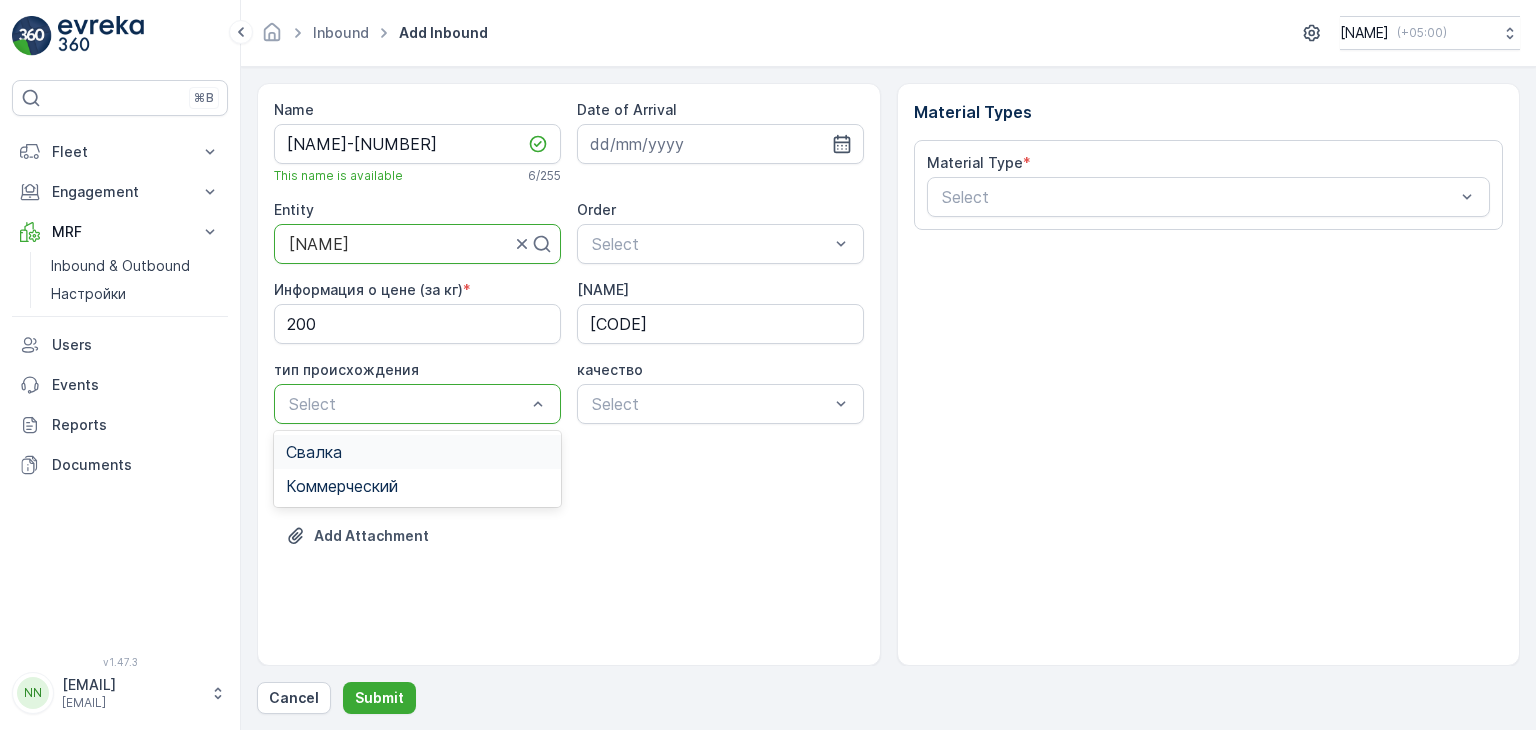 click at bounding box center [407, 404] 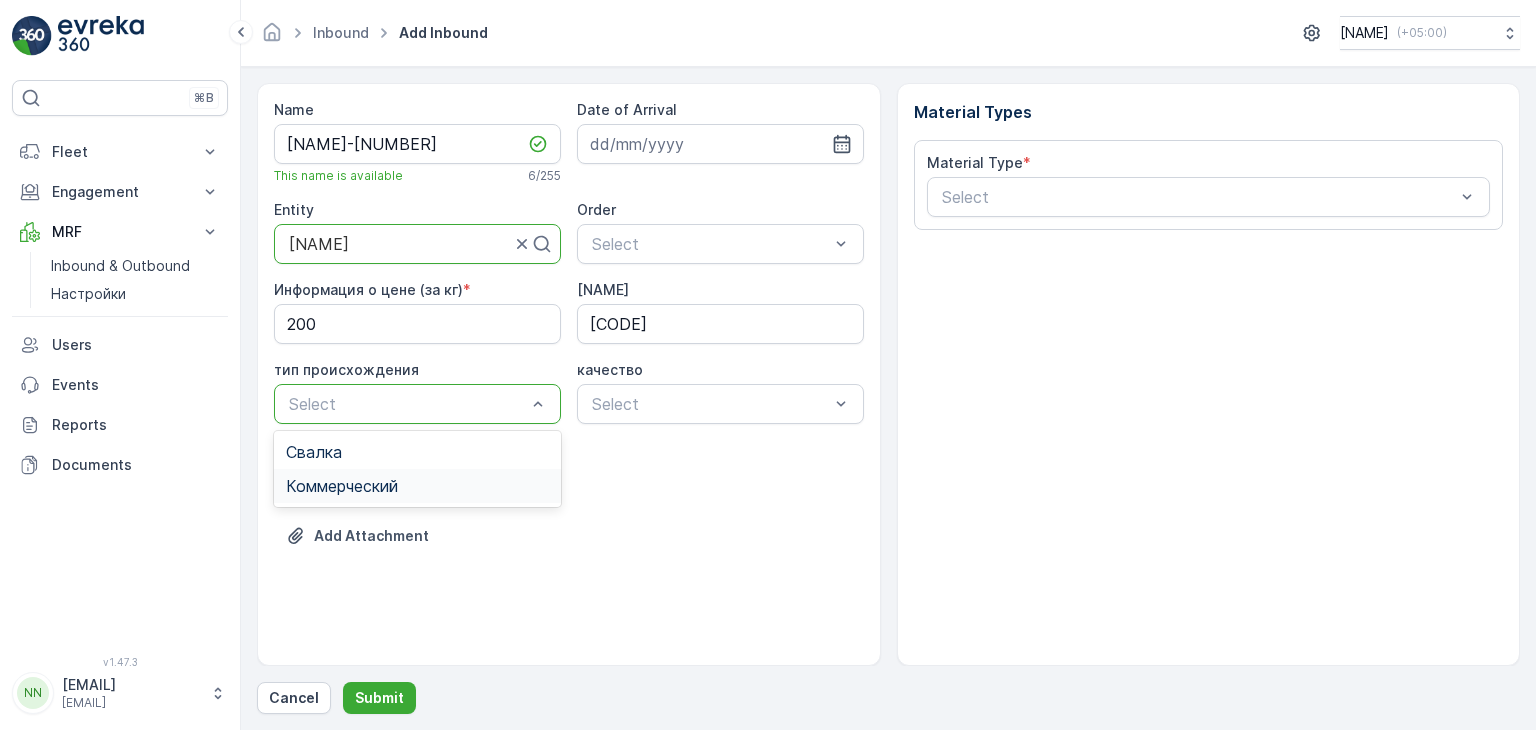 click on "Коммерческий" at bounding box center (342, 486) 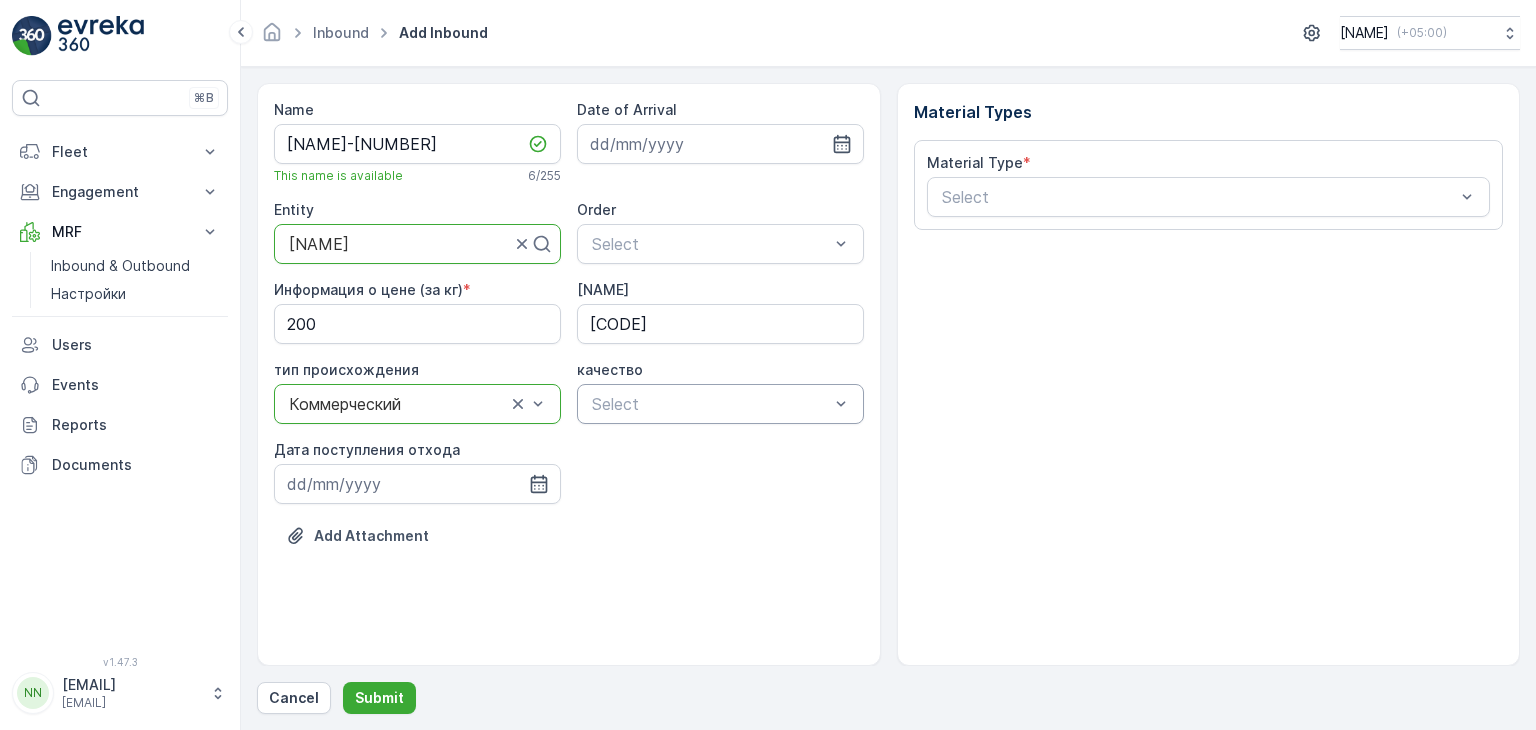 click at bounding box center [710, 404] 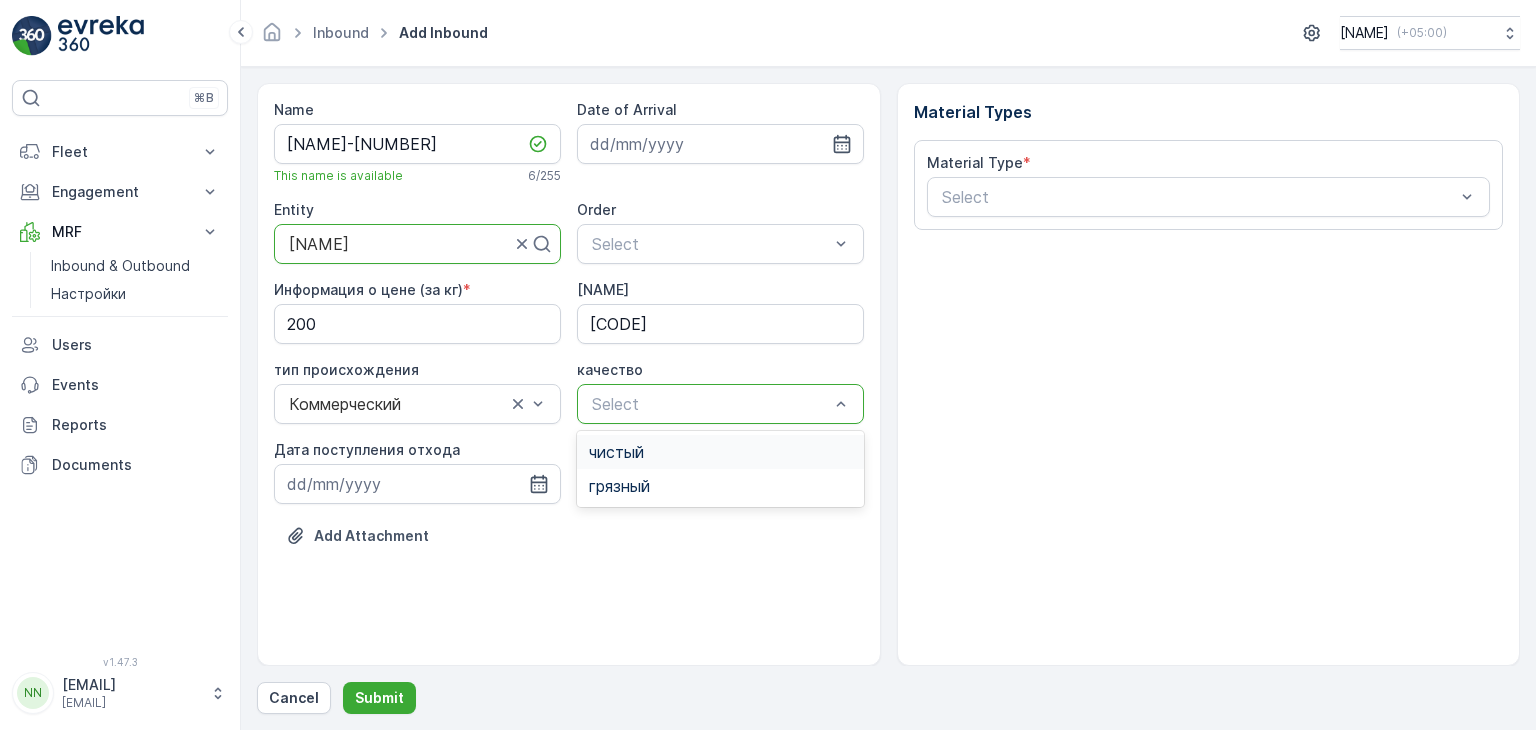 click on "чистый" at bounding box center (616, 452) 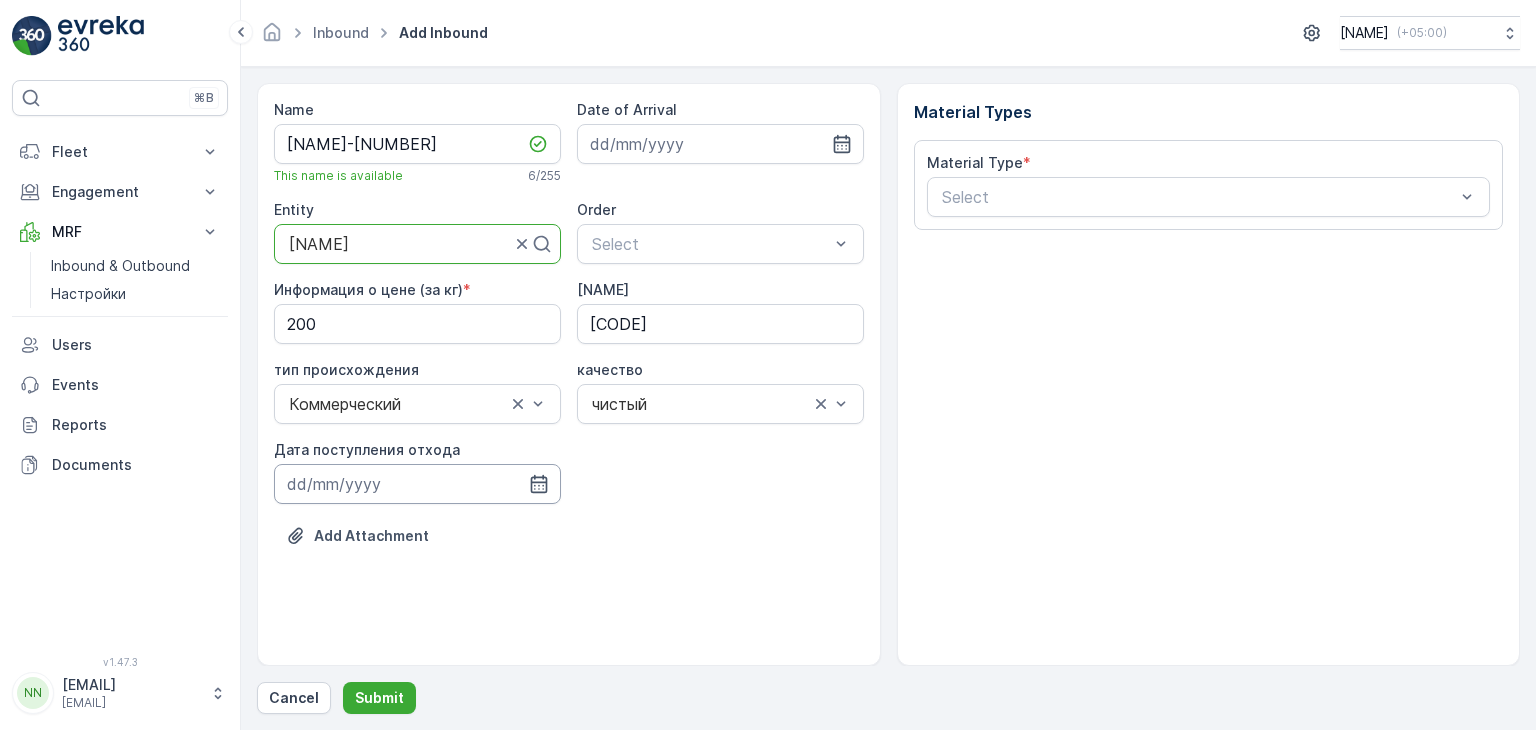 click at bounding box center [417, 484] 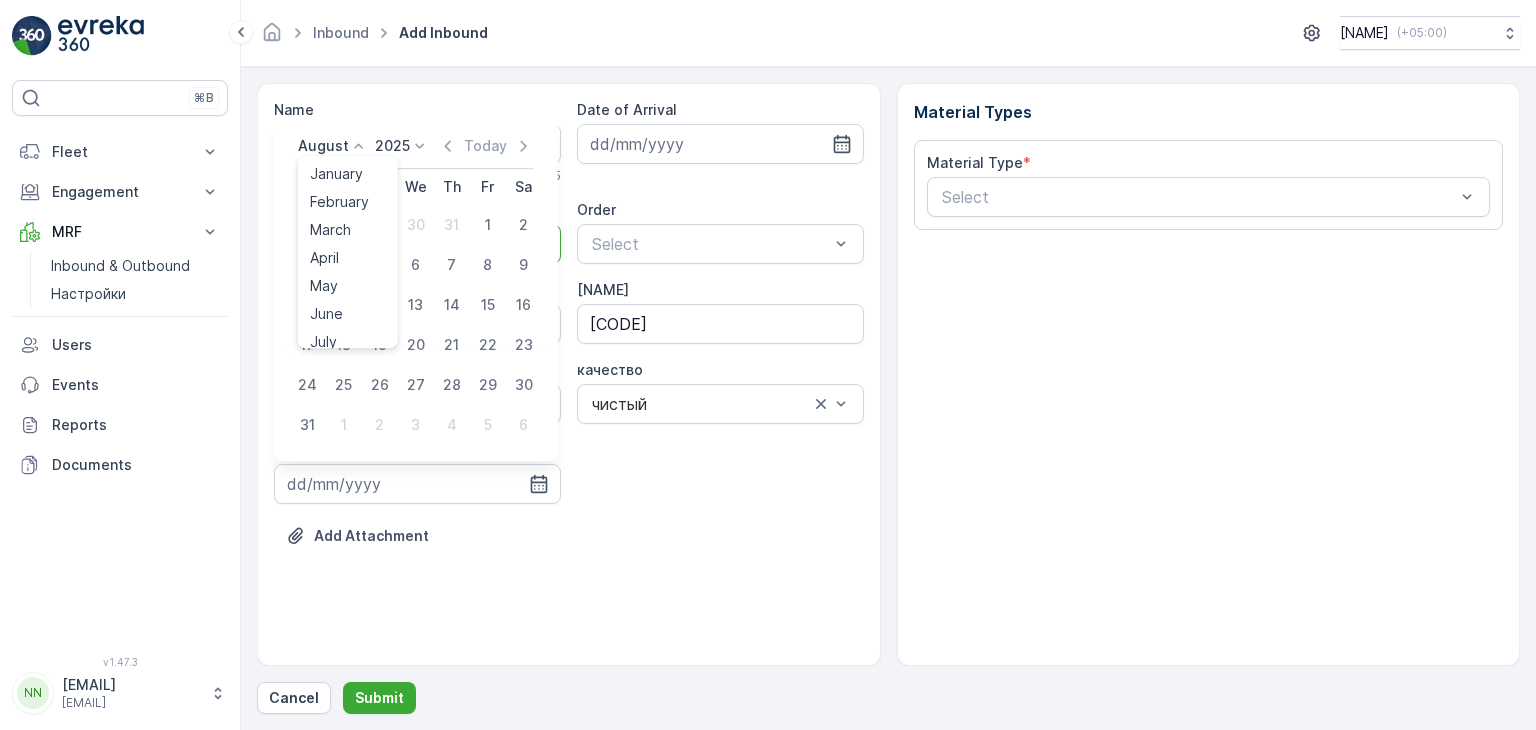 click 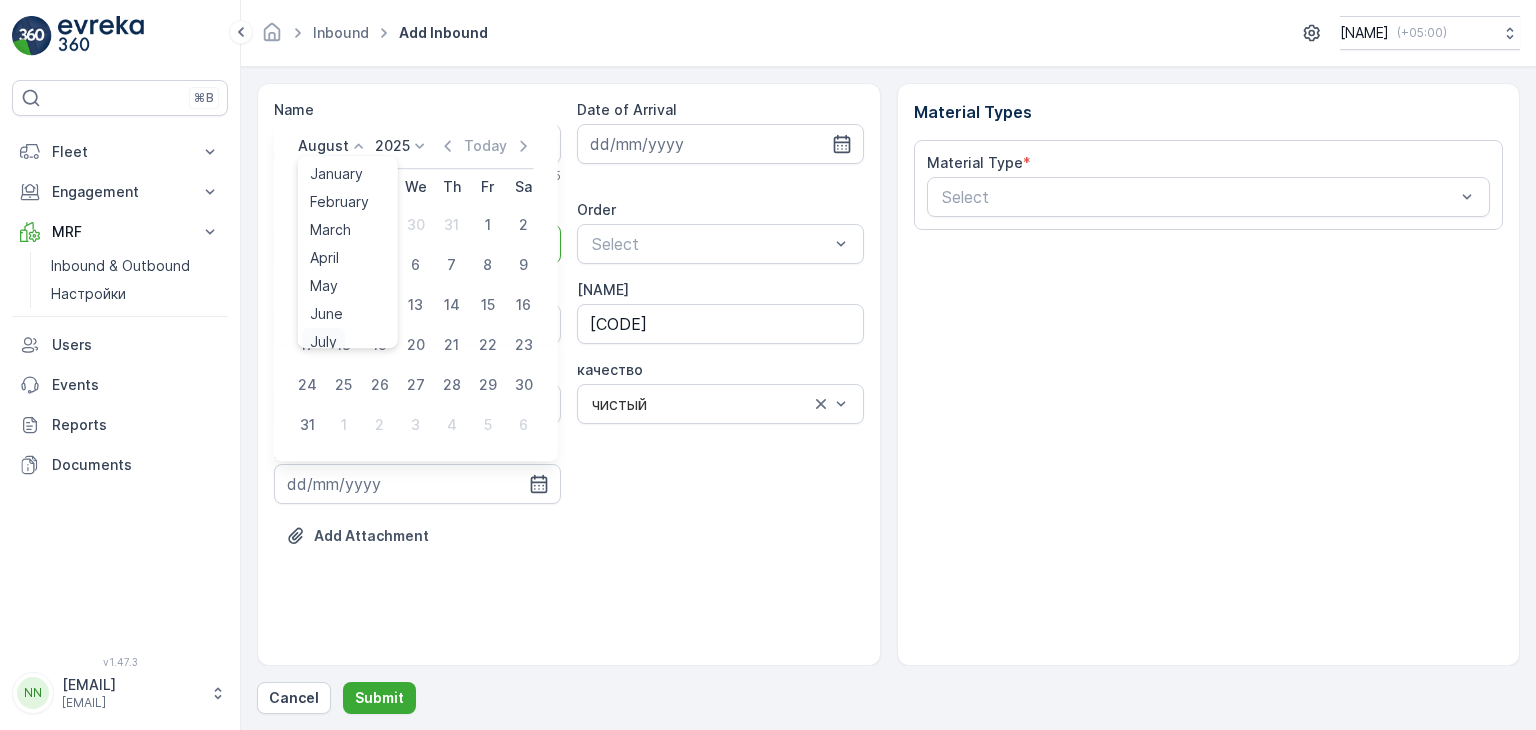 scroll, scrollTop: 8, scrollLeft: 0, axis: vertical 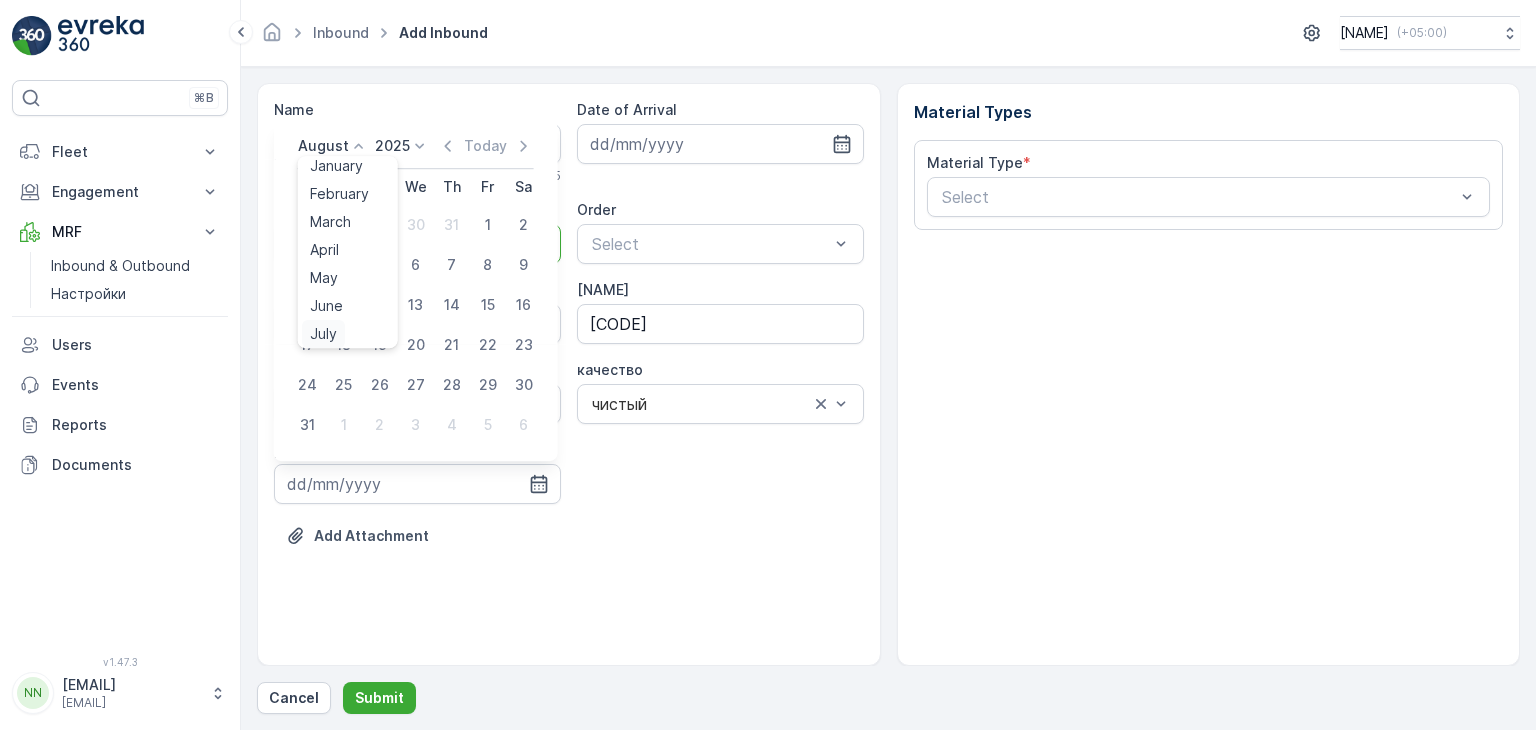click on "July" at bounding box center (323, 334) 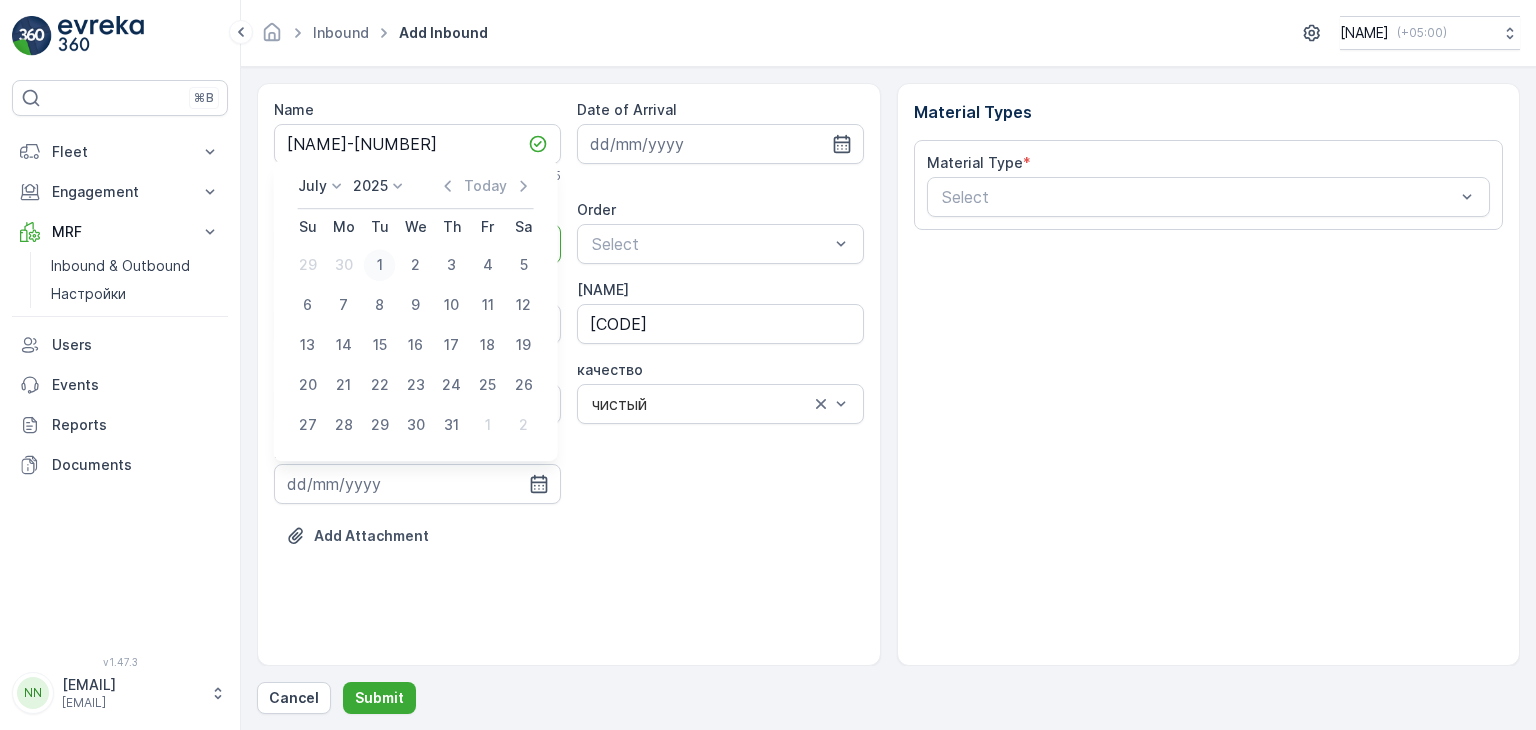 click on "1" at bounding box center (380, 265) 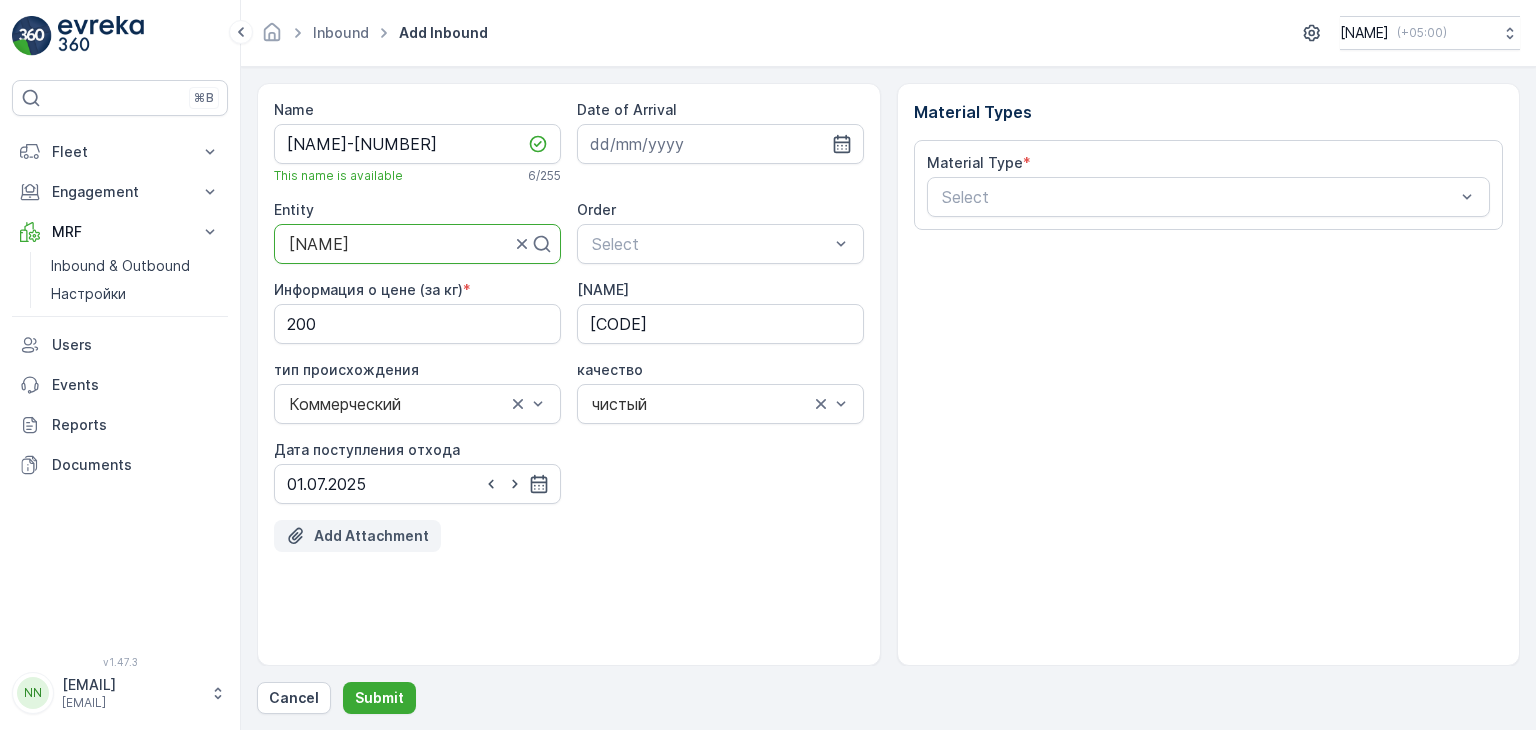 click on "Add Attachment" at bounding box center [371, 536] 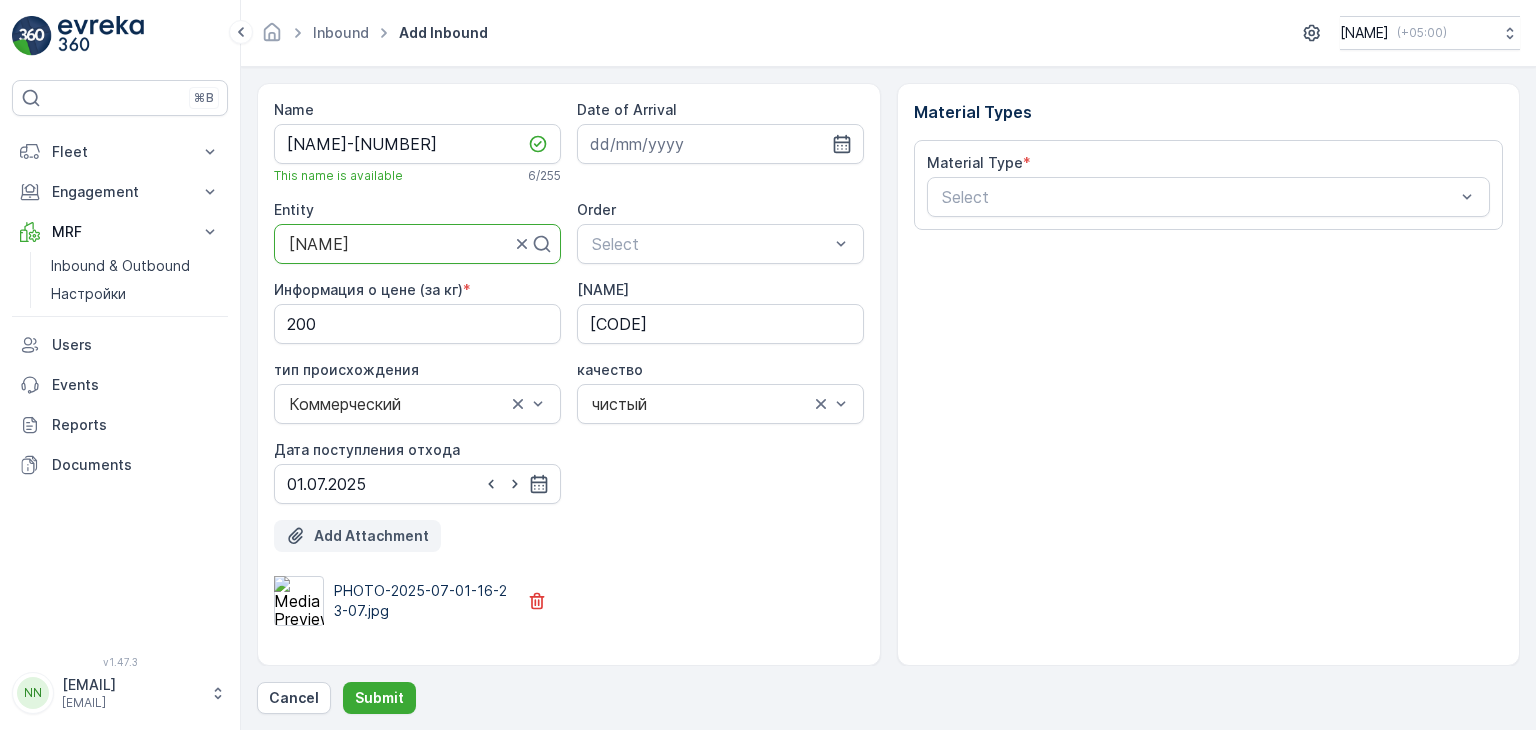 click on "Add Attachment" at bounding box center [371, 536] 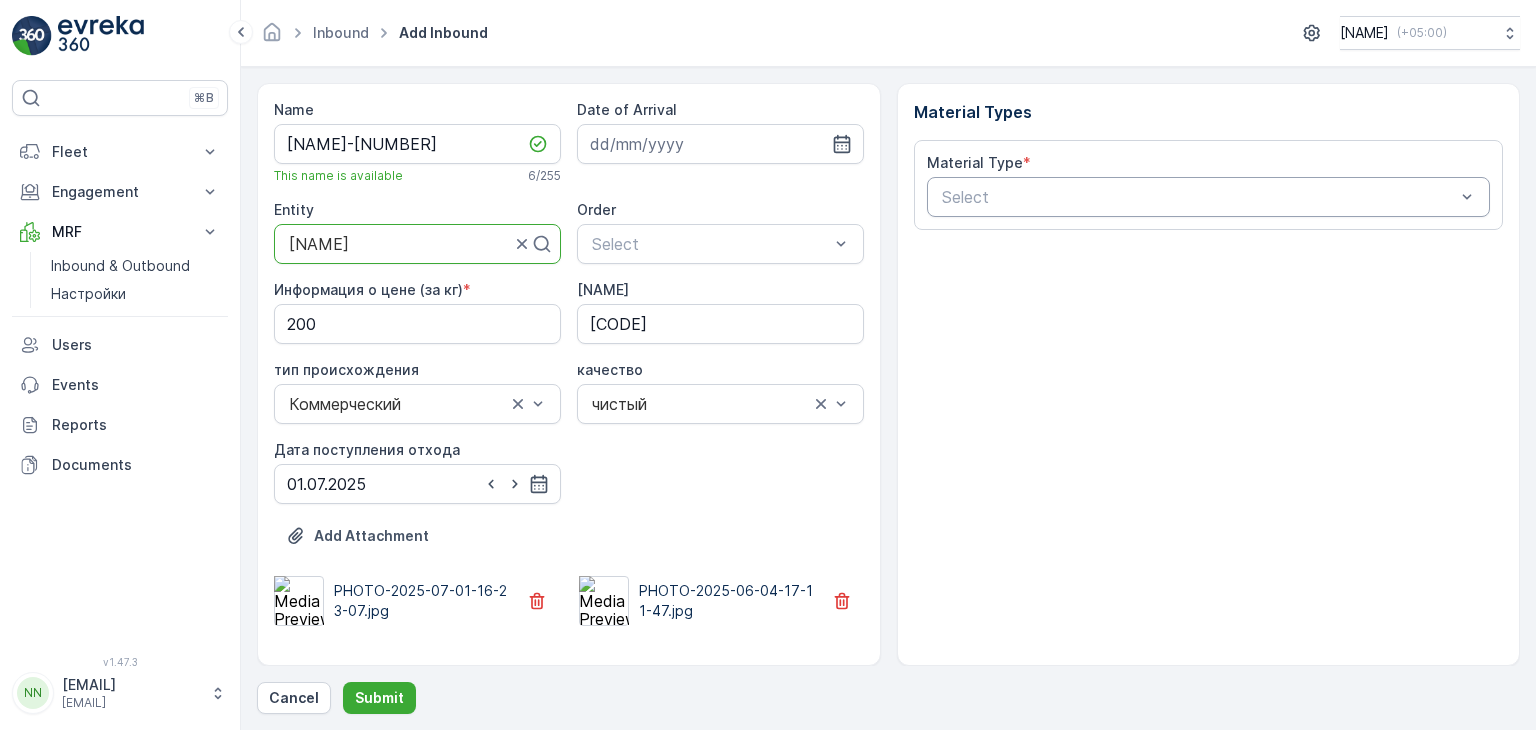 click at bounding box center (1199, 197) 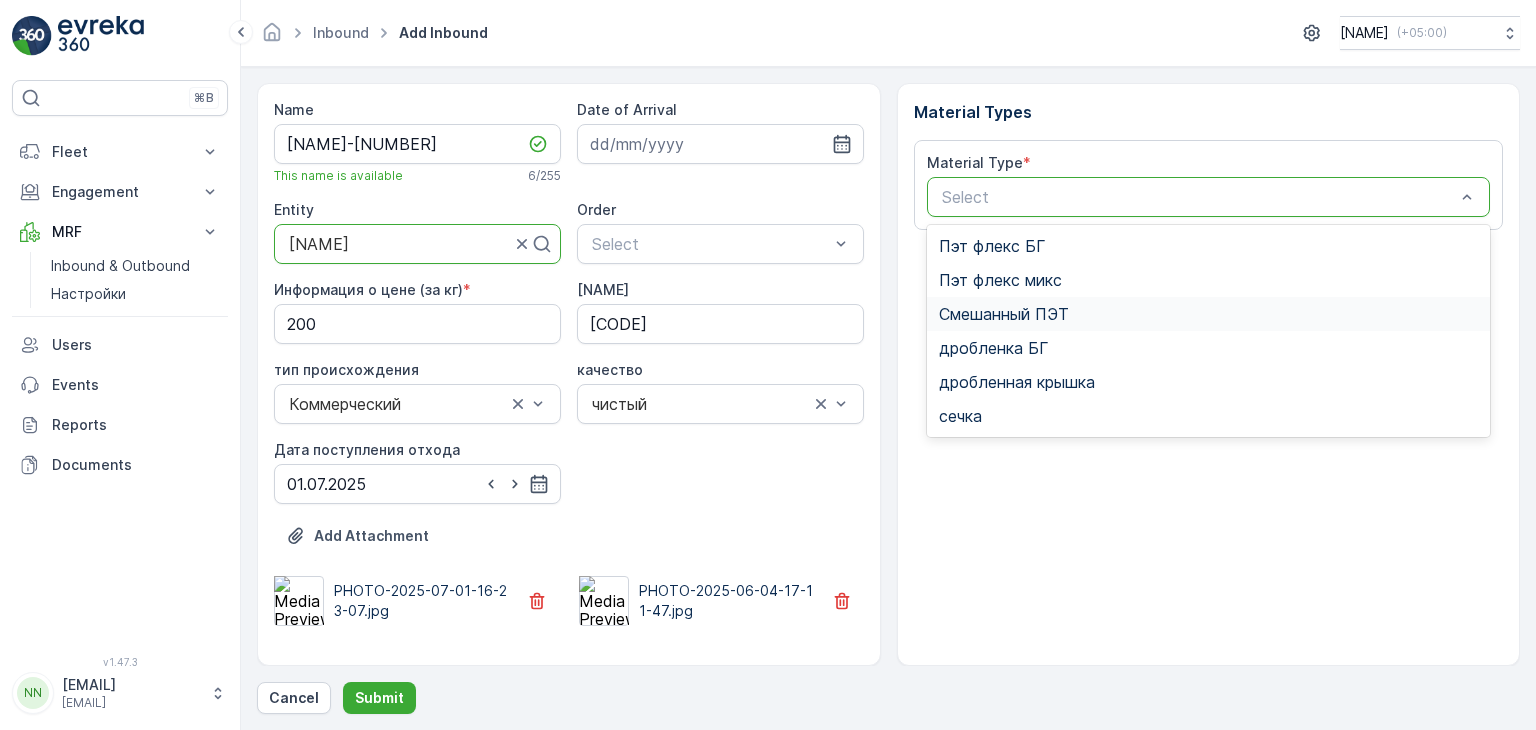 click on "Смешанный ПЭТ" at bounding box center [1004, 314] 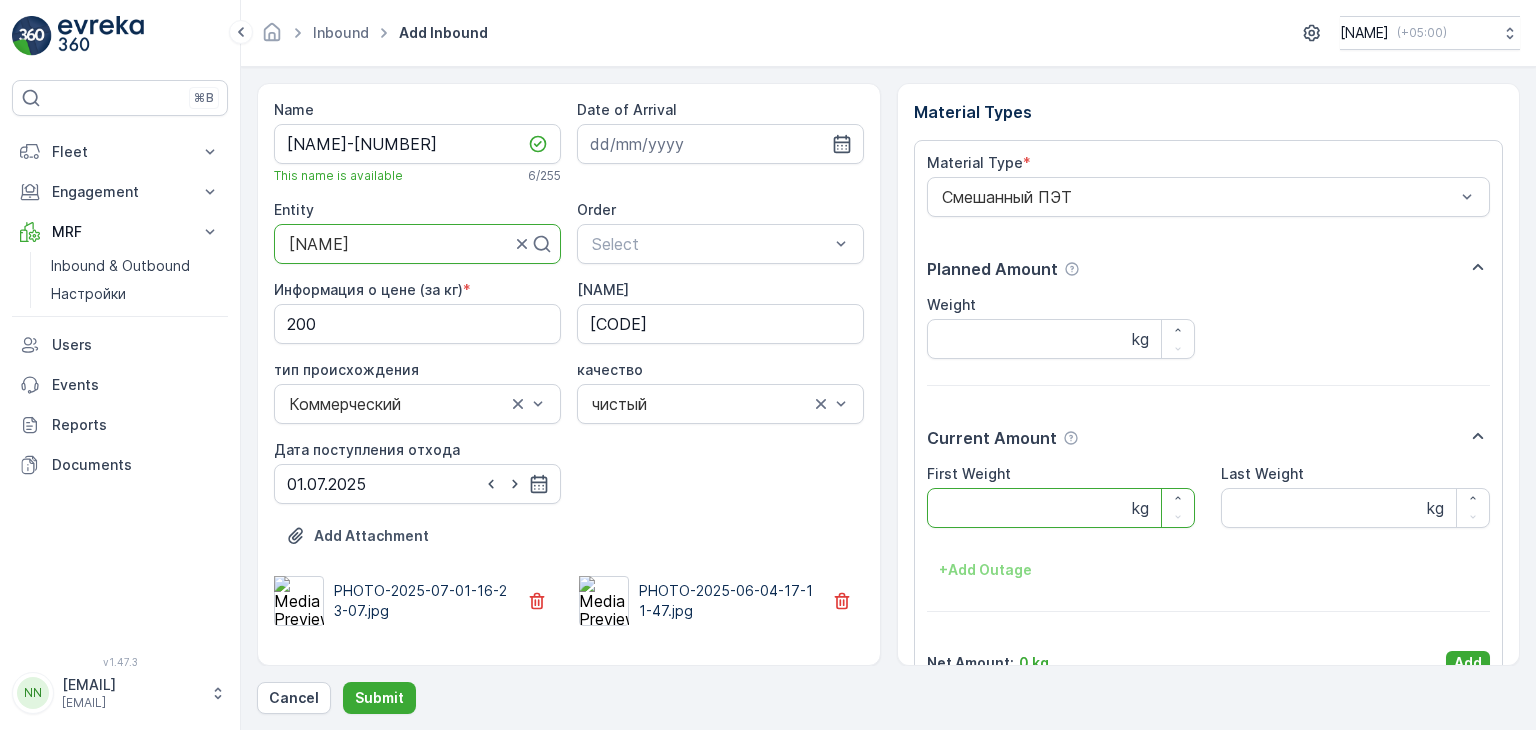 click on "First Weight" at bounding box center [1061, 508] 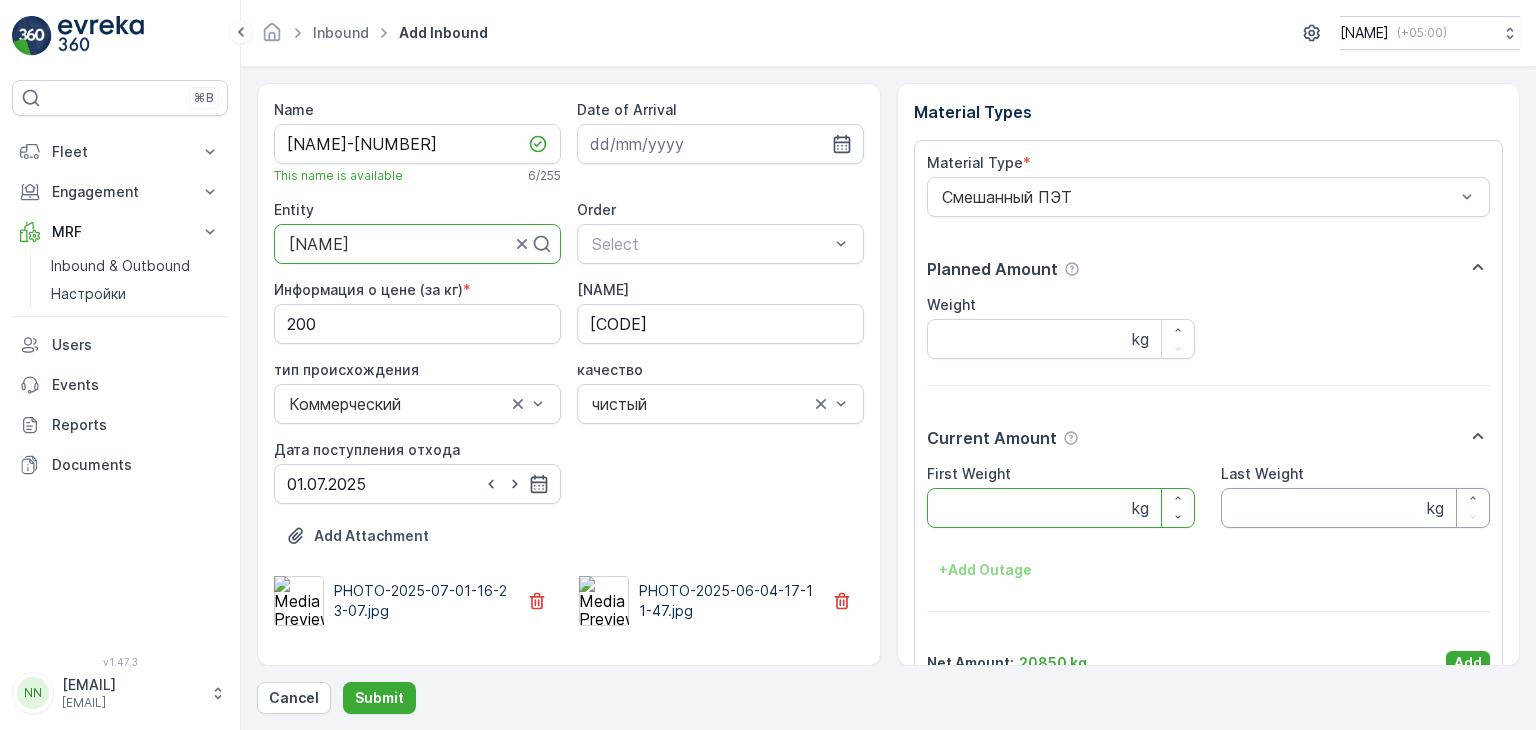 type on "[NAME]" 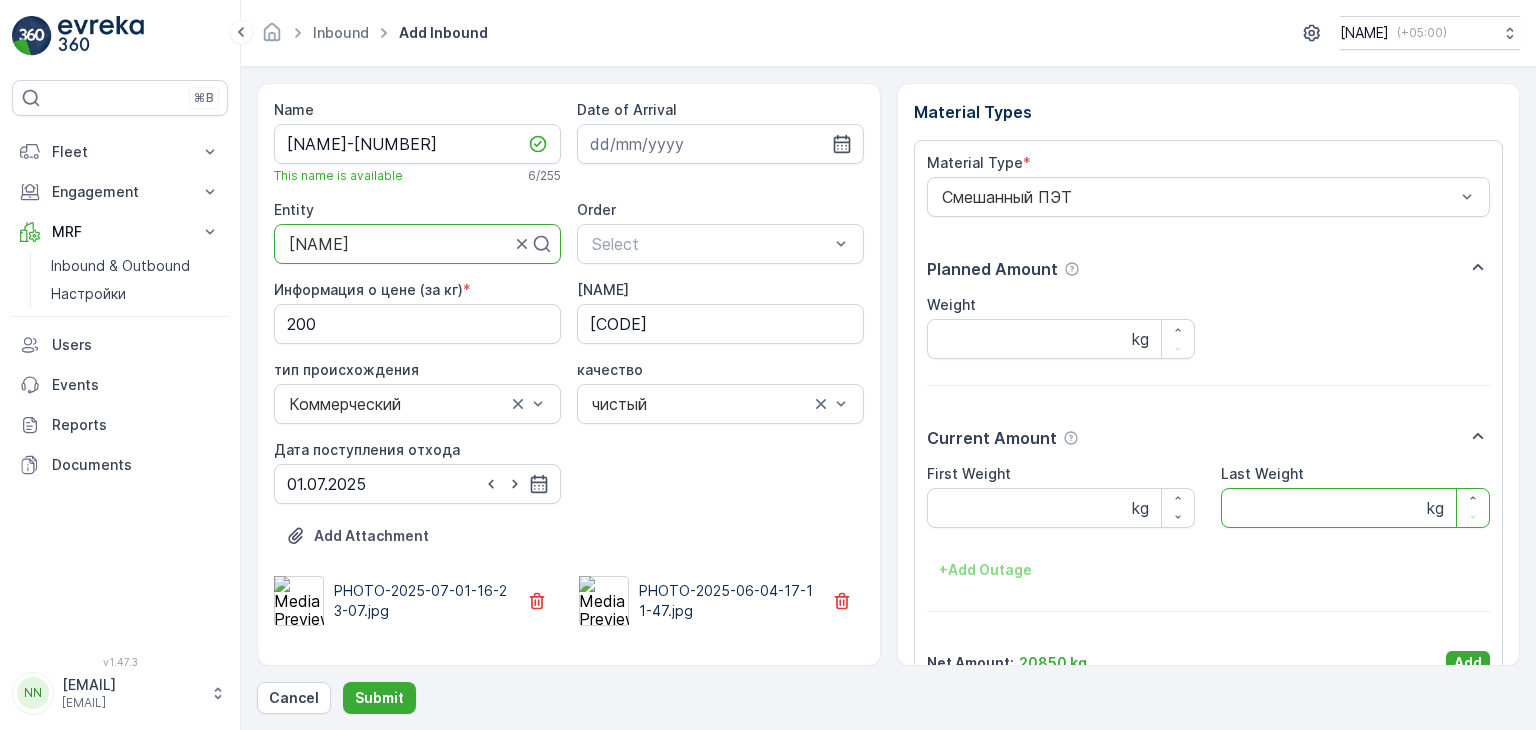 click on "Last Weight" at bounding box center (1355, 508) 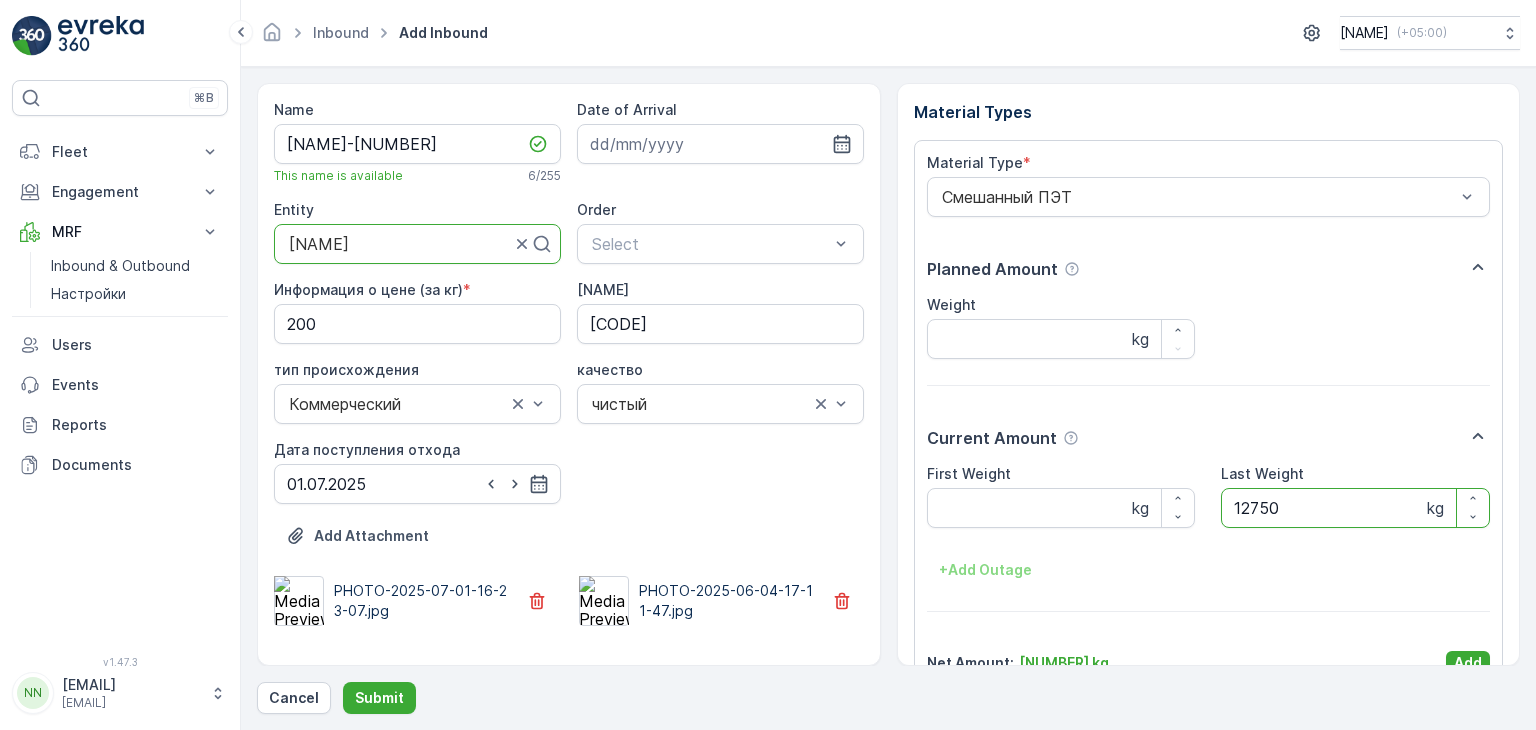 scroll, scrollTop: 39, scrollLeft: 0, axis: vertical 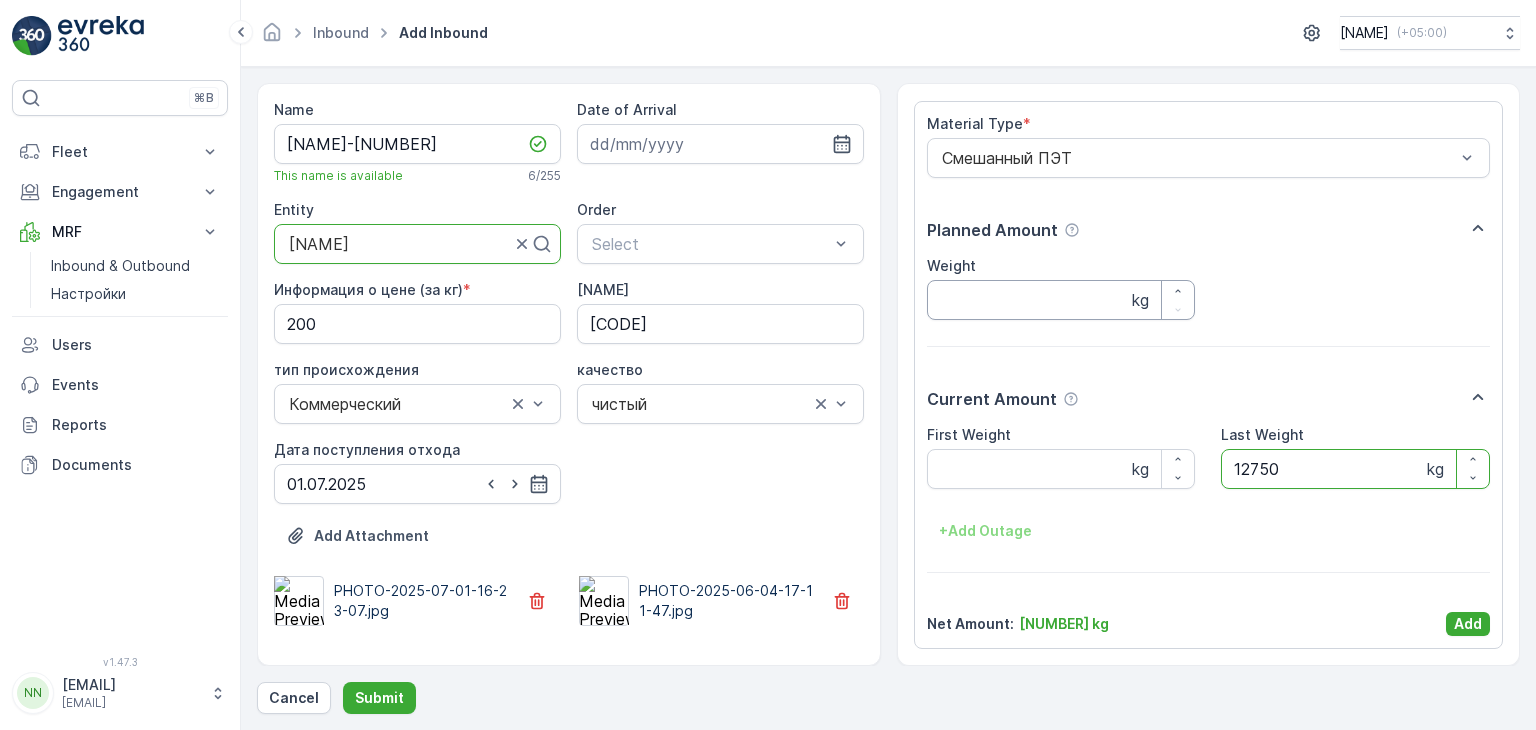 type on "12750" 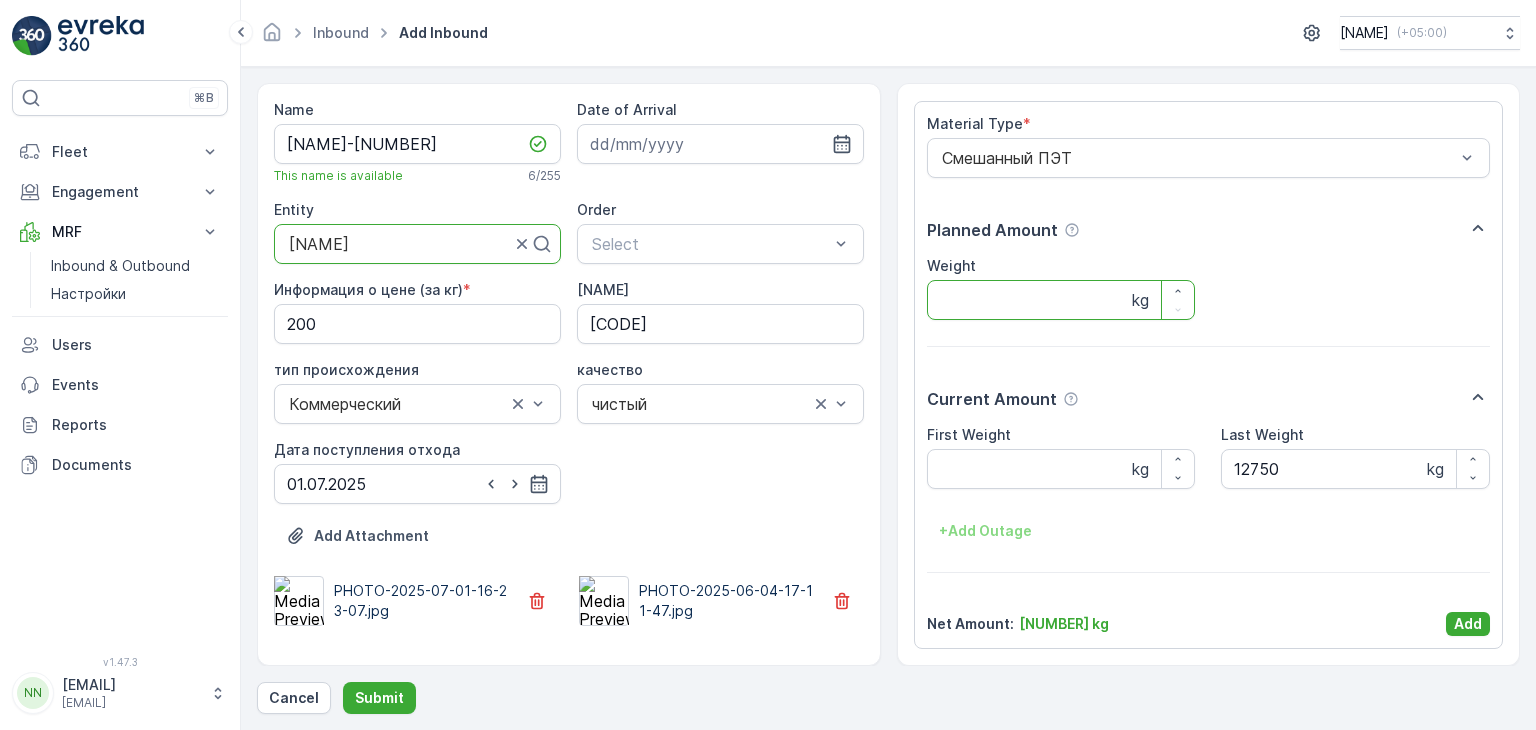 click on "Weight" at bounding box center [1061, 300] 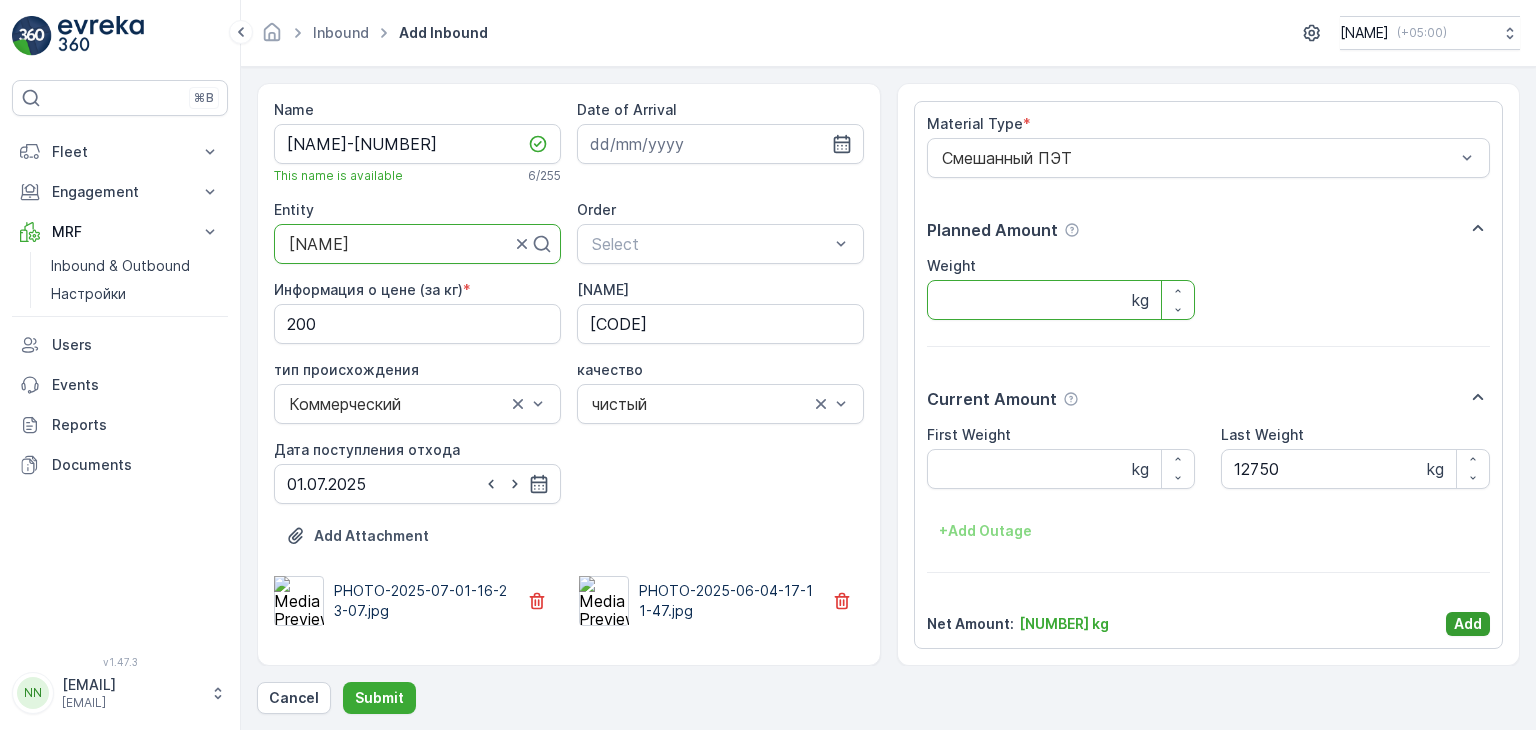 type on "[NUMBER]" 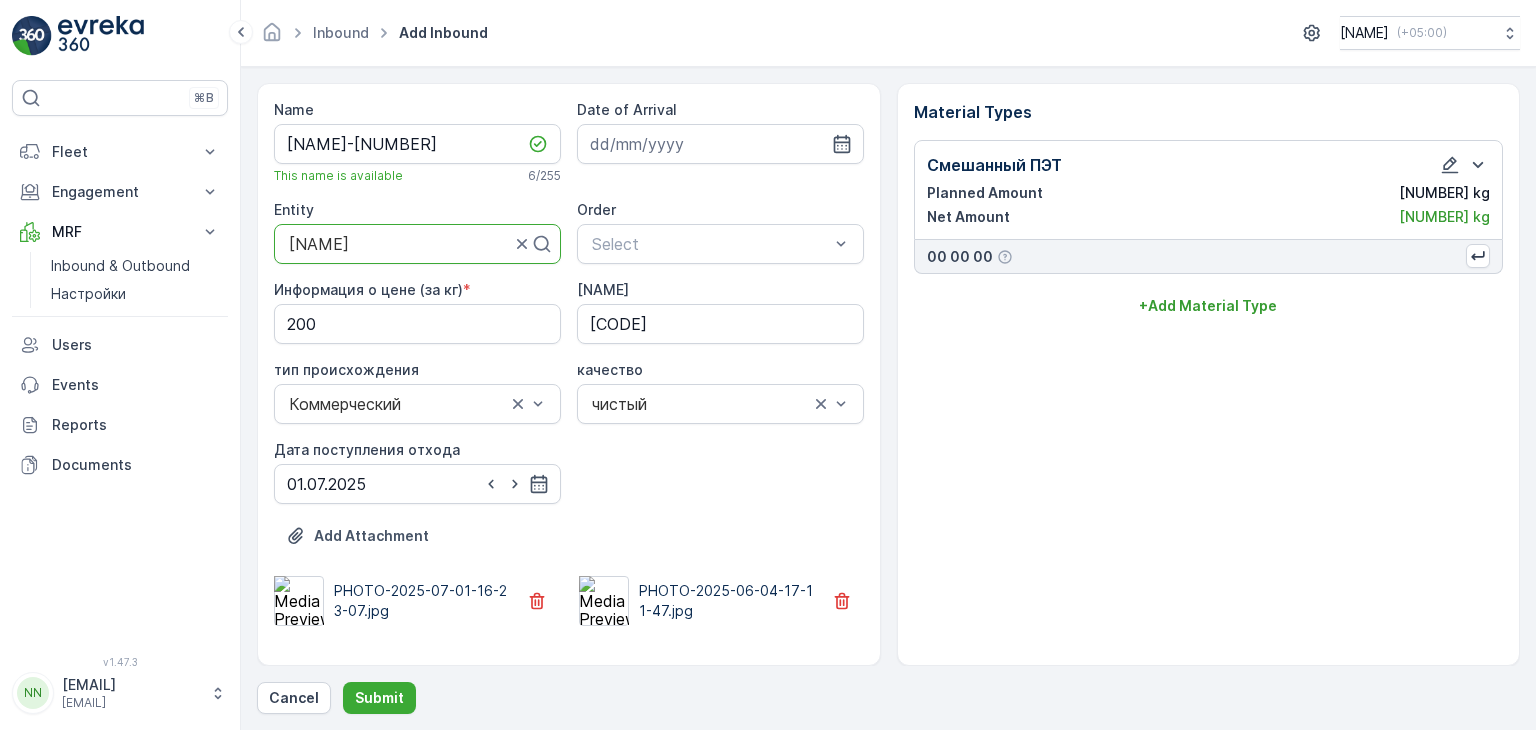 scroll, scrollTop: 0, scrollLeft: 0, axis: both 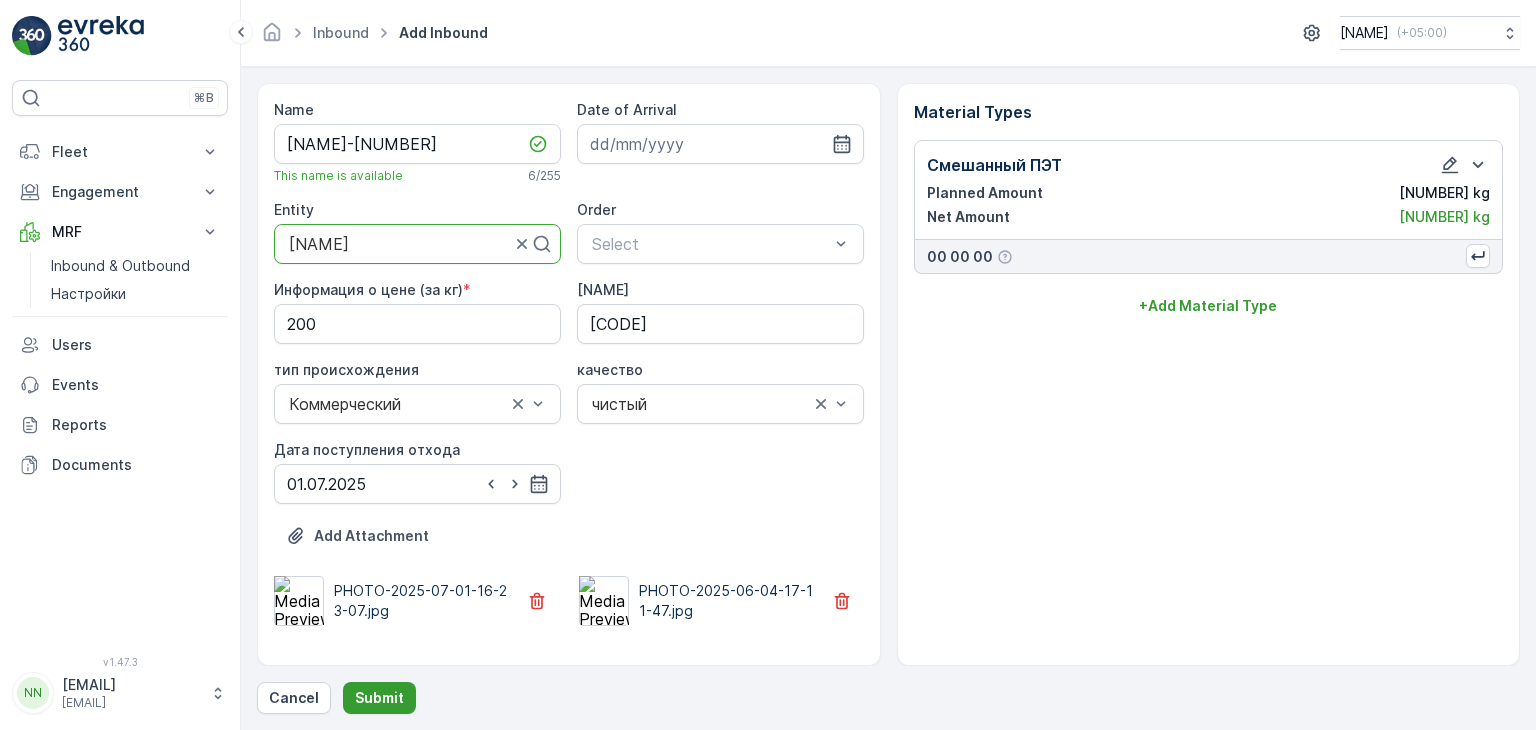 click on "Submit" at bounding box center (379, 698) 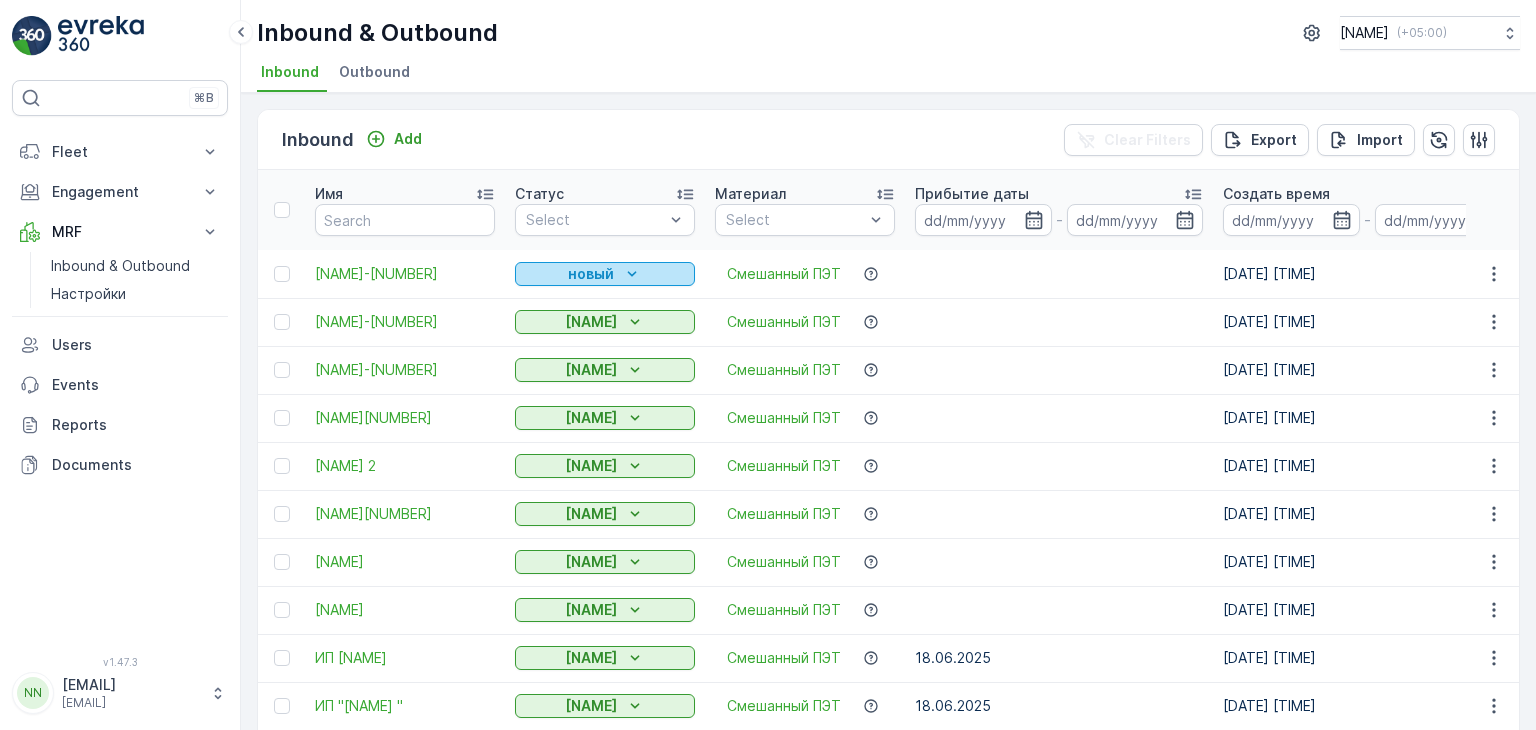 click on "новый" at bounding box center [605, 274] 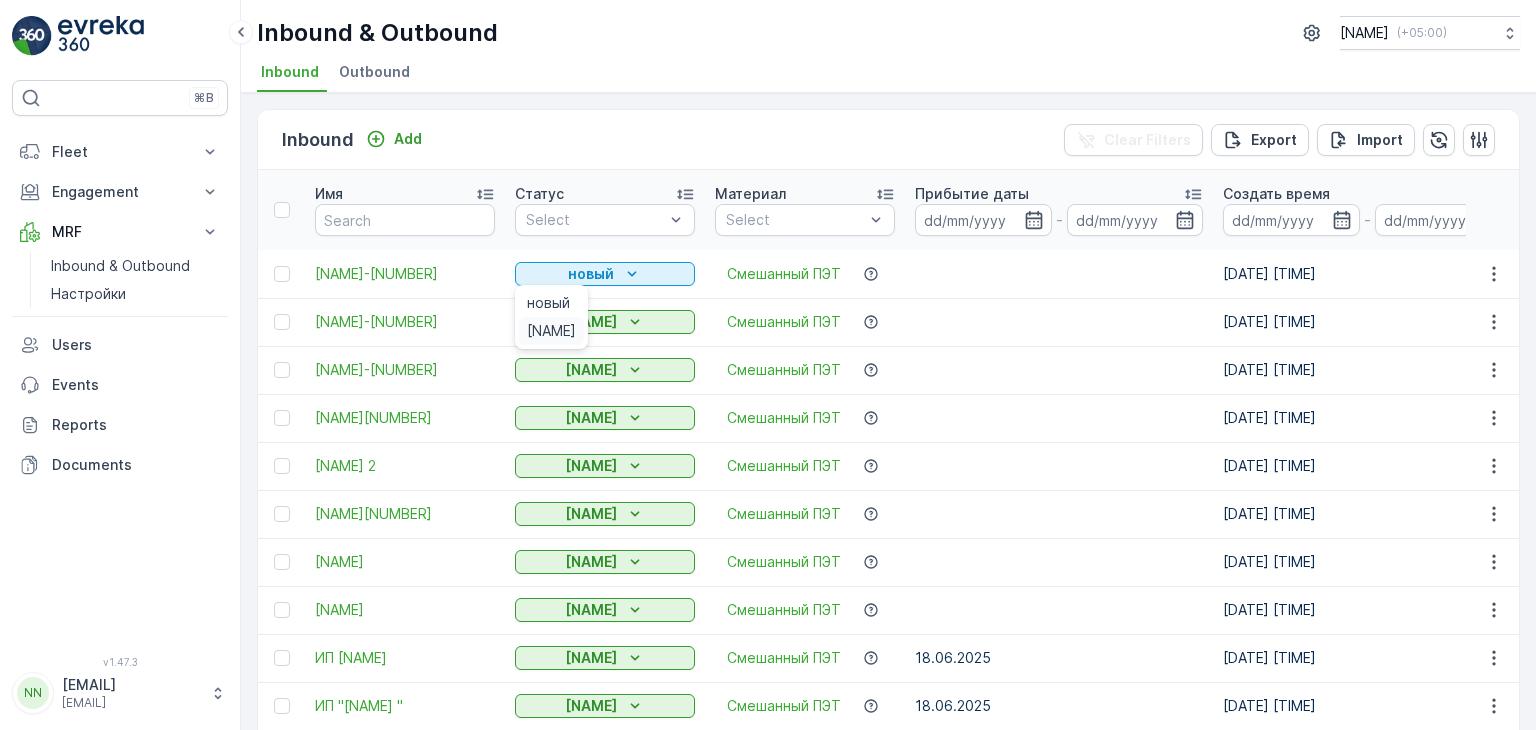 click on "[NAME]" at bounding box center (551, 331) 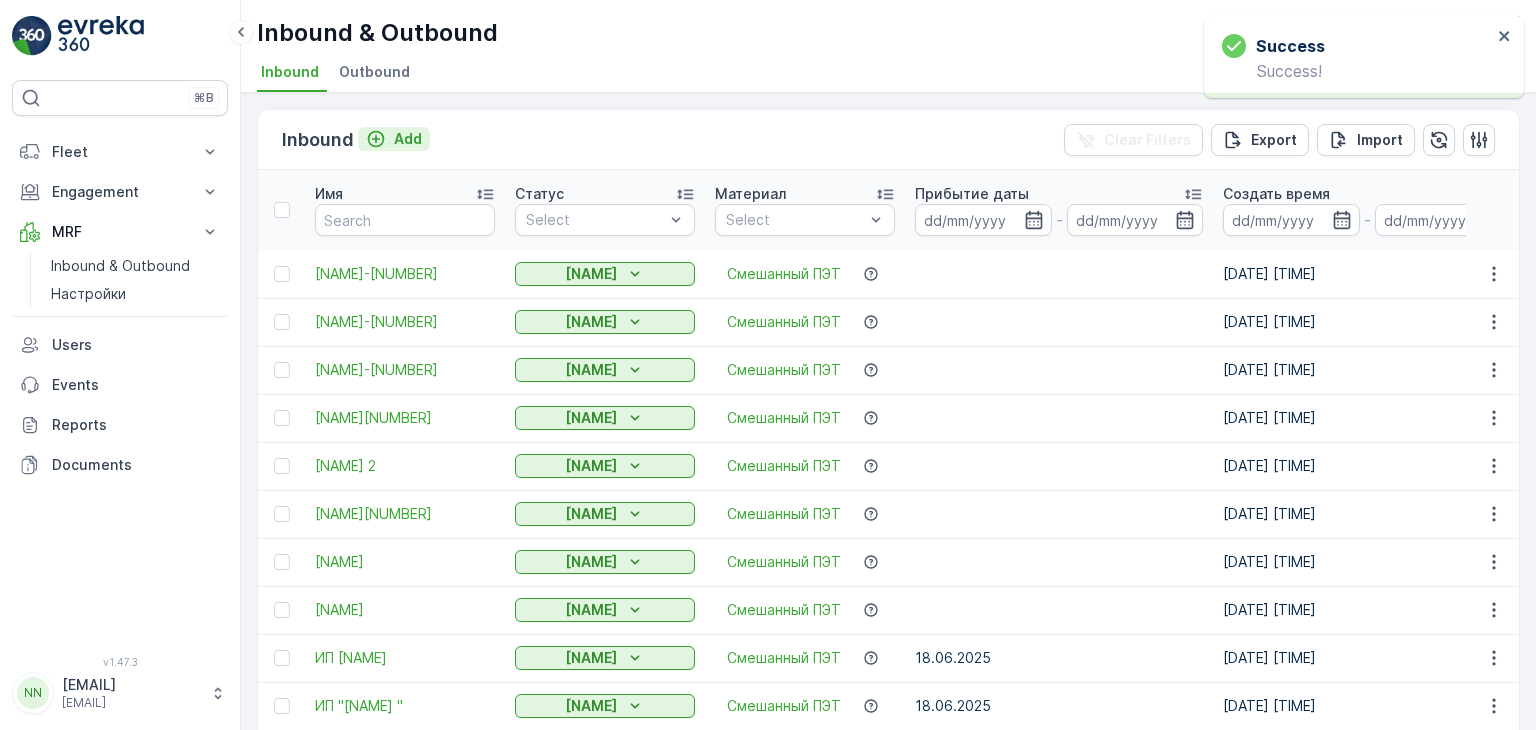 click 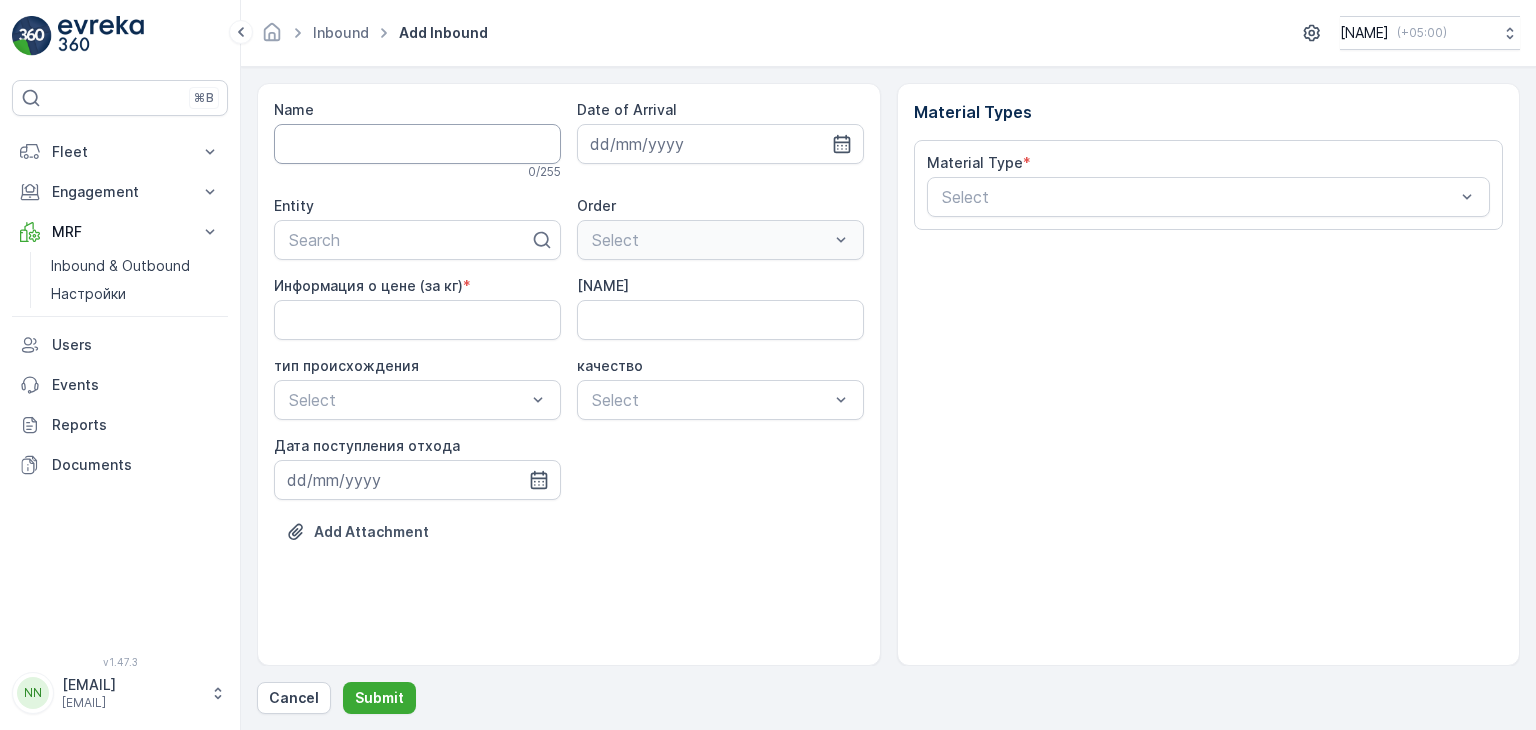 click on "Name" at bounding box center (417, 144) 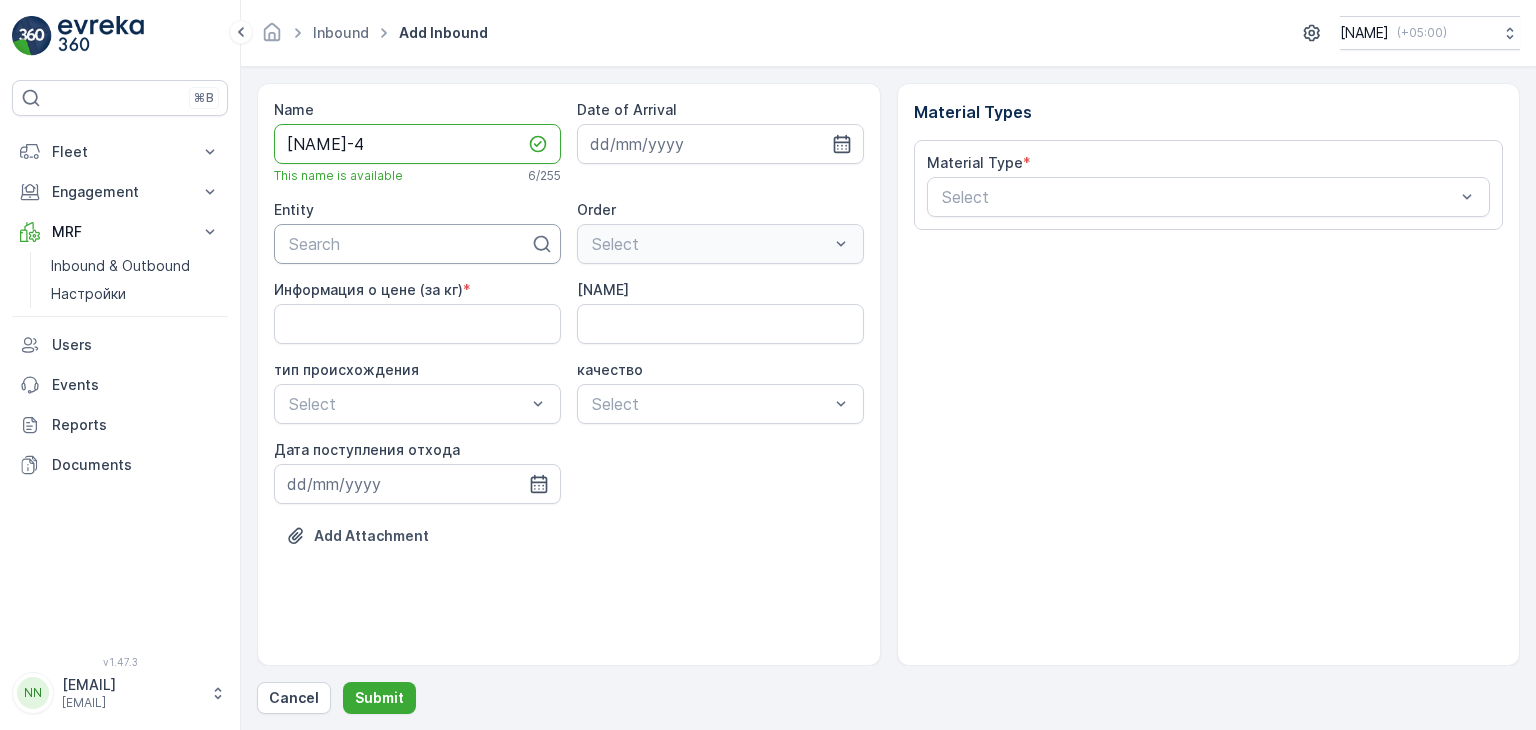 type on "[NAME]-4" 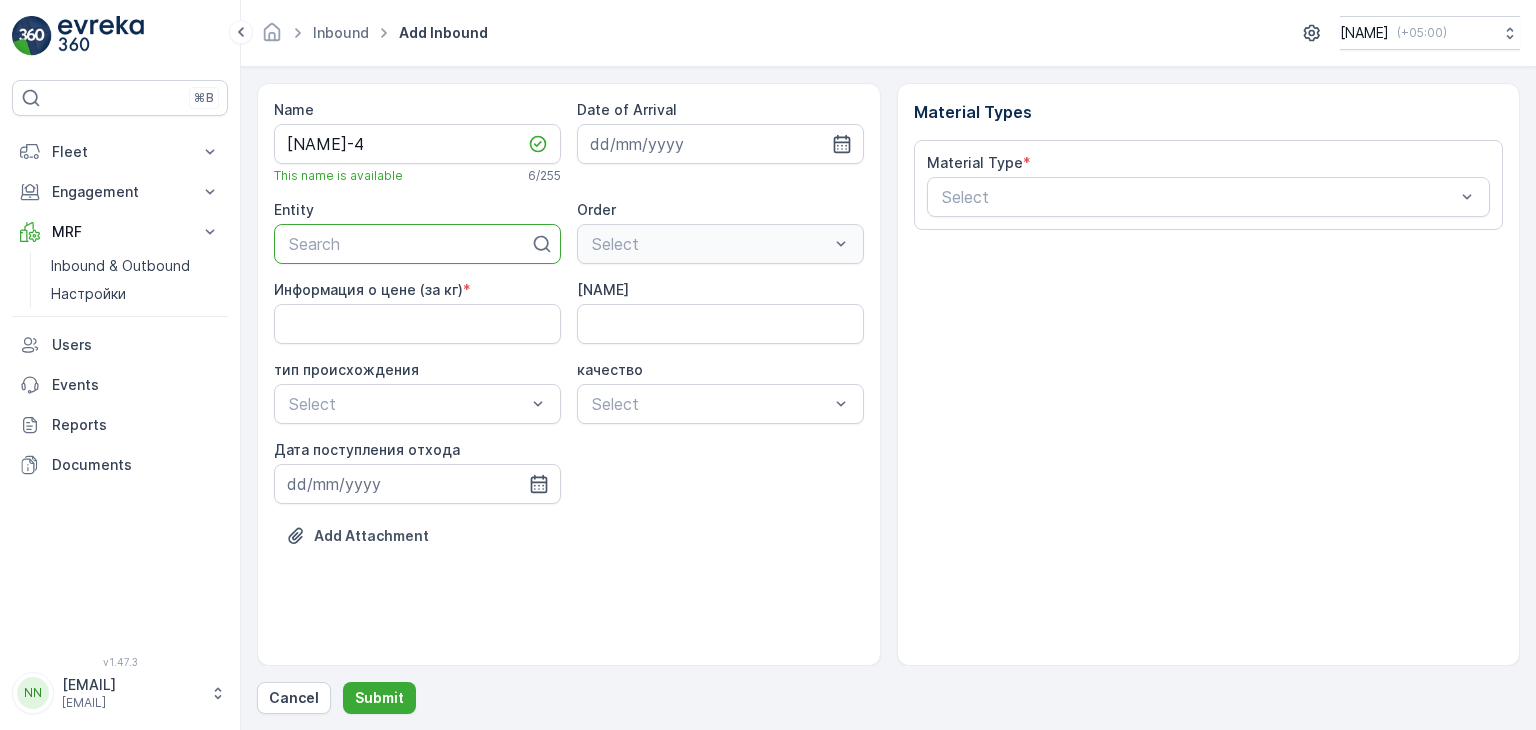 click at bounding box center (409, 244) 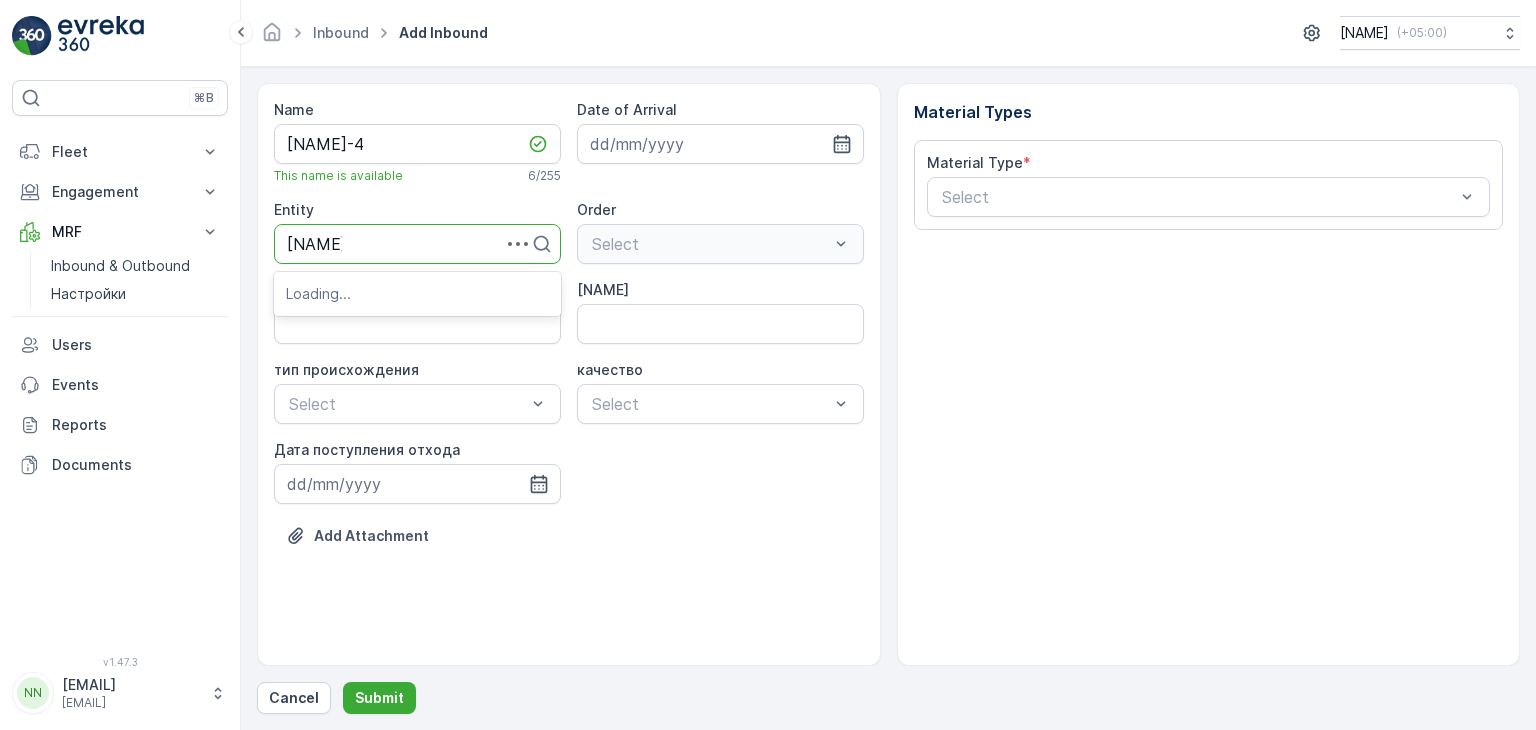 type on "[NAME]" 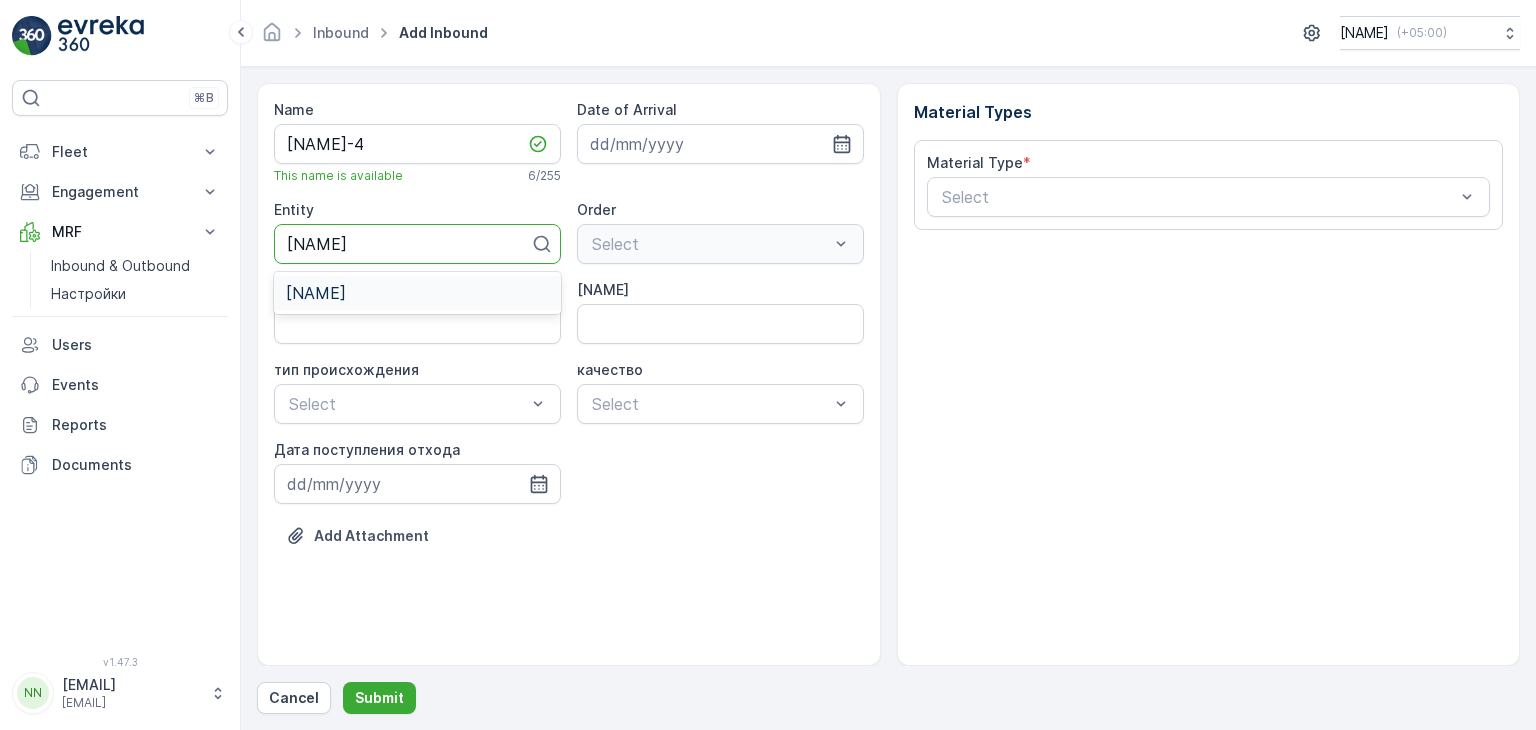 click on "[NAME]" at bounding box center (316, 293) 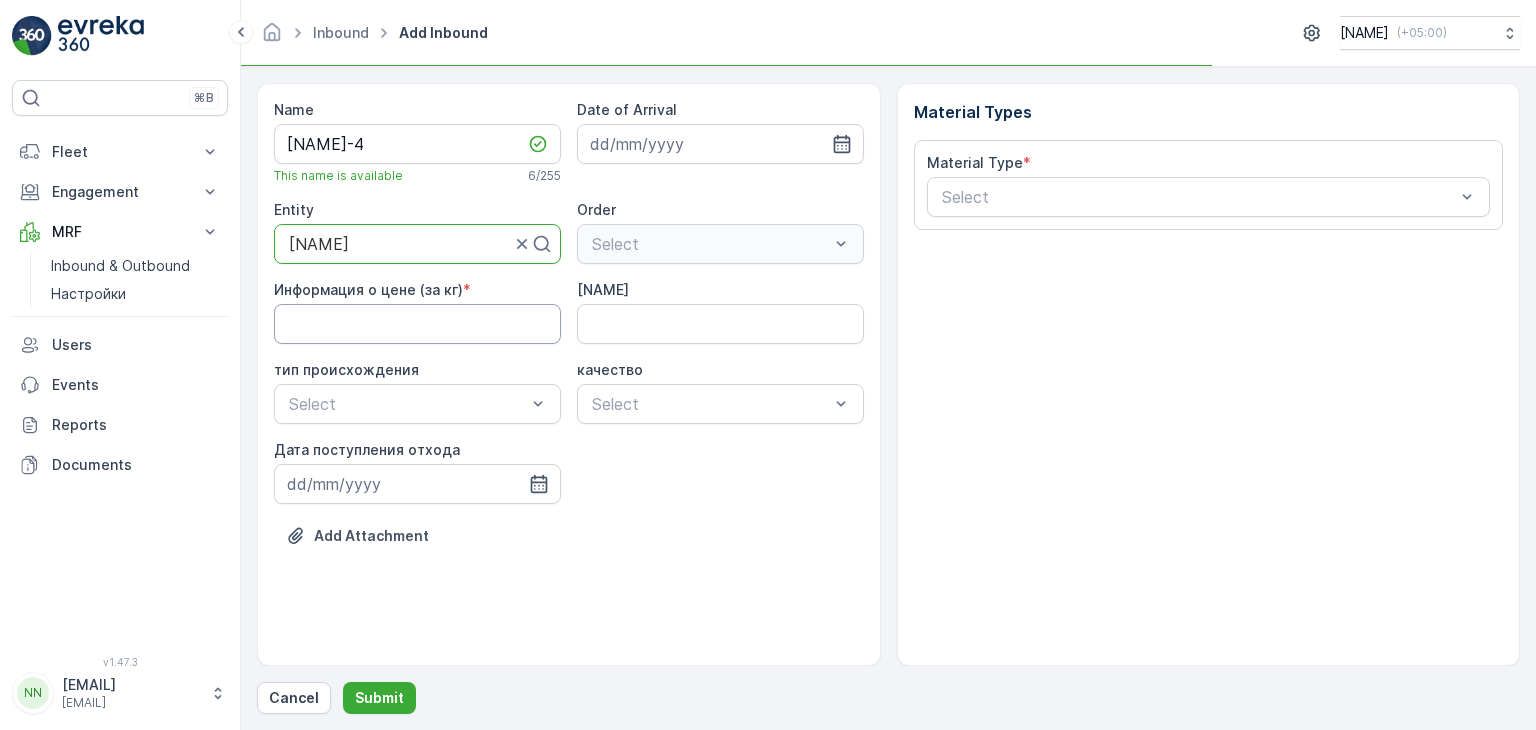 click on "Информация о цене (за кг)" at bounding box center [417, 324] 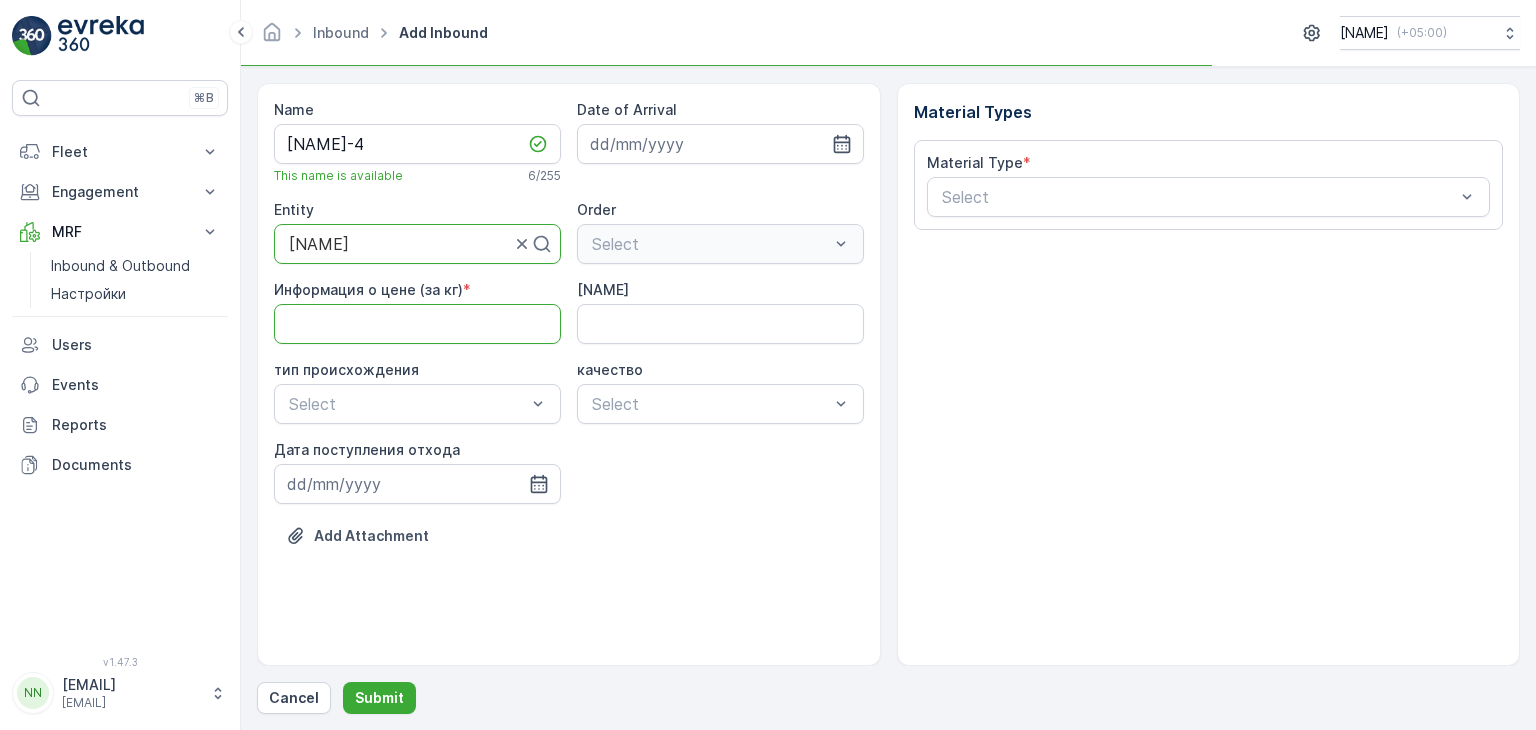 type on "200" 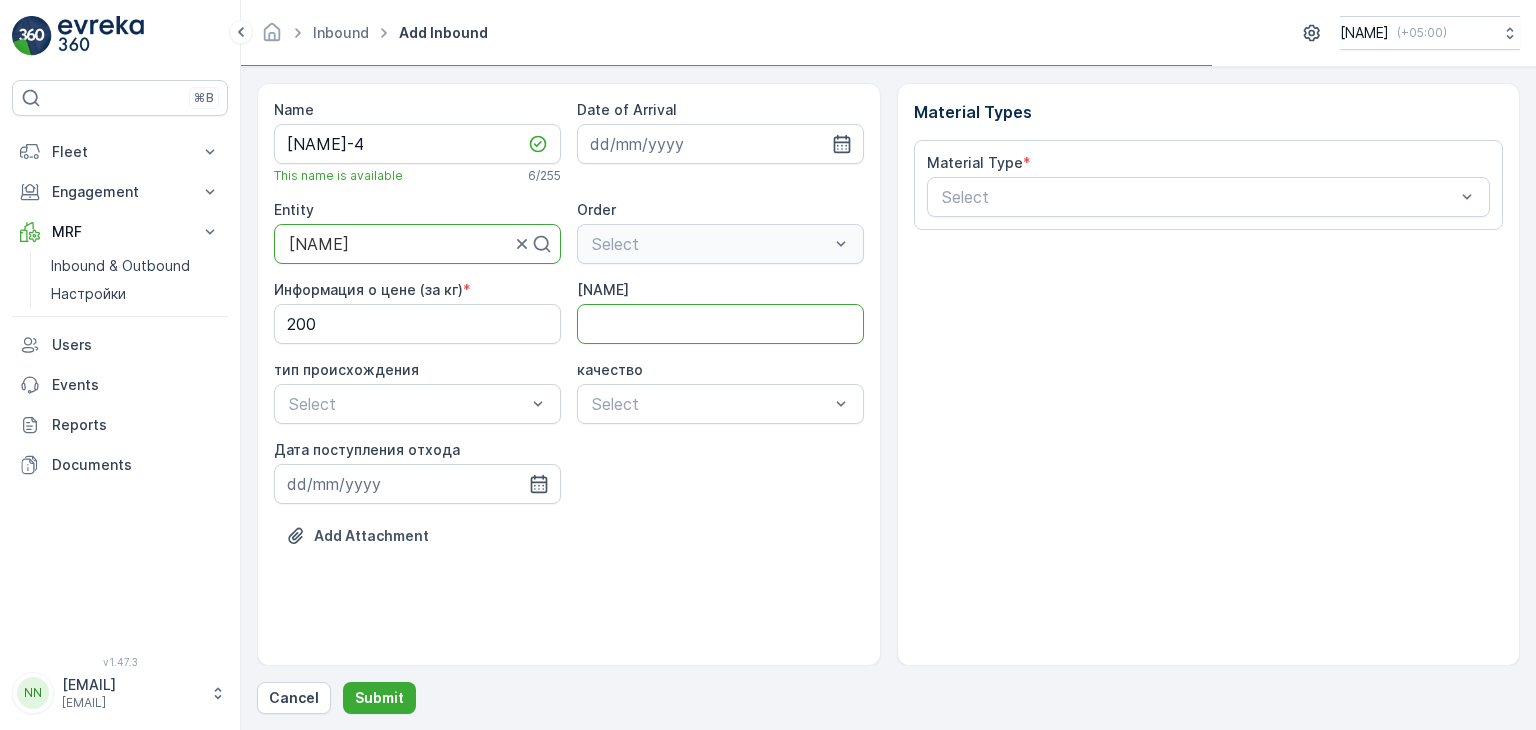 click on "[NAME]" at bounding box center (720, 324) 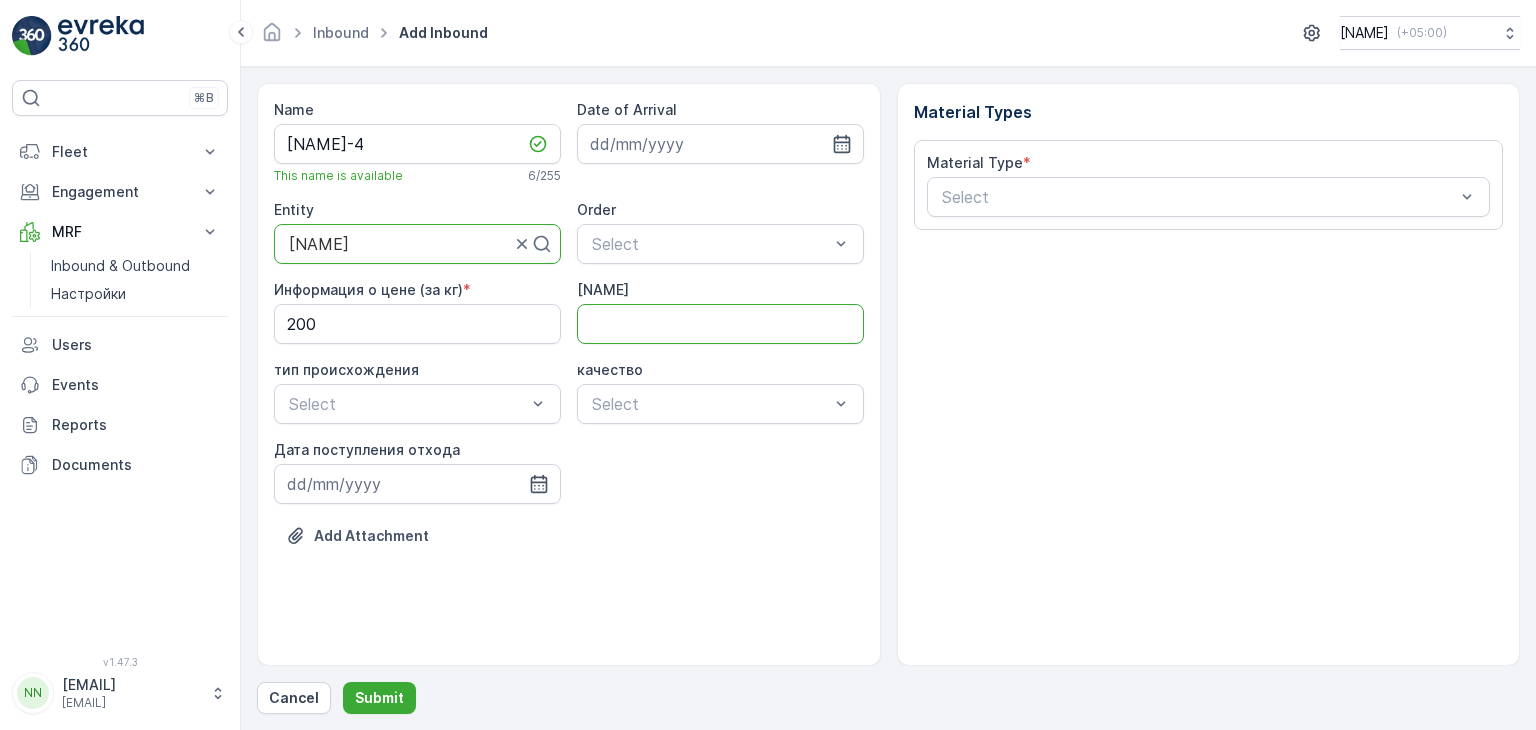 type on "[CODE]" 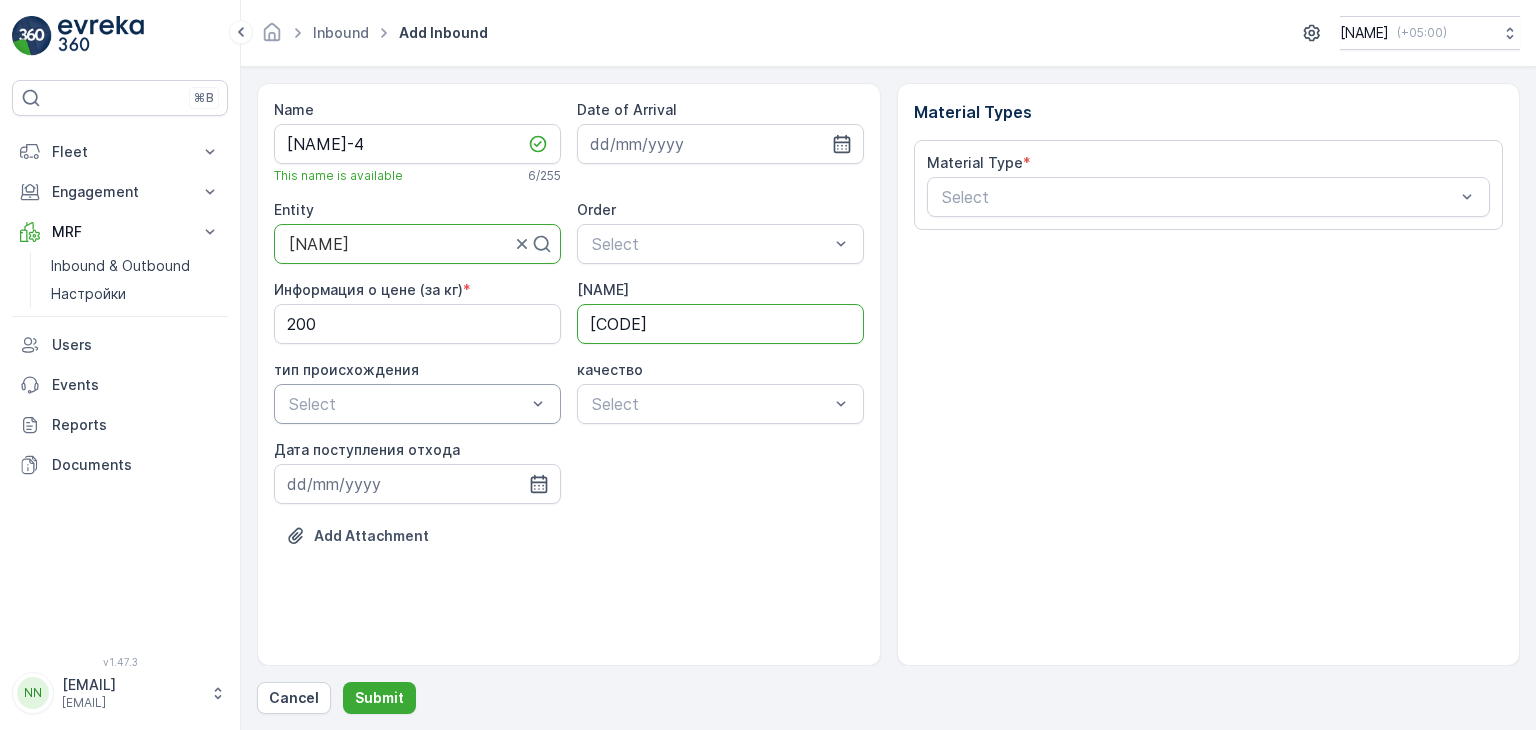 drag, startPoint x: 399, startPoint y: 397, endPoint x: 395, endPoint y: 409, distance: 12.649111 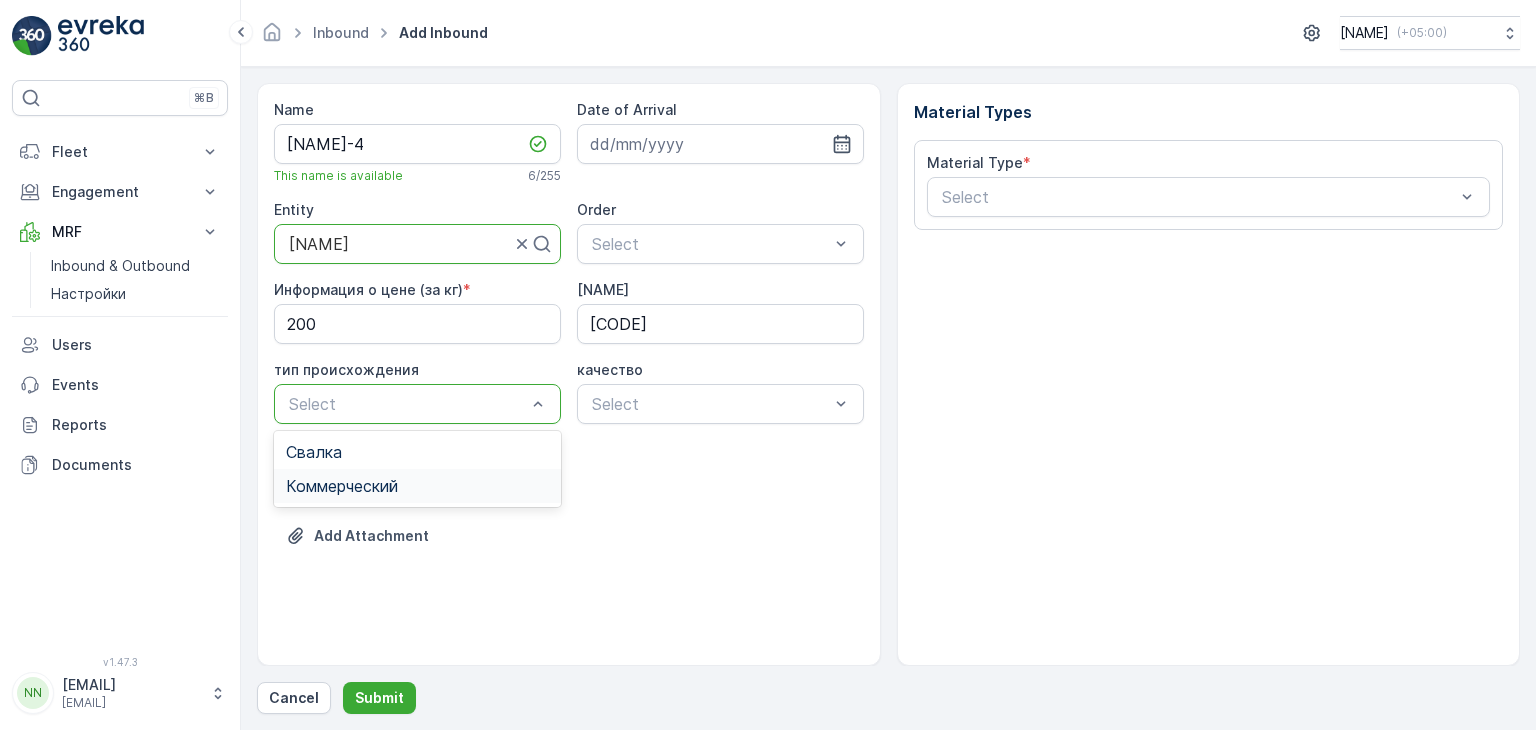 drag, startPoint x: 337, startPoint y: 477, endPoint x: 429, endPoint y: 469, distance: 92.34717 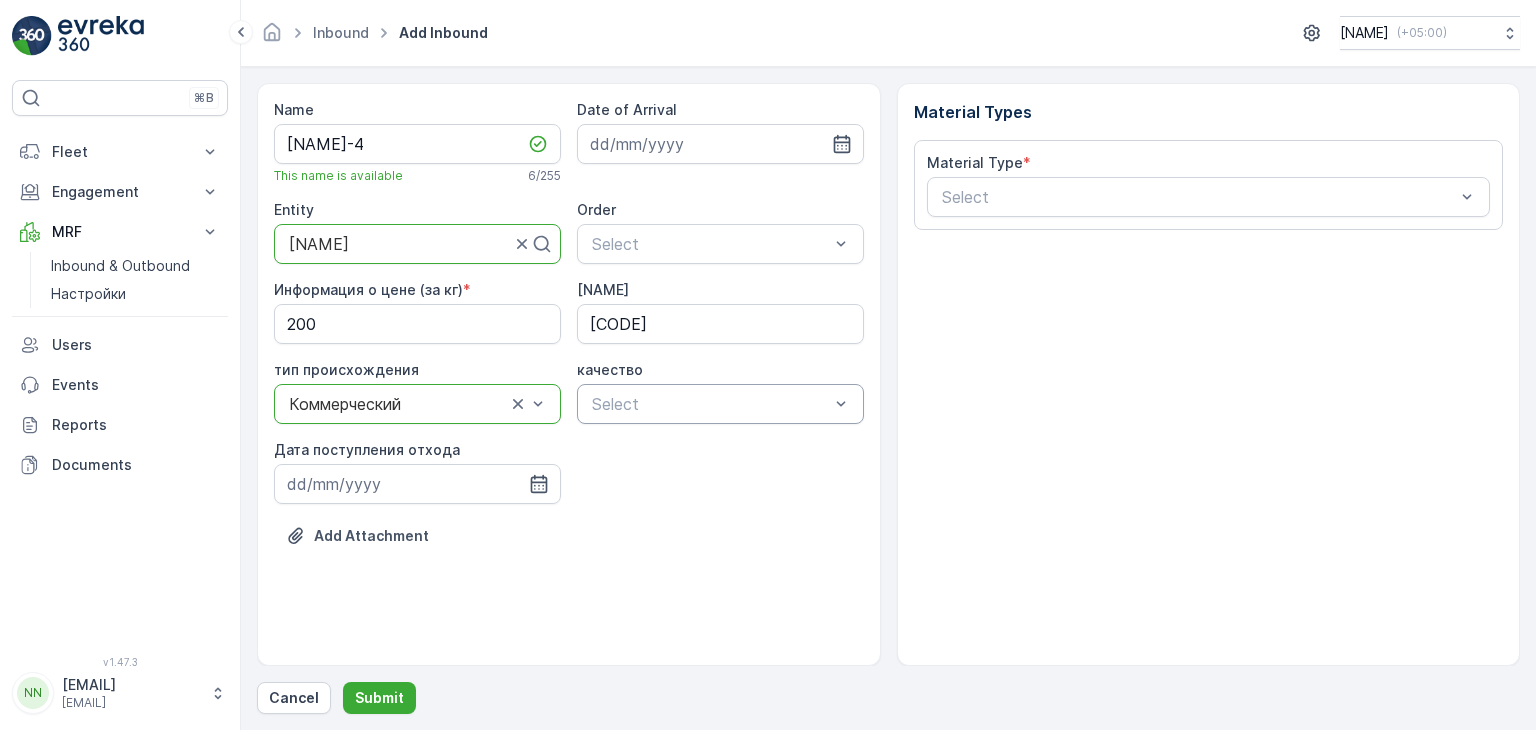 click at bounding box center (710, 404) 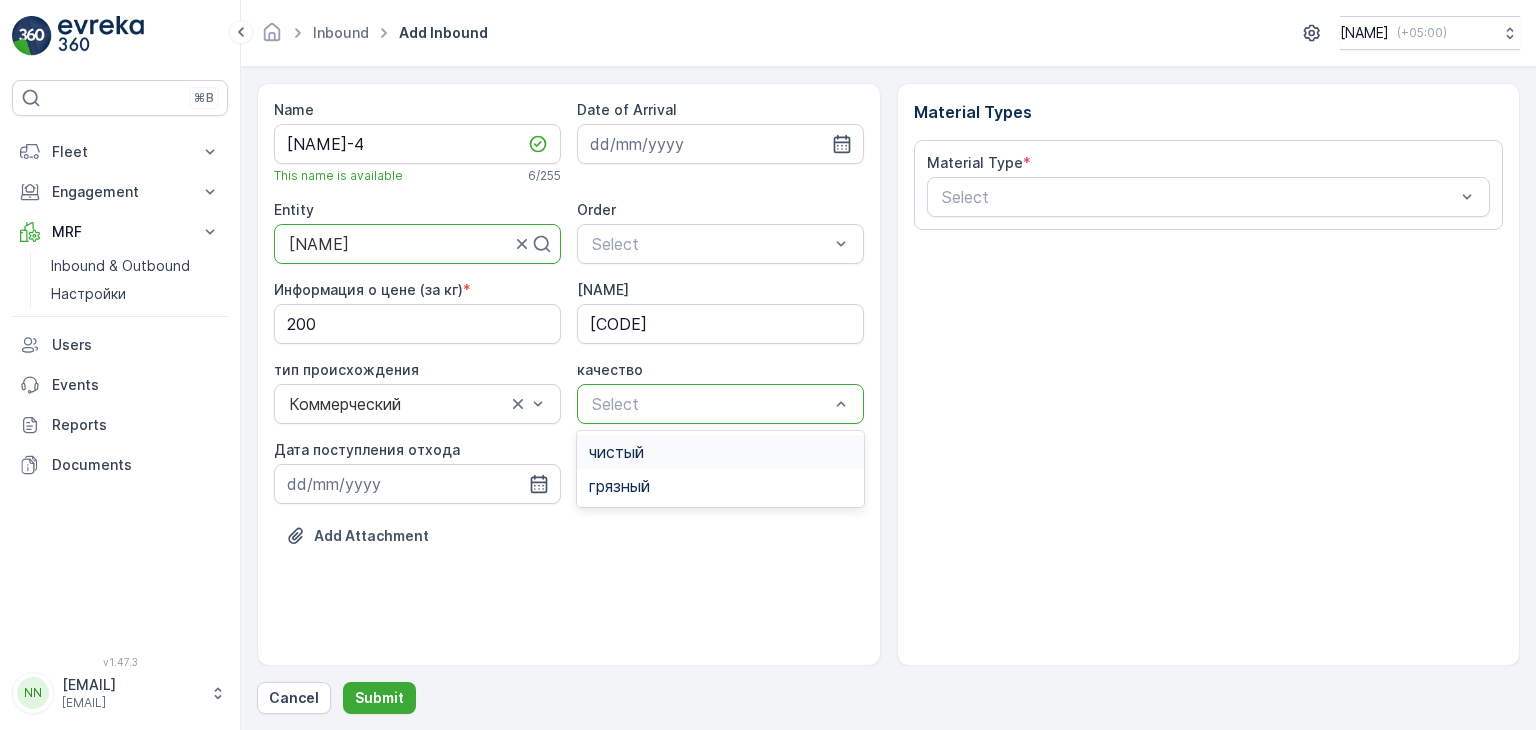 click on "чистый" at bounding box center [616, 452] 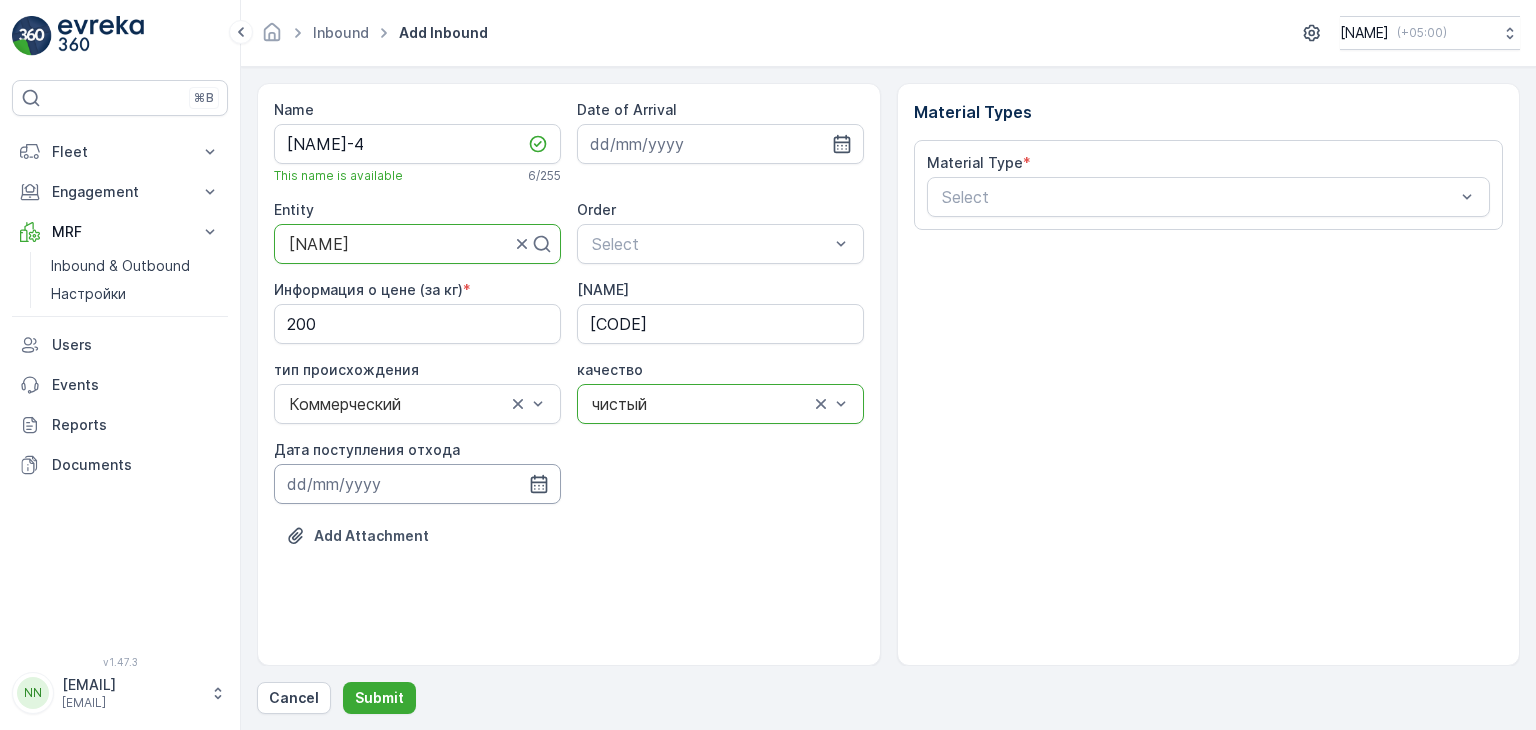 click at bounding box center (417, 484) 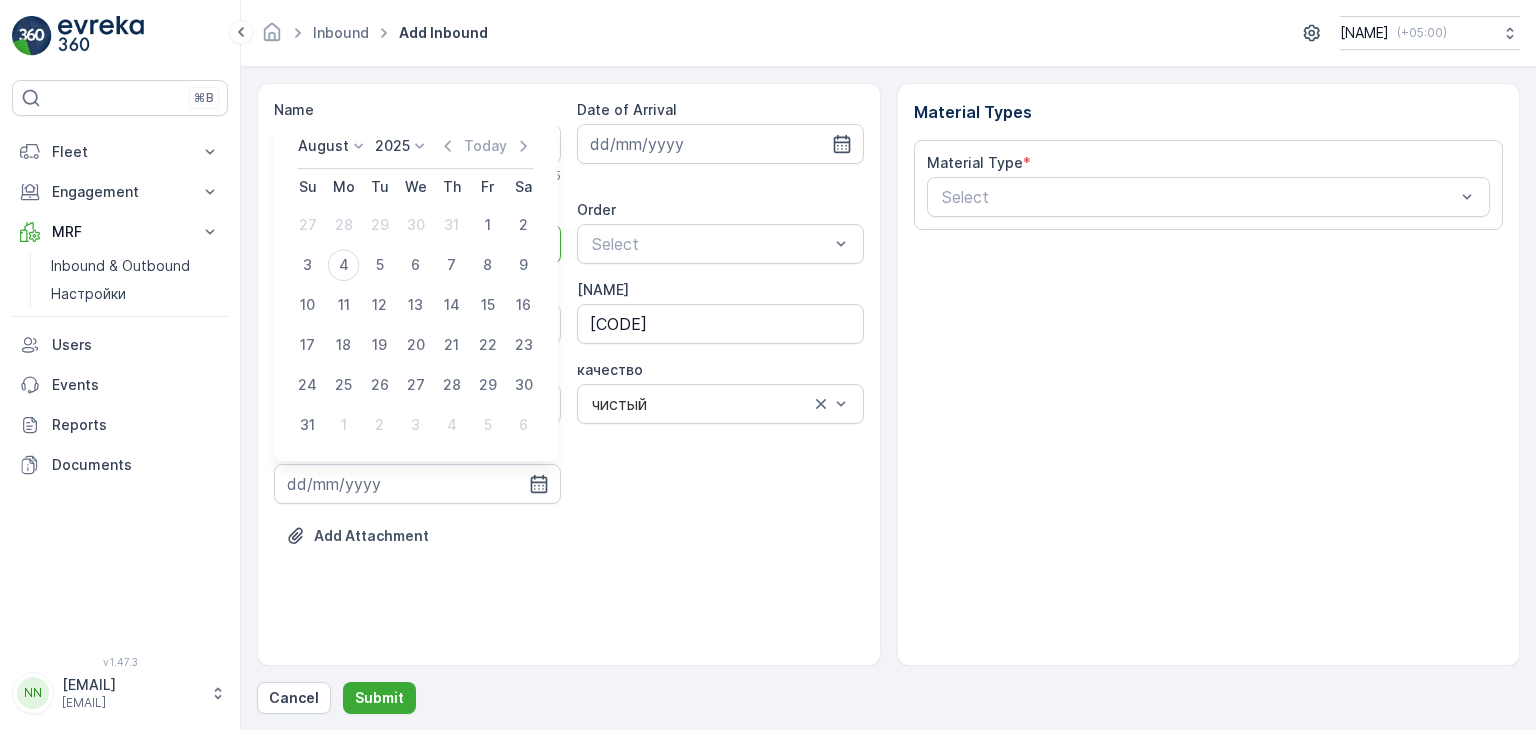 click 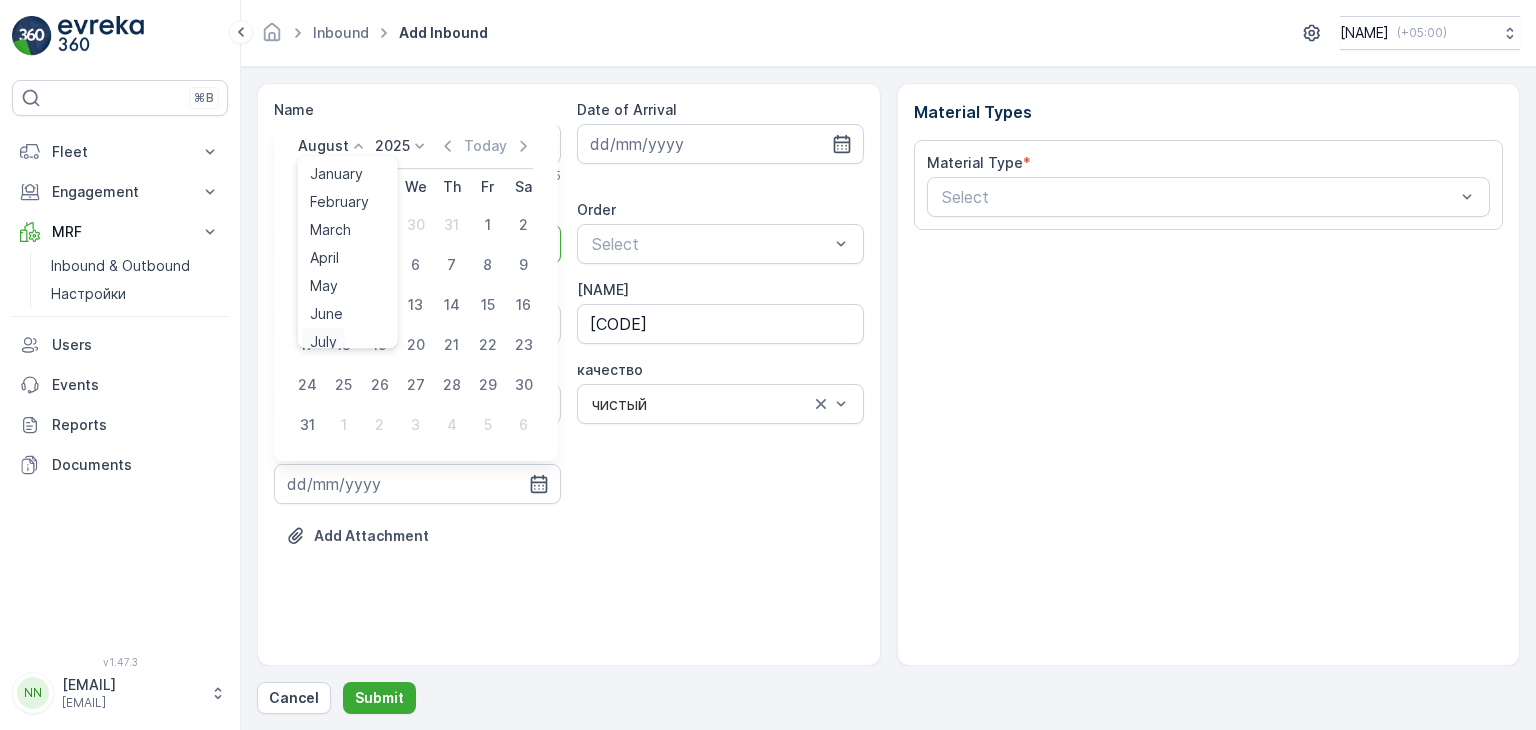 scroll, scrollTop: 8, scrollLeft: 0, axis: vertical 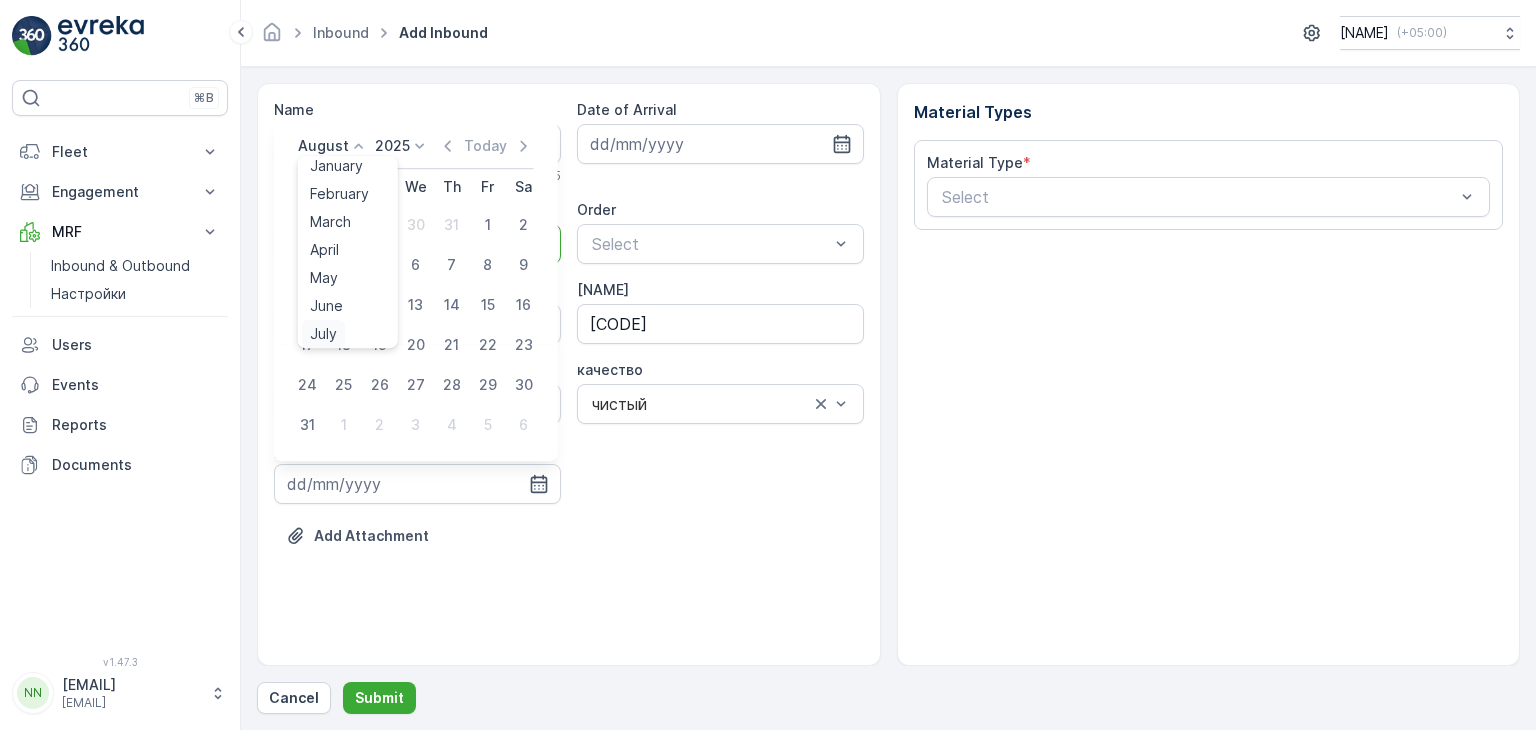 click on "July" at bounding box center [323, 334] 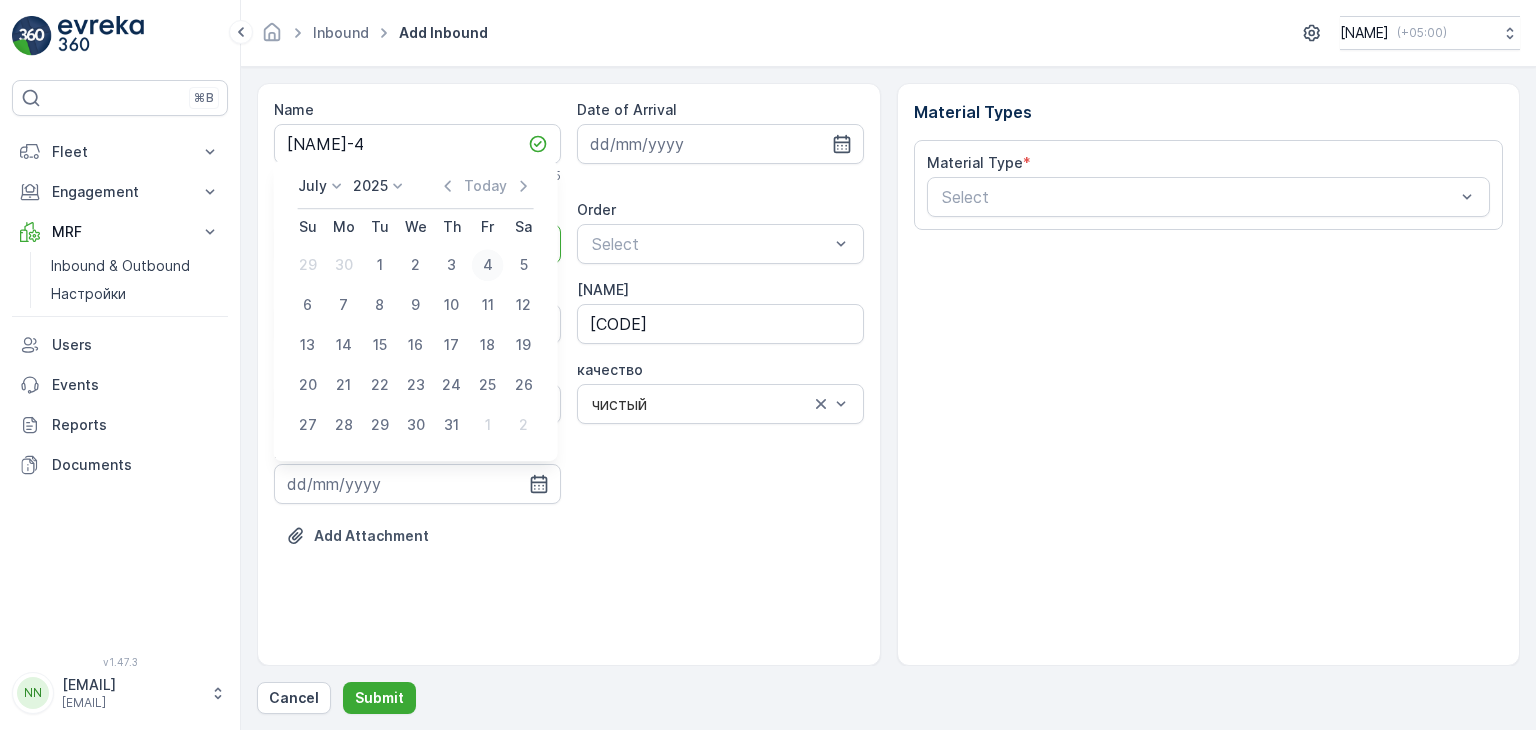 click on "4" at bounding box center [488, 265] 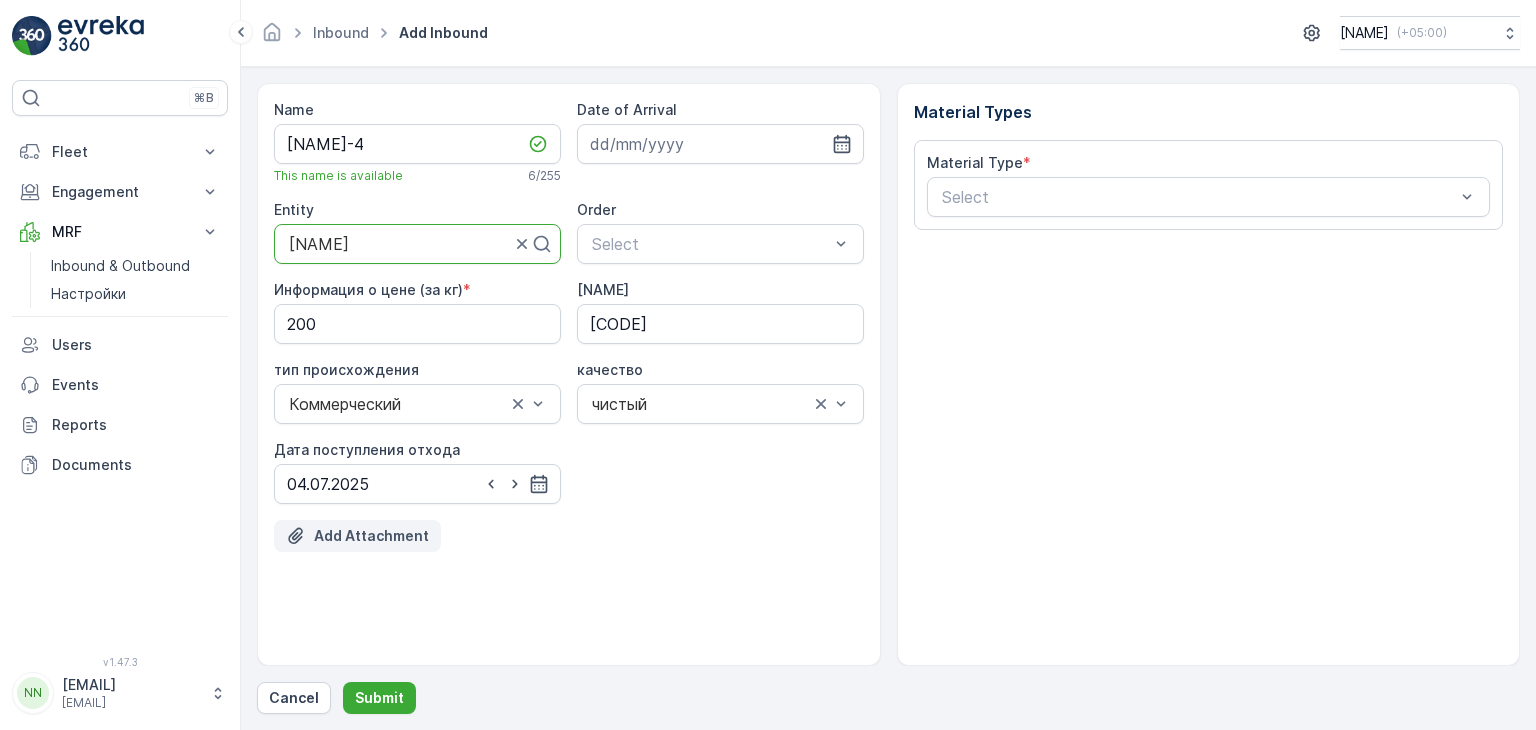 click on "Add Attachment" at bounding box center [371, 536] 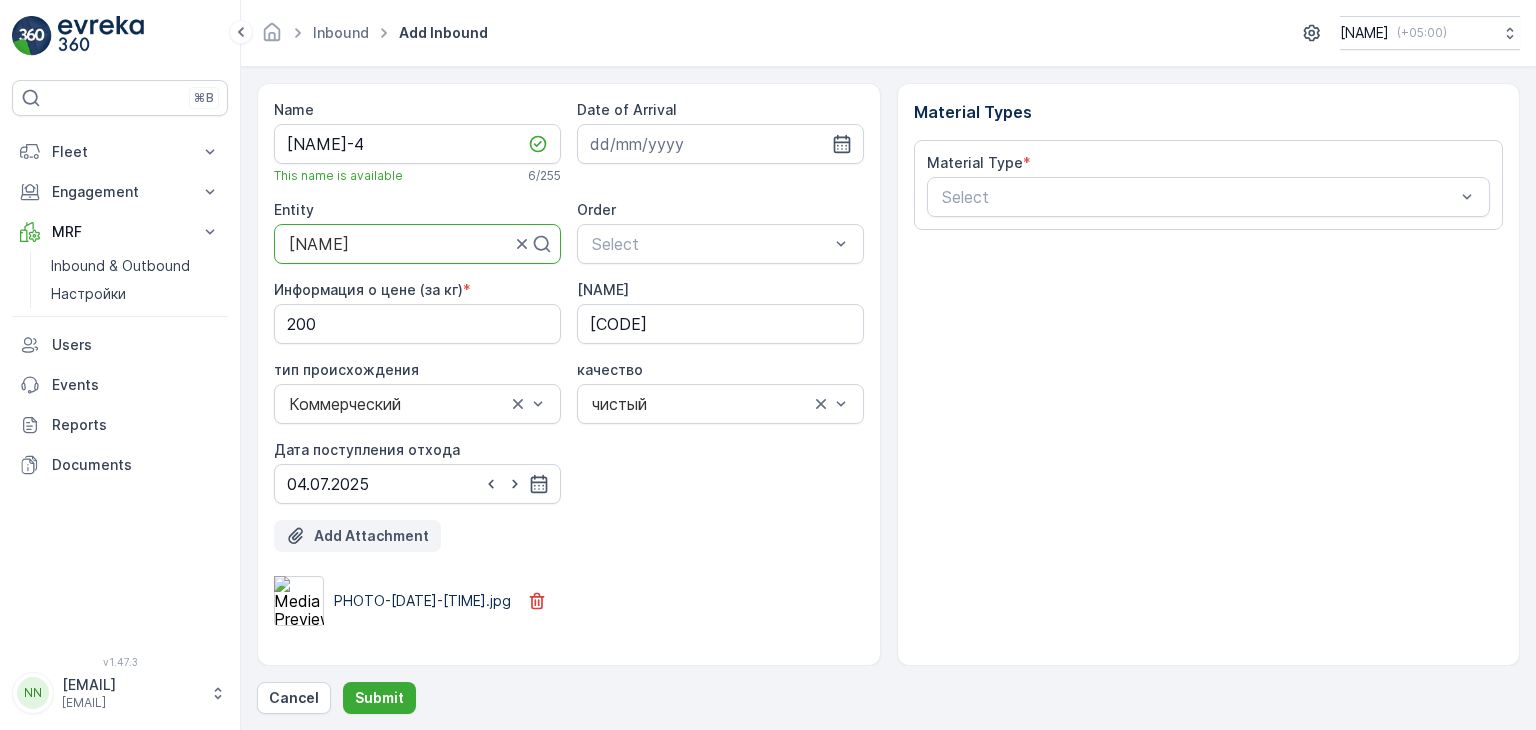 click on "Add Attachment" at bounding box center (371, 536) 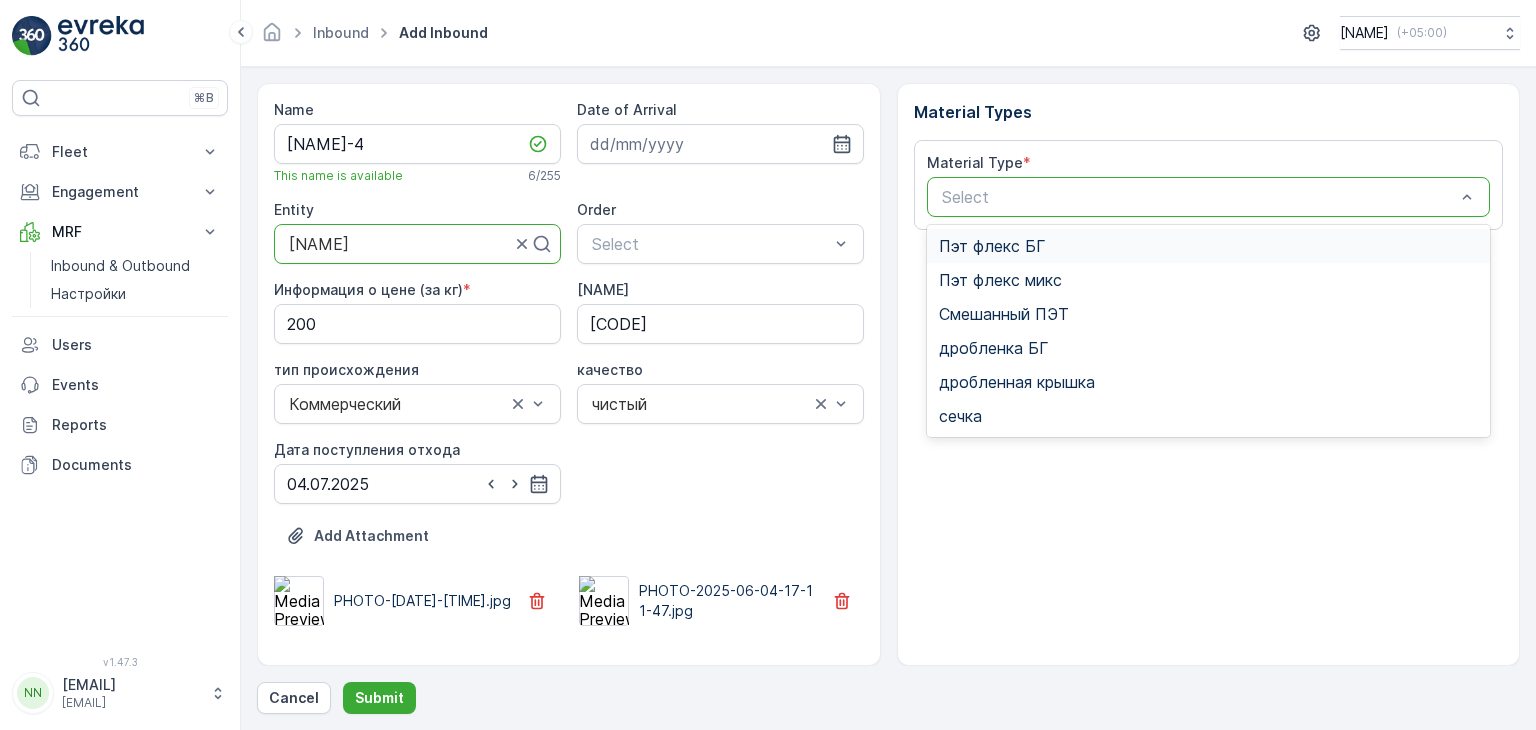 click at bounding box center [1199, 197] 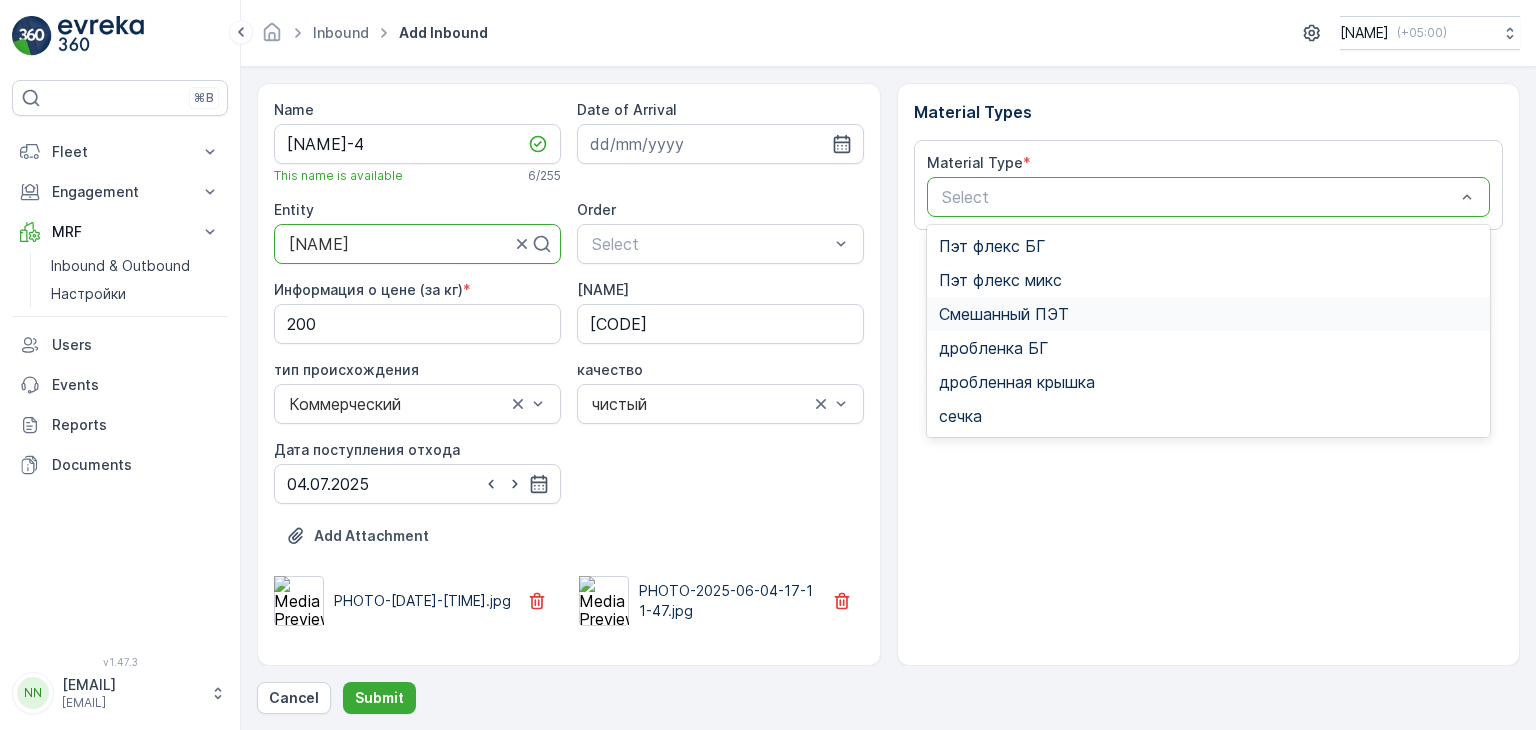 click on "Смешанный ПЭТ" at bounding box center [1004, 314] 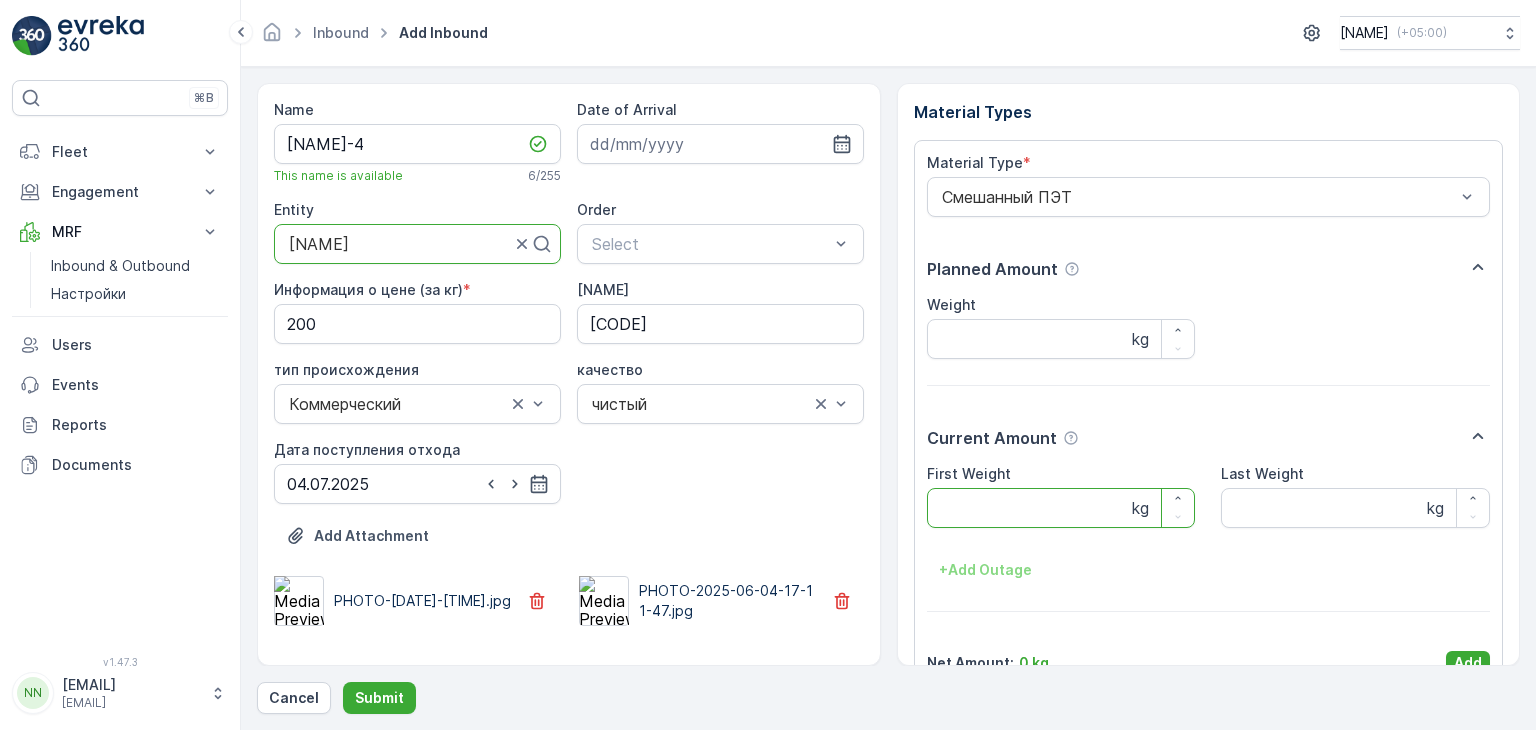 click on "First Weight" at bounding box center (1061, 508) 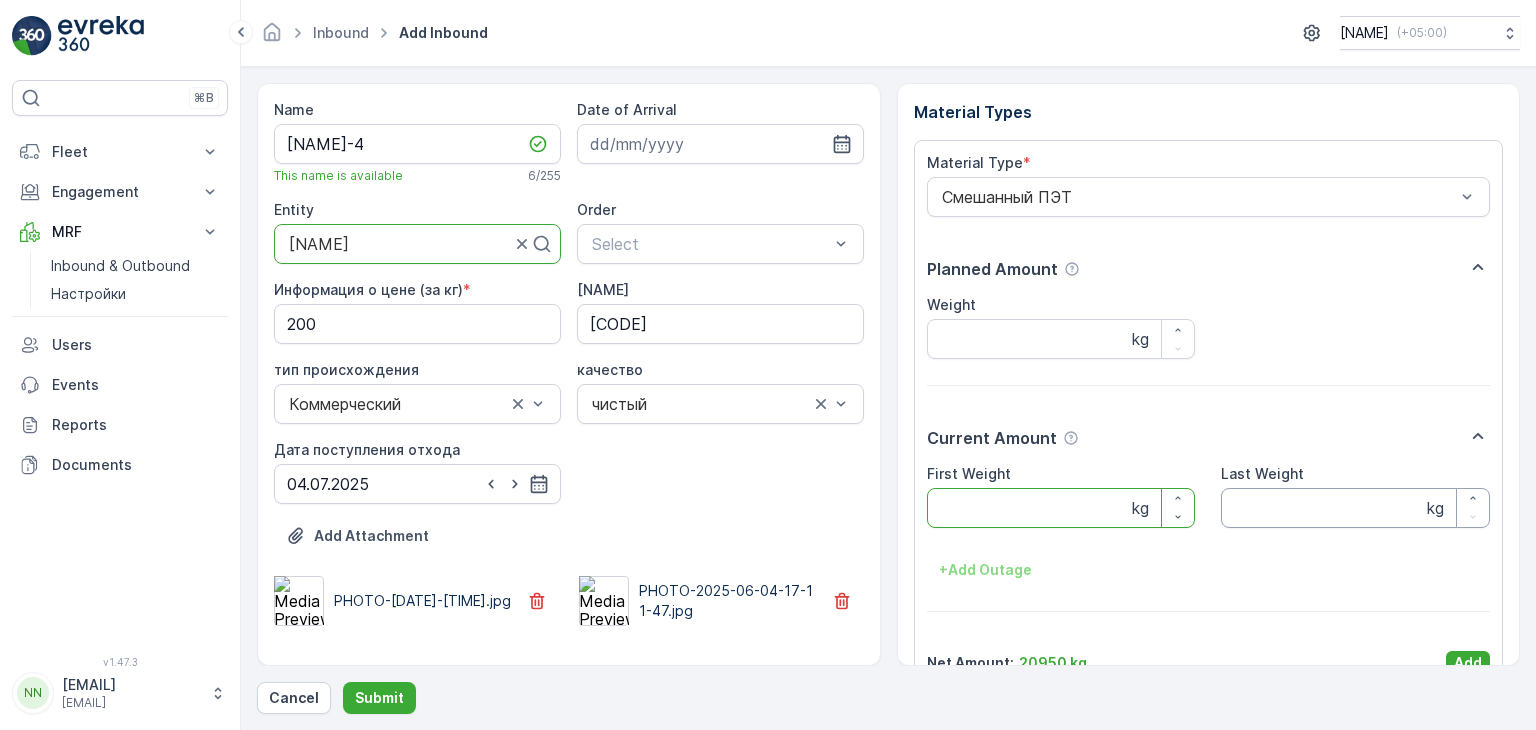 type on "[NUMBER]" 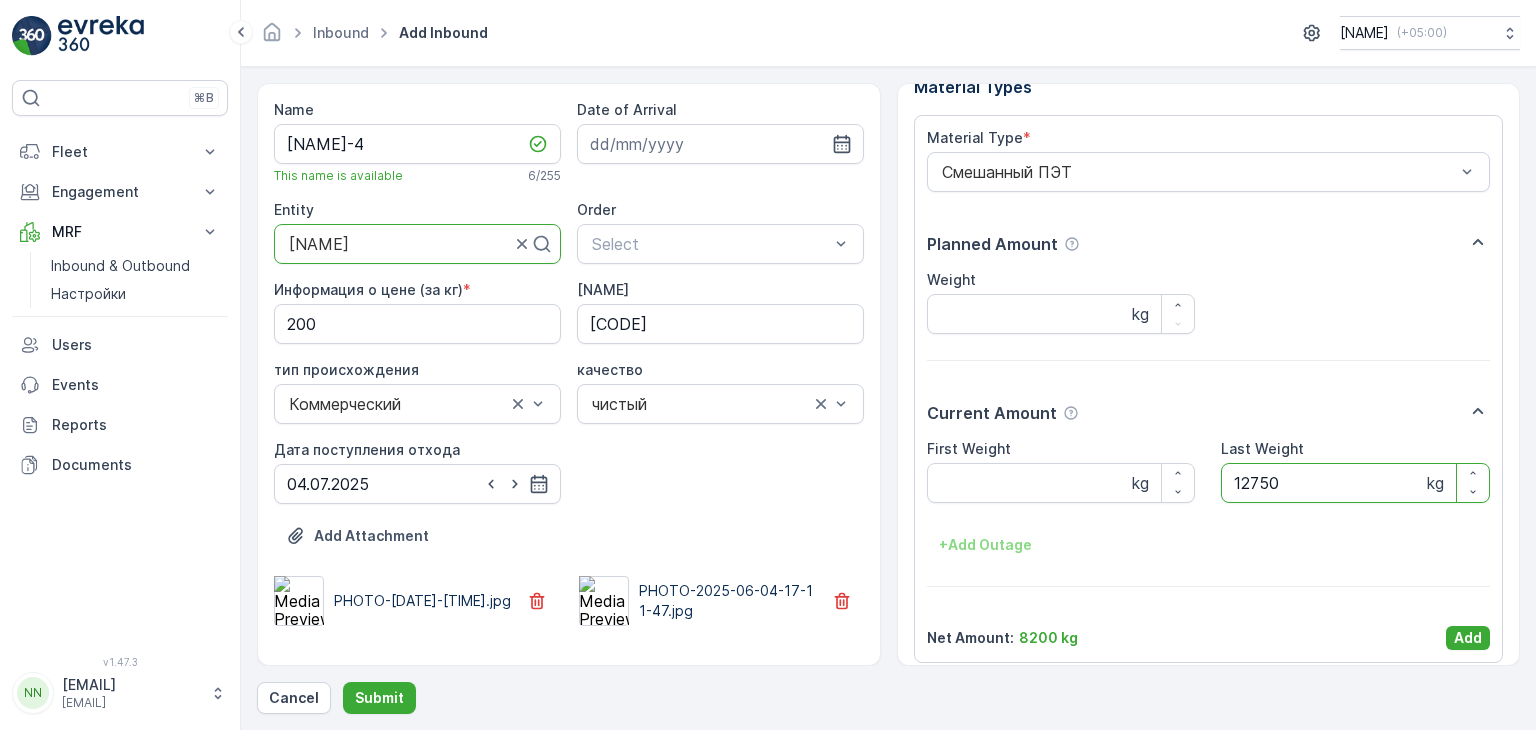 scroll, scrollTop: 39, scrollLeft: 0, axis: vertical 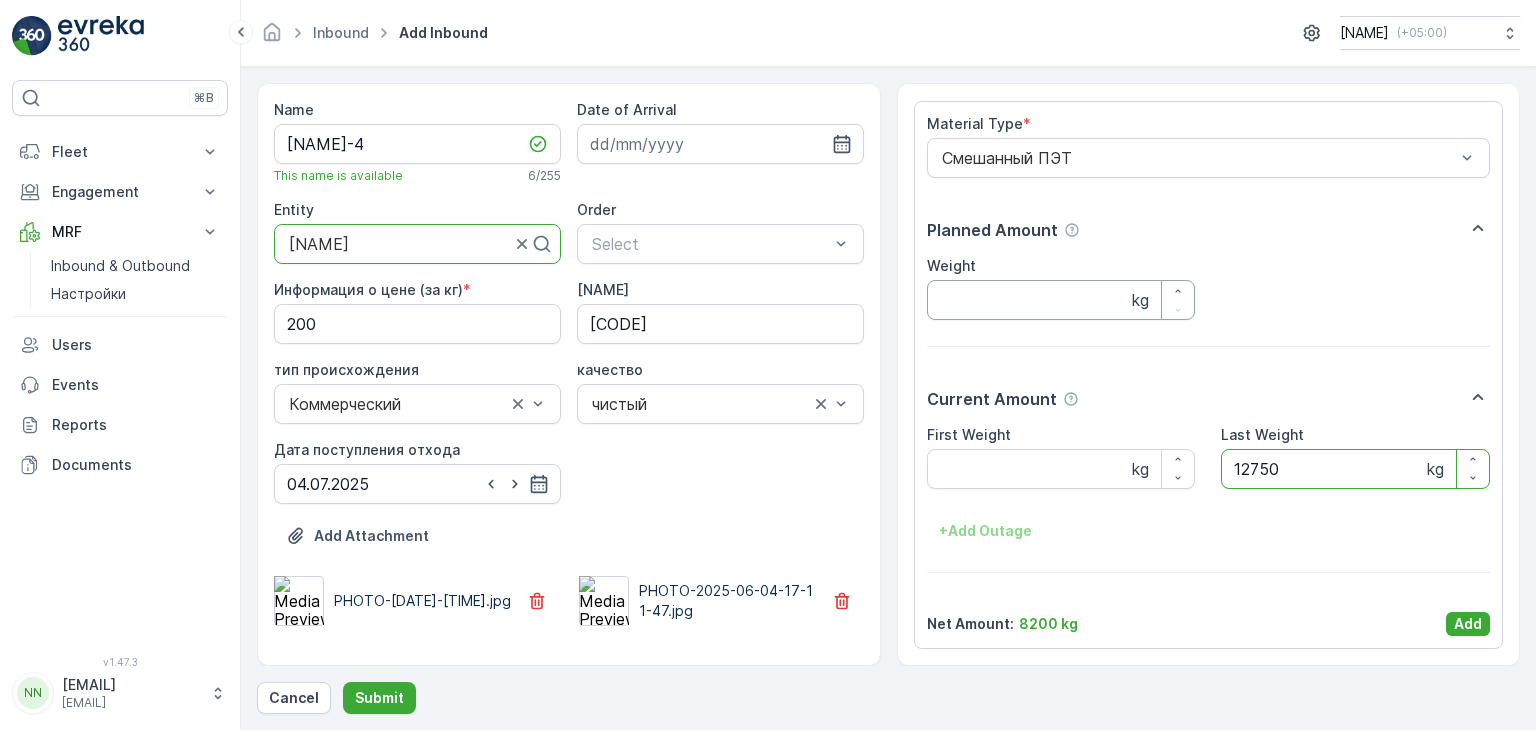 type on "12750" 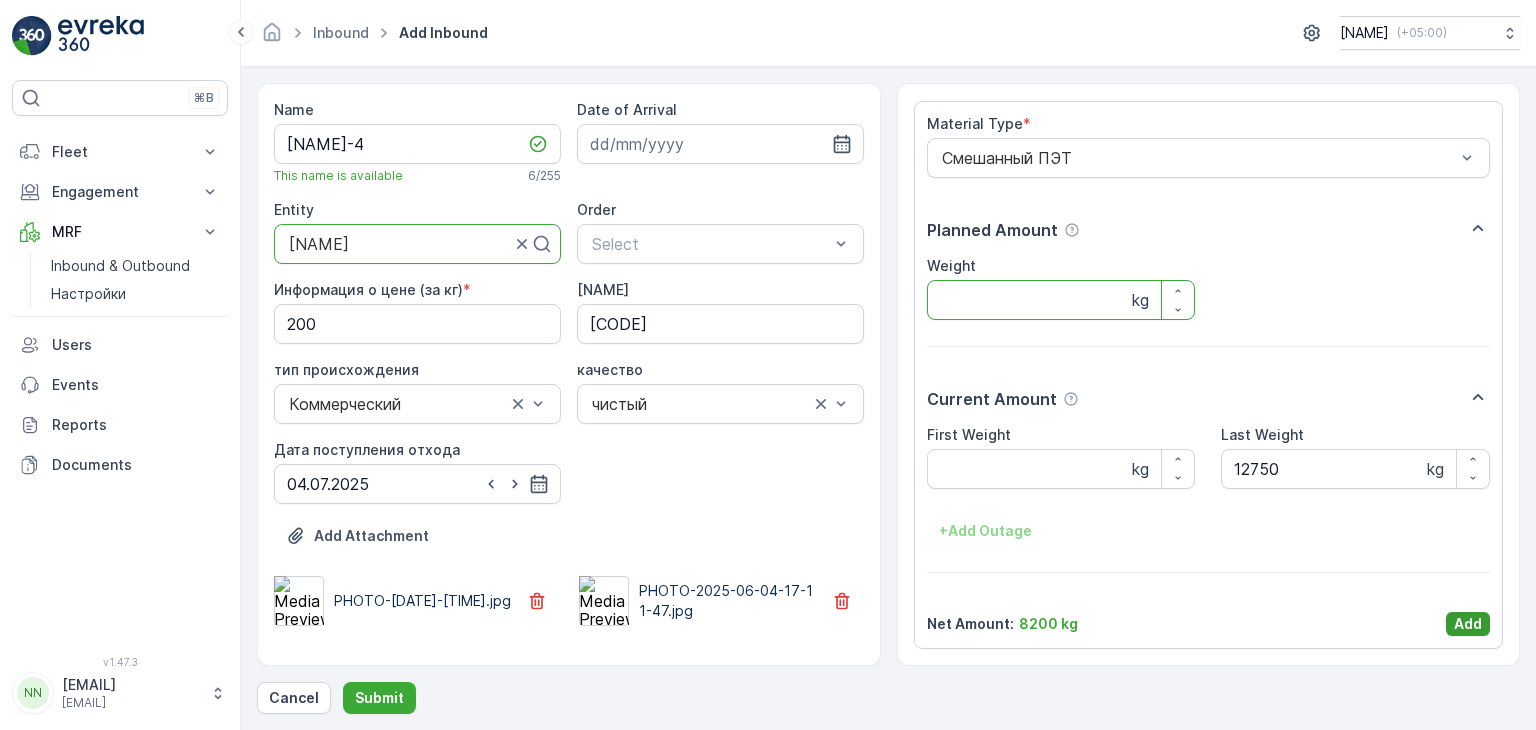 type on "[NUMBER]" 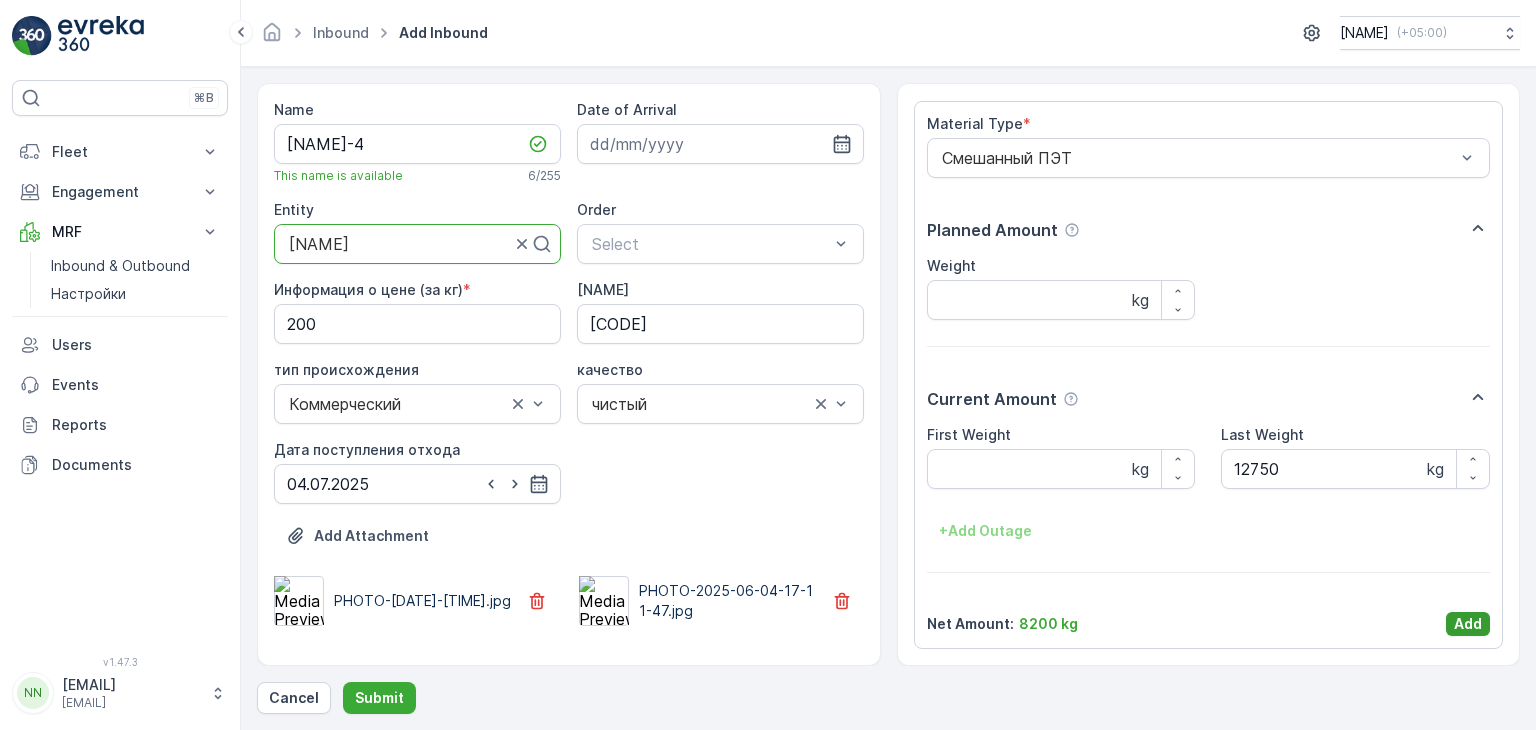 click on "Add" at bounding box center (1468, 624) 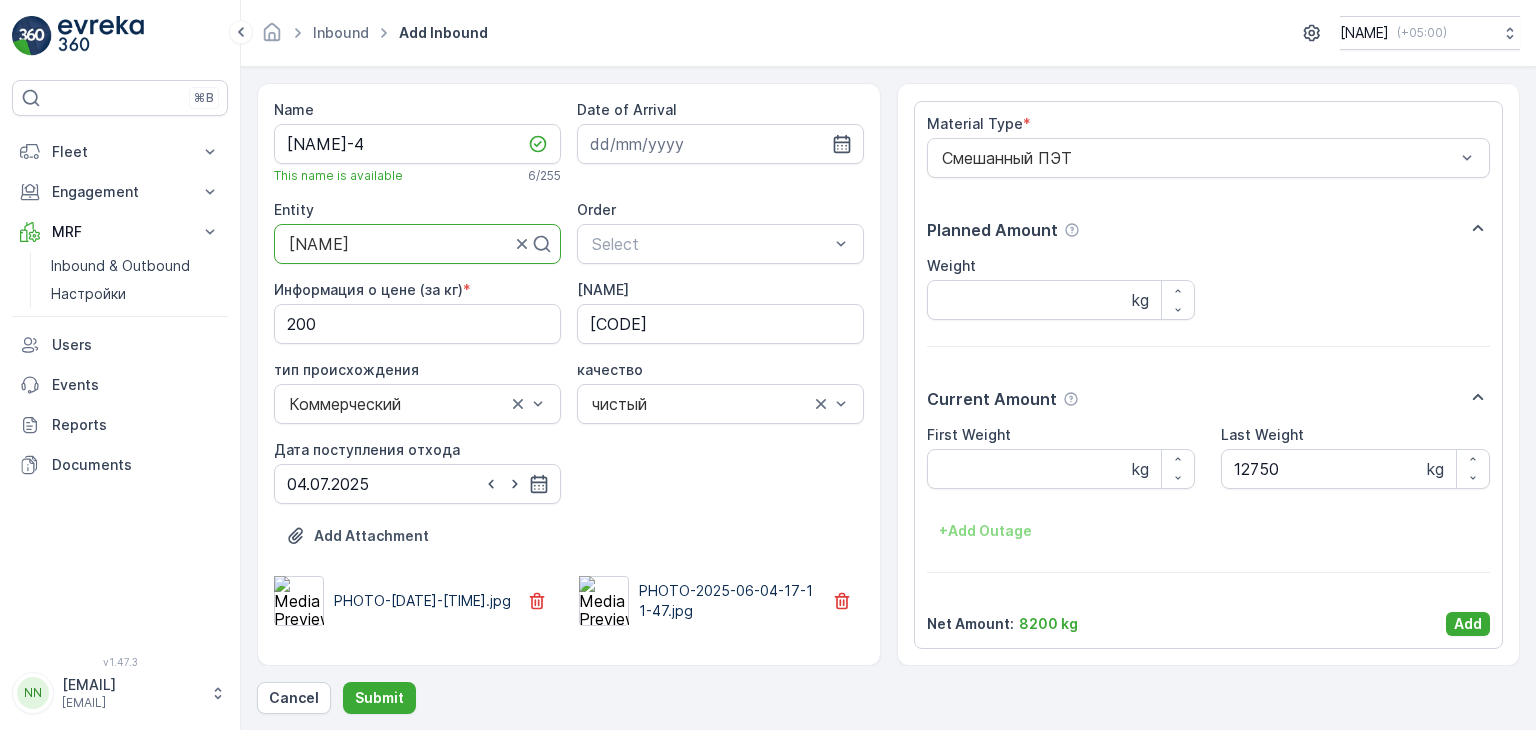 scroll, scrollTop: 0, scrollLeft: 0, axis: both 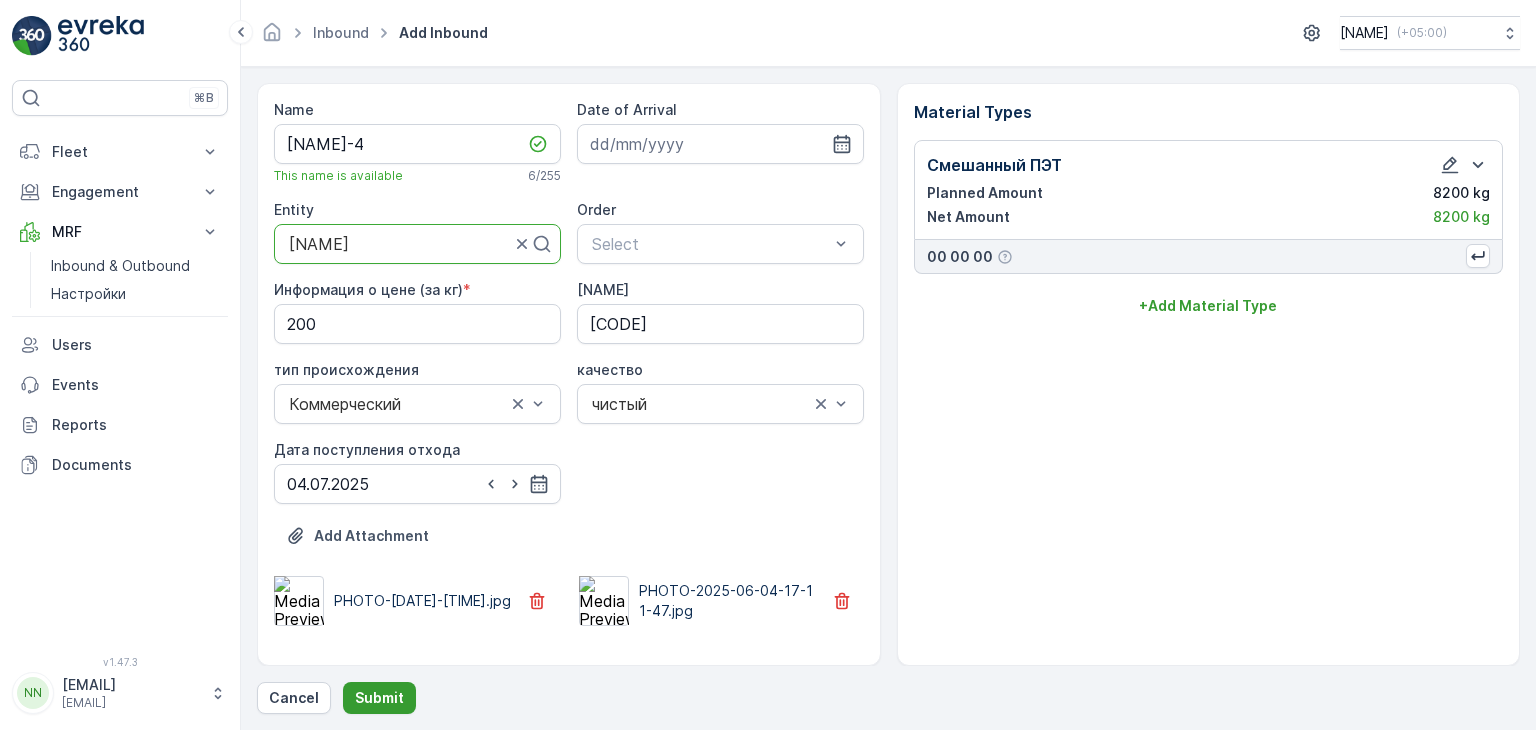 click on "Submit" at bounding box center (379, 698) 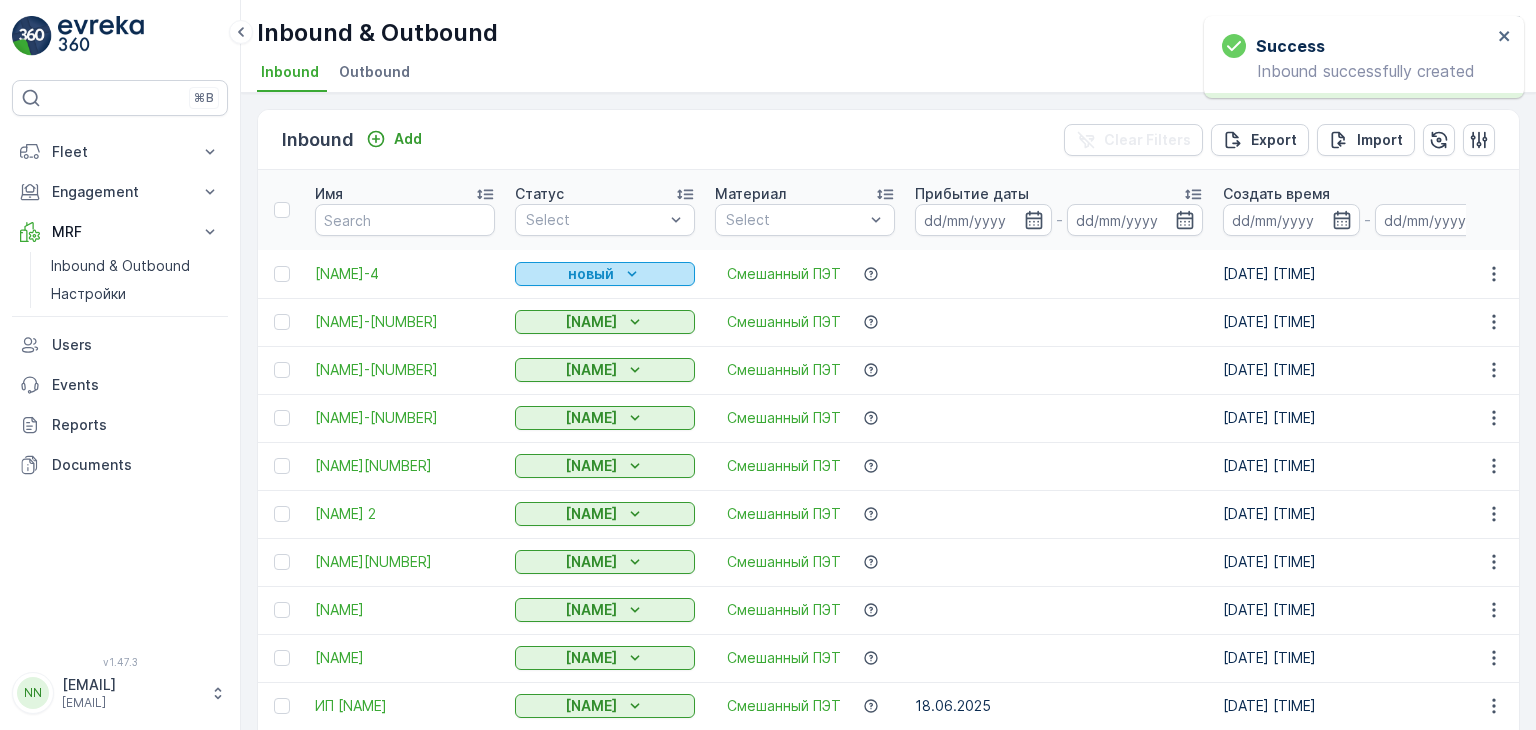 click on "новый" at bounding box center (605, 274) 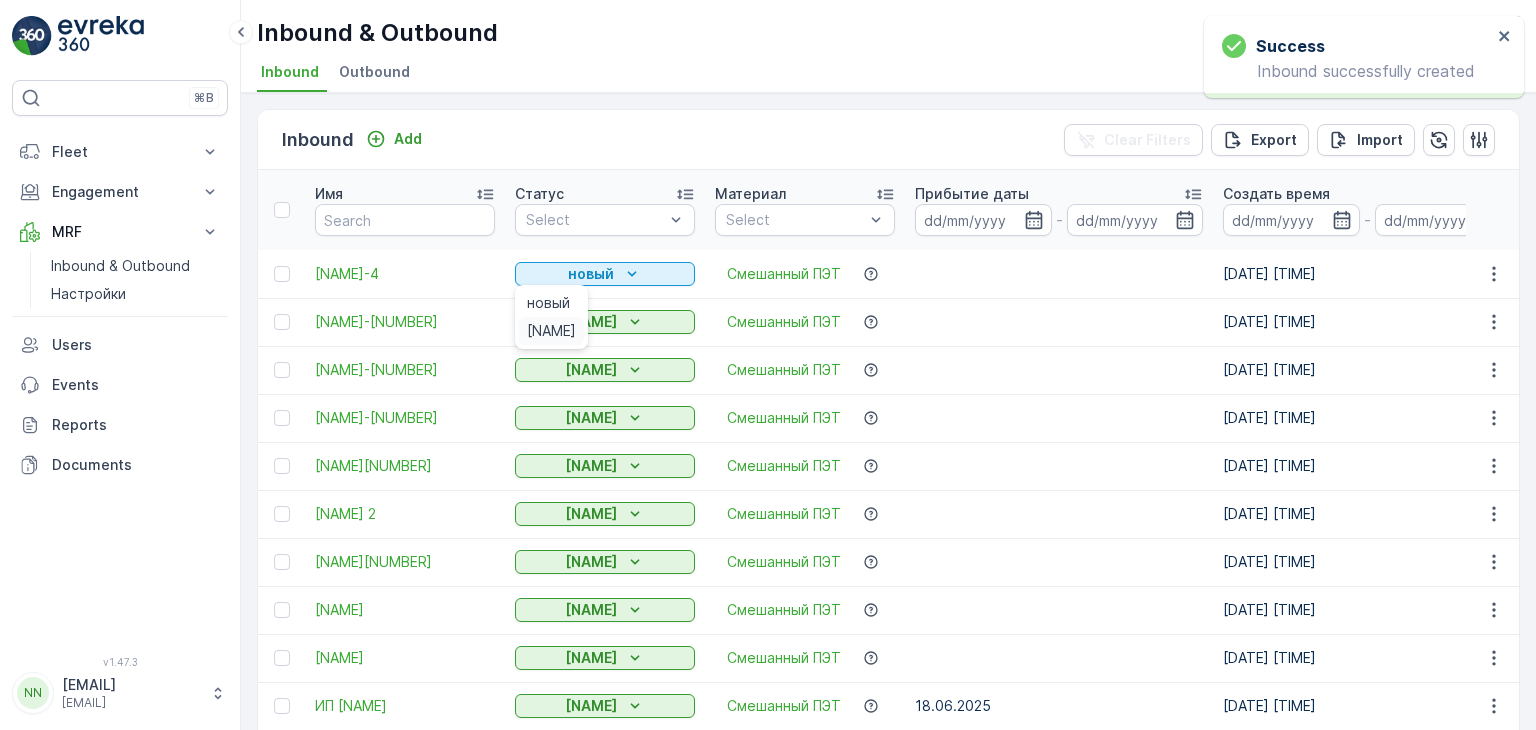 click on "[NAME]" at bounding box center (551, 331) 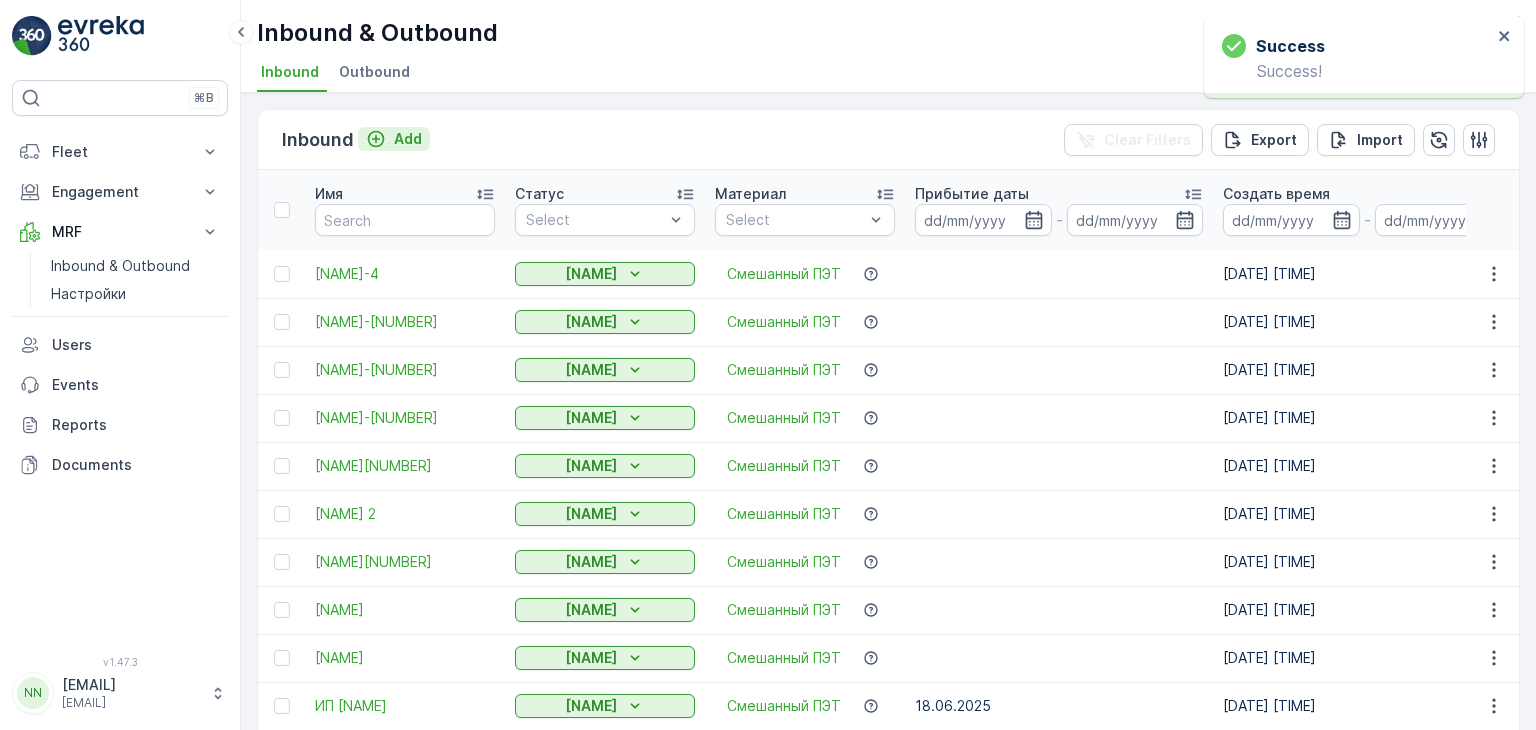 click 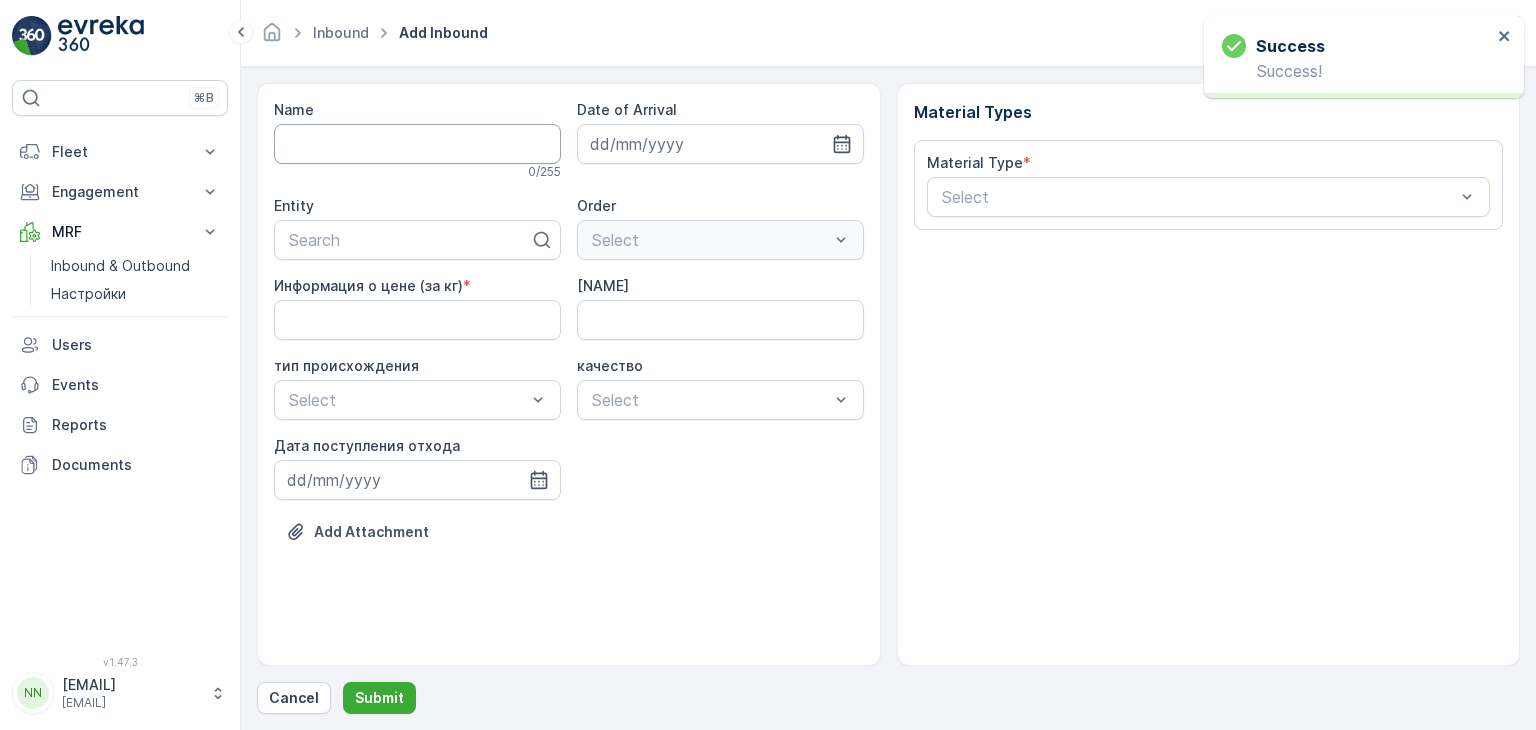 click on "Name" at bounding box center [417, 144] 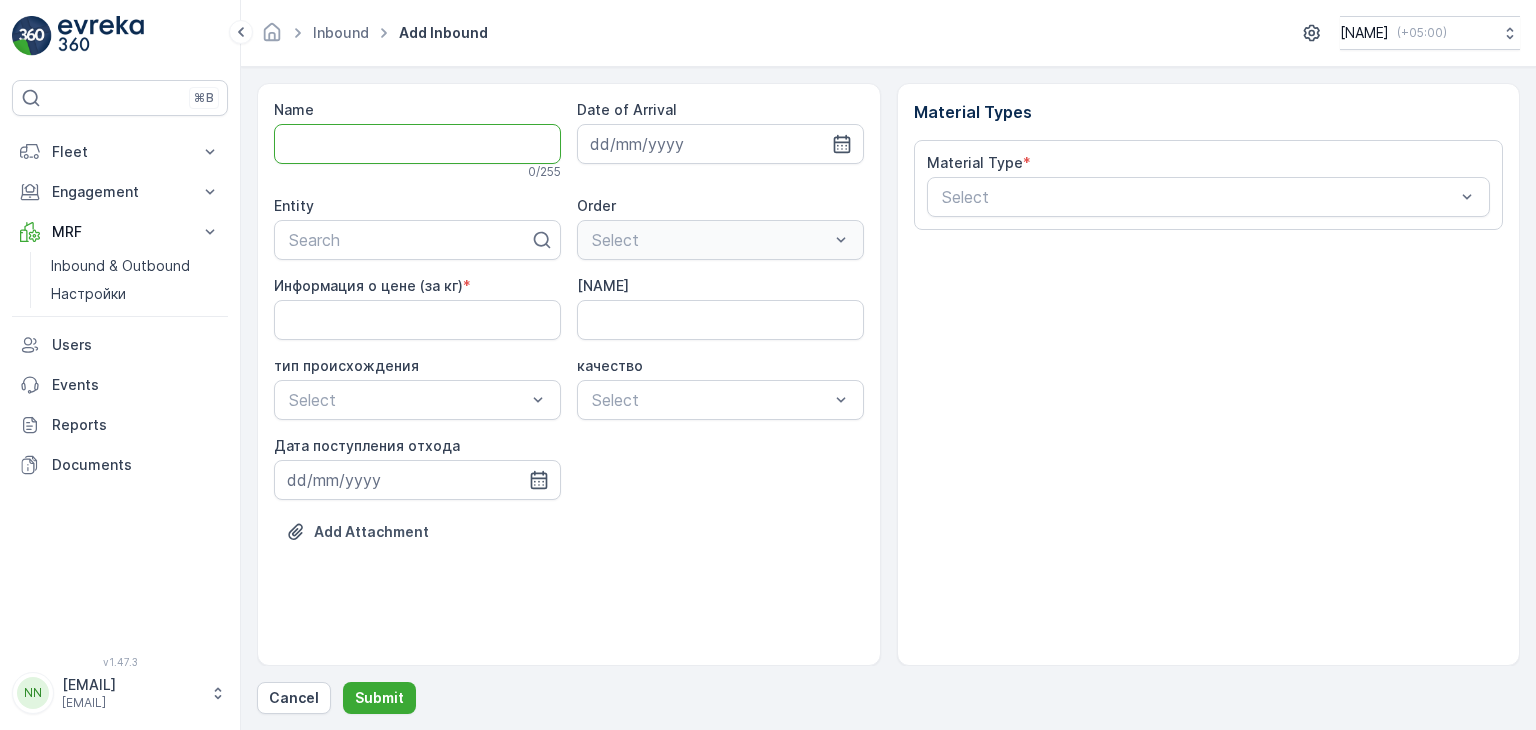 click on "Name" at bounding box center [417, 144] 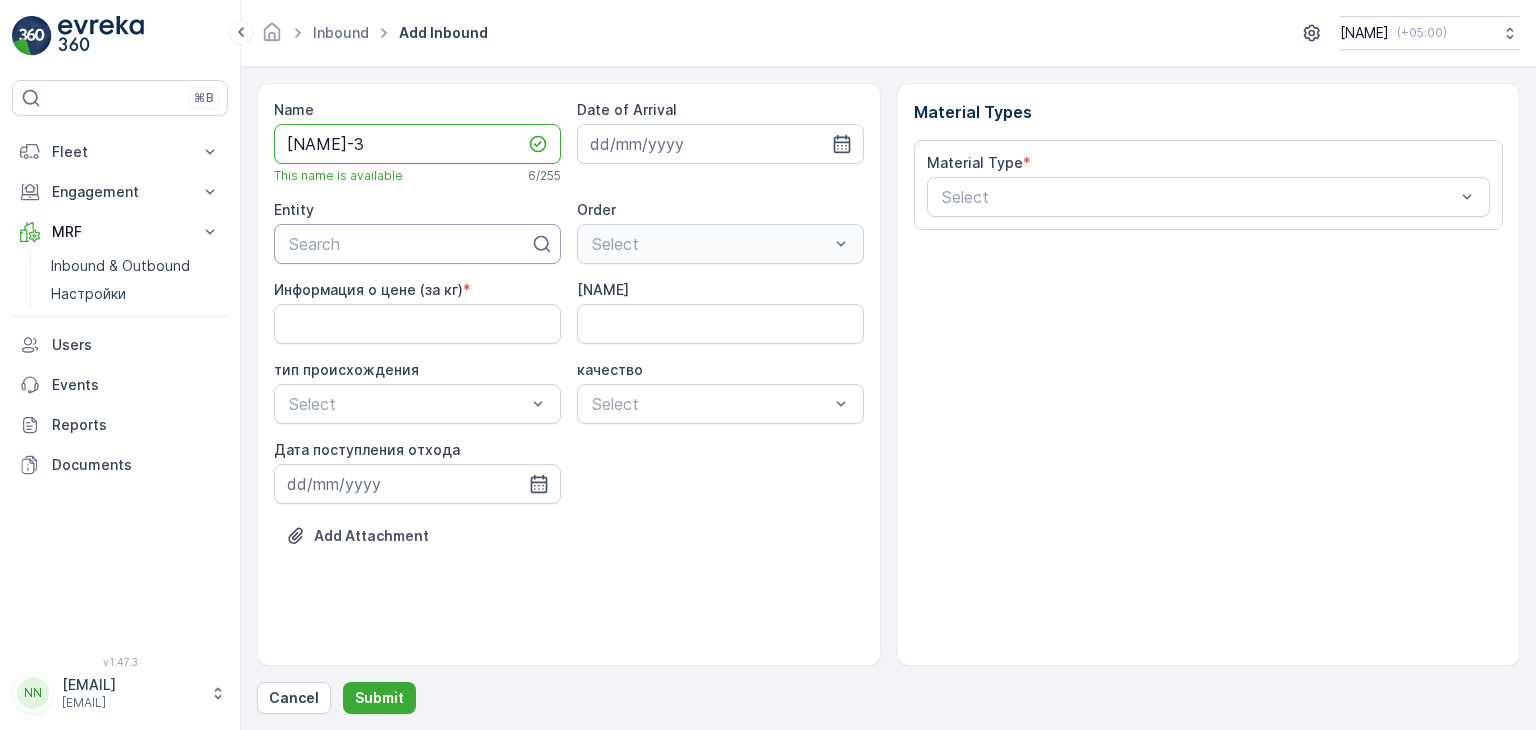 type on "[NAME]-3" 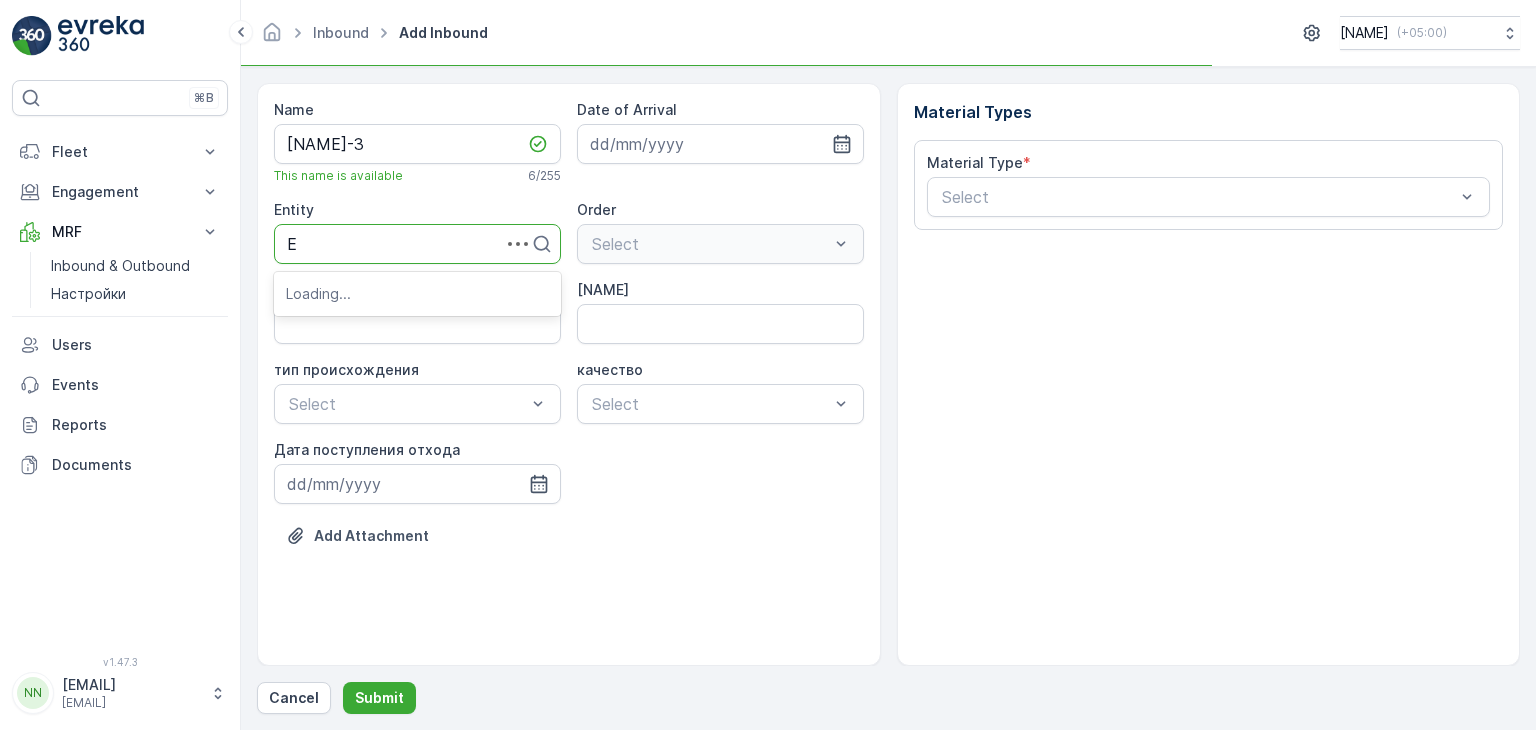 type on "[NAME]" 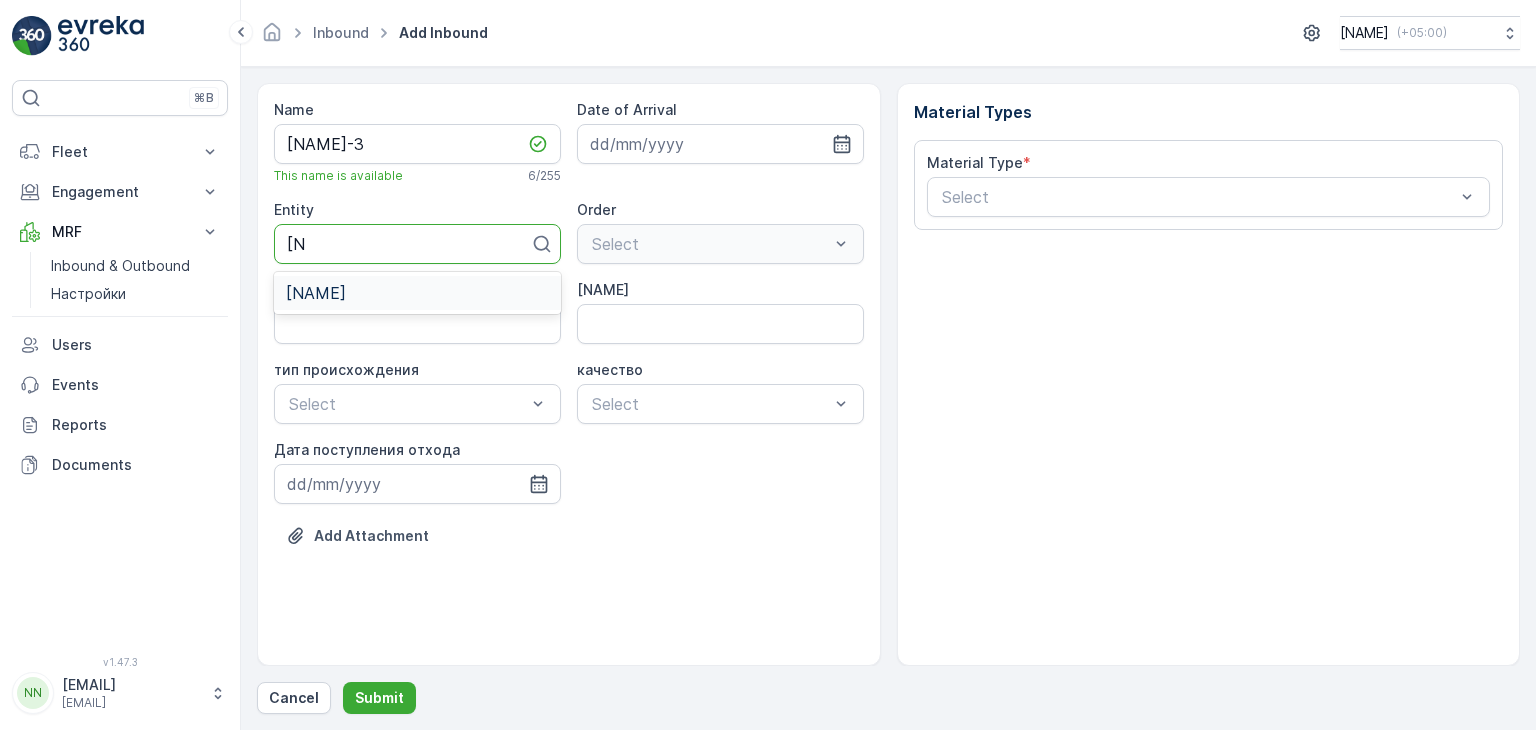 click on "[NAME]" at bounding box center [417, 293] 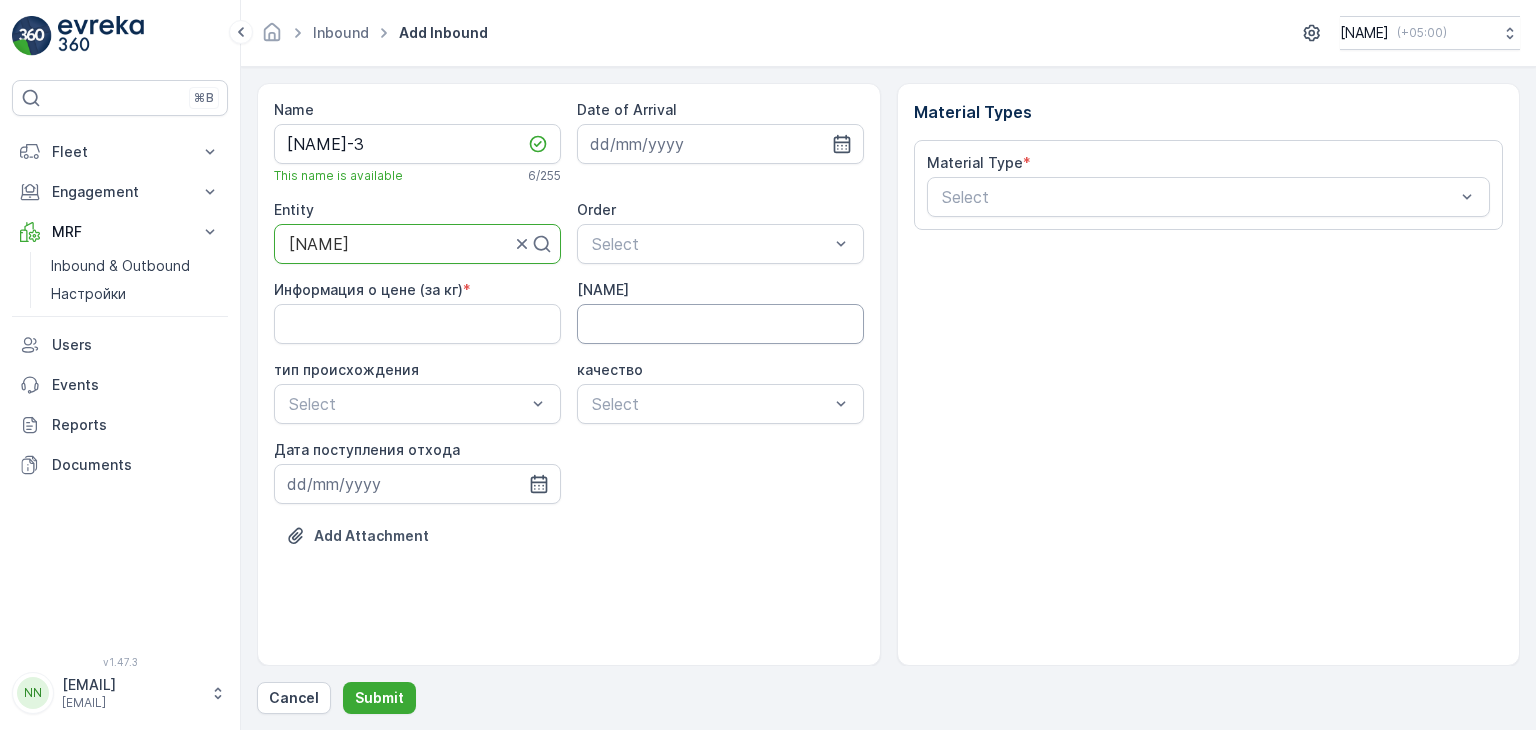 click on "[NAME]" at bounding box center (720, 324) 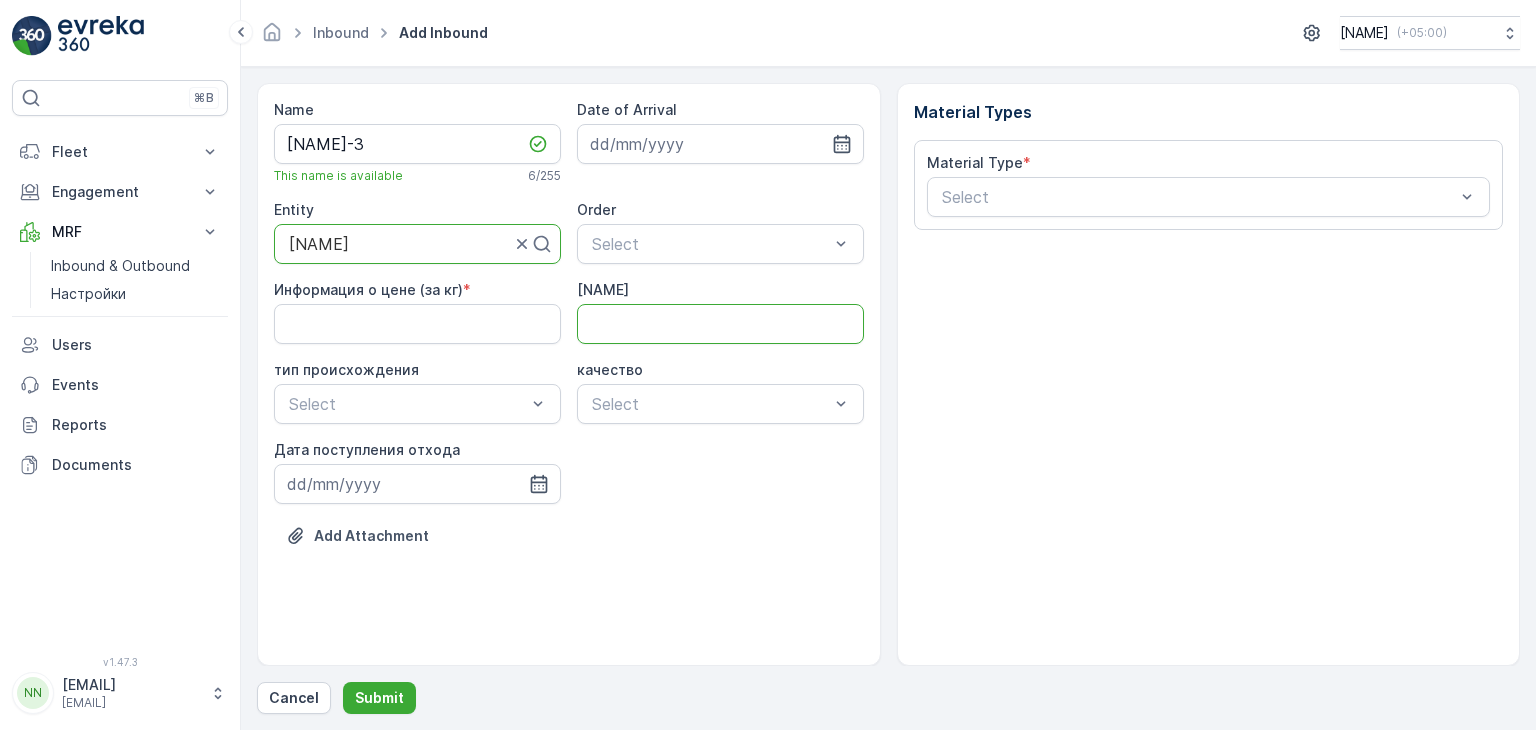 type on "[CODE]" 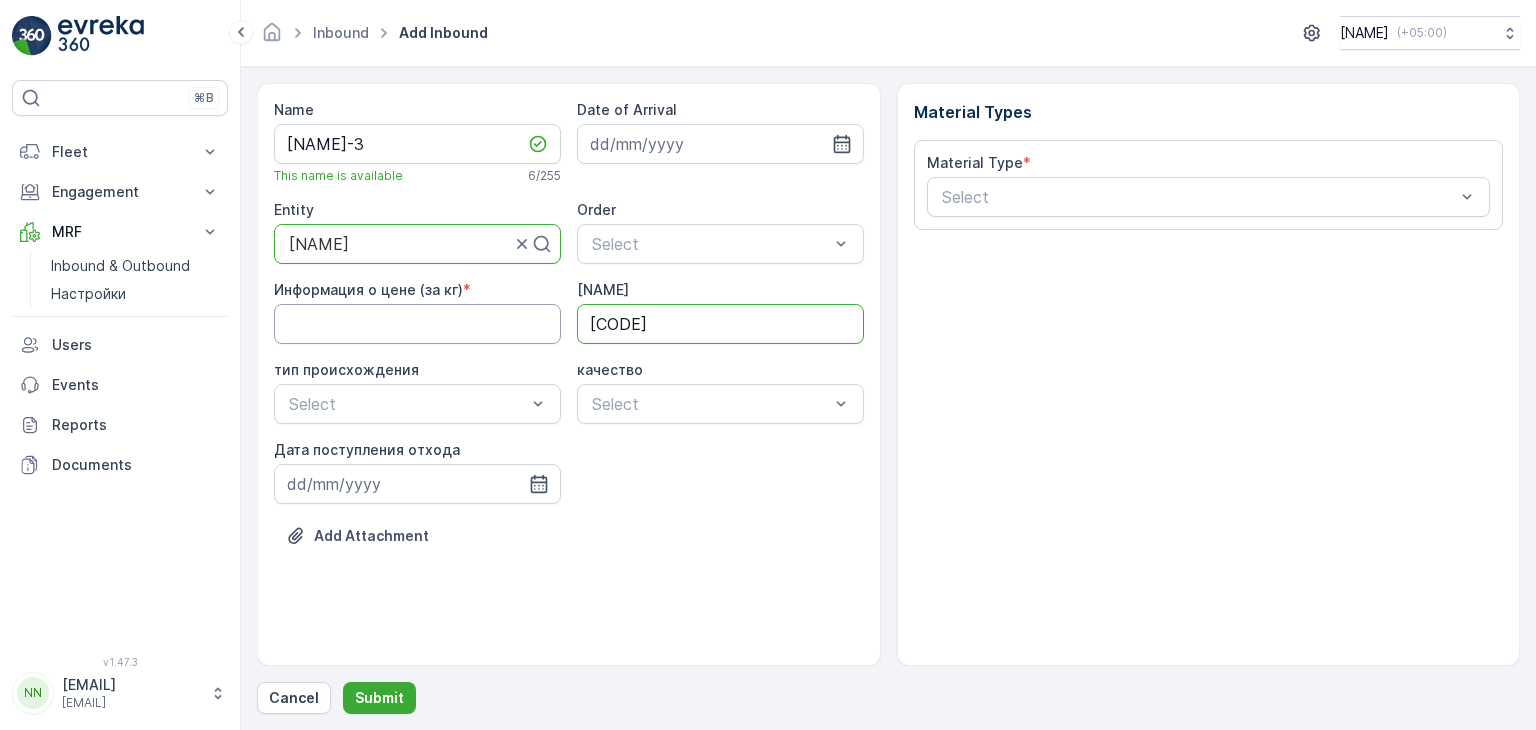 click on "Информация о цене (за кг)" at bounding box center (417, 324) 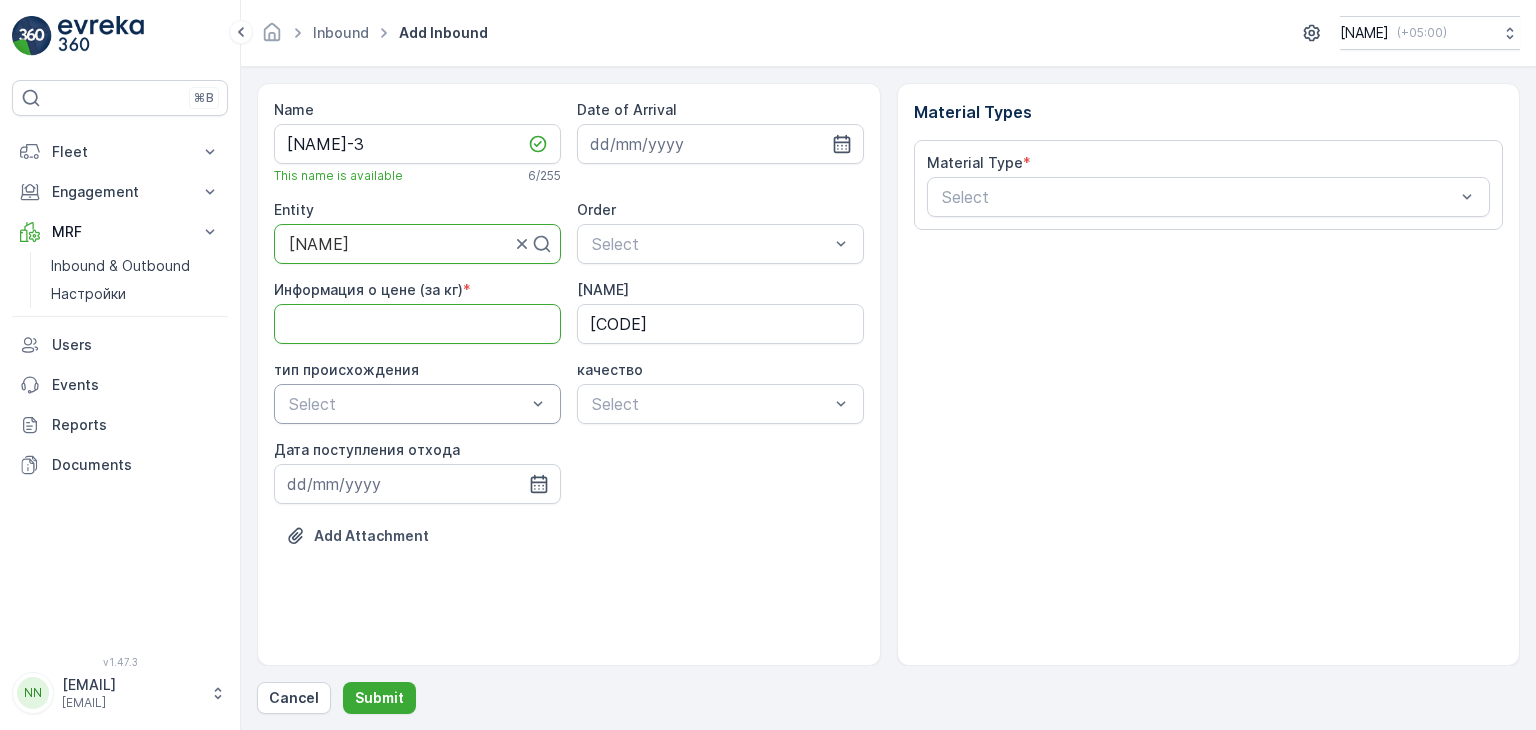 type on "200" 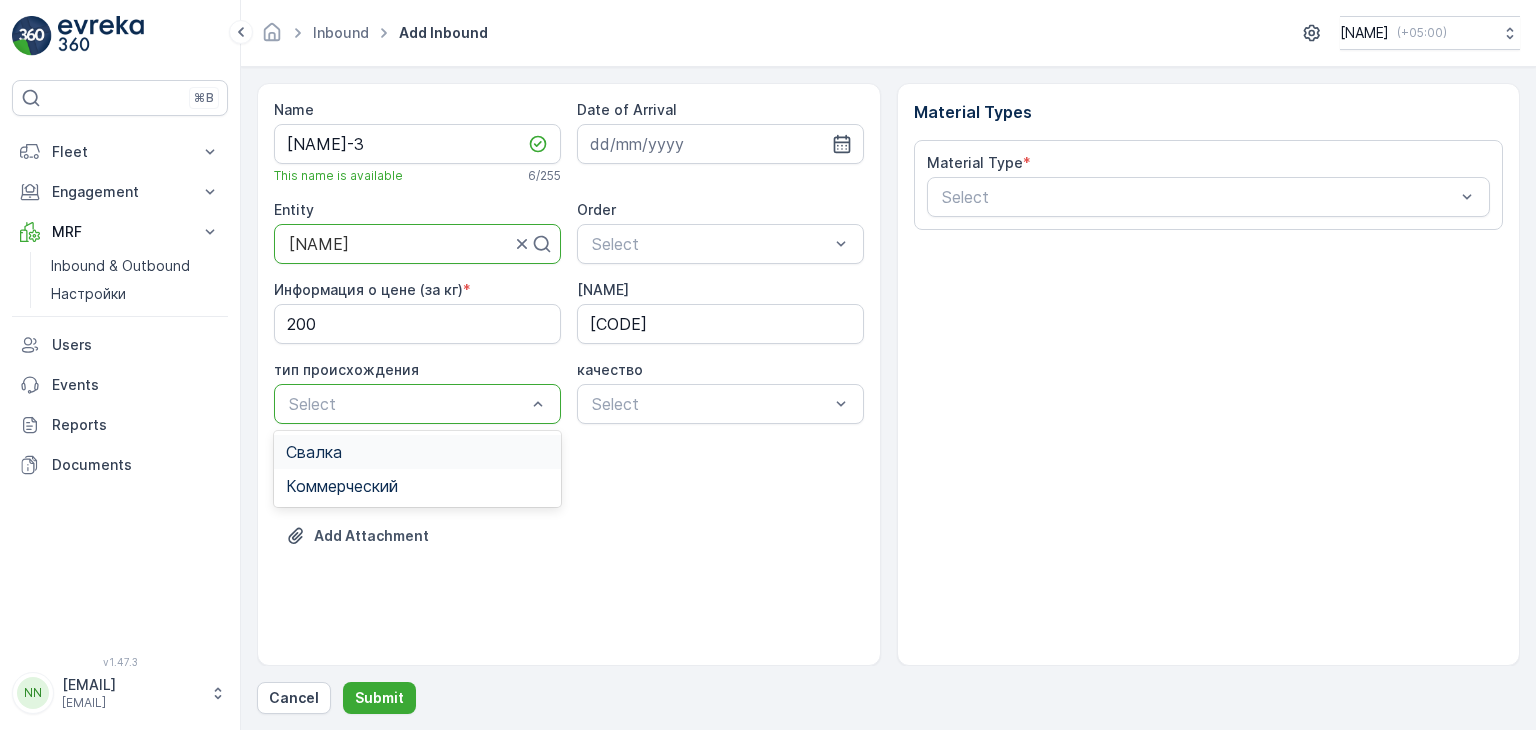 click at bounding box center (407, 404) 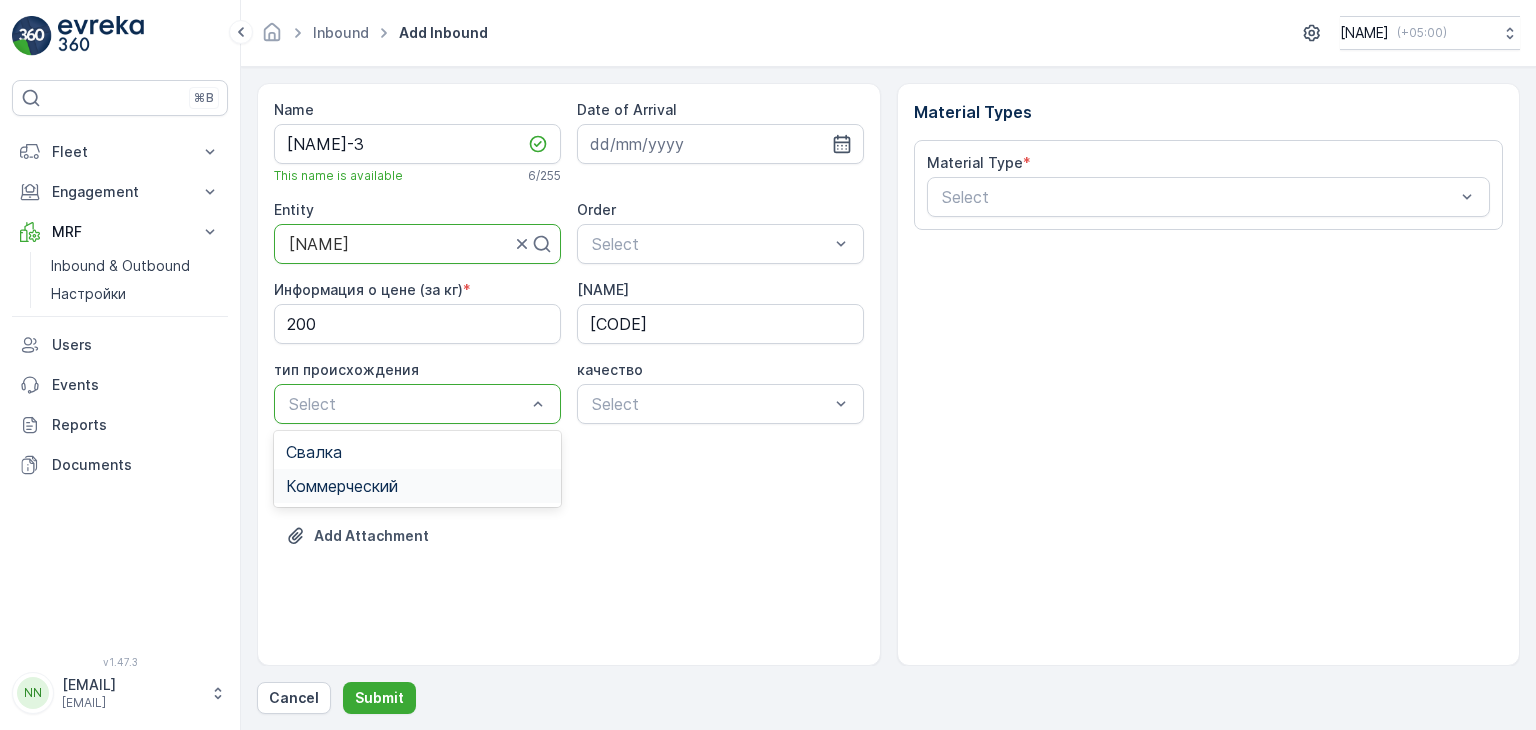 click on "Коммерческий" at bounding box center (342, 486) 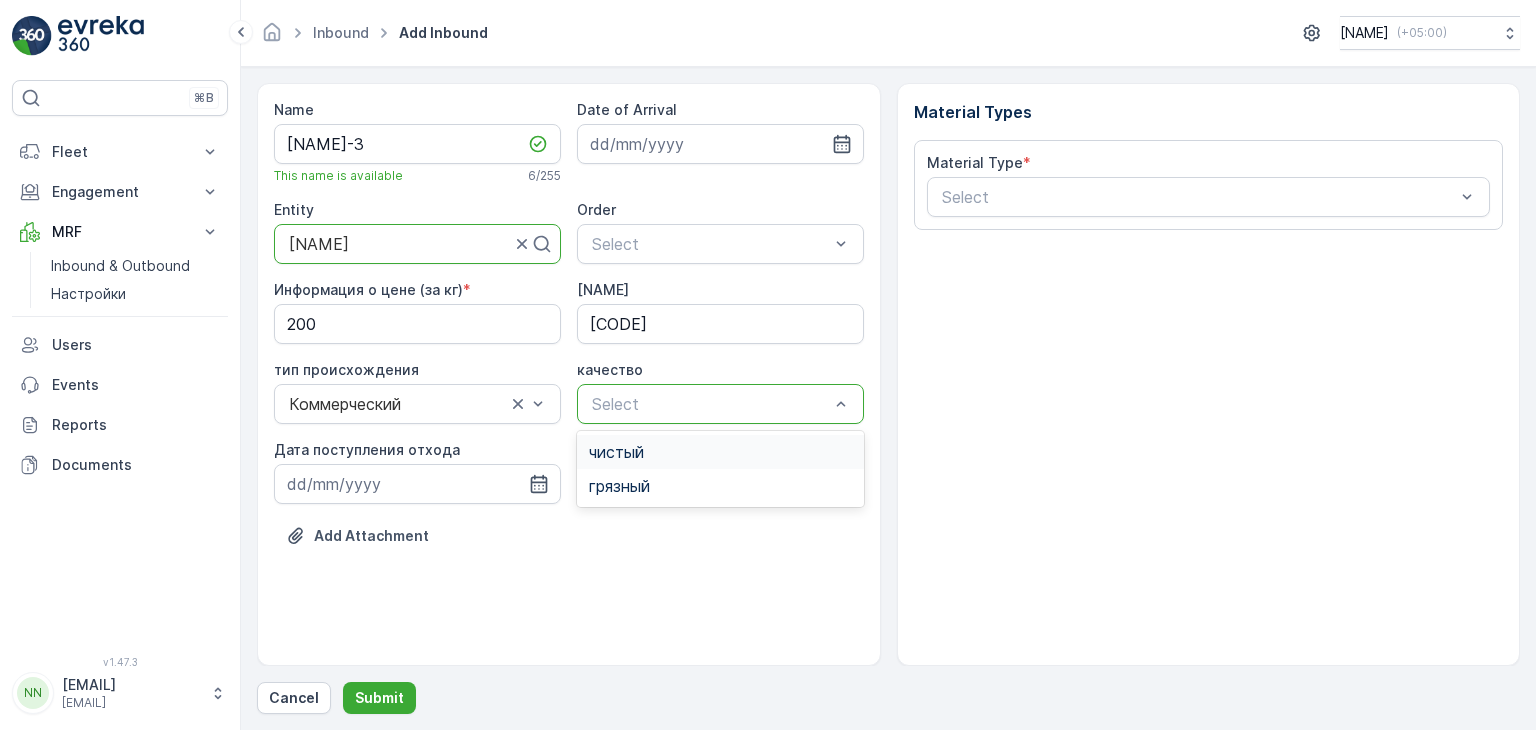 click at bounding box center (710, 404) 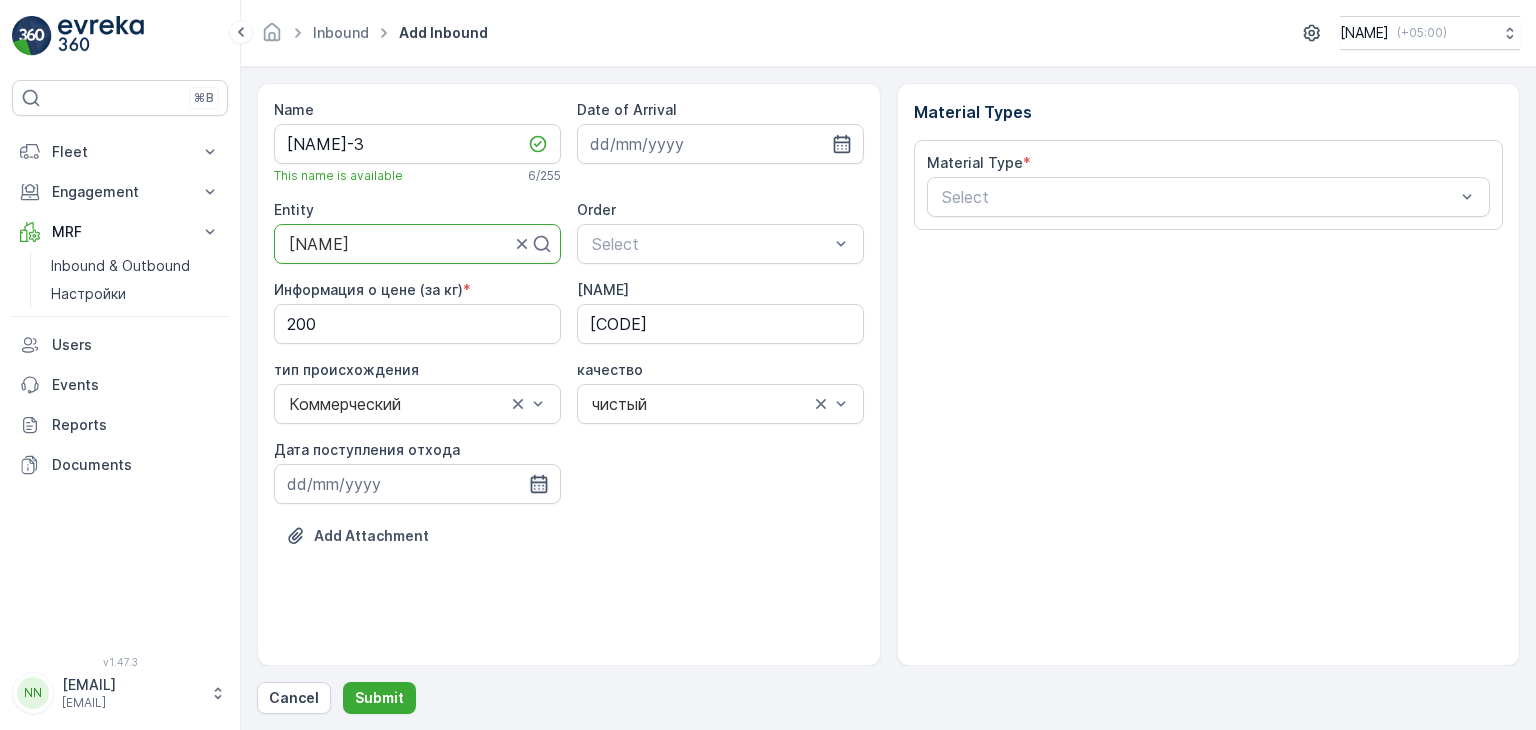 click 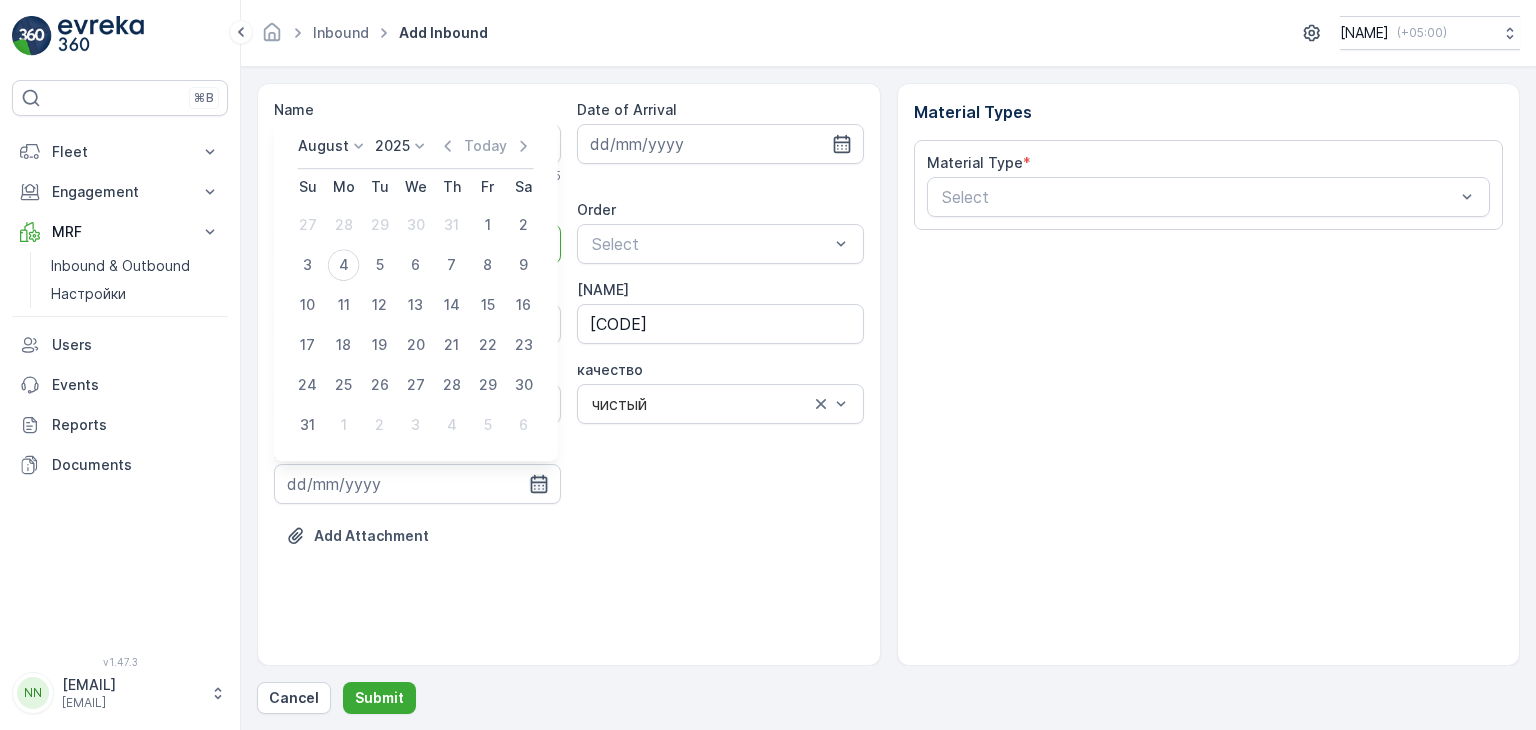 click 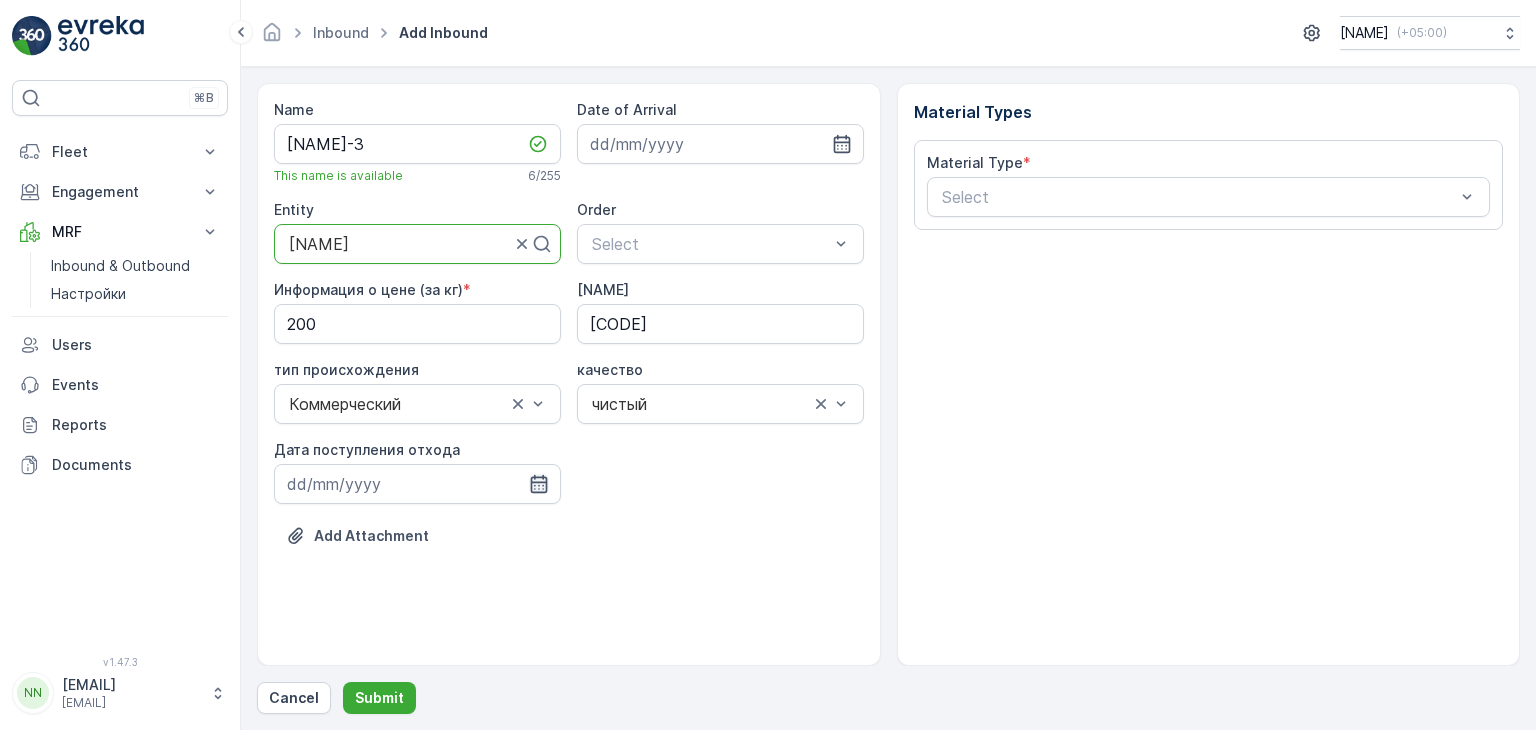 click 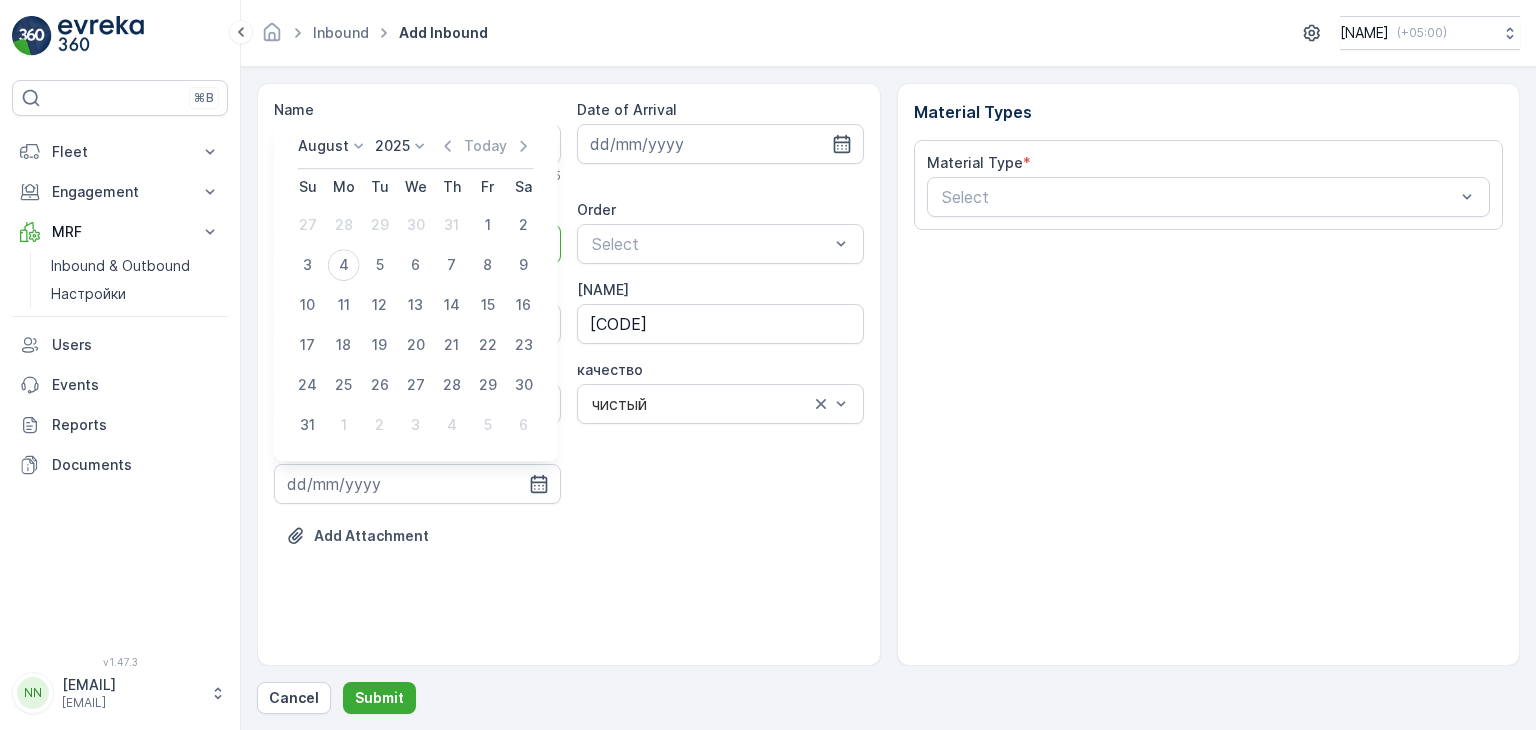 click 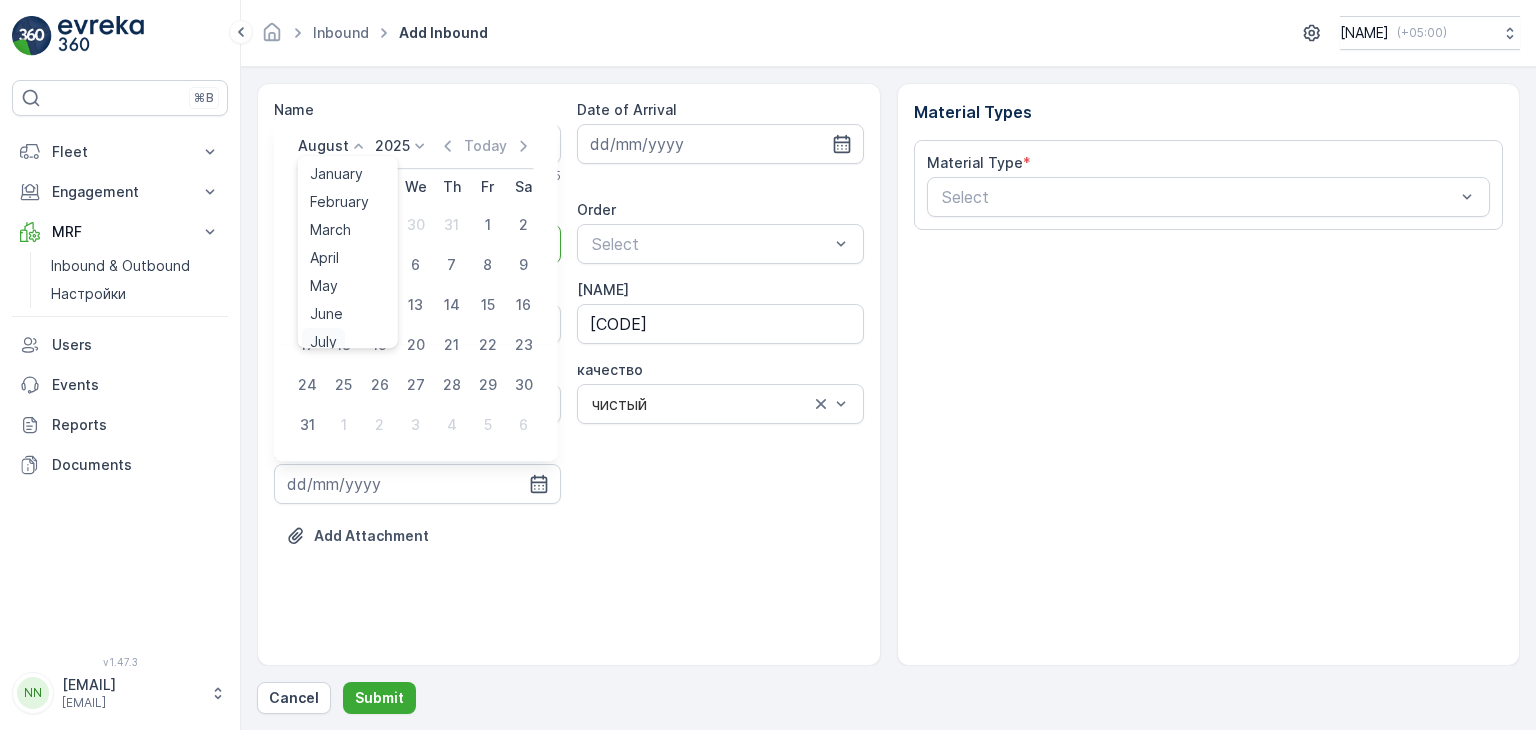 scroll, scrollTop: 8, scrollLeft: 0, axis: vertical 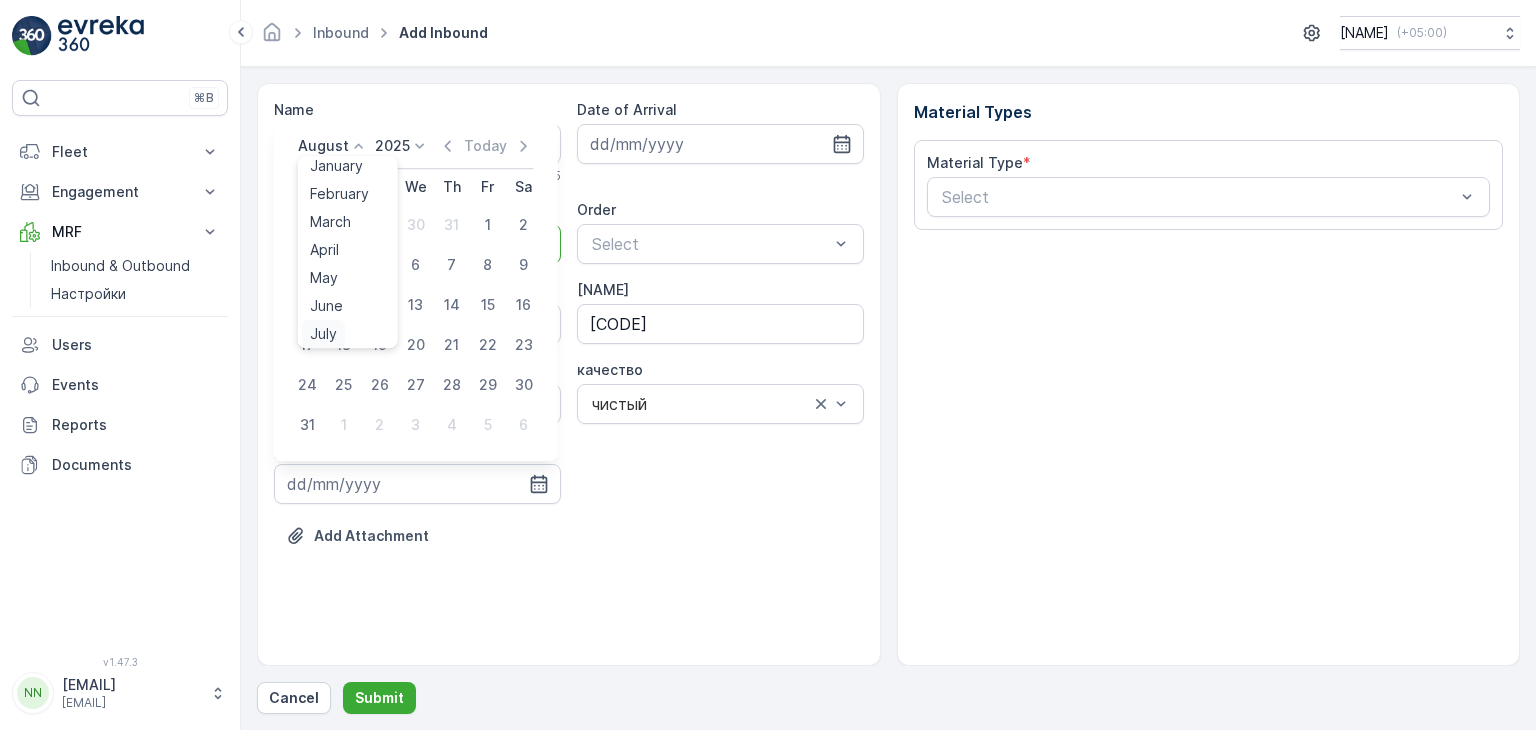 click on "July" at bounding box center [323, 334] 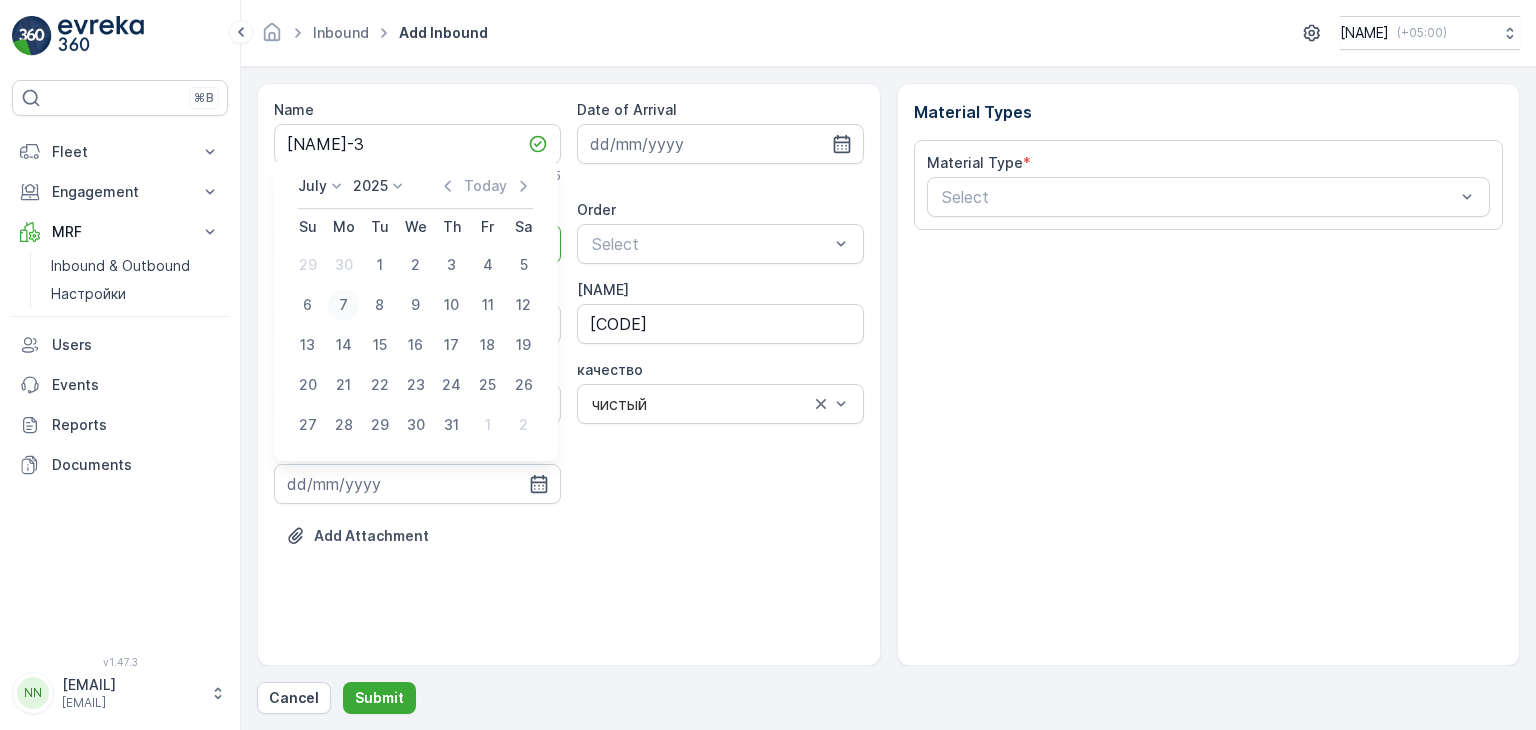click on "7" at bounding box center [344, 305] 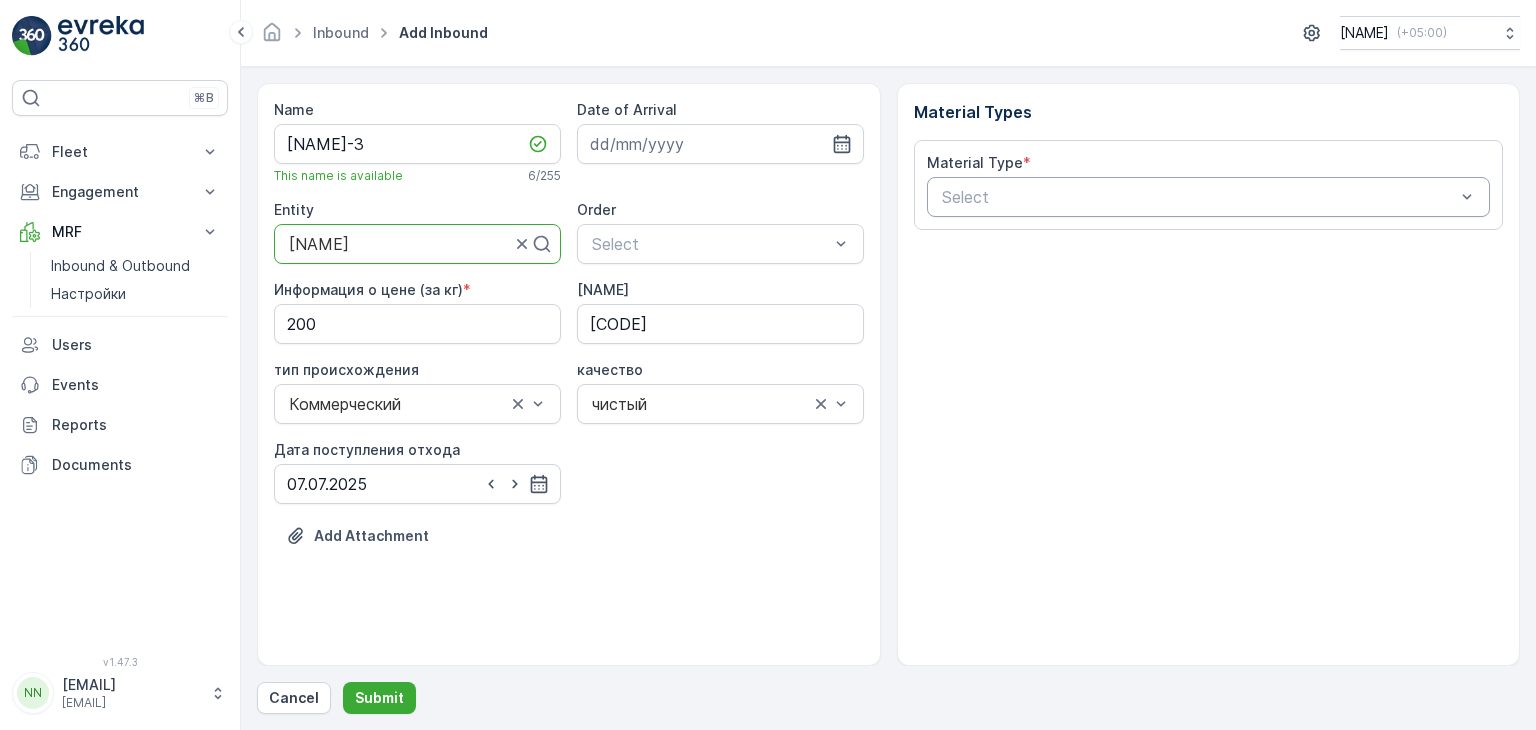 click at bounding box center [1199, 197] 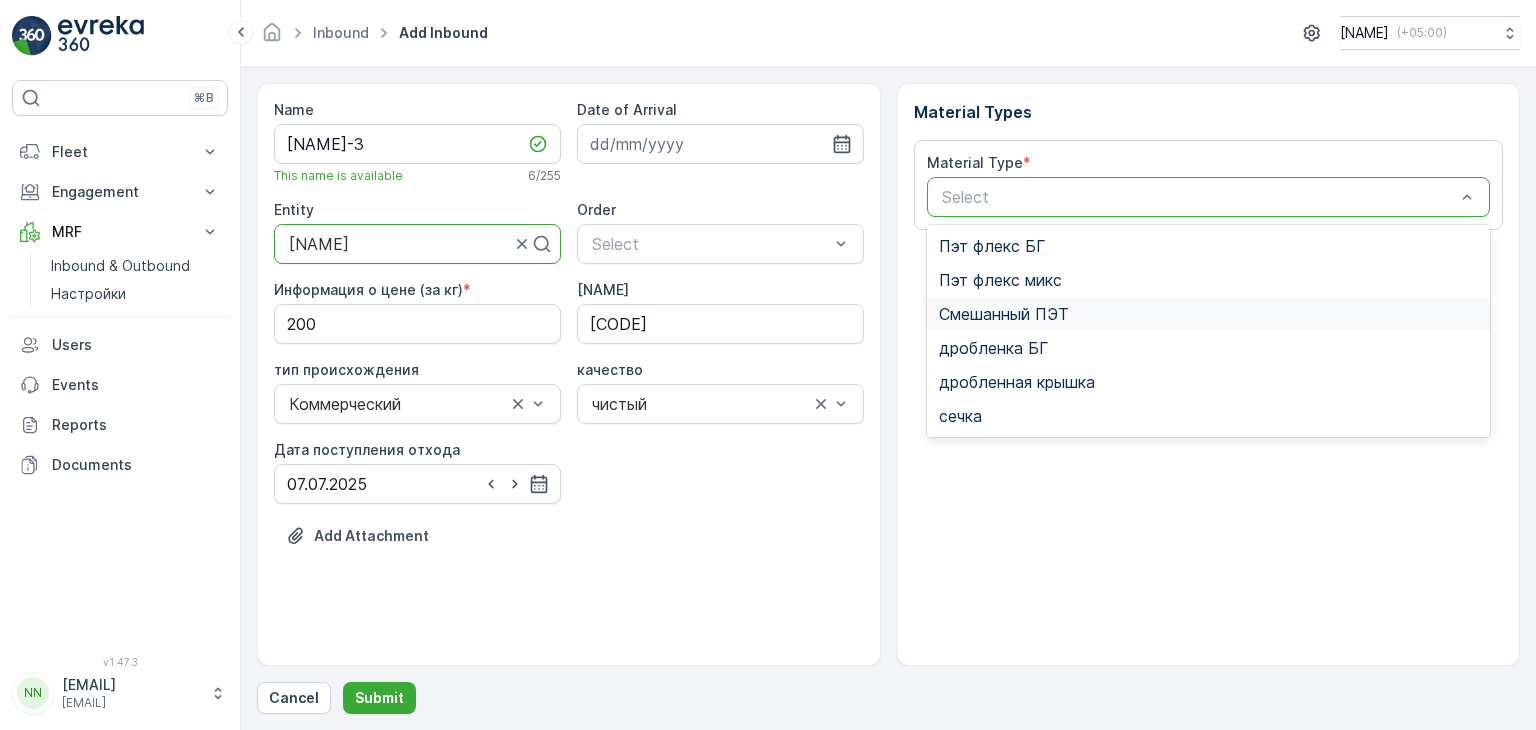 click on "Смешанный ПЭТ" at bounding box center [1004, 314] 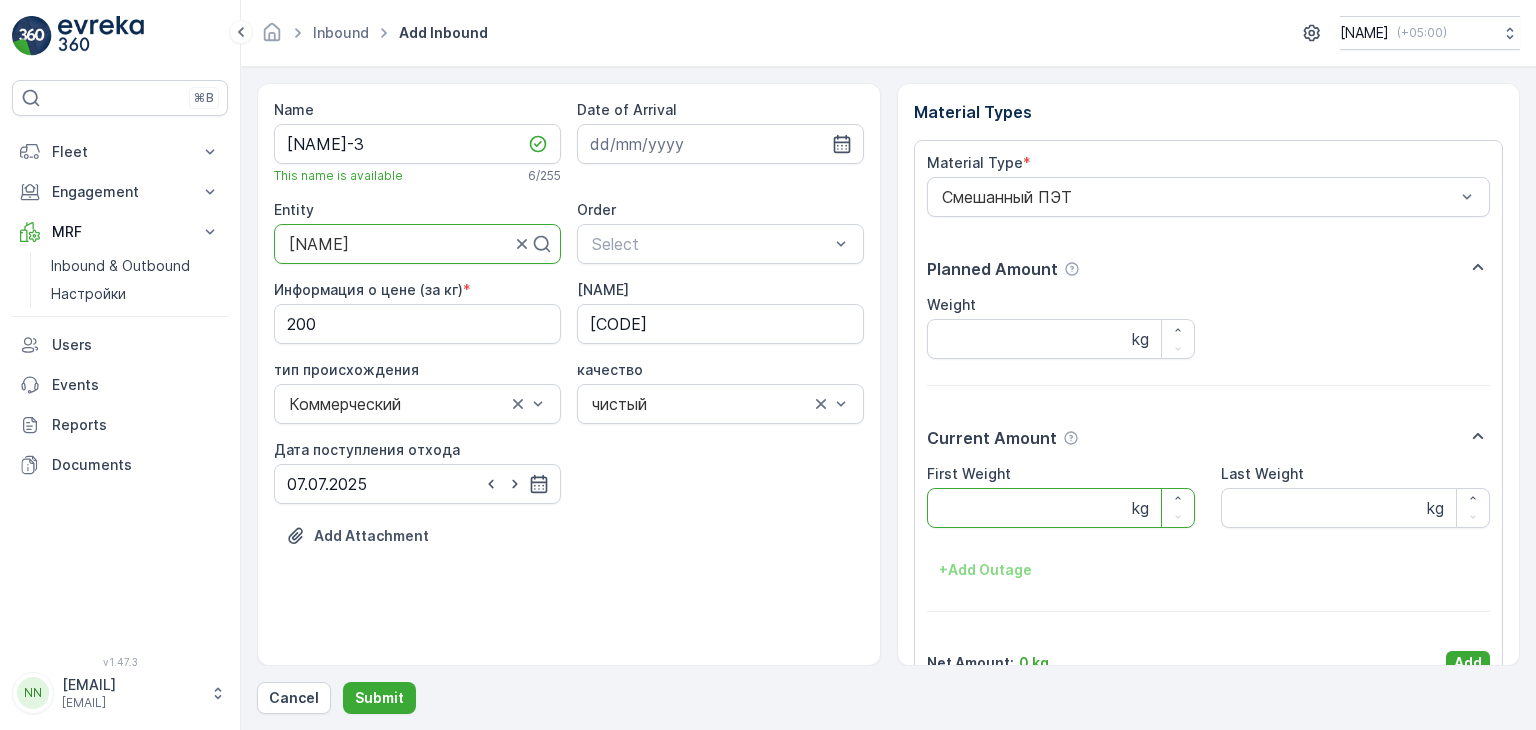 click on "First Weight" at bounding box center (1061, 508) 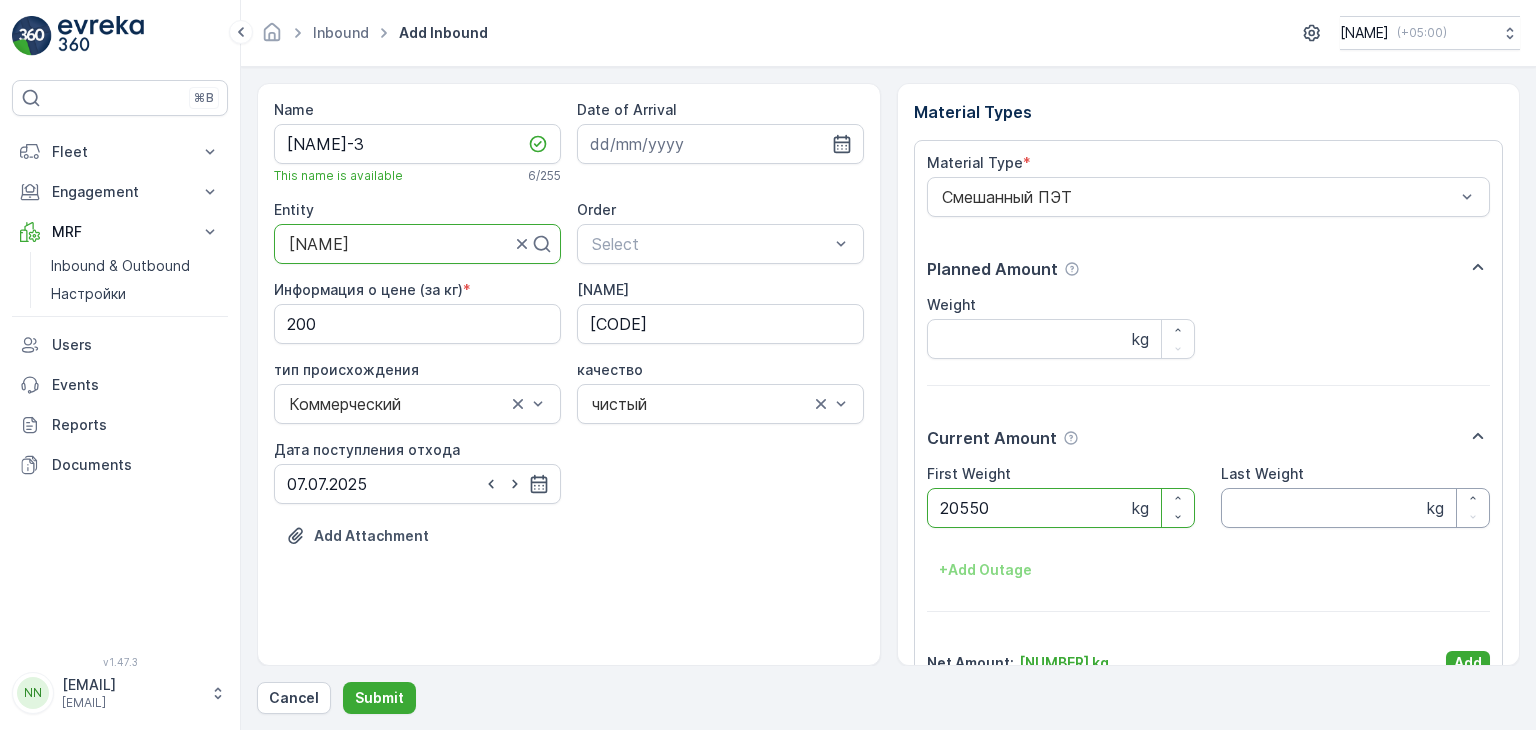 type on "20550" 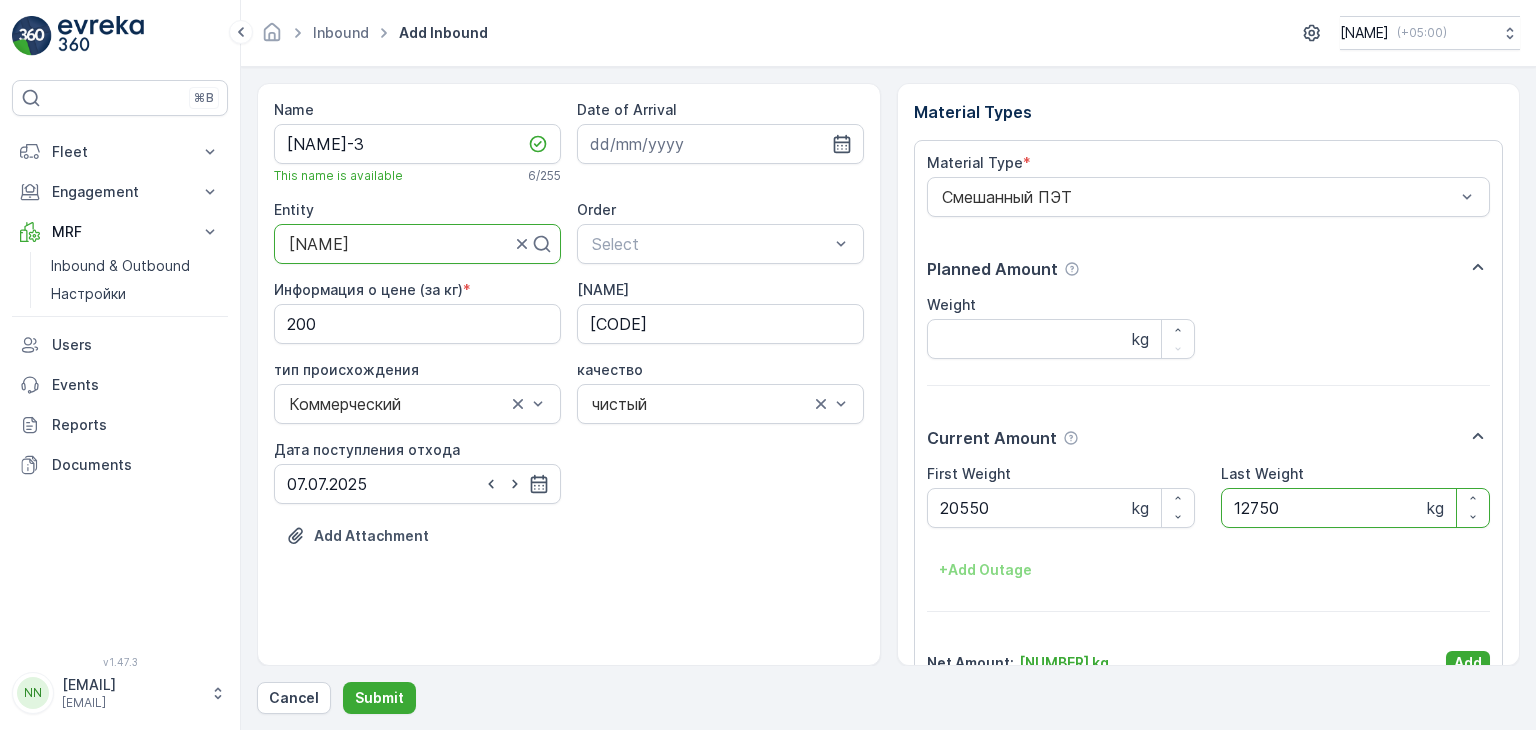 scroll, scrollTop: 39, scrollLeft: 0, axis: vertical 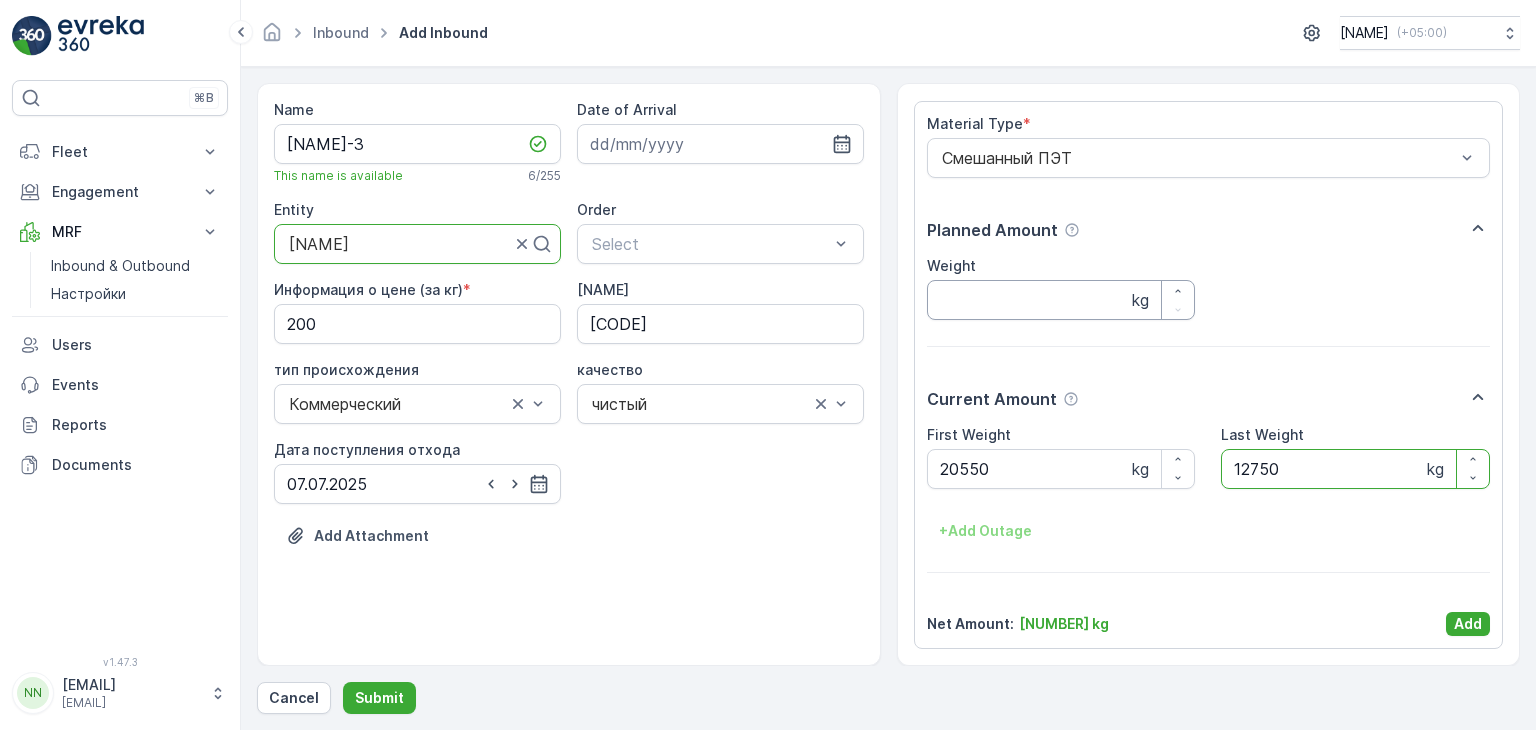 type on "12750" 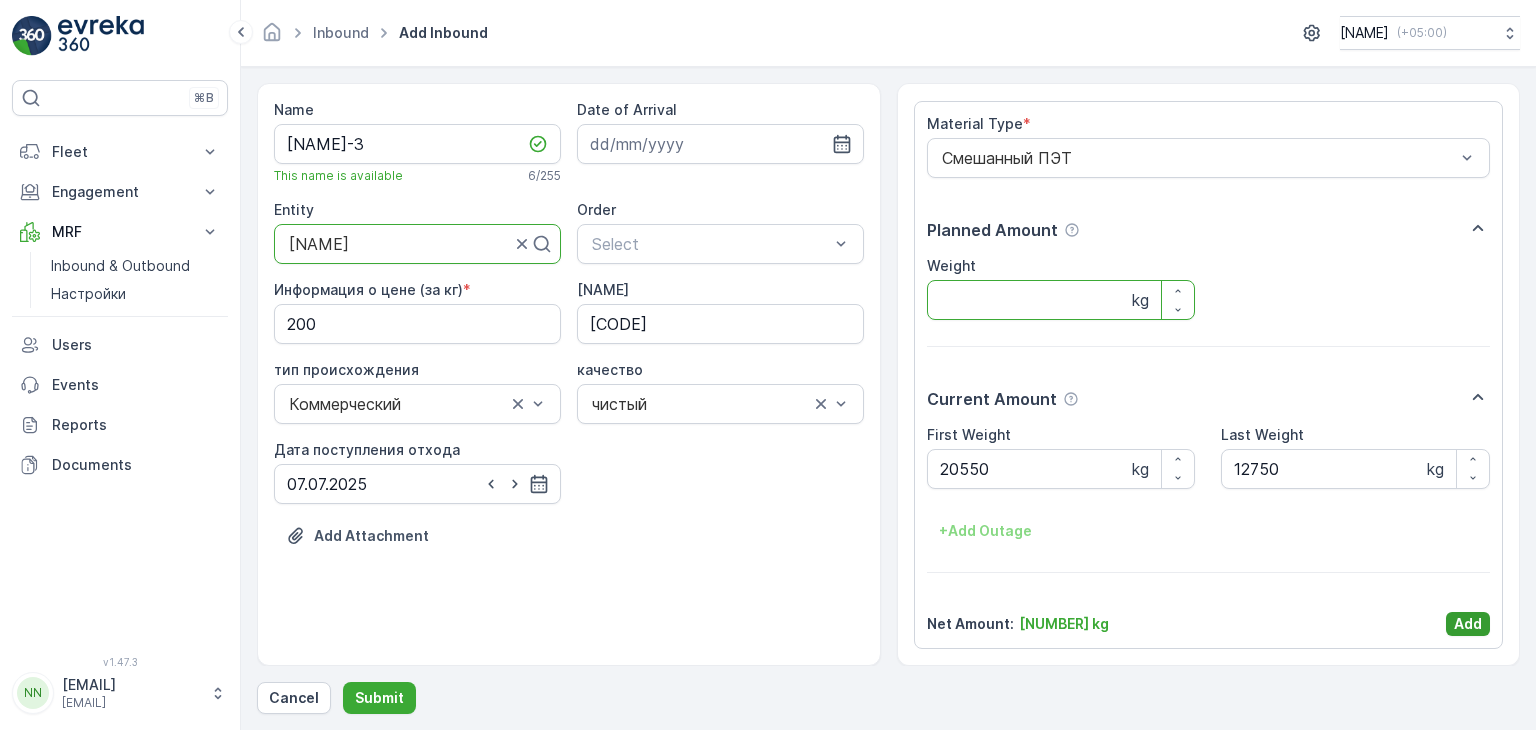type on "[NUMBER]" 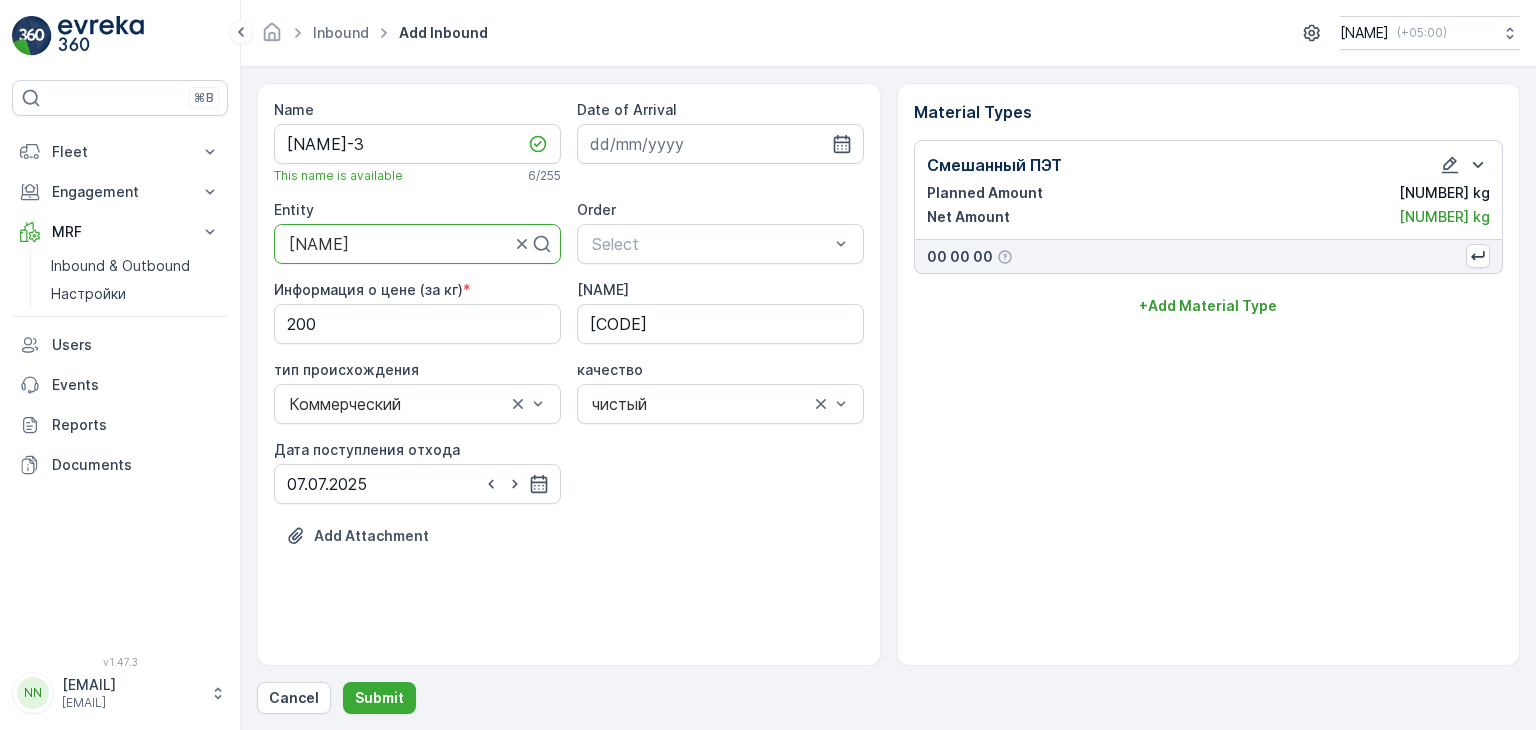 scroll, scrollTop: 0, scrollLeft: 0, axis: both 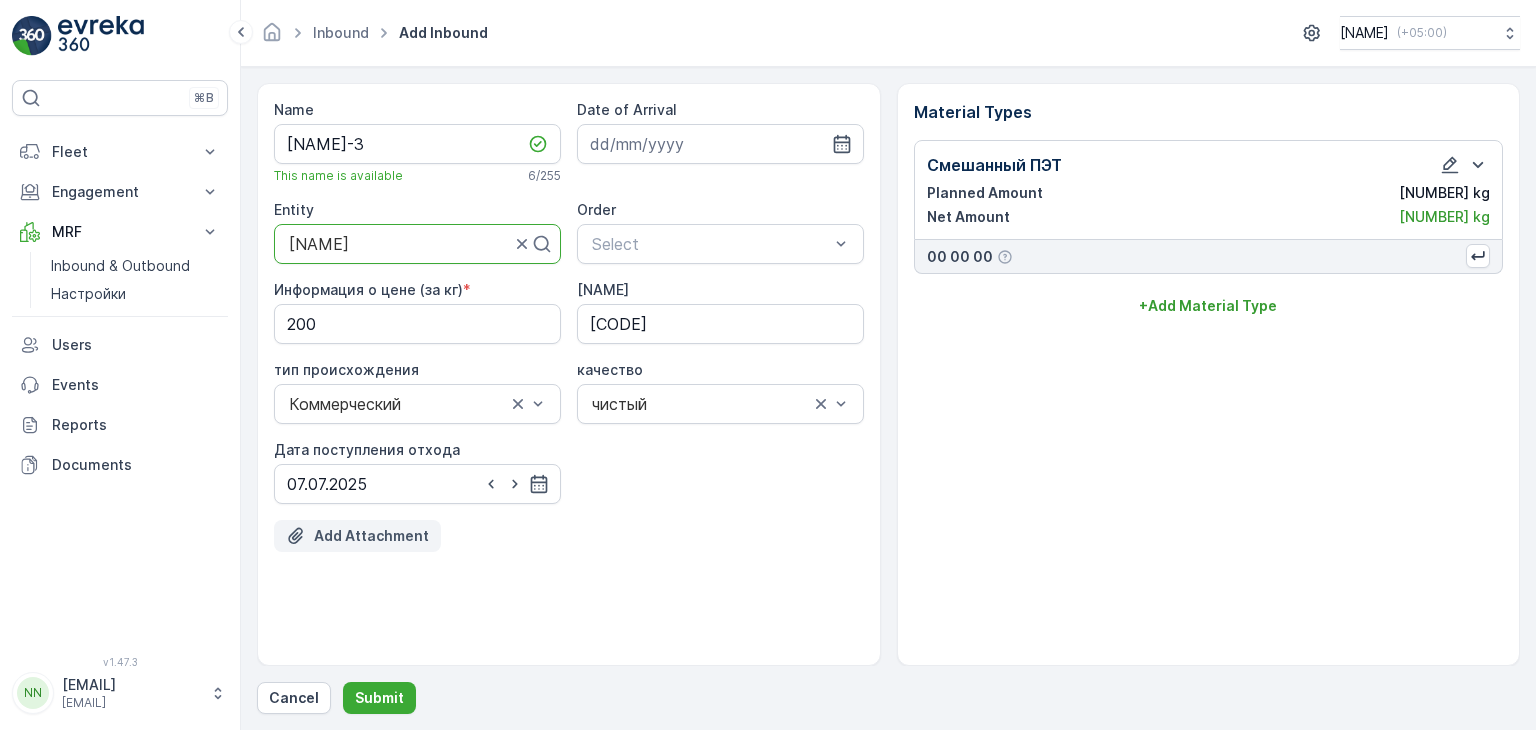 click on "Add Attachment" at bounding box center (371, 536) 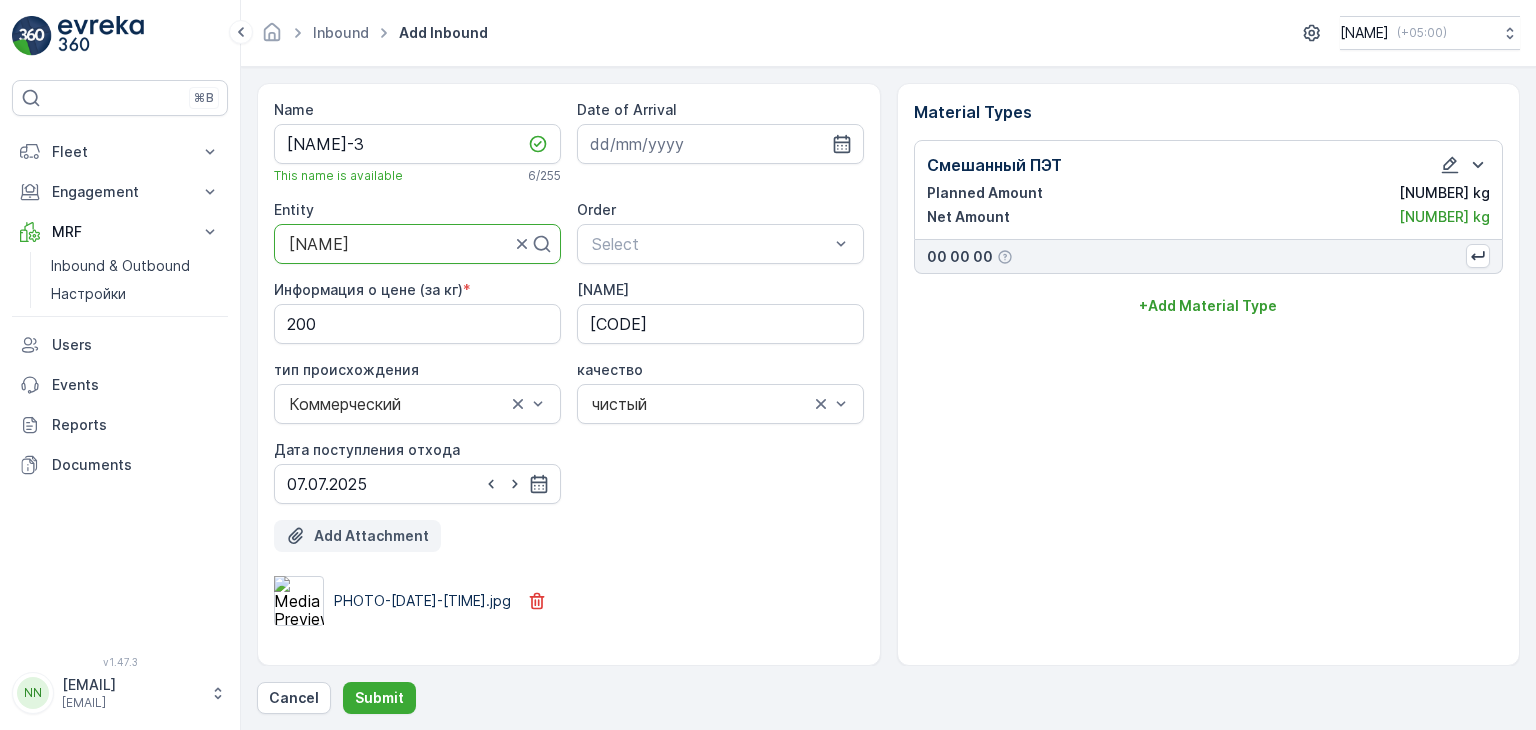 click on "Add Attachment" at bounding box center [371, 536] 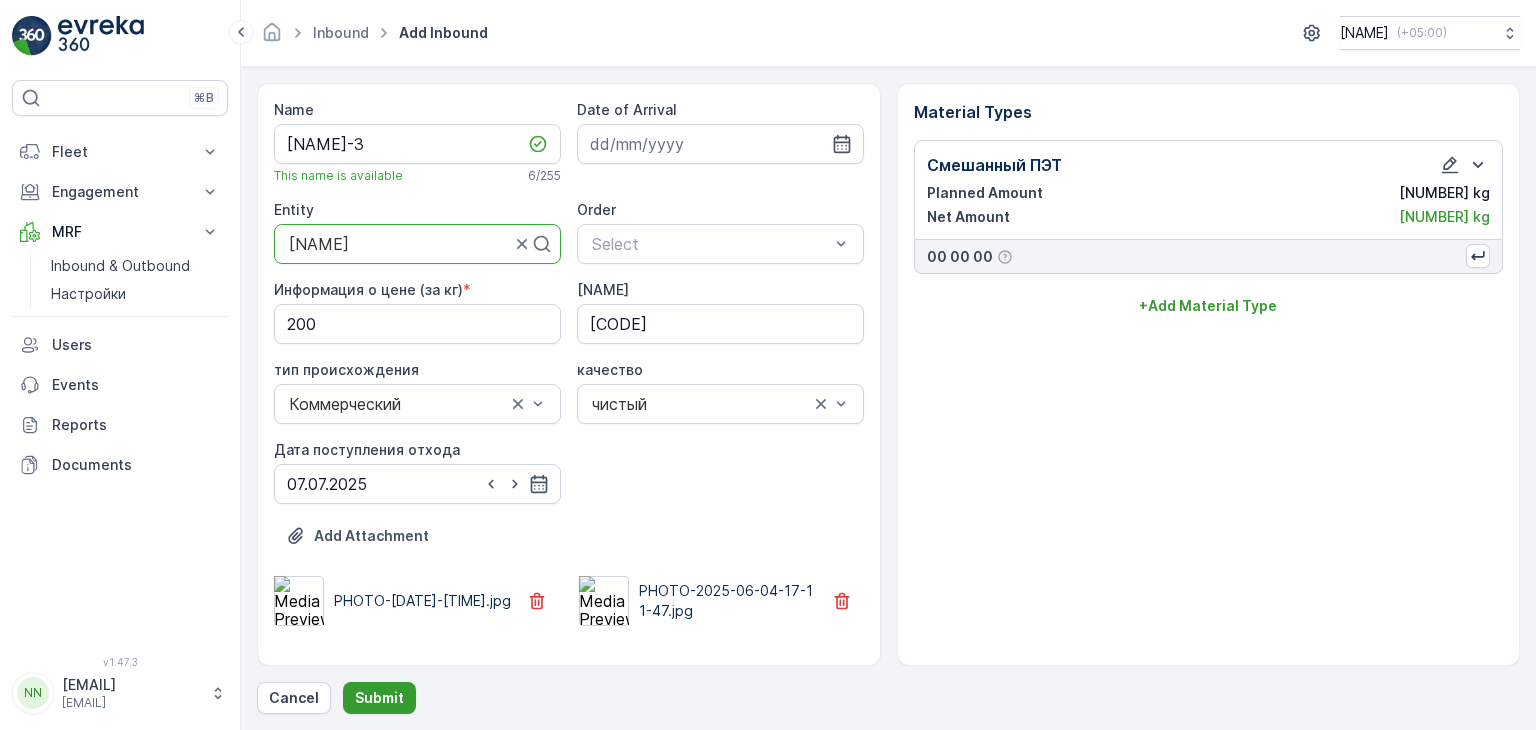 click on "Submit" at bounding box center (379, 698) 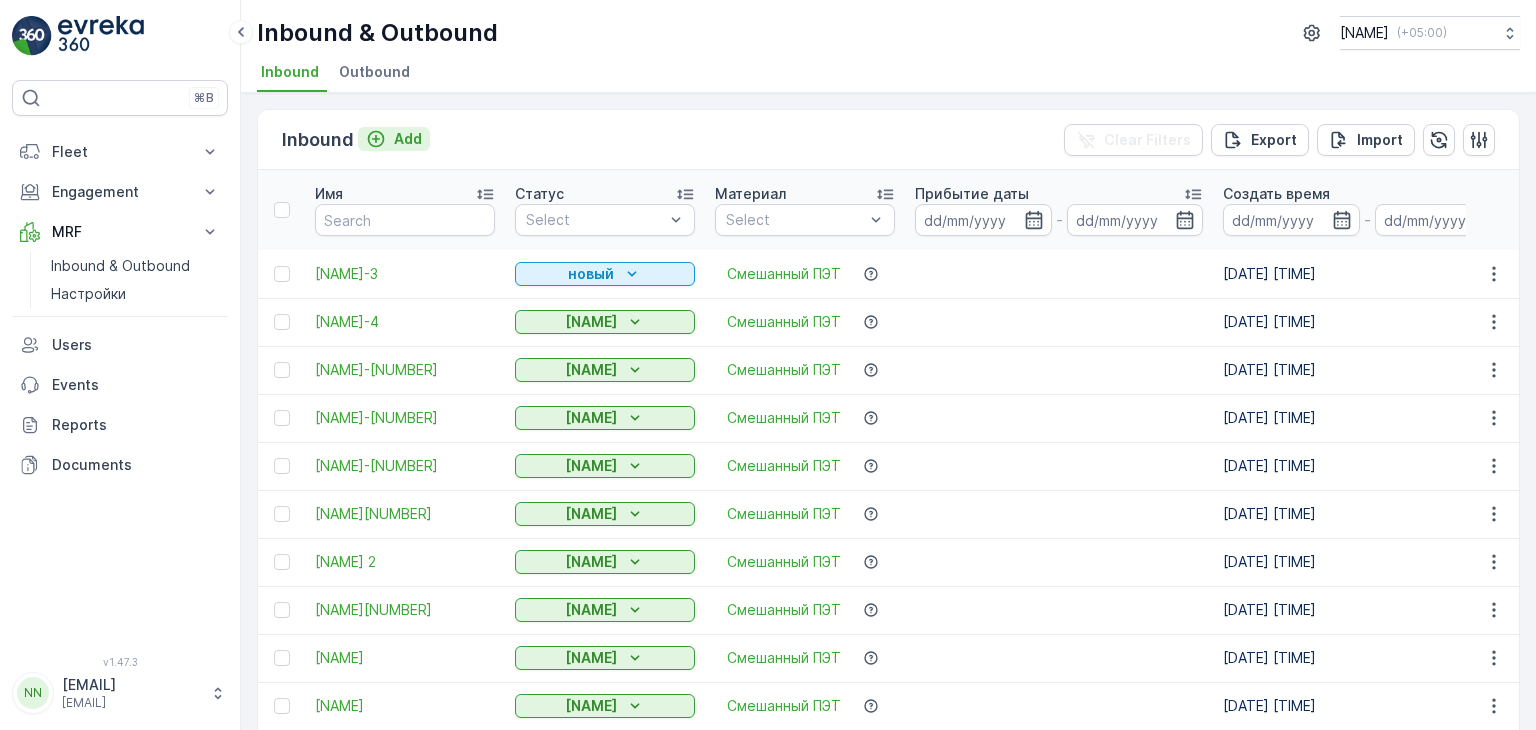 click 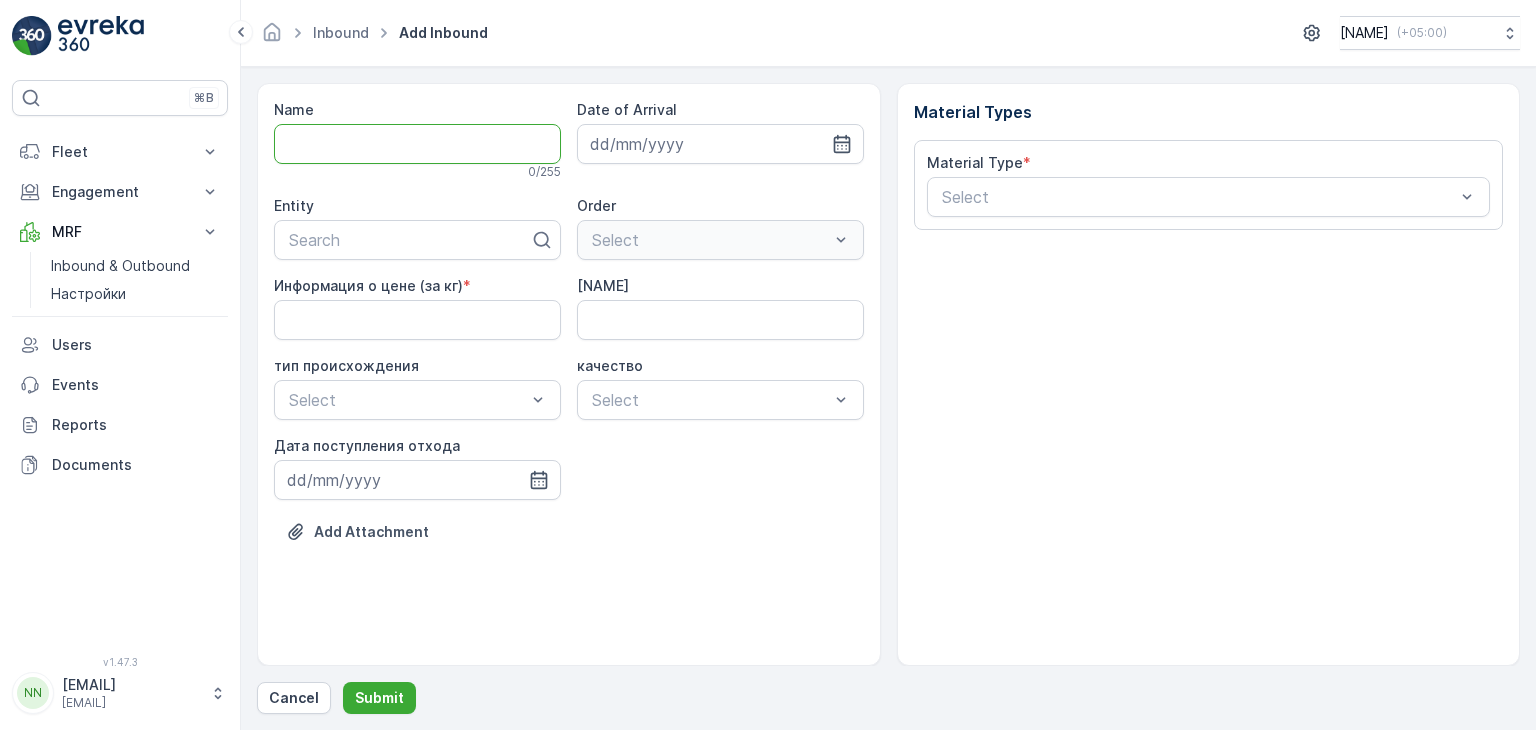 click on "Name" at bounding box center (417, 144) 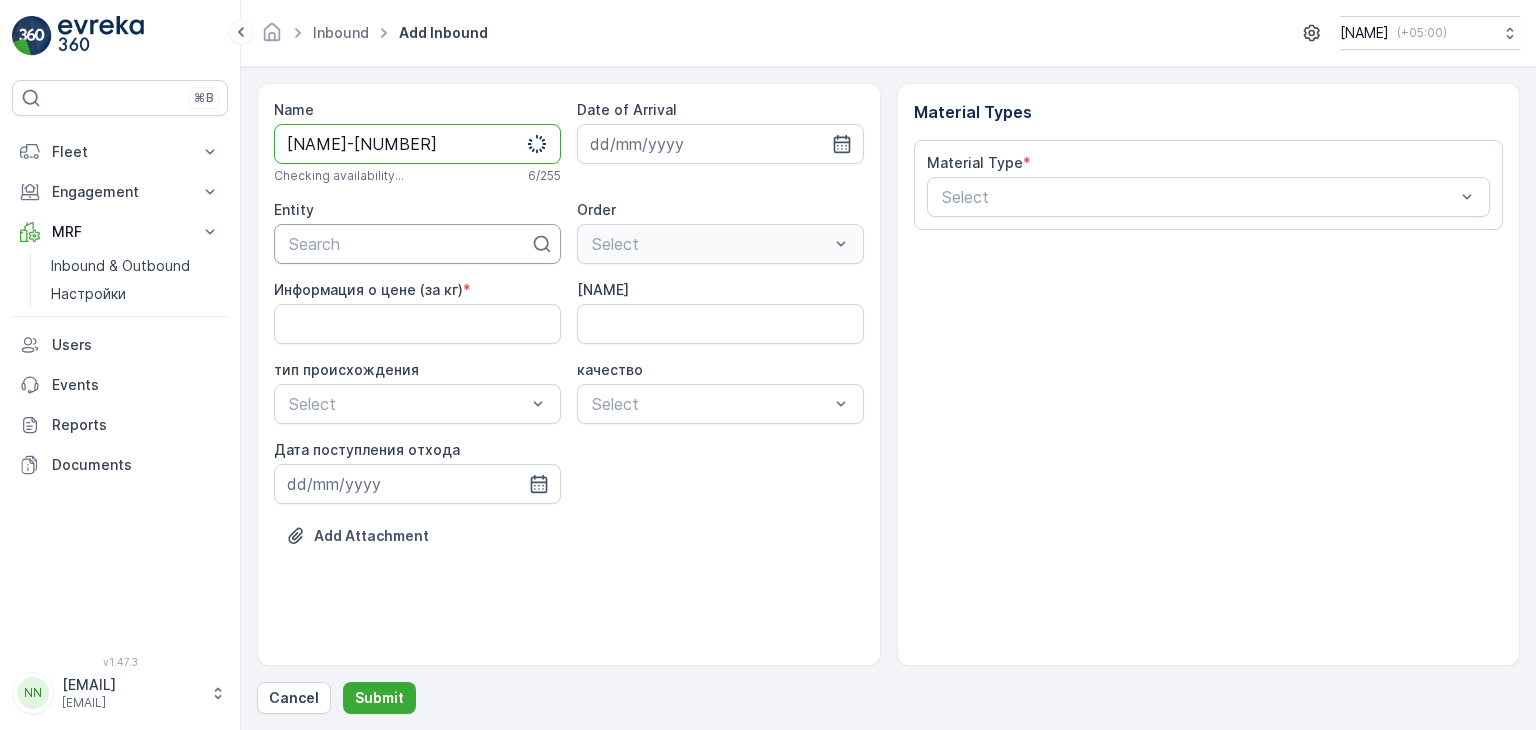 type on "[NAME]-[NUMBER]" 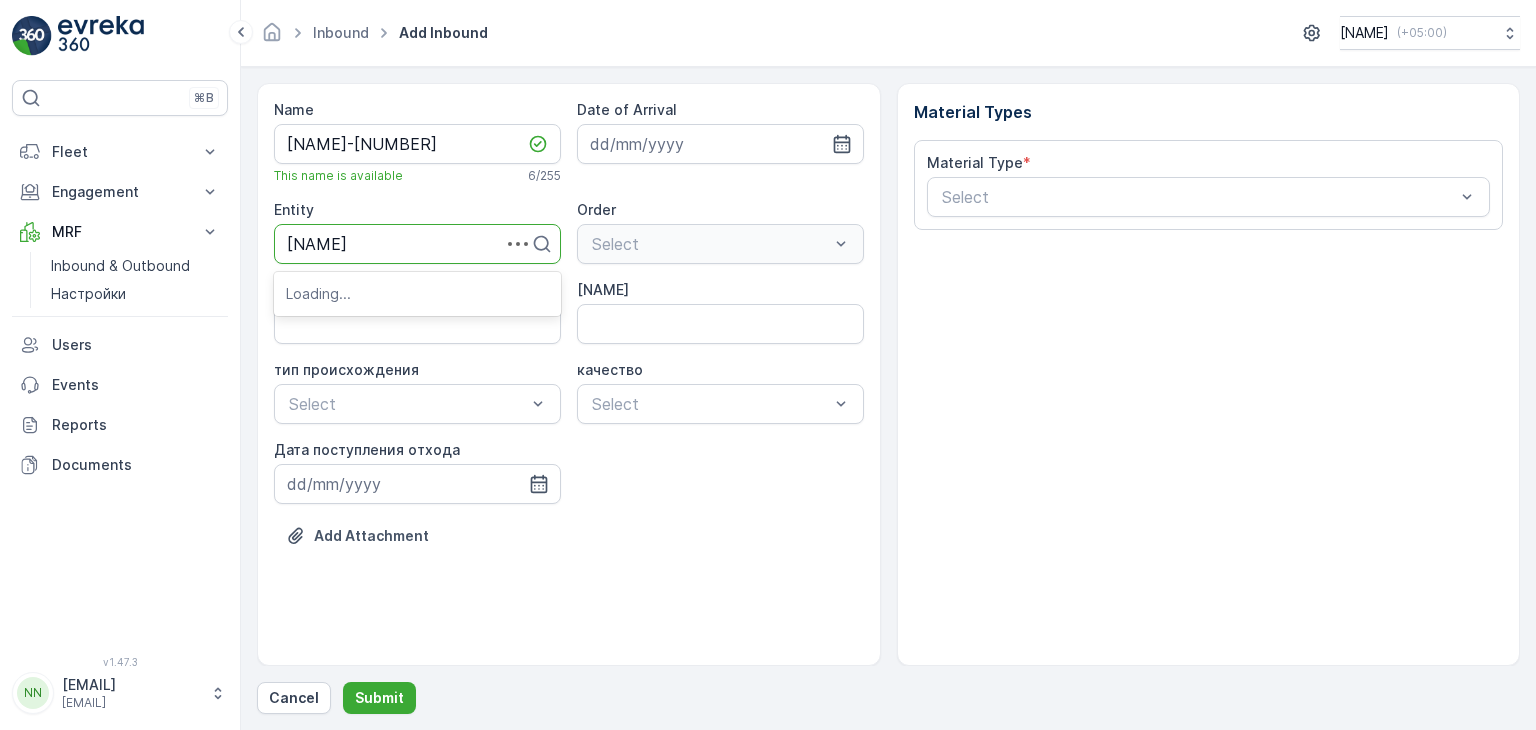 type on "[NAME]" 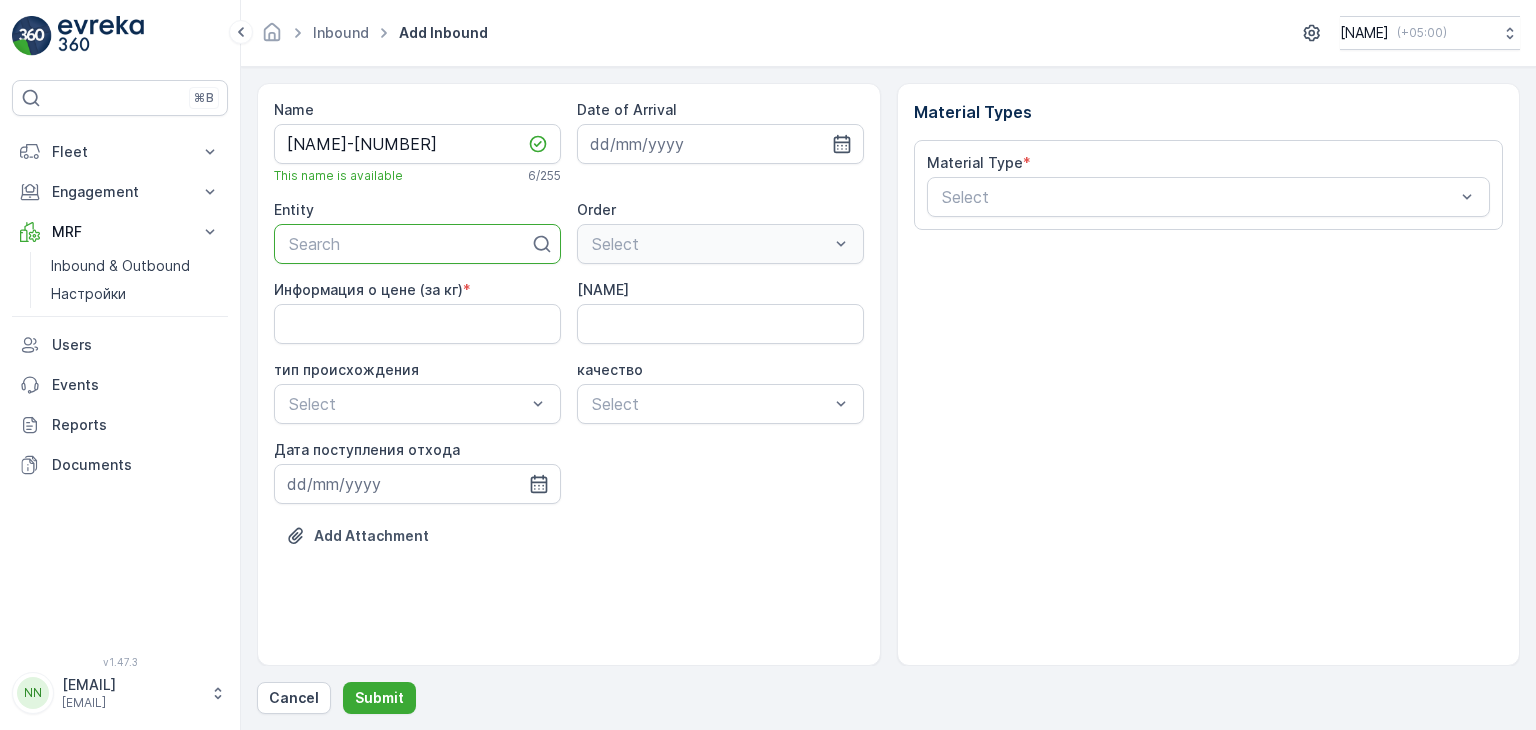 click at bounding box center (409, 244) 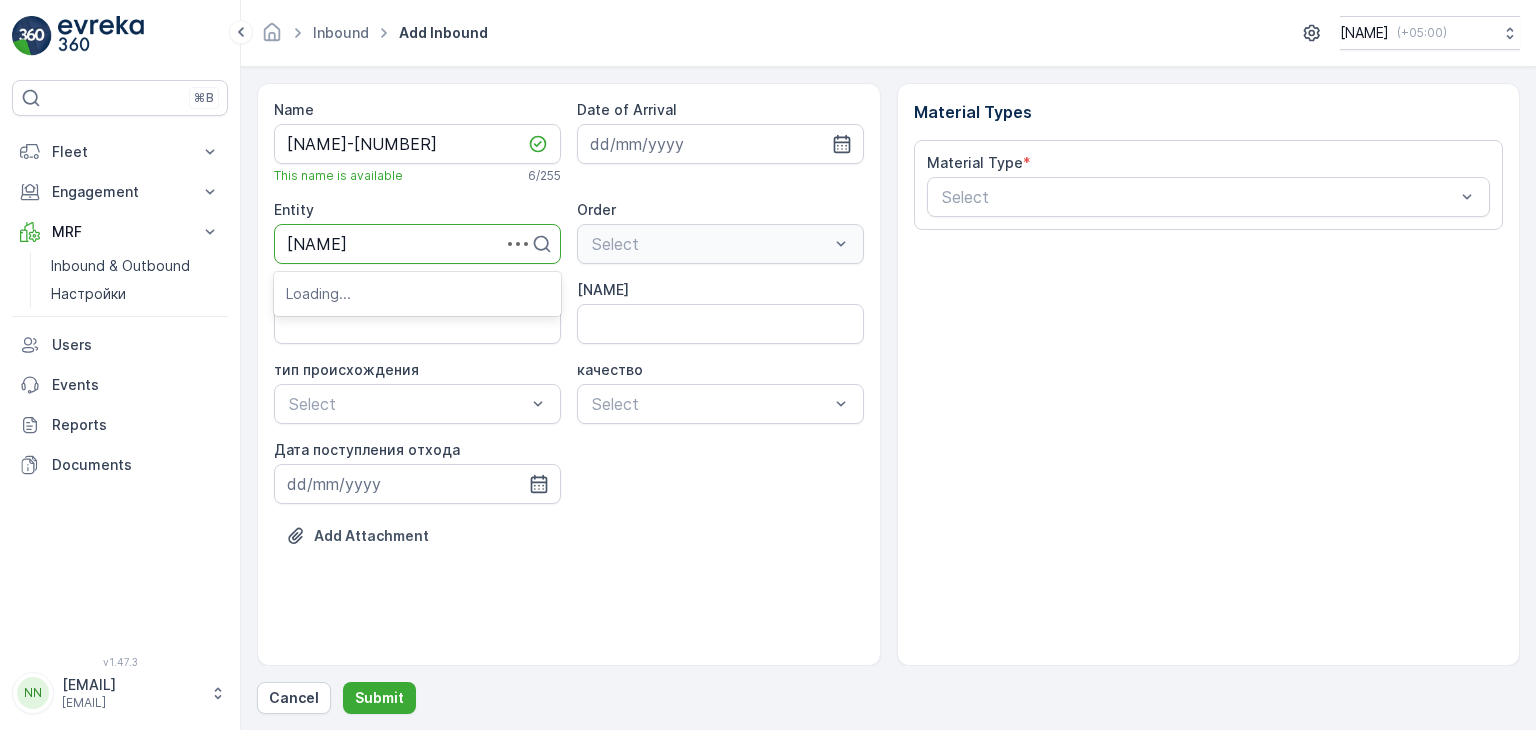 type on "[NAME]" 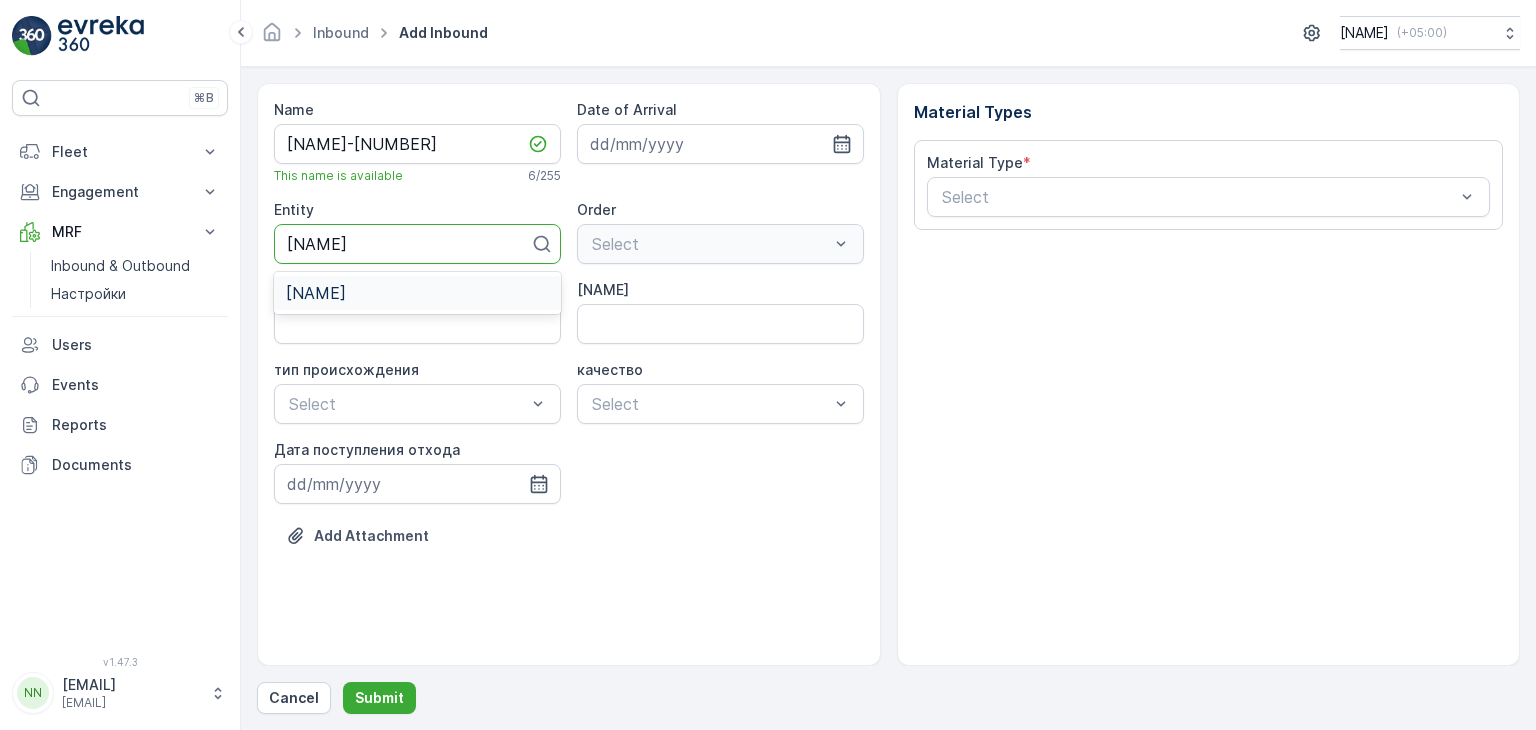 click on "[NAME]" at bounding box center (316, 293) 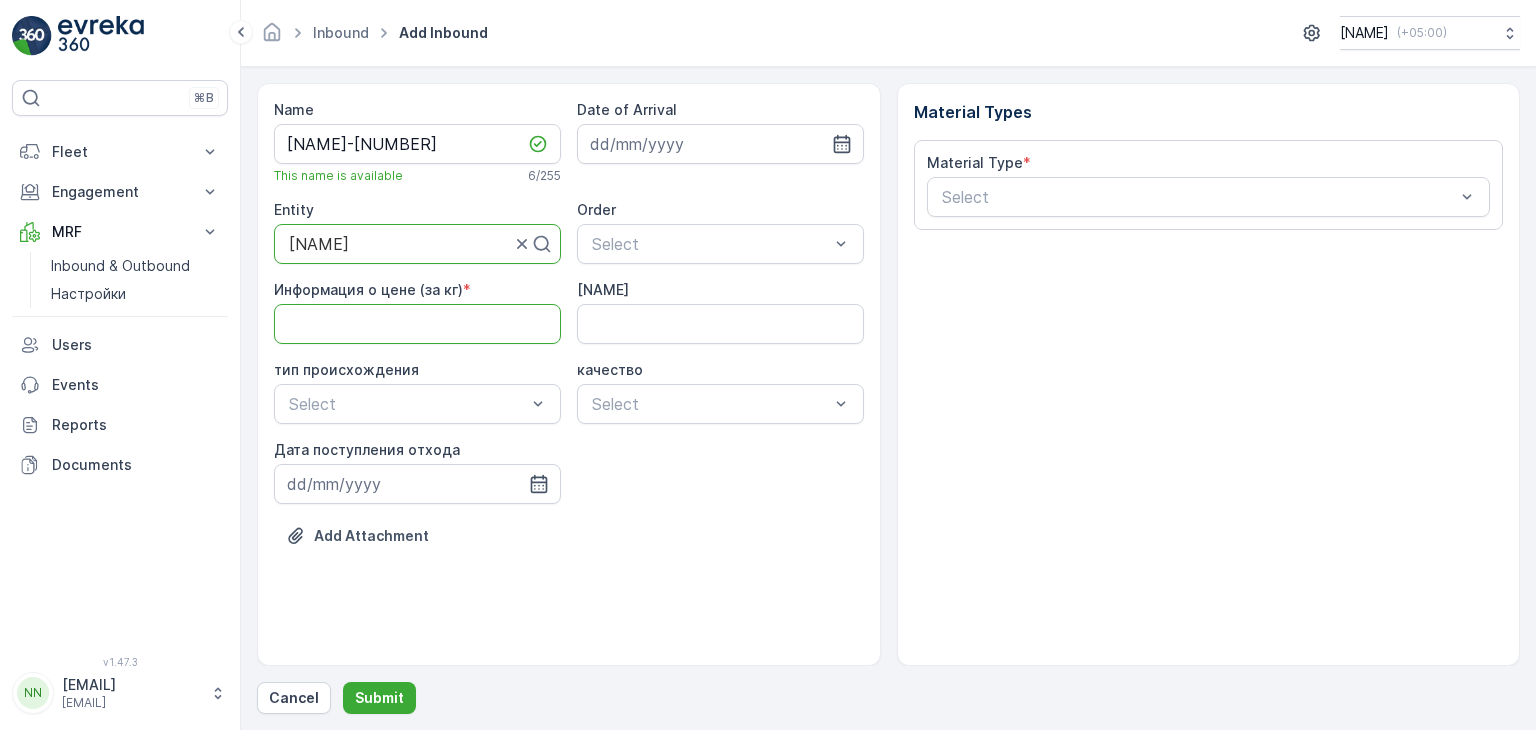 click on "Информация о цене (за кг)" at bounding box center [417, 324] 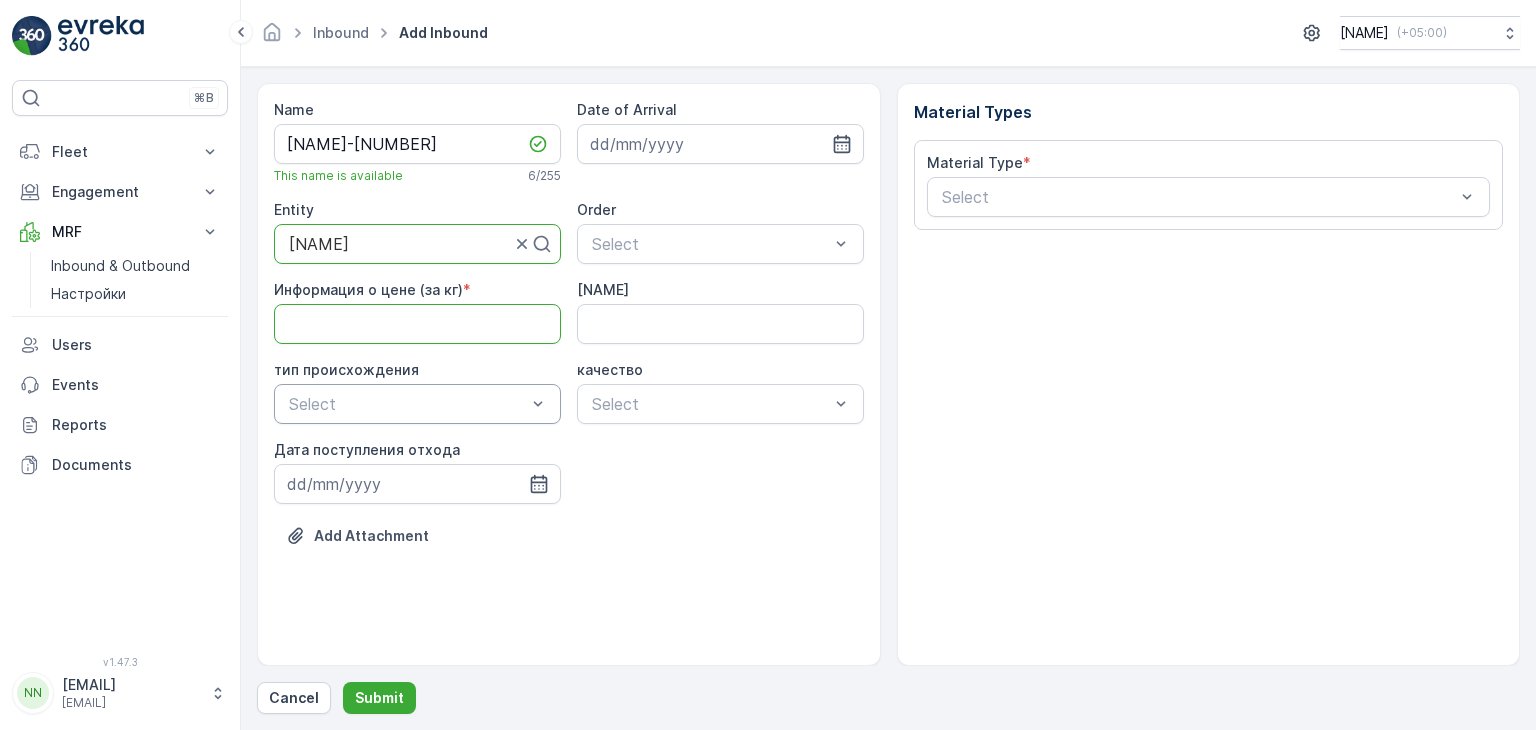 type on "200" 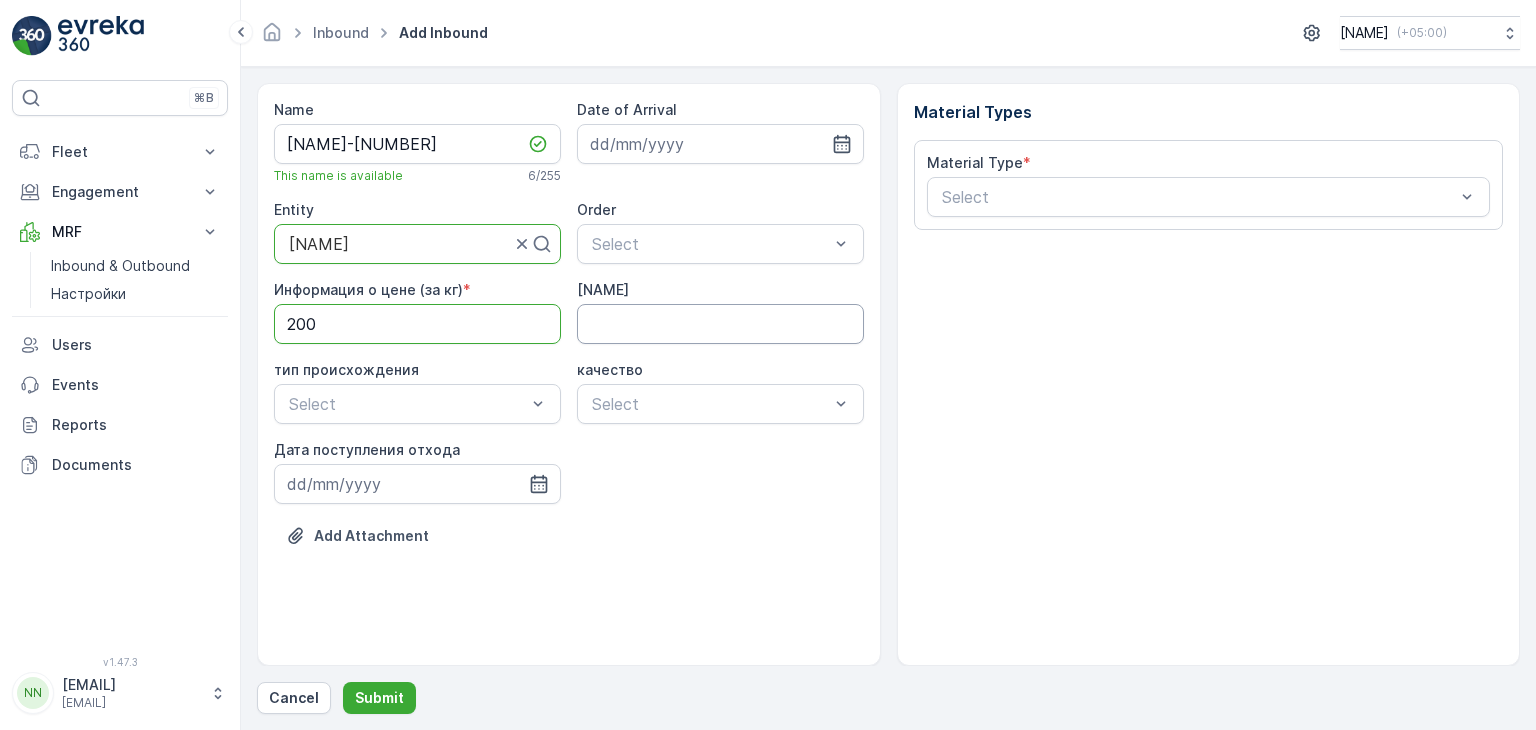 click on "[NAME]" at bounding box center (720, 324) 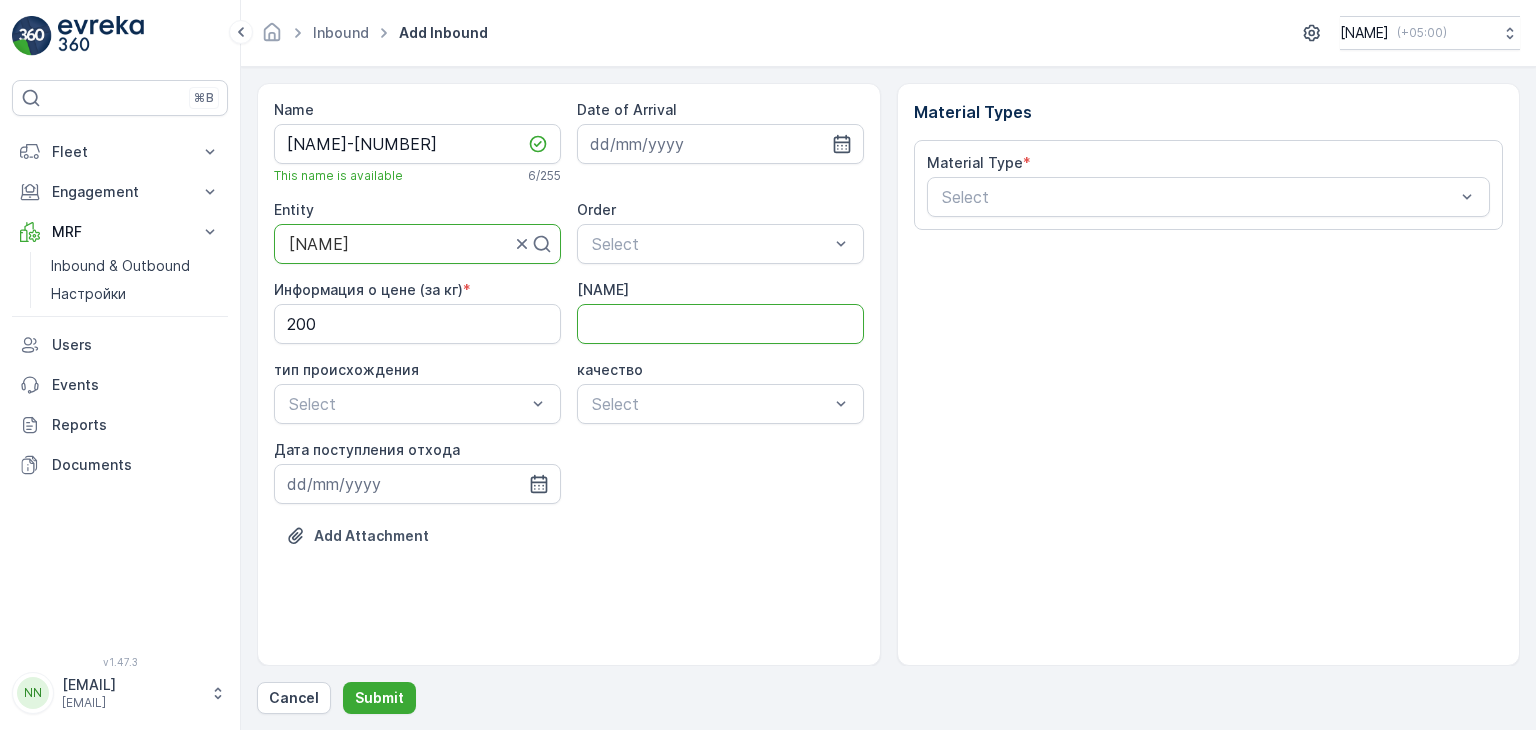 type on "[CODE]" 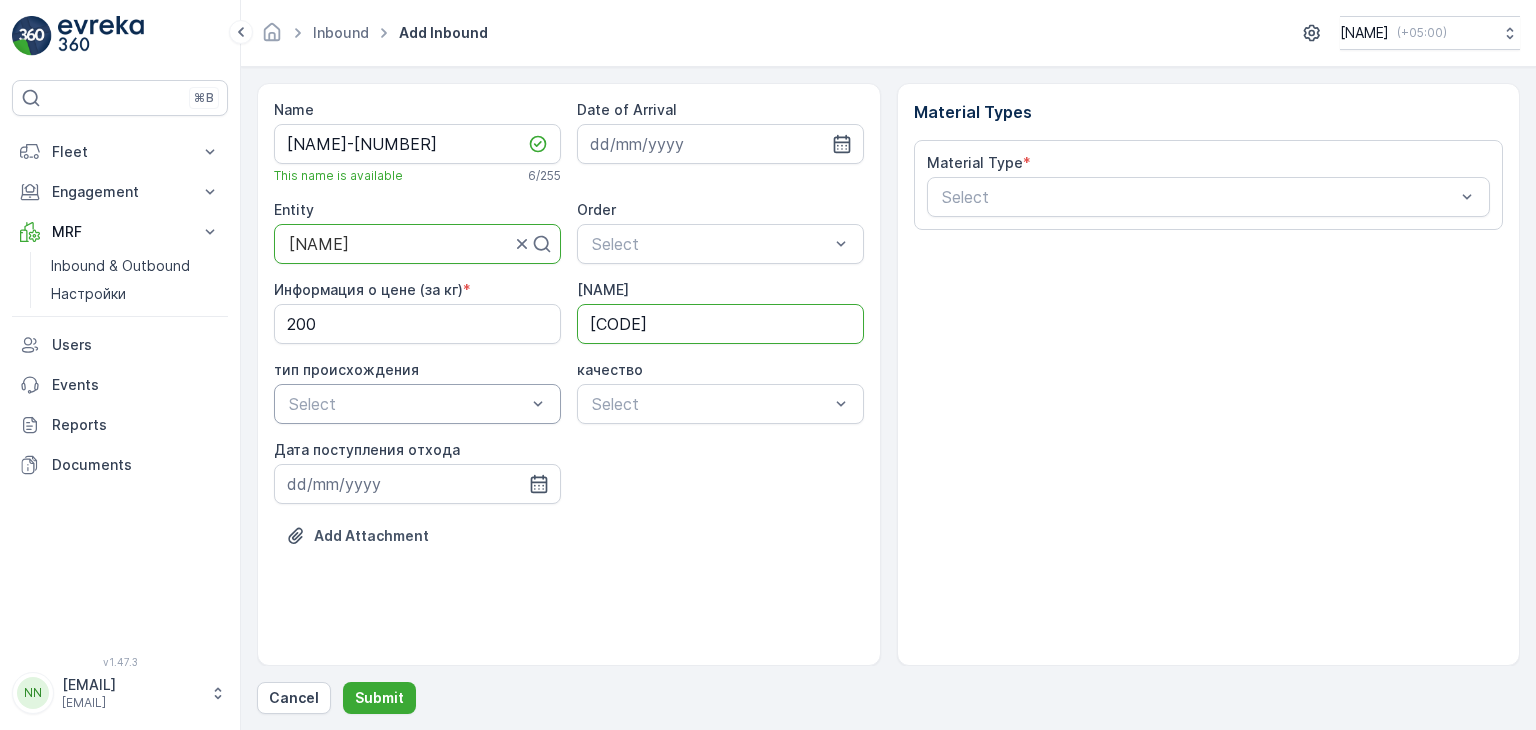 click at bounding box center (407, 404) 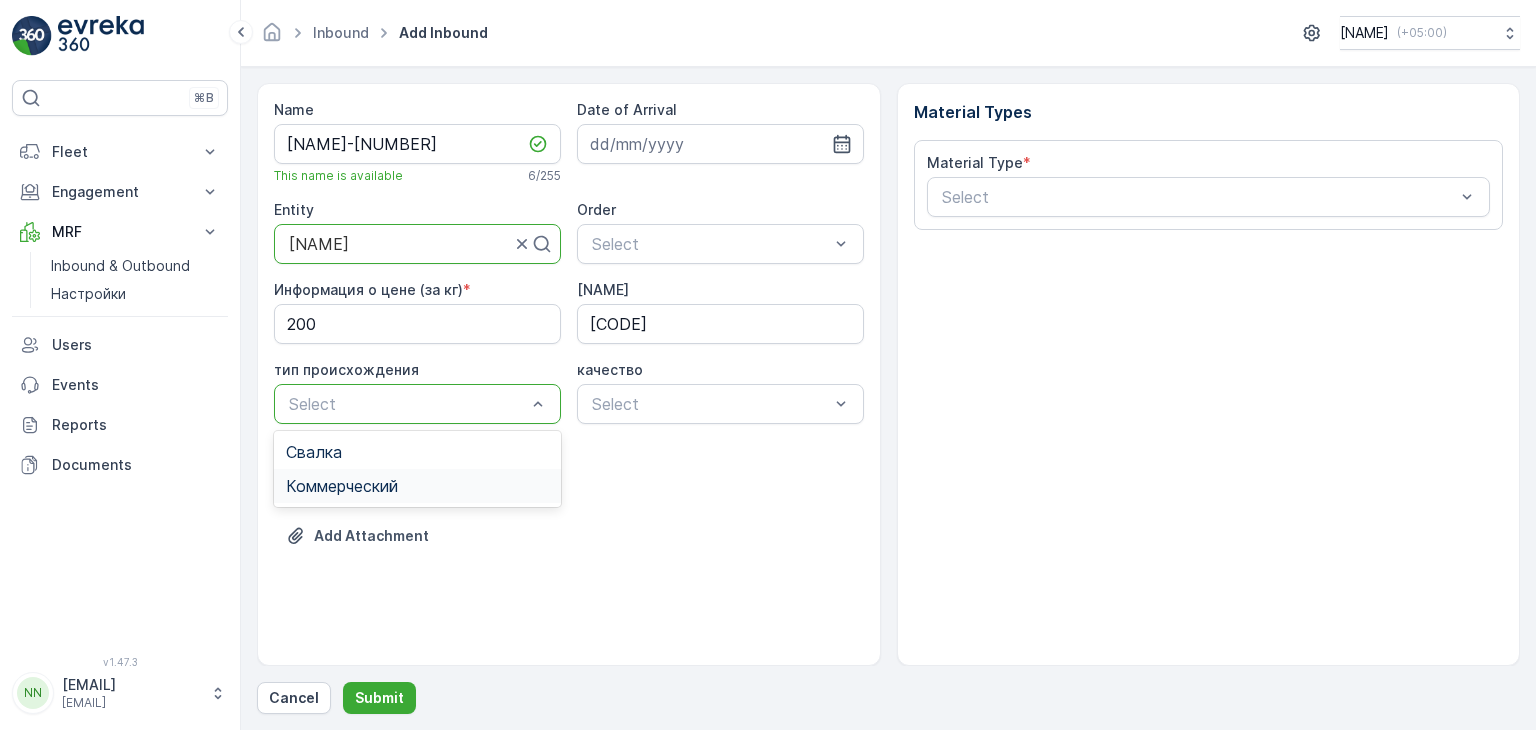 drag, startPoint x: 353, startPoint y: 484, endPoint x: 493, endPoint y: 456, distance: 142.77255 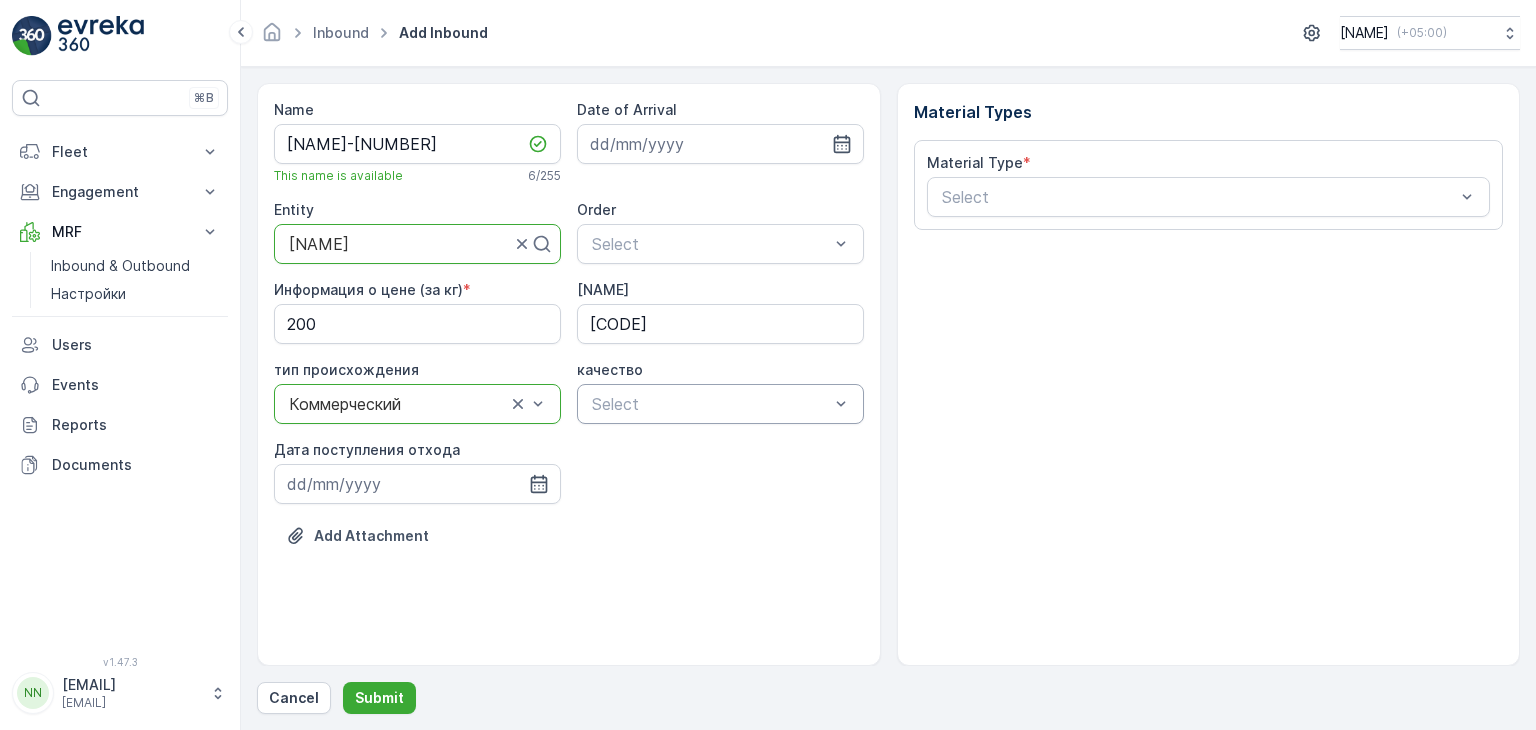 click at bounding box center [710, 404] 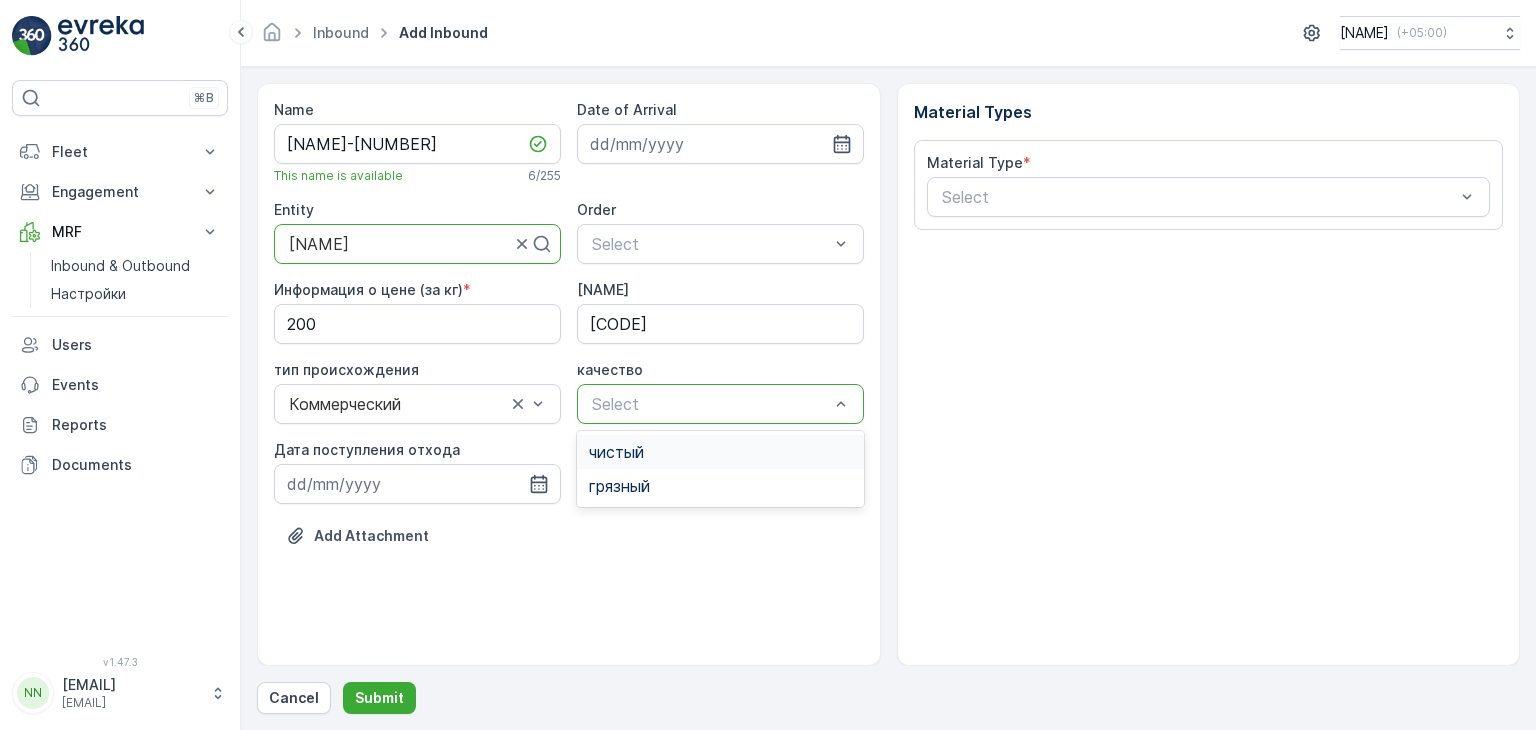 click on "чистый" at bounding box center (616, 452) 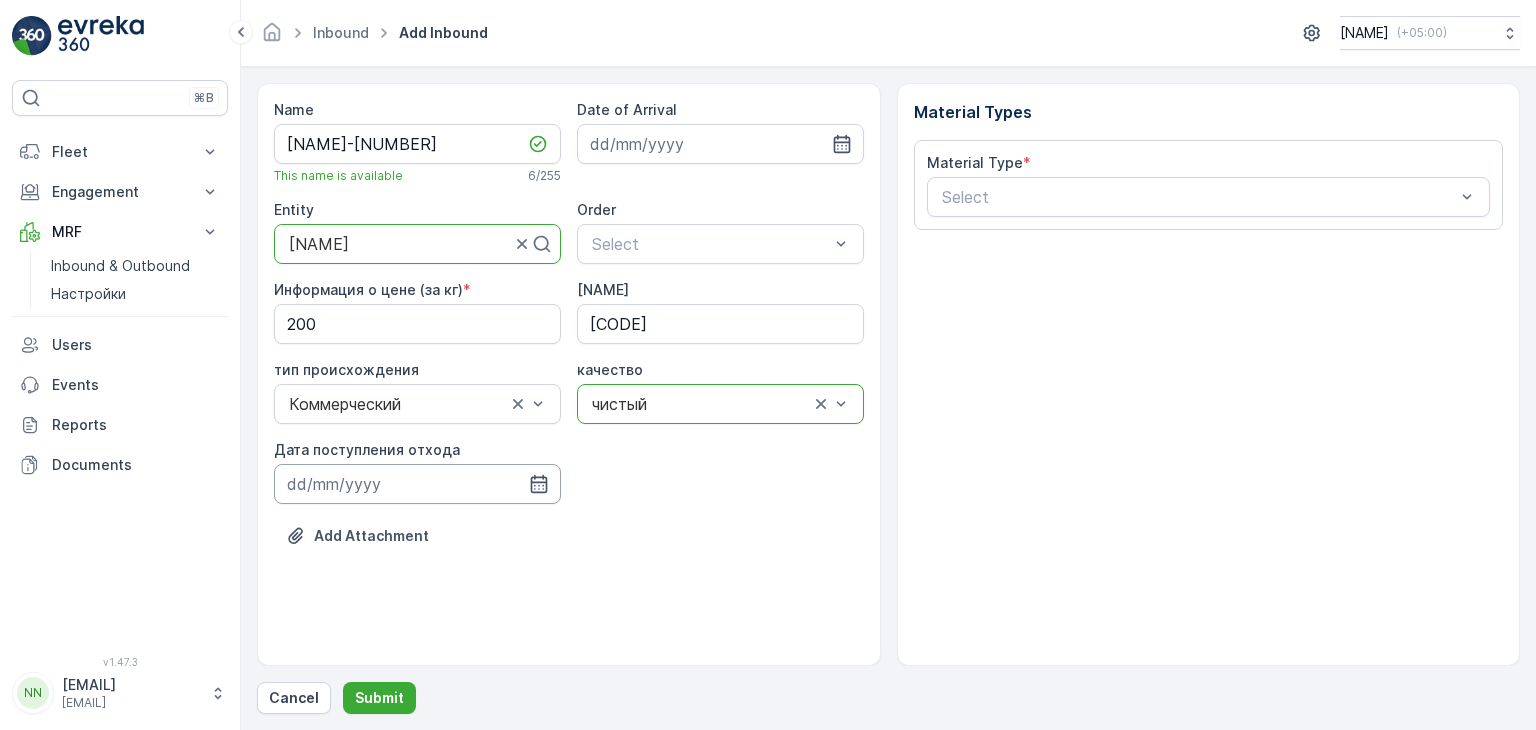 click at bounding box center [417, 484] 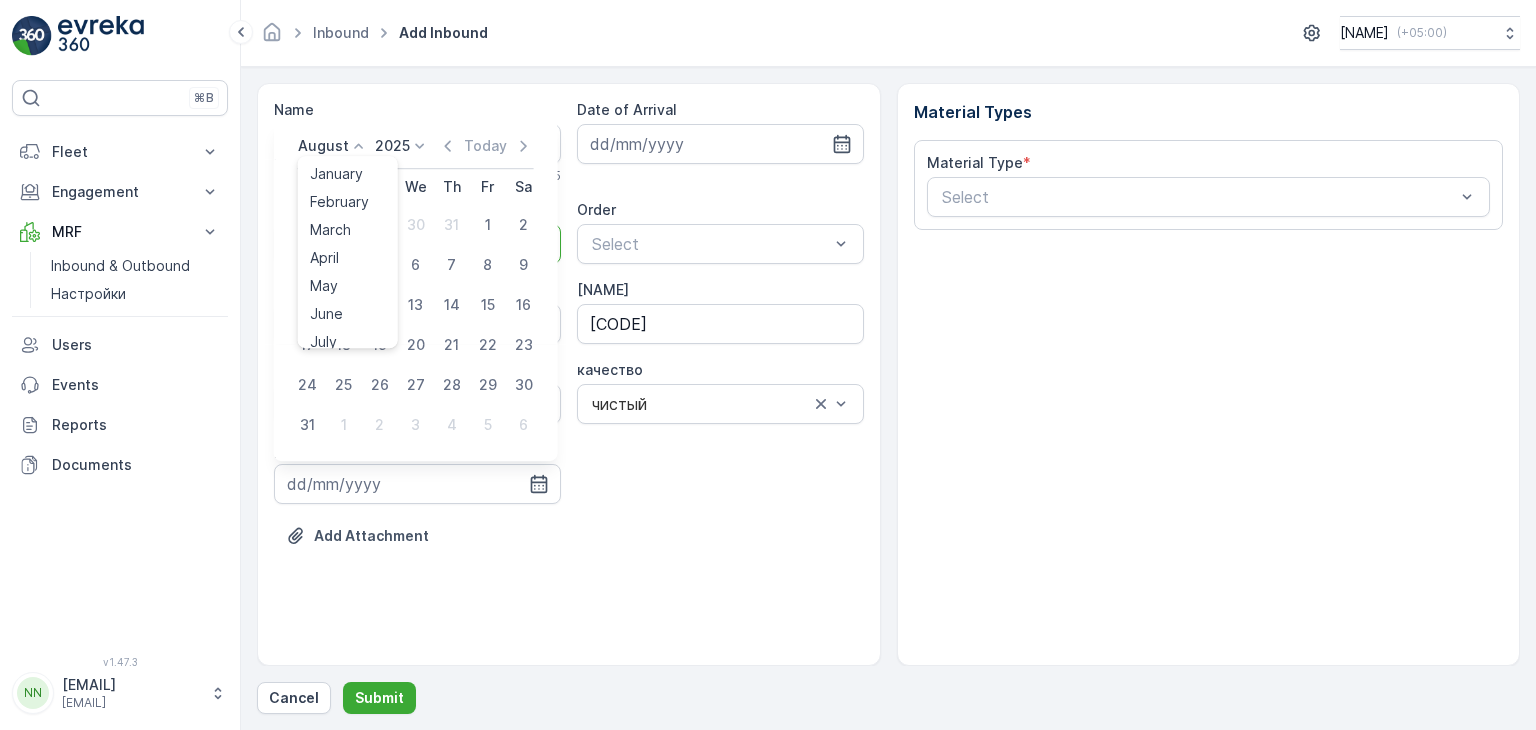 click 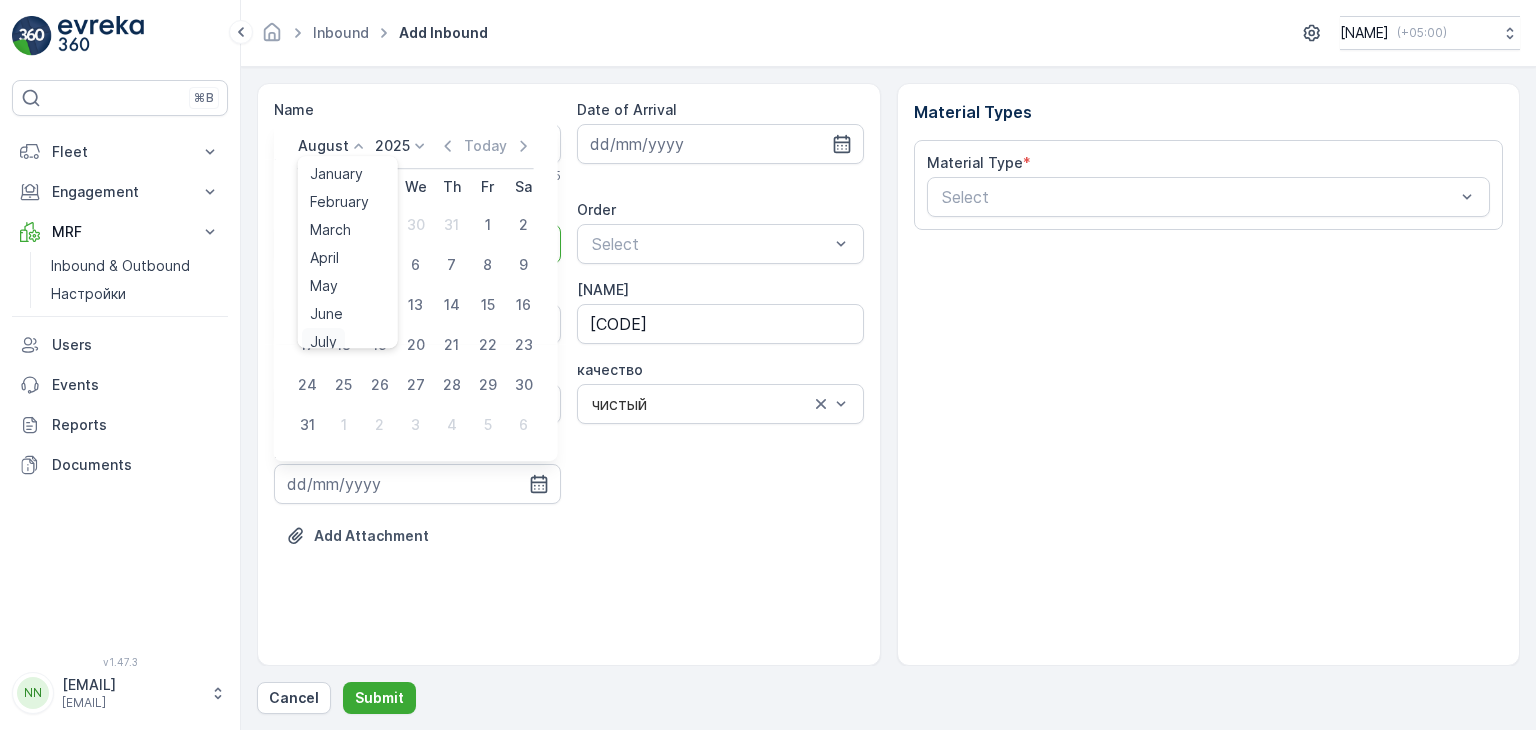 scroll, scrollTop: 8, scrollLeft: 0, axis: vertical 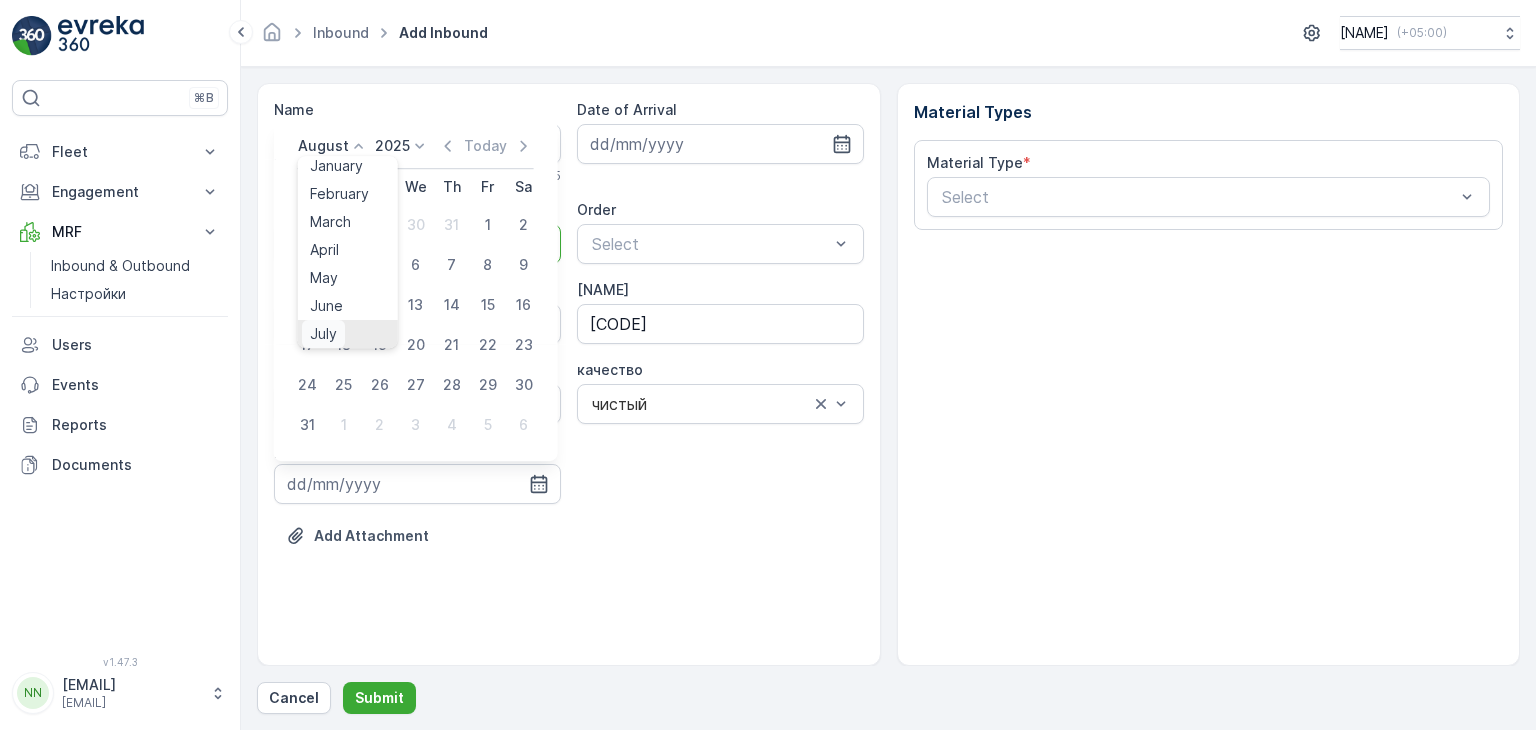 click on "July" at bounding box center (323, 334) 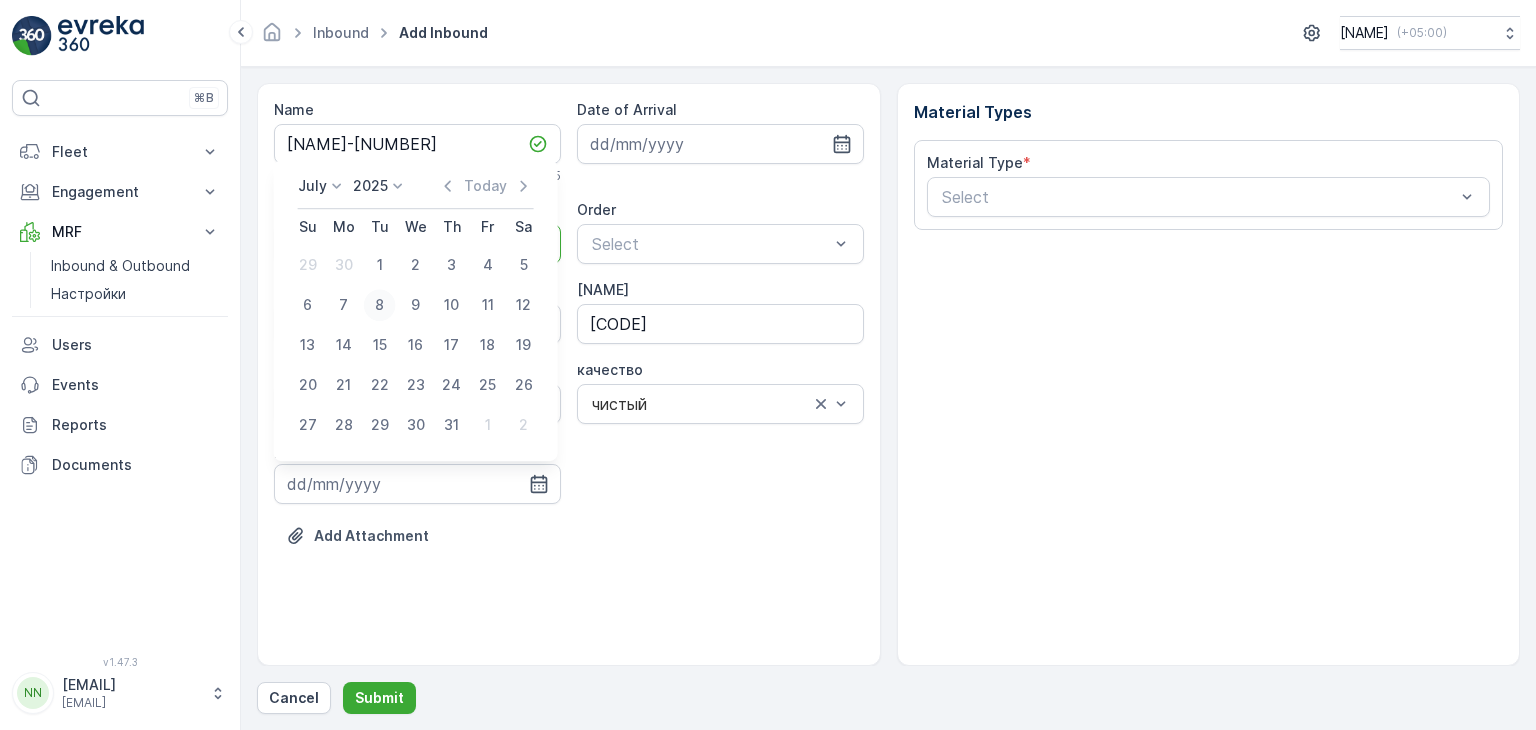 click on "8" at bounding box center (380, 305) 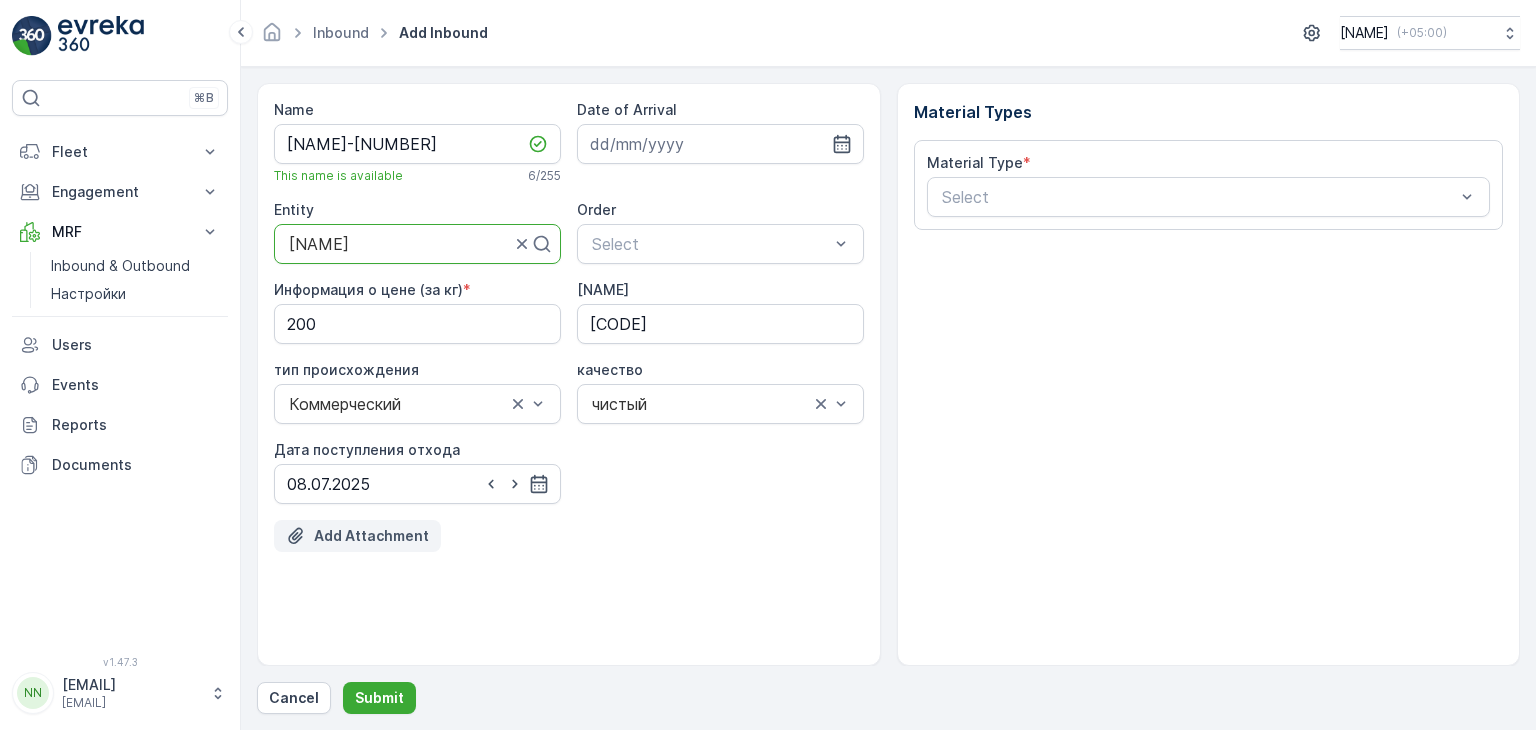 click on "Add Attachment" at bounding box center [371, 536] 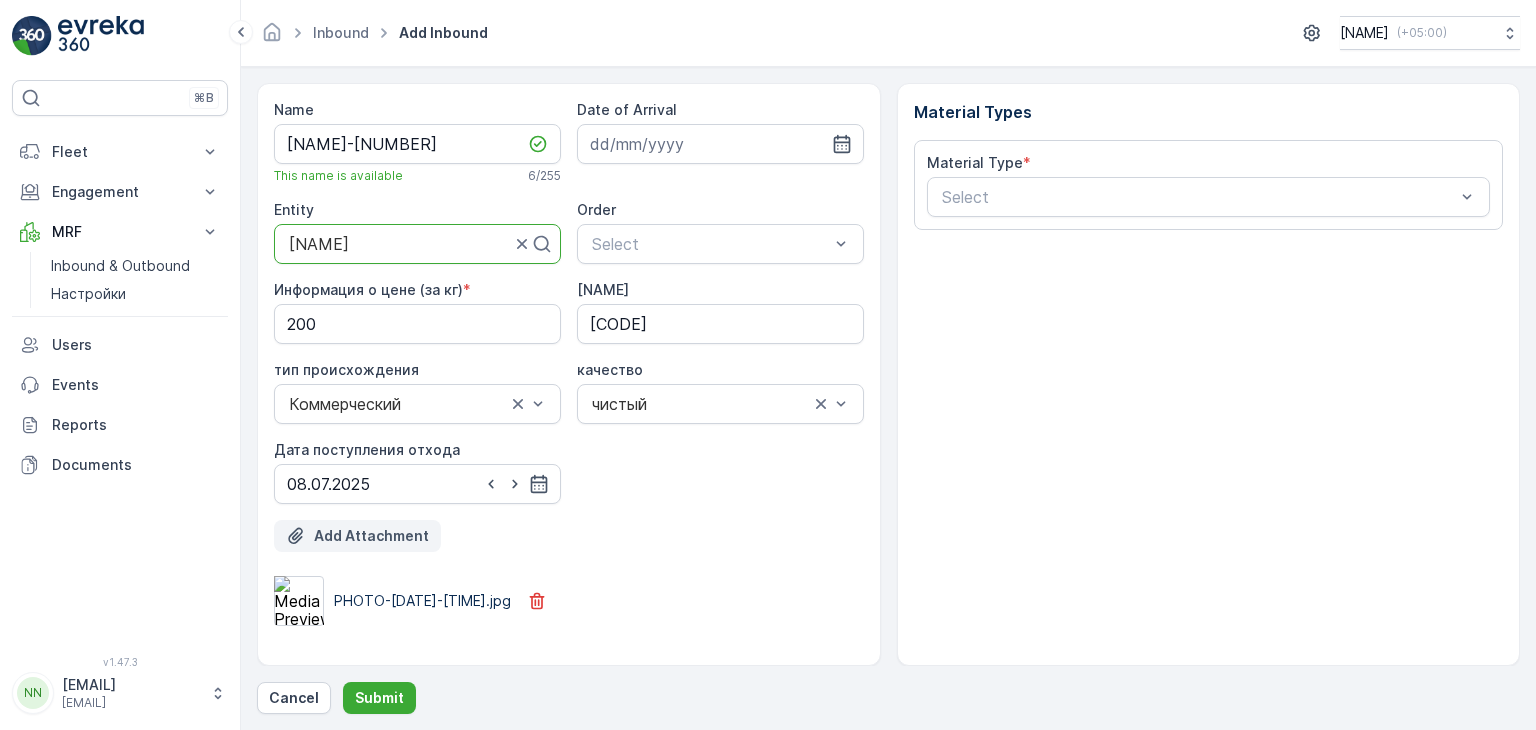 click on "Add Attachment" at bounding box center [371, 536] 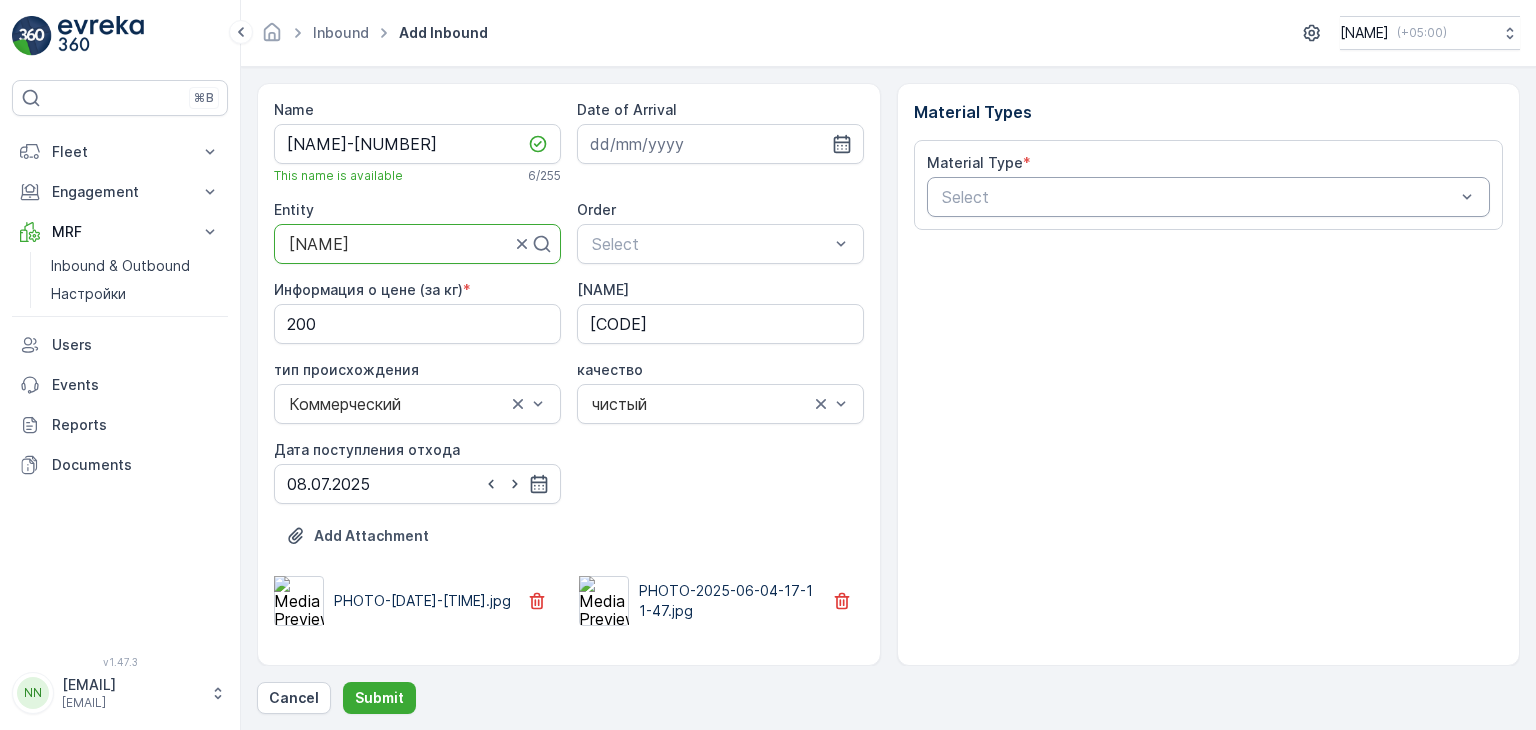 click at bounding box center (1199, 197) 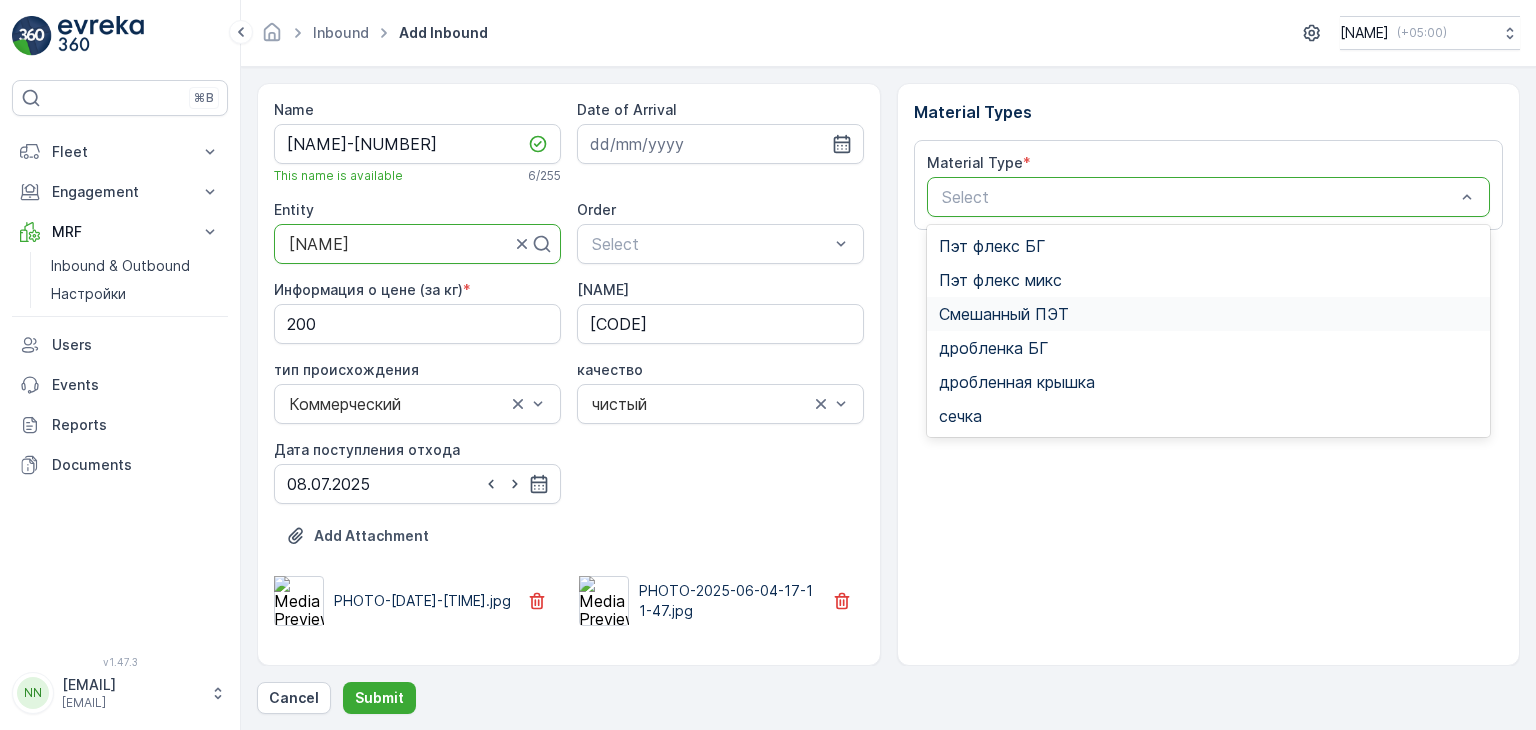 click on "Смешанный ПЭТ" at bounding box center [1004, 314] 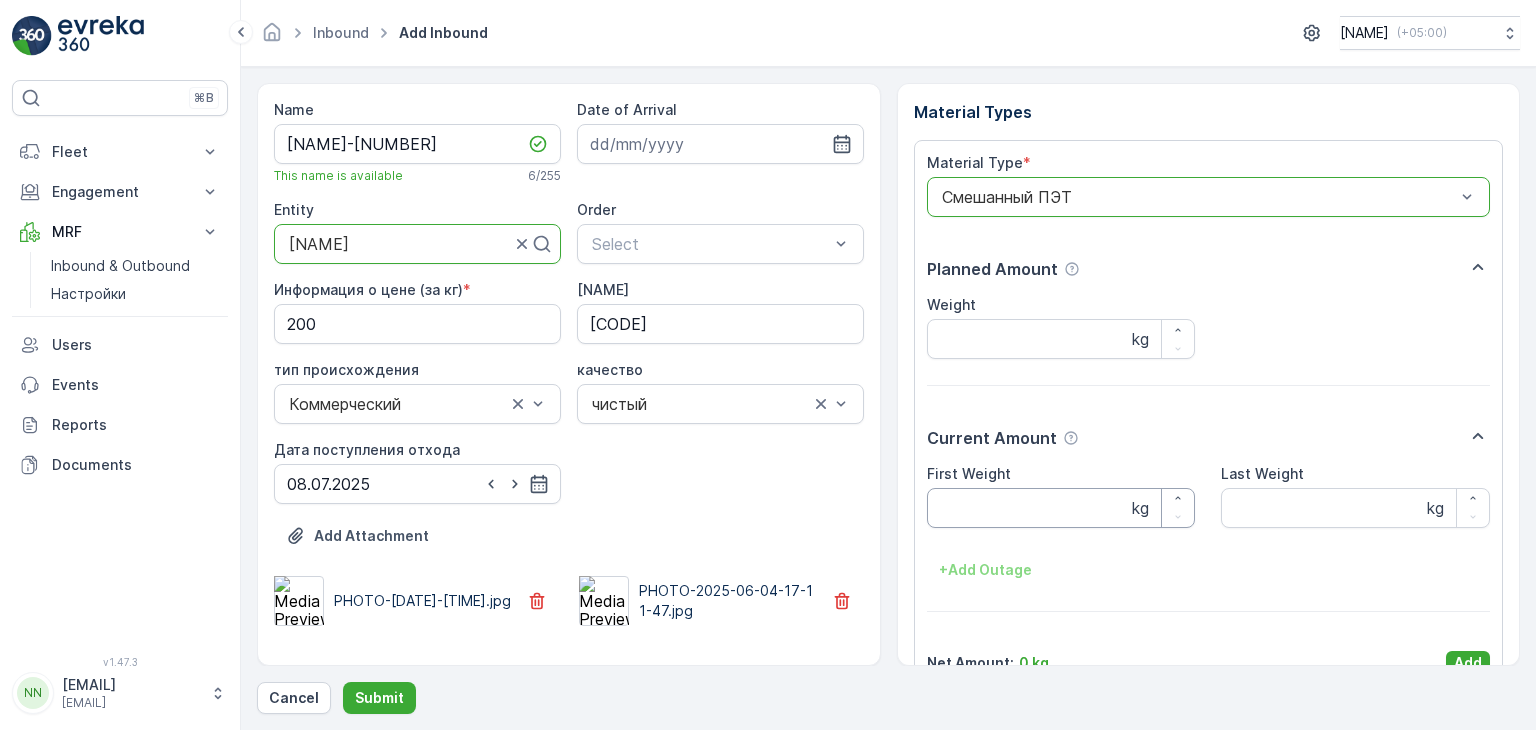 click on "First Weight" at bounding box center [1061, 508] 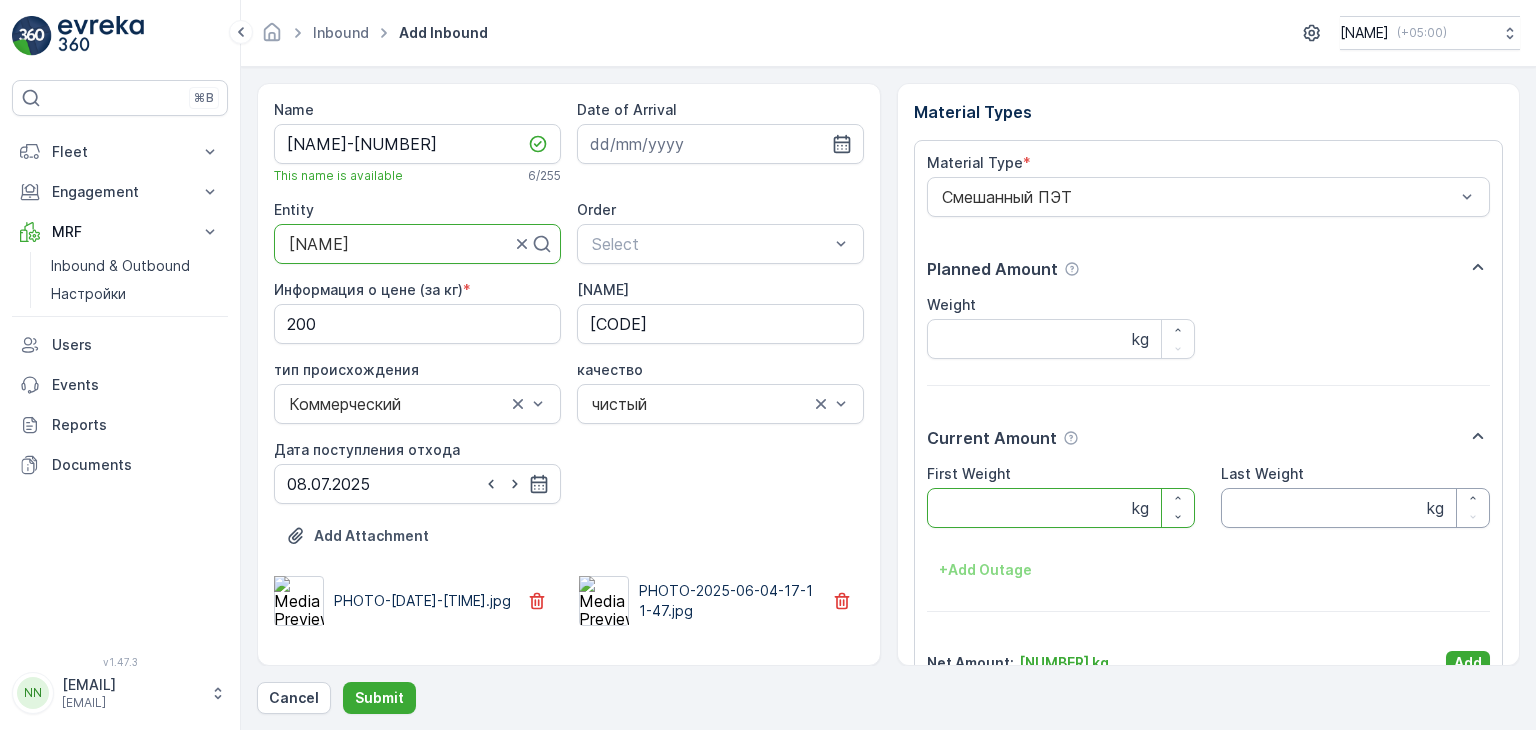 type on "[NUMBER]" 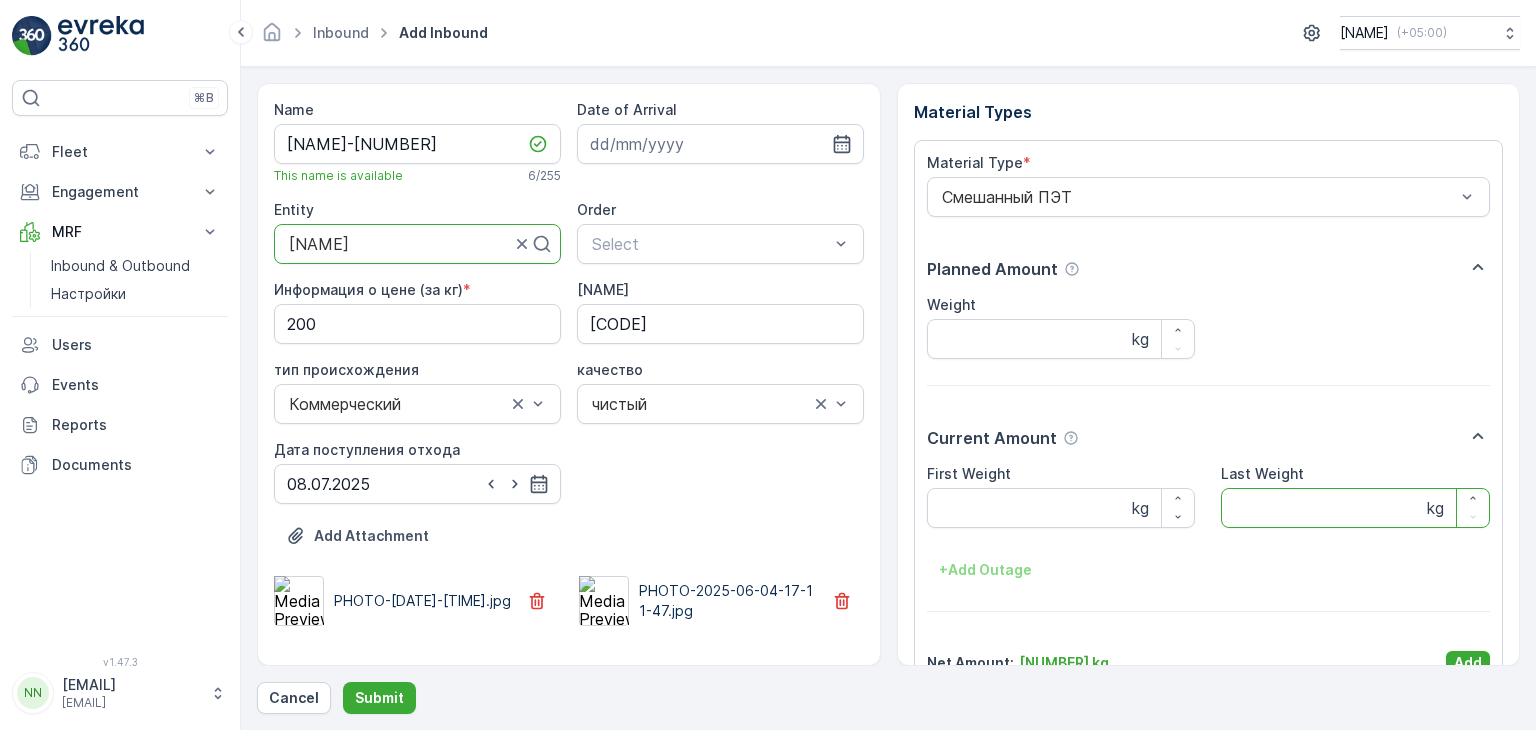 click on "Last Weight" at bounding box center [1355, 508] 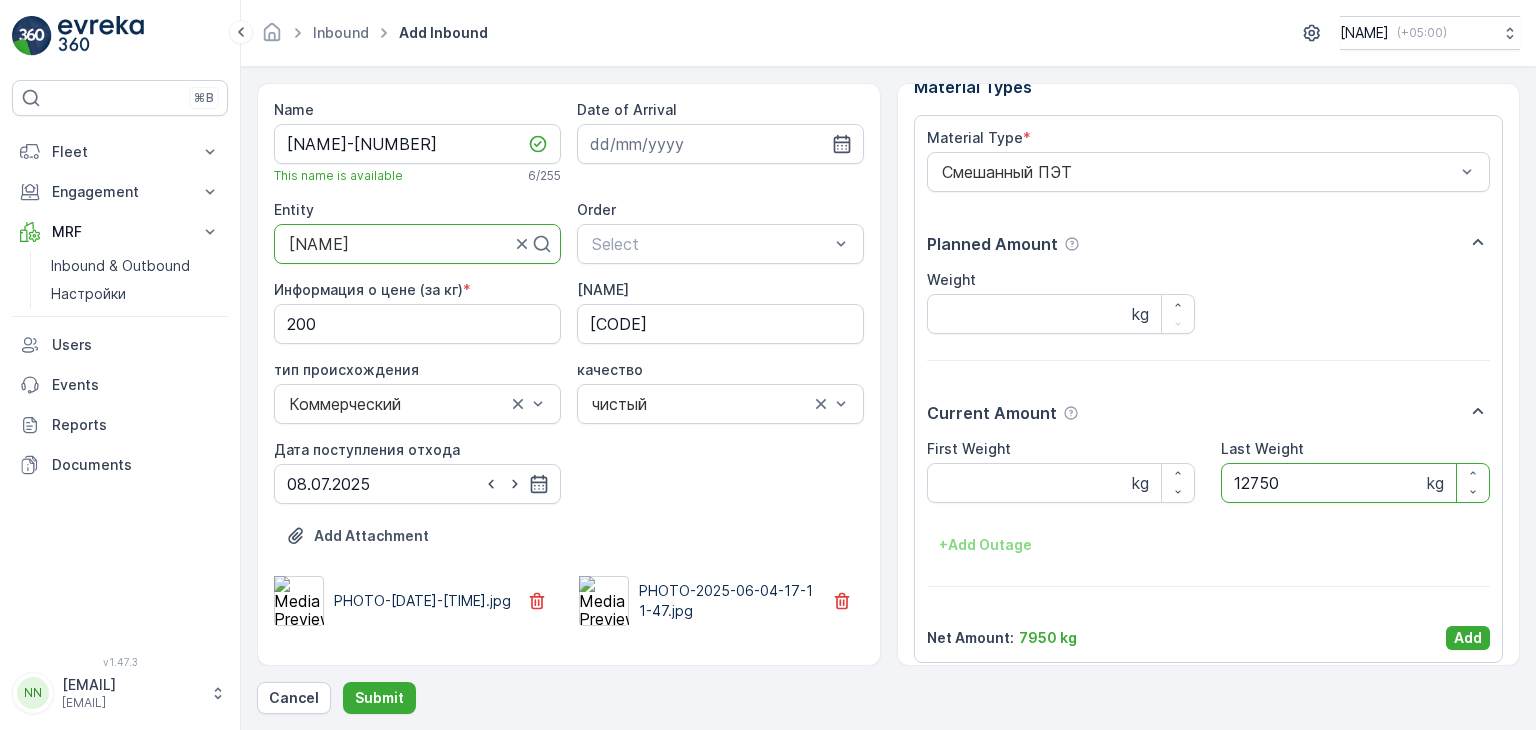 scroll, scrollTop: 39, scrollLeft: 0, axis: vertical 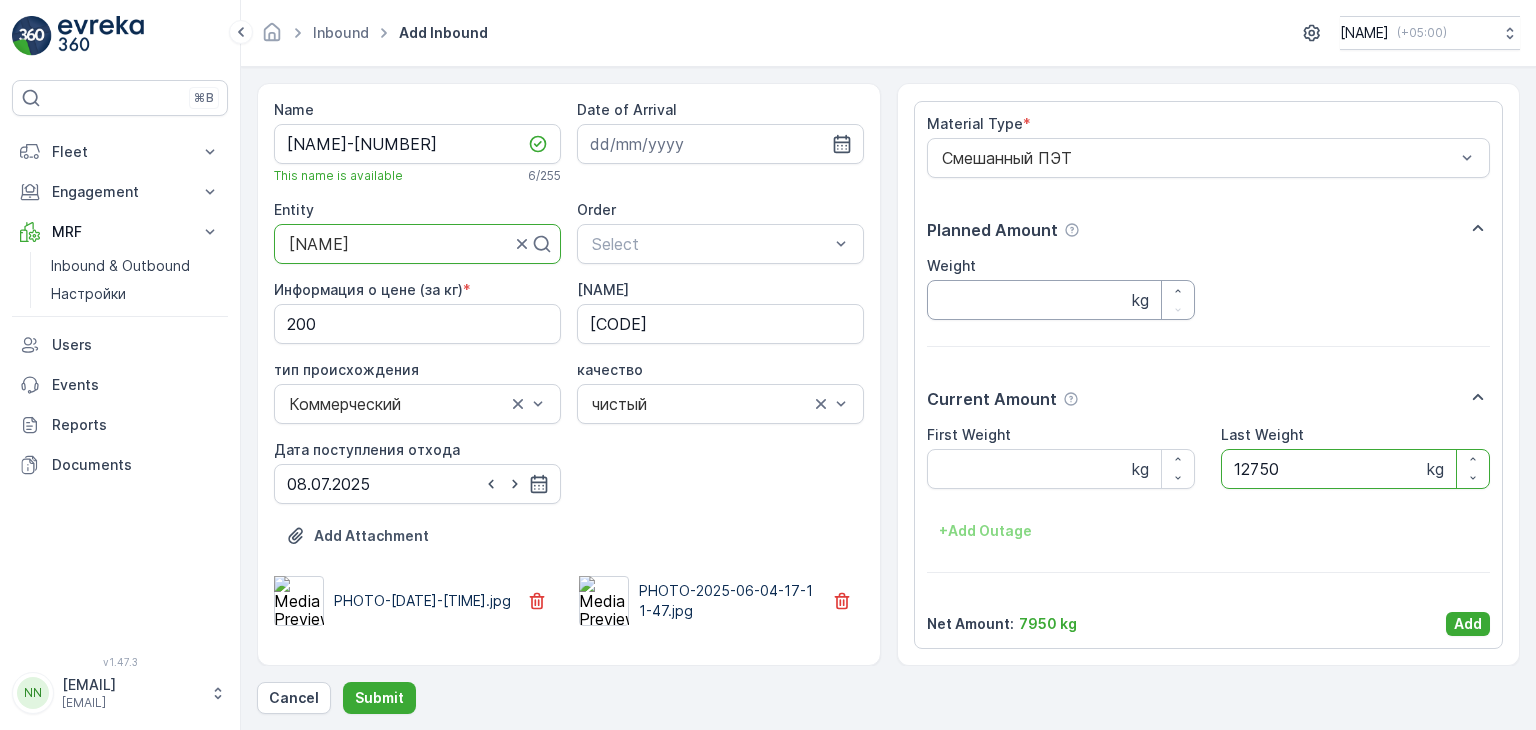 type on "12750" 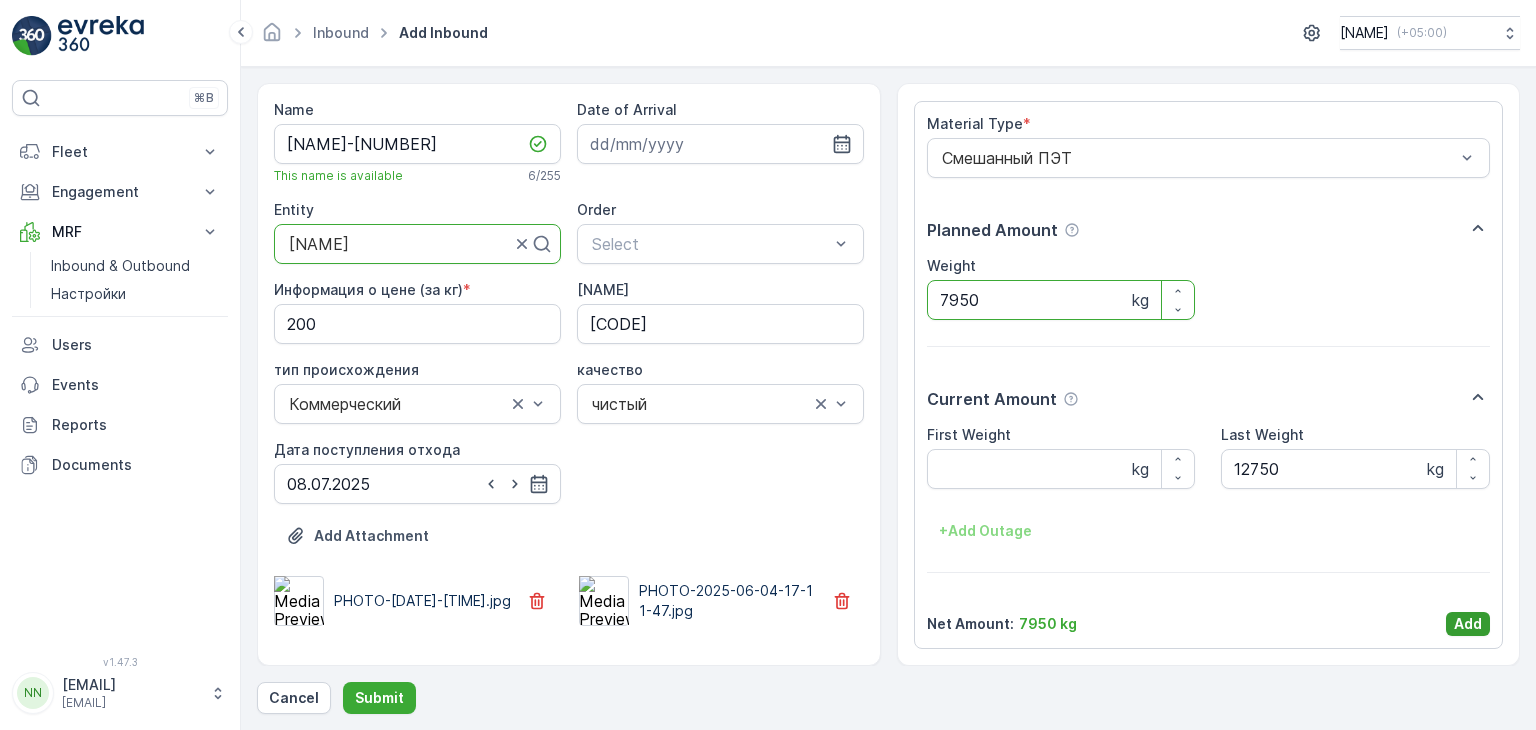 type on "7950" 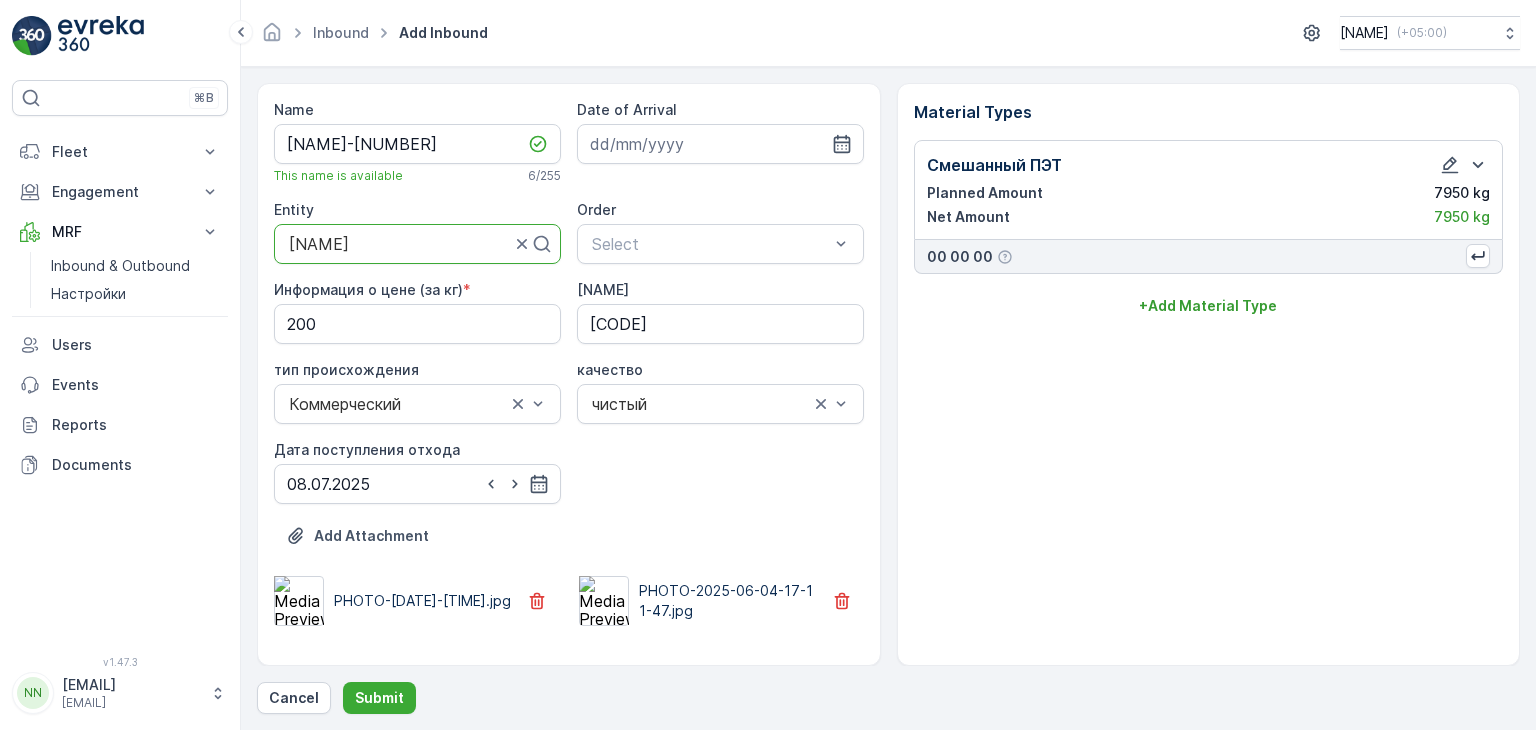 scroll, scrollTop: 0, scrollLeft: 0, axis: both 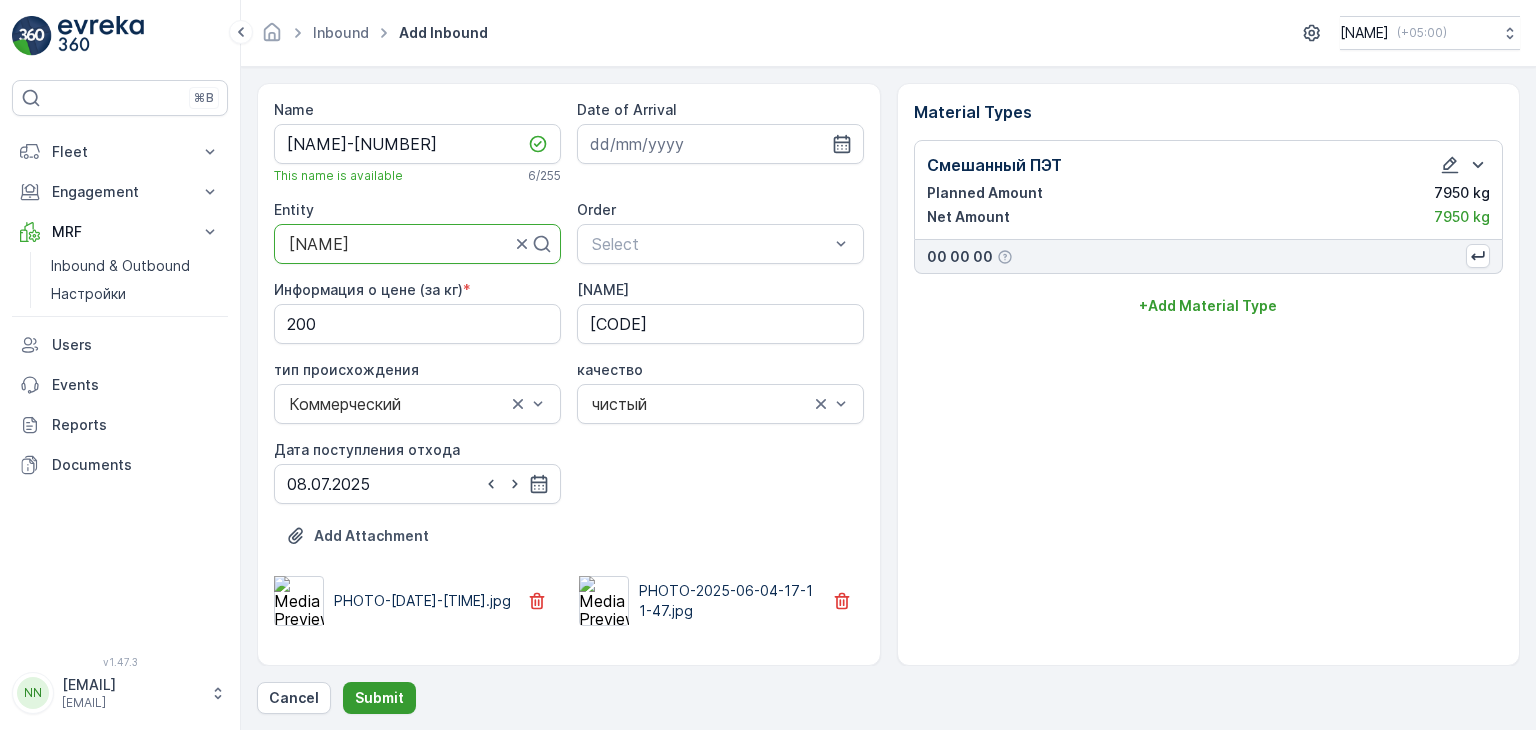 click on "Submit" at bounding box center (379, 698) 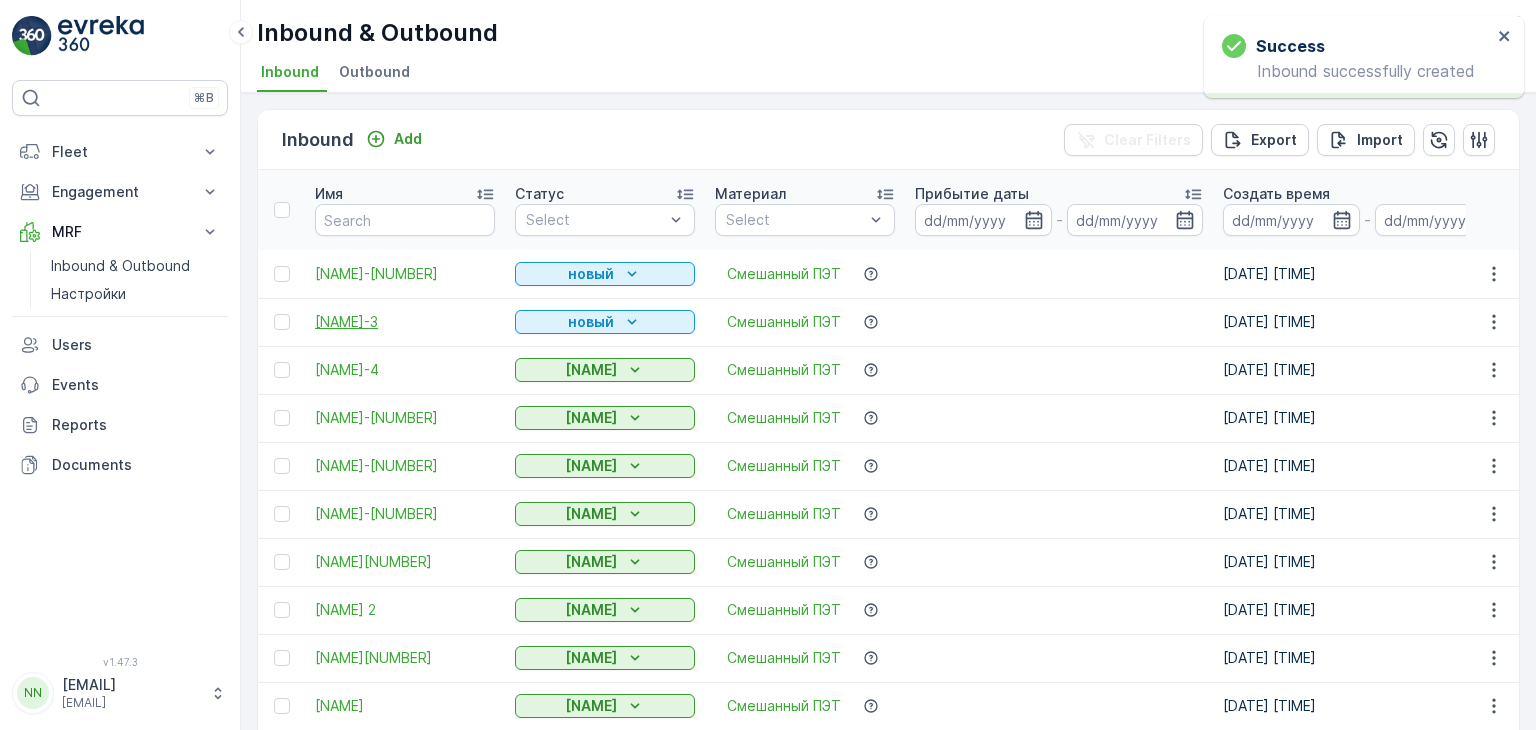 click on "[NAME]-3" at bounding box center (405, 322) 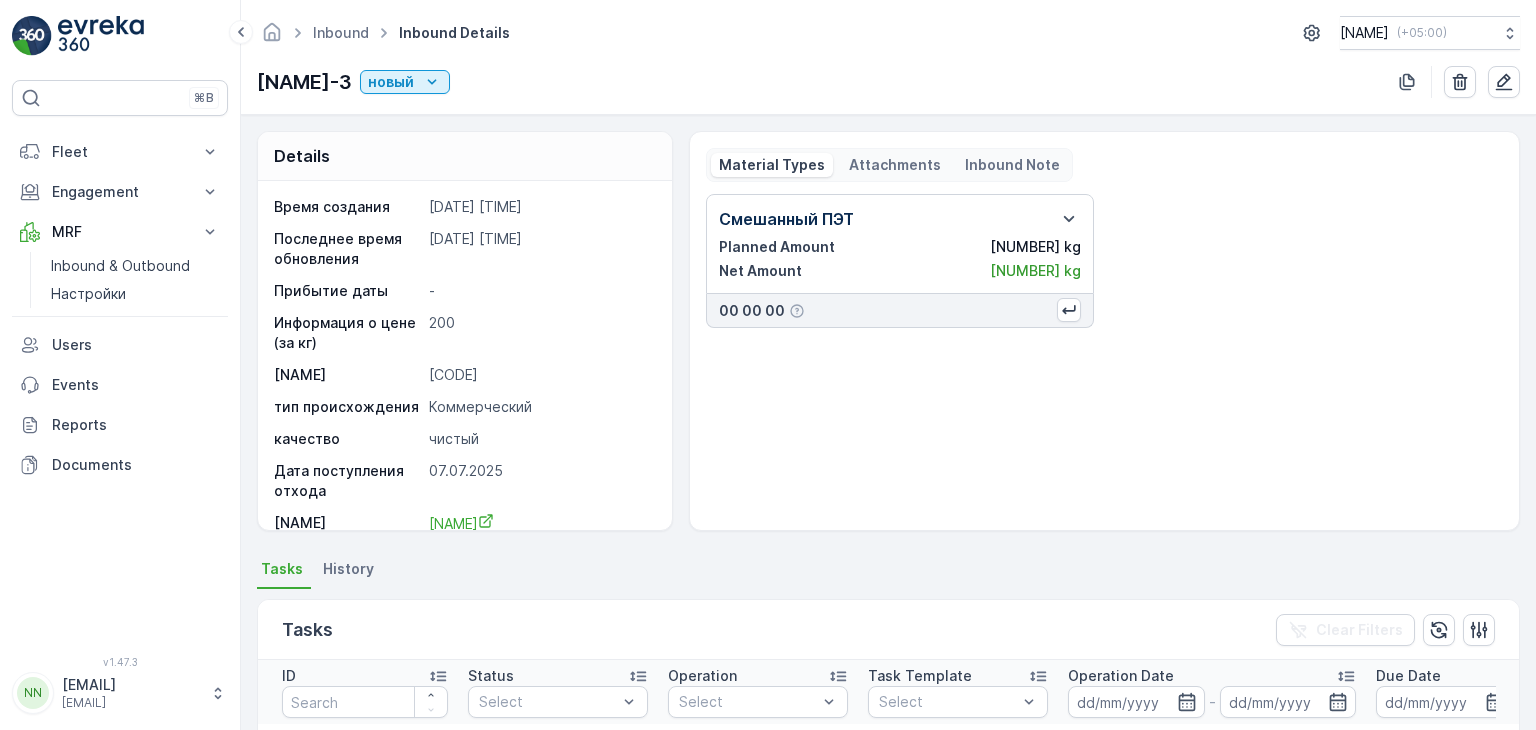 scroll, scrollTop: 19, scrollLeft: 0, axis: vertical 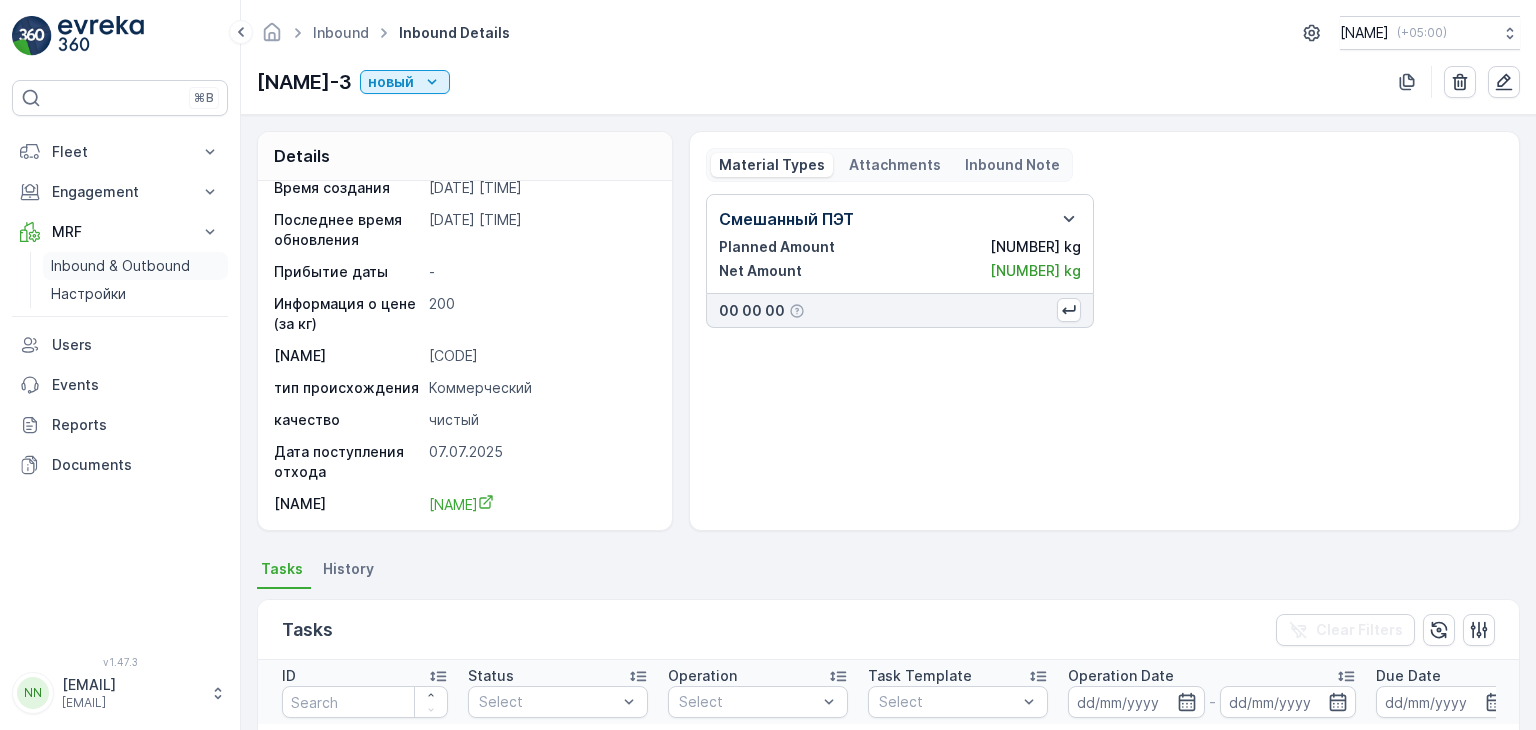 click on "Inbound & Outbound" at bounding box center [120, 266] 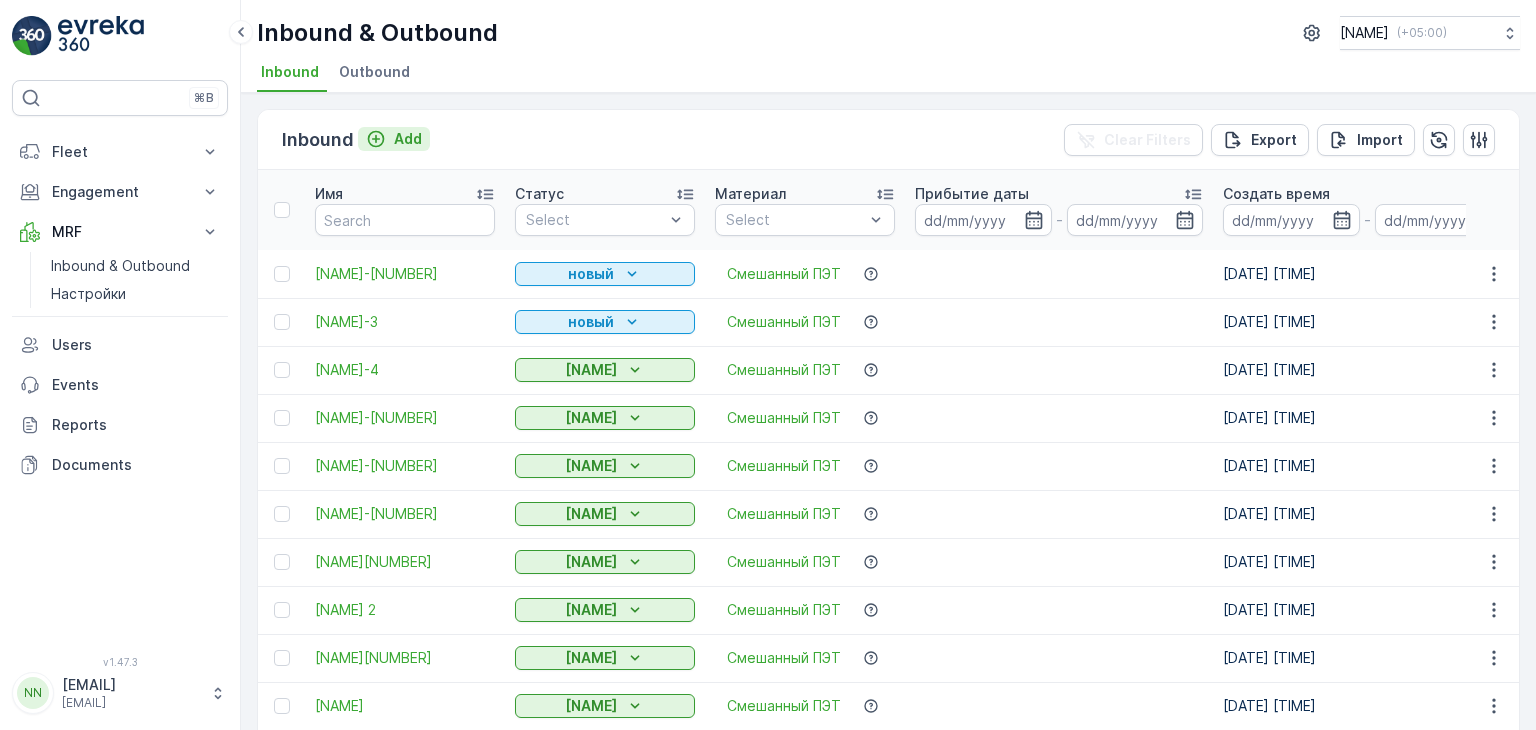 click 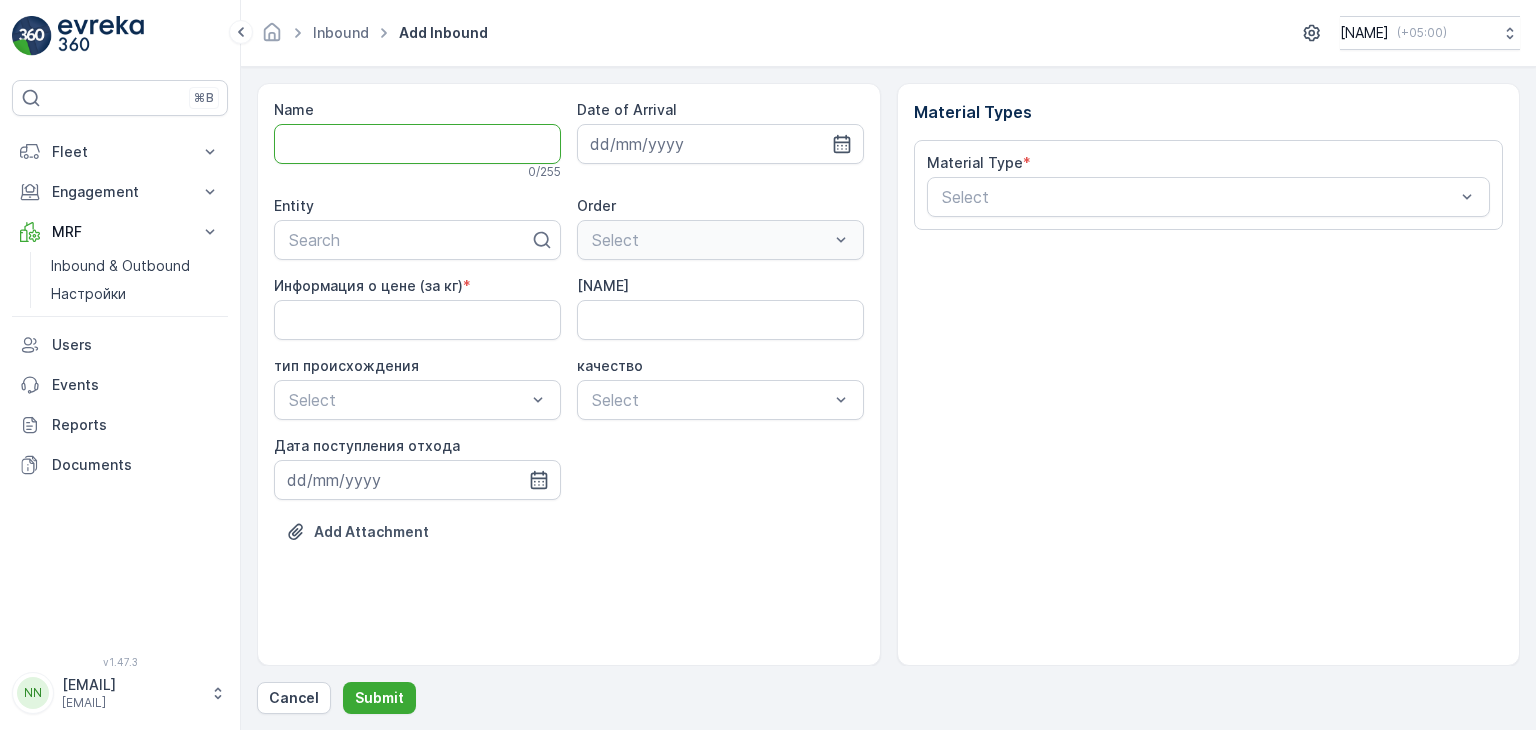 click on "Name" at bounding box center [417, 144] 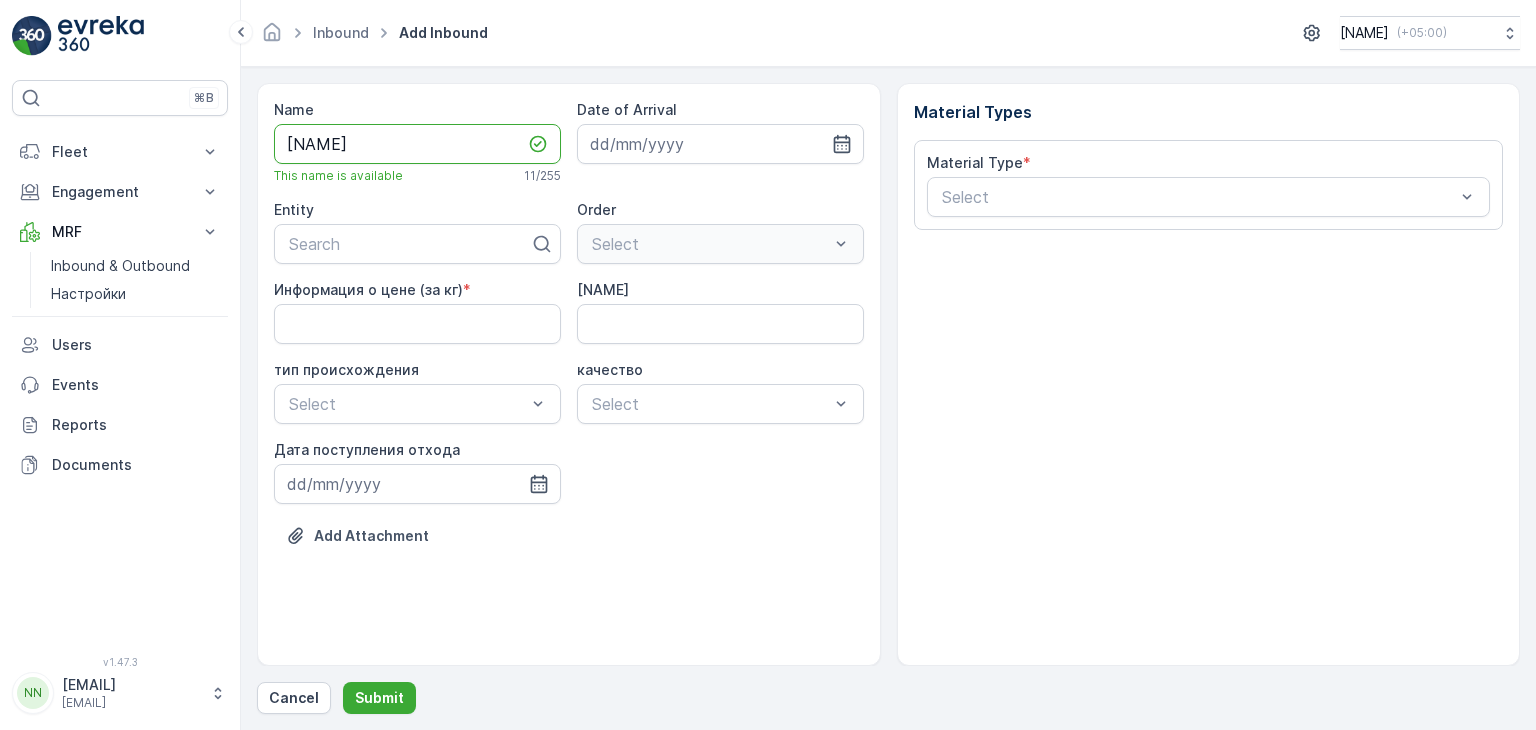 type on "[NAME]" 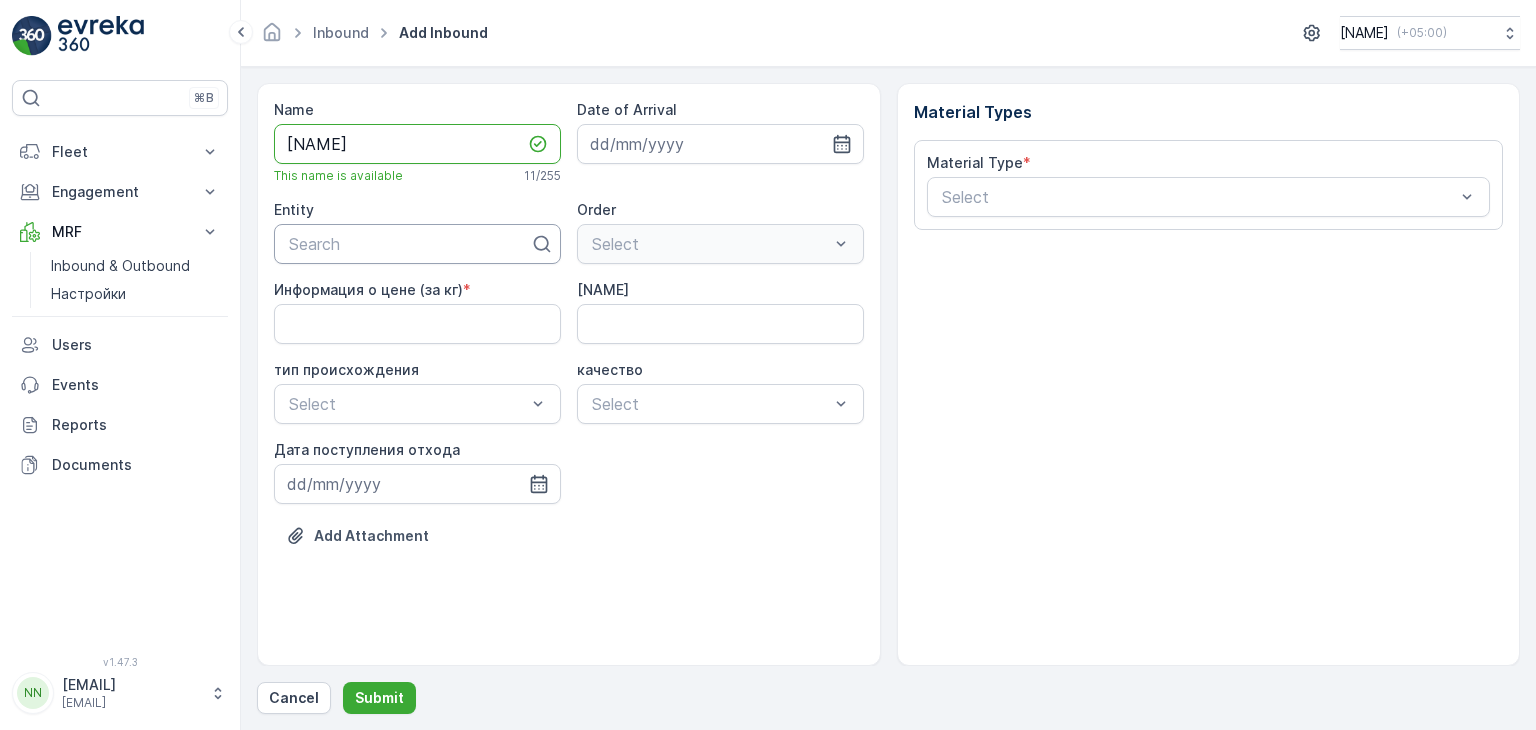 click at bounding box center [409, 244] 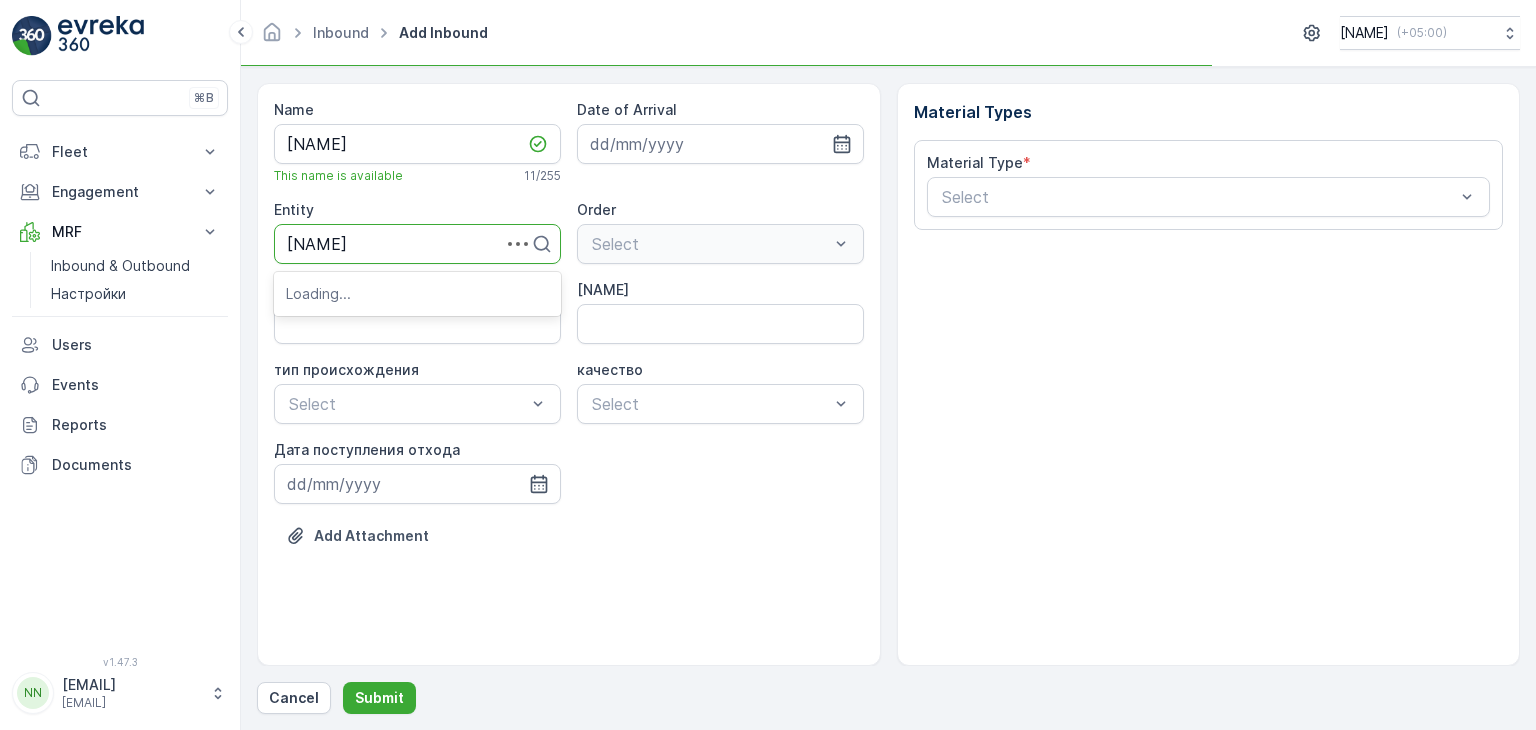 type on "[NAME]" 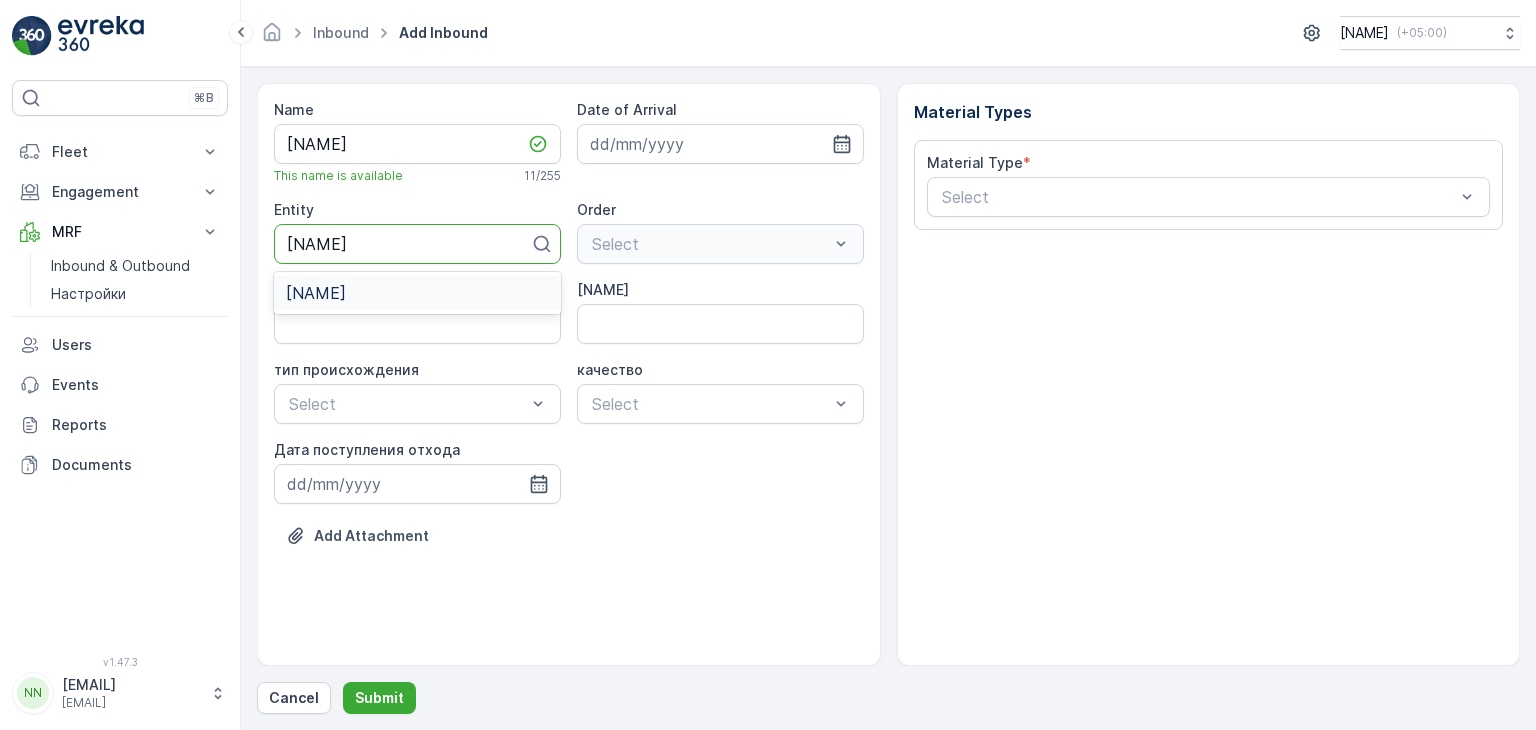 drag, startPoint x: 358, startPoint y: 284, endPoint x: 455, endPoint y: 295, distance: 97.62172 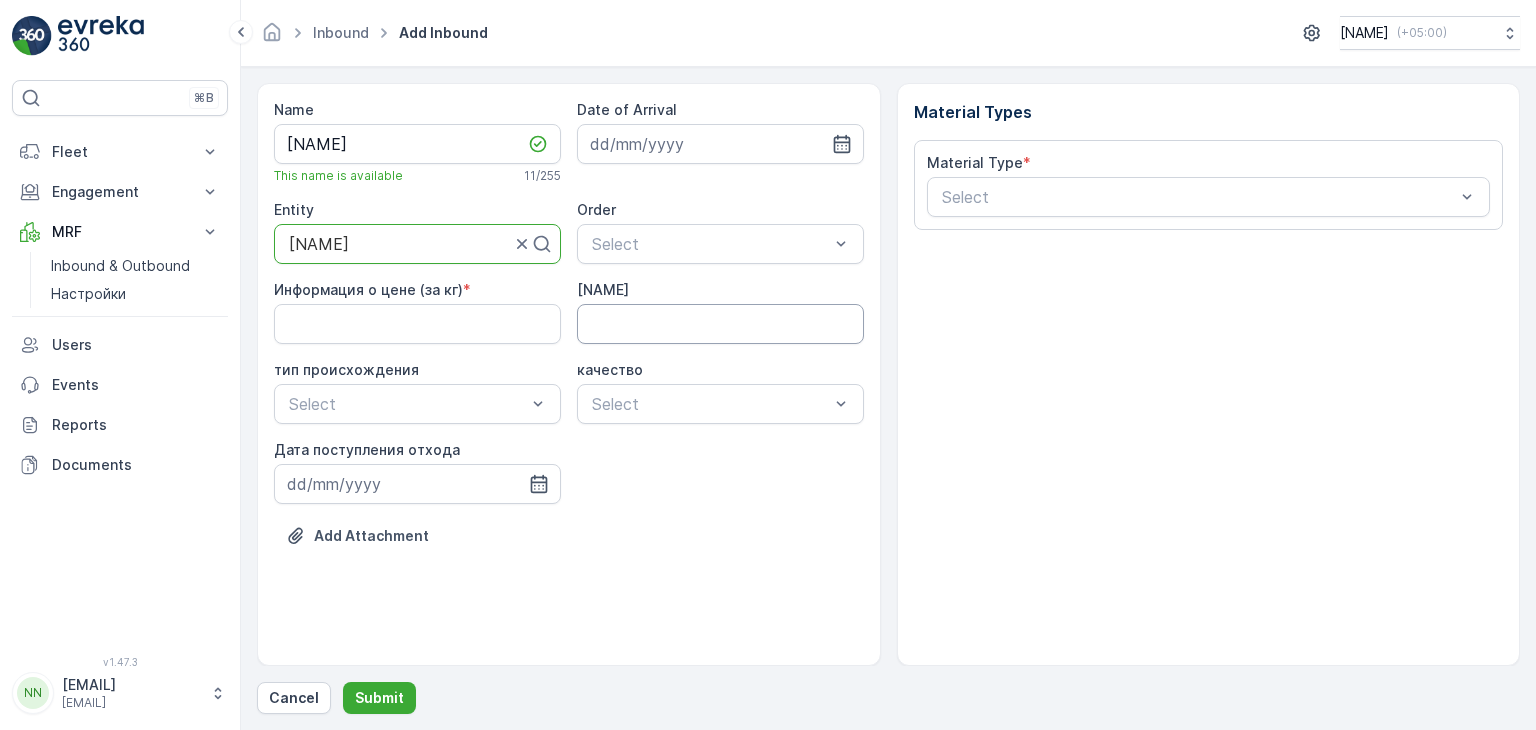 click on "[NAME]" at bounding box center (720, 324) 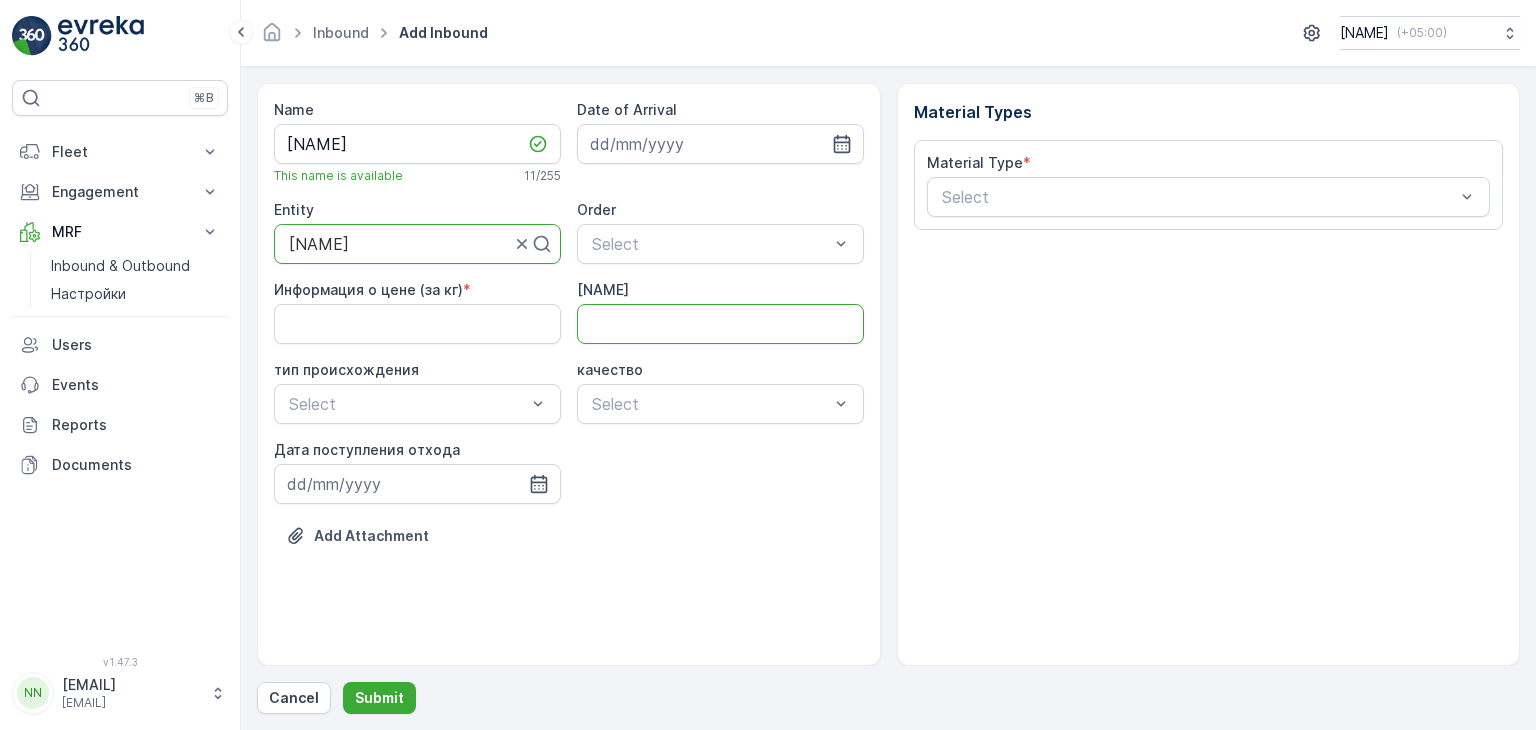 type on "[CODE]" 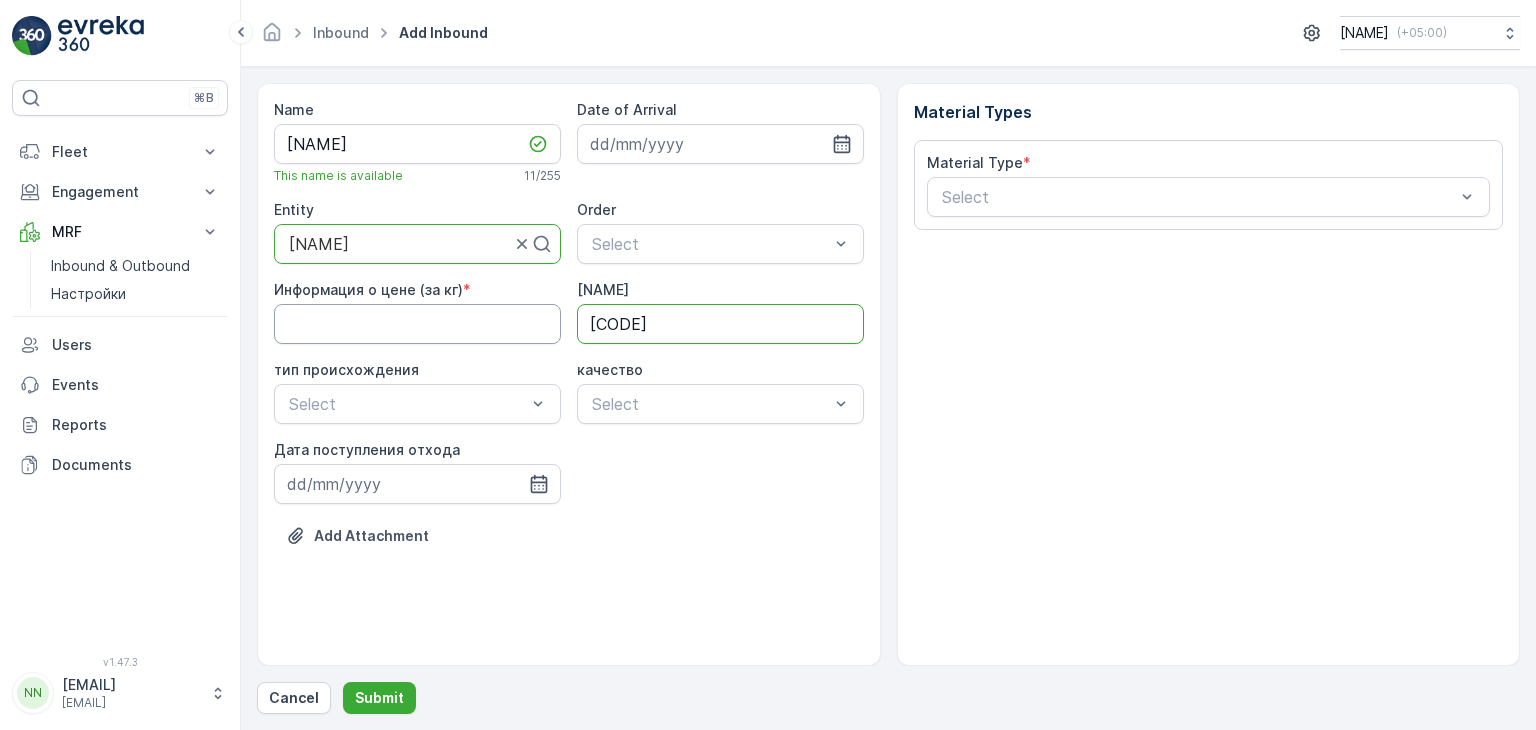 click on "Информация о цене (за кг)" at bounding box center [417, 324] 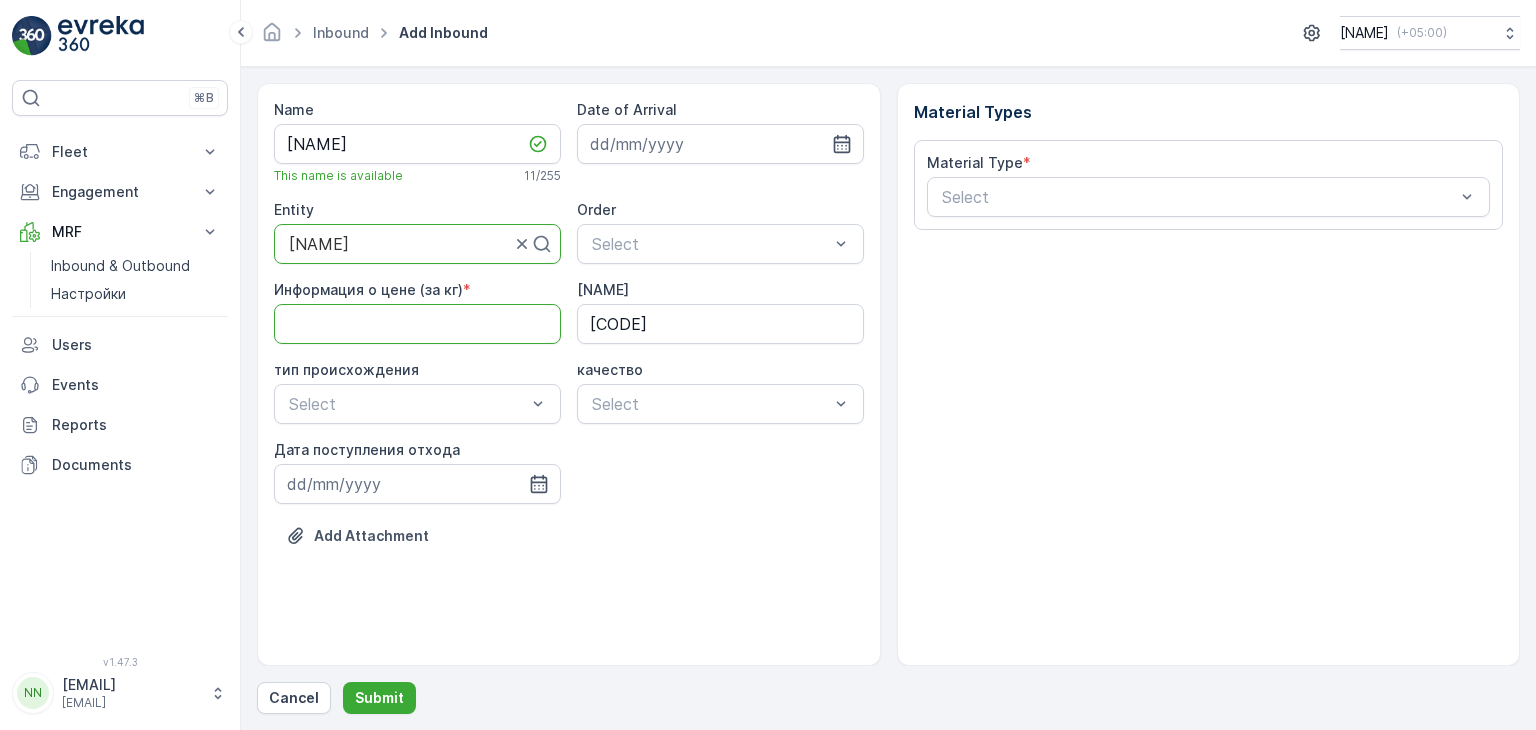 type on "200" 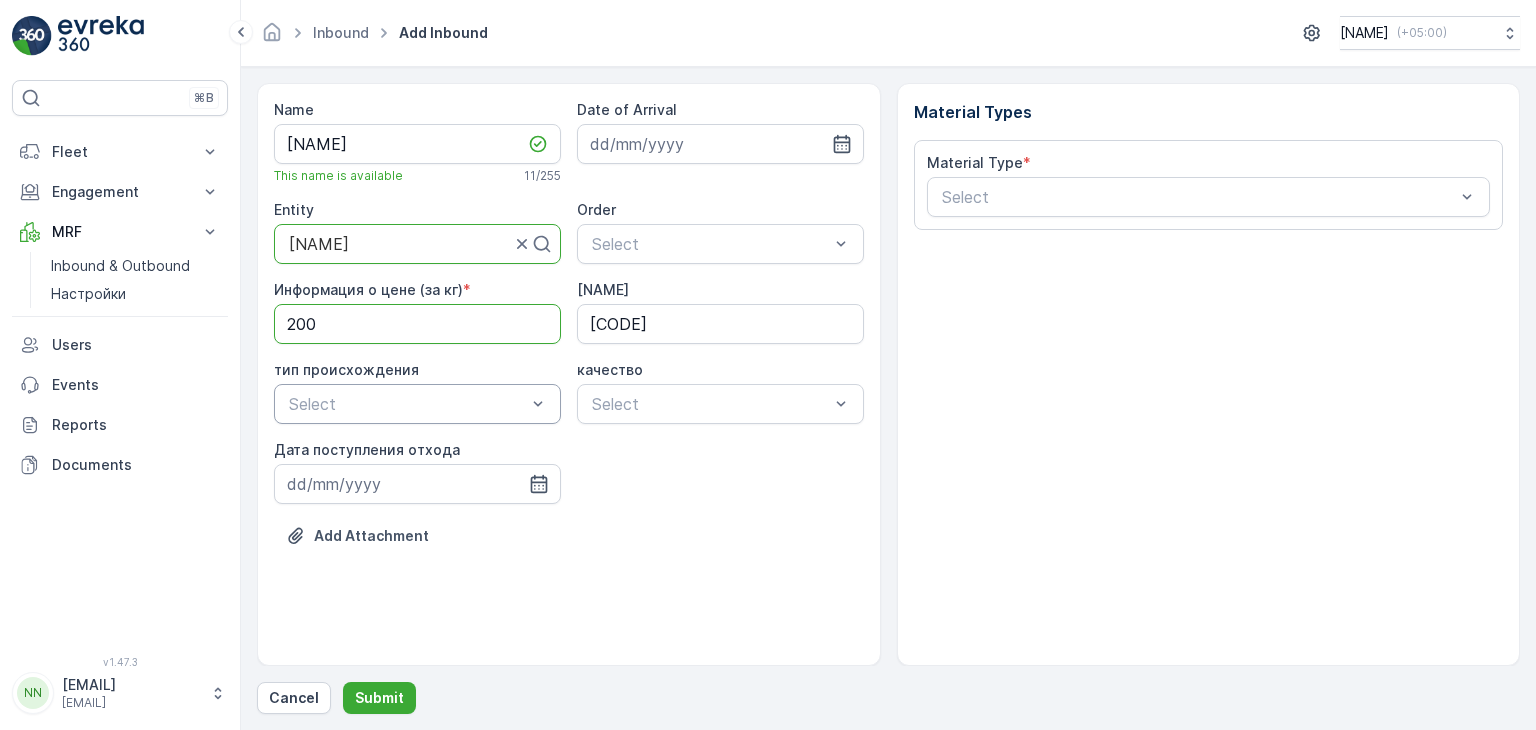 click at bounding box center [407, 404] 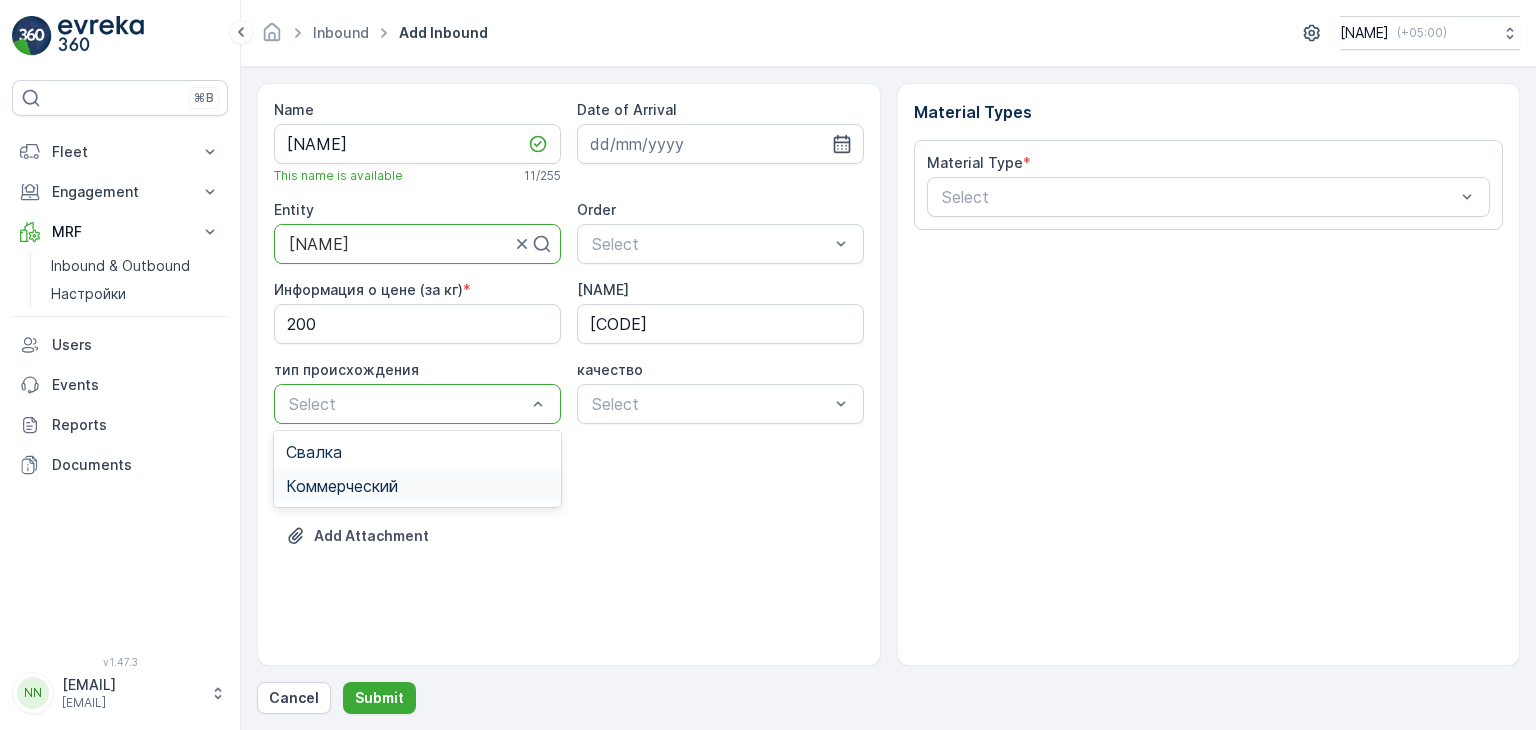 click on "Коммерческий" at bounding box center [342, 486] 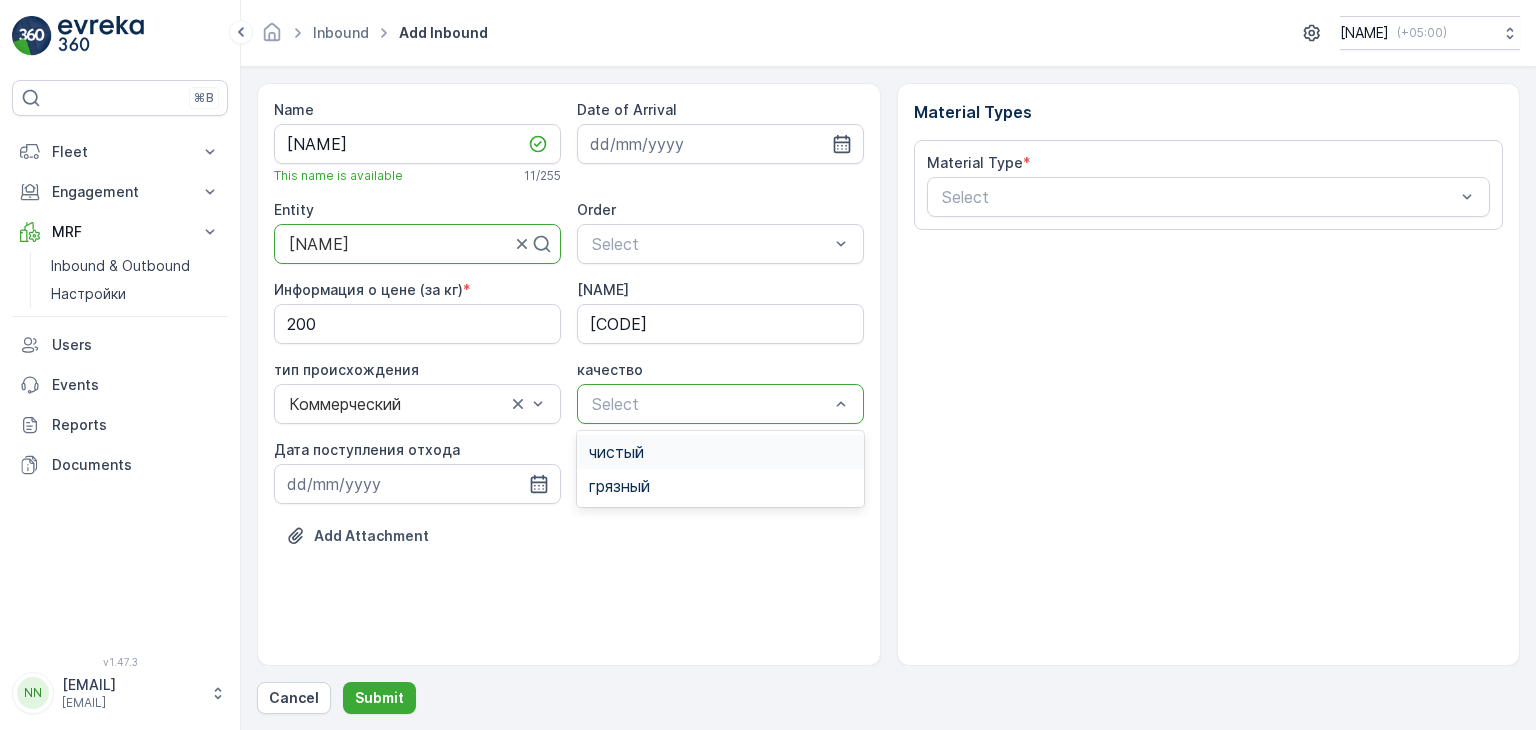click on "чистый" at bounding box center [616, 452] 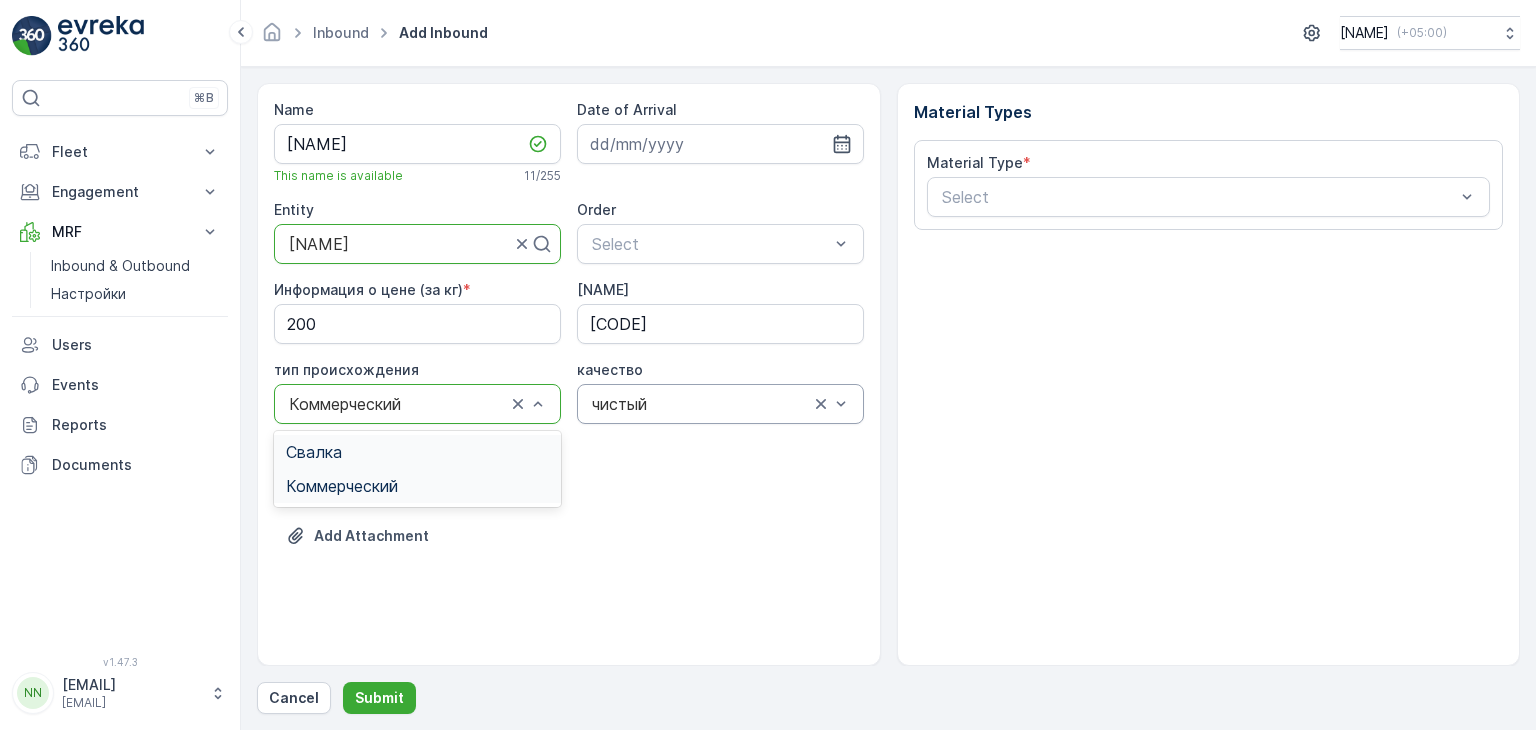 click at bounding box center [397, 404] 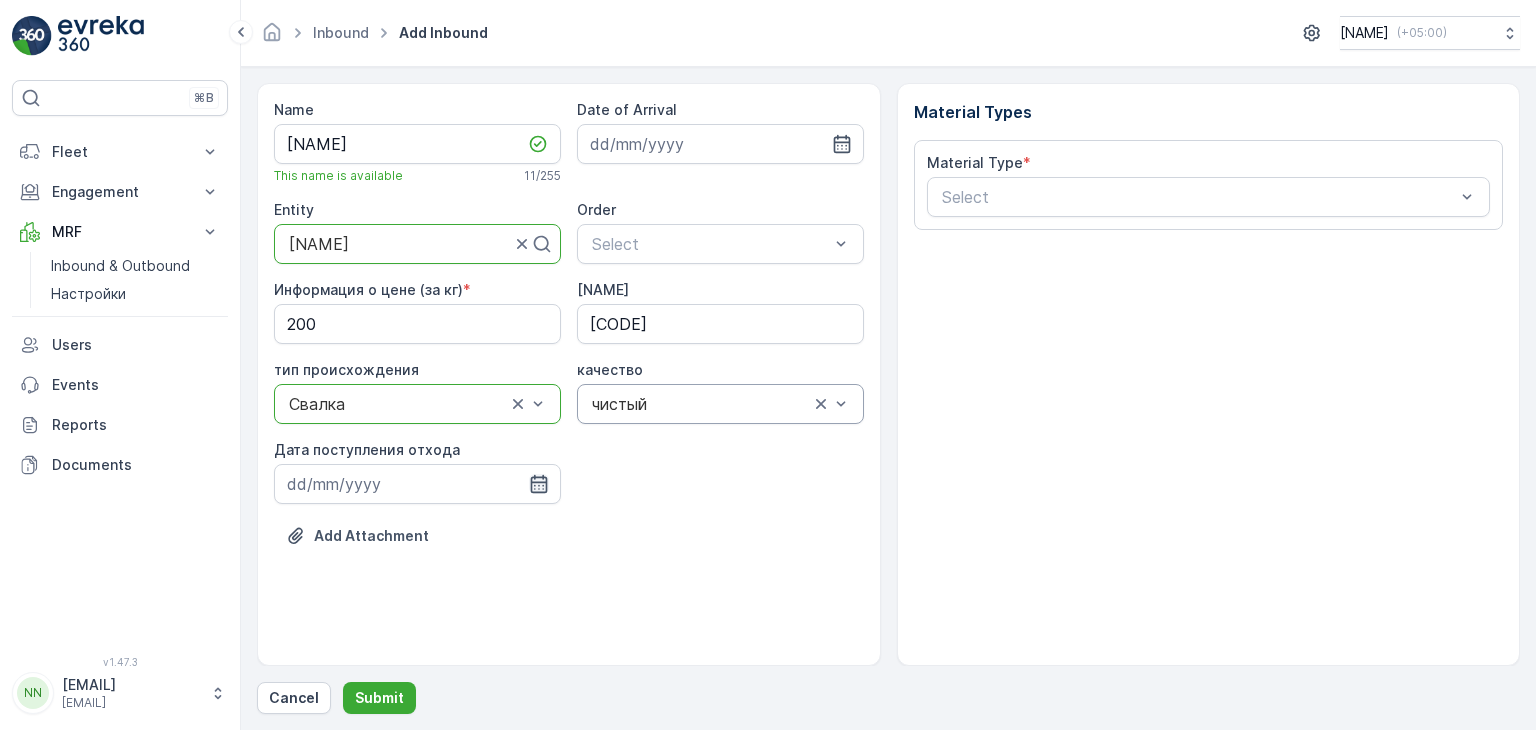 click 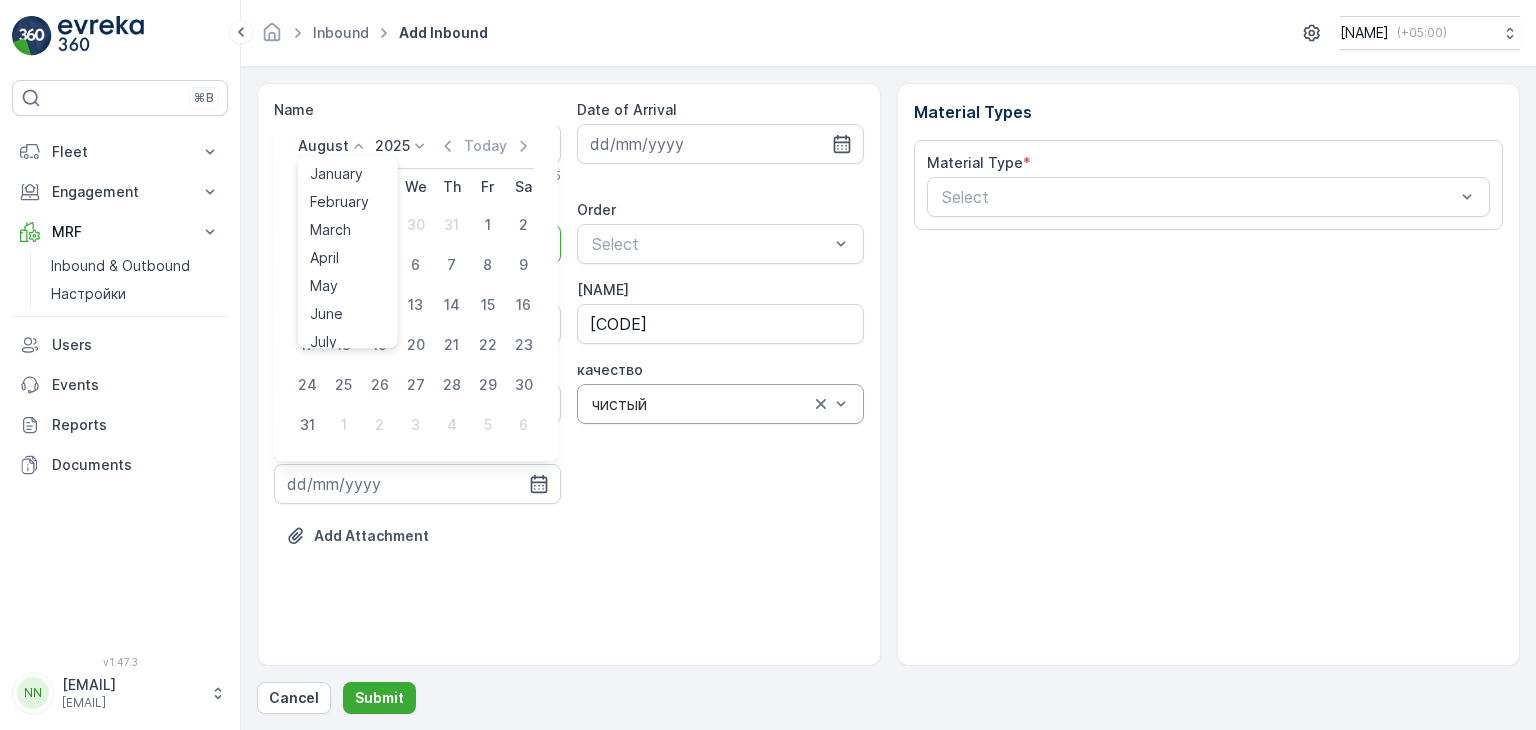 click 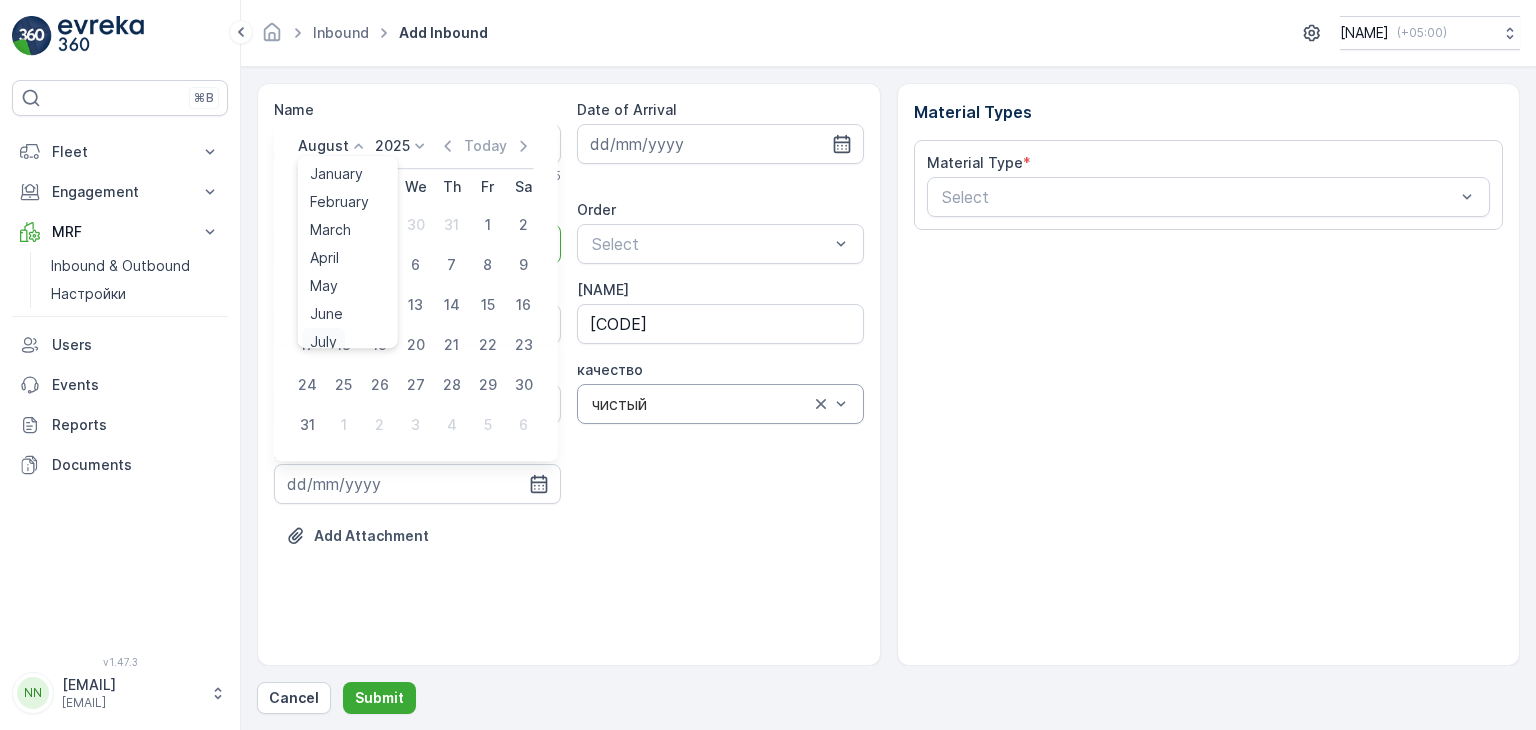 scroll, scrollTop: 8, scrollLeft: 0, axis: vertical 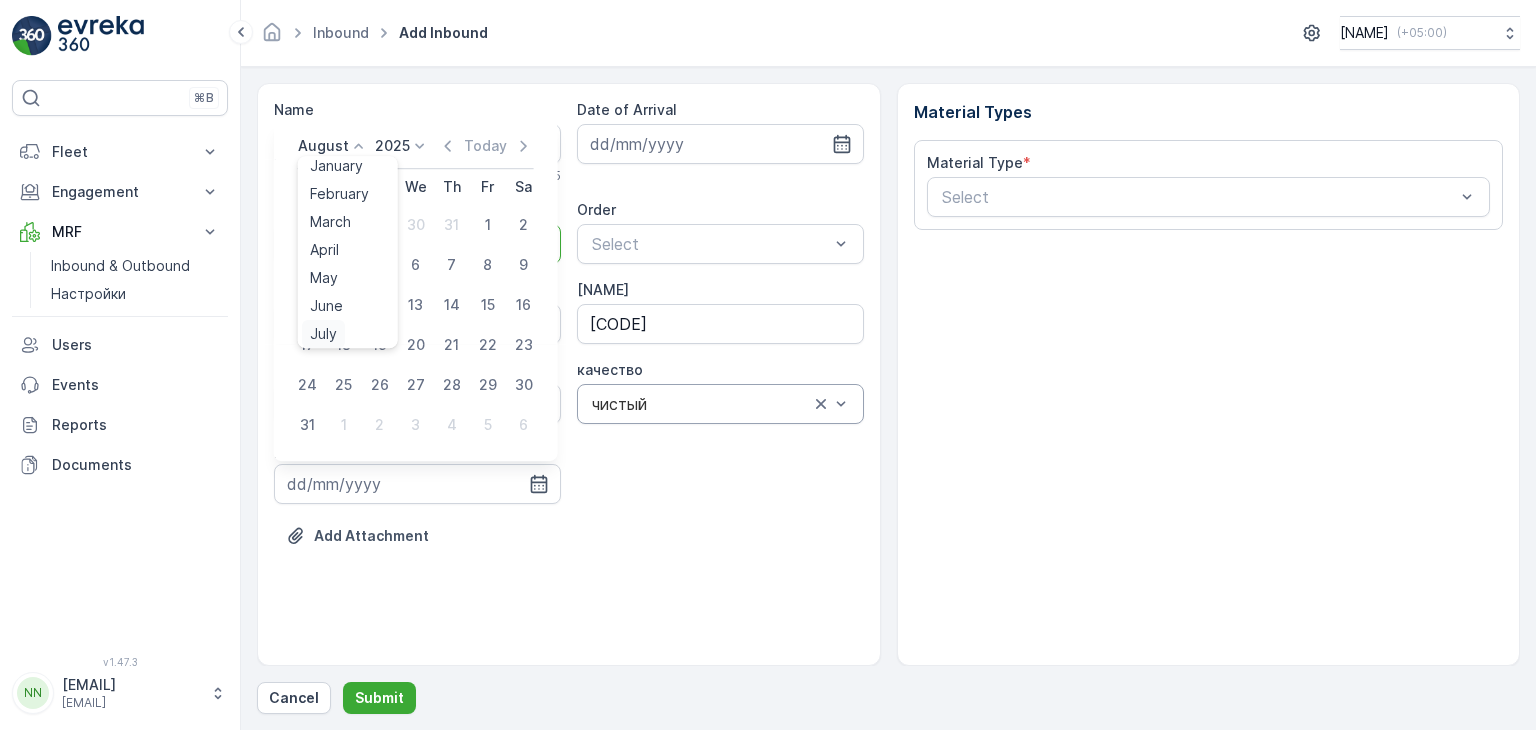 click on "July" at bounding box center [323, 334] 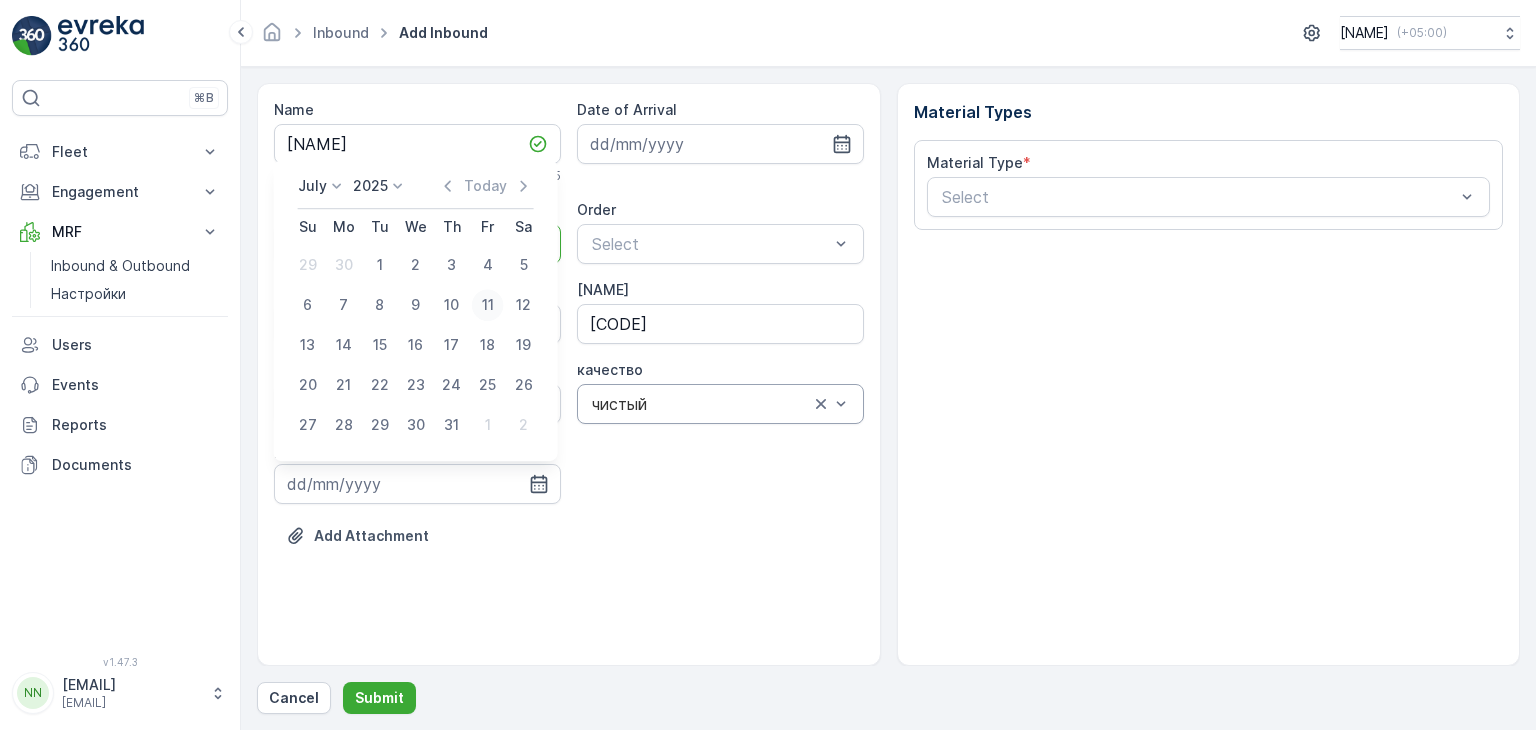 click on "11" at bounding box center [488, 305] 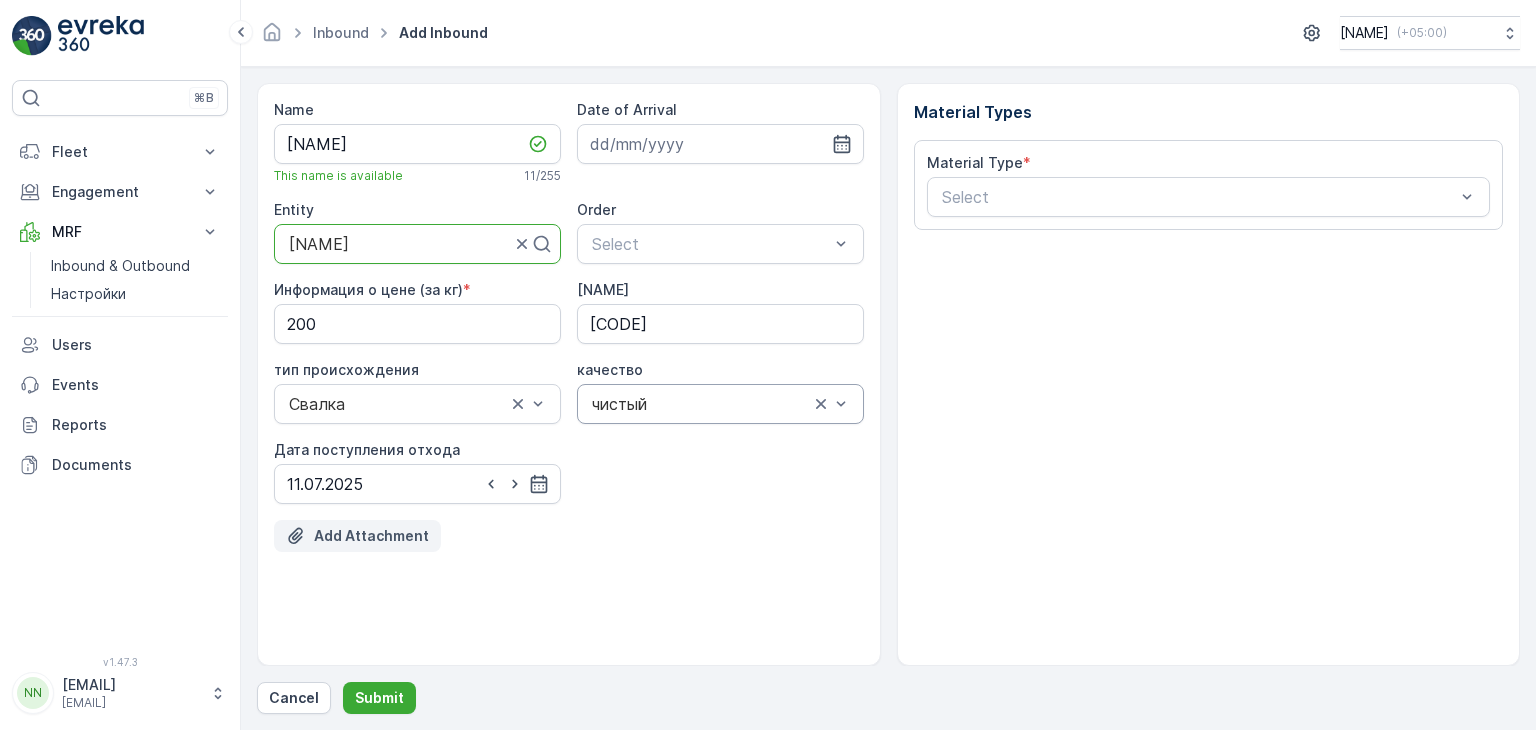 click on "Add Attachment" at bounding box center (371, 536) 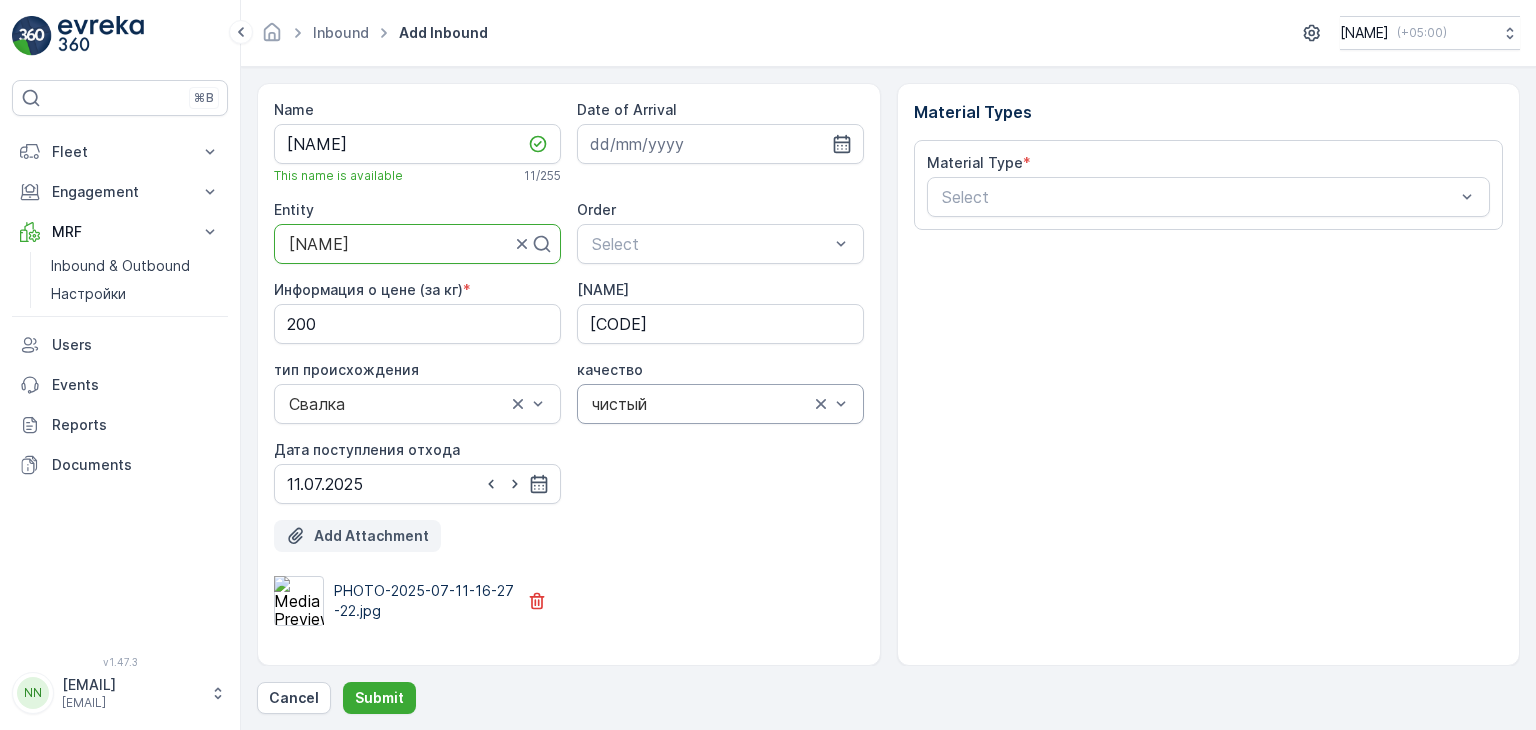 click on "Add Attachment" at bounding box center (371, 536) 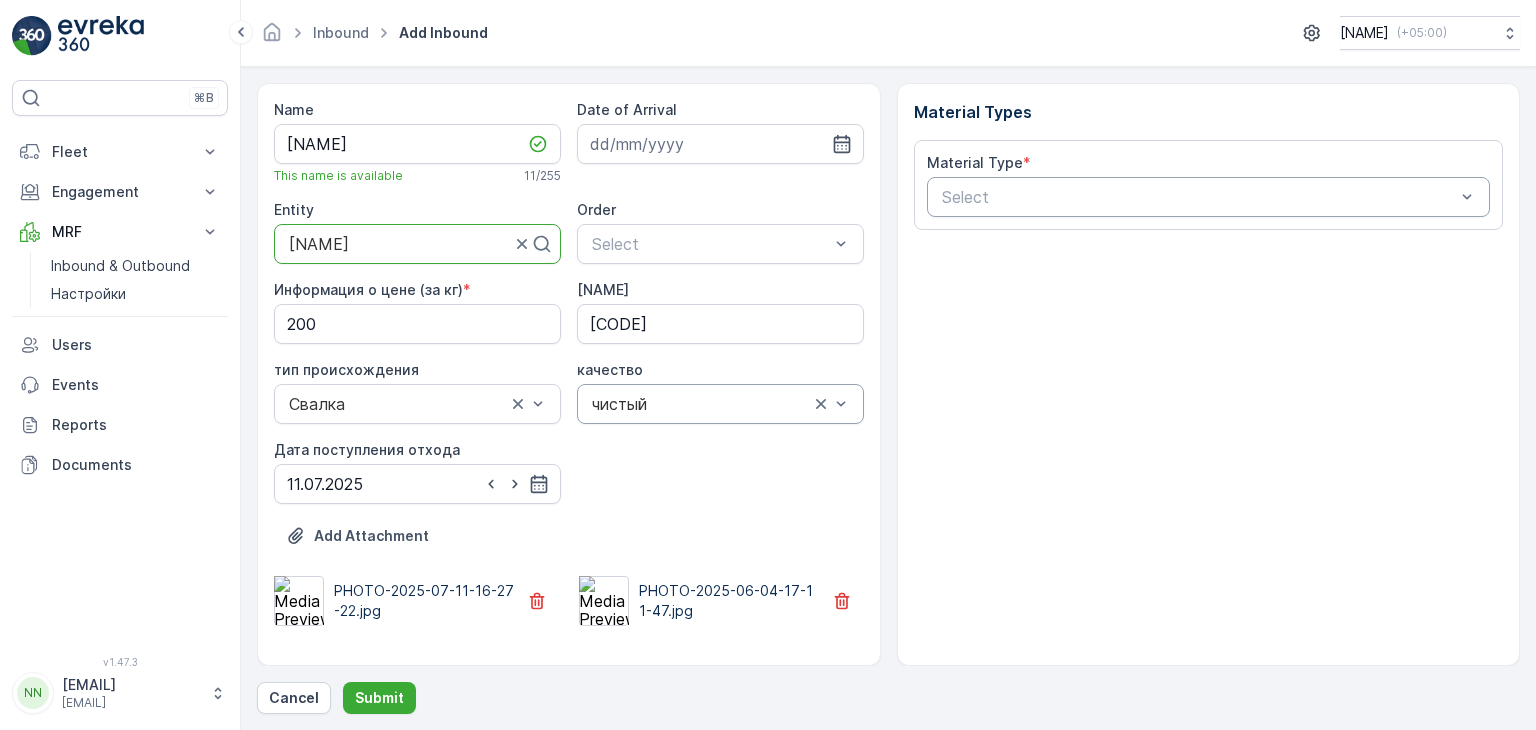 click at bounding box center (1199, 197) 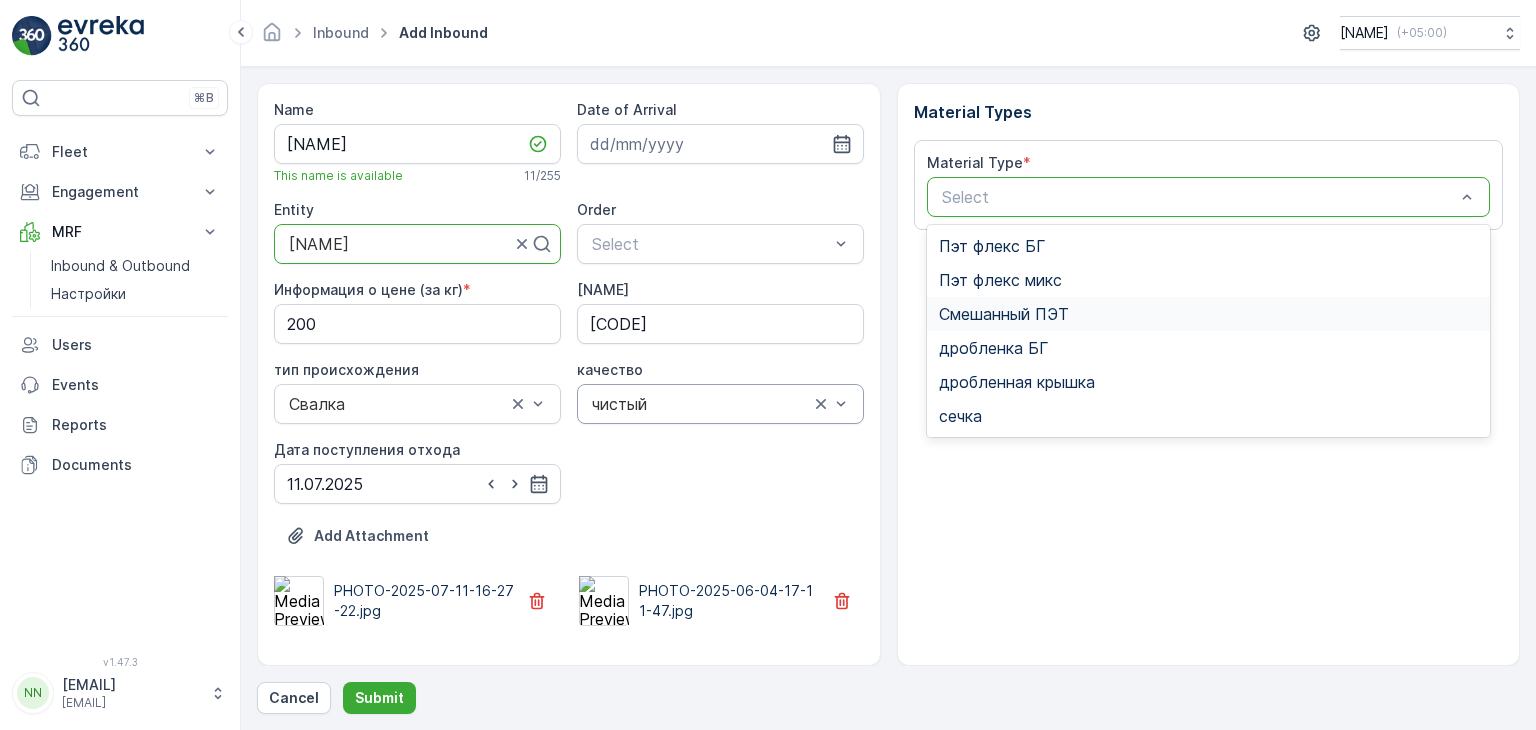 click on "Смешанный ПЭТ" at bounding box center (1004, 314) 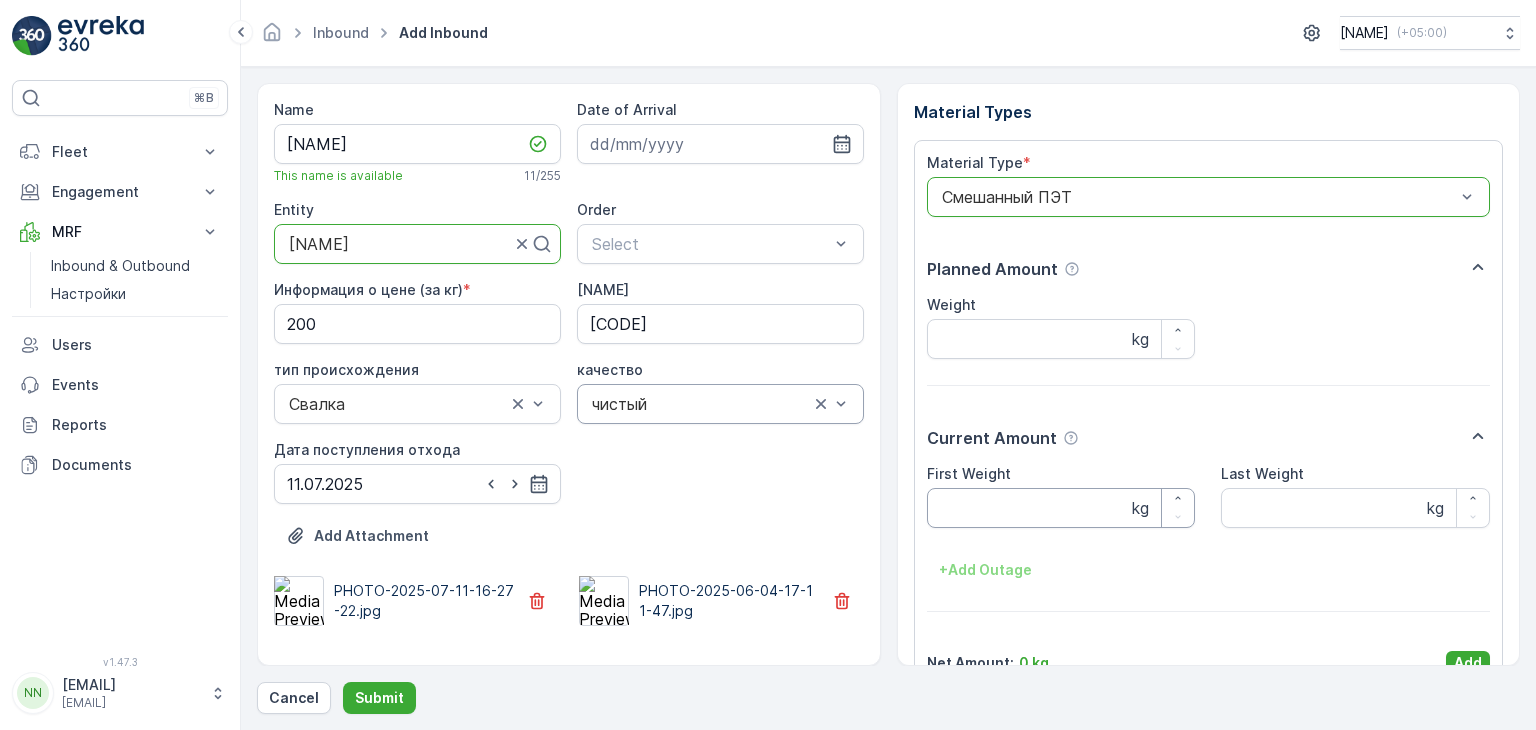 click on "First Weight" at bounding box center [1061, 508] 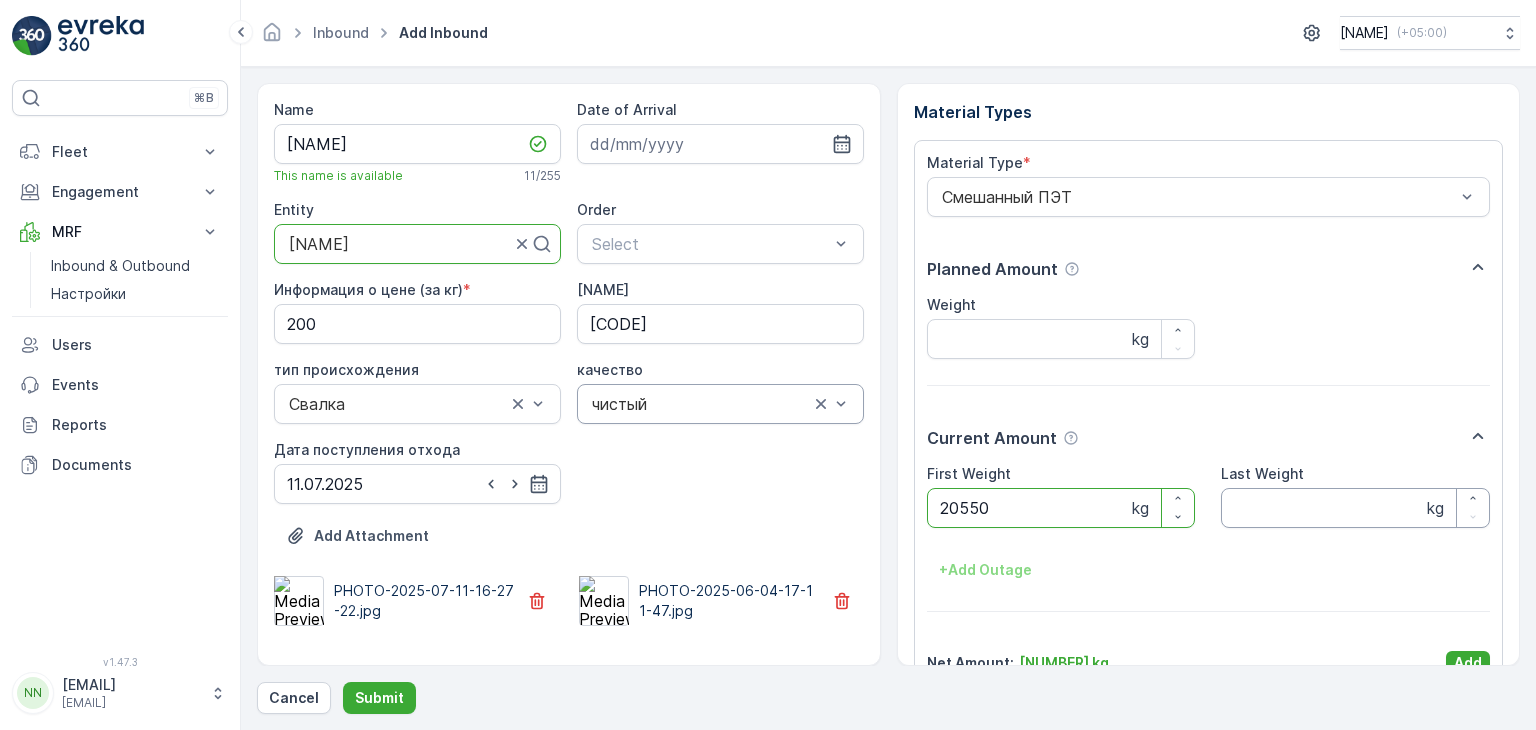 type on "20550" 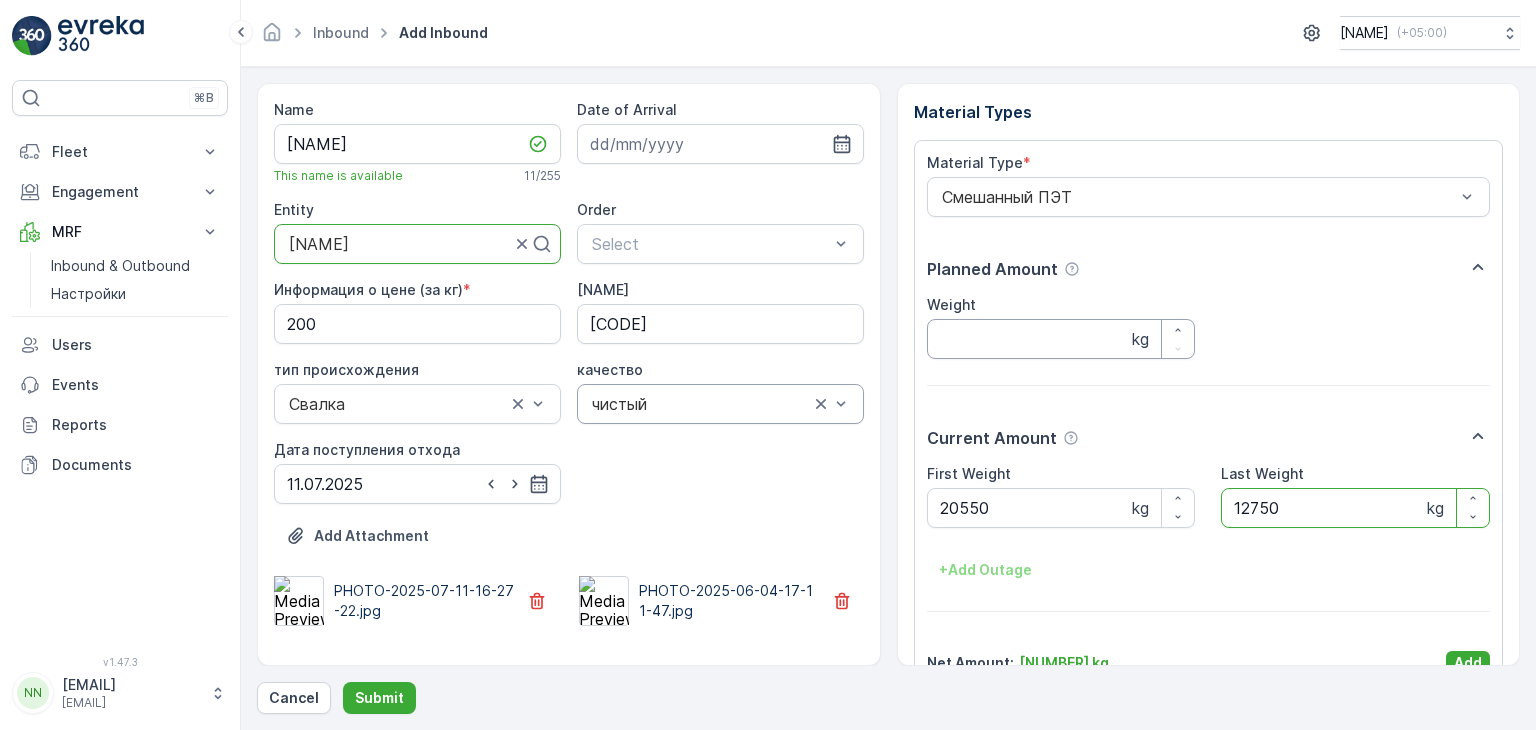 type on "12750" 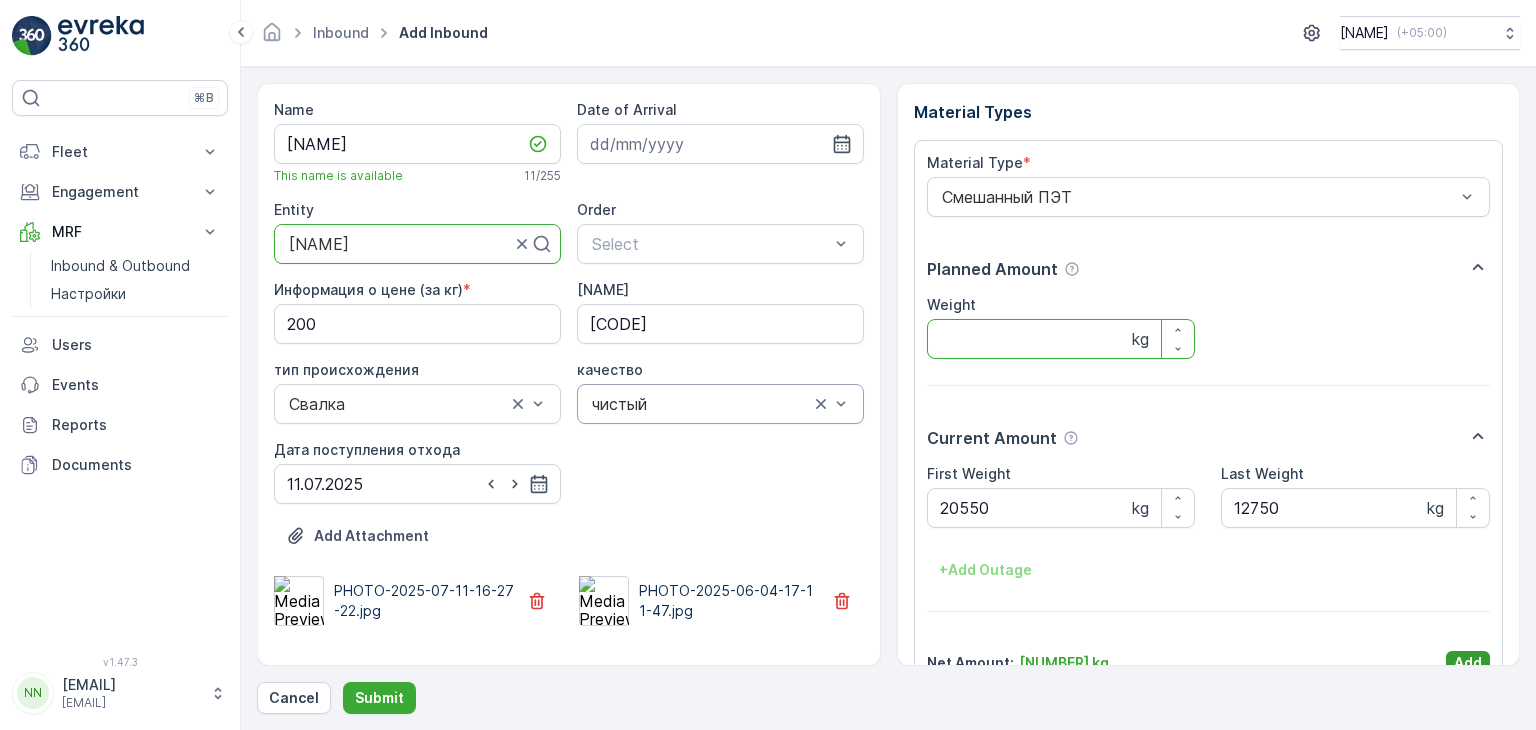 type on "[NUMBER]" 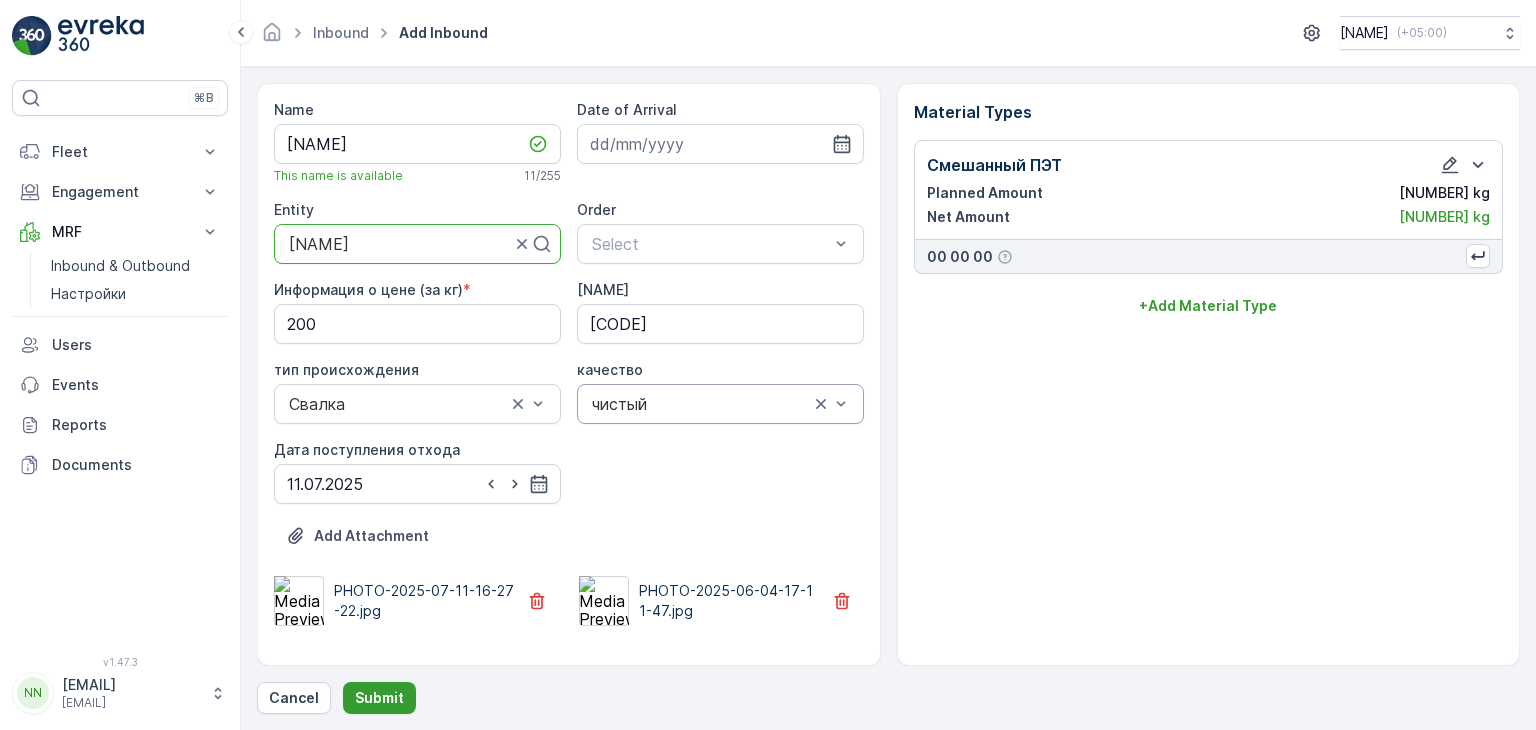 click on "Submit" at bounding box center [379, 698] 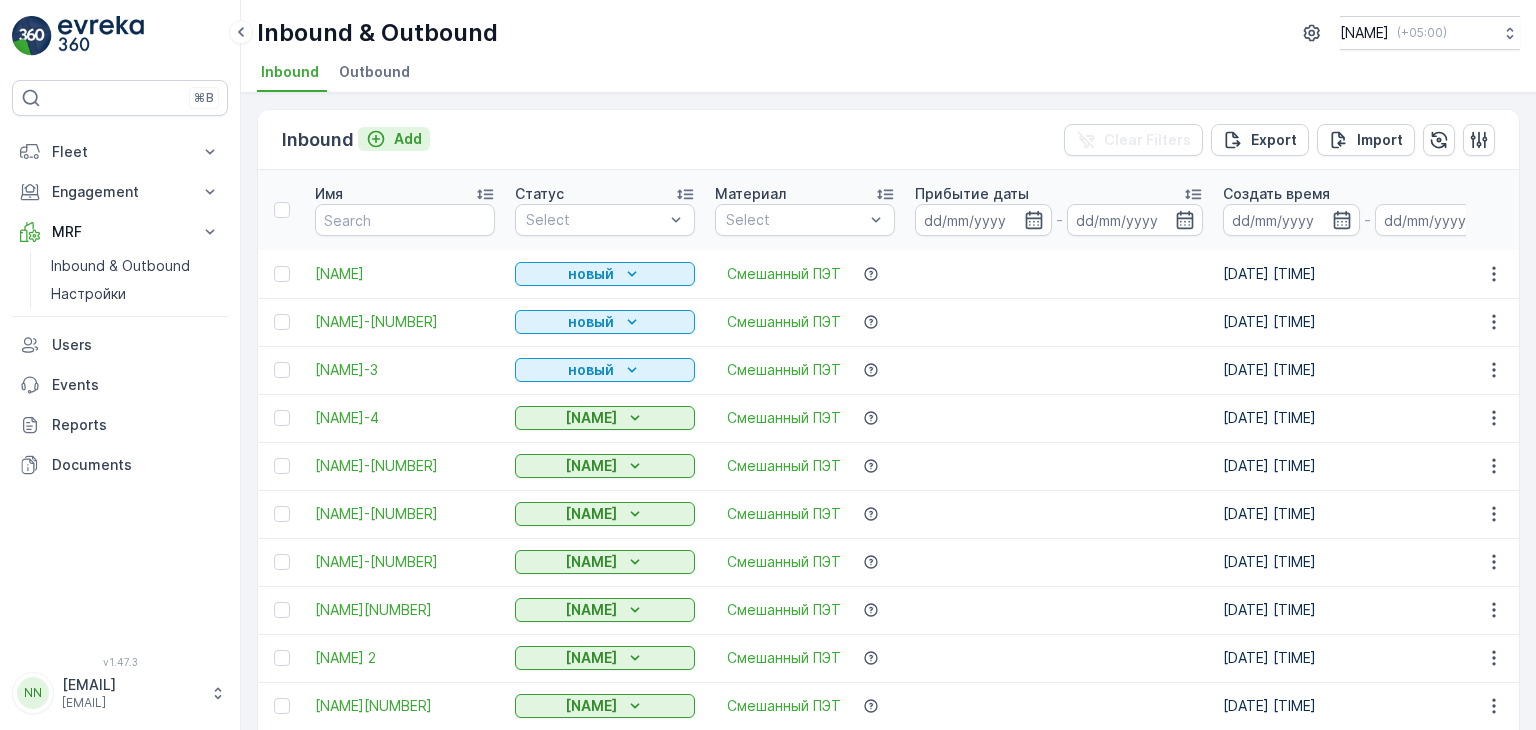 click 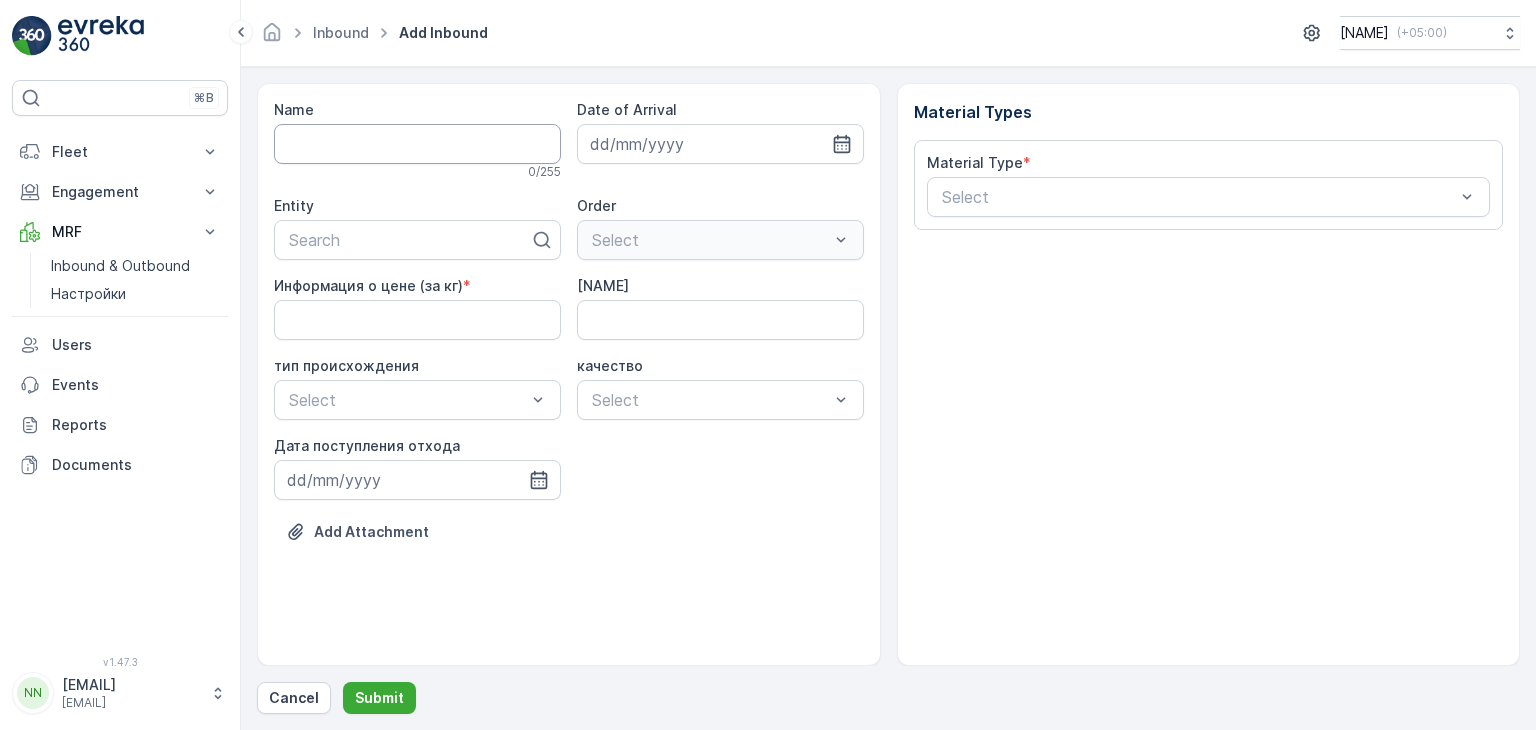 click on "Name" at bounding box center [417, 144] 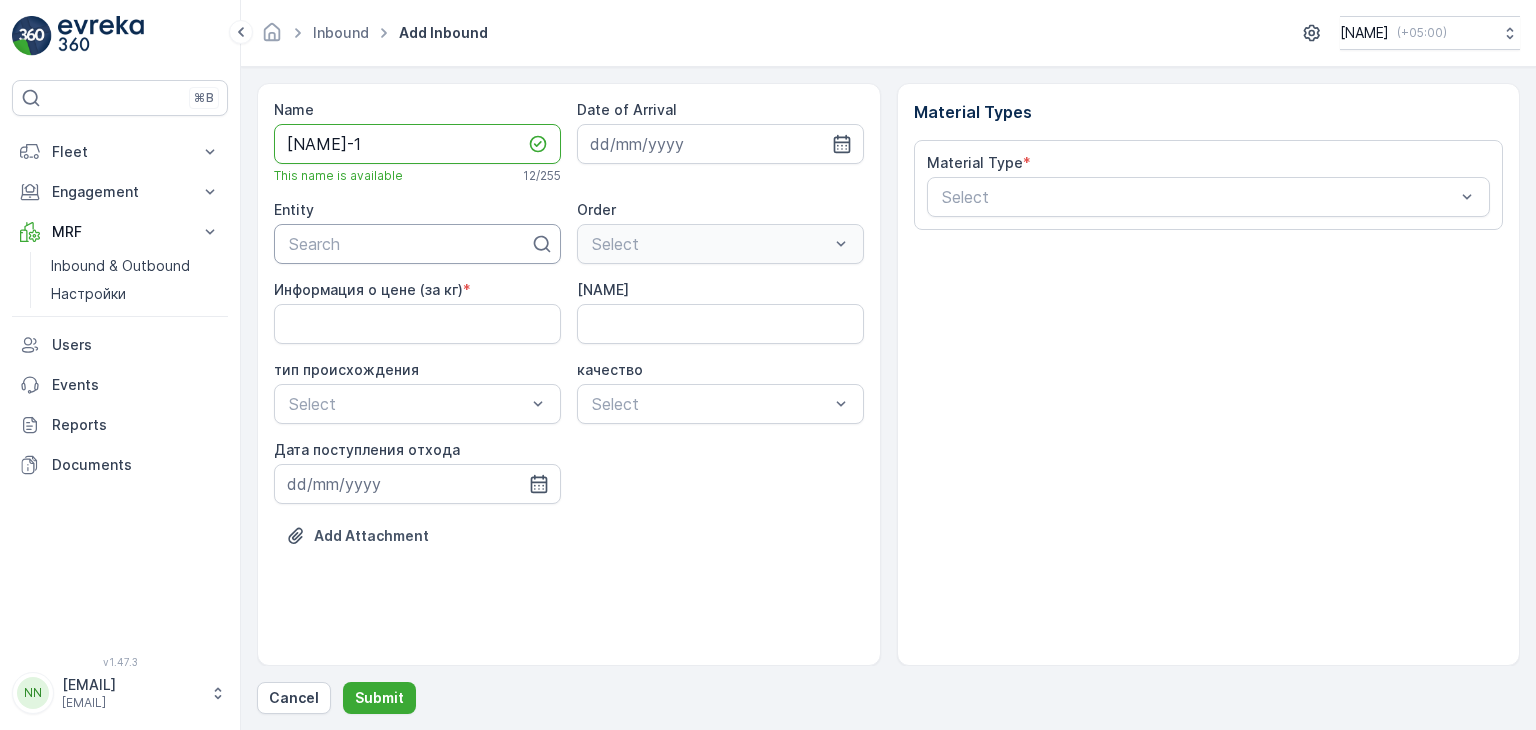 type on "[NAME]-1" 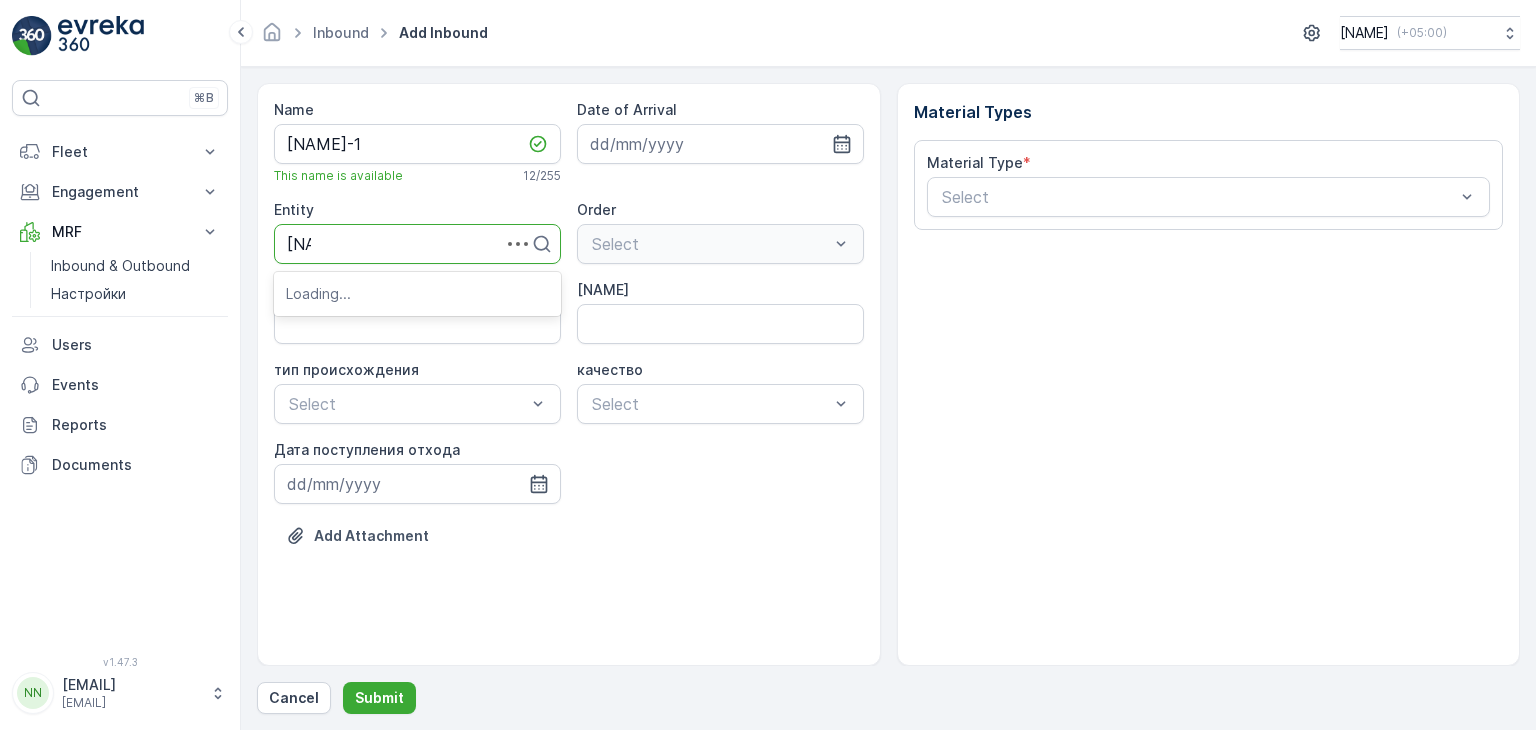 type on "[NAME]" 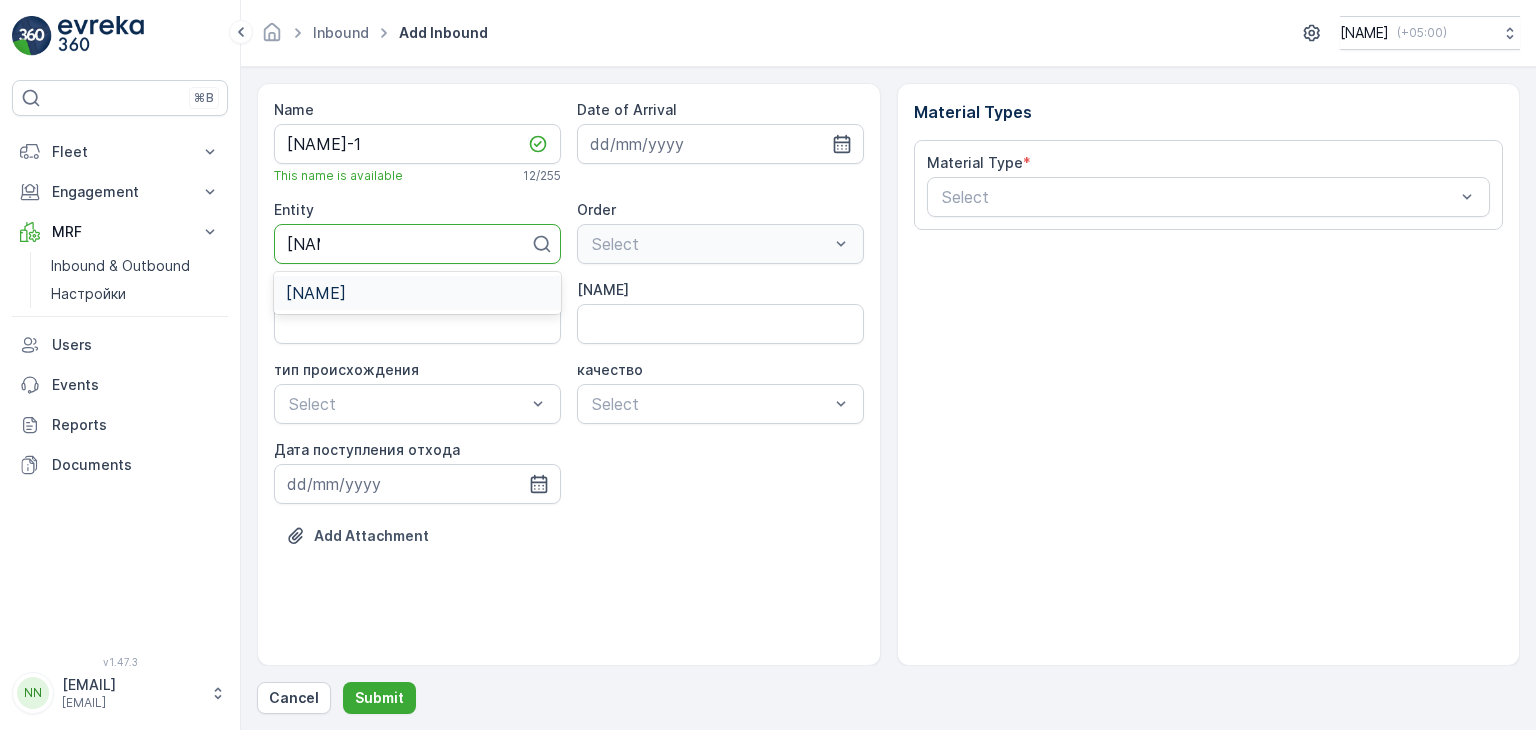 click on "[NAME]" at bounding box center (316, 293) 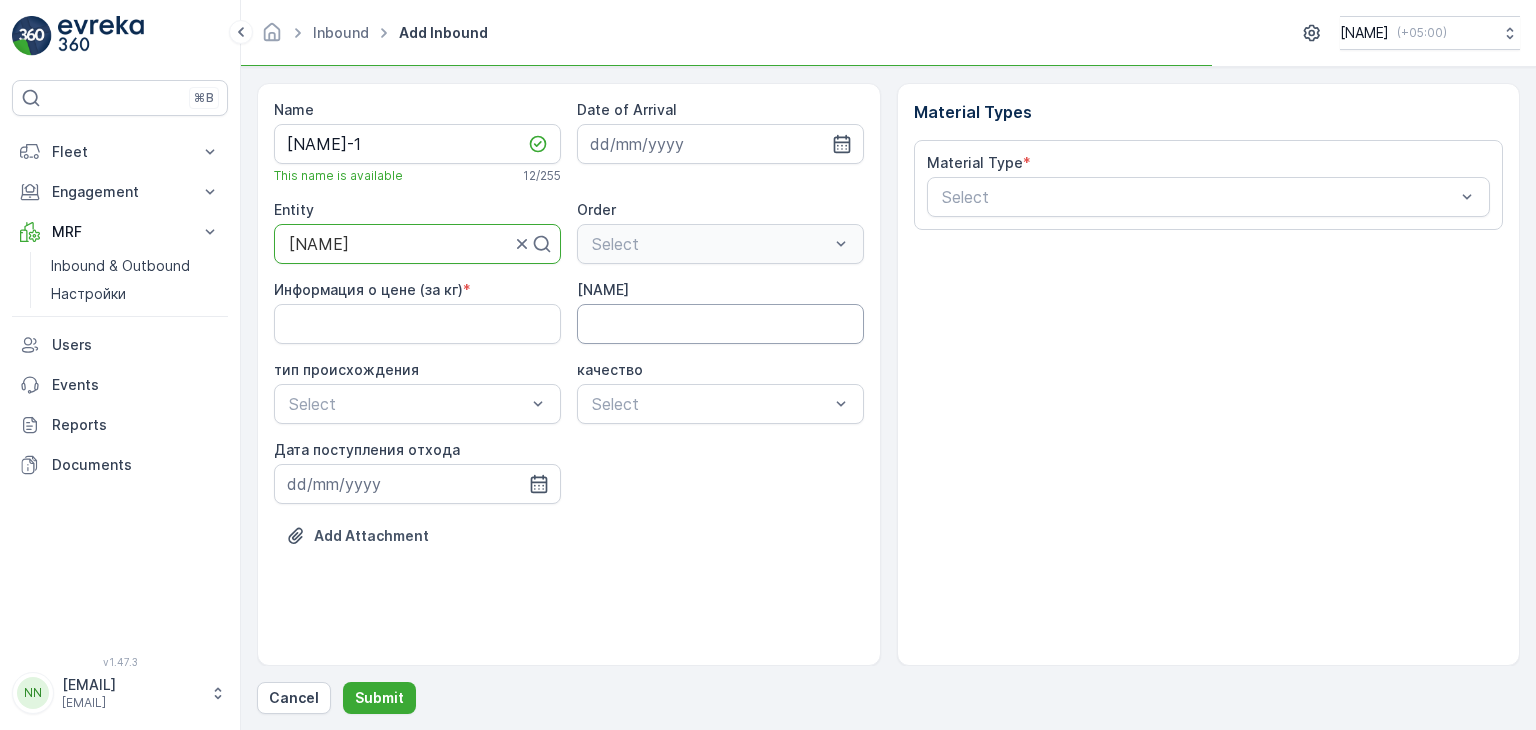 click on "[NAME]" at bounding box center (720, 324) 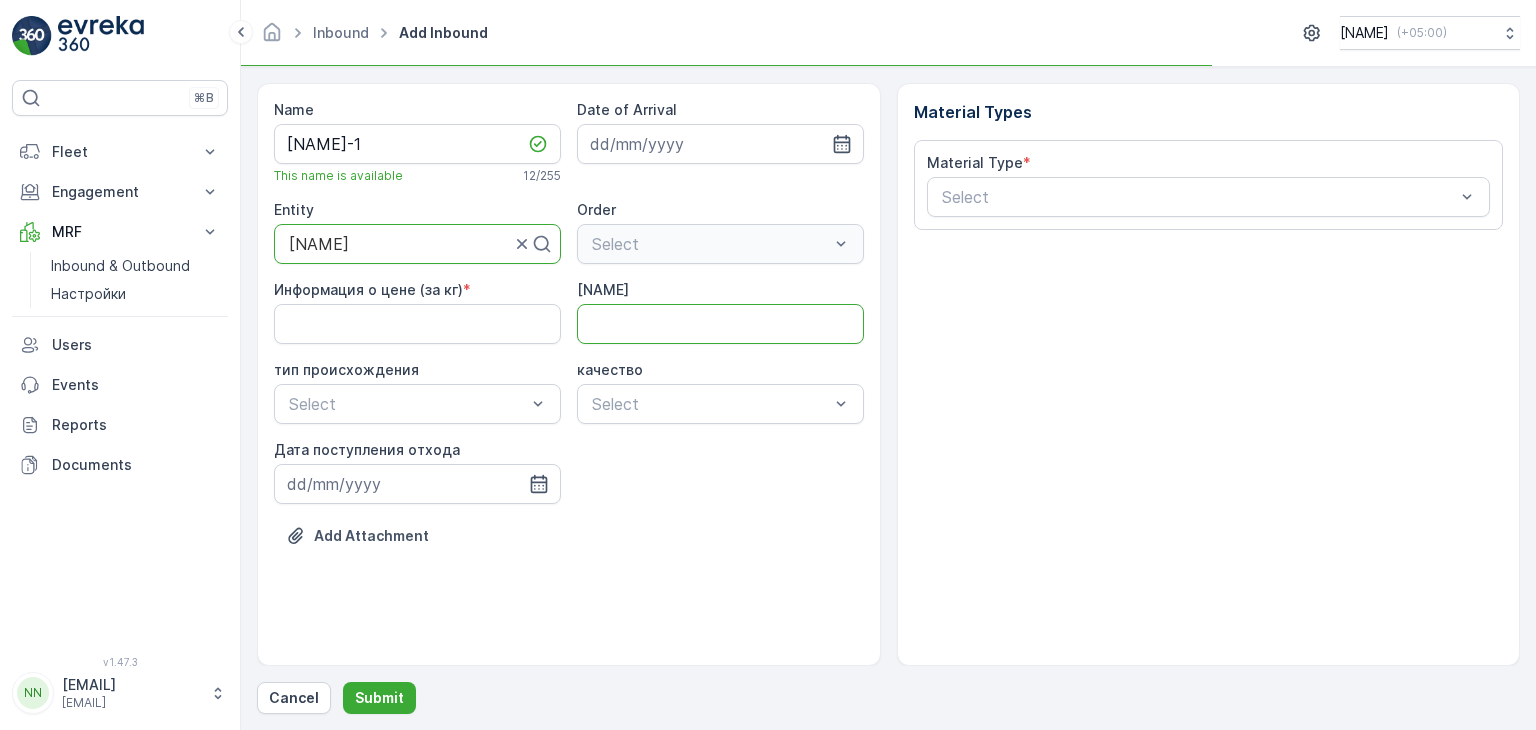 type on "[CODE]" 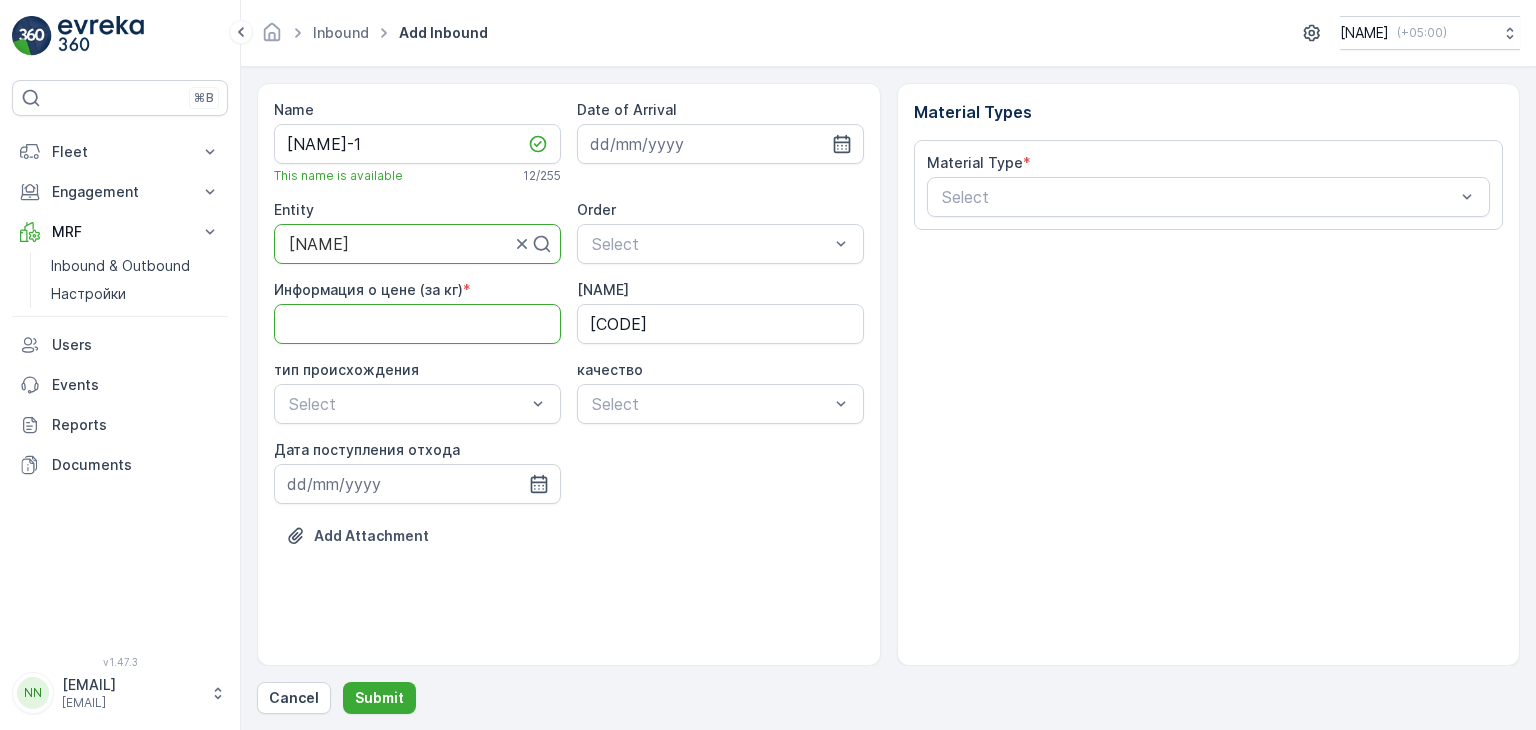 click on "Информация о цене (за кг)" at bounding box center (417, 324) 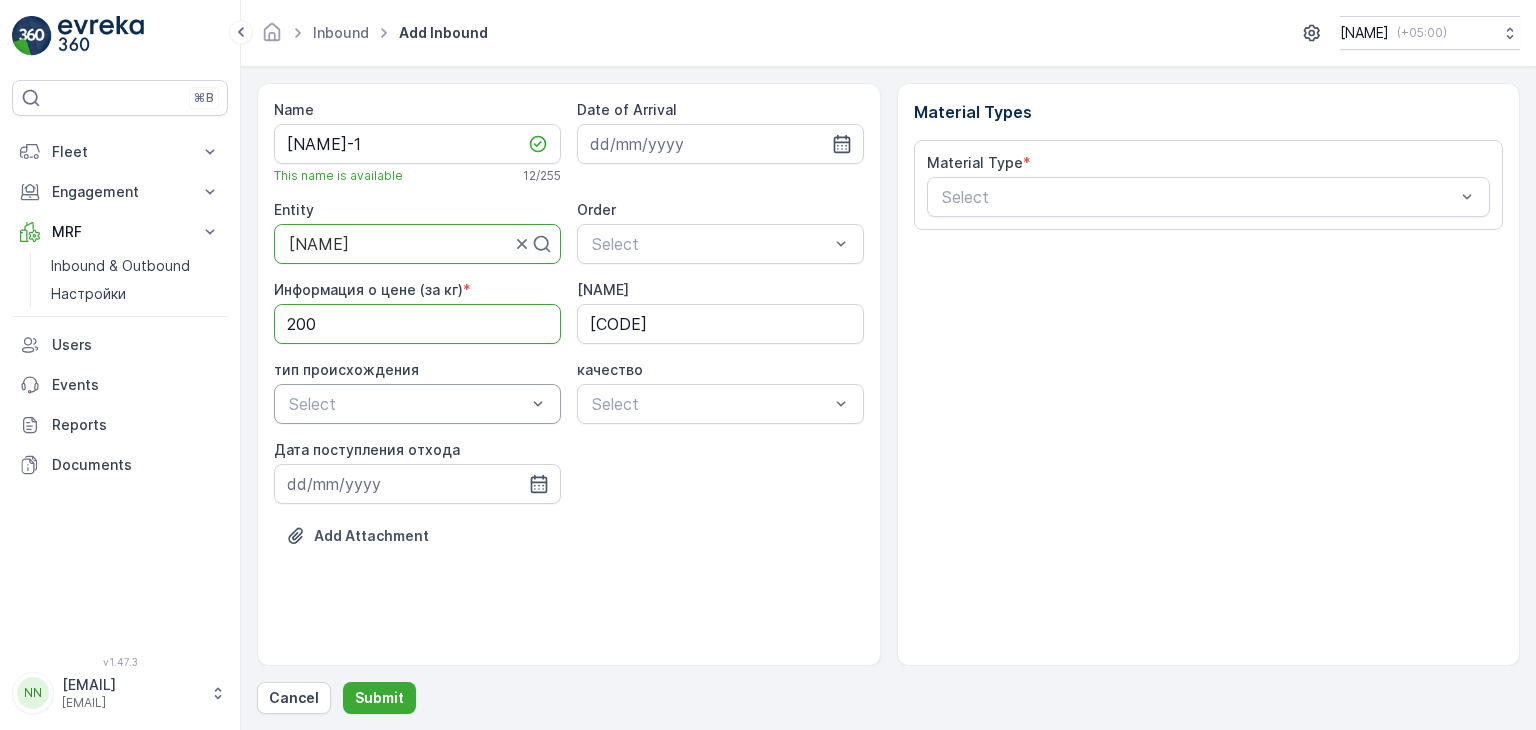 click at bounding box center [407, 404] 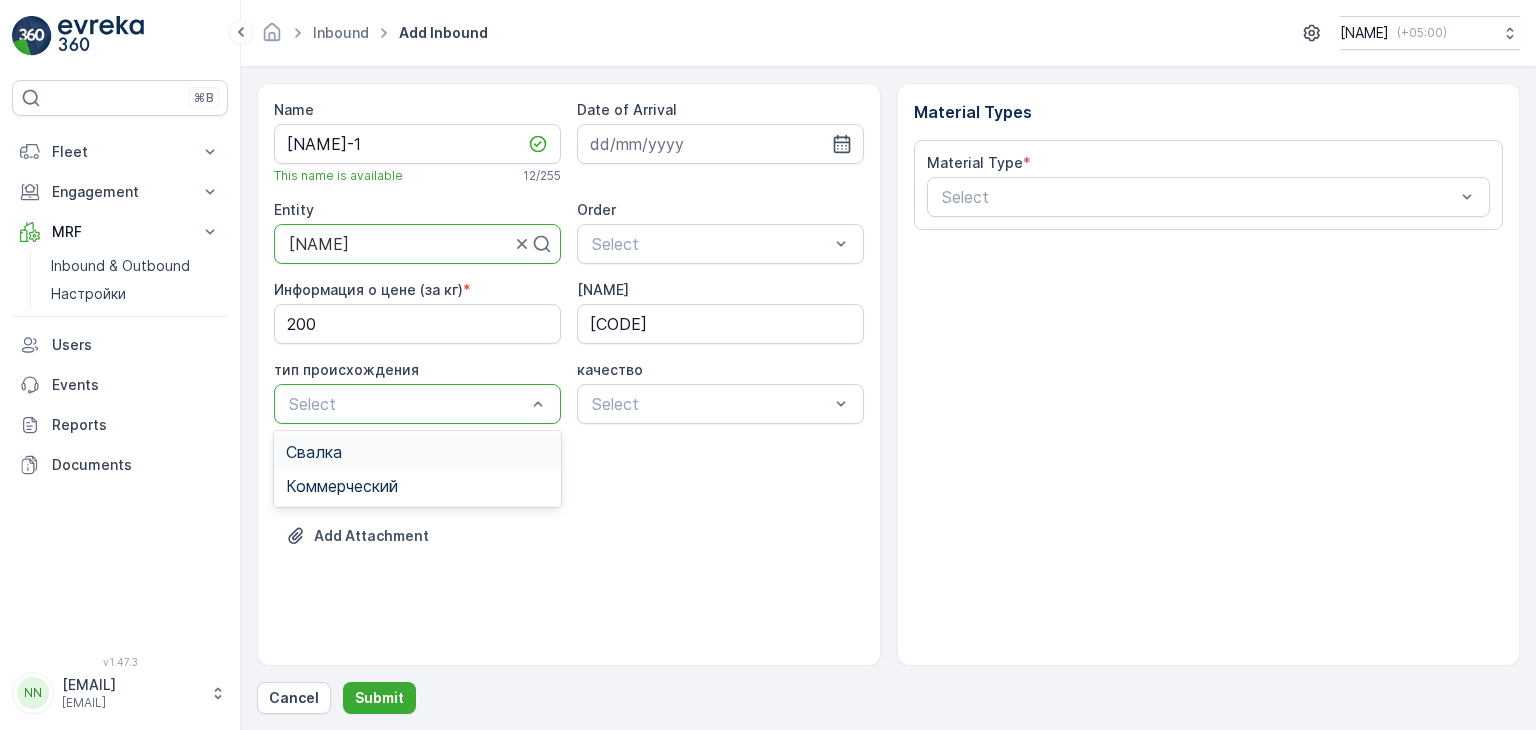 click on "Свалка" at bounding box center (417, 452) 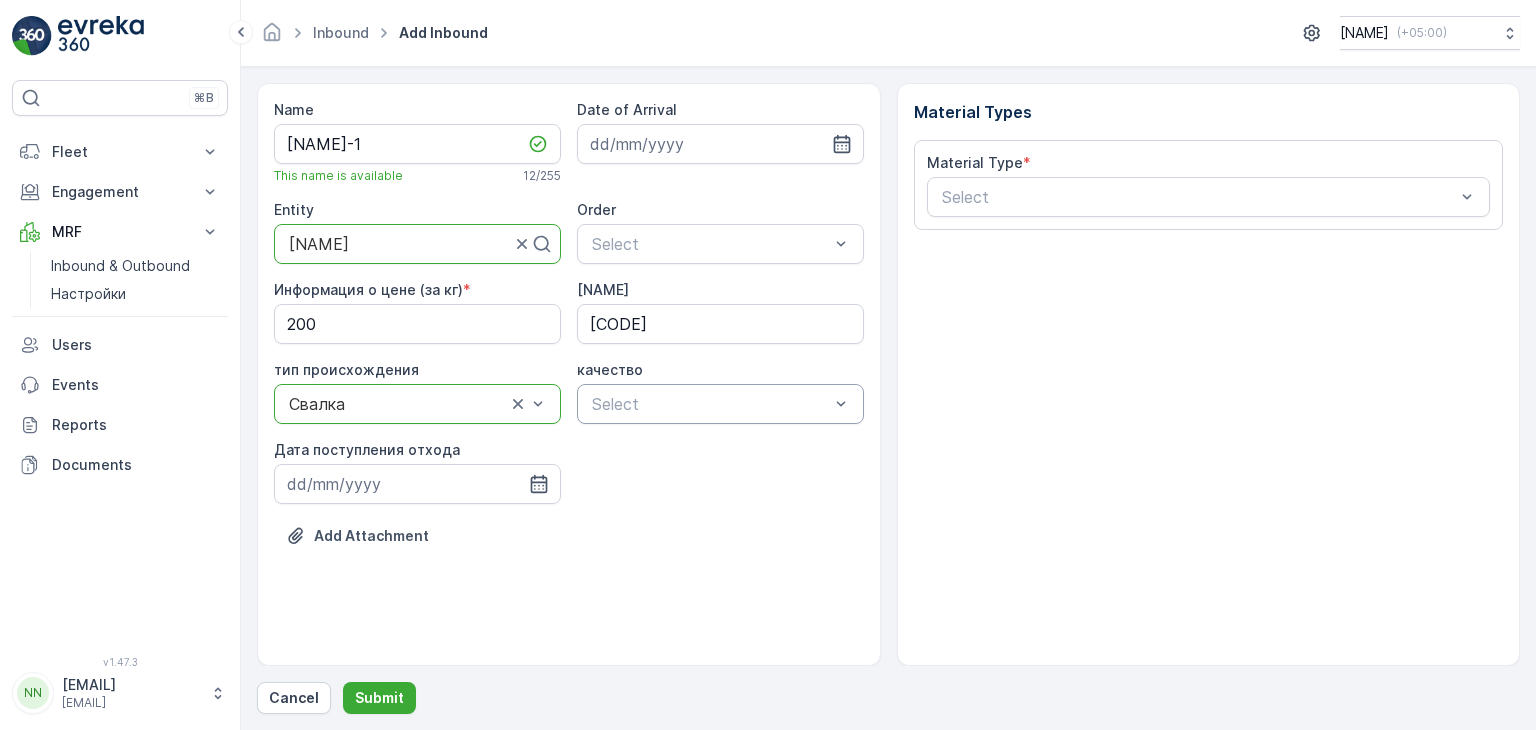 click at bounding box center [710, 404] 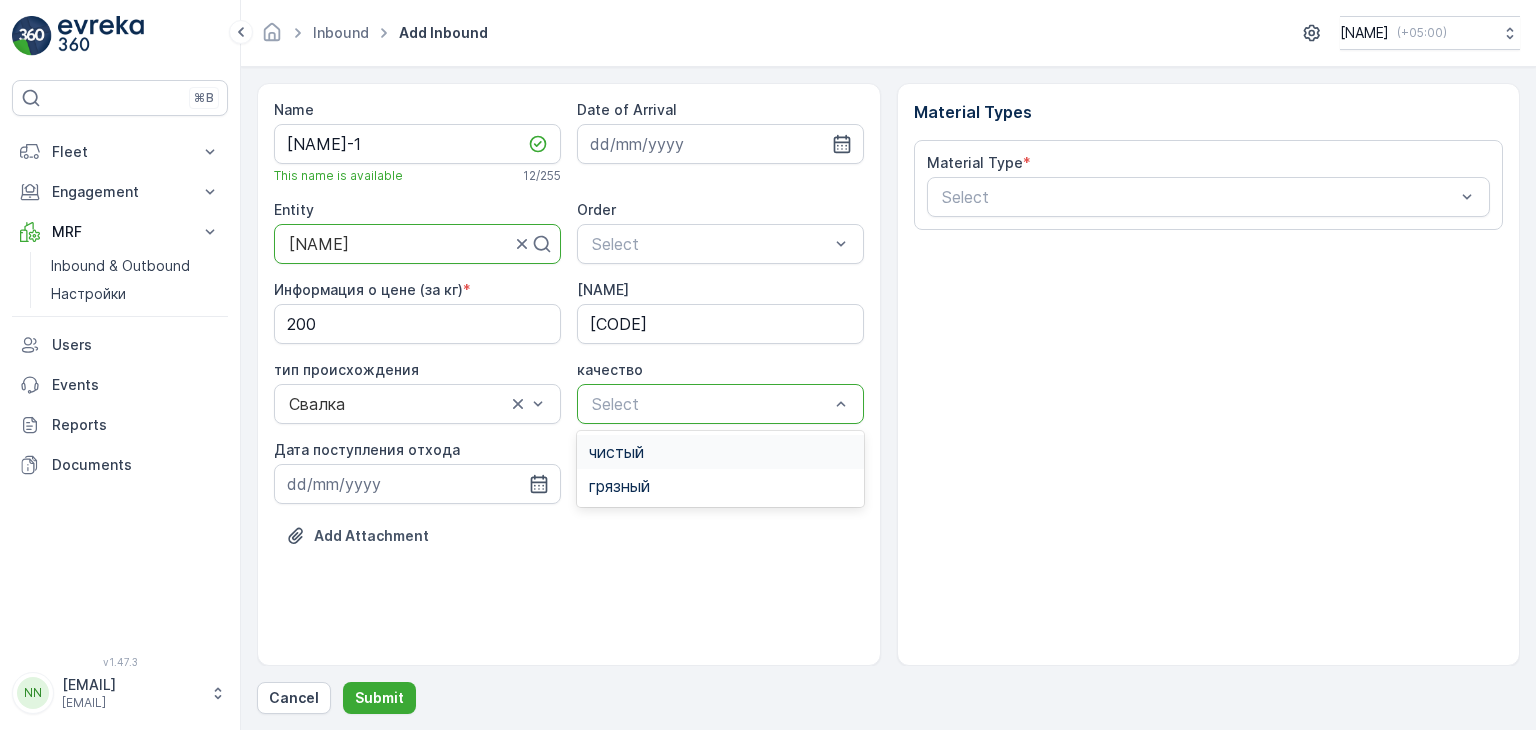 click on "чистый" at bounding box center (616, 452) 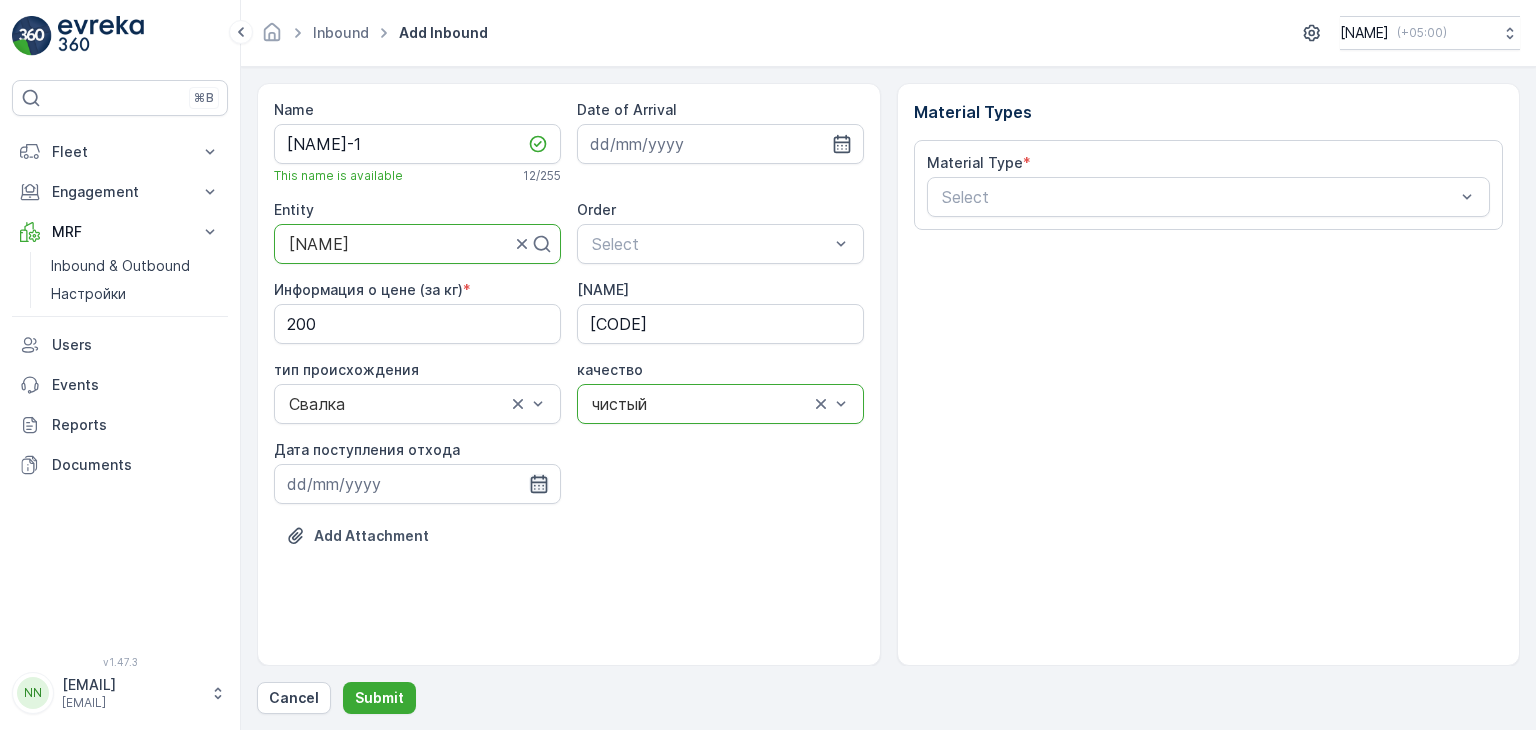 click 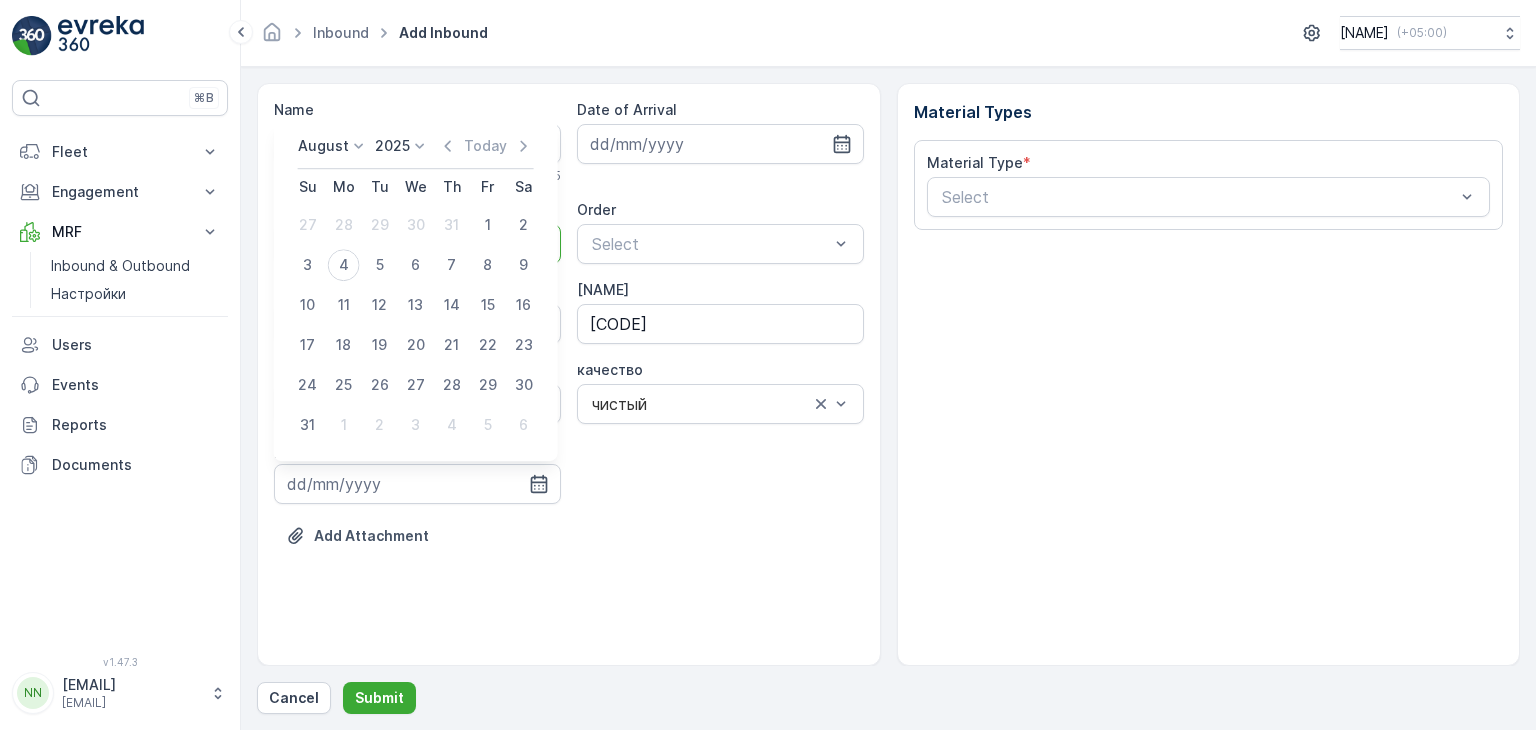 click 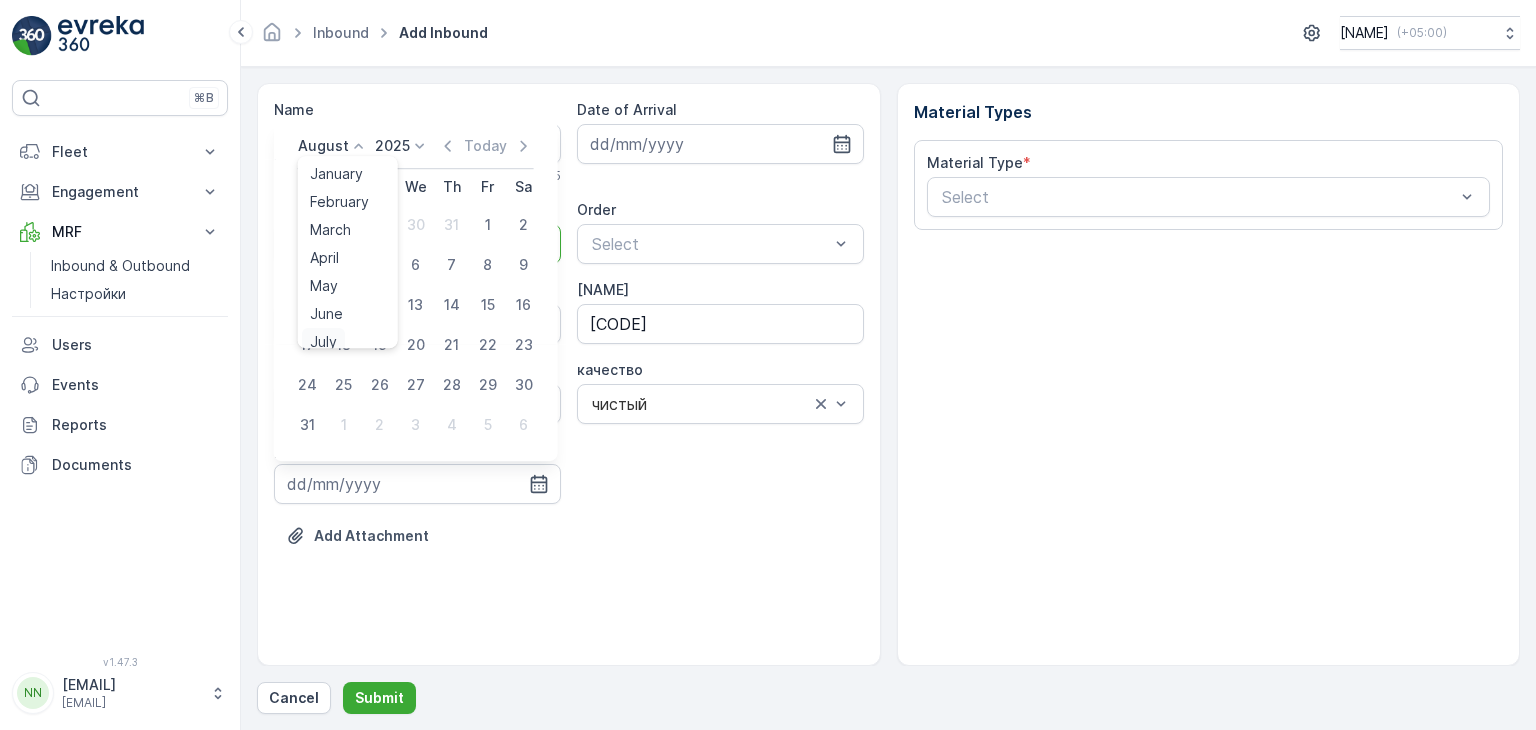scroll, scrollTop: 8, scrollLeft: 0, axis: vertical 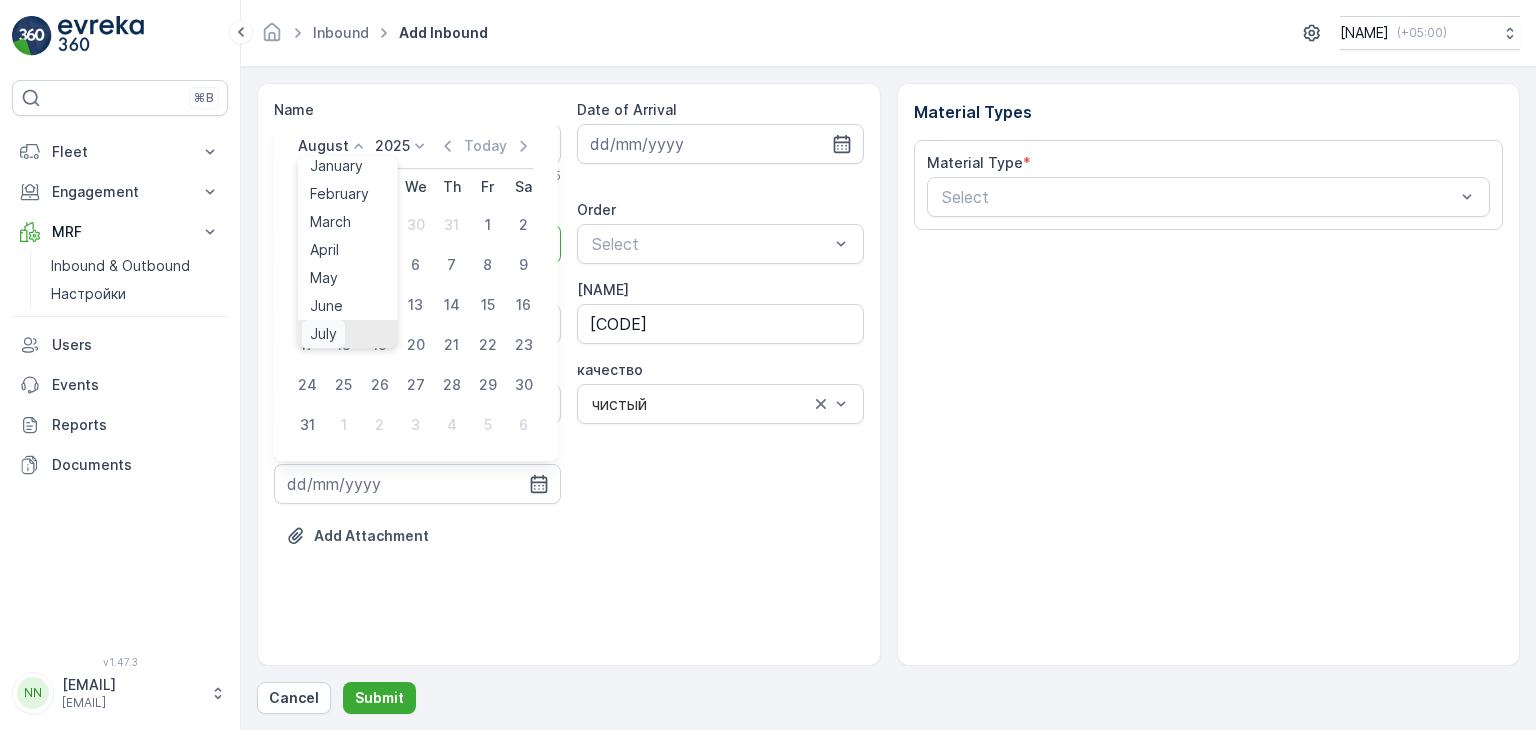 click on "July" at bounding box center (323, 334) 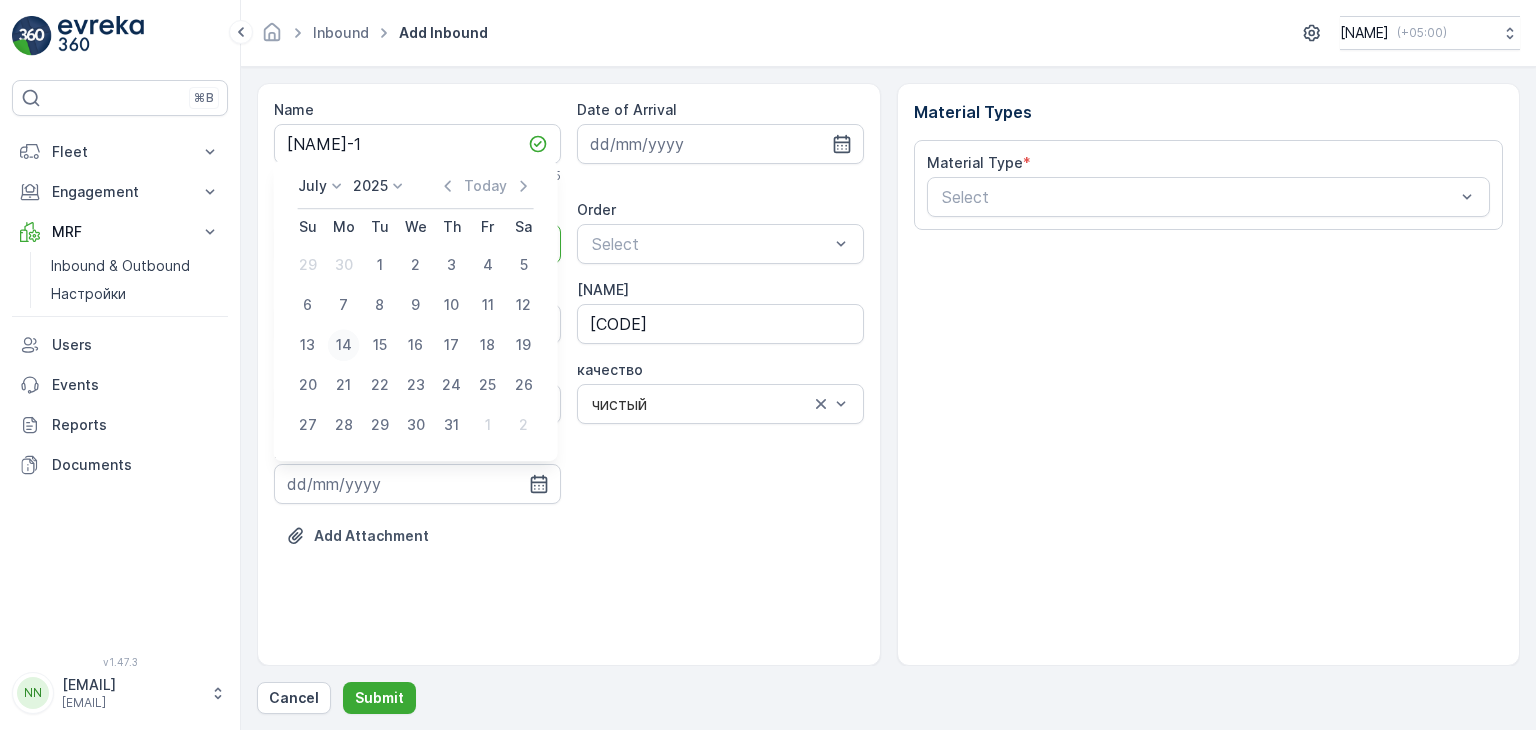 click on "14" at bounding box center (344, 345) 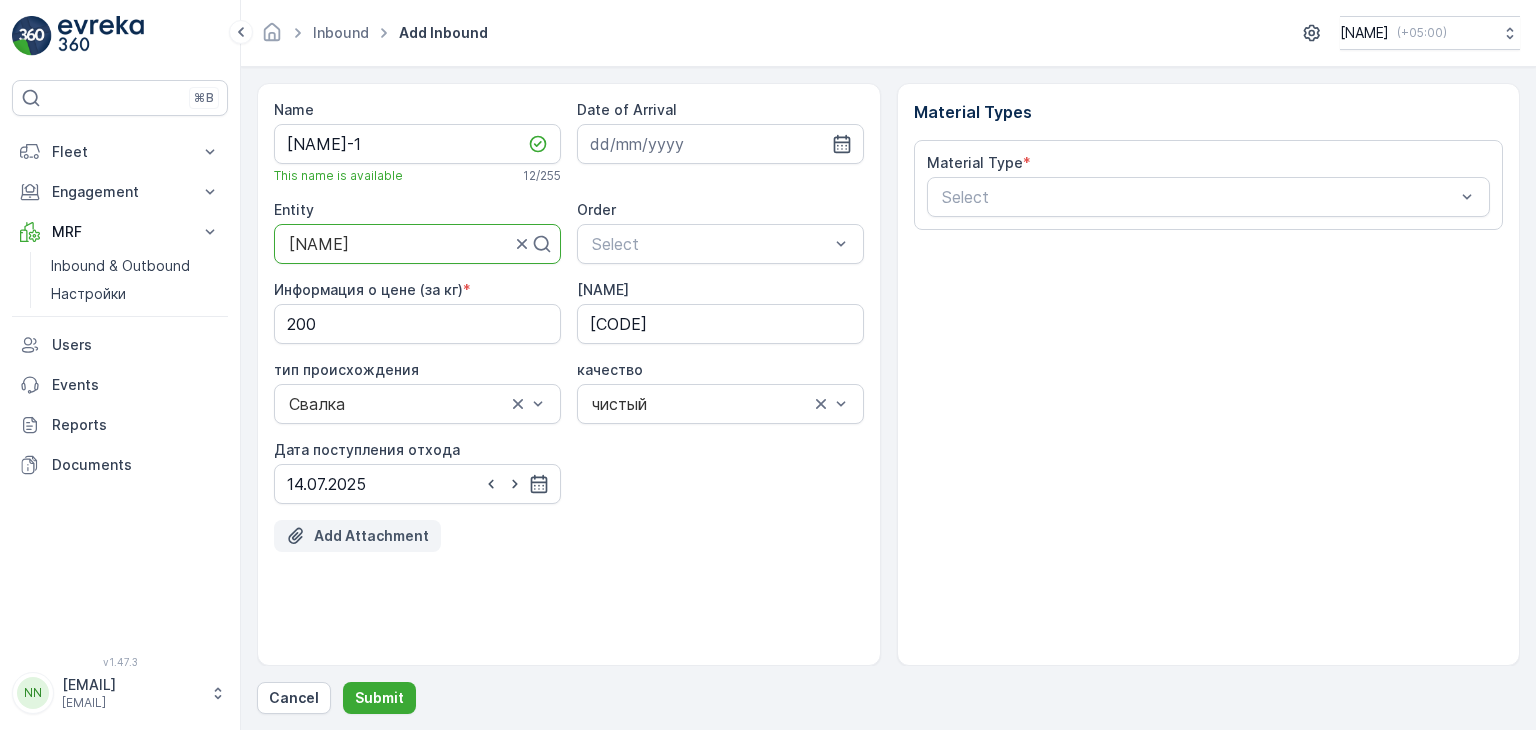 click on "Add Attachment" at bounding box center [371, 536] 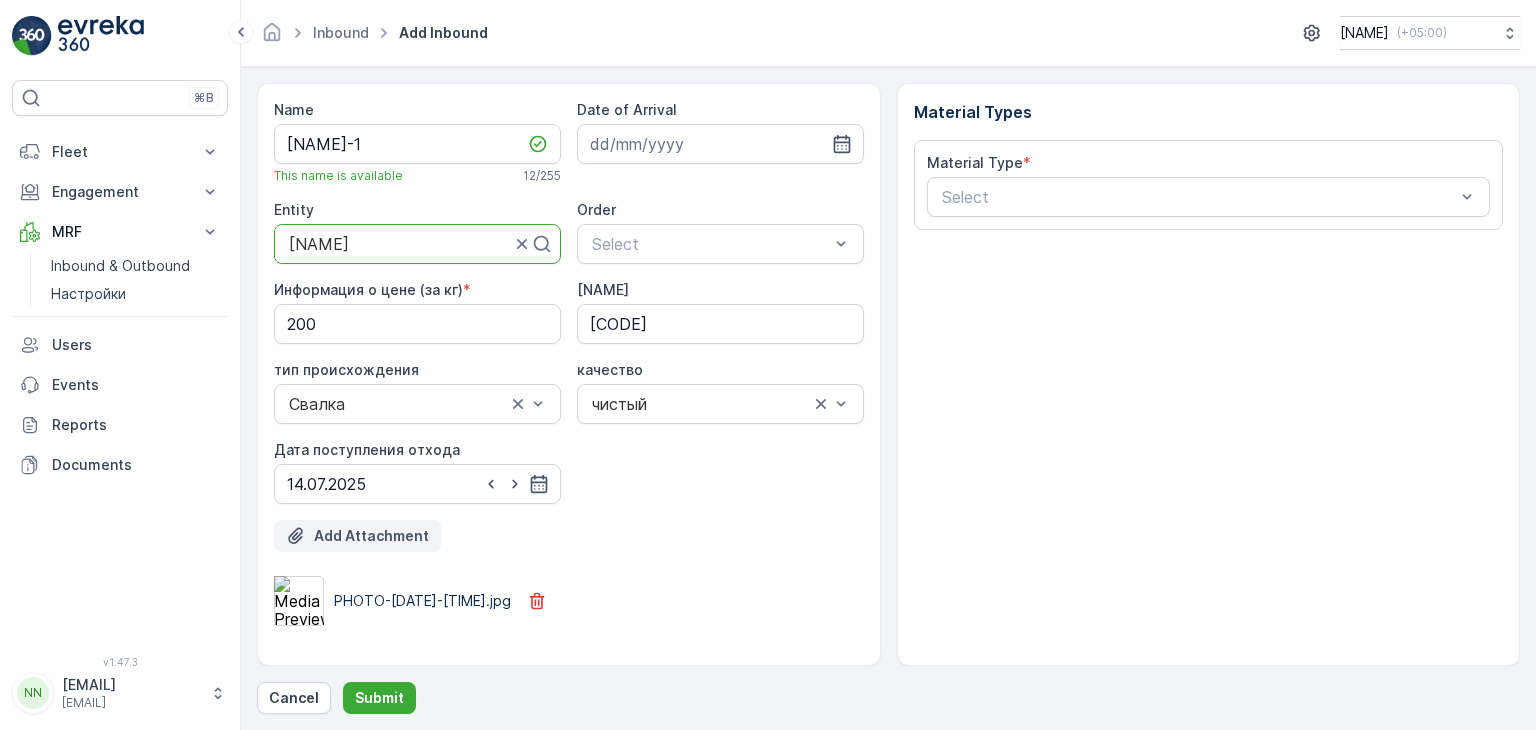 click on "Add Attachment" at bounding box center (371, 536) 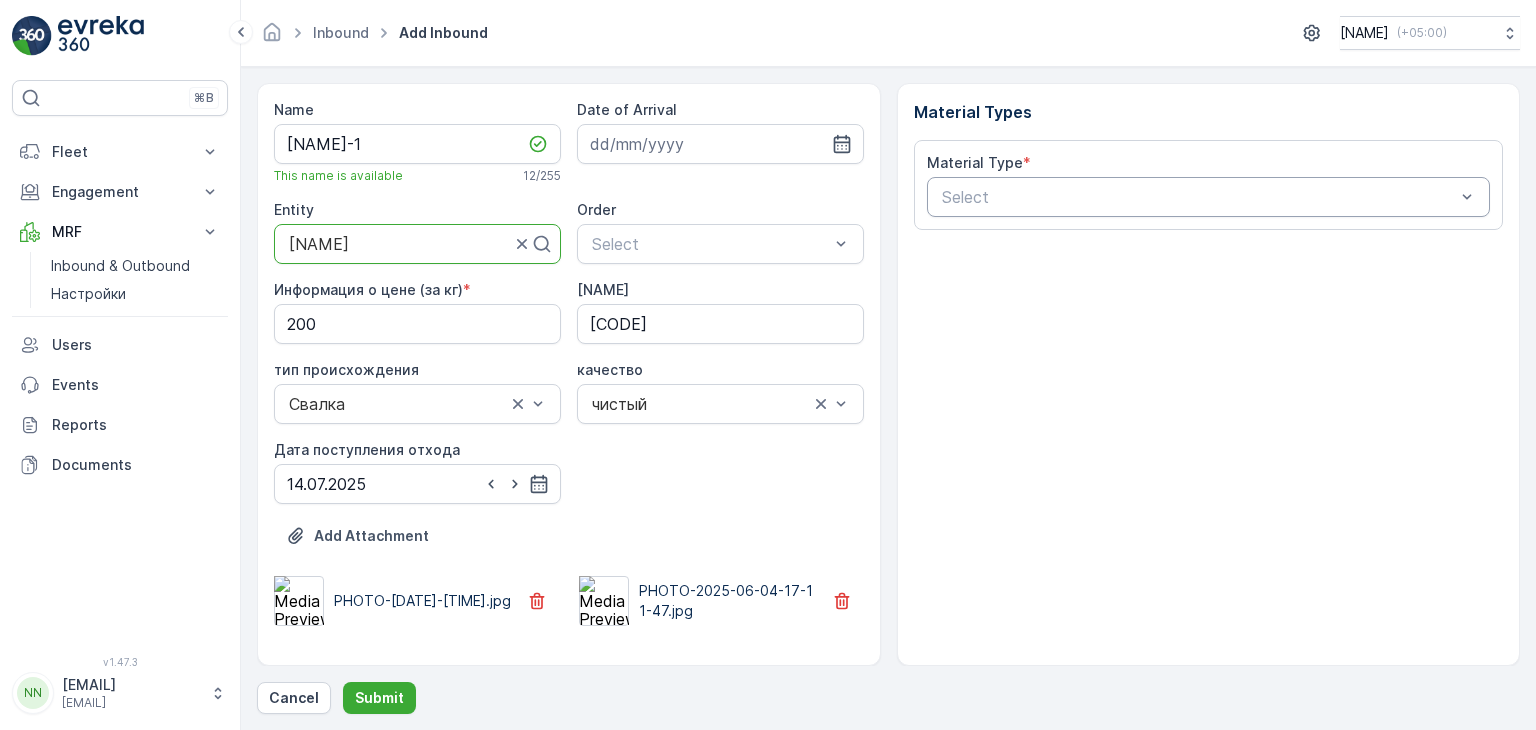click at bounding box center [1199, 197] 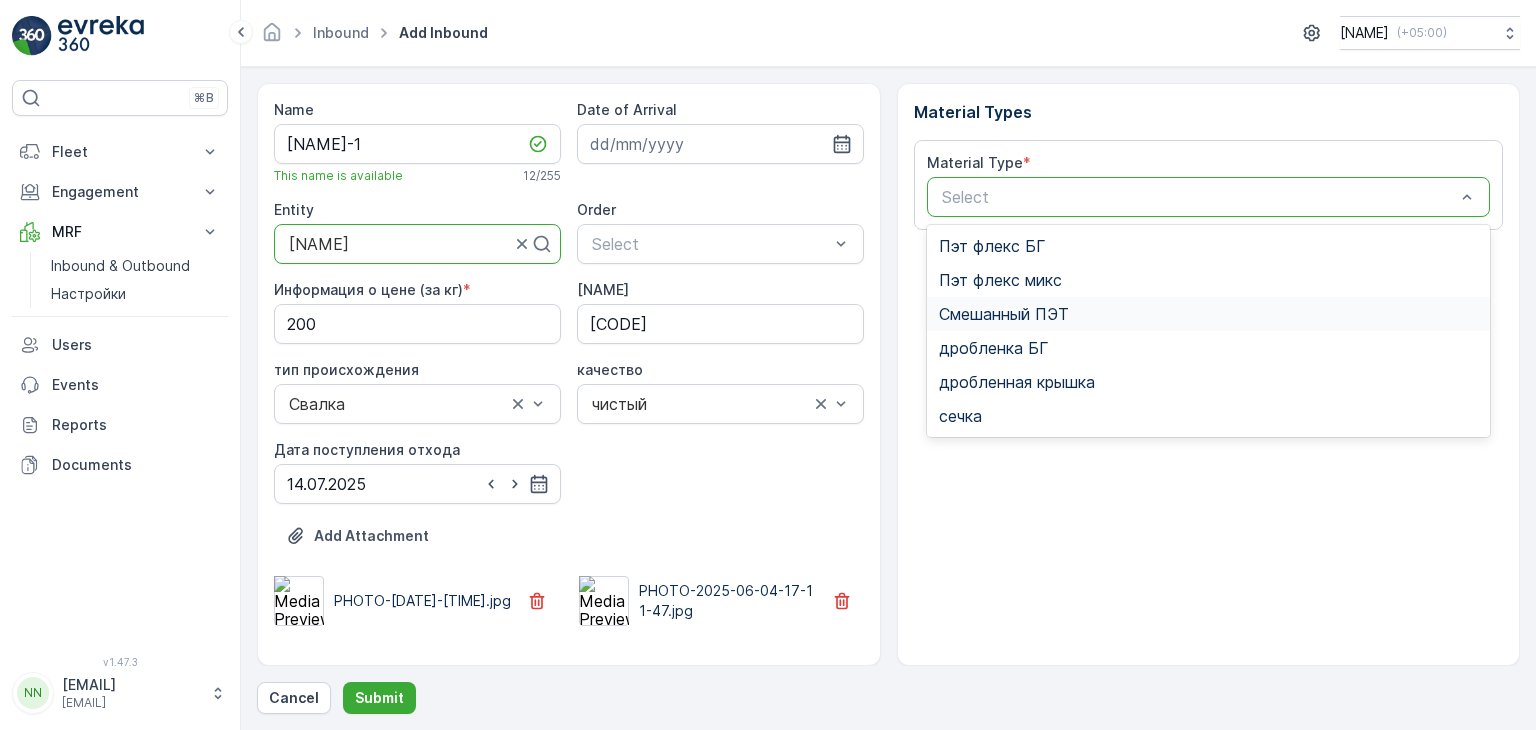 click on "Смешанный ПЭТ" at bounding box center [1004, 314] 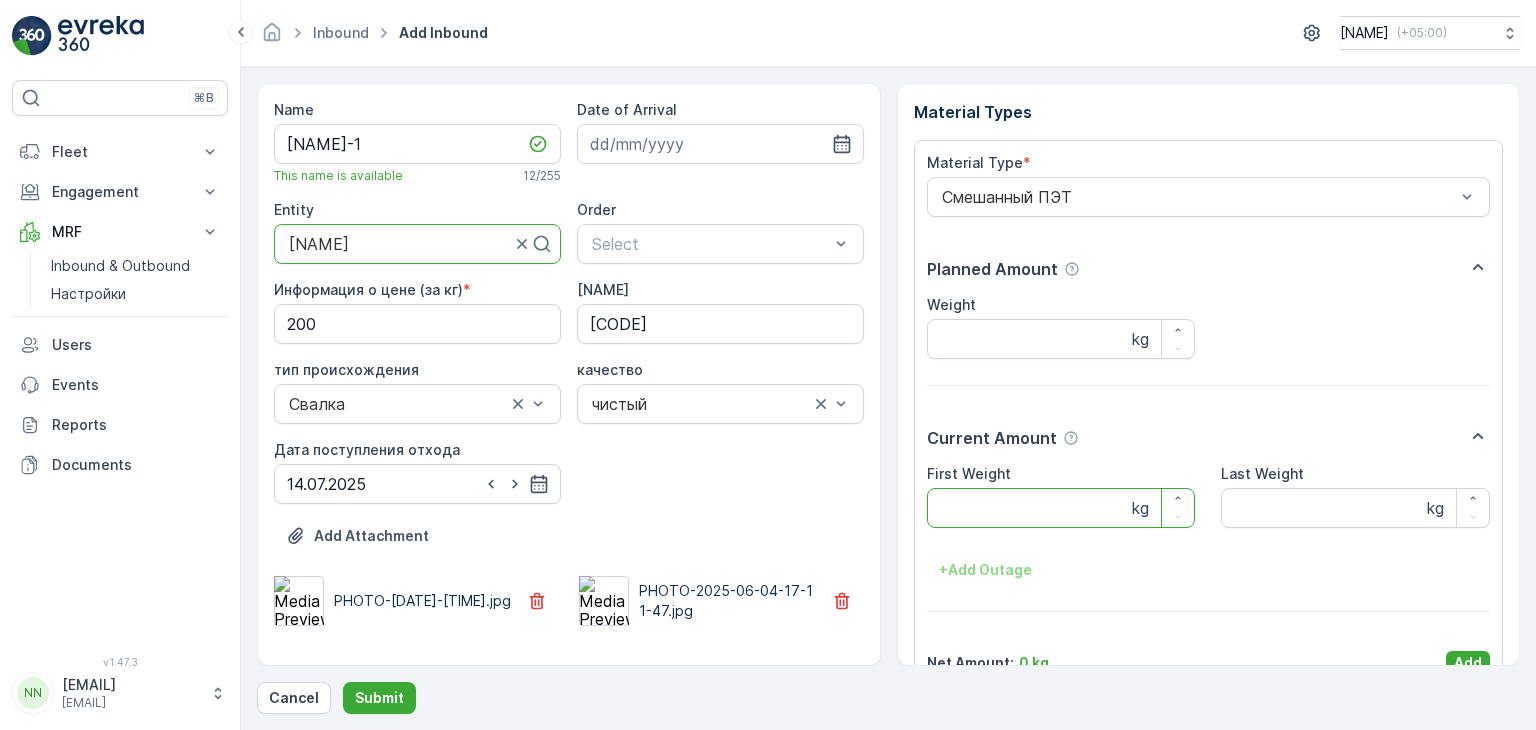 click on "First Weight" at bounding box center [1061, 508] 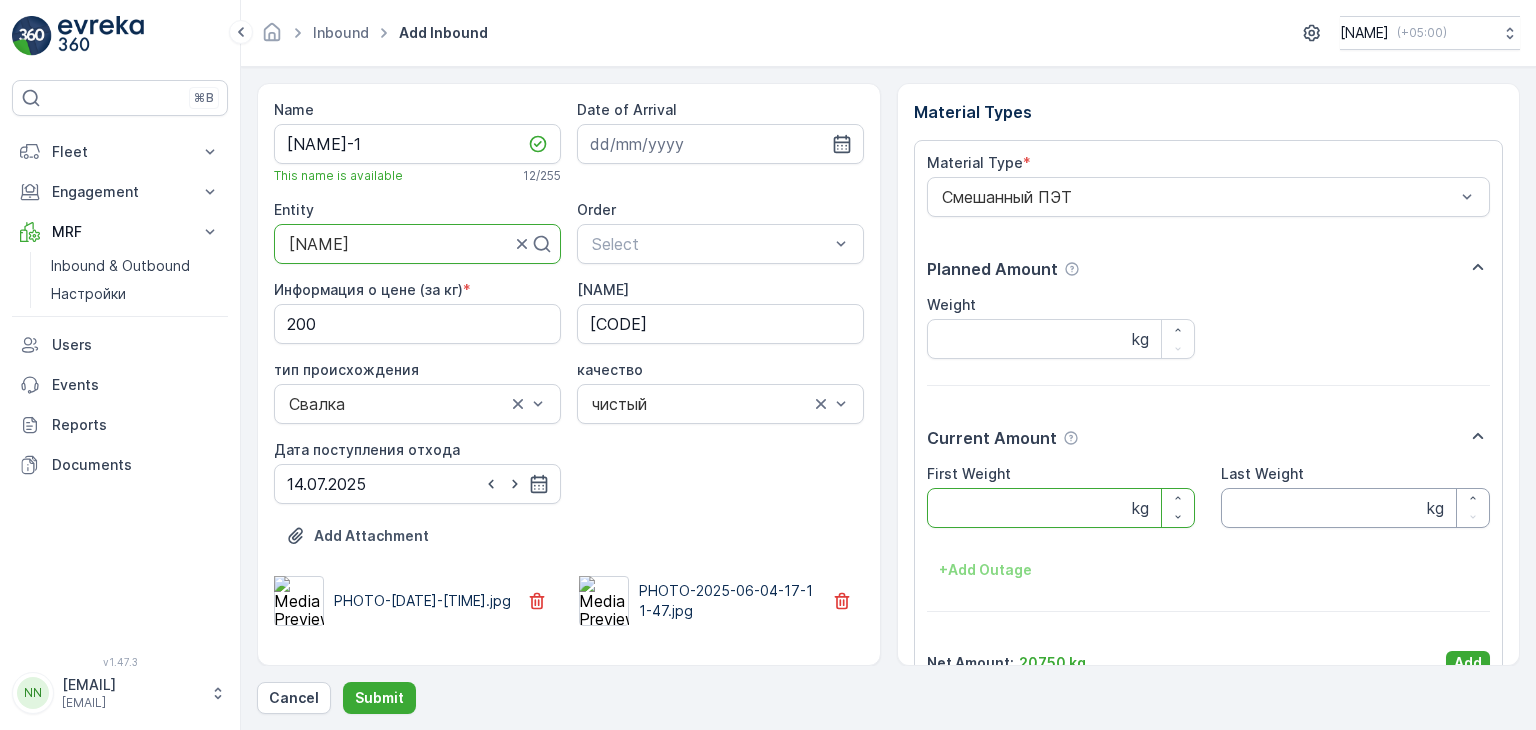 type on "[NUMBER]" 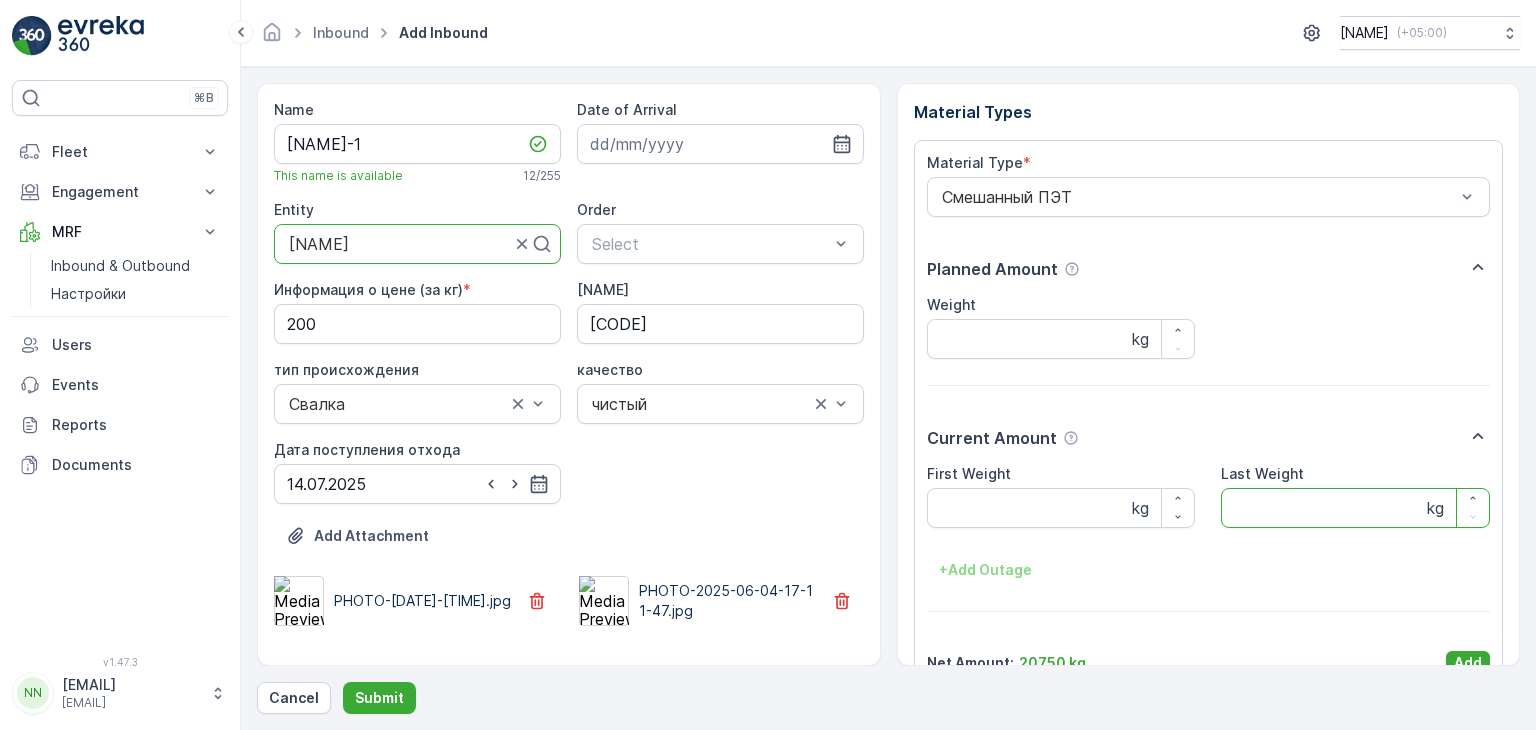 click on "Last Weight" at bounding box center [1355, 508] 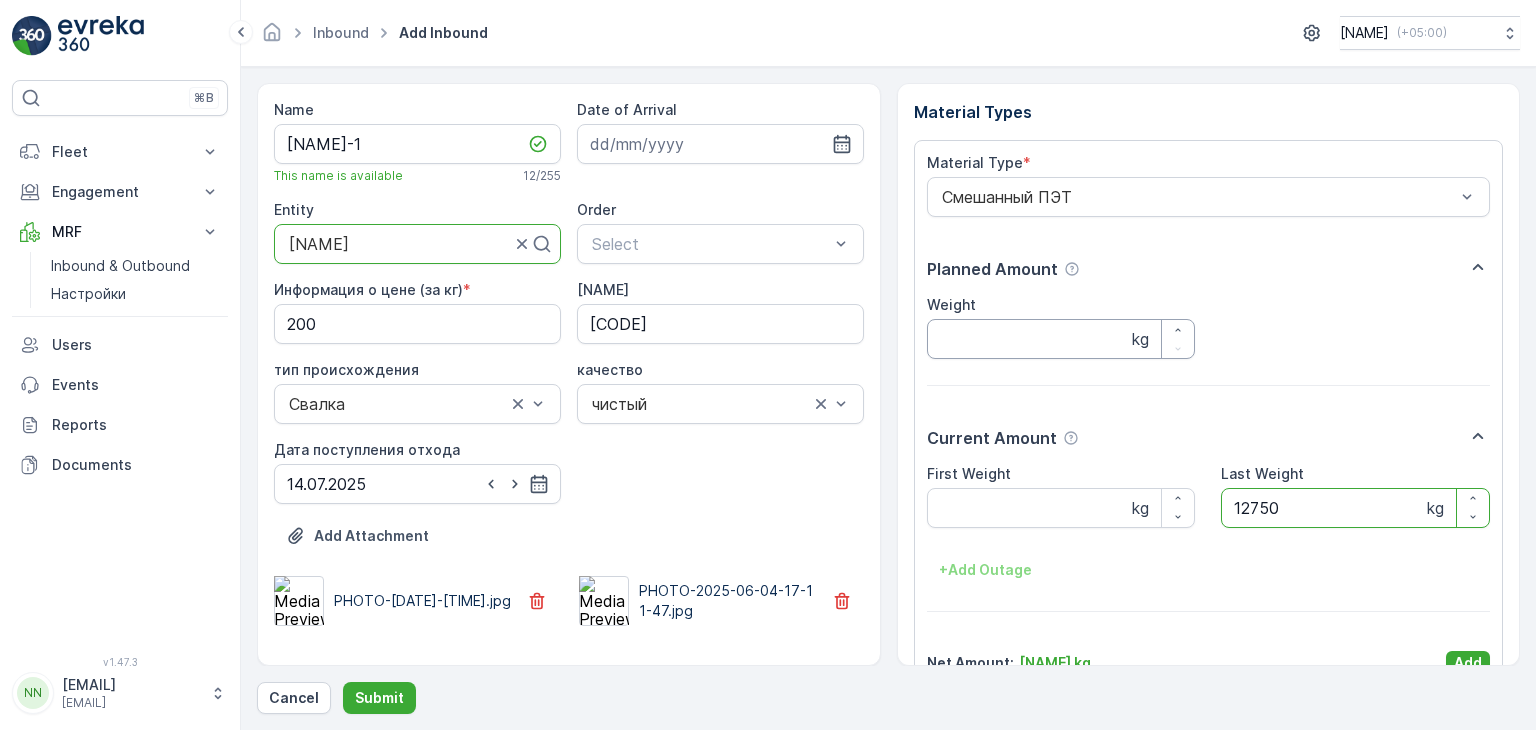 type on "12750" 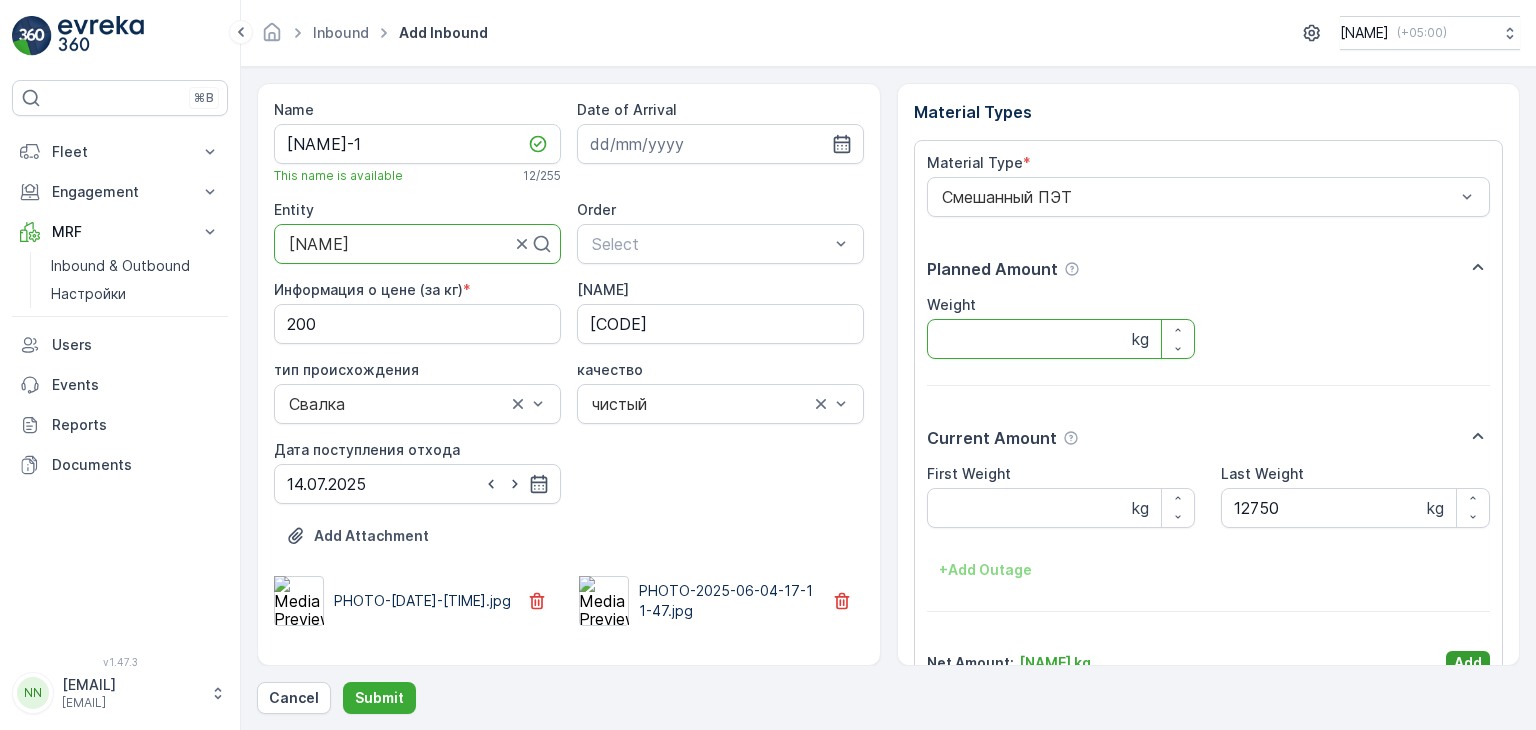 type on "[NUMBER]" 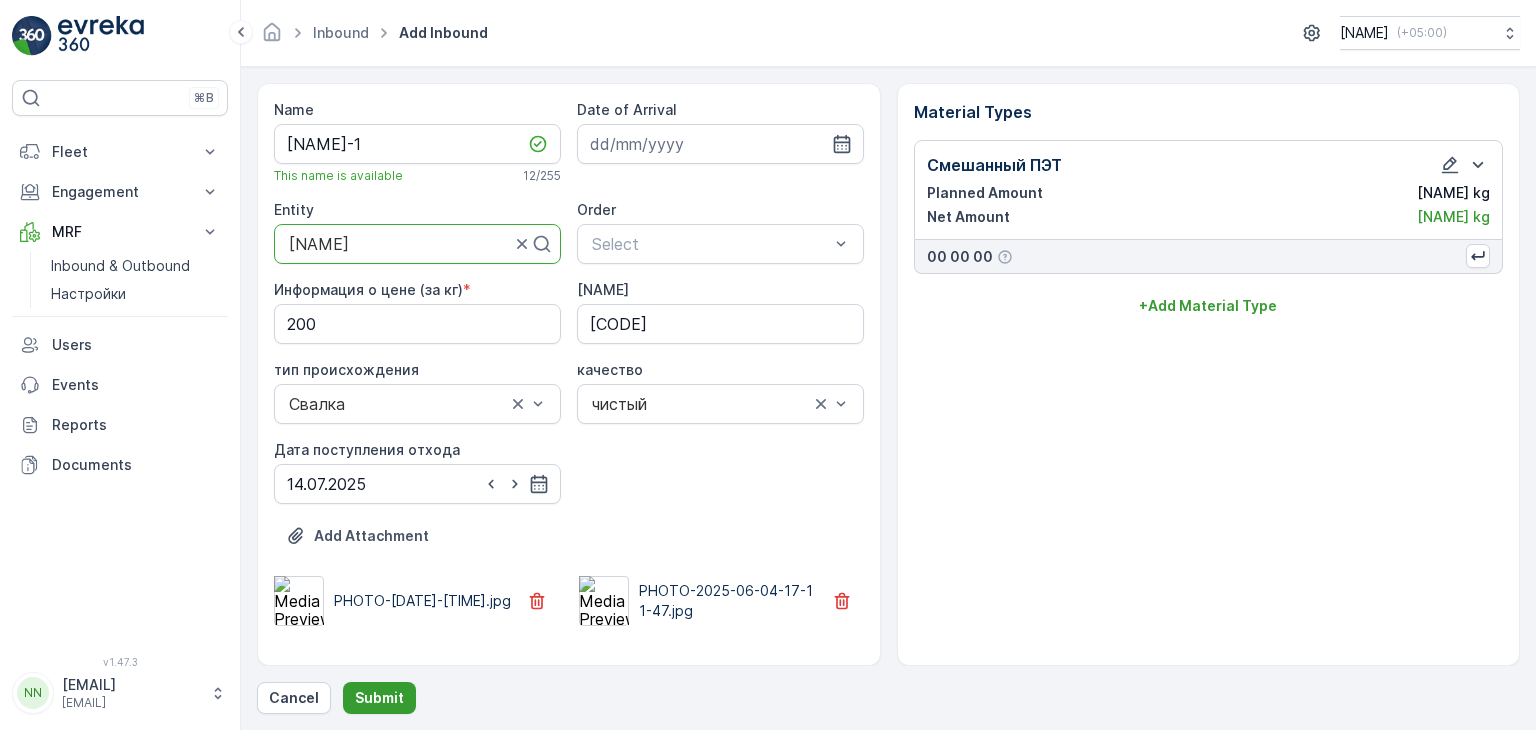 click on "Submit" at bounding box center [379, 698] 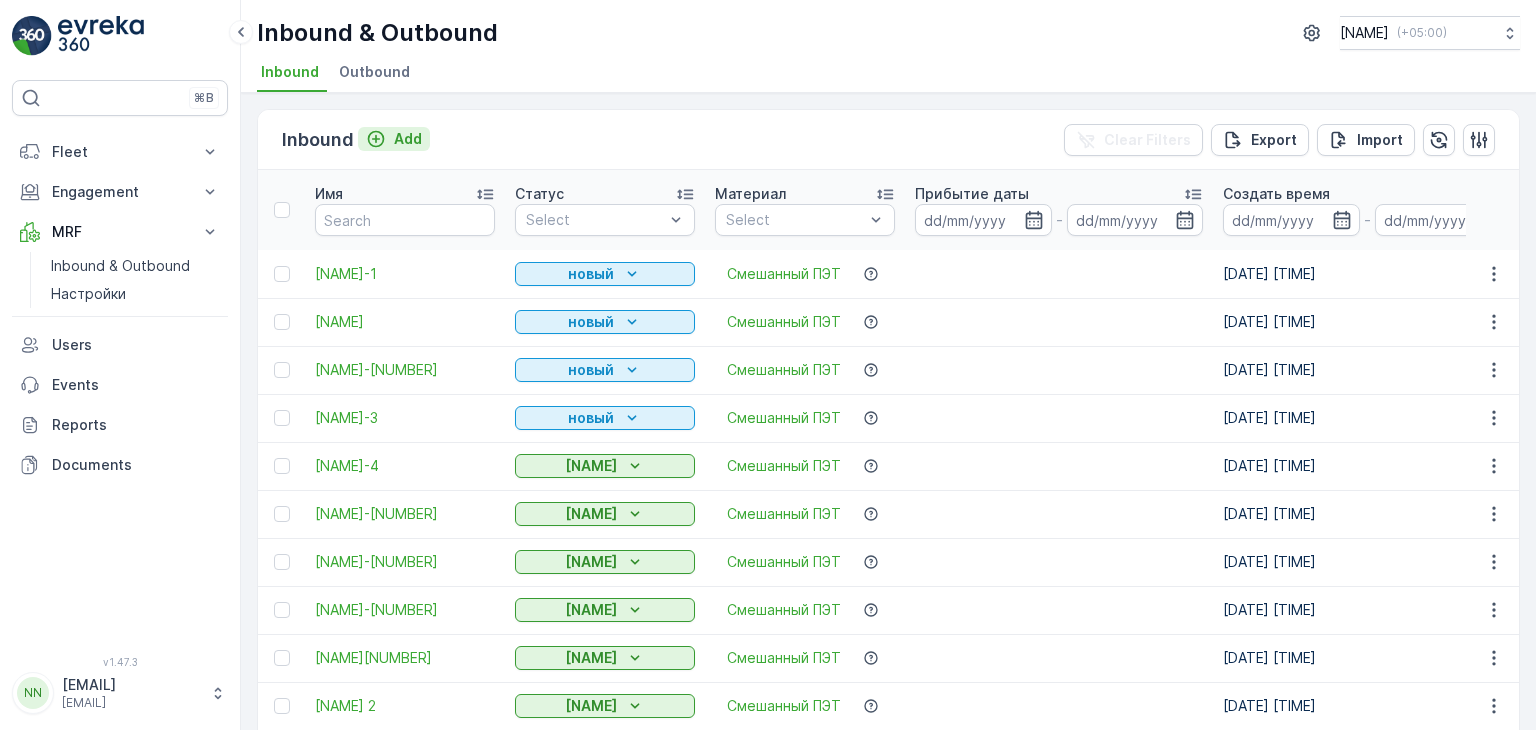 click 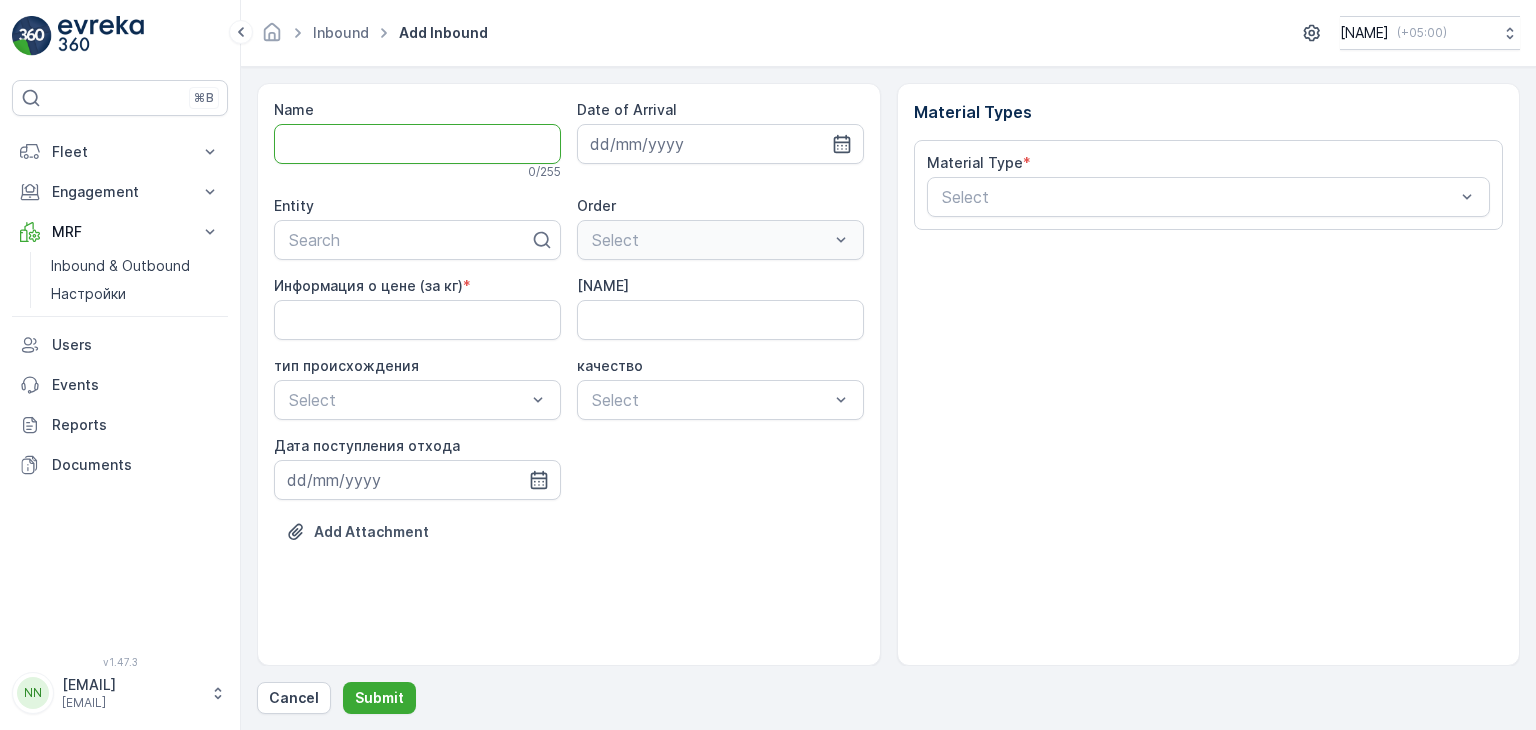 click on "Name" at bounding box center (417, 144) 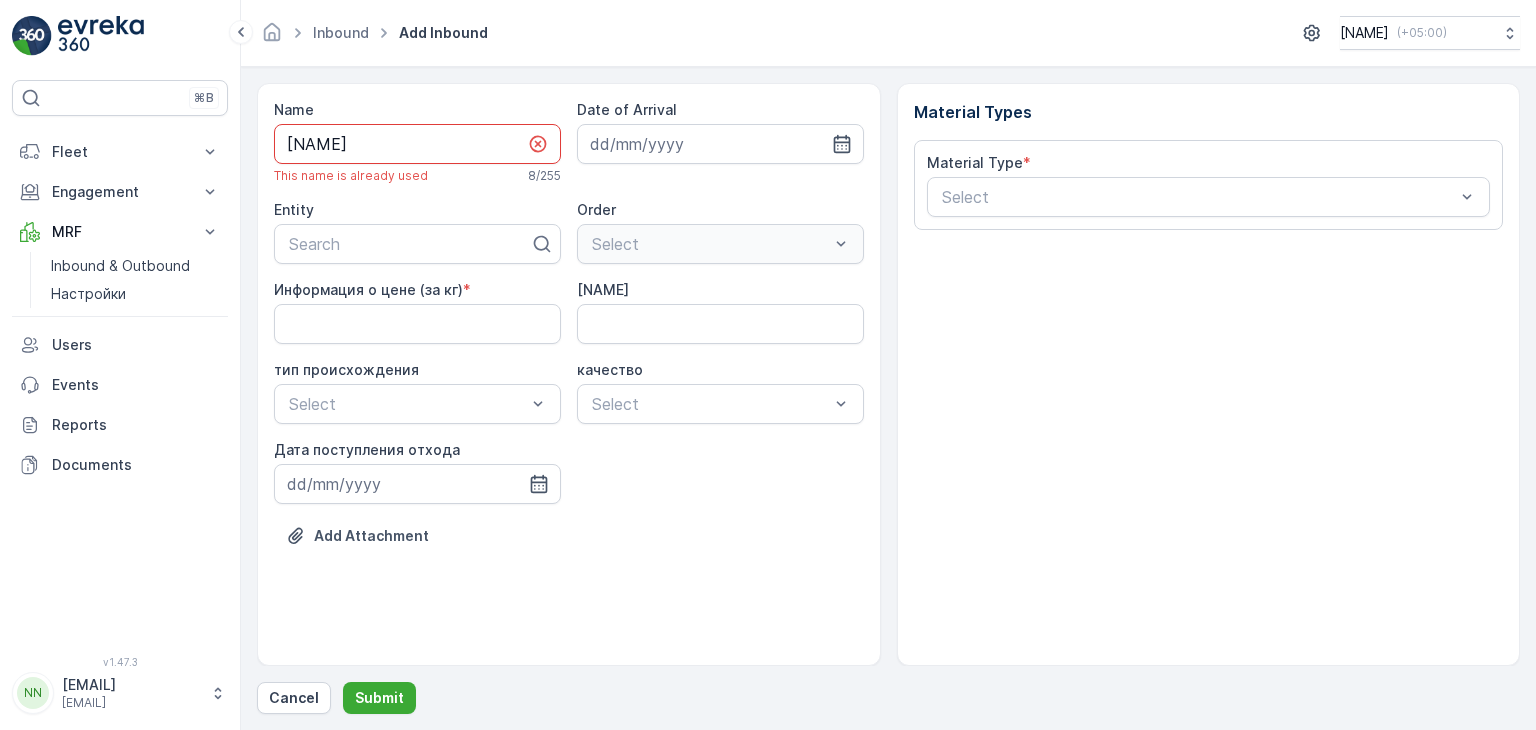 click on "[NAME]" at bounding box center [417, 144] 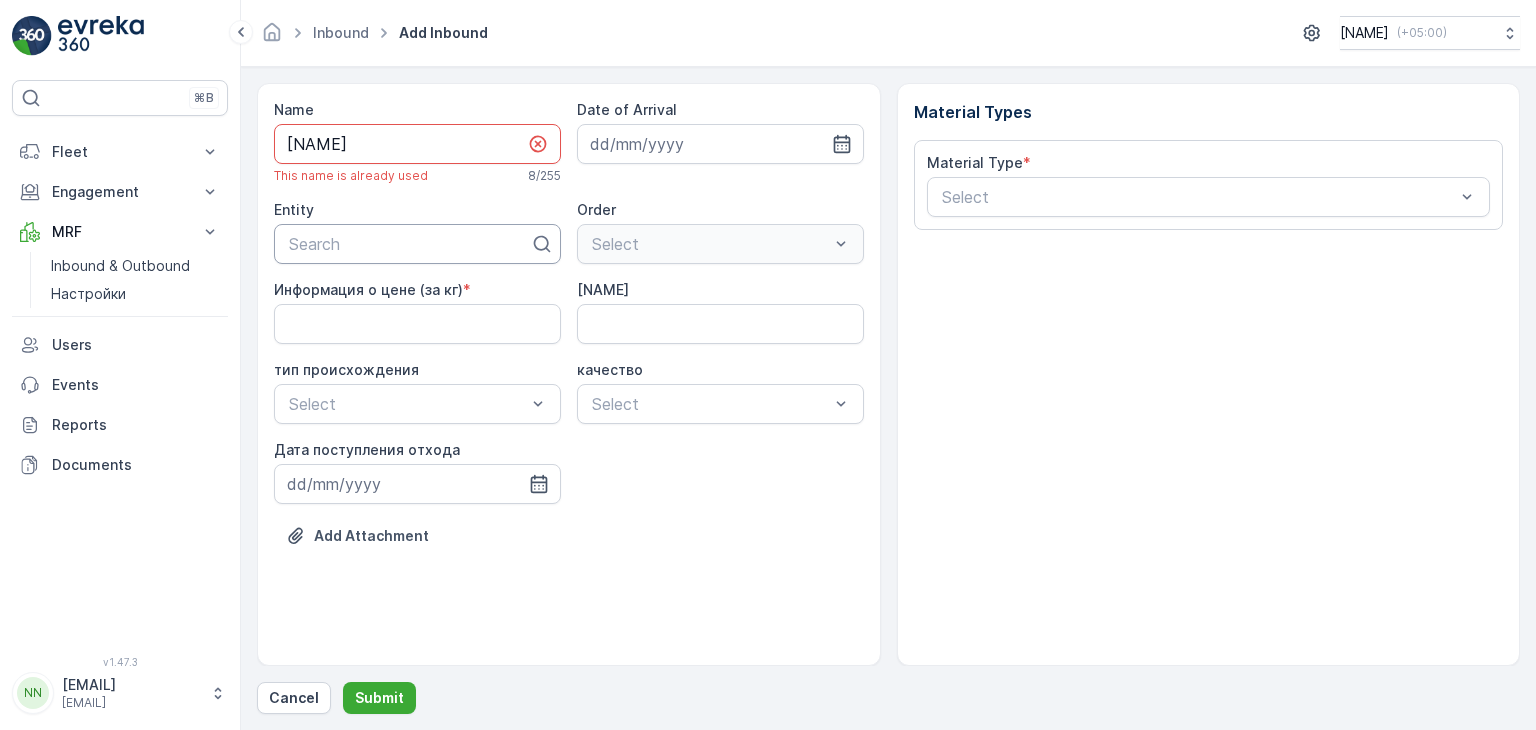 type on "[NAME]" 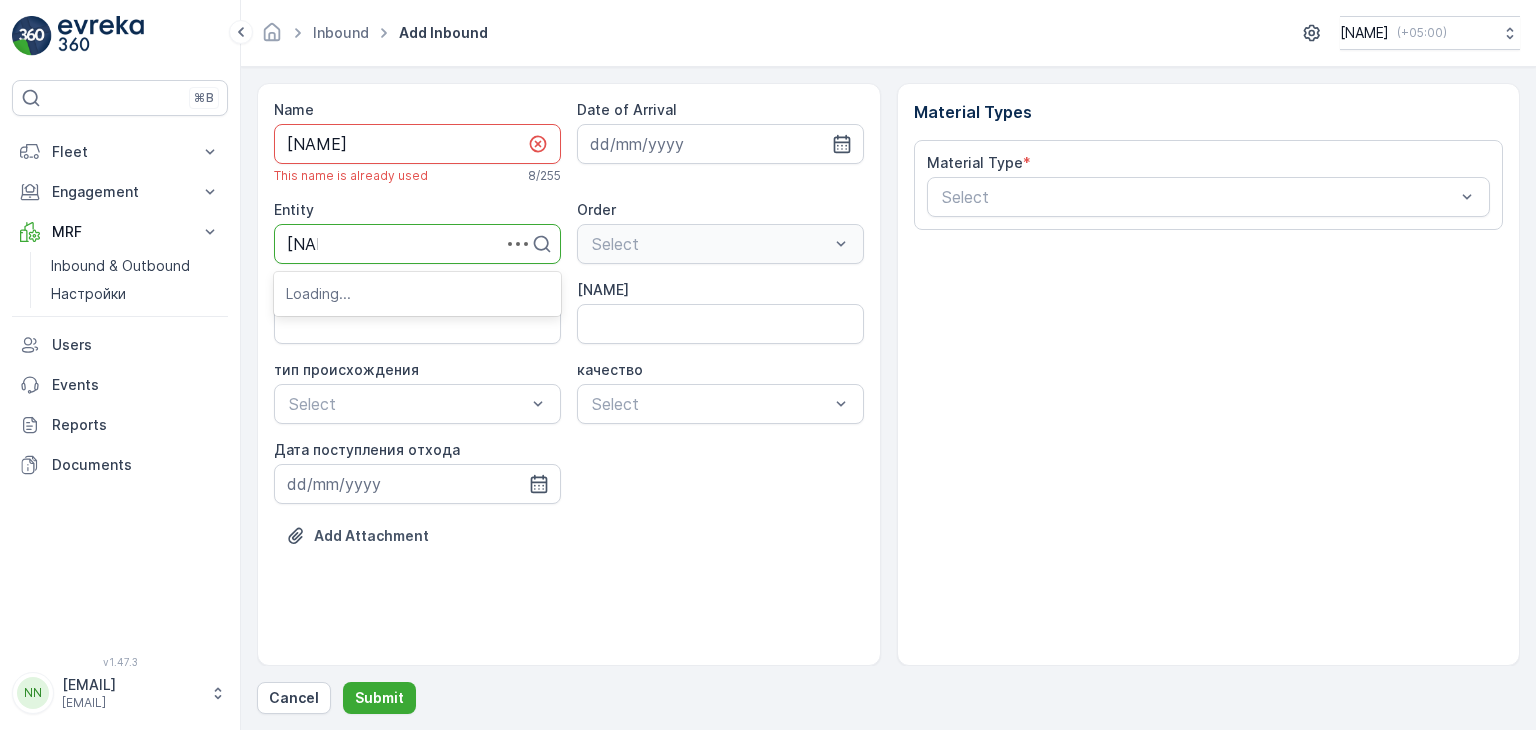 type on "[NAME]" 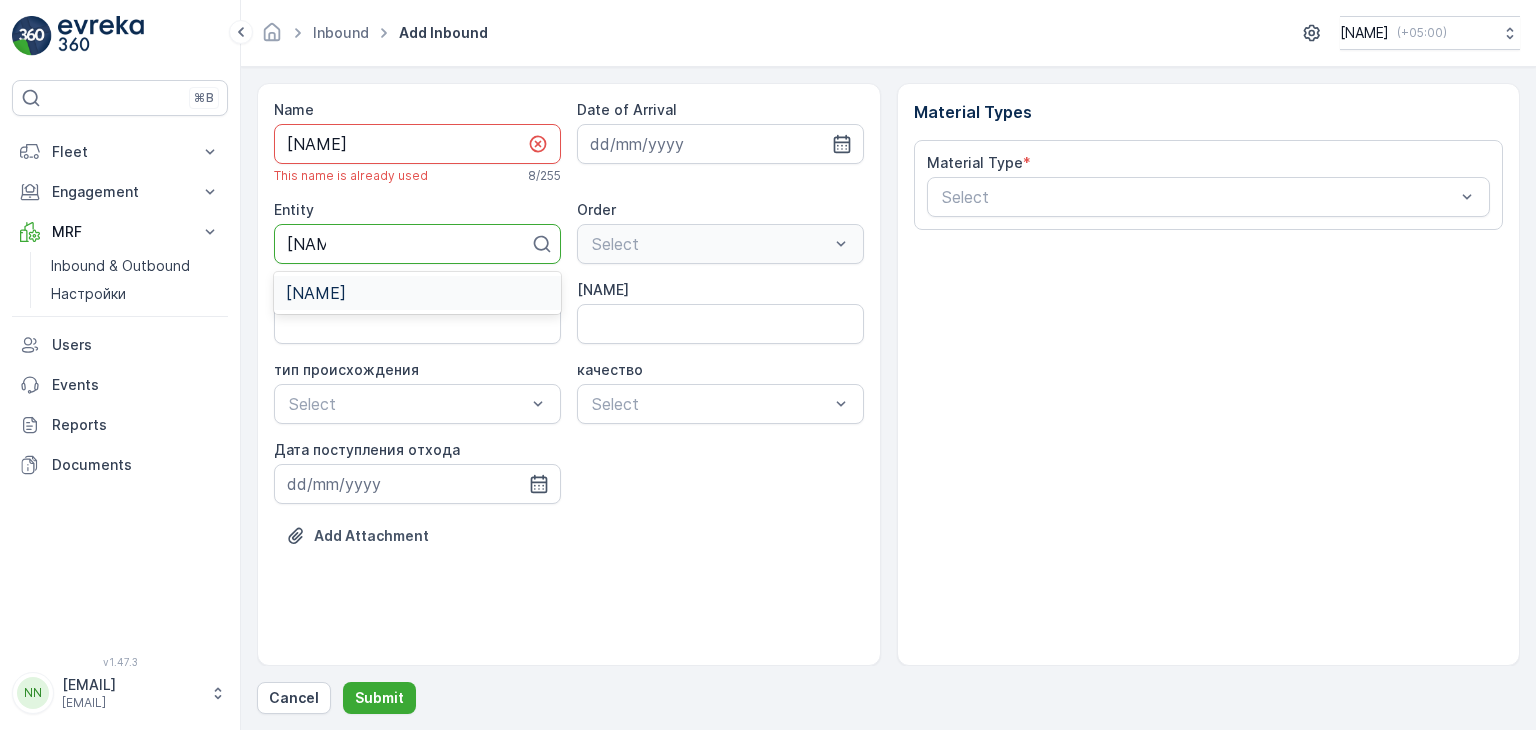 click on "[NAME]" at bounding box center (316, 293) 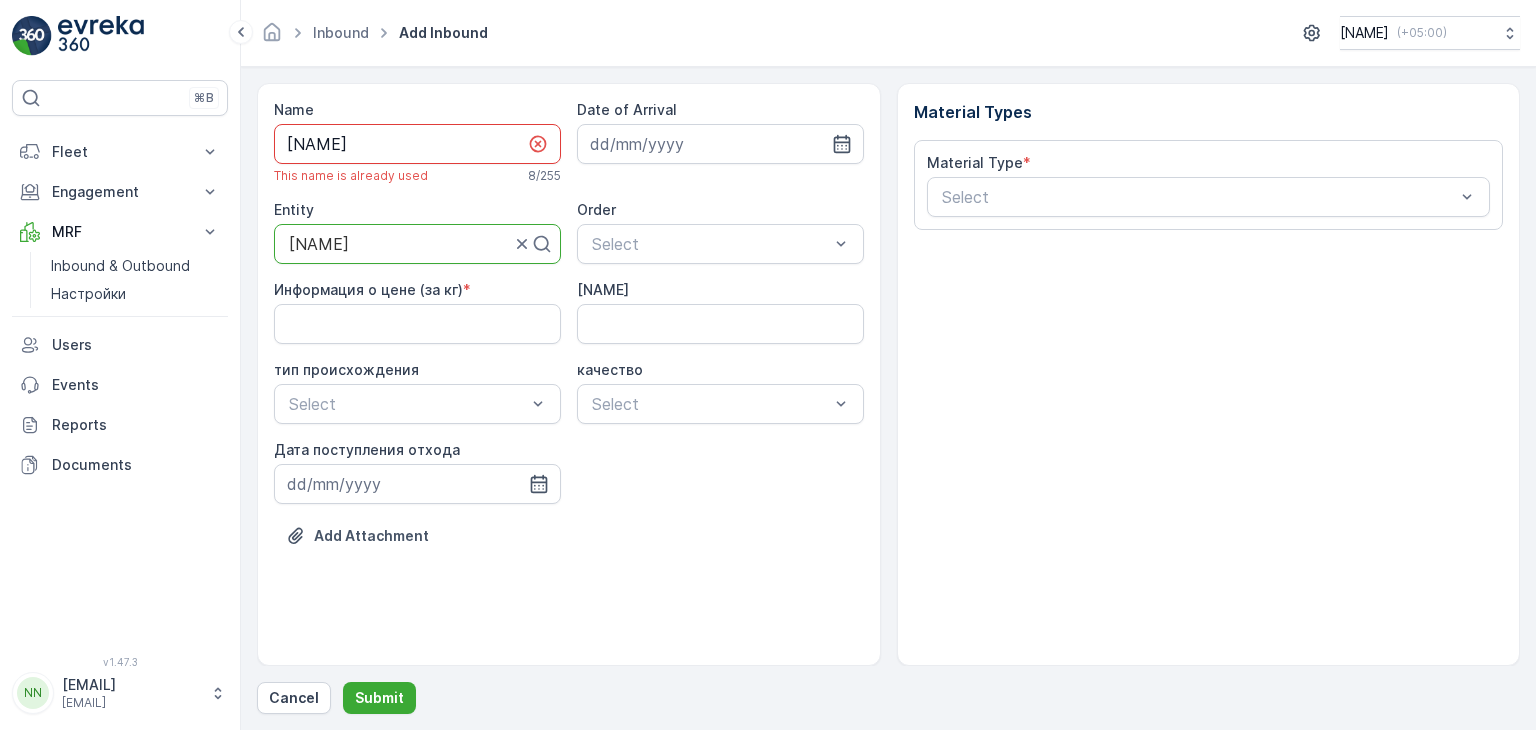 click on "[NAME]" at bounding box center (417, 144) 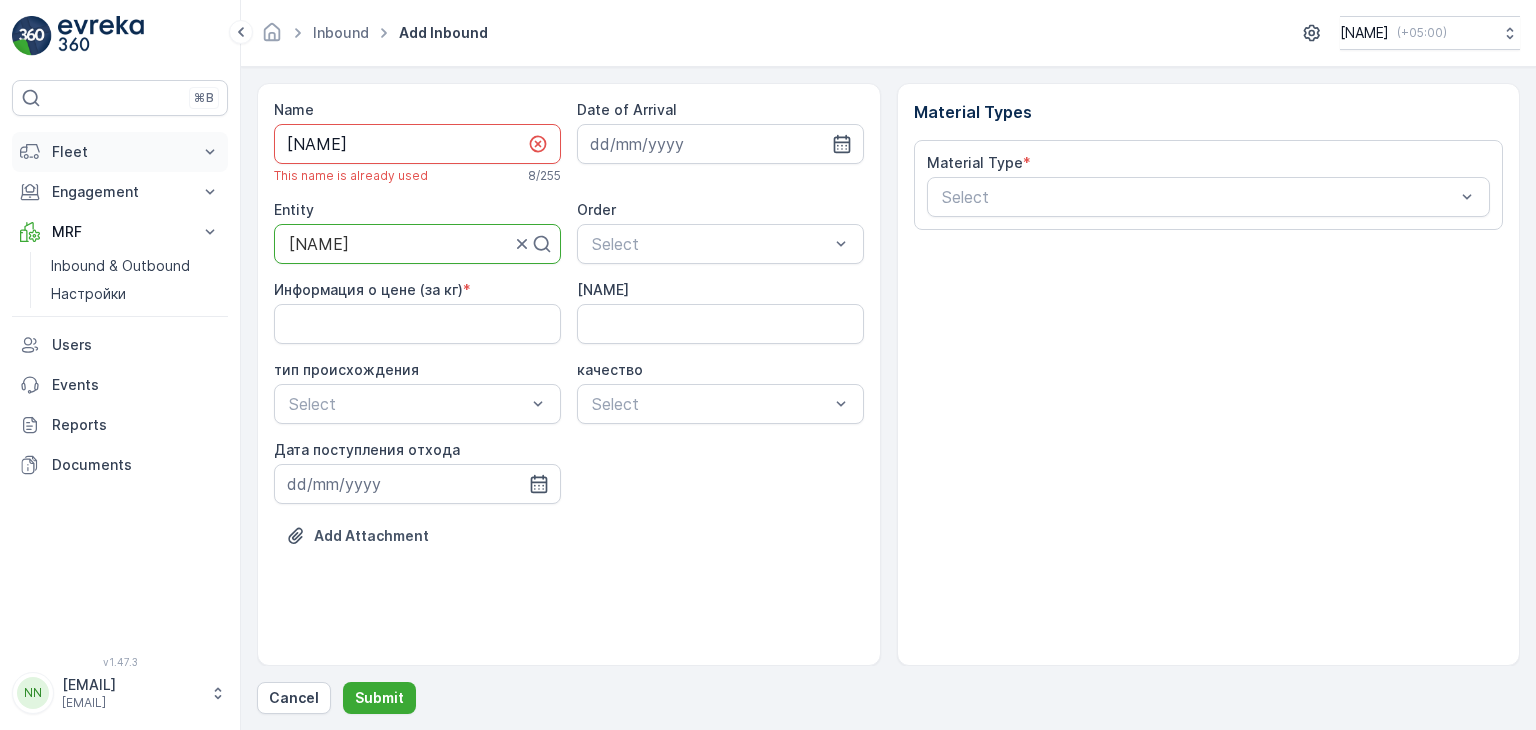drag, startPoint x: 381, startPoint y: 145, endPoint x: 192, endPoint y: 145, distance: 189 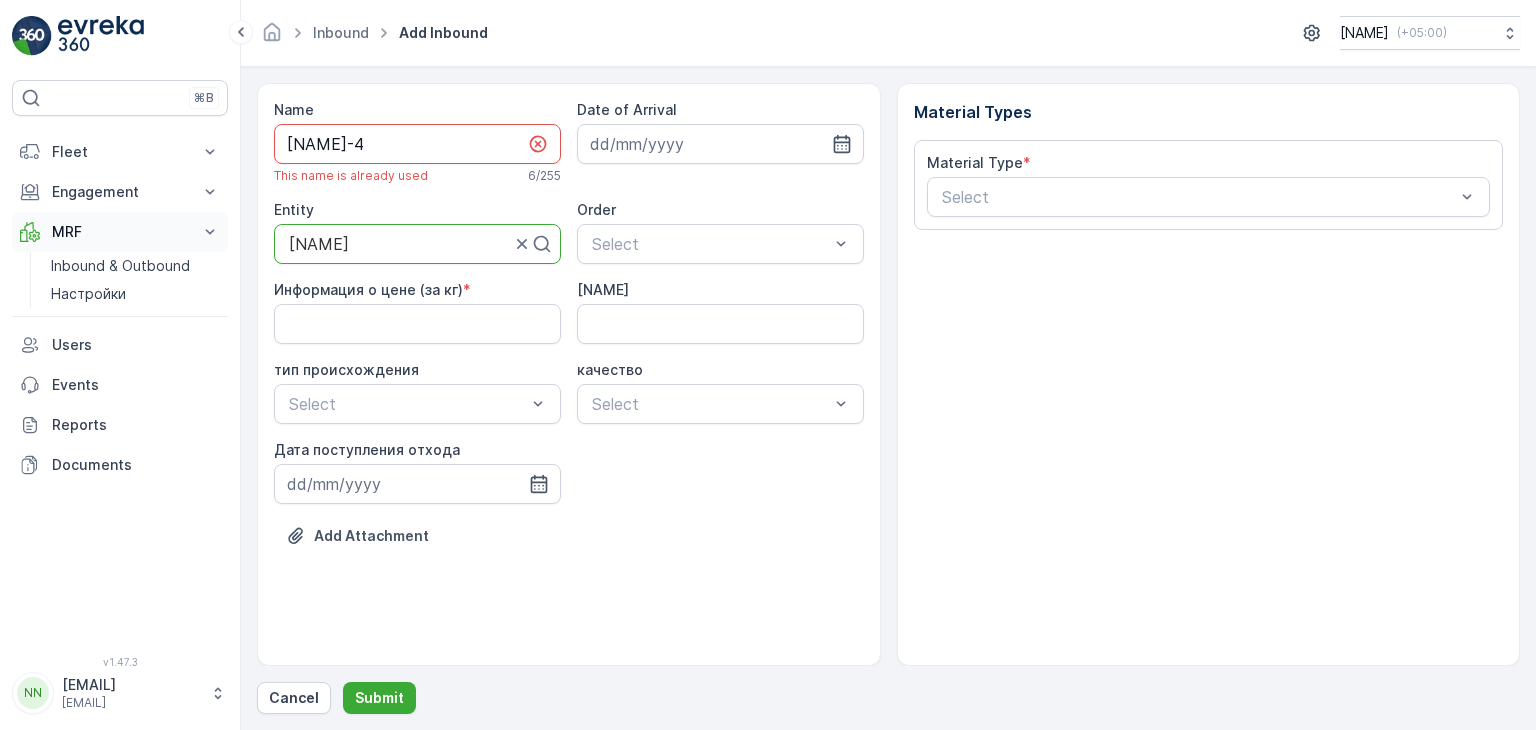 drag, startPoint x: 369, startPoint y: 247, endPoint x: 227, endPoint y: 242, distance: 142.088 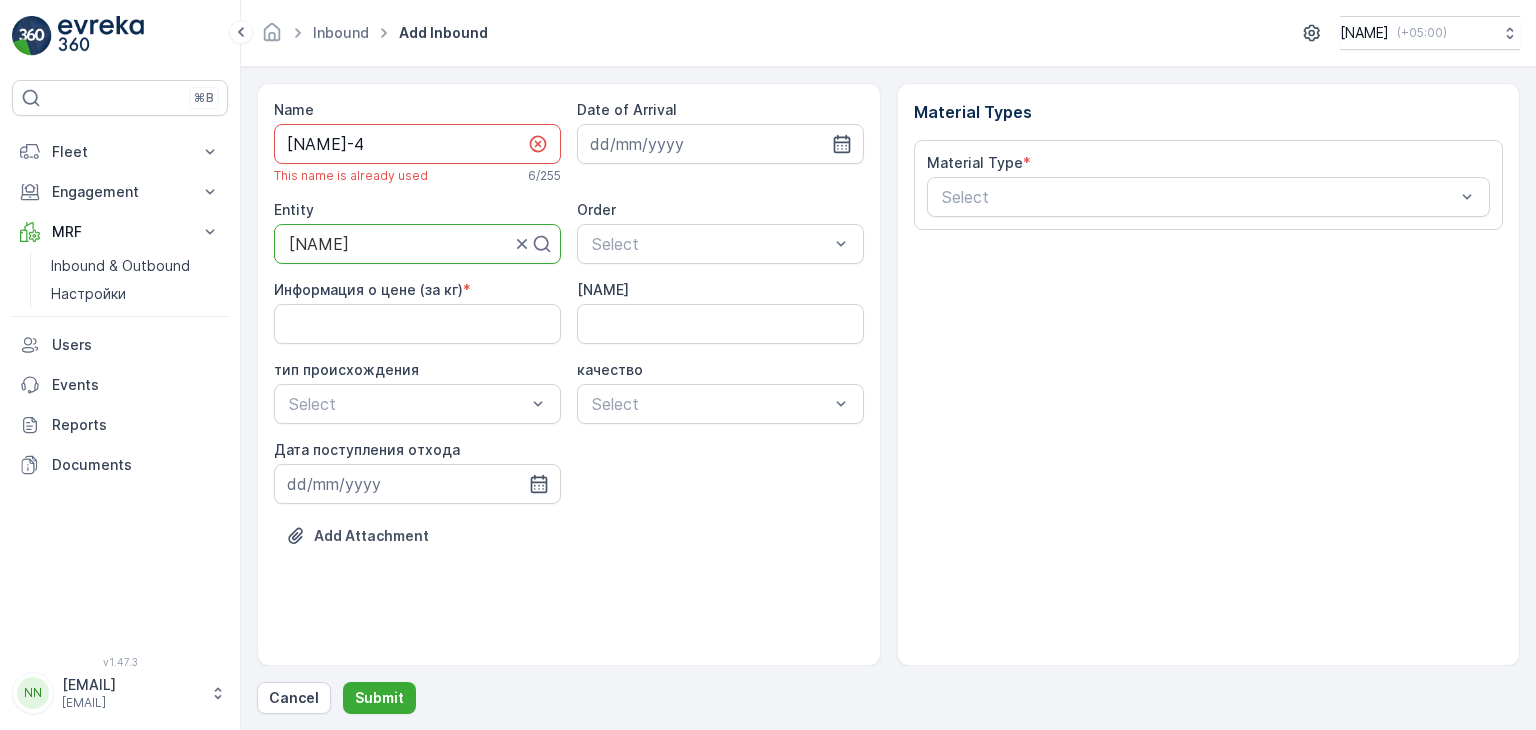 drag, startPoint x: 365, startPoint y: 242, endPoint x: 272, endPoint y: 235, distance: 93.26307 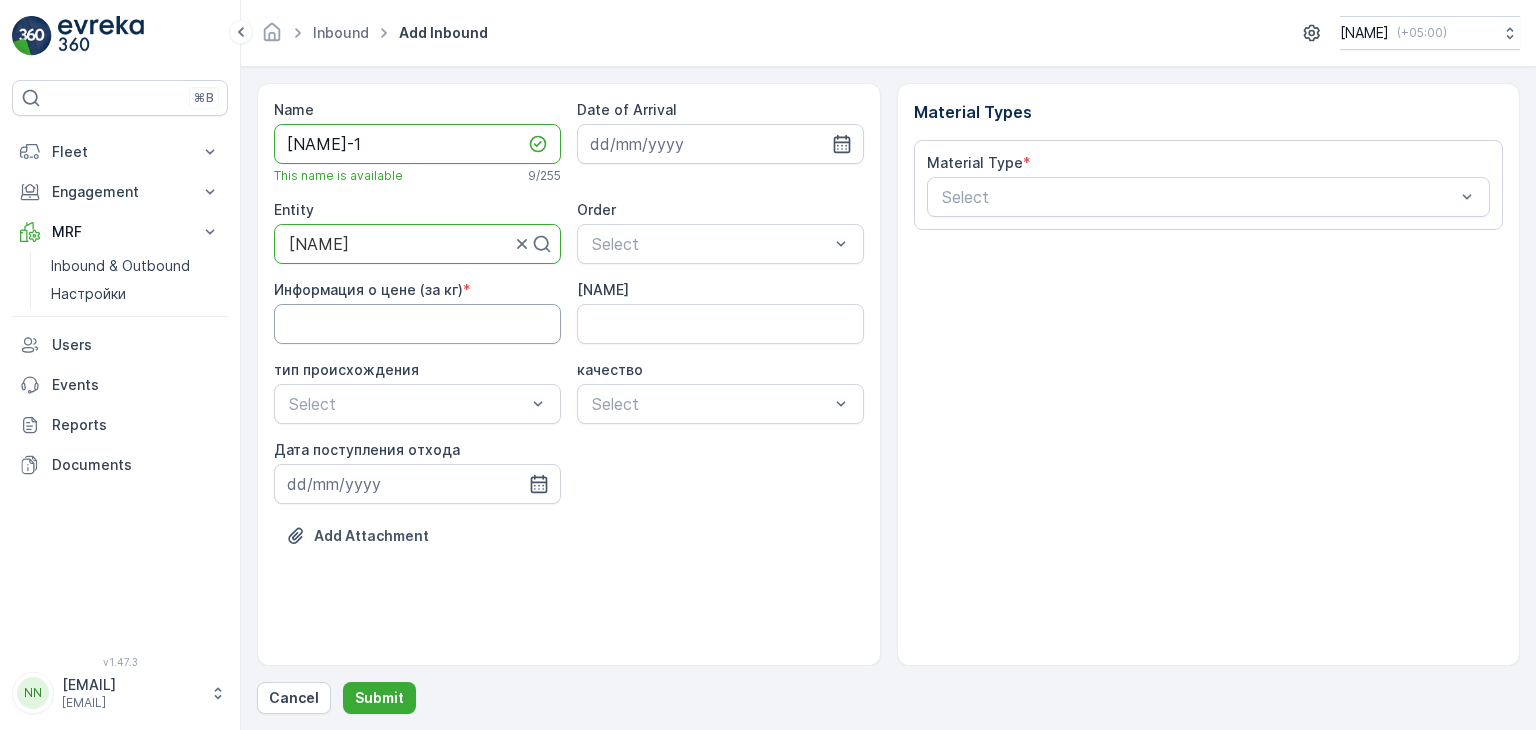 type on "[NAME]-1" 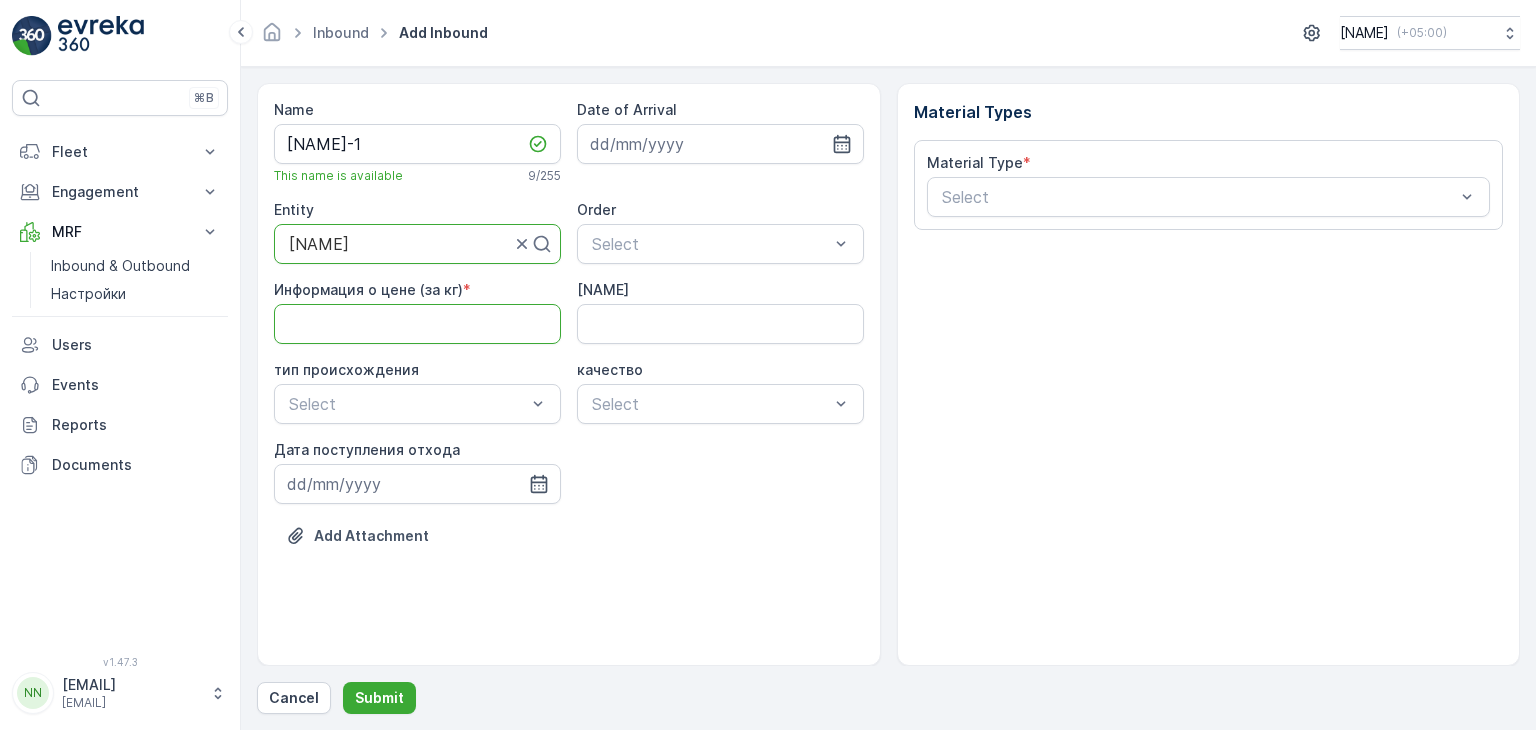 drag, startPoint x: 400, startPoint y: 315, endPoint x: 392, endPoint y: 324, distance: 12.0415945 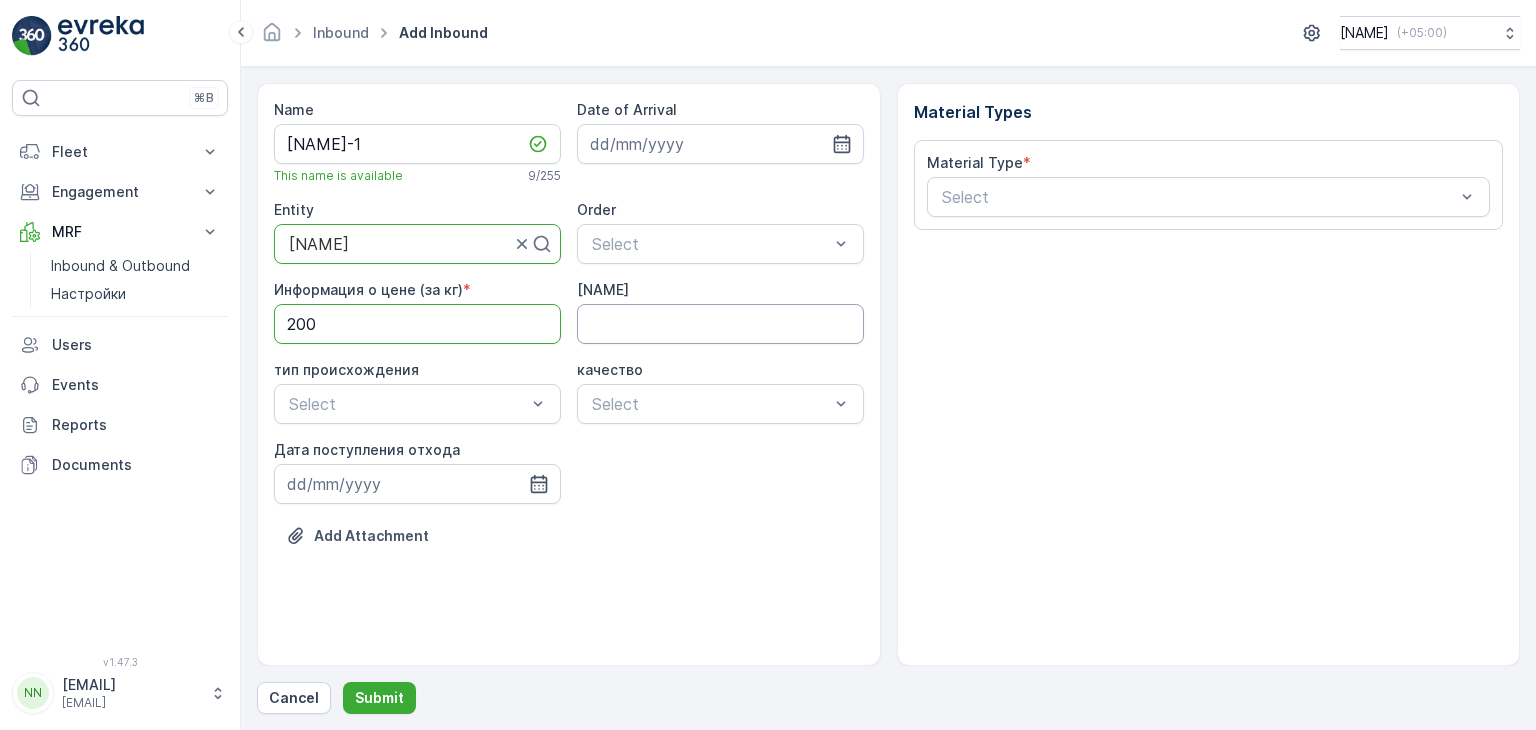 click on "[NAME]" at bounding box center [720, 324] 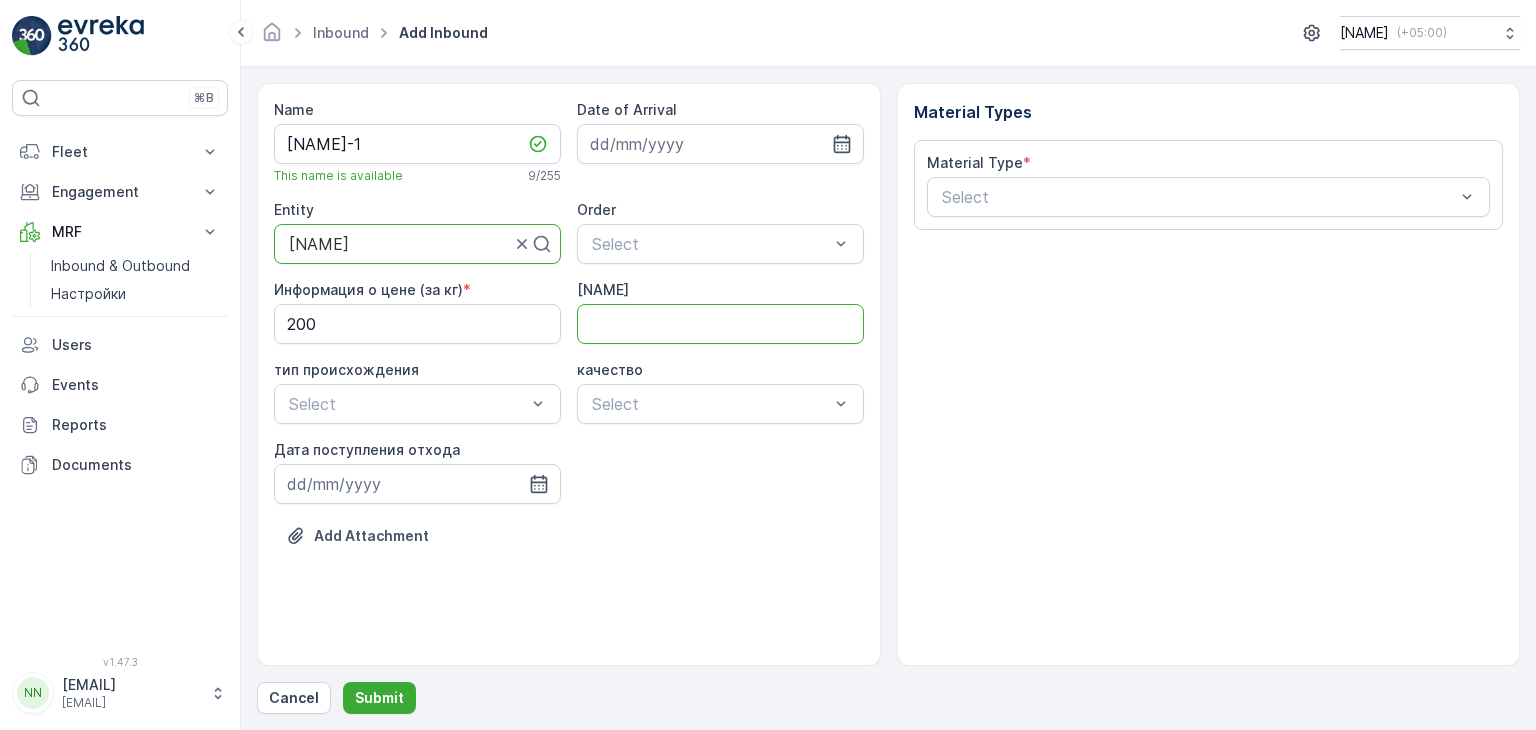type on "[CODE]" 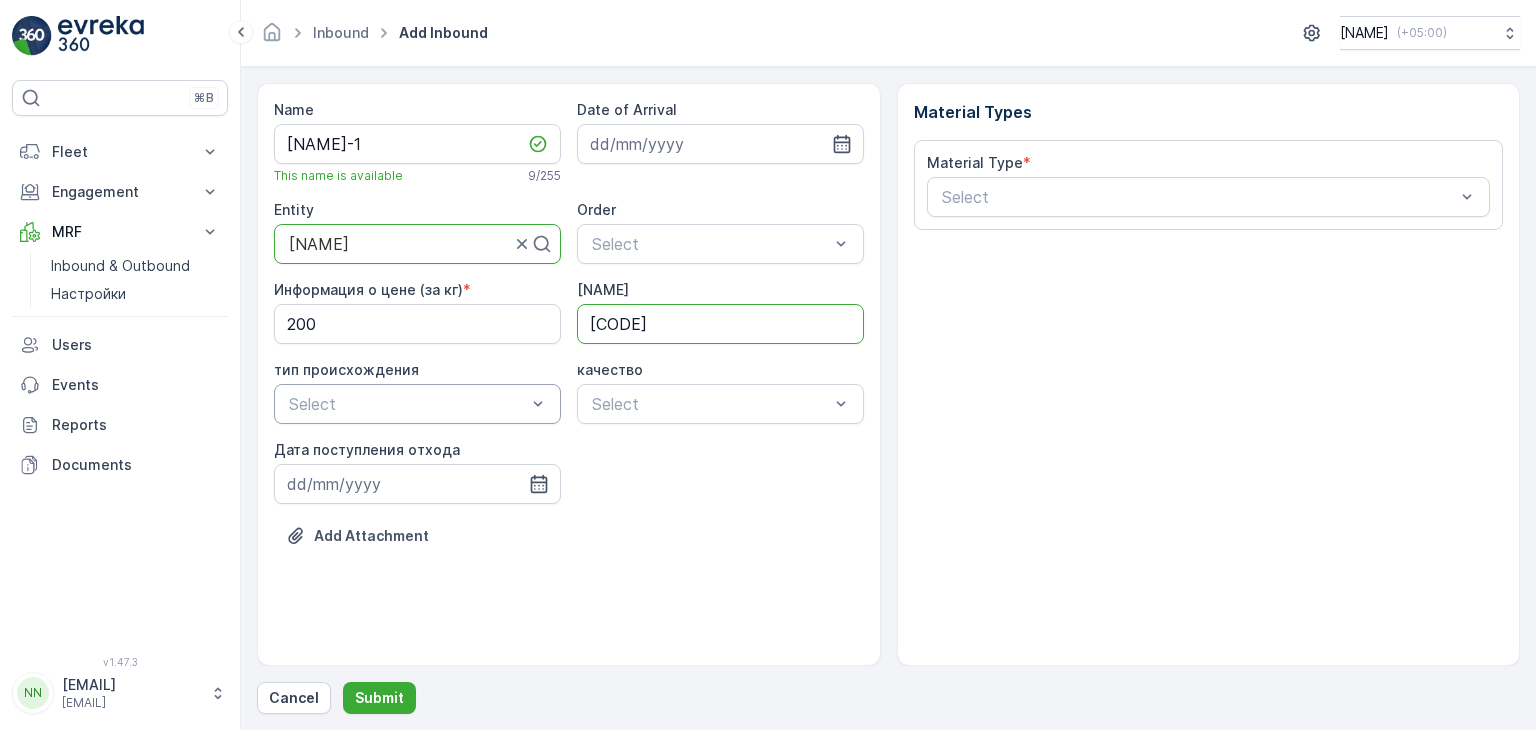 click at bounding box center [407, 404] 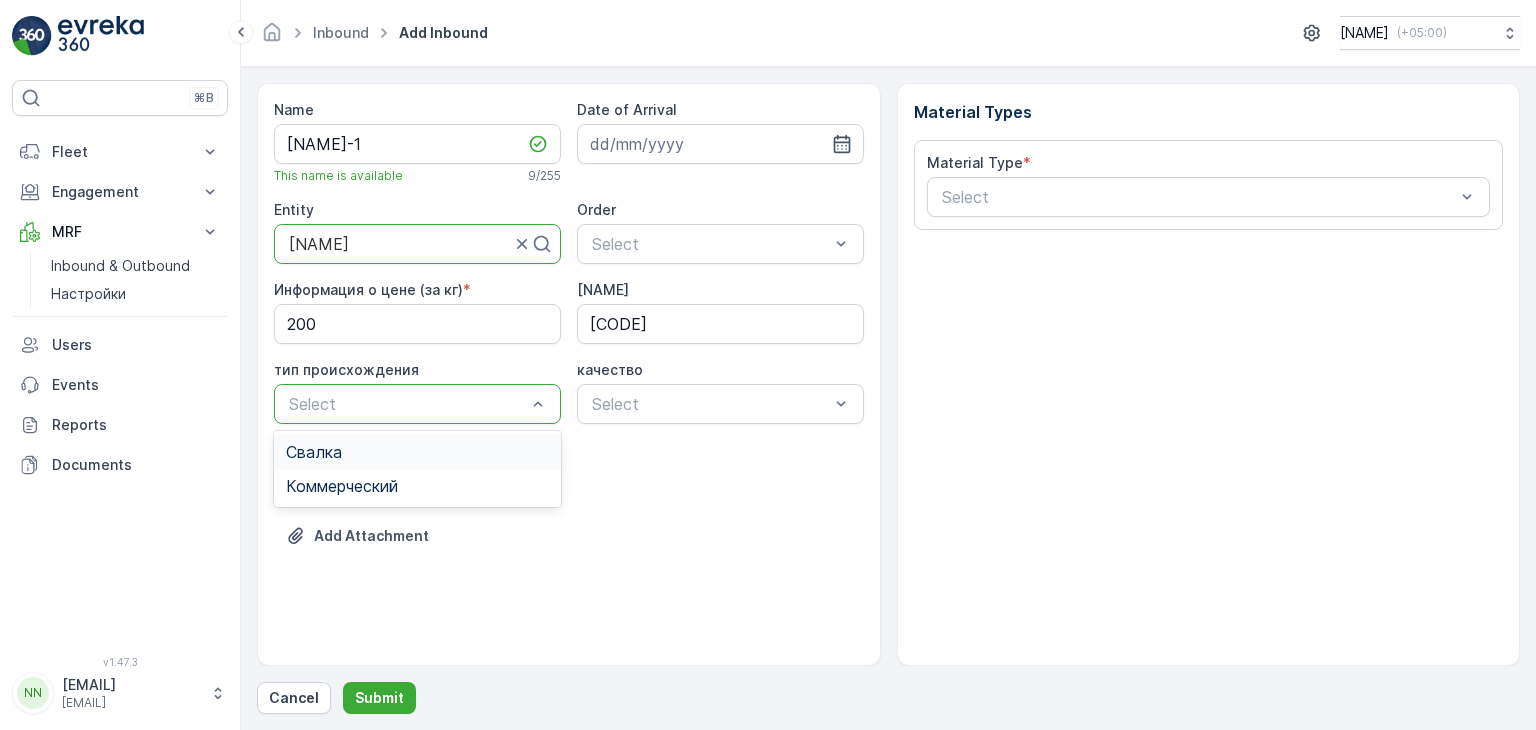 click on "Свалка" at bounding box center (314, 452) 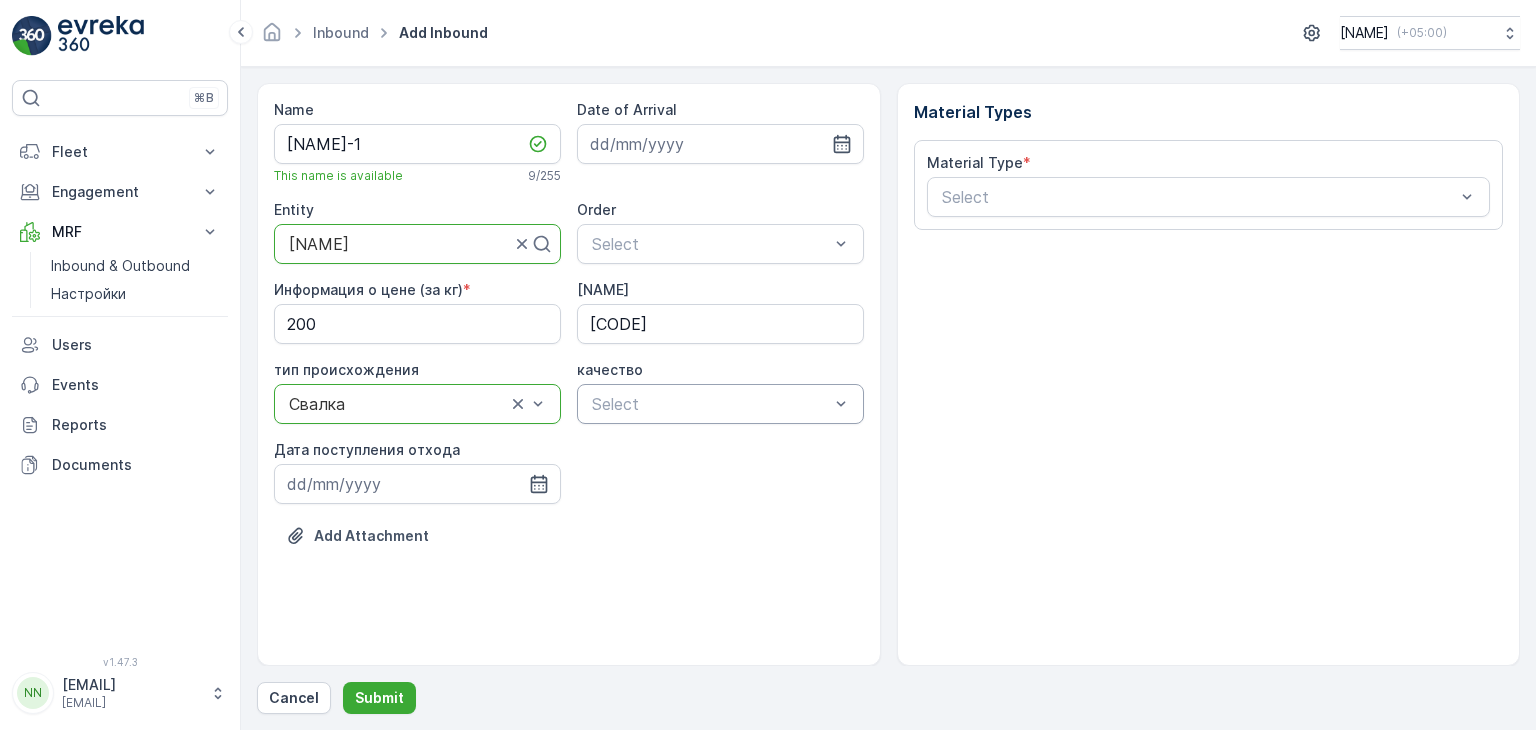 click at bounding box center (710, 404) 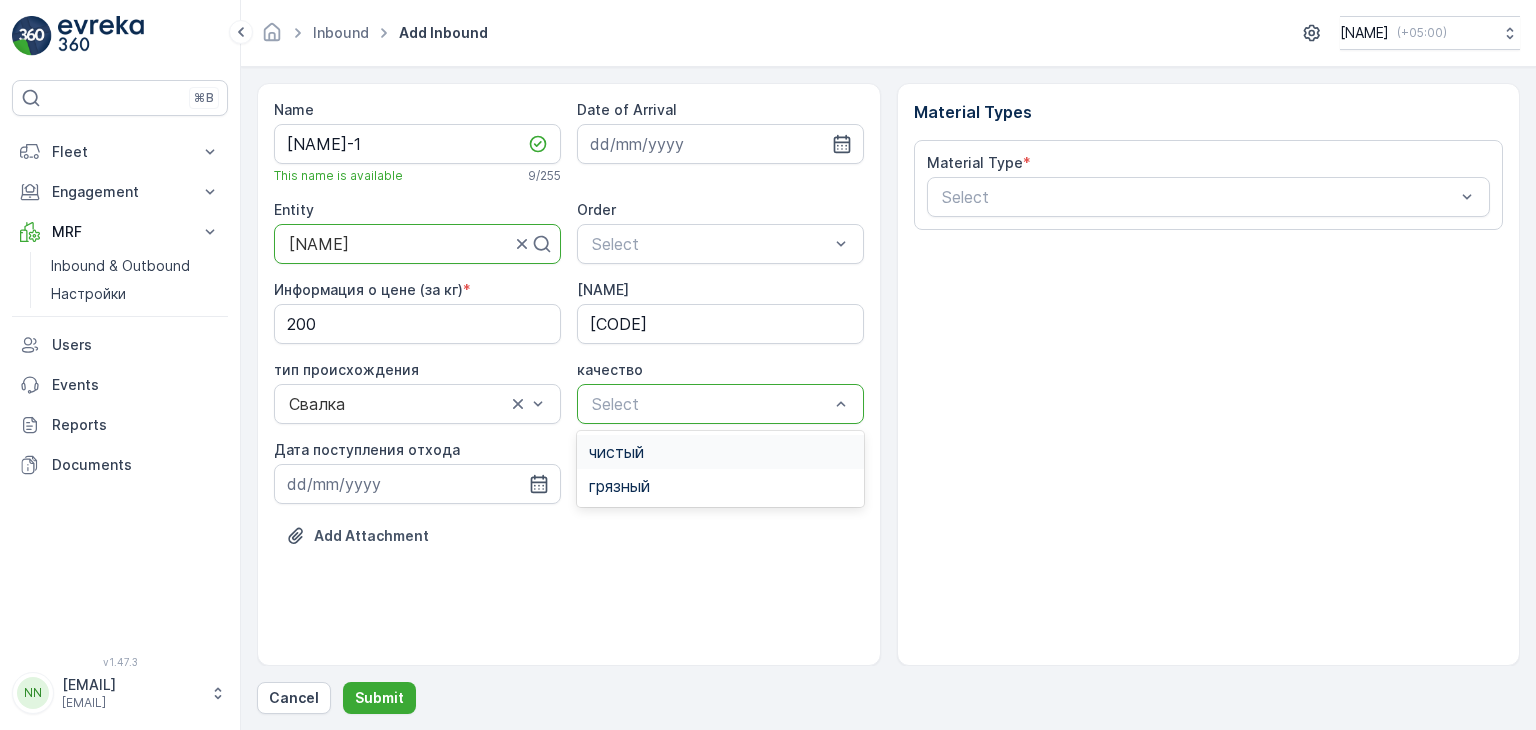 click on "чистый" at bounding box center [720, 452] 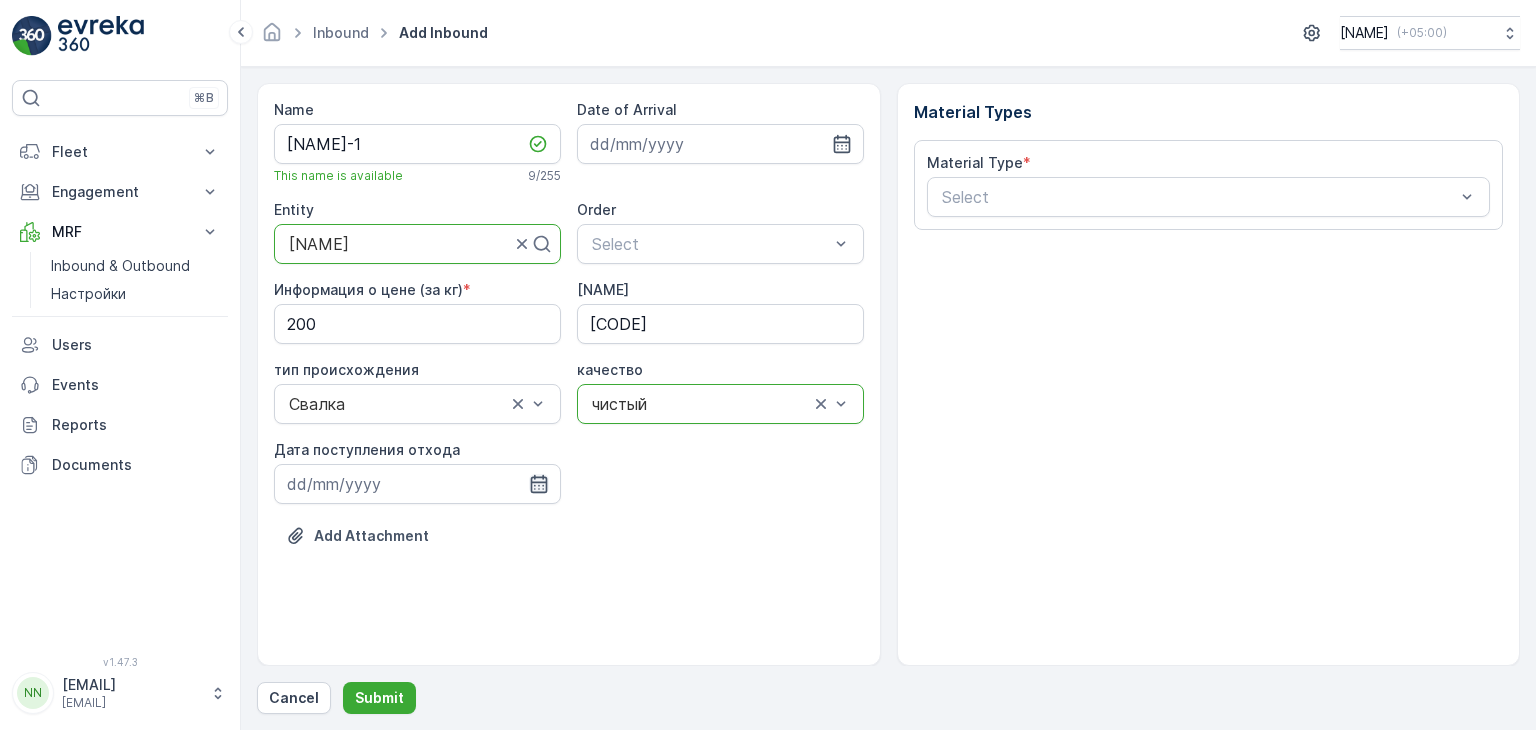 click 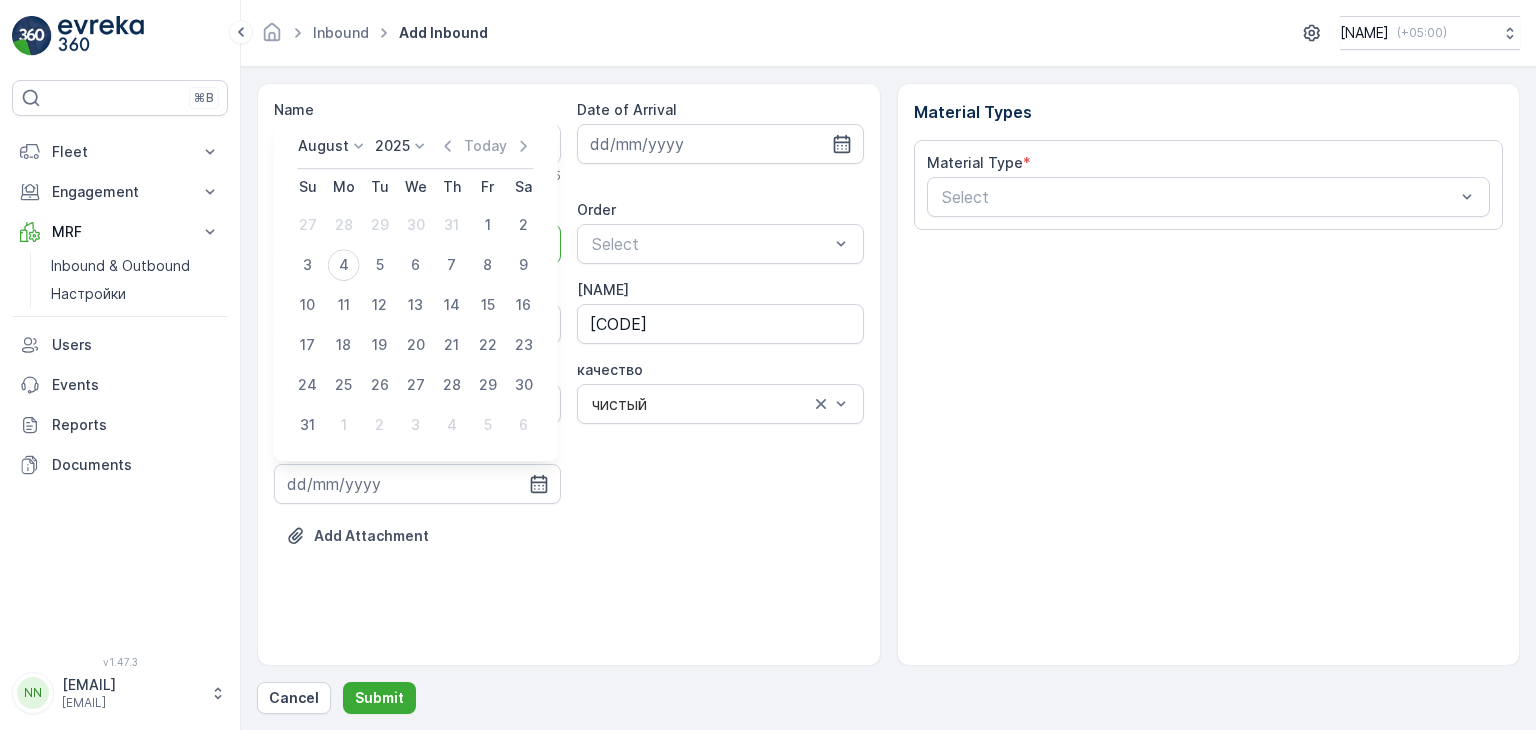click 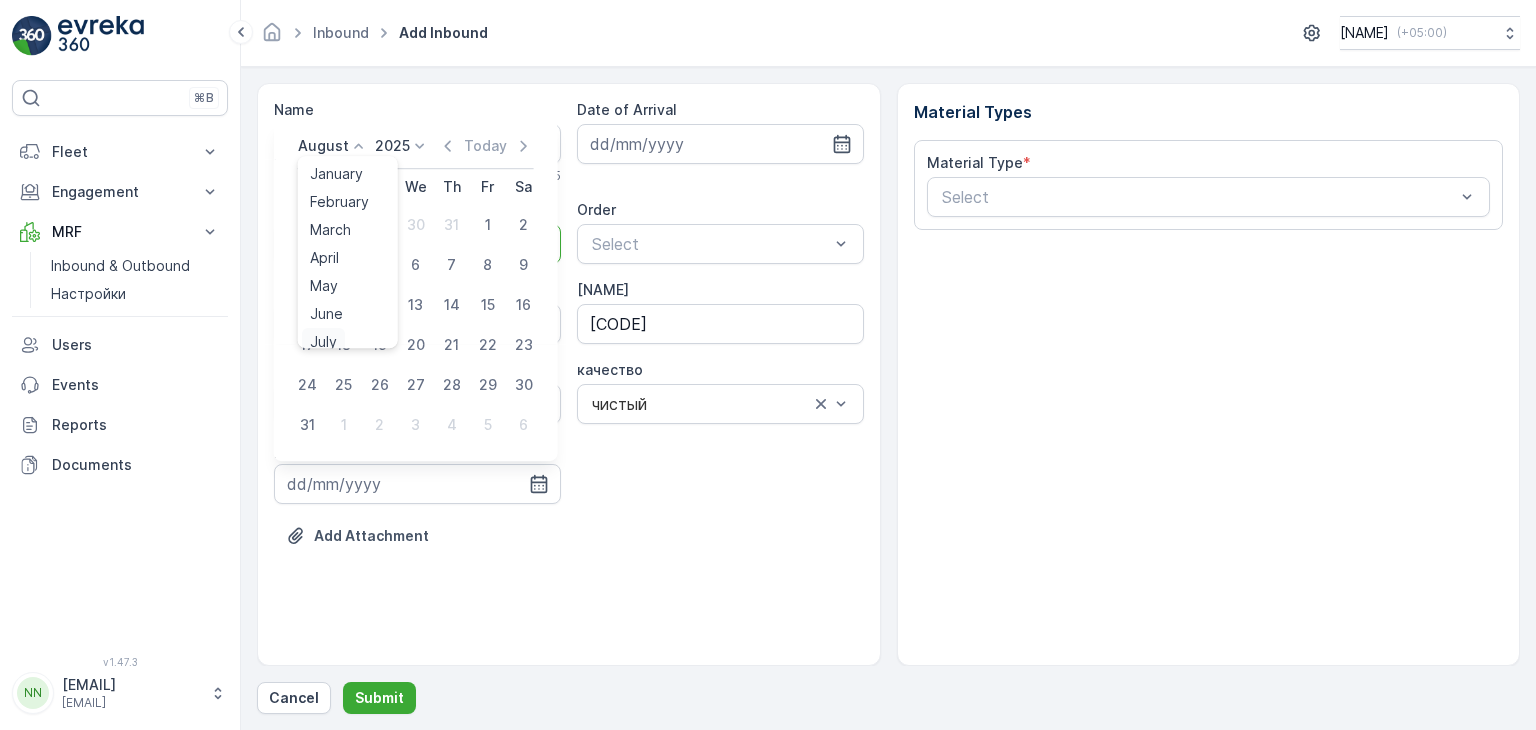 scroll, scrollTop: 8, scrollLeft: 0, axis: vertical 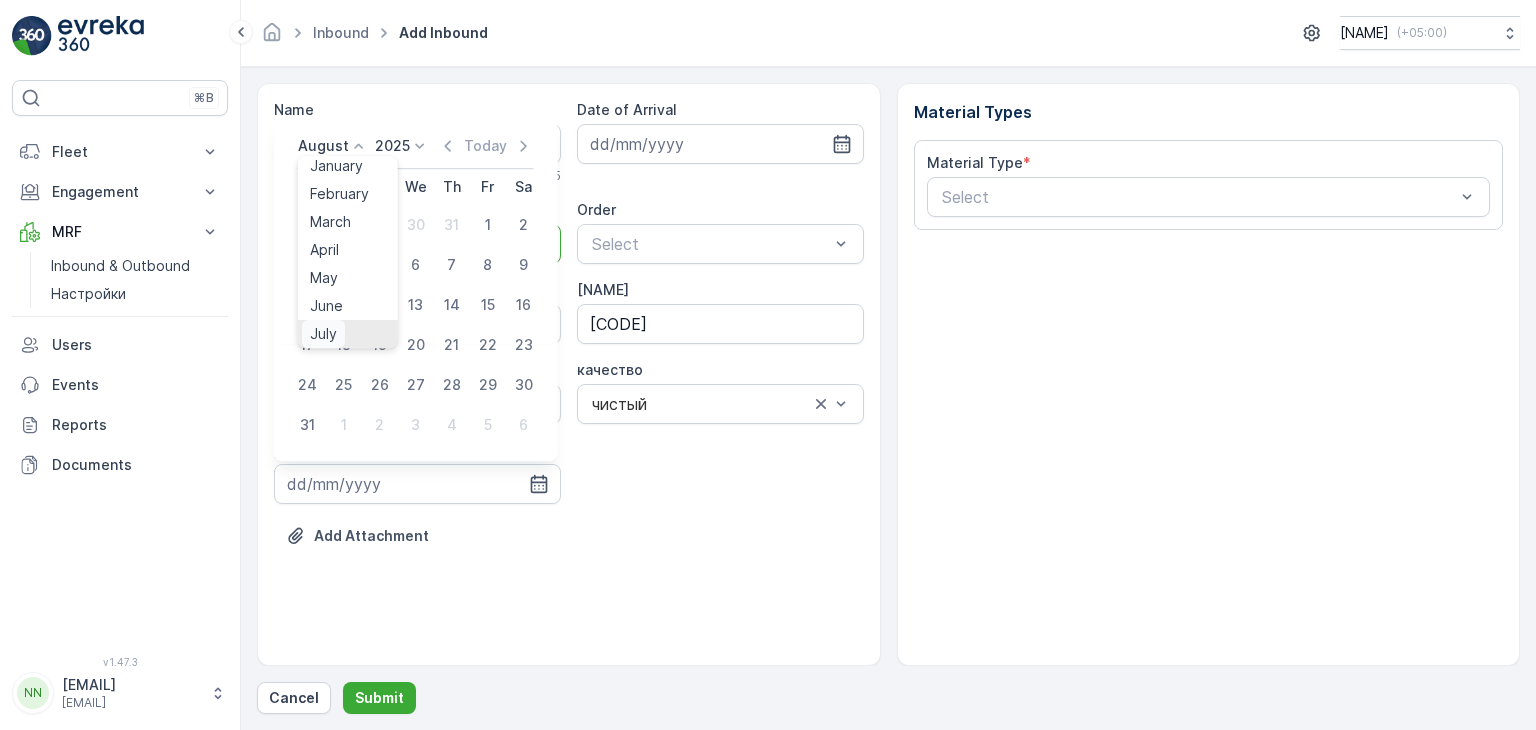 click on "July" at bounding box center (323, 334) 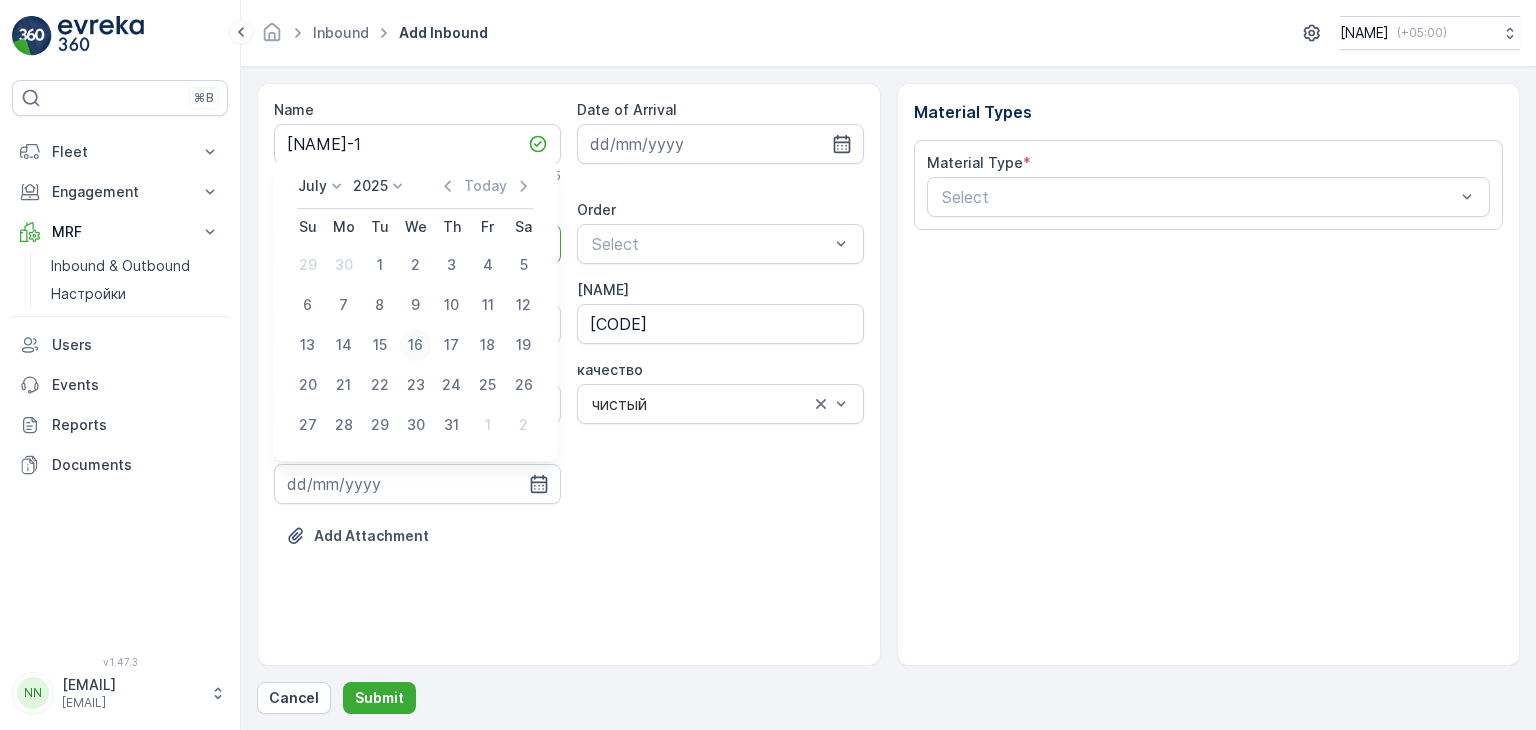 click on "16" at bounding box center (416, 345) 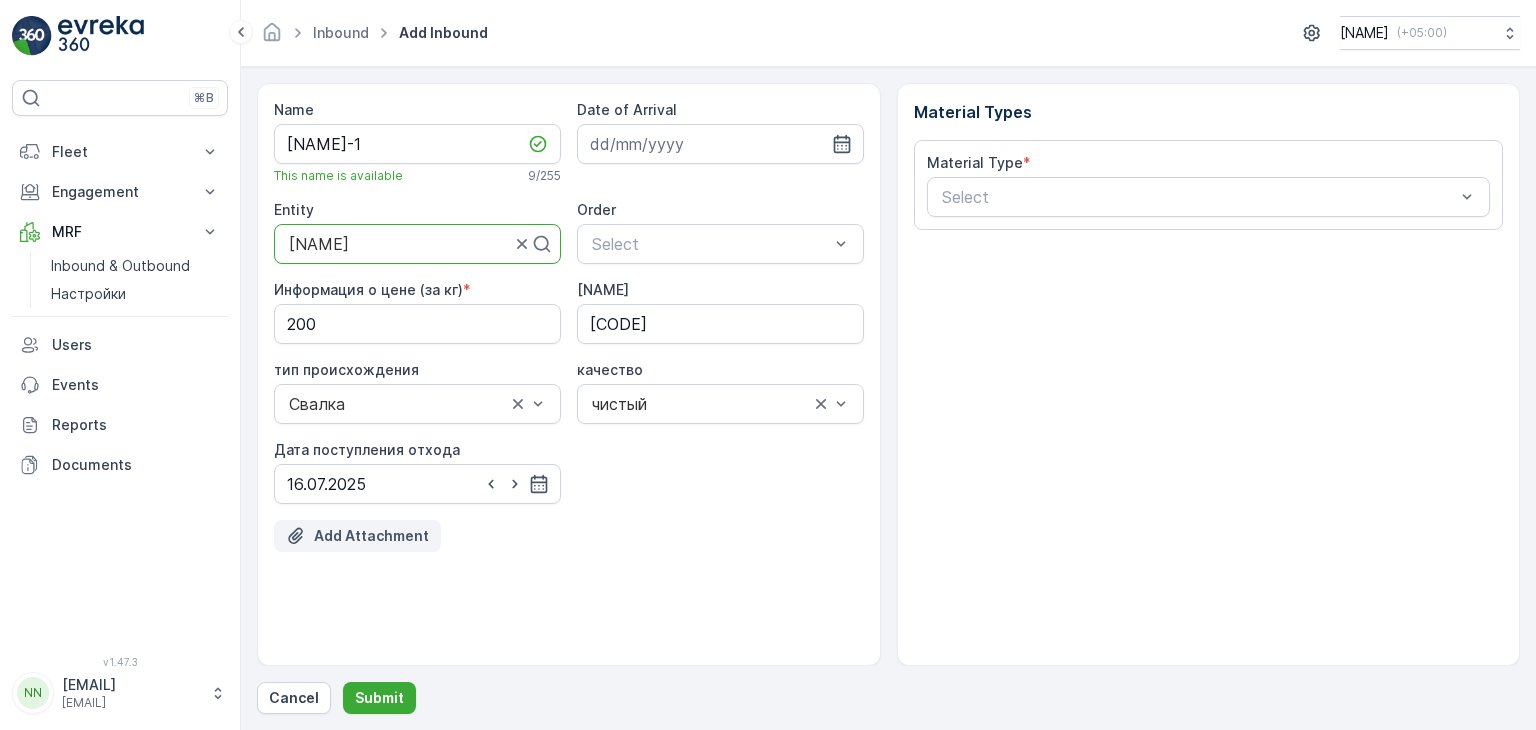 click on "Add Attachment" at bounding box center (371, 536) 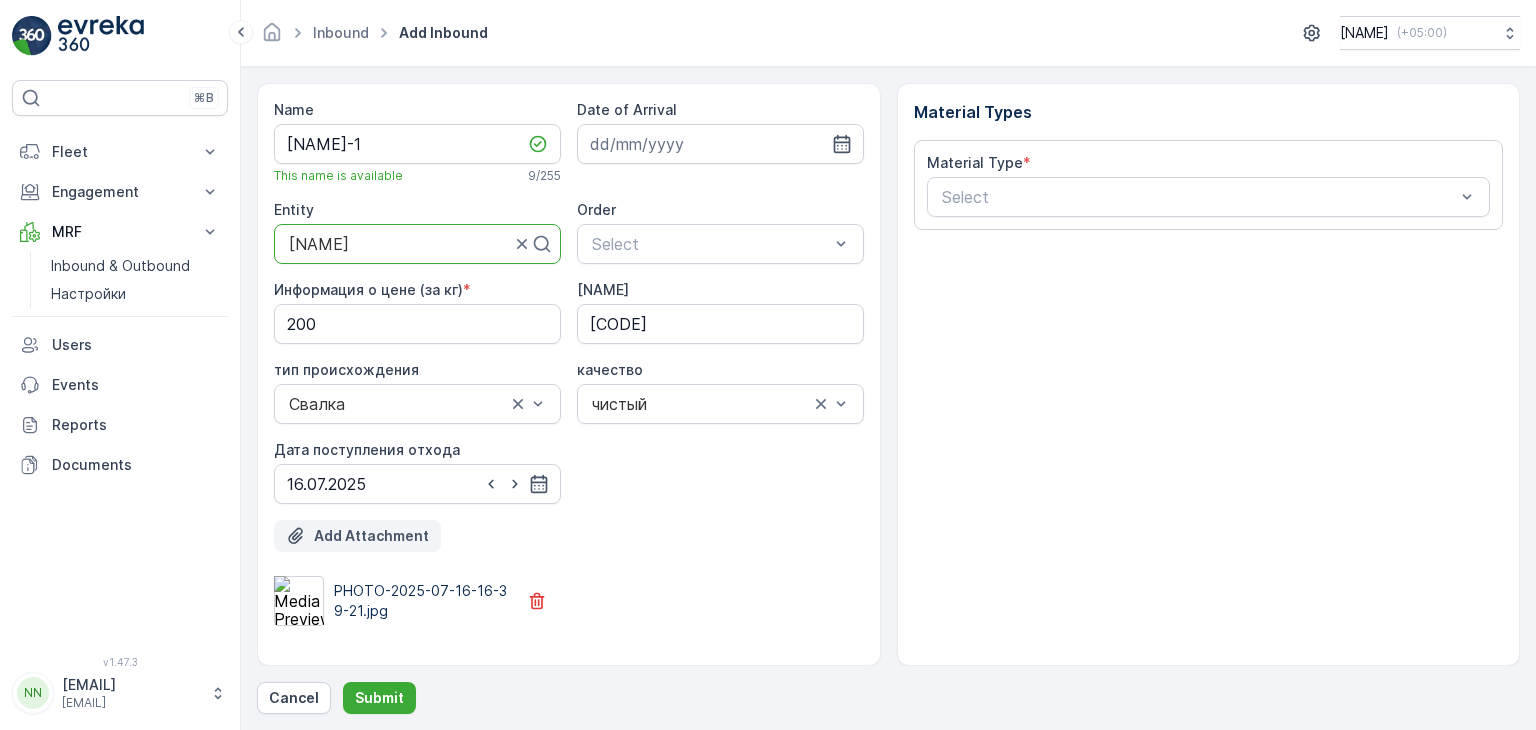 click on "Add Attachment" at bounding box center [371, 536] 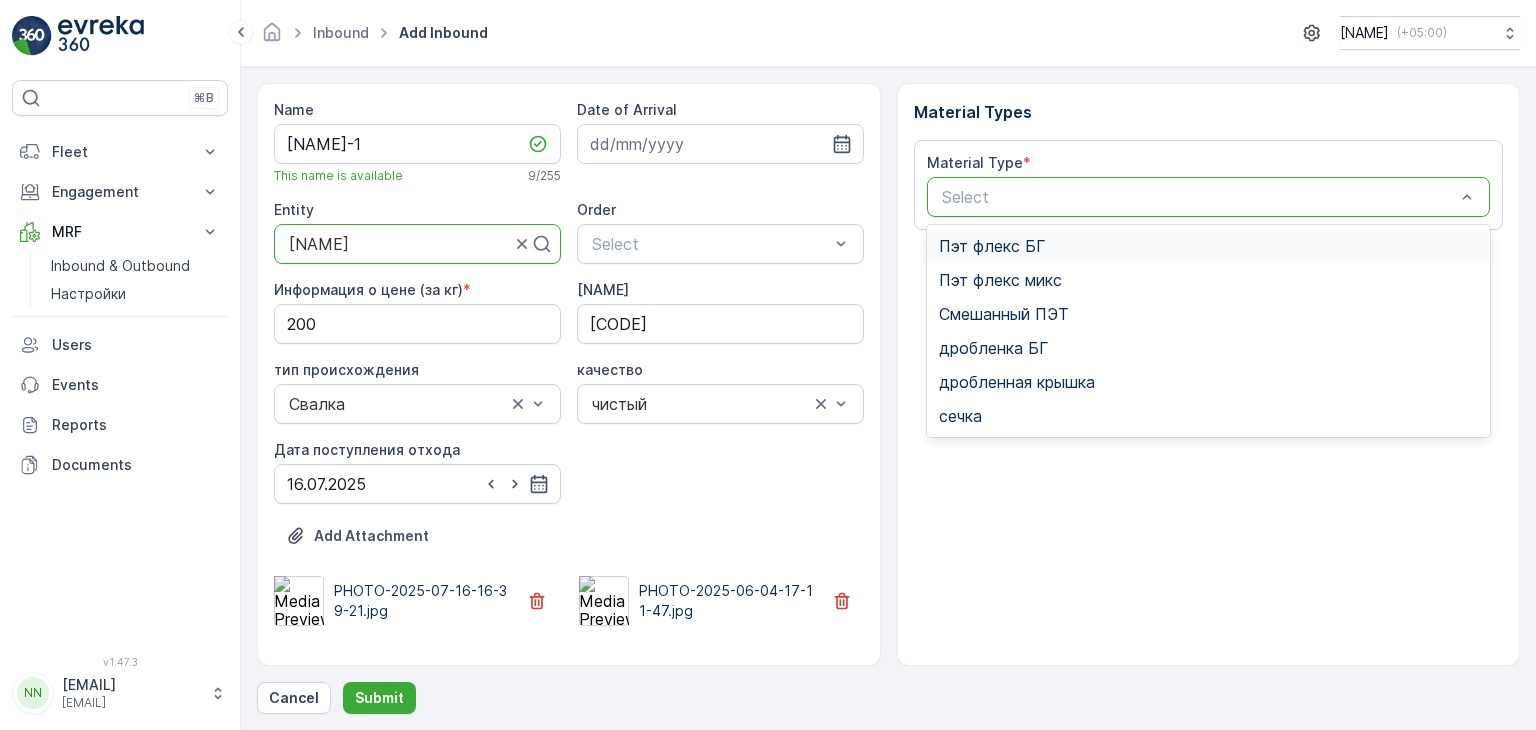 click at bounding box center (1199, 197) 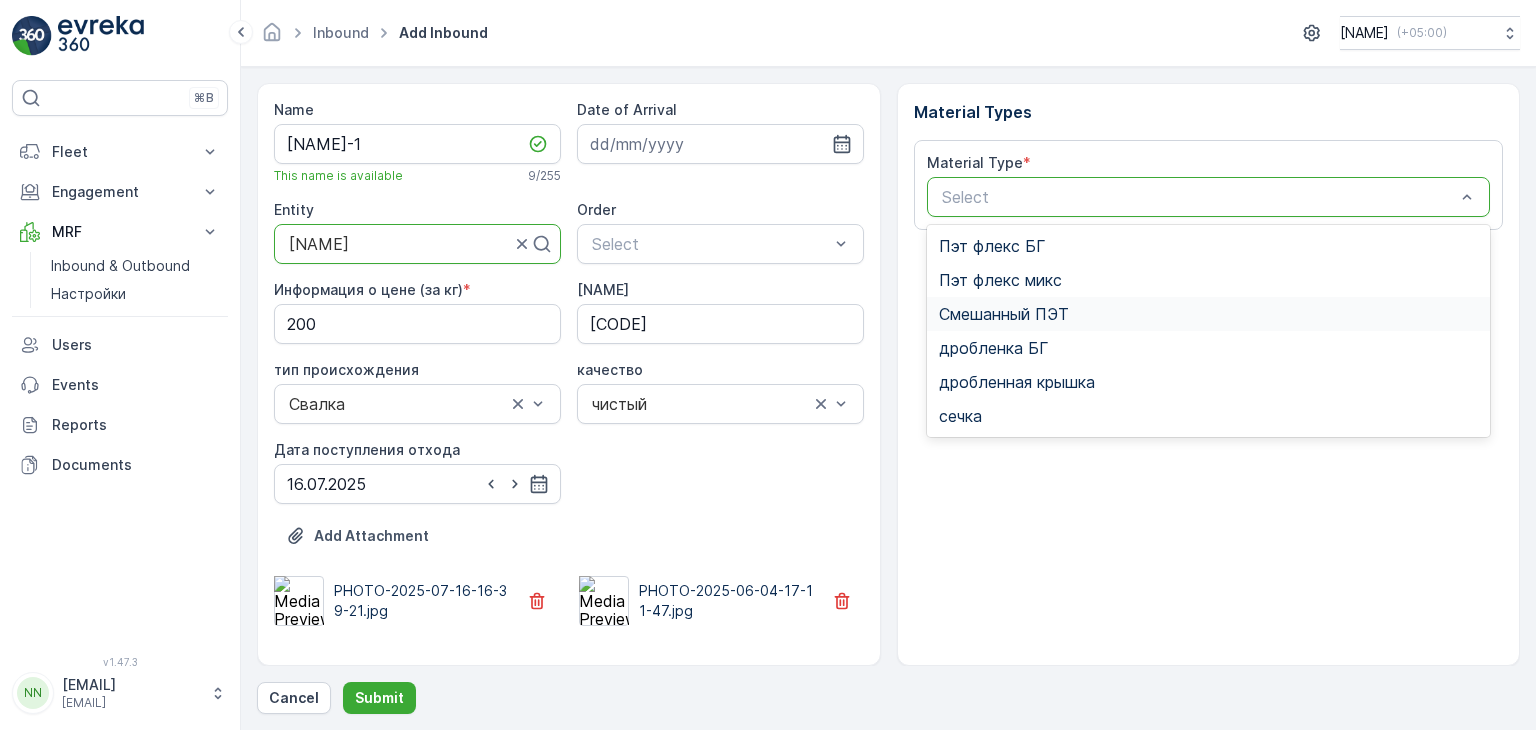 click on "Смешанный ПЭТ" at bounding box center (1004, 314) 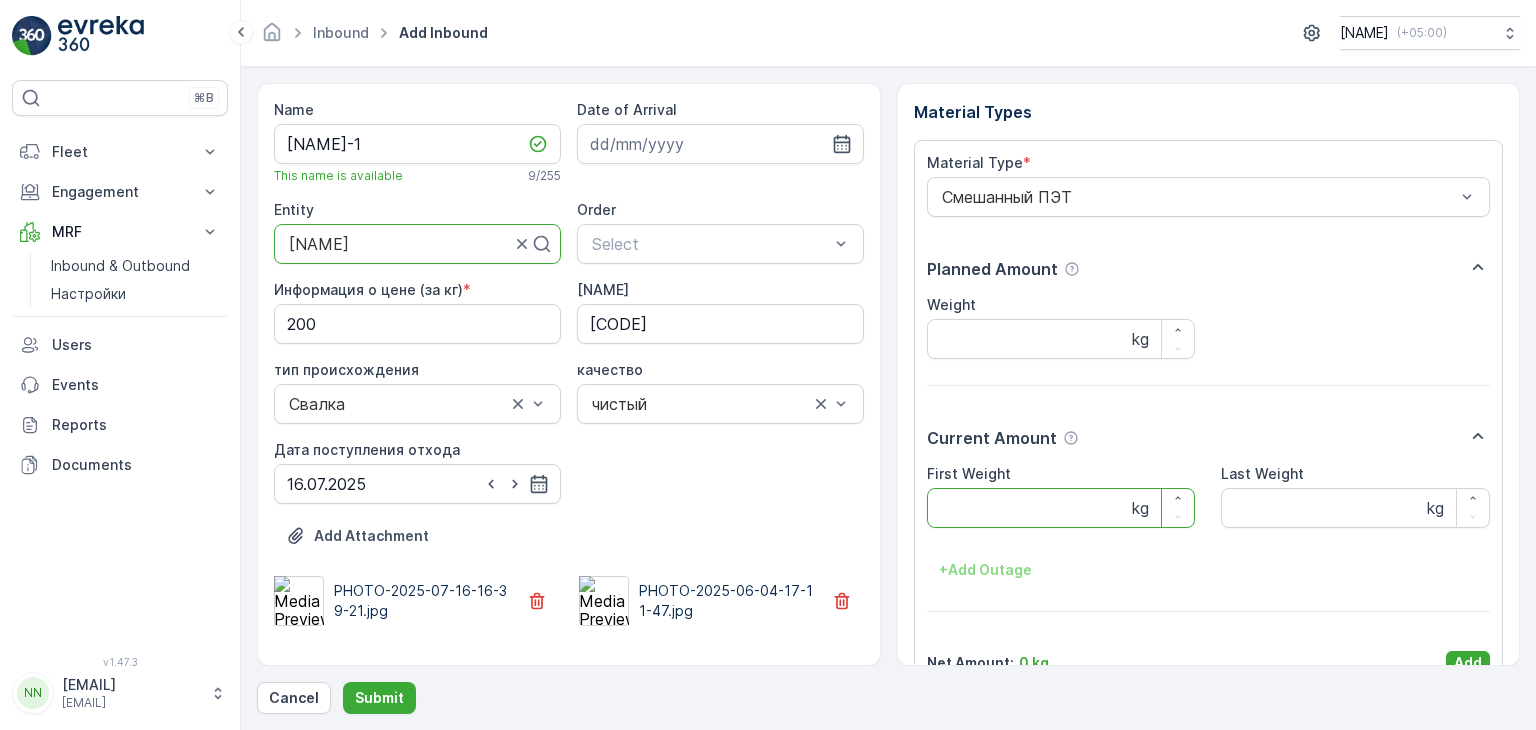 click on "First Weight" at bounding box center [1061, 508] 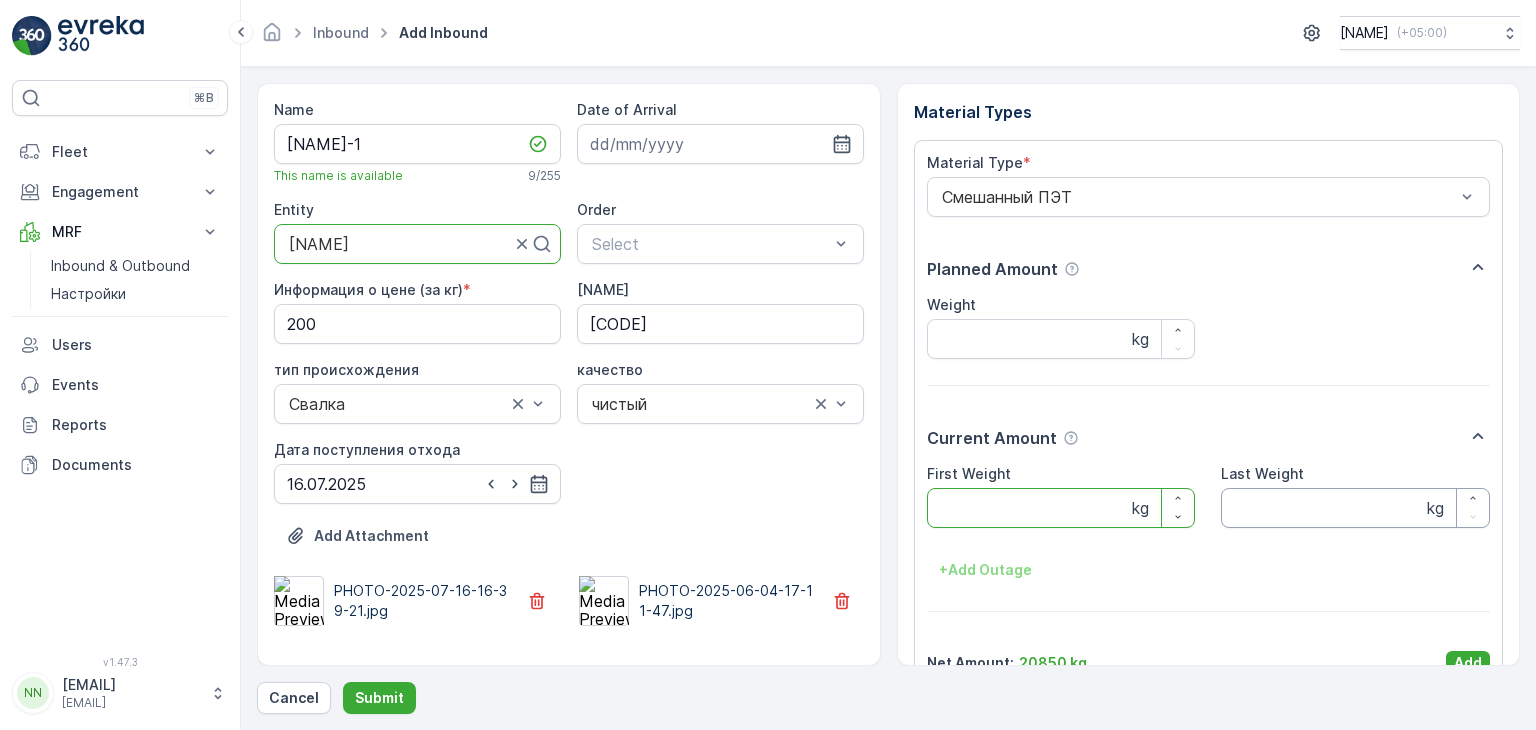 type on "[NAME]" 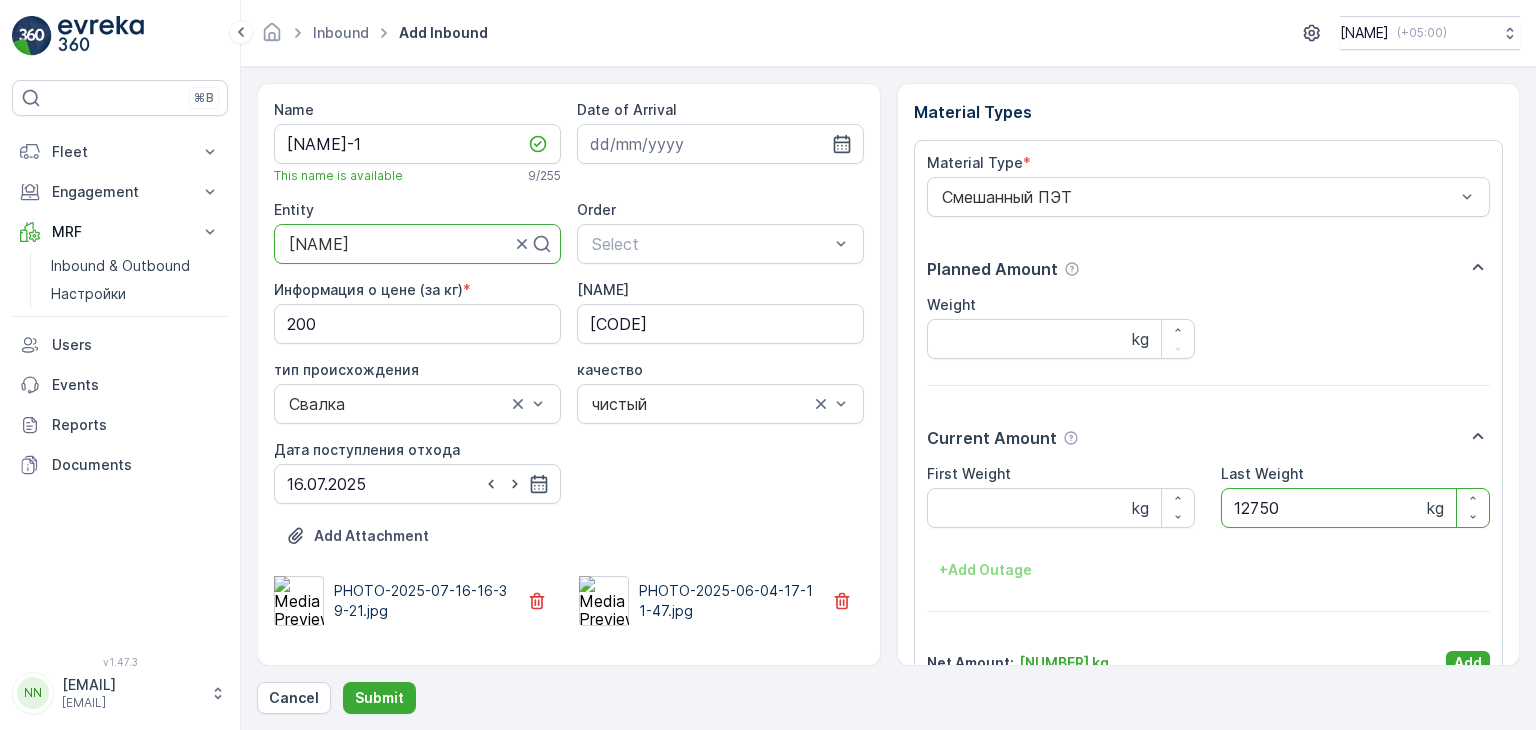type on "12750" 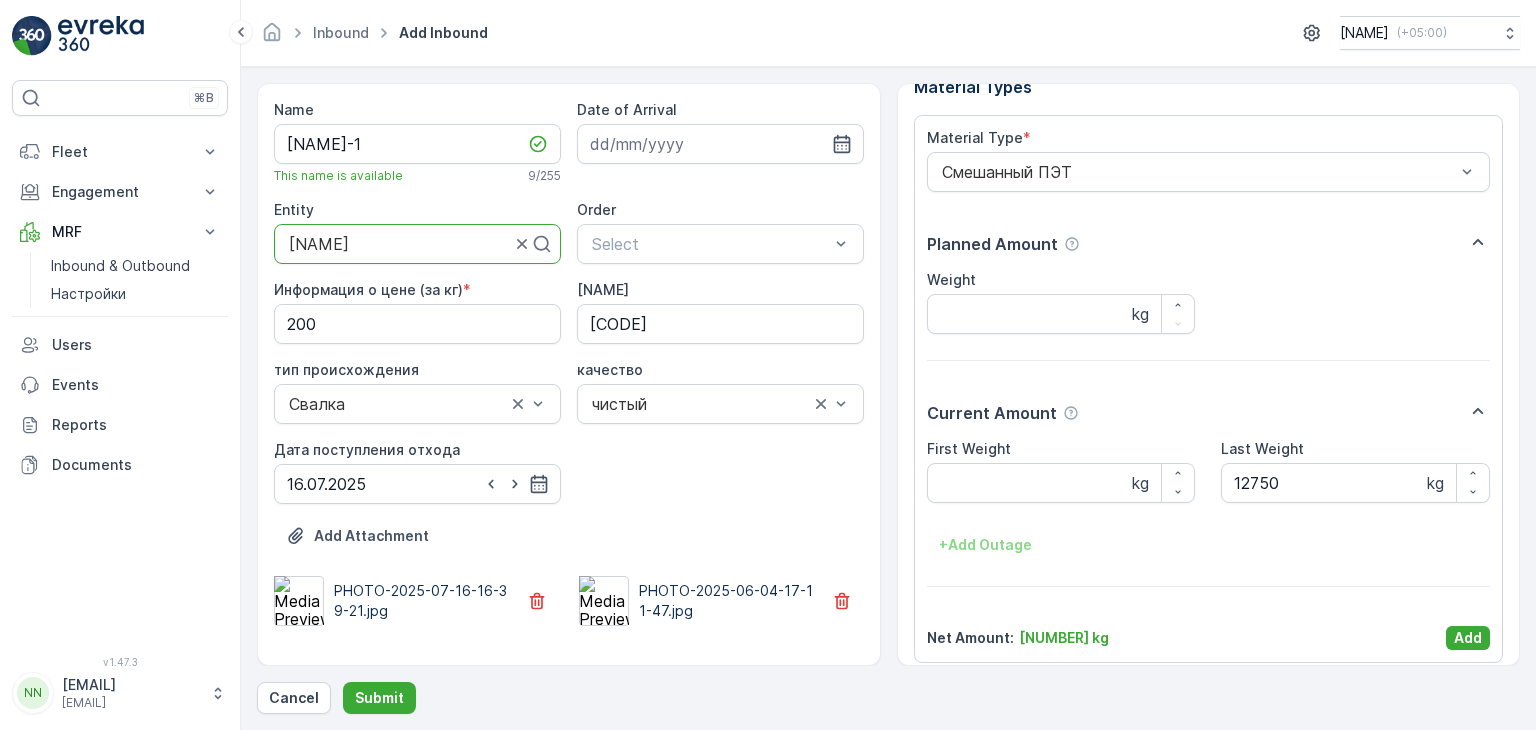 scroll, scrollTop: 39, scrollLeft: 0, axis: vertical 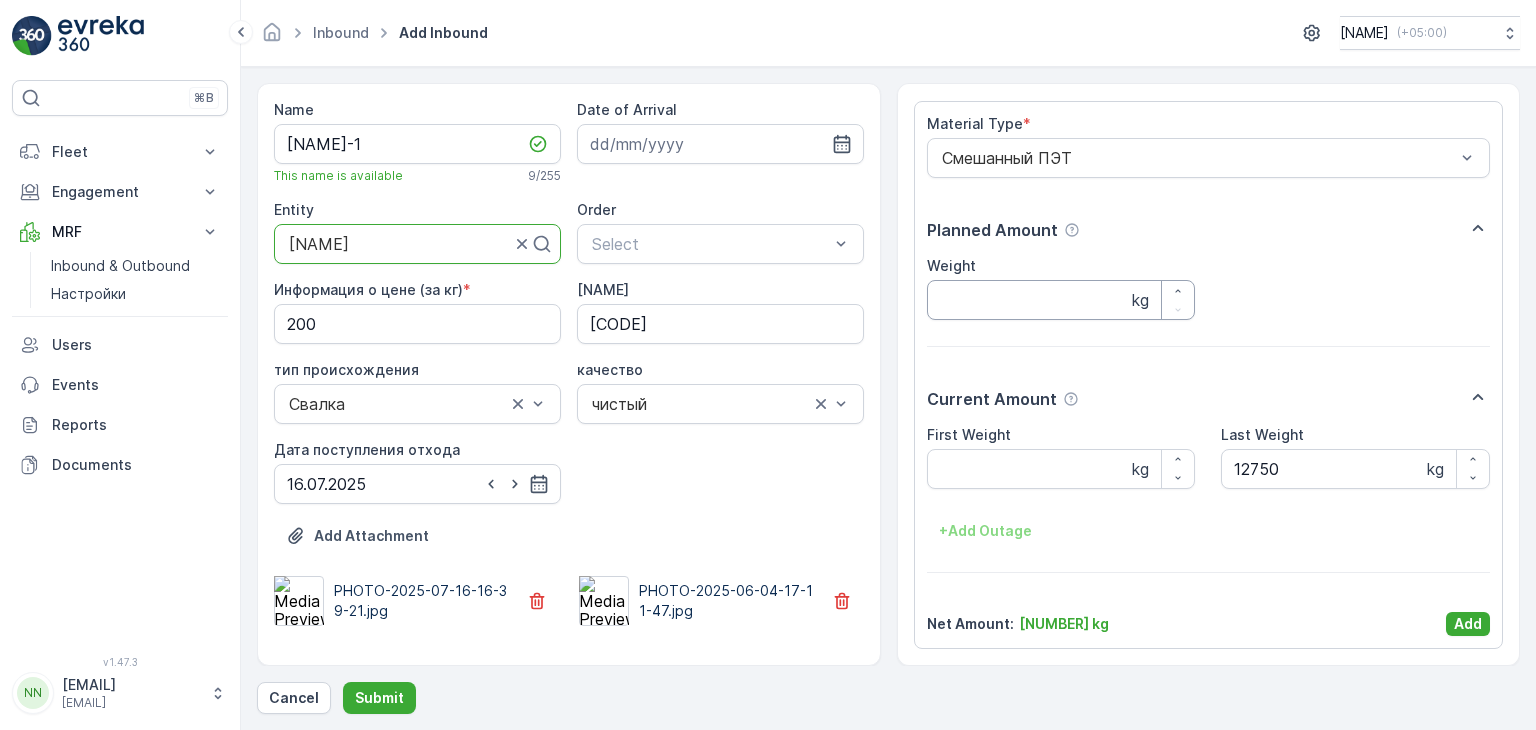 click on "Weight" at bounding box center (1061, 300) 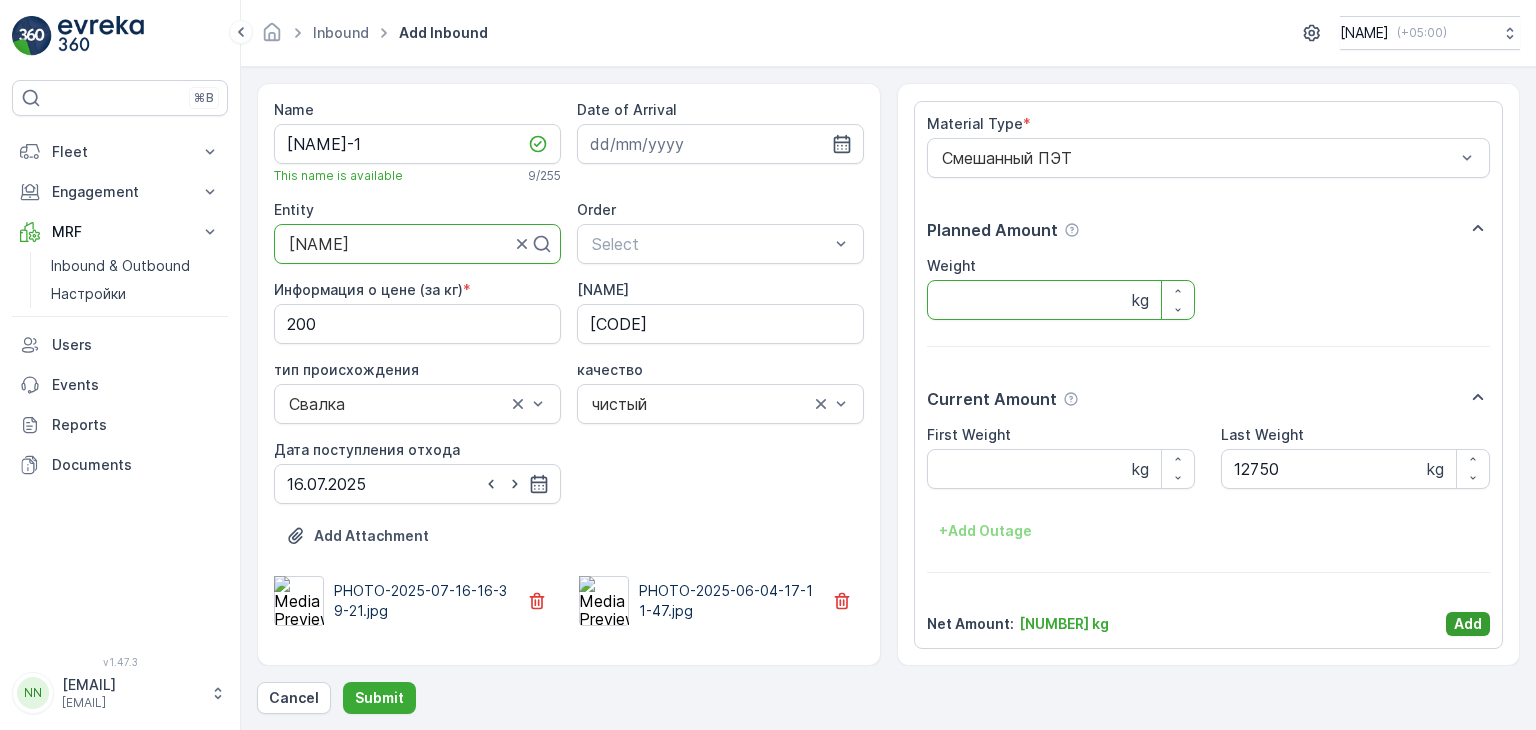 type on "[NUMBER]" 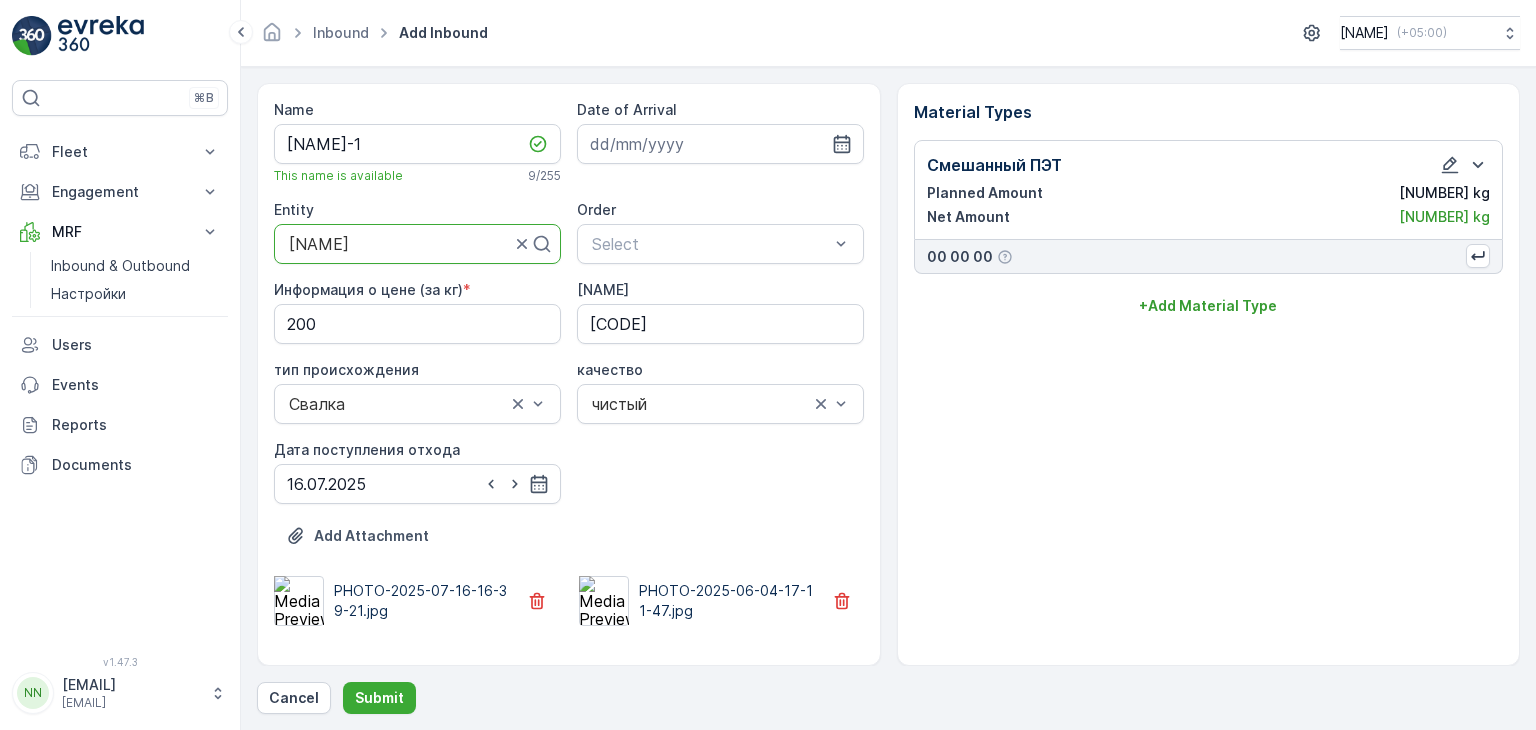 scroll, scrollTop: 0, scrollLeft: 0, axis: both 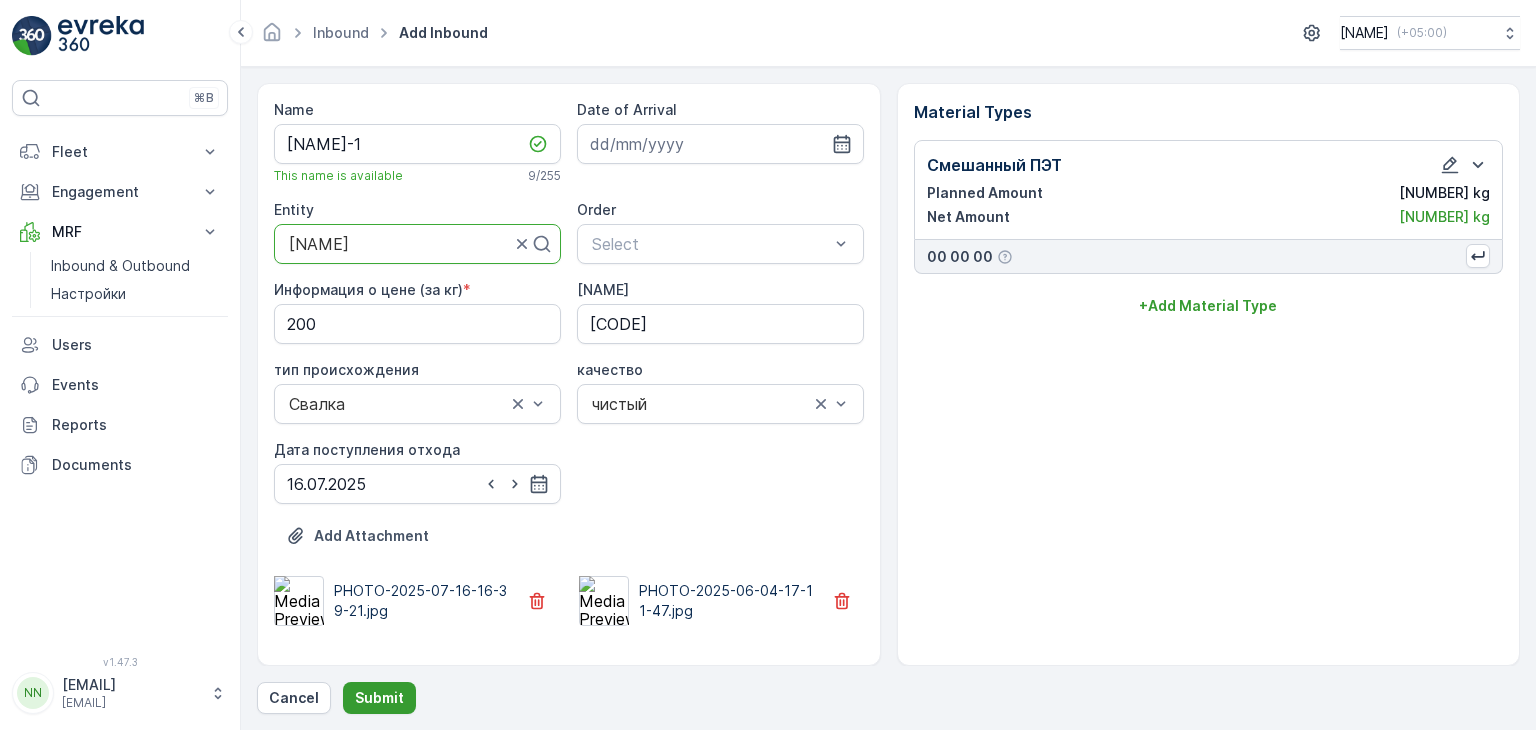 click on "Submit" at bounding box center (379, 698) 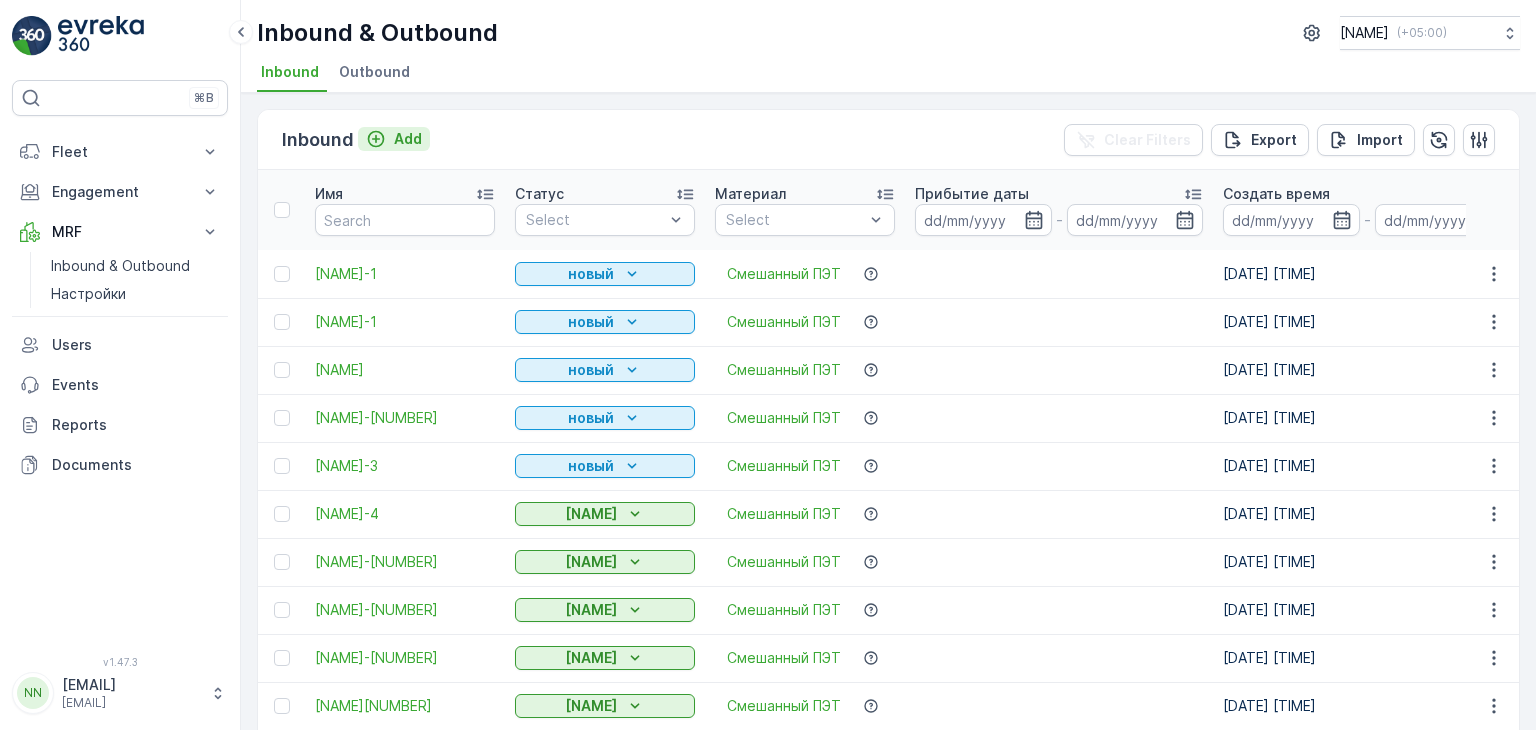 click 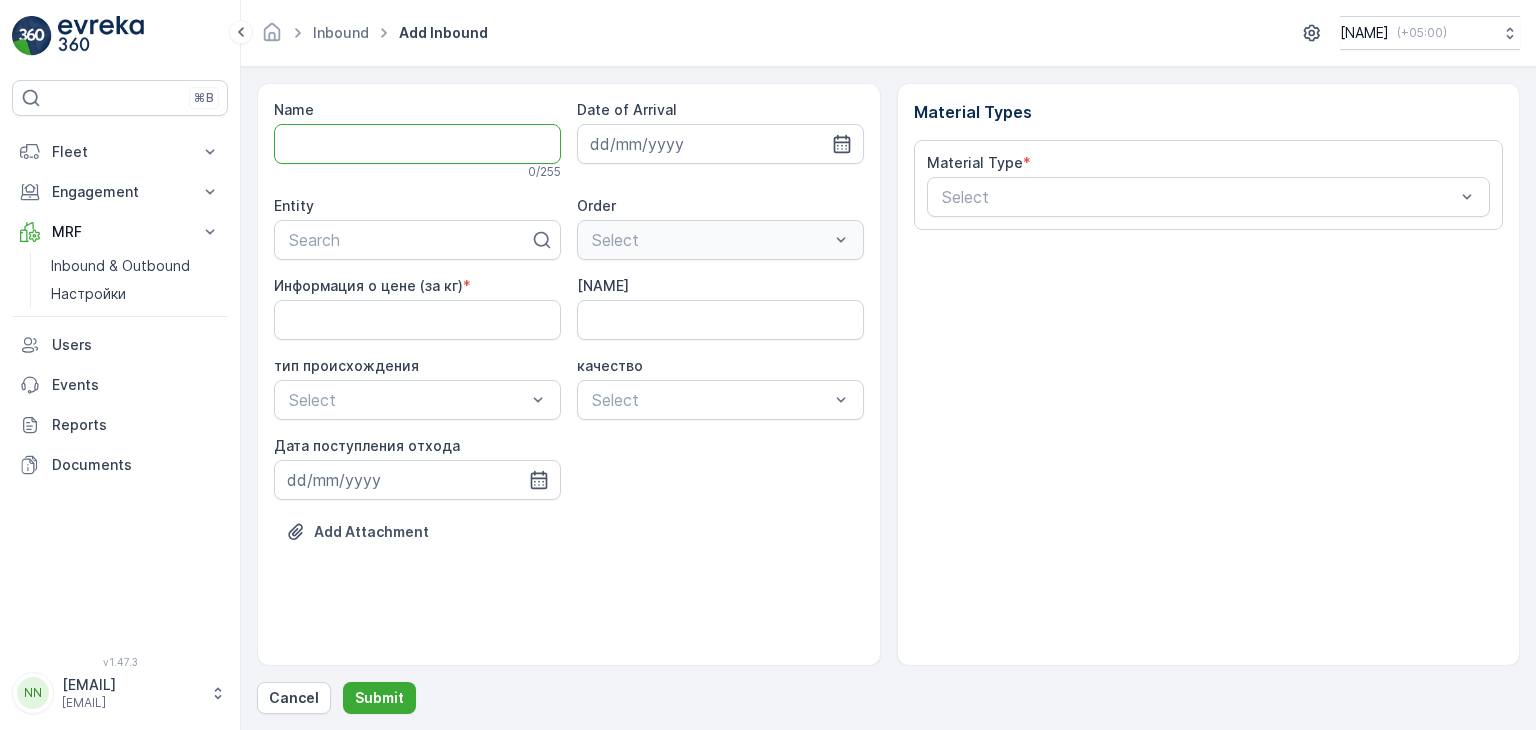 click on "Name" at bounding box center [417, 144] 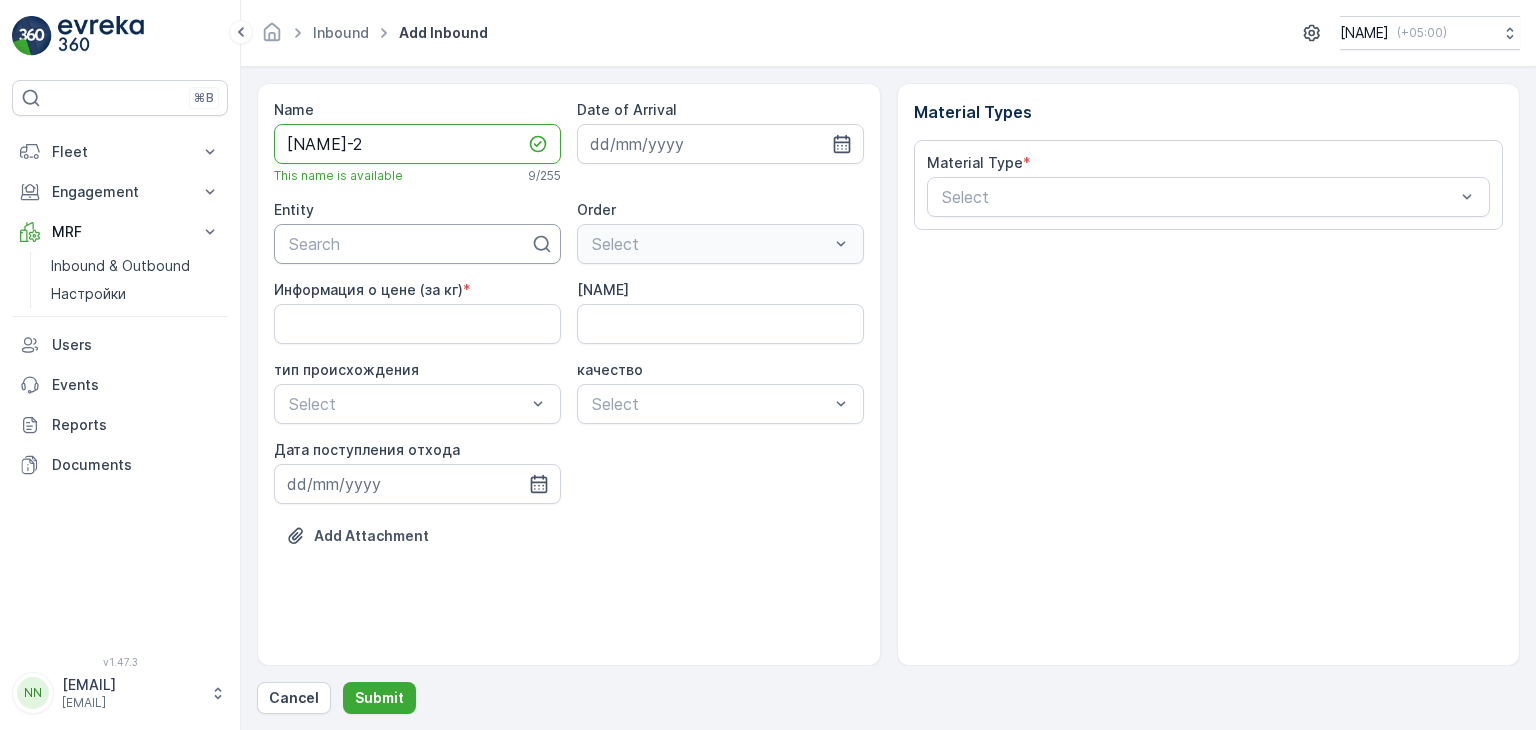 type on "[NAME]-2" 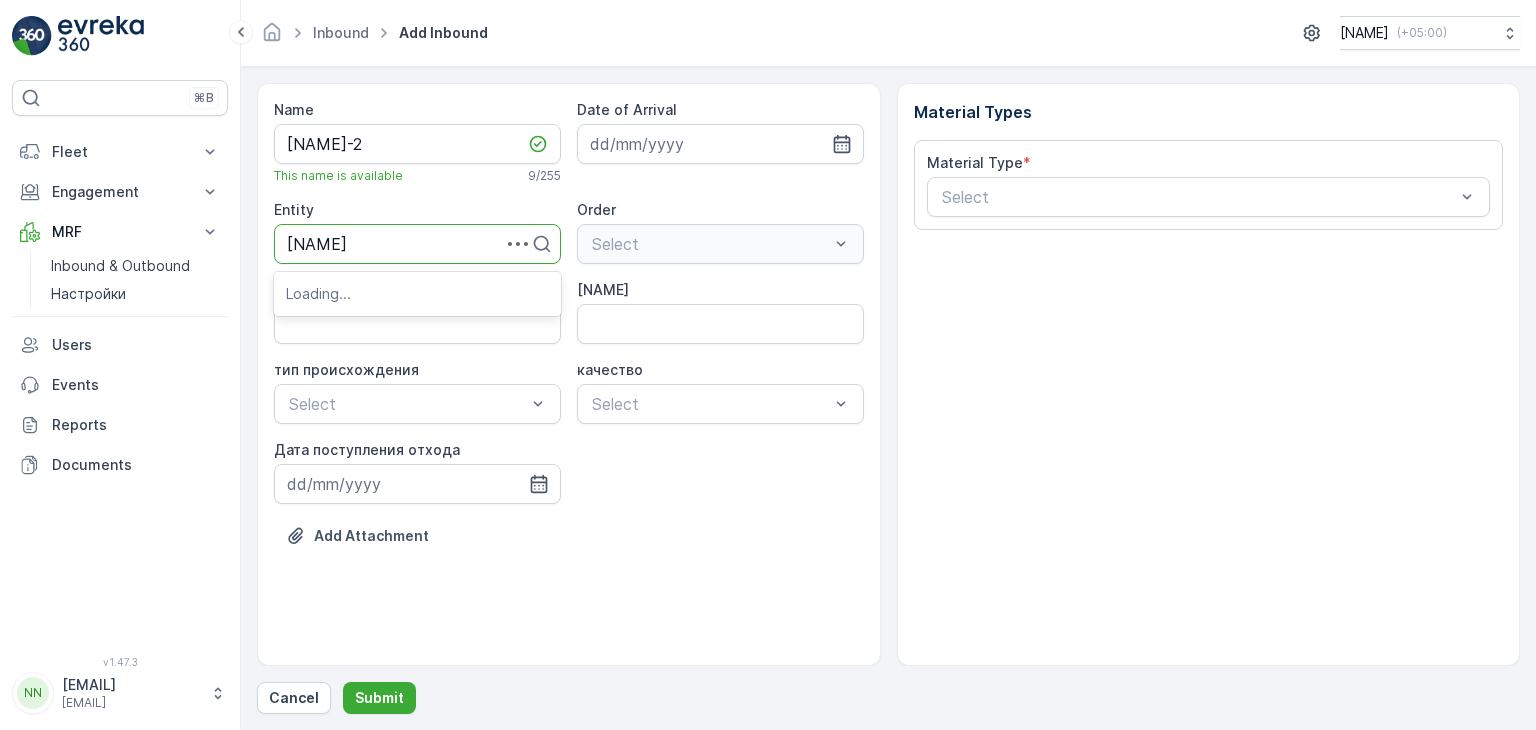 type on "[NAME]" 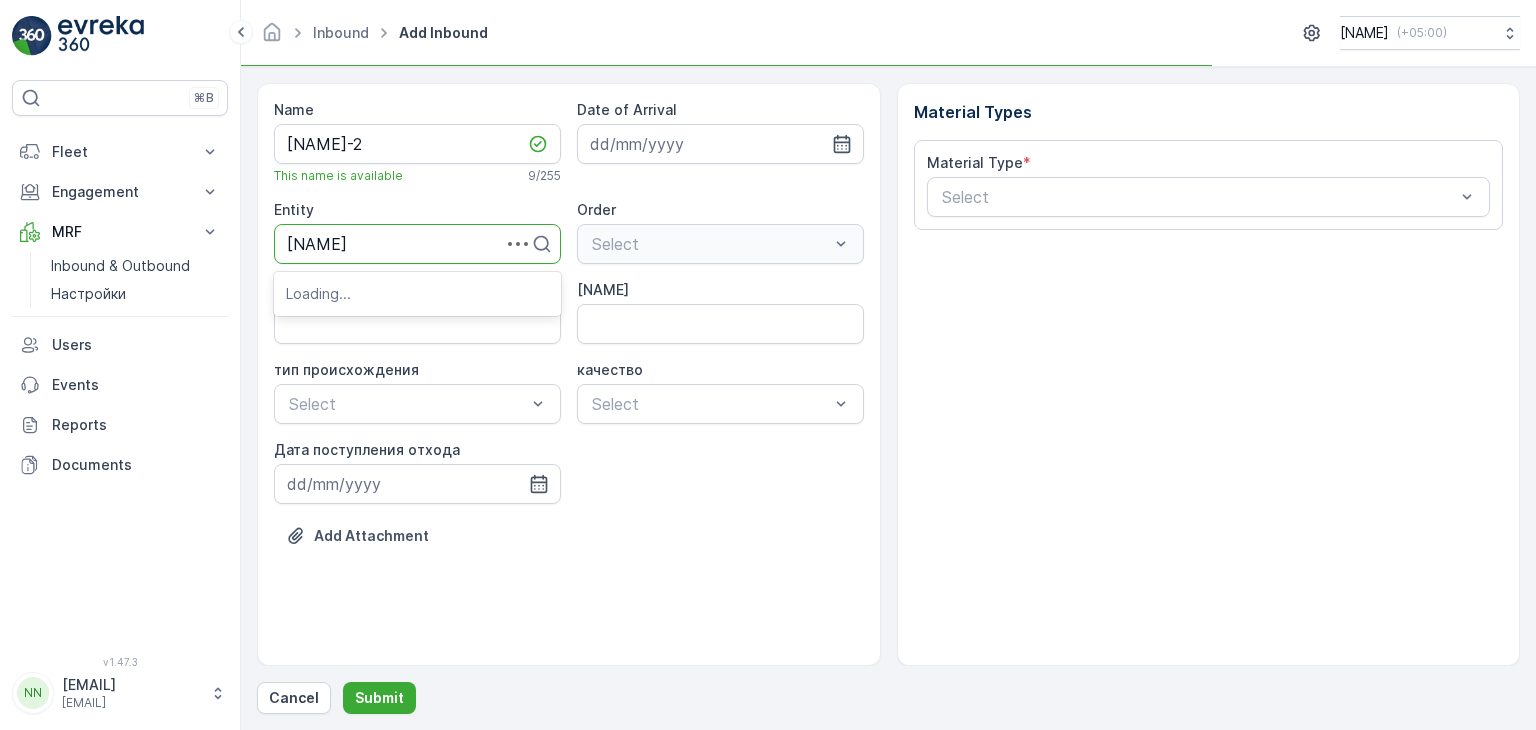 click on "[NAME]" at bounding box center [327, 244] 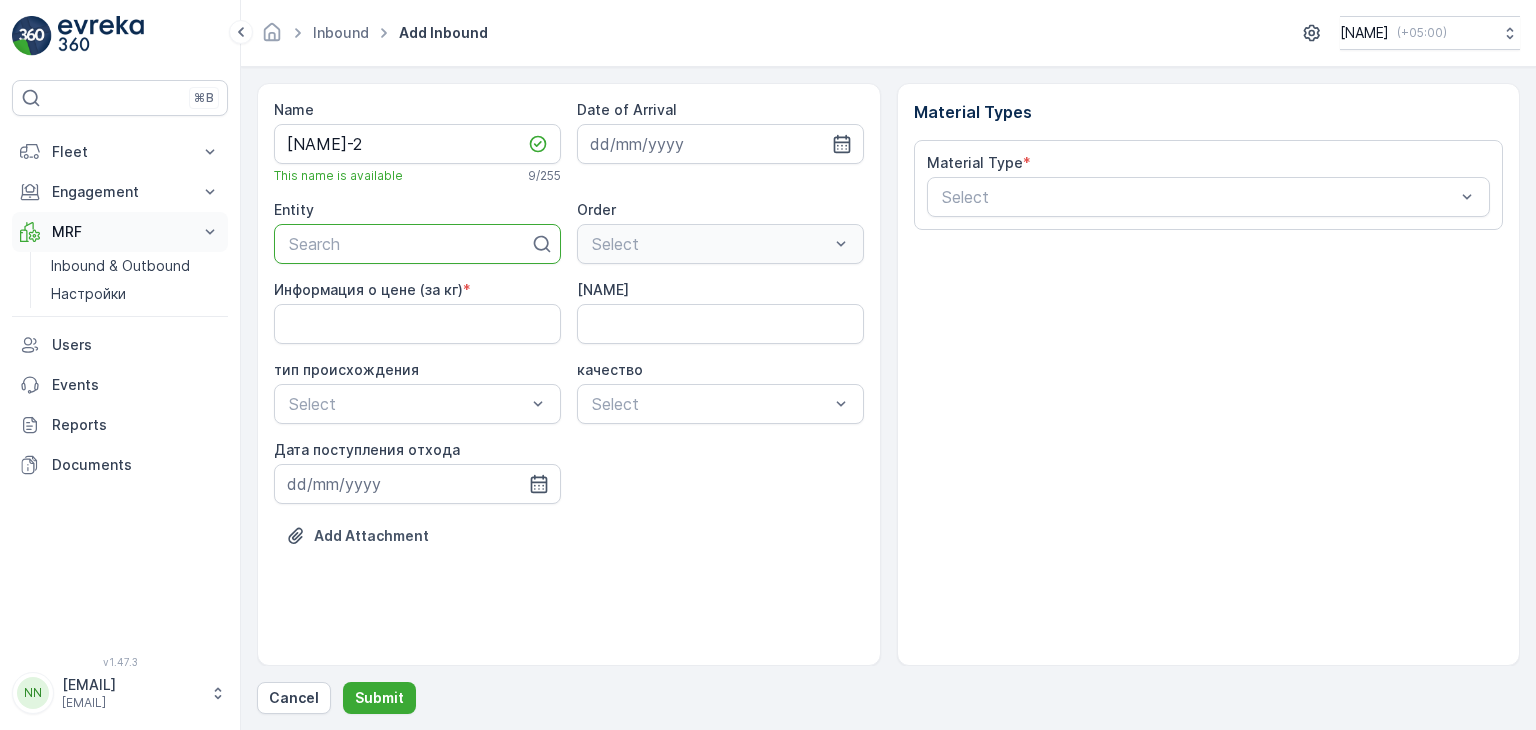drag, startPoint x: 365, startPoint y: 246, endPoint x: 24, endPoint y: 240, distance: 341.0528 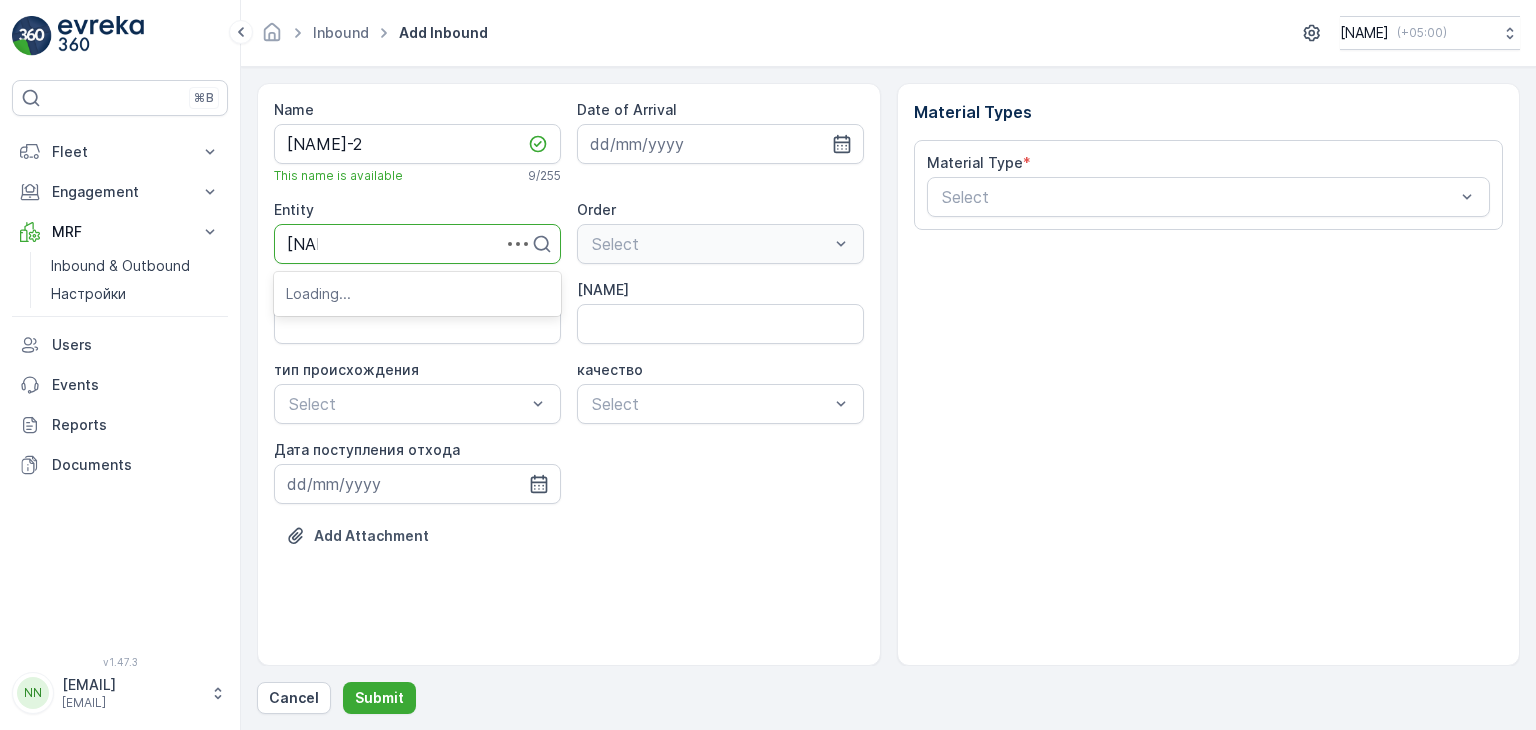 type on "[NAME]" 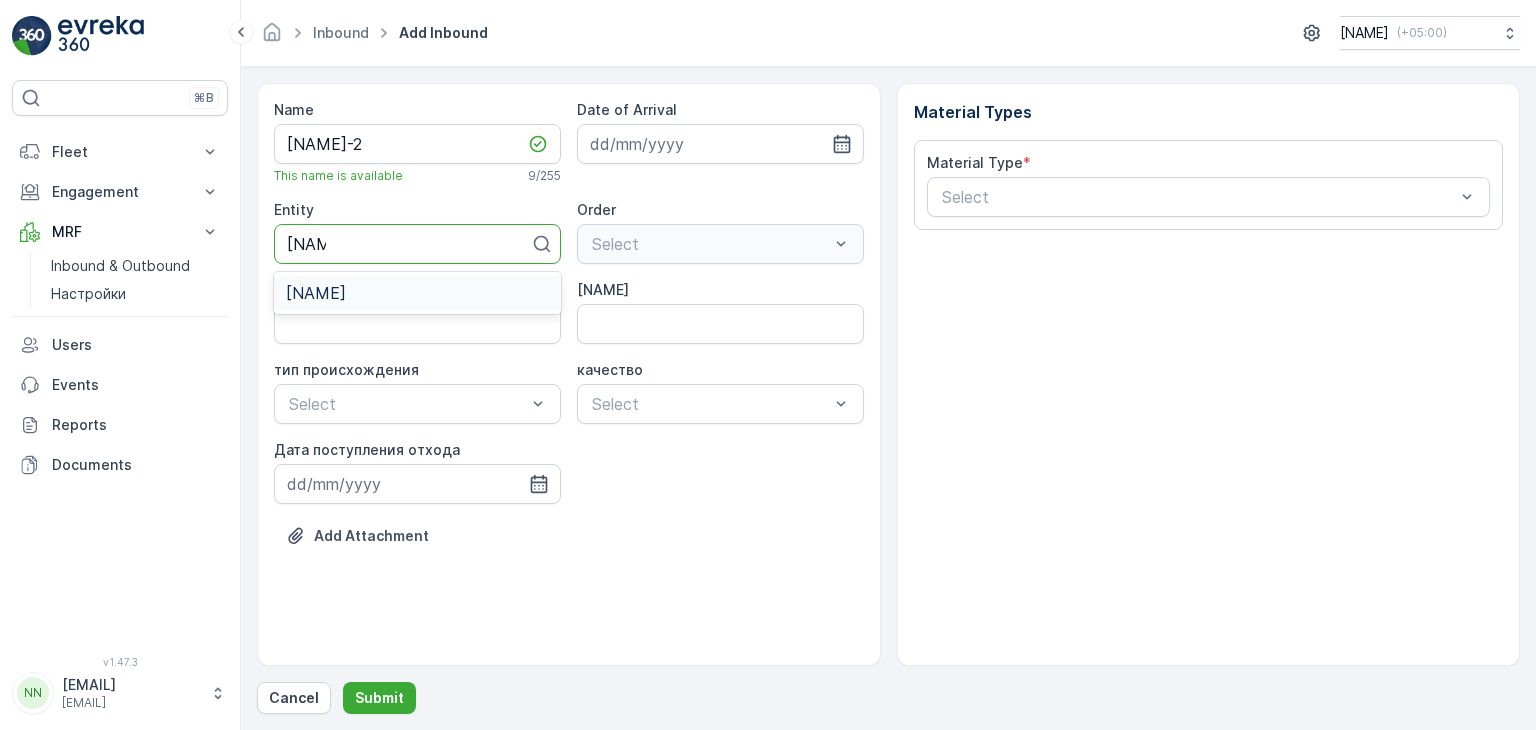 click on "[NAME]" at bounding box center [316, 293] 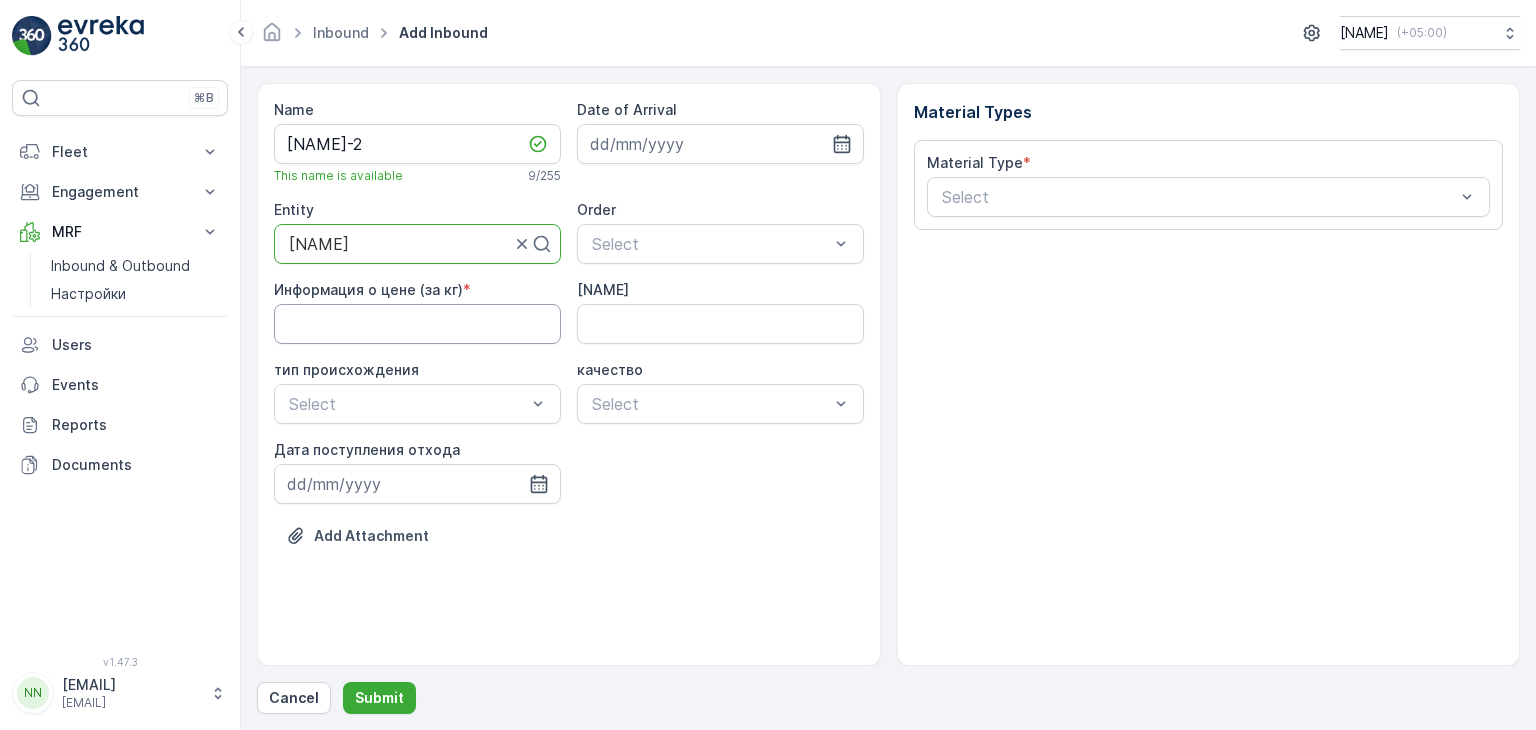 click on "Информация о цене (за кг)" at bounding box center (417, 324) 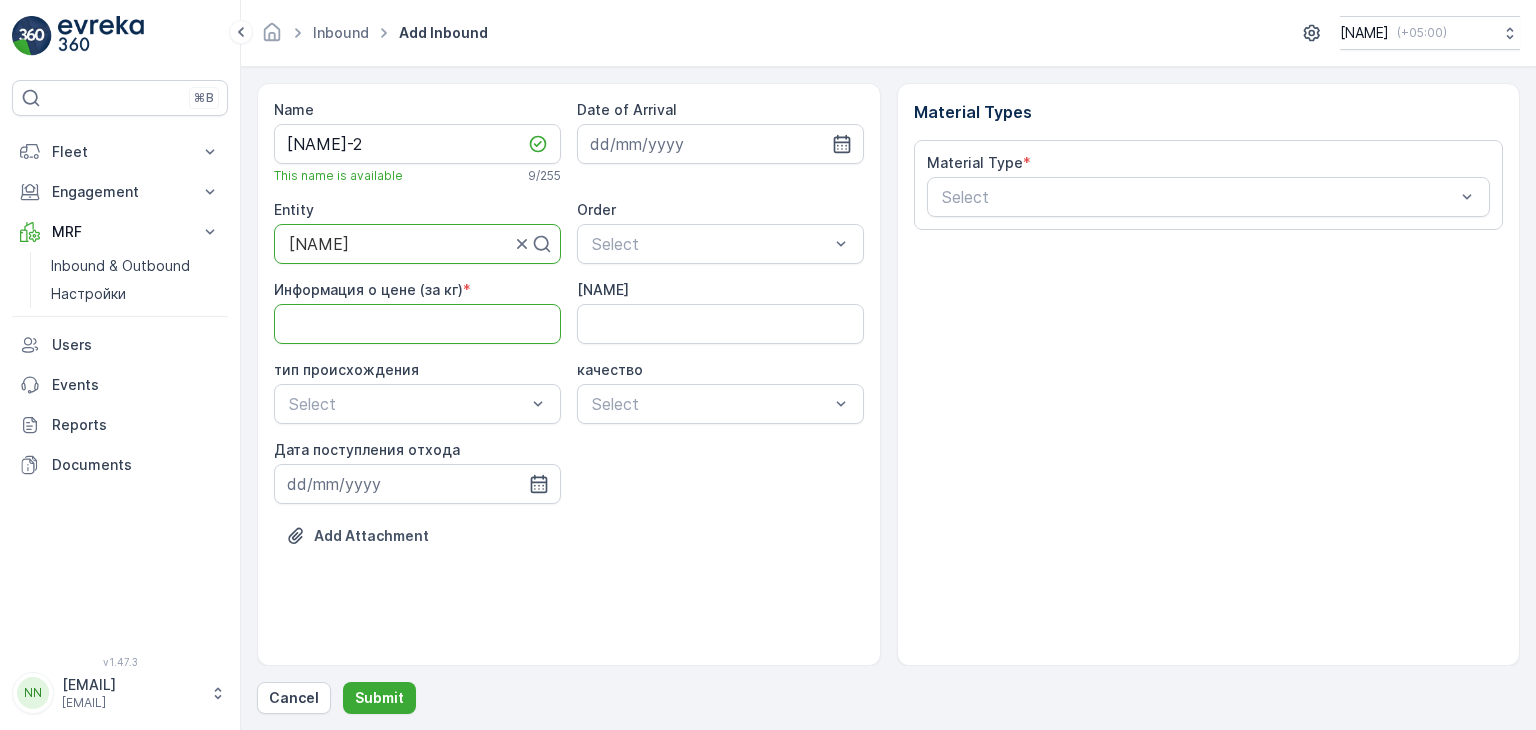 type on "200" 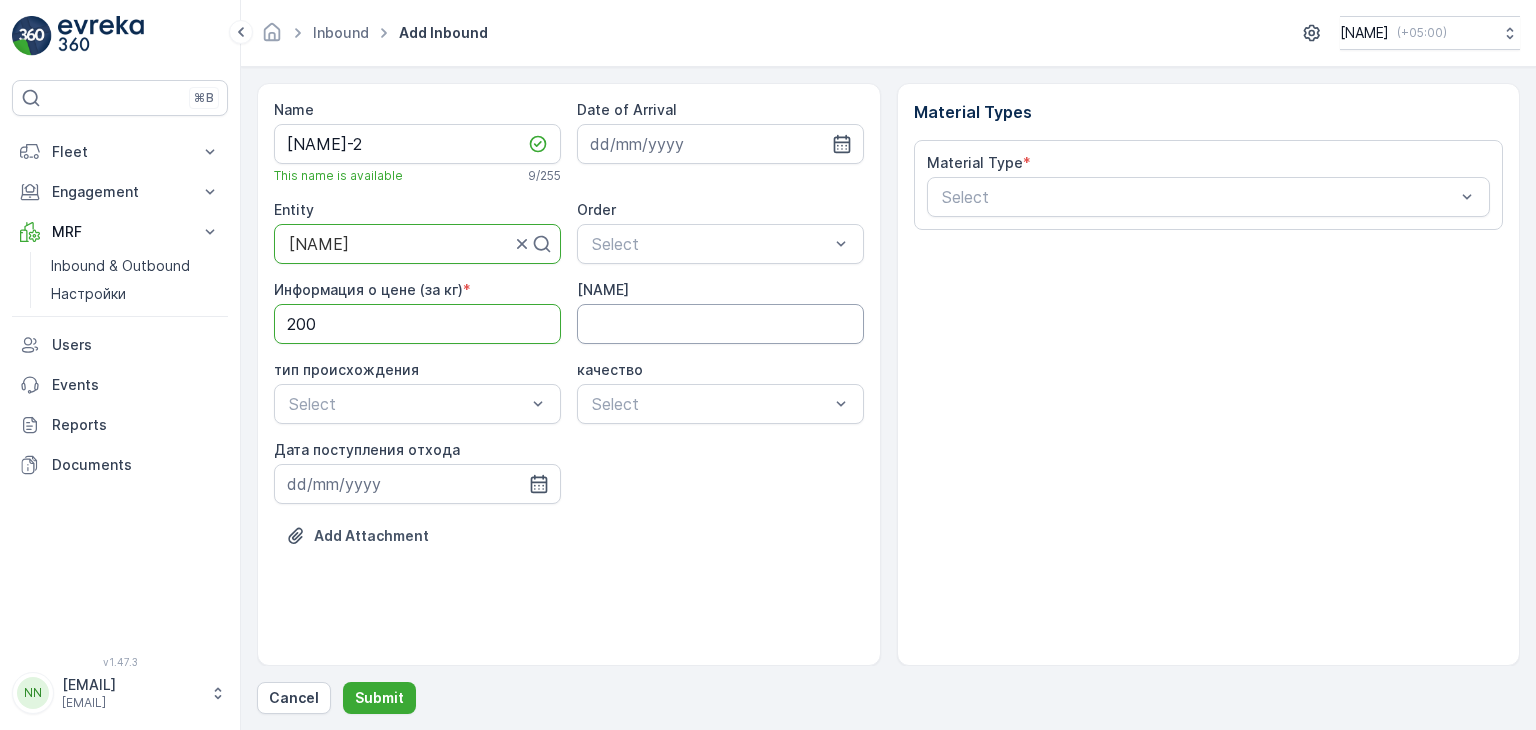 click on "[NAME]" at bounding box center (720, 324) 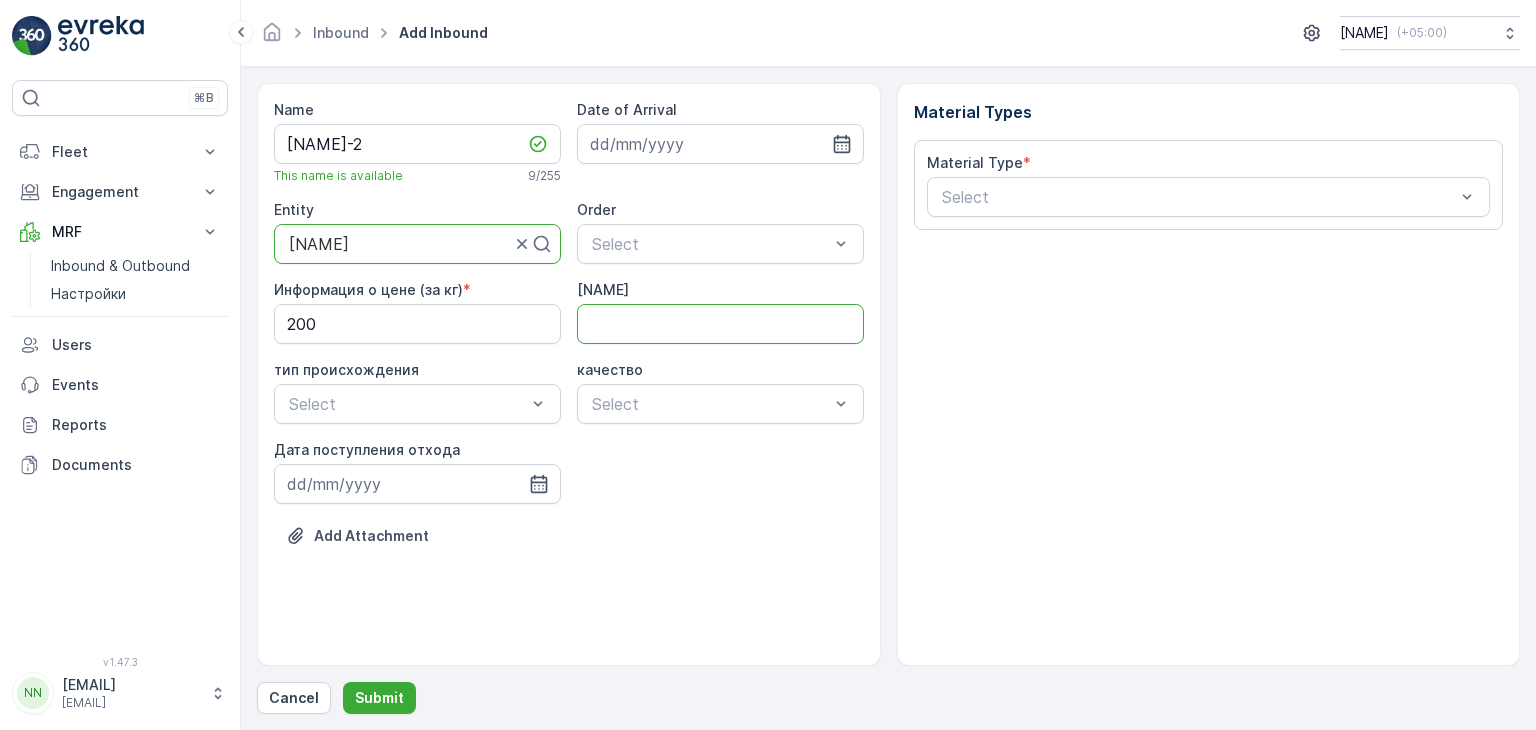 type on "[CODE]" 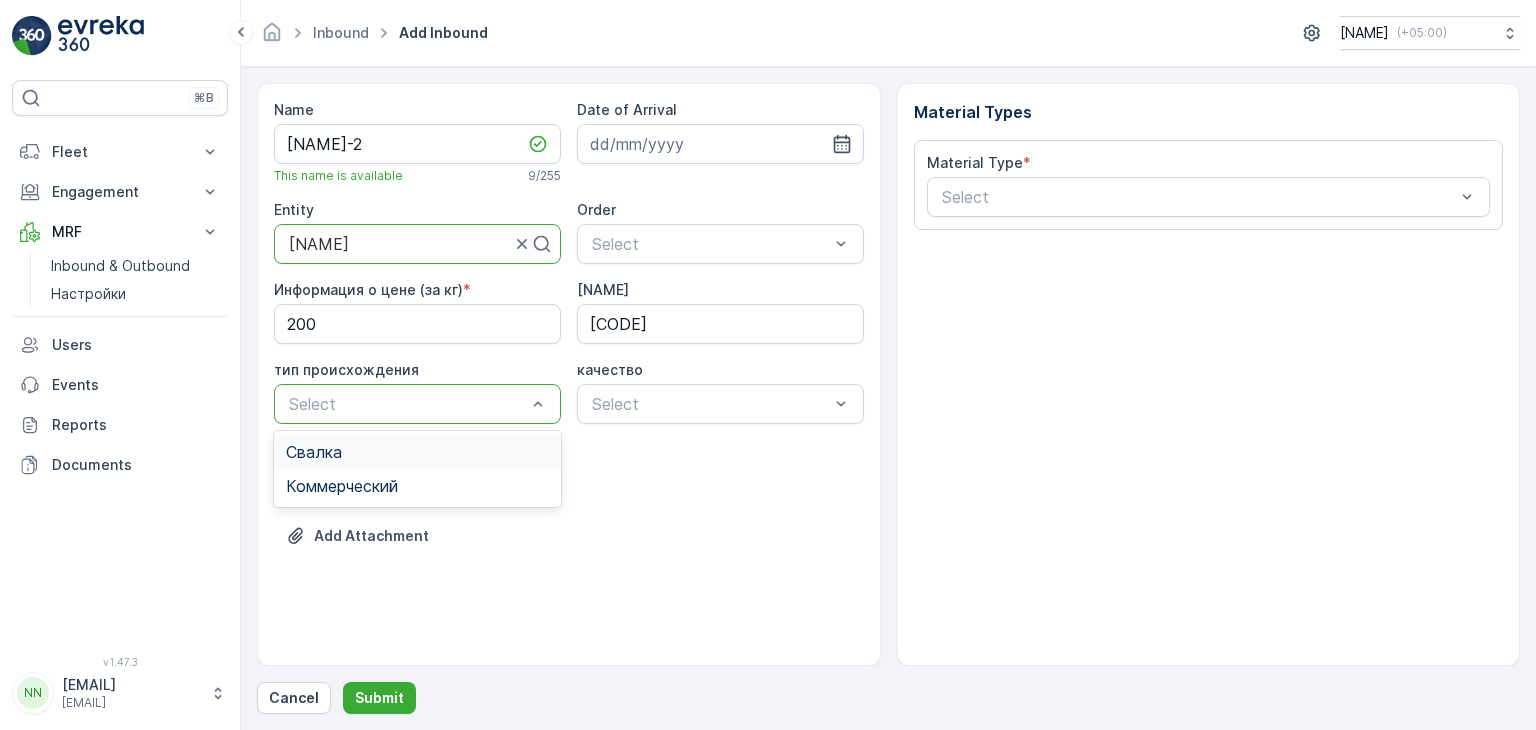 click at bounding box center (407, 404) 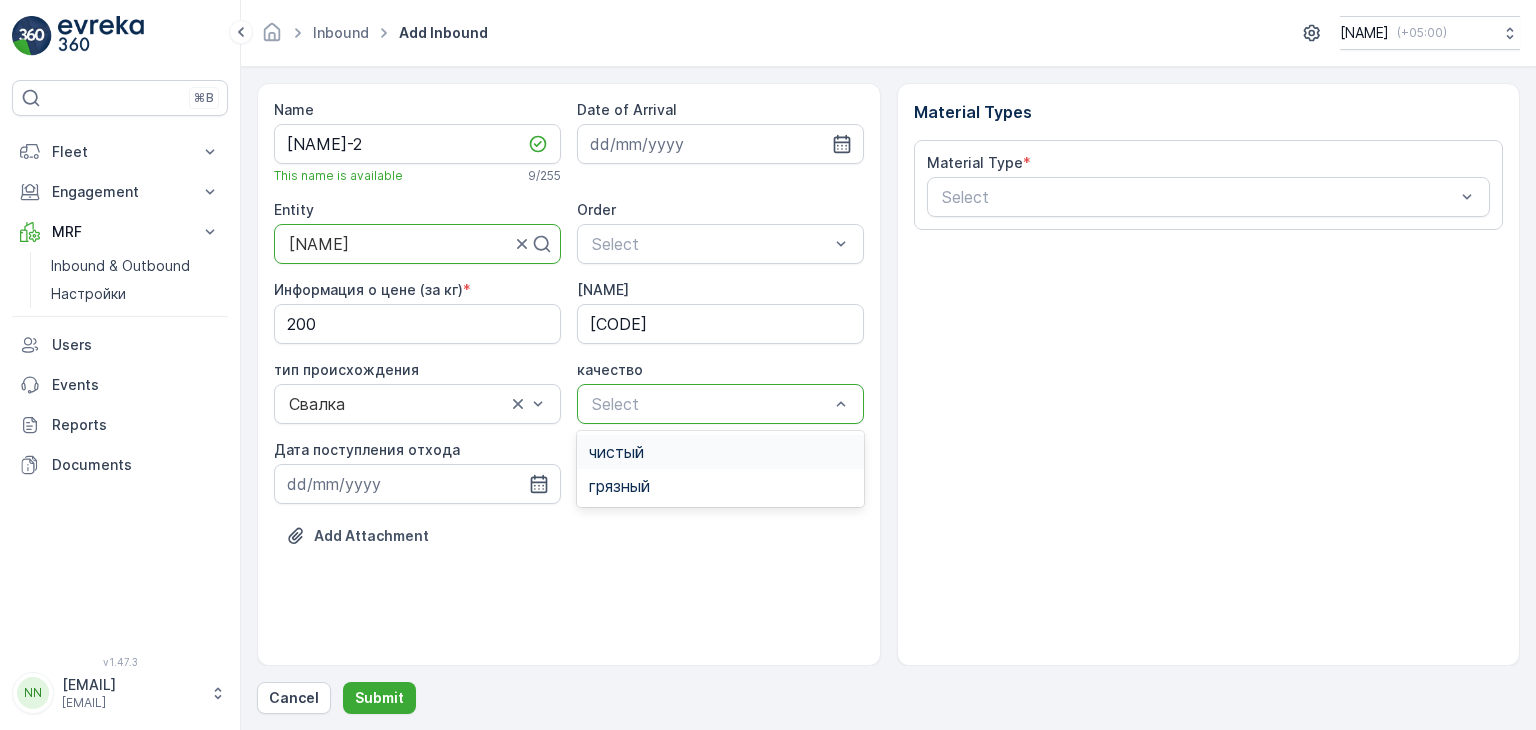 click at bounding box center (710, 404) 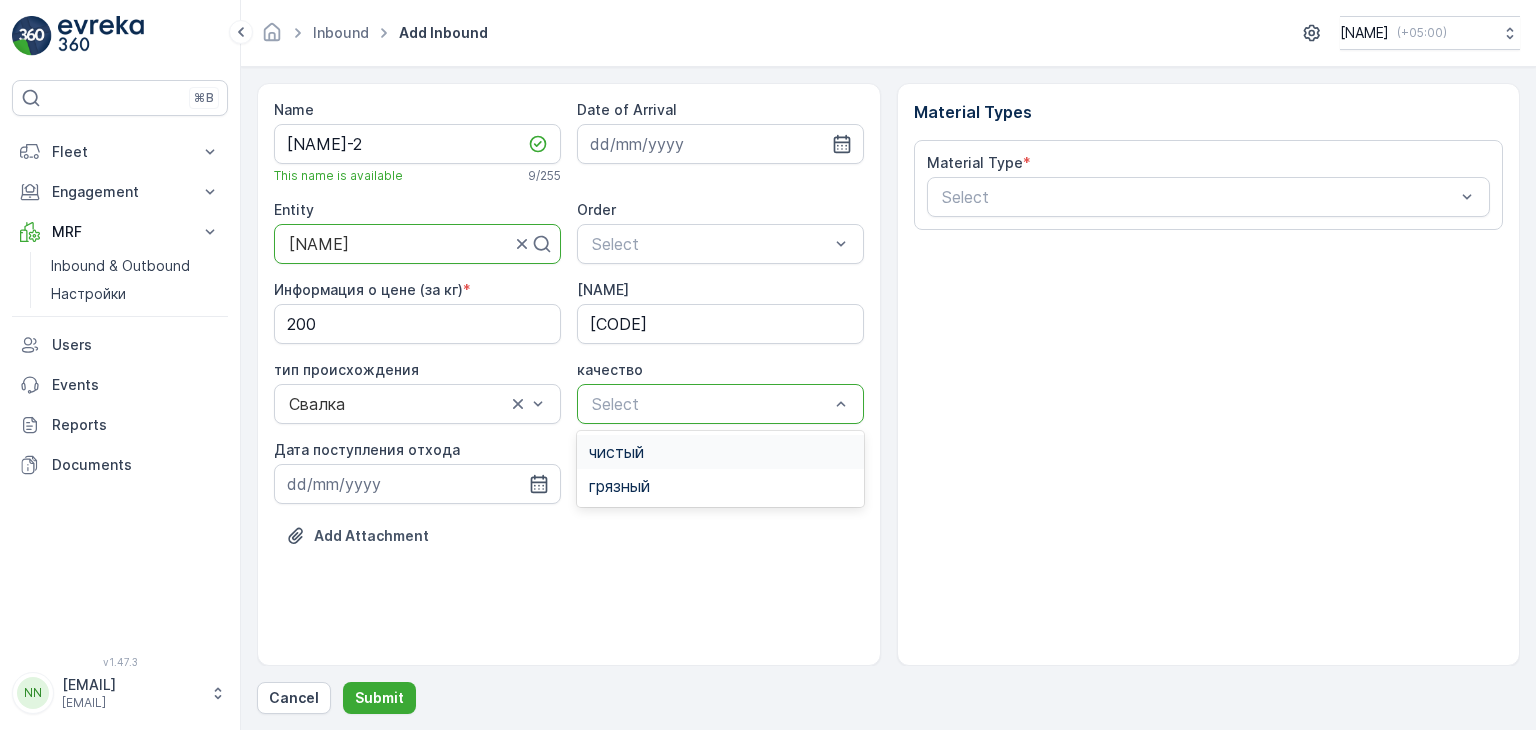 click on "чистый" at bounding box center (616, 452) 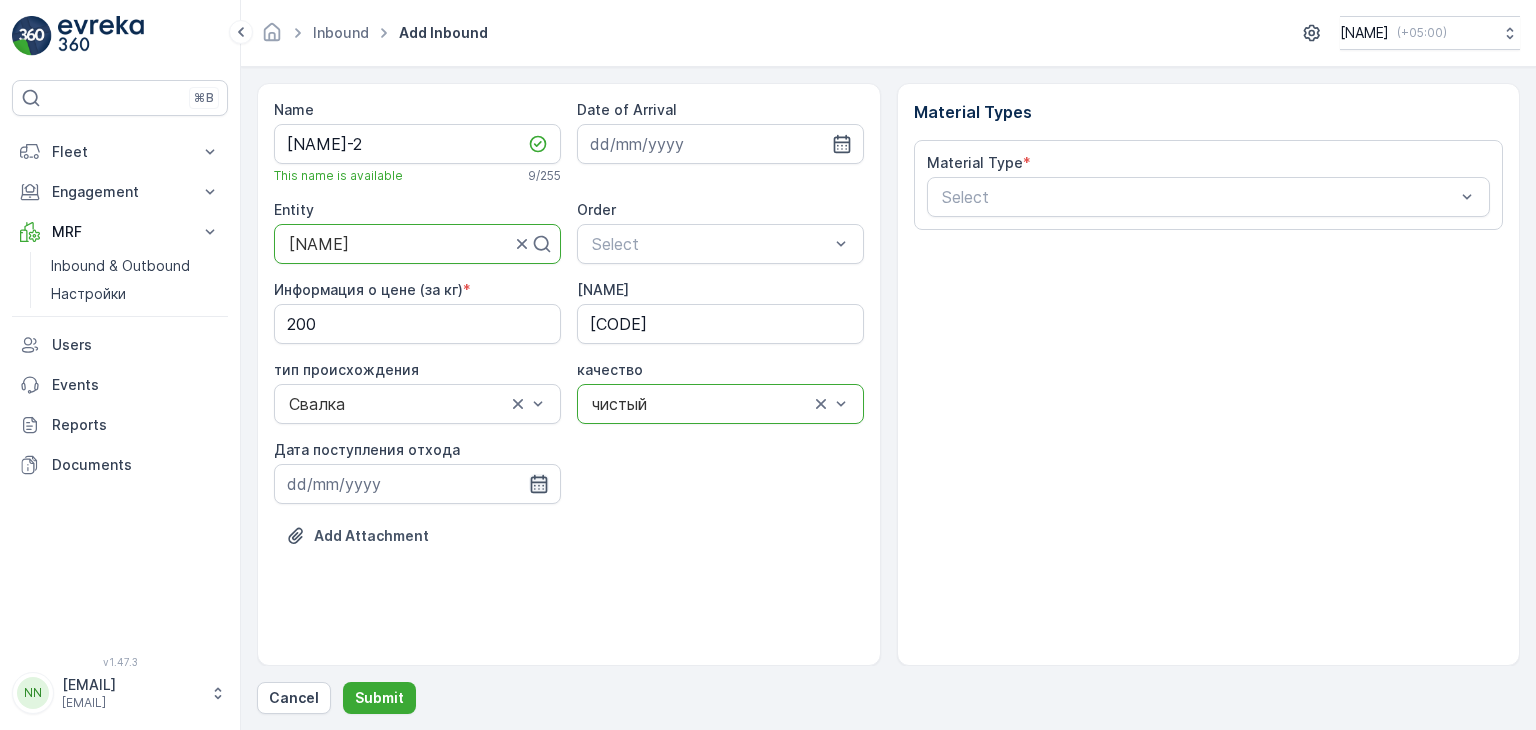 click 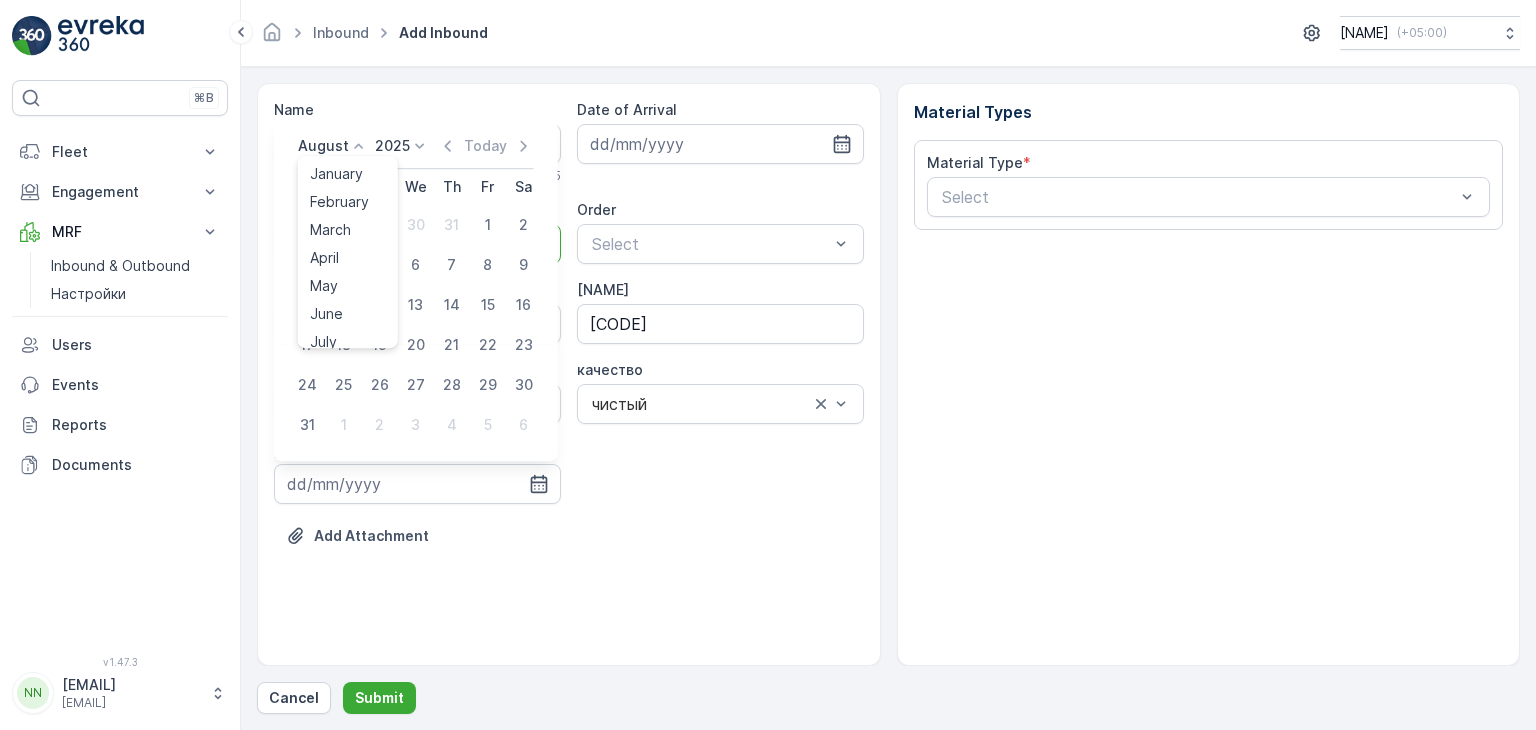 click 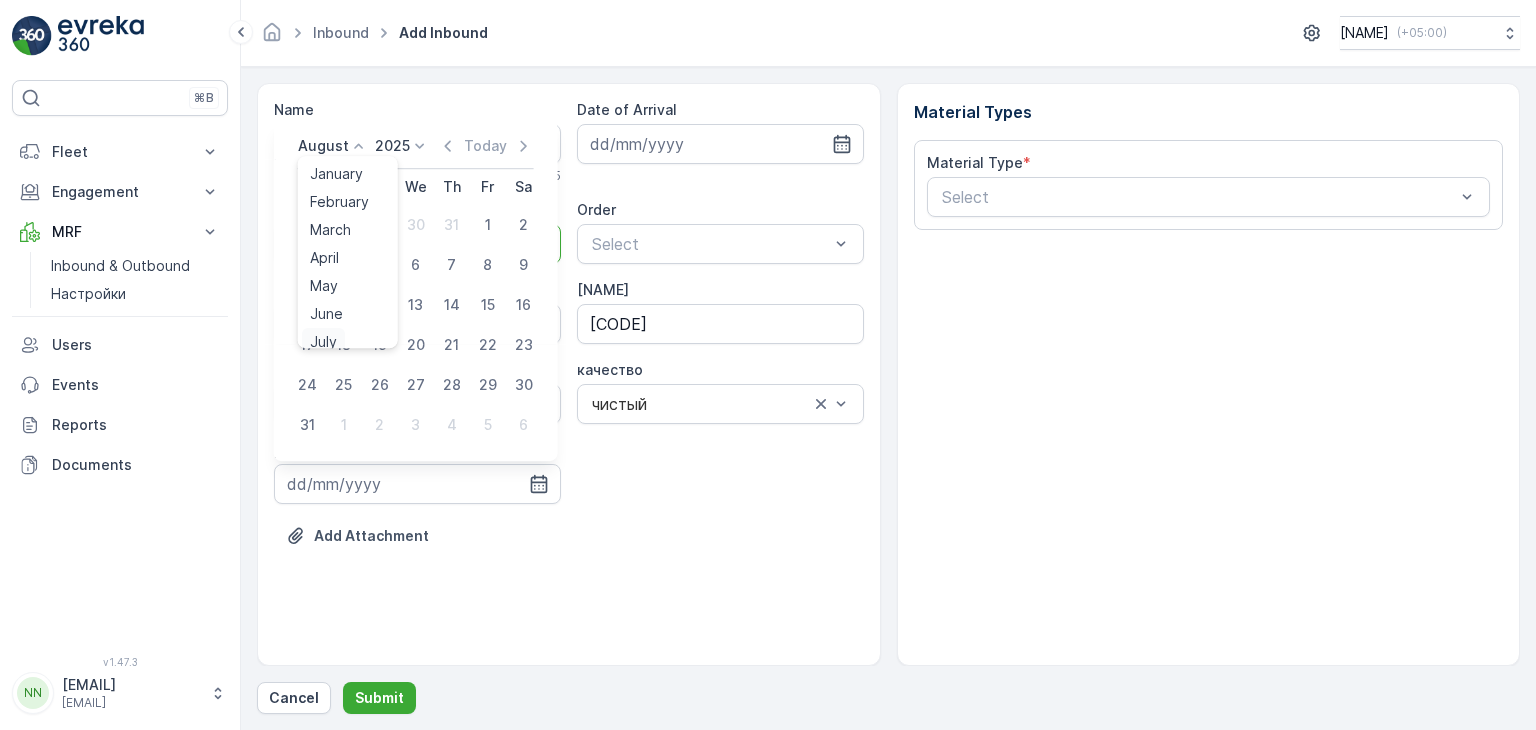 scroll, scrollTop: 8, scrollLeft: 0, axis: vertical 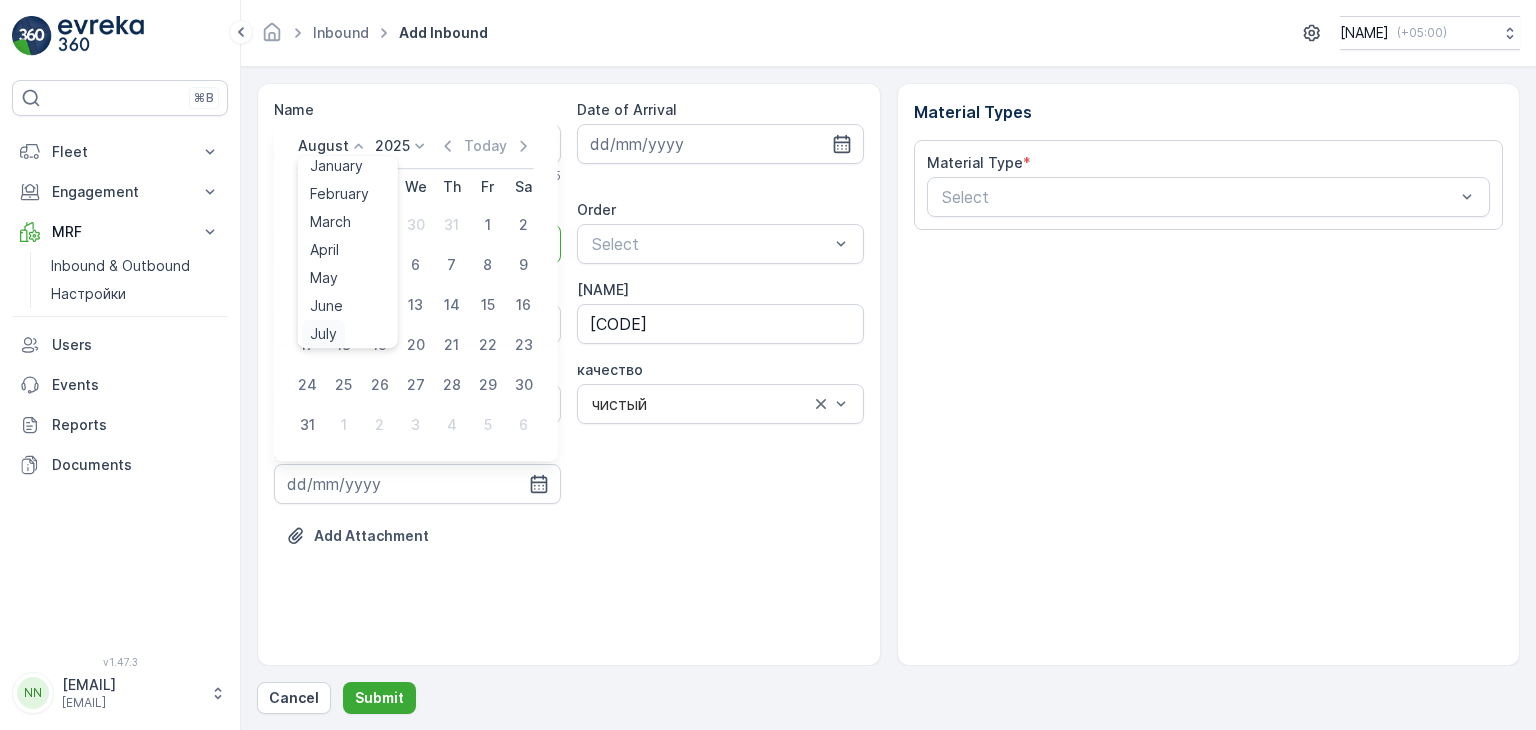 click on "July" at bounding box center (323, 334) 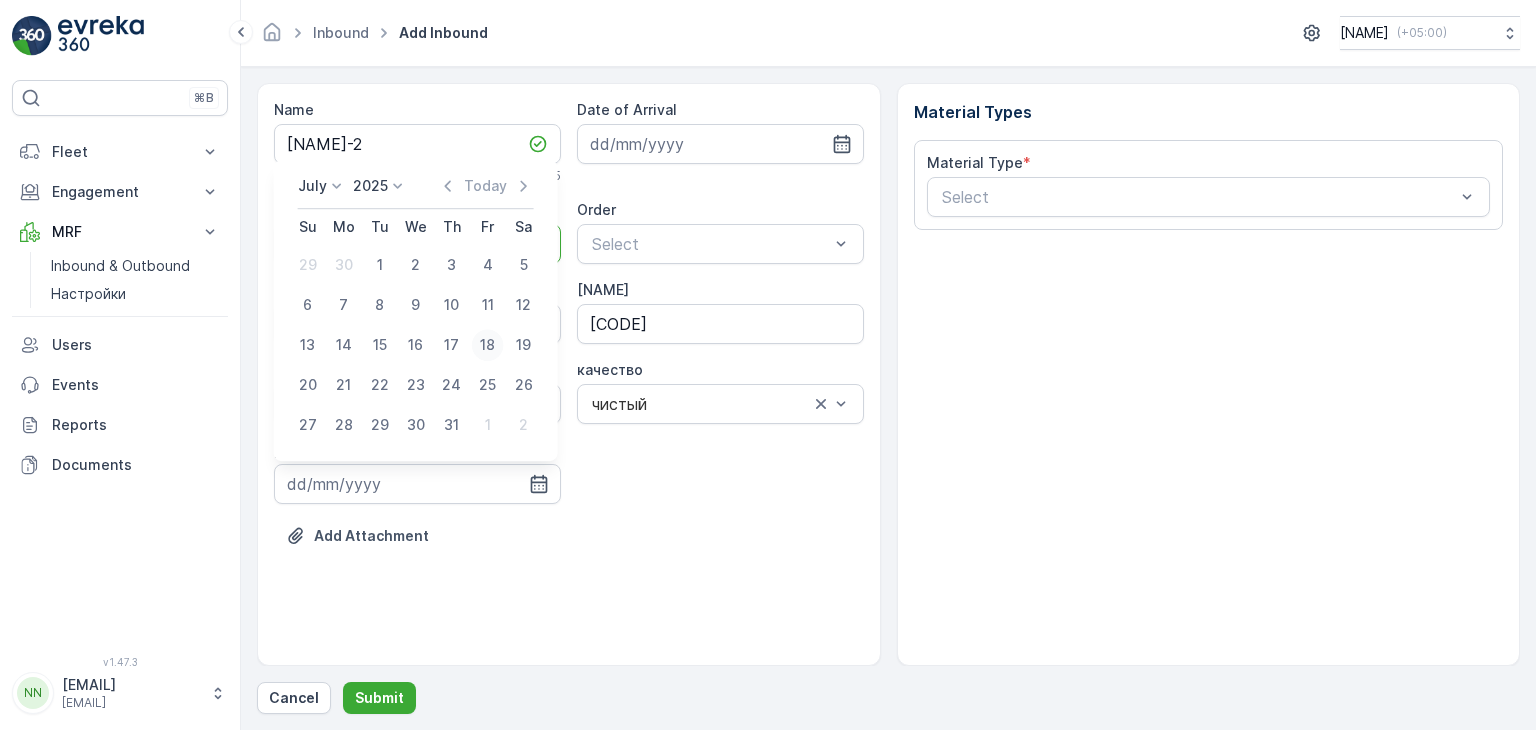 click on "18" at bounding box center (488, 345) 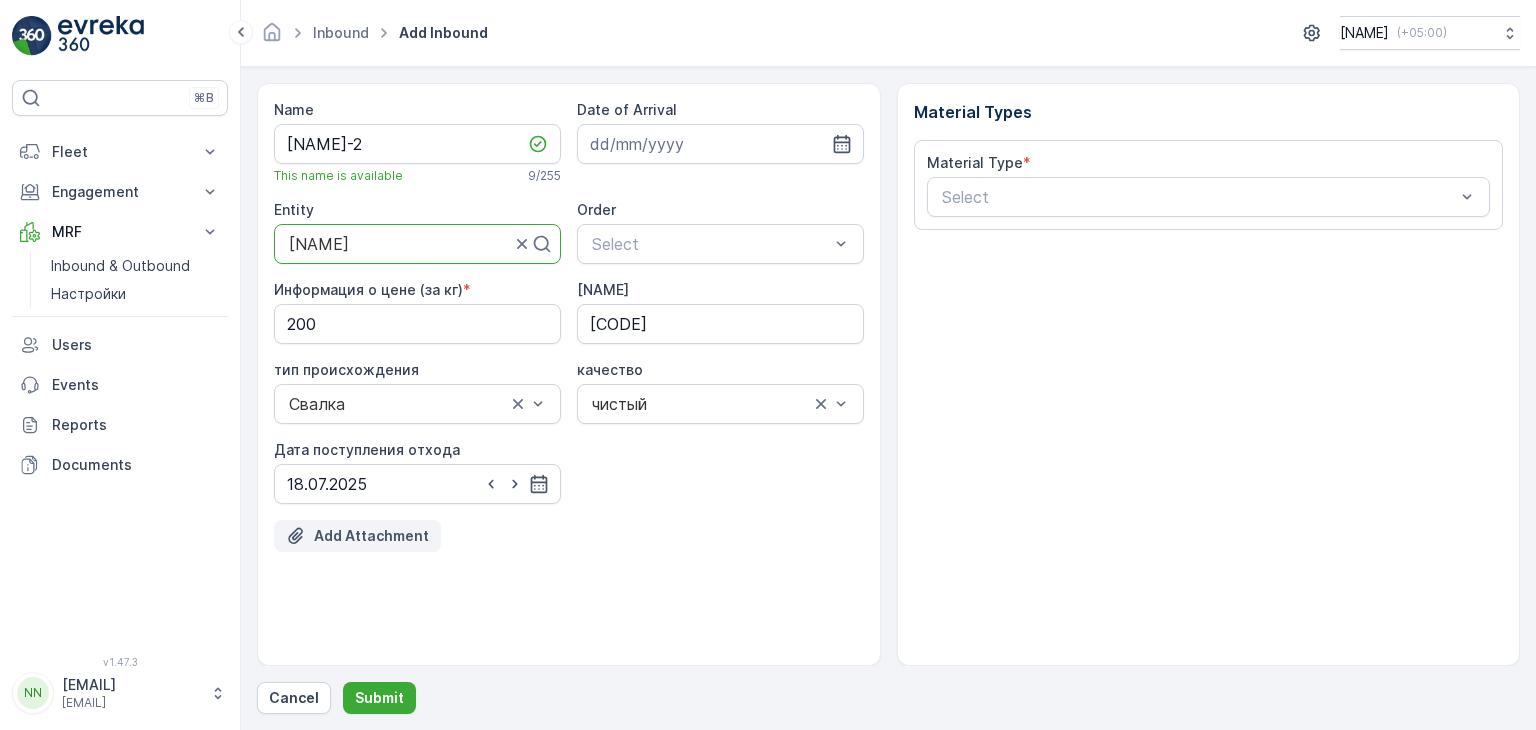 click on "Add Attachment" at bounding box center [371, 536] 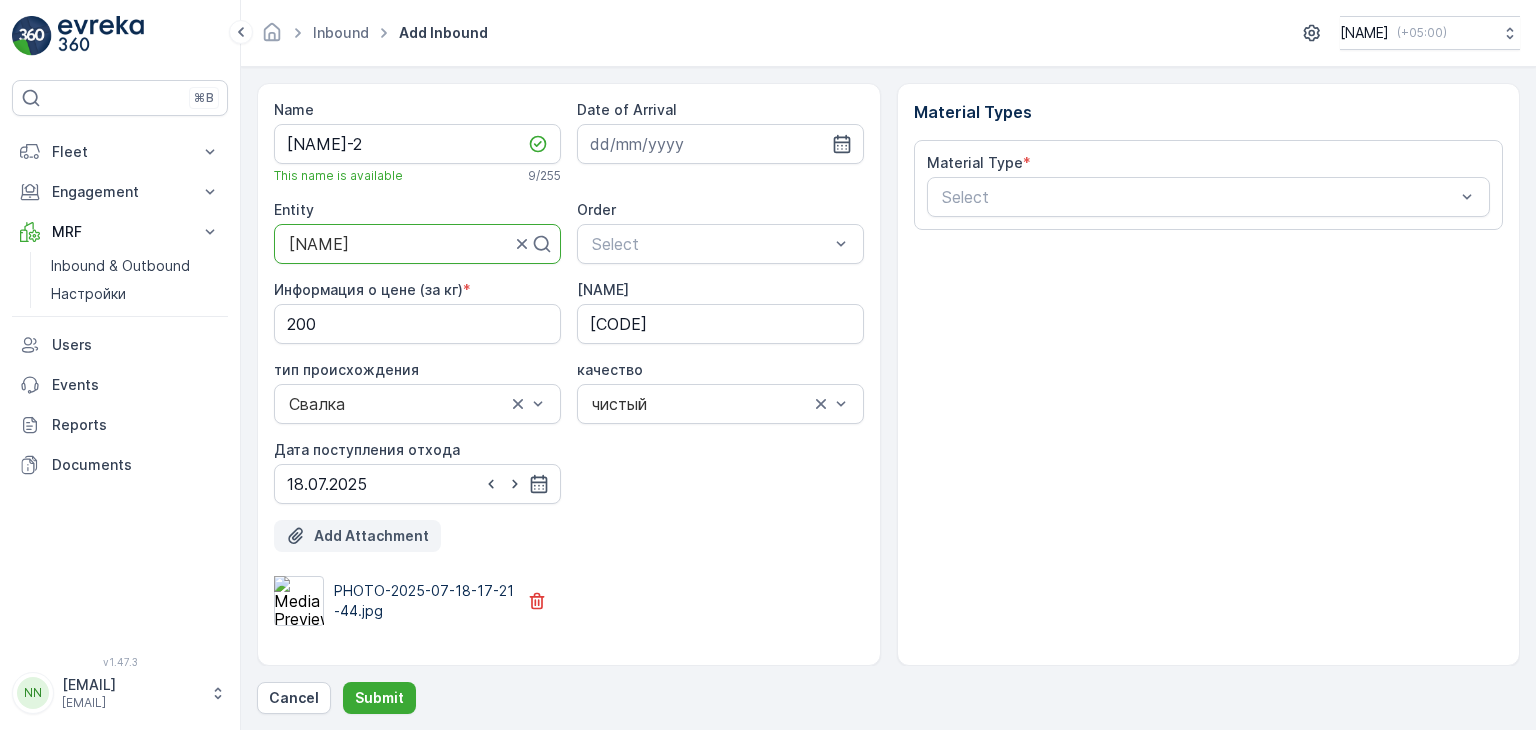 click on "Add Attachment" at bounding box center (371, 536) 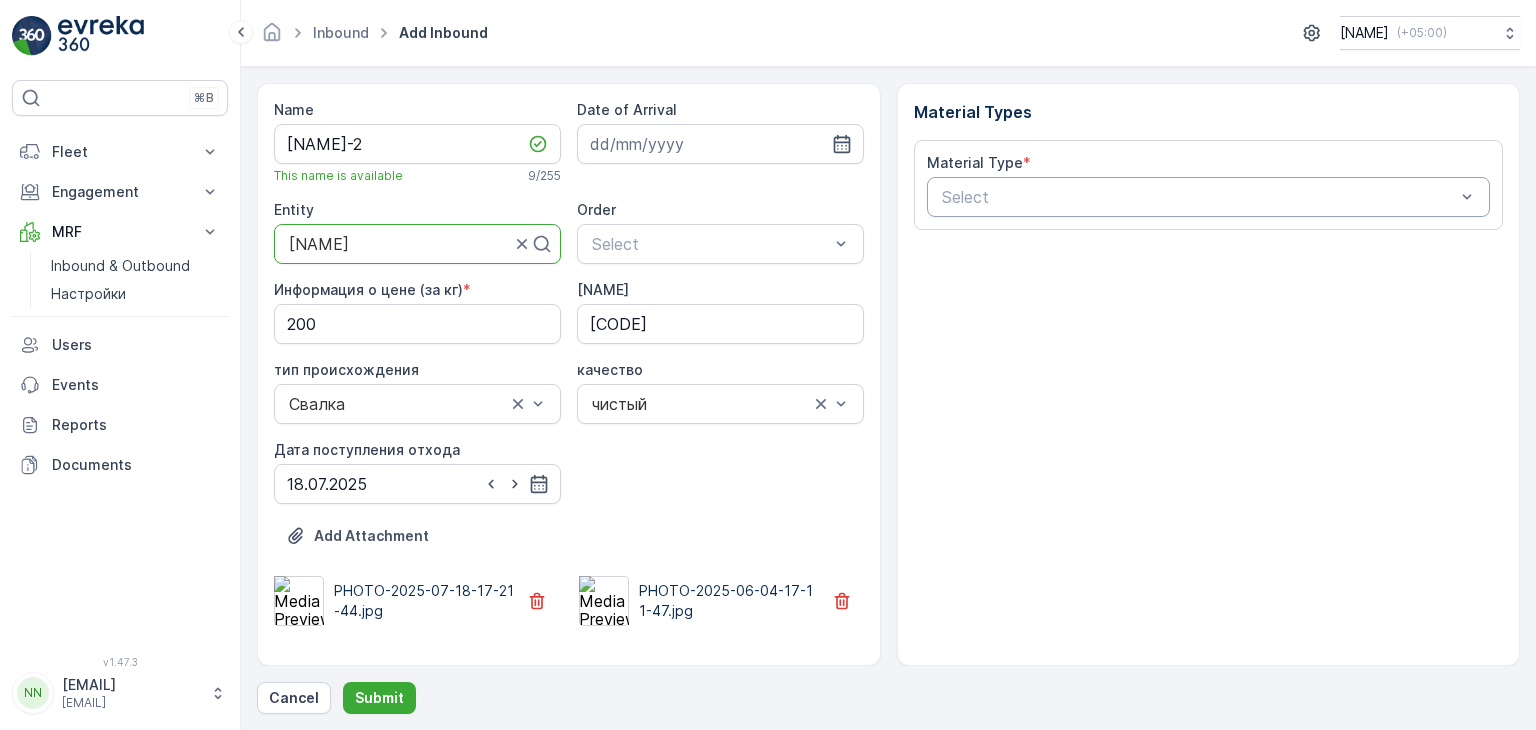 click at bounding box center [1199, 197] 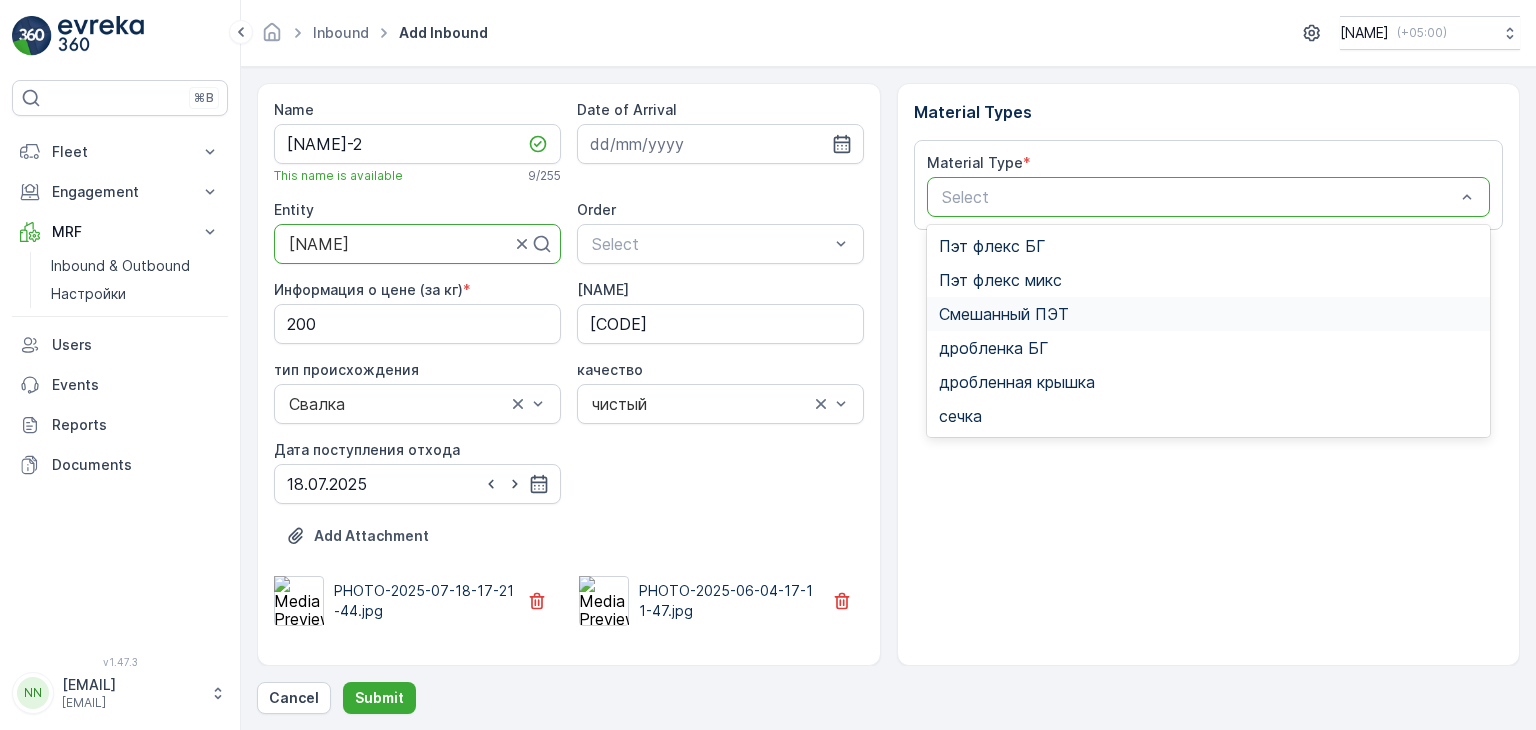 click on "Смешанный ПЭТ" at bounding box center [1004, 314] 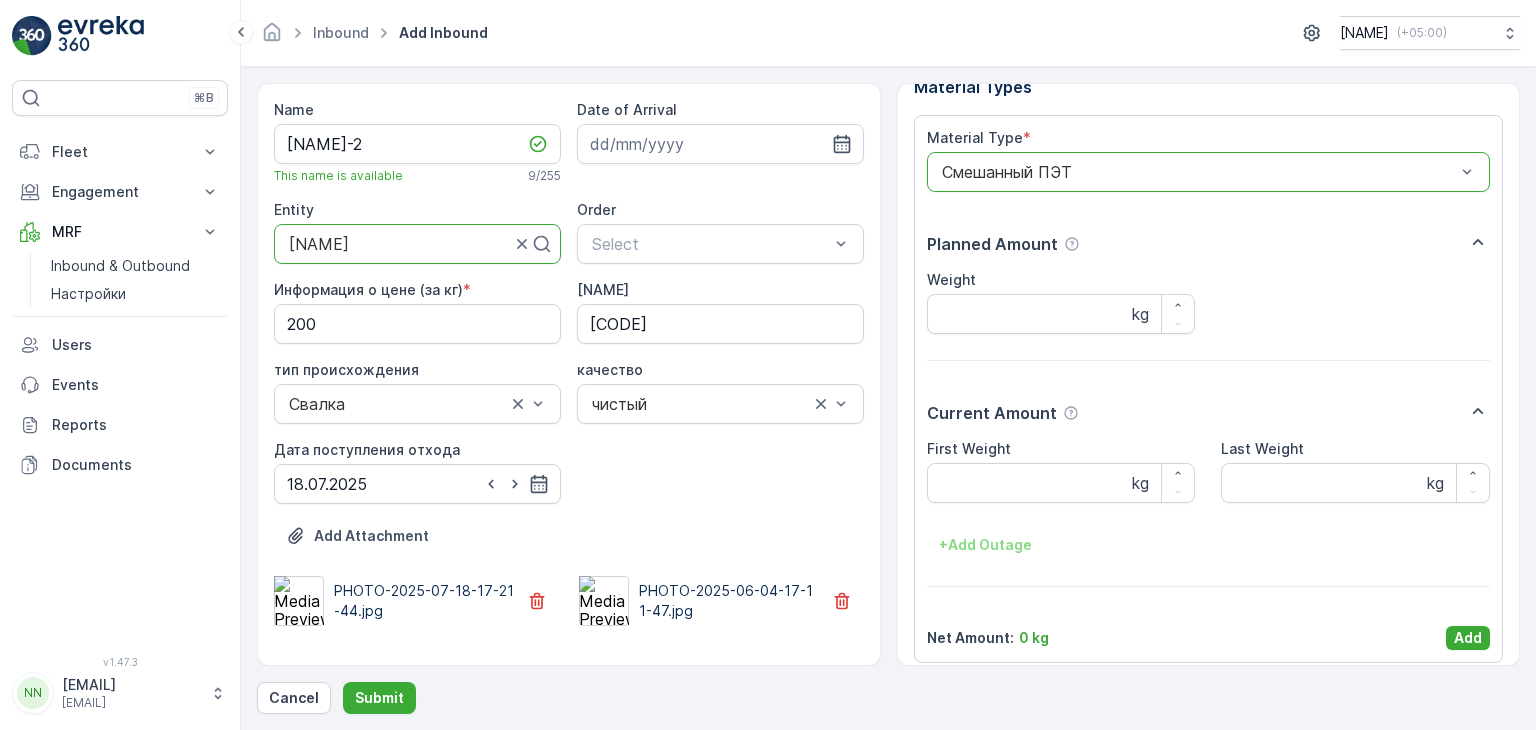 scroll, scrollTop: 39, scrollLeft: 0, axis: vertical 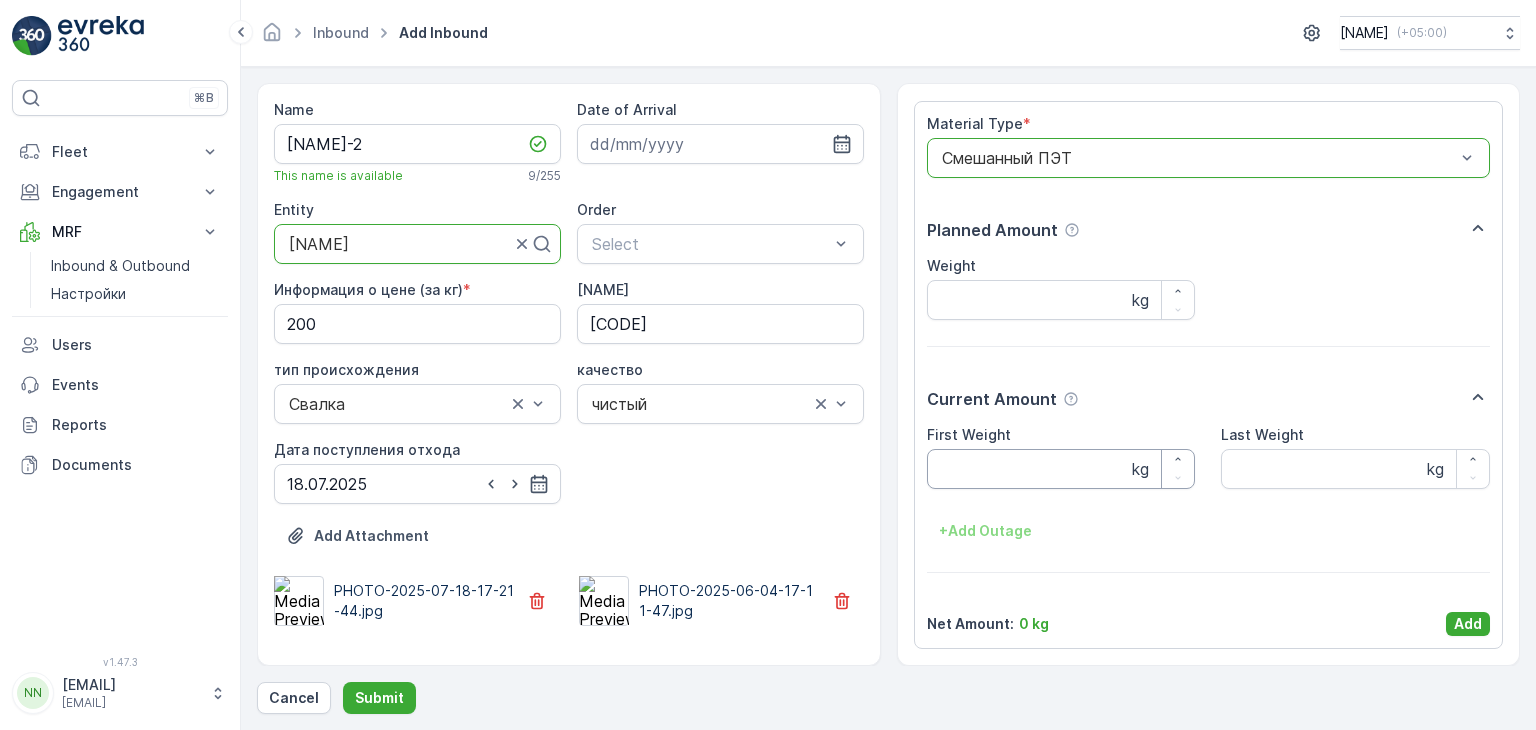 click on "First Weight" at bounding box center (1061, 469) 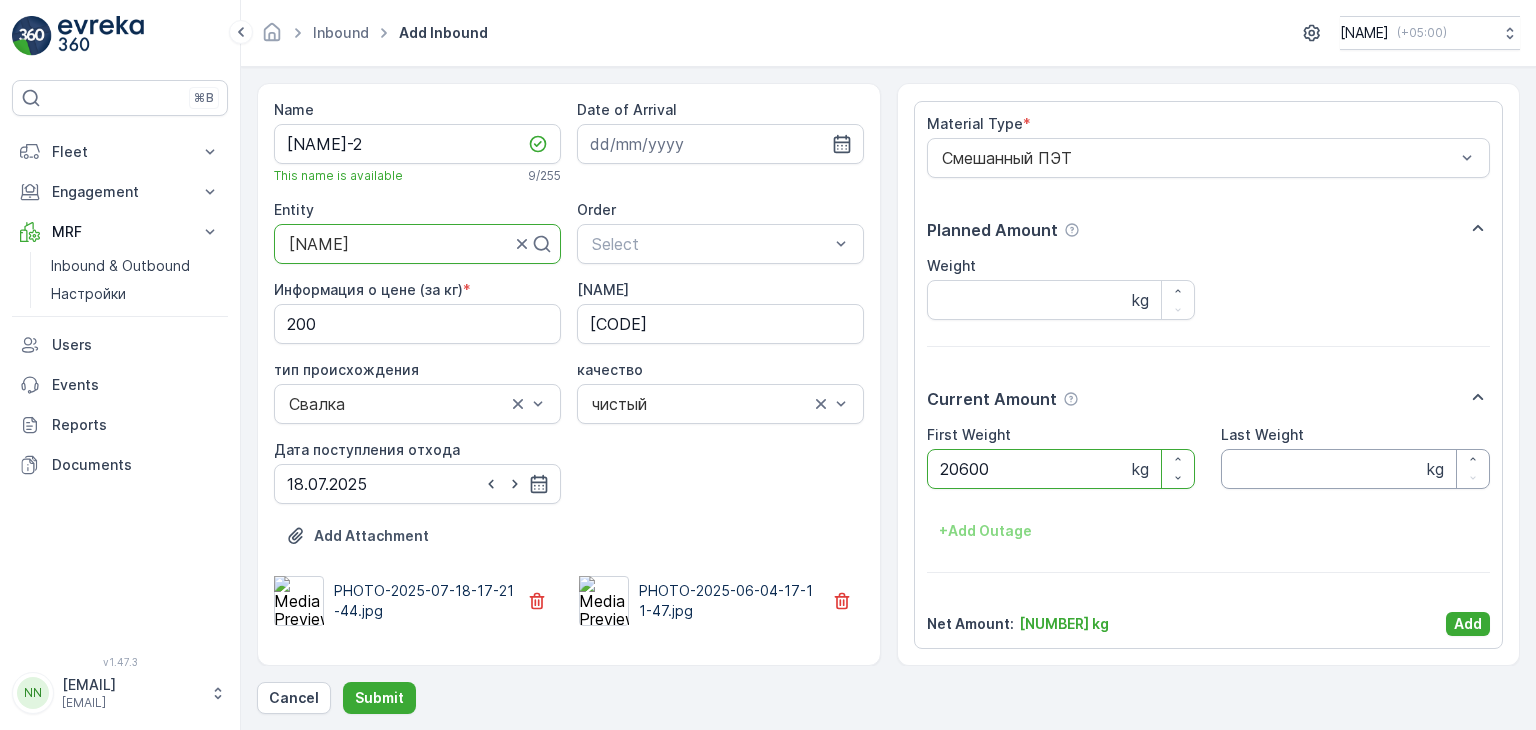type on "20600" 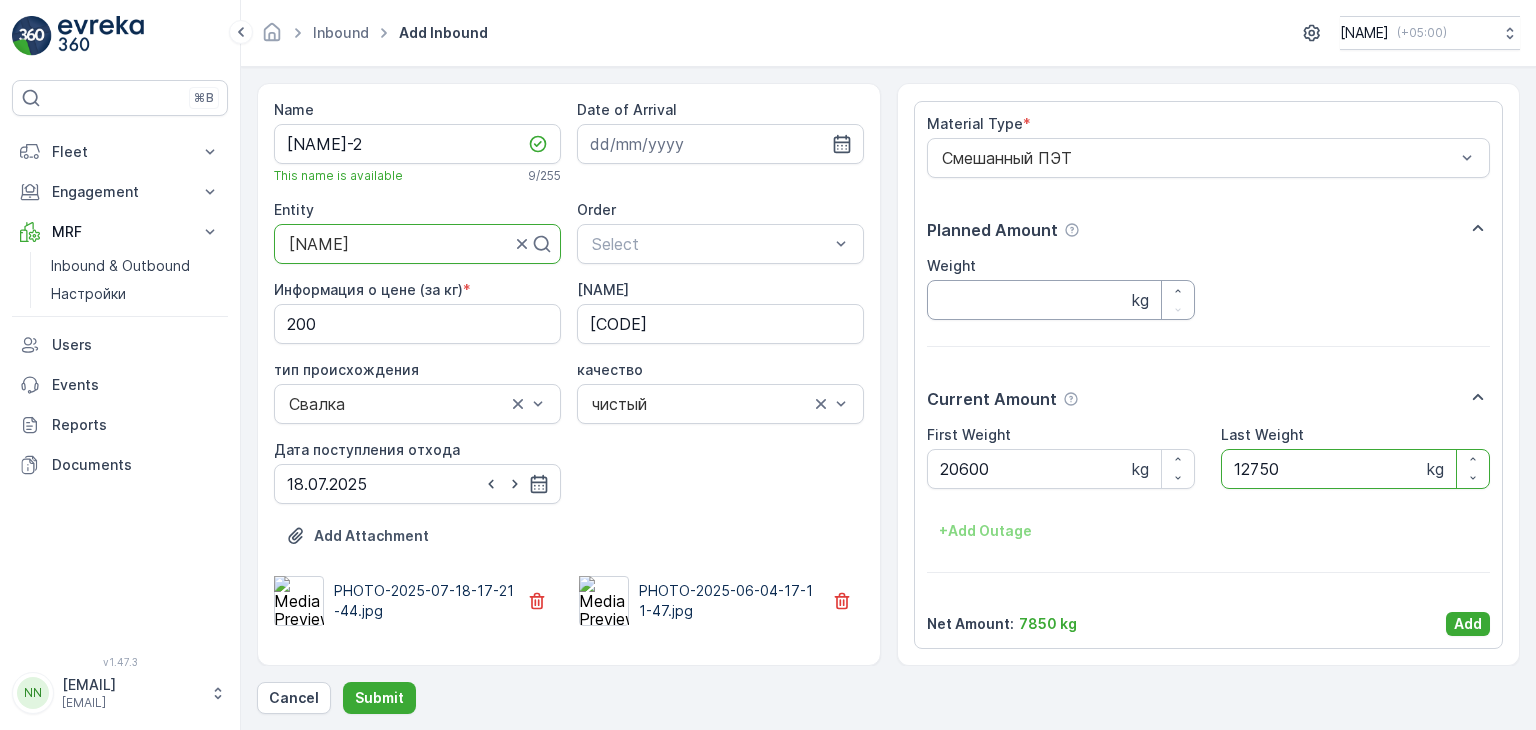 type on "12750" 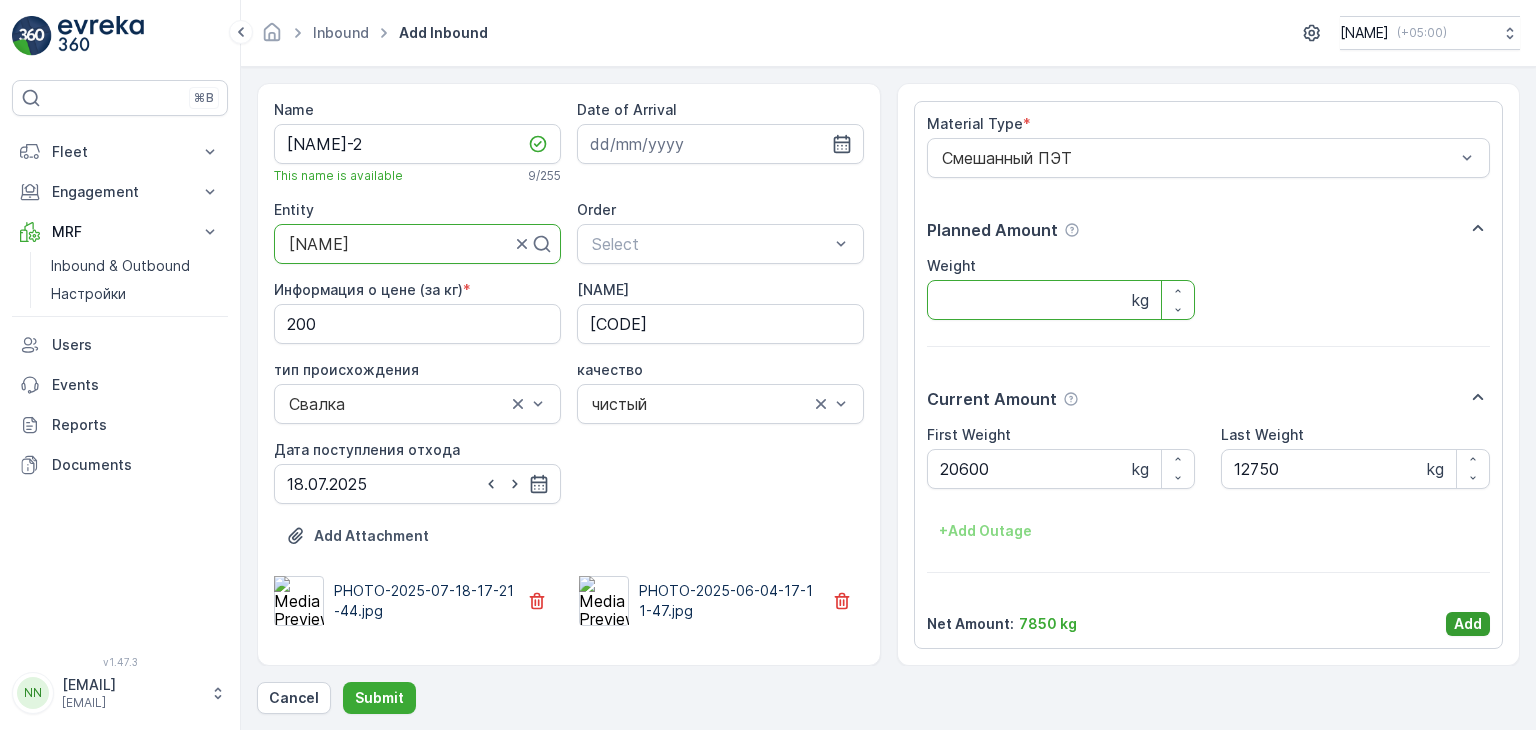 type on "[NUMBER]" 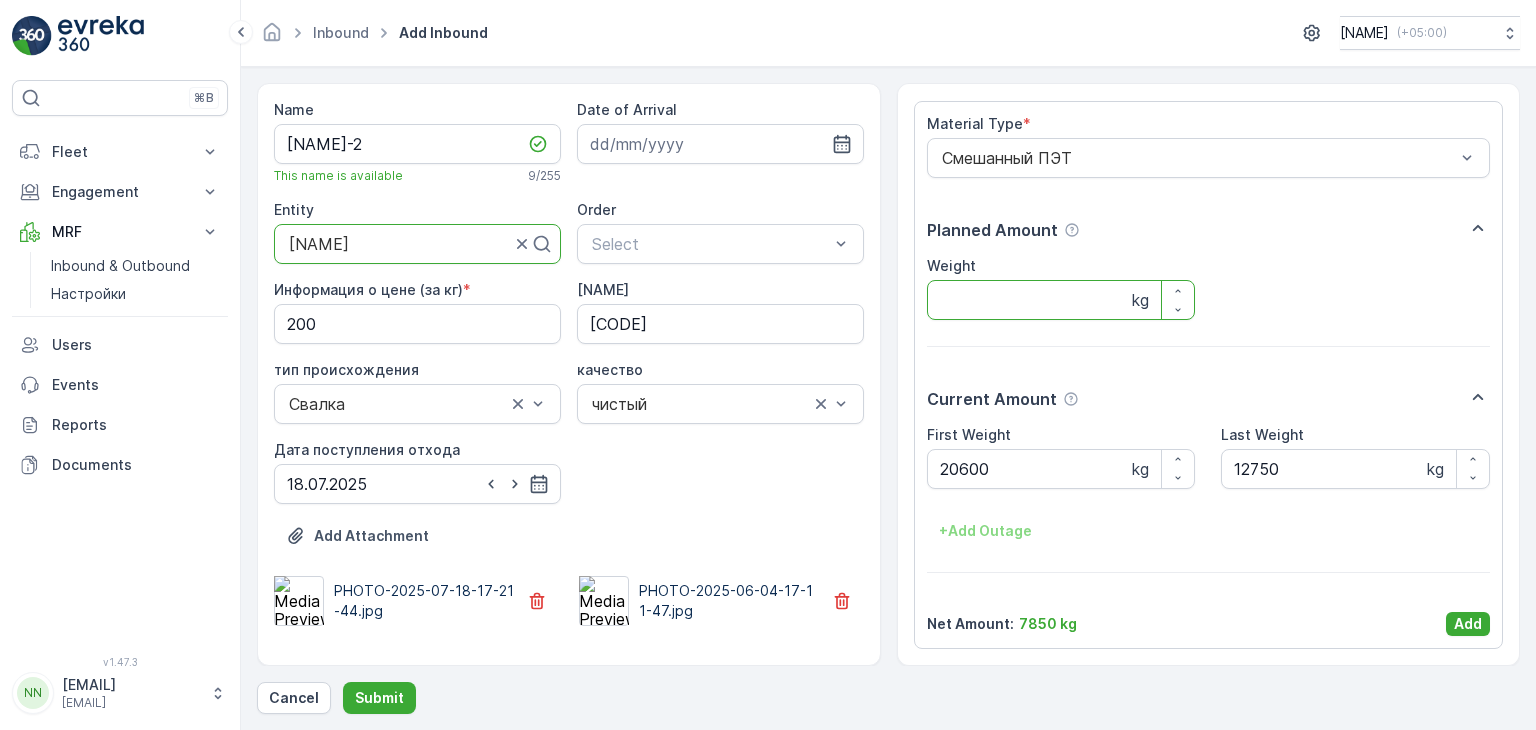 scroll, scrollTop: 0, scrollLeft: 0, axis: both 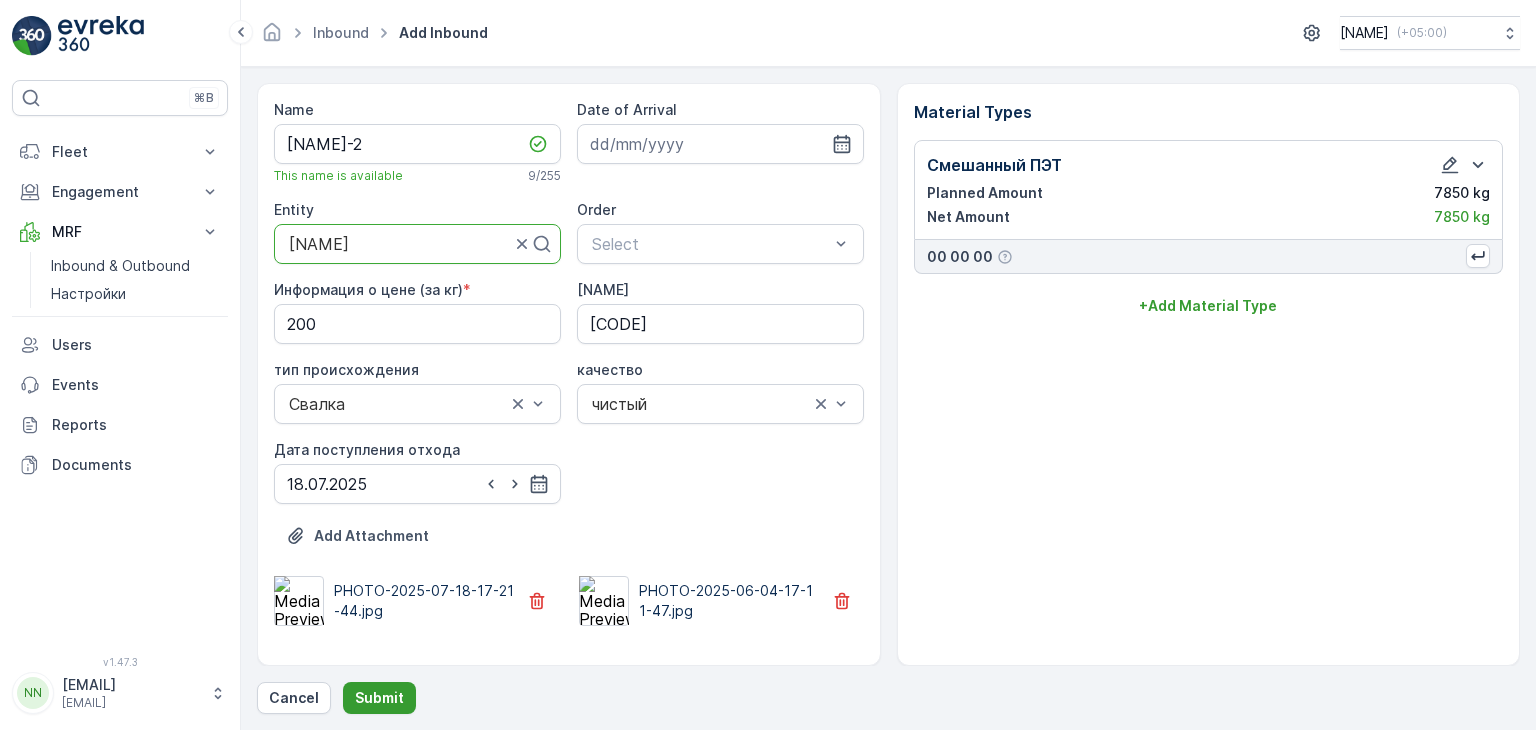 click on "Submit" at bounding box center (379, 698) 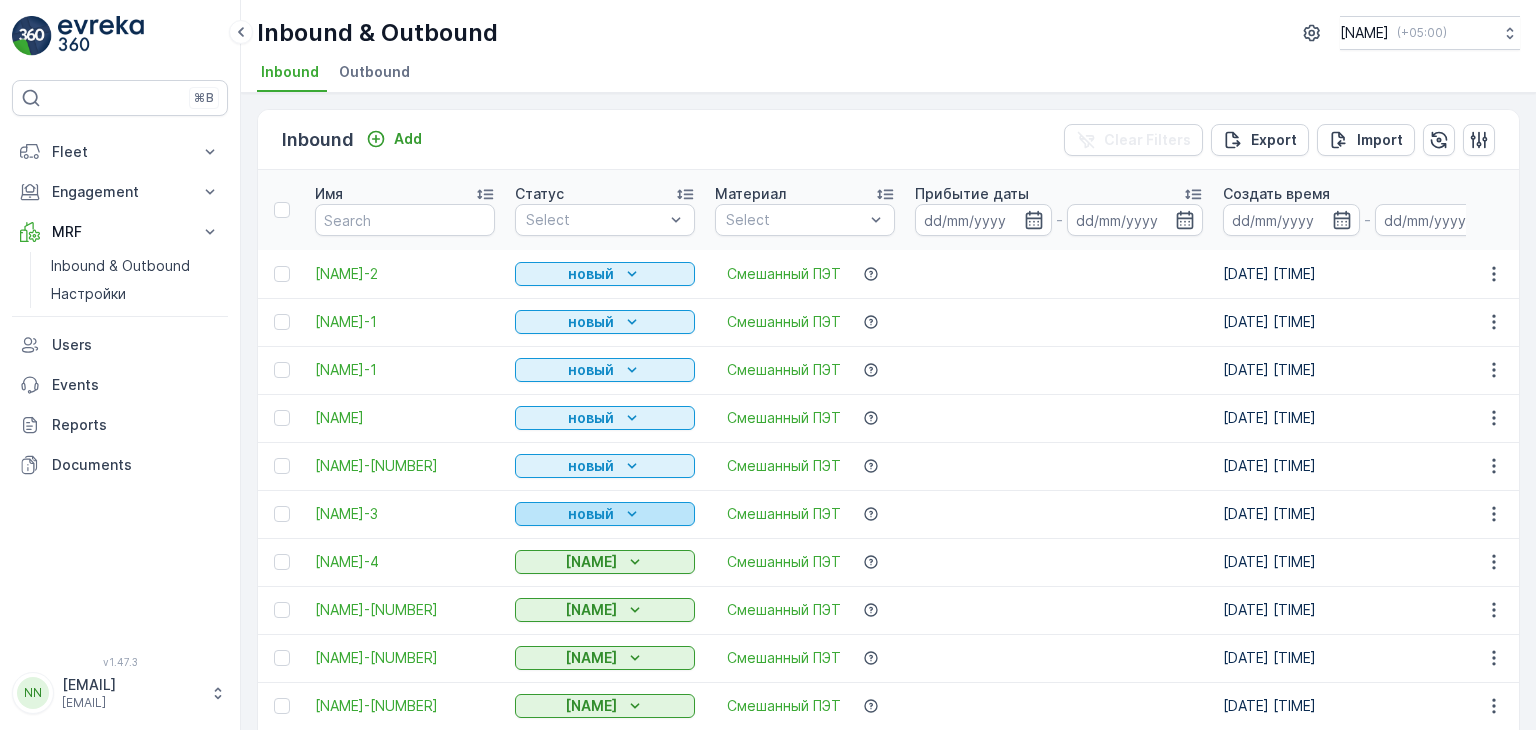 click on "новый" at bounding box center (591, 514) 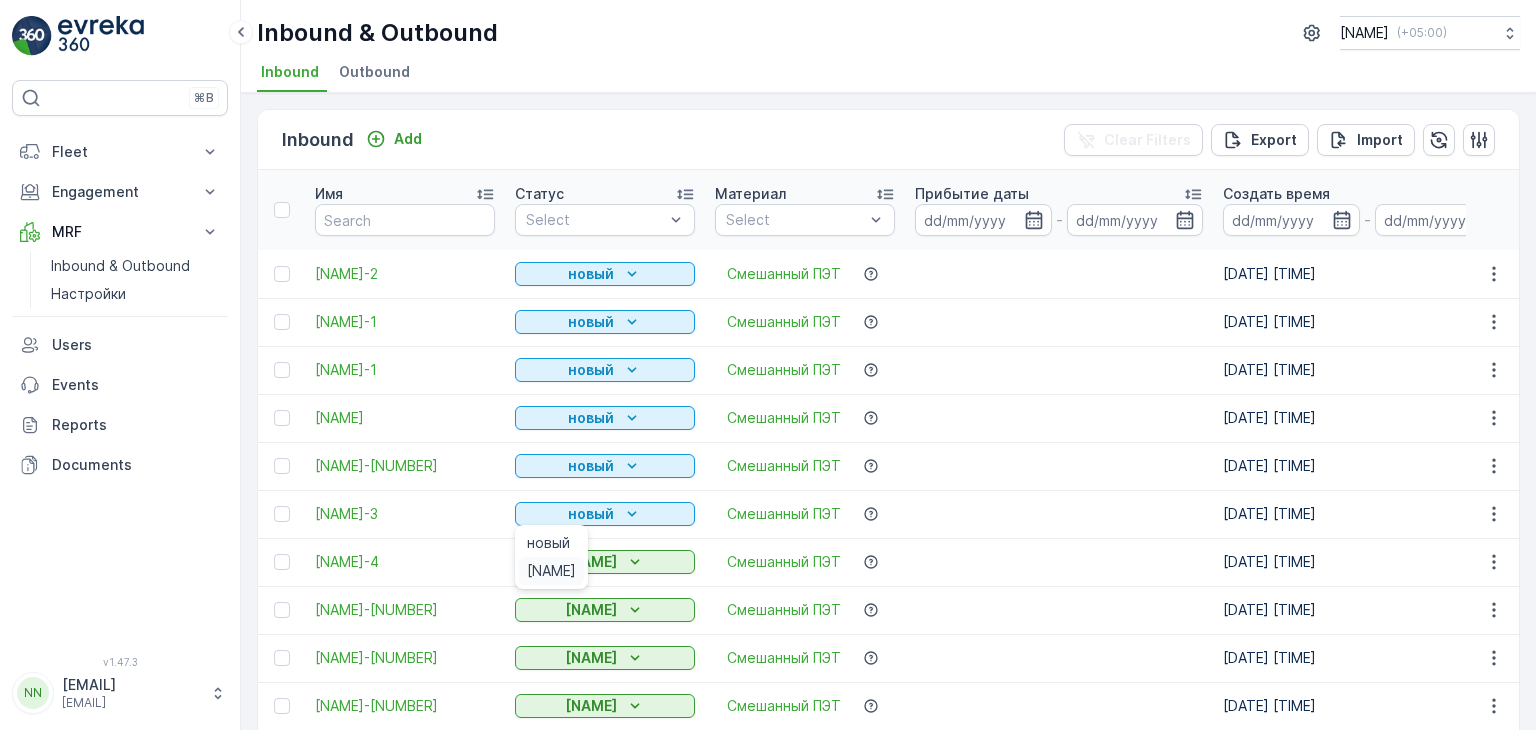 click on "[NAME]" at bounding box center (551, 571) 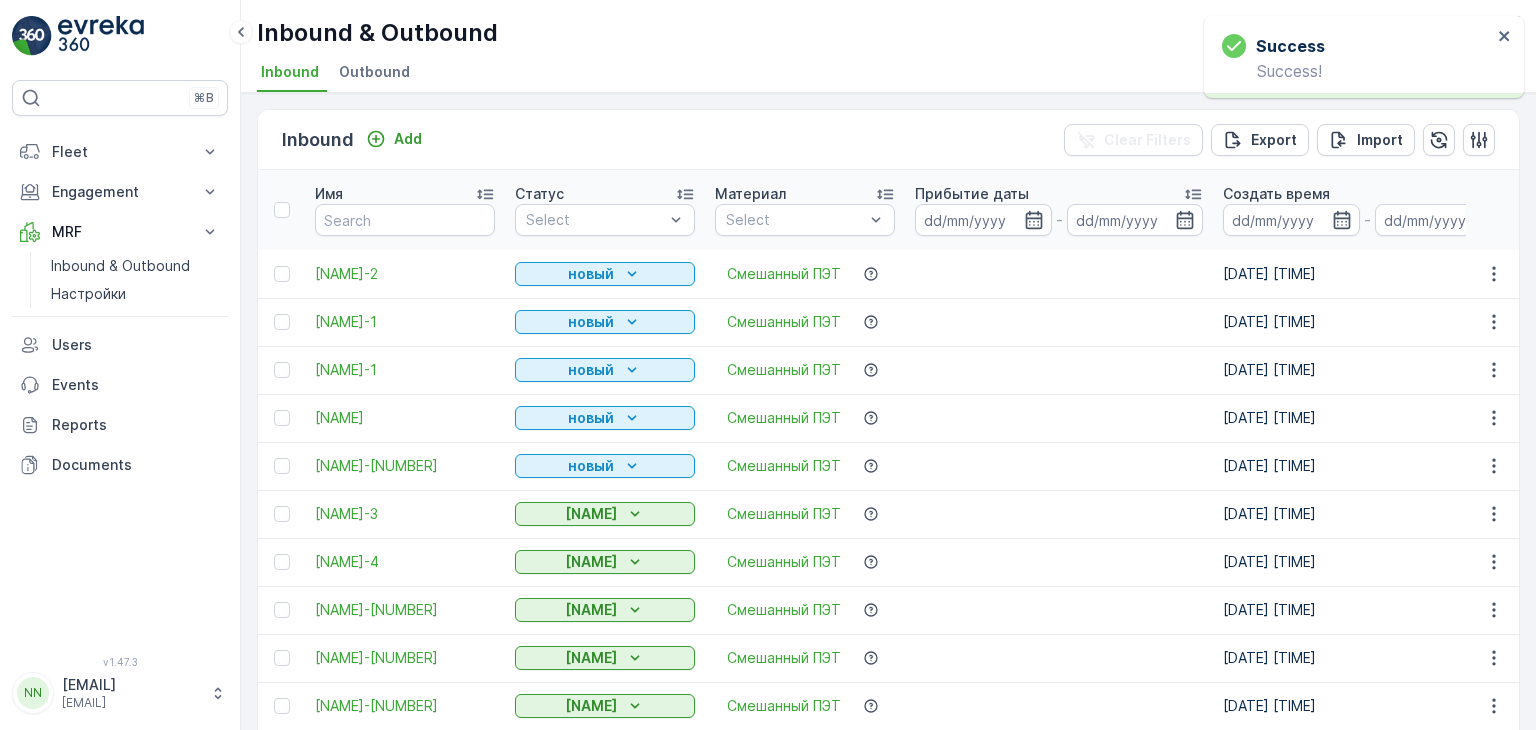 click on "новый" at bounding box center (591, 466) 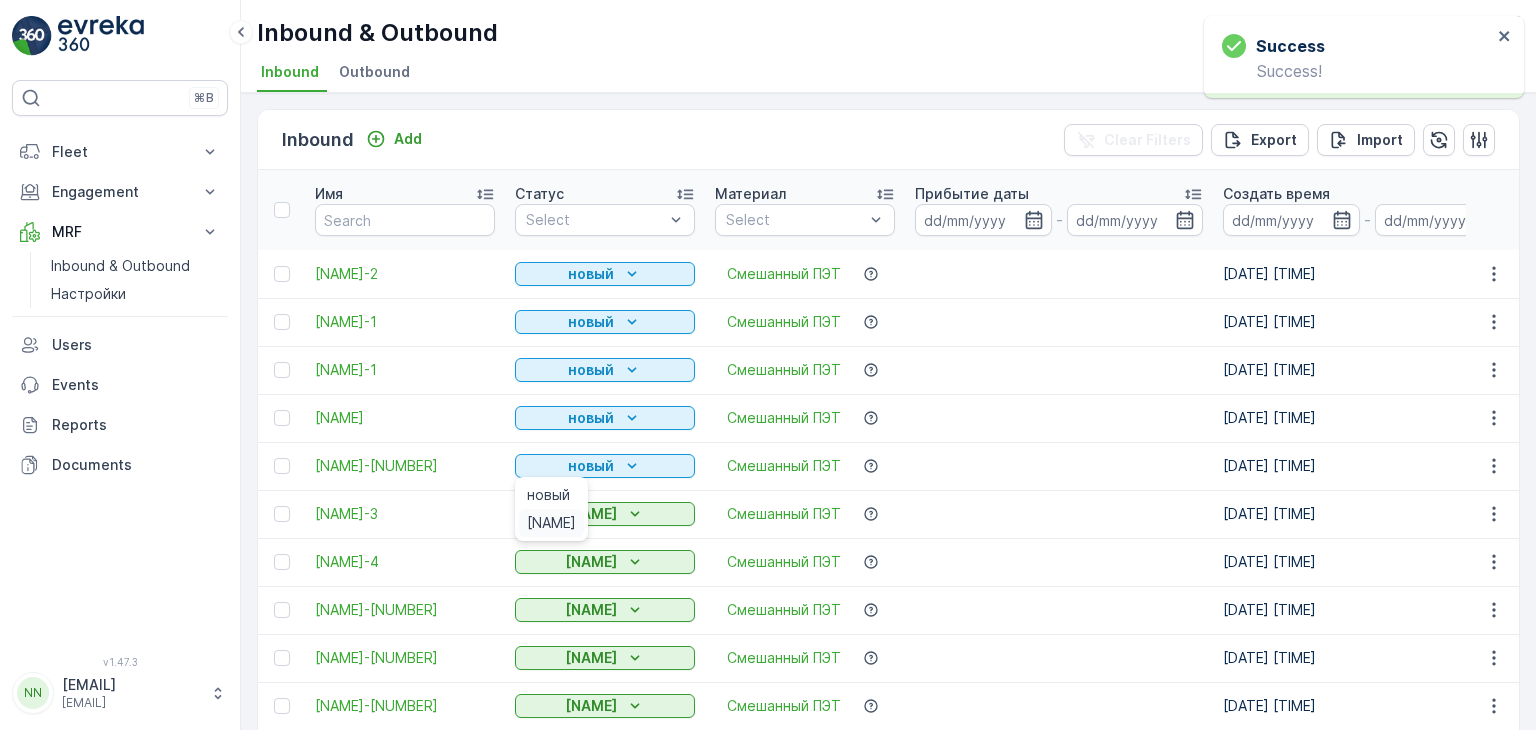 click on "[NAME]" at bounding box center [551, 523] 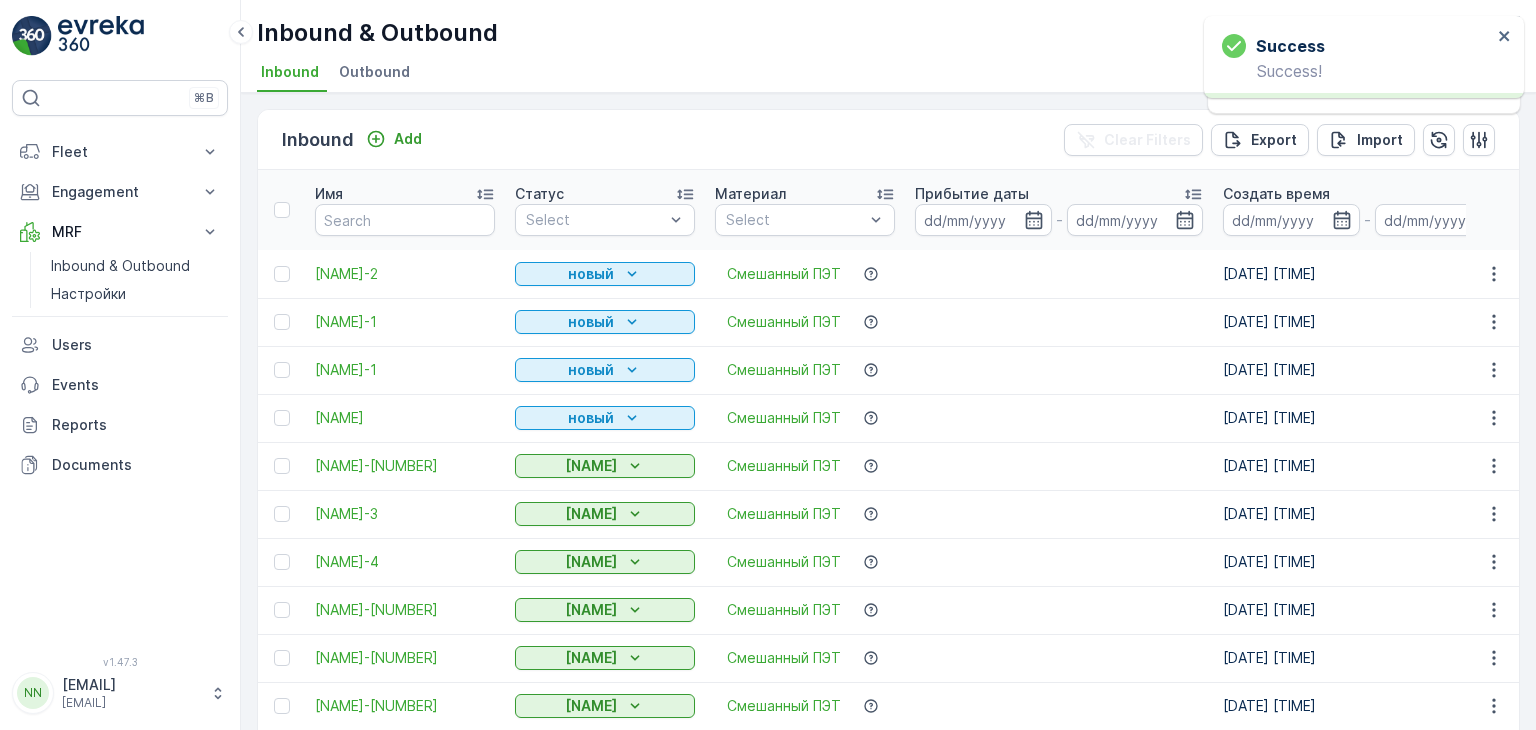 click on "новый" at bounding box center [591, 418] 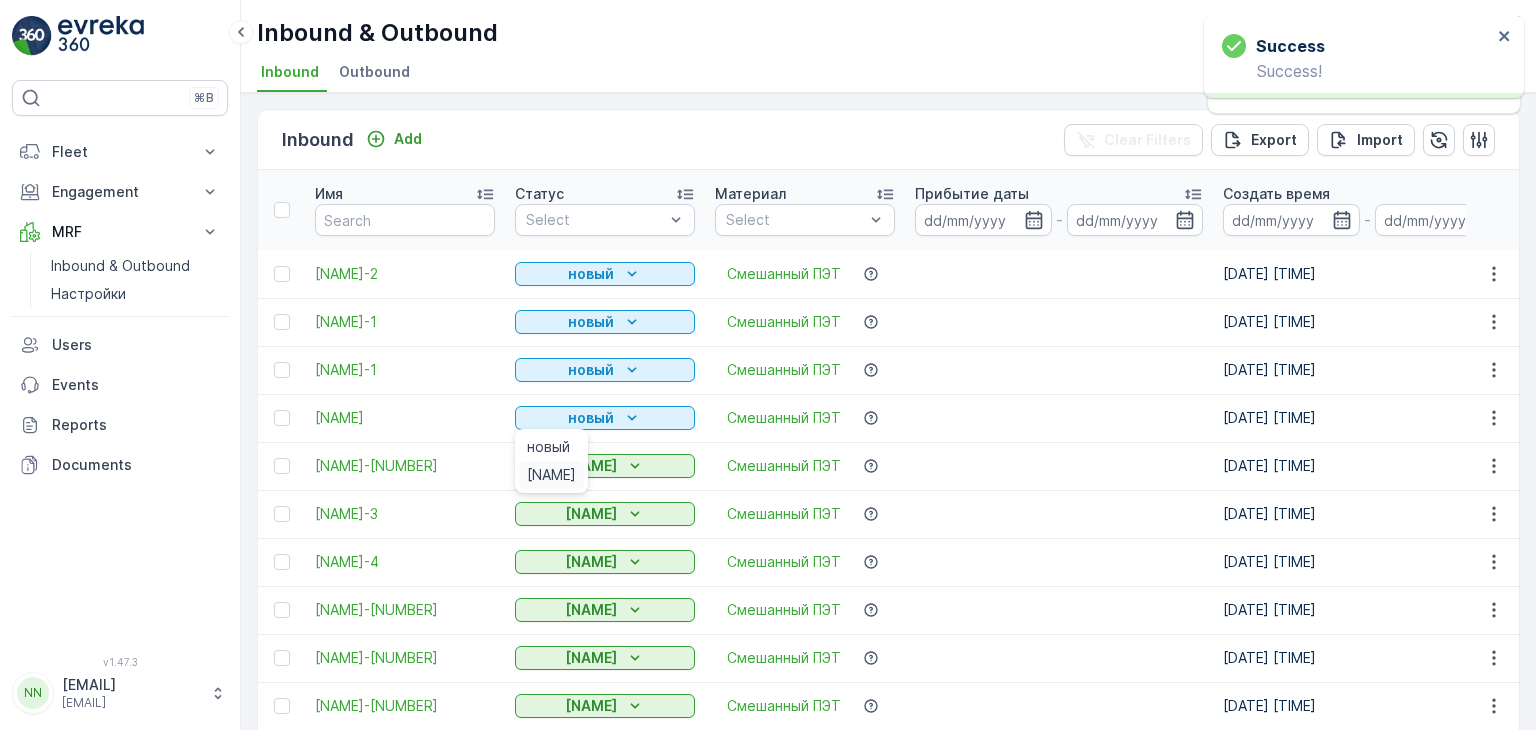click on "[NAME]" at bounding box center (551, 475) 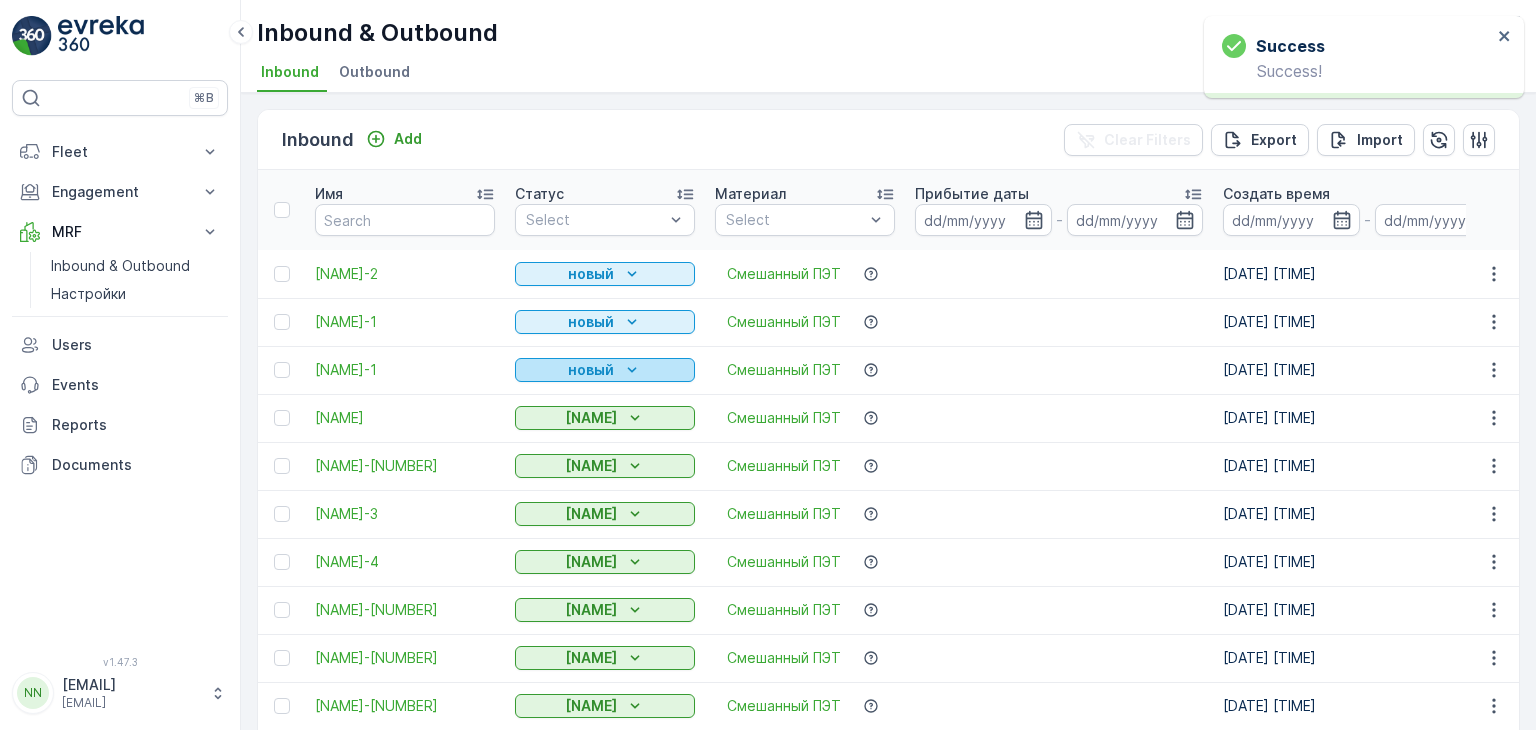 click on "новый" at bounding box center [591, 370] 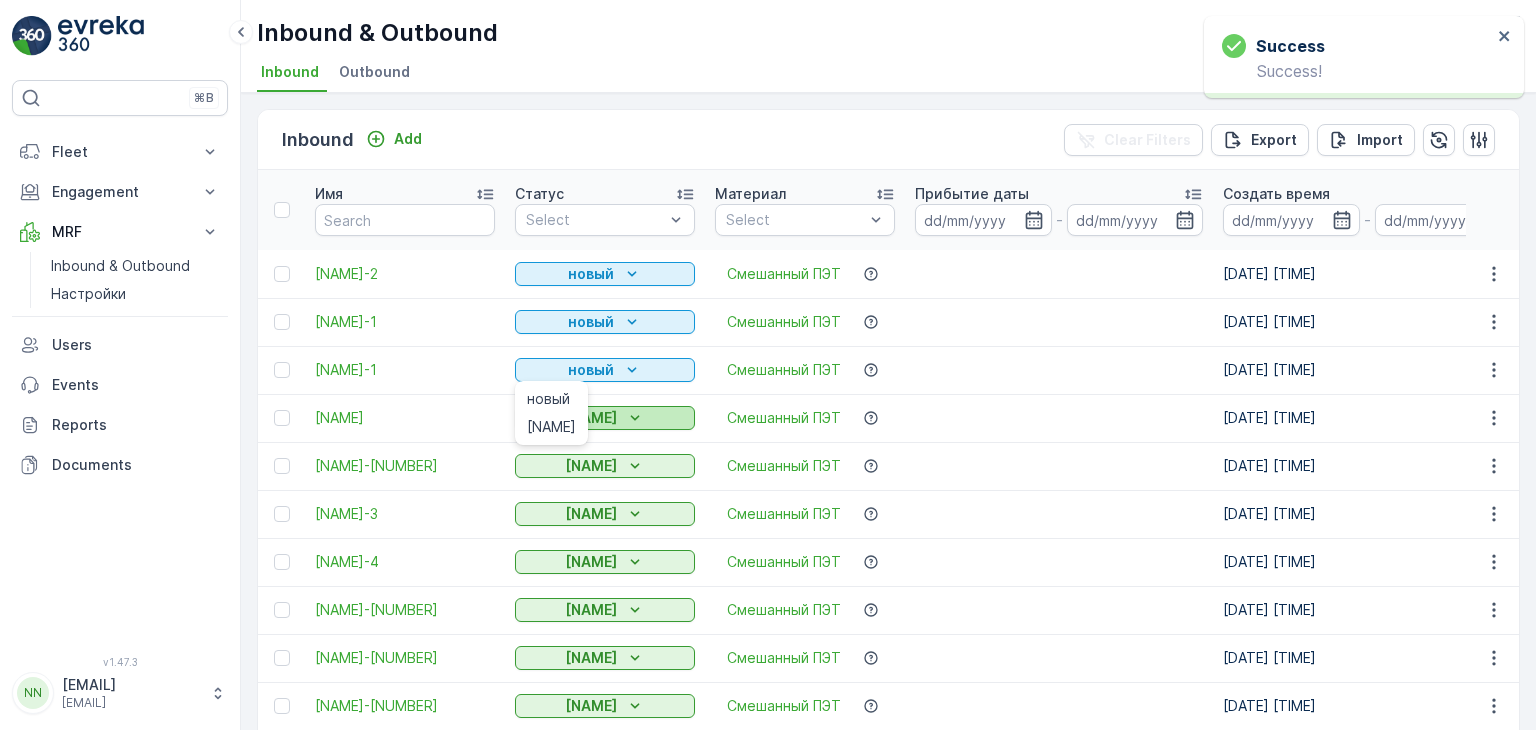 click on "[NAME]" at bounding box center (551, 427) 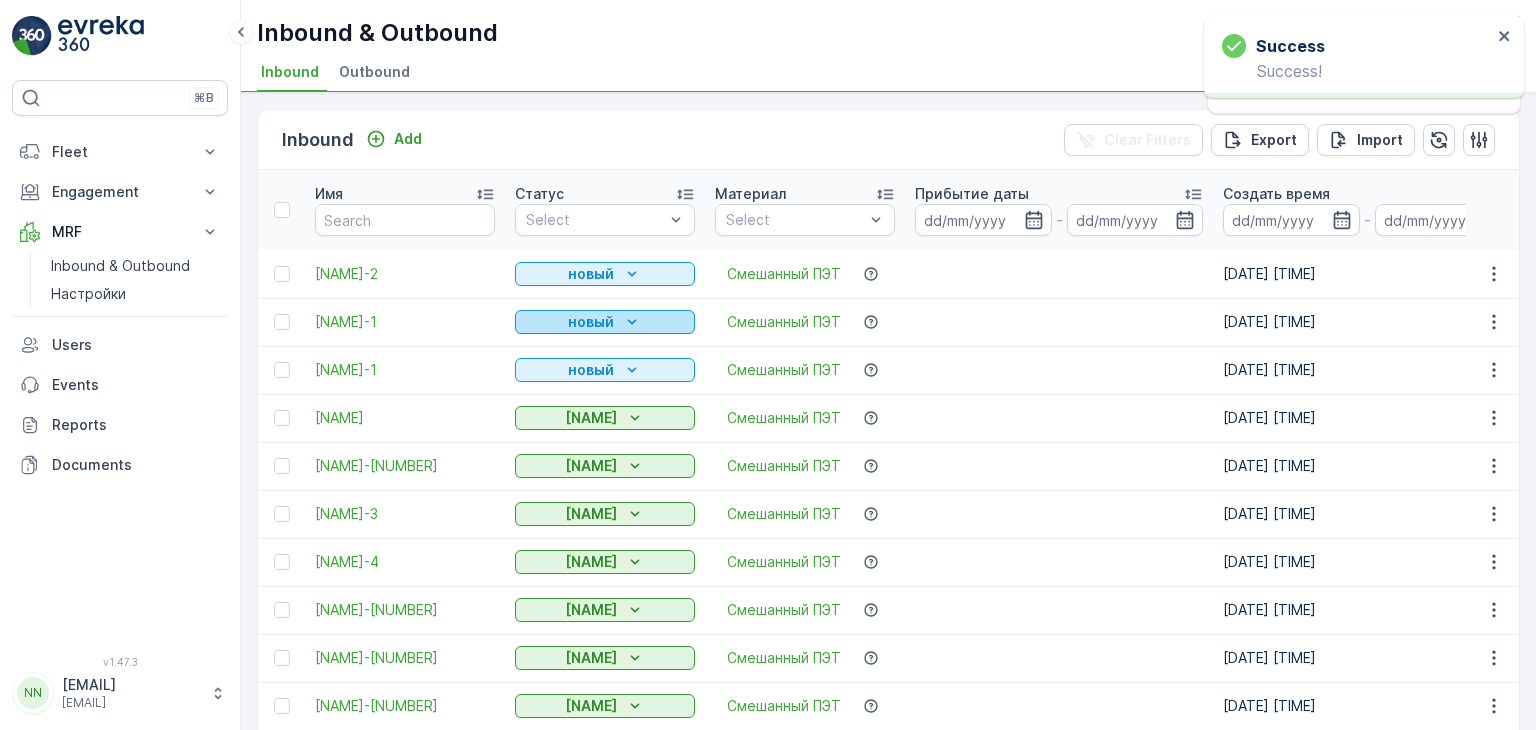 click on "новый" at bounding box center [591, 322] 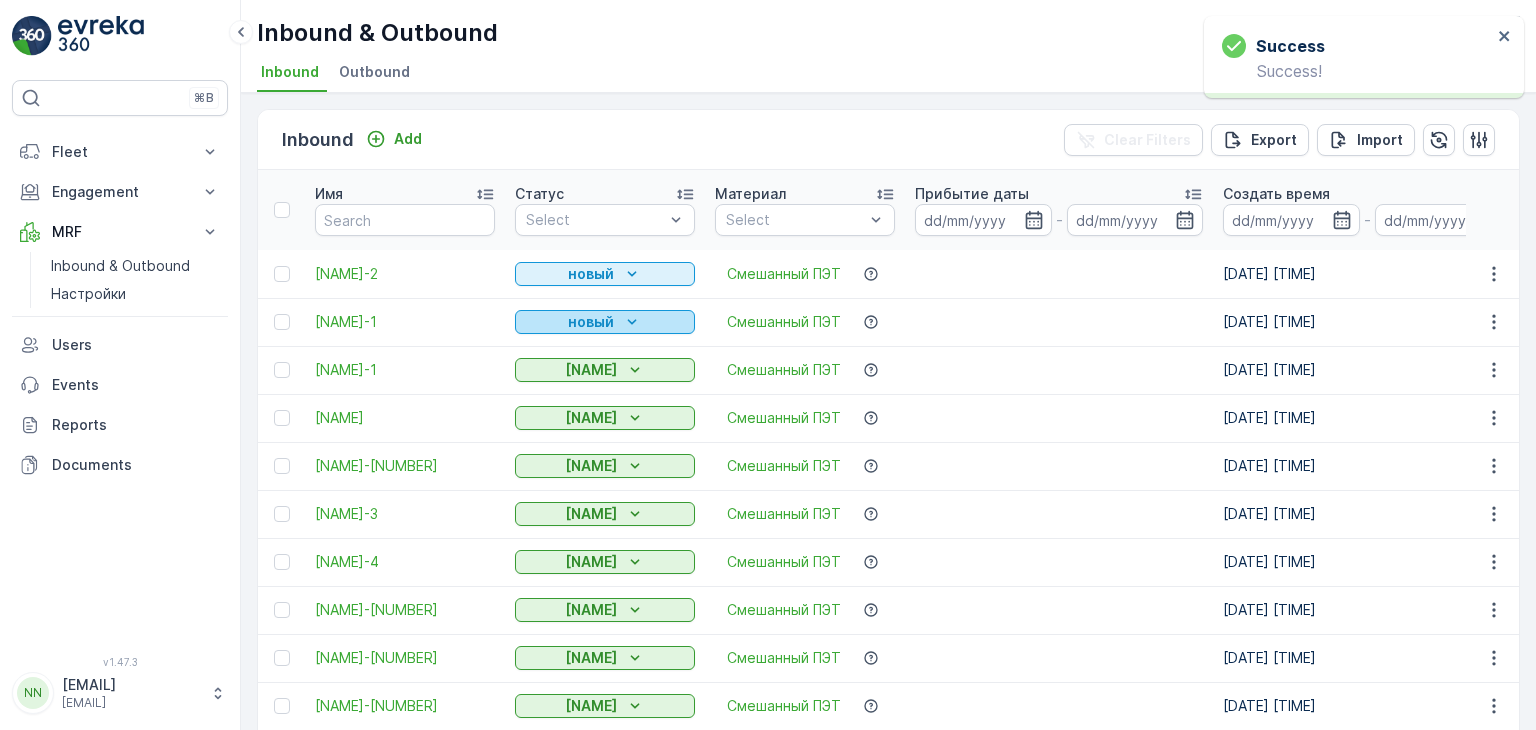 click on "новый" at bounding box center (591, 322) 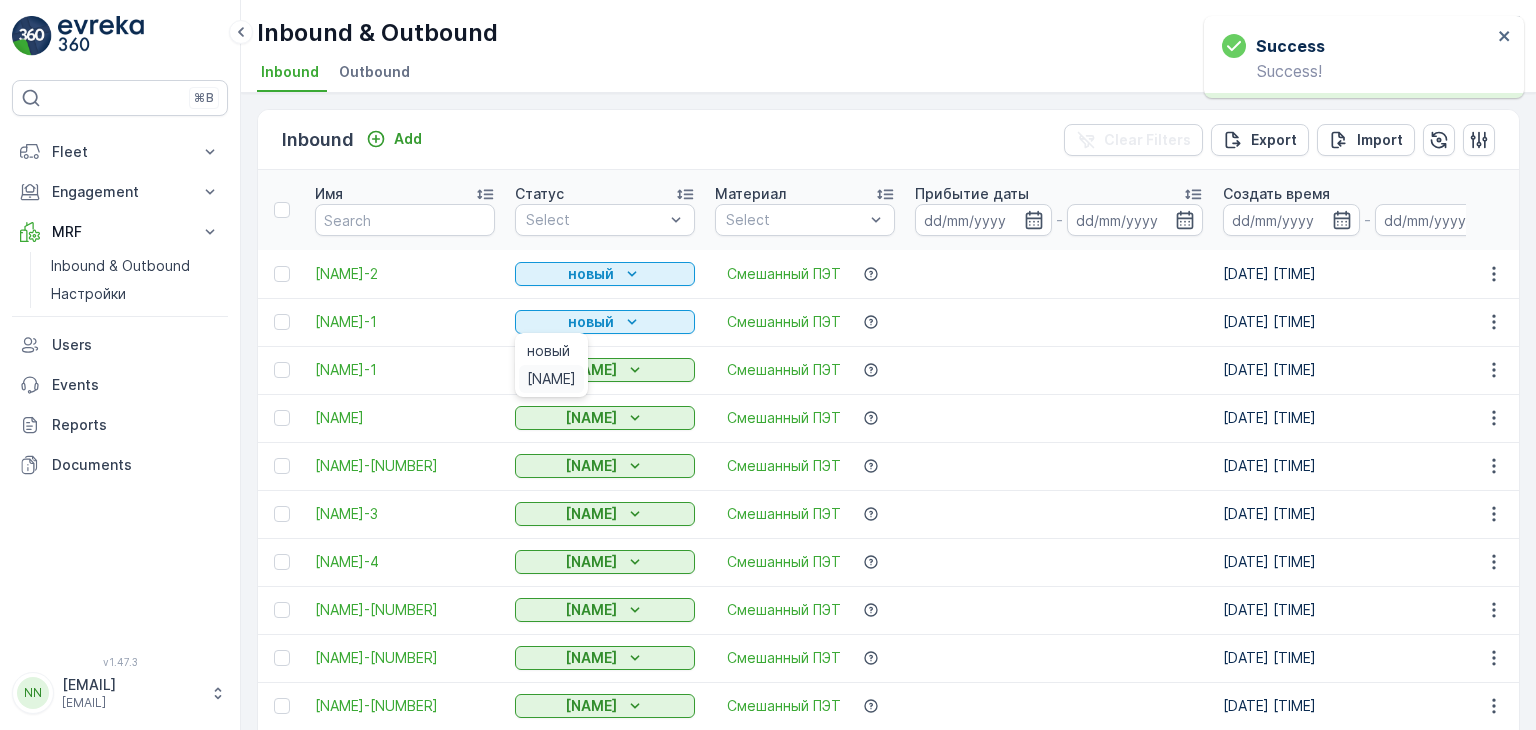 click on "[NAME]" at bounding box center (551, 379) 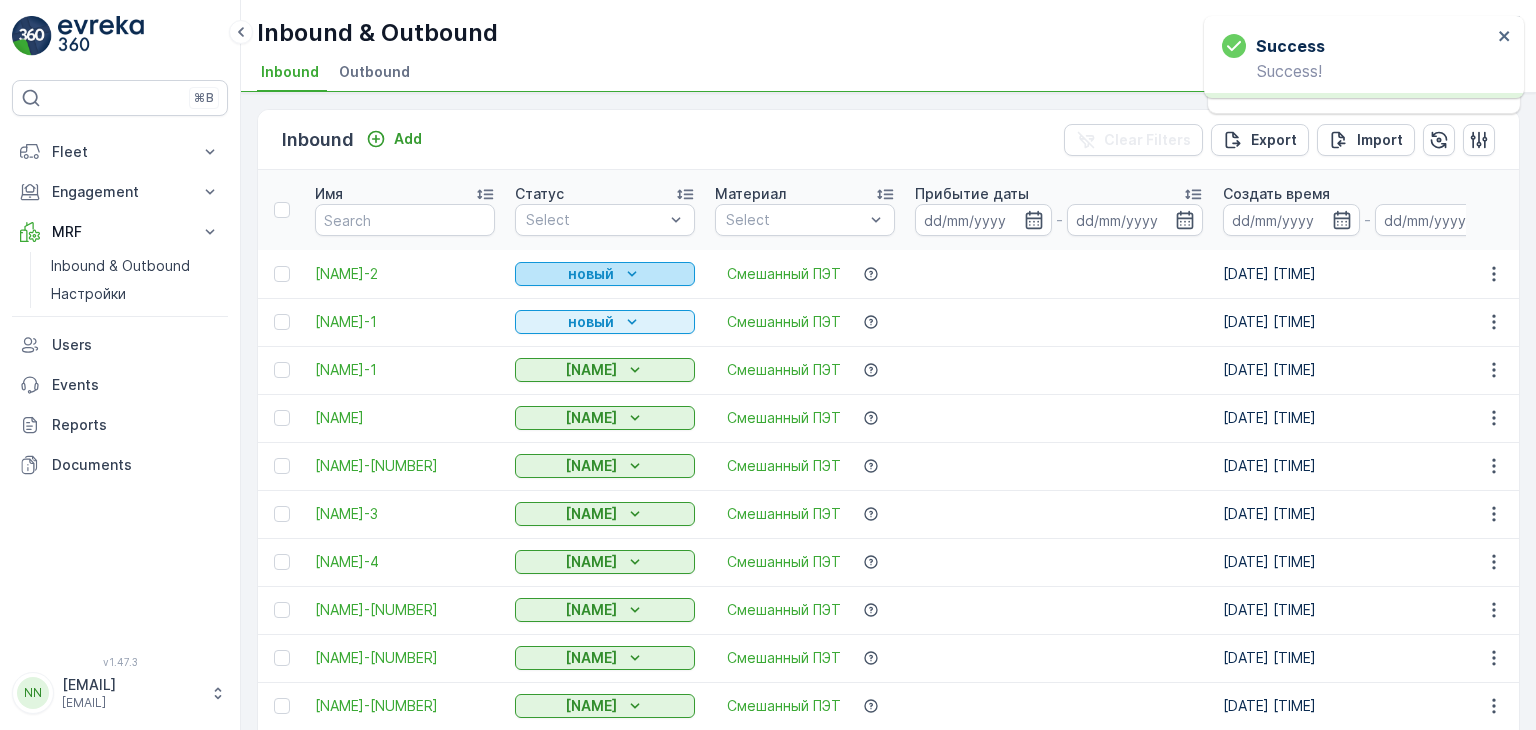 click on "новый" at bounding box center [591, 274] 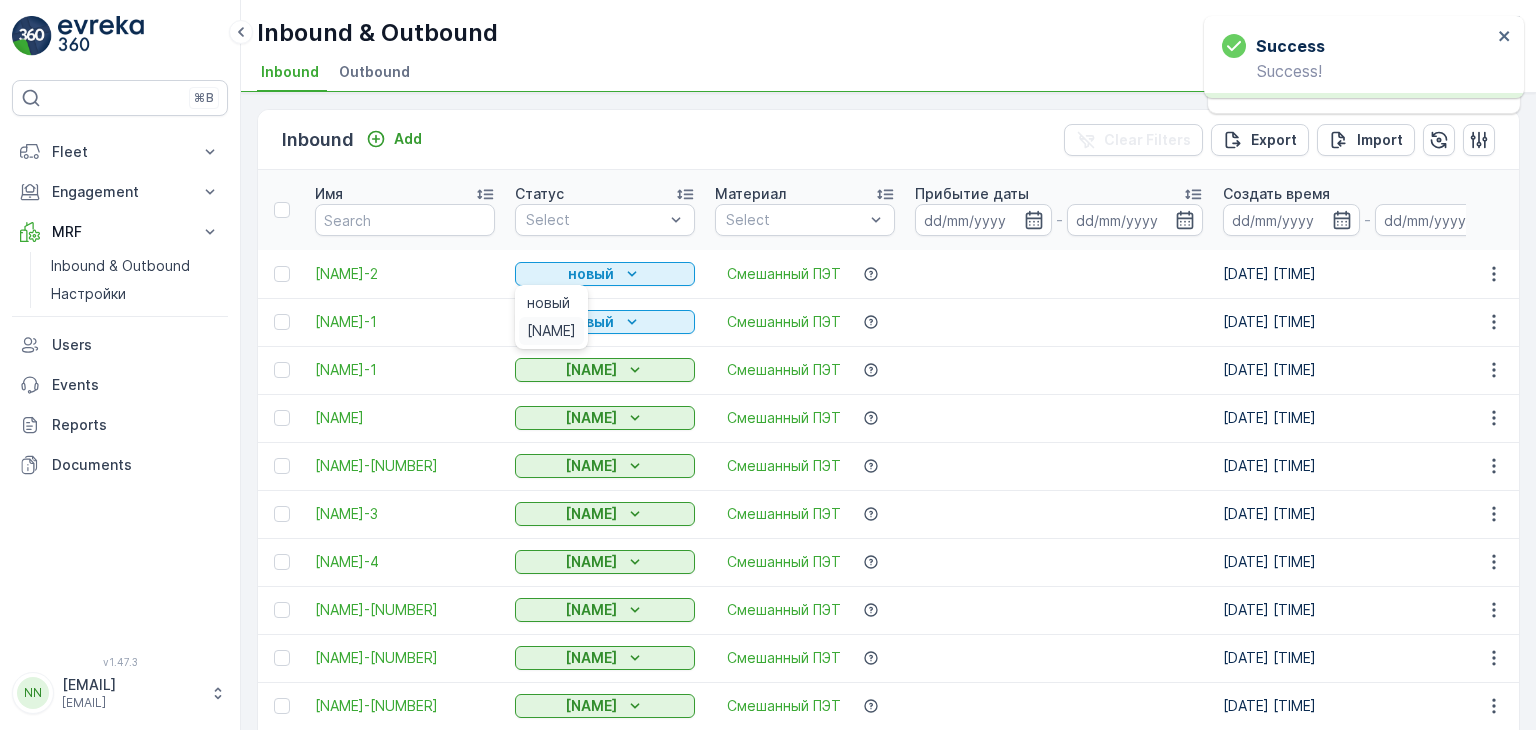click on "[NAME]" at bounding box center (551, 331) 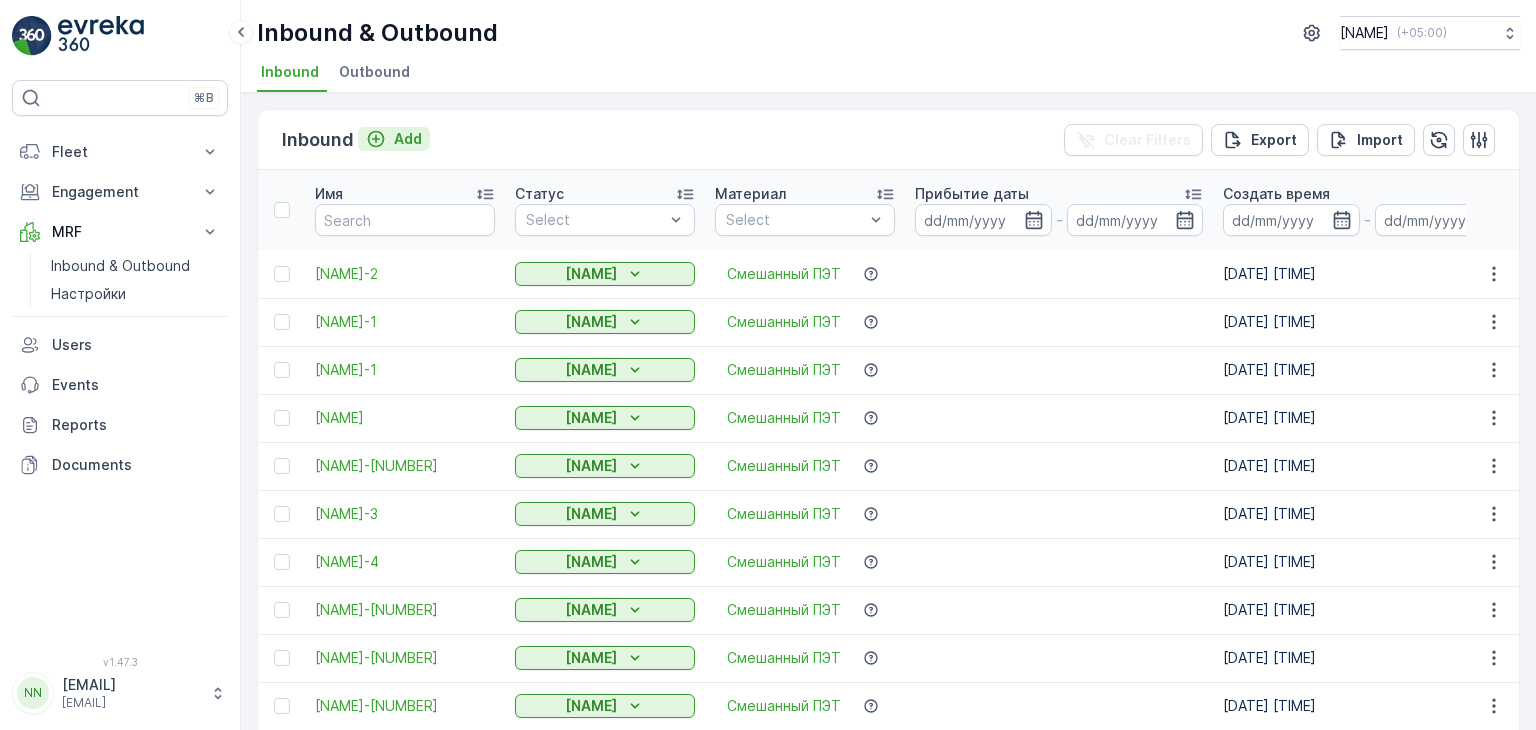 click 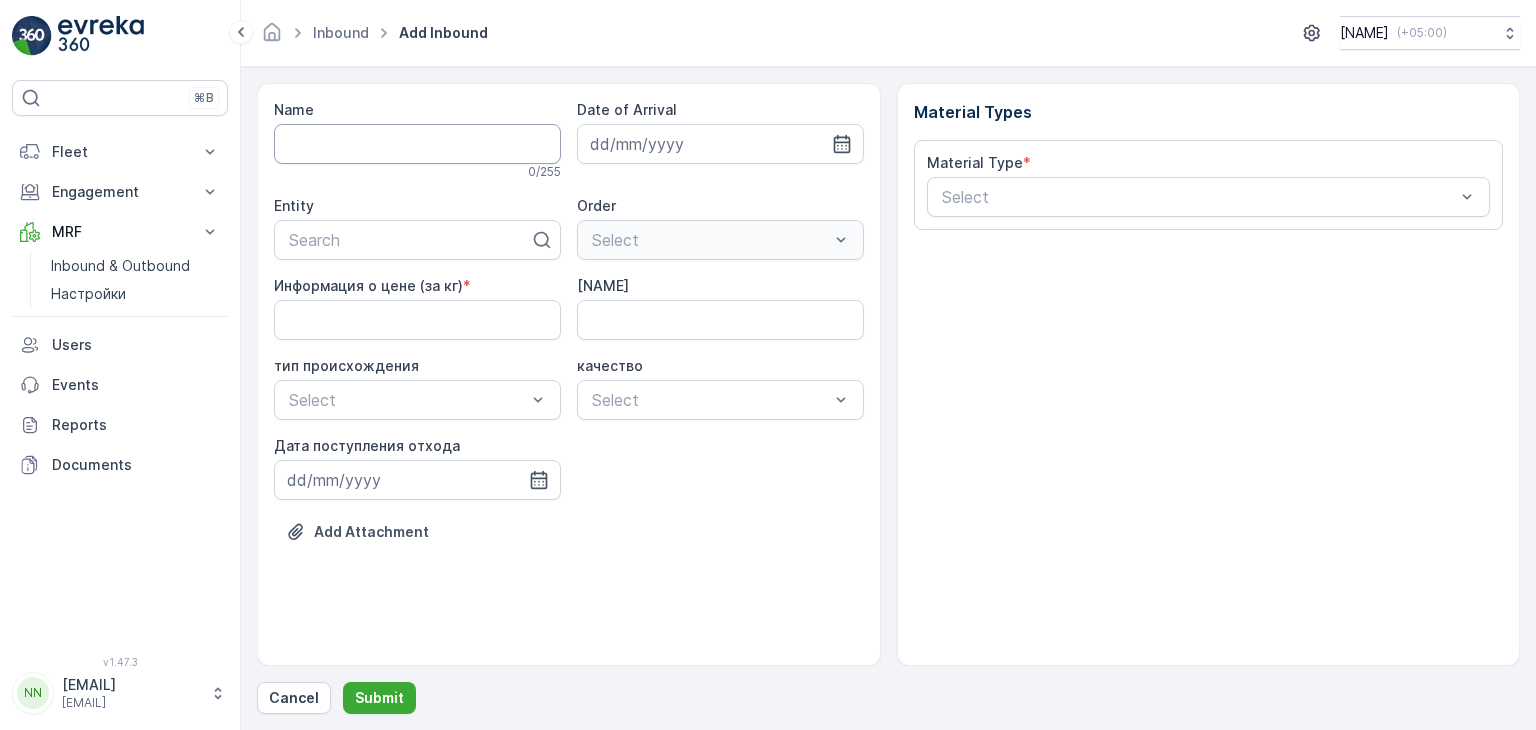 click on "Name" at bounding box center [417, 144] 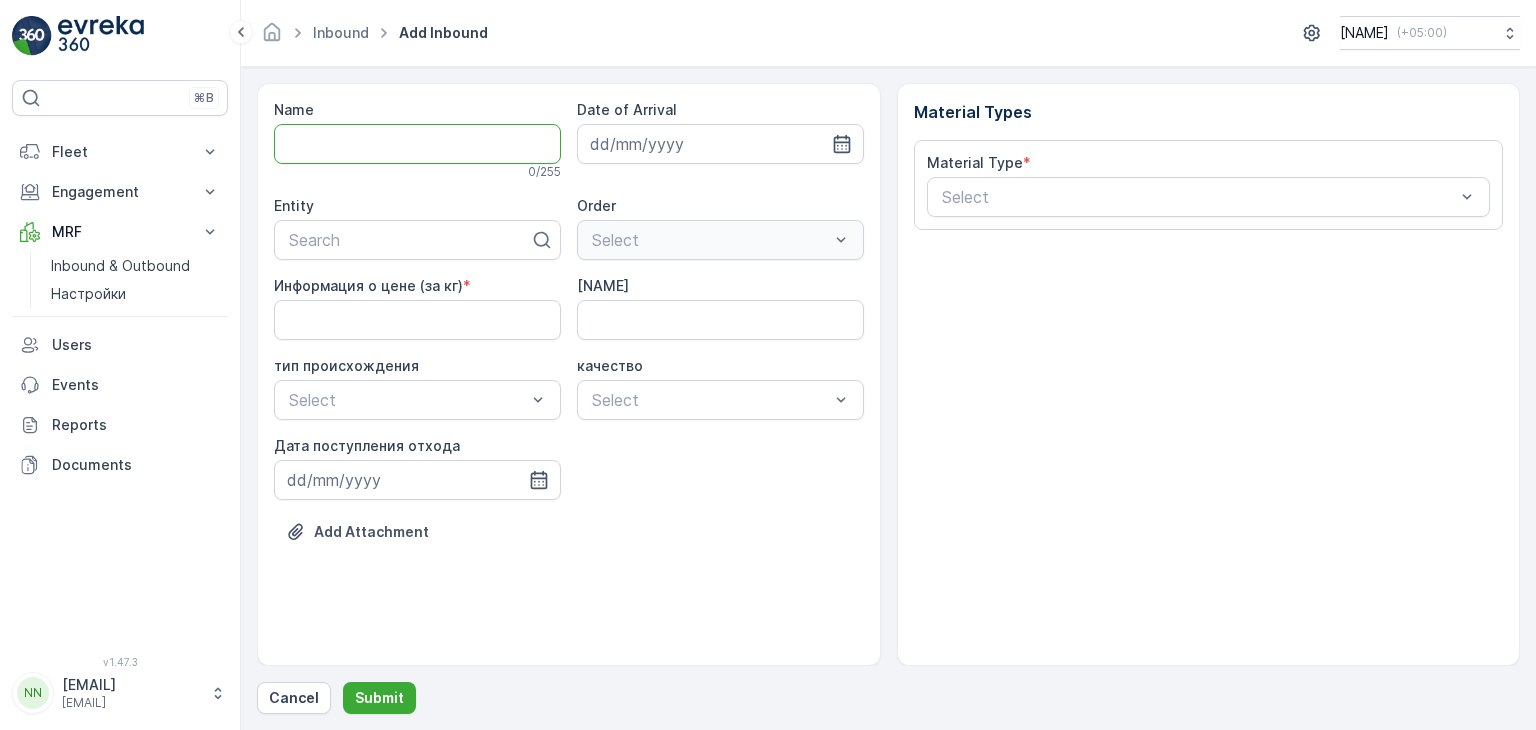 type on "[INITIAL]" 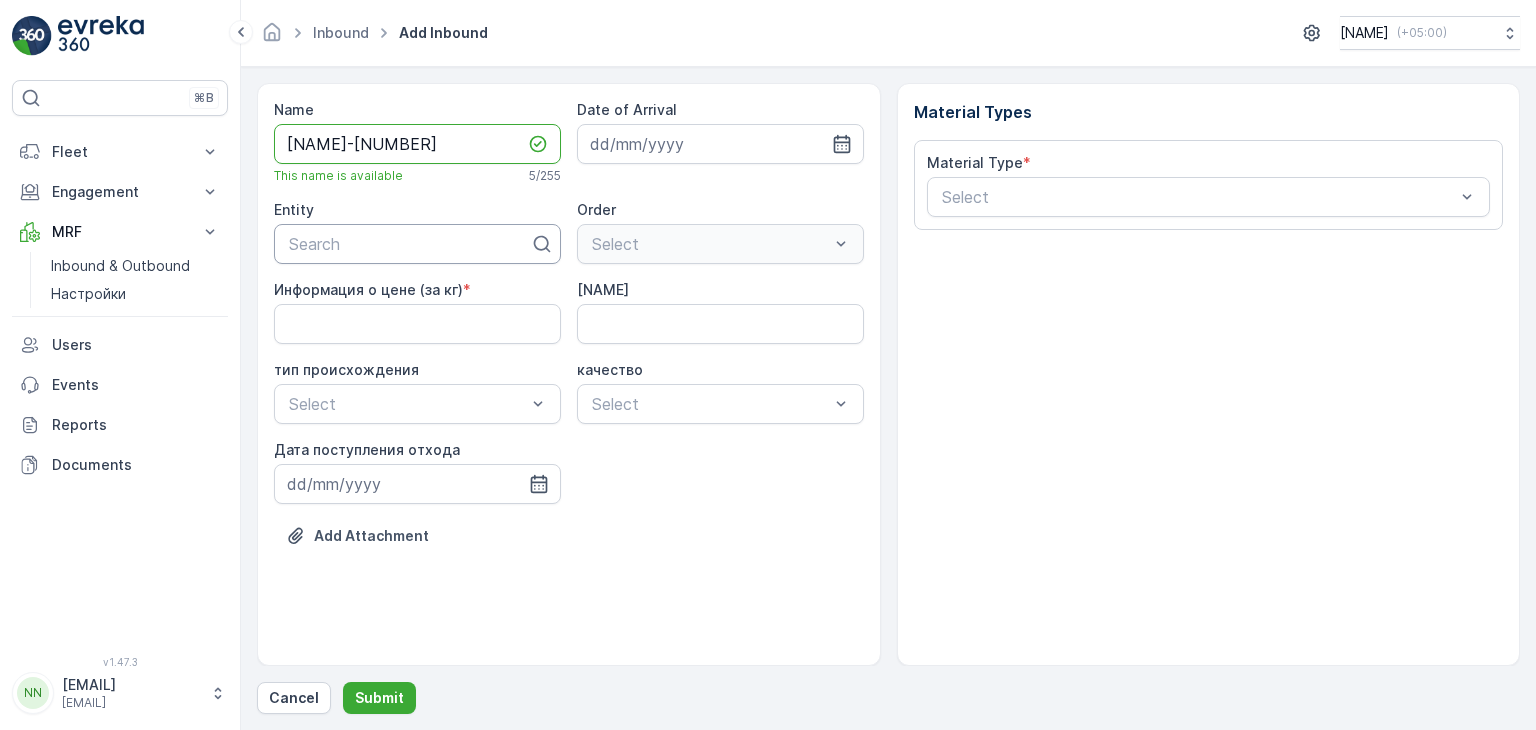 type on "[NAME]-[NUMBER]" 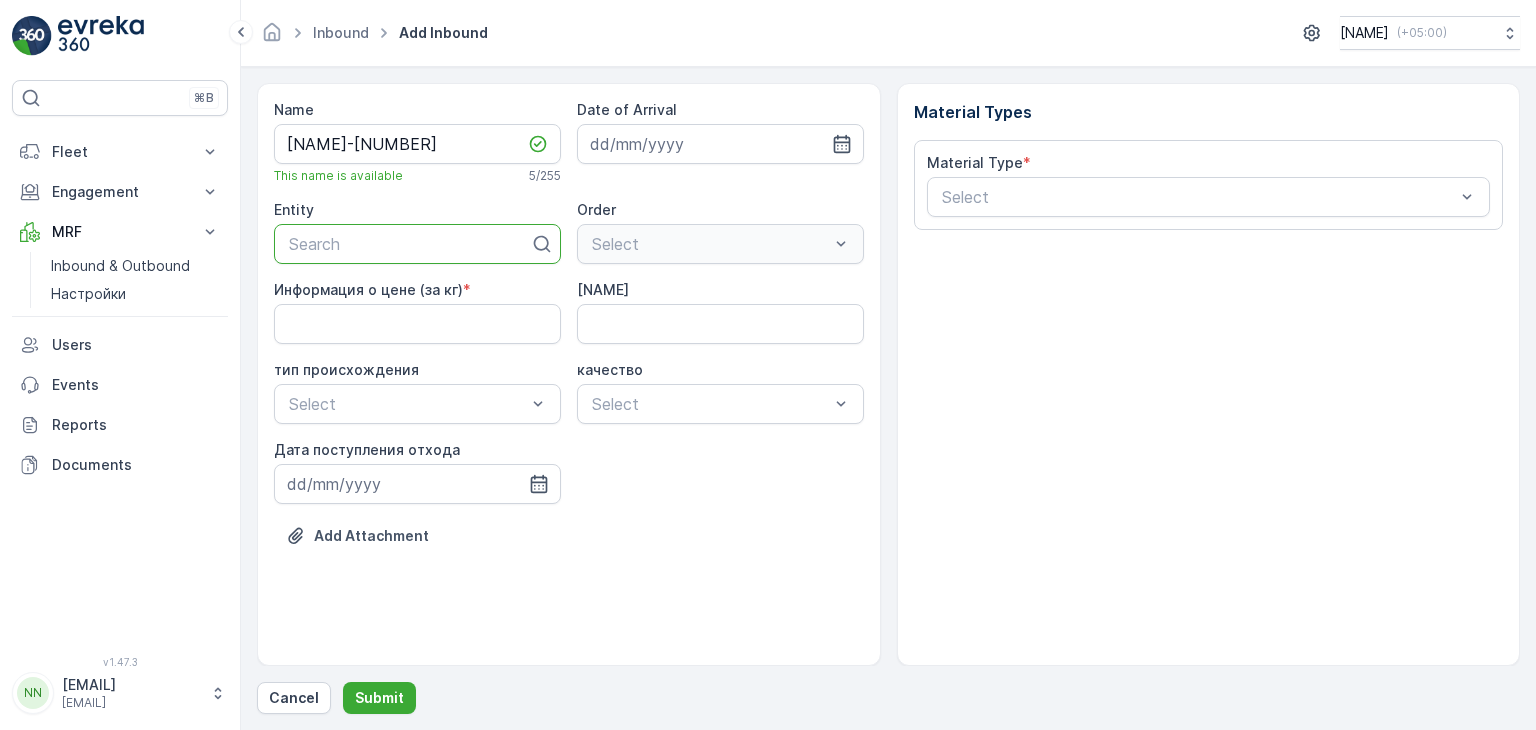 click at bounding box center (409, 244) 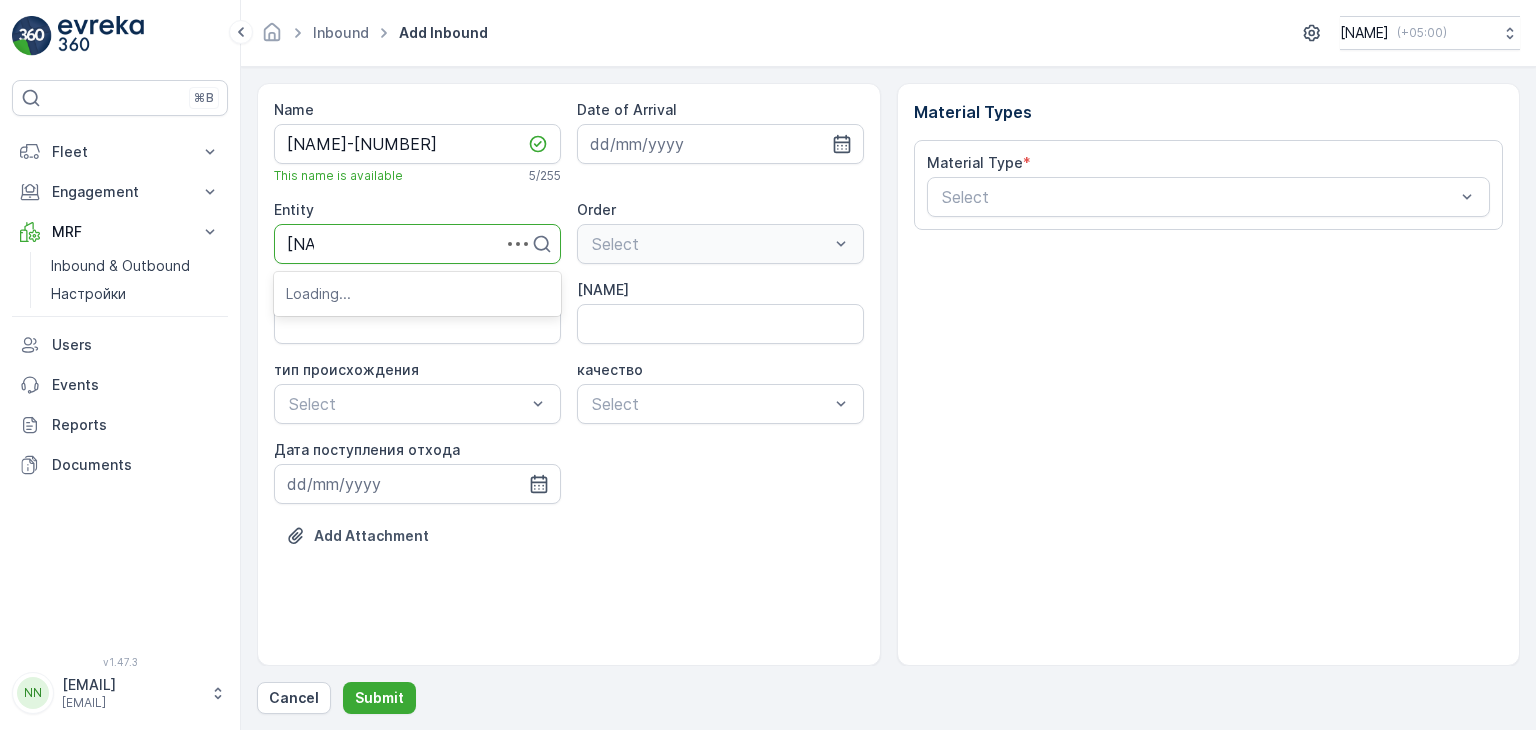 type on "[NAME]" 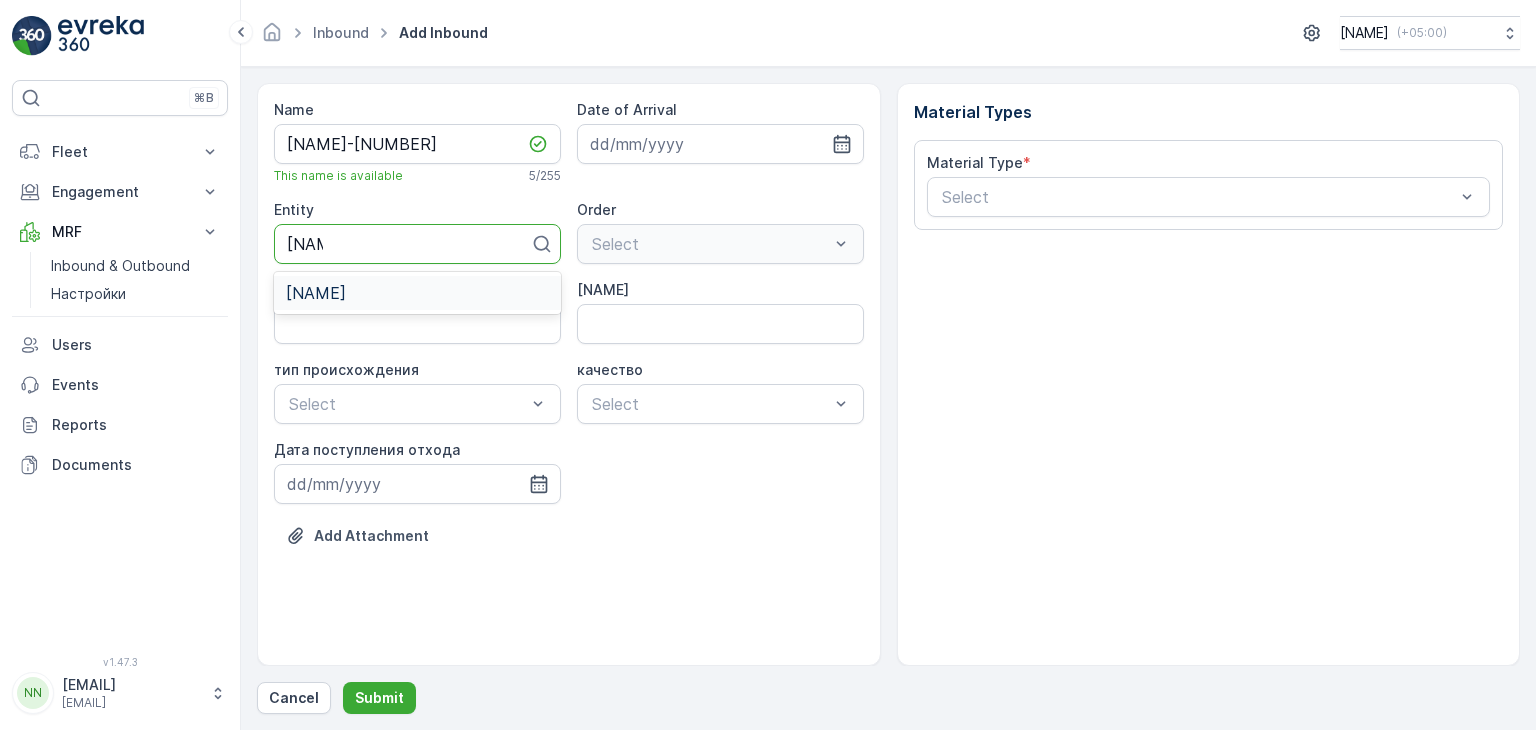 click on "[NAME]" at bounding box center (316, 293) 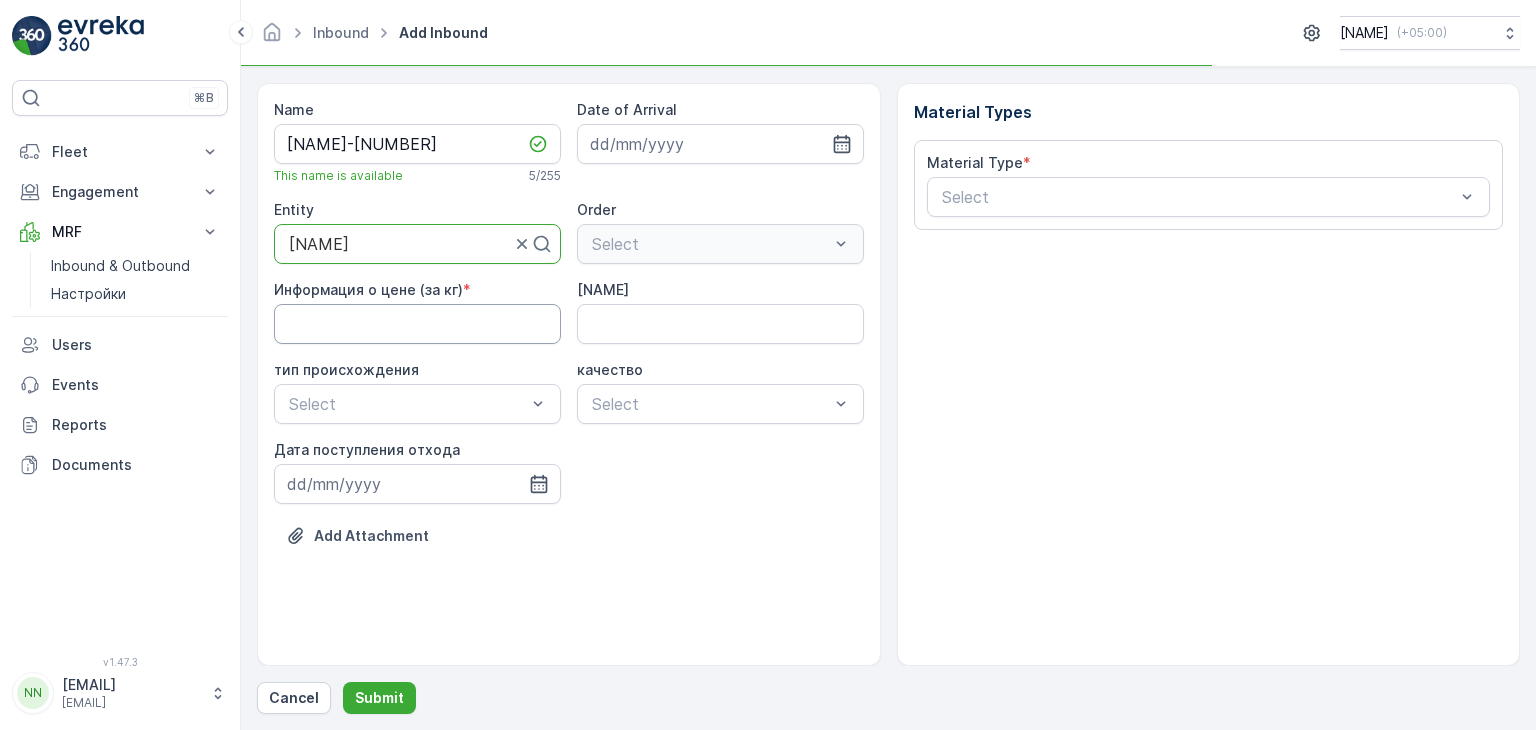 click on "Информация о цене (за кг)" at bounding box center [417, 324] 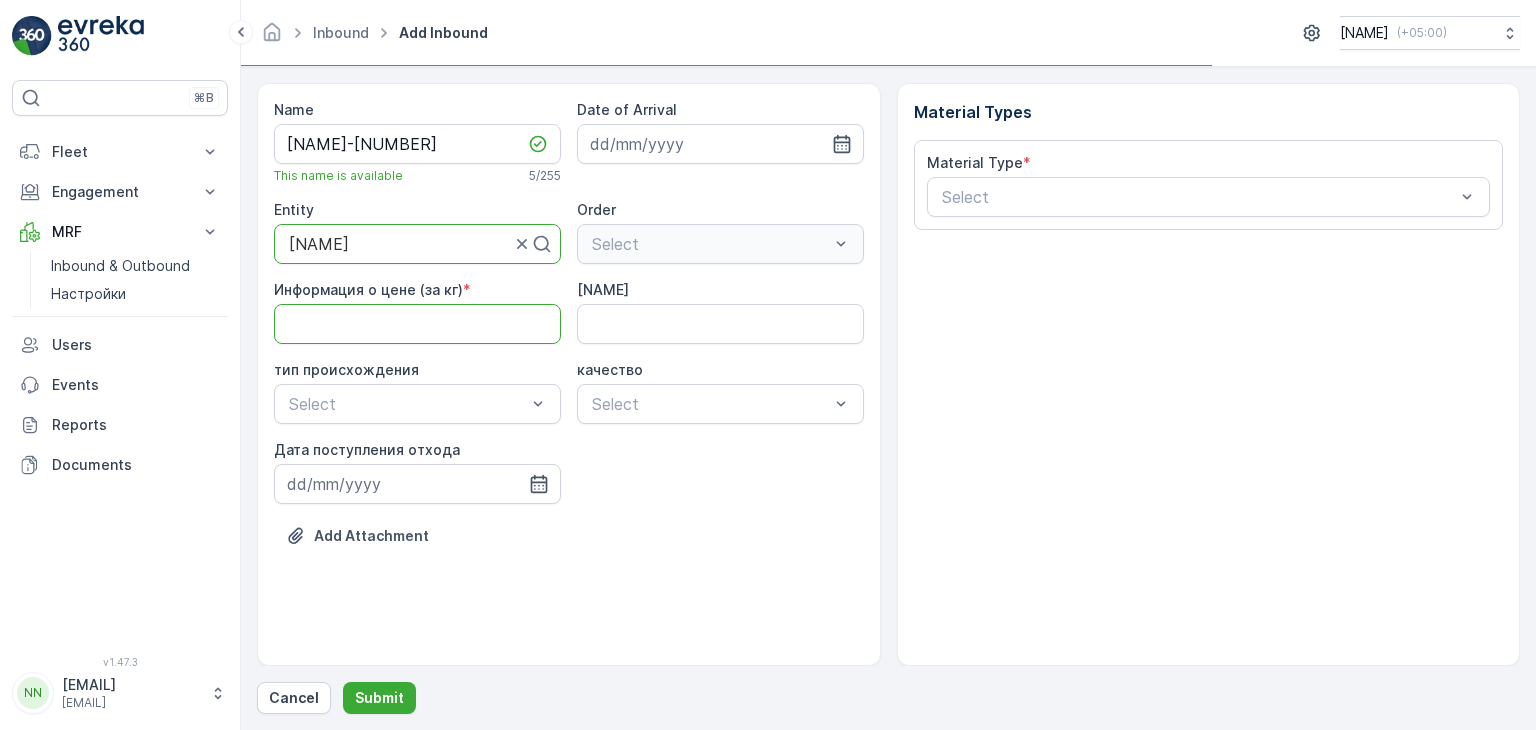 type on "200" 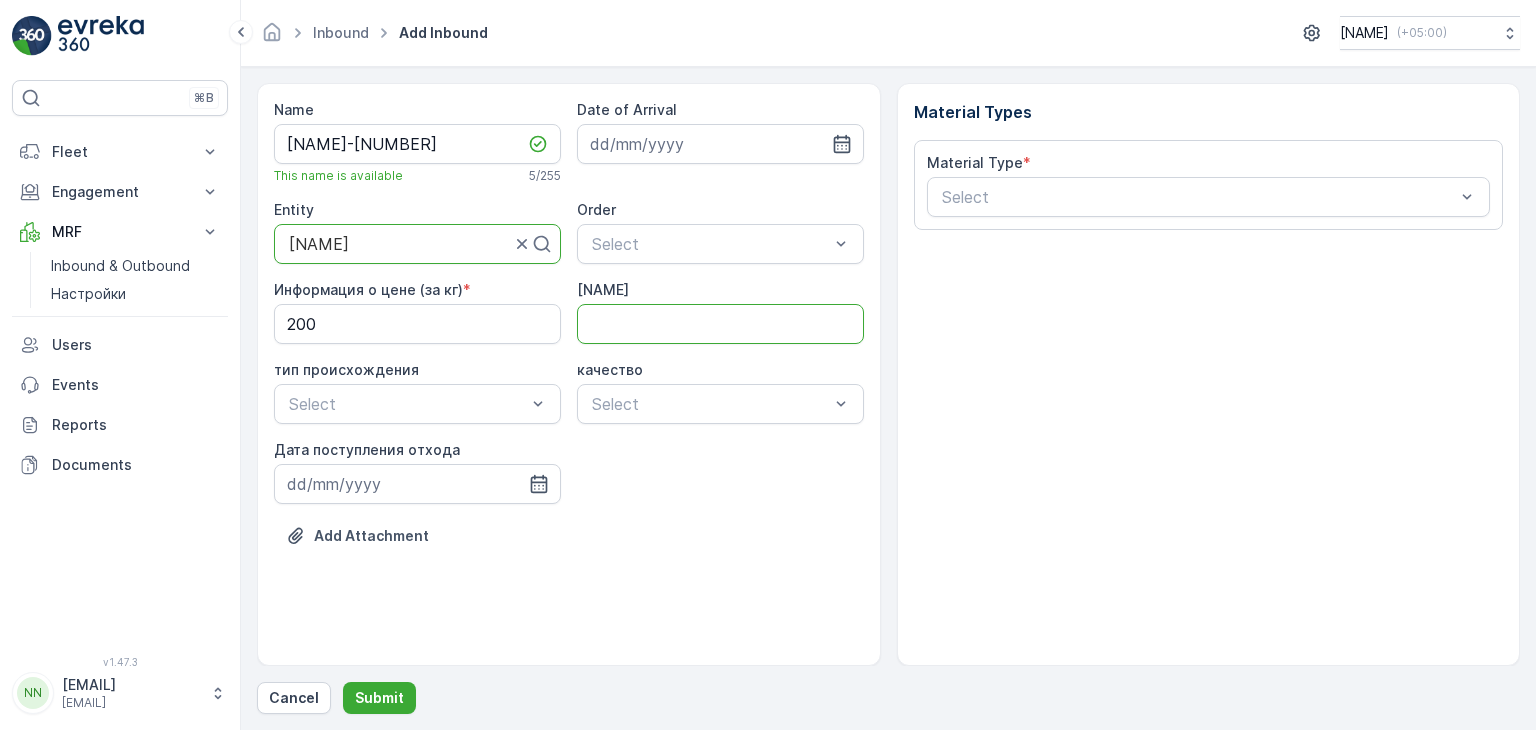 click on "[NAME]" at bounding box center [720, 324] 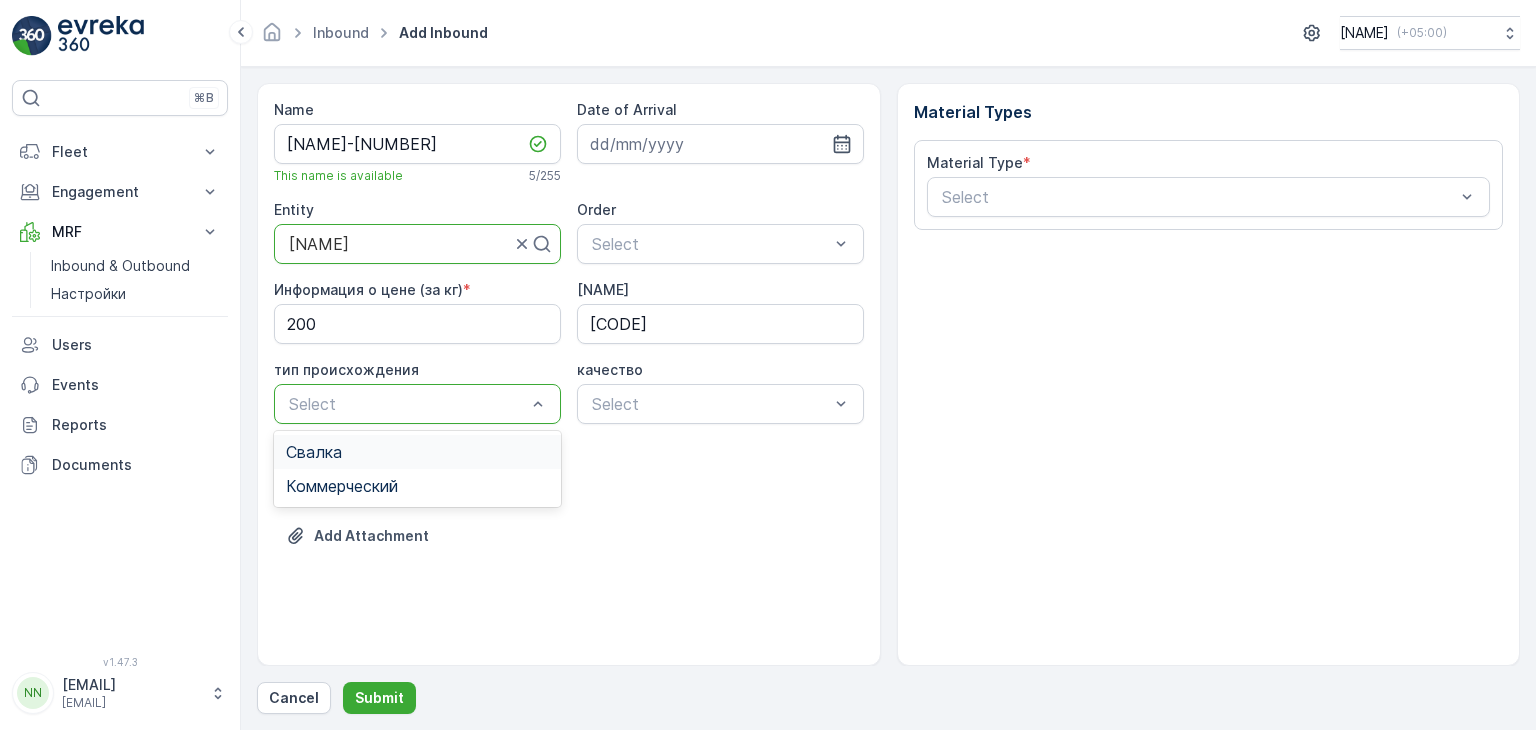 click at bounding box center [407, 404] 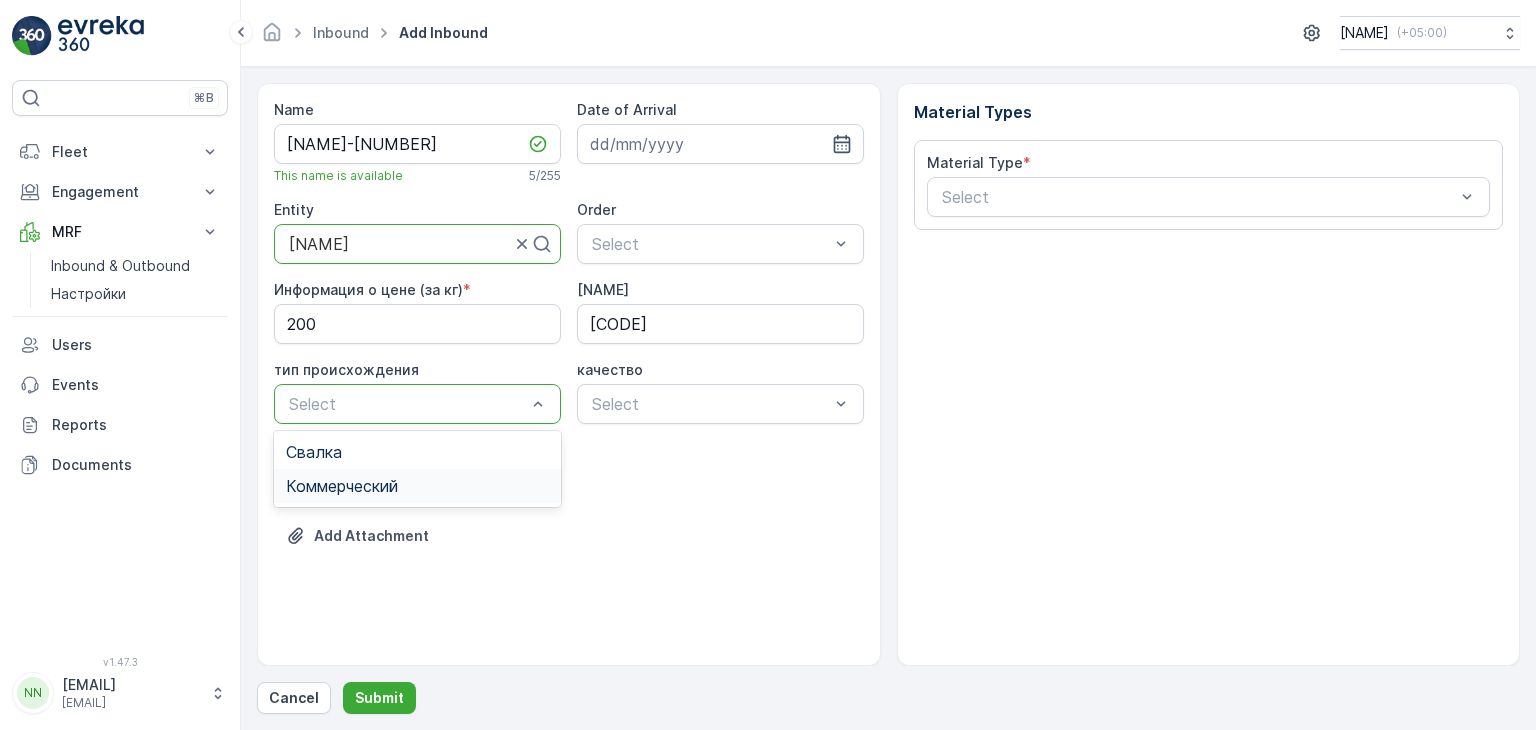 click on "Коммерческий" at bounding box center (342, 486) 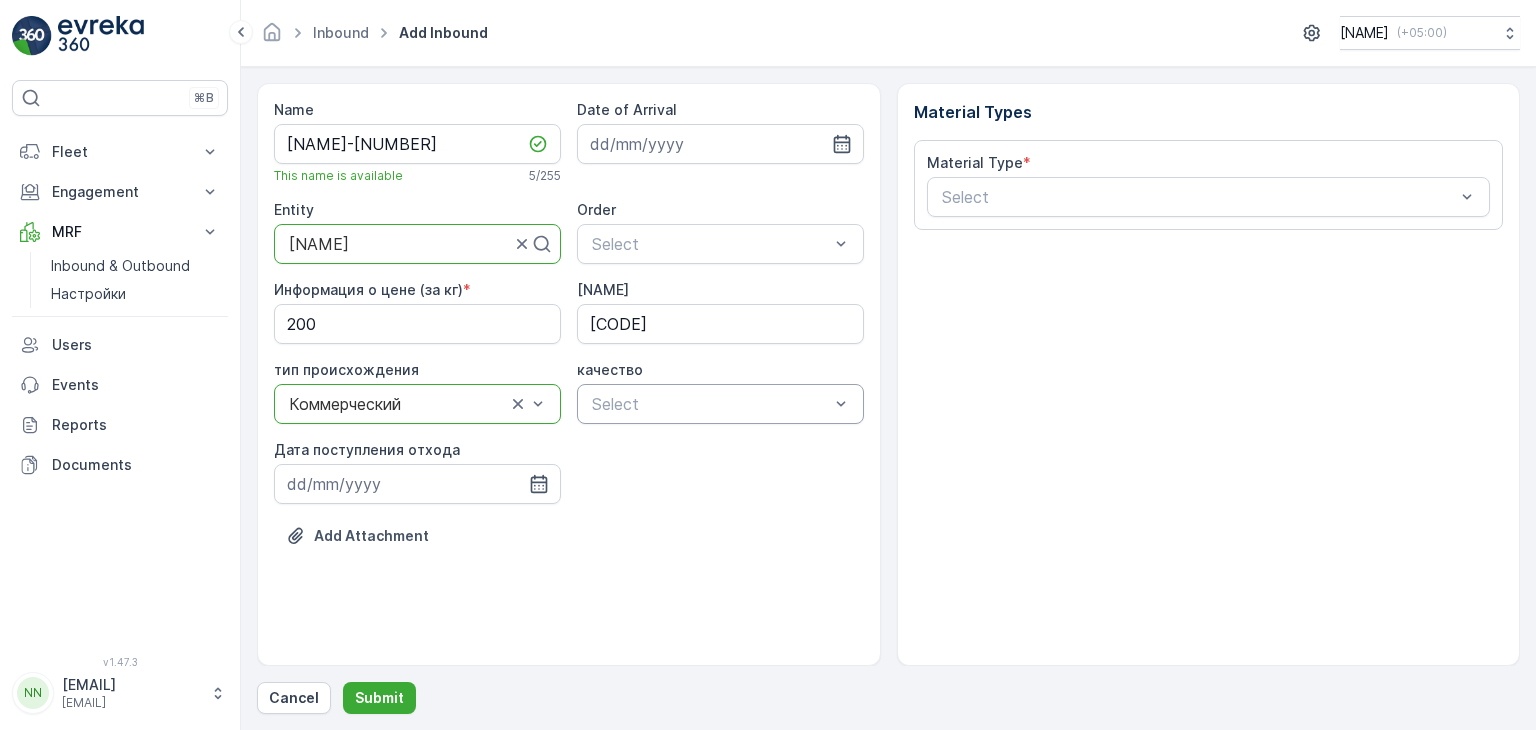 click on "Select" at bounding box center (720, 404) 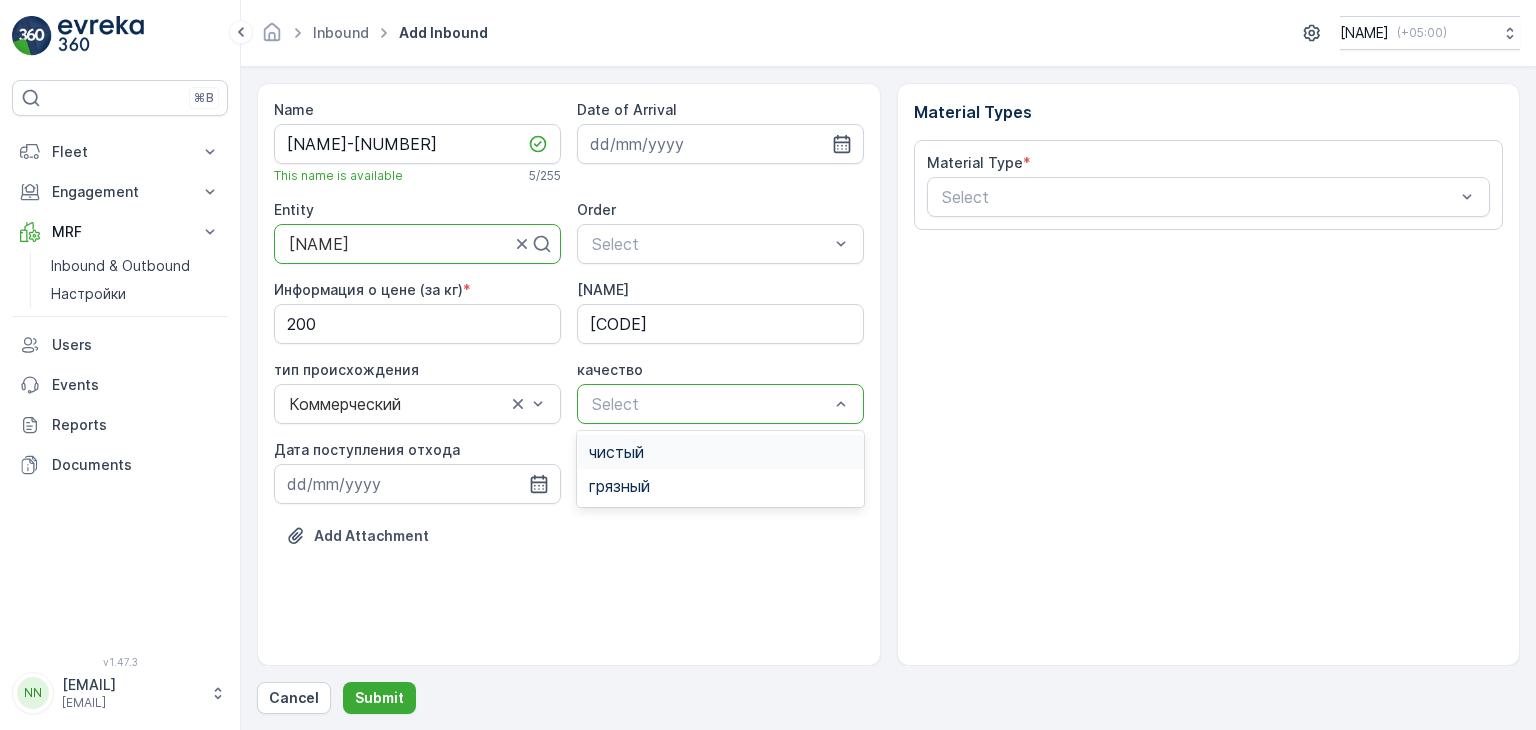click on "чистый" at bounding box center [616, 452] 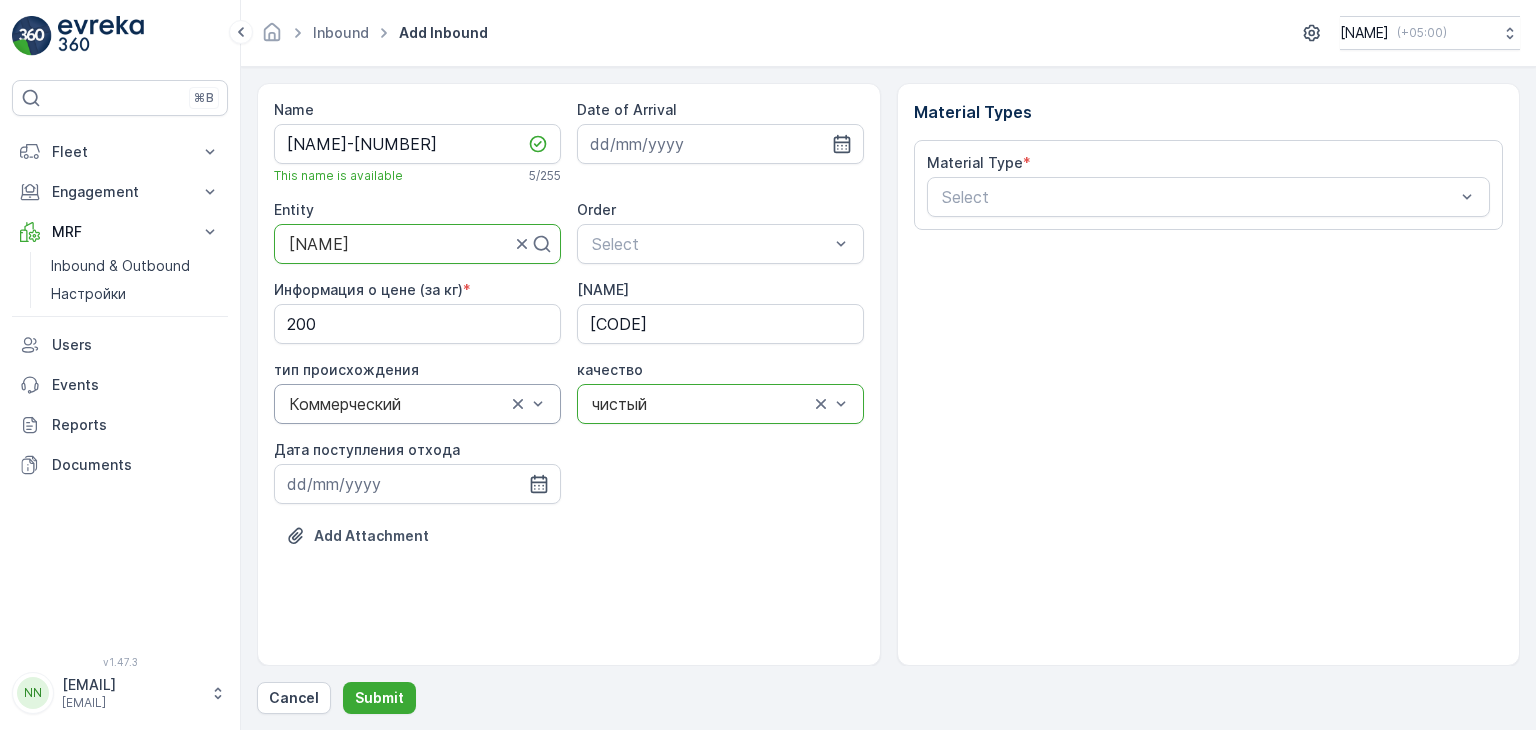 click on "Коммерческий" at bounding box center (417, 404) 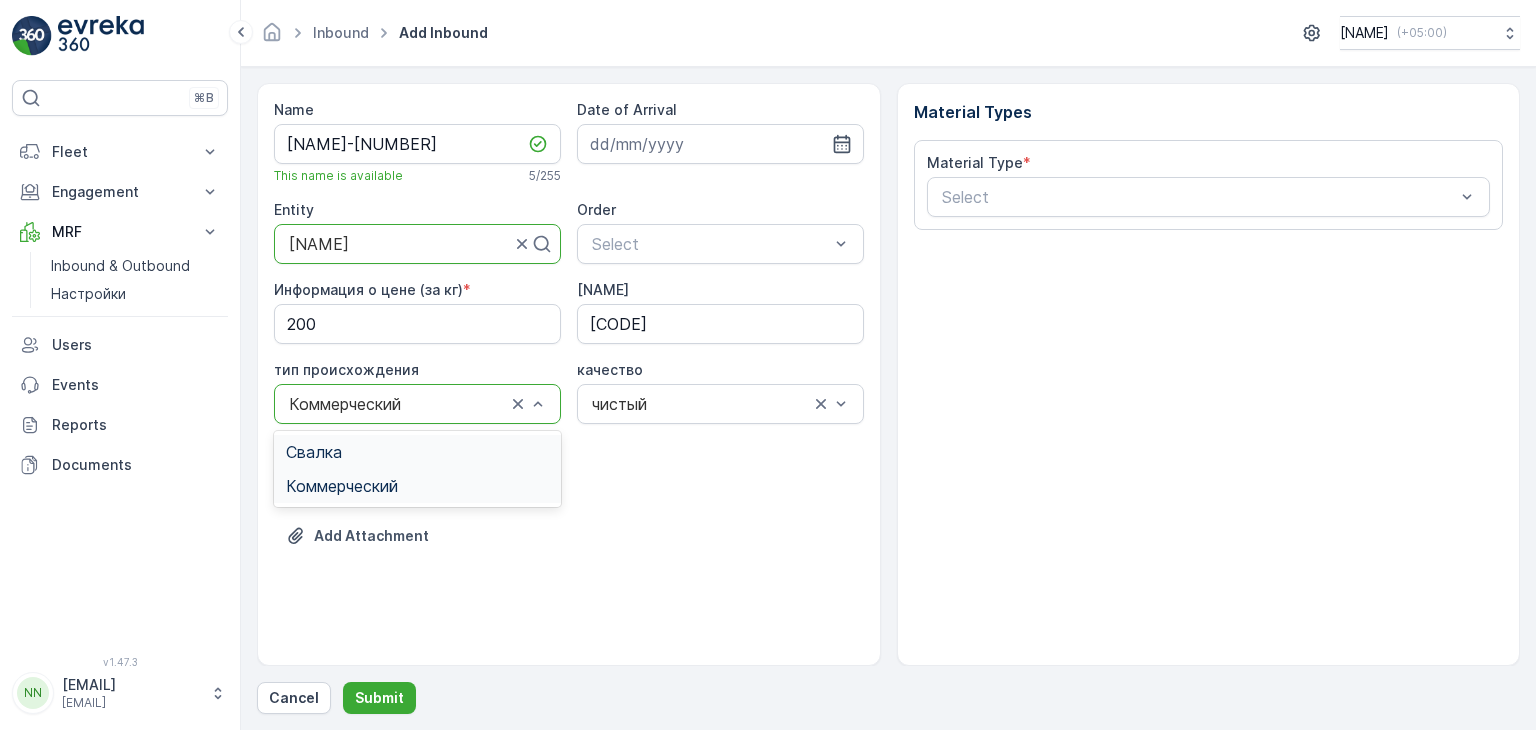 click on "Свалка" at bounding box center [314, 452] 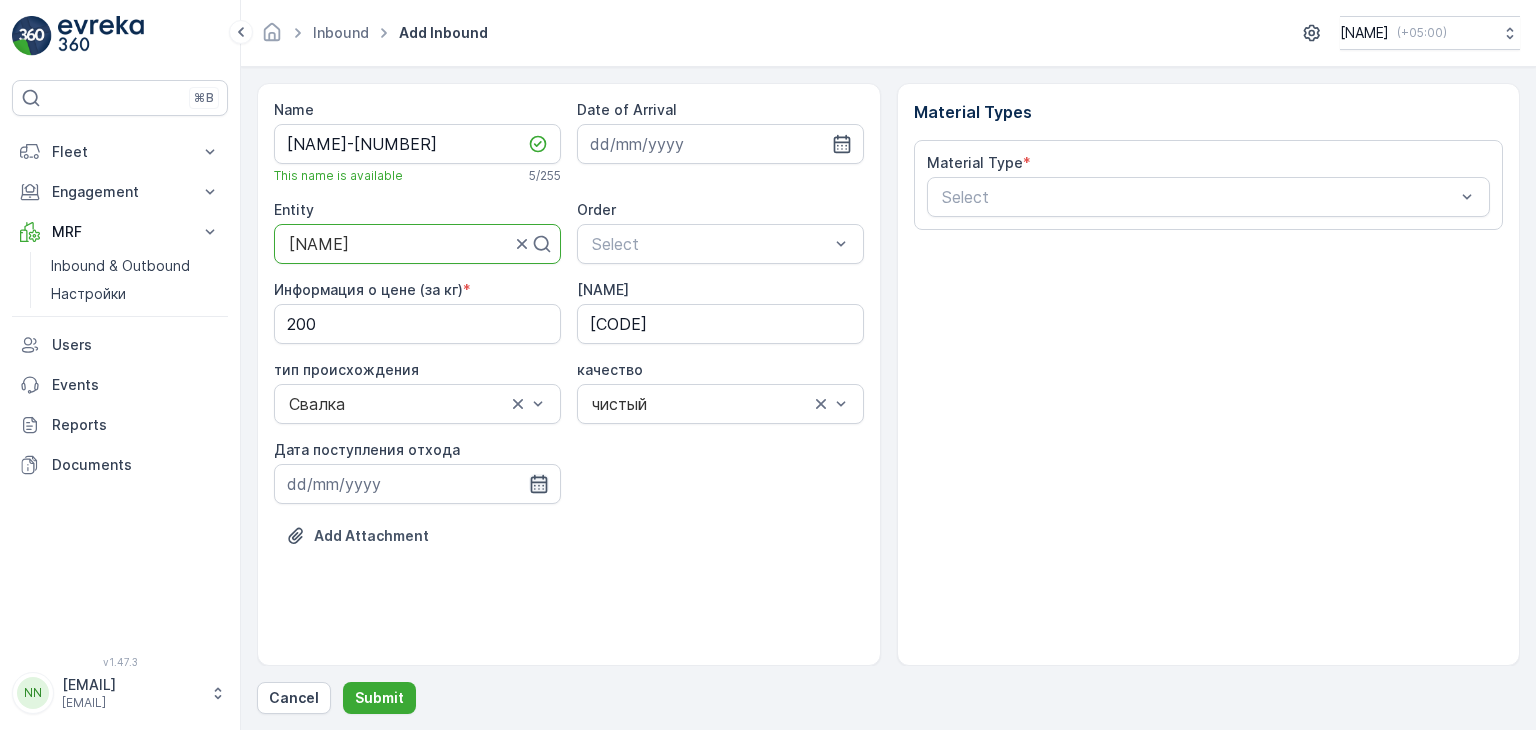 click 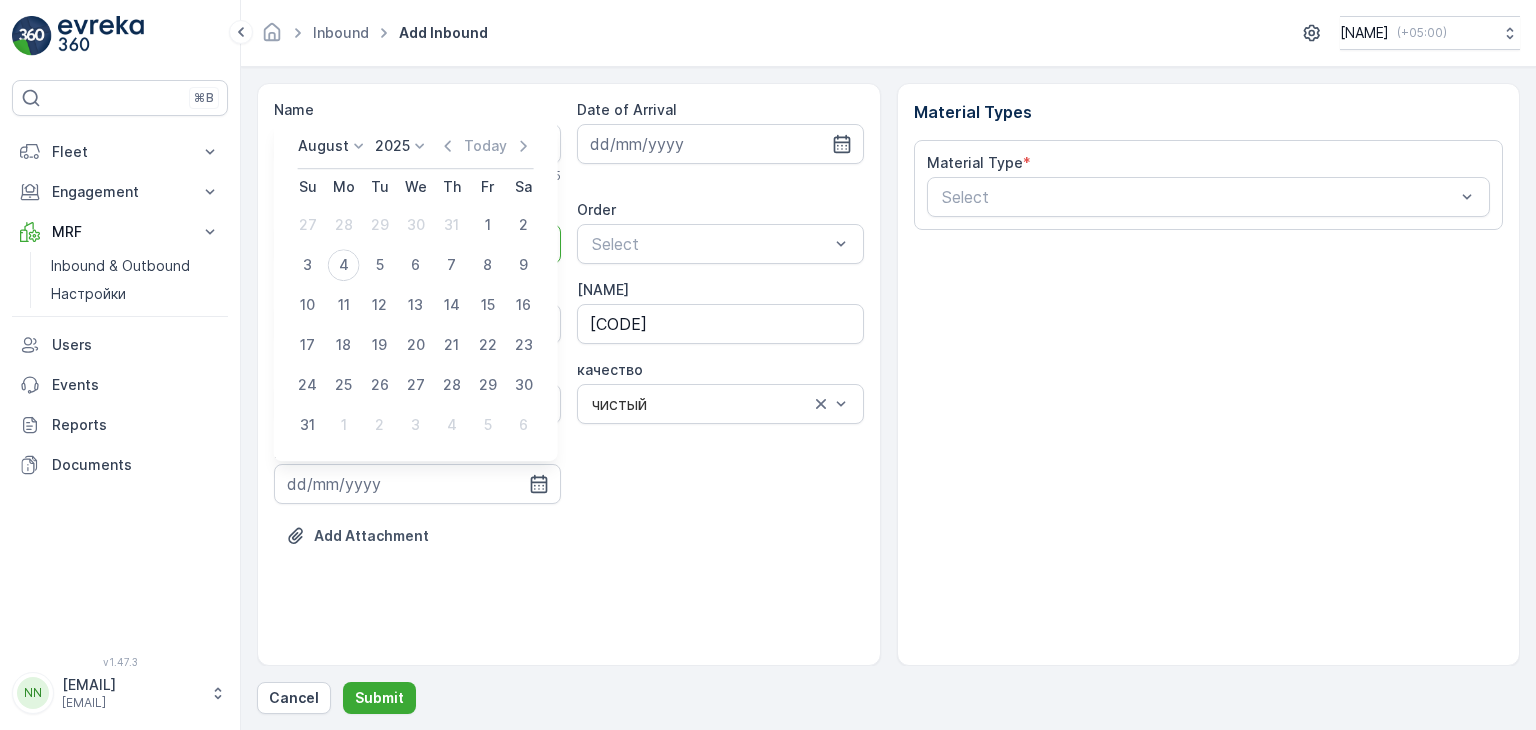 click 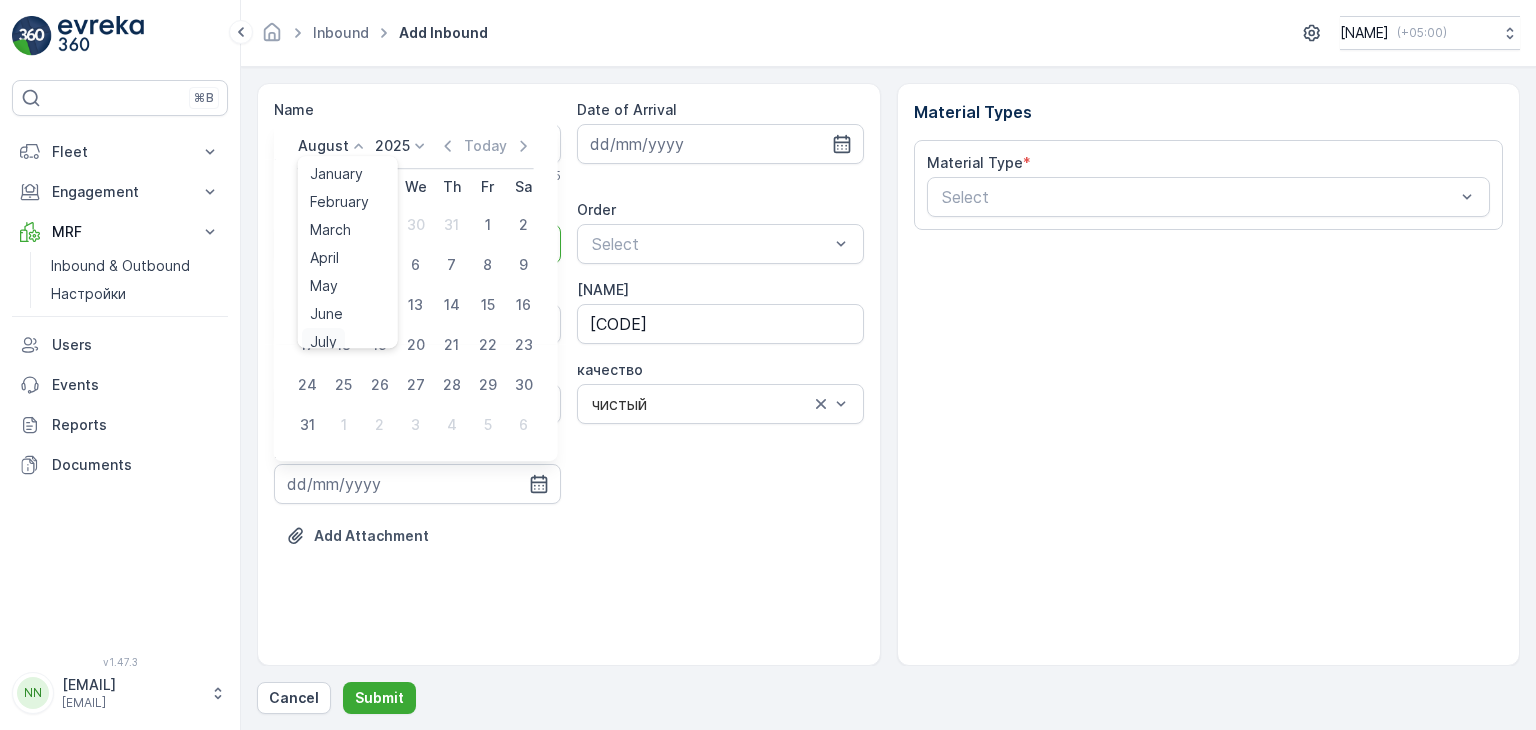 scroll, scrollTop: 8, scrollLeft: 0, axis: vertical 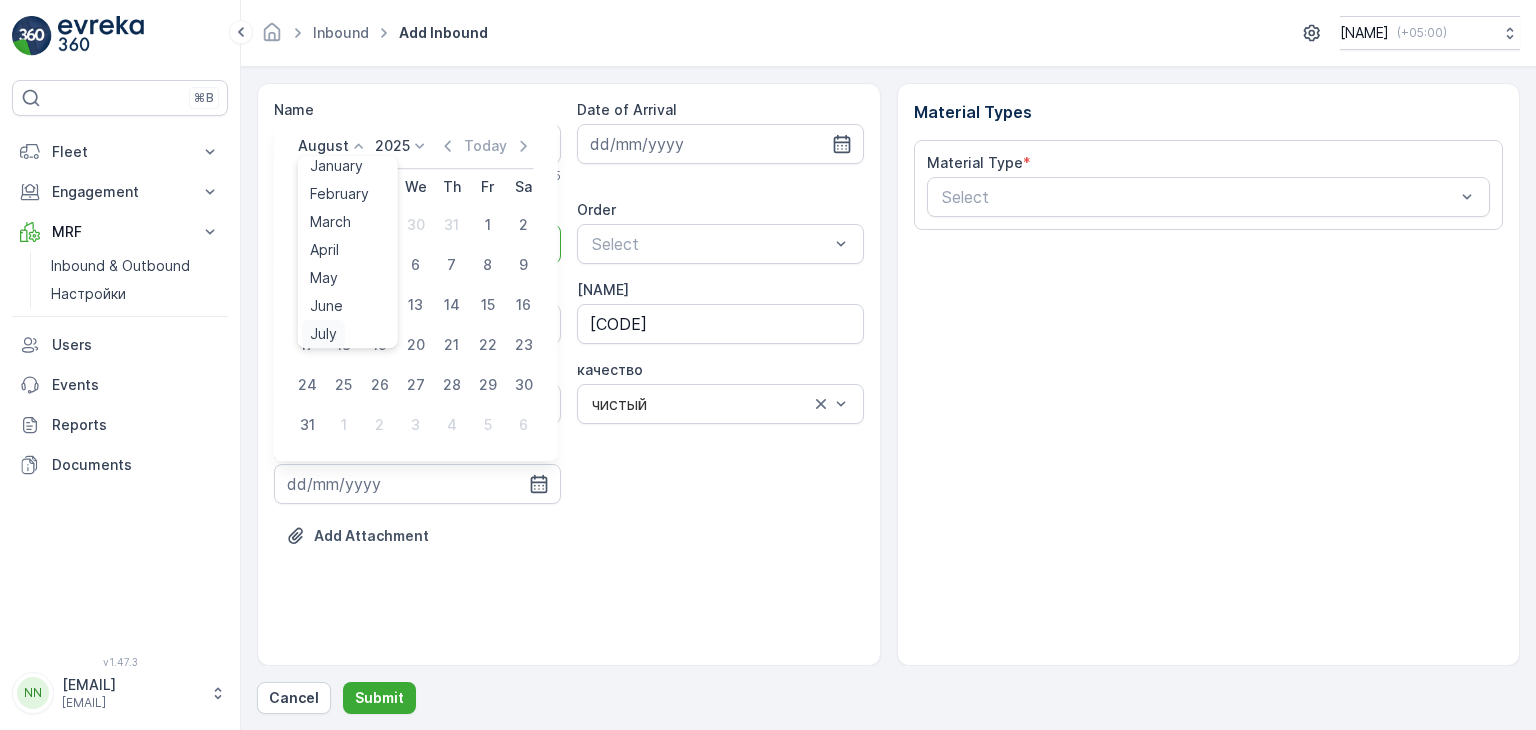 click on "July" at bounding box center (323, 334) 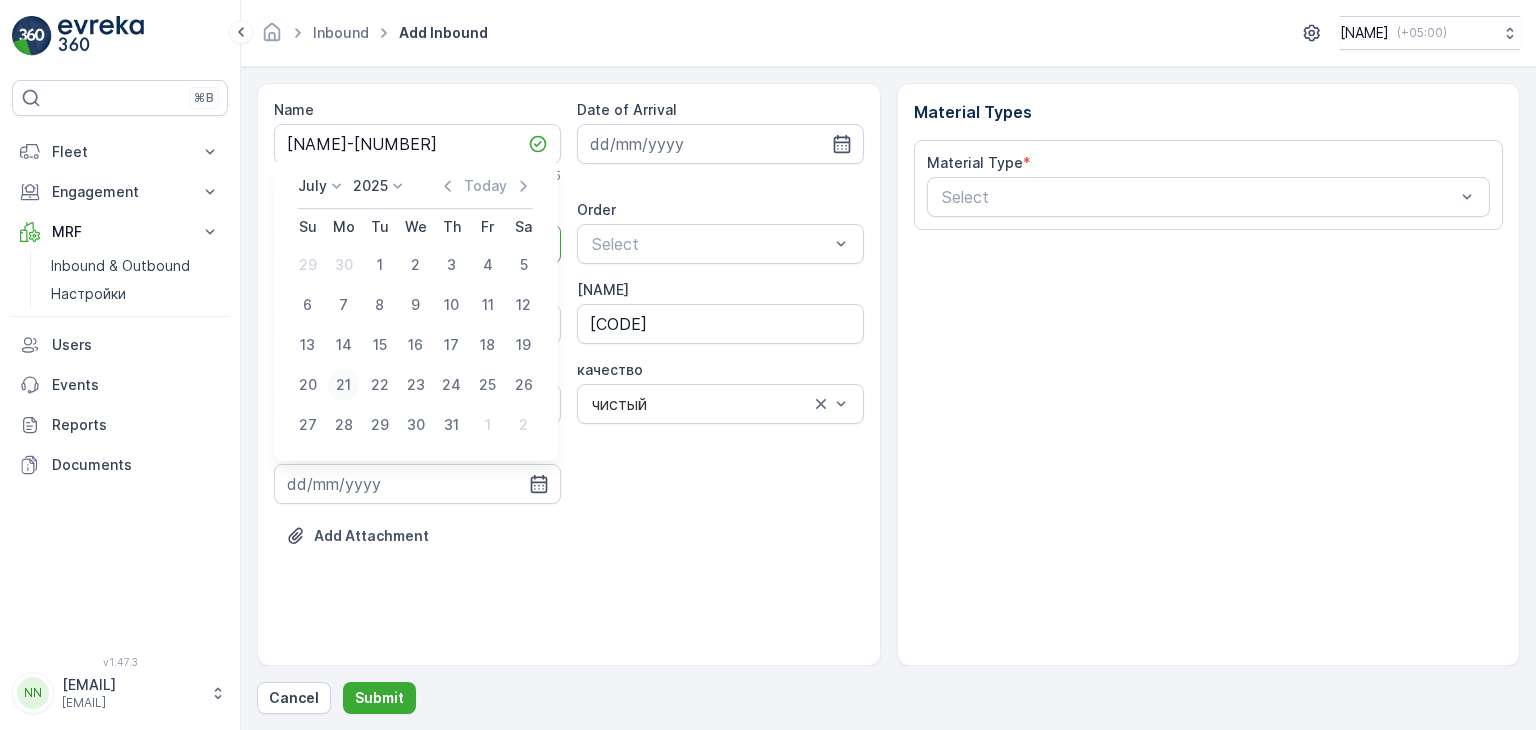click on "21" at bounding box center (344, 385) 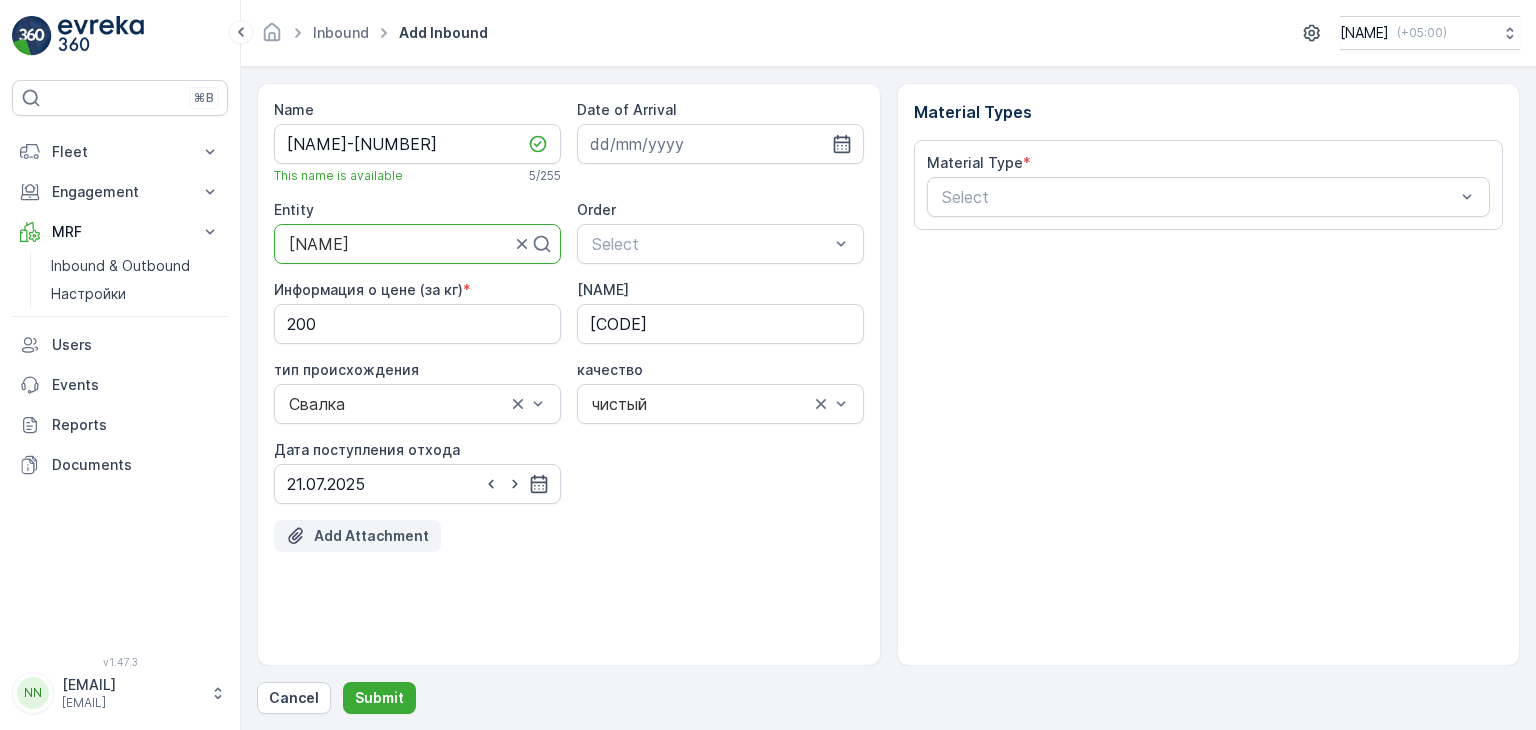 click on "Add Attachment" at bounding box center [371, 536] 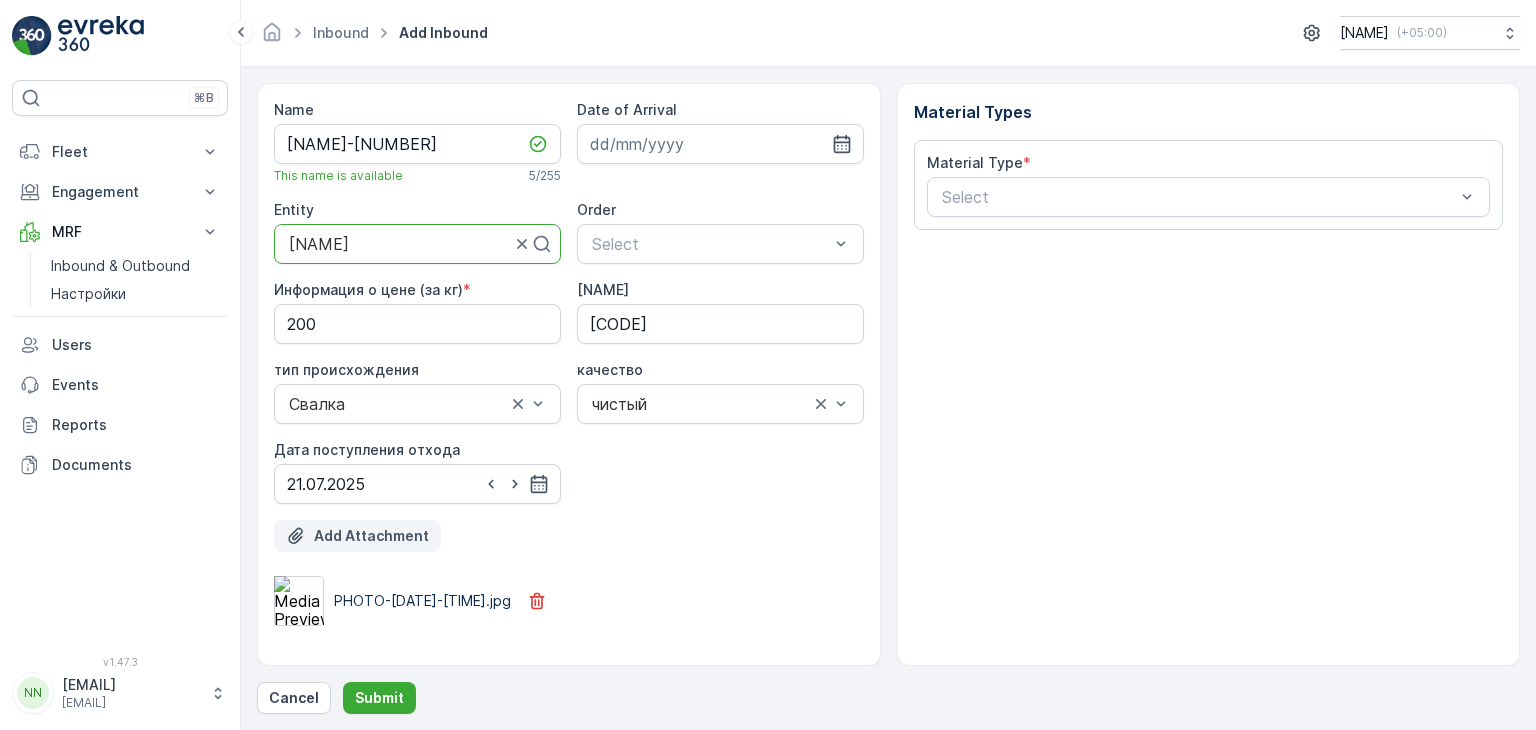 click on "Add Attachment" at bounding box center (371, 536) 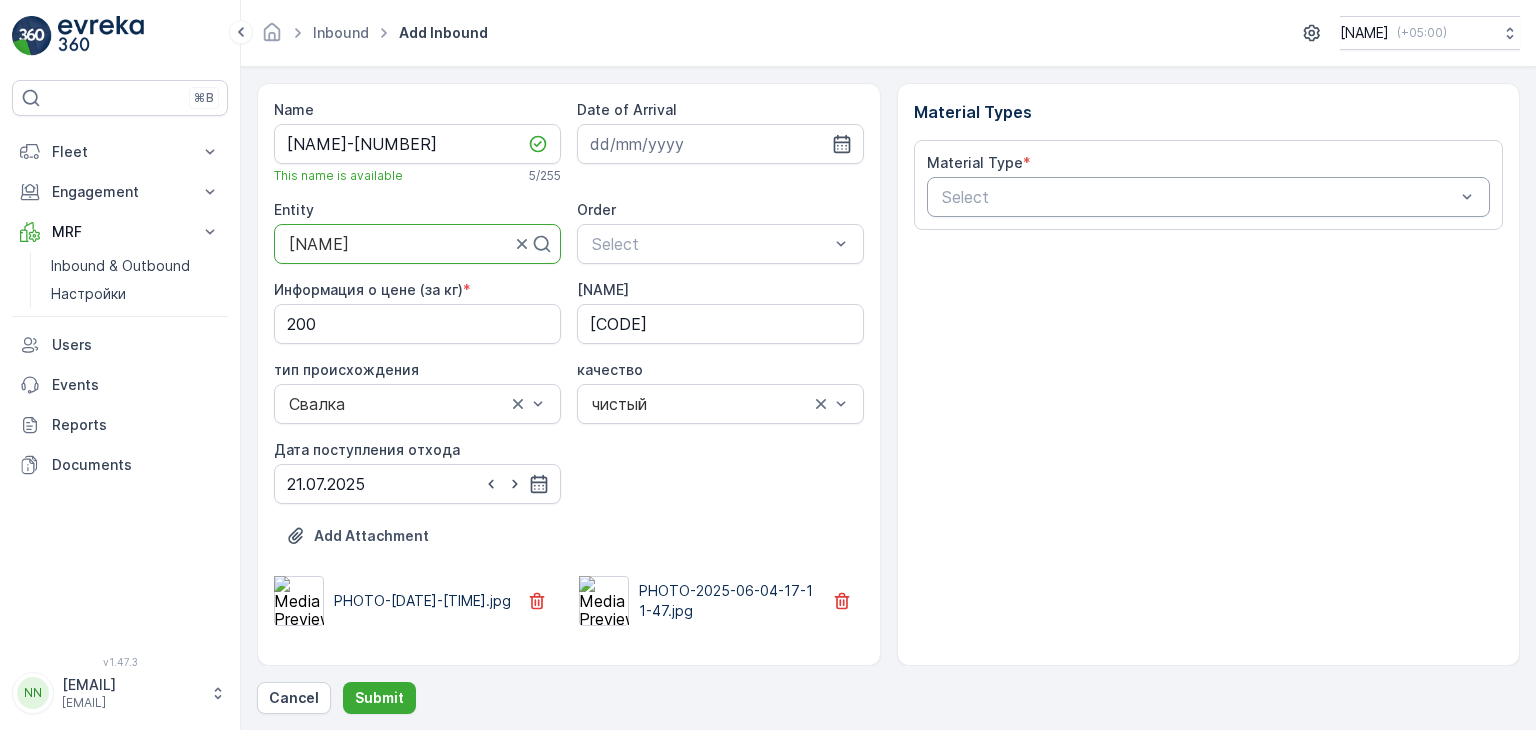 click at bounding box center [1199, 197] 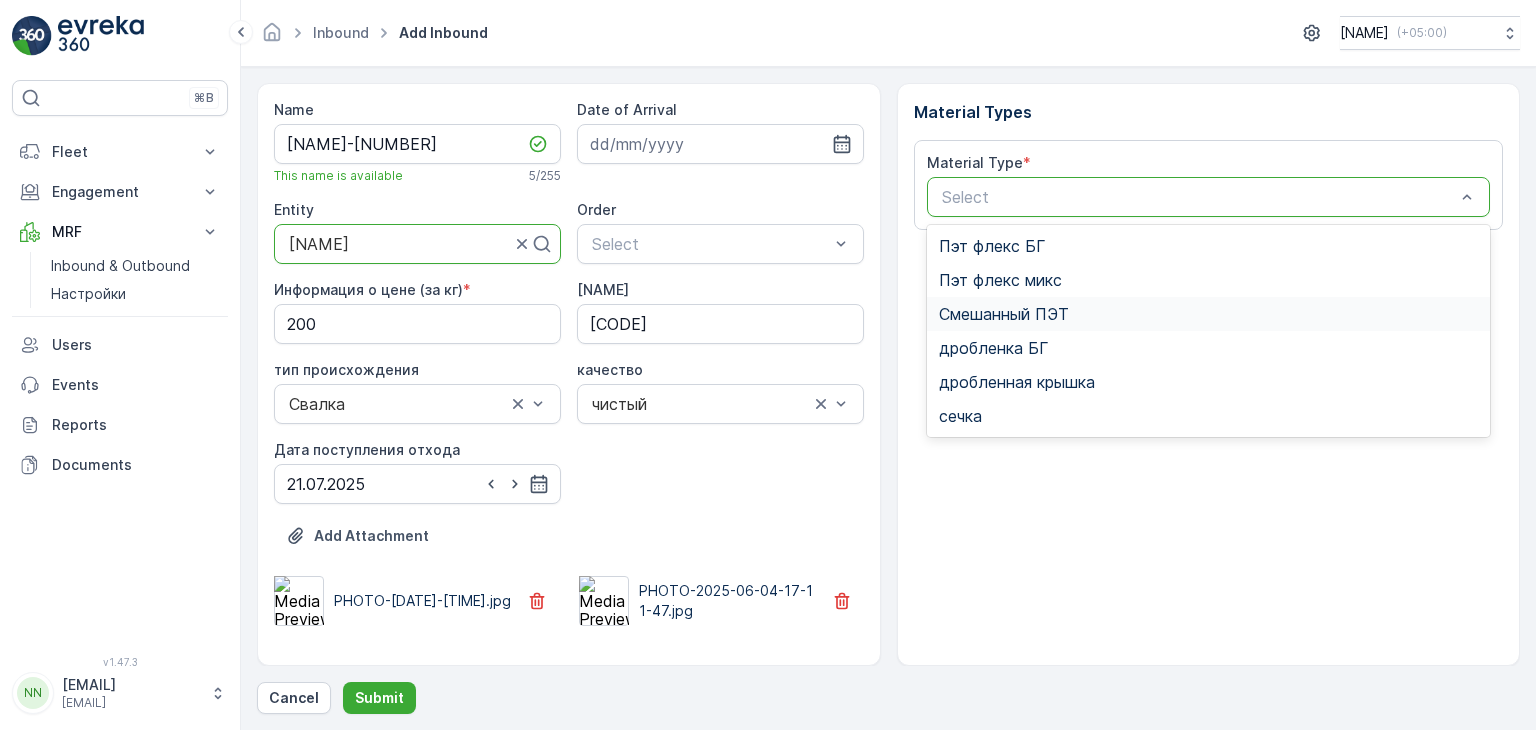 click on "Смешанный ПЭТ" at bounding box center [1004, 314] 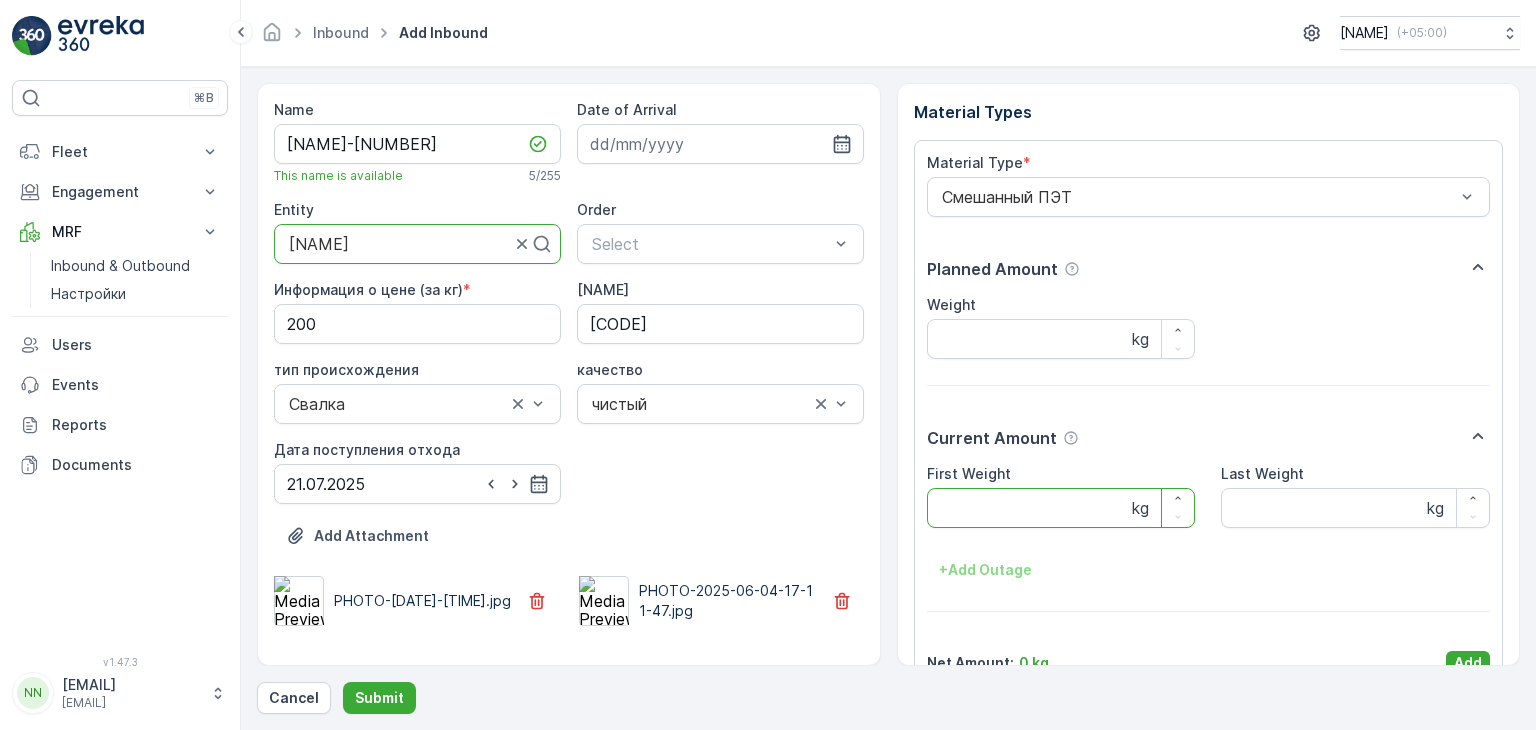 click on "First Weight" at bounding box center (1061, 508) 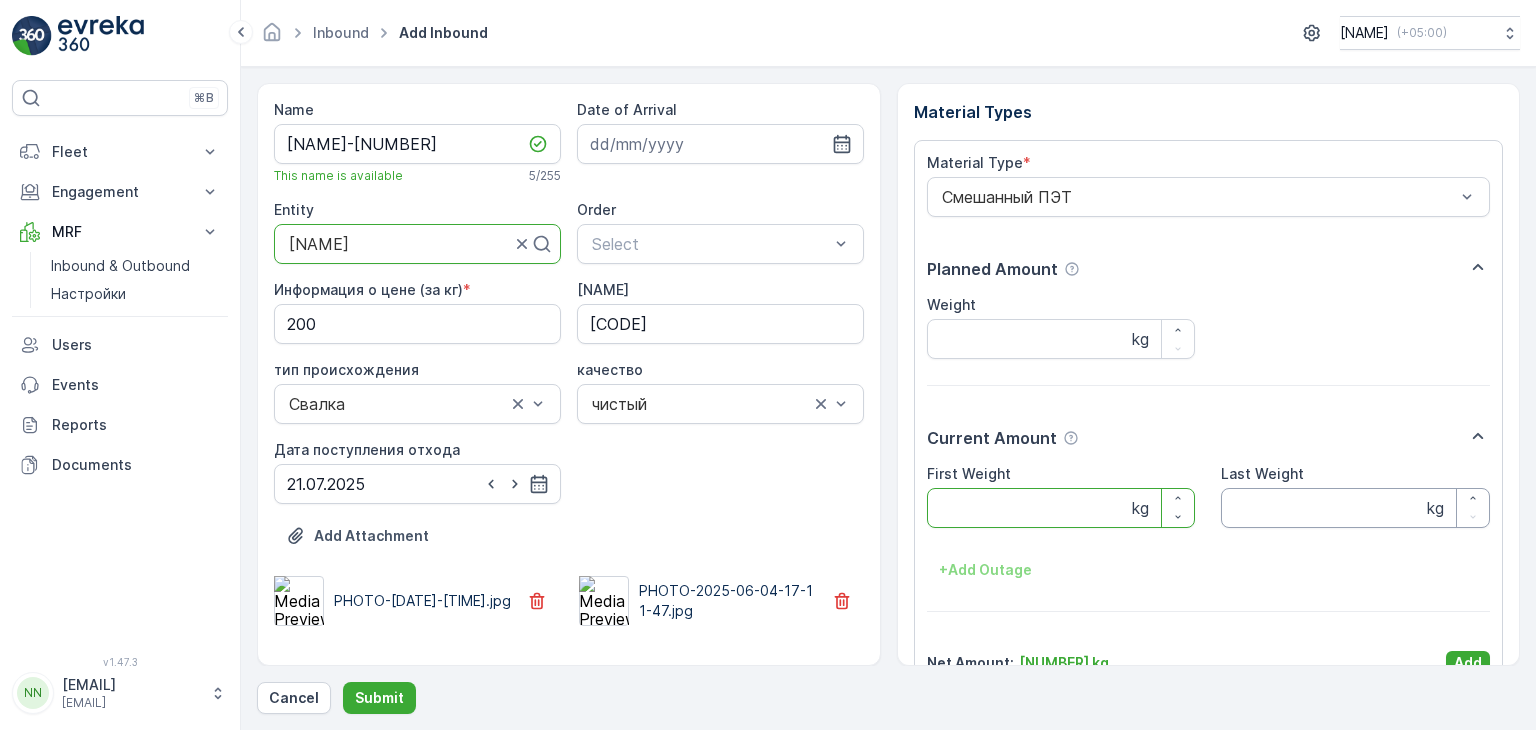 type on "[NUMBER]" 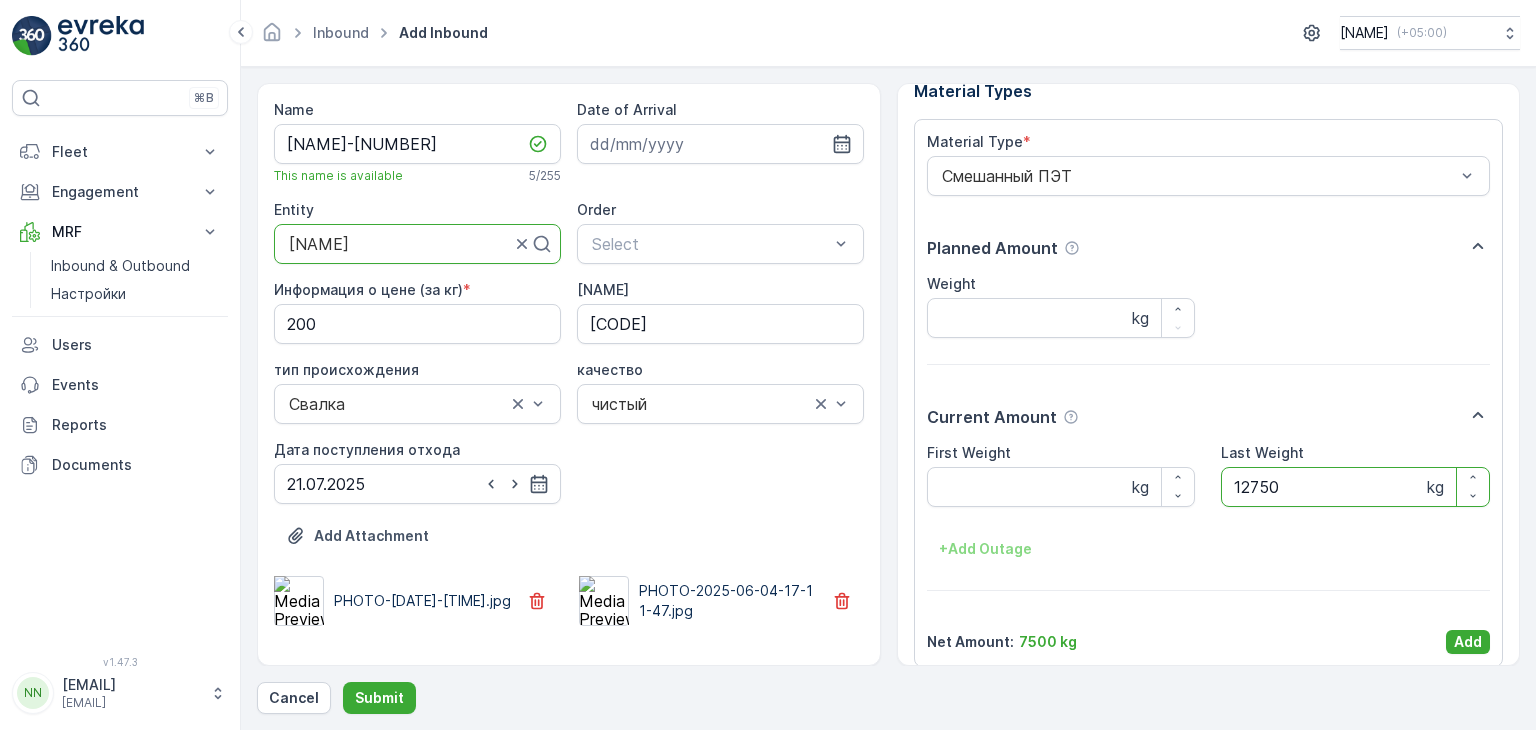 scroll, scrollTop: 39, scrollLeft: 0, axis: vertical 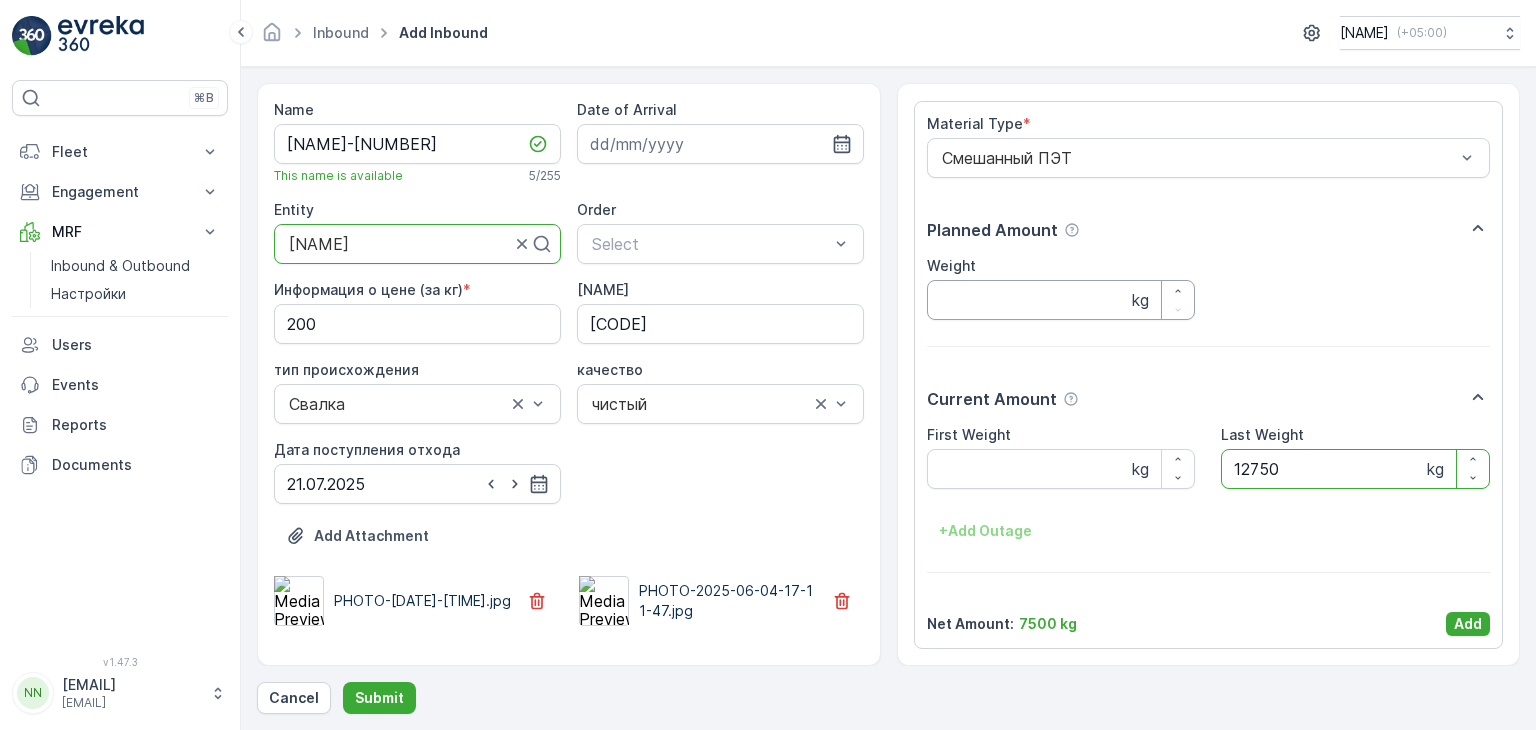 type on "12750" 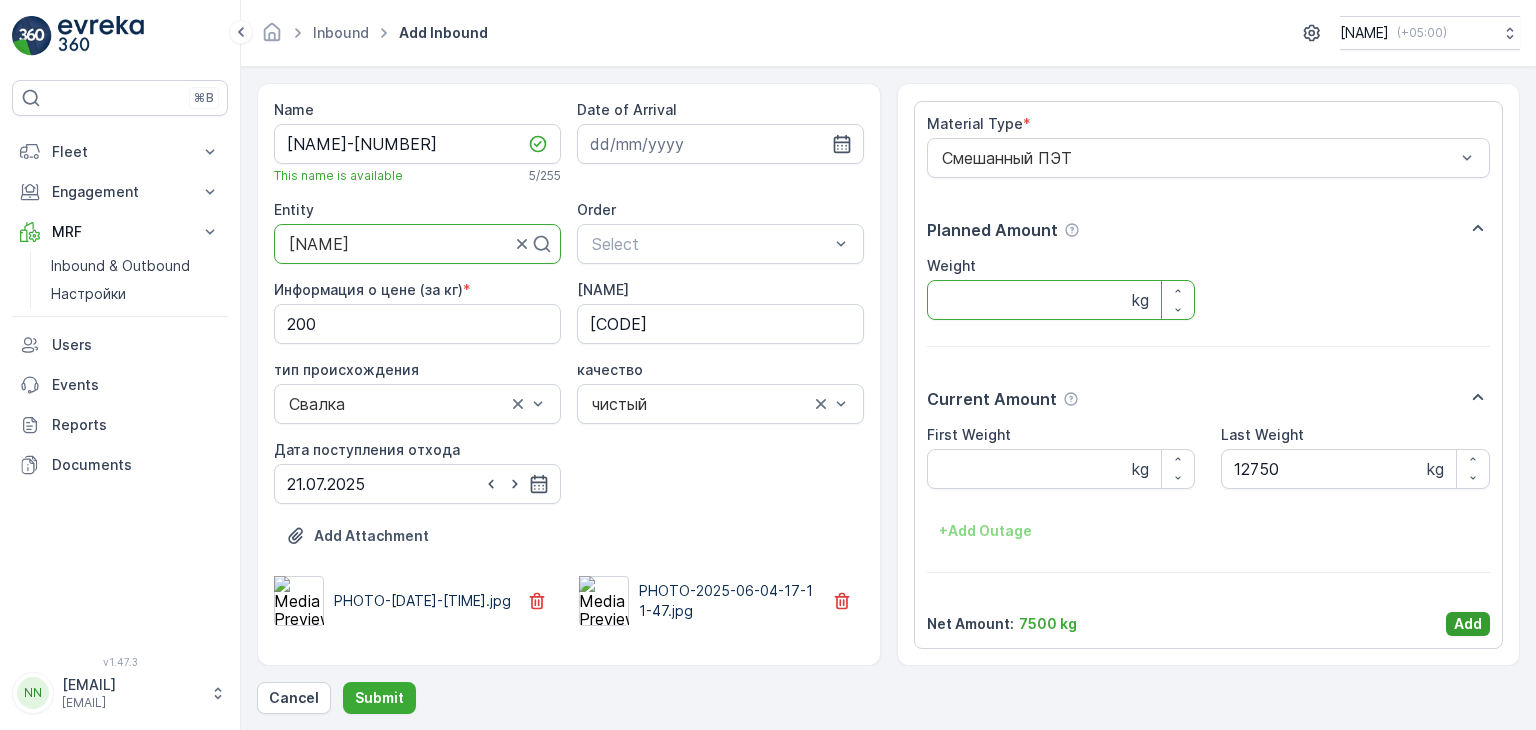 type on "[NUMBER]" 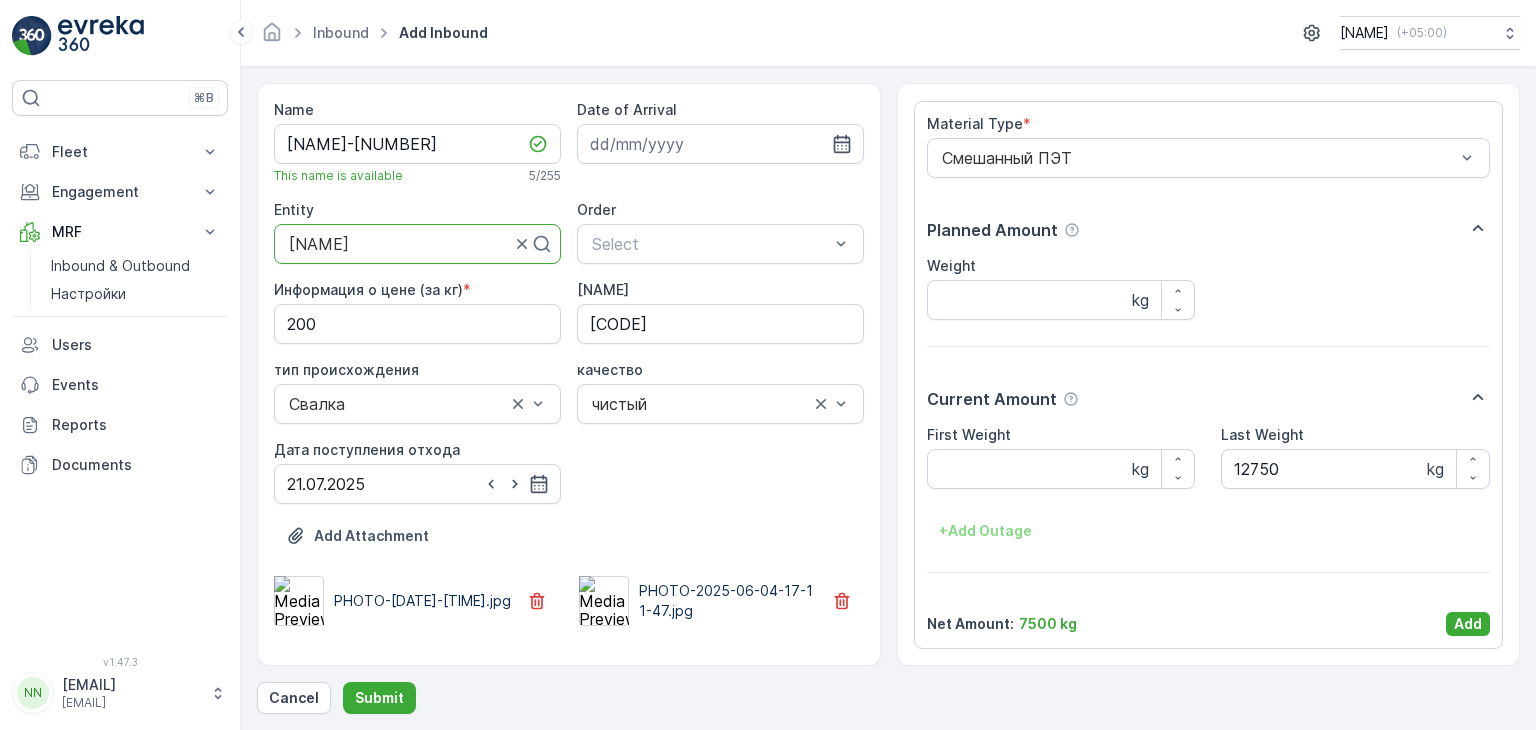 click on "Add" at bounding box center (1468, 624) 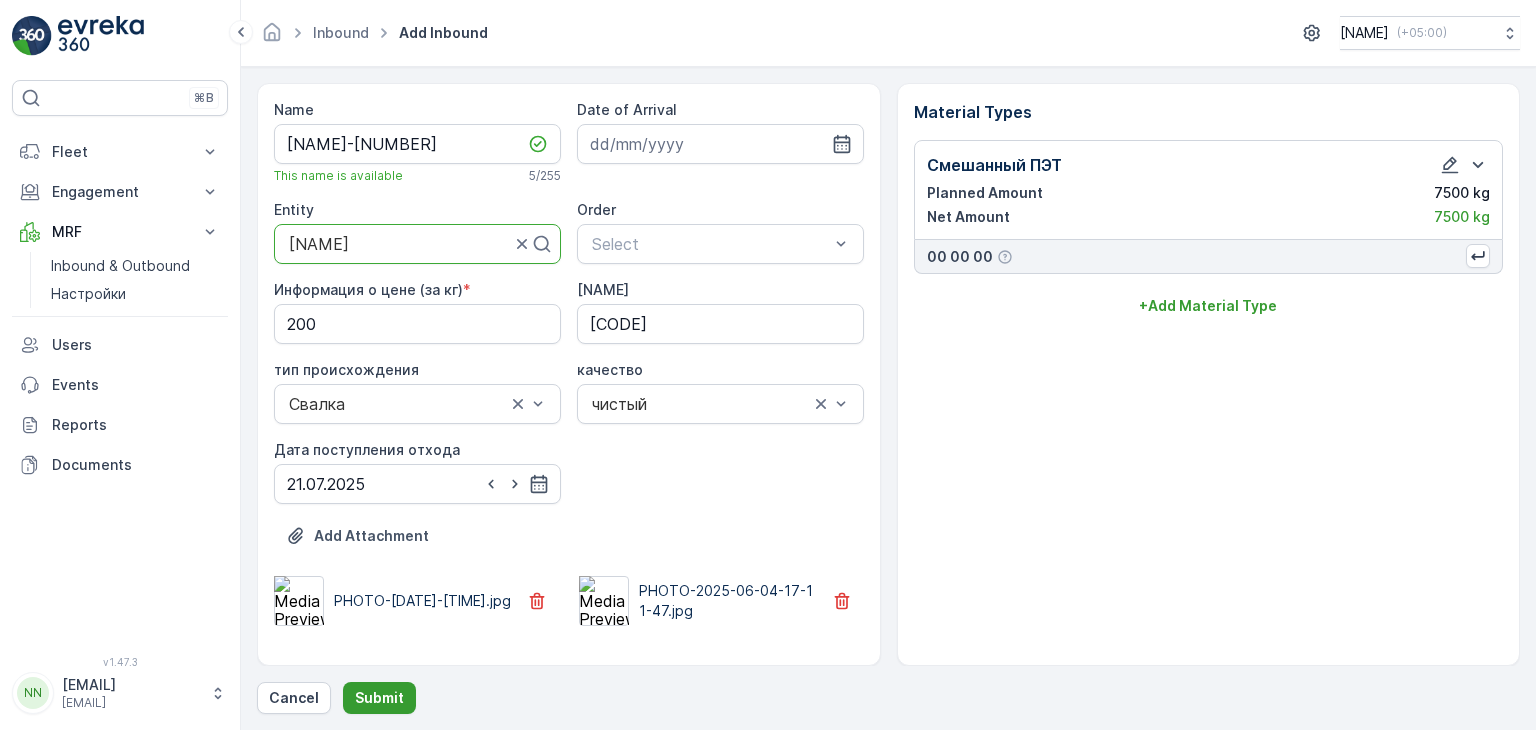 click on "Submit" at bounding box center (379, 698) 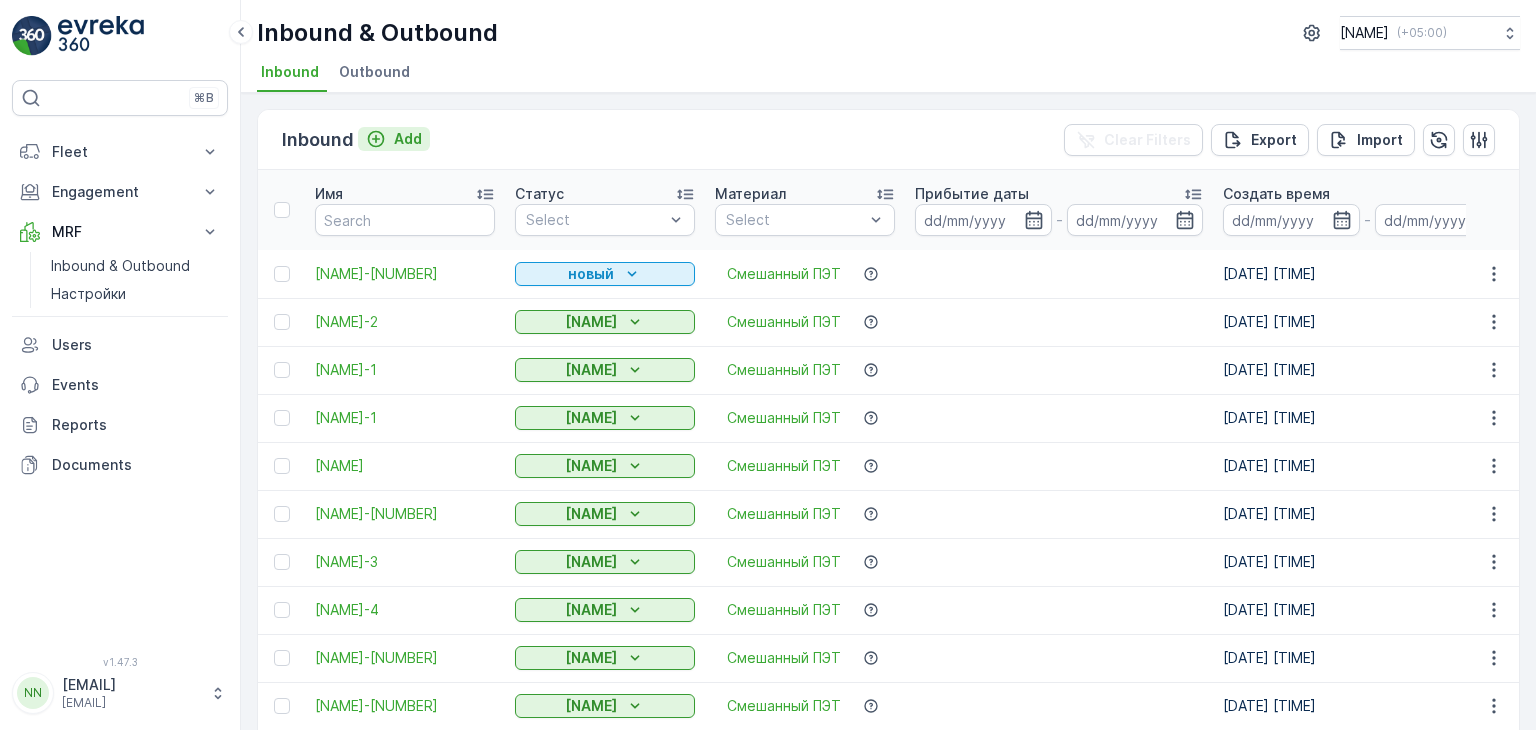 click 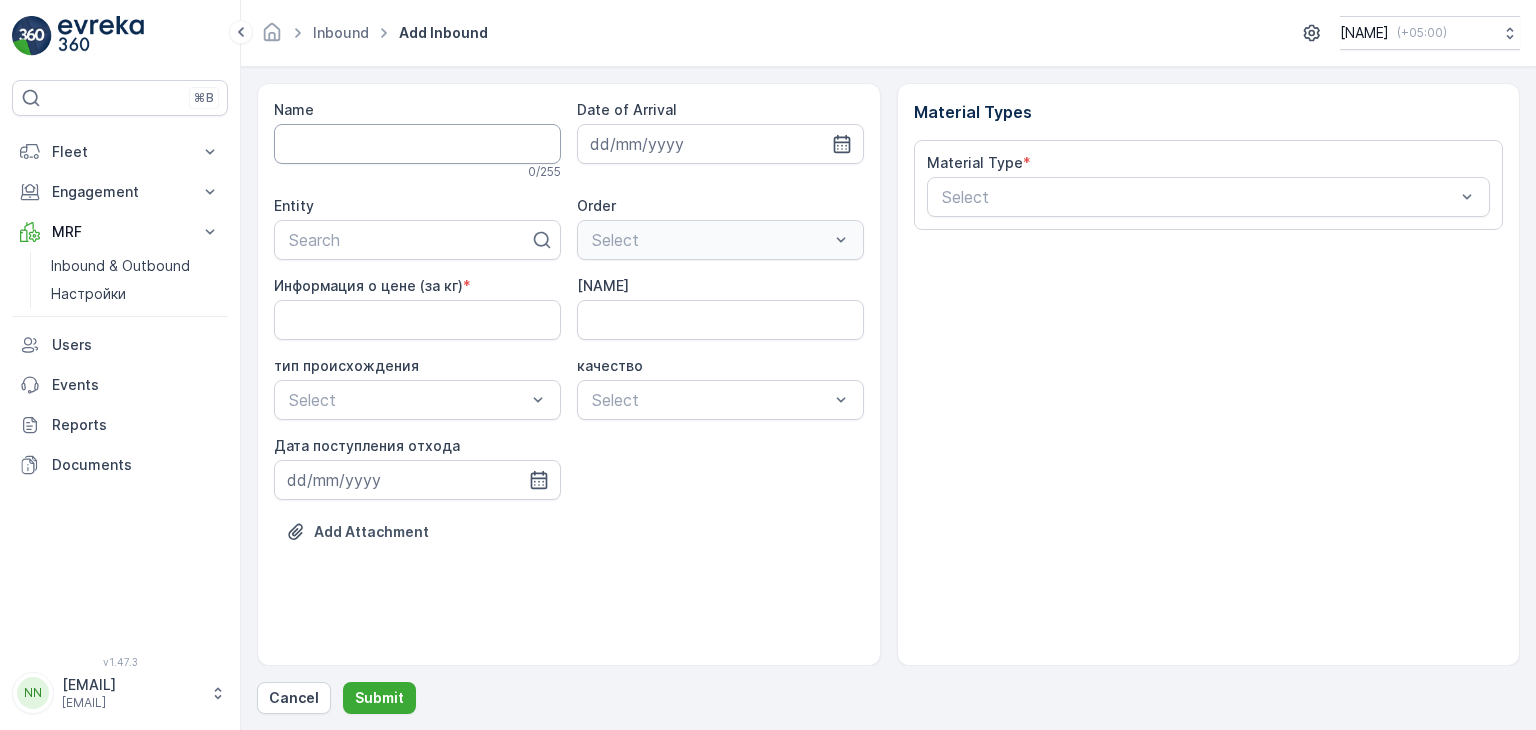 click on "Name" at bounding box center [417, 144] 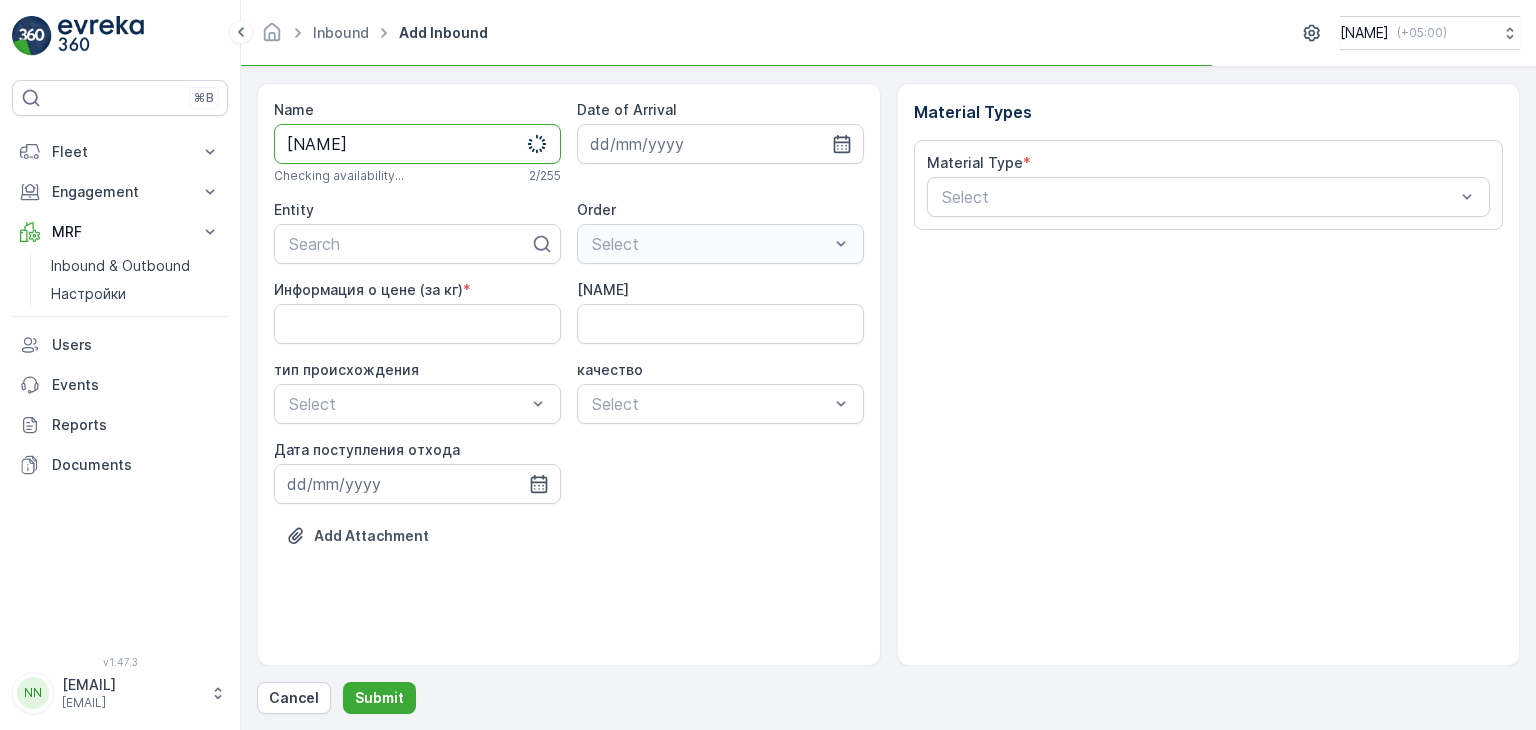type on "[INITIAL]" 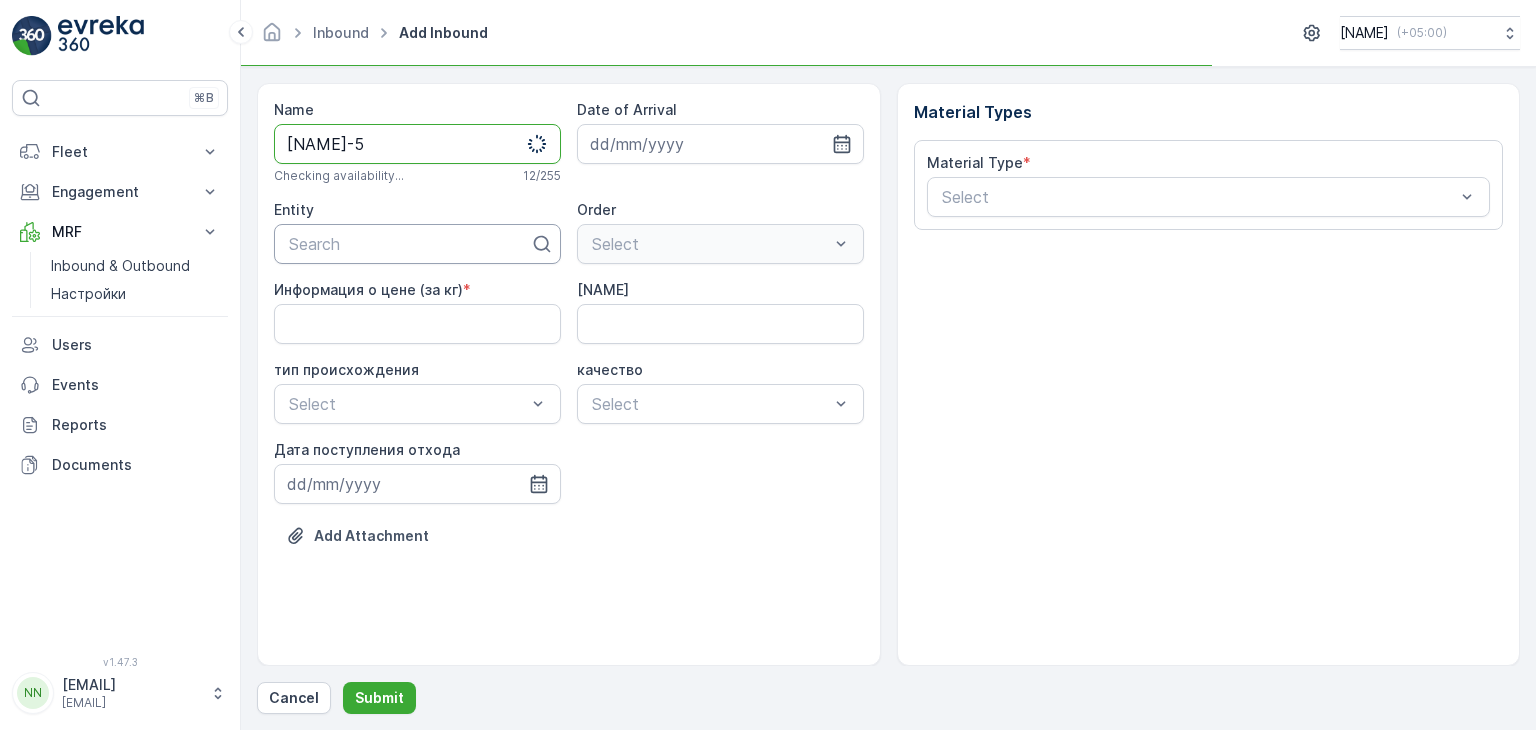 type on "[NAME]-5" 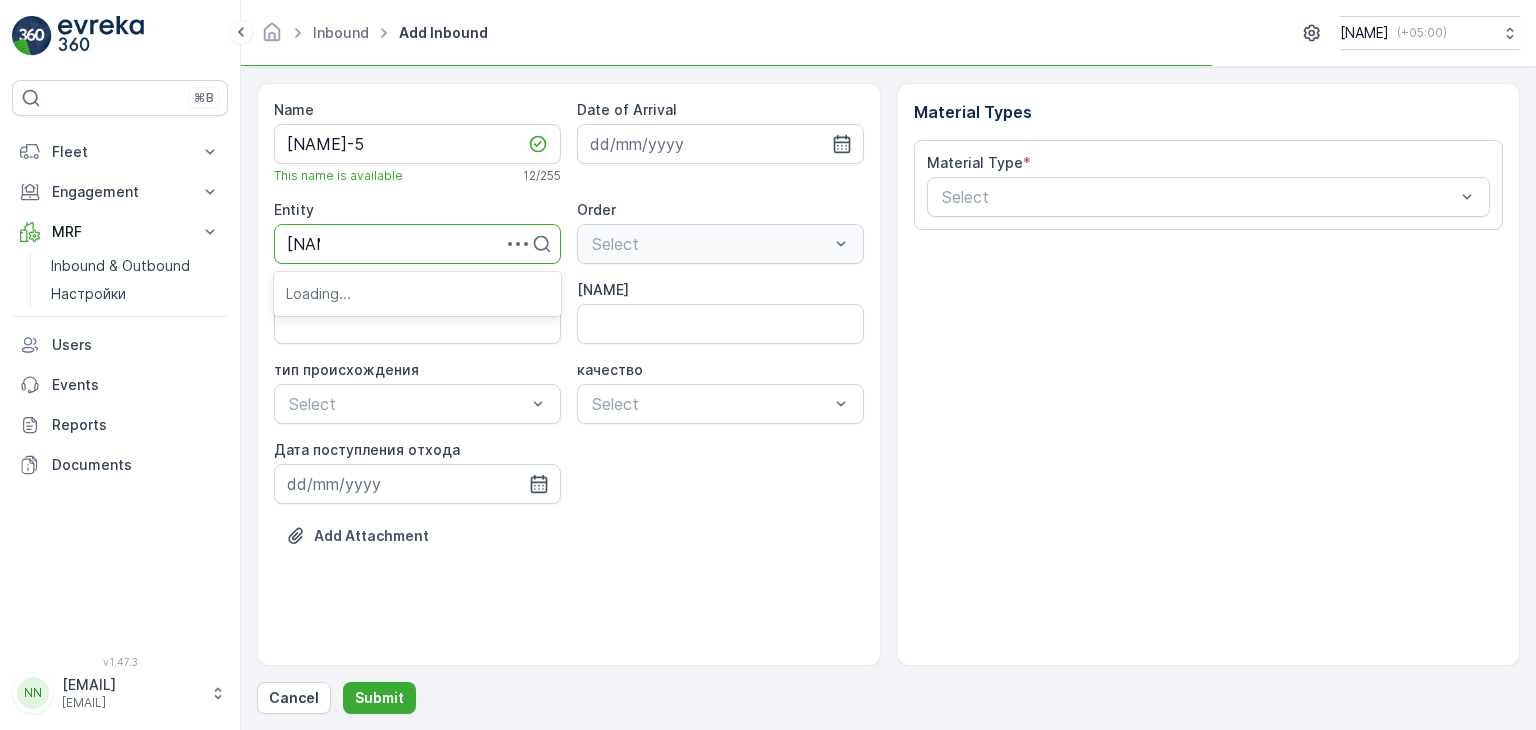 type on "[NAME]" 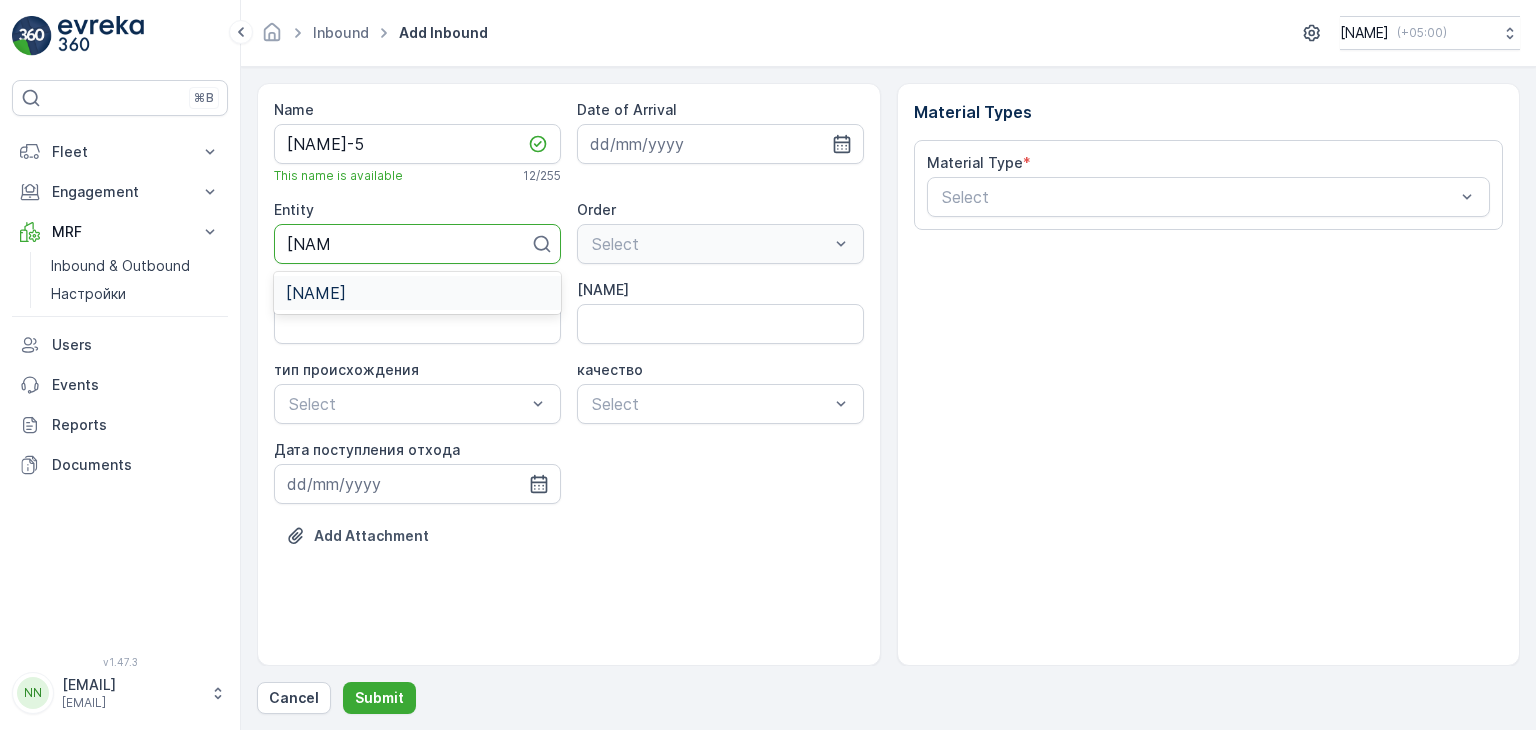 click on "[NAME]" at bounding box center [316, 293] 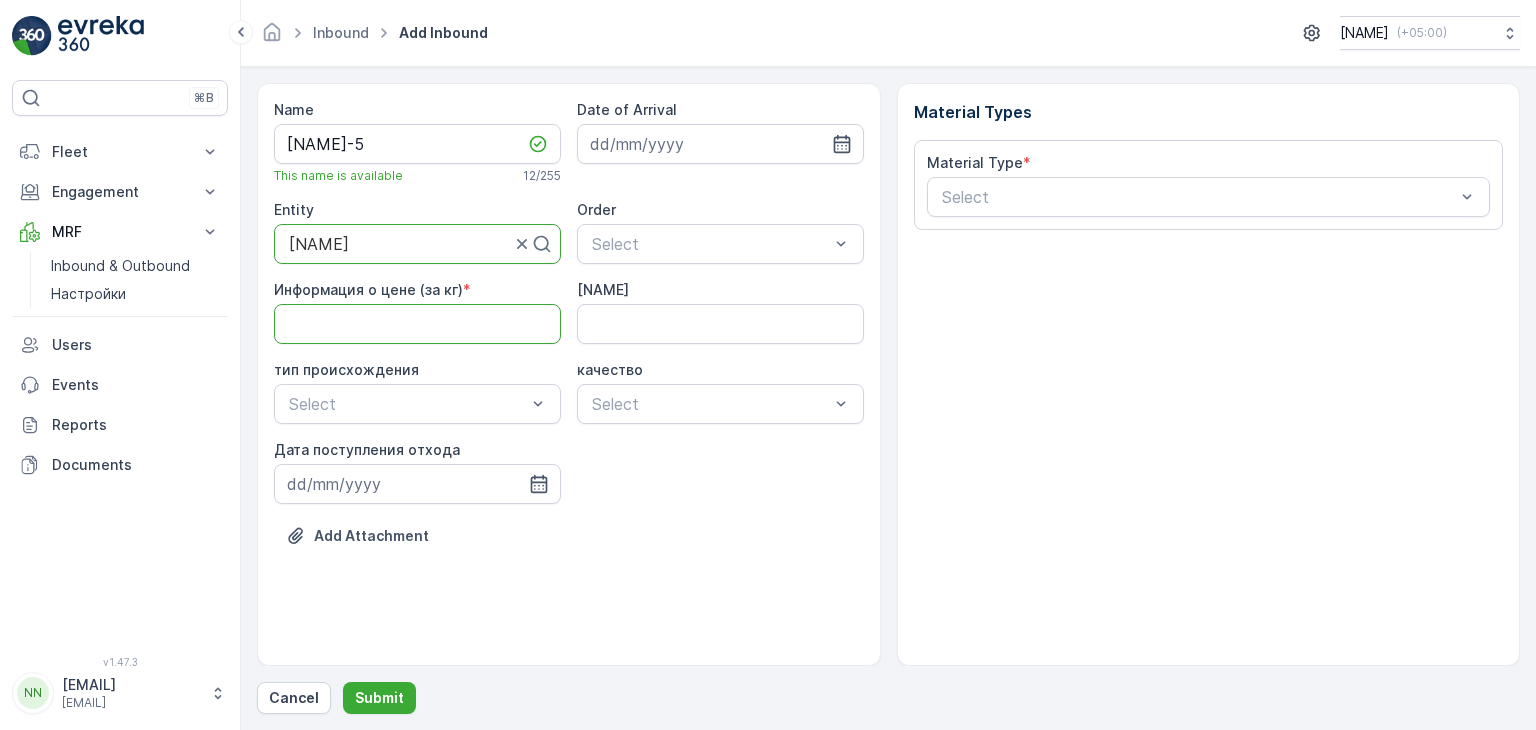 click on "Информация о цене (за кг)" at bounding box center [417, 324] 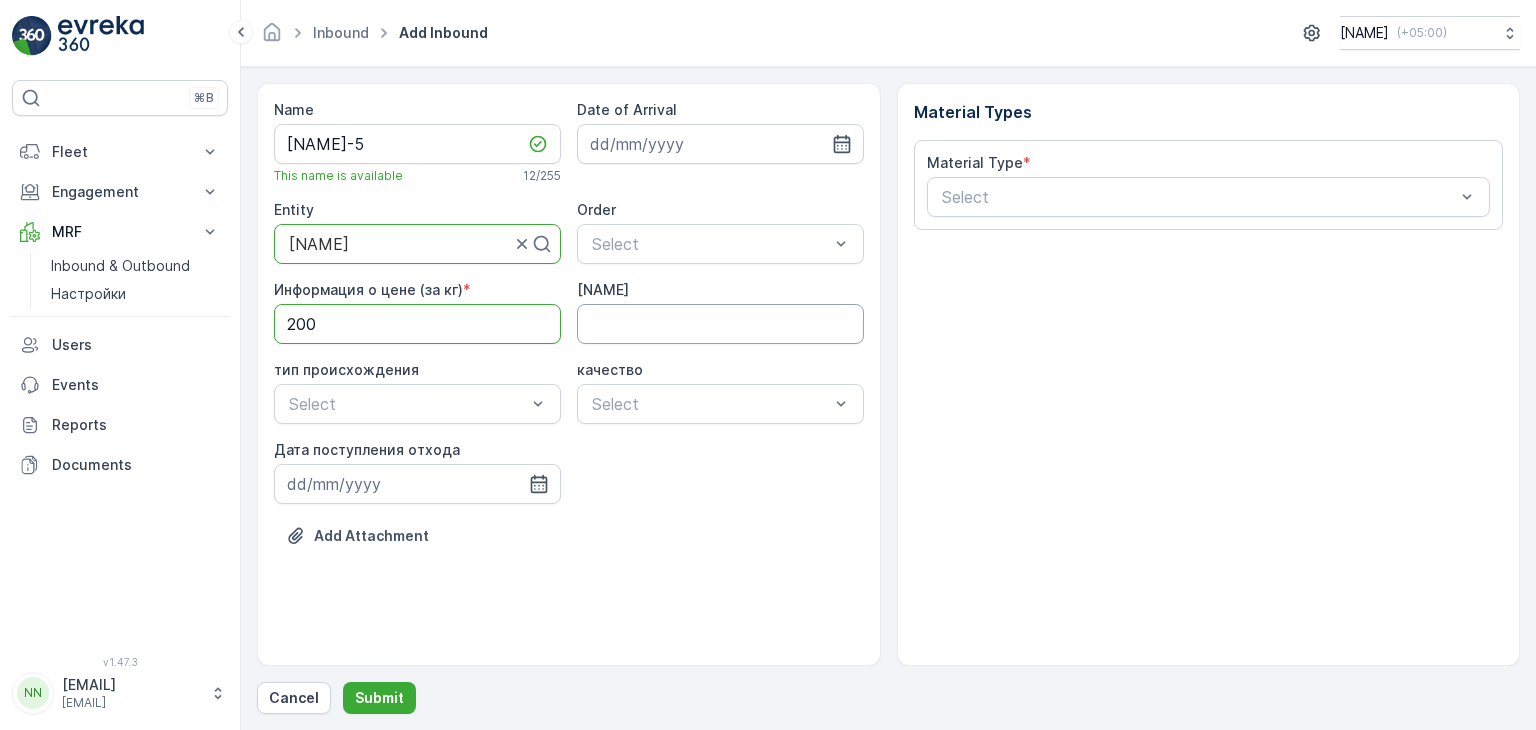 click on "[NAME]" at bounding box center (720, 324) 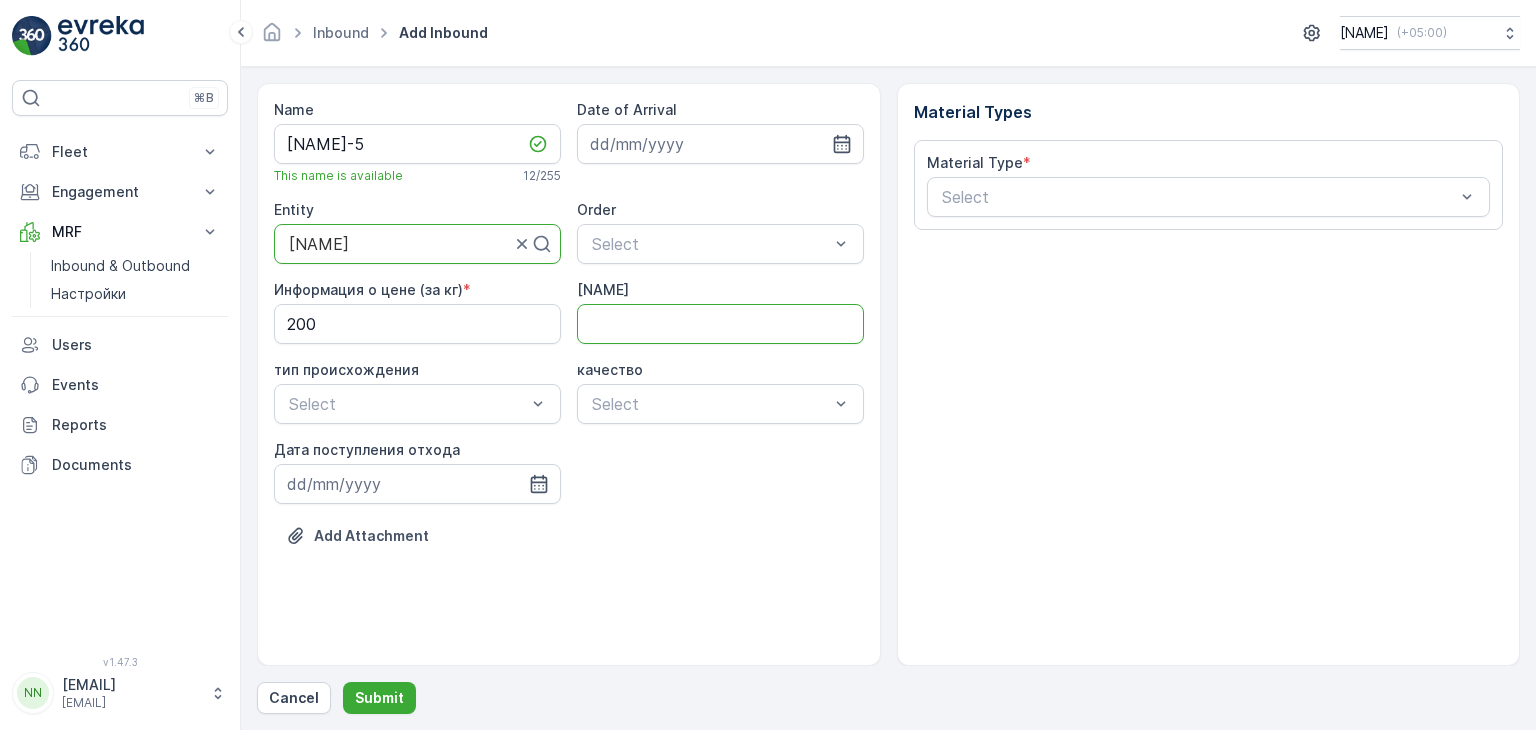 type on "[CODE]" 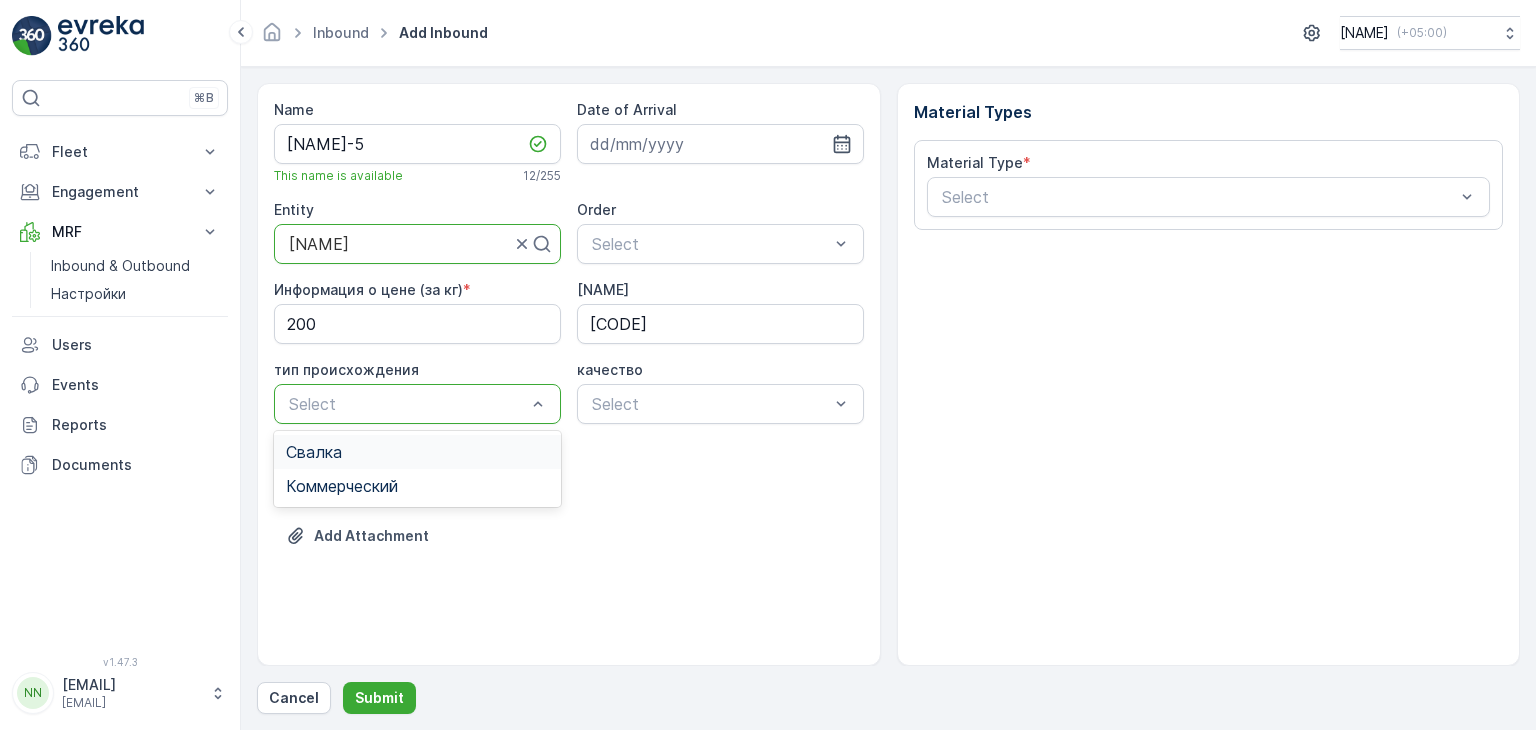 click at bounding box center (407, 404) 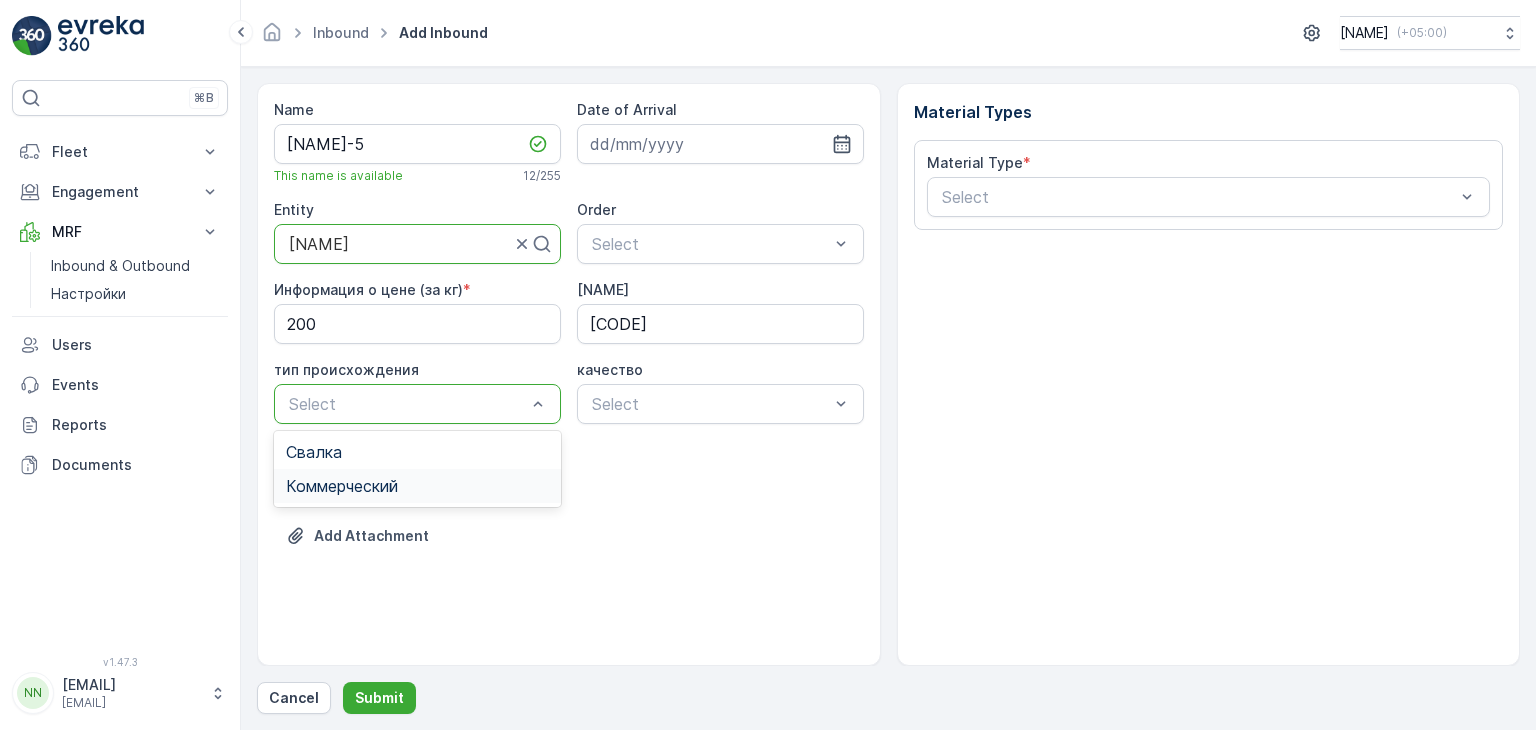 click on "Коммерческий" at bounding box center [417, 486] 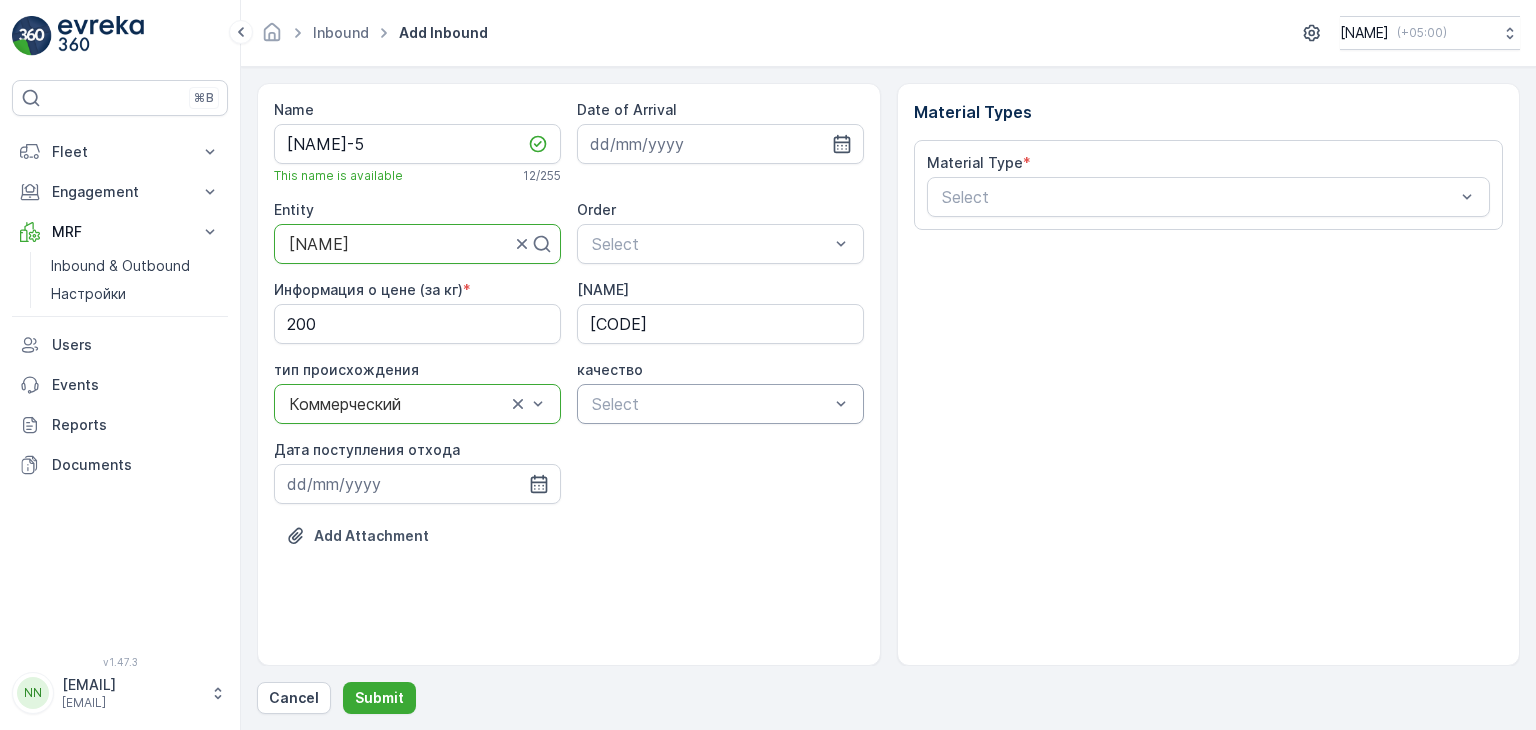 click on "Select" at bounding box center (720, 404) 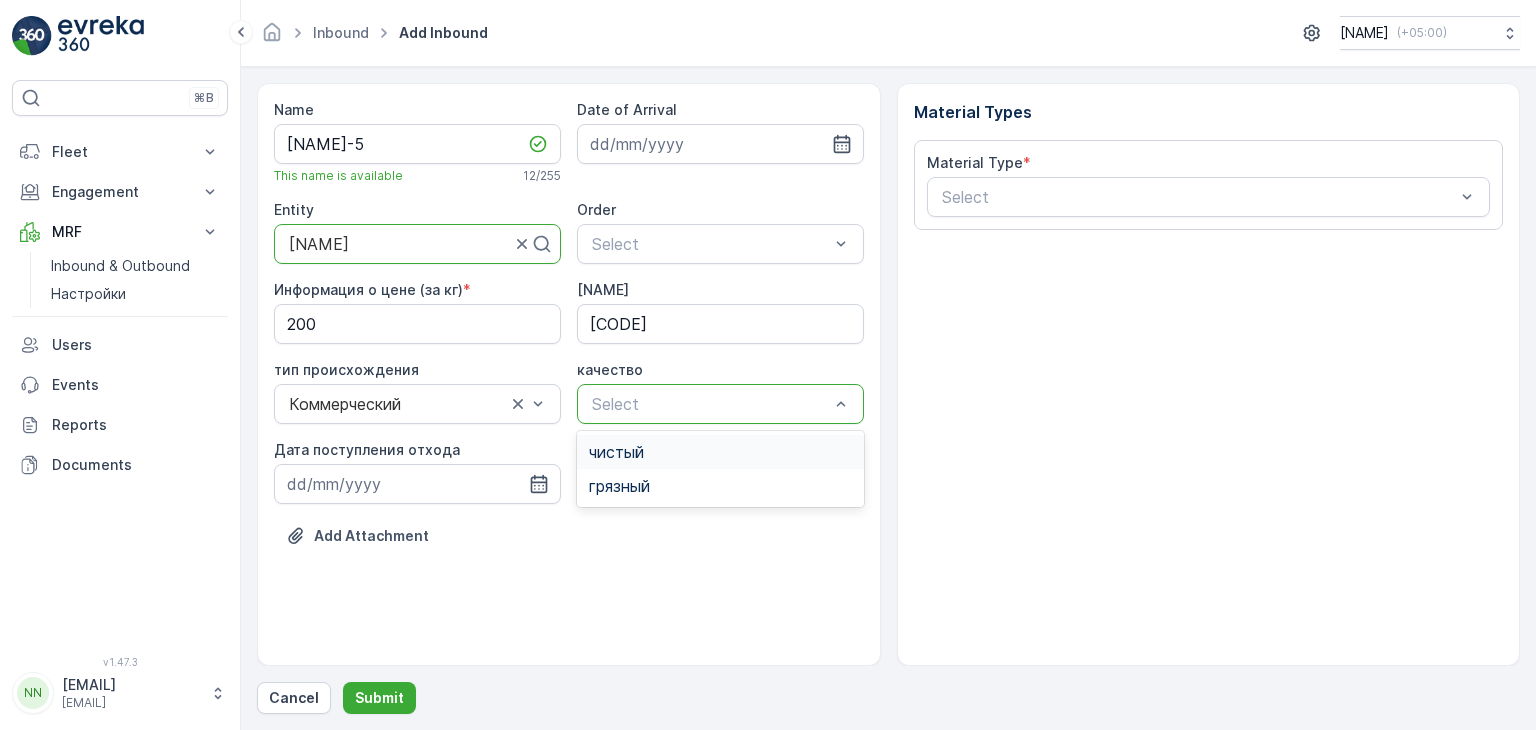 click on "чистый" at bounding box center [616, 452] 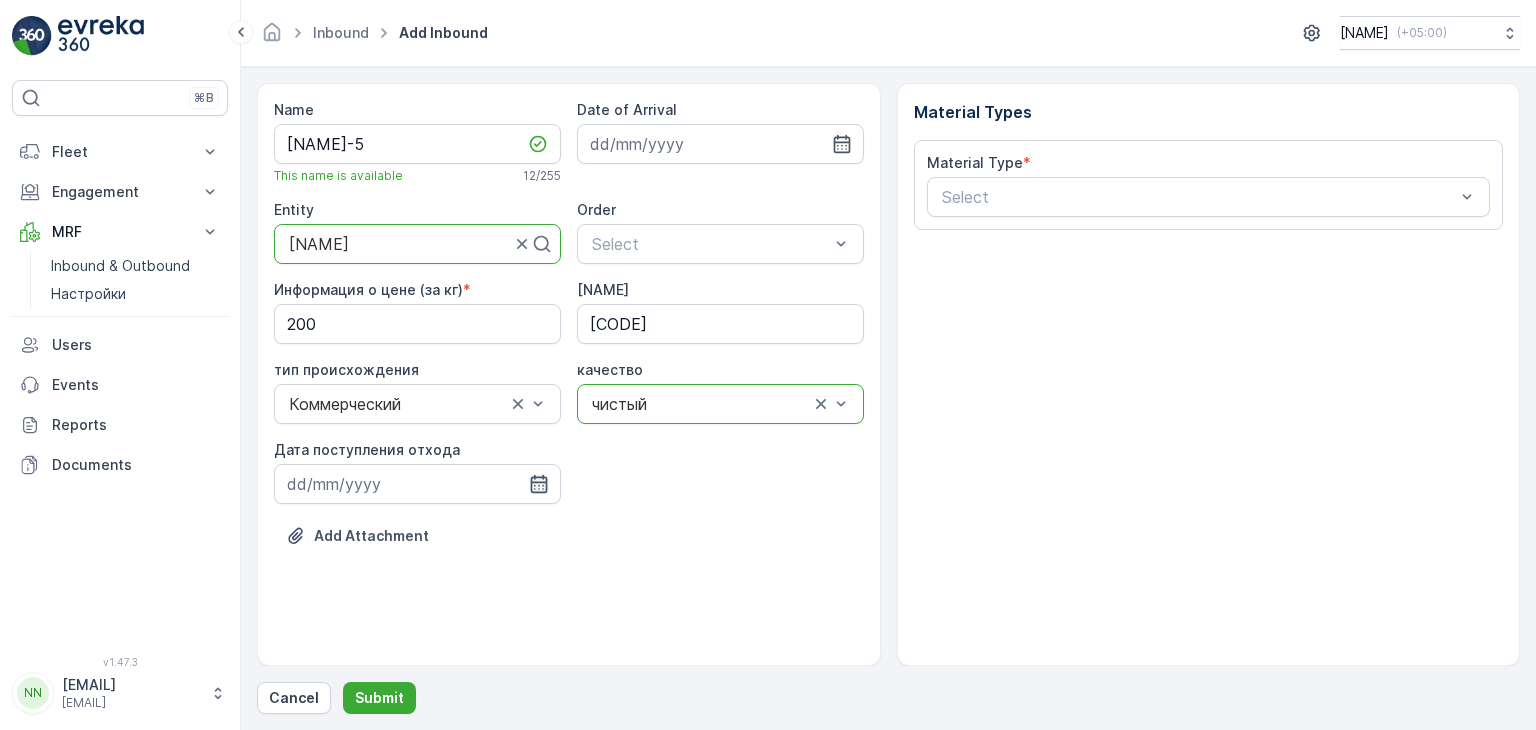 click 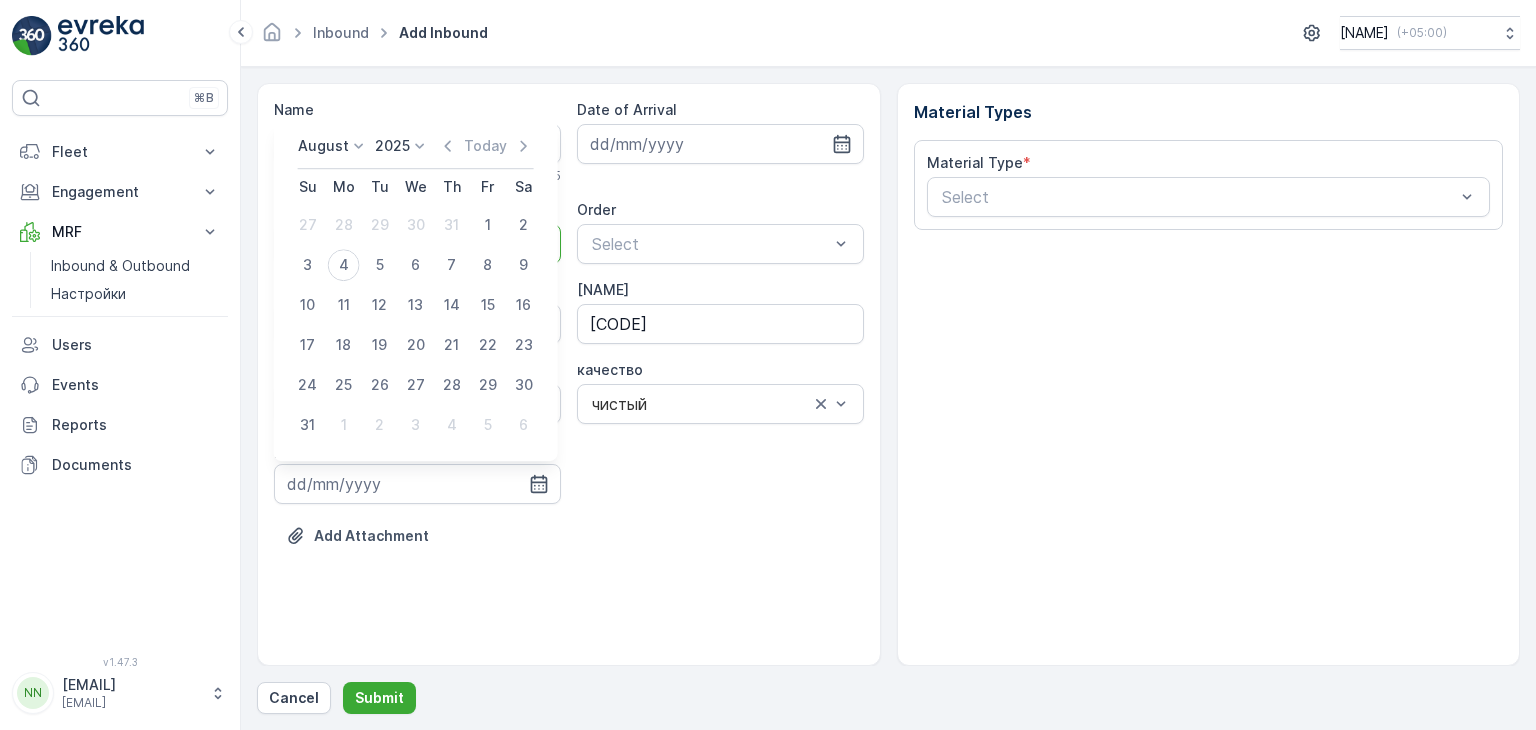 click 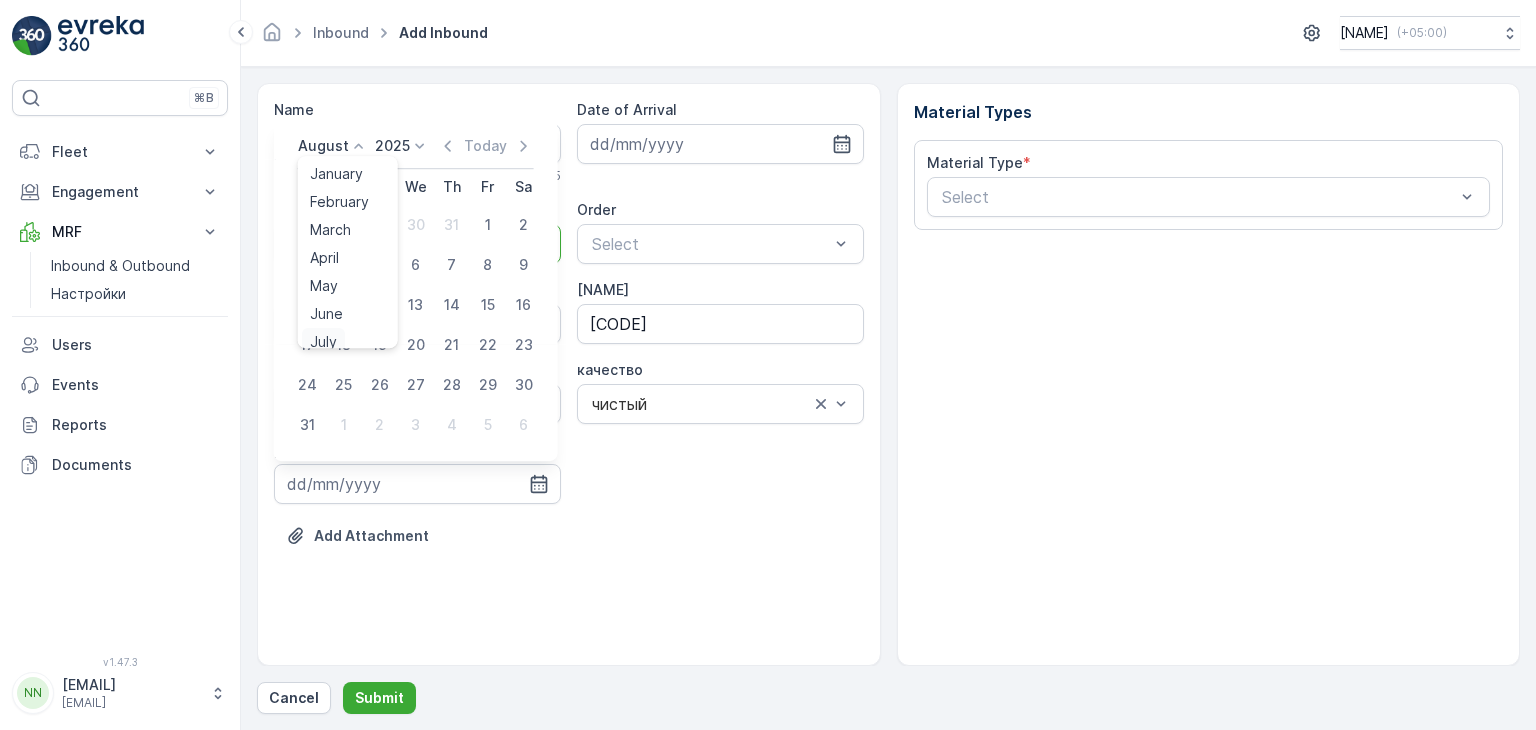 scroll, scrollTop: 8, scrollLeft: 0, axis: vertical 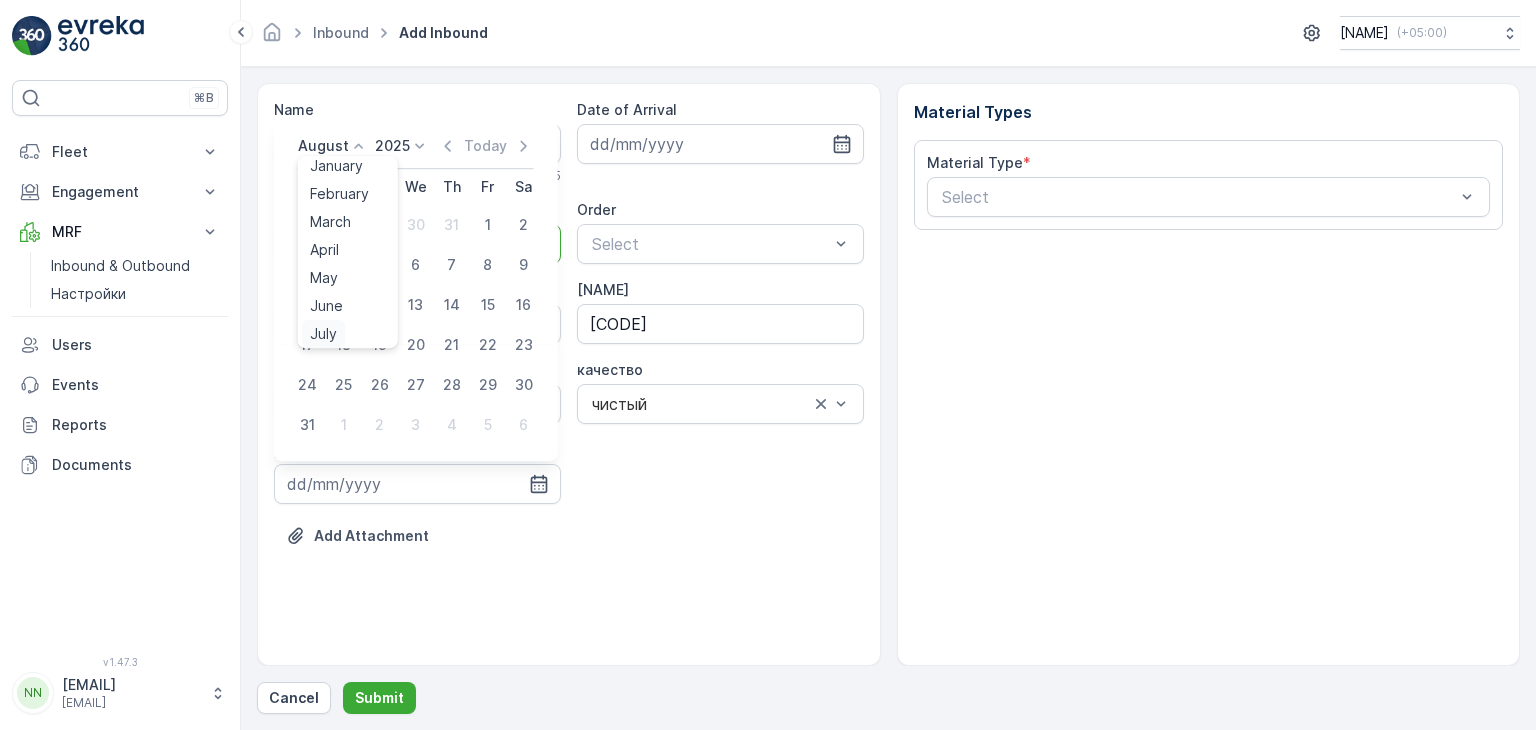 click on "July" at bounding box center (323, 334) 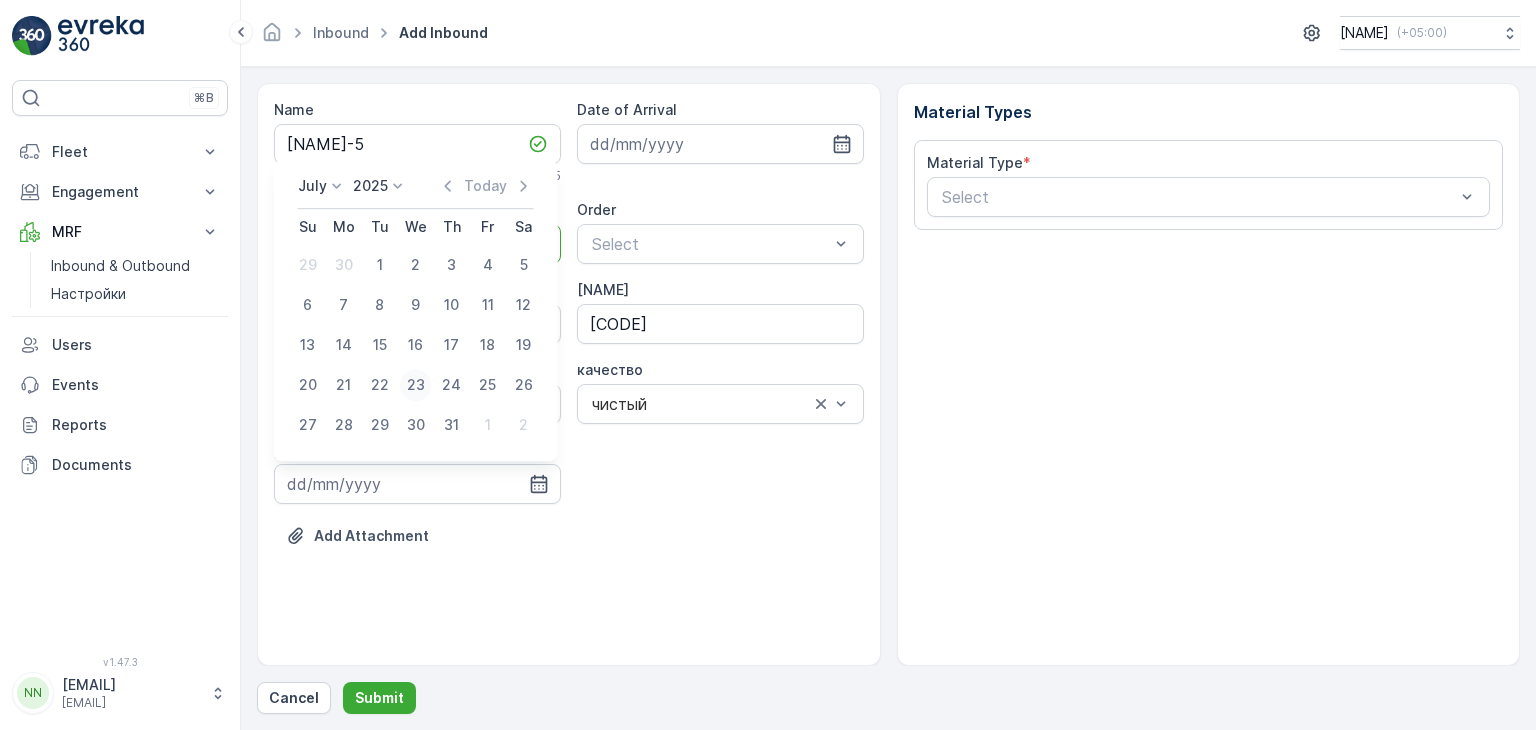 click on "23" at bounding box center (416, 385) 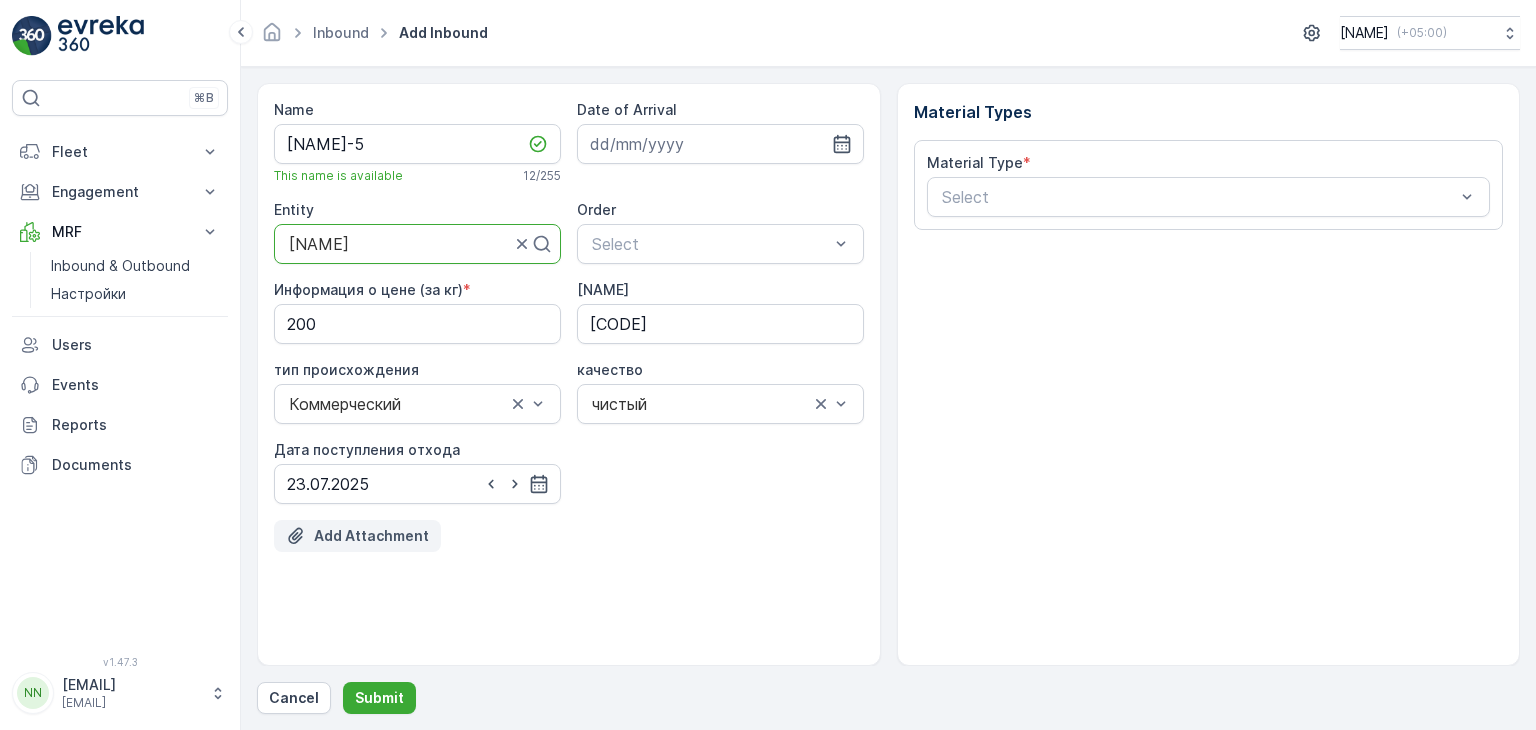 click on "Add Attachment" at bounding box center (371, 536) 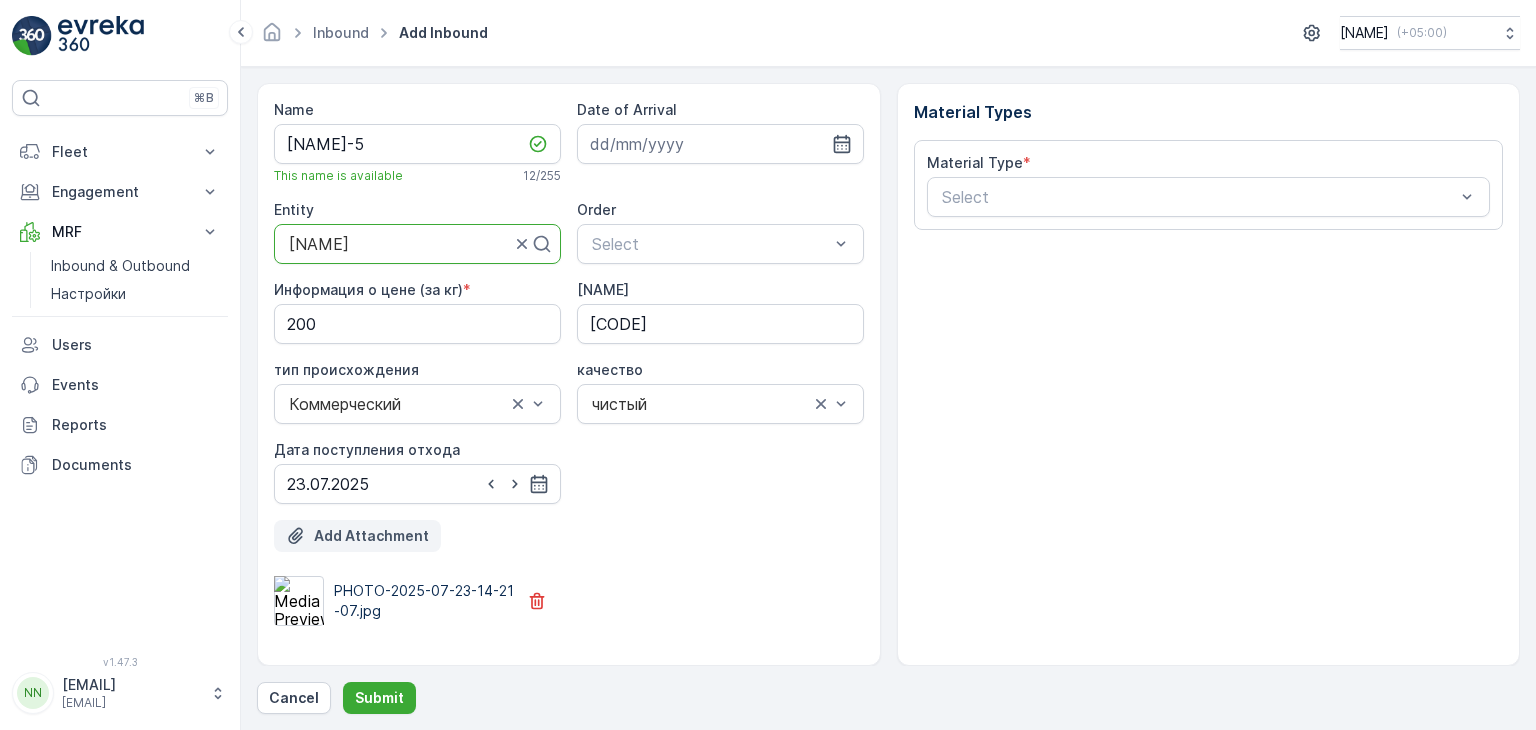 click on "Add Attachment" at bounding box center (371, 536) 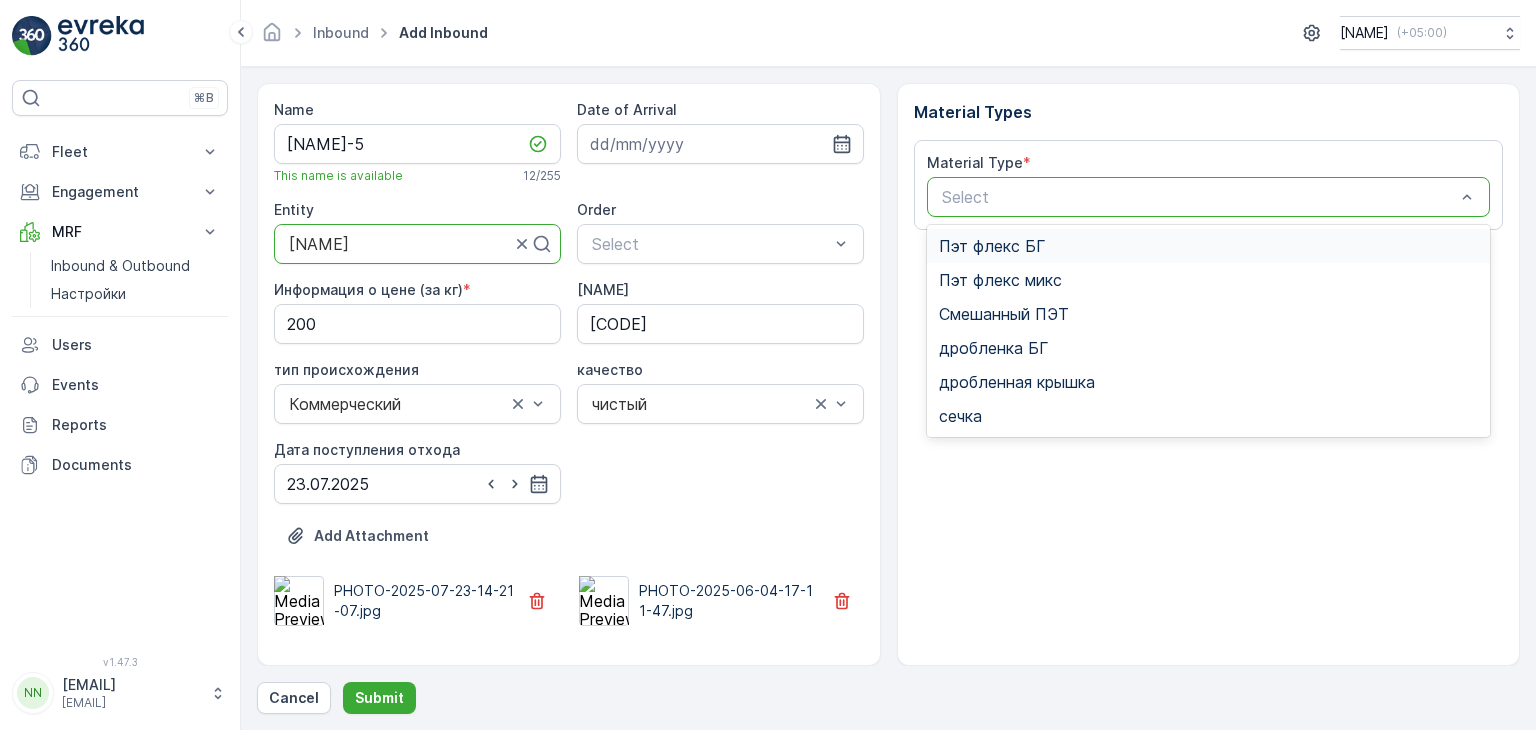 click on "Select" at bounding box center (1209, 197) 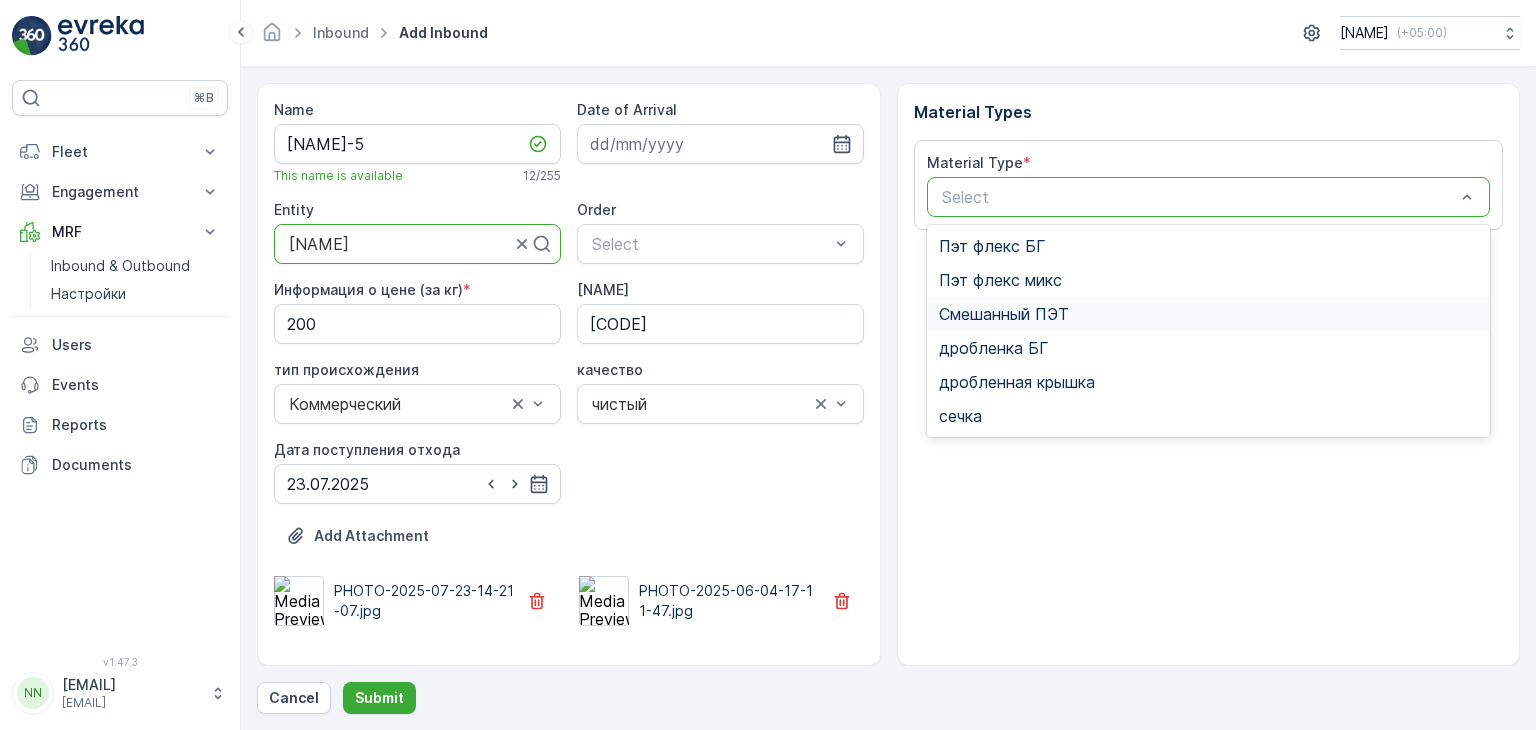 click on "Смешанный ПЭТ" at bounding box center [1004, 314] 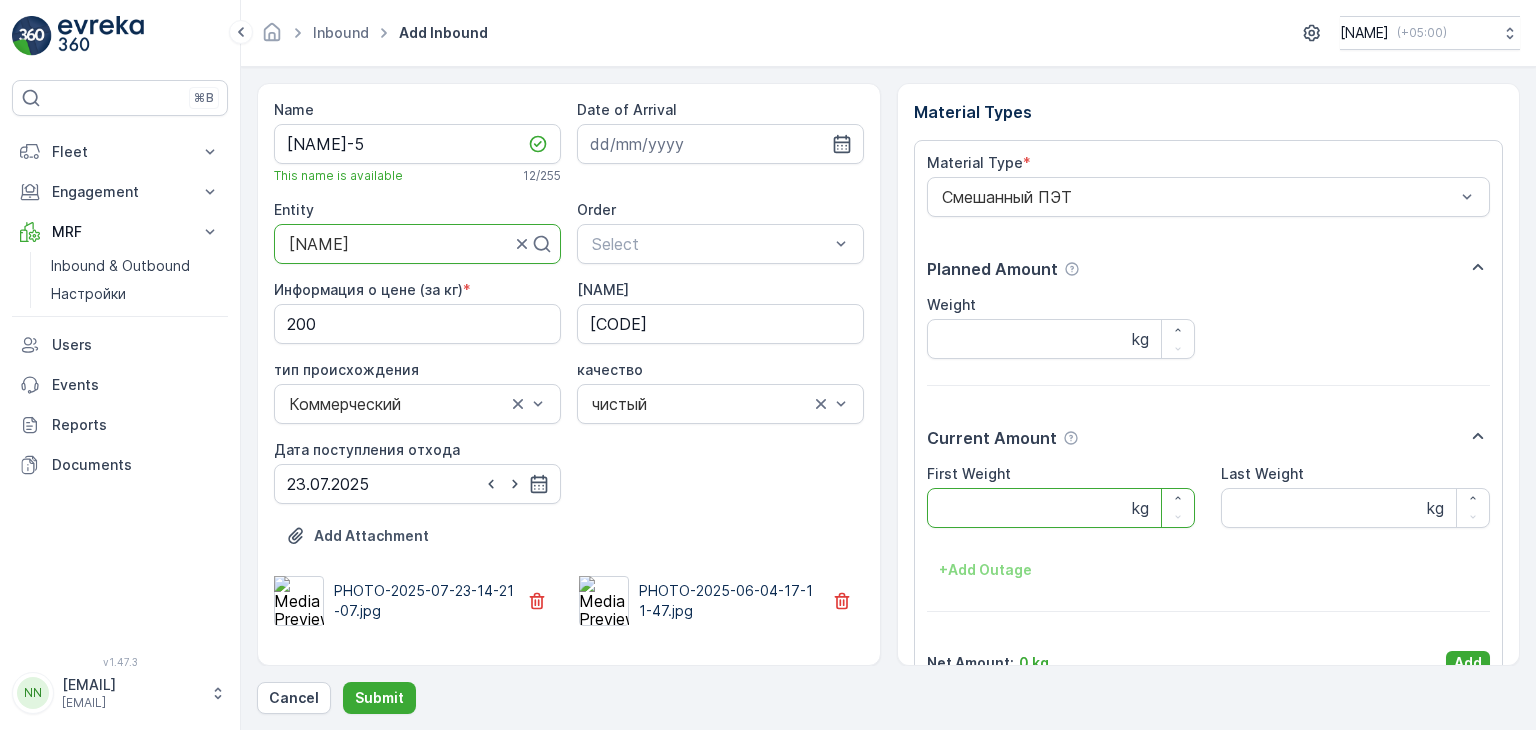 click on "First Weight" at bounding box center [1061, 508] 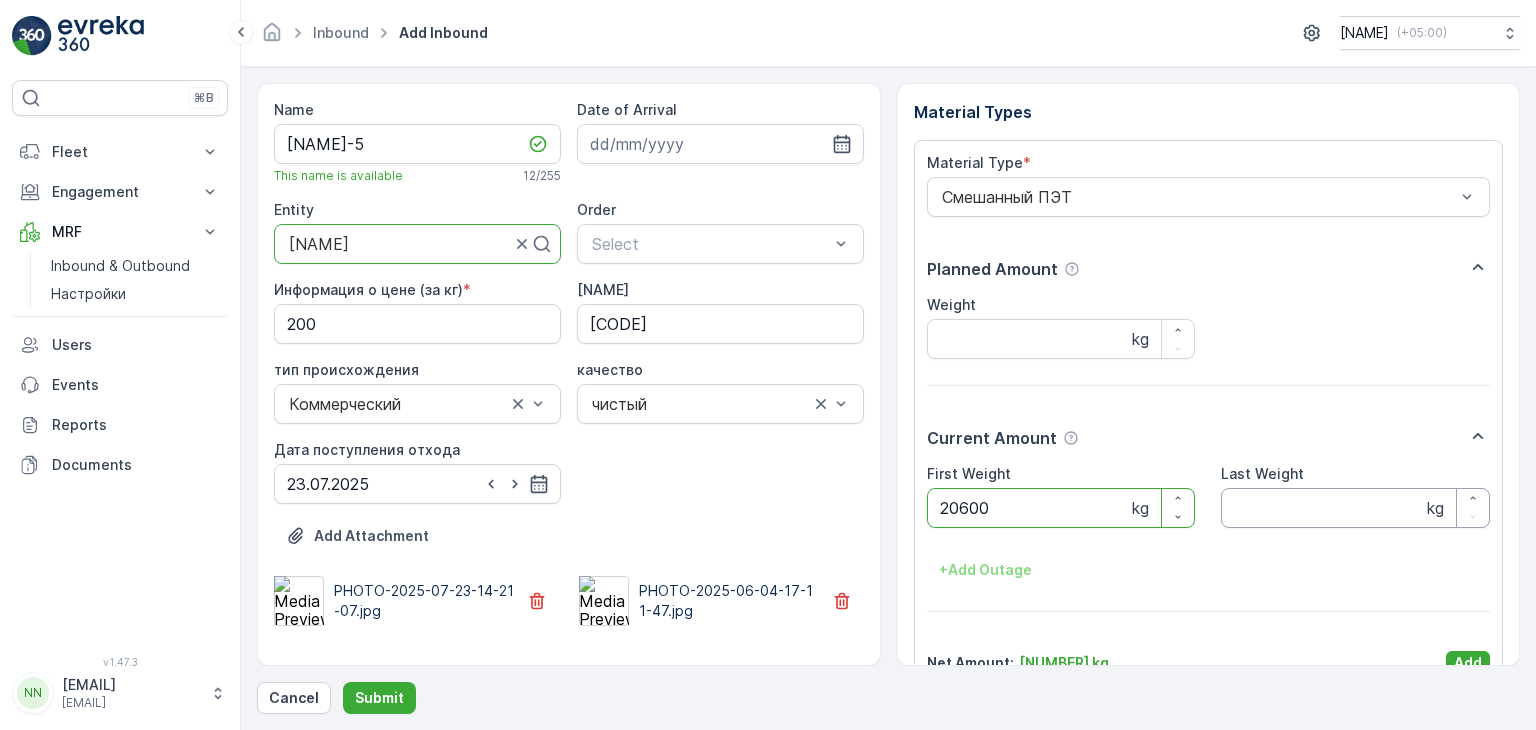 type on "20600" 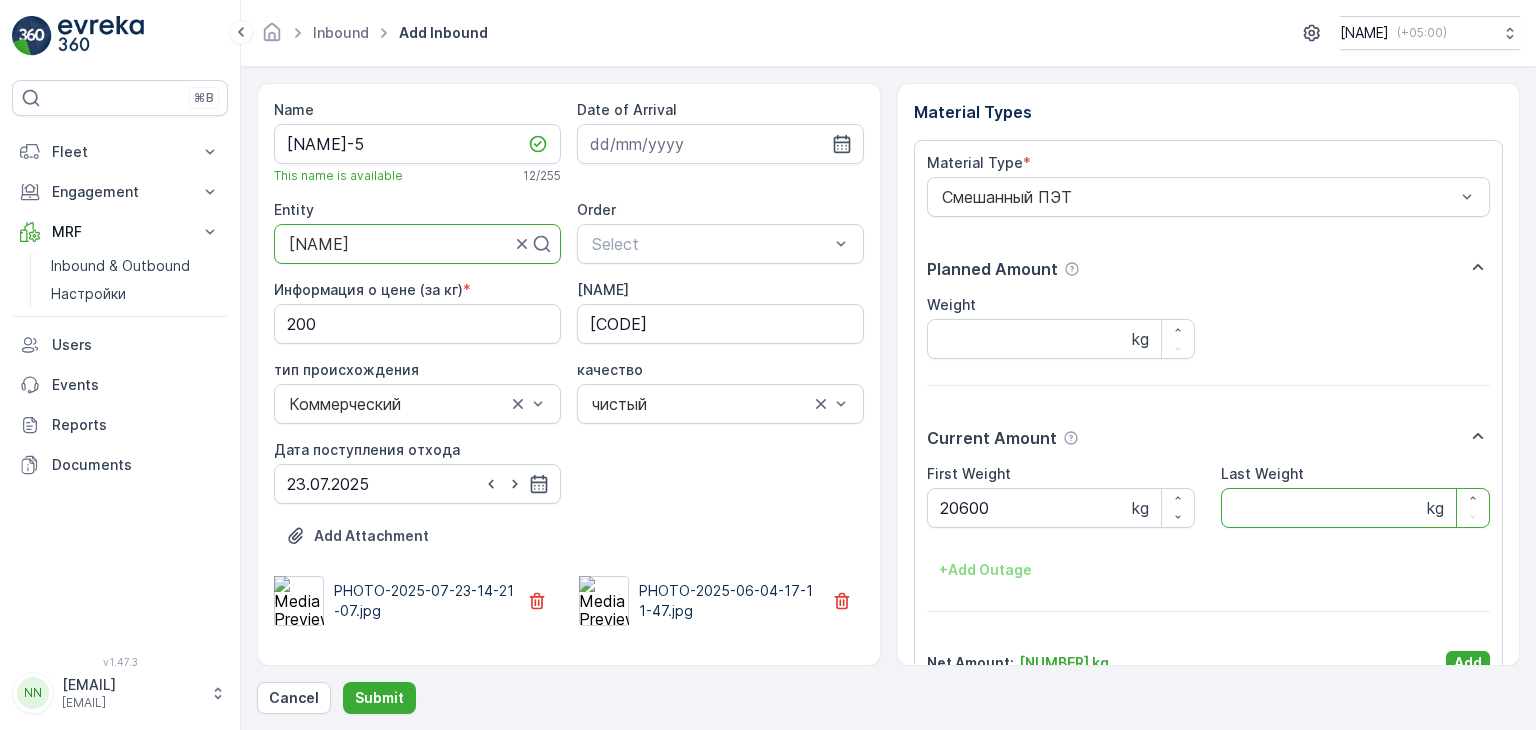 click on "Last Weight" at bounding box center [1355, 508] 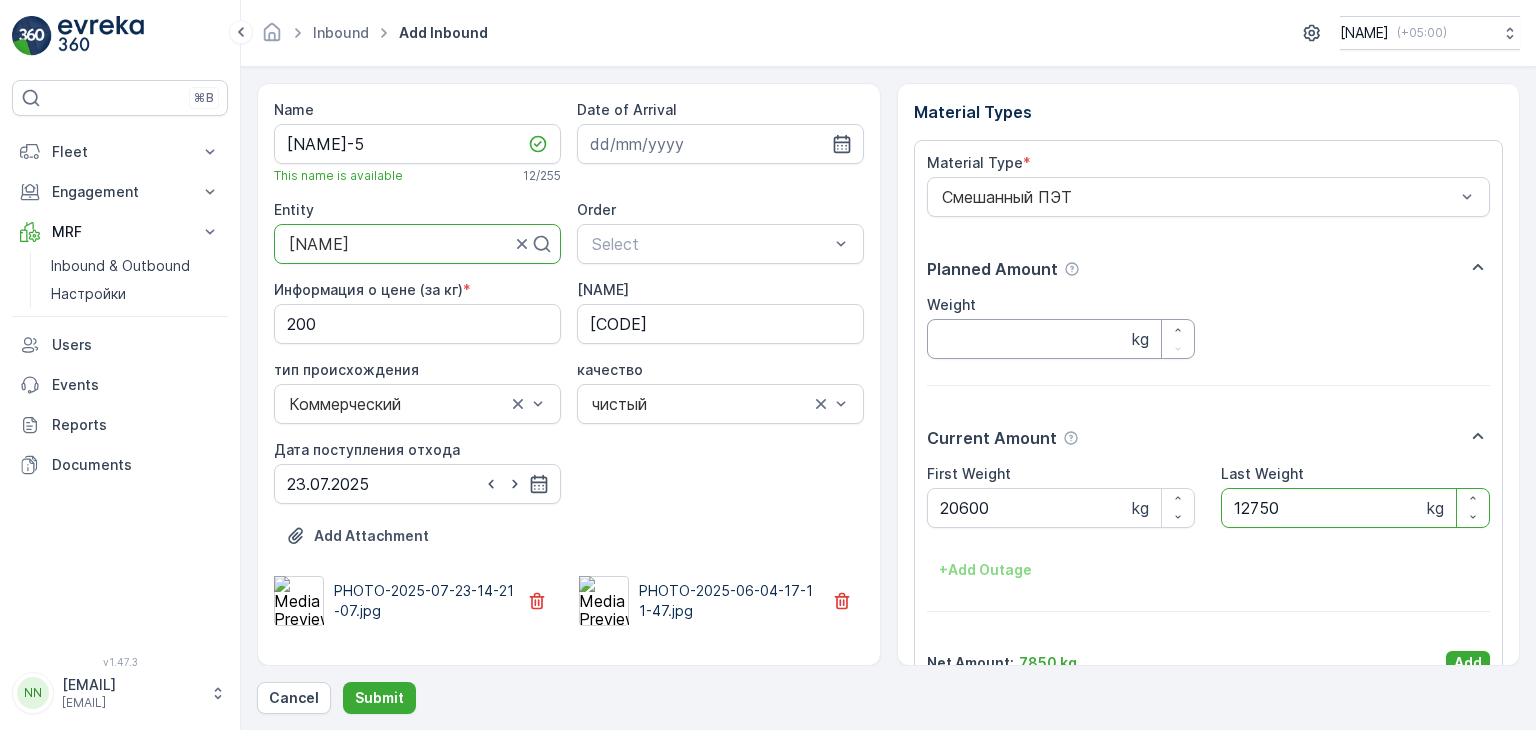 type on "12750" 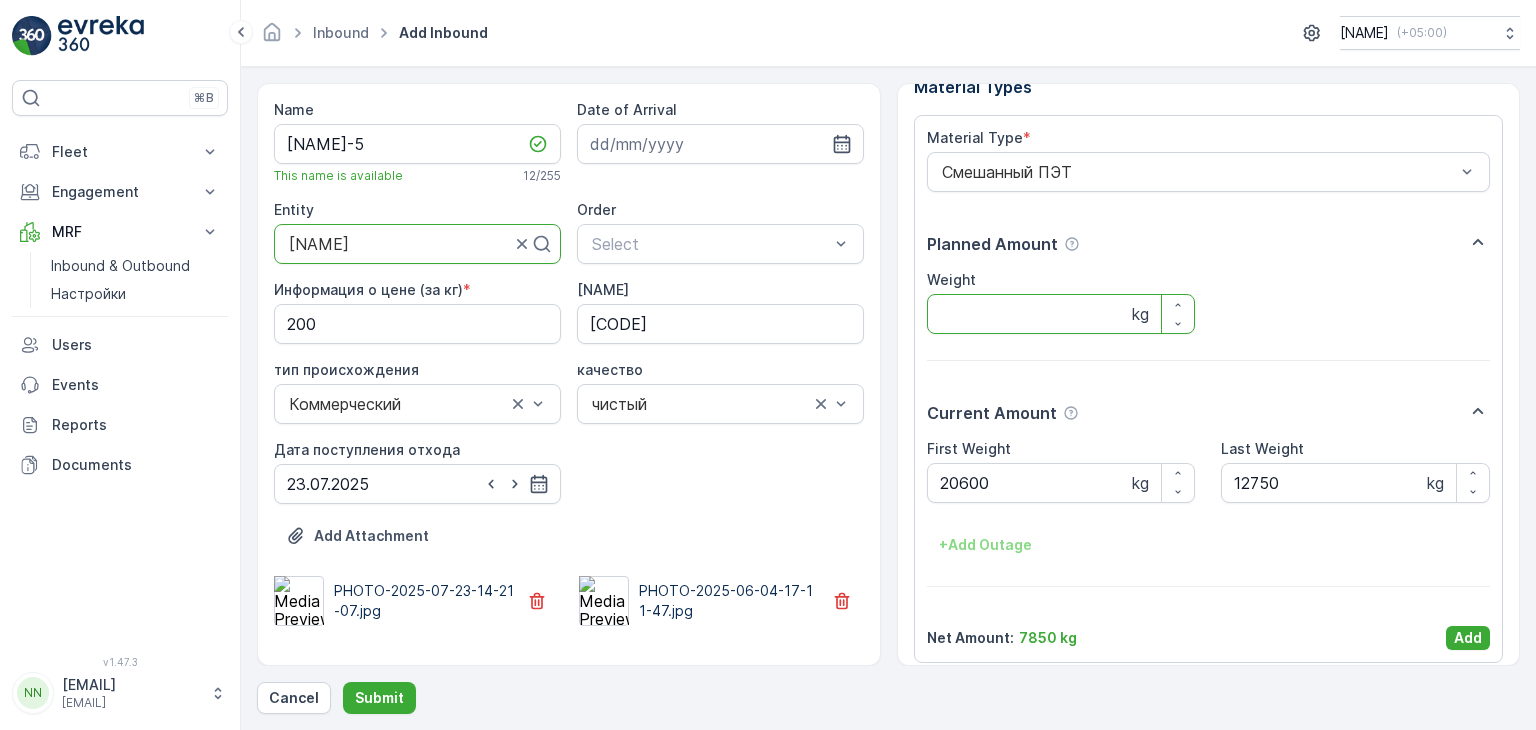 scroll, scrollTop: 39, scrollLeft: 0, axis: vertical 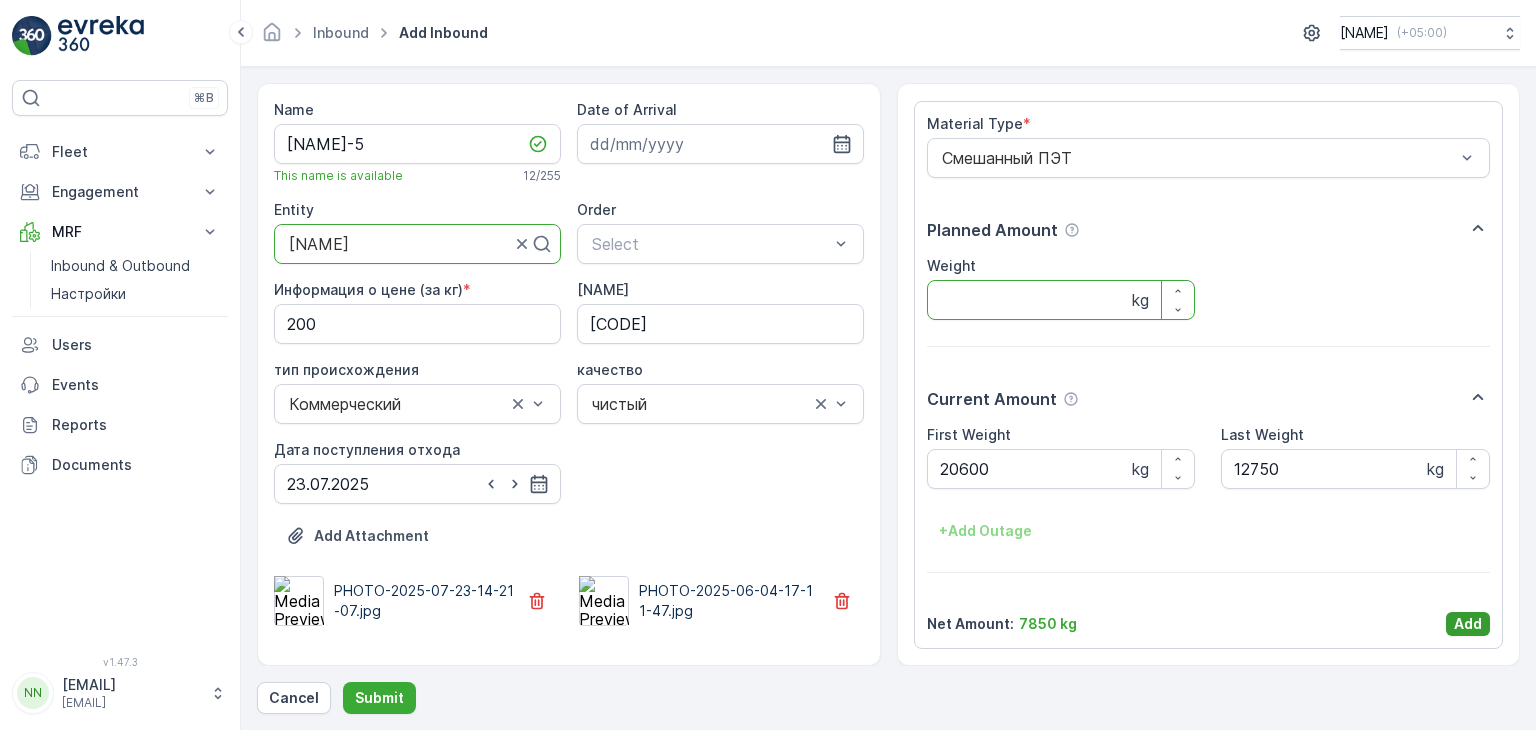 type on "[NUMBER]" 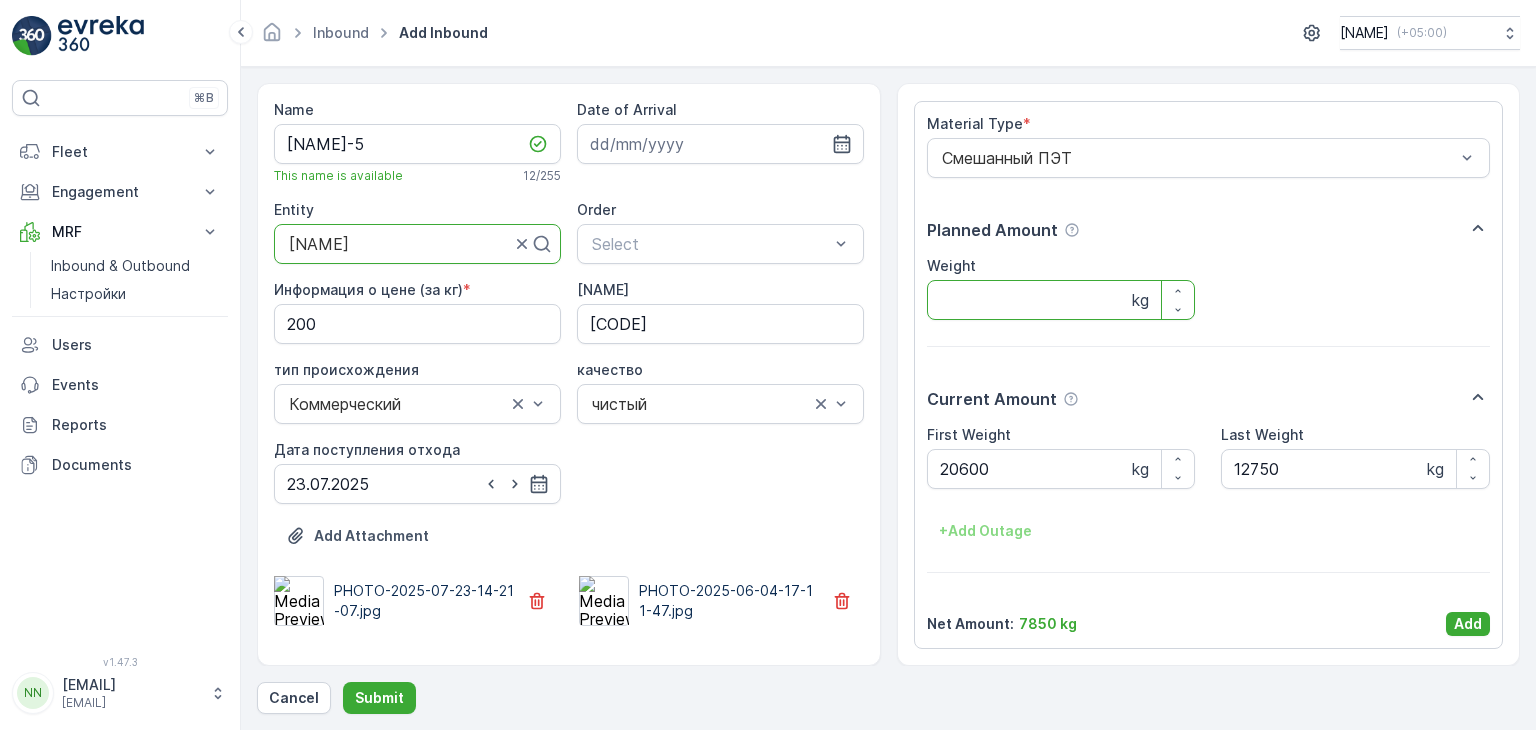 scroll, scrollTop: 0, scrollLeft: 0, axis: both 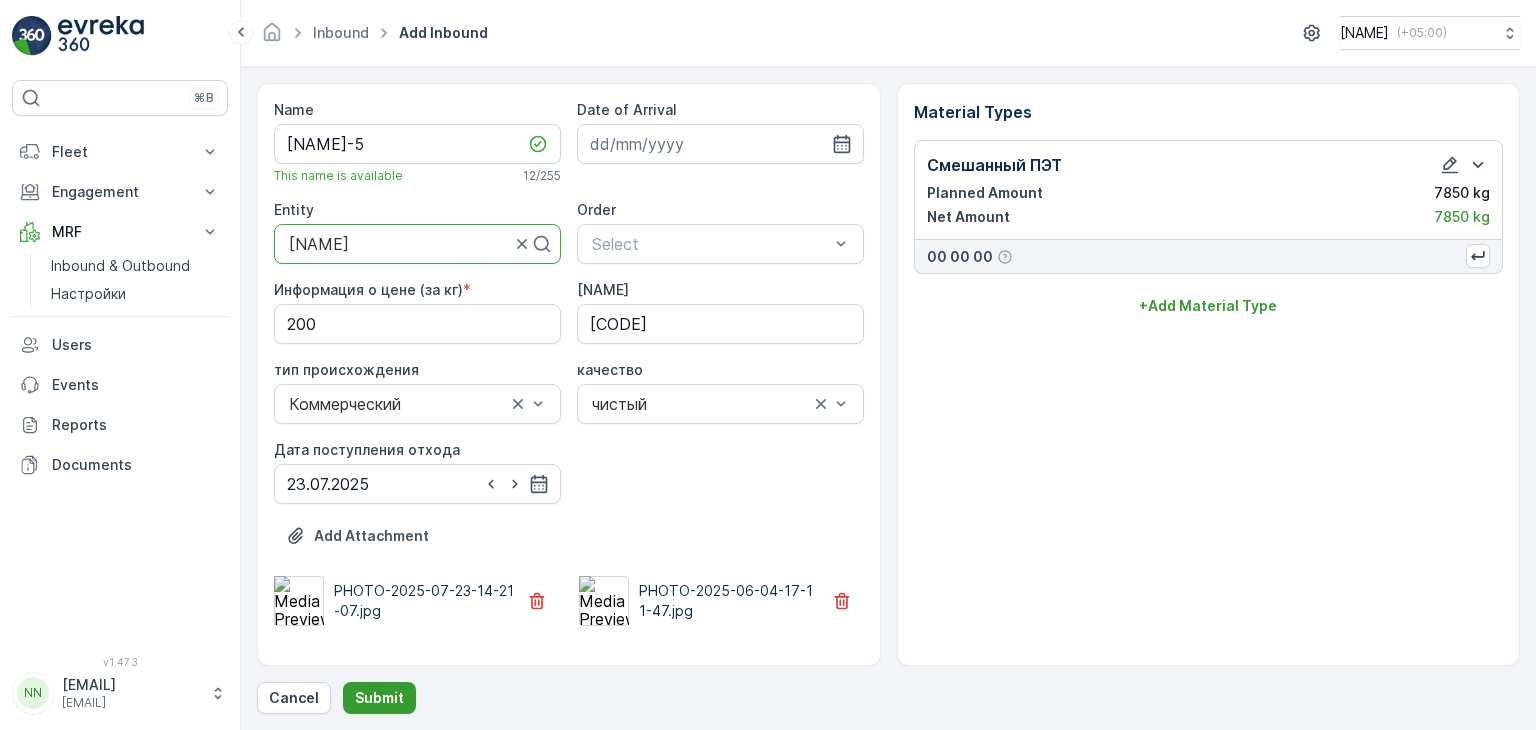click on "Submit" at bounding box center (379, 698) 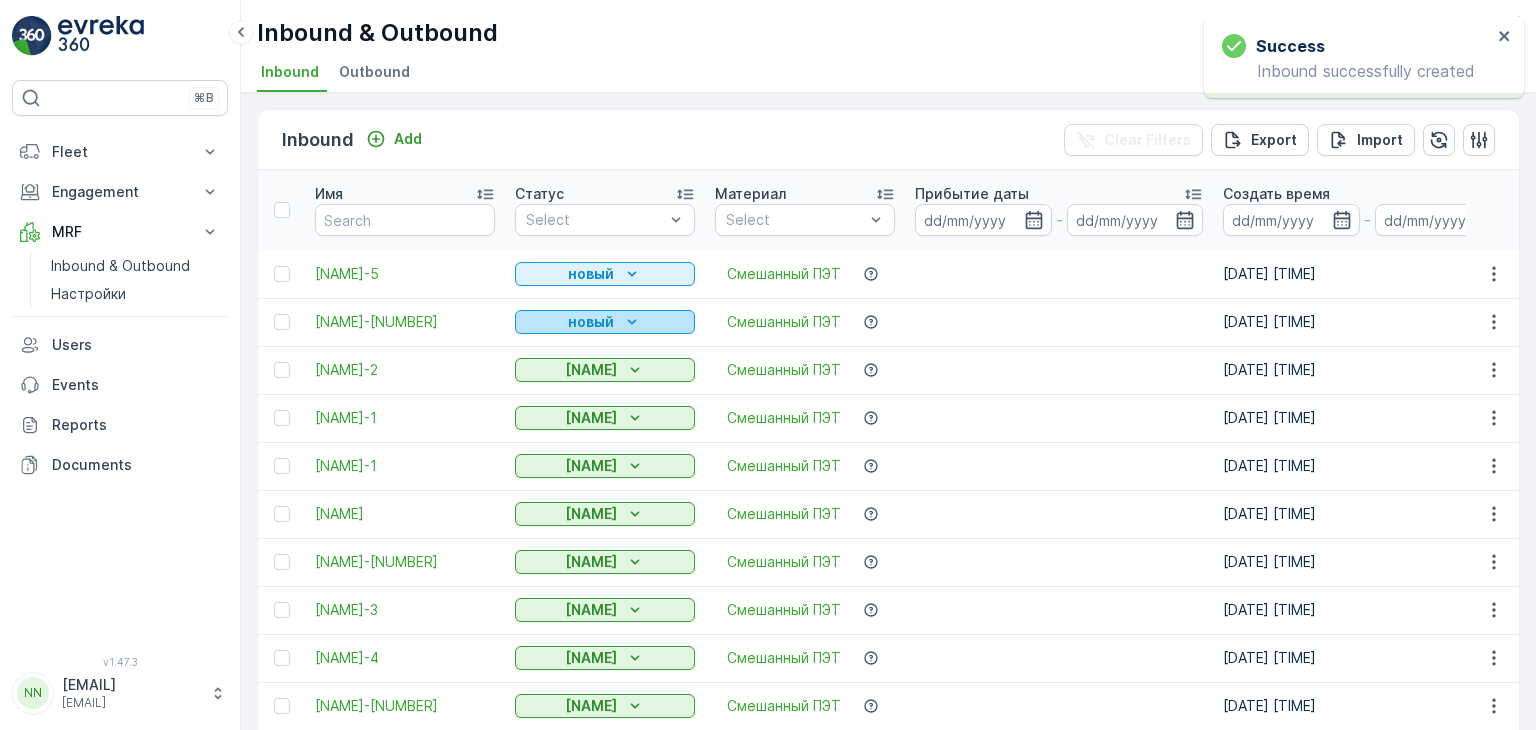click on "новый" at bounding box center (591, 322) 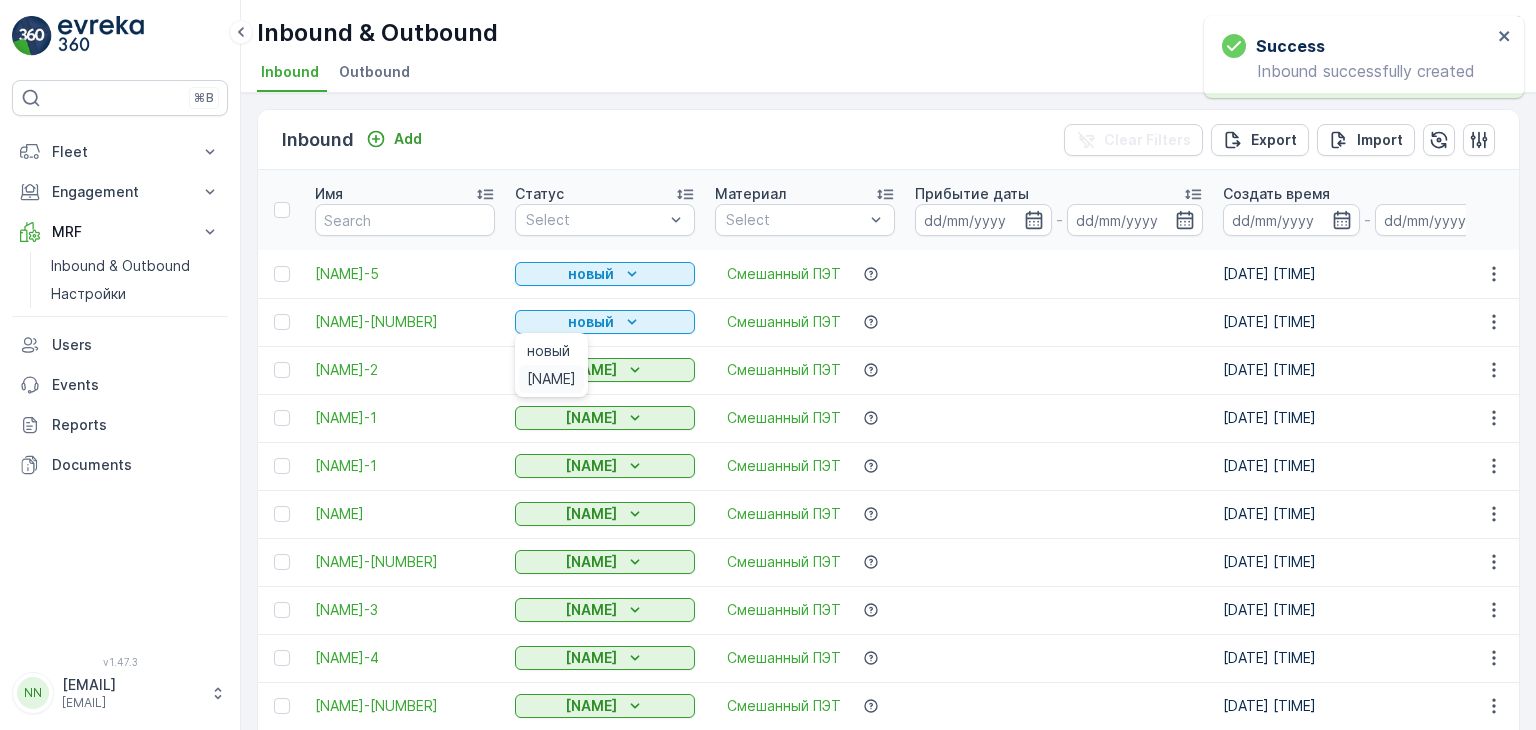 click on "[NAME]" at bounding box center (551, 379) 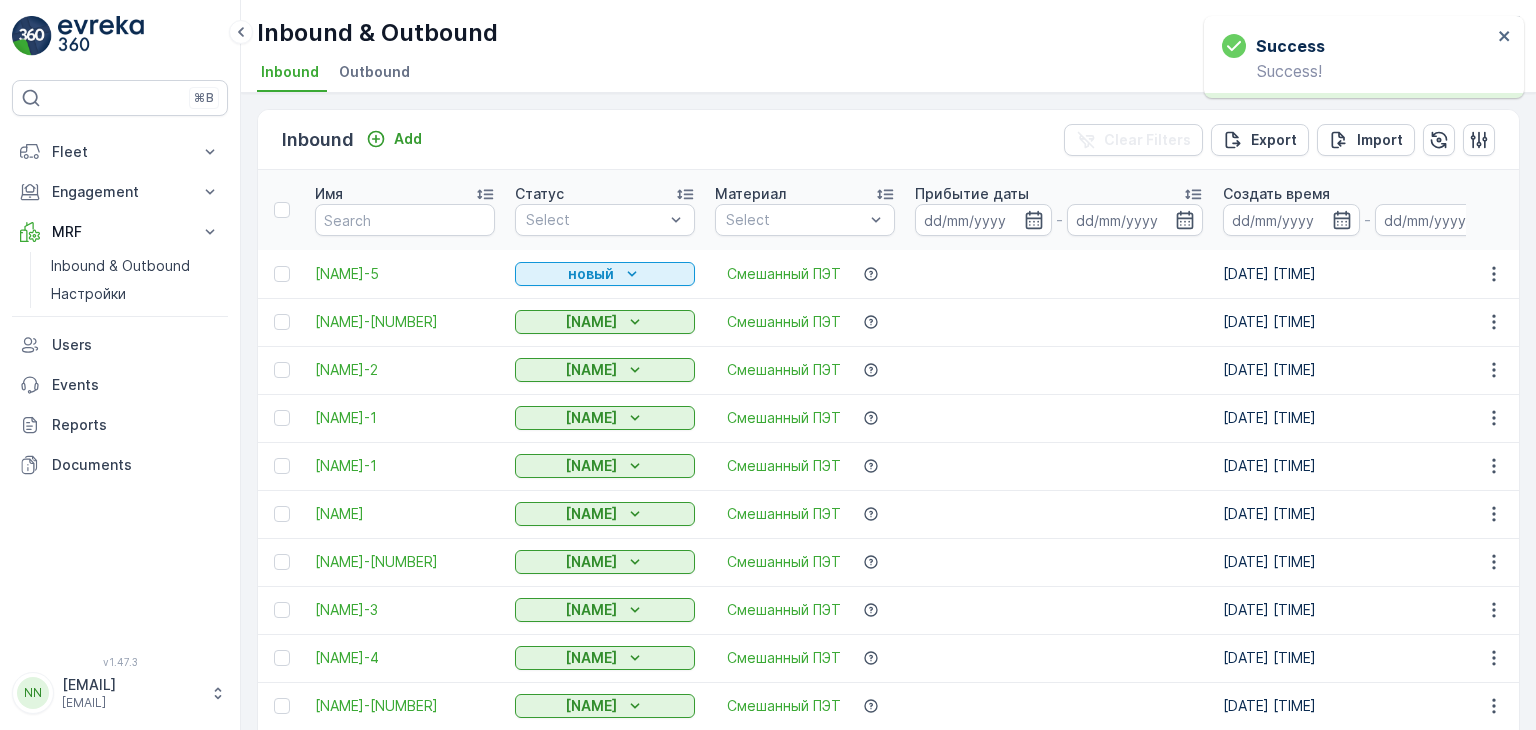 click on "новый" at bounding box center (591, 274) 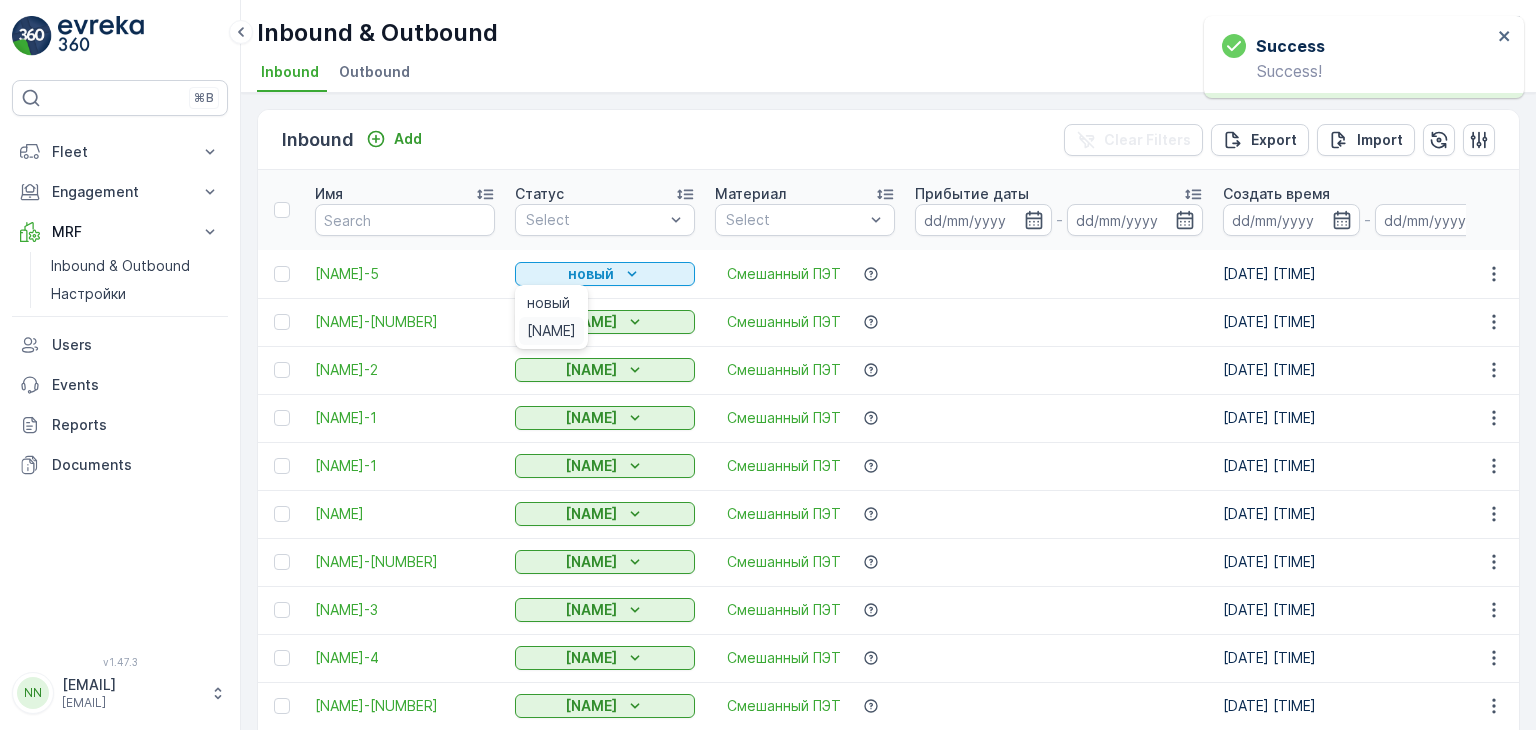 click on "[NAME]" at bounding box center (551, 331) 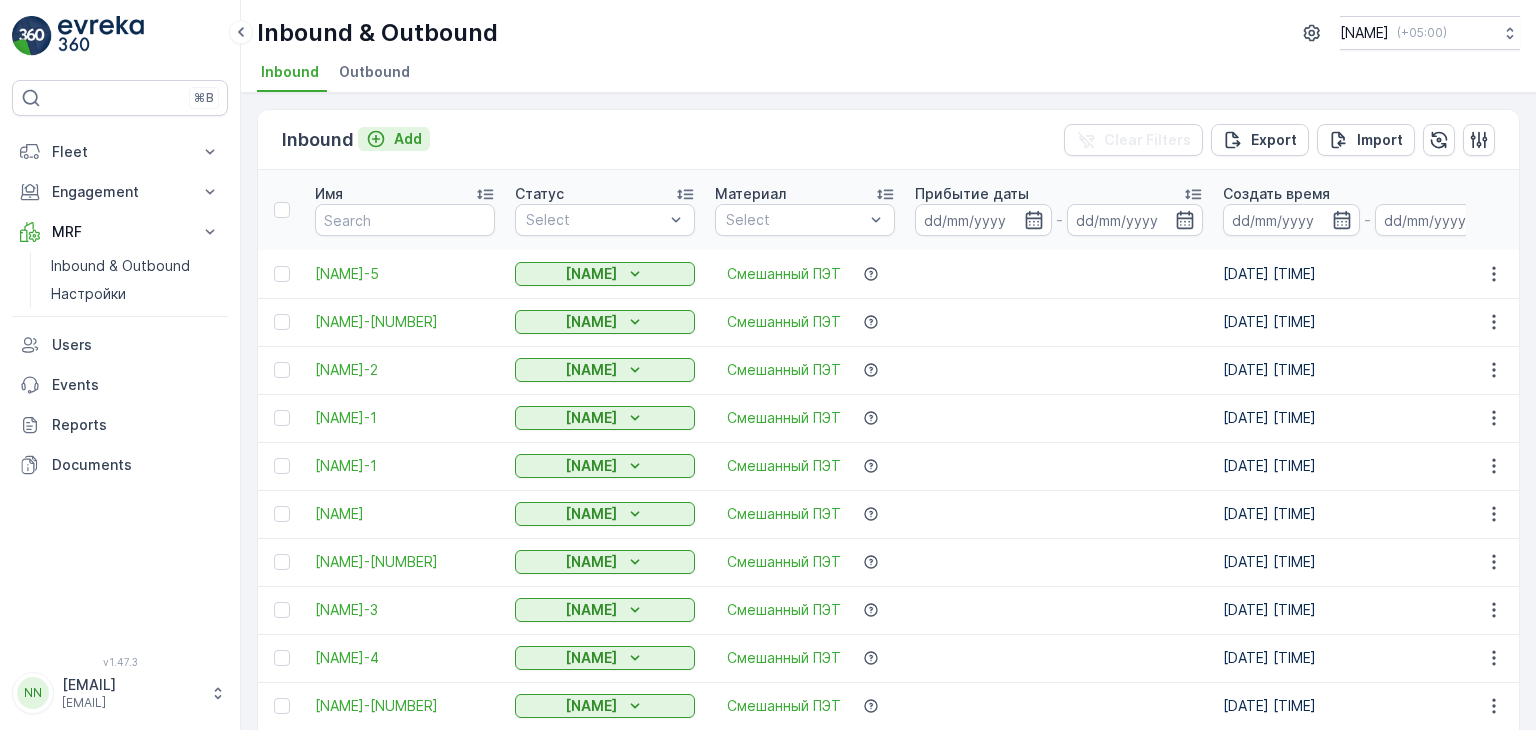 click 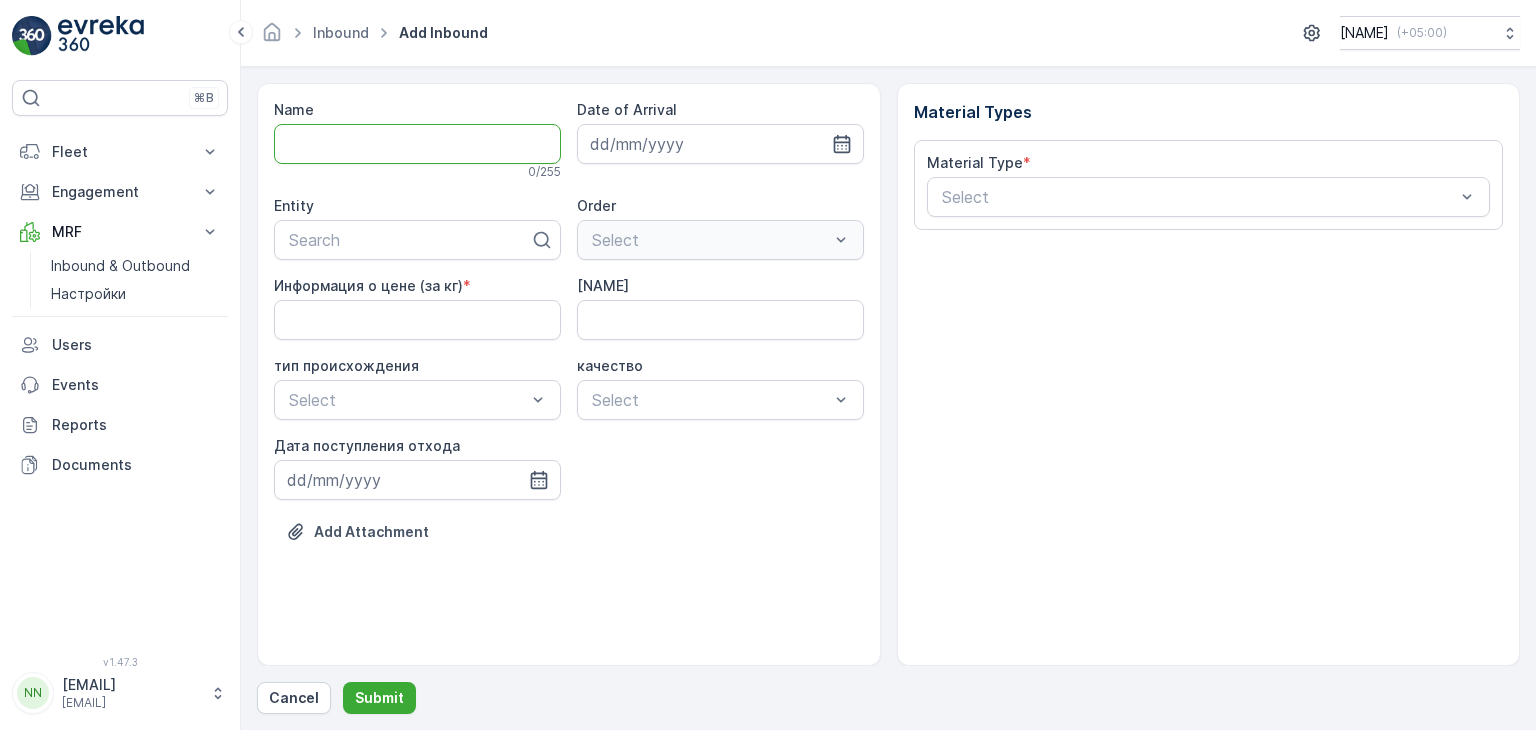 click on "Name" at bounding box center (417, 144) 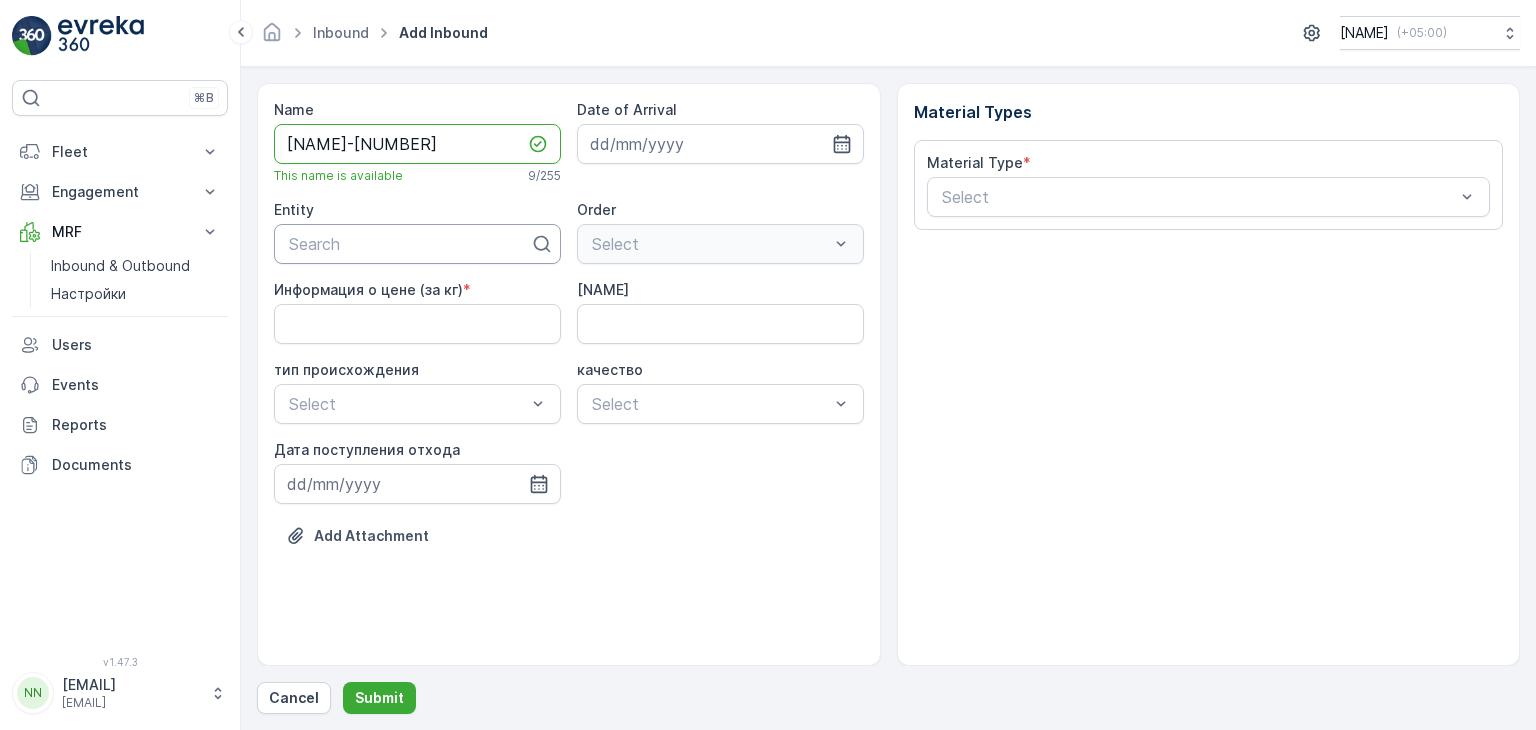 type on "[NAME]-[NUMBER]" 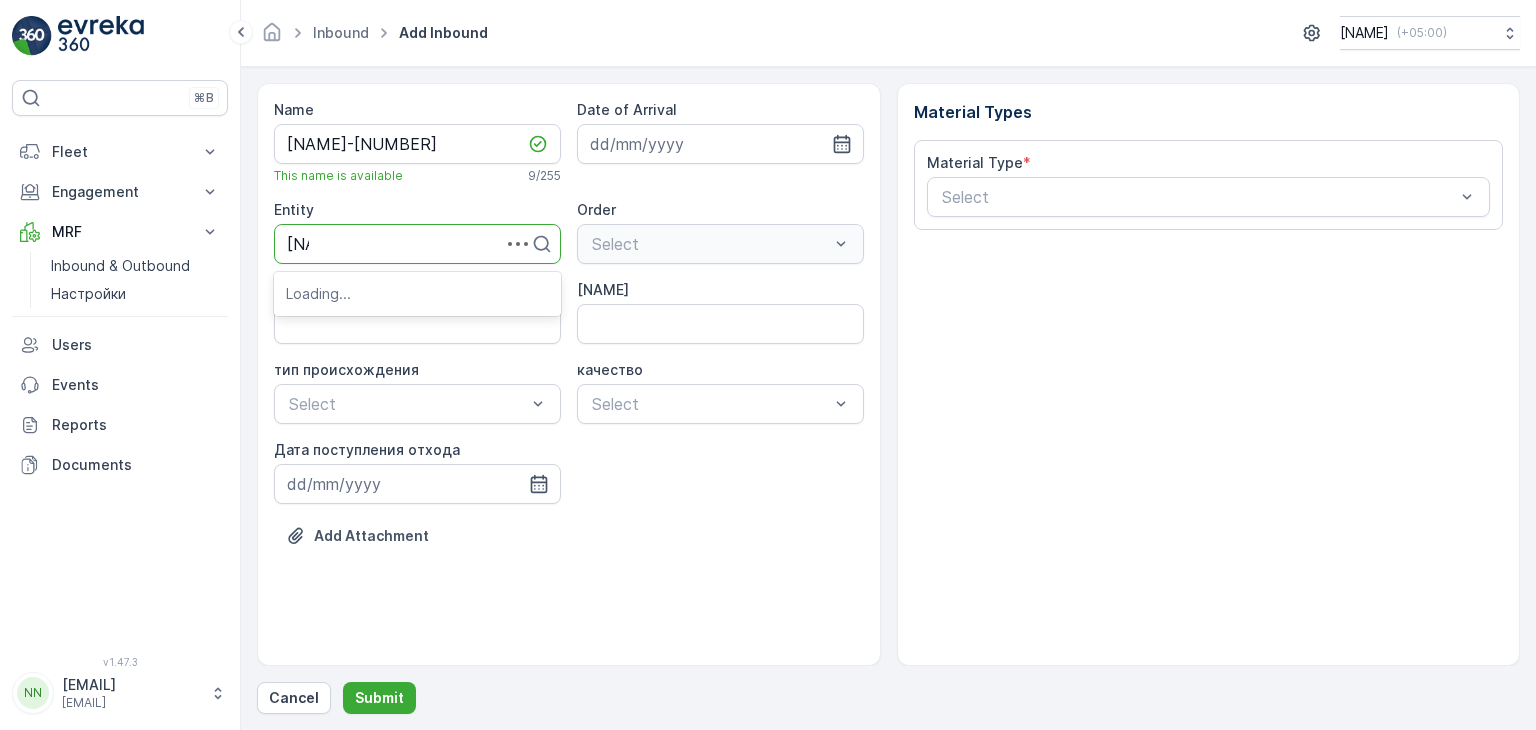 type on "[NAME]" 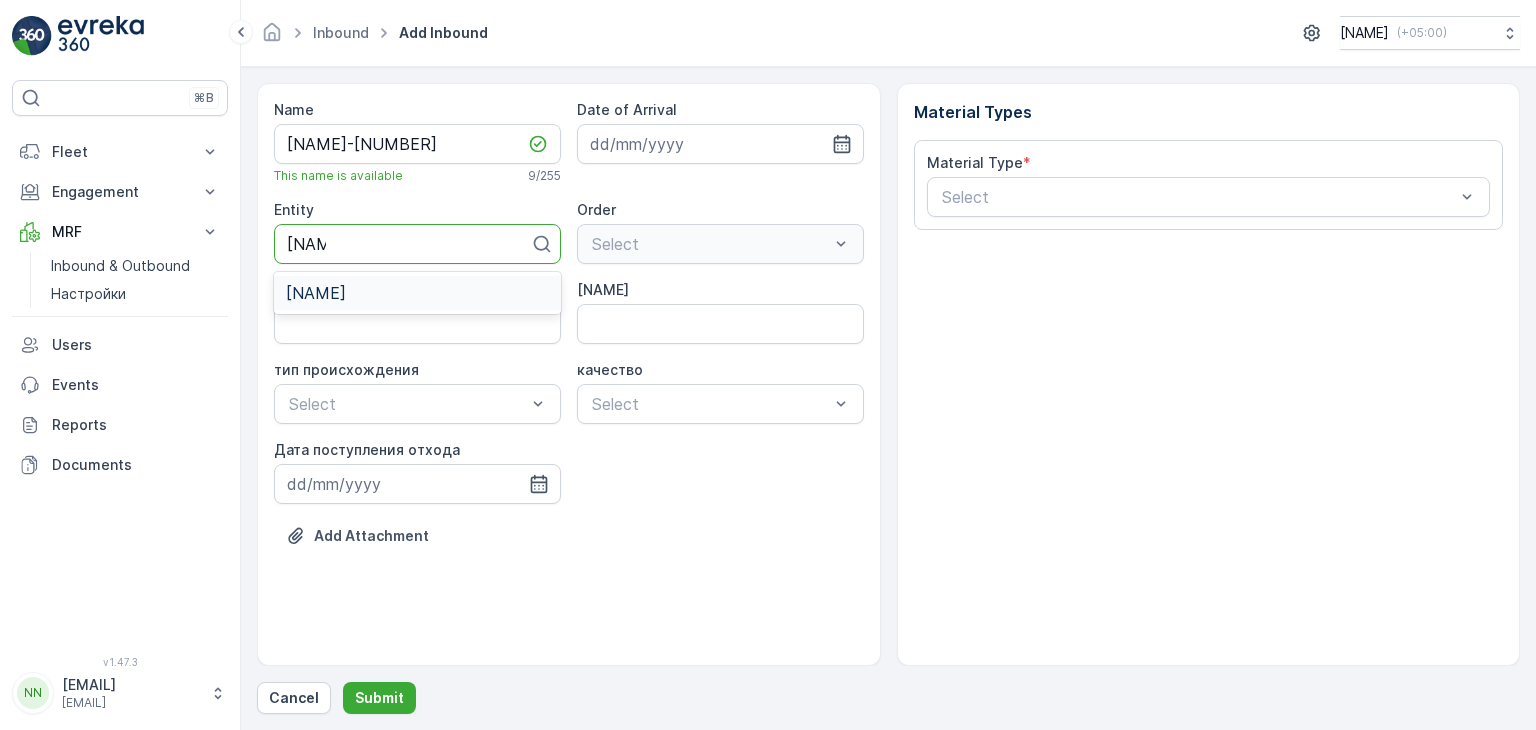 click on "[NAME]" at bounding box center [316, 293] 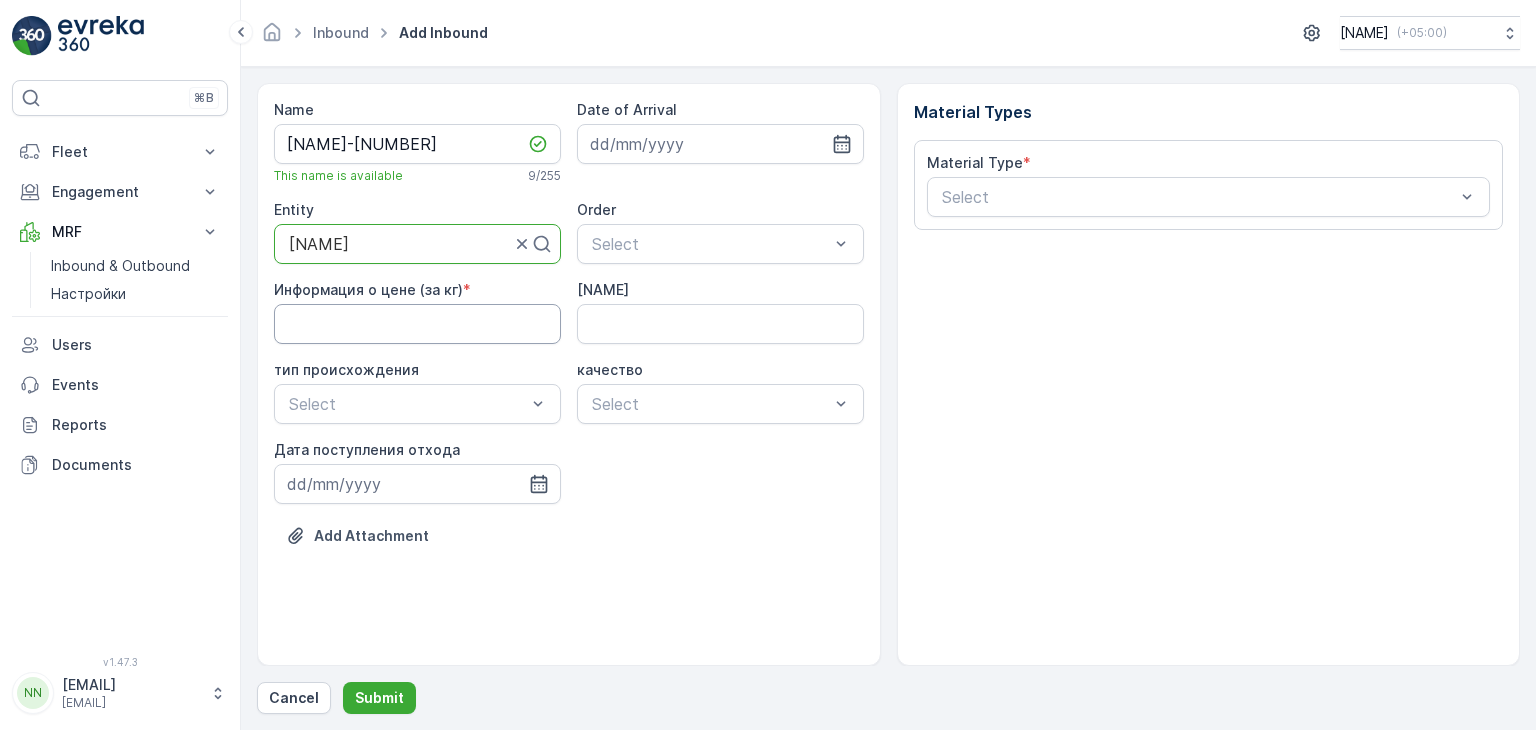 click on "Информация о цене (за кг)" at bounding box center [417, 324] 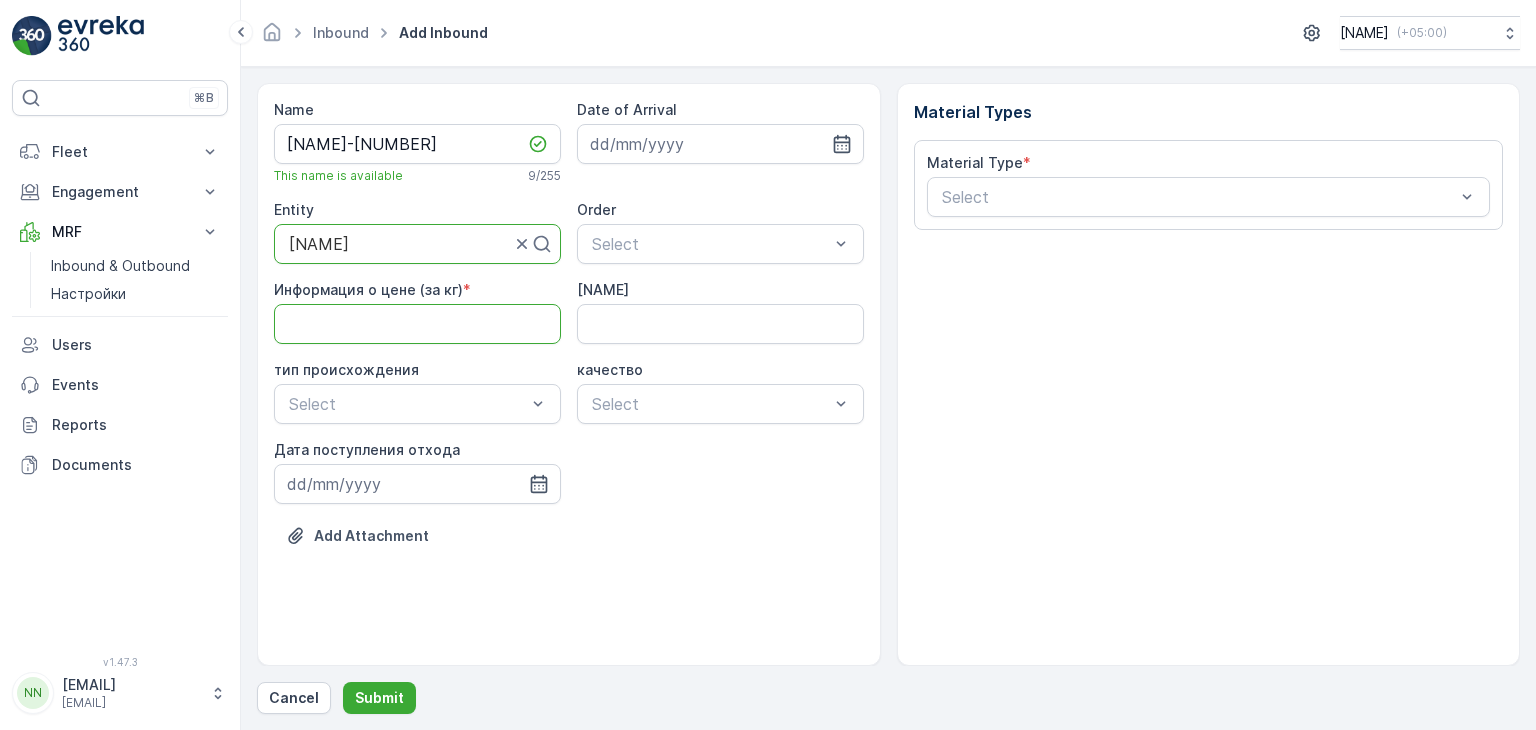 type on "200" 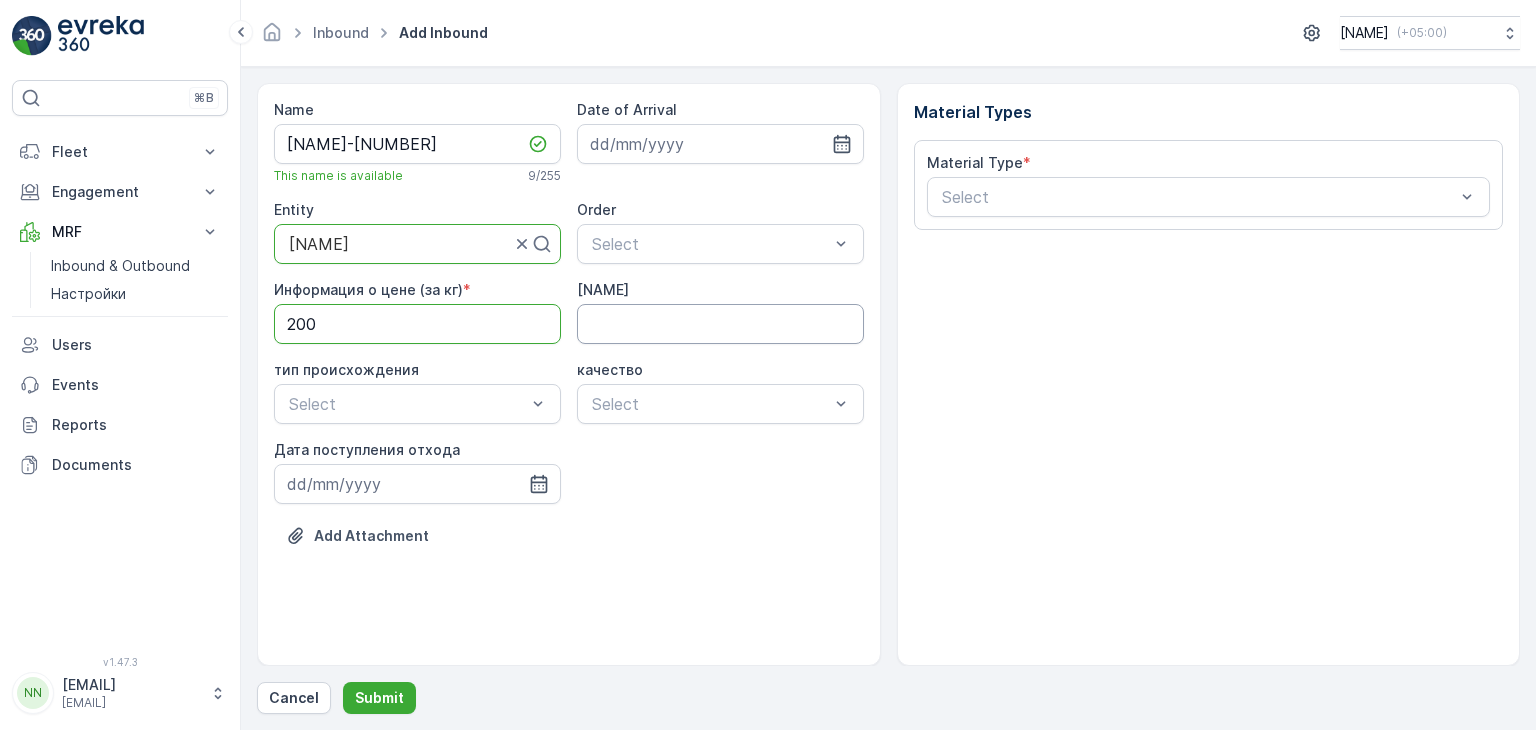 click on "[NAME]" at bounding box center (720, 324) 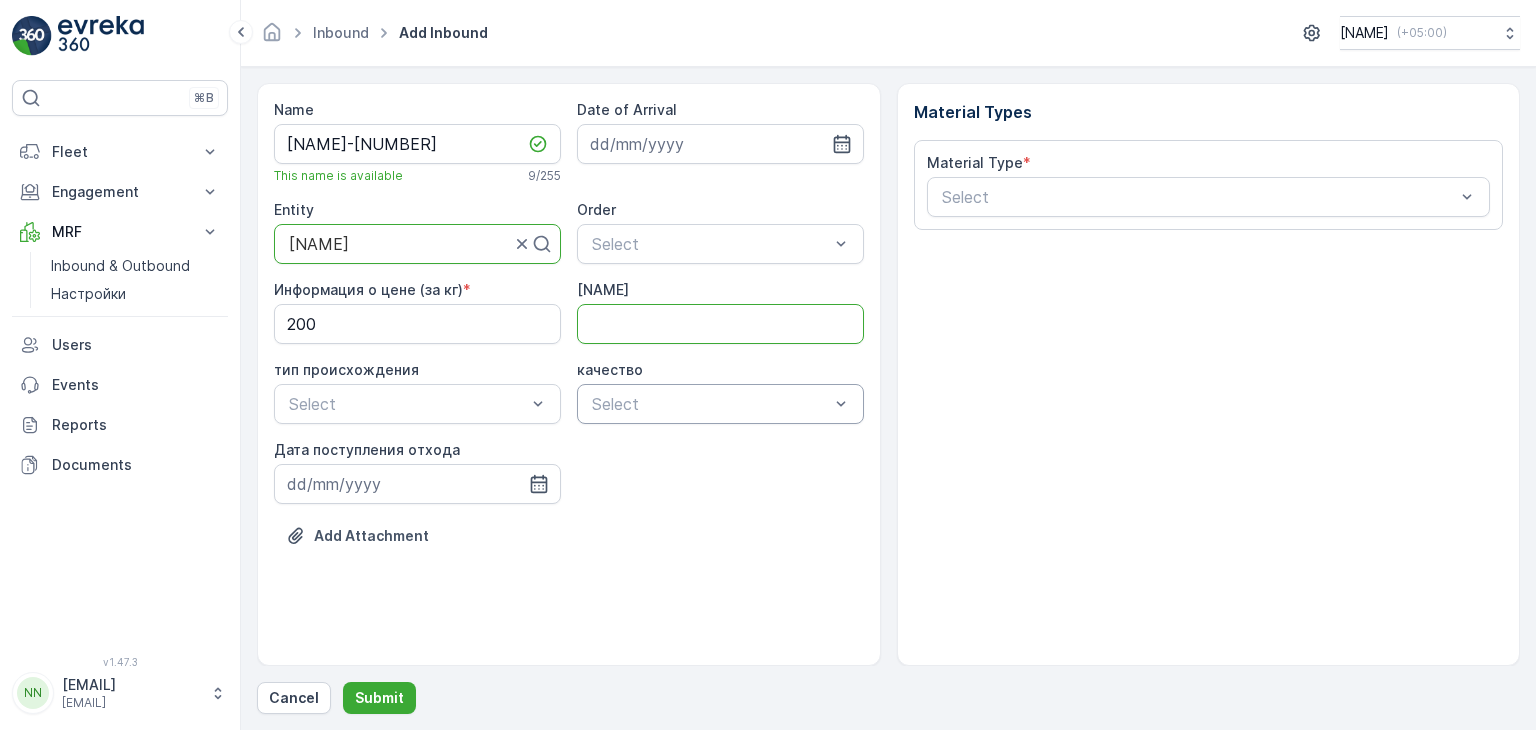 type on "[CODE]" 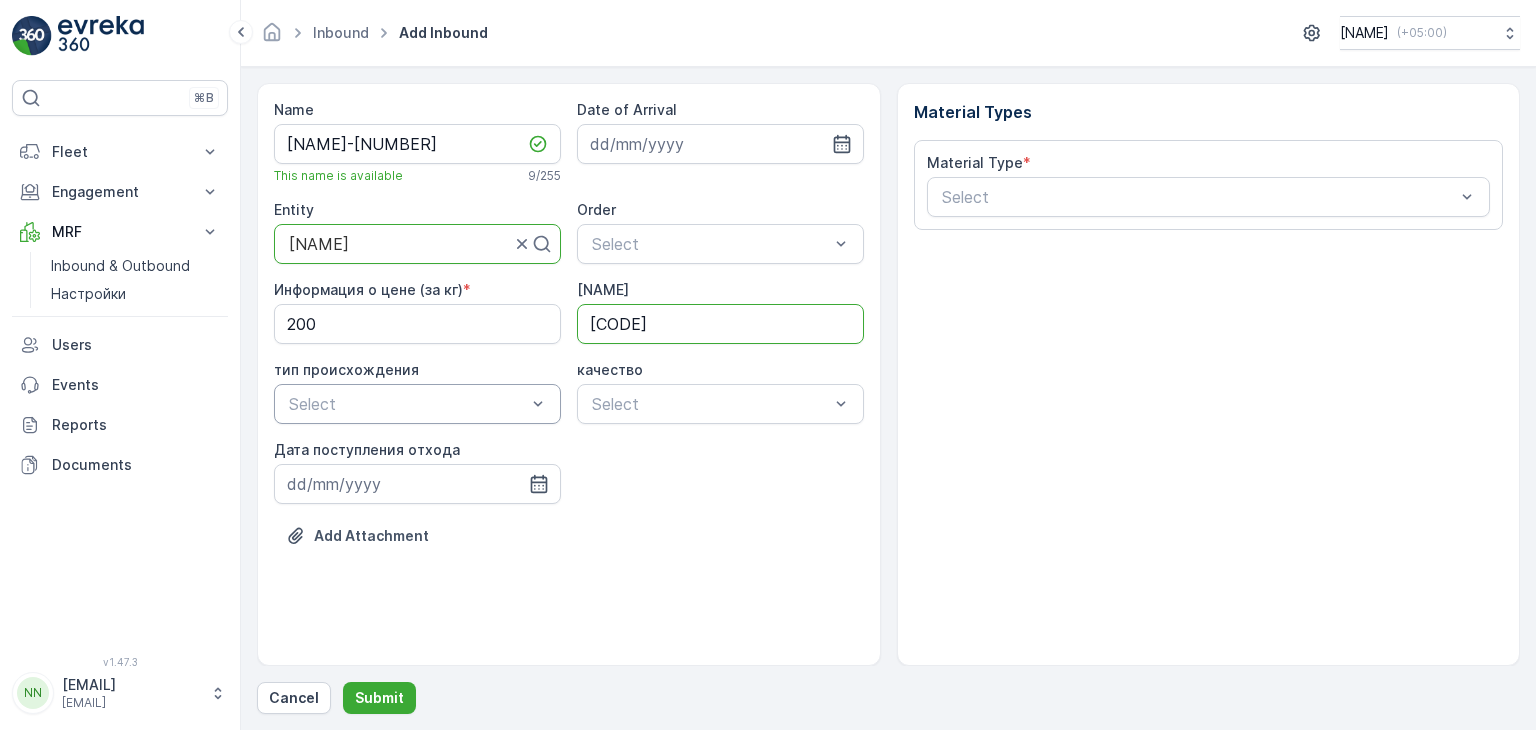 click at bounding box center (407, 404) 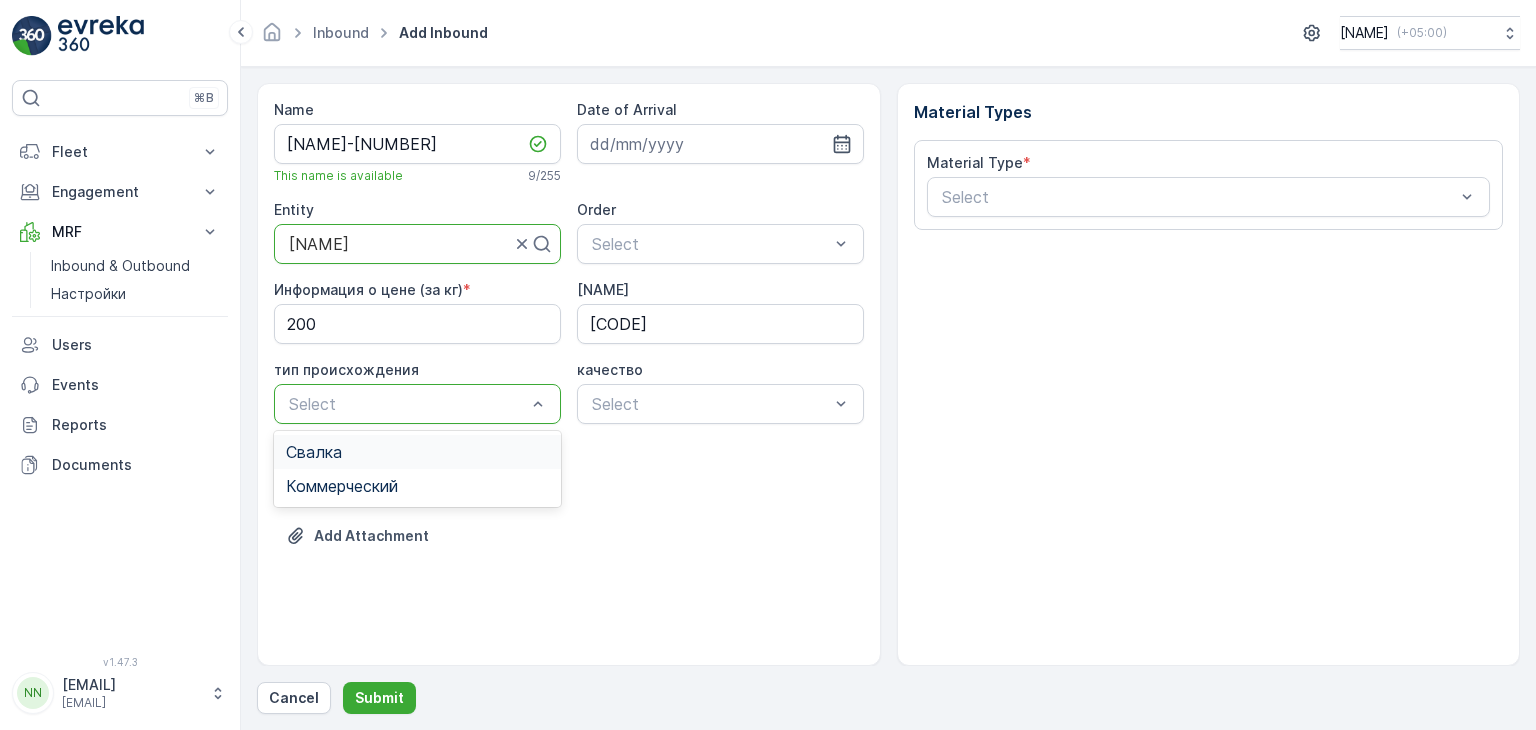 click on "Свалка" at bounding box center (314, 452) 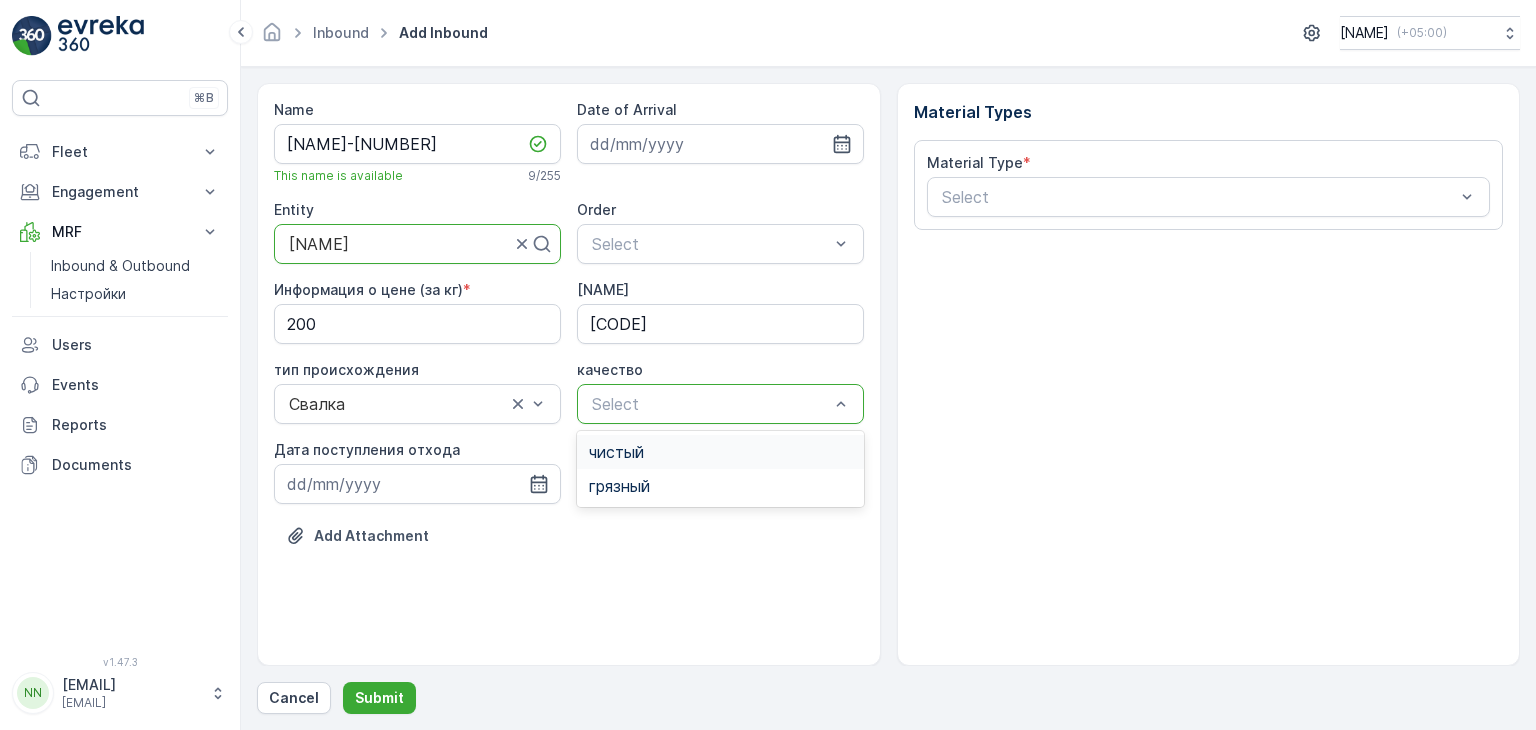 click at bounding box center (710, 404) 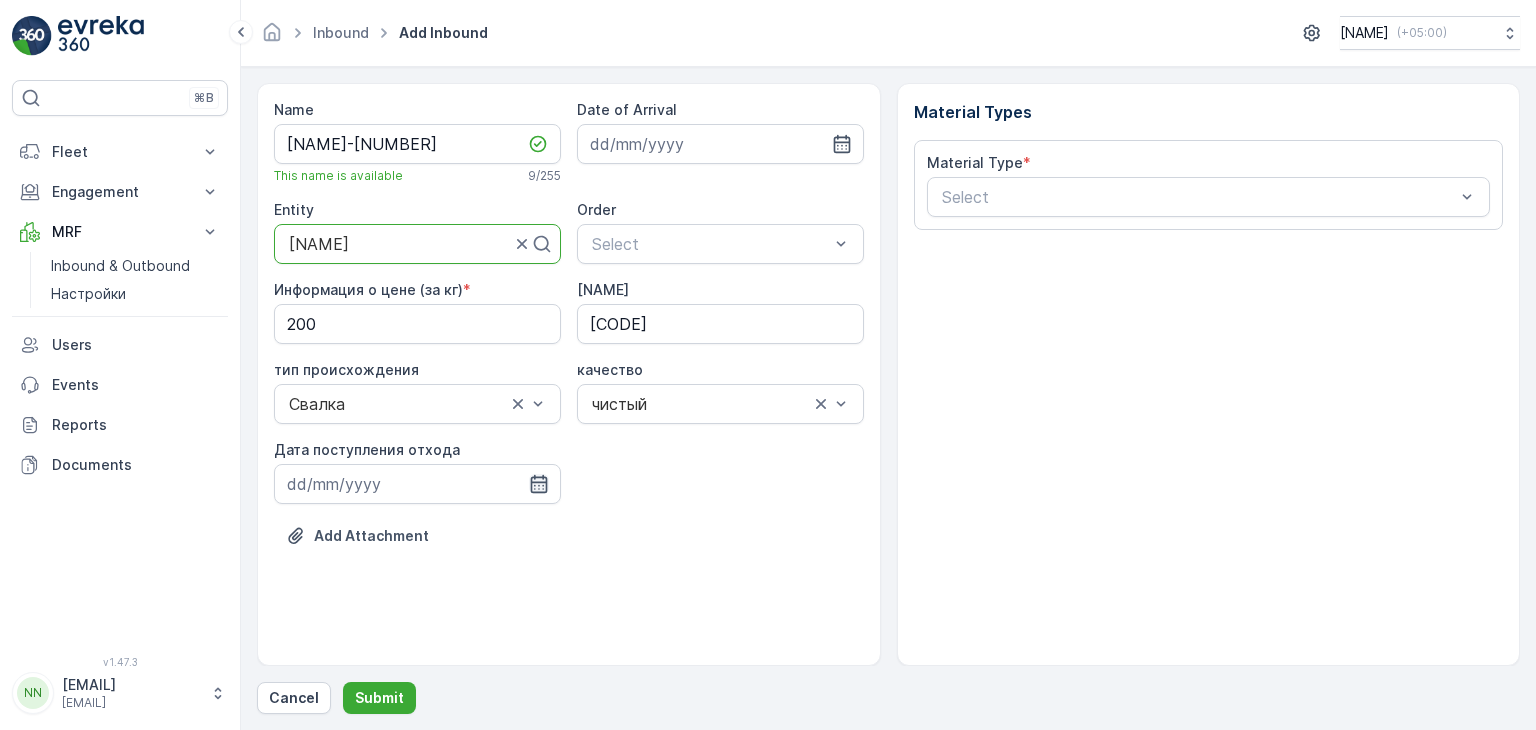 click 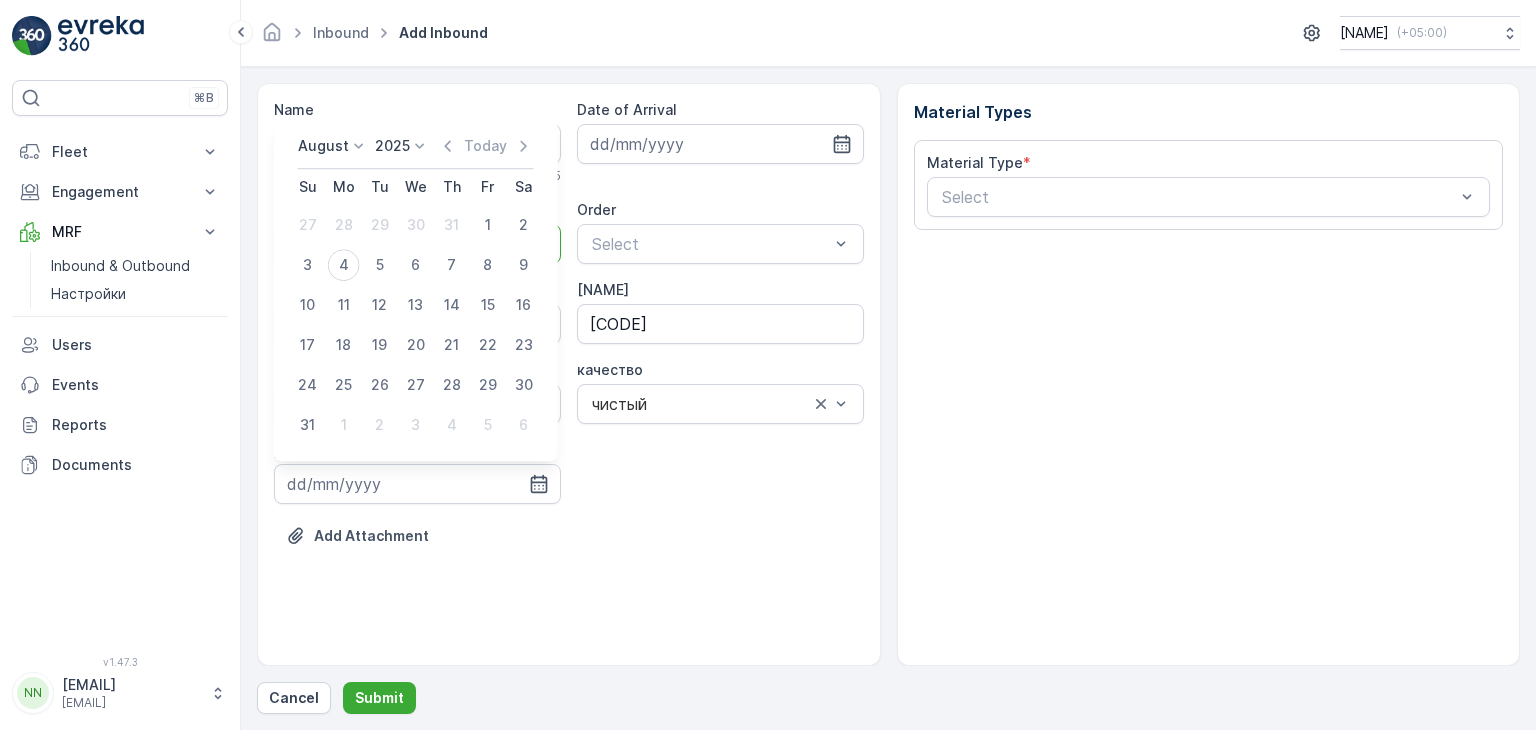 click on "August" at bounding box center (333, 146) 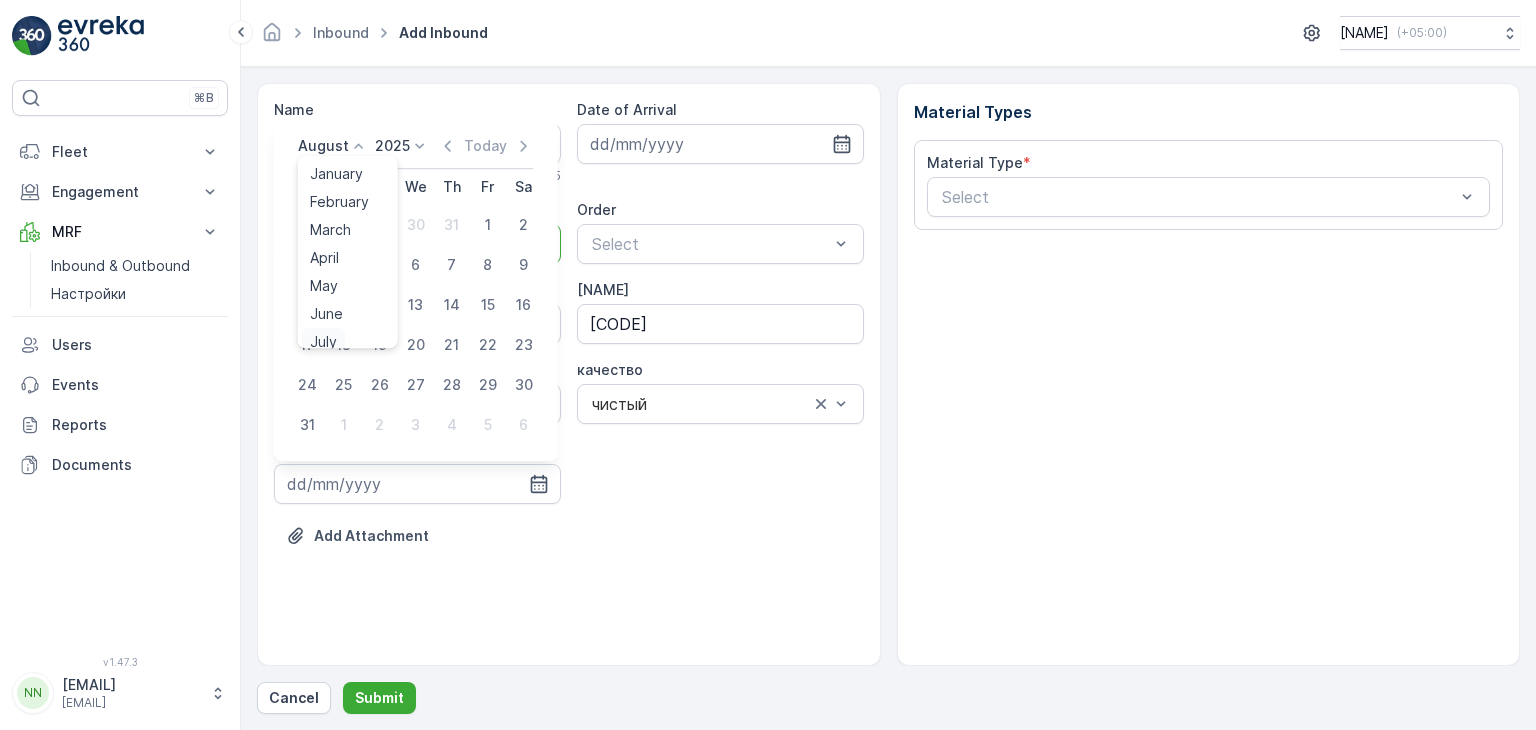 scroll, scrollTop: 8, scrollLeft: 0, axis: vertical 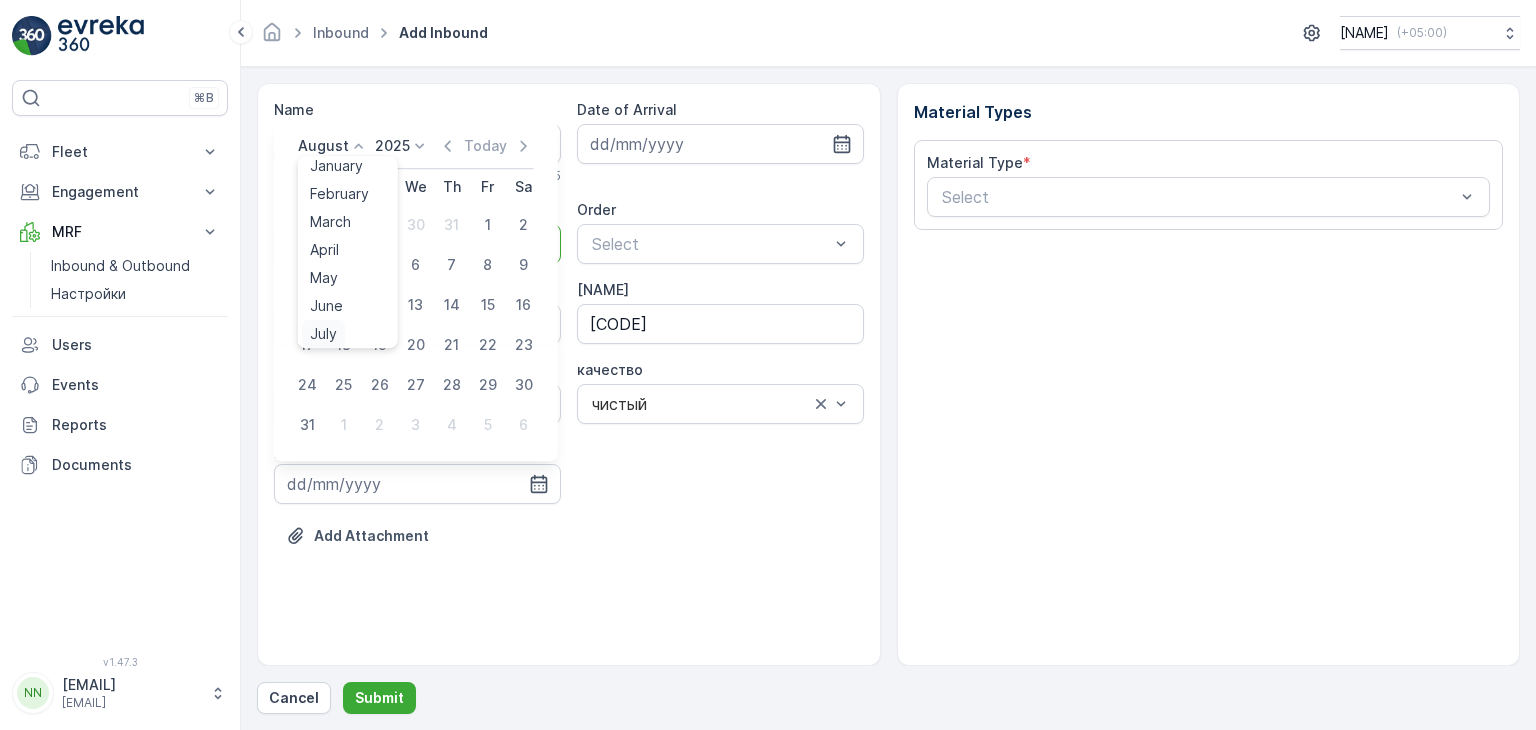 click on "July" at bounding box center (323, 334) 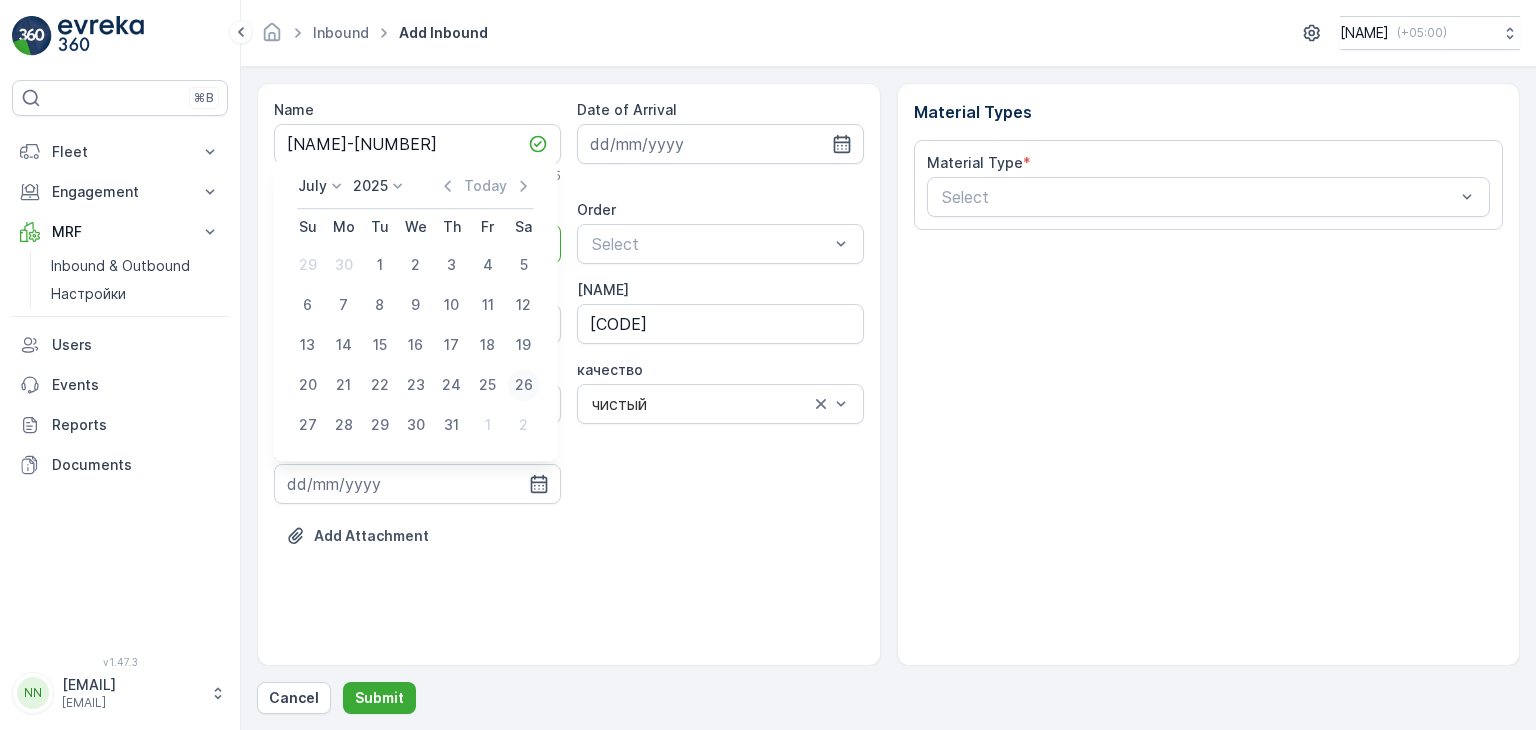 click on "26" at bounding box center (524, 385) 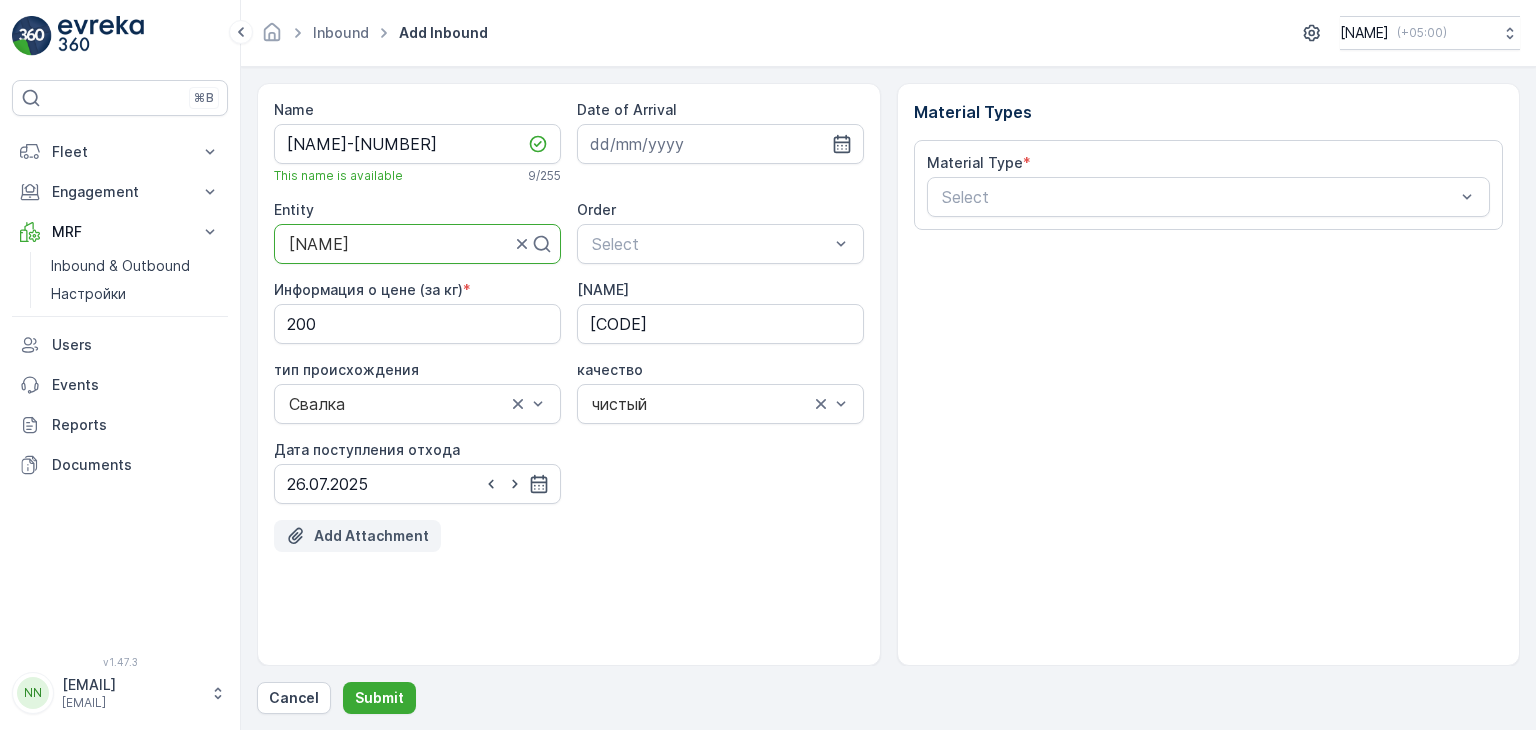 click on "Add Attachment" at bounding box center (371, 536) 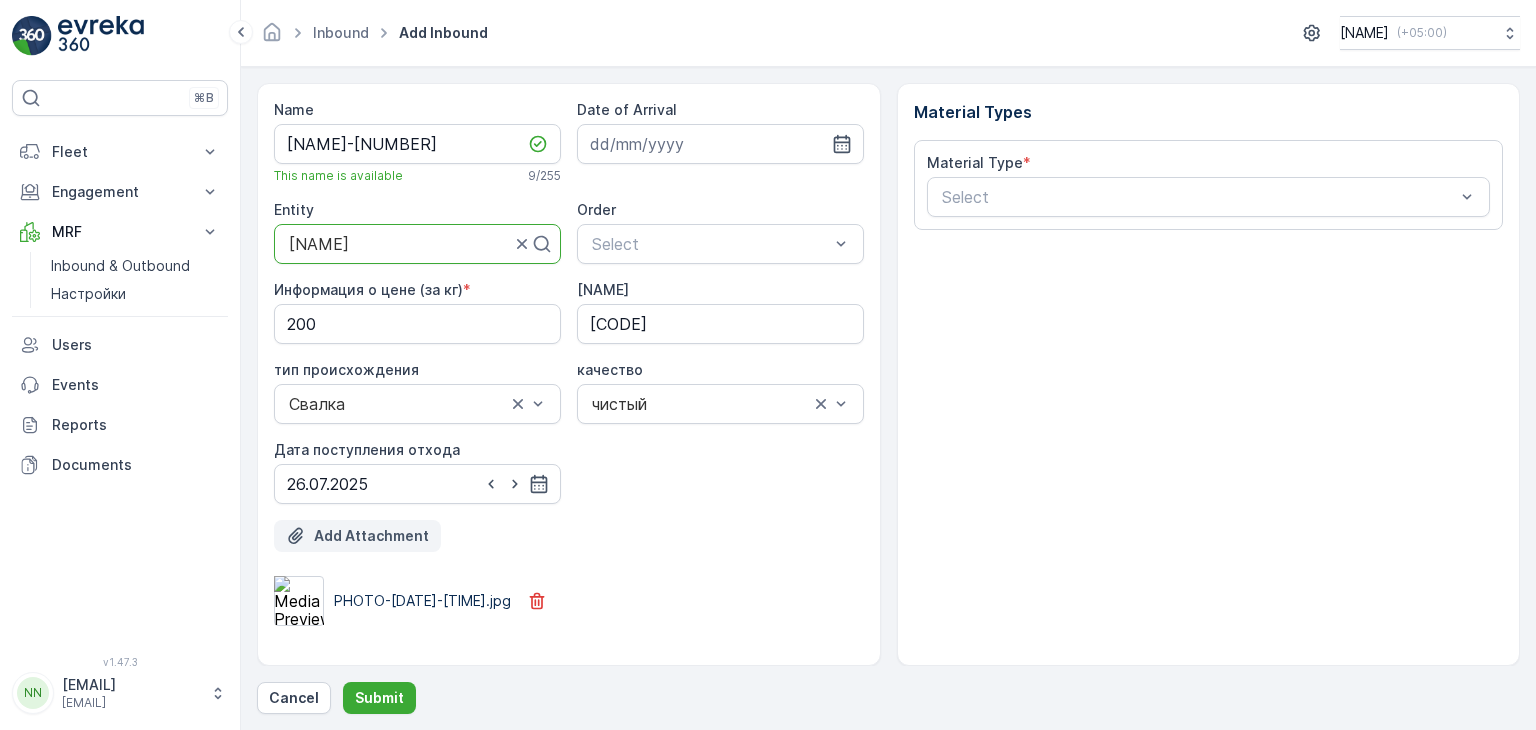 click on "Add Attachment" at bounding box center [357, 536] 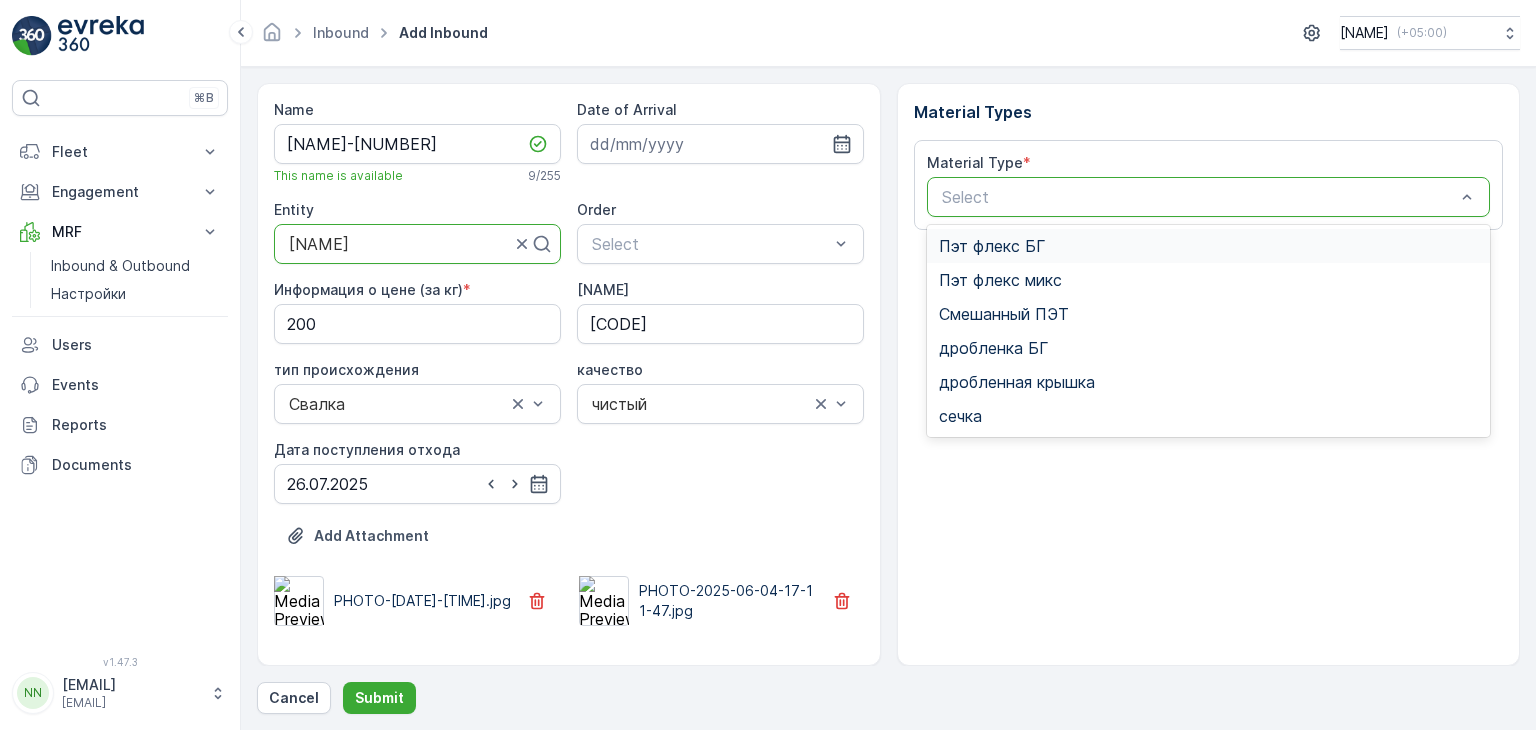 click at bounding box center [1199, 197] 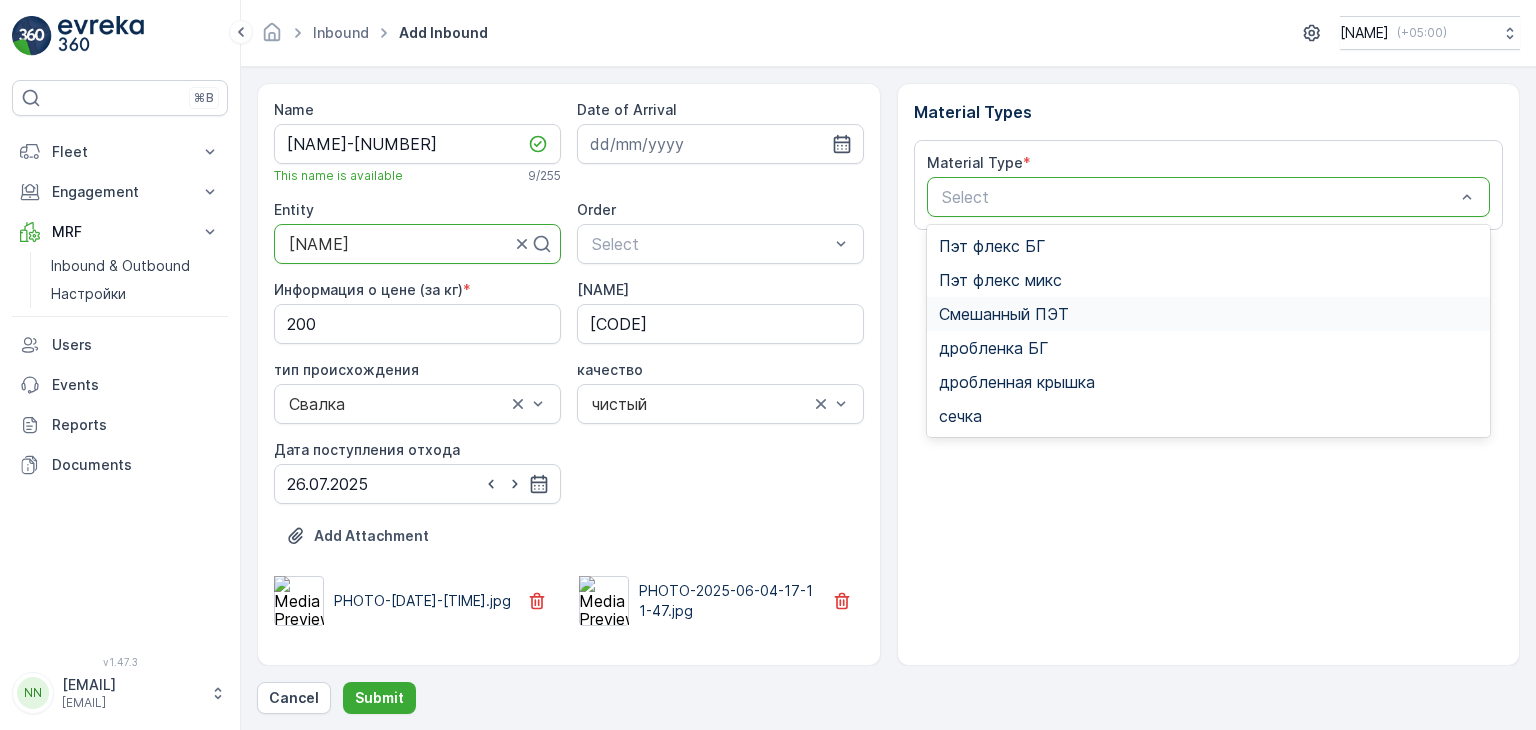 click on "Смешанный ПЭТ" at bounding box center [1004, 314] 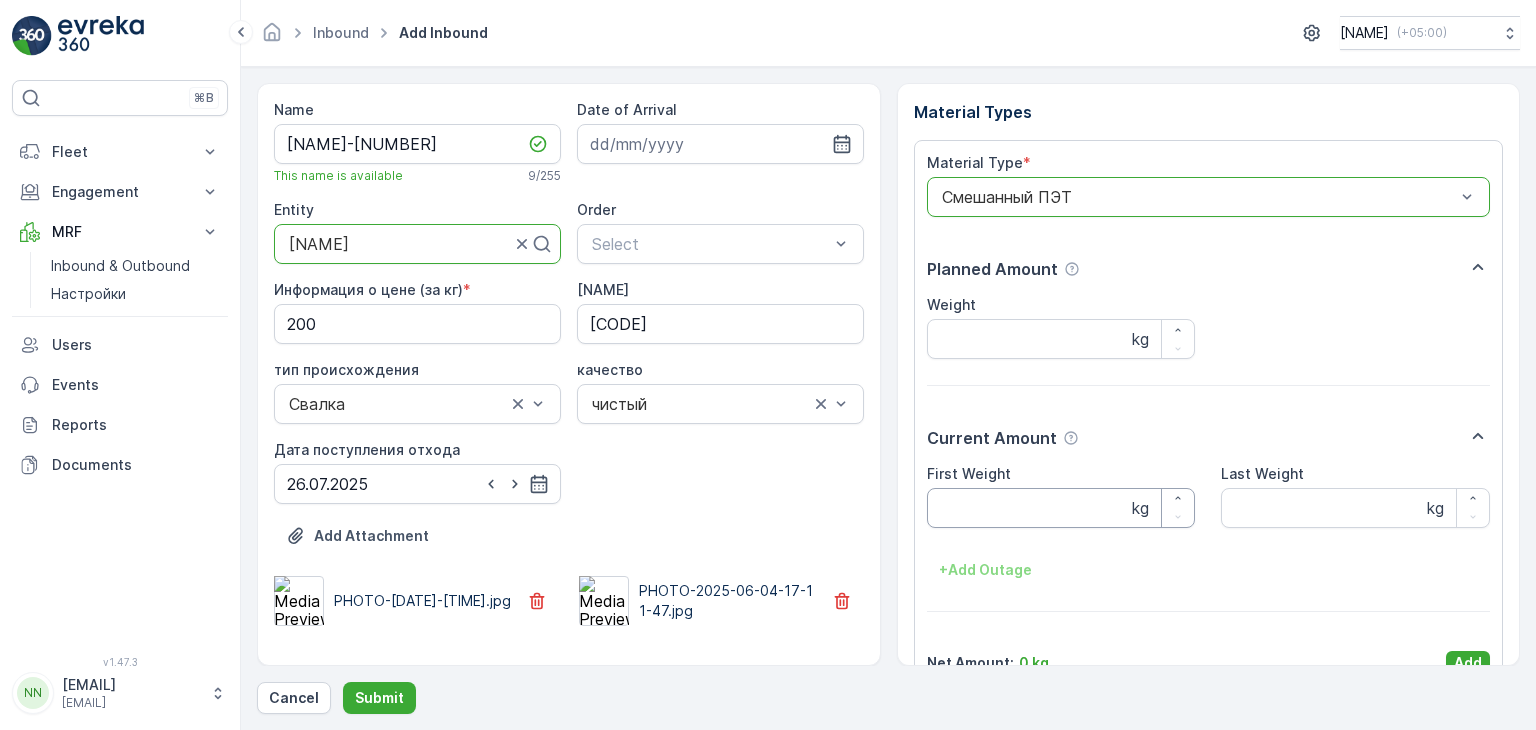 click on "First Weight" at bounding box center (1061, 508) 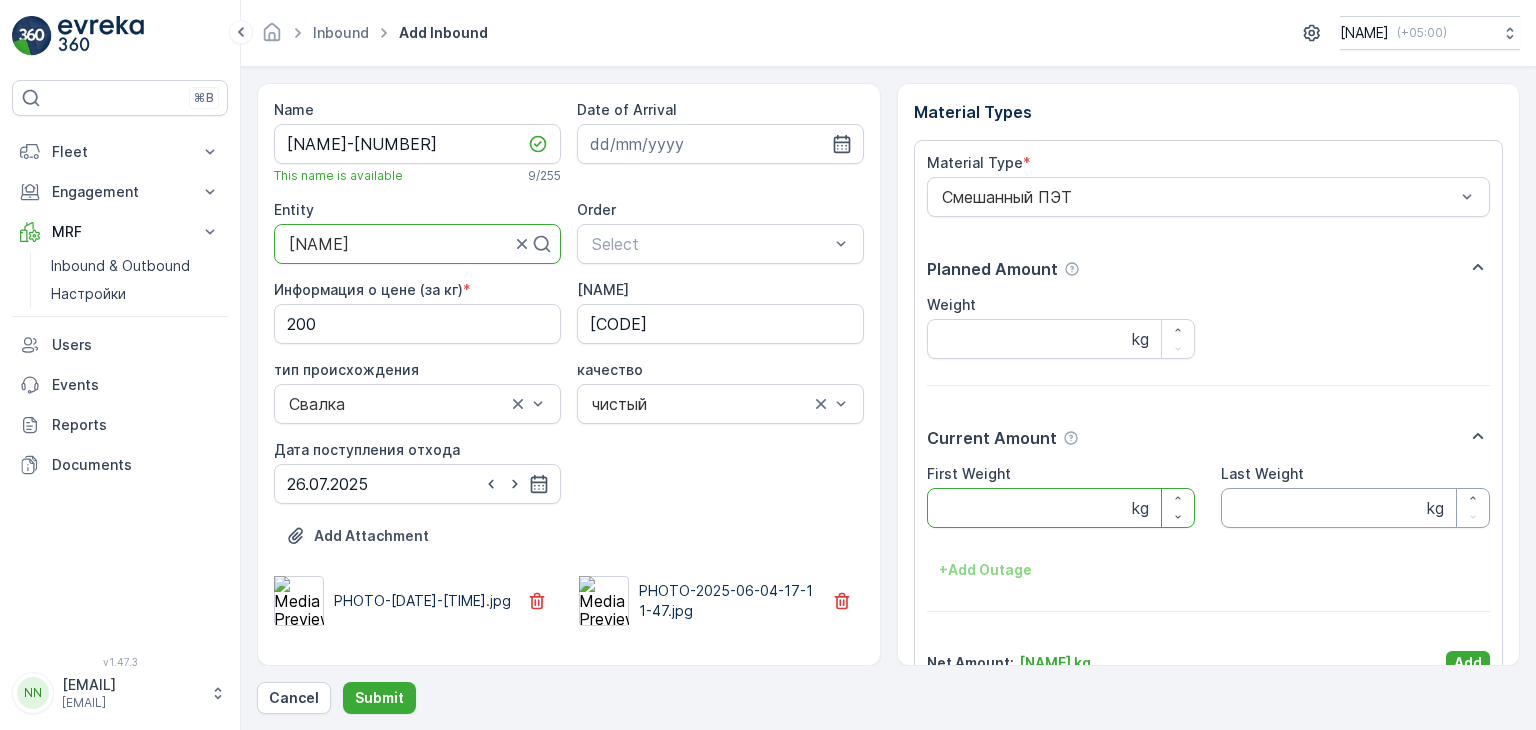 type on "[NUMBER]" 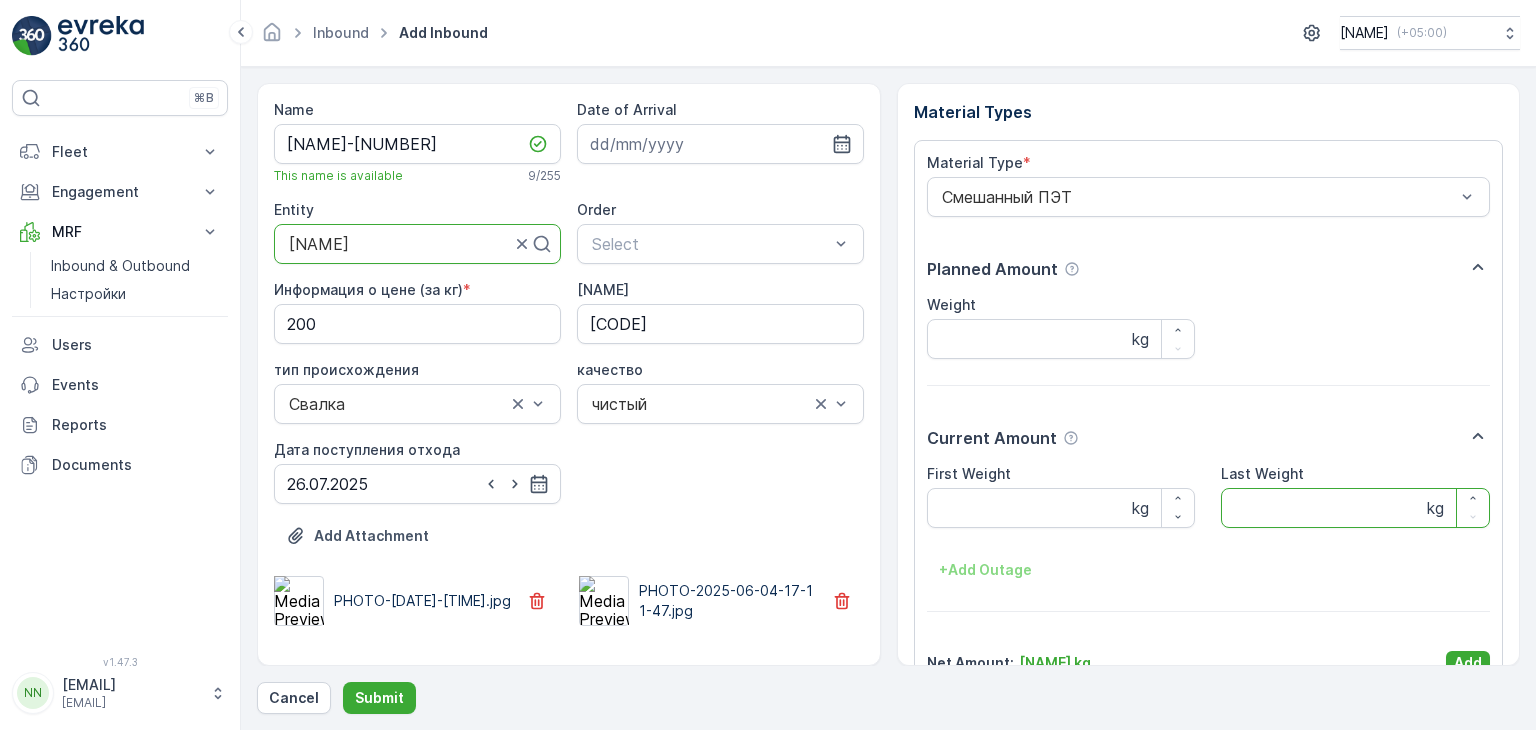 click on "Last Weight" at bounding box center [1355, 508] 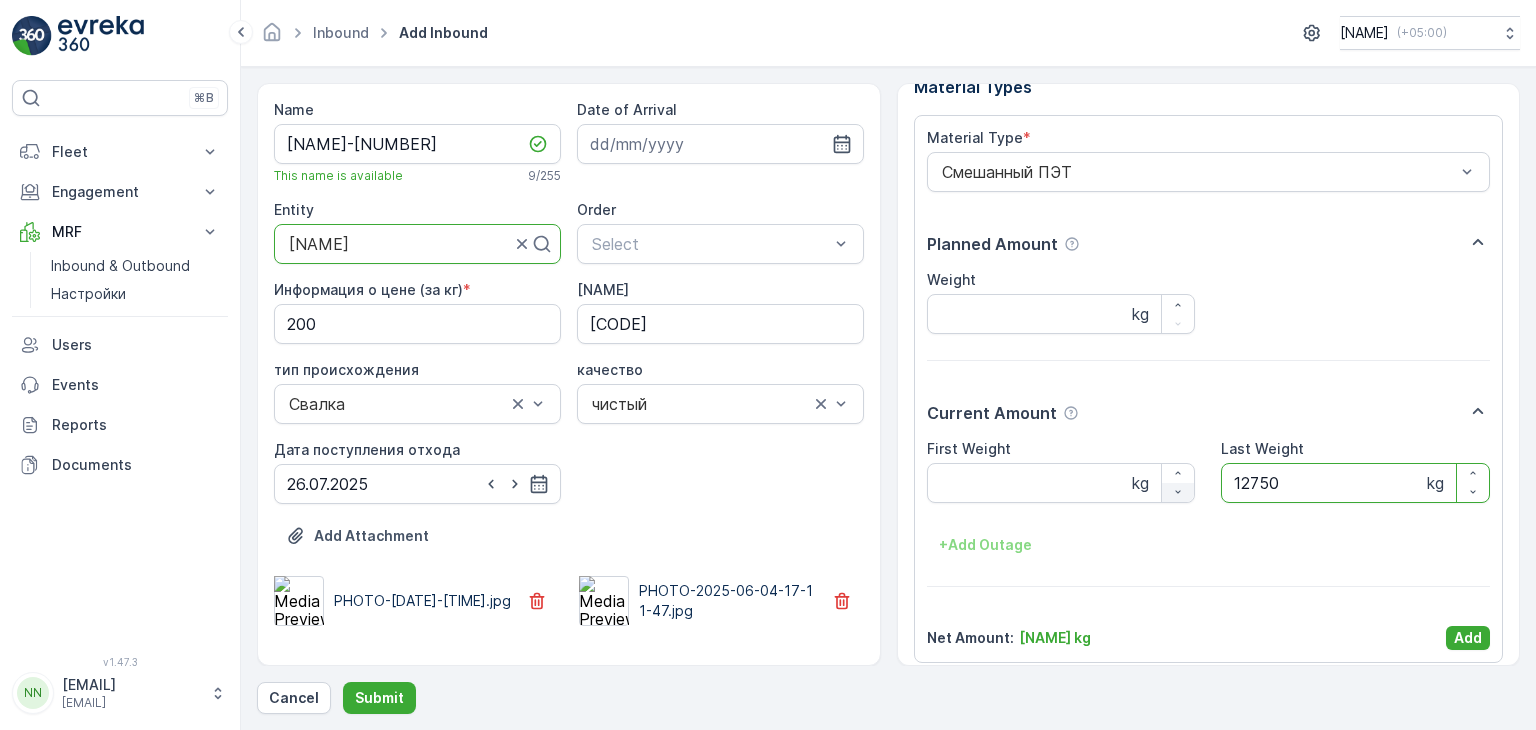 scroll, scrollTop: 39, scrollLeft: 0, axis: vertical 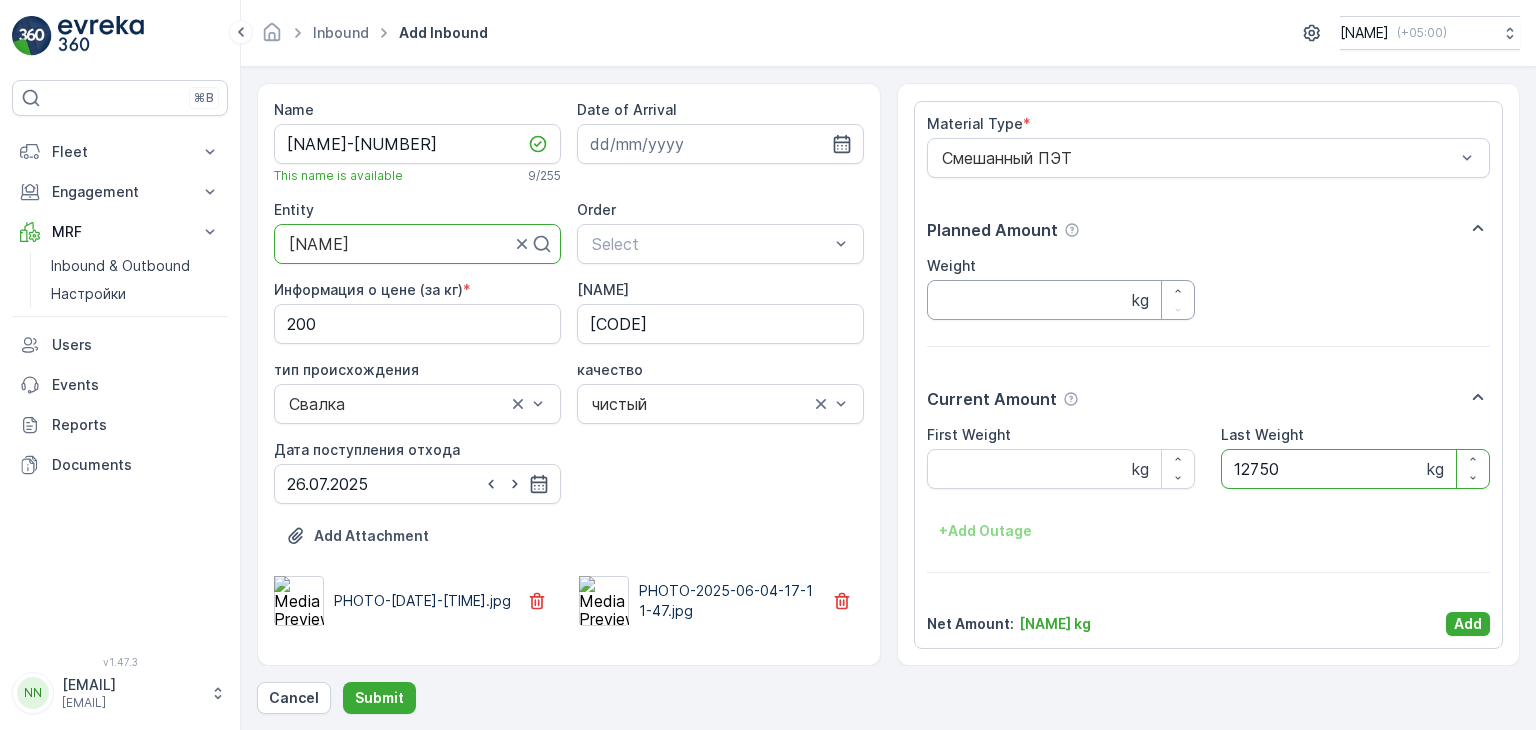 type on "12750" 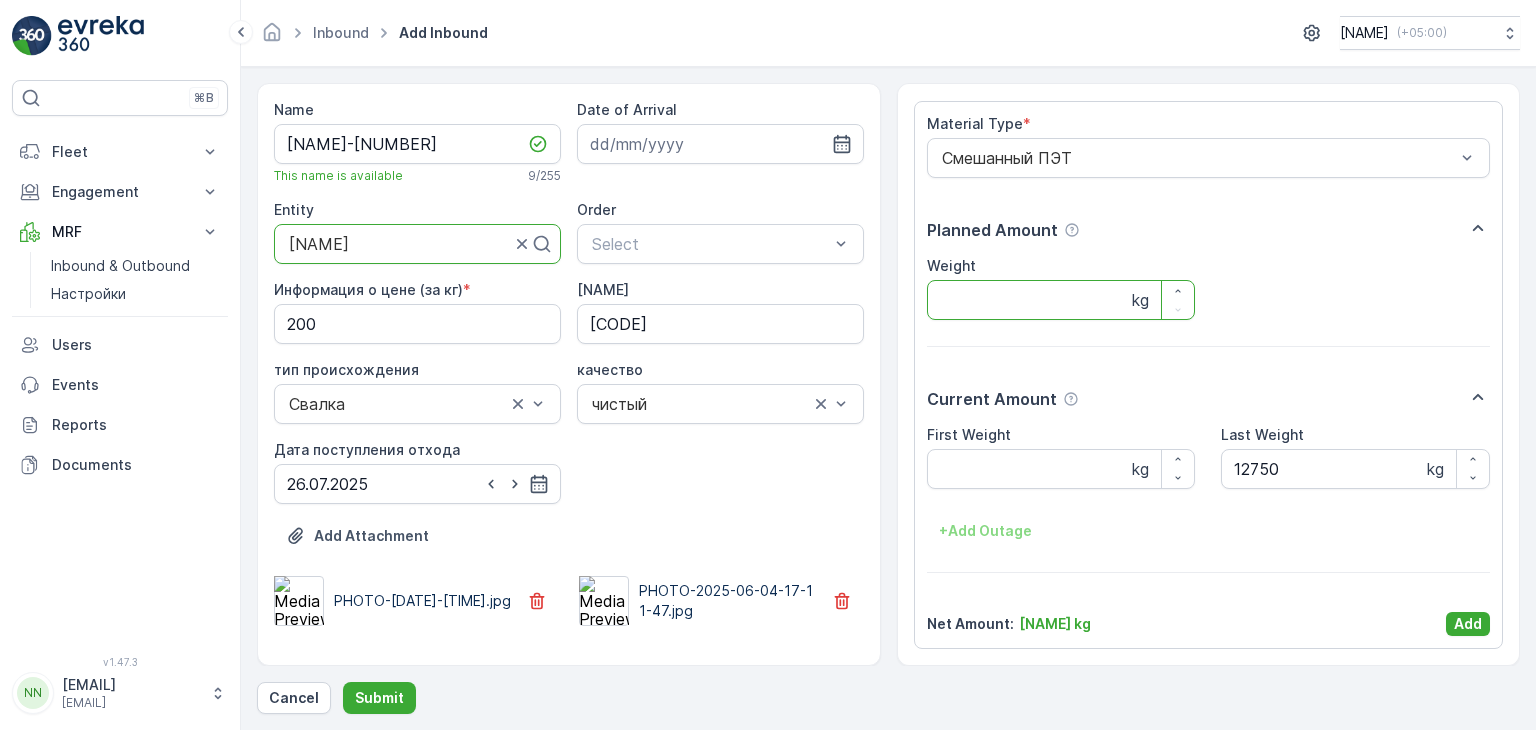 click on "Weight" at bounding box center (1061, 300) 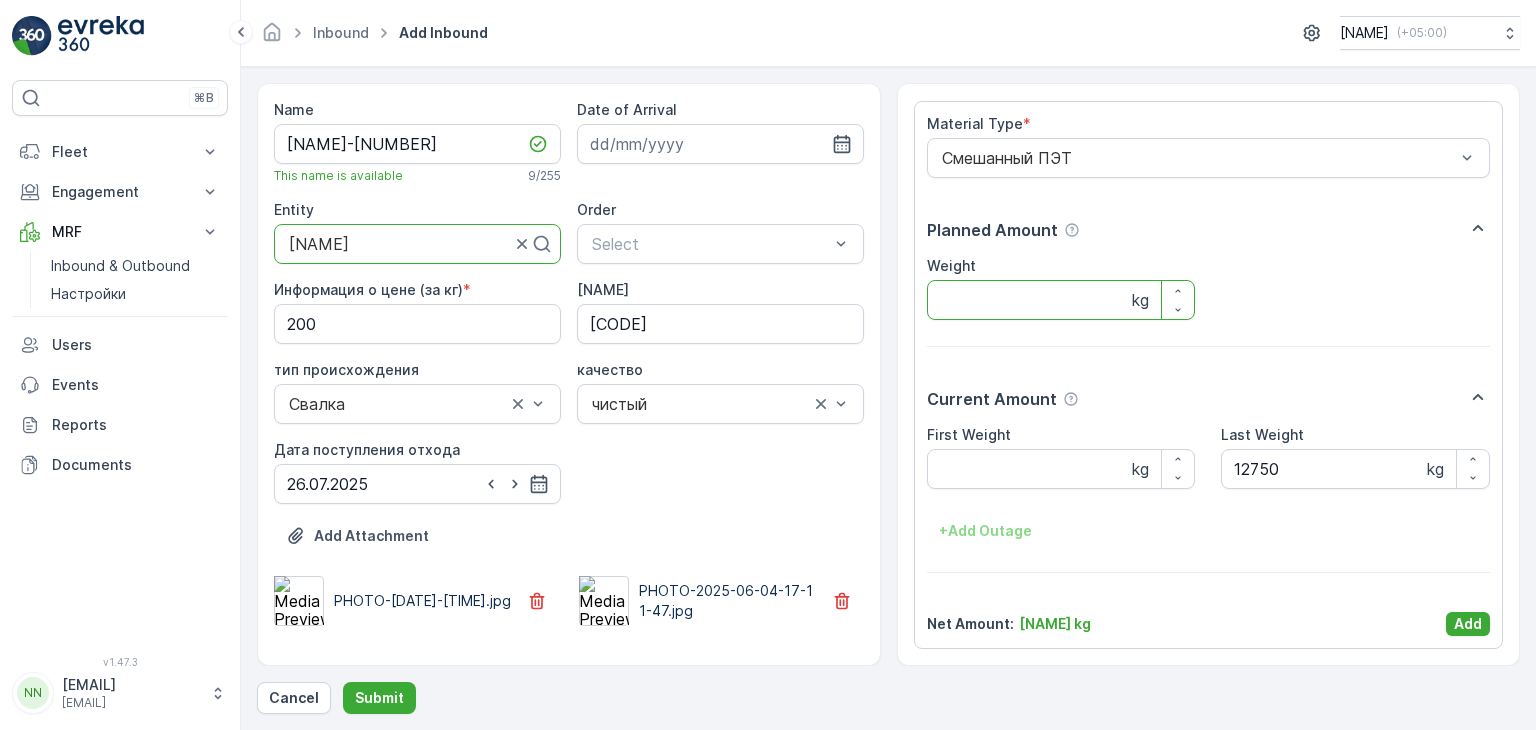 type on "[NAME]" 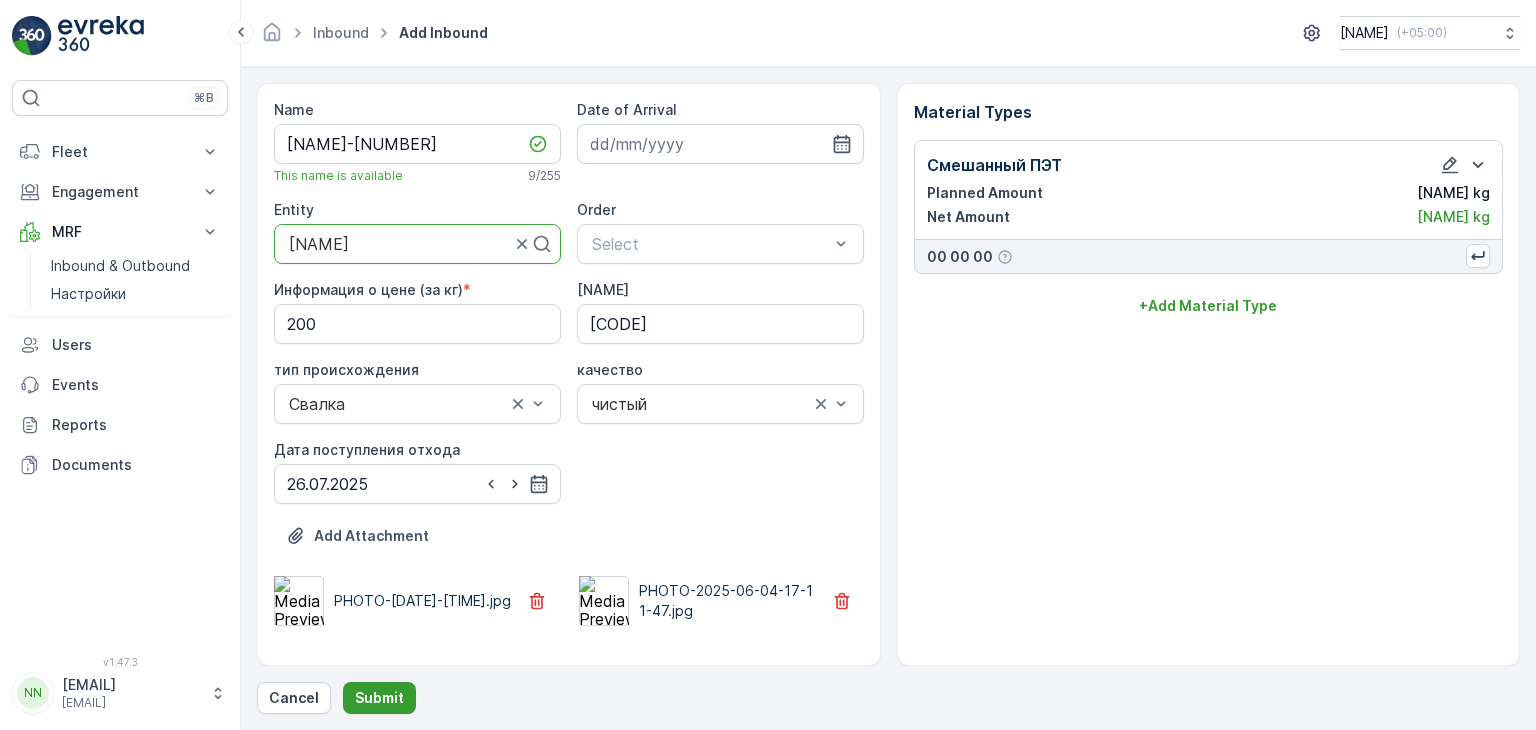 click on "Submit" at bounding box center [379, 698] 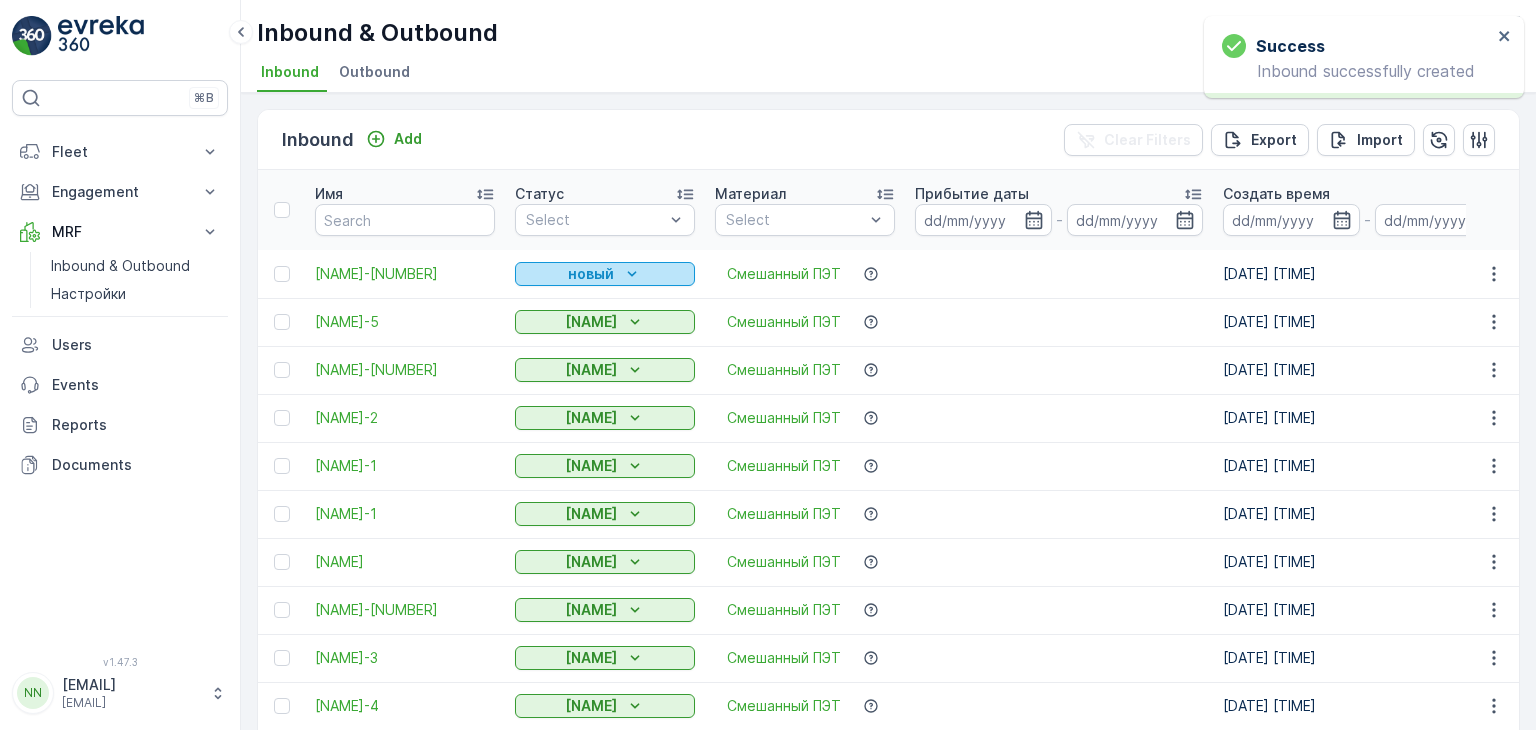 click on "новый" at bounding box center [591, 274] 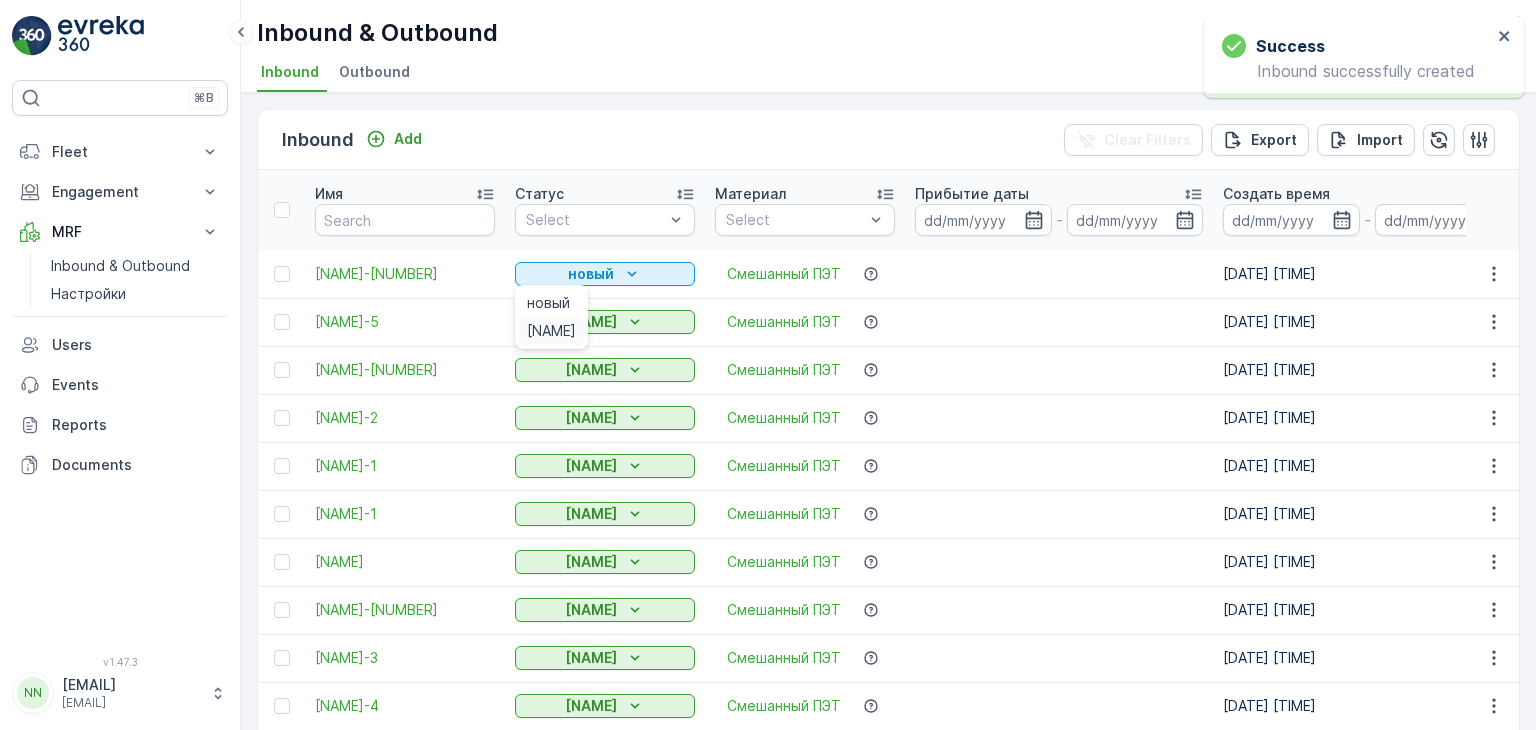 click on "[NAME]" at bounding box center (551, 331) 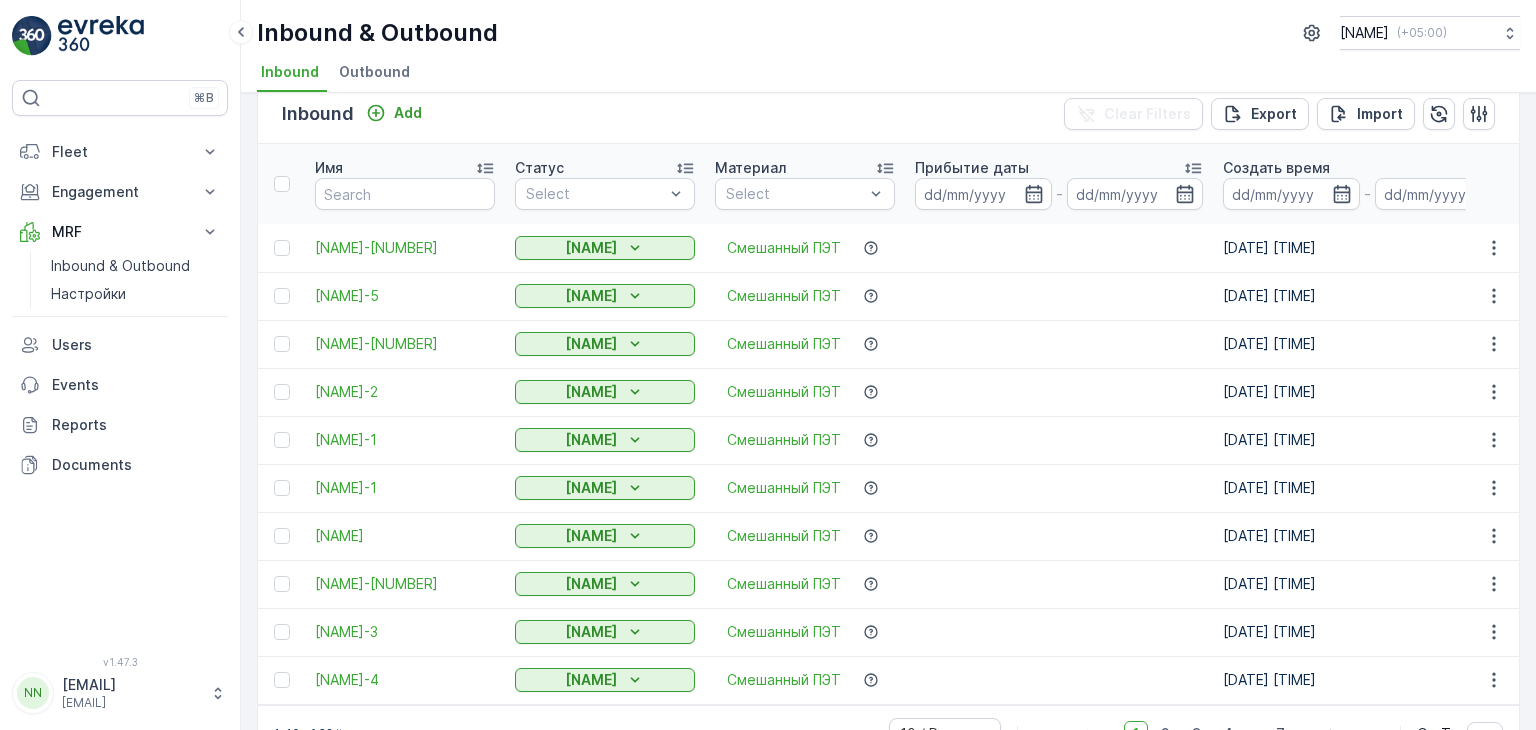scroll, scrollTop: 0, scrollLeft: 0, axis: both 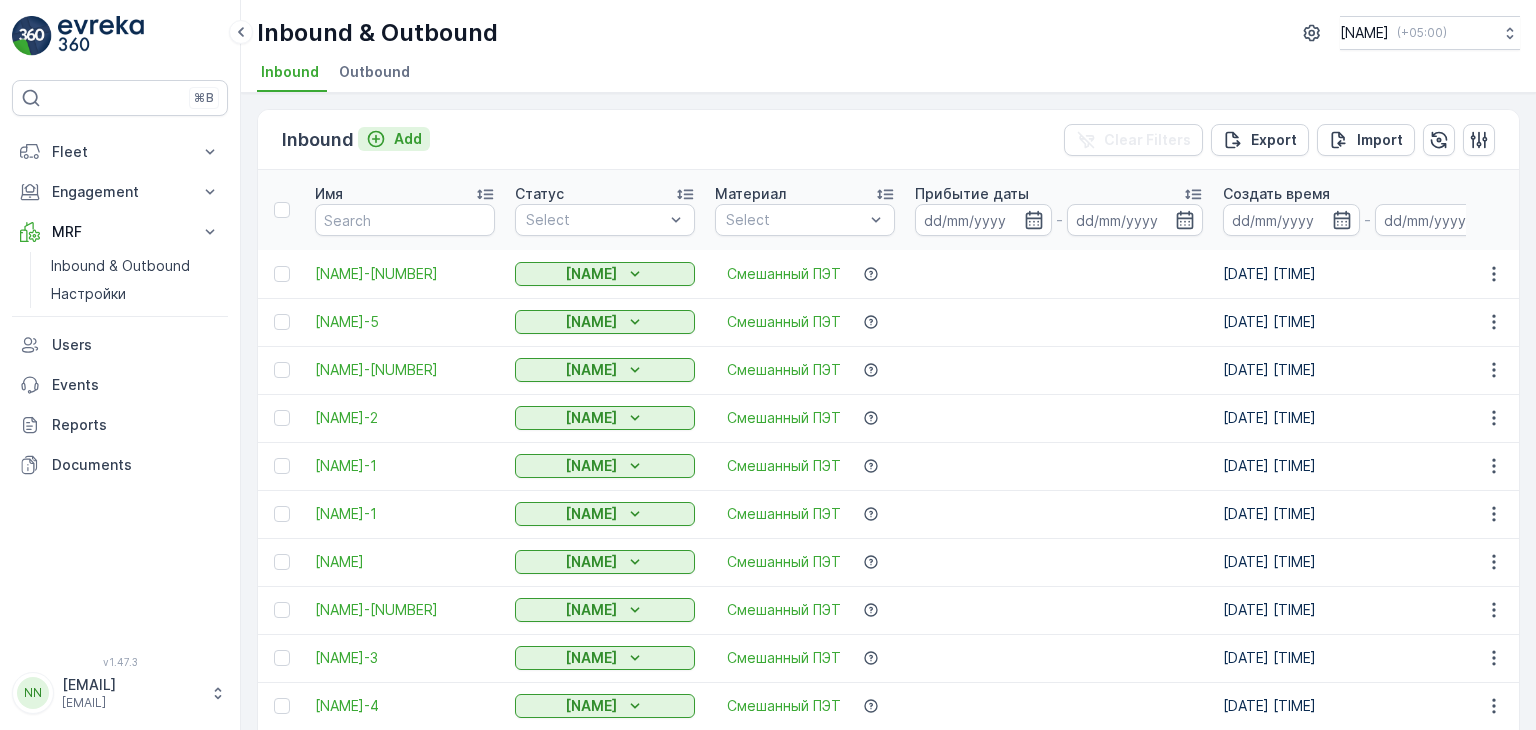 click 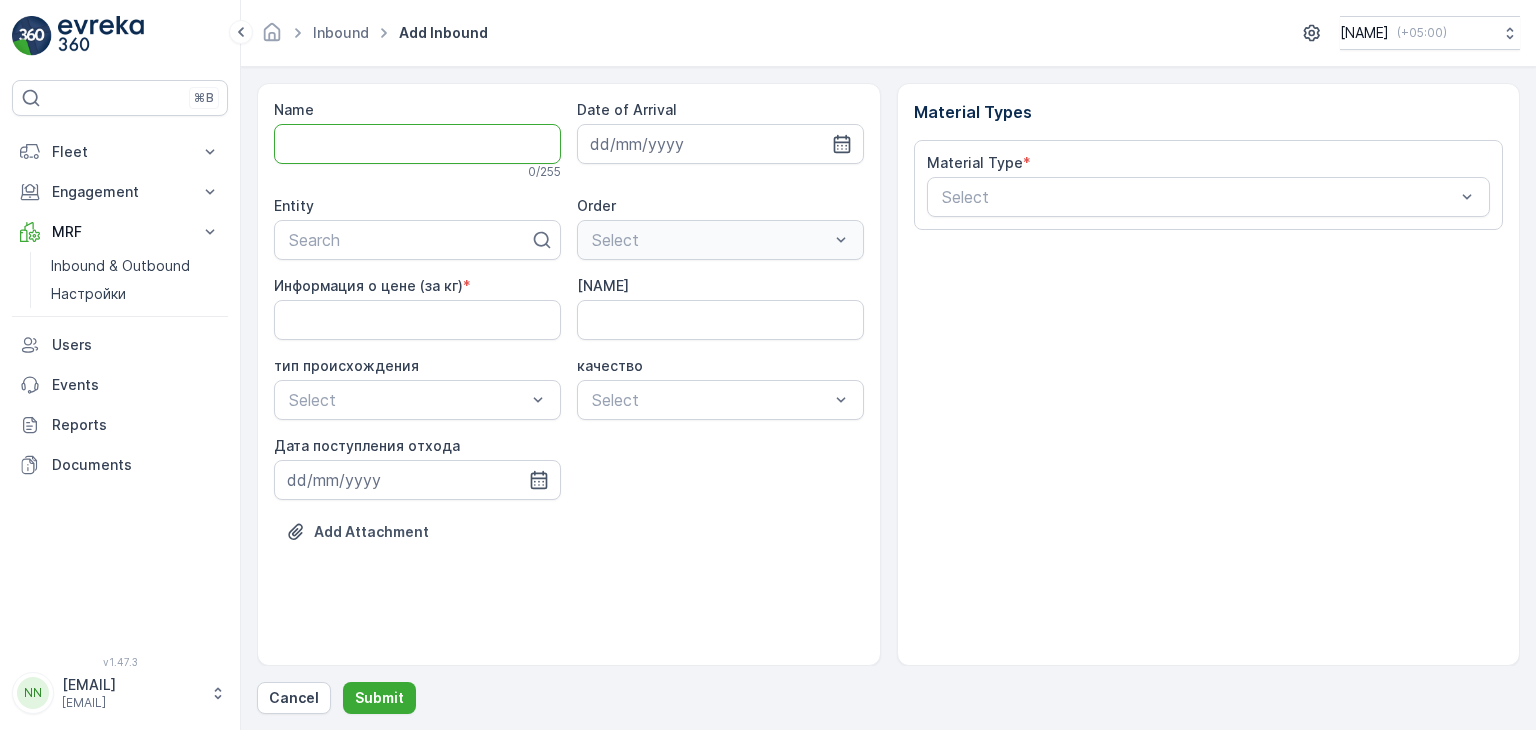 click on "Name" at bounding box center (417, 144) 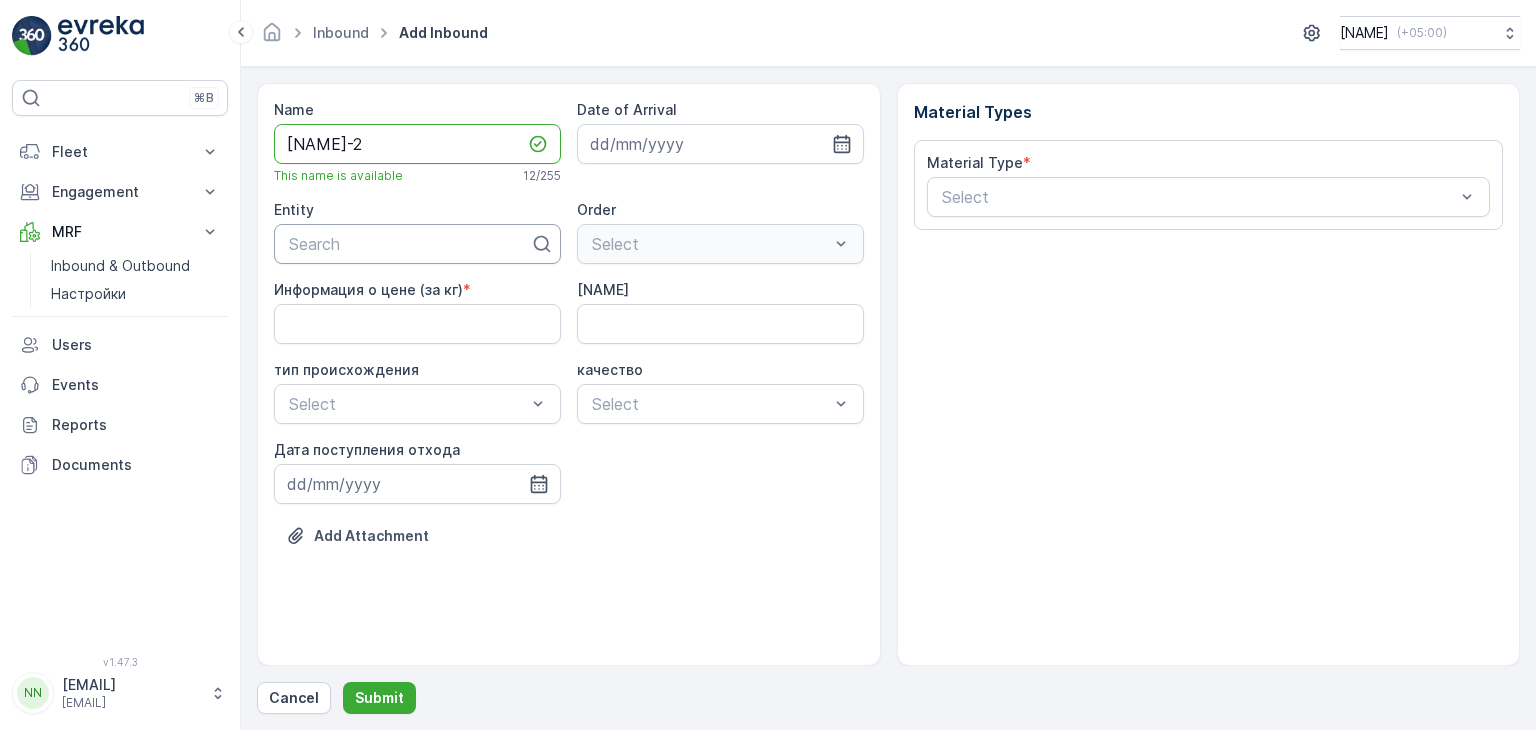type on "[NAME]-2" 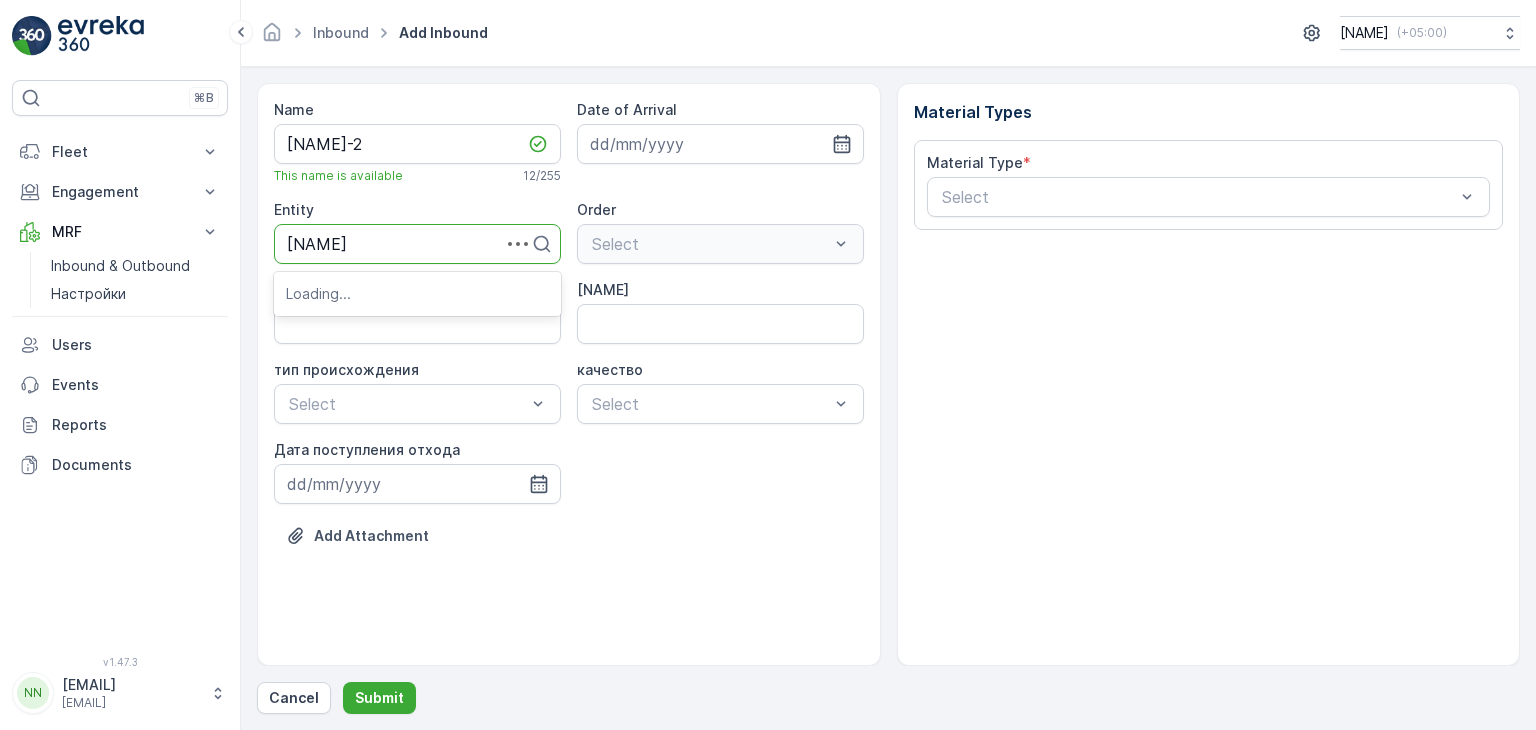 type on "[NAME]" 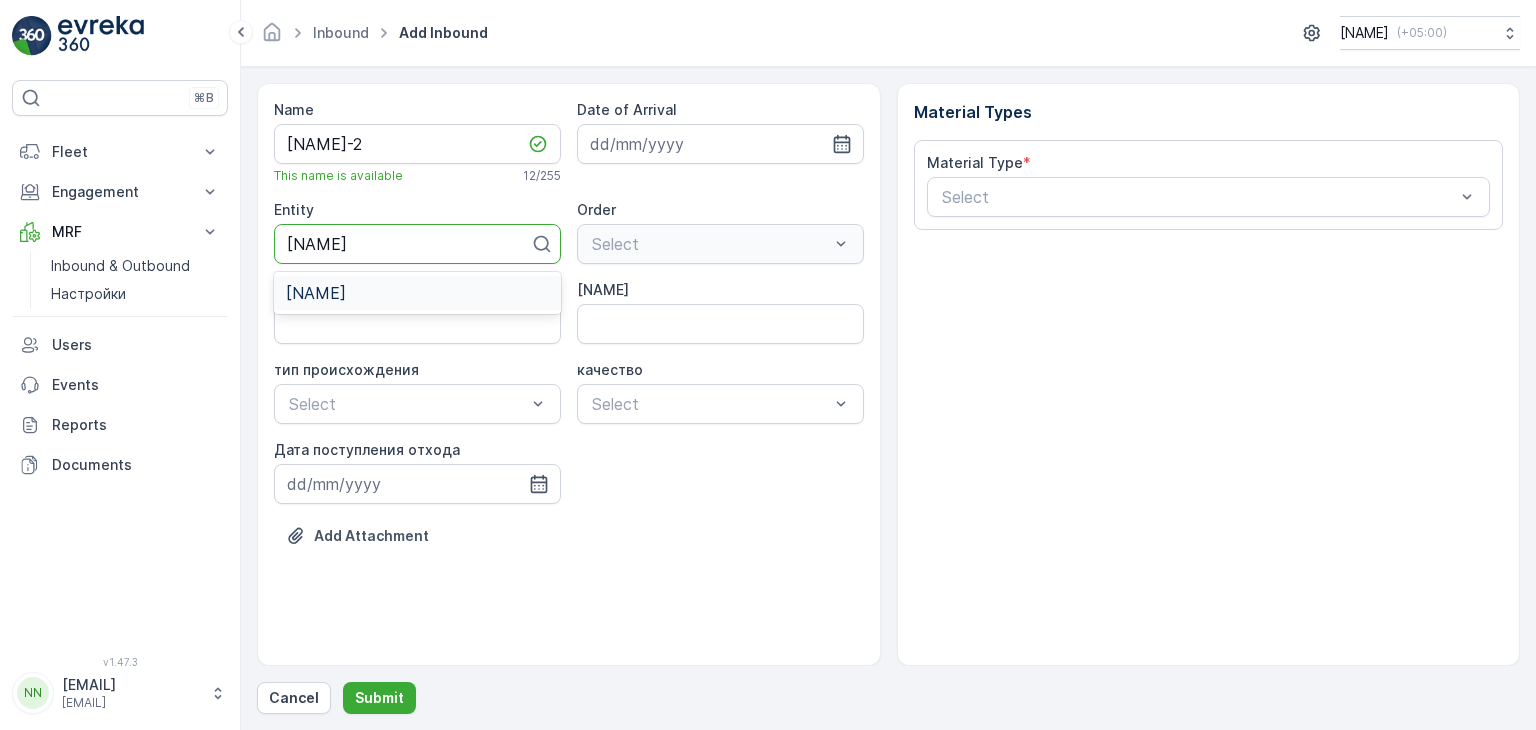 click on "[NAME]" at bounding box center (417, 293) 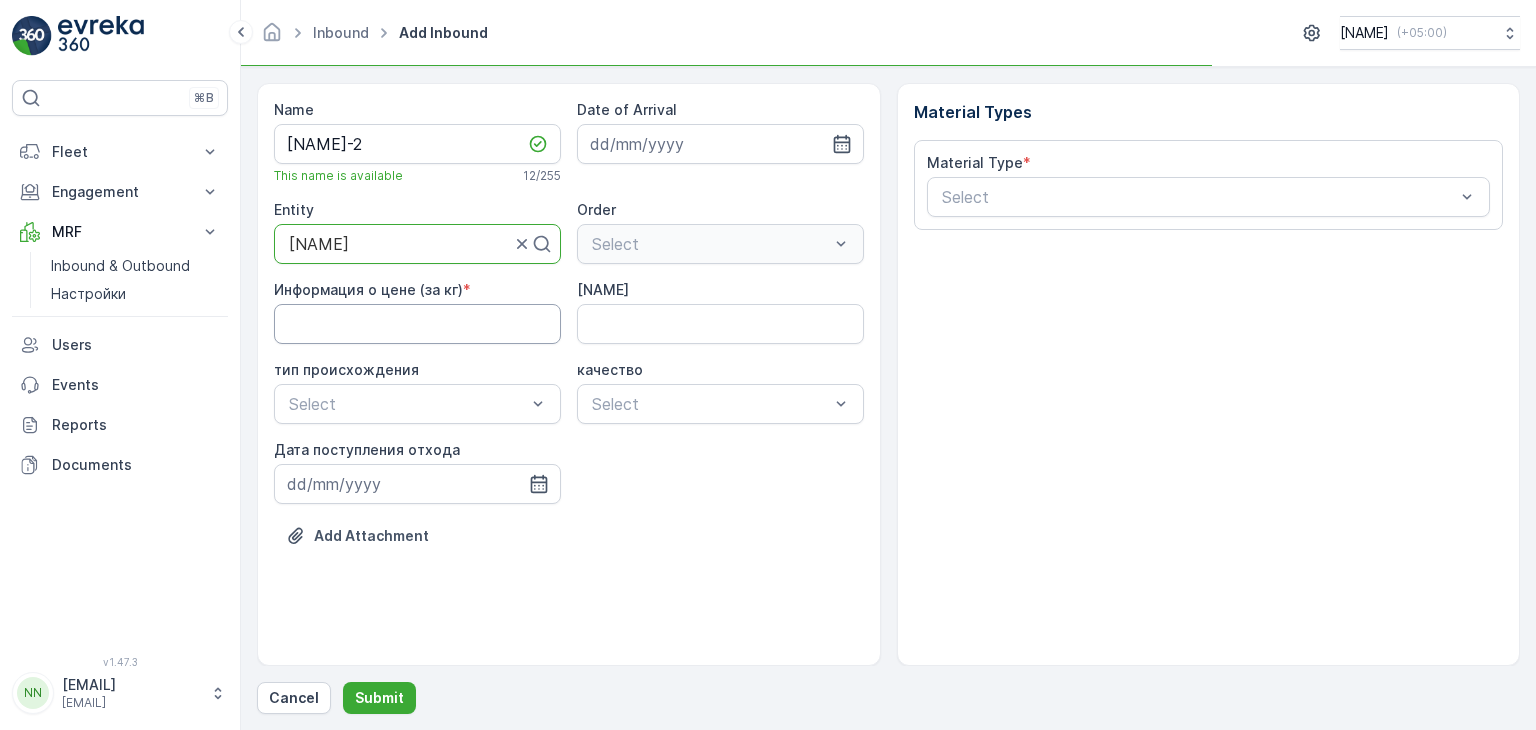 click on "Информация о цене (за кг)" at bounding box center [417, 324] 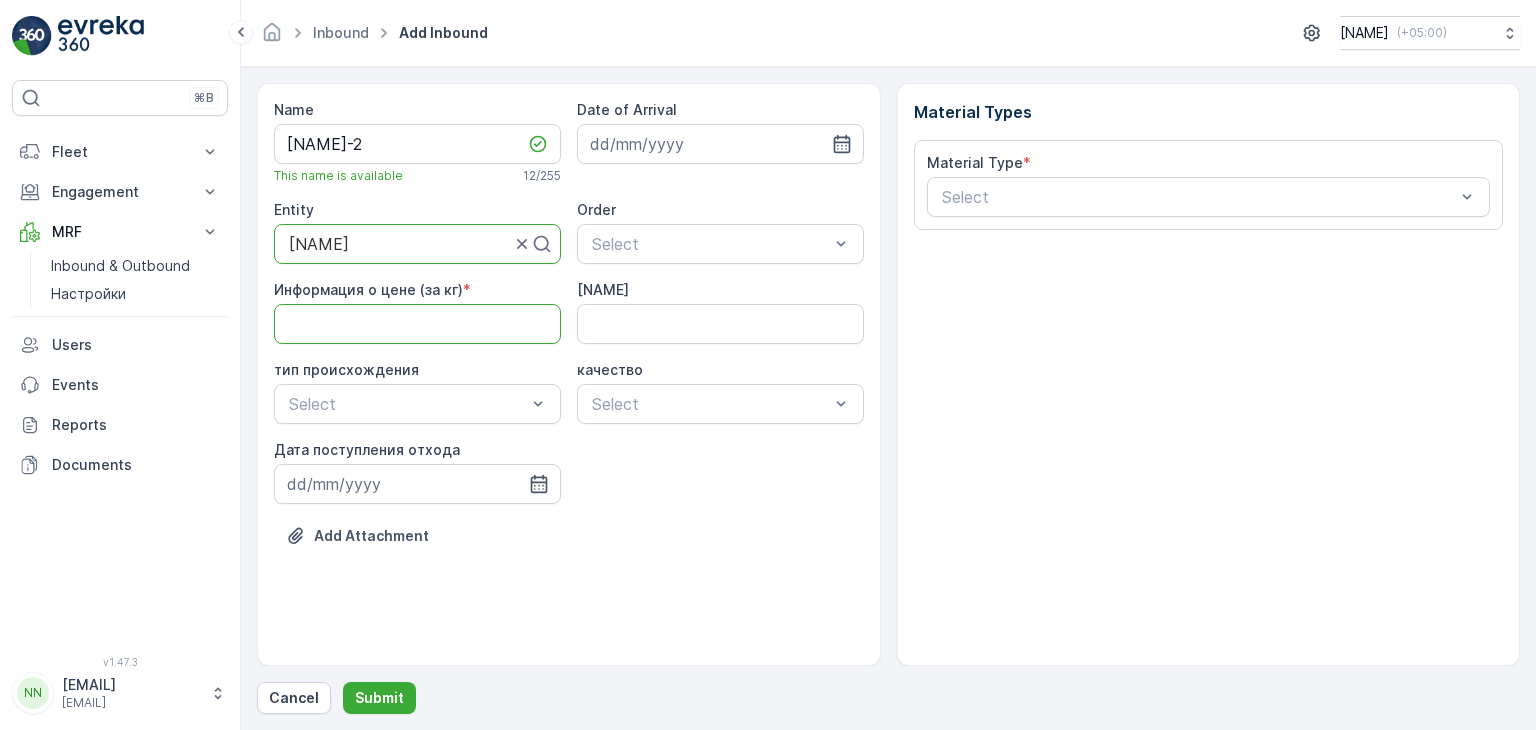type on "200" 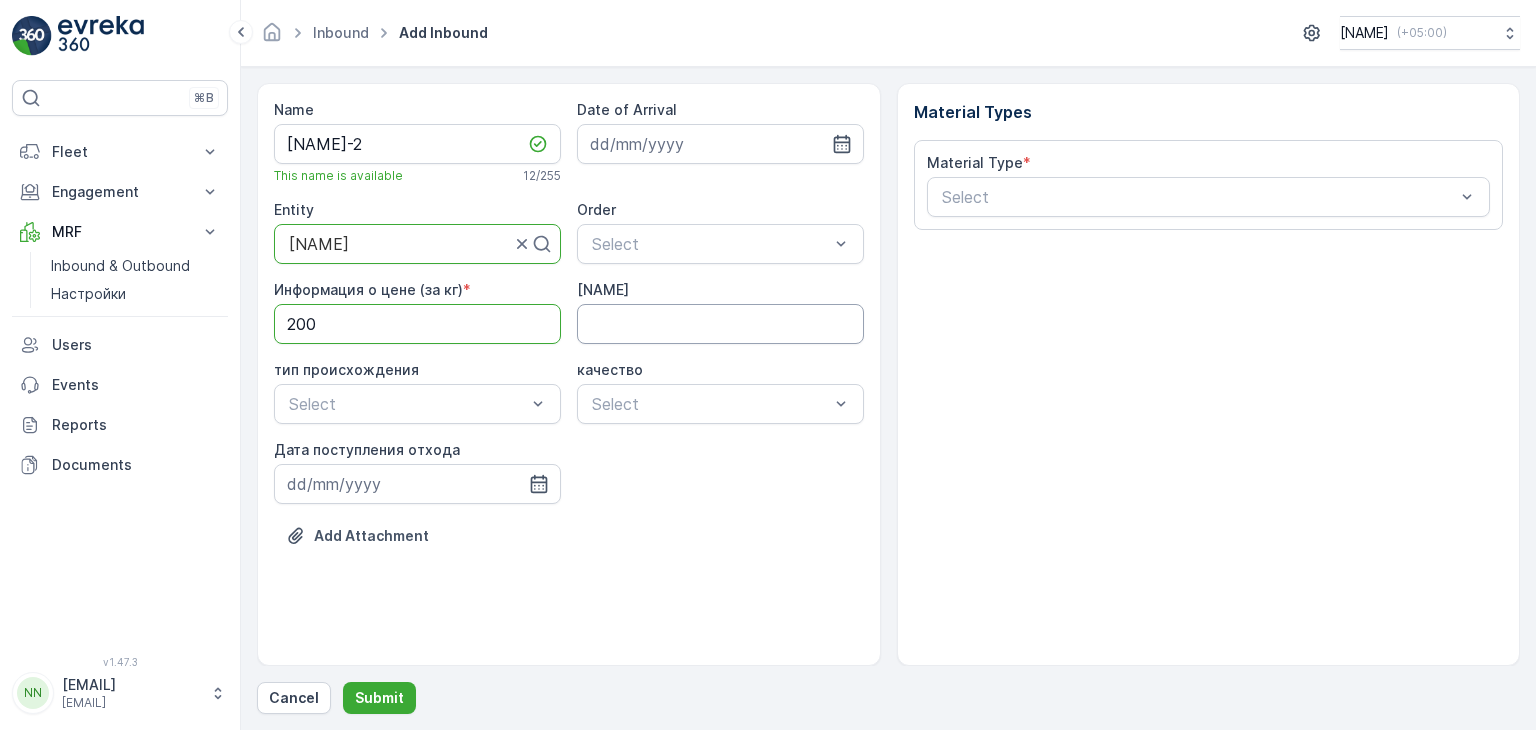 click on "[NAME]" at bounding box center (720, 324) 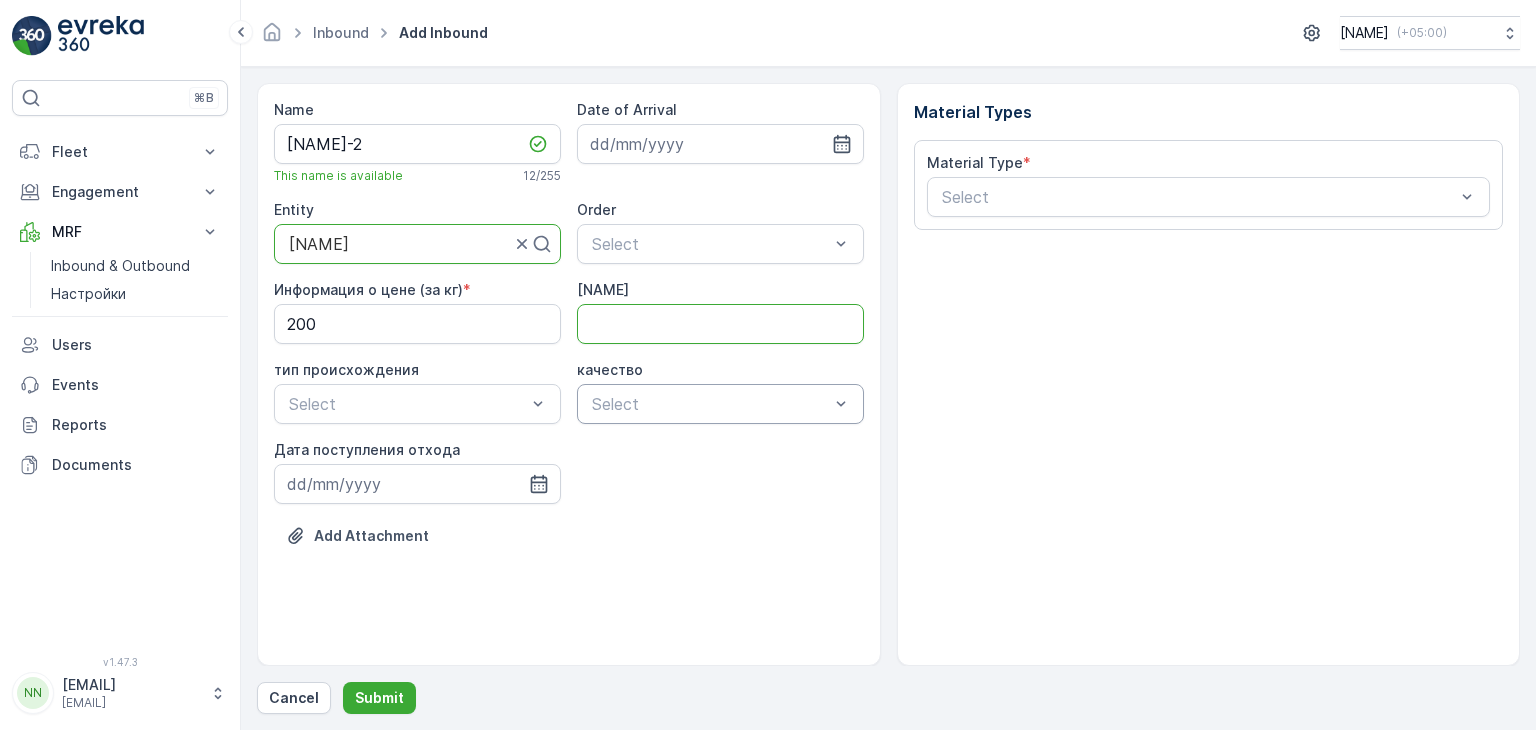 type on "[CODE]" 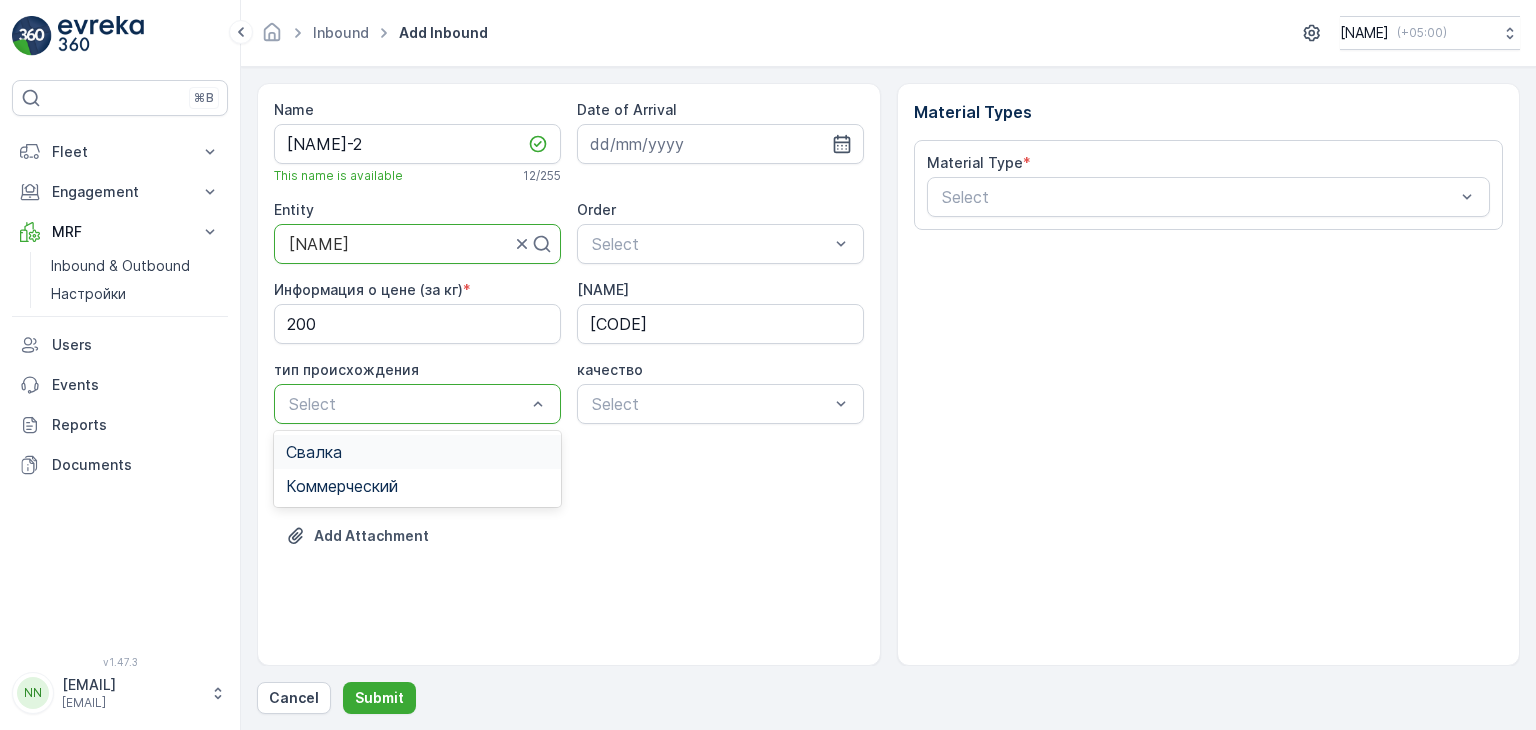 drag, startPoint x: 361, startPoint y: 442, endPoint x: 573, endPoint y: 457, distance: 212.53 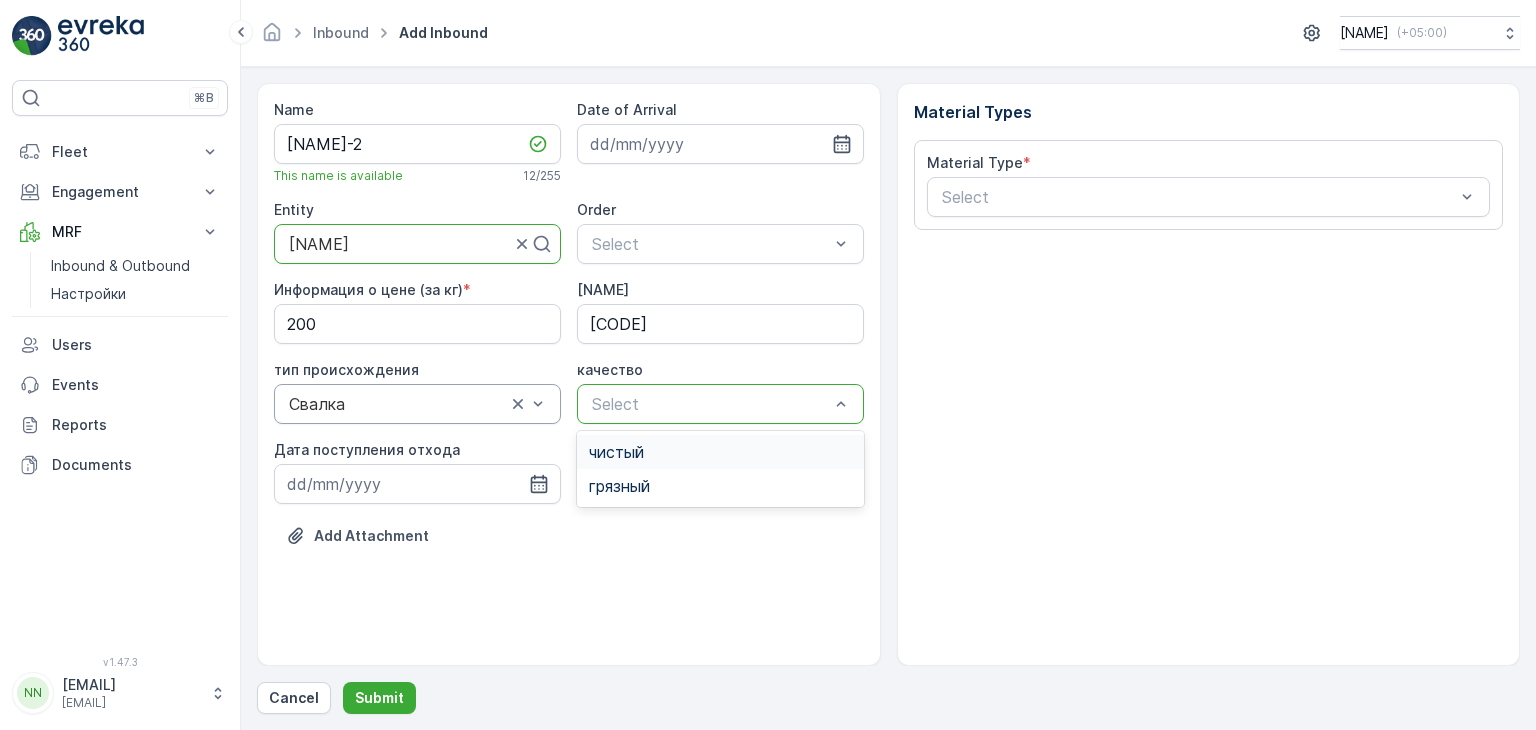 drag, startPoint x: 638, startPoint y: 449, endPoint x: 580, endPoint y: 453, distance: 58.137768 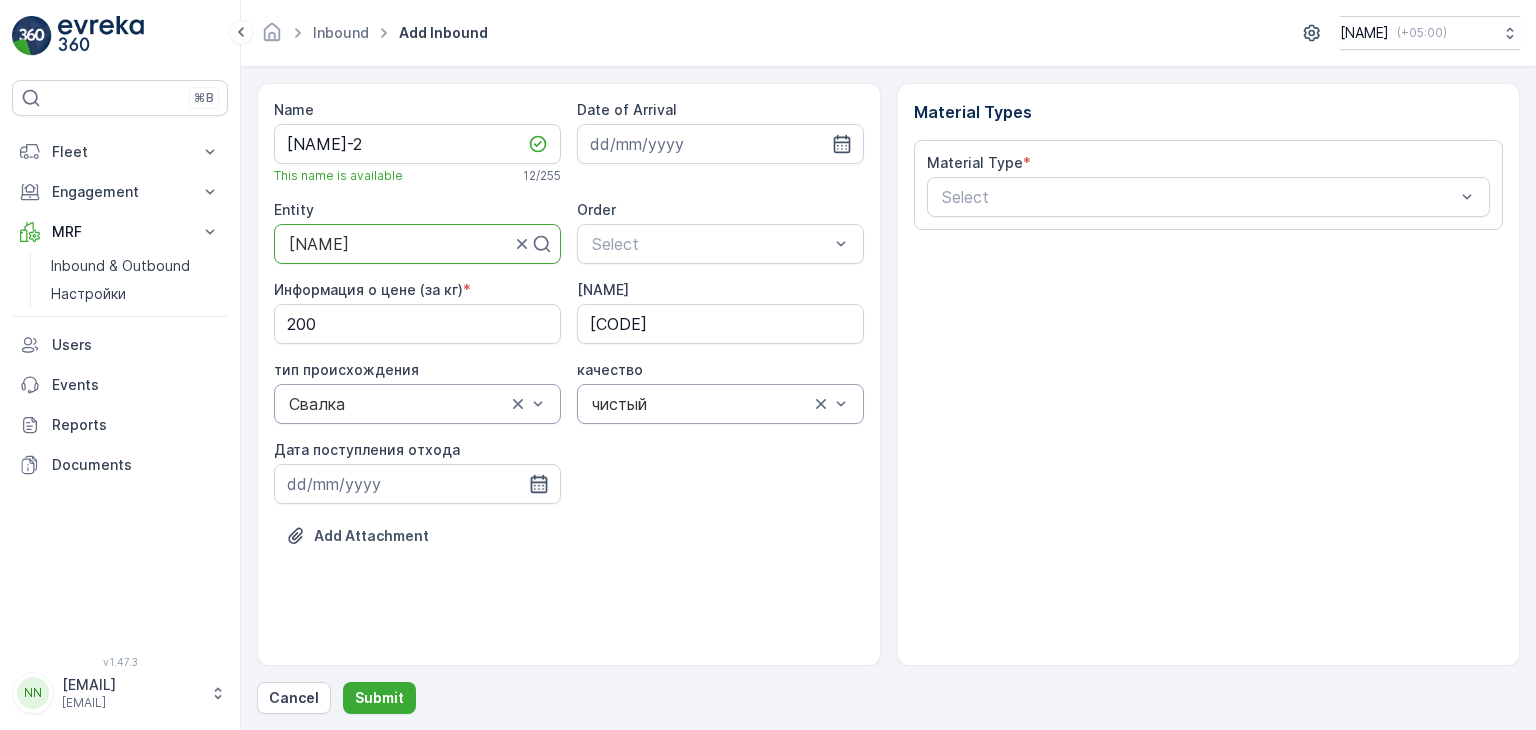 click 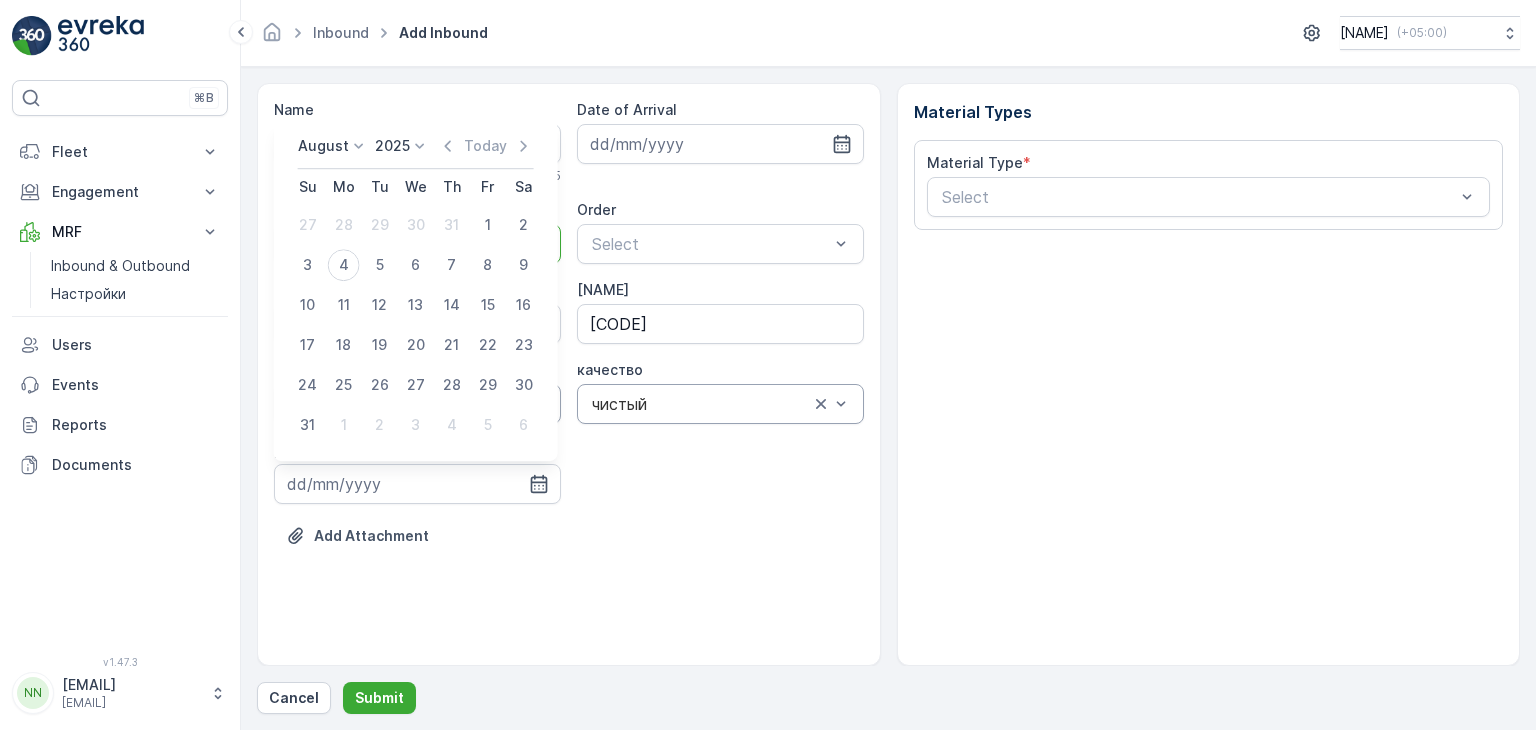 click 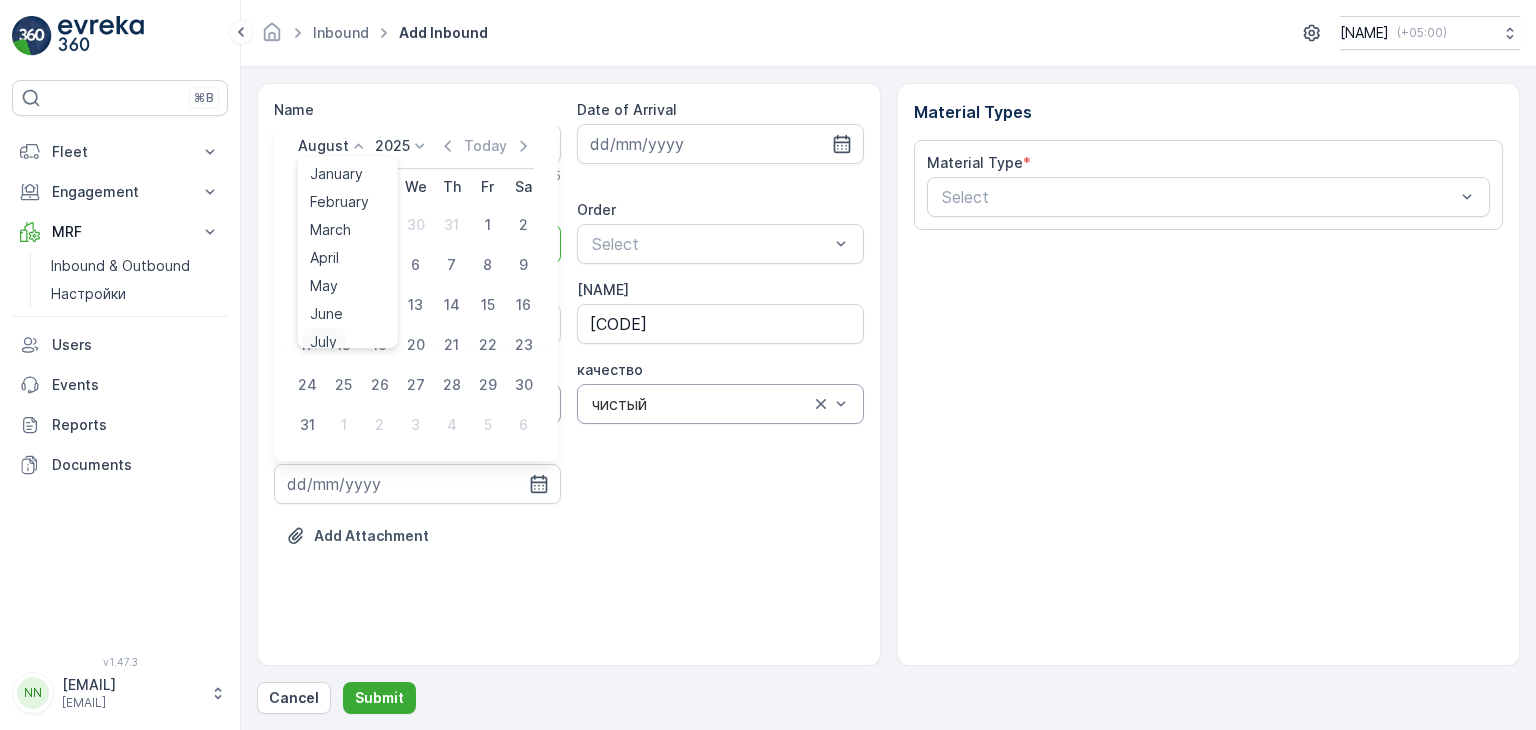 scroll, scrollTop: 8, scrollLeft: 0, axis: vertical 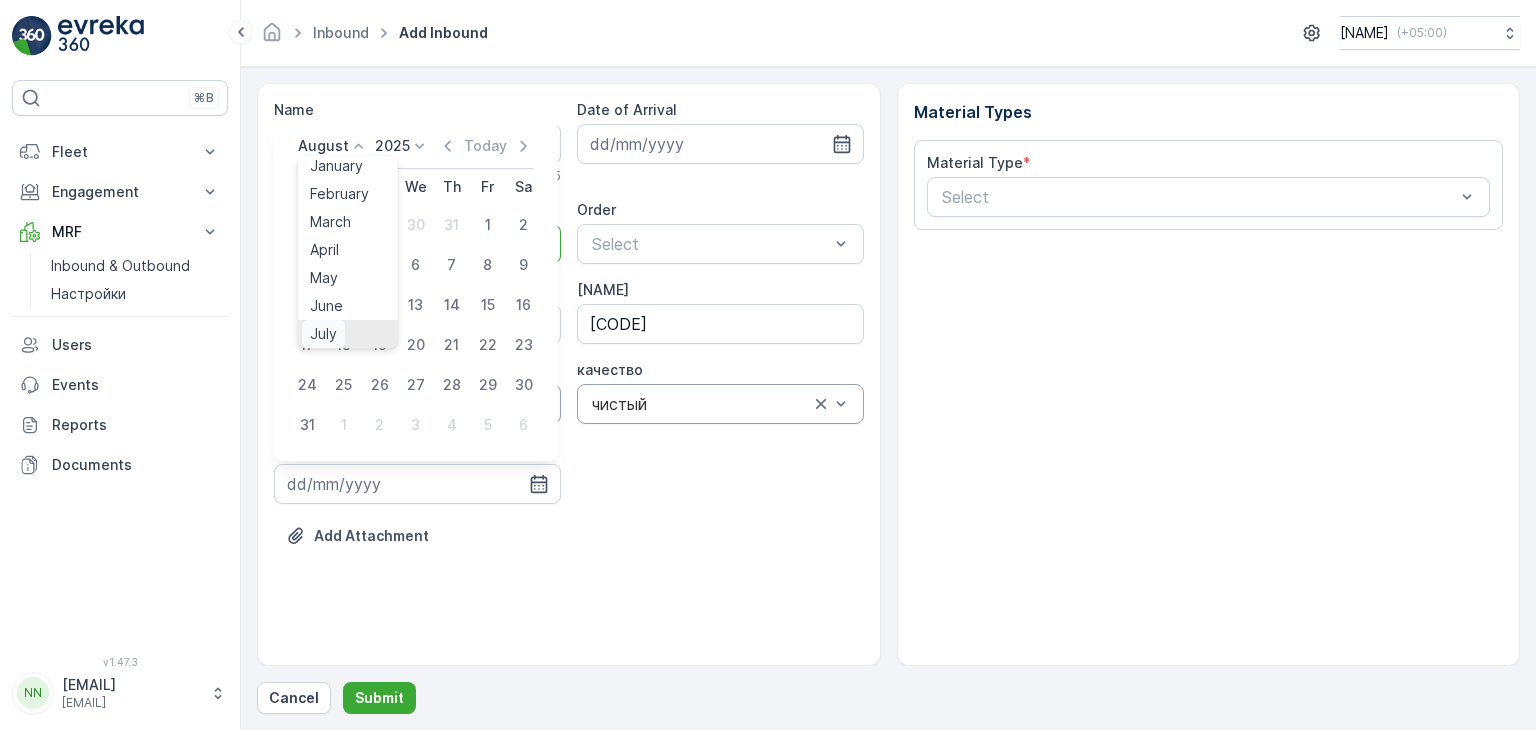 click on "July" at bounding box center [323, 334] 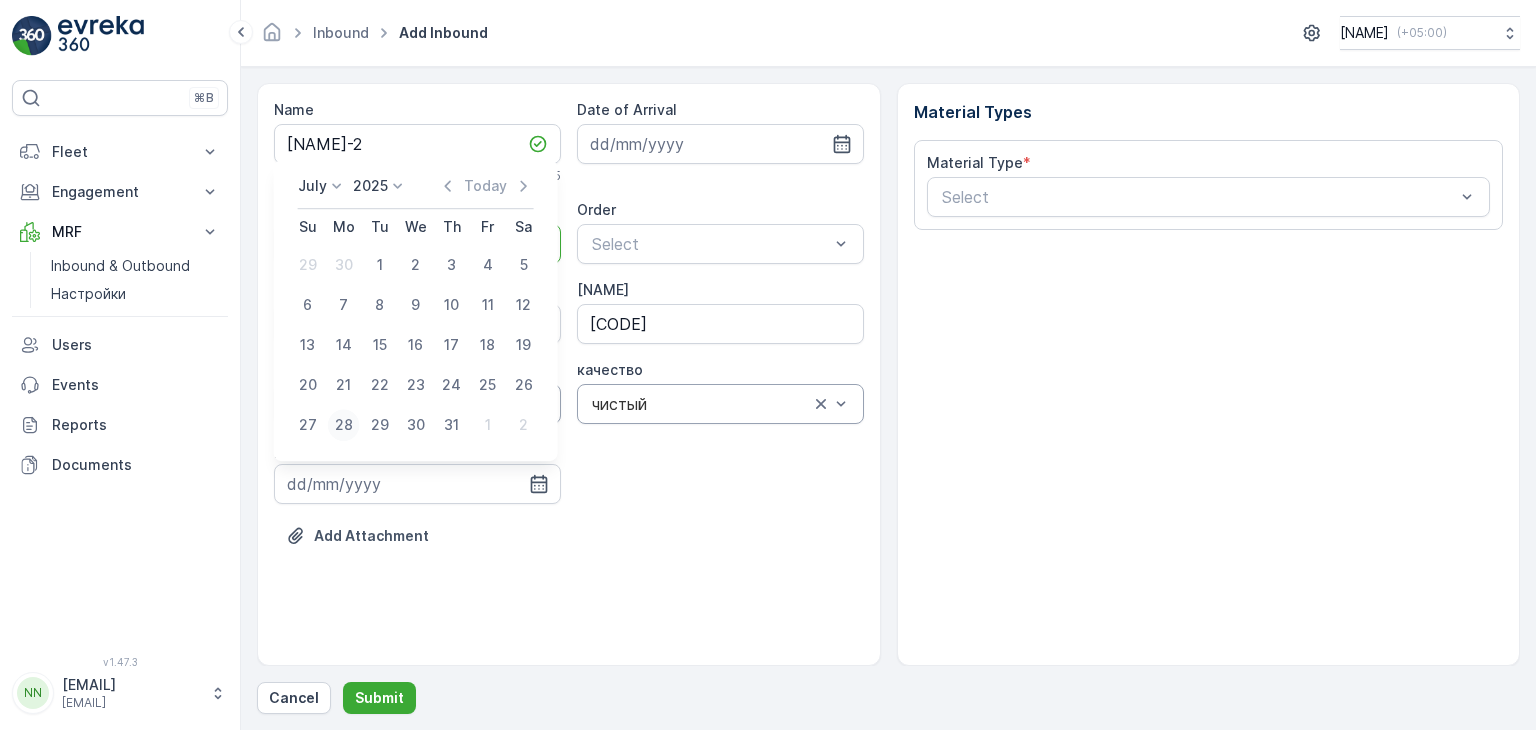 click on "28" at bounding box center [344, 425] 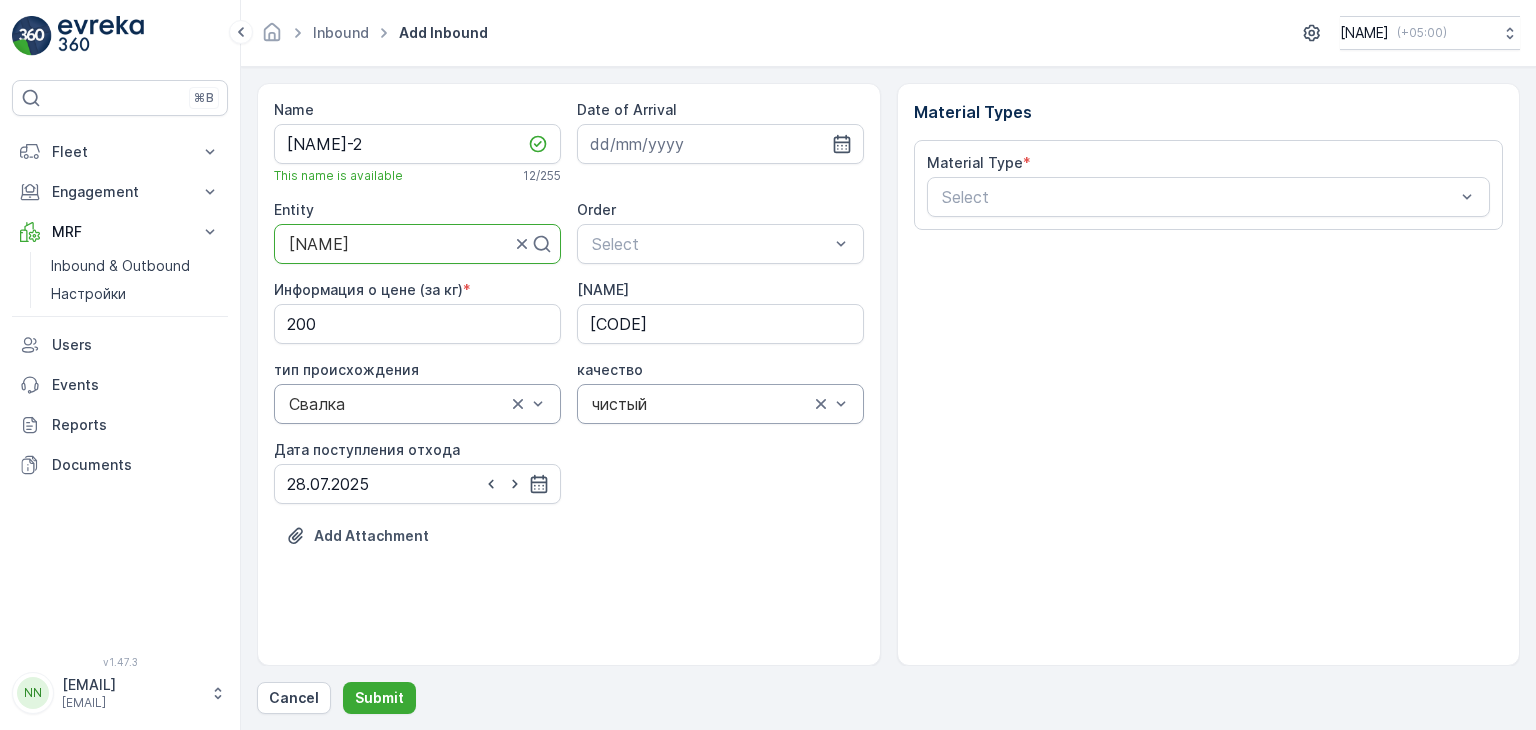 type on "28.07.2025" 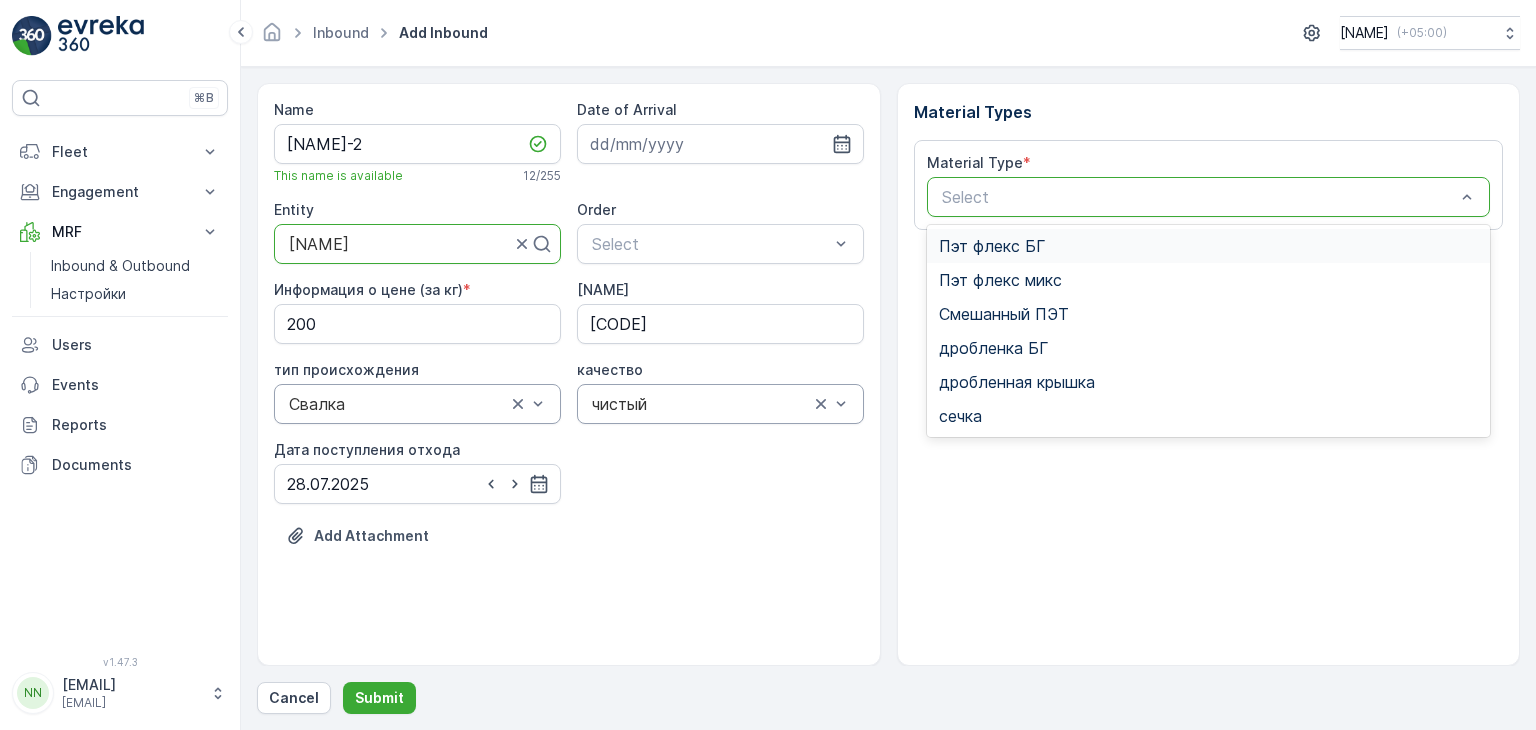 click at bounding box center (1199, 197) 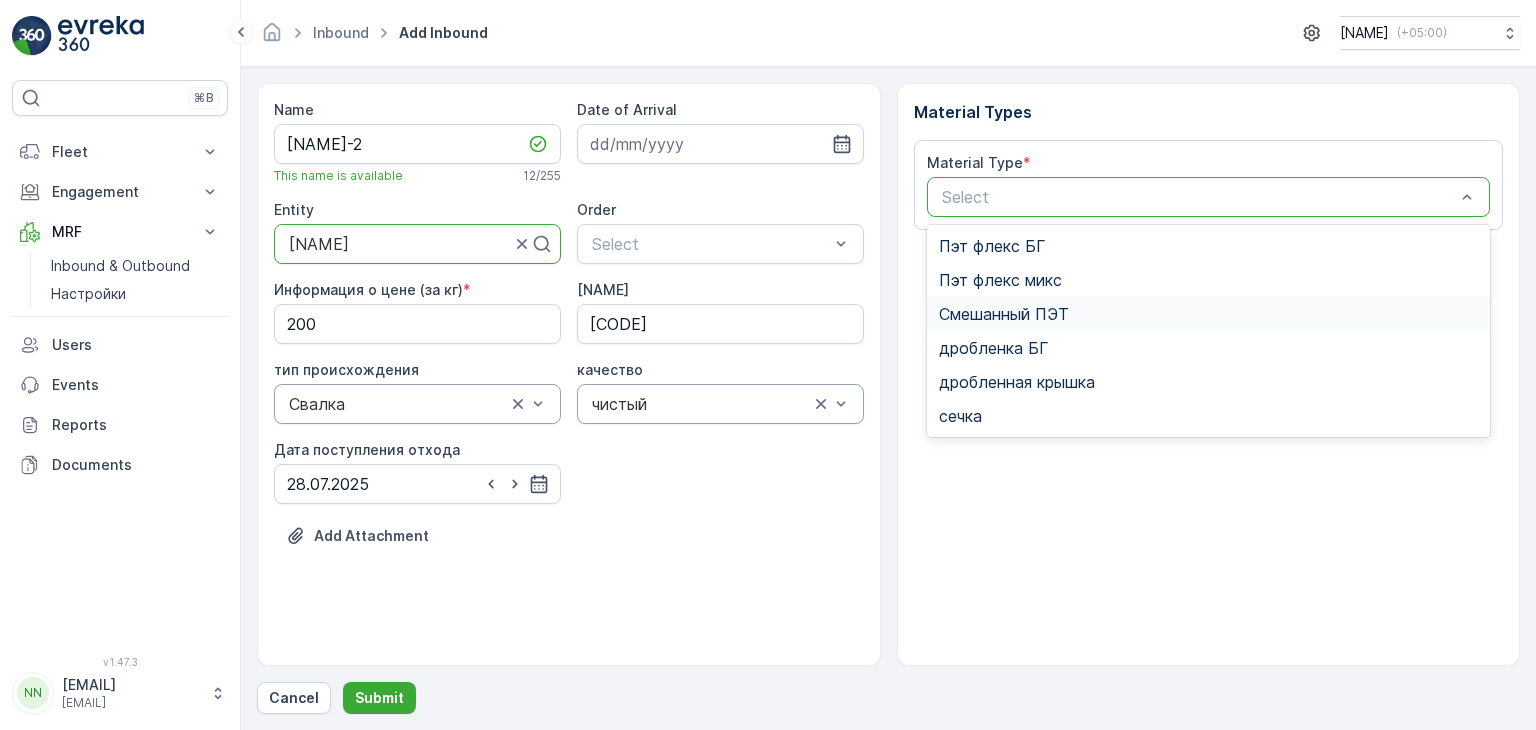 click on "Смешанный ПЭТ" at bounding box center [1004, 314] 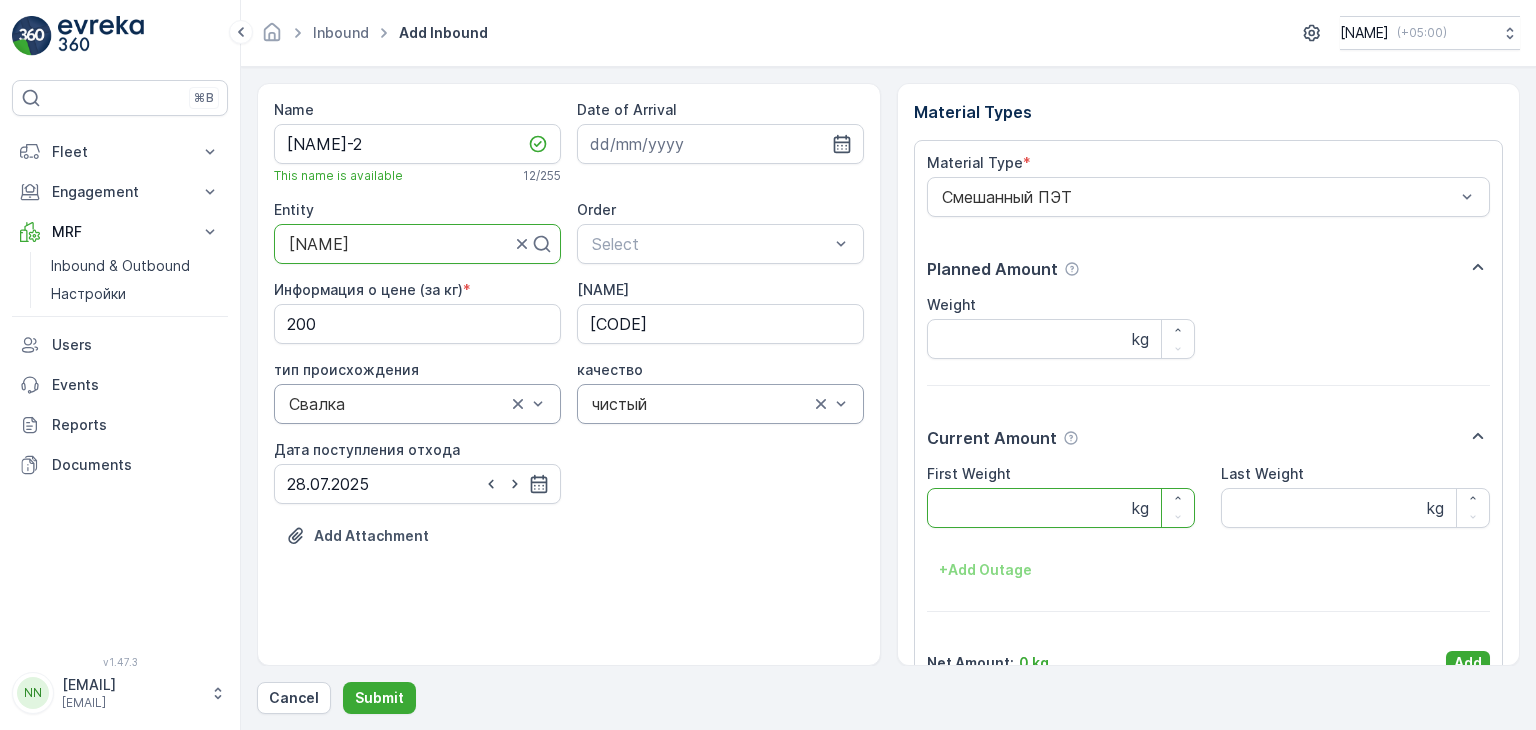 click on "First Weight" at bounding box center [1061, 508] 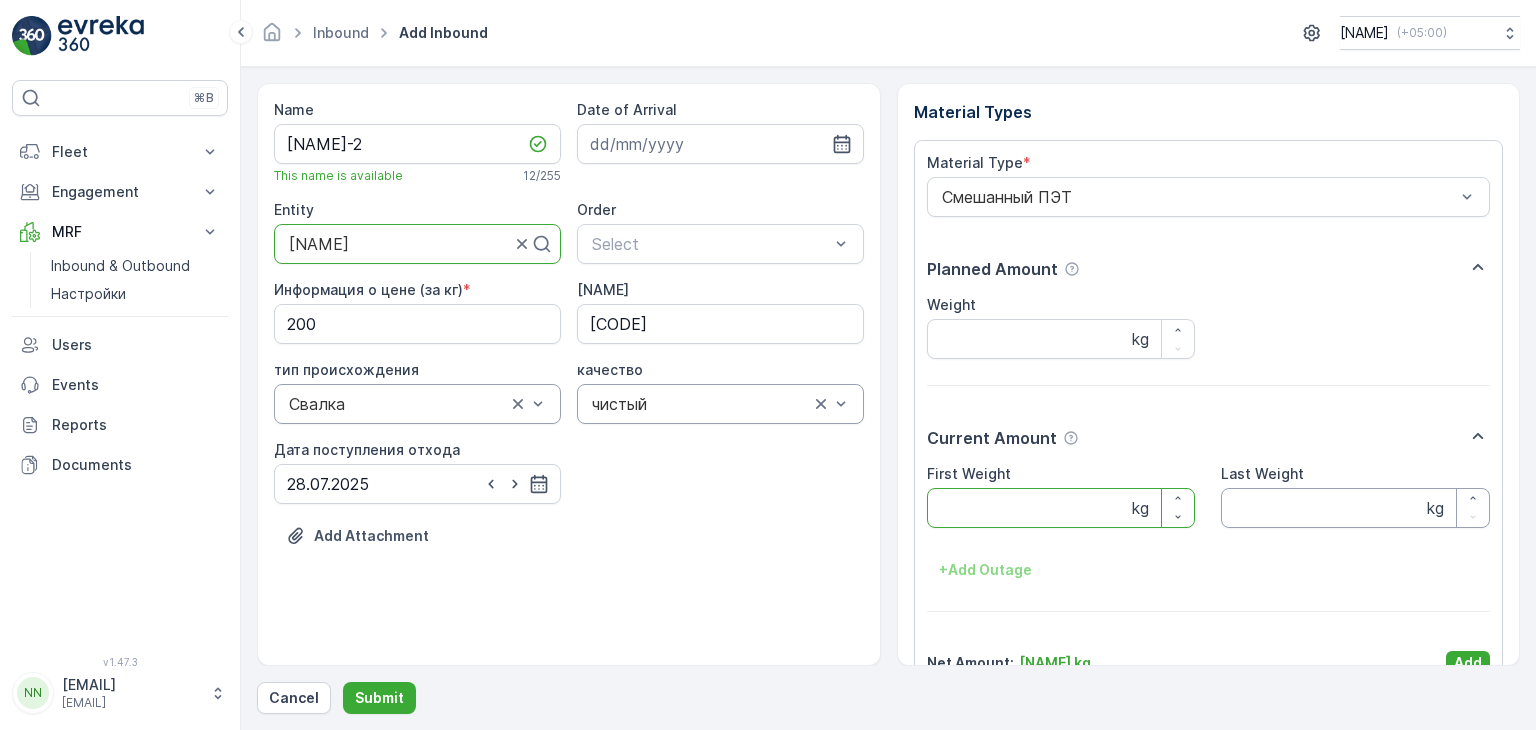 type on "[NUMBER]" 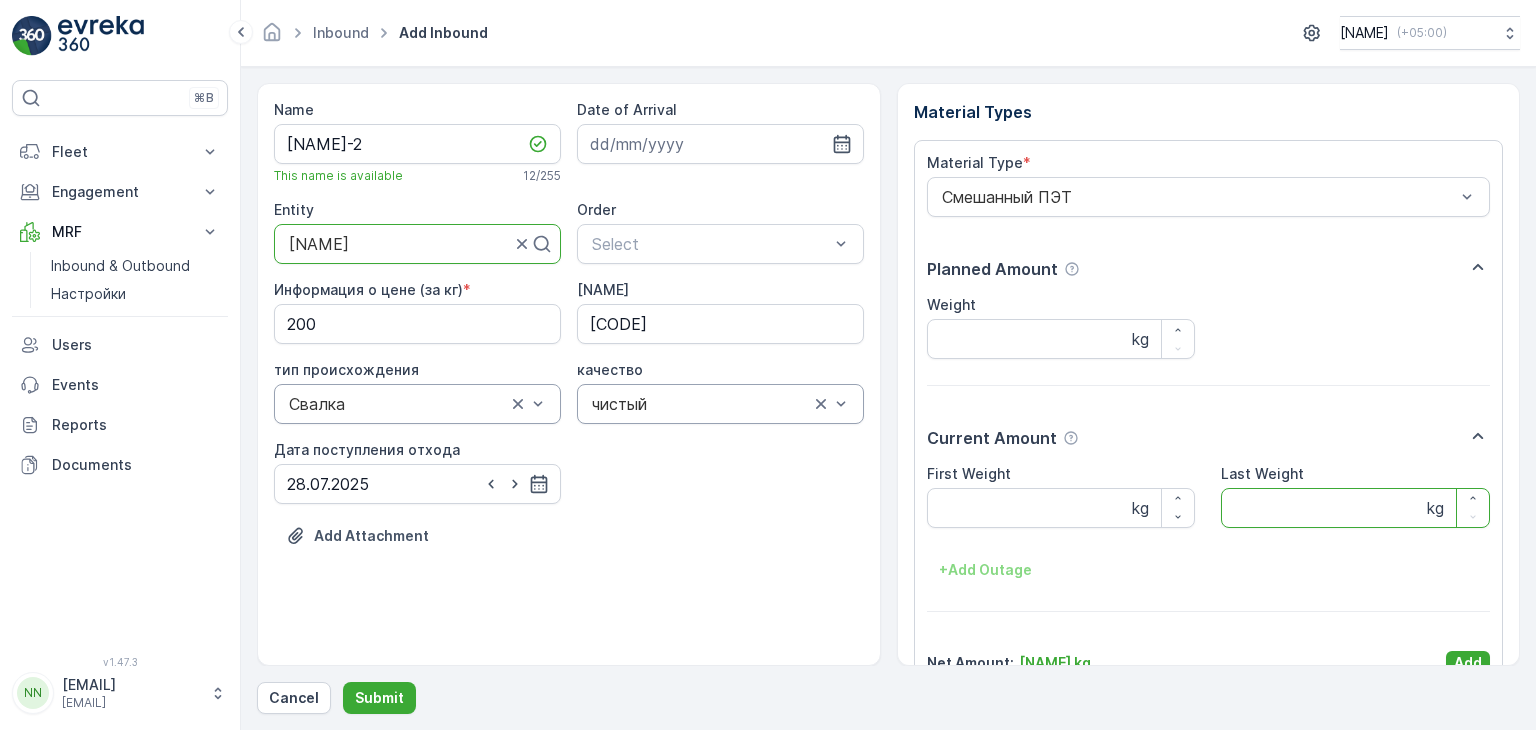 click on "Last Weight" at bounding box center [1355, 508] 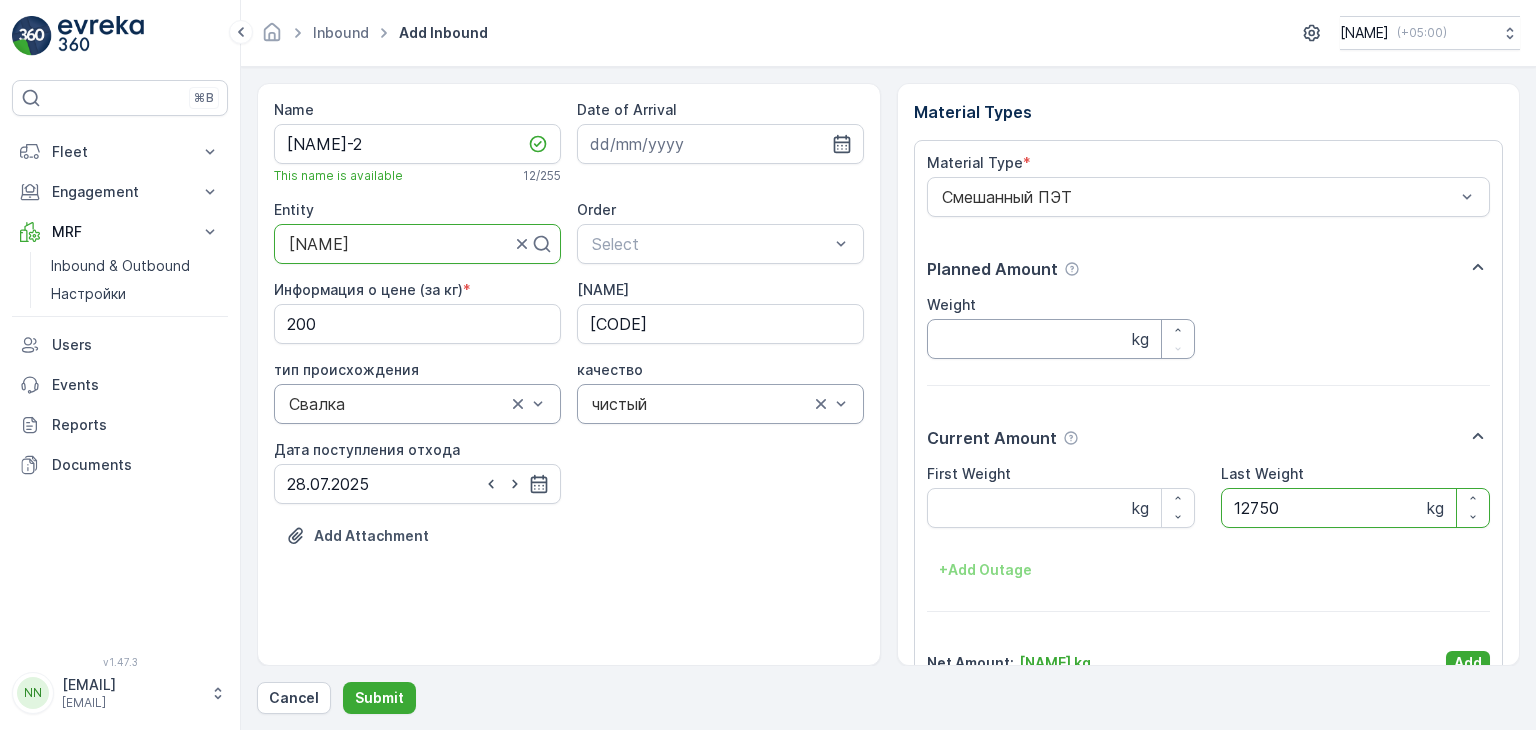 type on "12750" 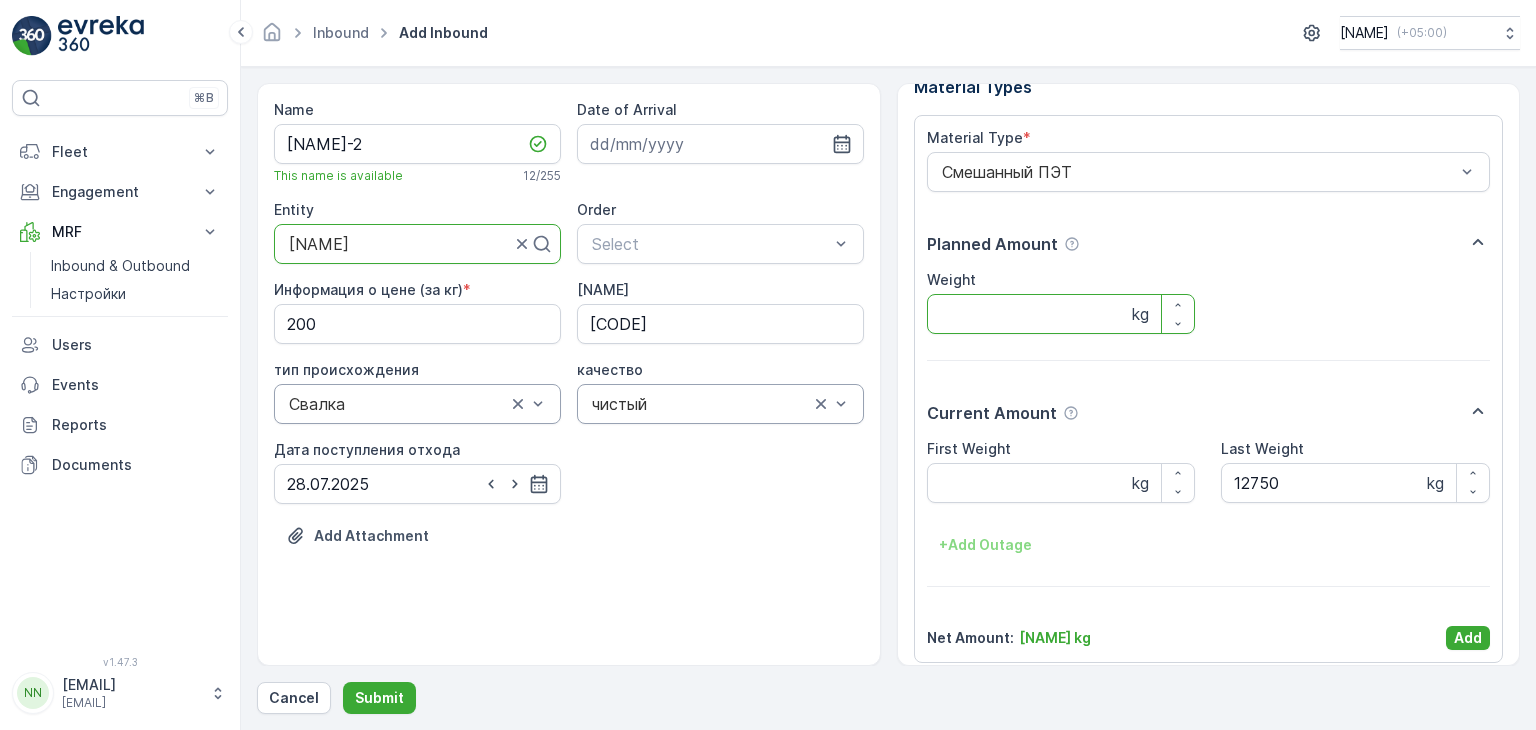 scroll, scrollTop: 39, scrollLeft: 0, axis: vertical 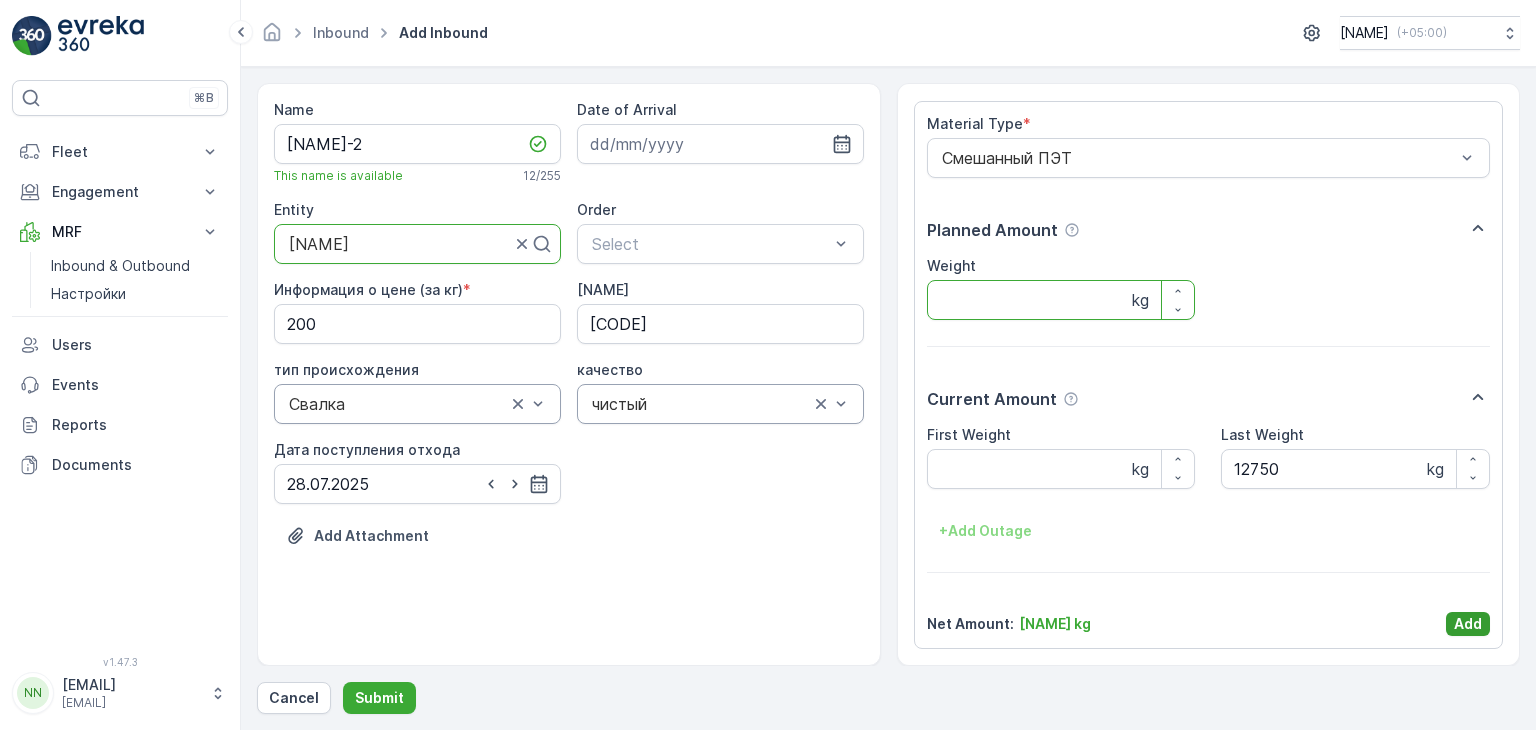 type on "[NAME]" 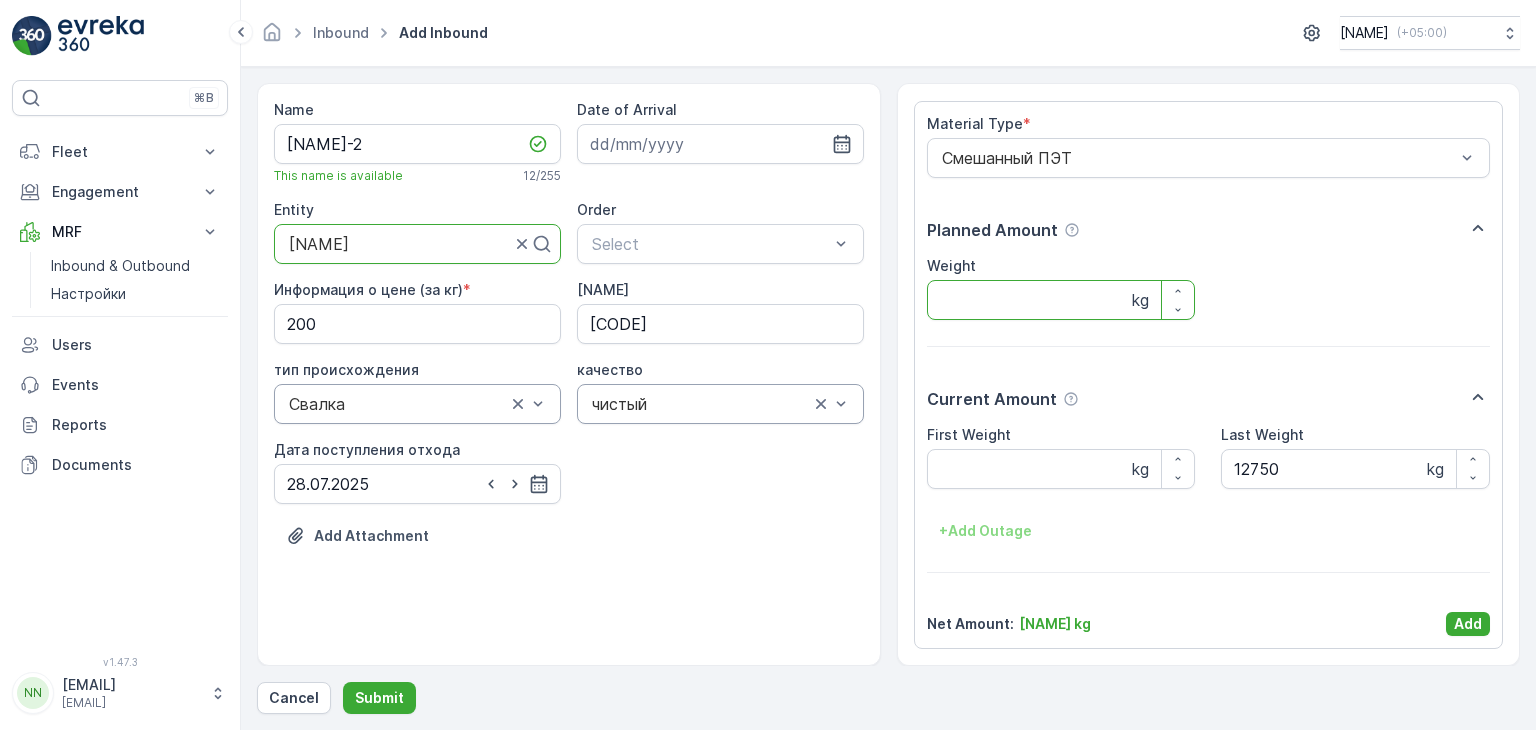 click on "Add" at bounding box center [1468, 624] 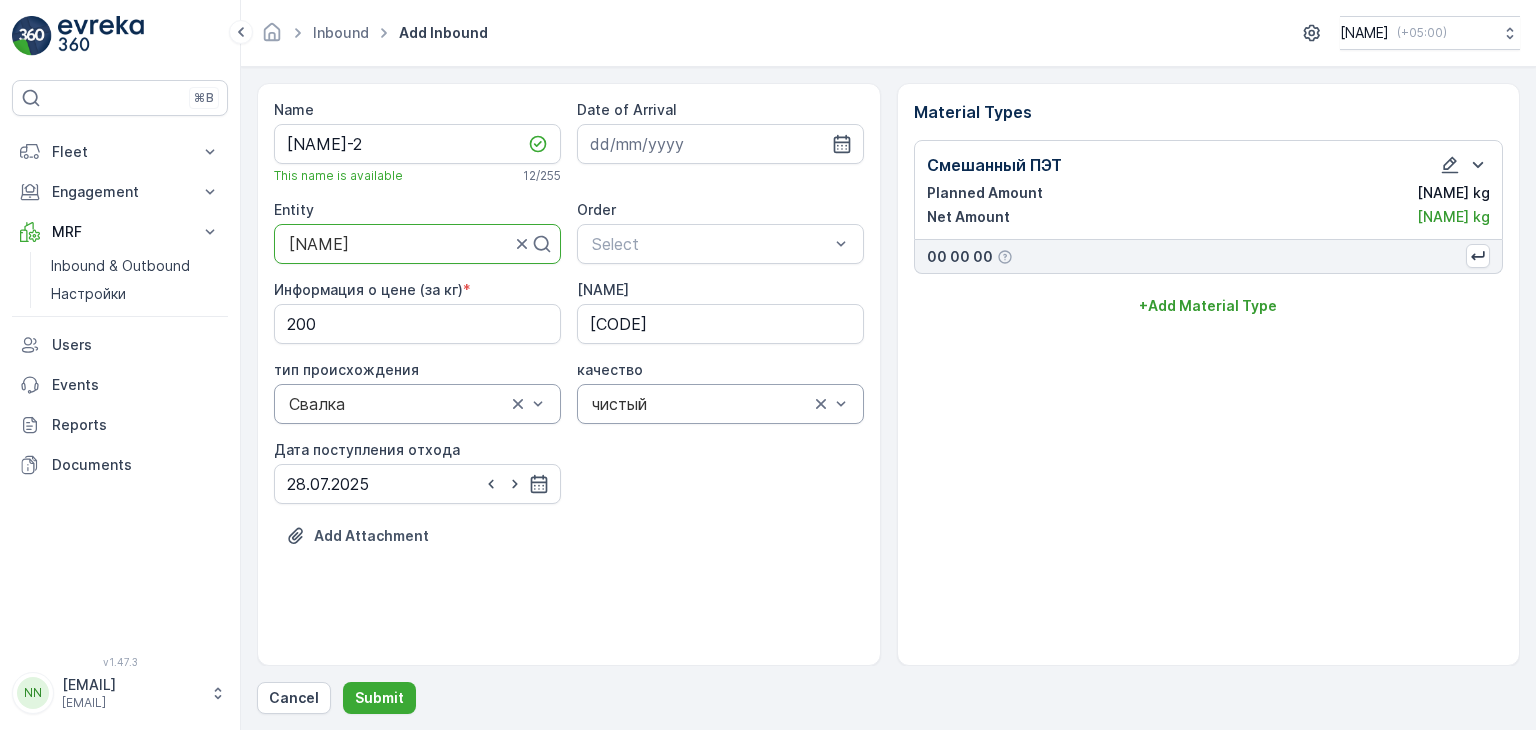 scroll, scrollTop: 0, scrollLeft: 0, axis: both 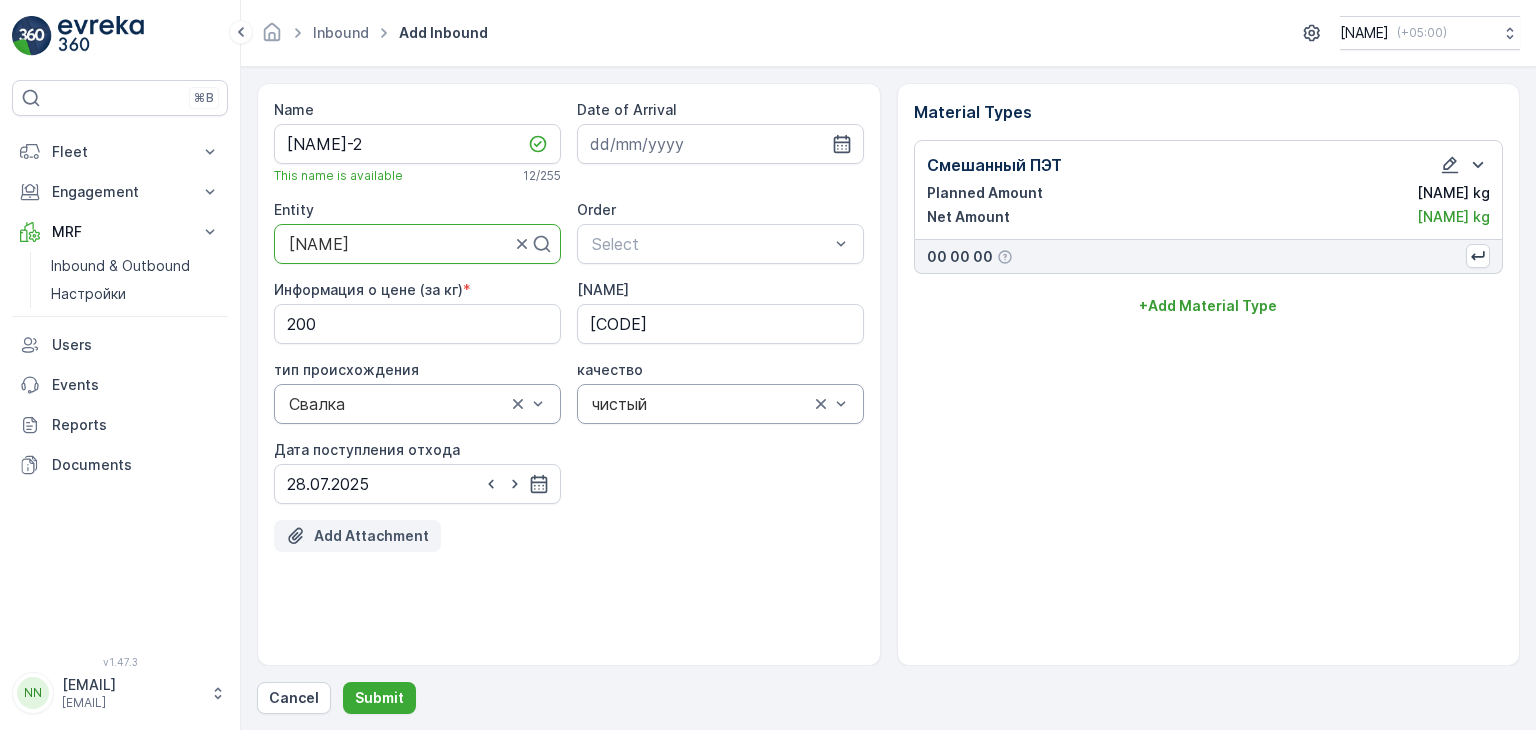 click on "Add Attachment" at bounding box center [371, 536] 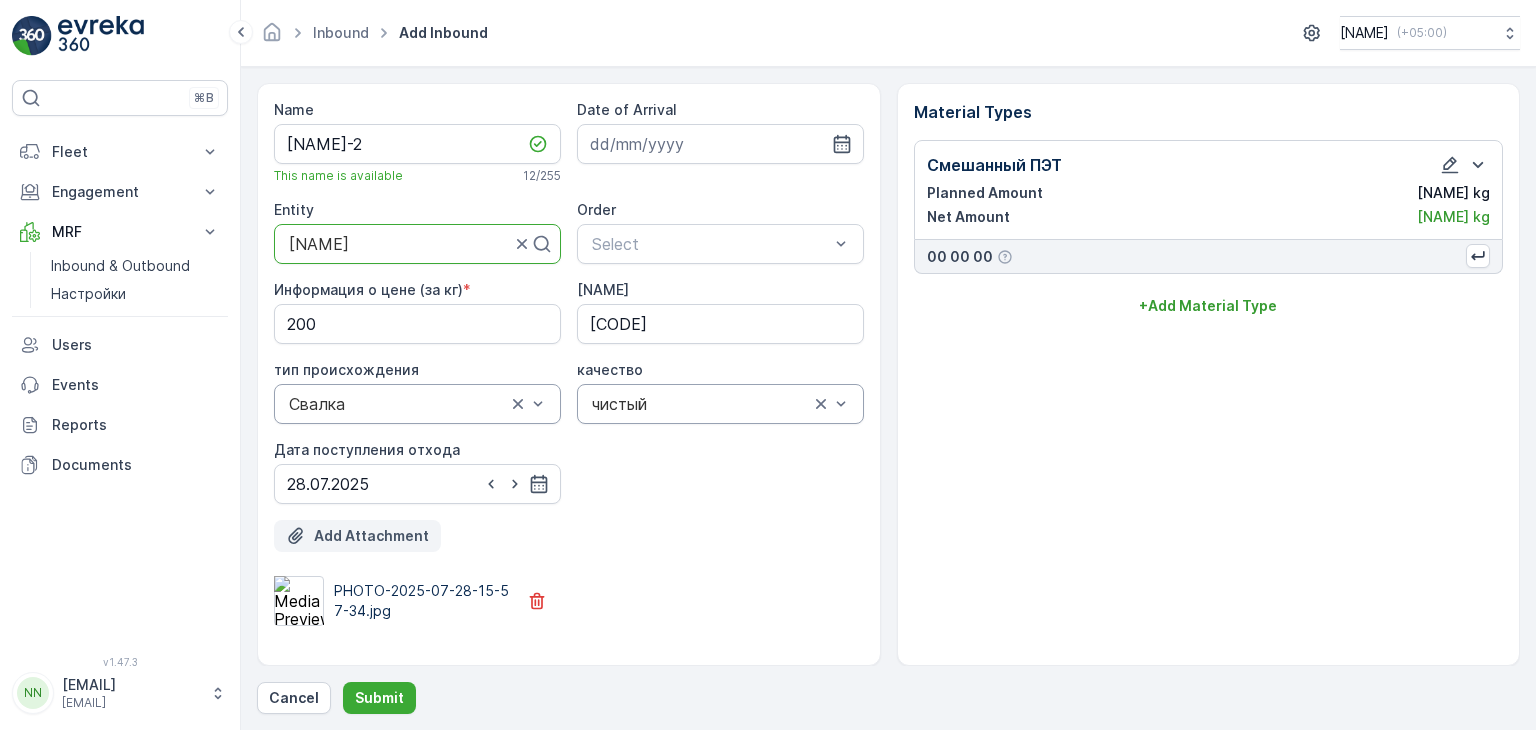 click on "Add Attachment" at bounding box center (371, 536) 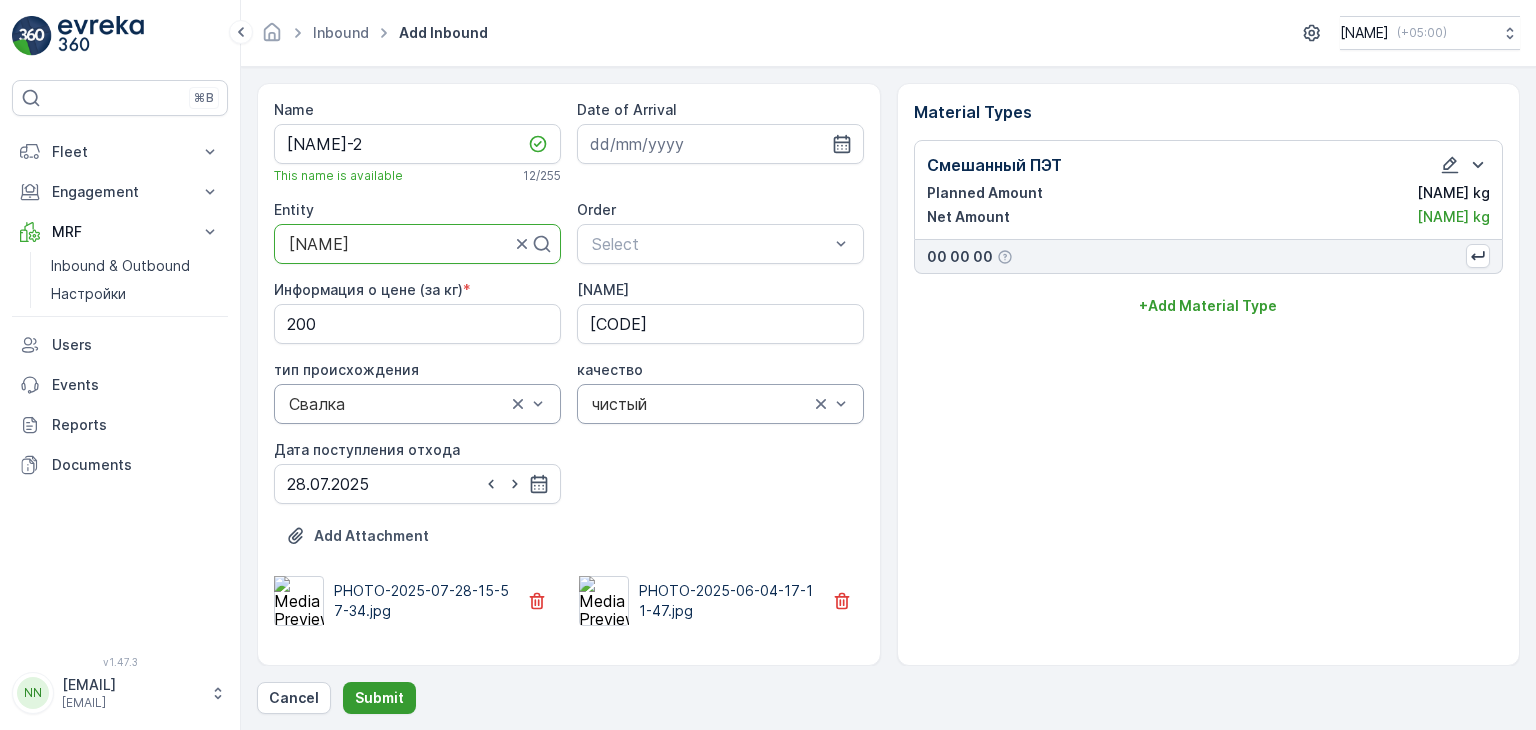 click on "Submit" at bounding box center (379, 698) 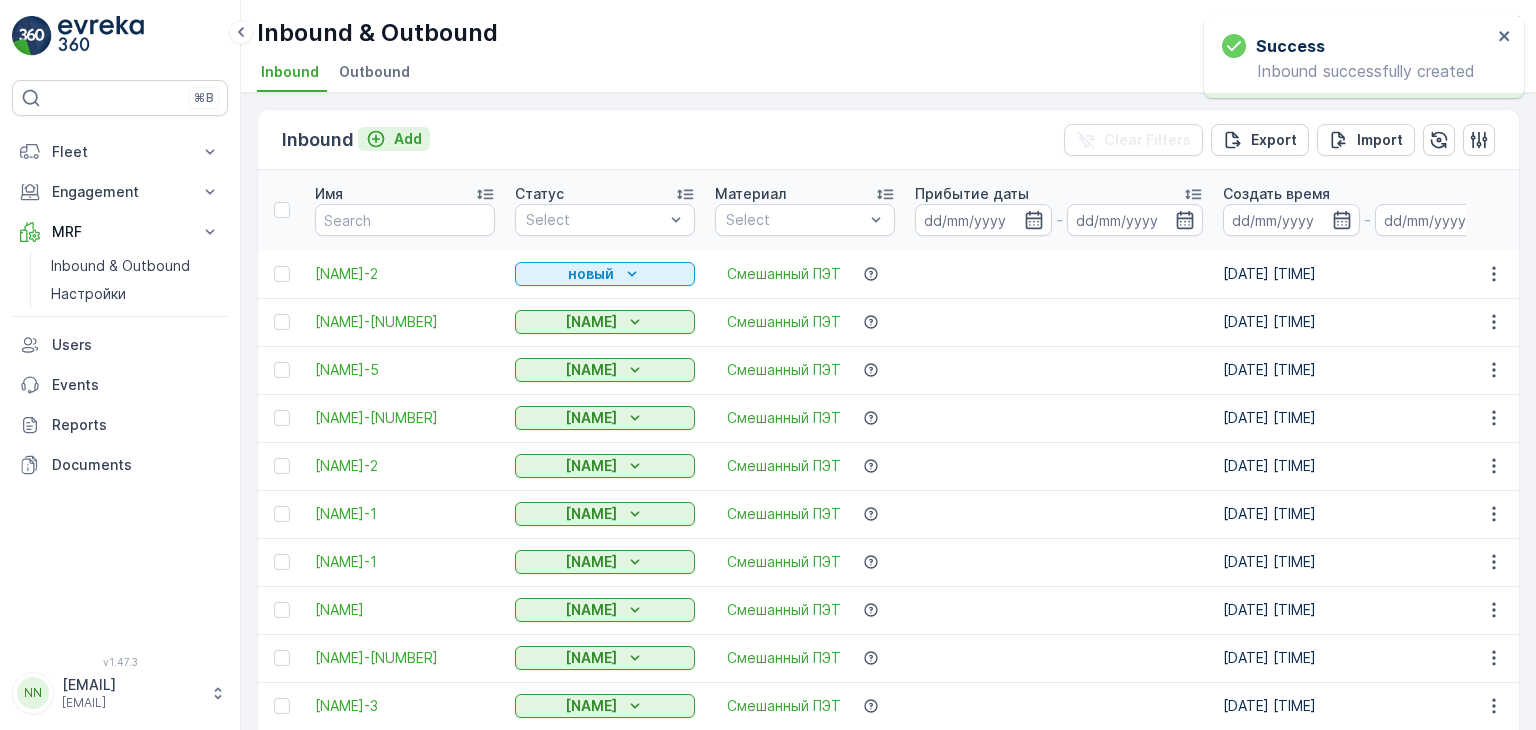 click 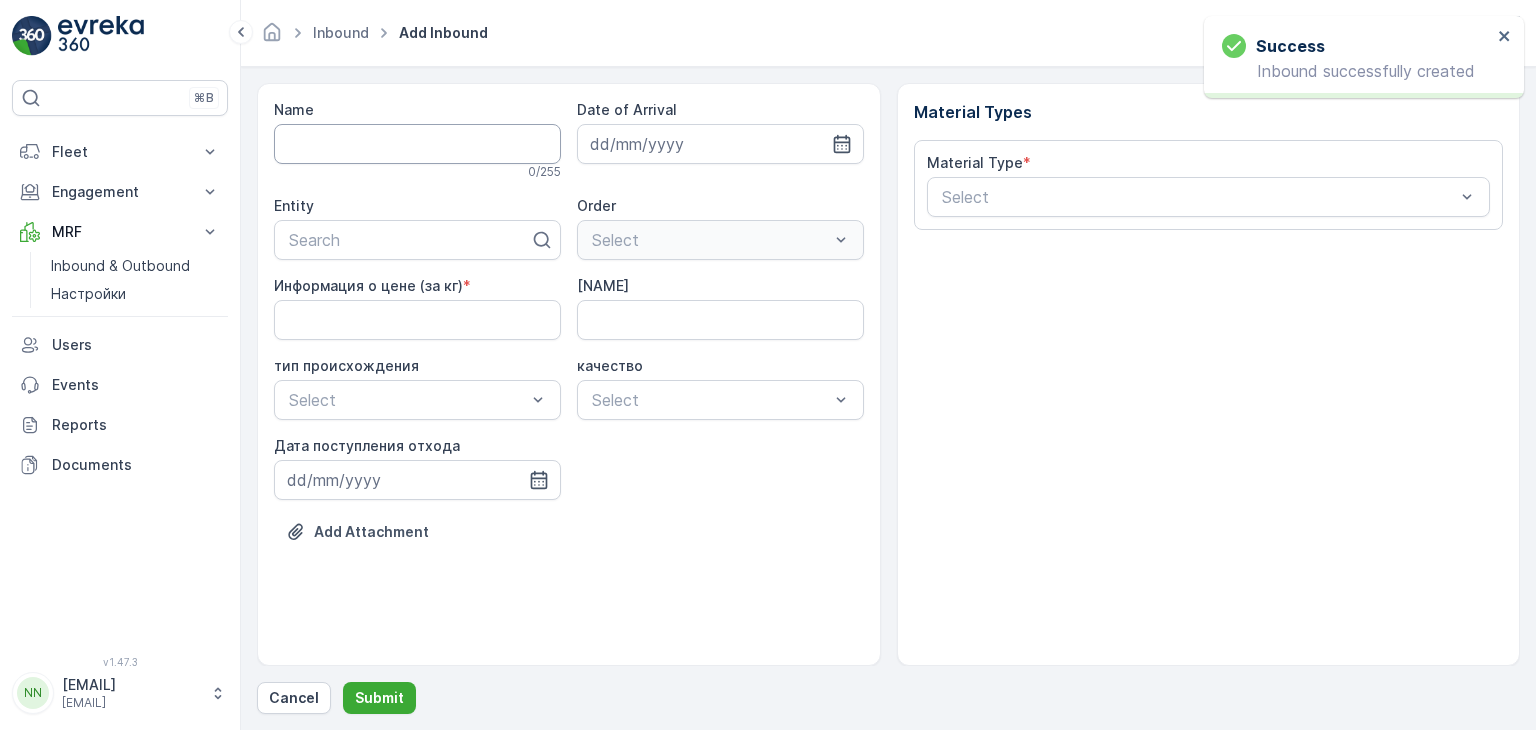 click on "Name" at bounding box center [417, 144] 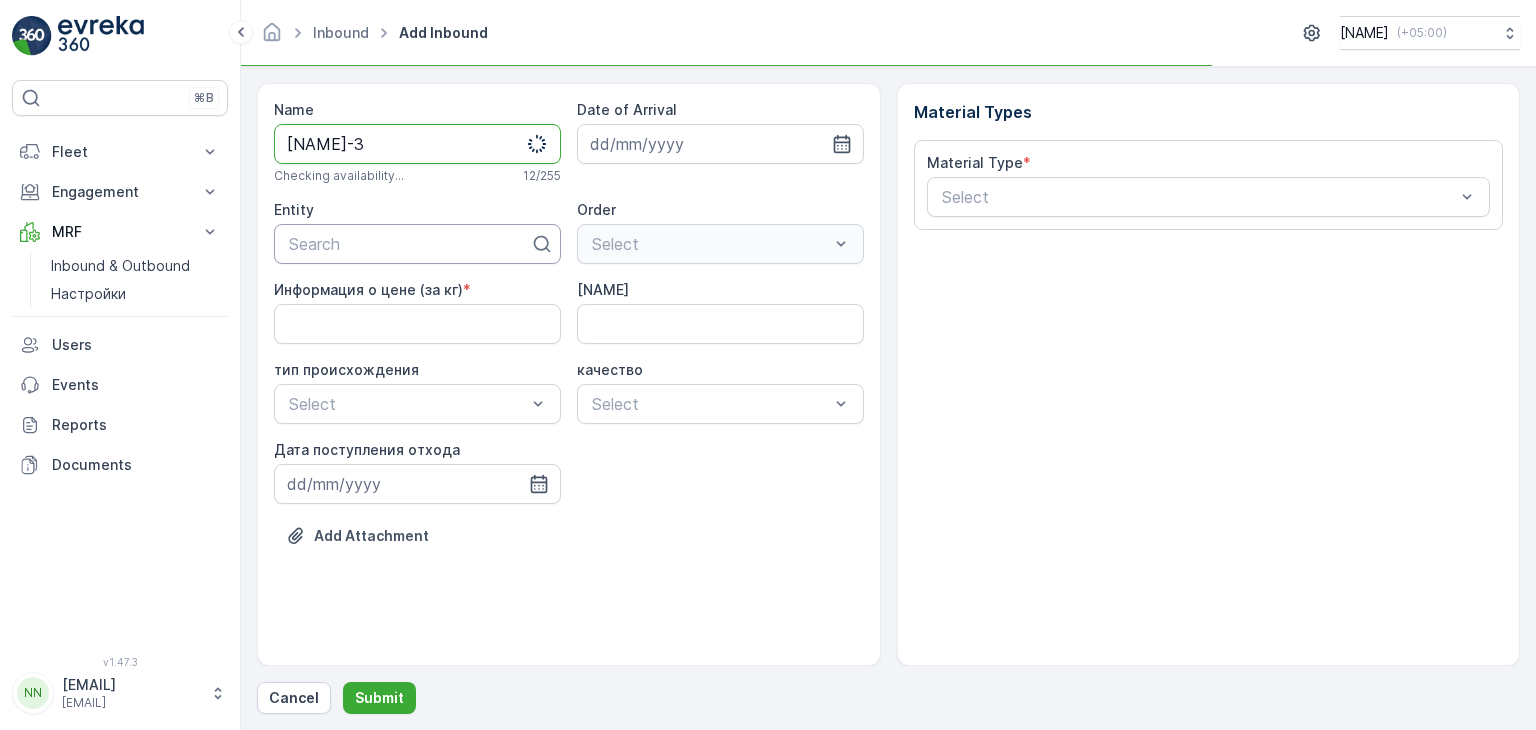 type on "[NAME]-3" 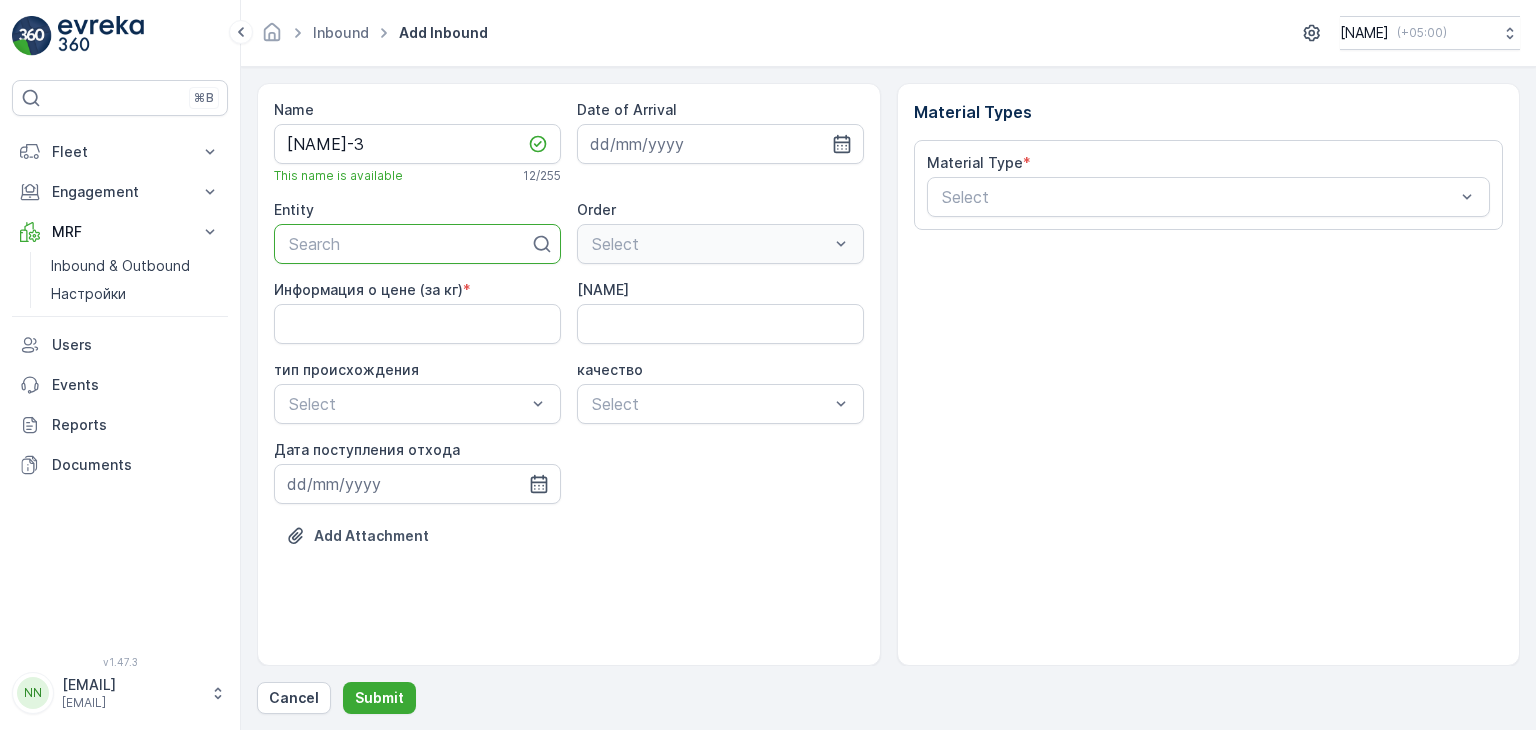 click at bounding box center (409, 244) 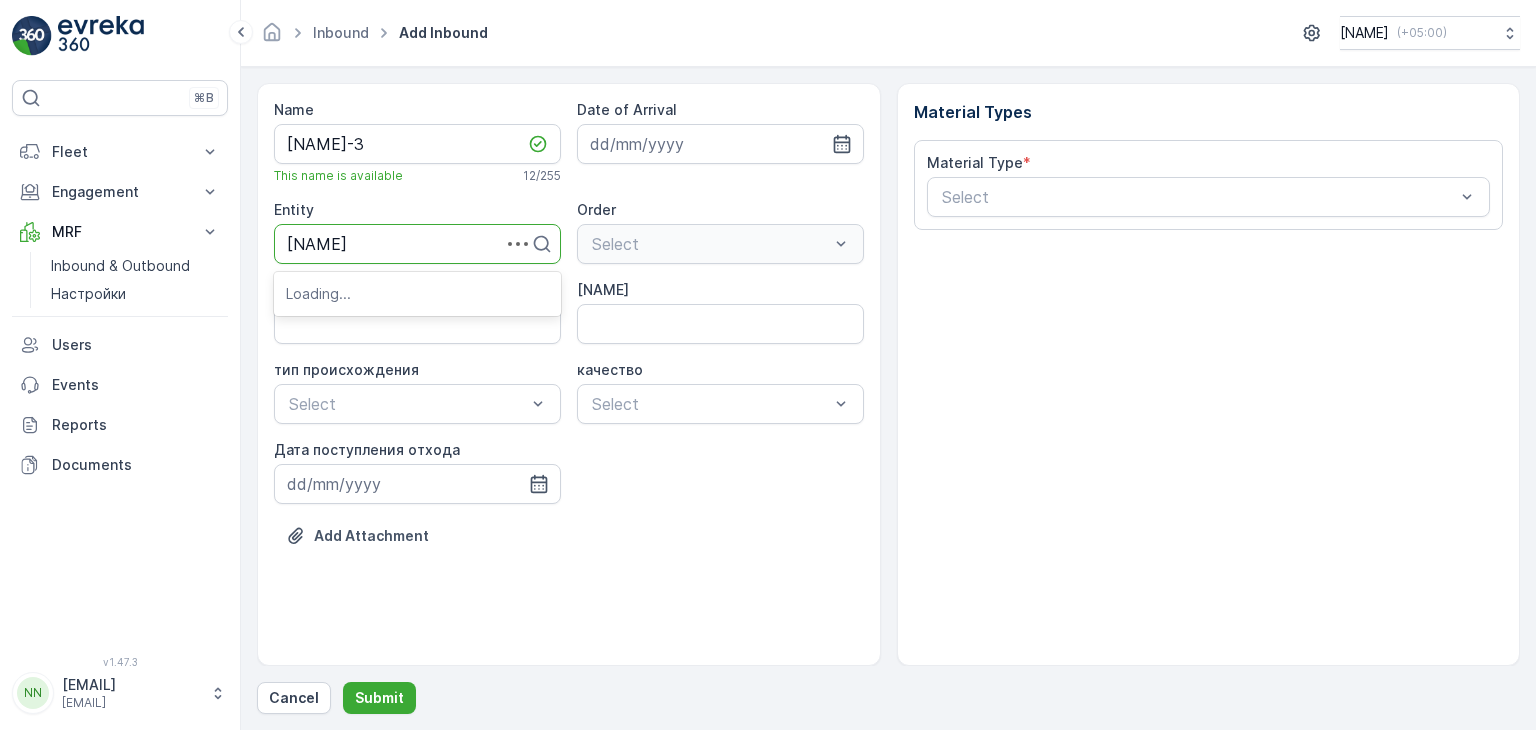 type on "[NAME]" 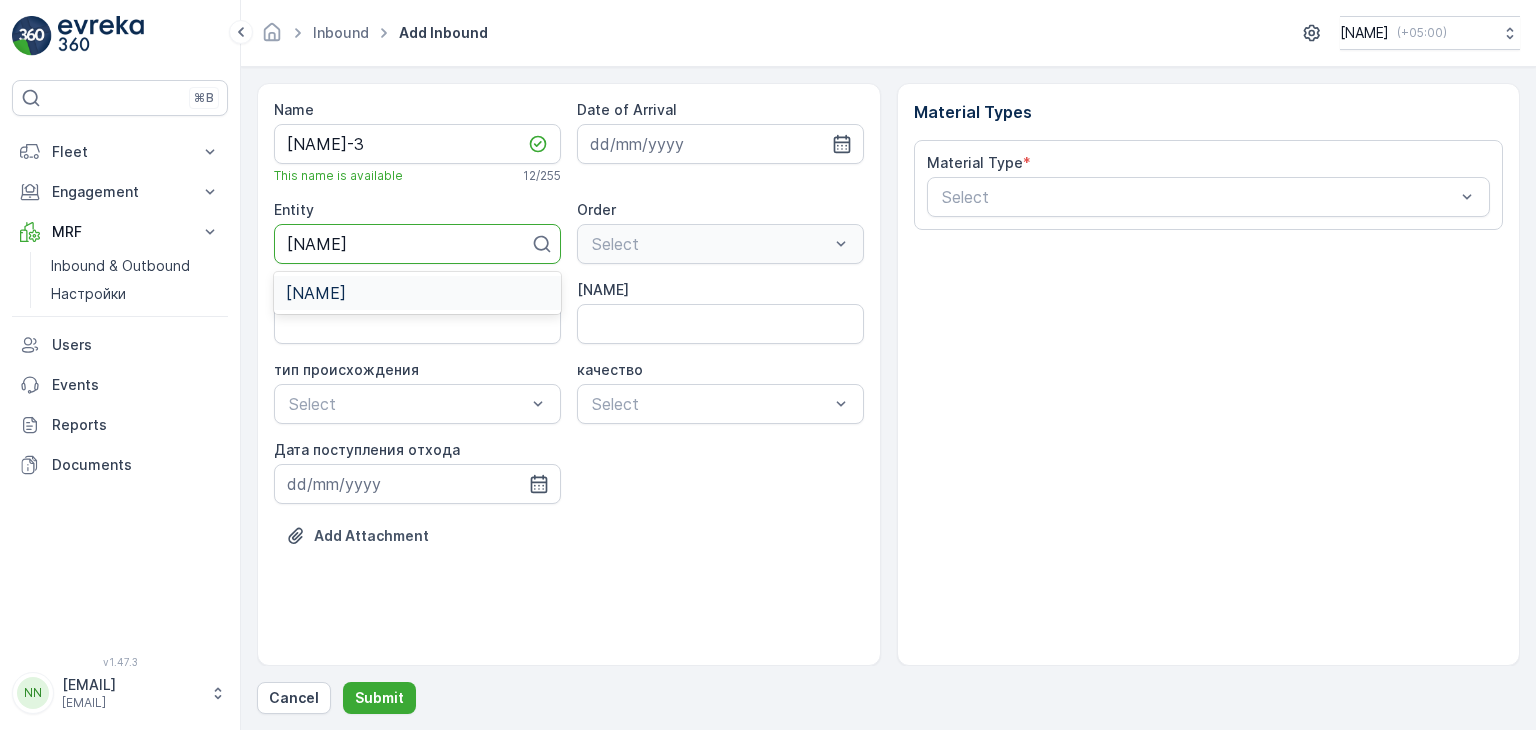 click on "[NAME]" at bounding box center [316, 293] 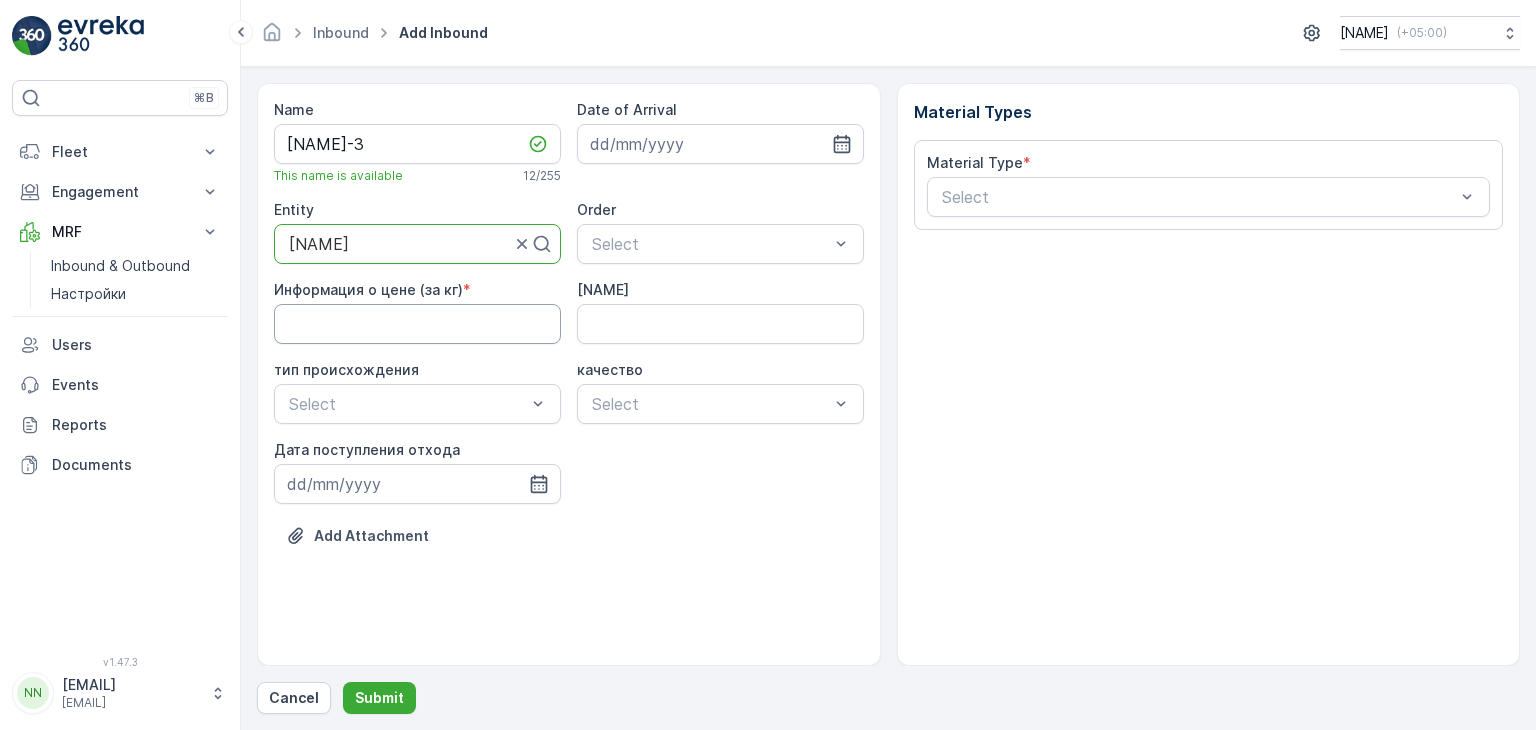 click on "Информация о цене (за кг)" at bounding box center (417, 324) 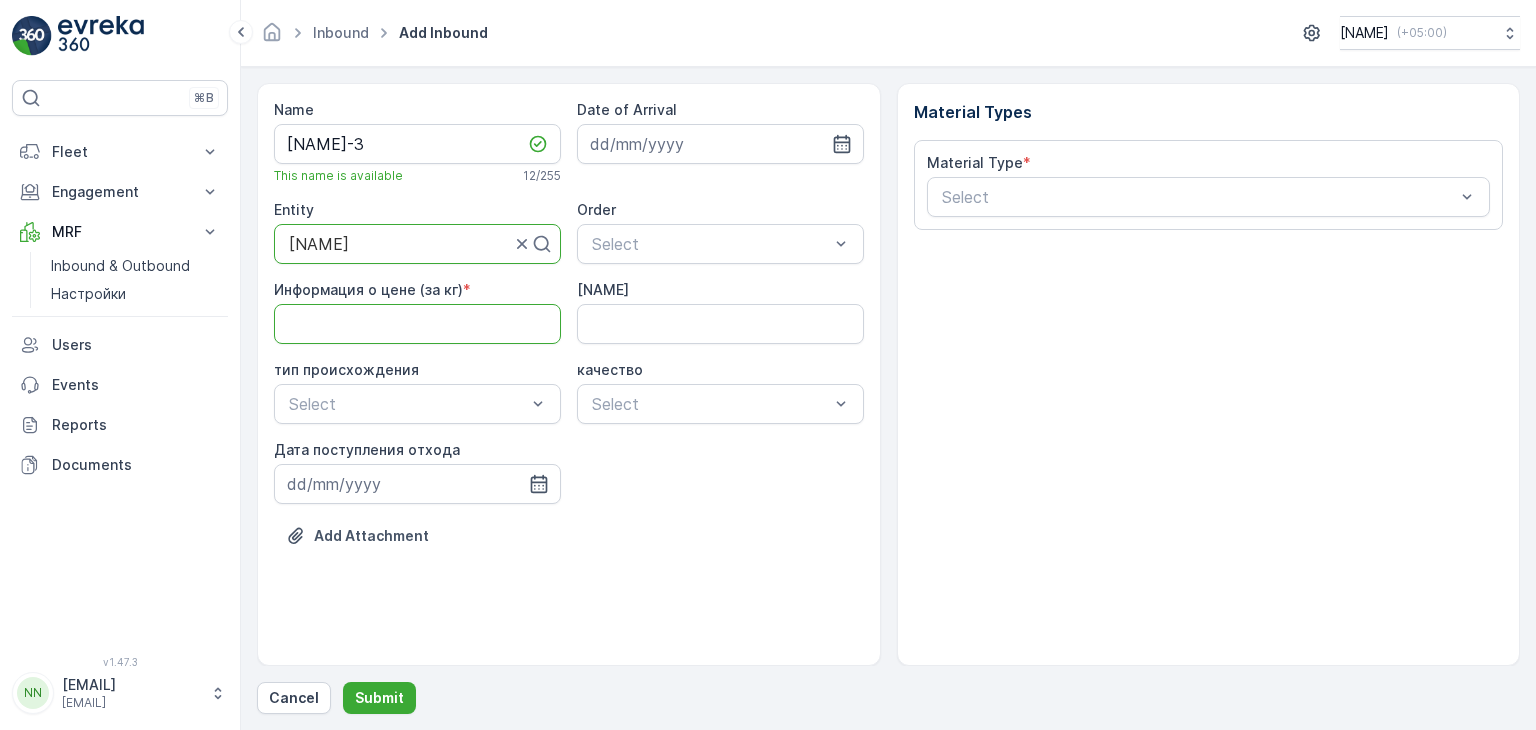 type on "200" 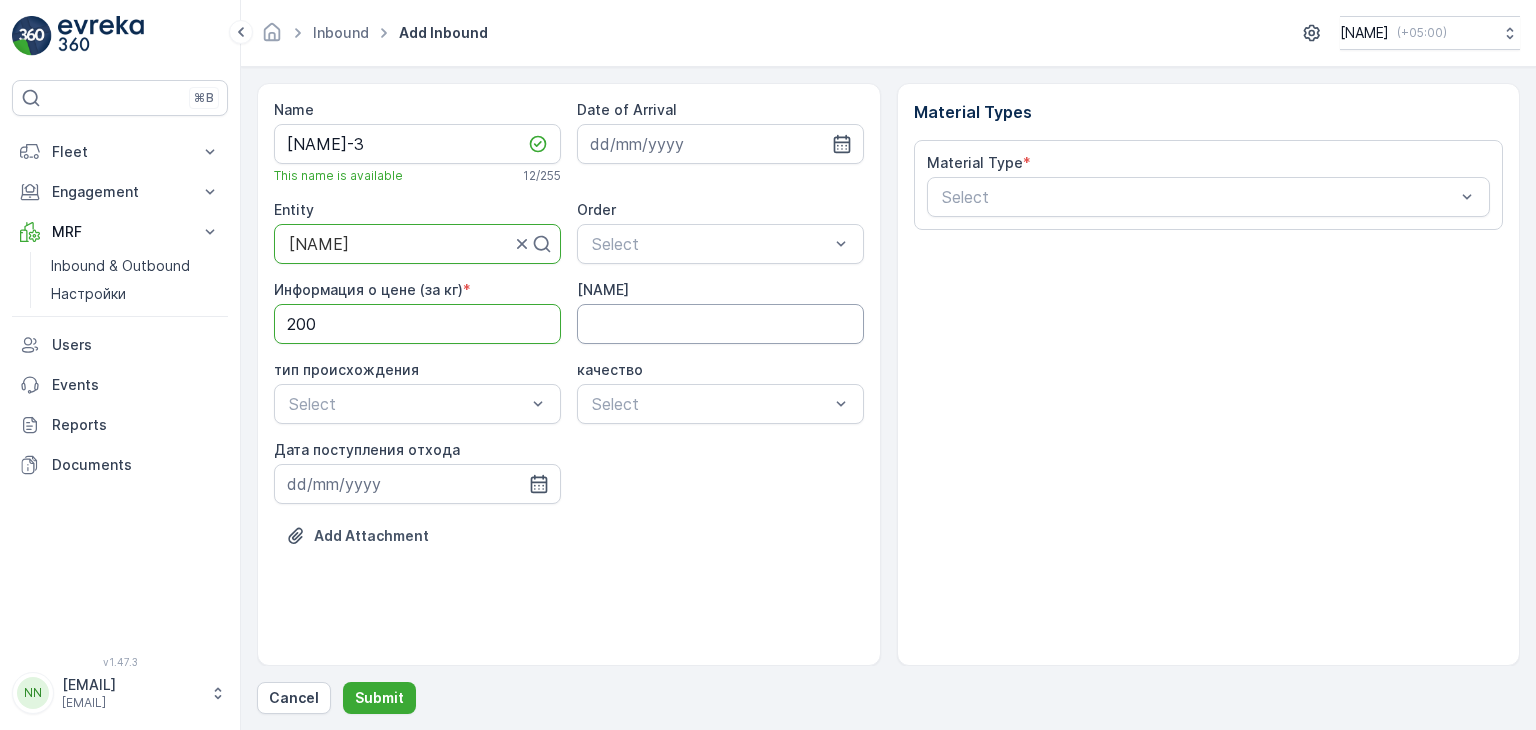 click on "[NAME]" at bounding box center [720, 324] 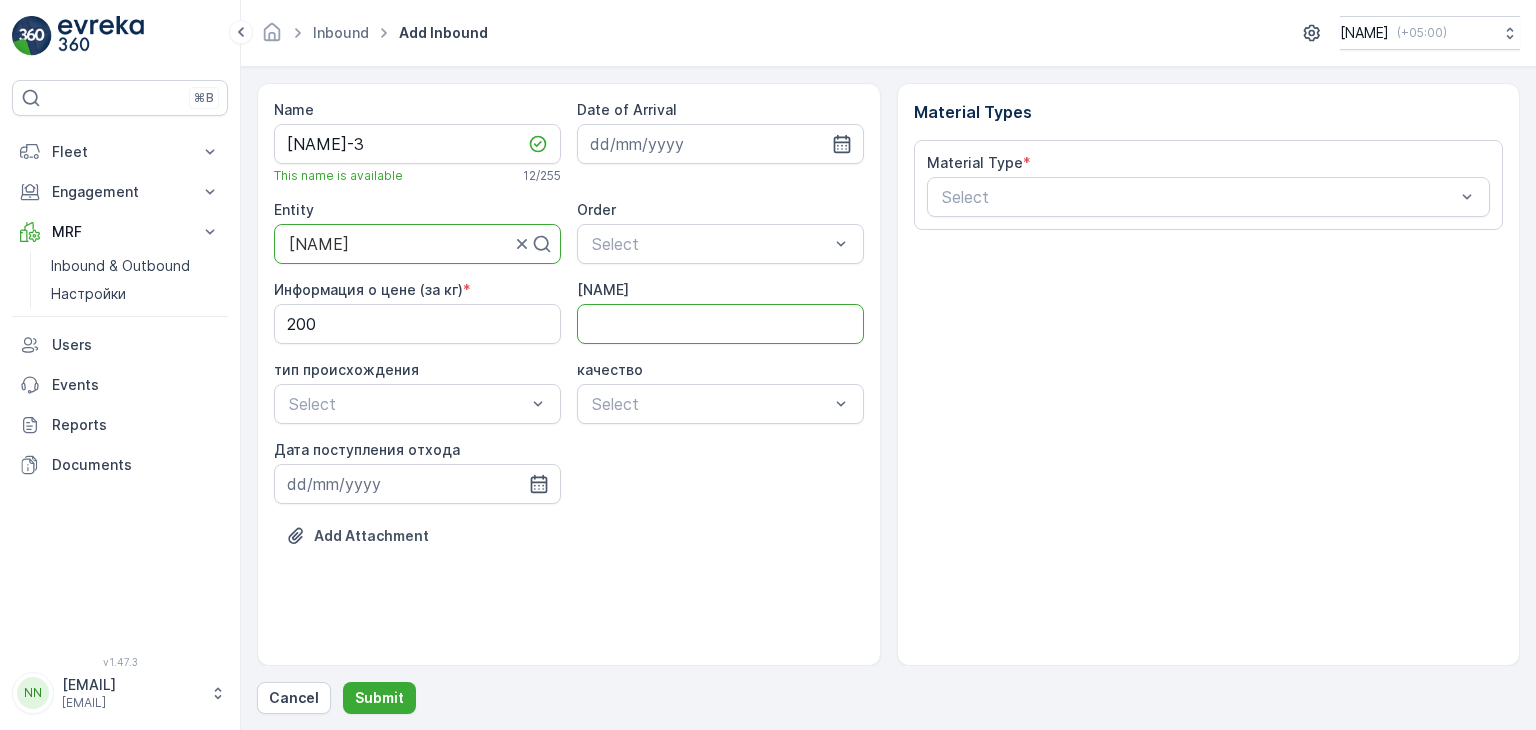 type on "[CODE]" 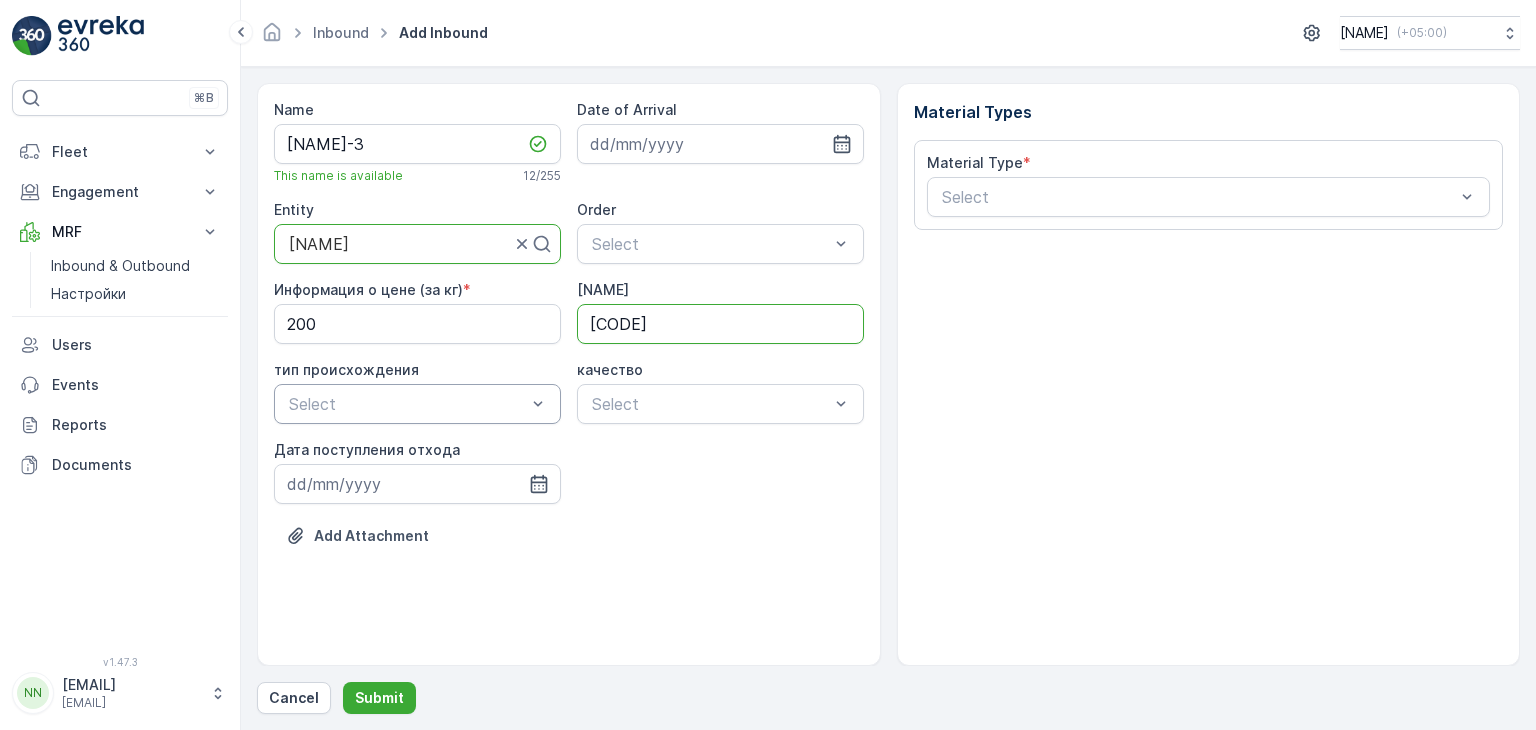 click at bounding box center [407, 404] 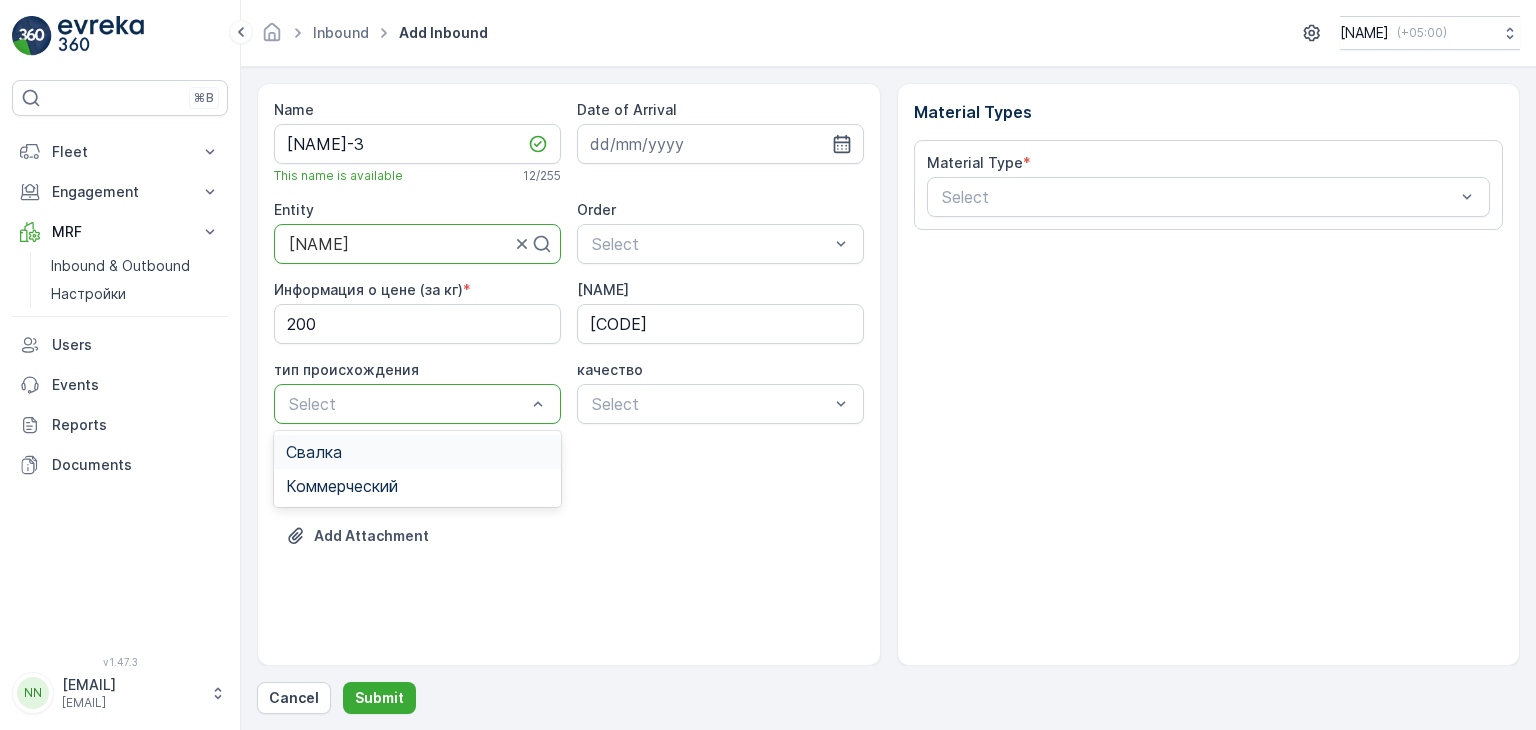 click on "Свалка" at bounding box center (417, 452) 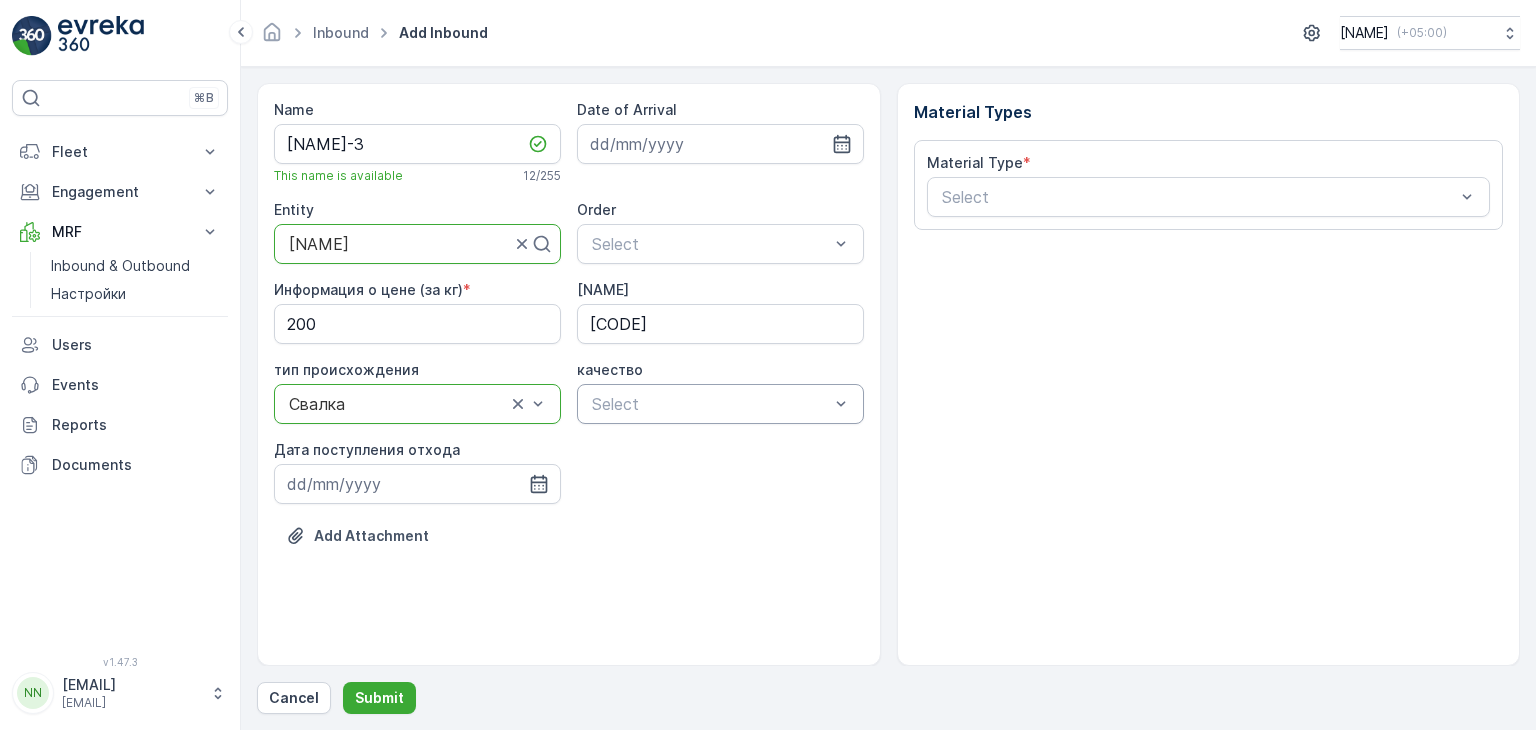 click at bounding box center (710, 404) 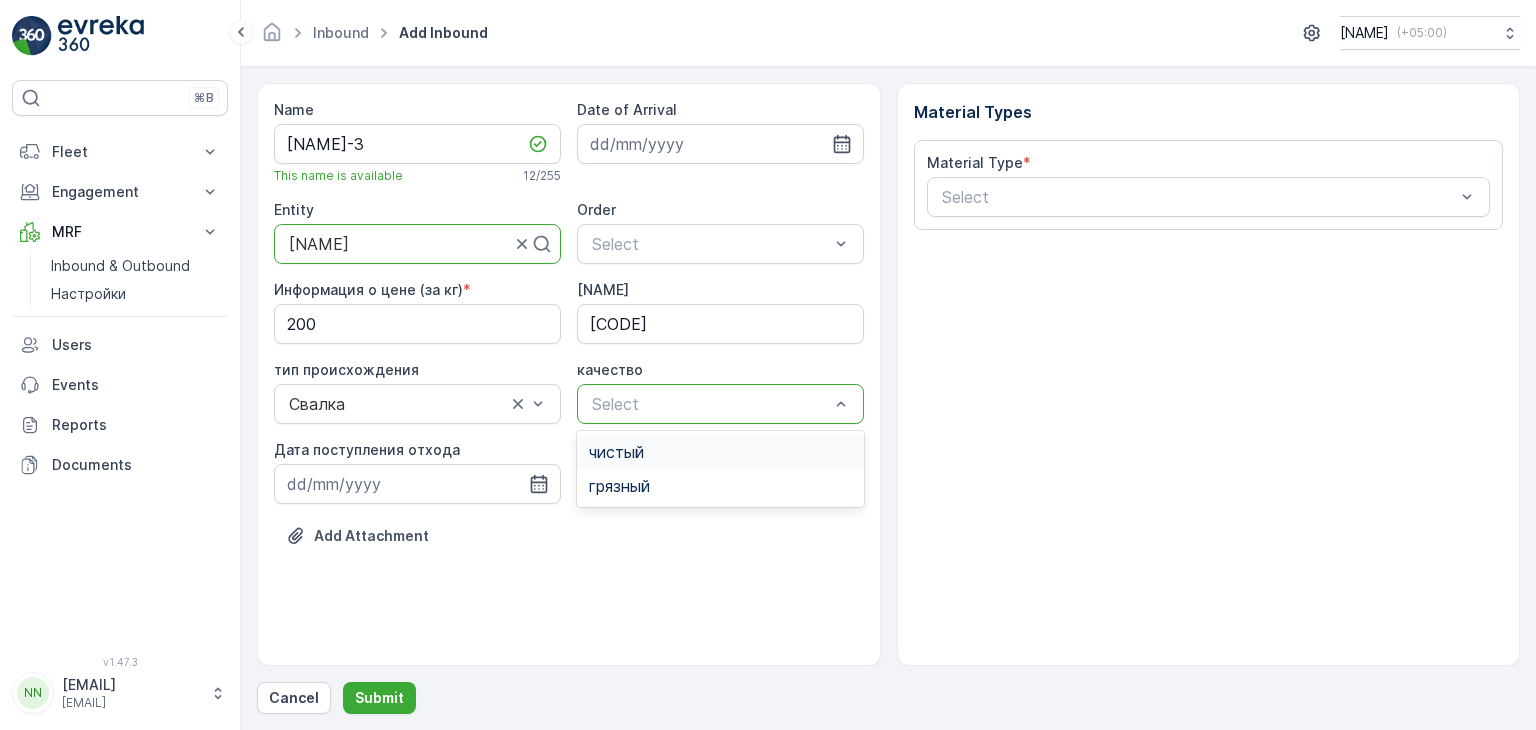 click on "чистый" at bounding box center (616, 452) 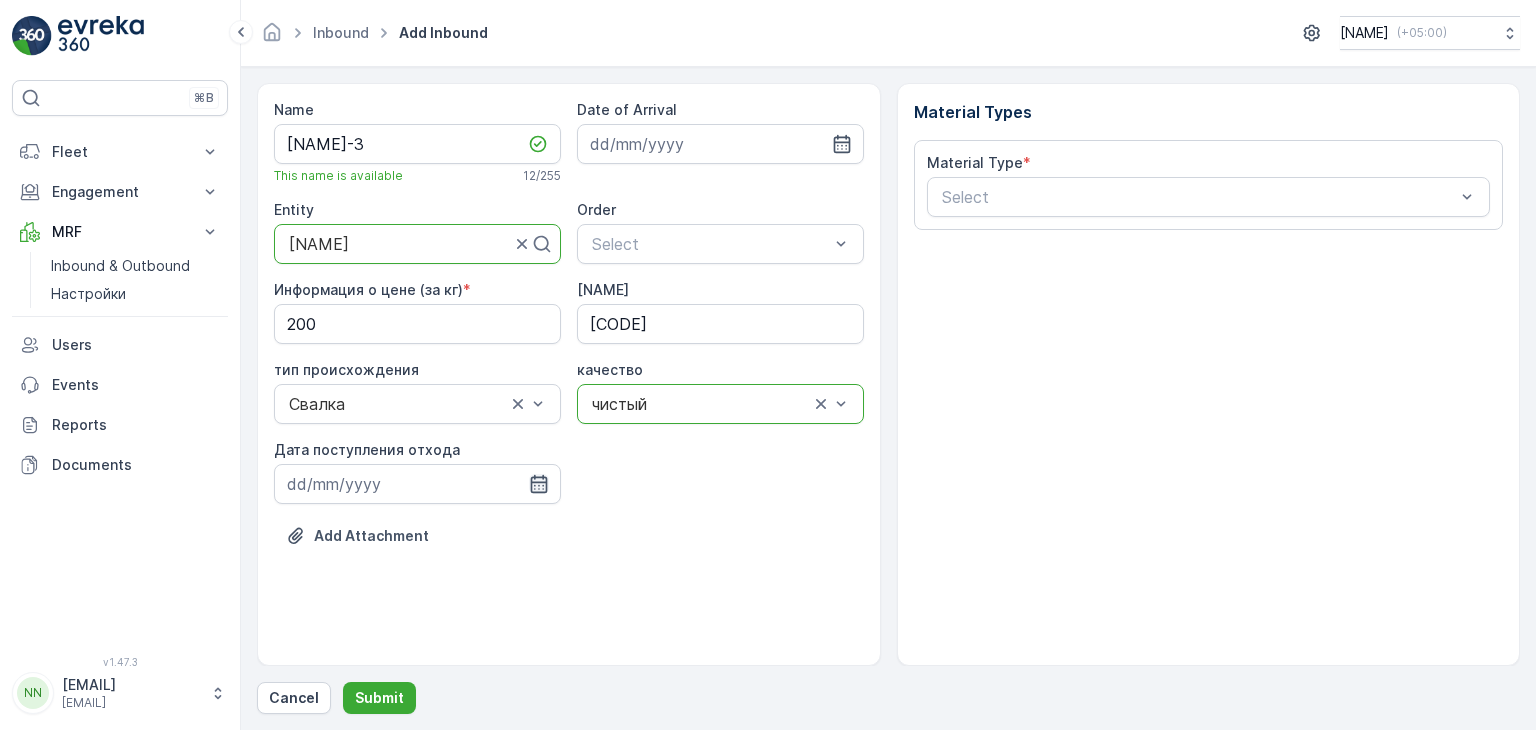 click 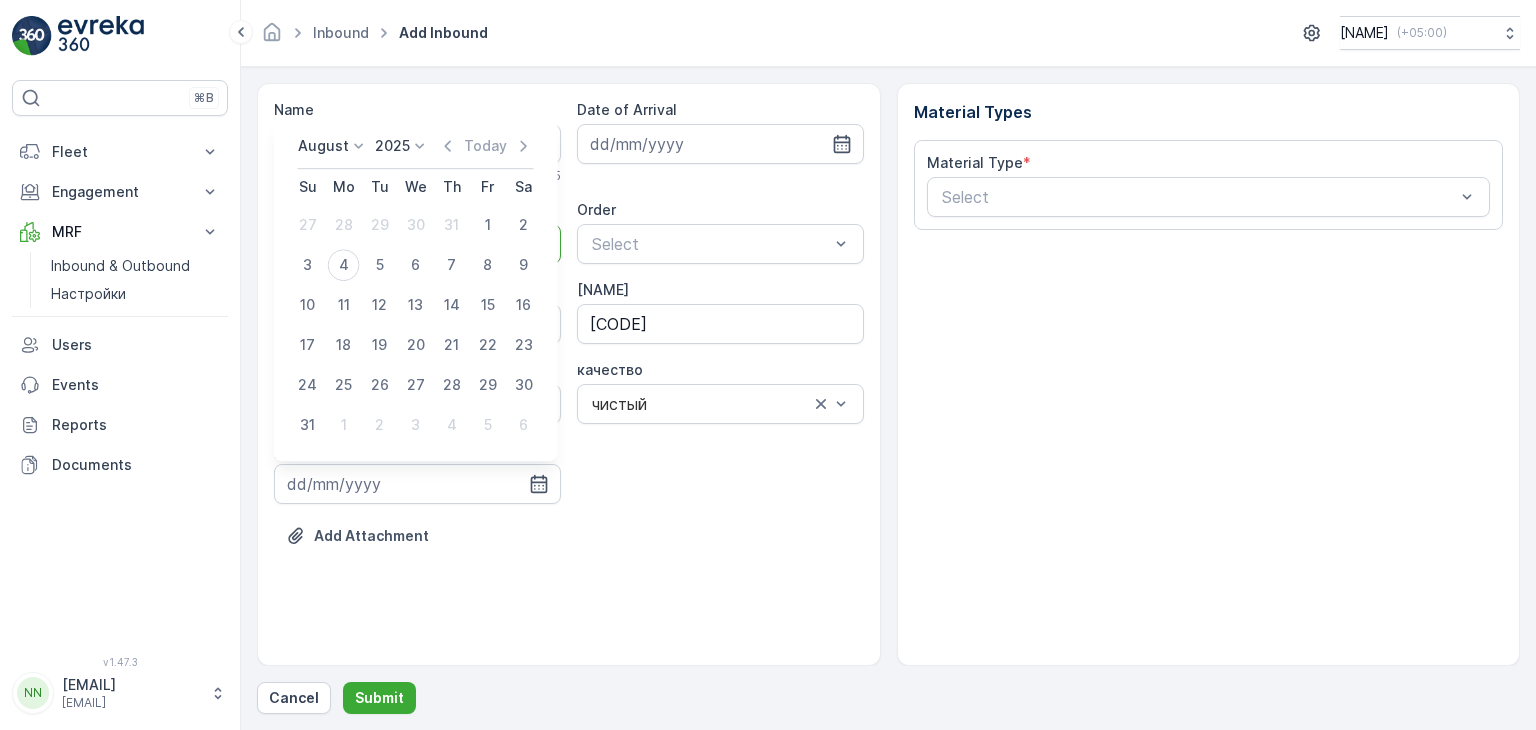 click 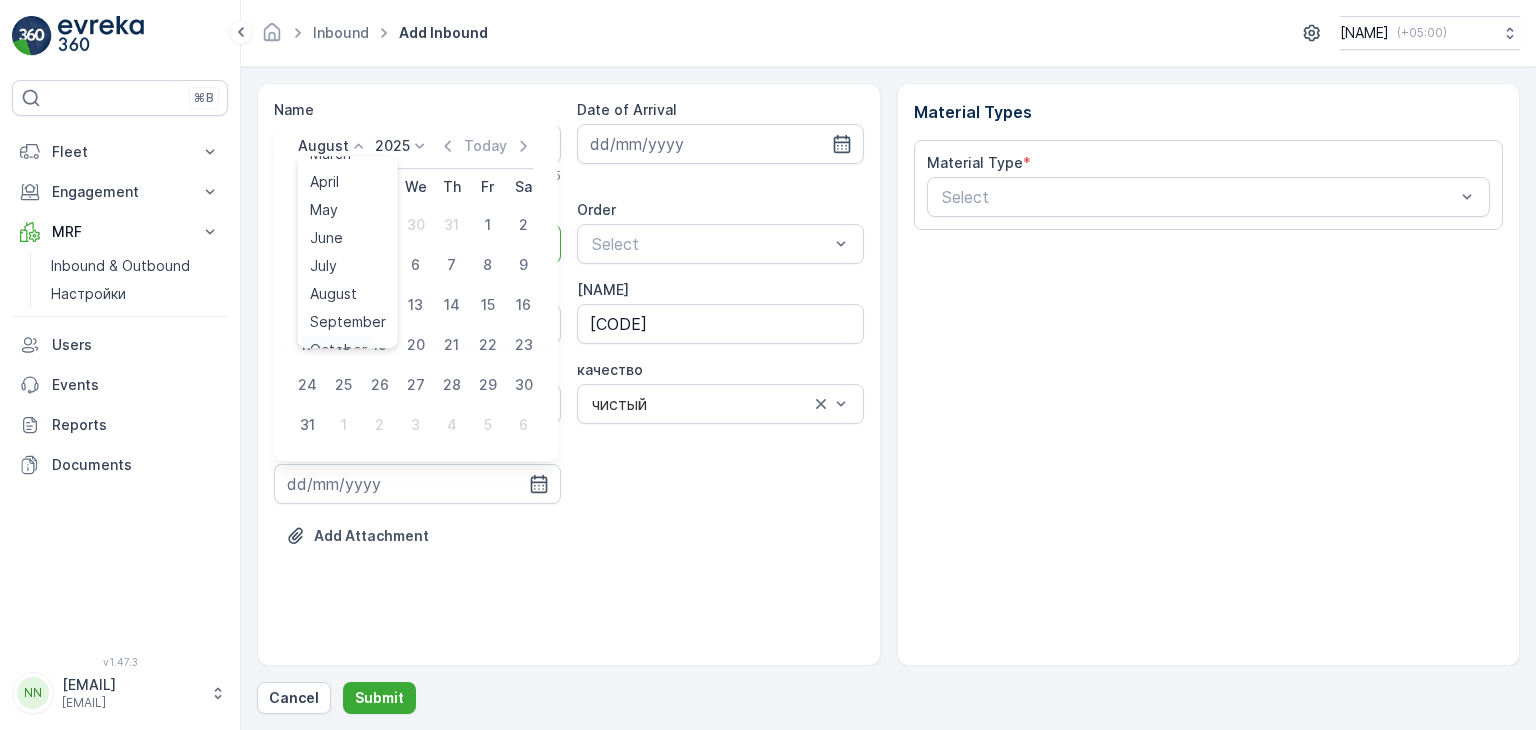 scroll, scrollTop: 108, scrollLeft: 0, axis: vertical 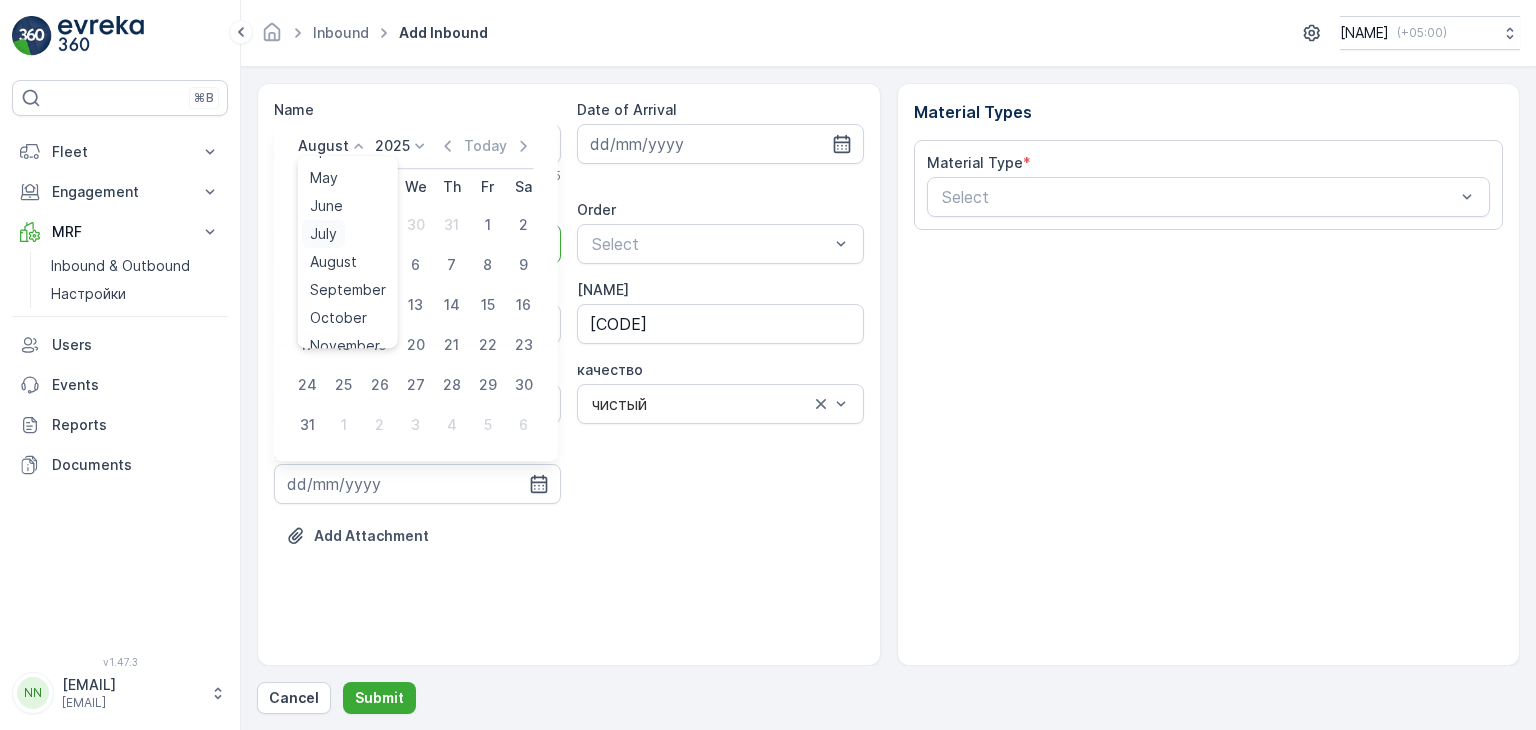 click on "July" at bounding box center [323, 234] 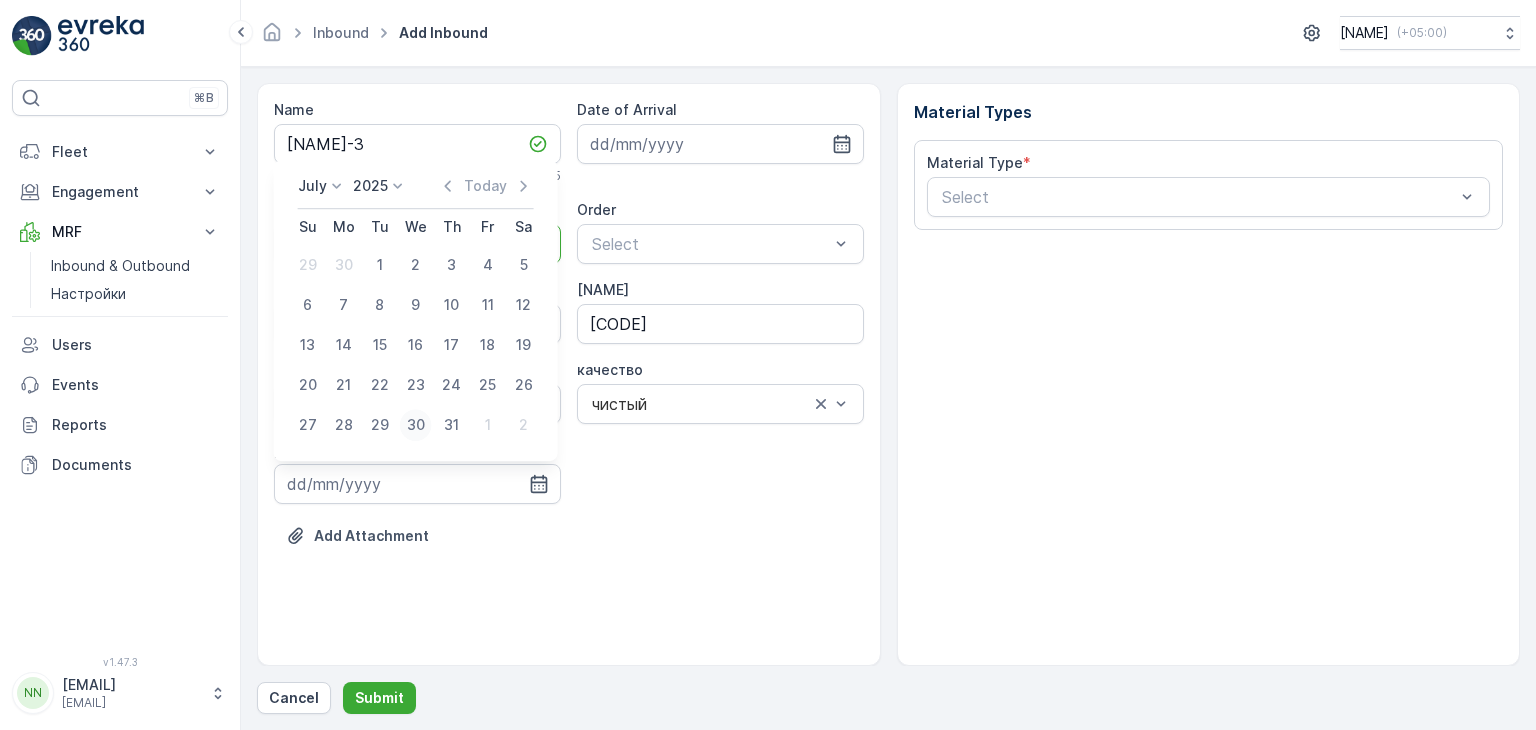 click on "30" at bounding box center [416, 425] 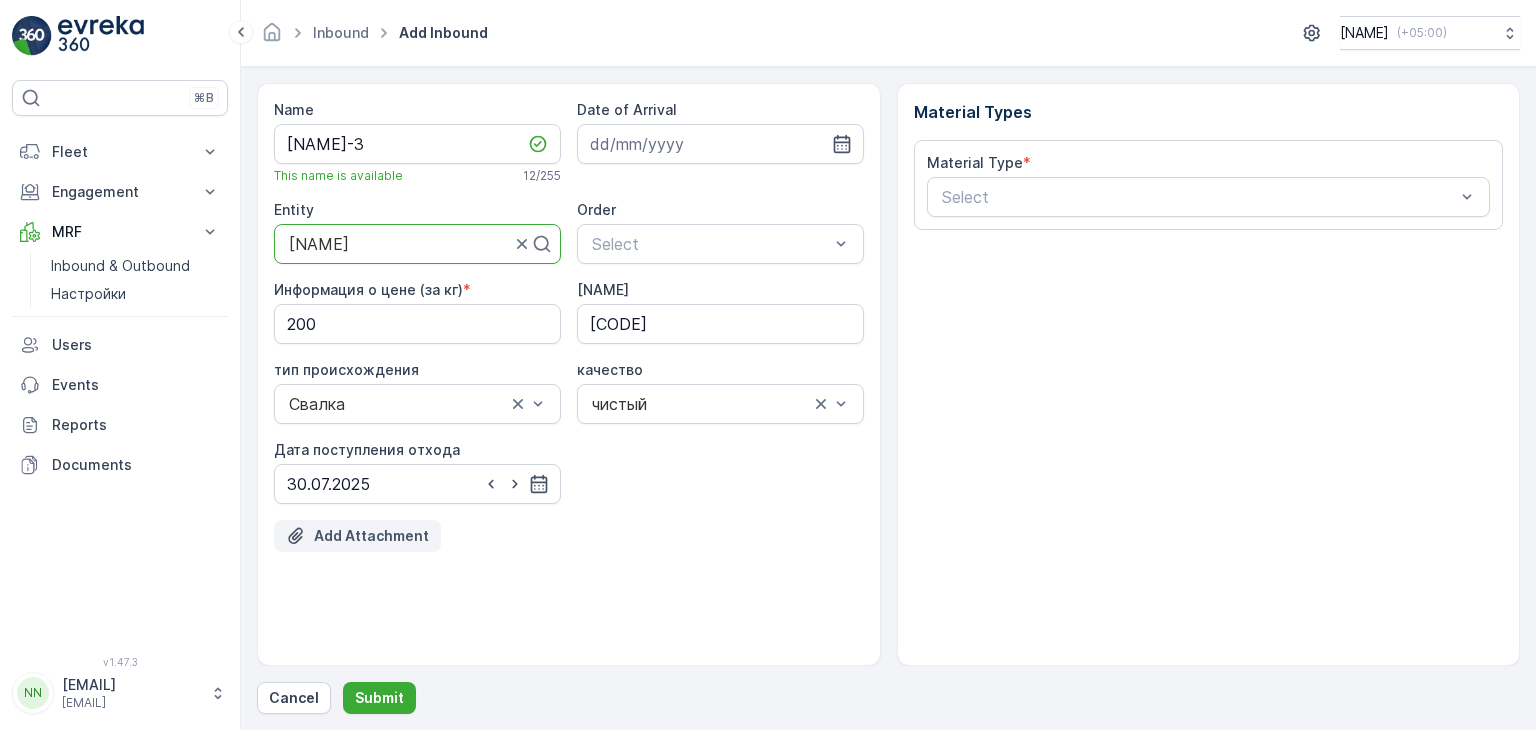 click on "Add Attachment" at bounding box center (371, 536) 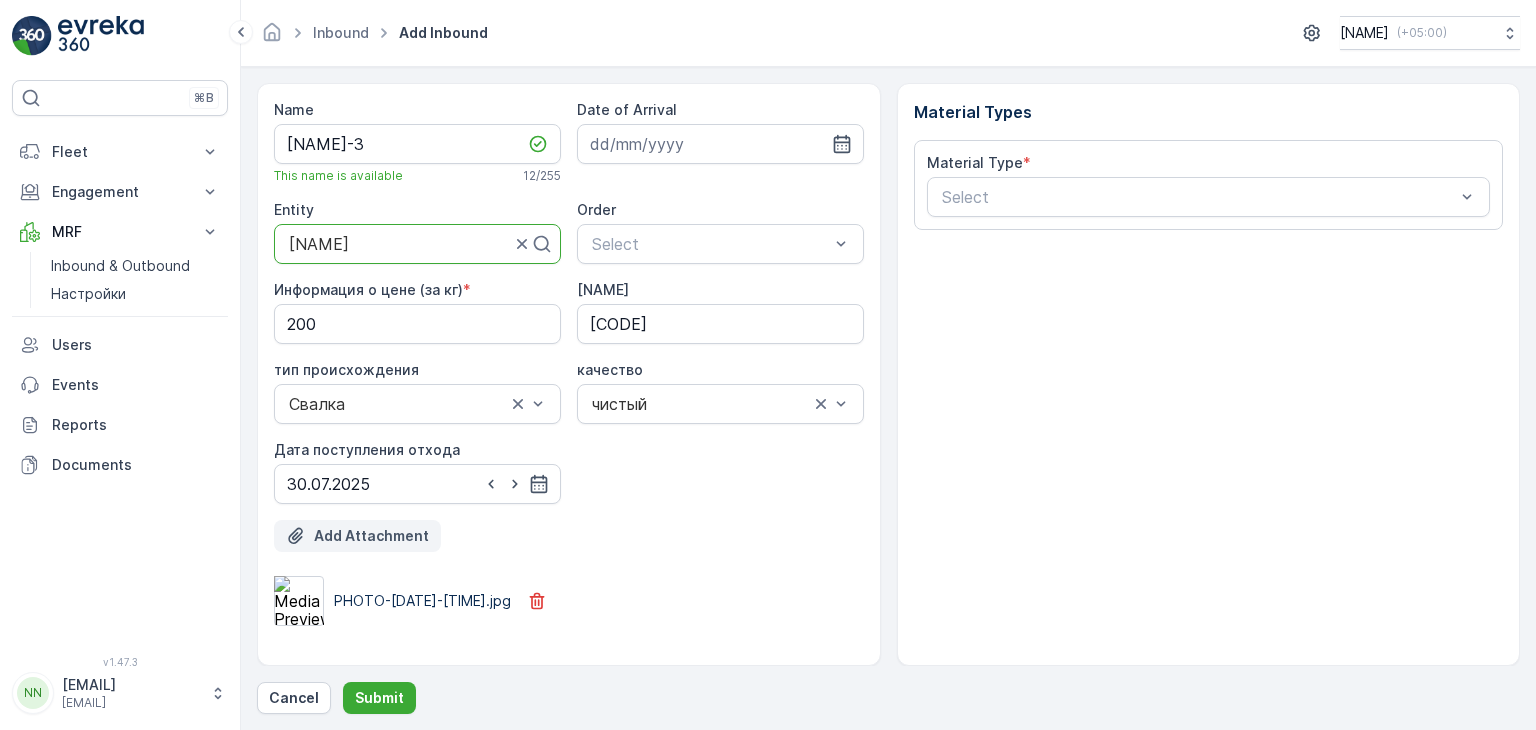 click on "Add Attachment" at bounding box center [371, 536] 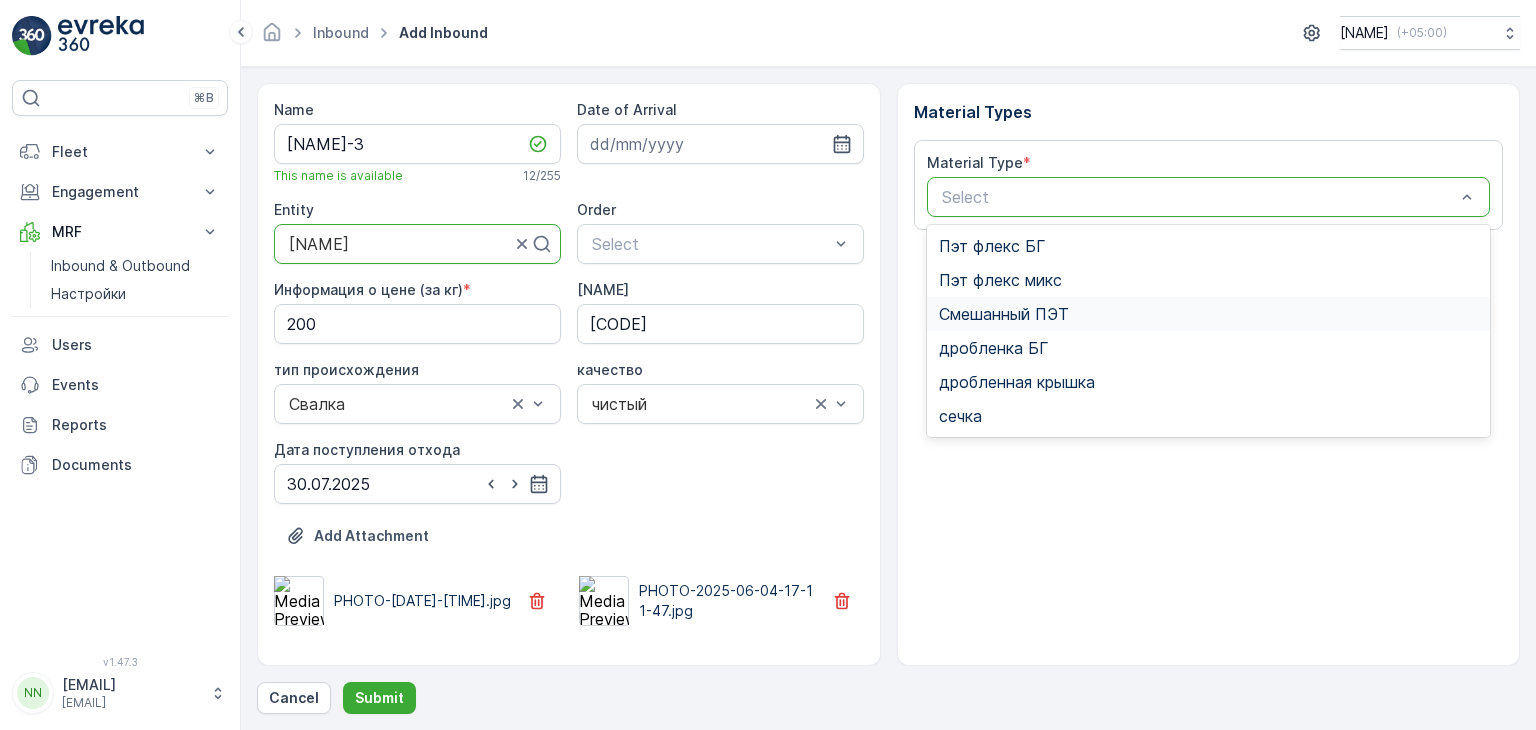 click on "Смешанный ПЭТ" at bounding box center [1004, 314] 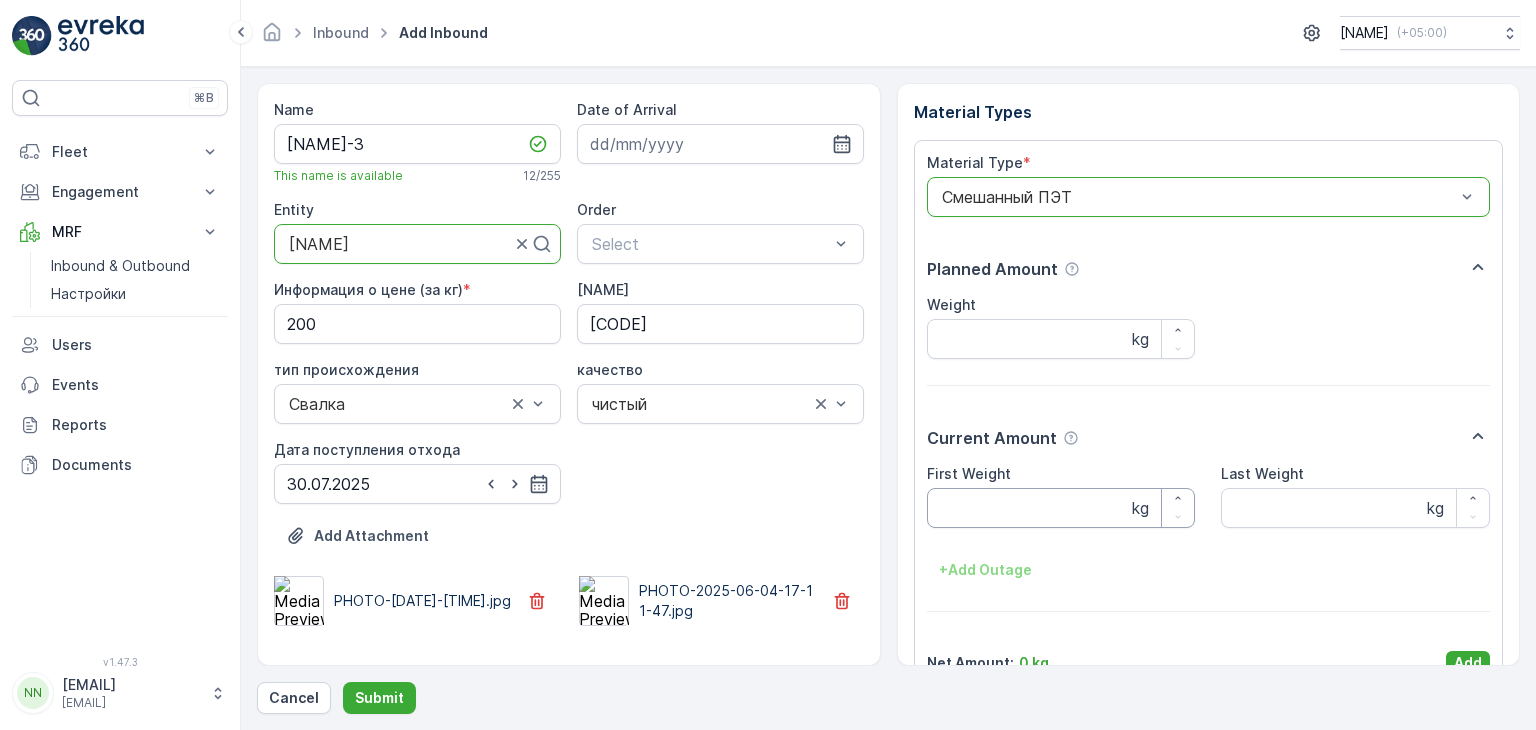 click on "First Weight" at bounding box center (1061, 508) 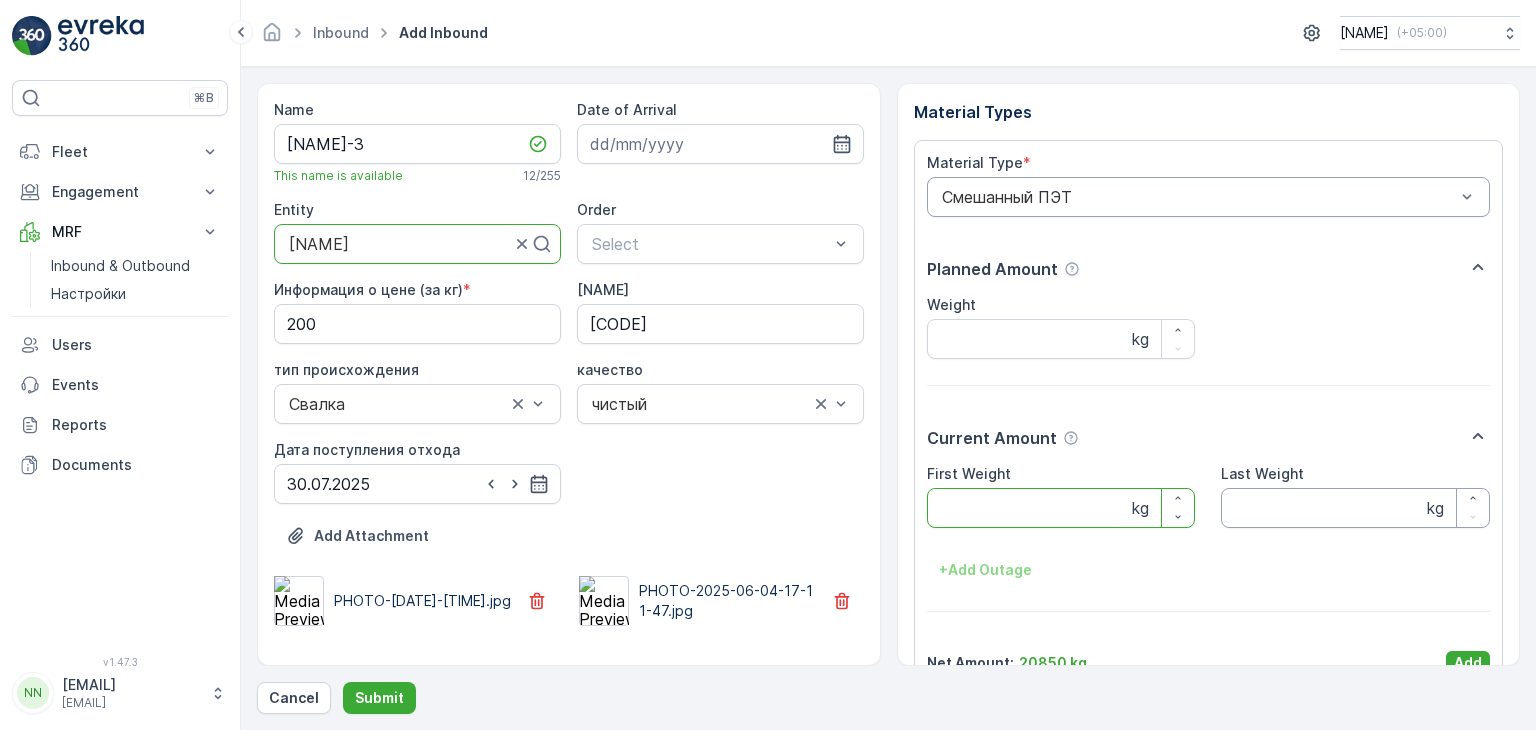 type on "[NAME]" 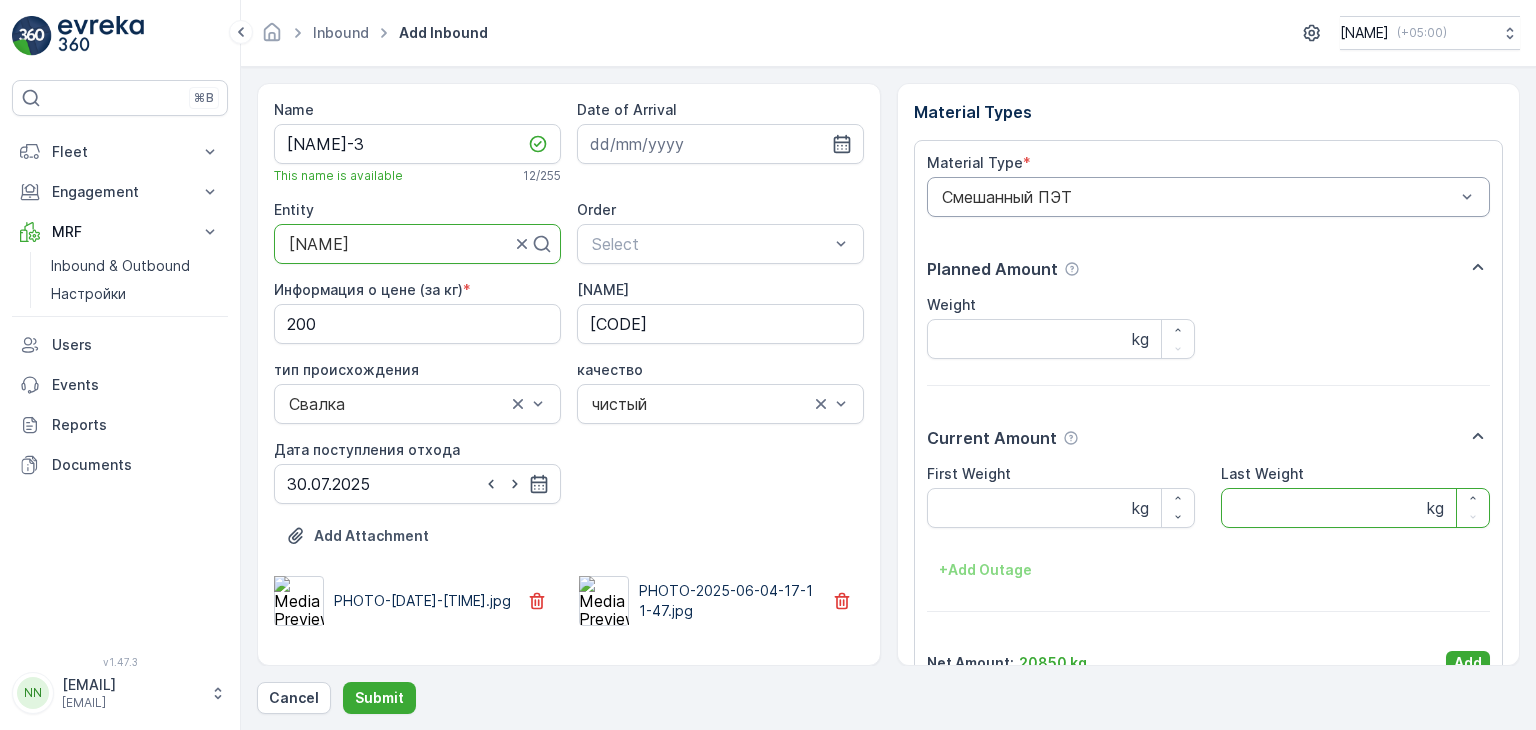 click on "Last Weight" at bounding box center [1355, 508] 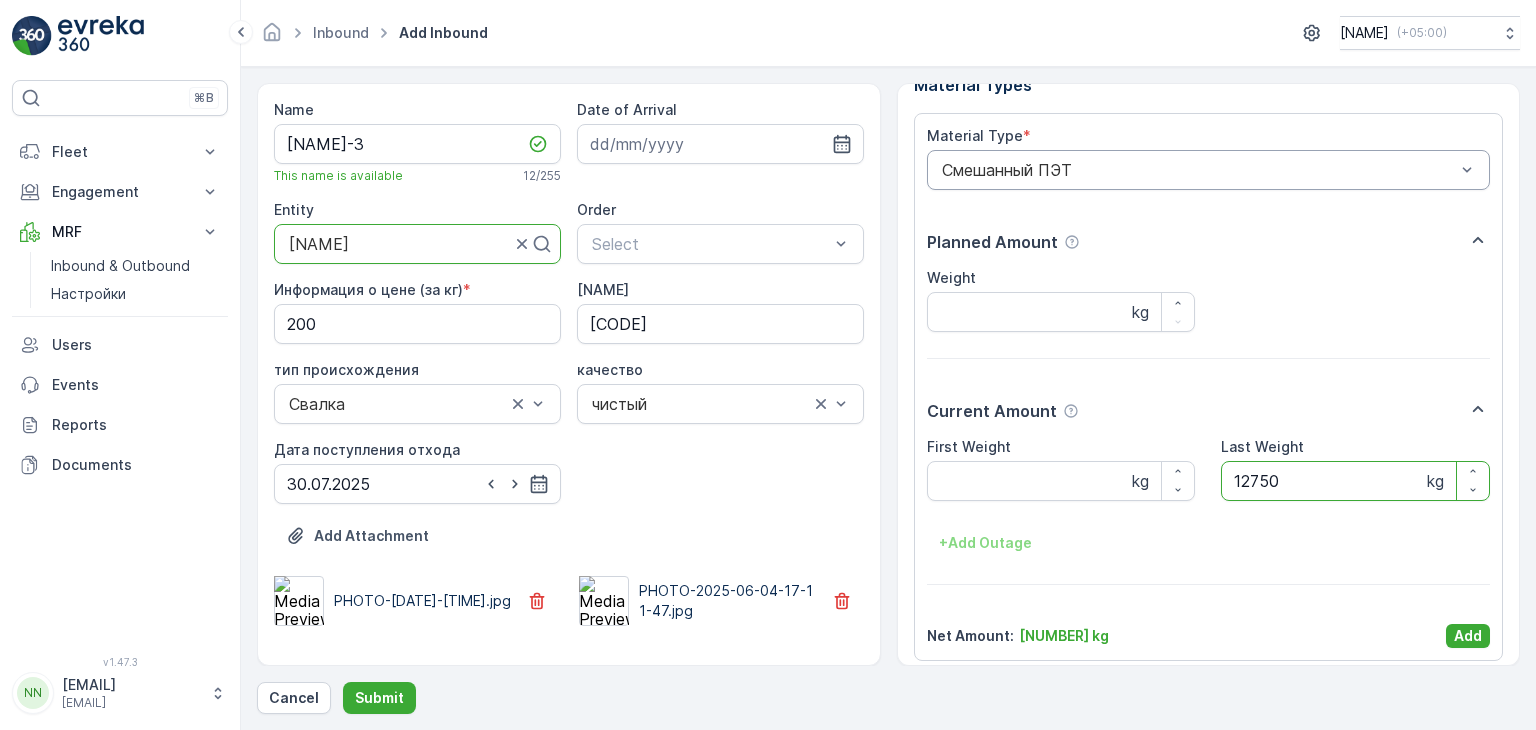 scroll, scrollTop: 39, scrollLeft: 0, axis: vertical 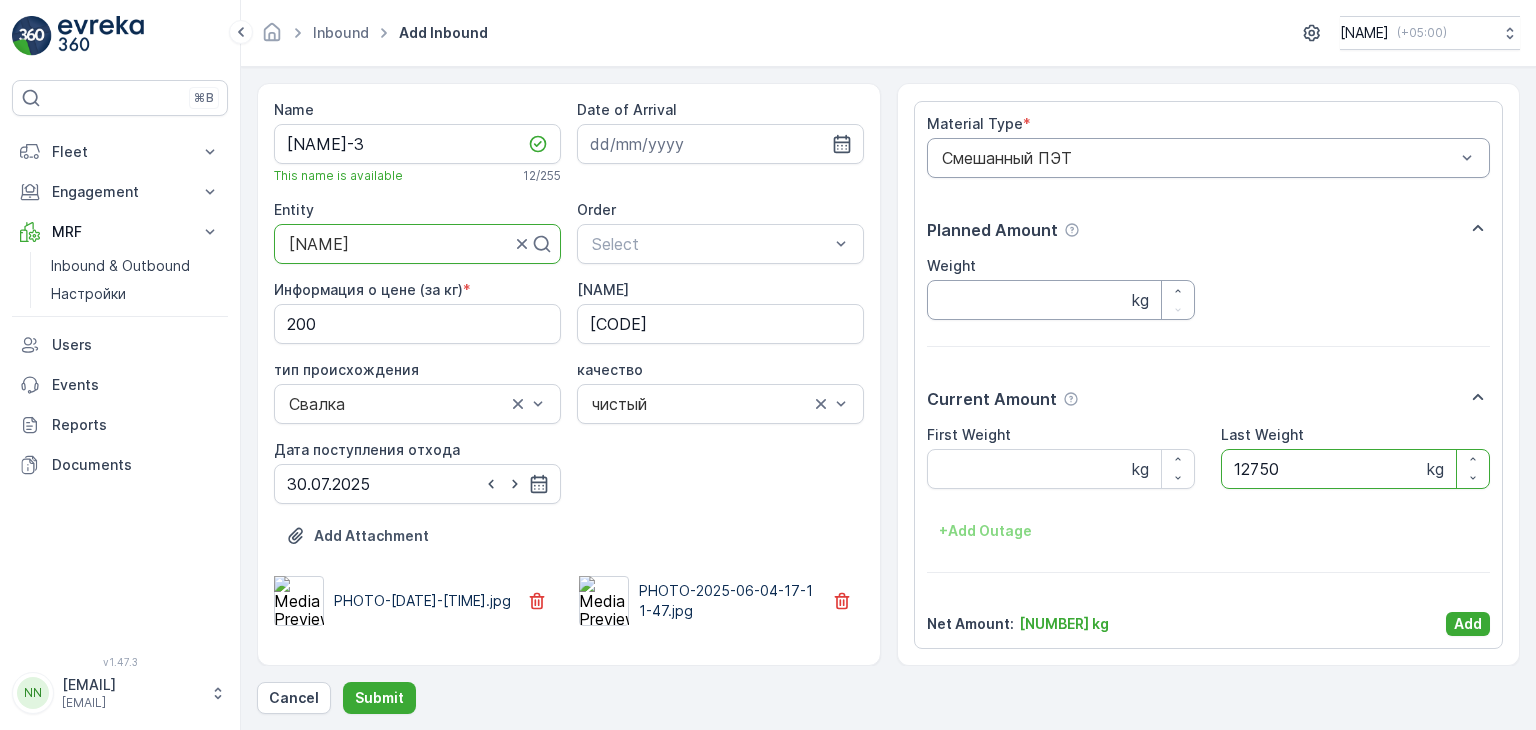 type on "12750" 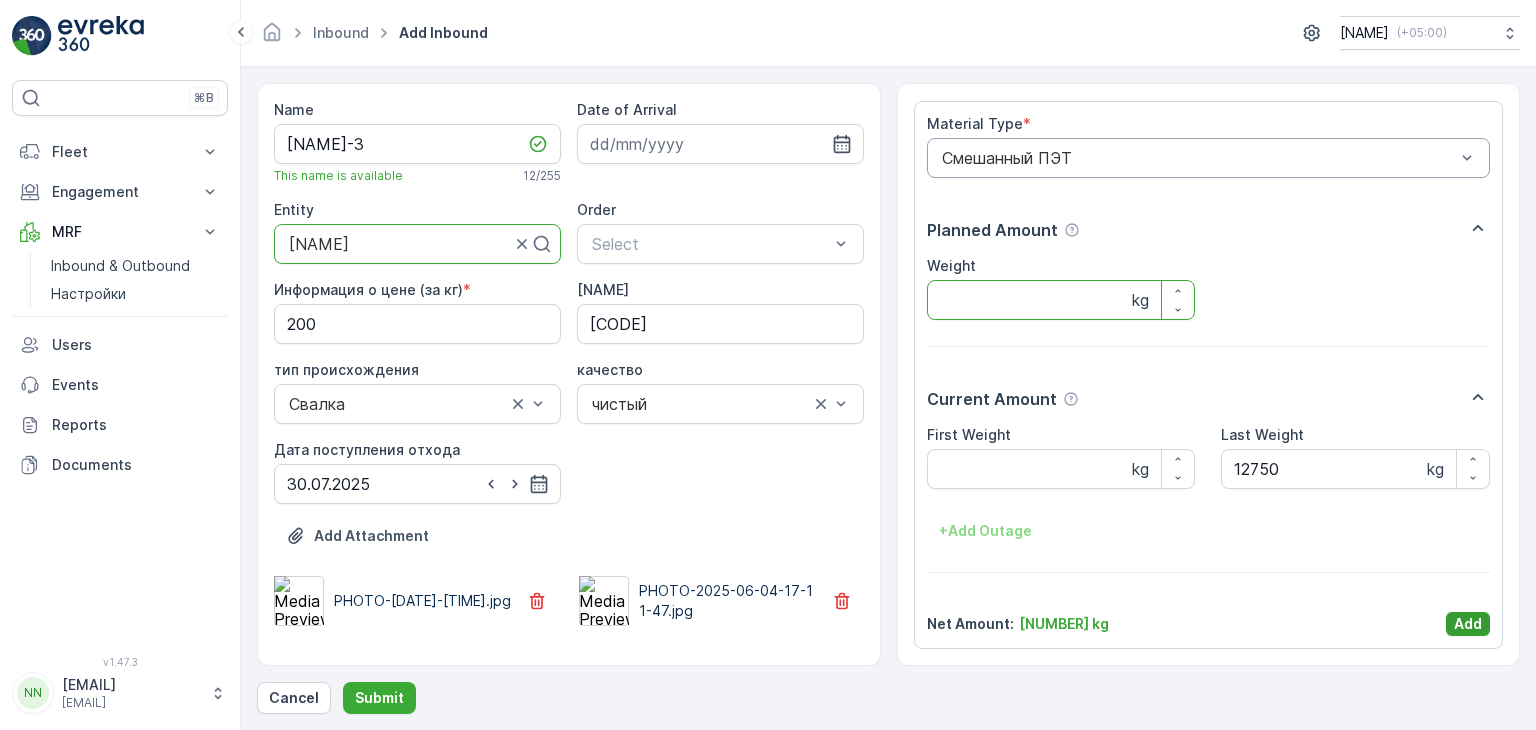 type on "[NUMBER]" 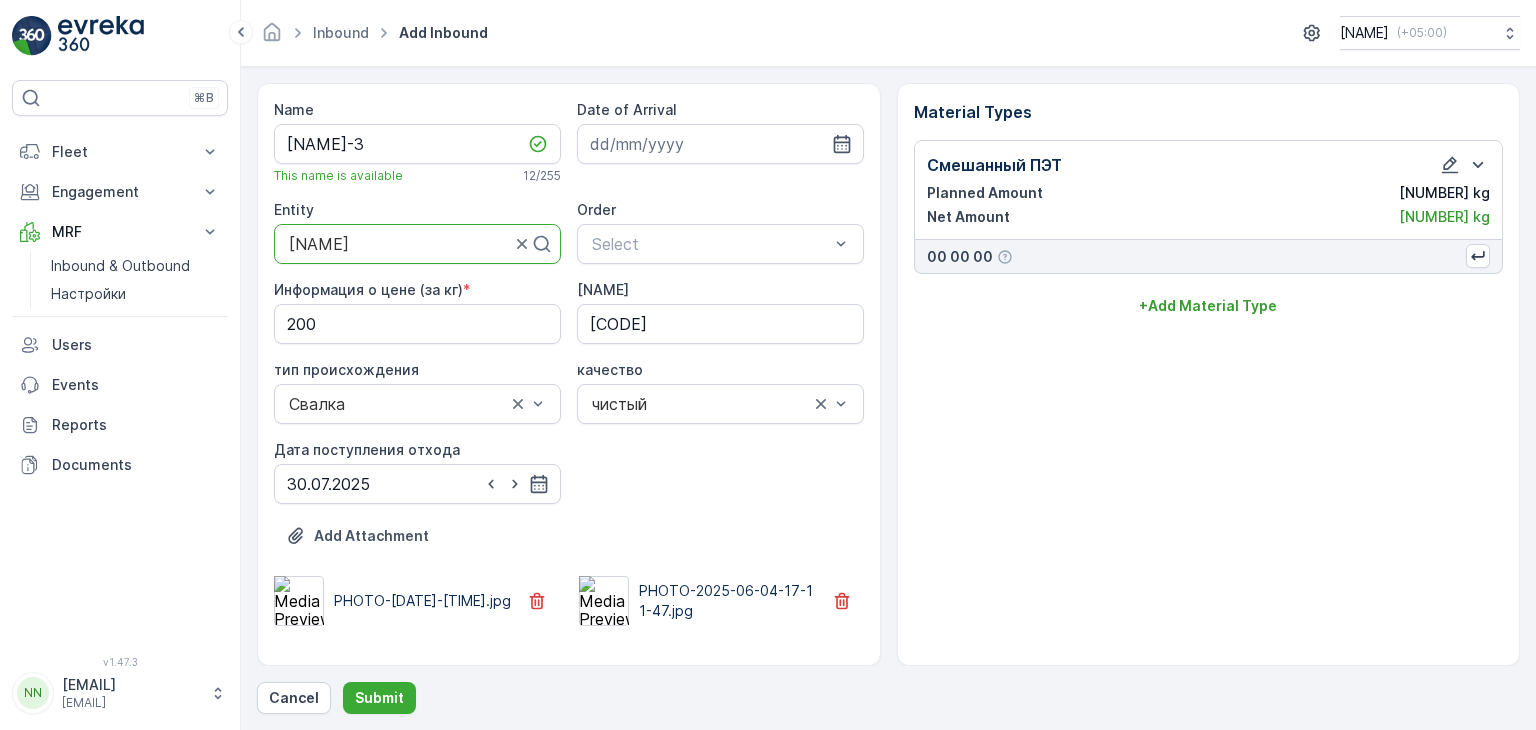 scroll, scrollTop: 0, scrollLeft: 0, axis: both 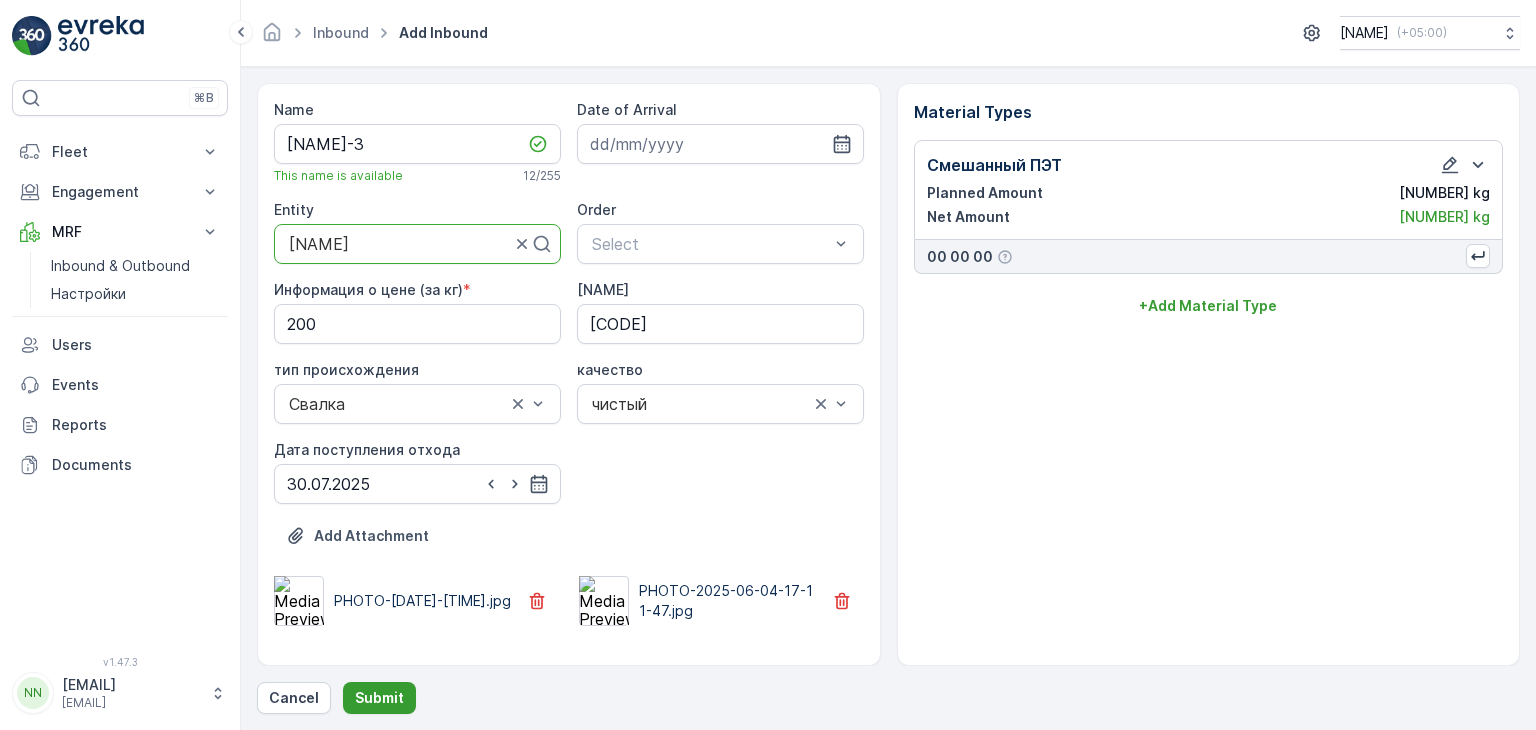 click on "Submit" at bounding box center (379, 698) 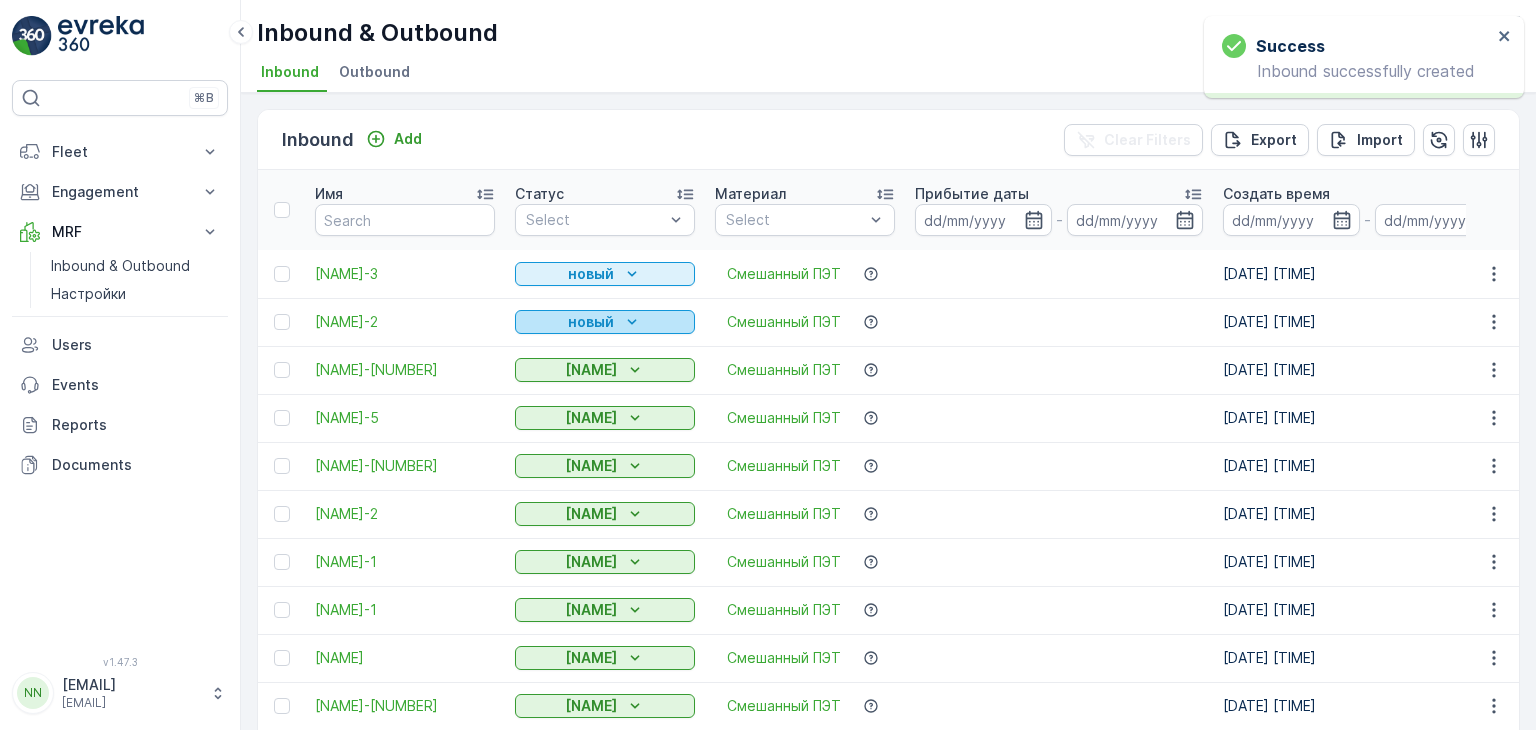 click on "новый" at bounding box center (591, 322) 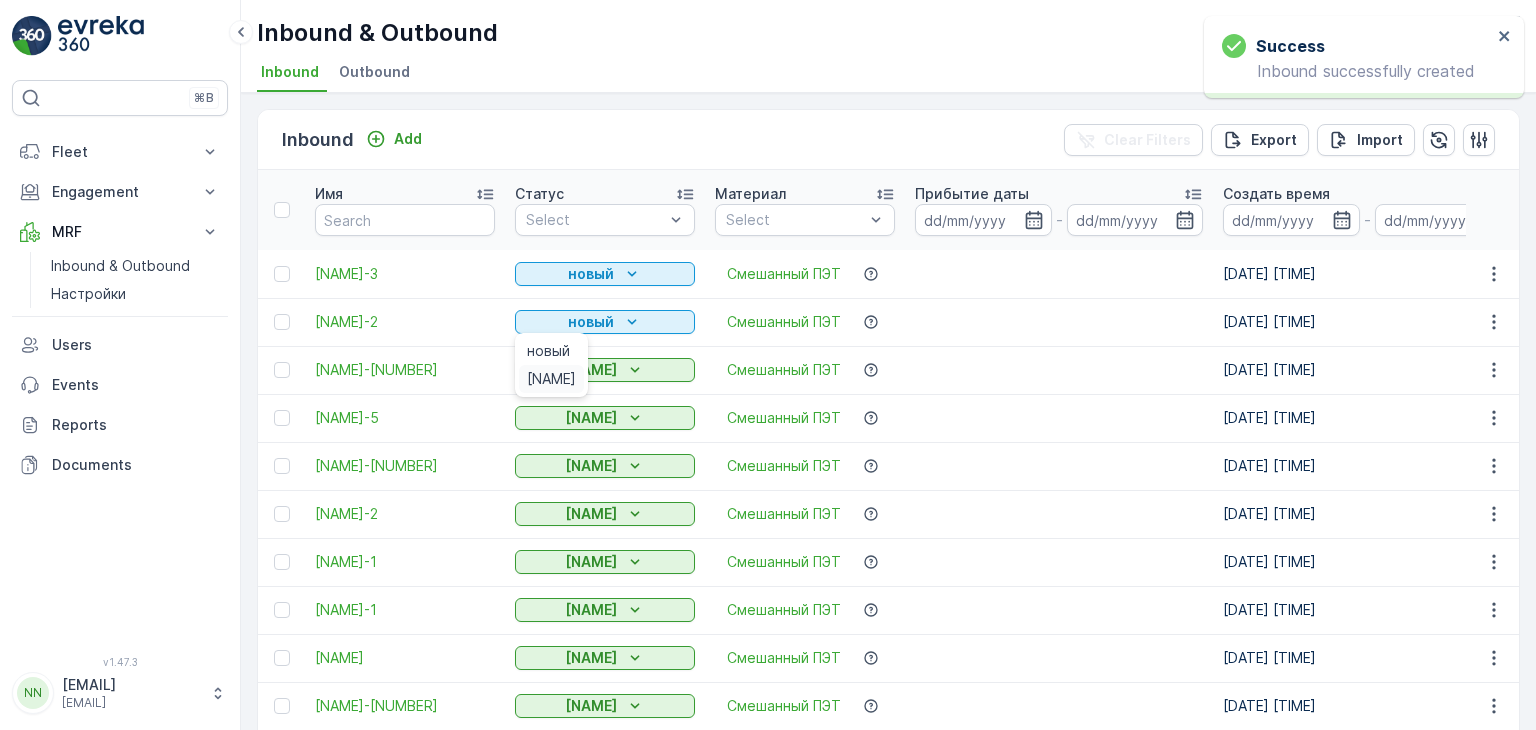 click on "[NAME]" at bounding box center [551, 379] 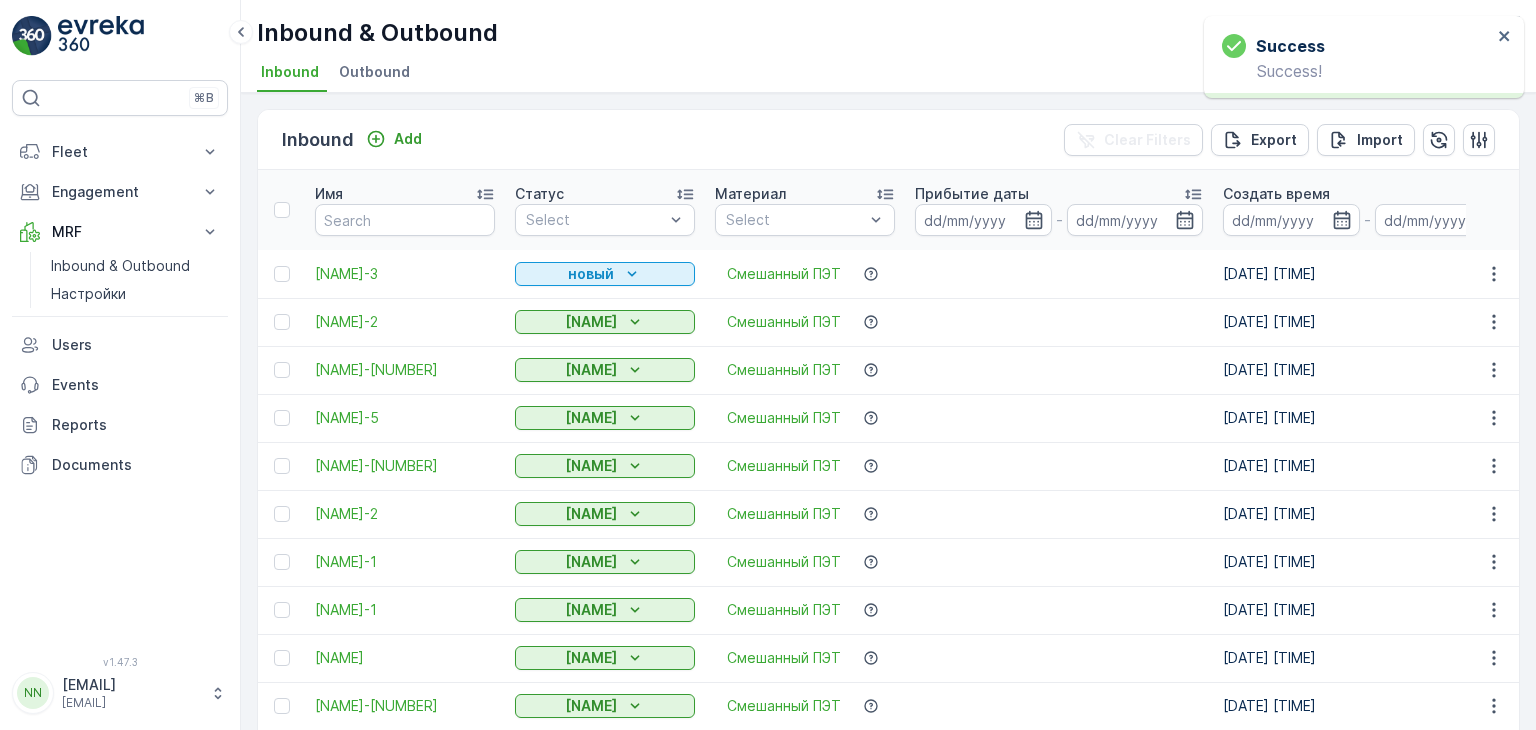 click on "новый" at bounding box center (605, 274) 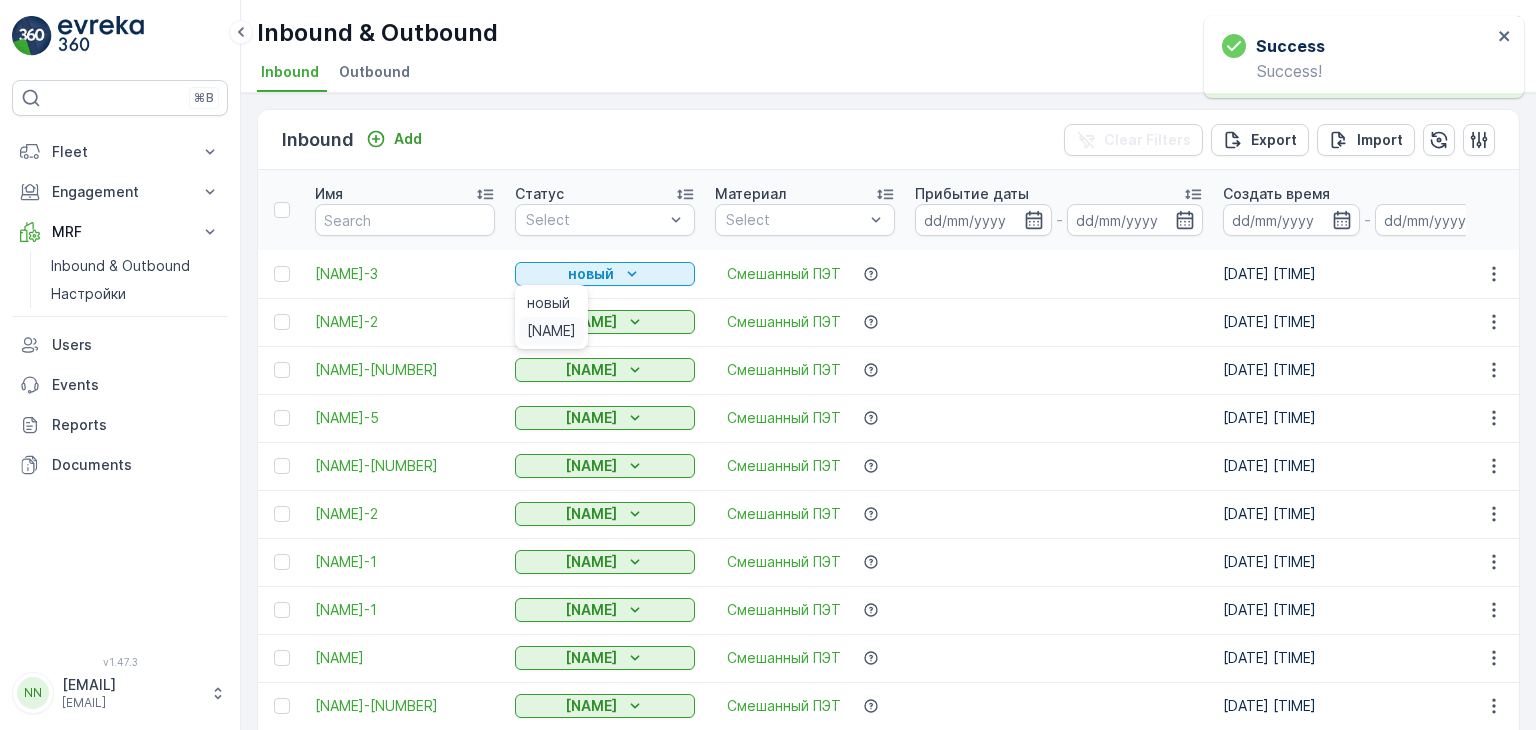click on "[NAME]" at bounding box center [551, 331] 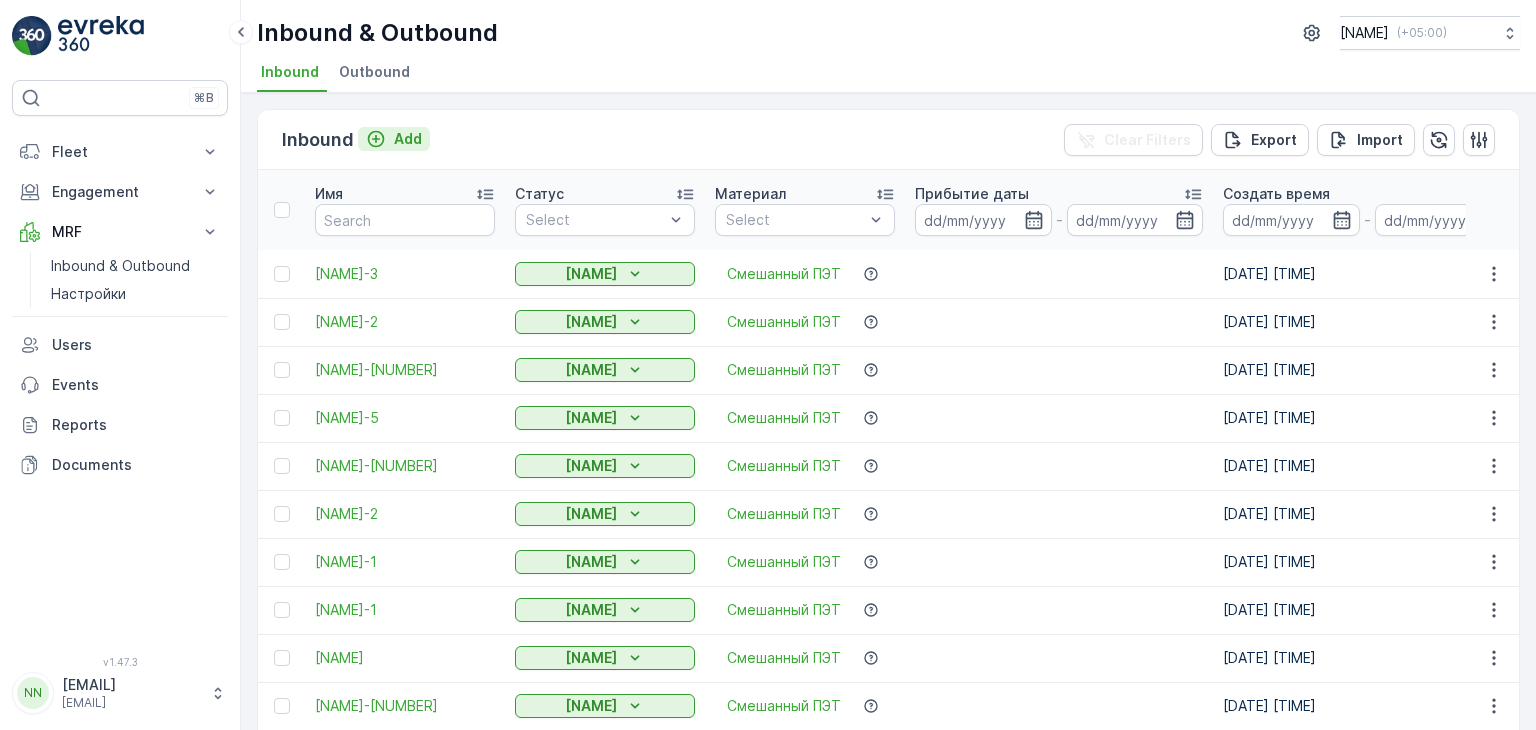 click 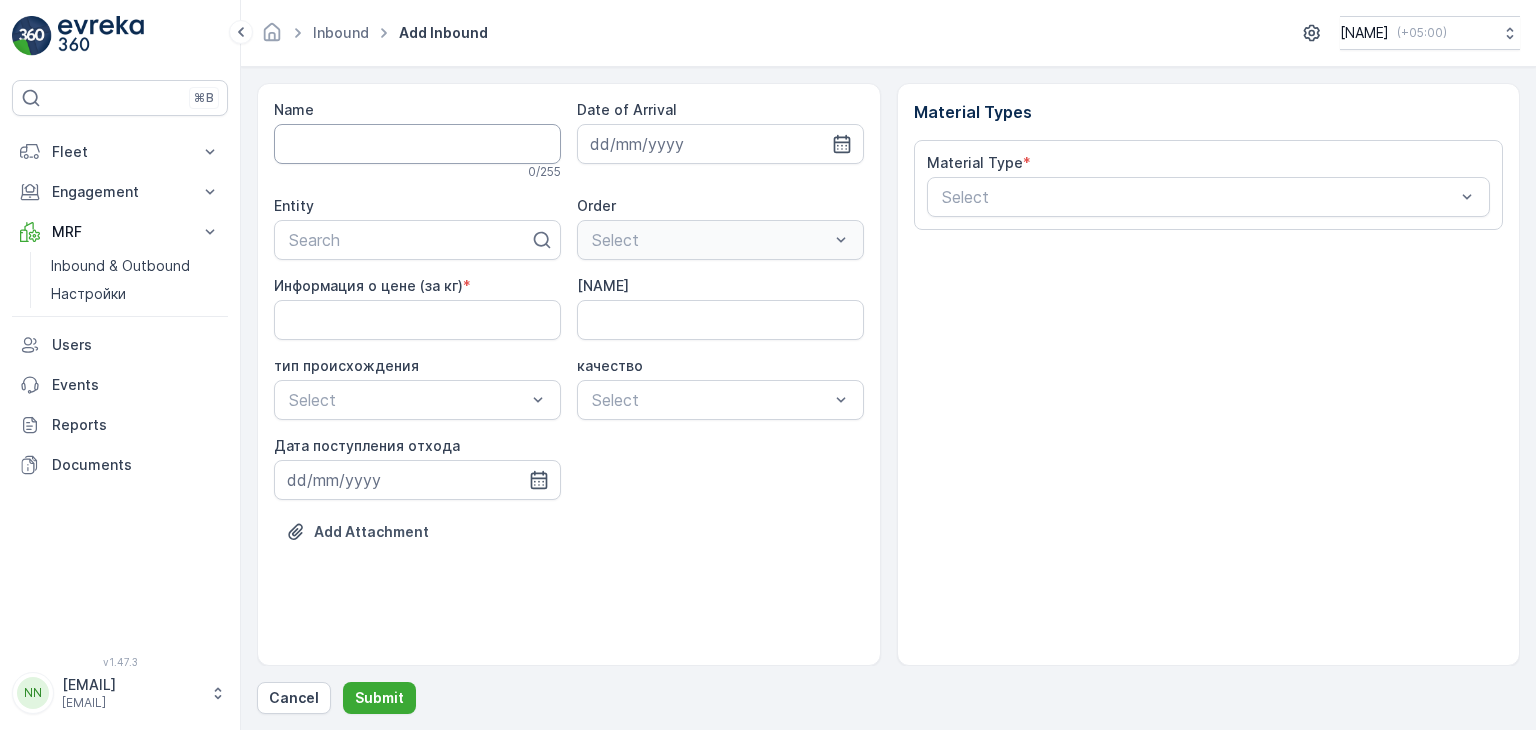 click on "Name" at bounding box center (417, 144) 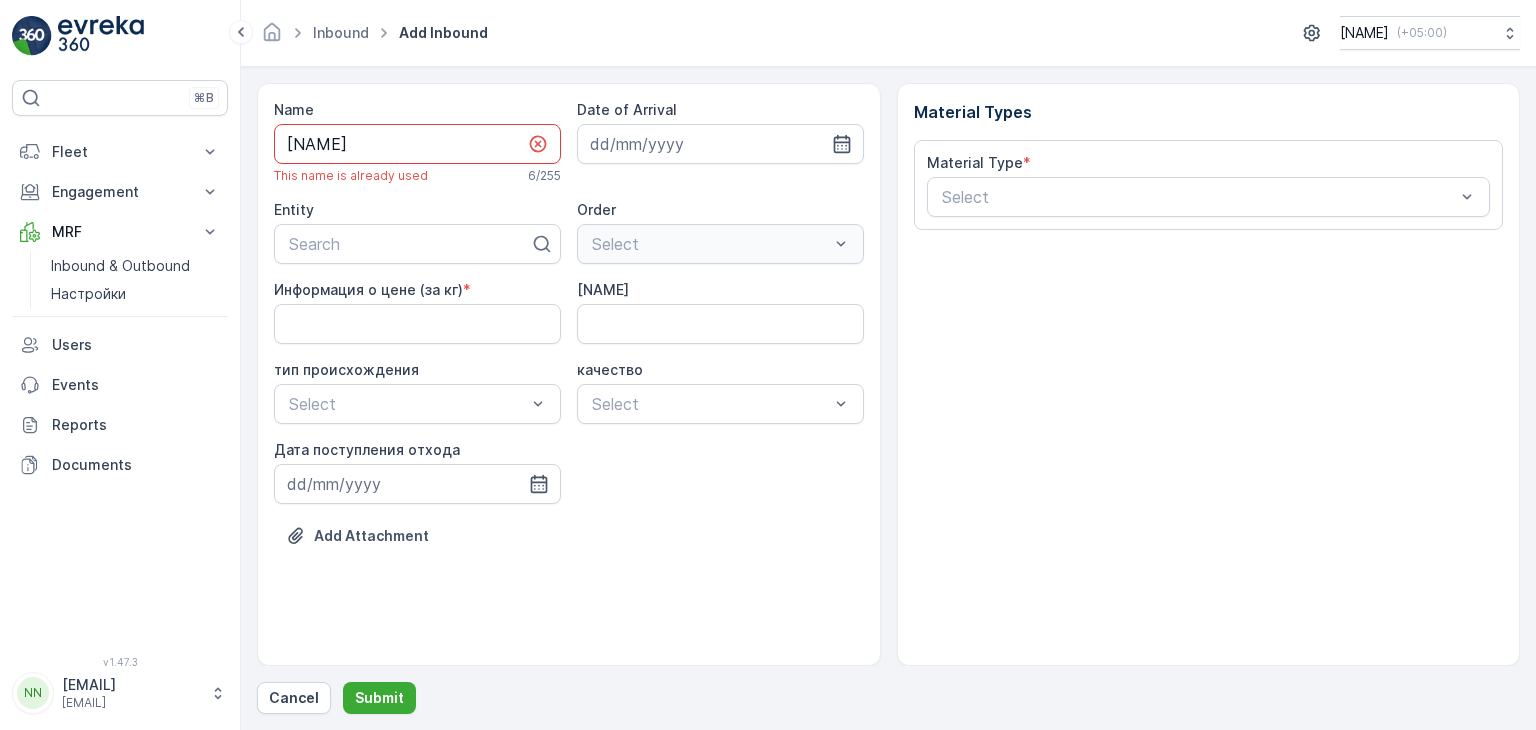 click on "[NAME]" at bounding box center [417, 144] 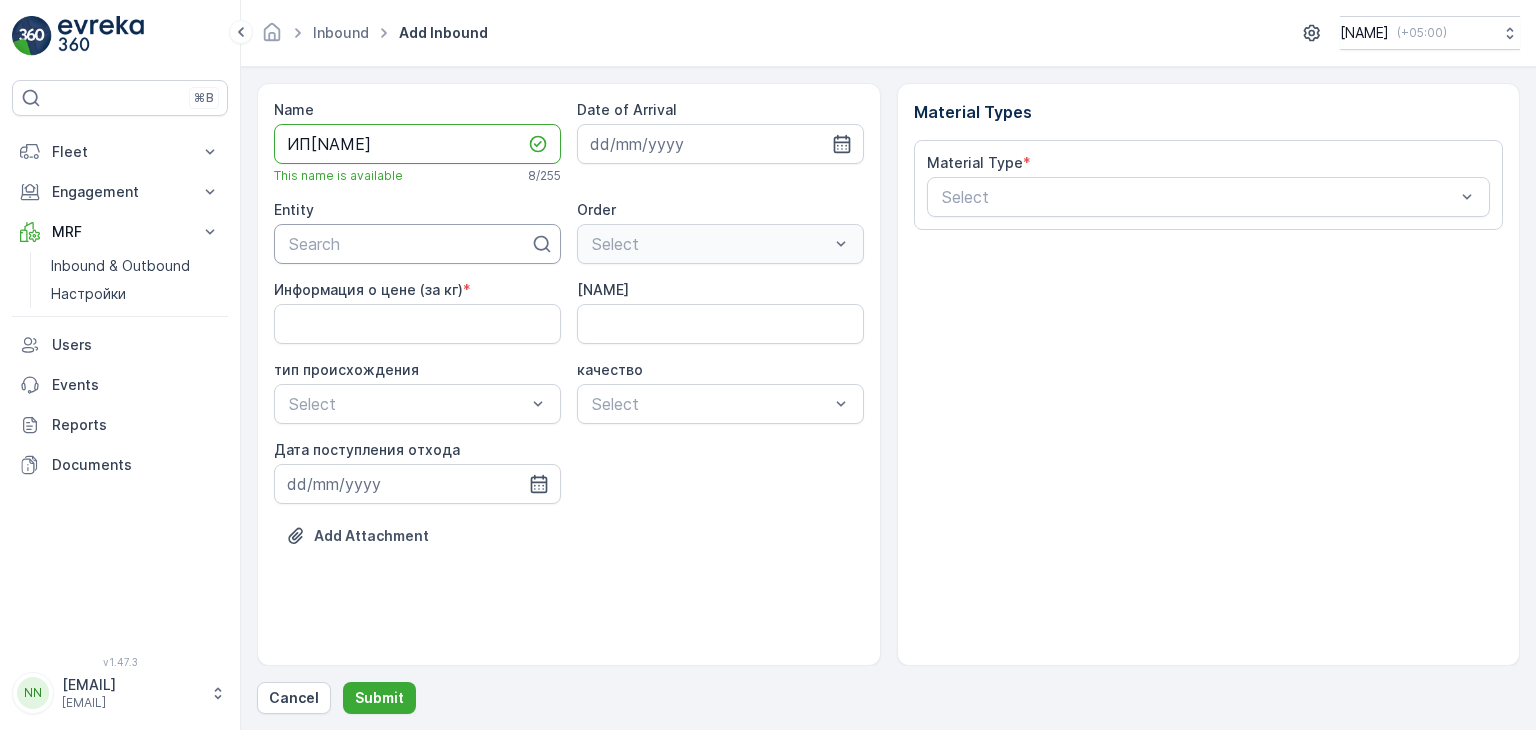 type on "ИП[NAME]" 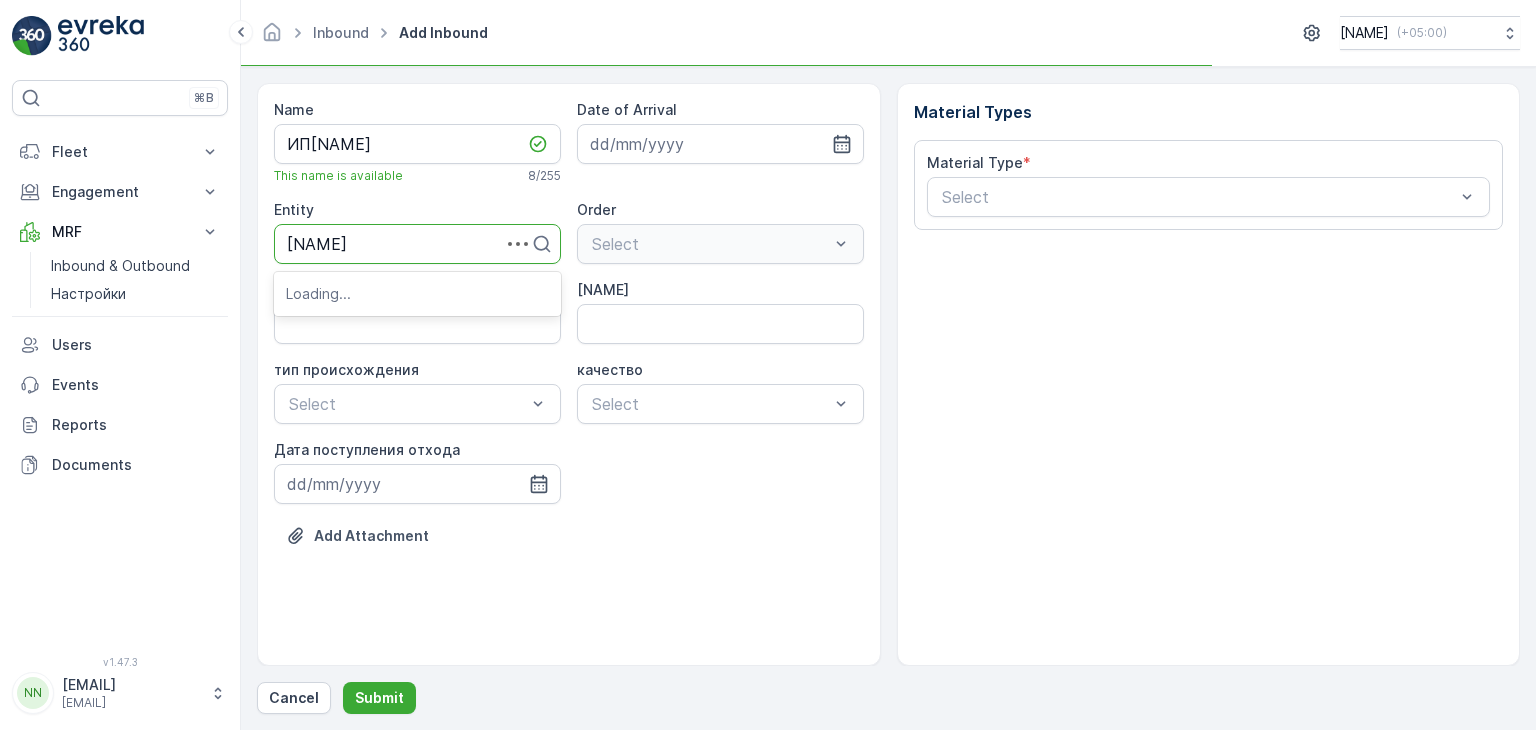 type 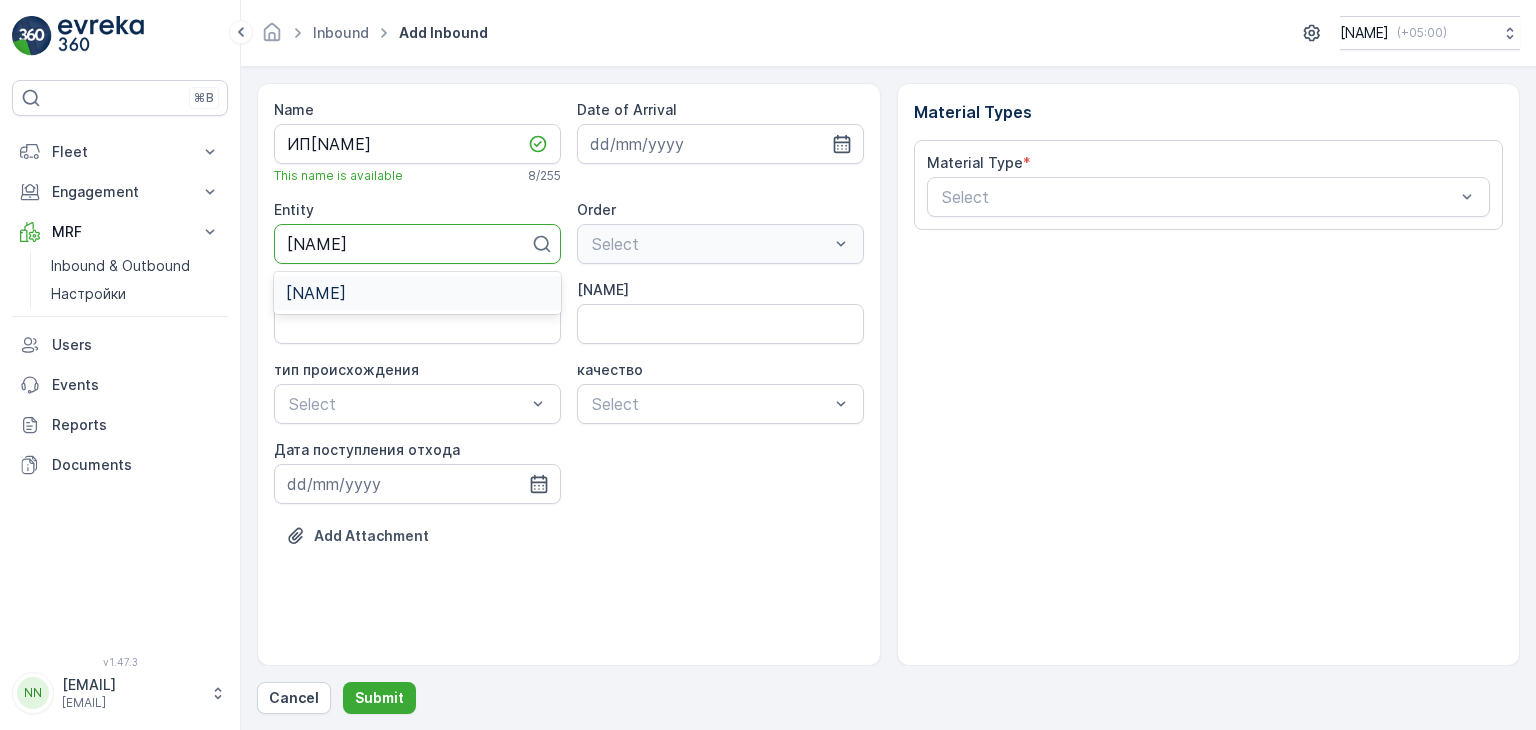 click on "[NAME]" at bounding box center [316, 293] 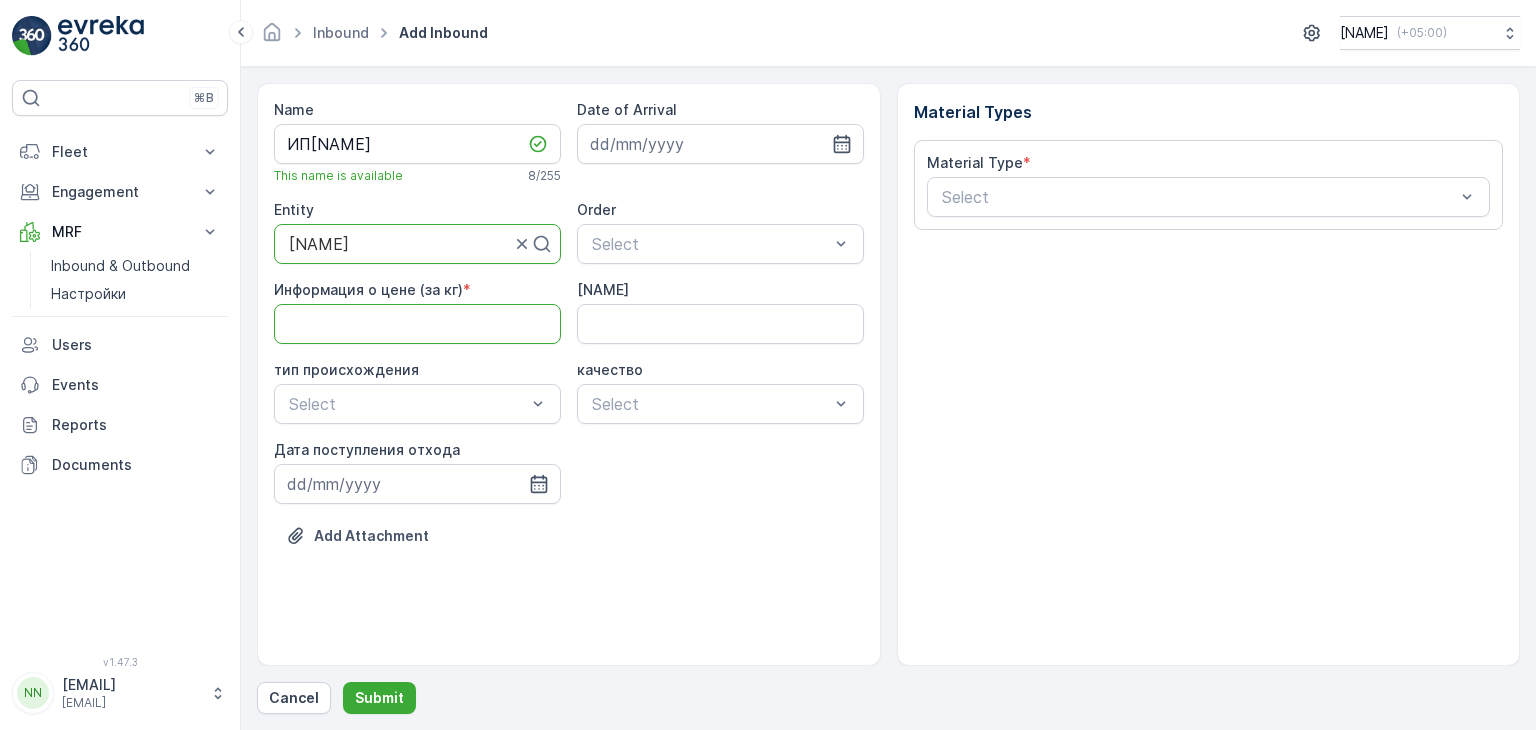 click on "Информация о цене (за кг)" at bounding box center [417, 324] 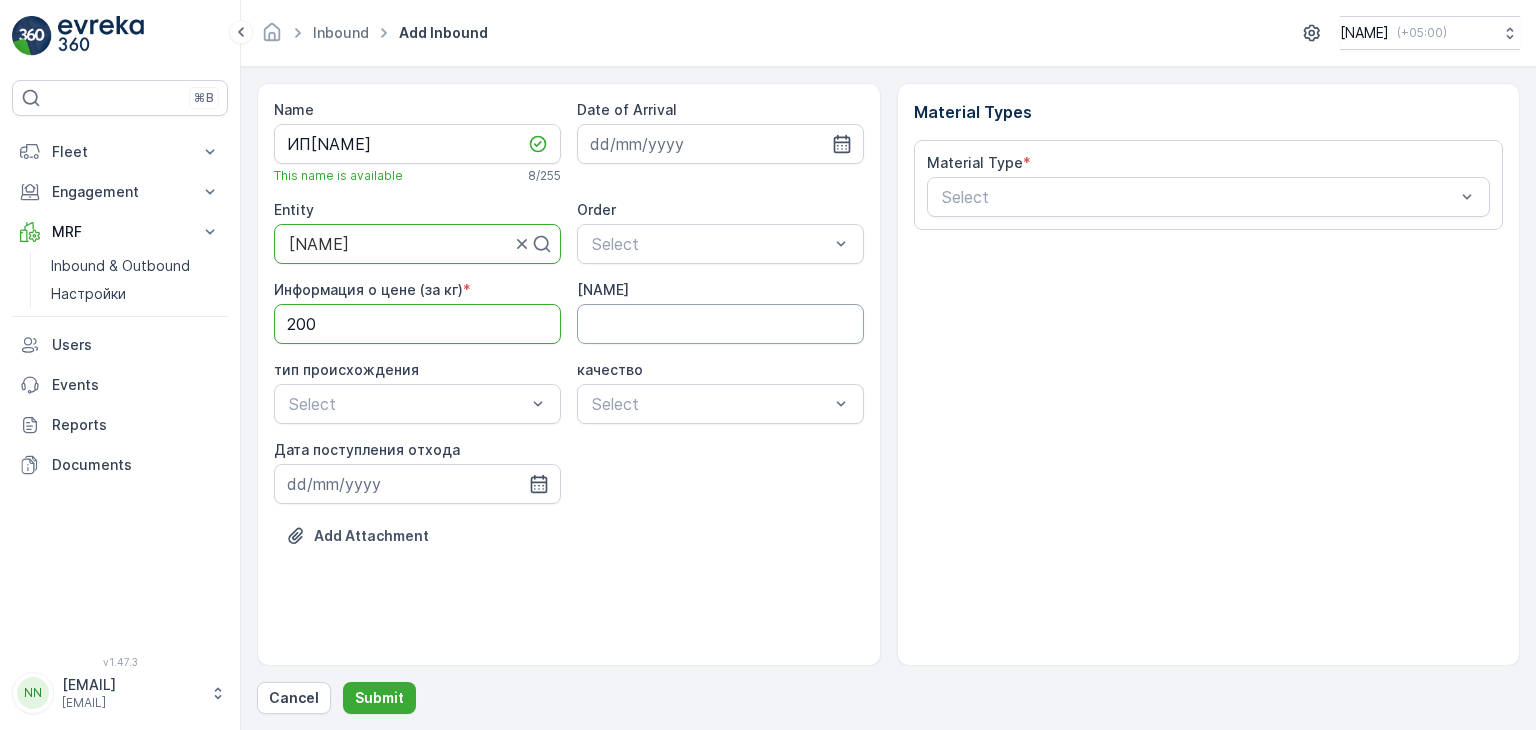 click on "[NAME]" at bounding box center [720, 324] 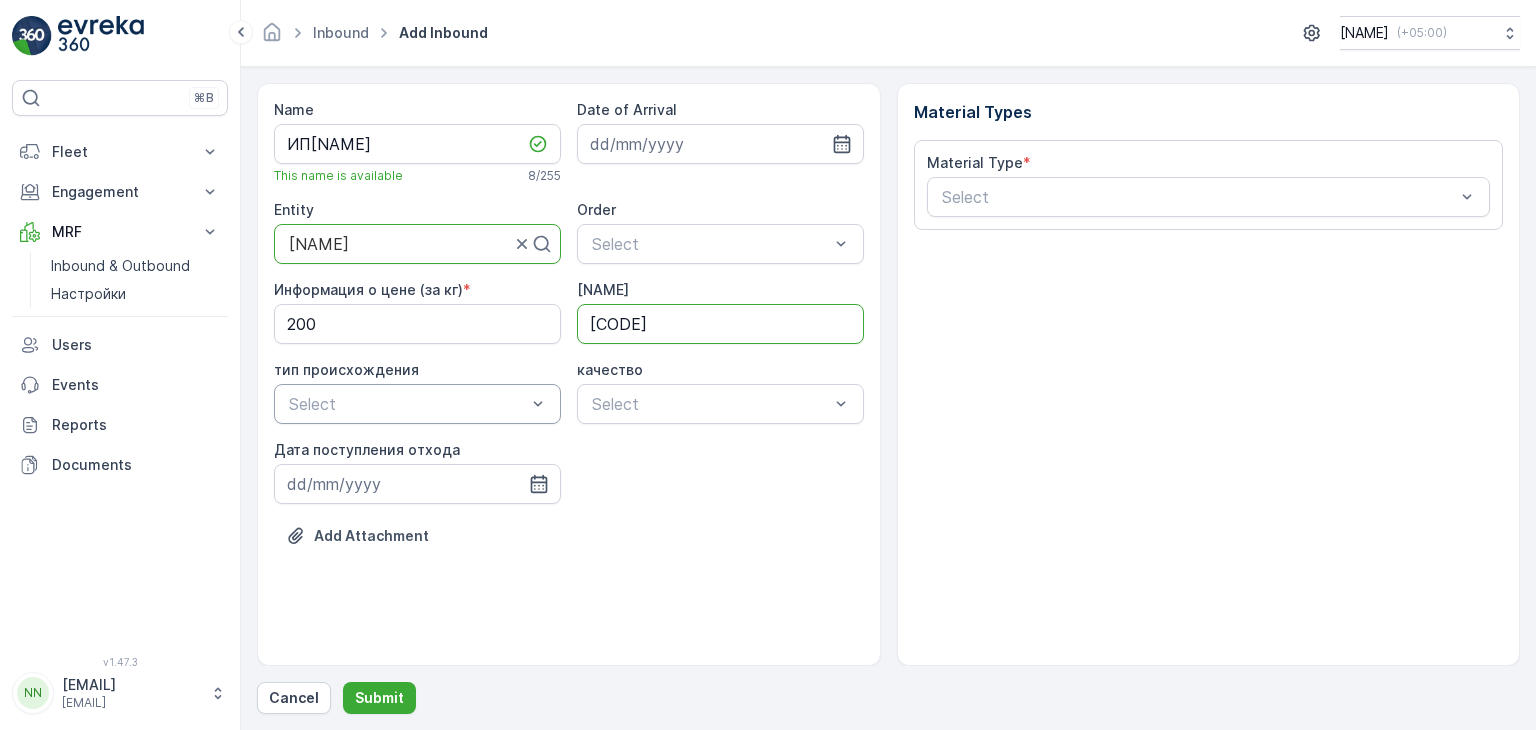 click at bounding box center (407, 404) 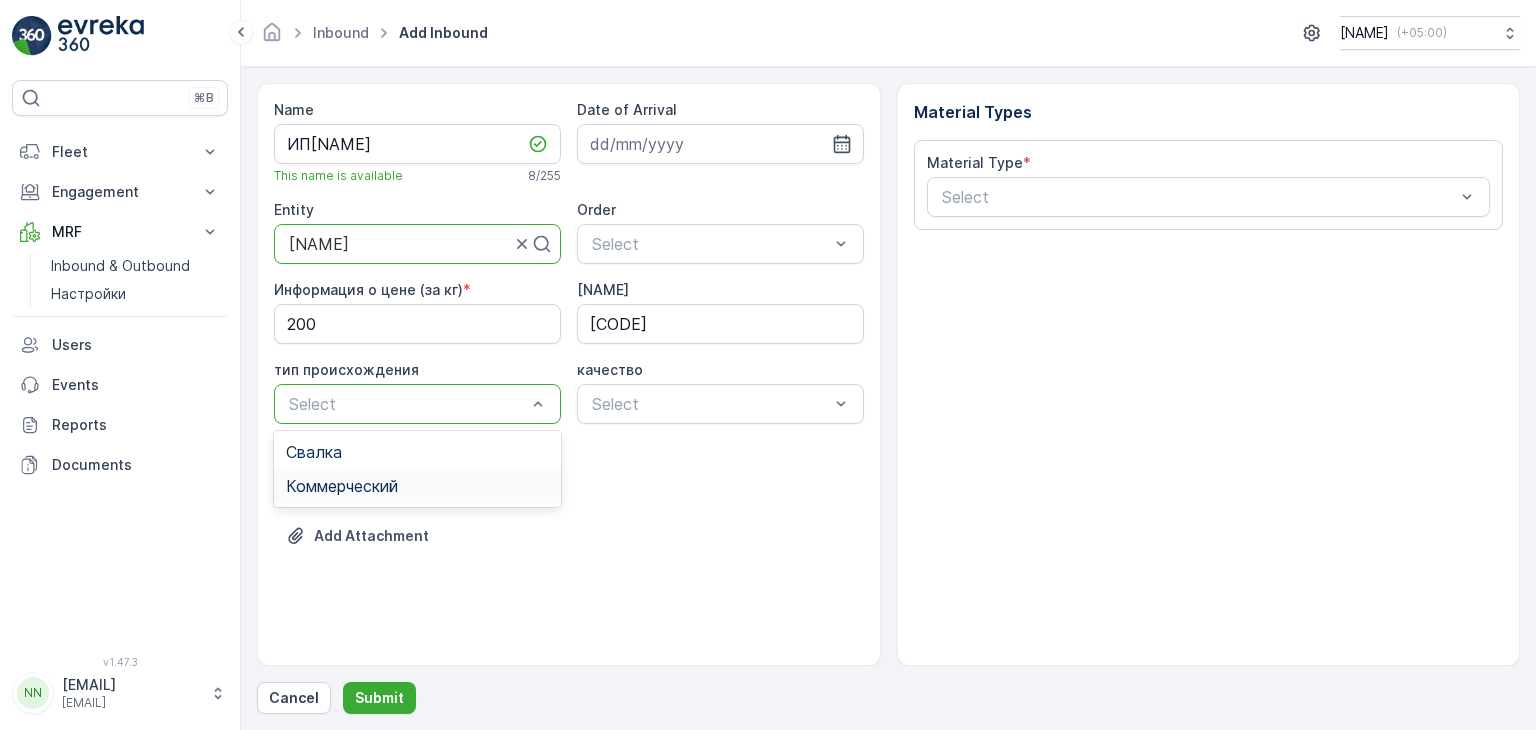 click on "Коммерческий" at bounding box center (342, 486) 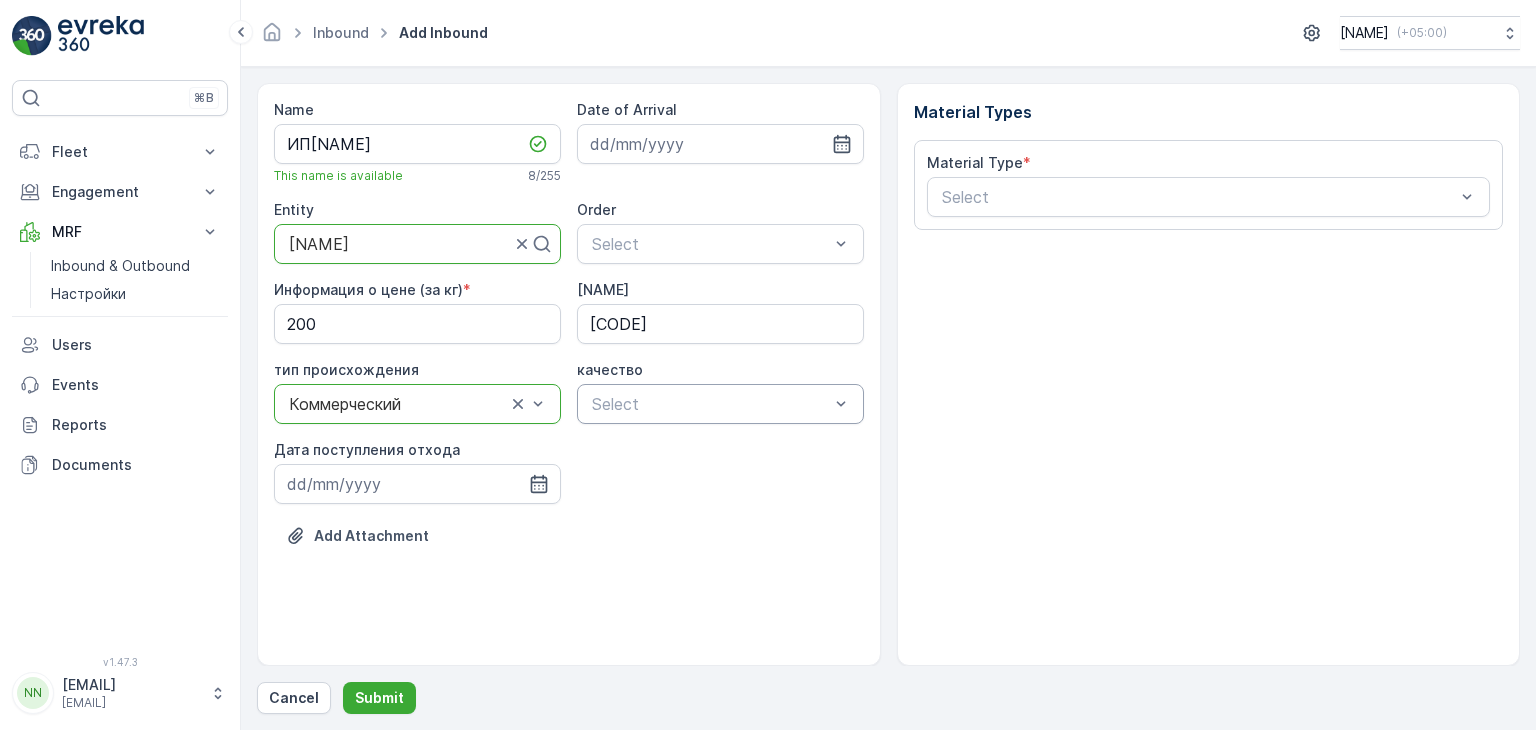 click at bounding box center [710, 404] 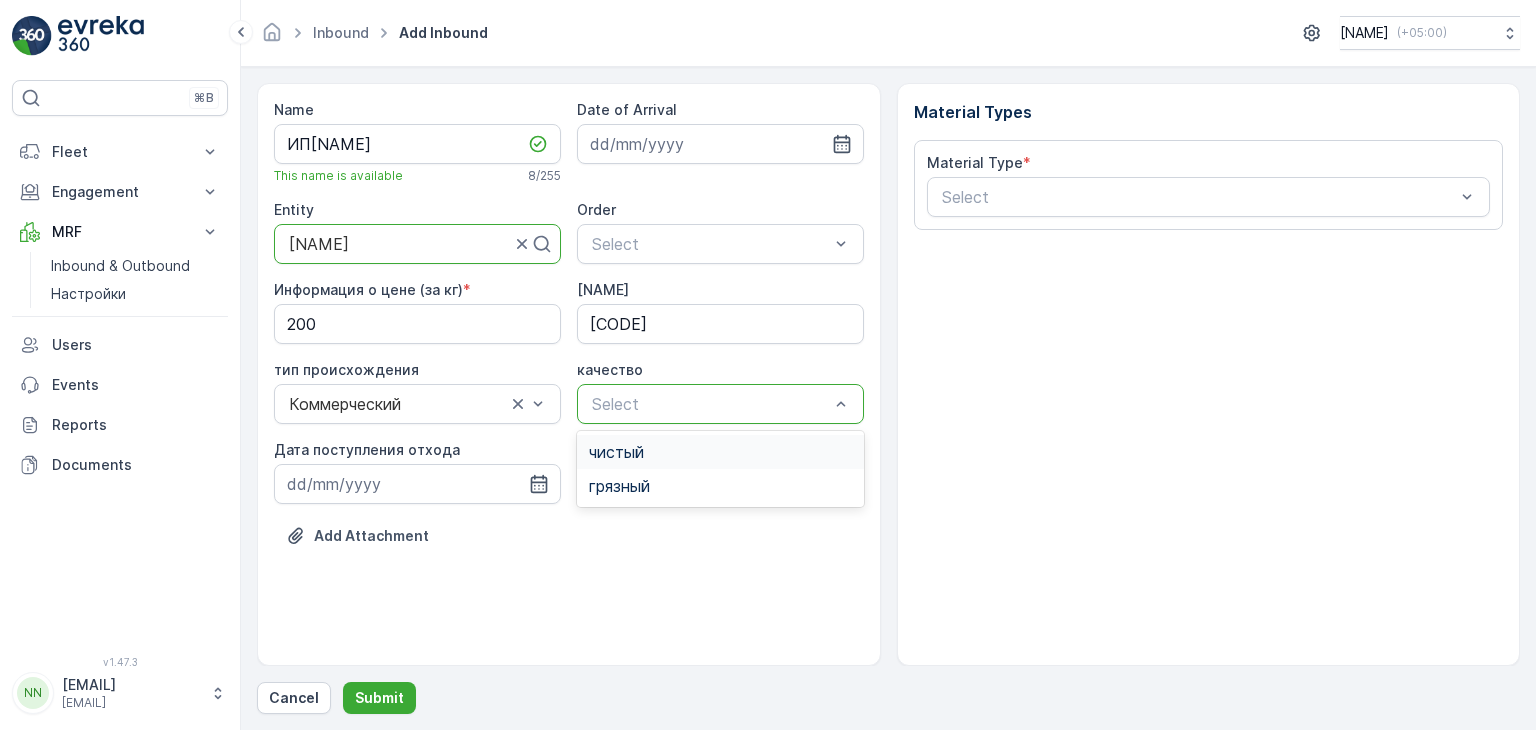 click on "чистый" at bounding box center [616, 452] 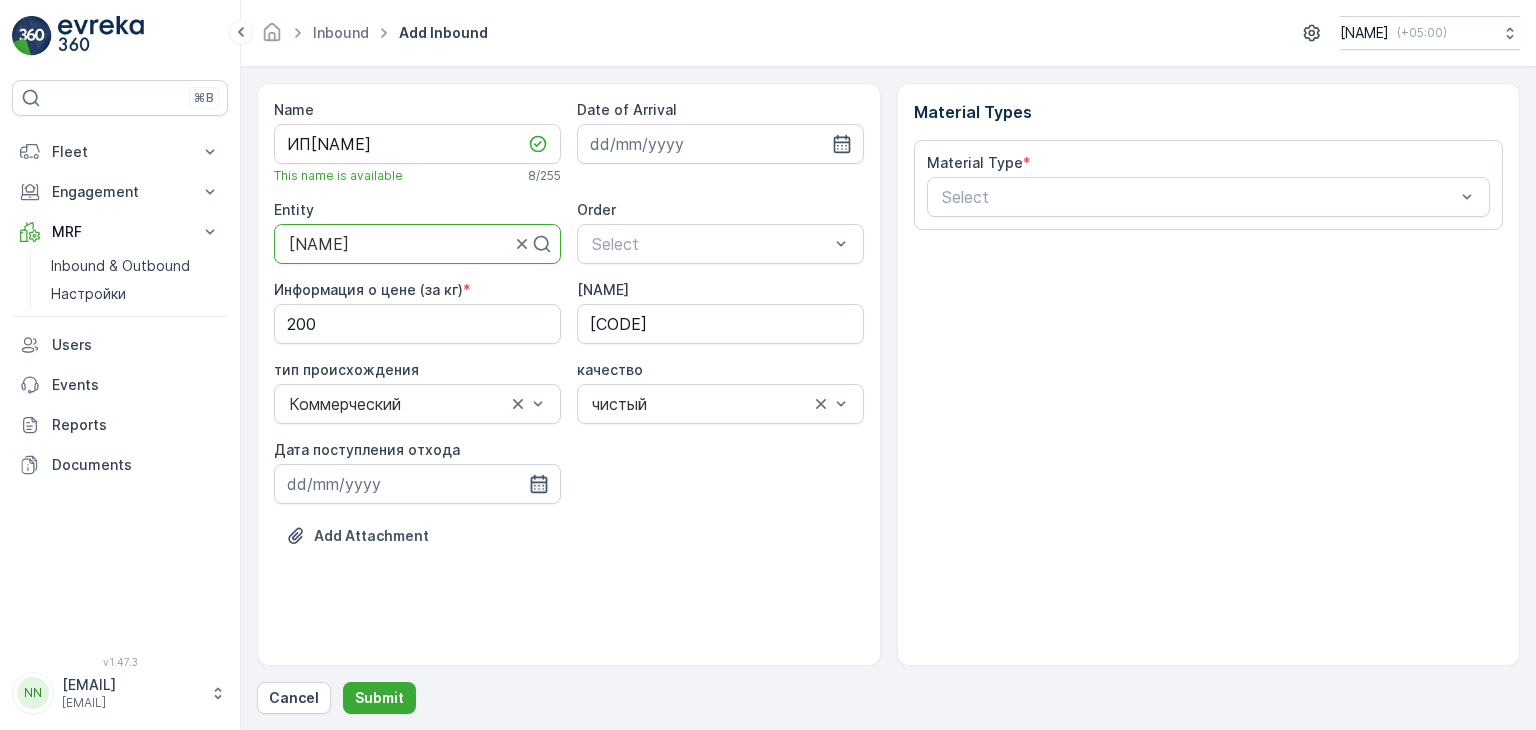 click 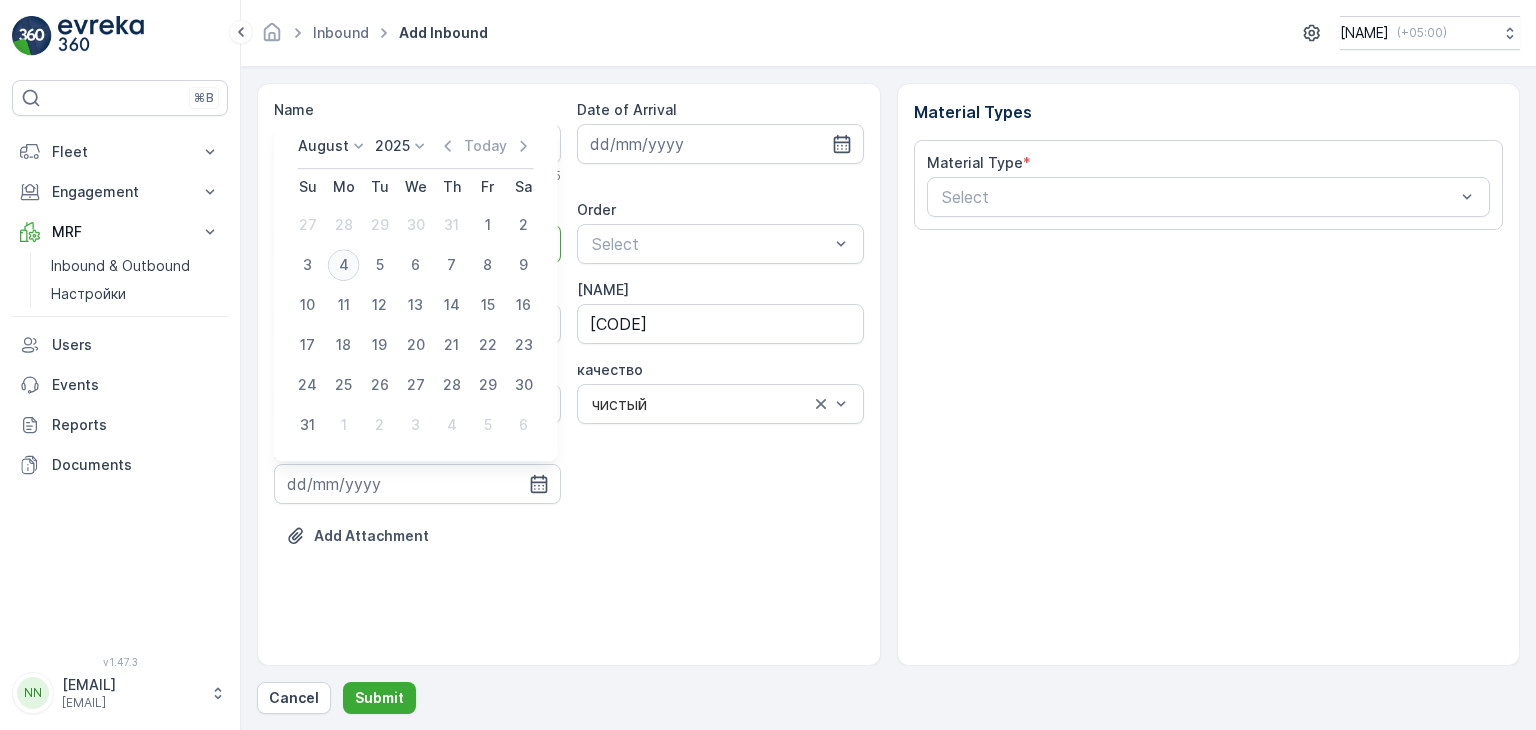 click on "4" at bounding box center (344, 265) 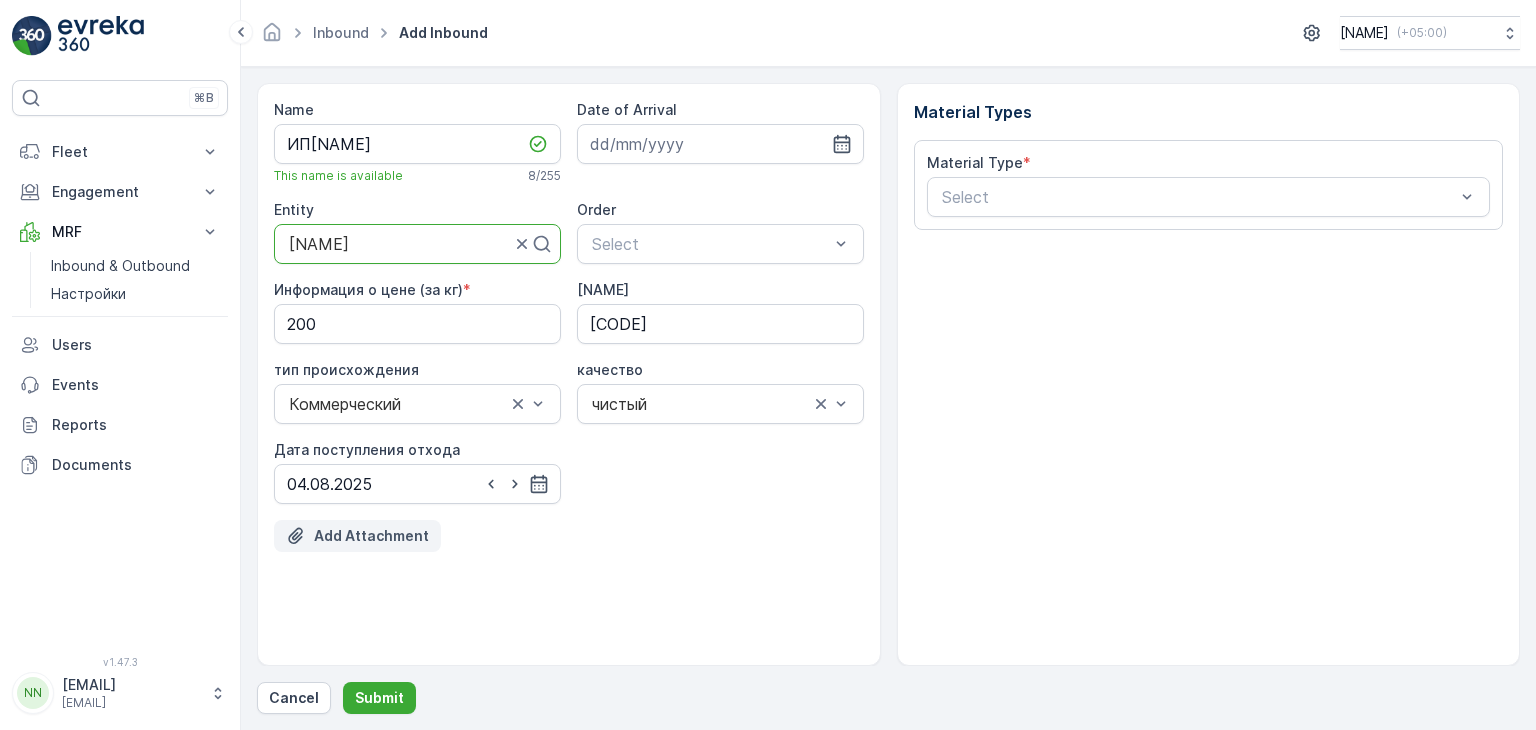 click on "Add Attachment" at bounding box center (371, 536) 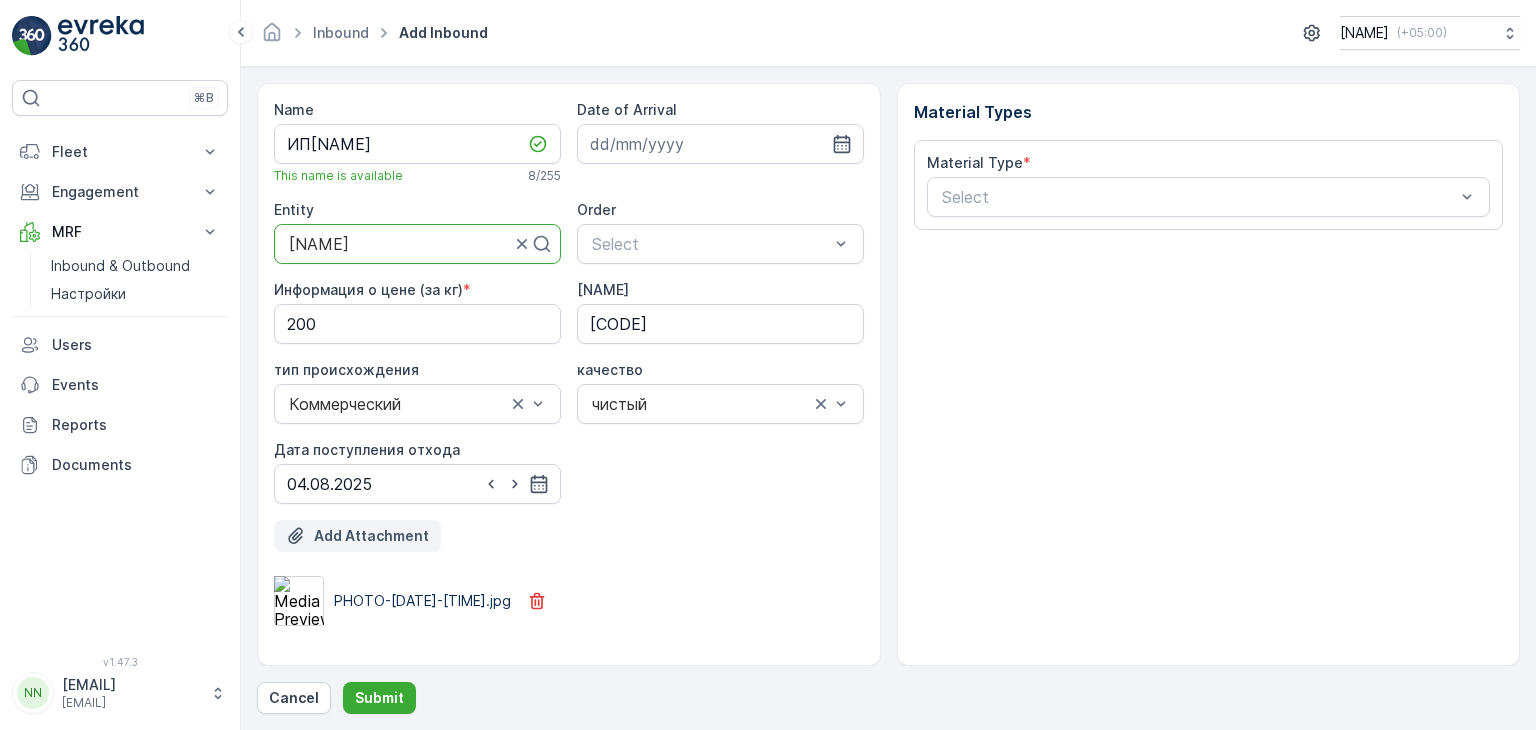 click on "Add Attachment" at bounding box center (371, 536) 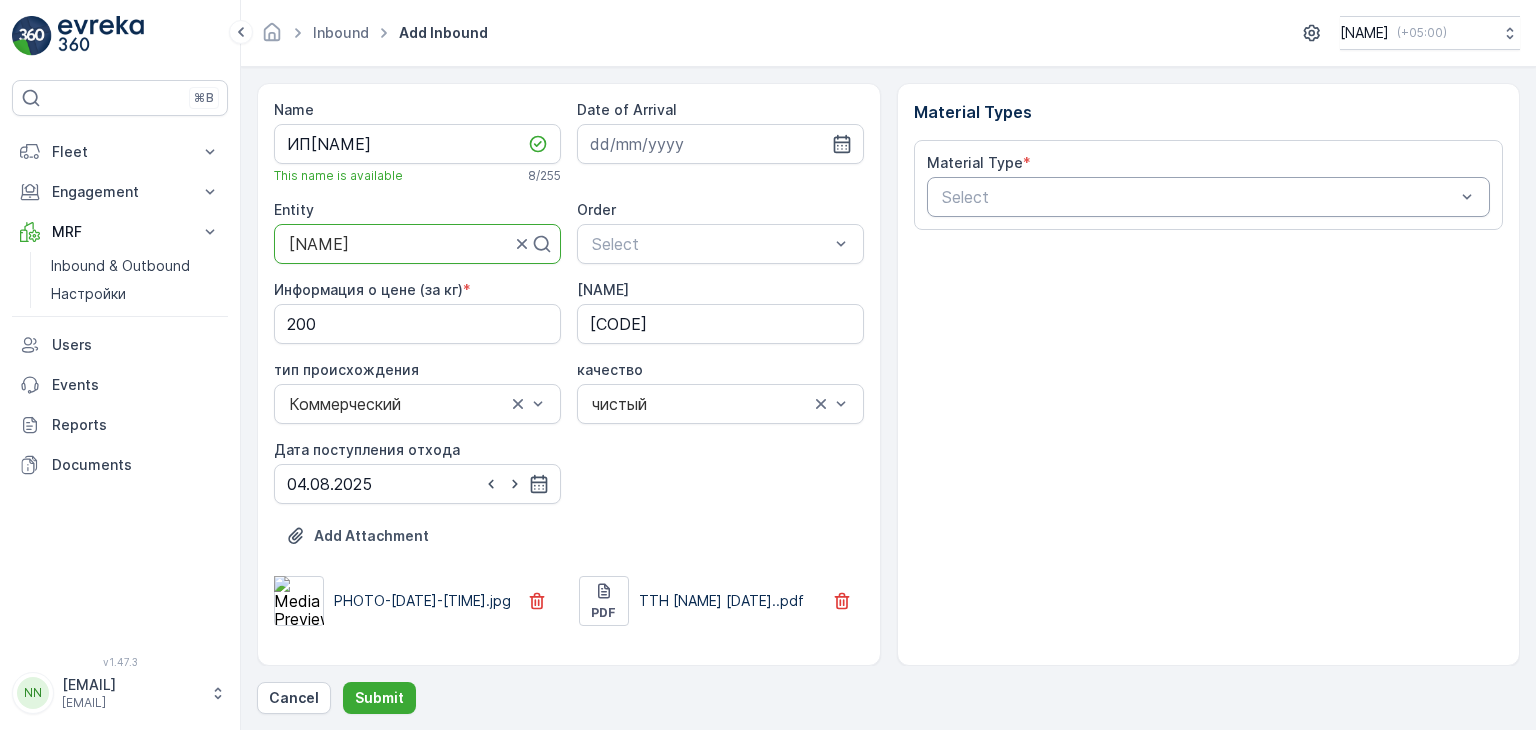 click at bounding box center [1199, 197] 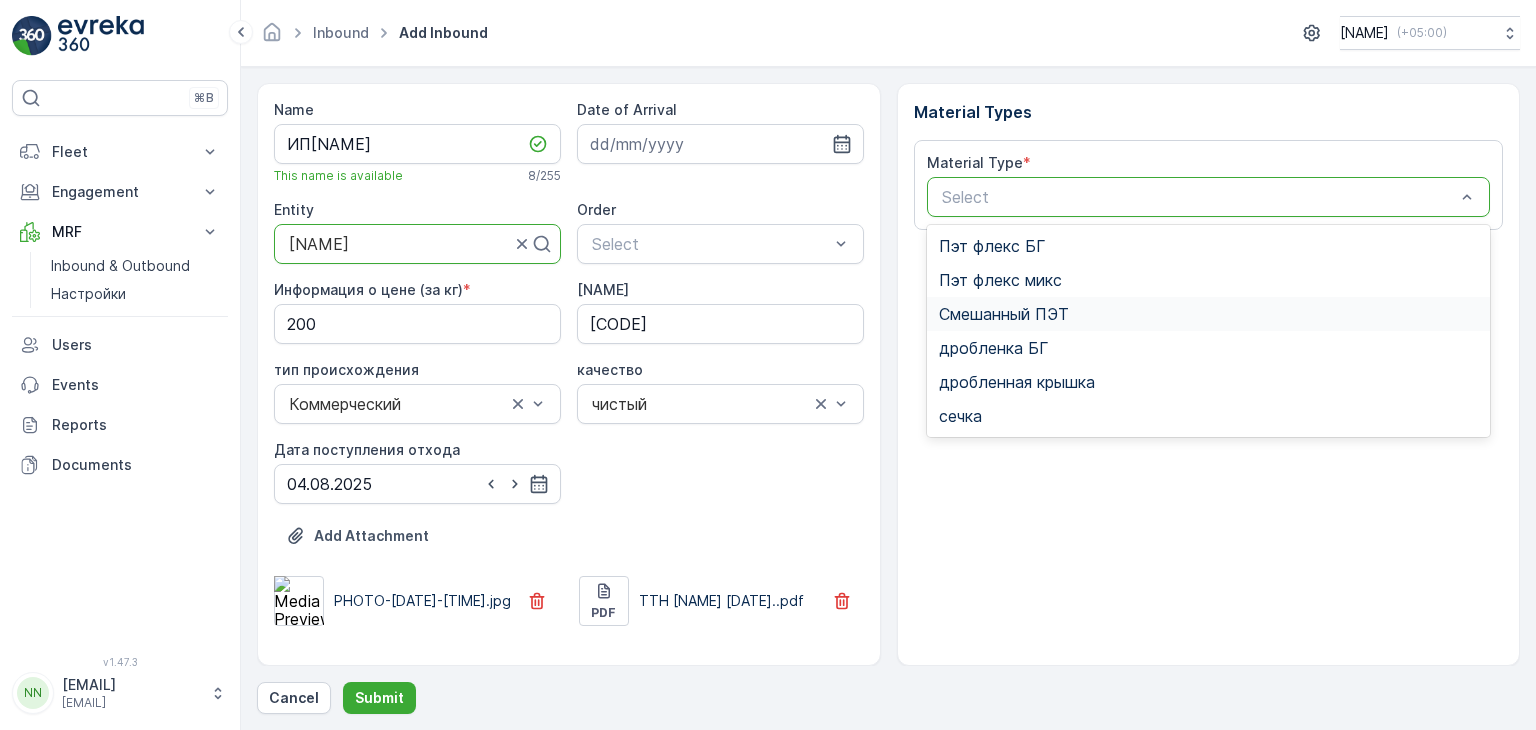 click on "Смешанный ПЭТ" at bounding box center (1004, 314) 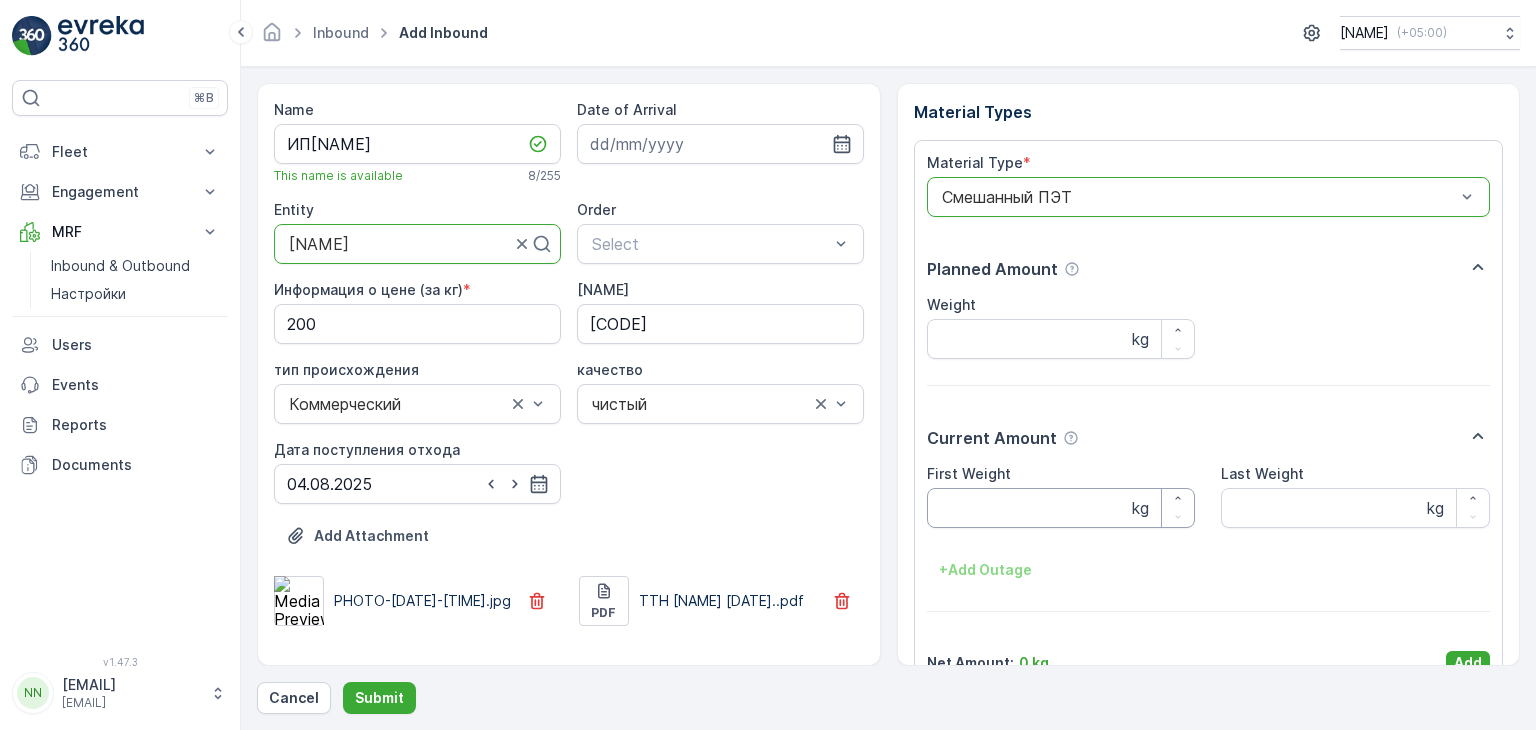click on "First Weight" at bounding box center (1061, 508) 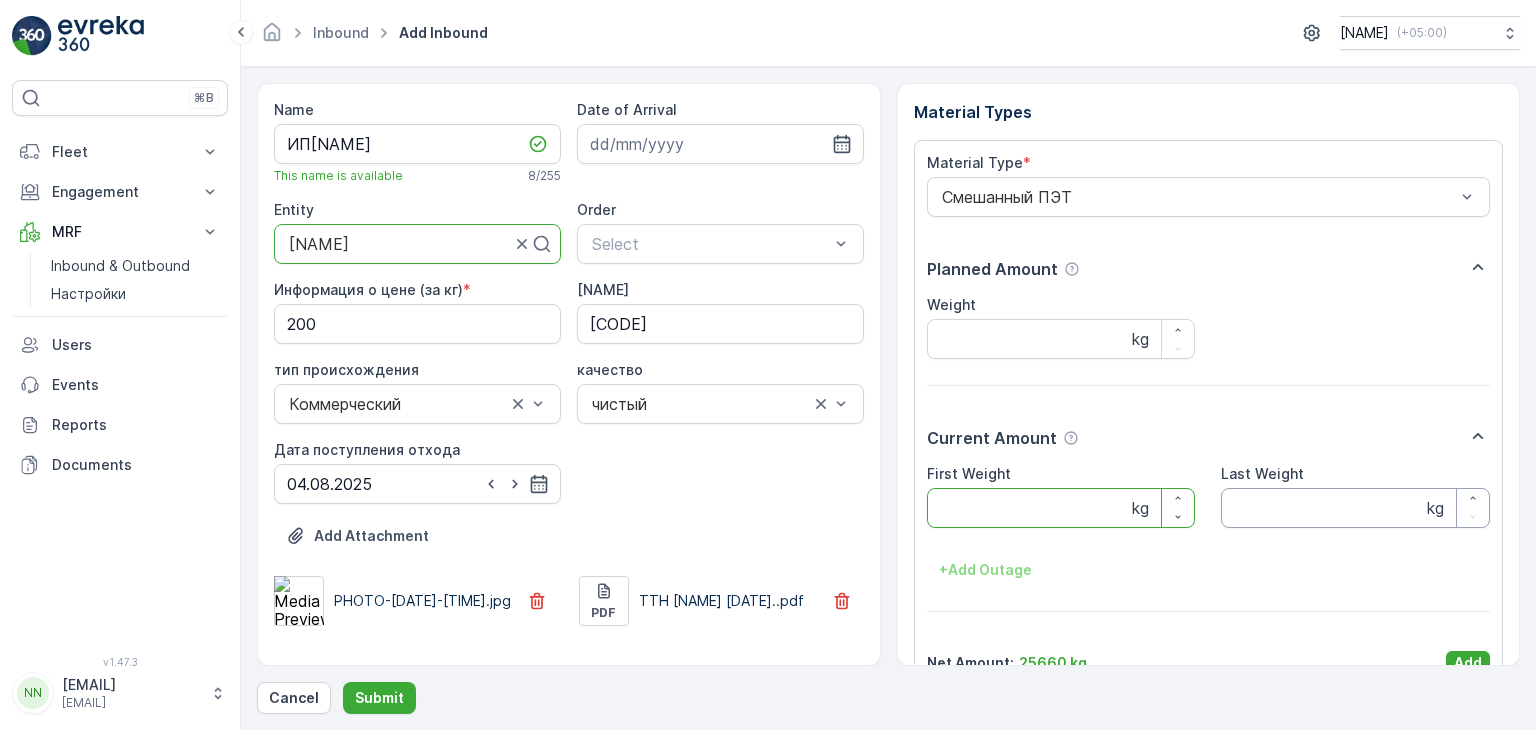 click on "Last Weight" at bounding box center [1355, 508] 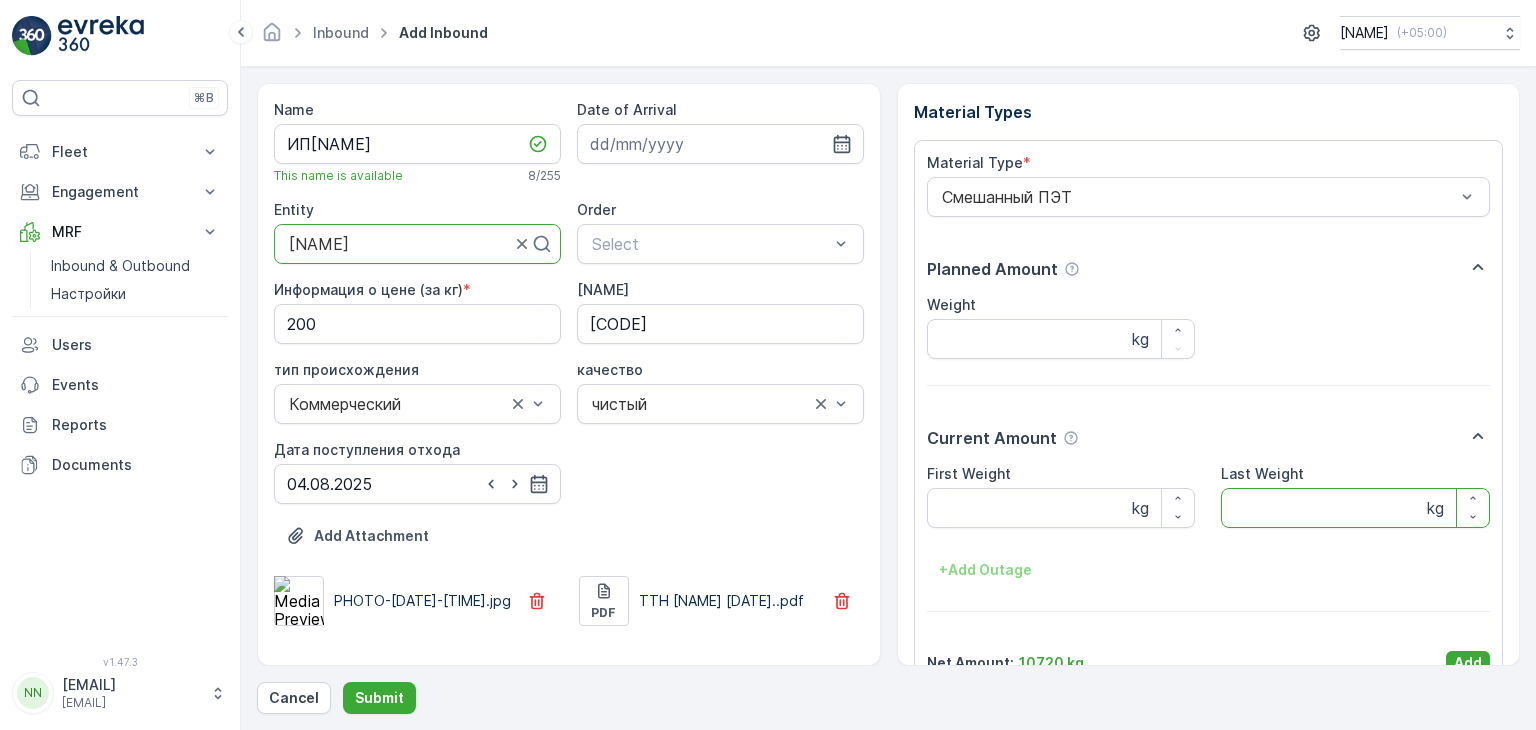 scroll, scrollTop: 39, scrollLeft: 0, axis: vertical 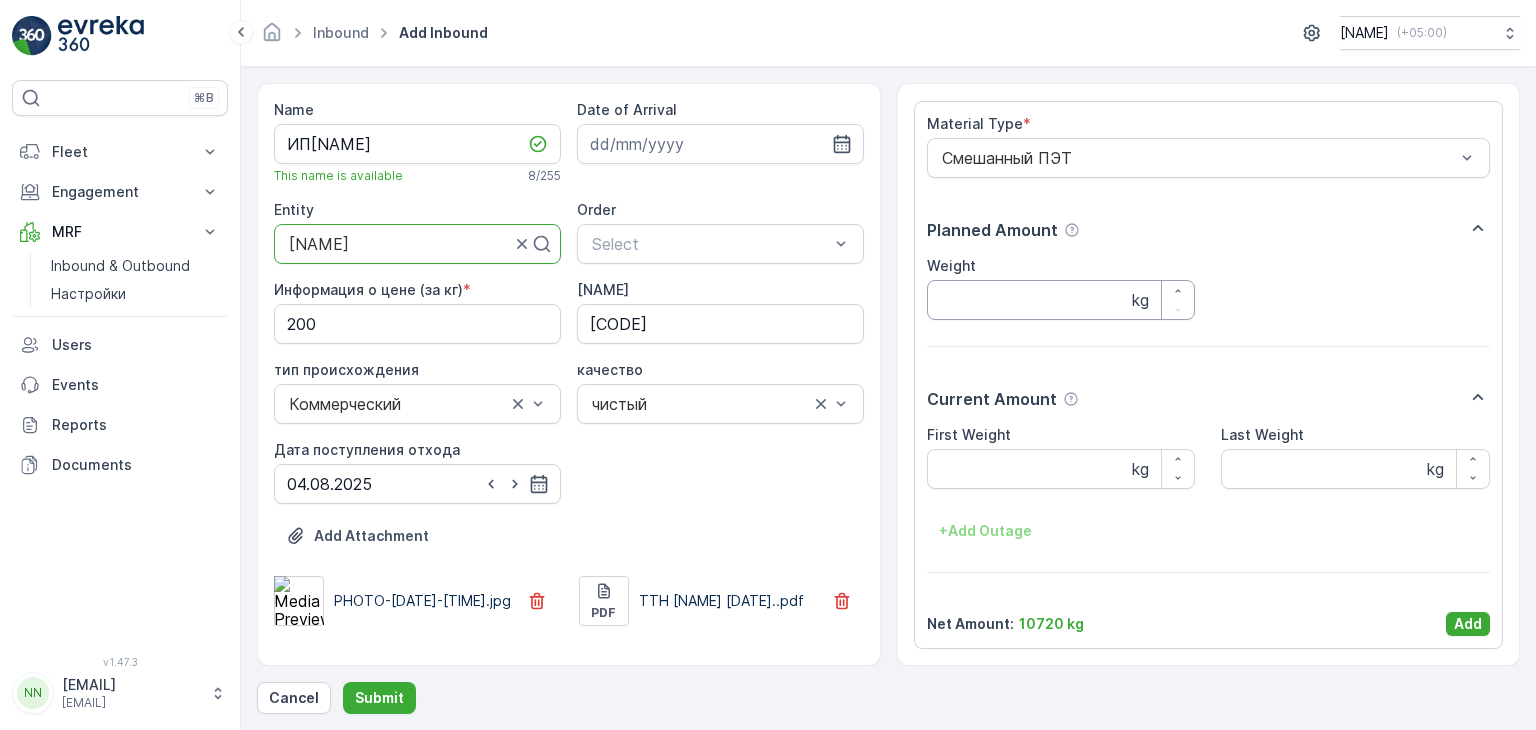 click on "Weight" at bounding box center (1061, 300) 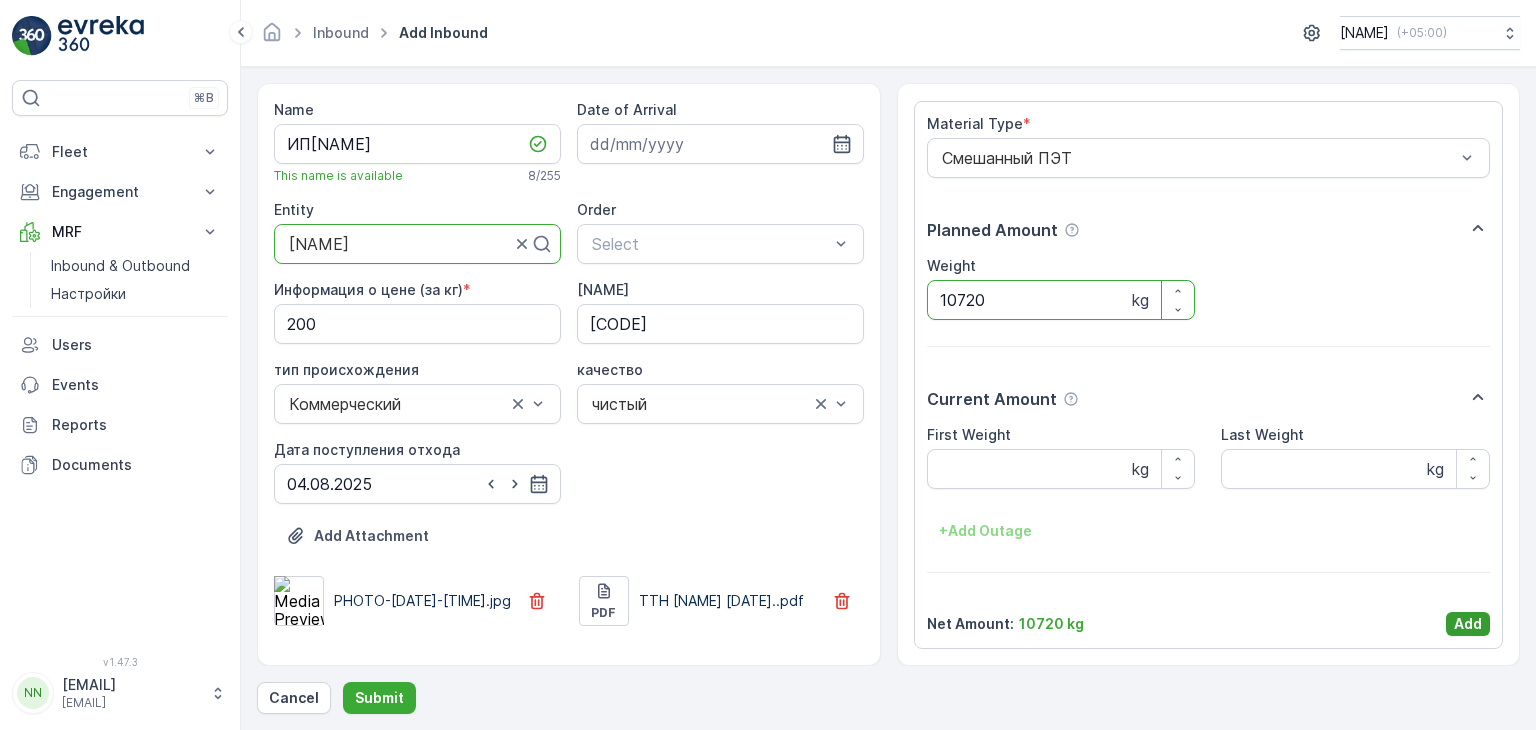 click on "Add" at bounding box center (1468, 624) 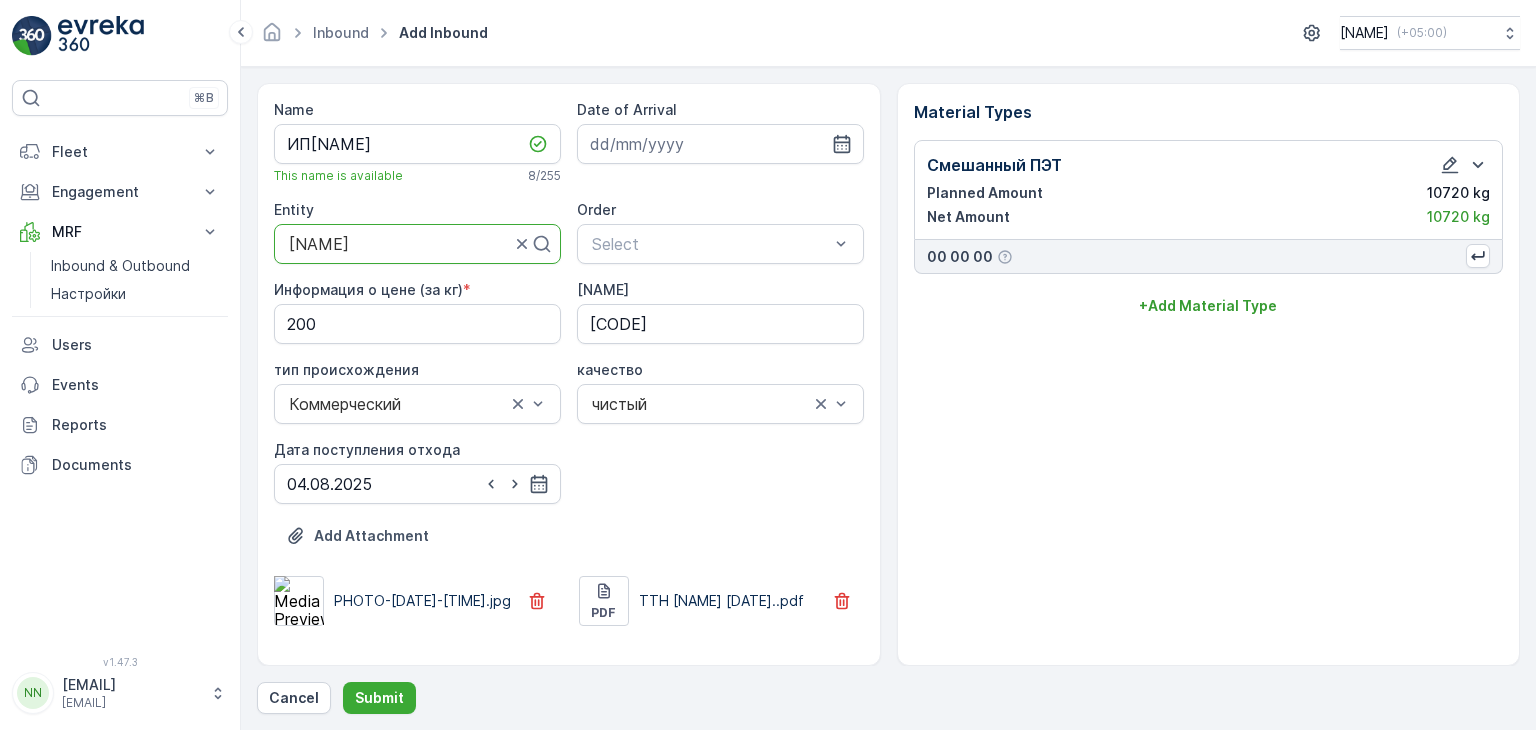 scroll, scrollTop: 0, scrollLeft: 0, axis: both 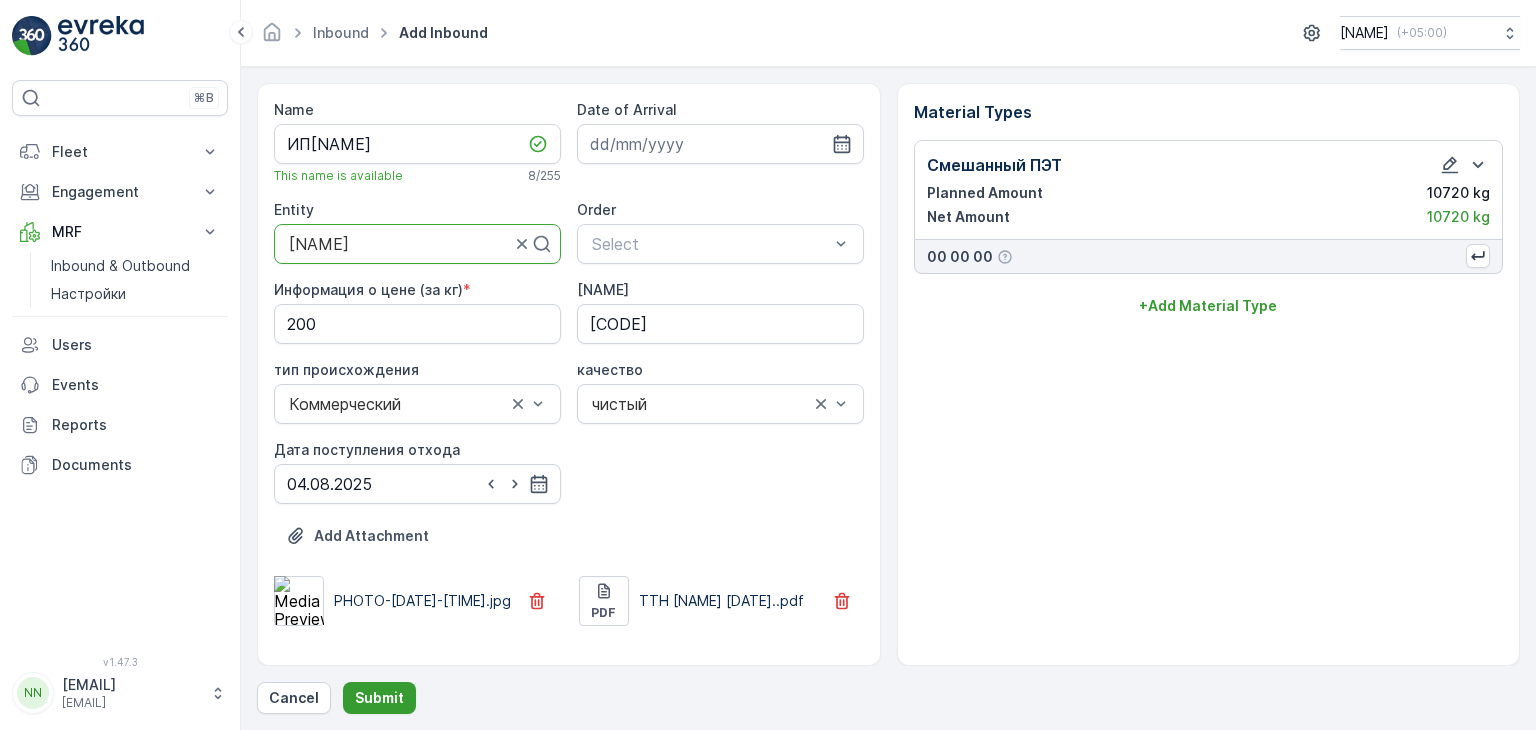 click on "Submit" at bounding box center [379, 698] 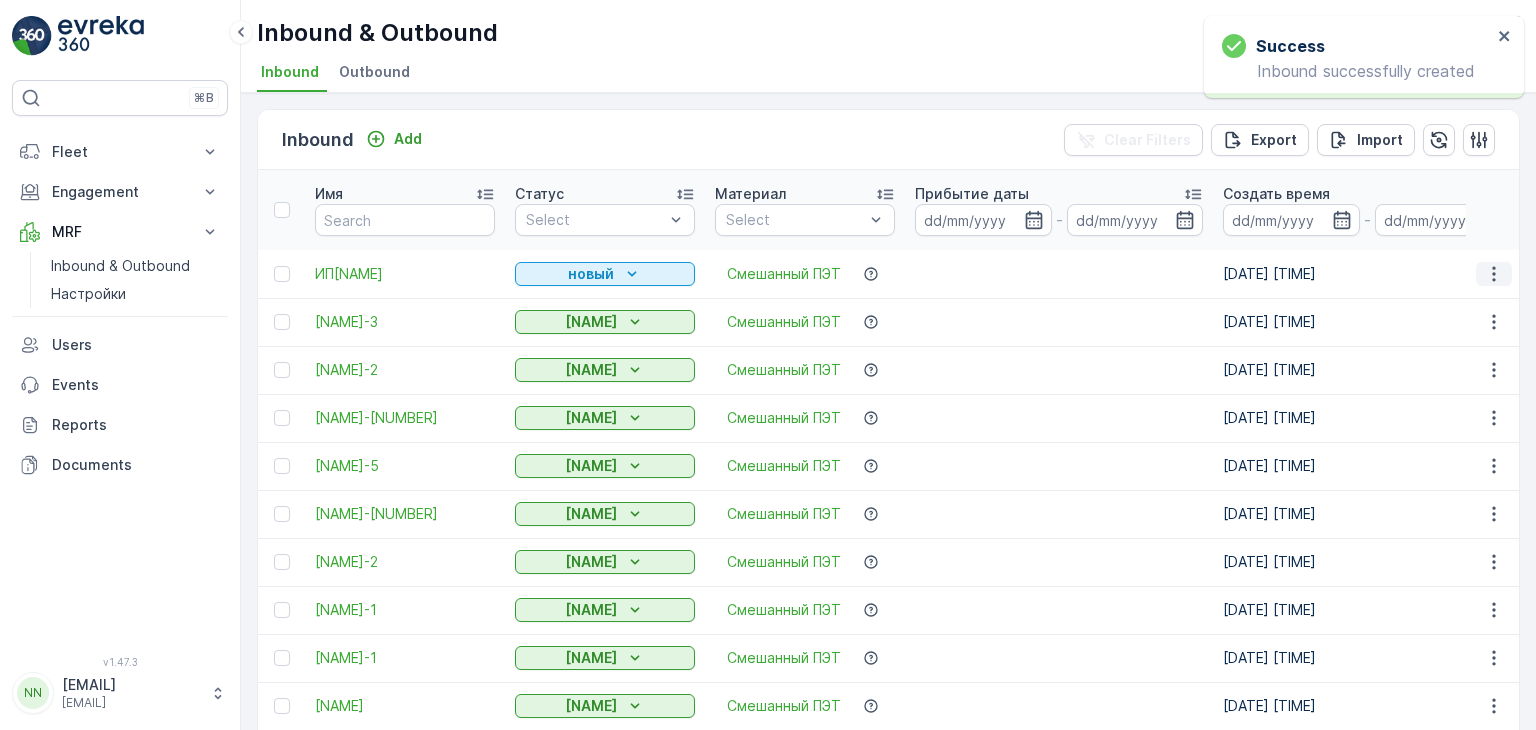 click 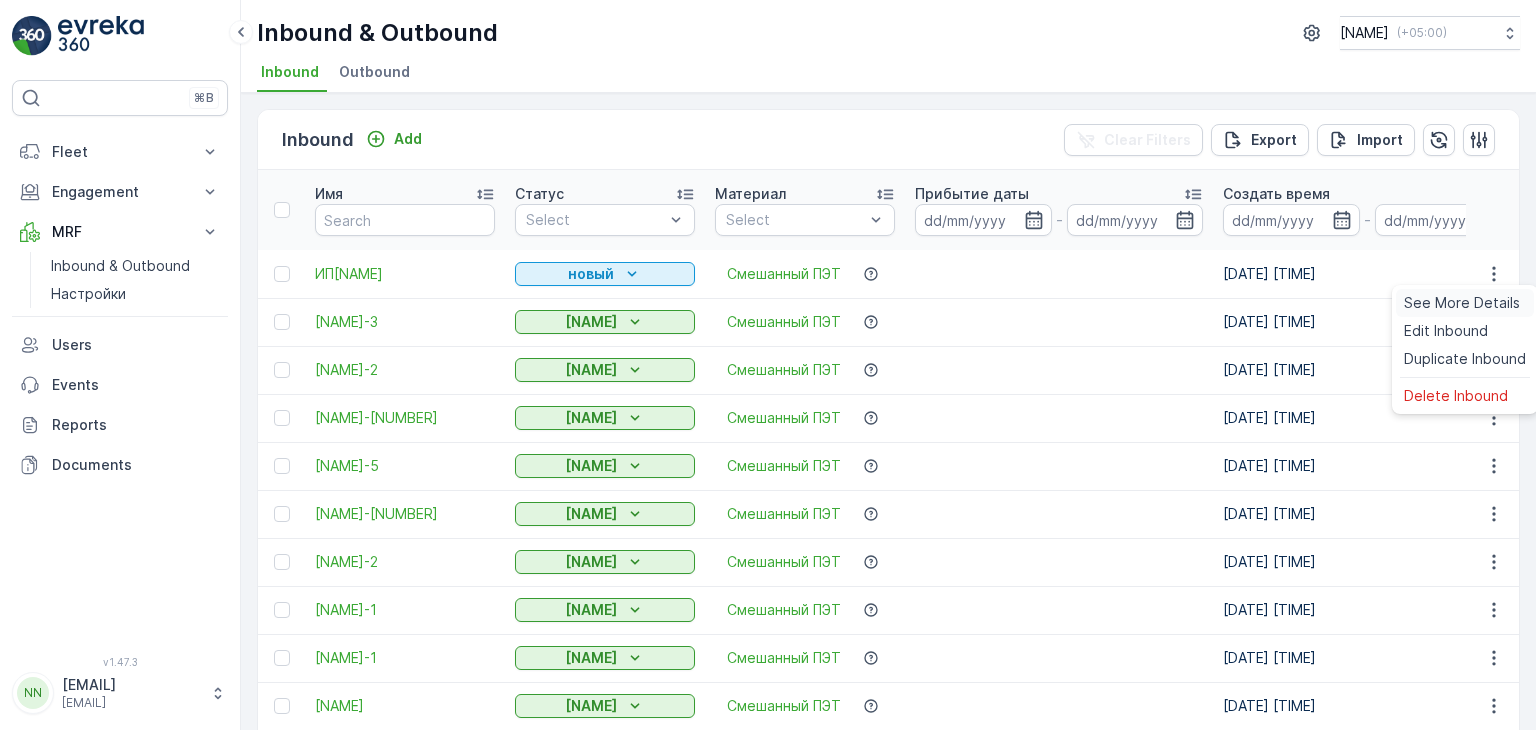 click on "See More Details" at bounding box center [1462, 303] 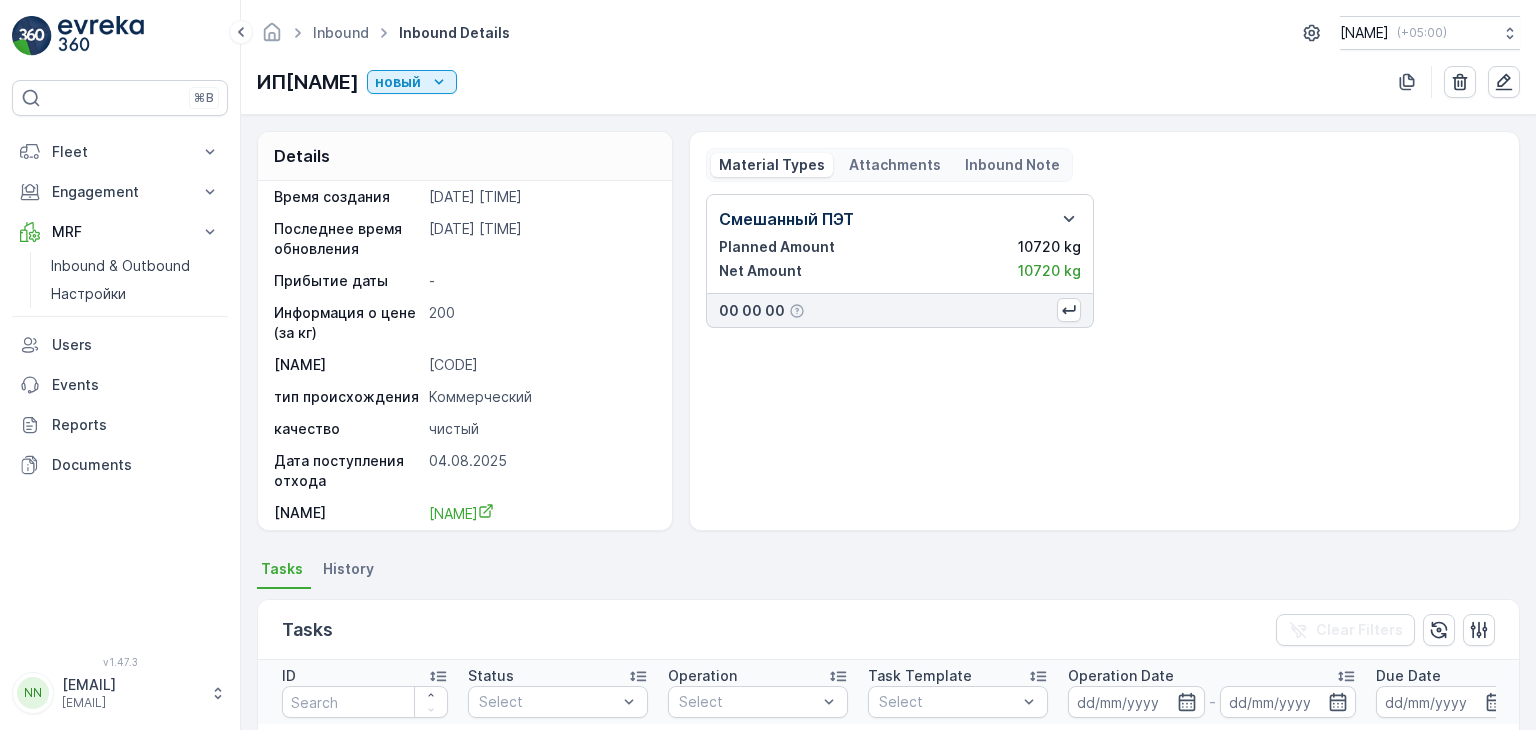 scroll, scrollTop: 19, scrollLeft: 0, axis: vertical 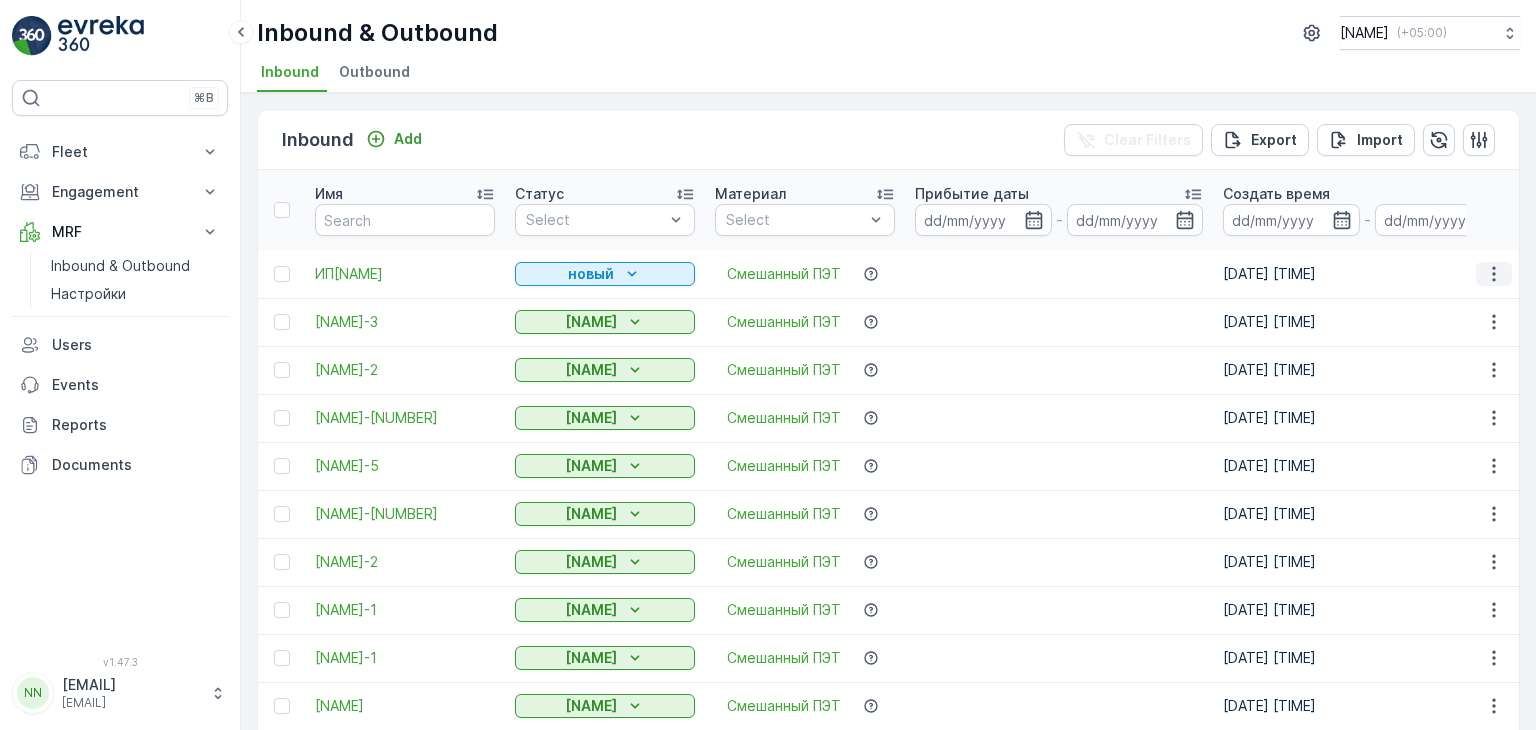 click 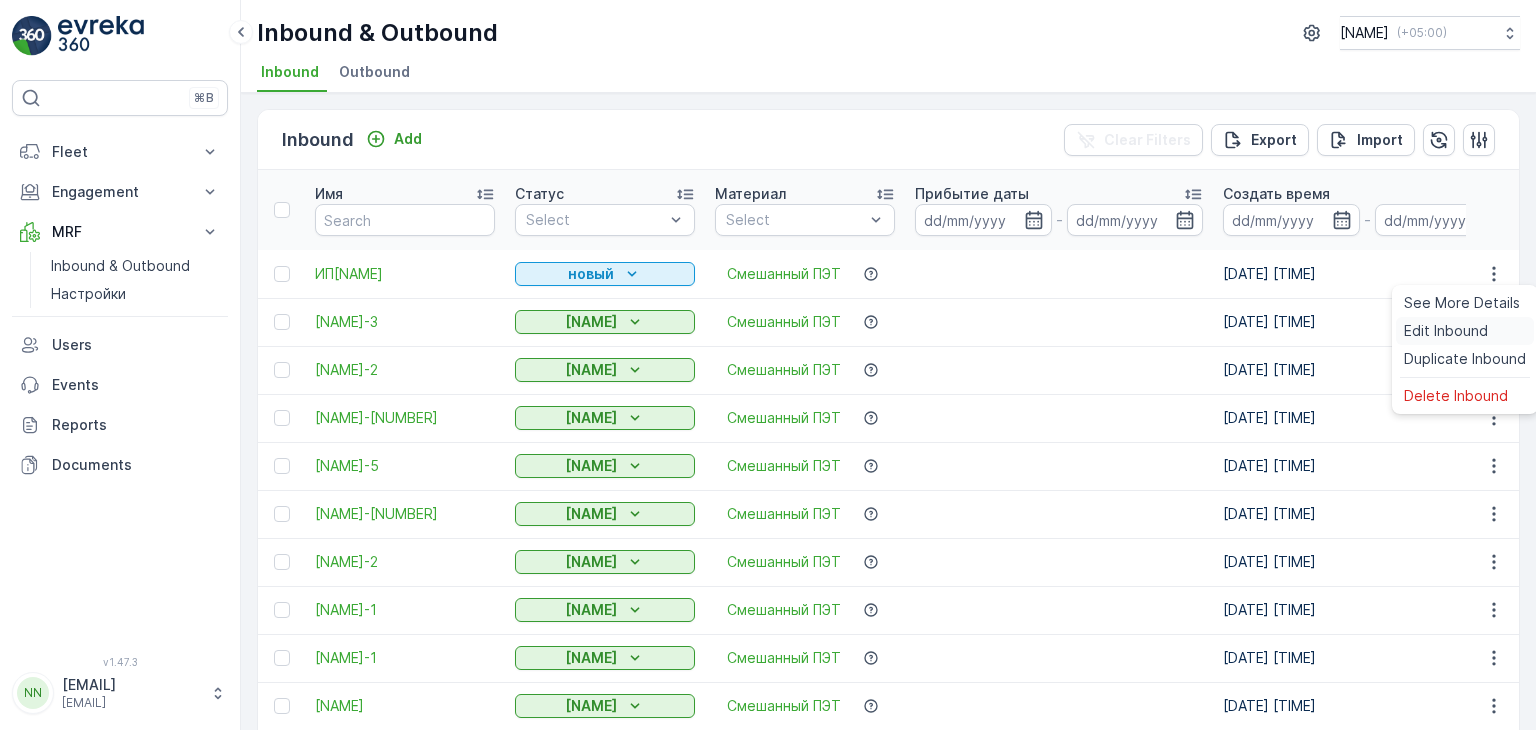 click on "Edit Inbound" at bounding box center (1446, 331) 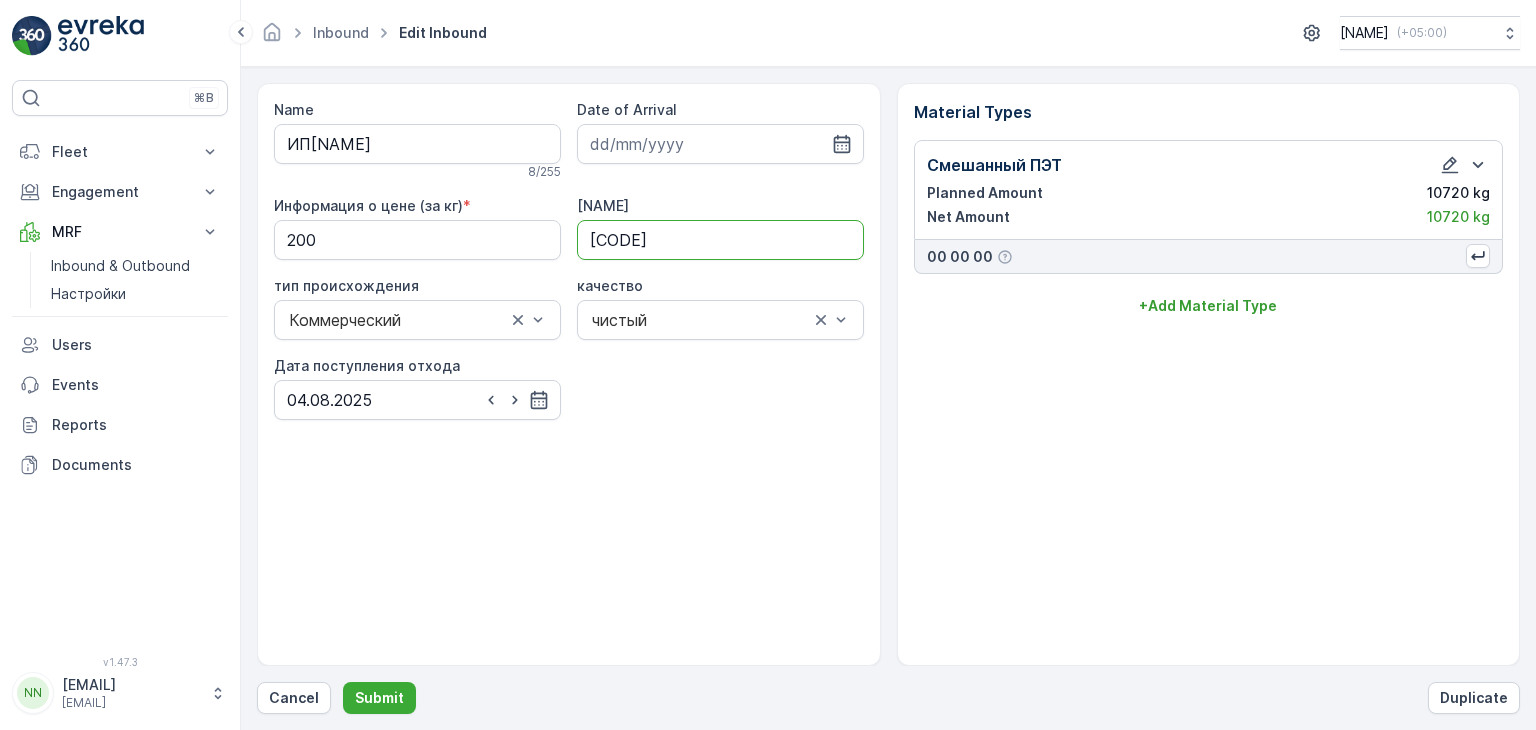 click on "[CODE]" at bounding box center (720, 240) 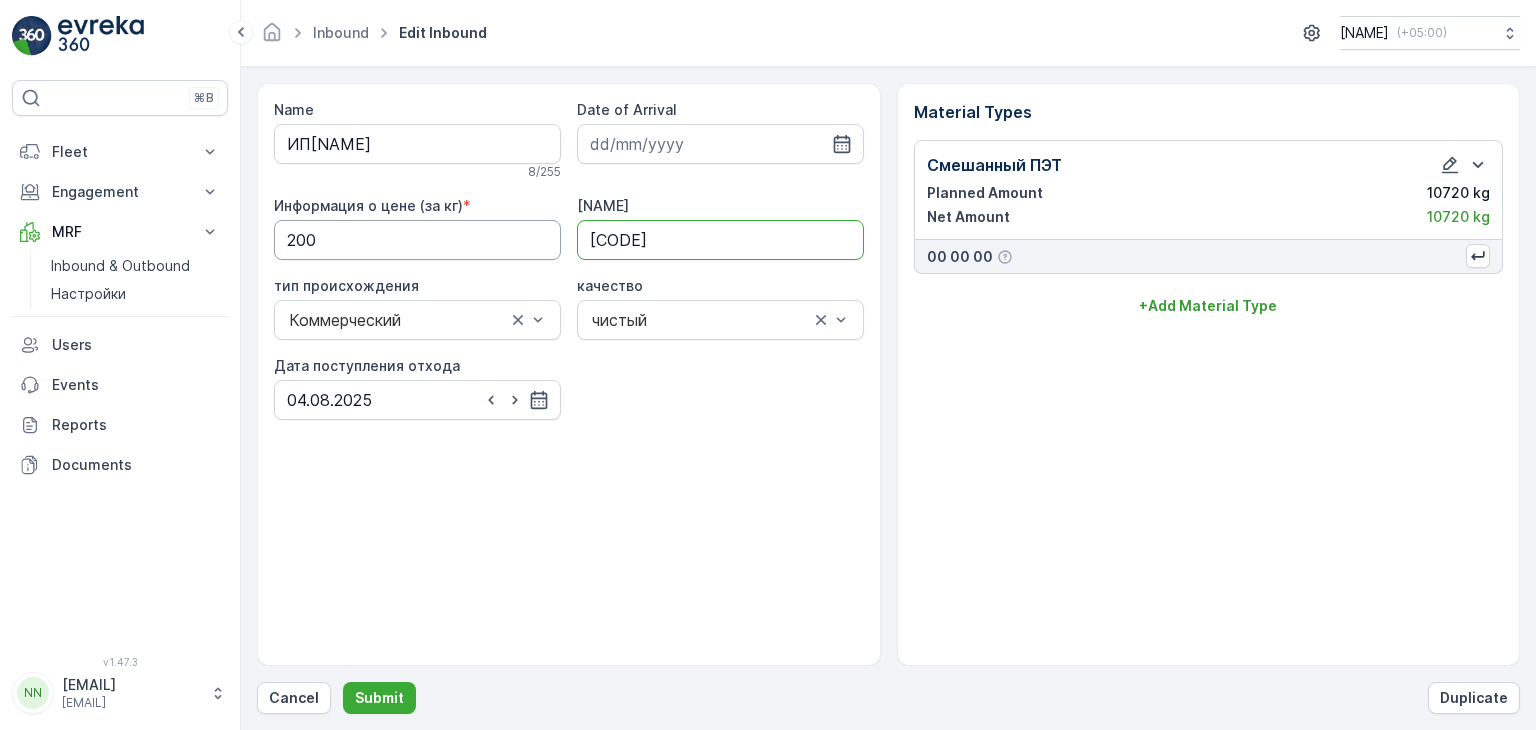 drag, startPoint x: 728, startPoint y: 233, endPoint x: 499, endPoint y: 233, distance: 229 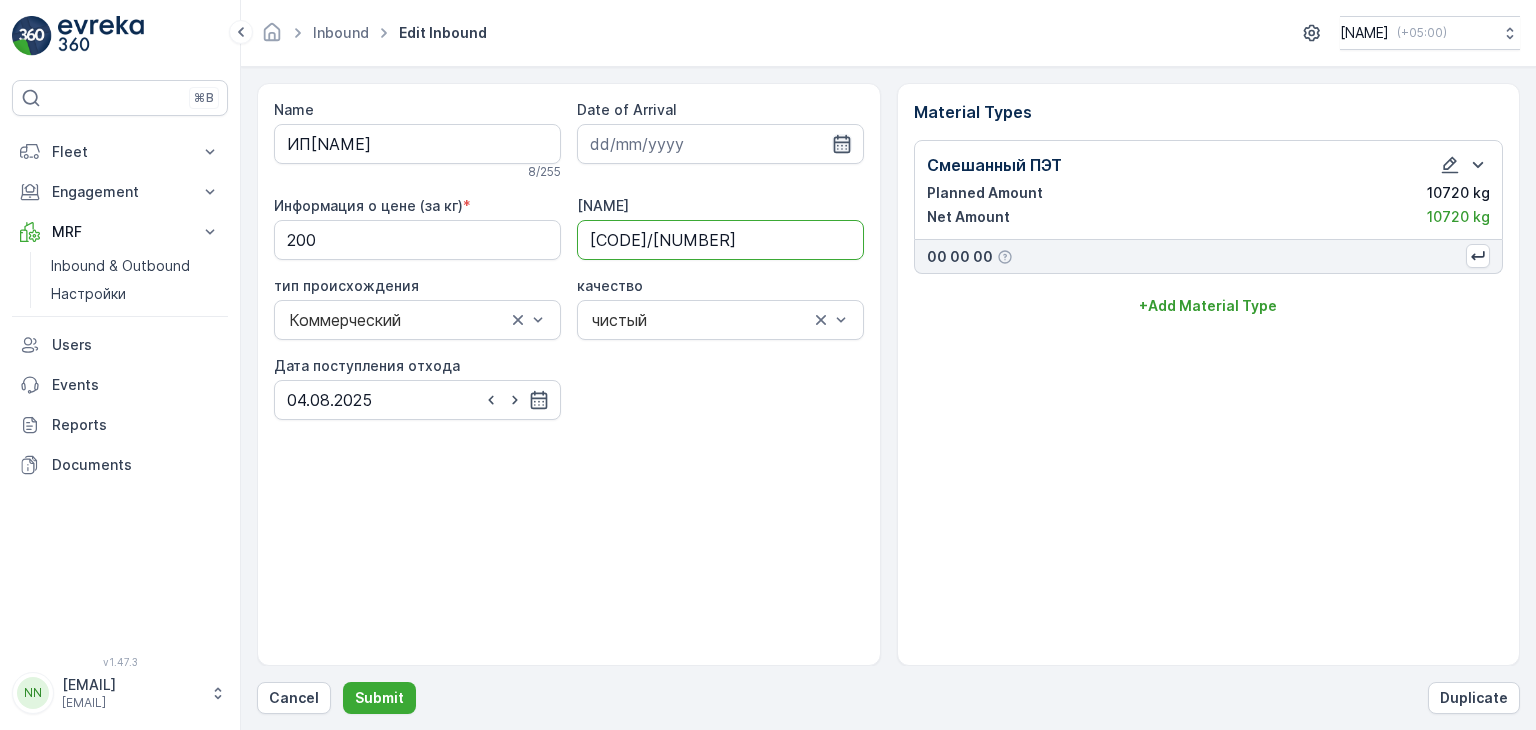 click 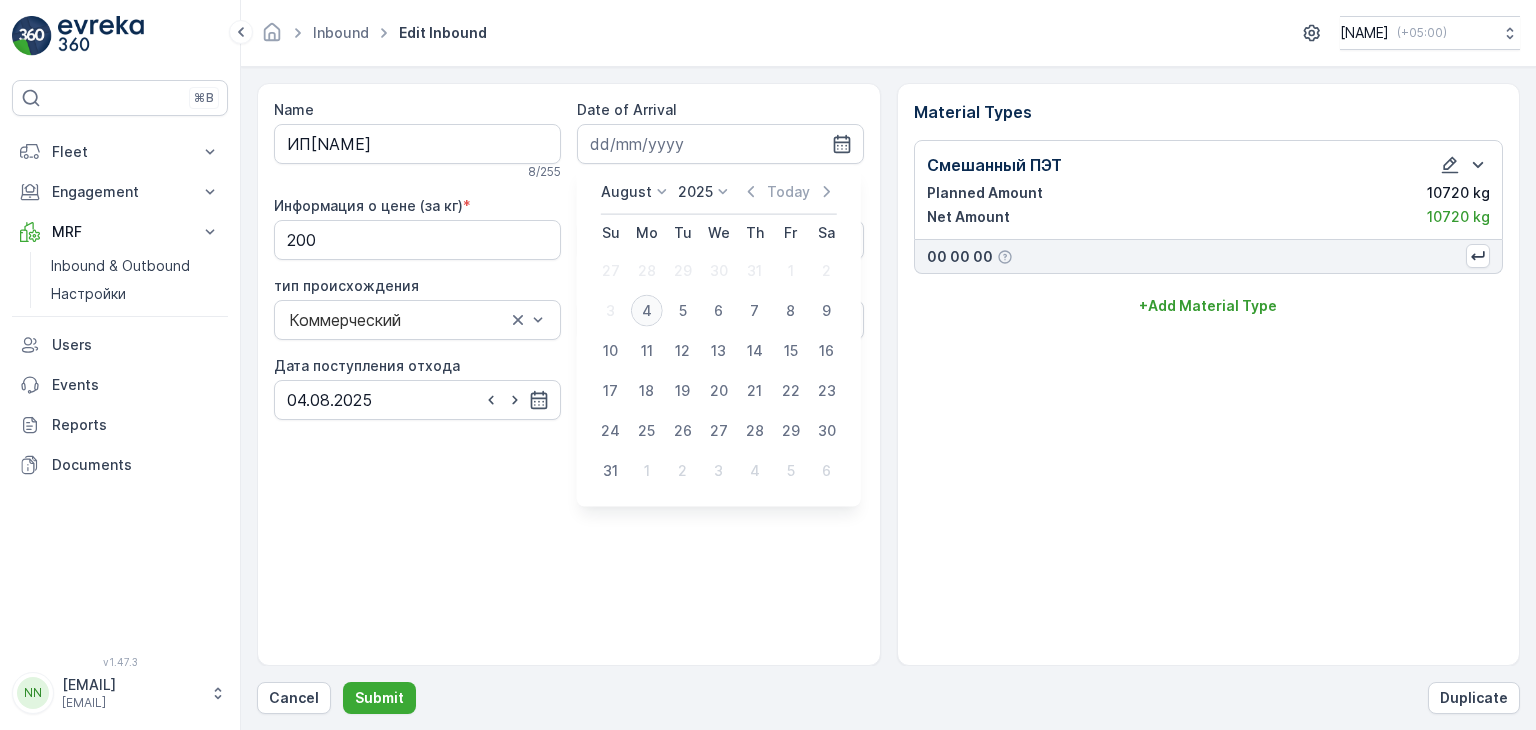 click on "4" at bounding box center [647, 311] 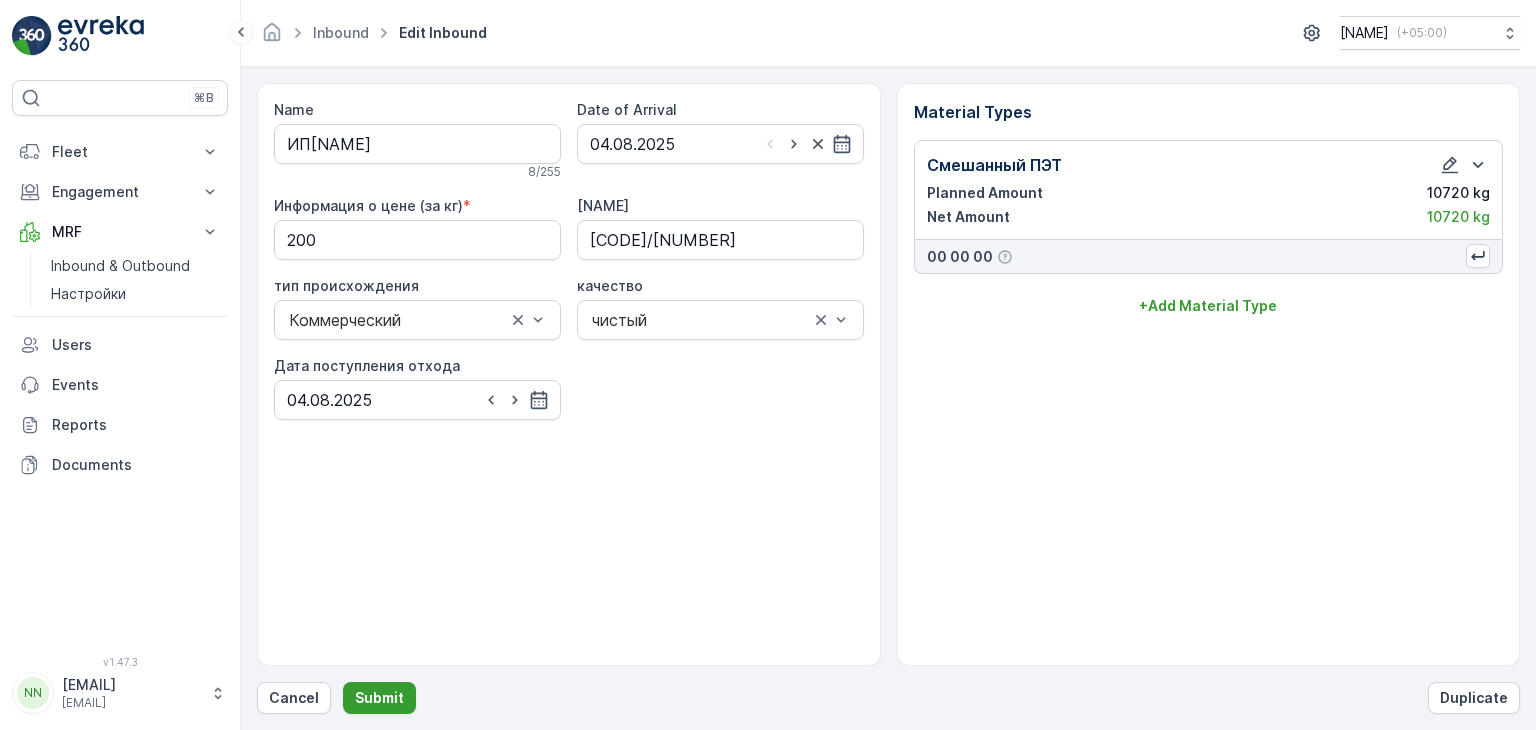 click on "Submit" at bounding box center (379, 698) 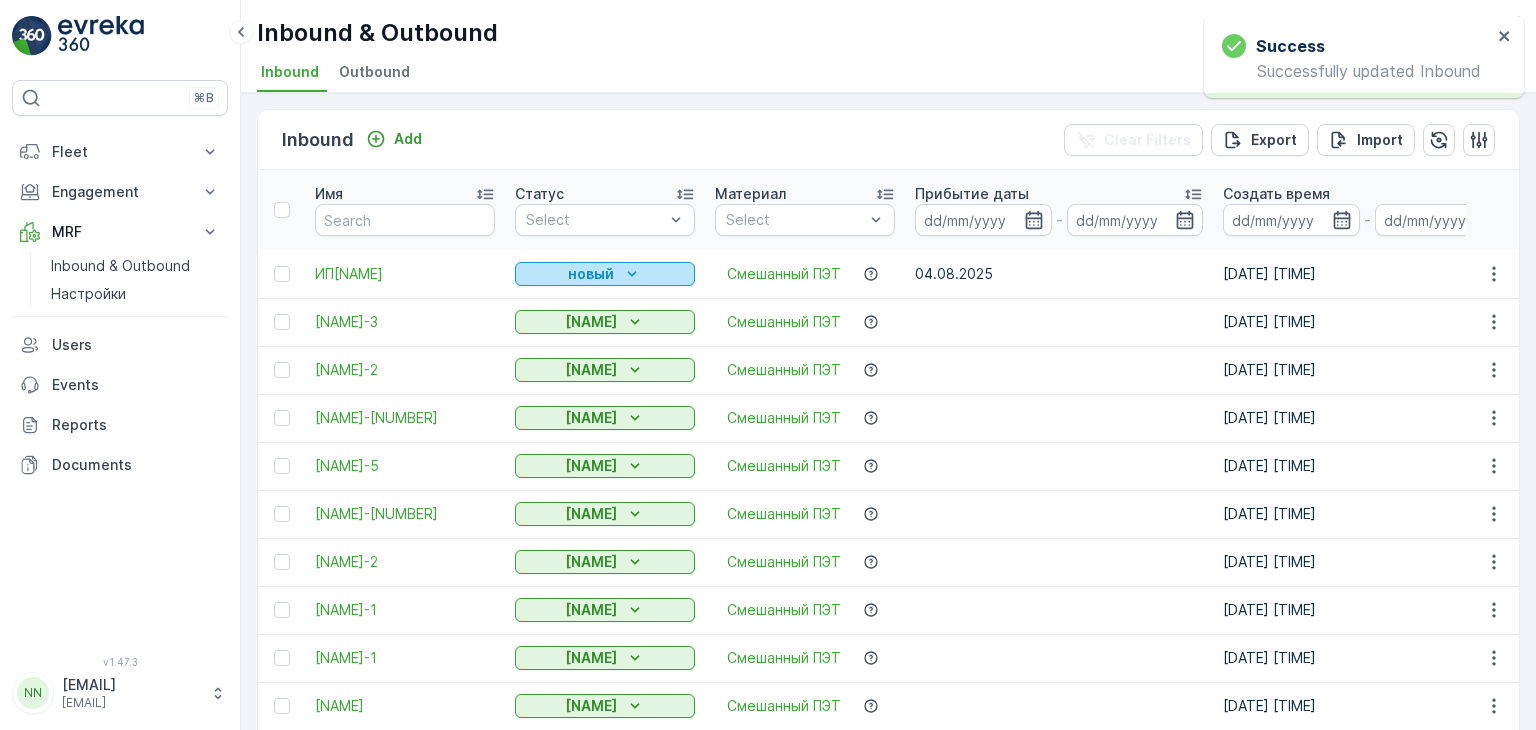 click on "новый" at bounding box center [605, 274] 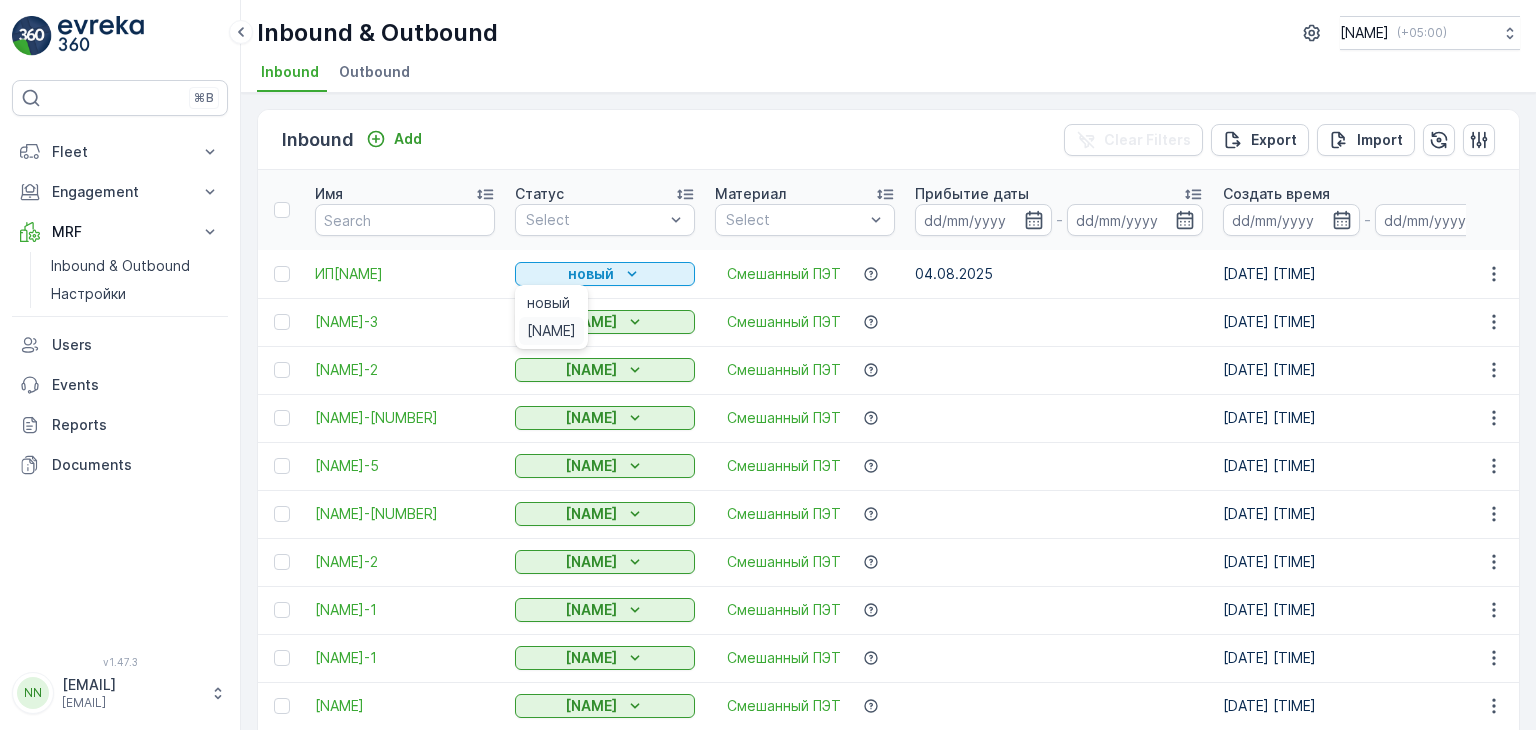 click on "[NAME]" at bounding box center [551, 331] 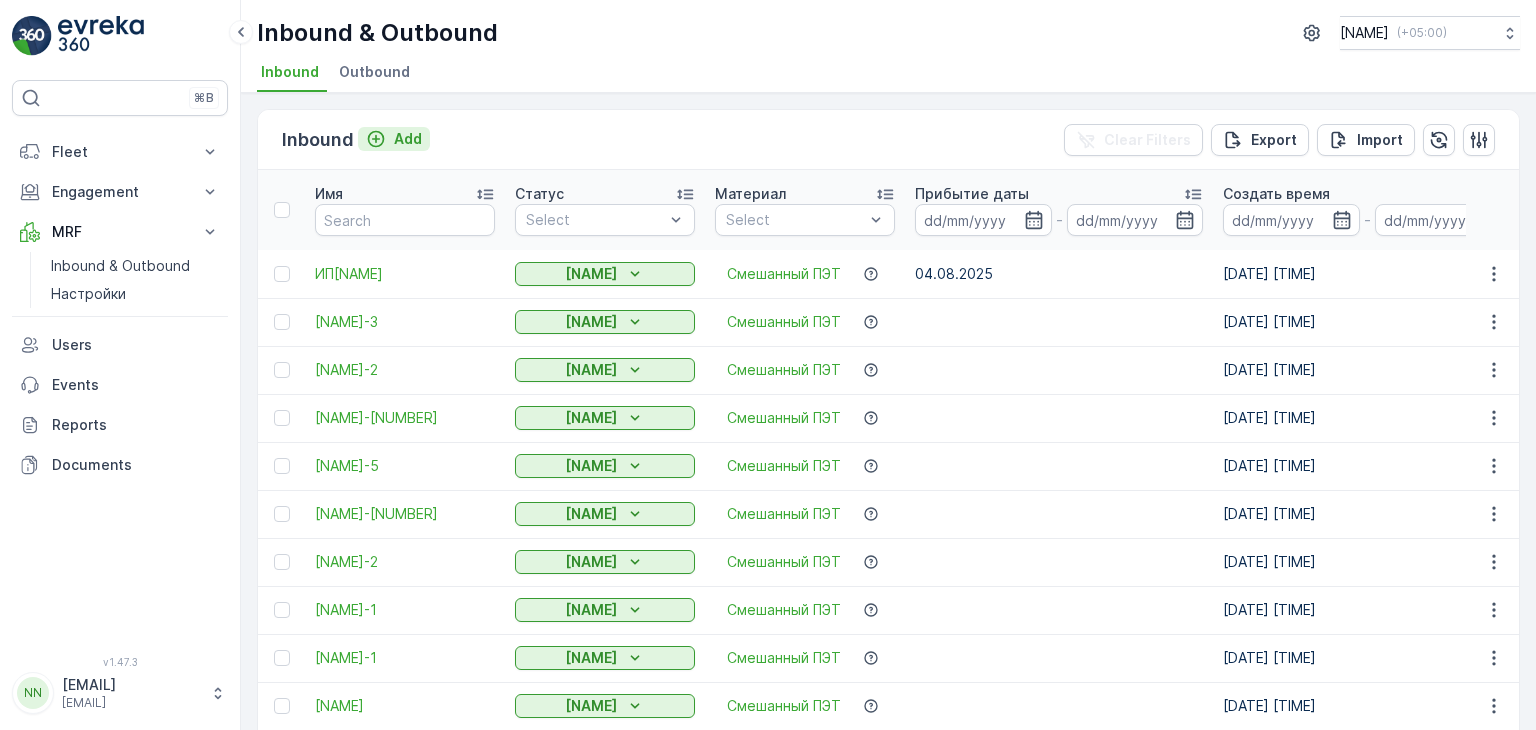 click 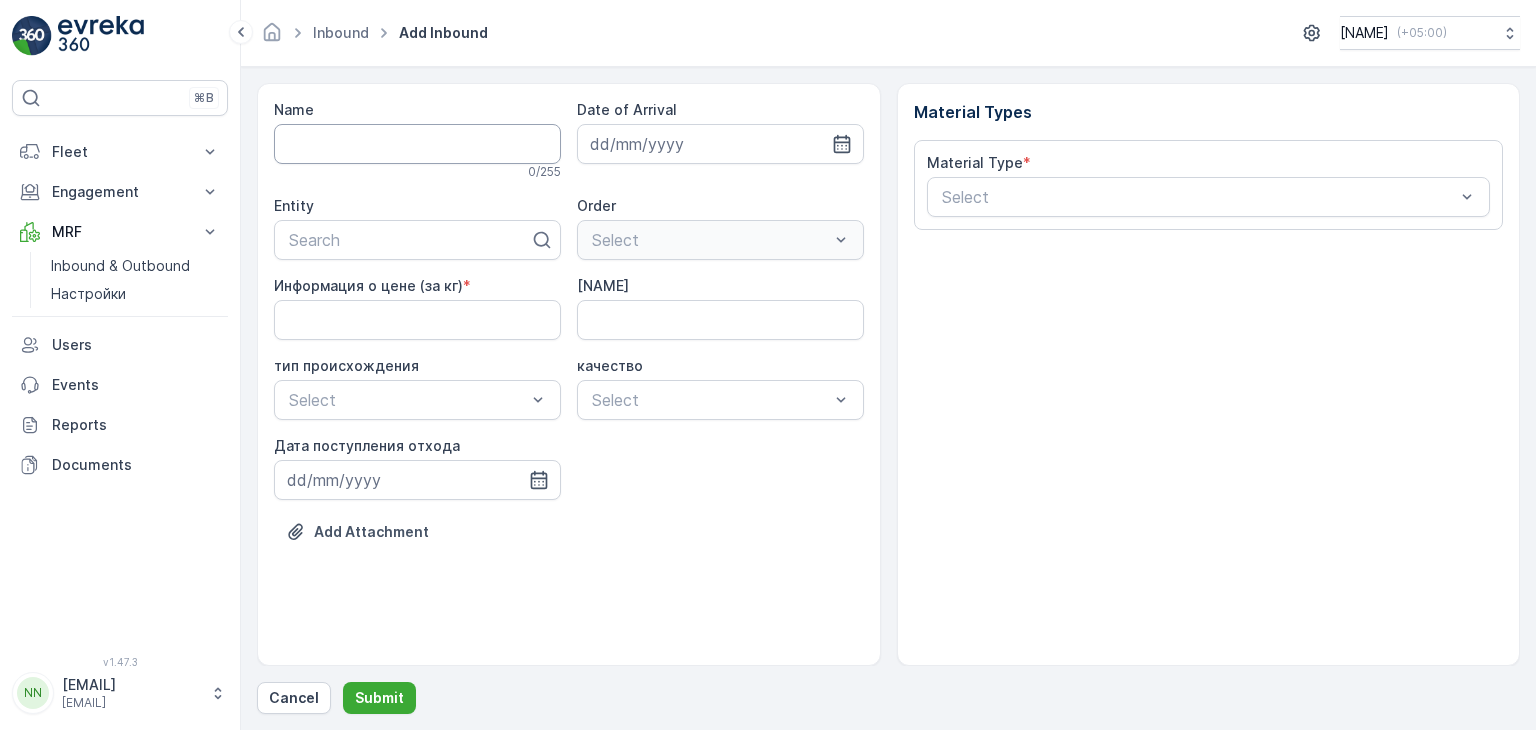click on "Name" at bounding box center (417, 144) 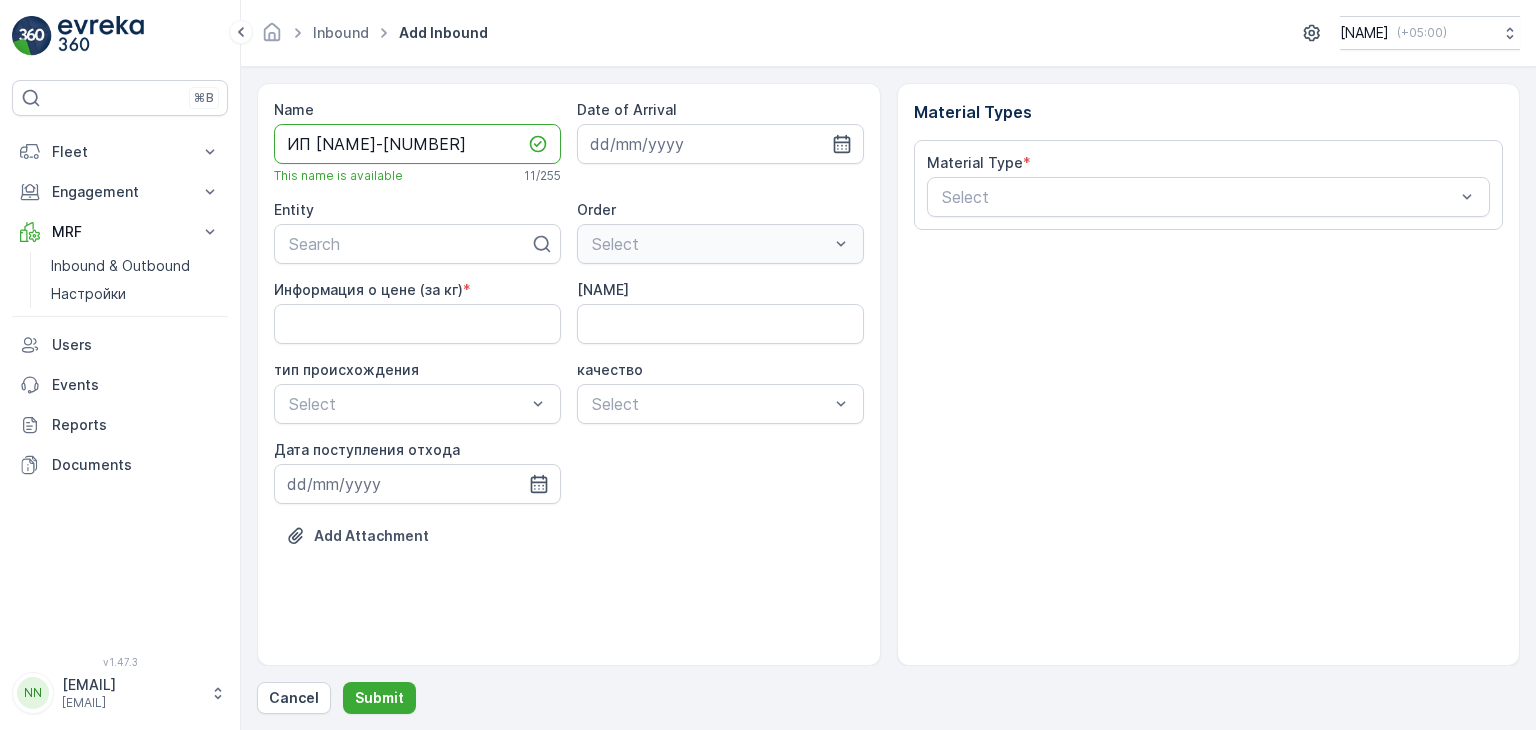 click on "ИП [NAME]-[NUMBER]" at bounding box center [417, 144] 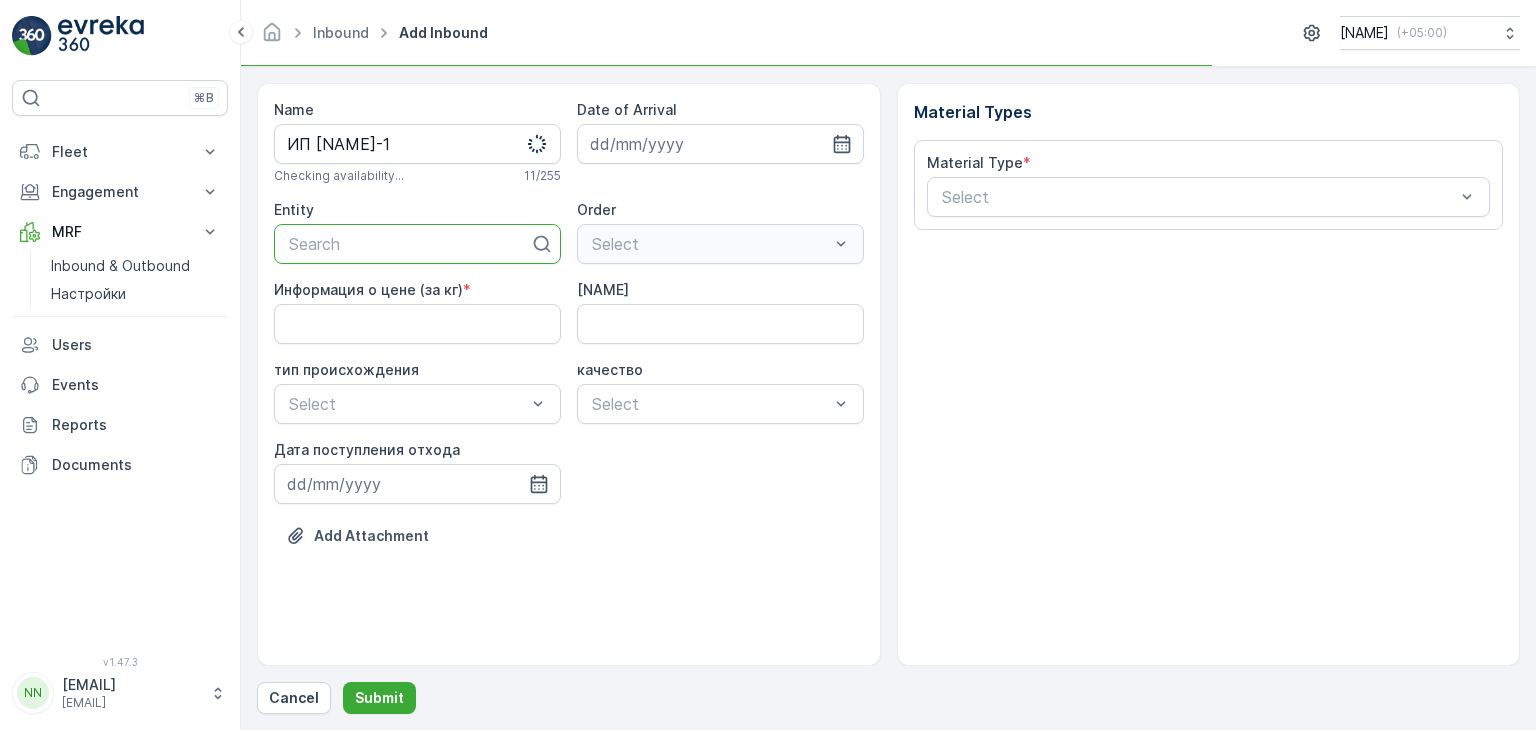click on "Search" at bounding box center [417, 244] 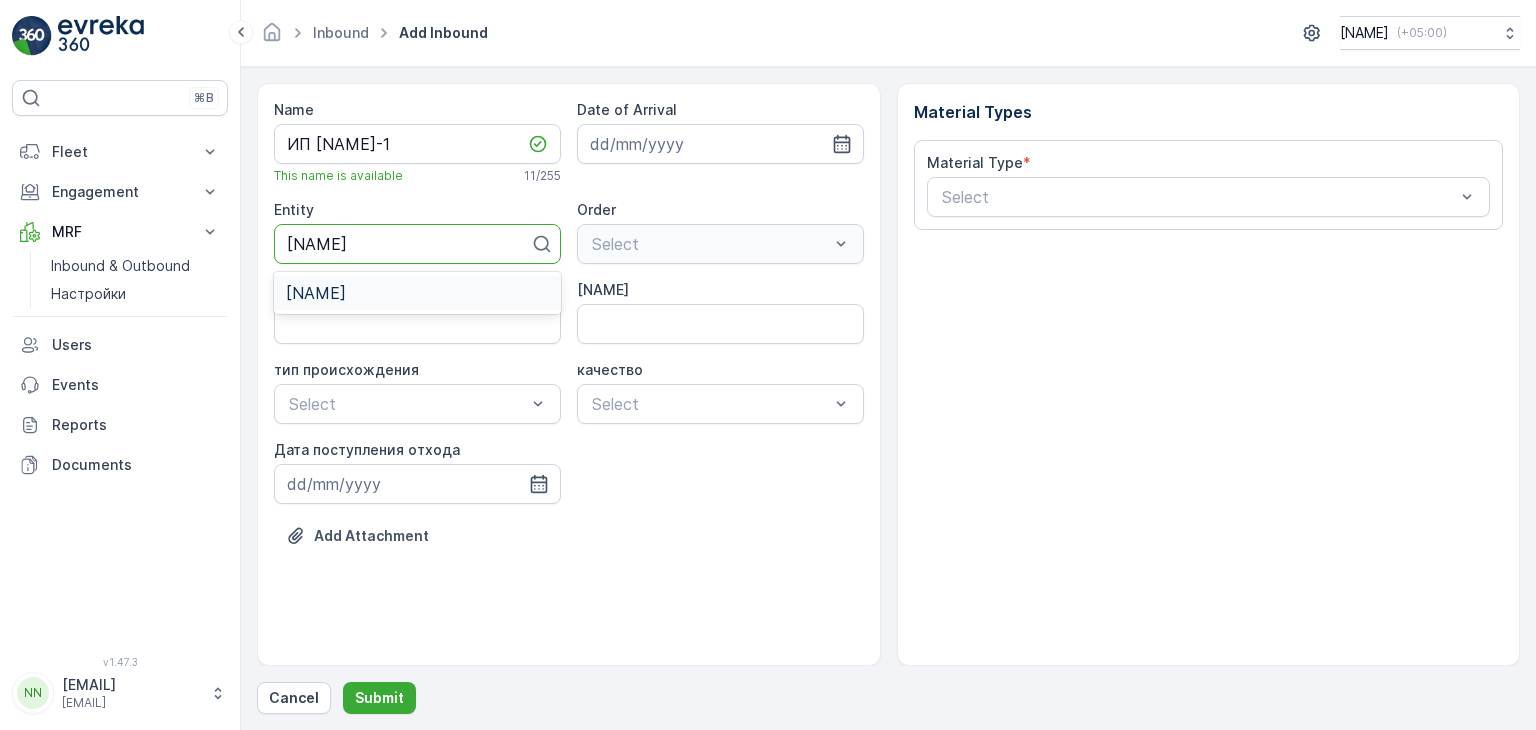 click on "[NAME]" at bounding box center [316, 293] 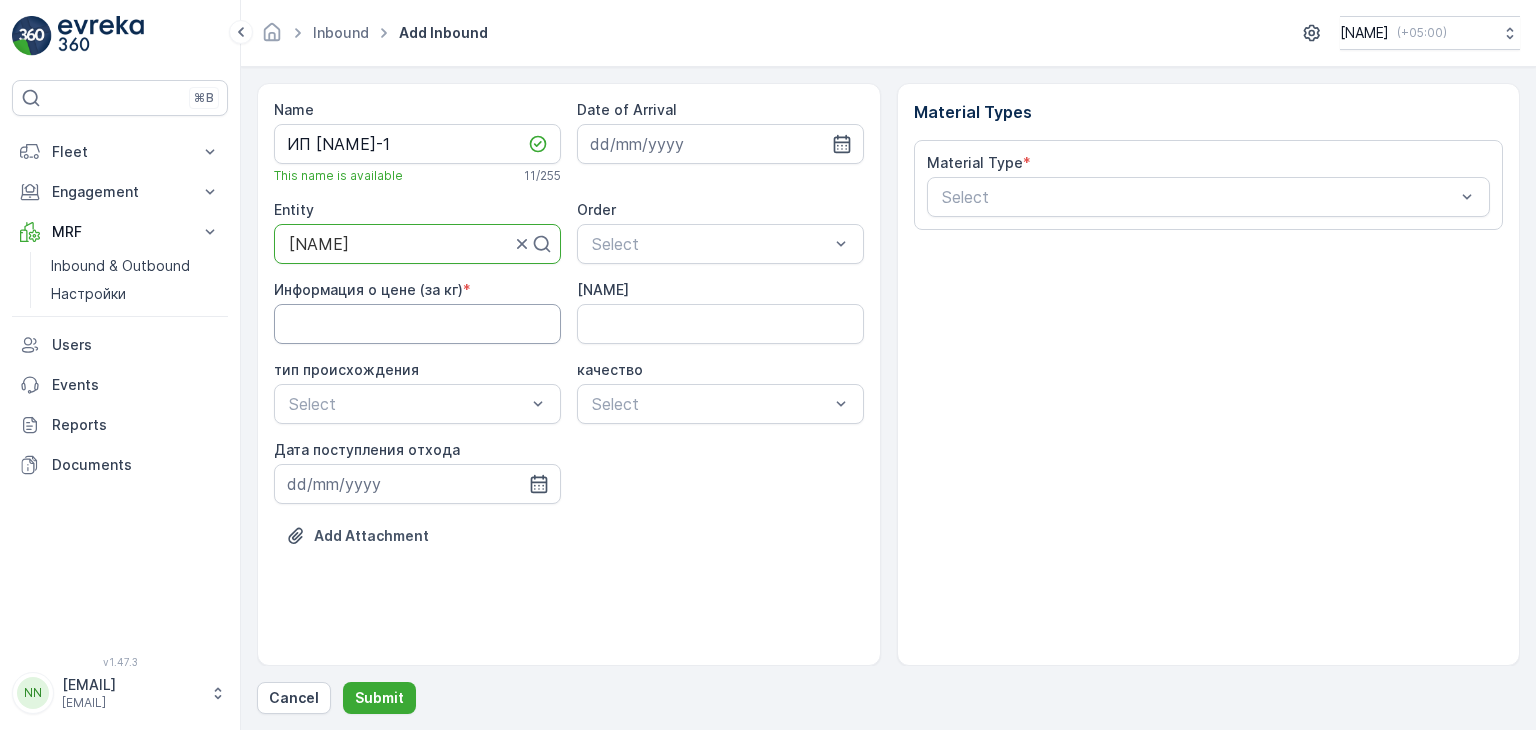 click on "Информация о цене (за кг)" at bounding box center (417, 324) 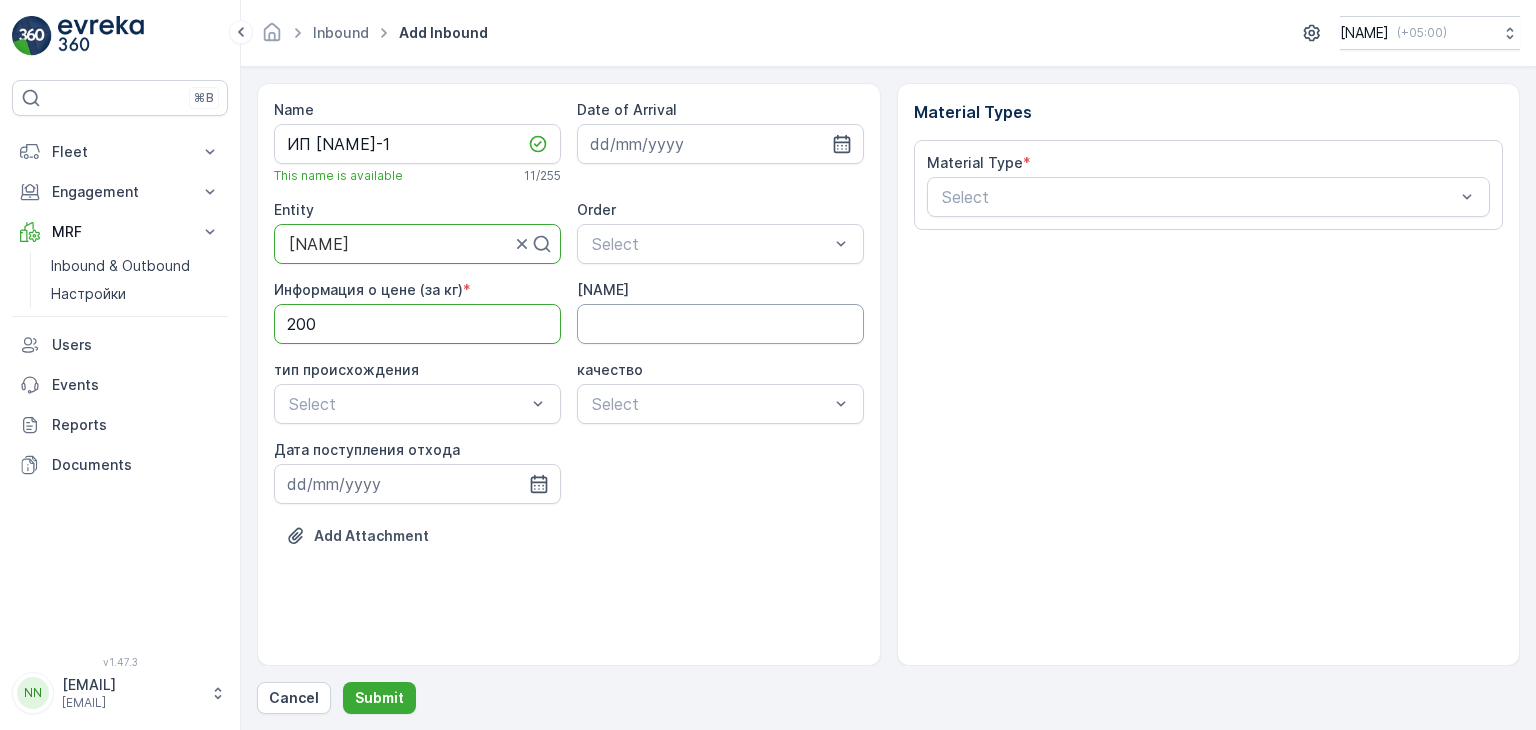 click on "[NAME]" at bounding box center (720, 324) 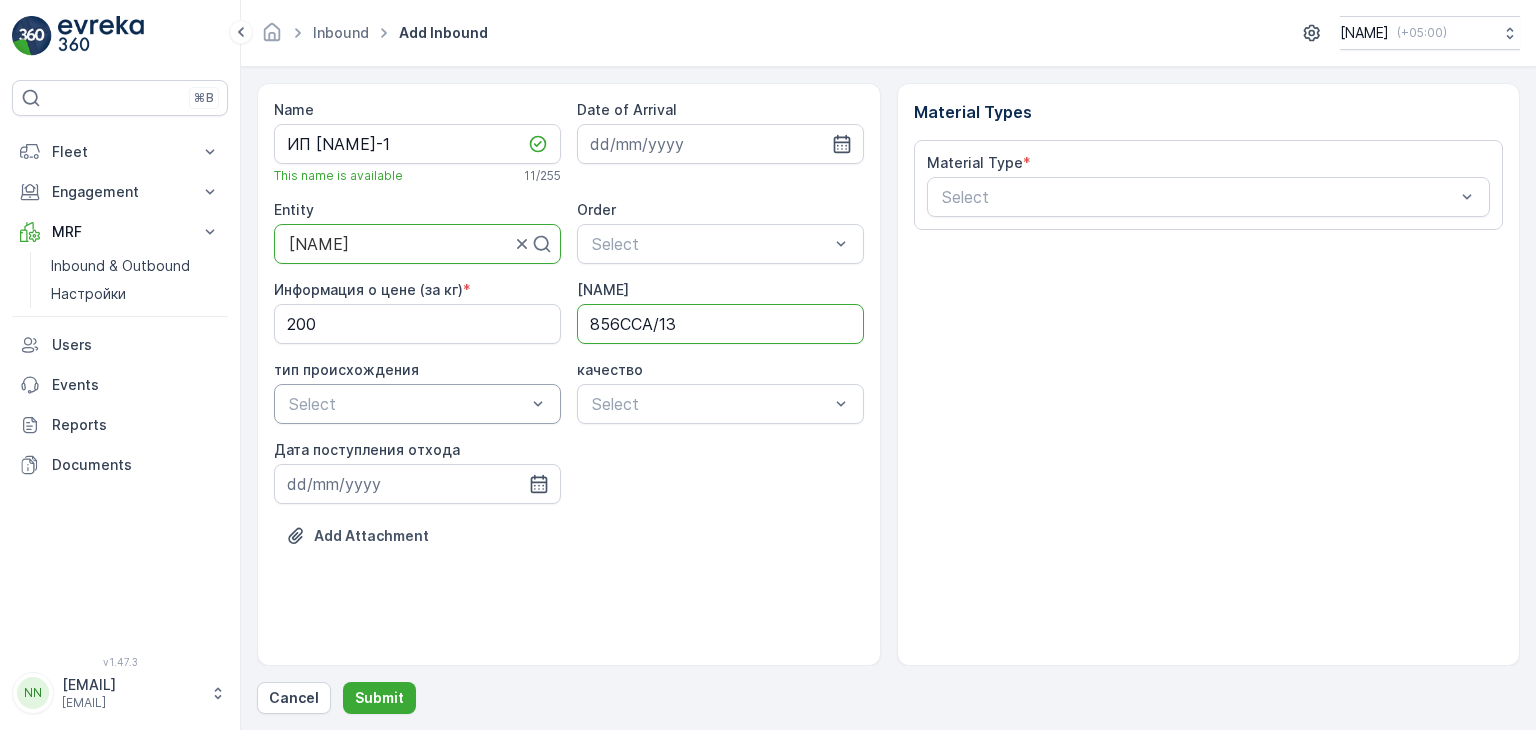 click at bounding box center (407, 404) 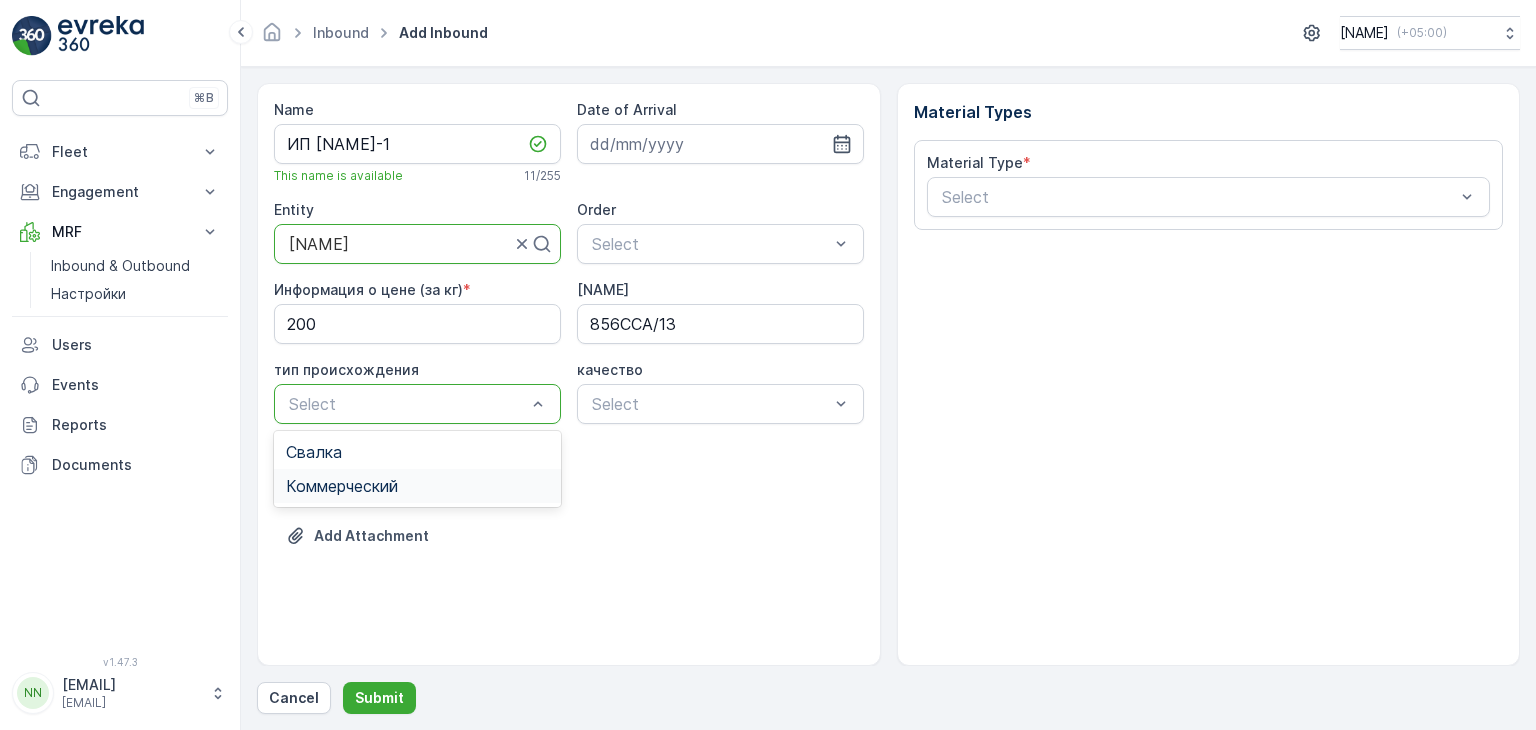 click on "Коммерческий" at bounding box center (342, 486) 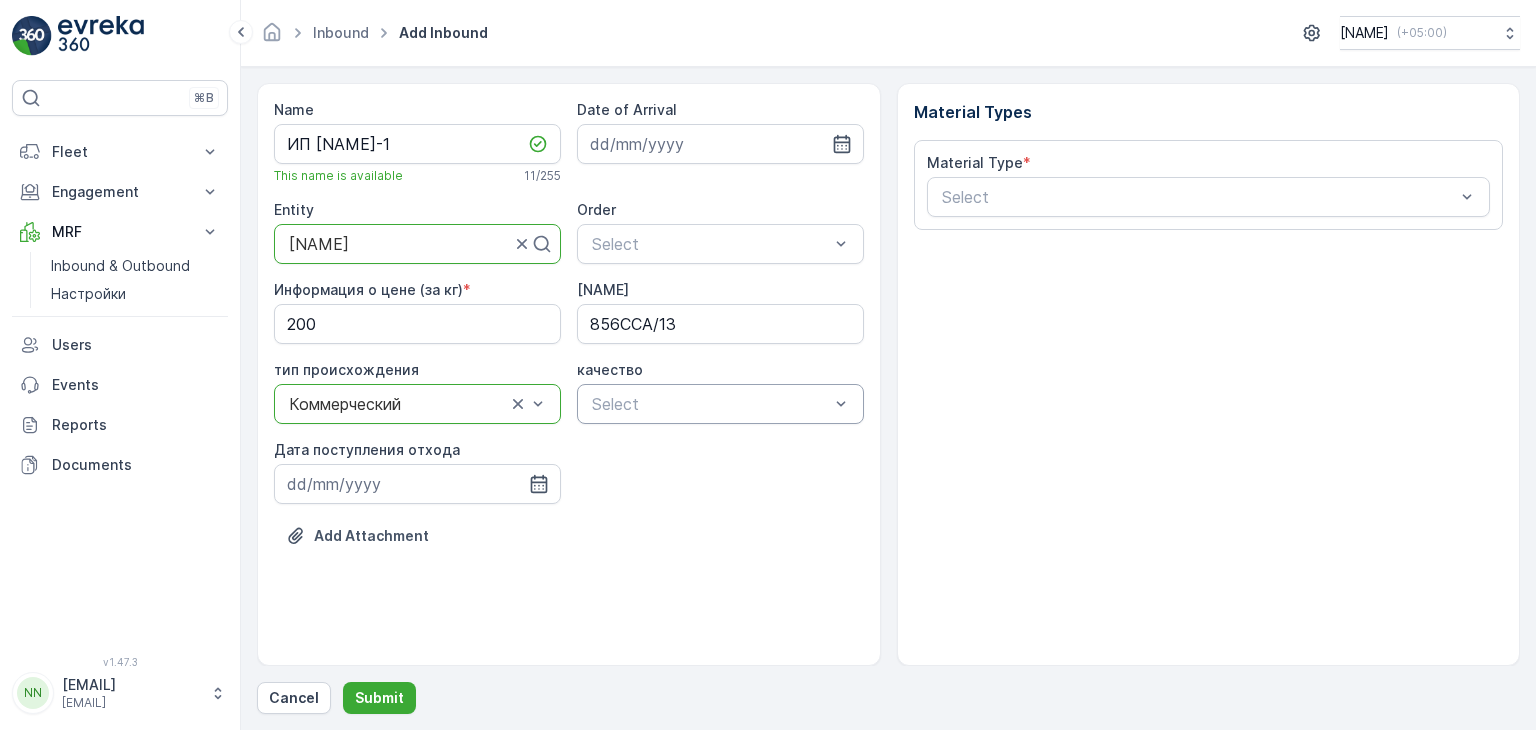 click at bounding box center (710, 404) 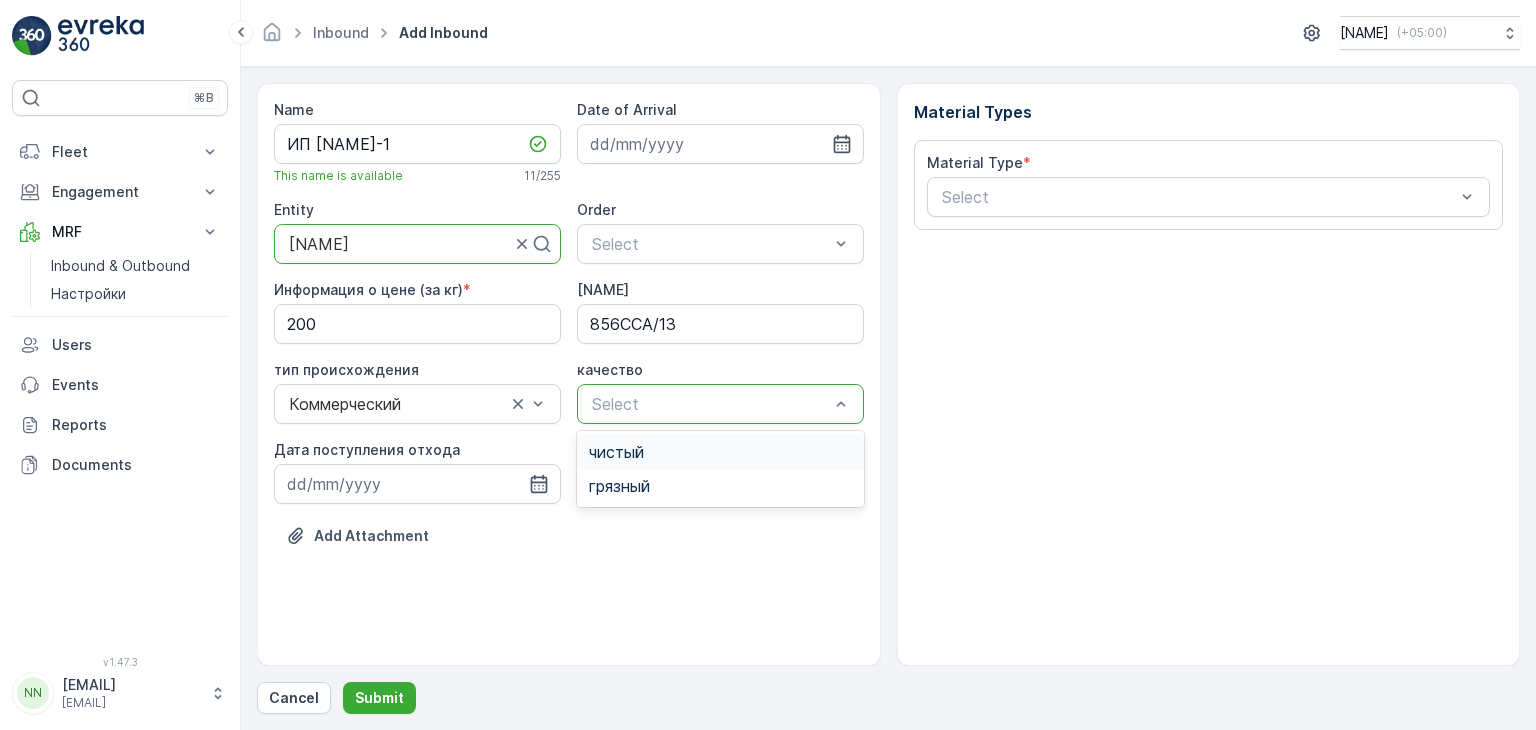 click on "чистый" at bounding box center [616, 452] 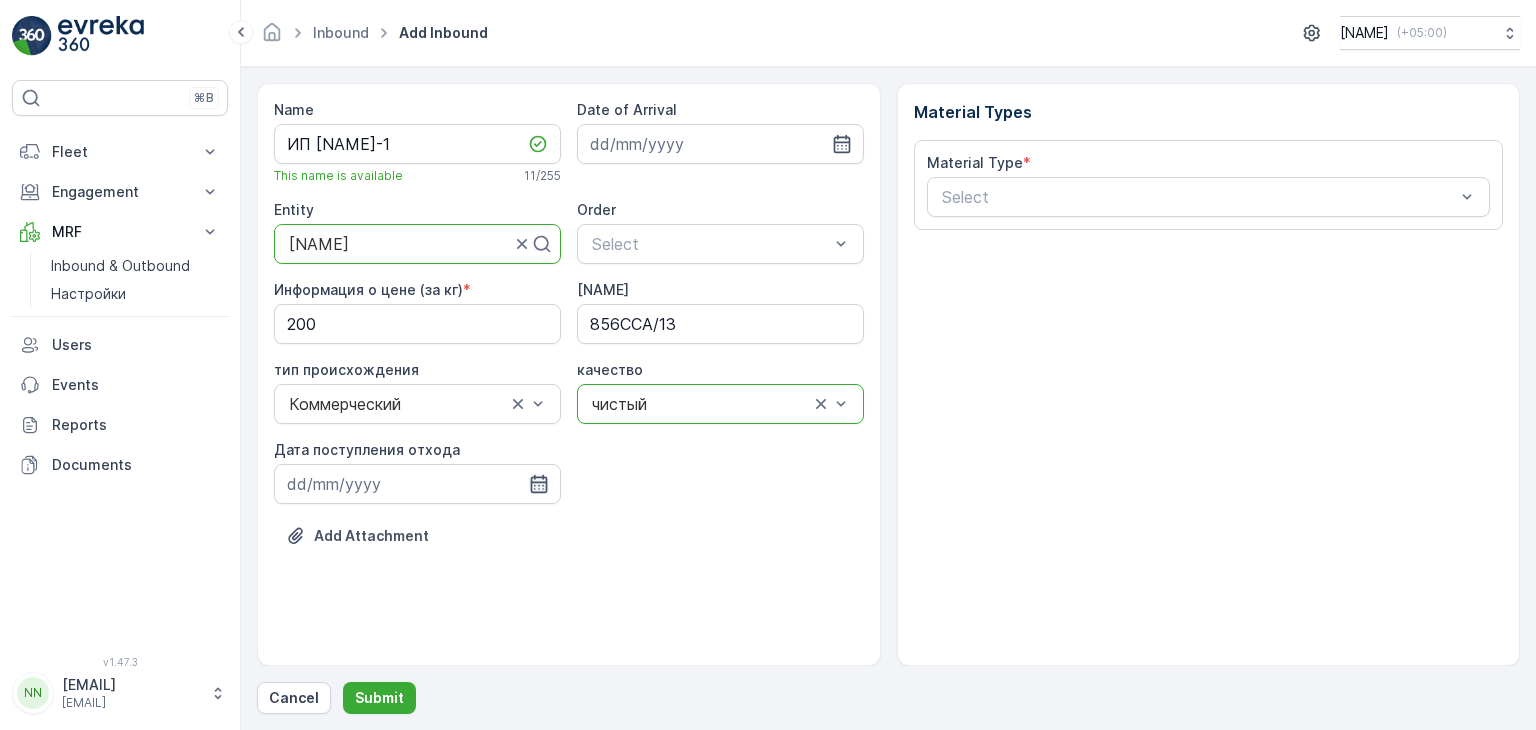 click 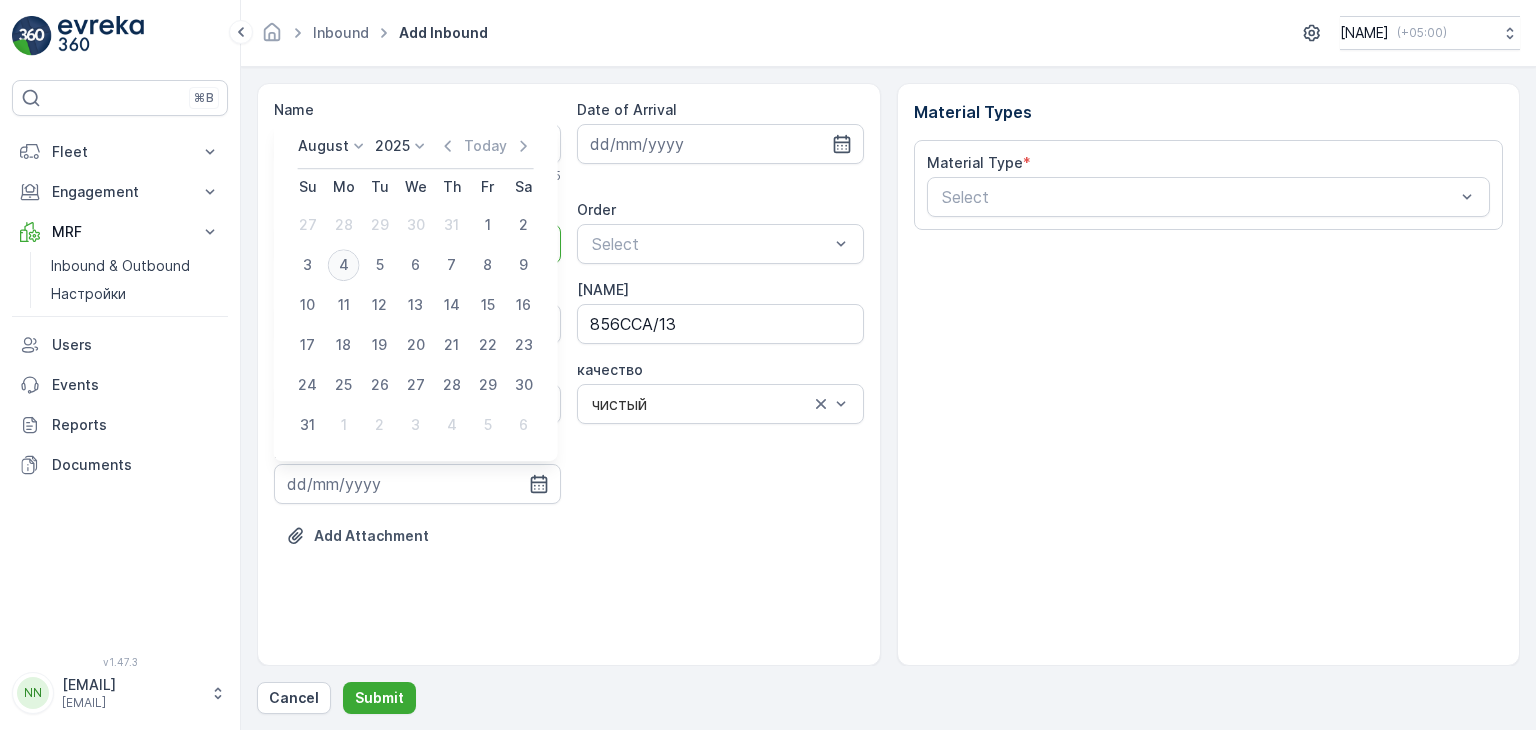 click on "4" at bounding box center [344, 265] 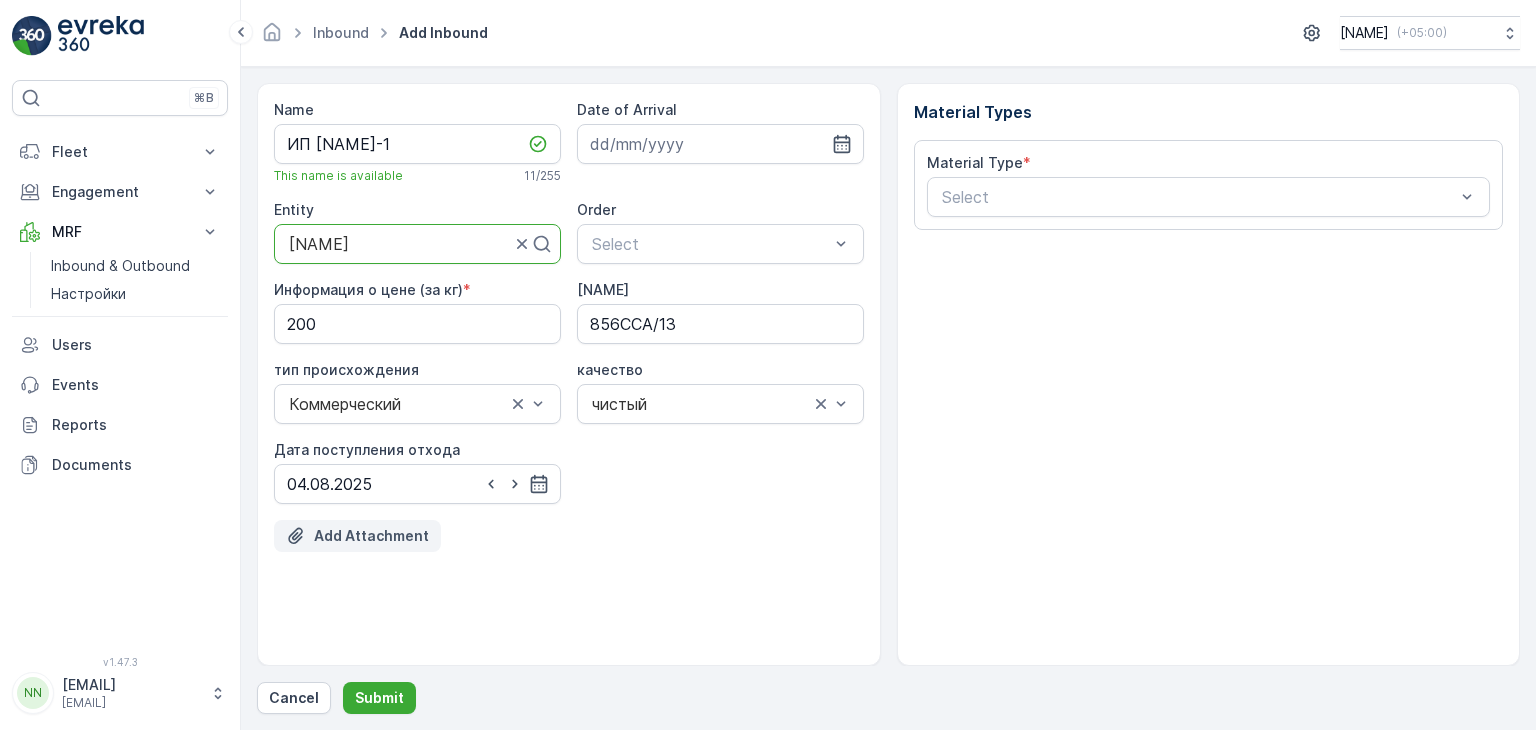 click on "Add Attachment" at bounding box center [371, 536] 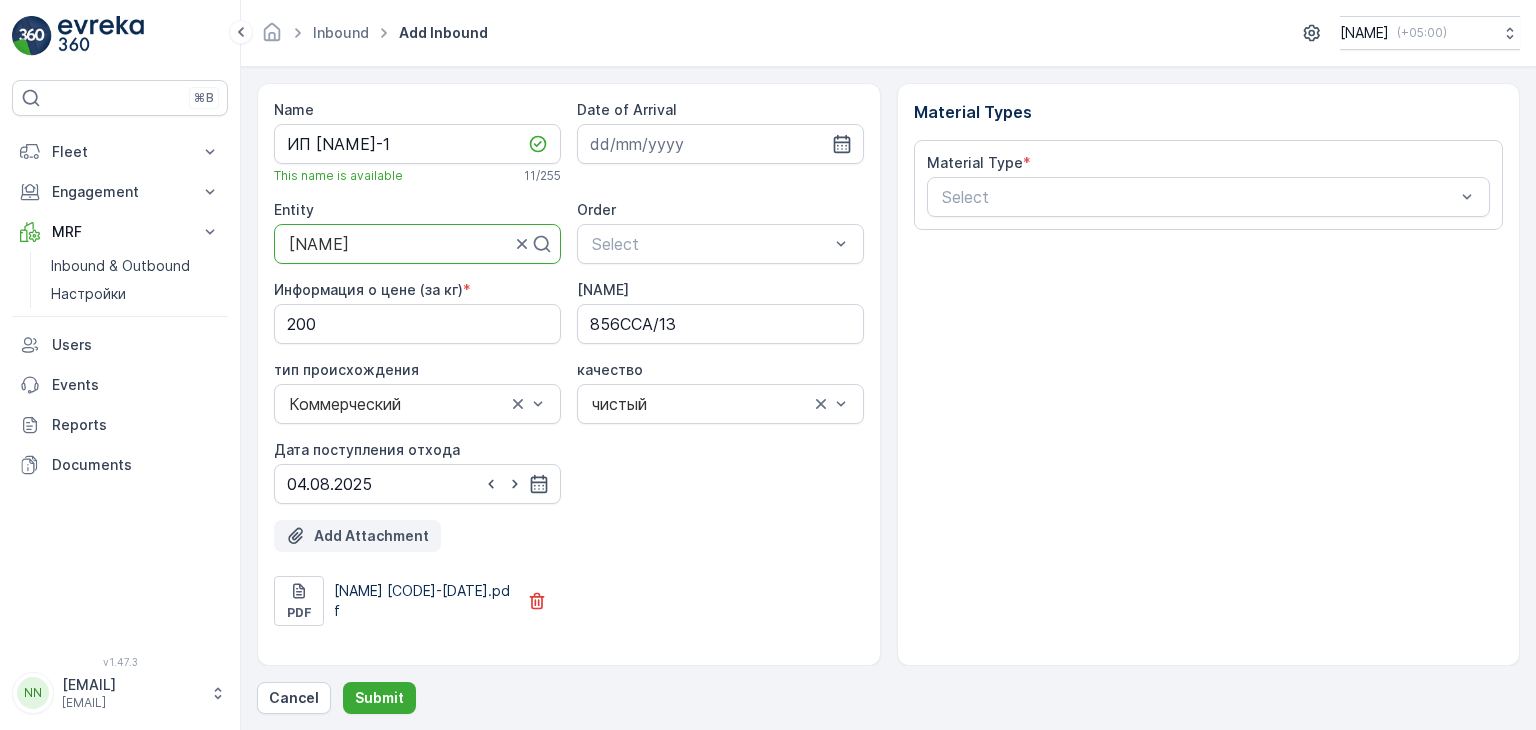 click on "Add Attachment" at bounding box center [371, 536] 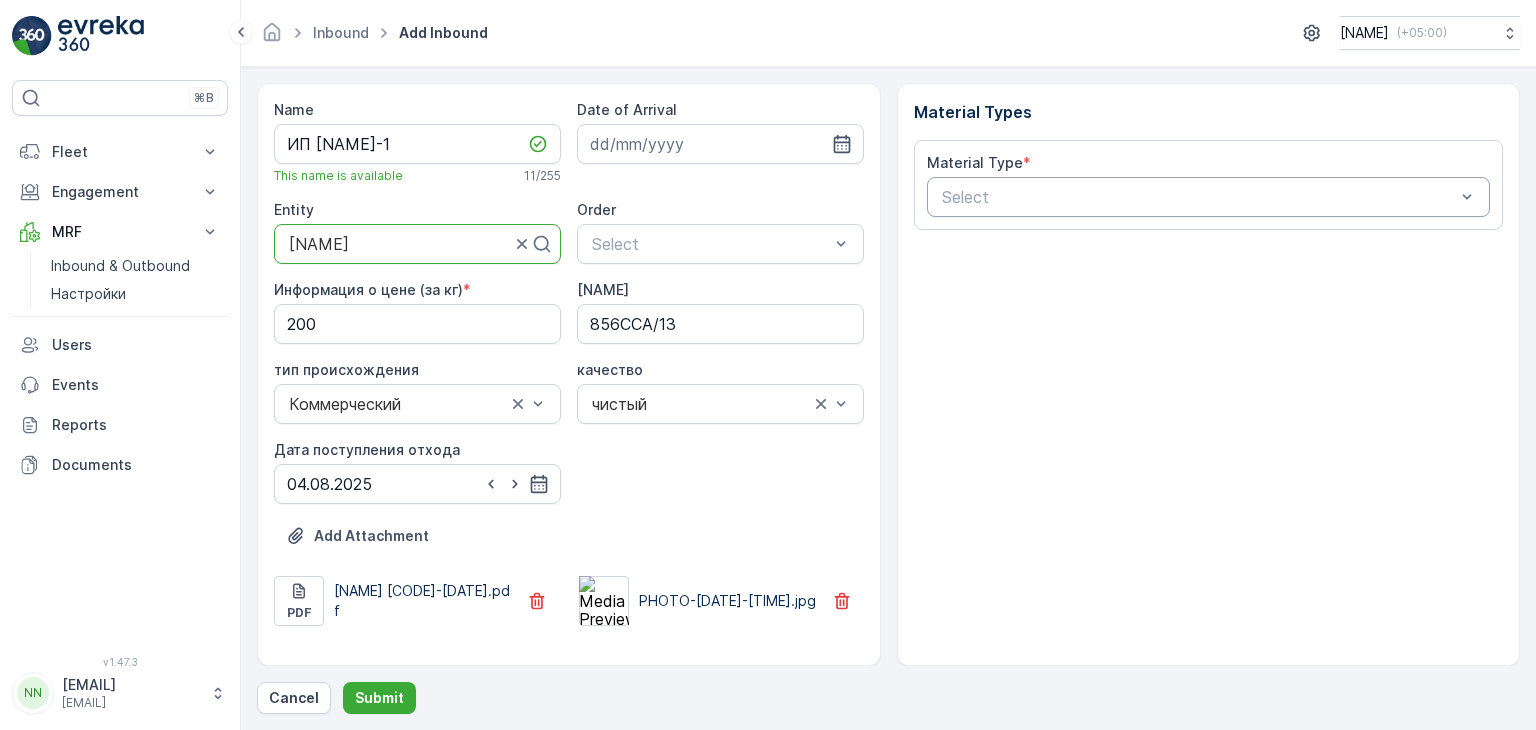 click at bounding box center (1199, 197) 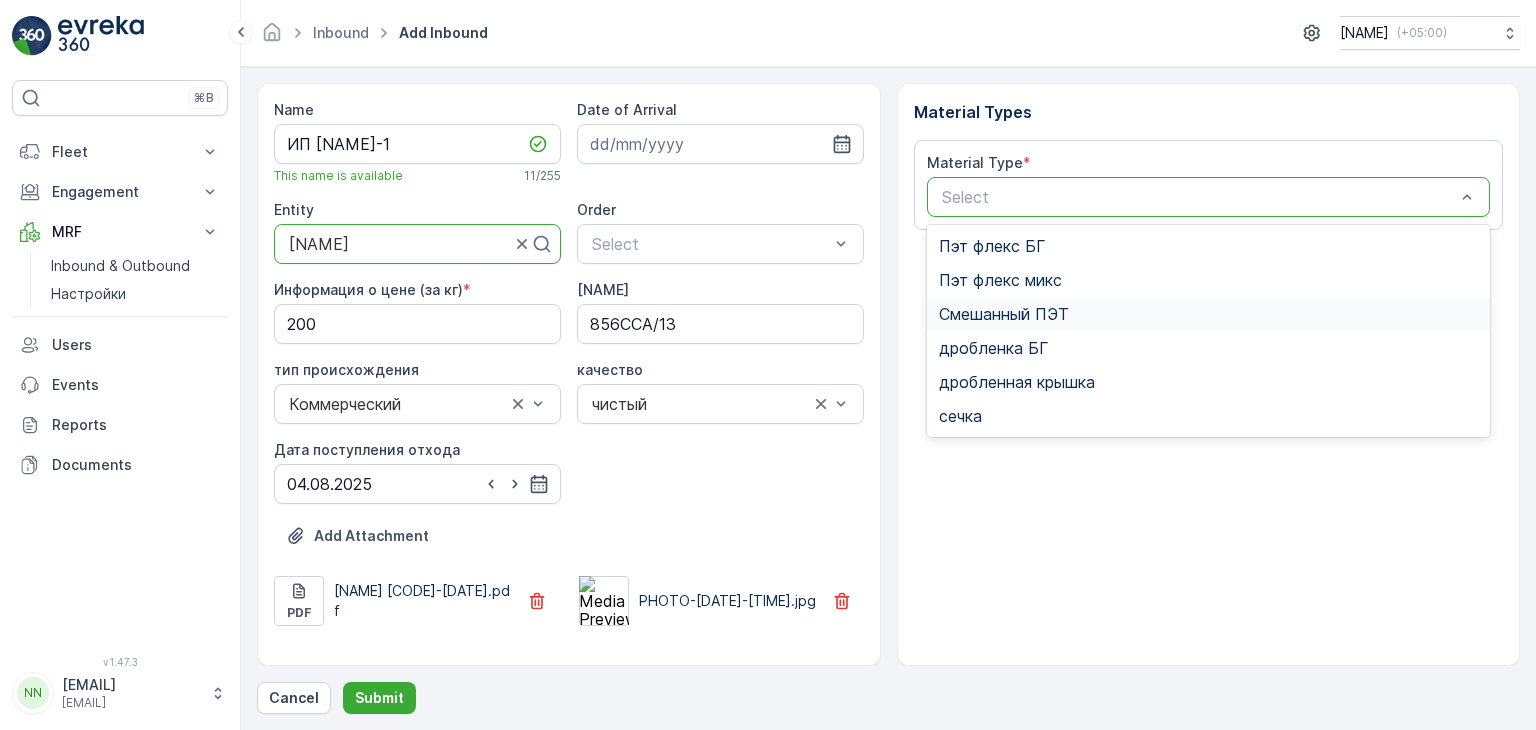click on "Смешанный ПЭТ" at bounding box center (1004, 314) 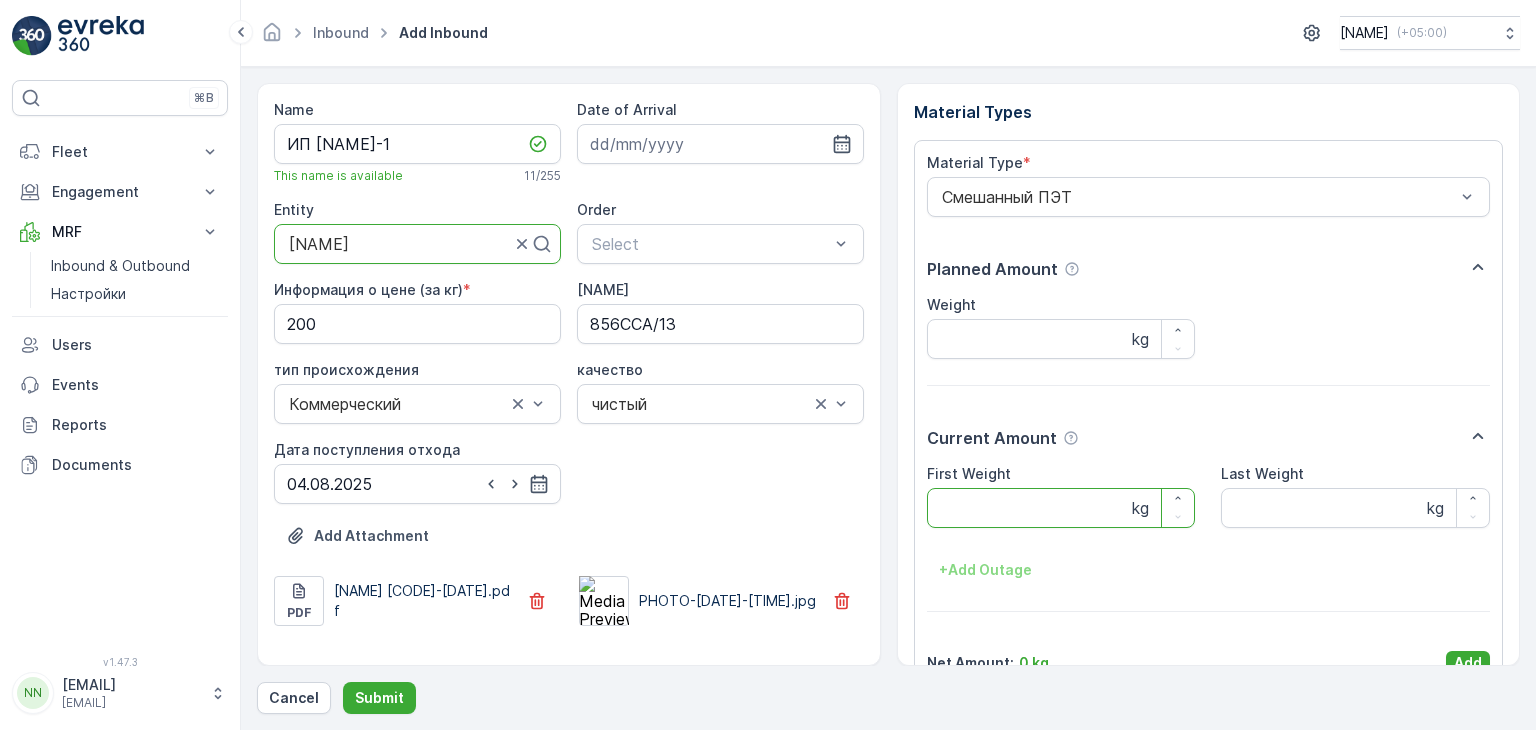 click on "First Weight" at bounding box center [1061, 508] 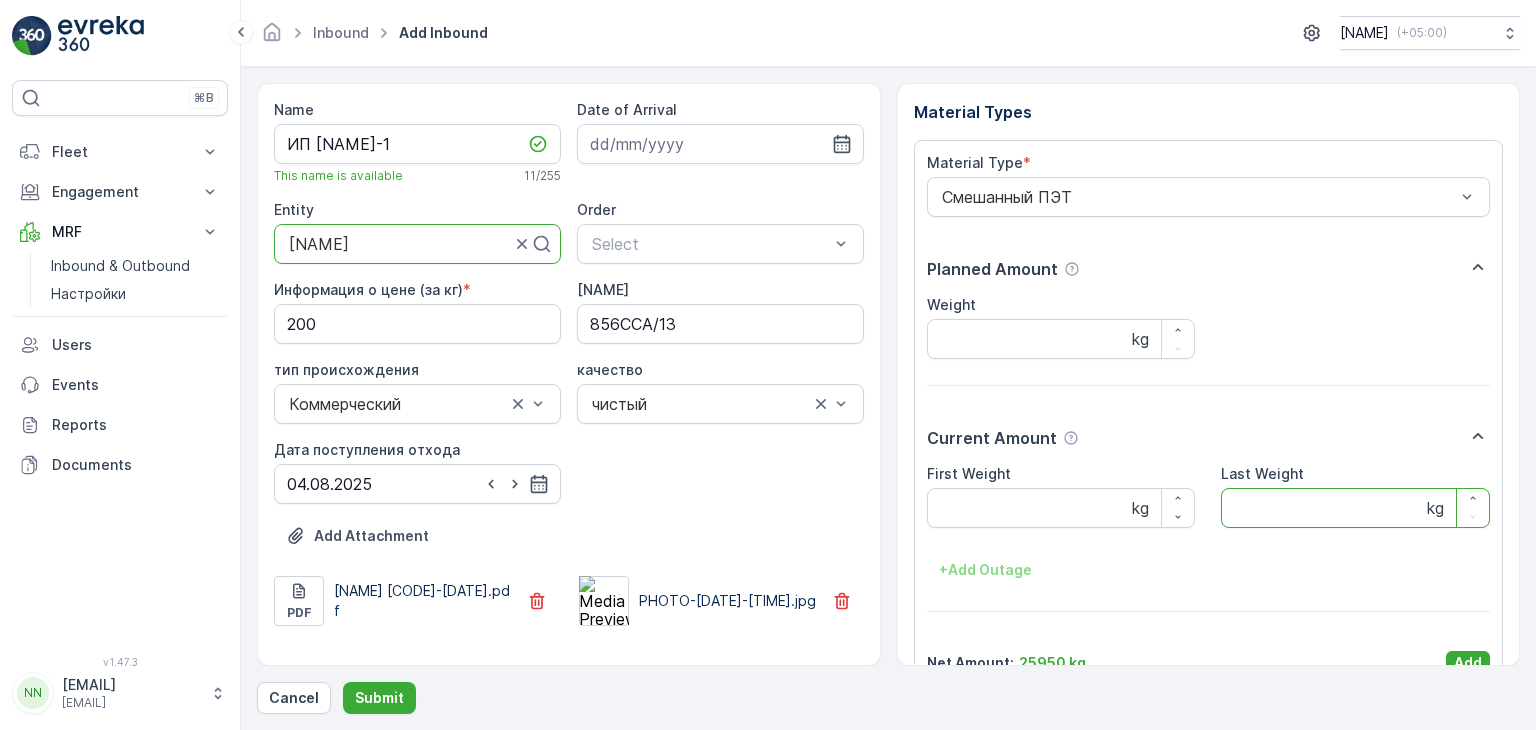 click on "Last Weight" at bounding box center (1355, 508) 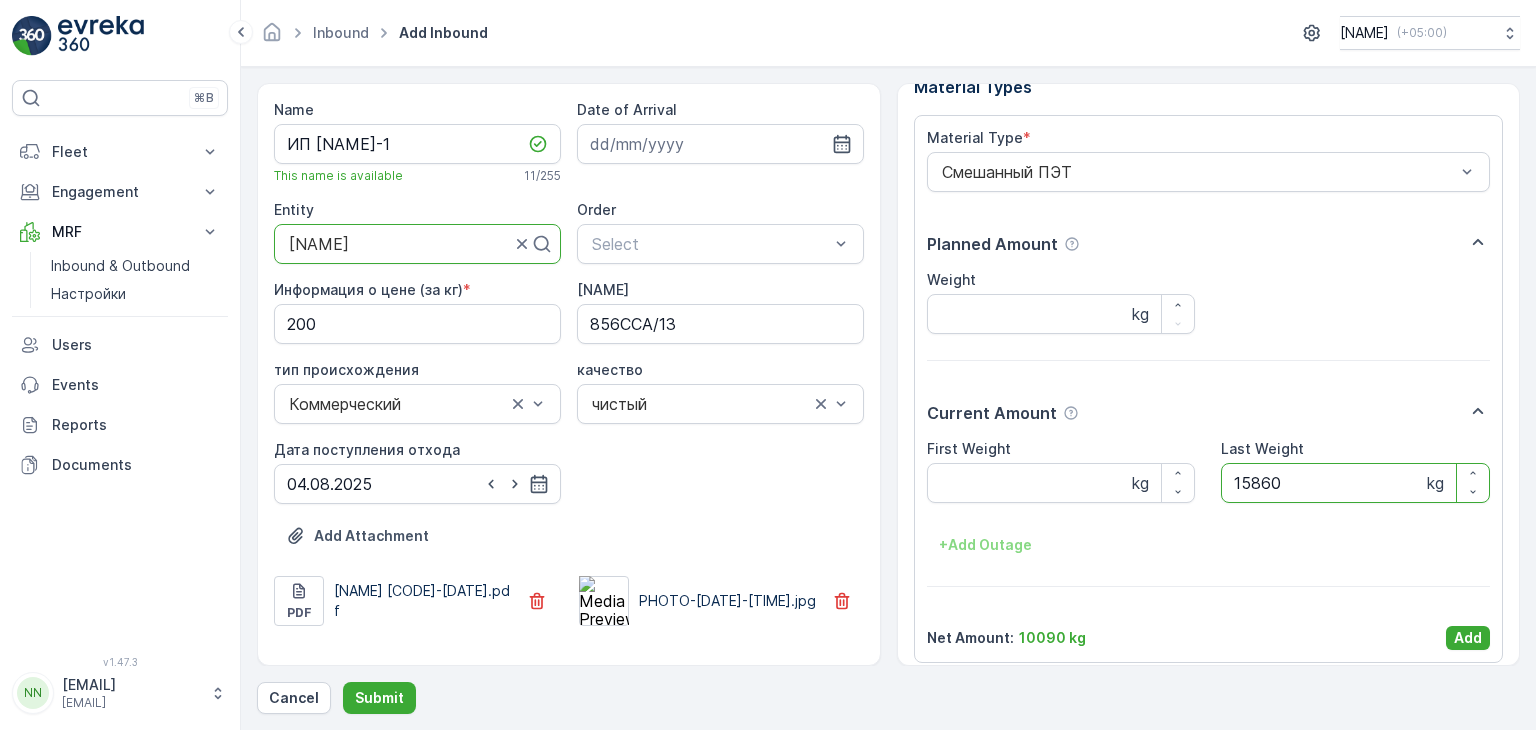 scroll, scrollTop: 39, scrollLeft: 0, axis: vertical 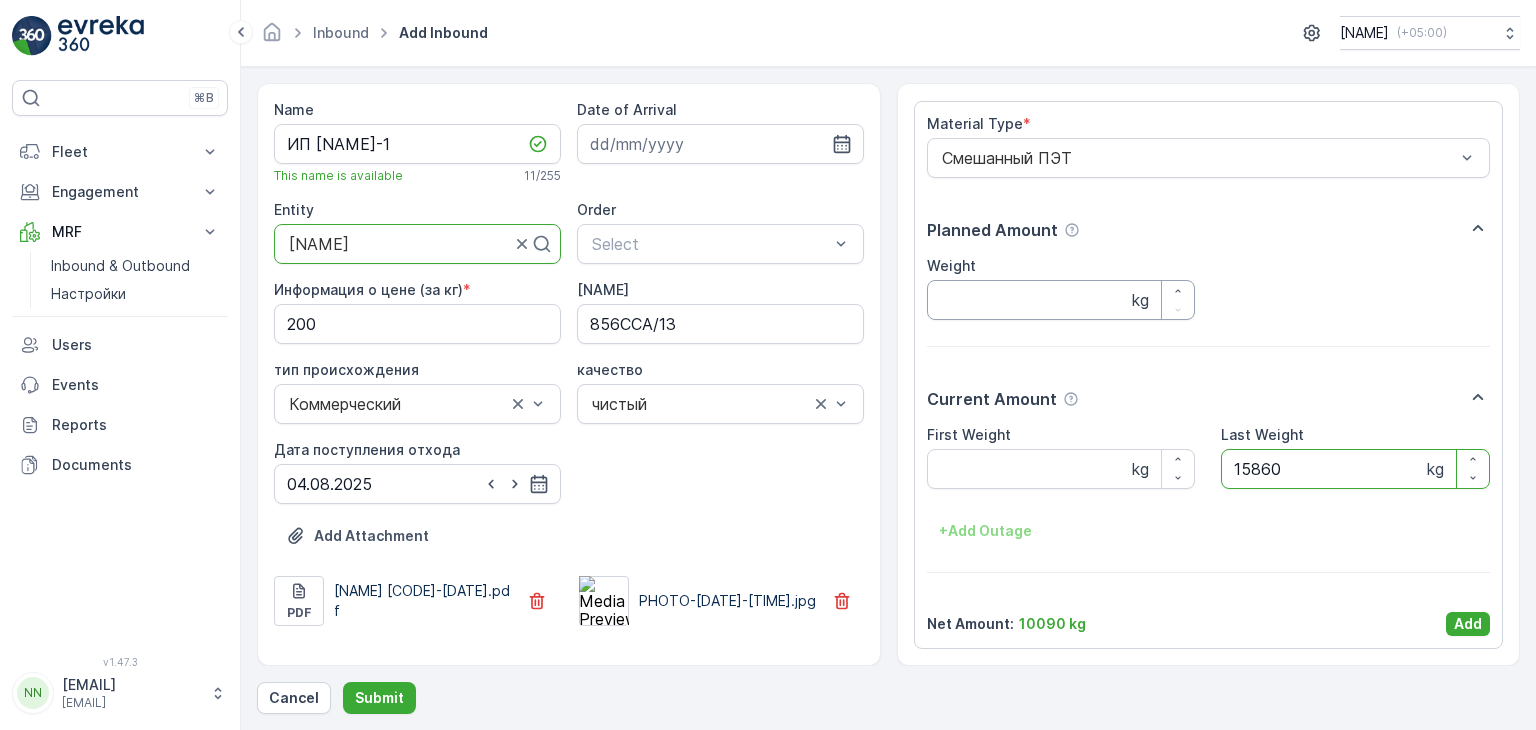 click on "Weight" at bounding box center (1061, 300) 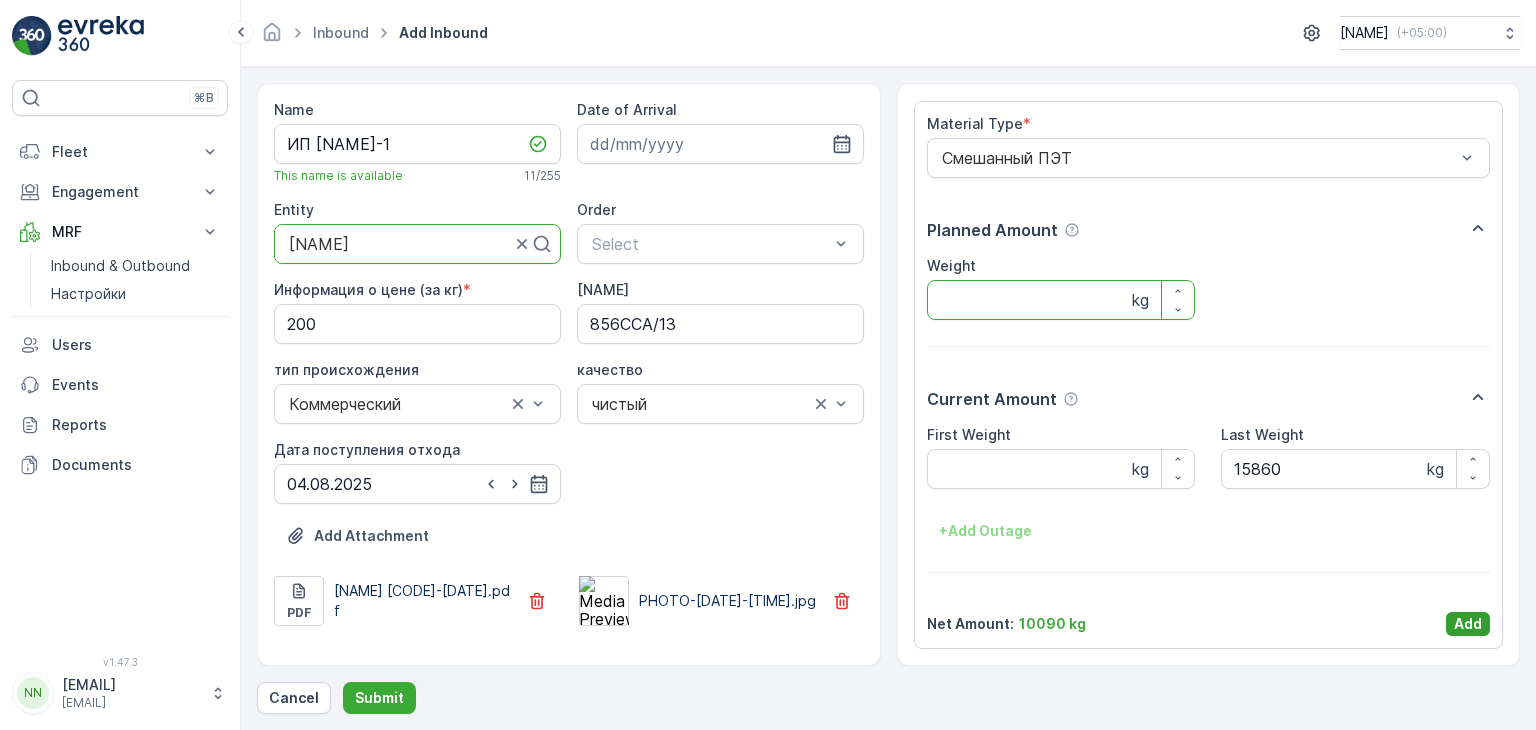 click on "Add" at bounding box center [1468, 624] 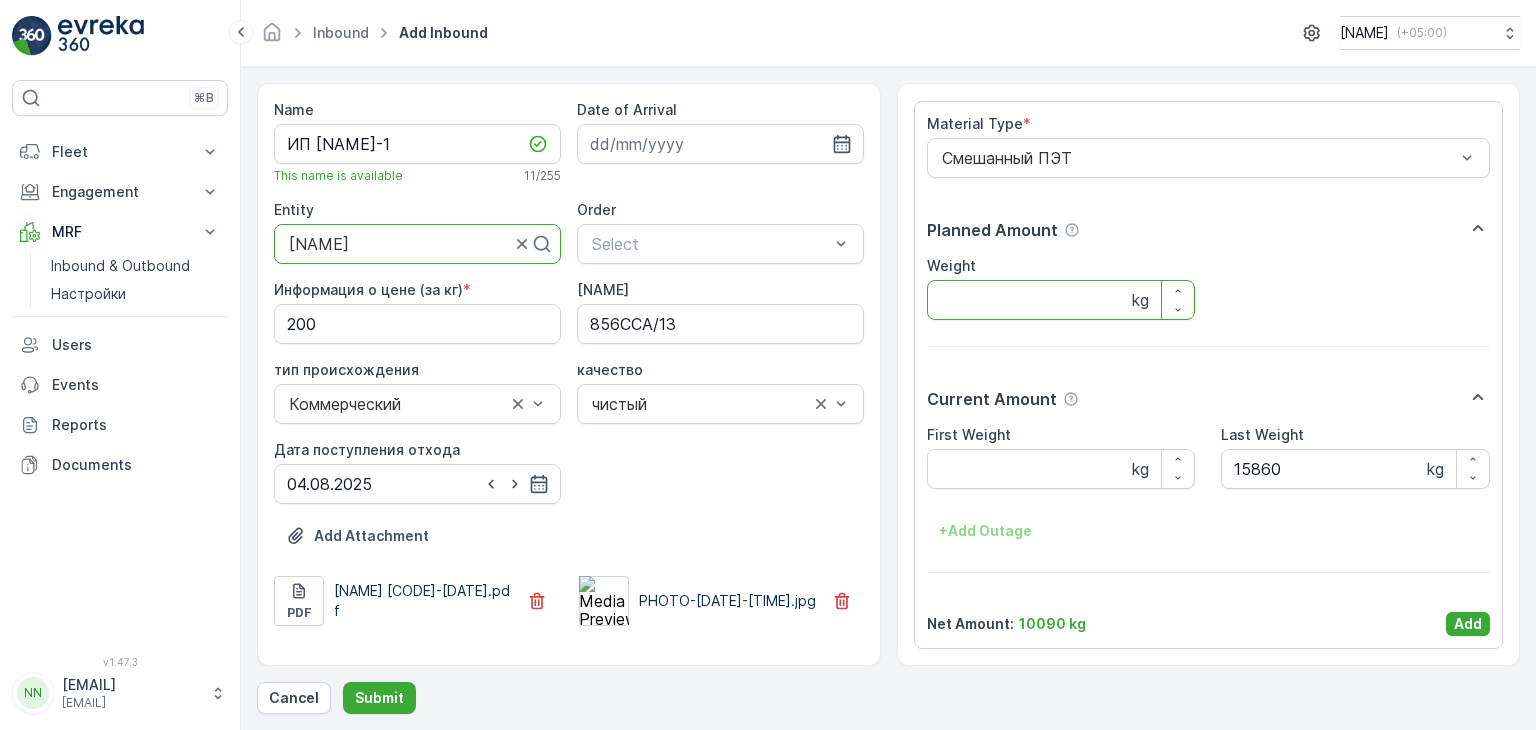 scroll, scrollTop: 0, scrollLeft: 0, axis: both 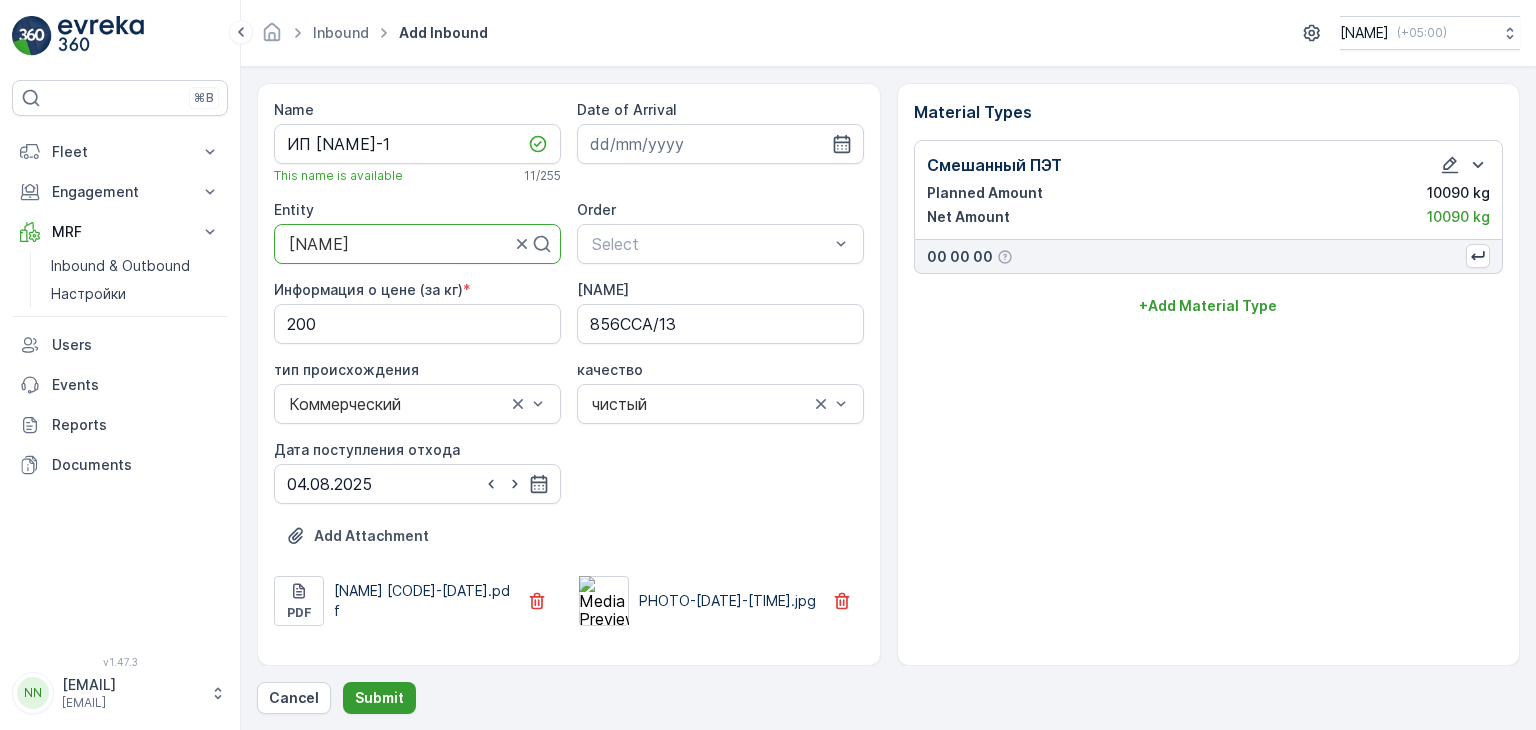 click on "Submit" at bounding box center [379, 698] 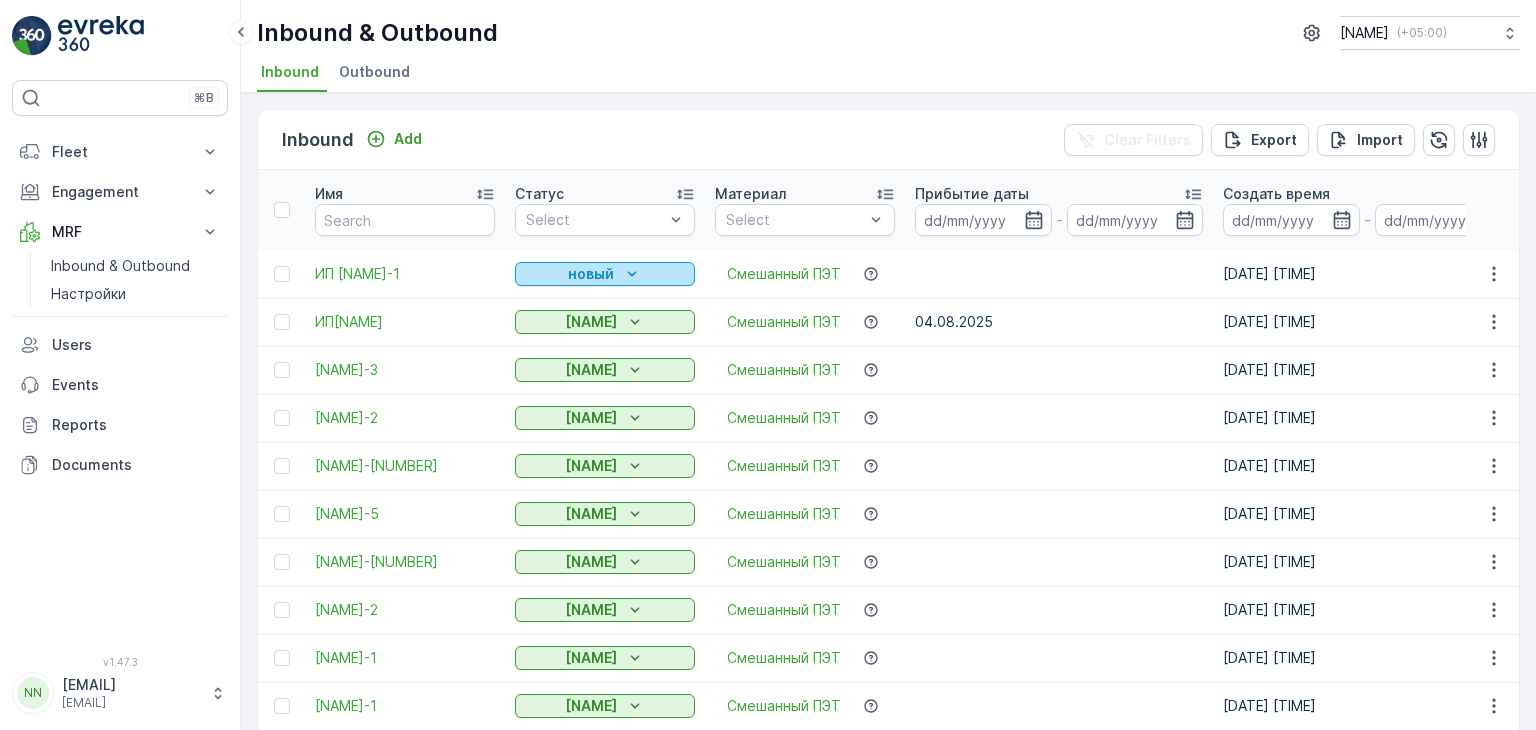 click 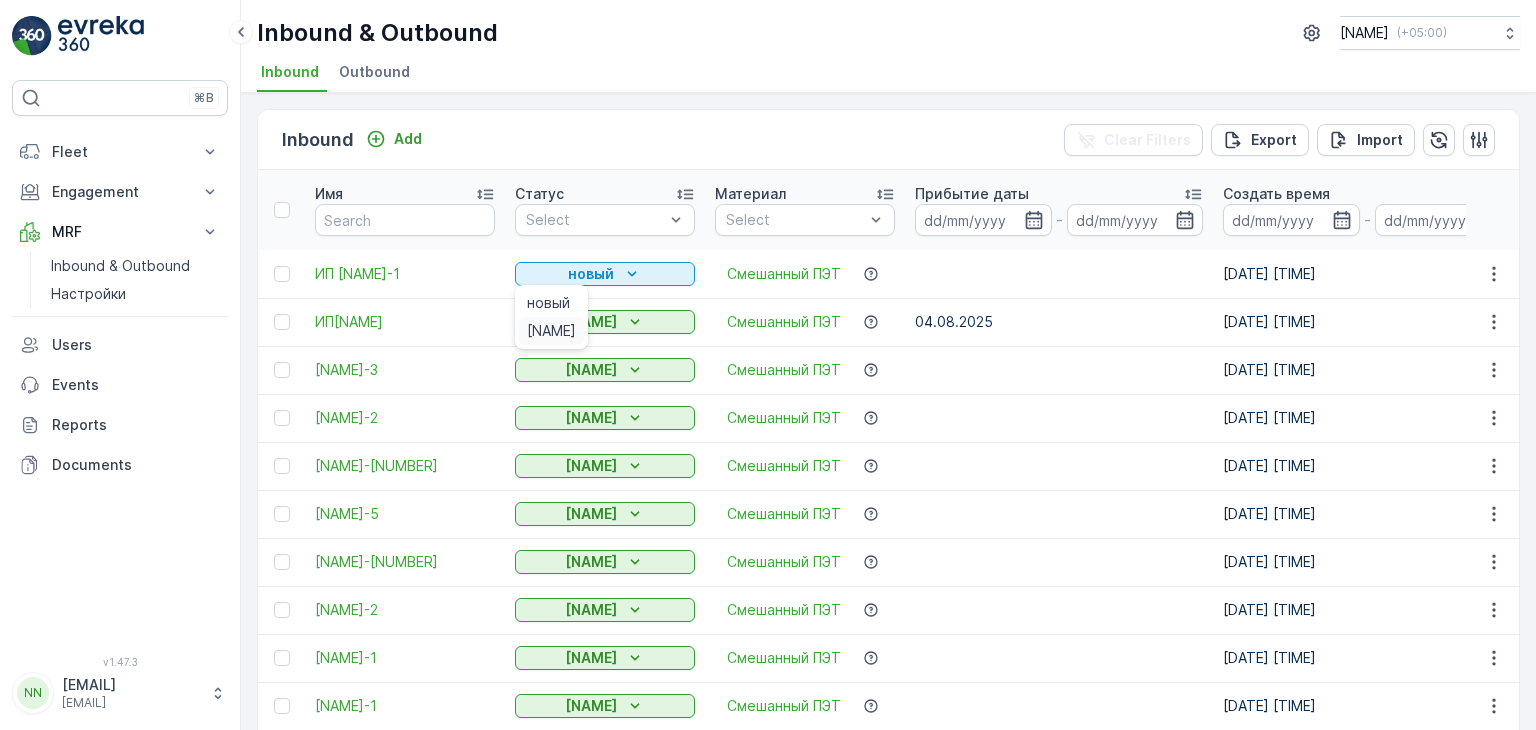 click on "[NAME]" at bounding box center [551, 331] 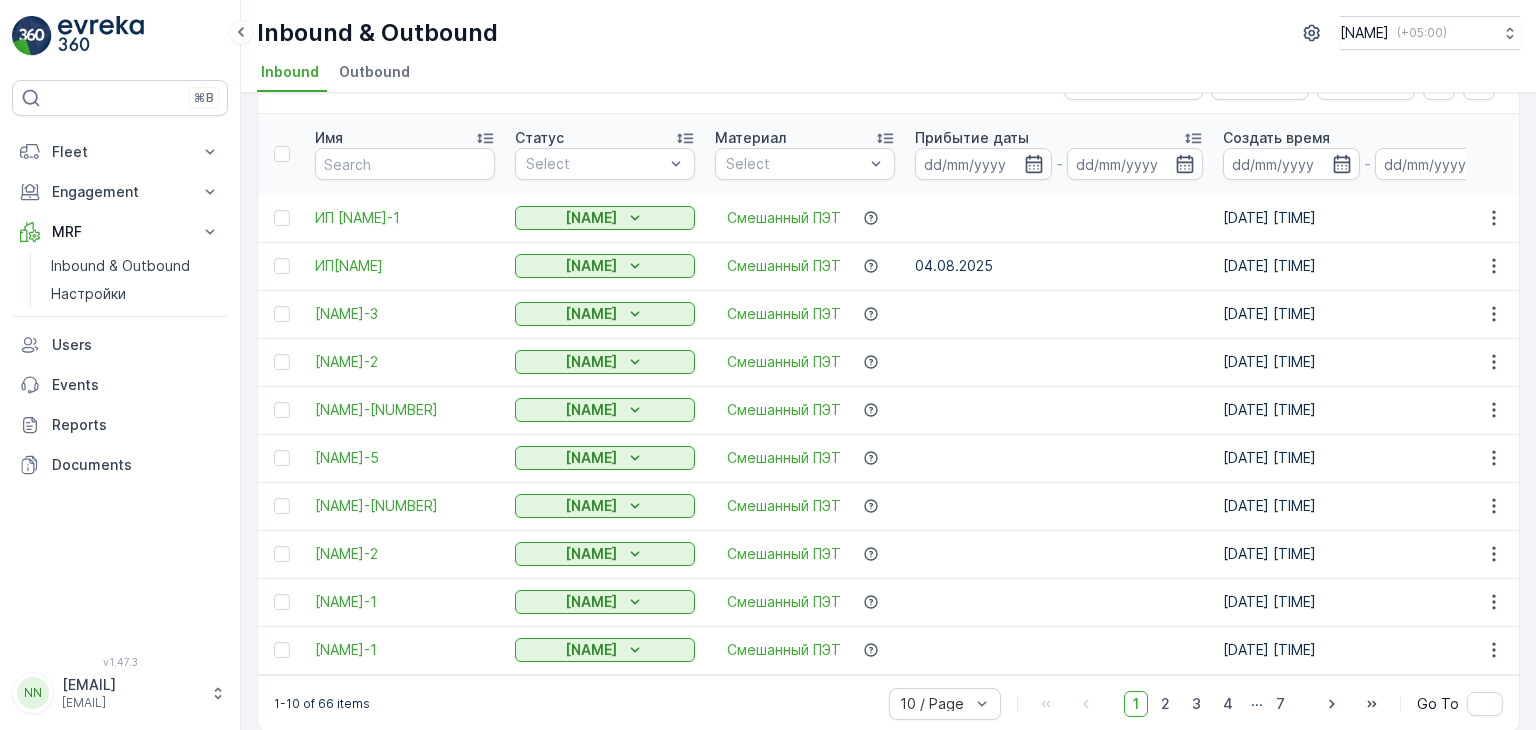 scroll, scrollTop: 83, scrollLeft: 0, axis: vertical 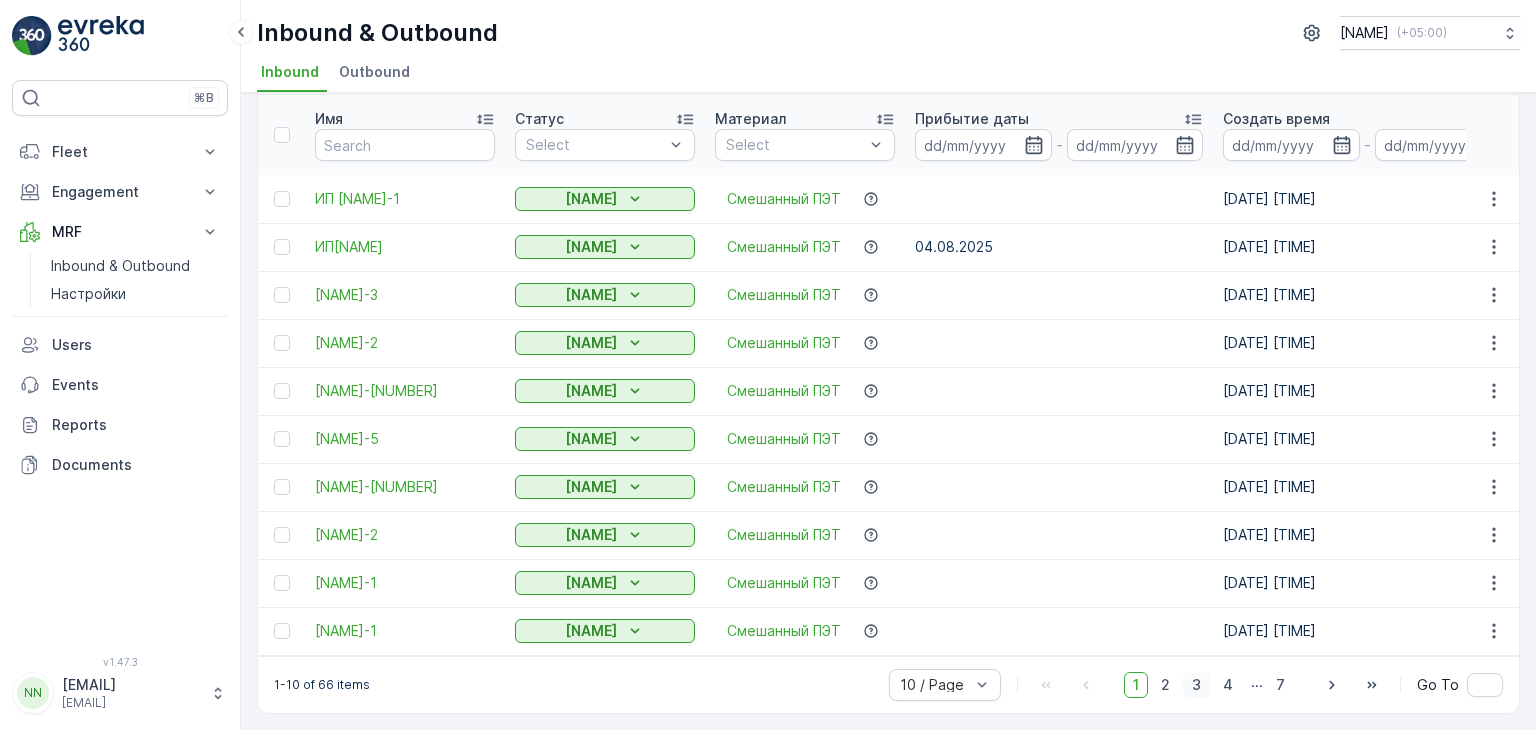 click on "3" at bounding box center (1196, 685) 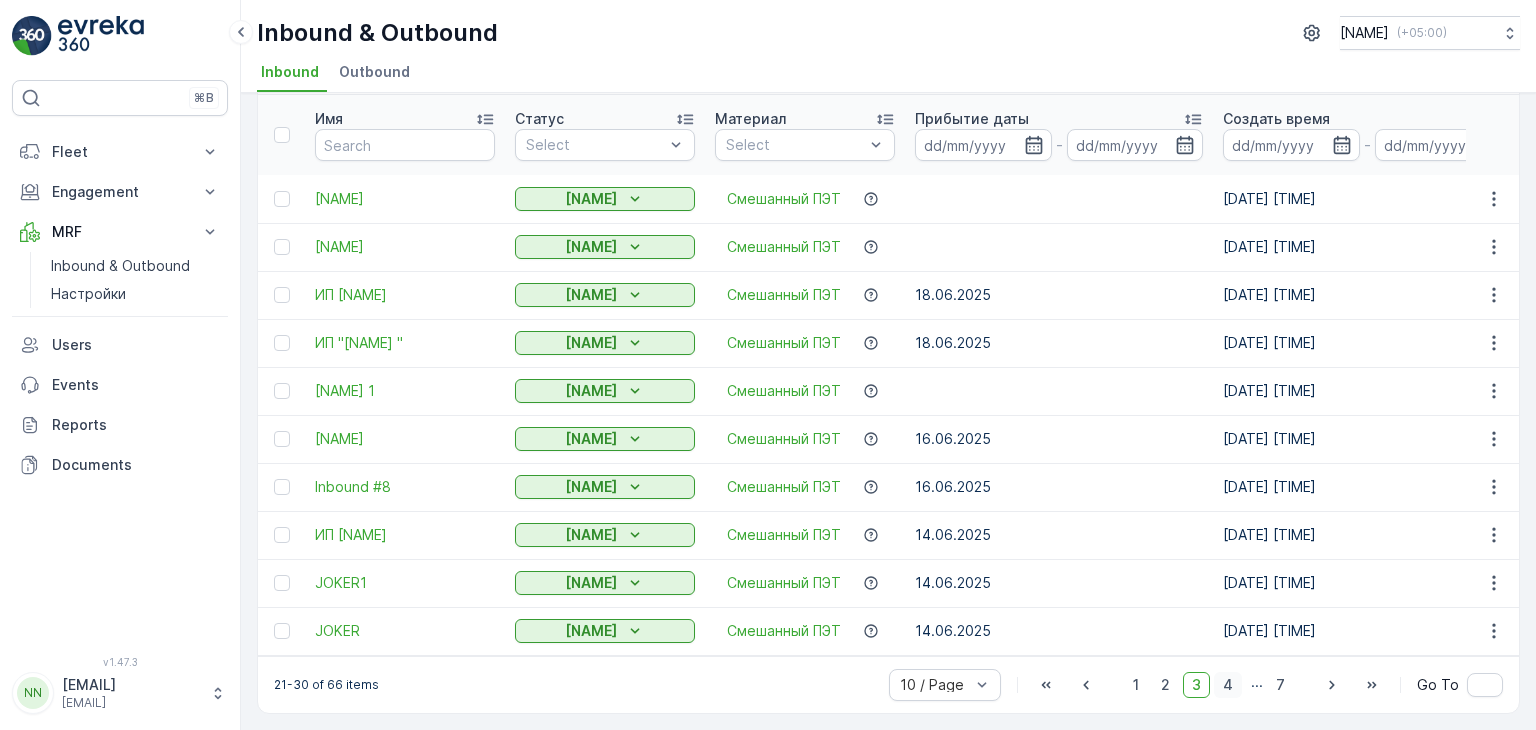 click on "4" at bounding box center [1228, 685] 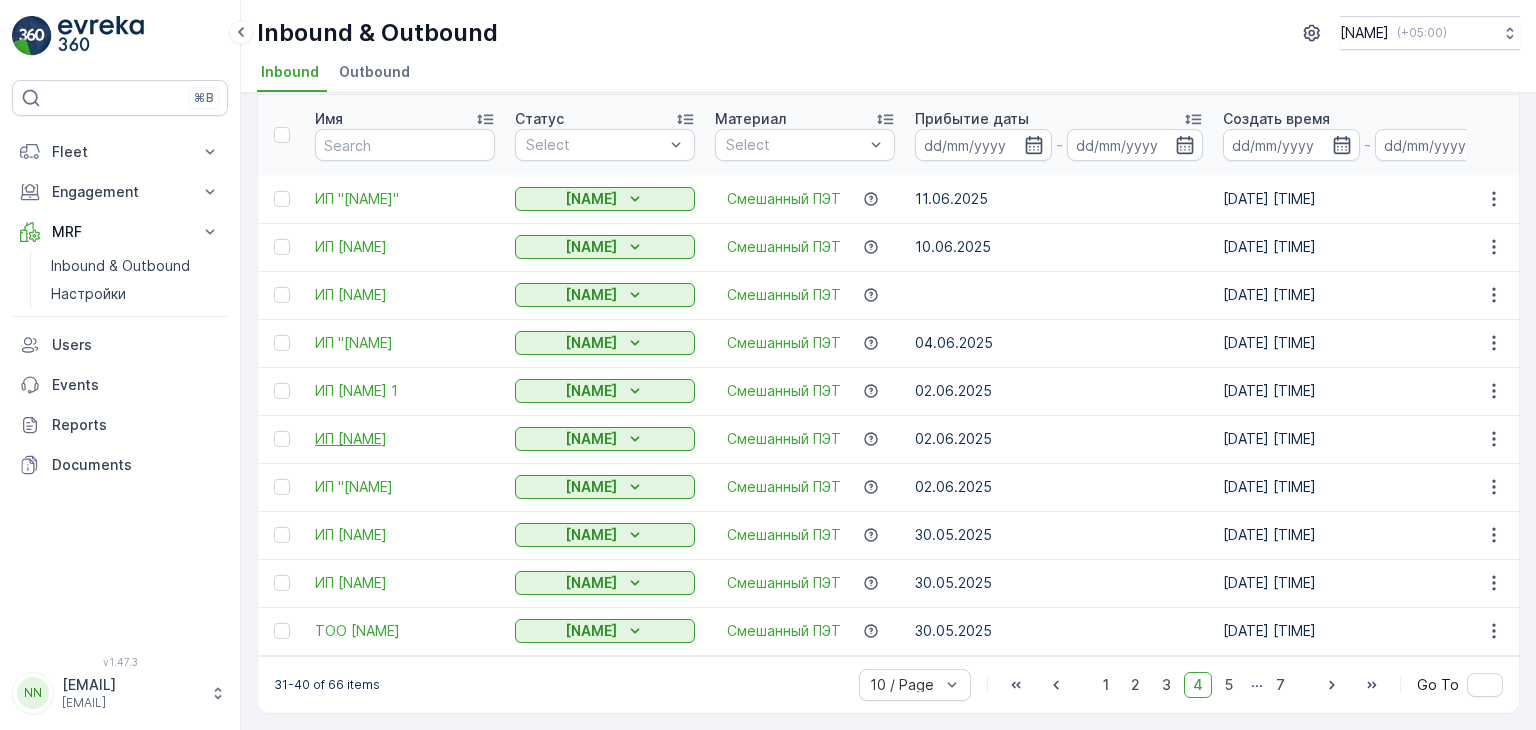 click on "ИП [NAME]" at bounding box center [405, 439] 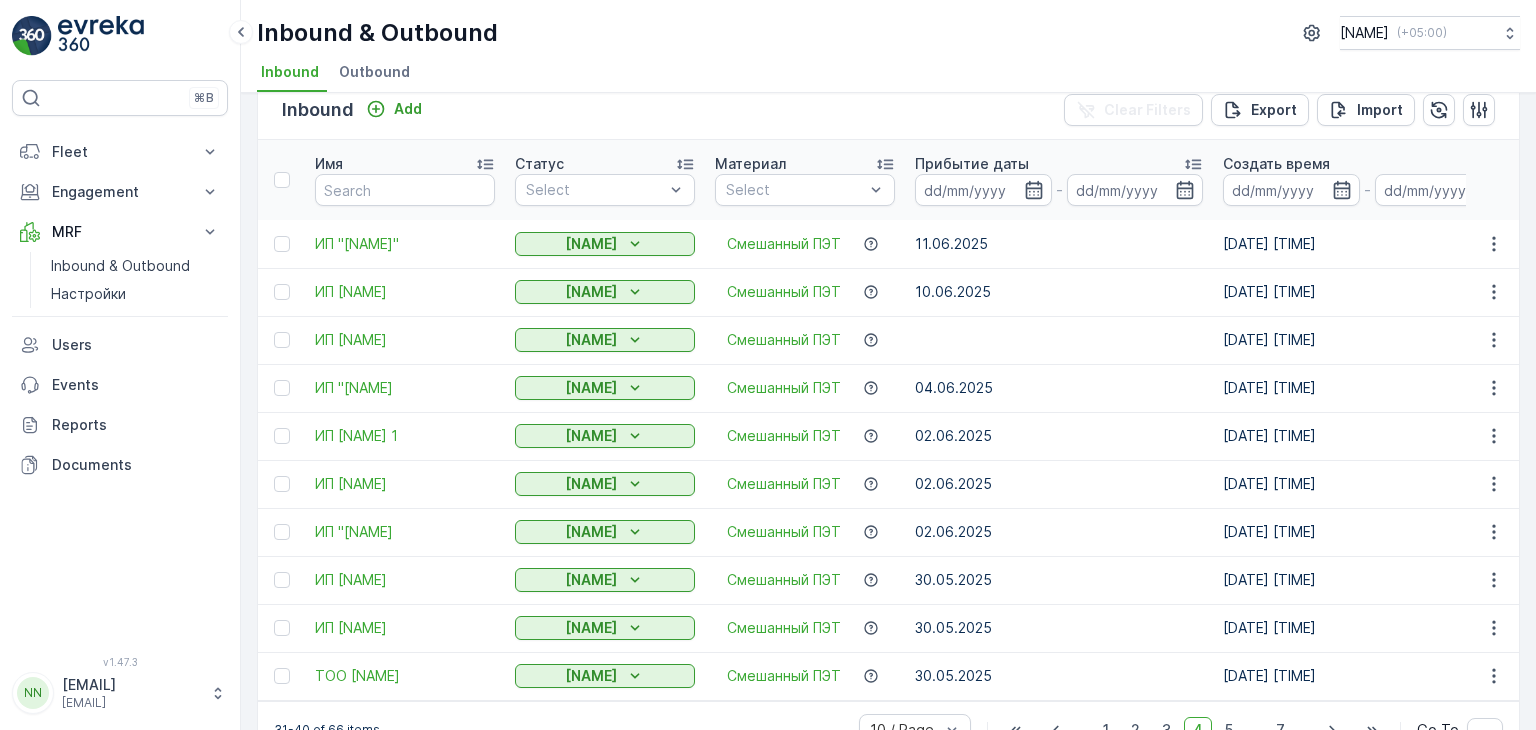 scroll, scrollTop: 83, scrollLeft: 0, axis: vertical 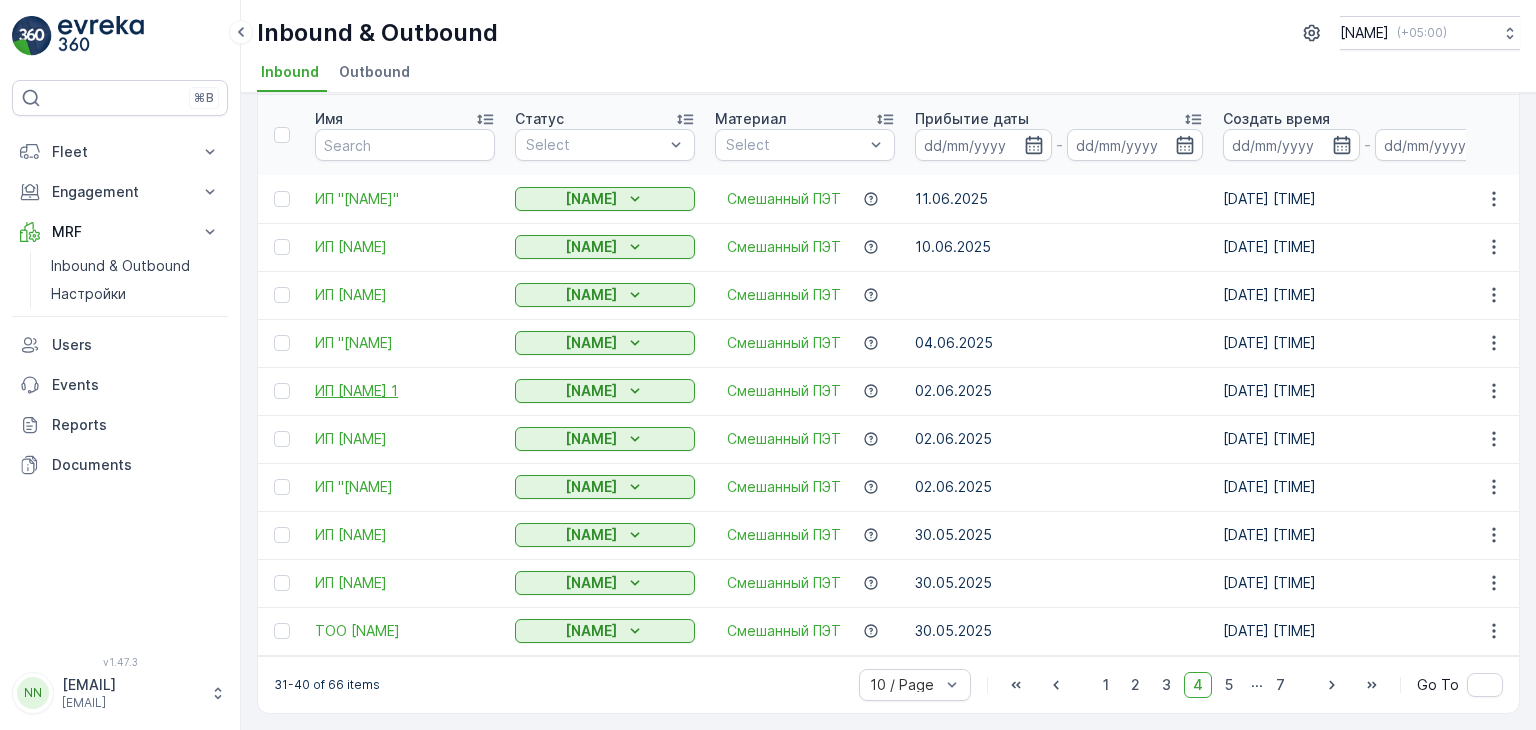 click on "ИП [NAME] 1" at bounding box center [405, 391] 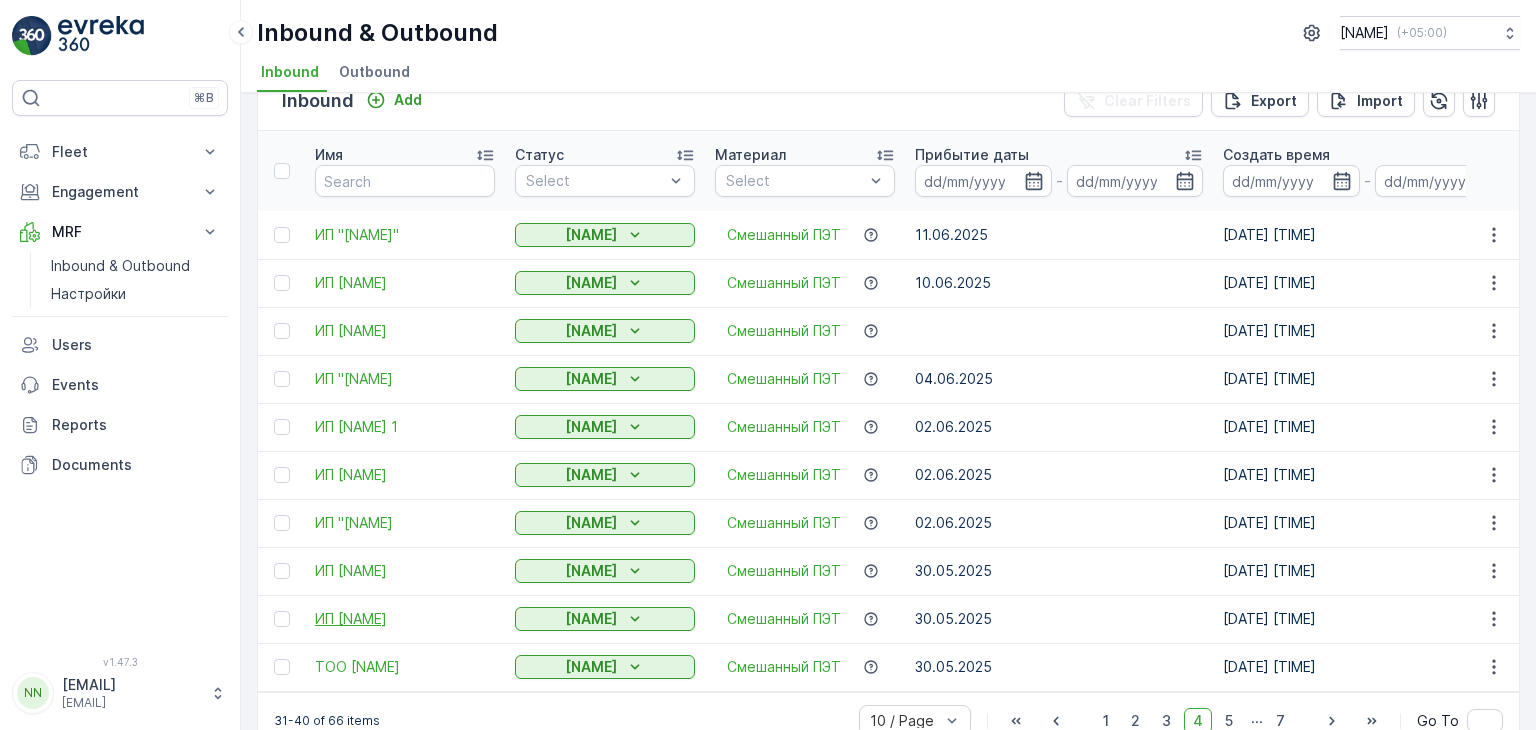 scroll, scrollTop: 0, scrollLeft: 0, axis: both 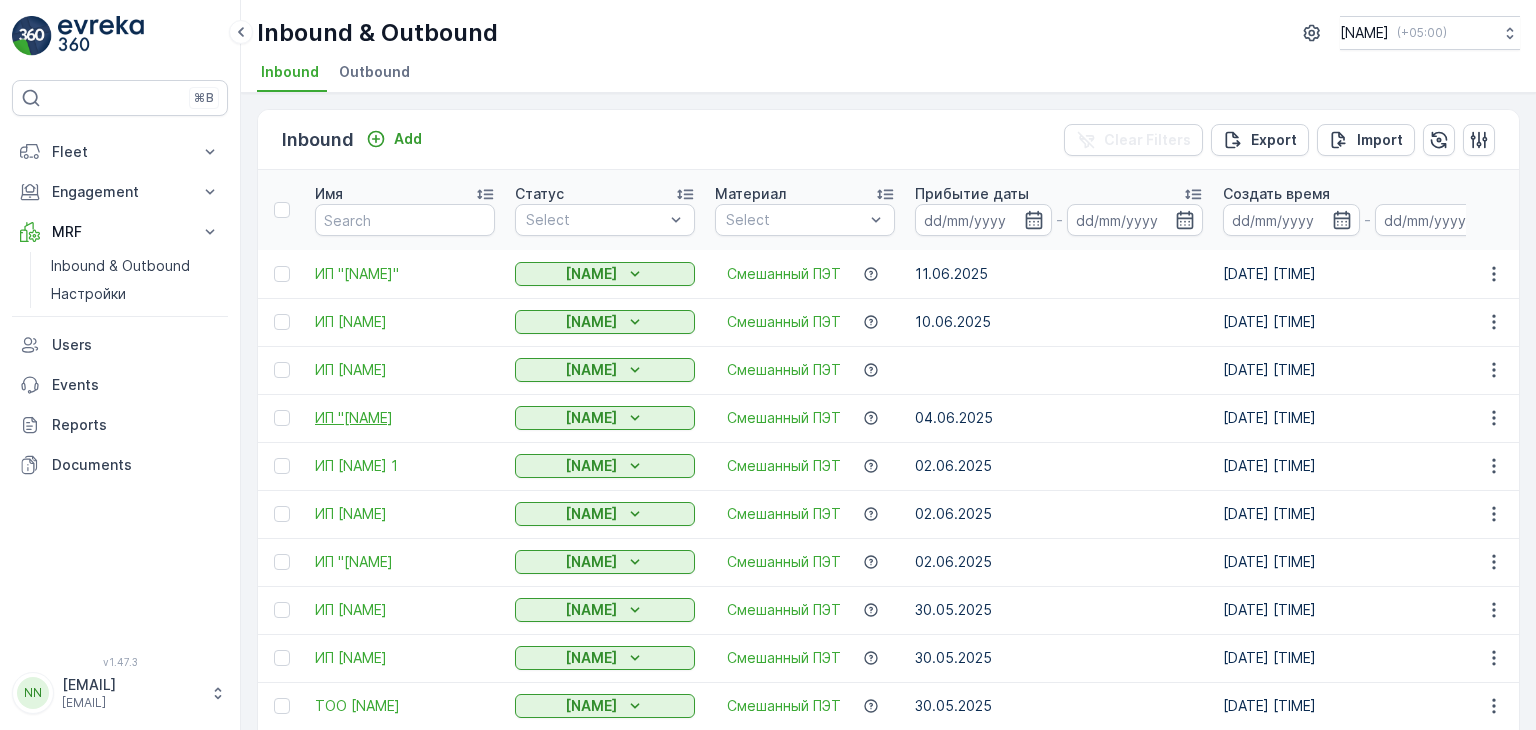 click on "ИП "[NAME]" at bounding box center [405, 418] 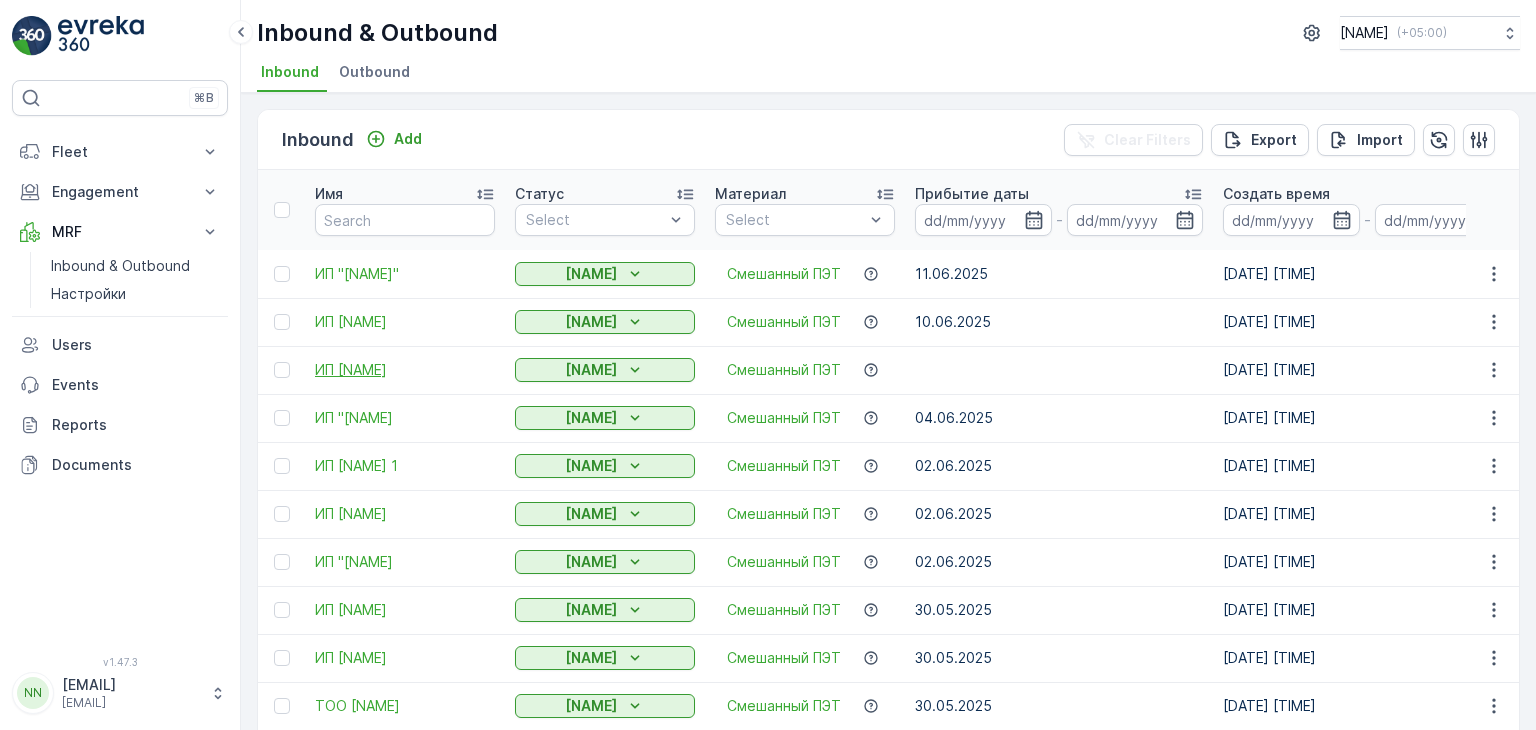 click on "ИП [NAME]" at bounding box center (405, 370) 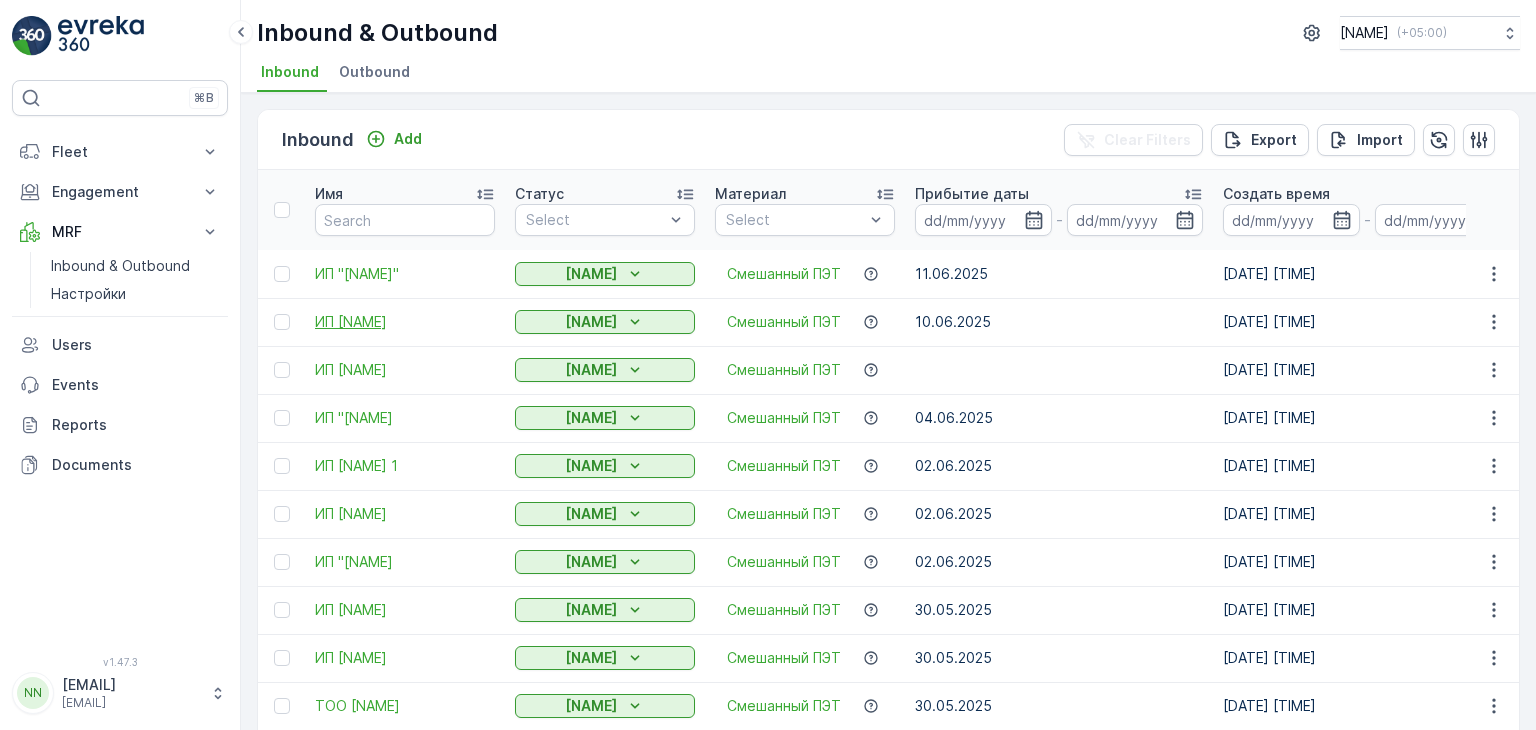 click on "ИП [NAME]" at bounding box center (405, 322) 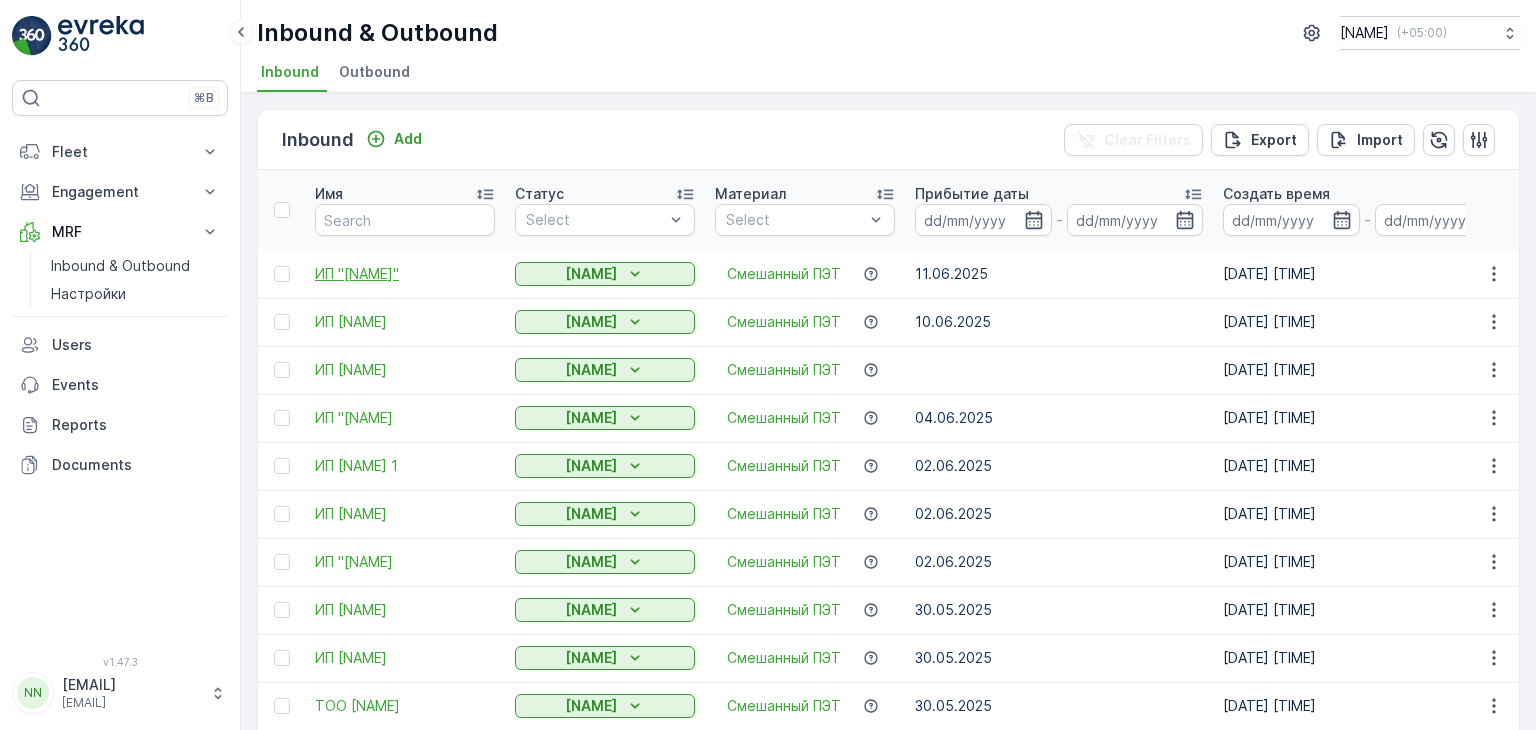 click on "ИП "[NAME]"" at bounding box center (405, 274) 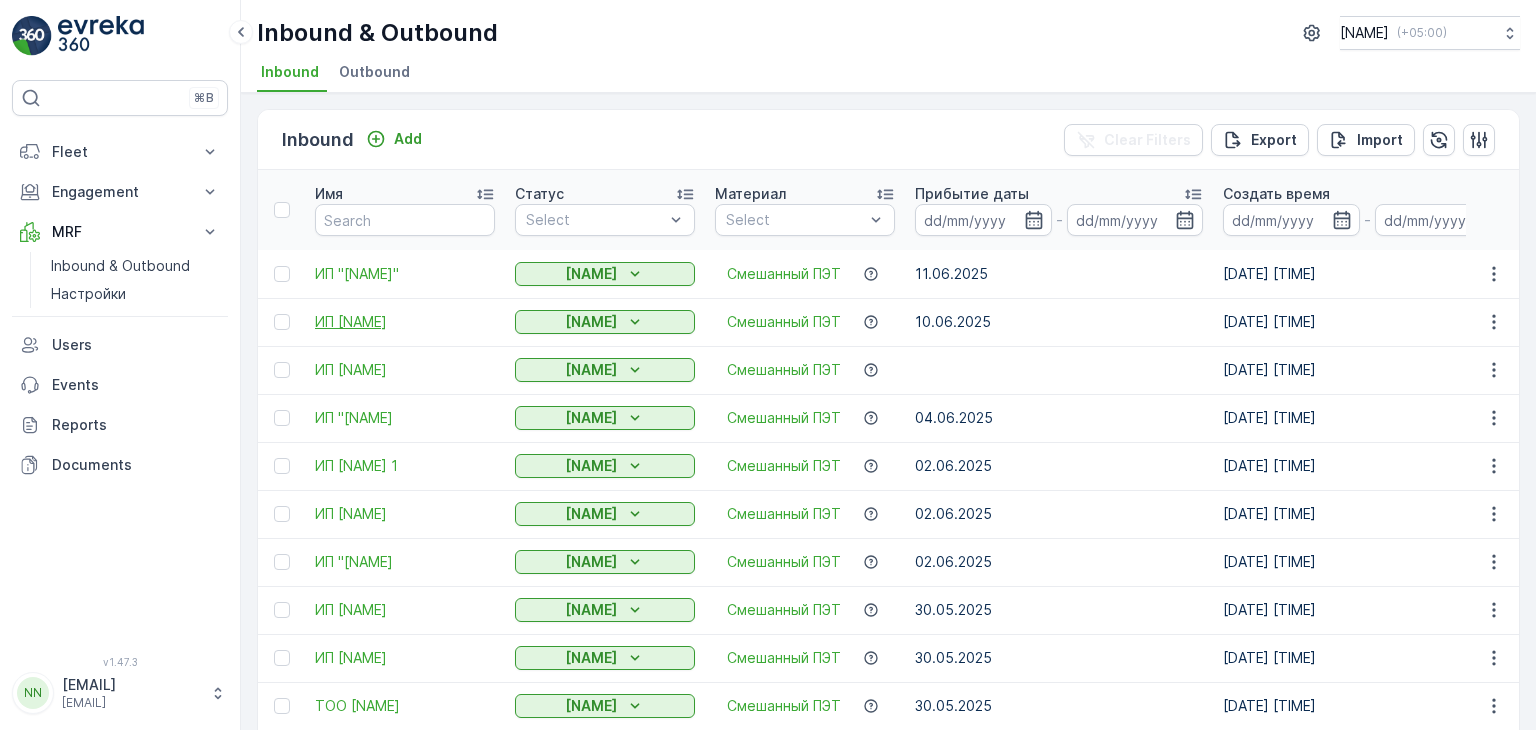 click on "ИП [NAME]" at bounding box center [405, 322] 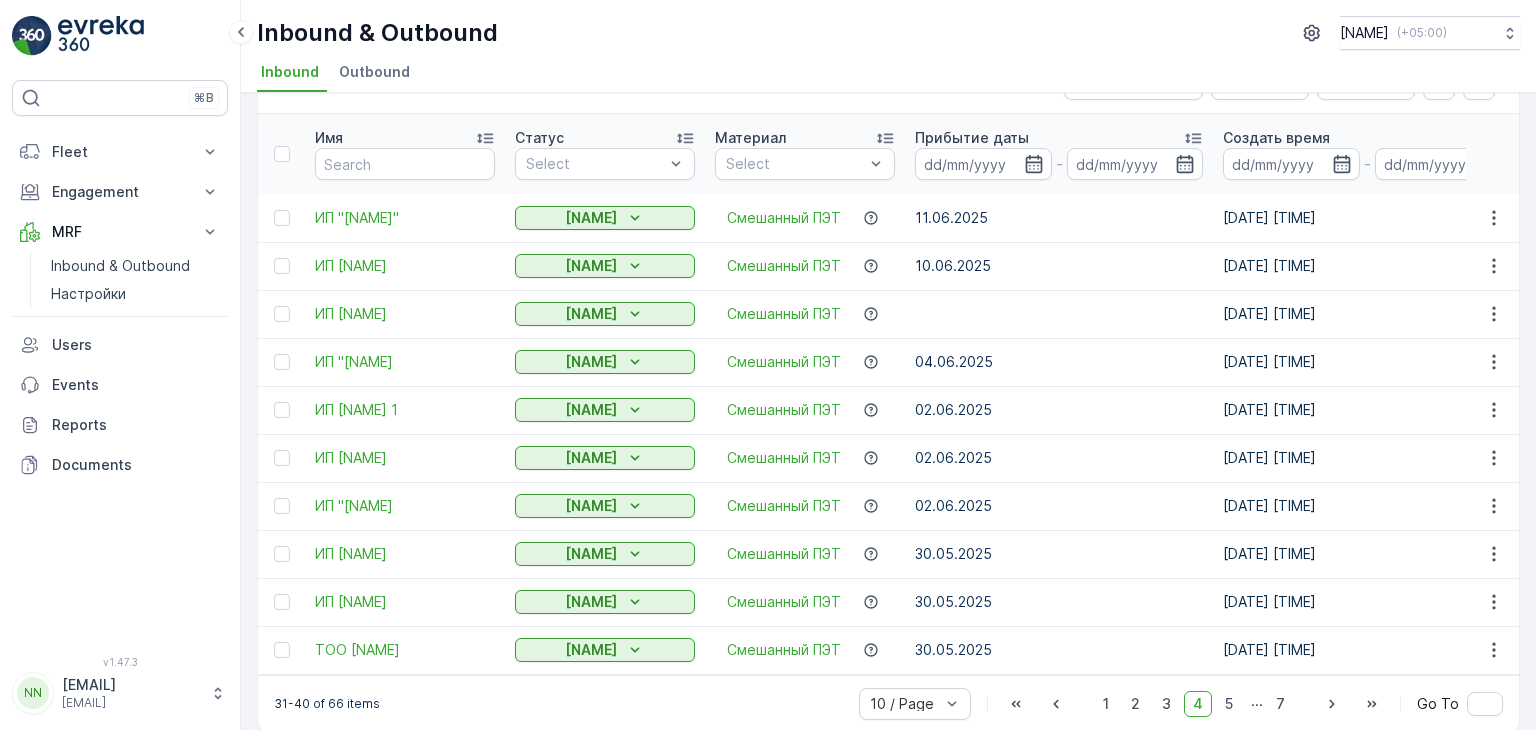 scroll, scrollTop: 83, scrollLeft: 0, axis: vertical 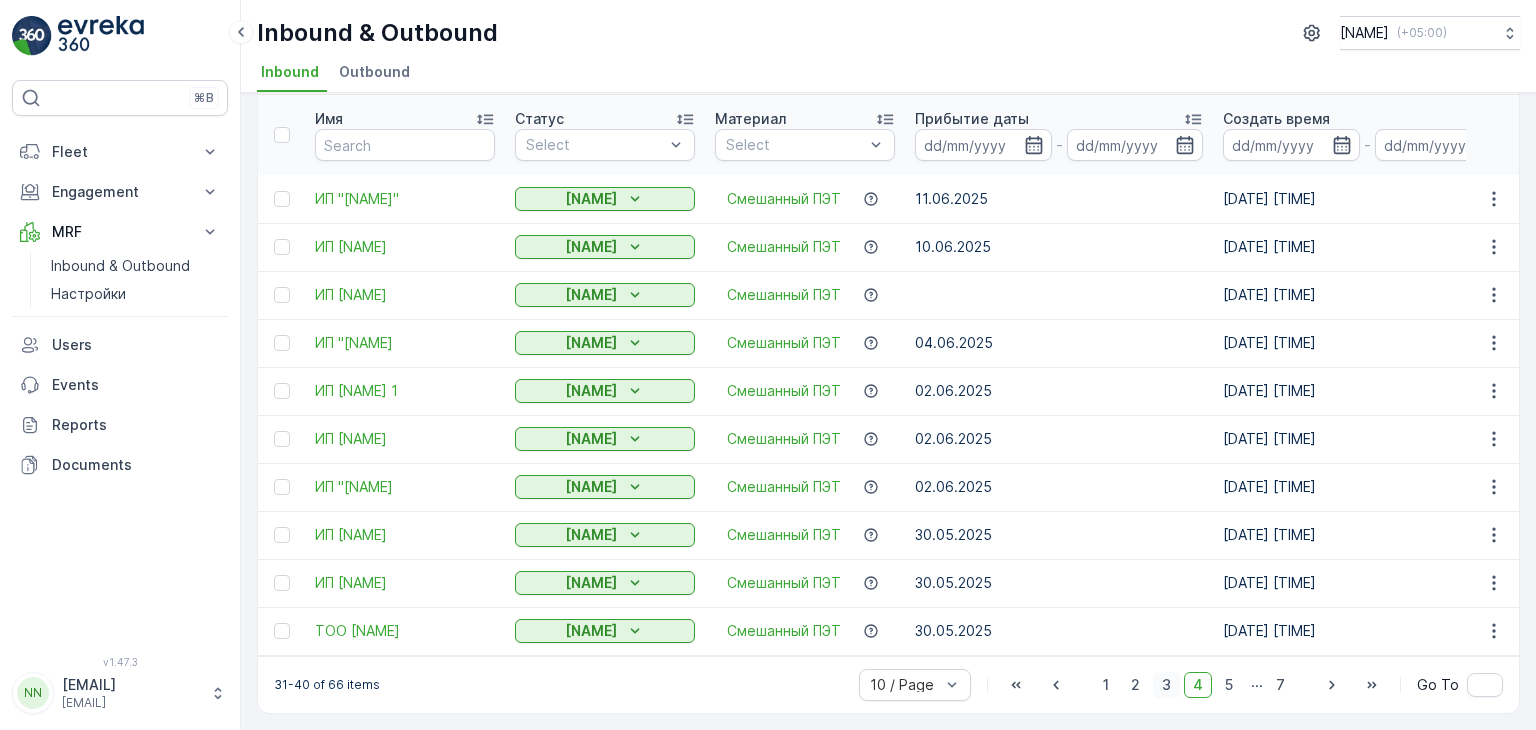 click on "3" at bounding box center [1166, 685] 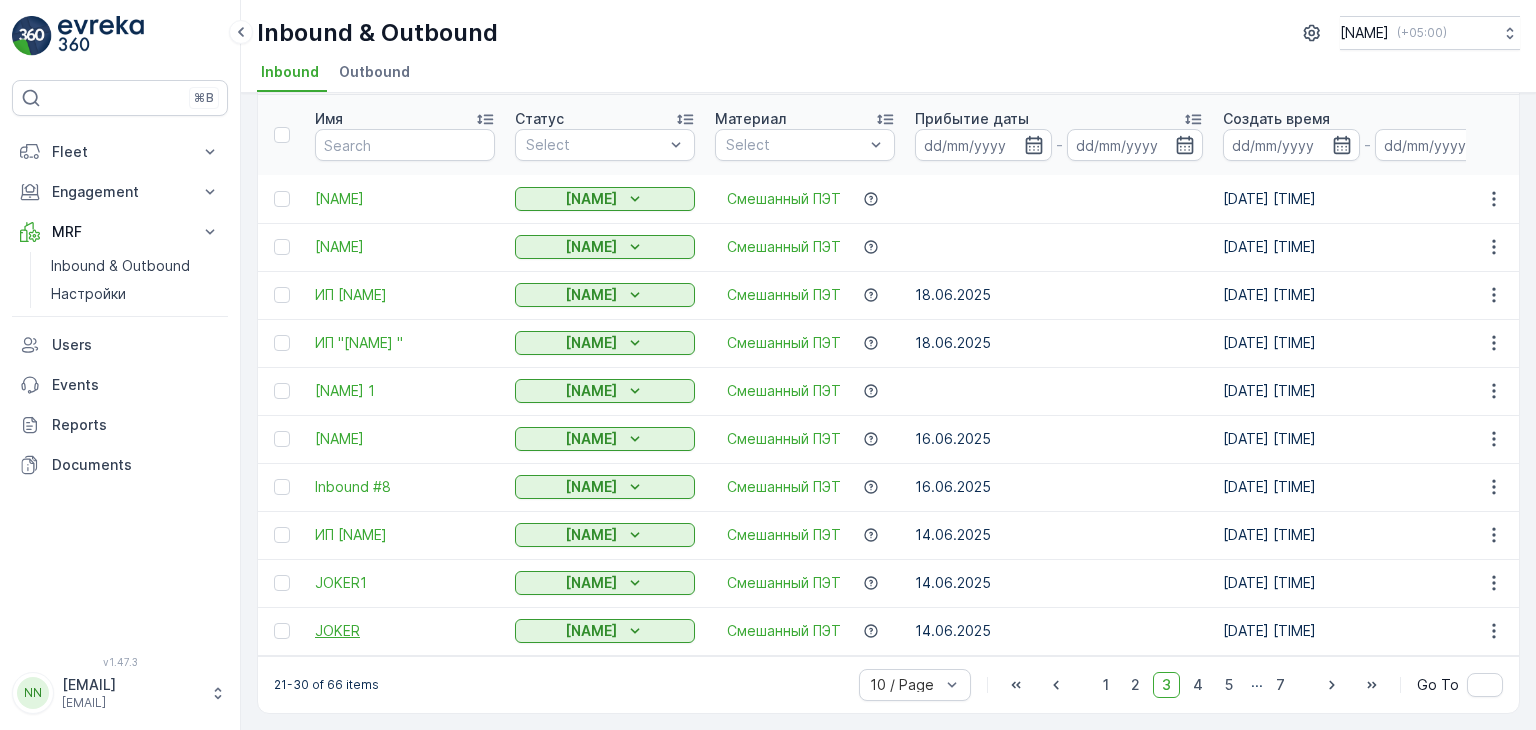 click on "JOKER" at bounding box center (405, 631) 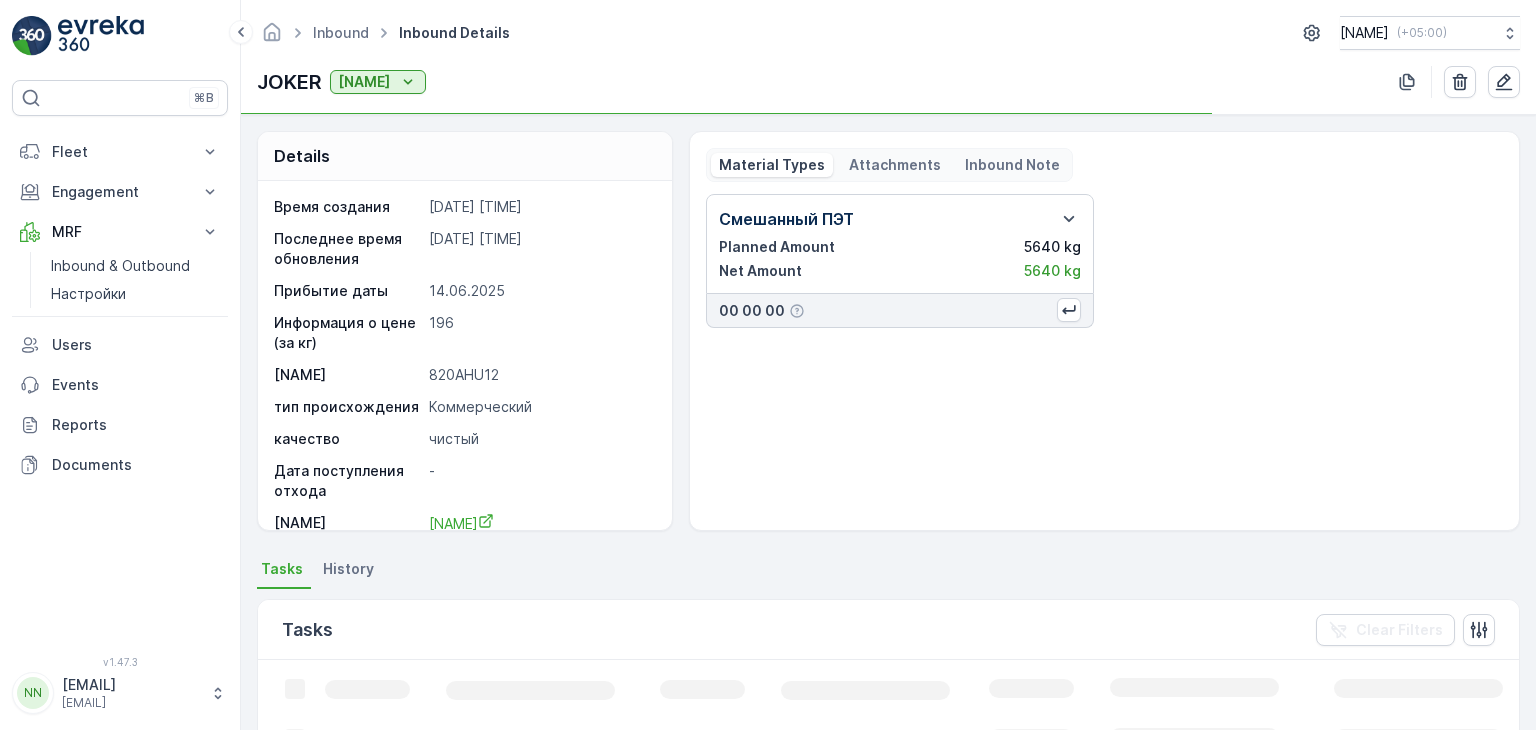 scroll, scrollTop: 19, scrollLeft: 0, axis: vertical 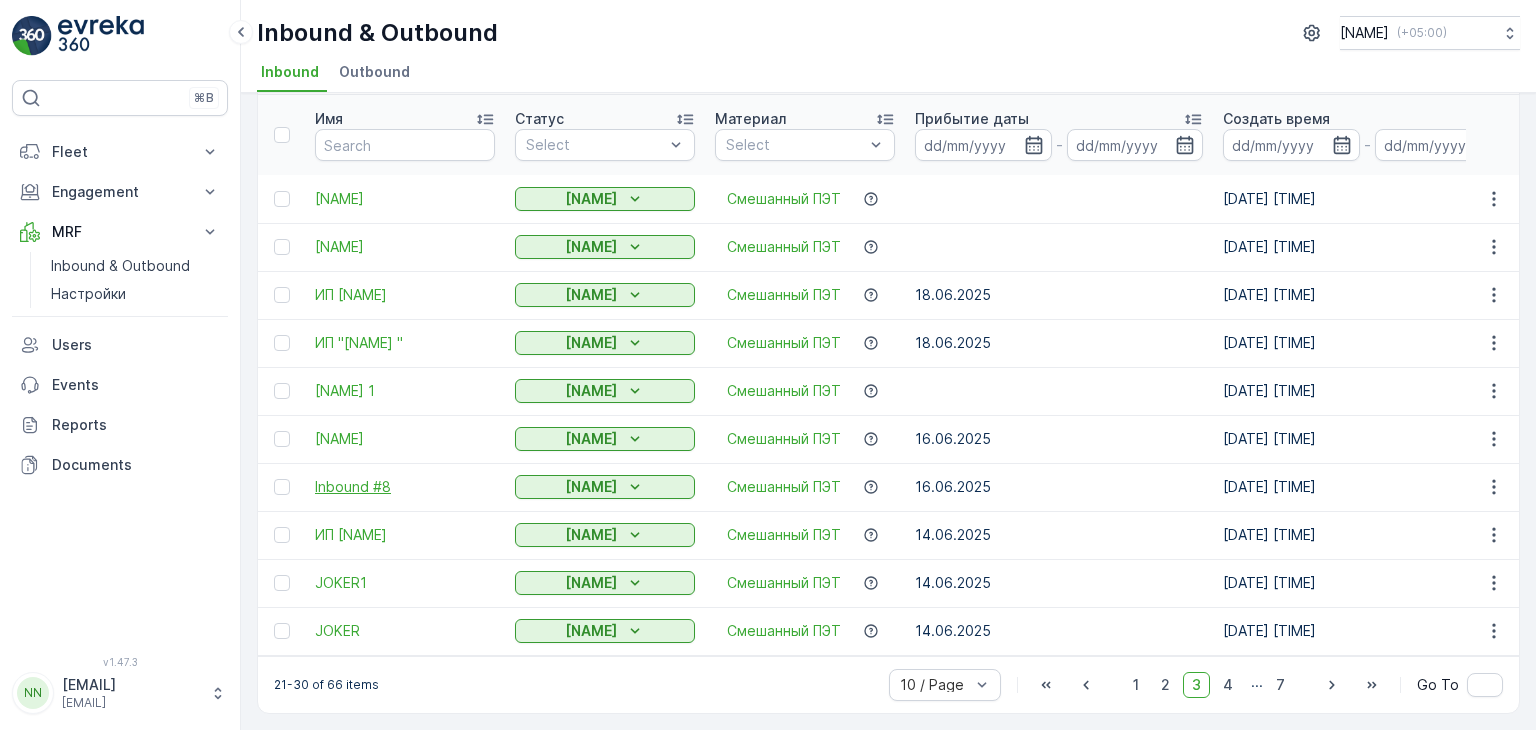 click on "Inbound #8" at bounding box center (405, 487) 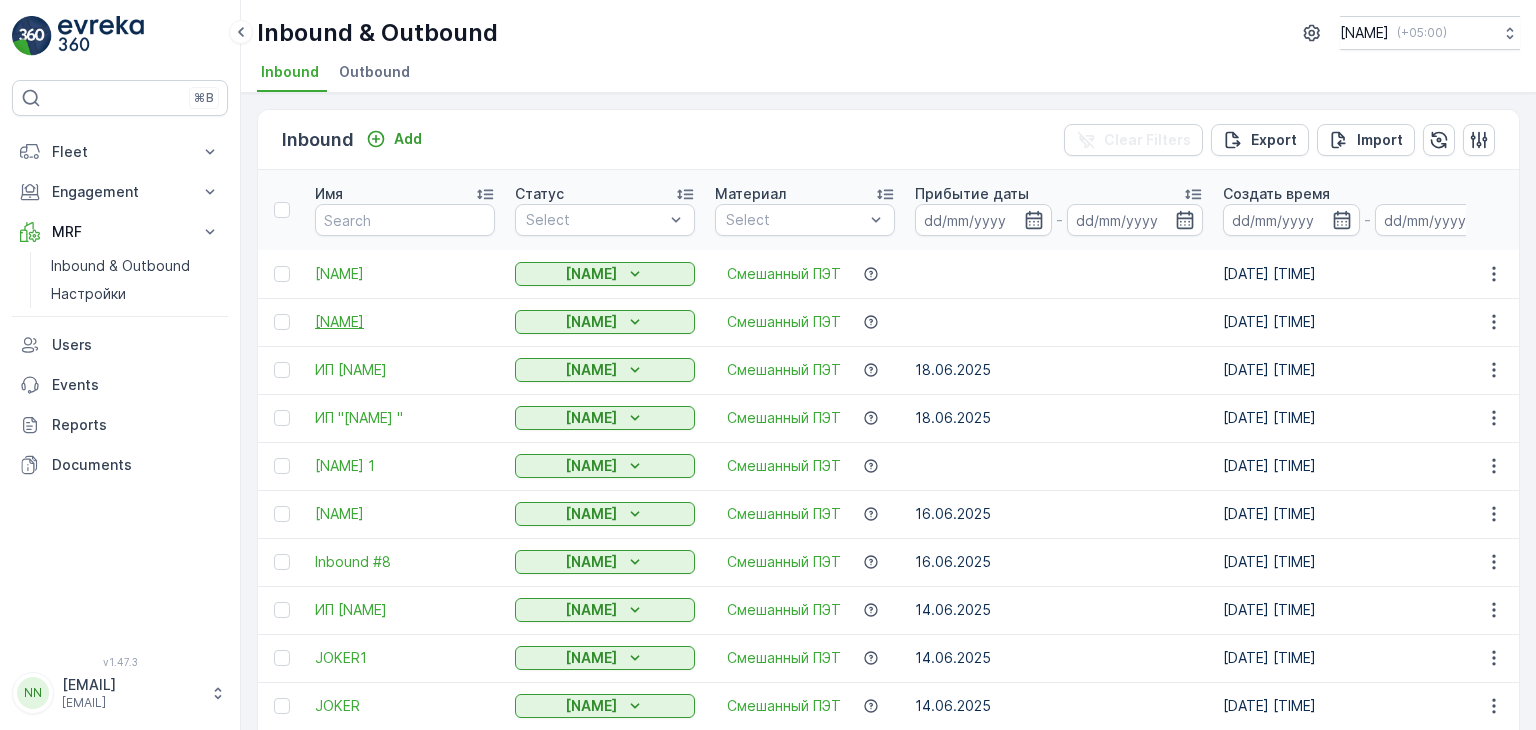 click on "[NAME]" at bounding box center (405, 322) 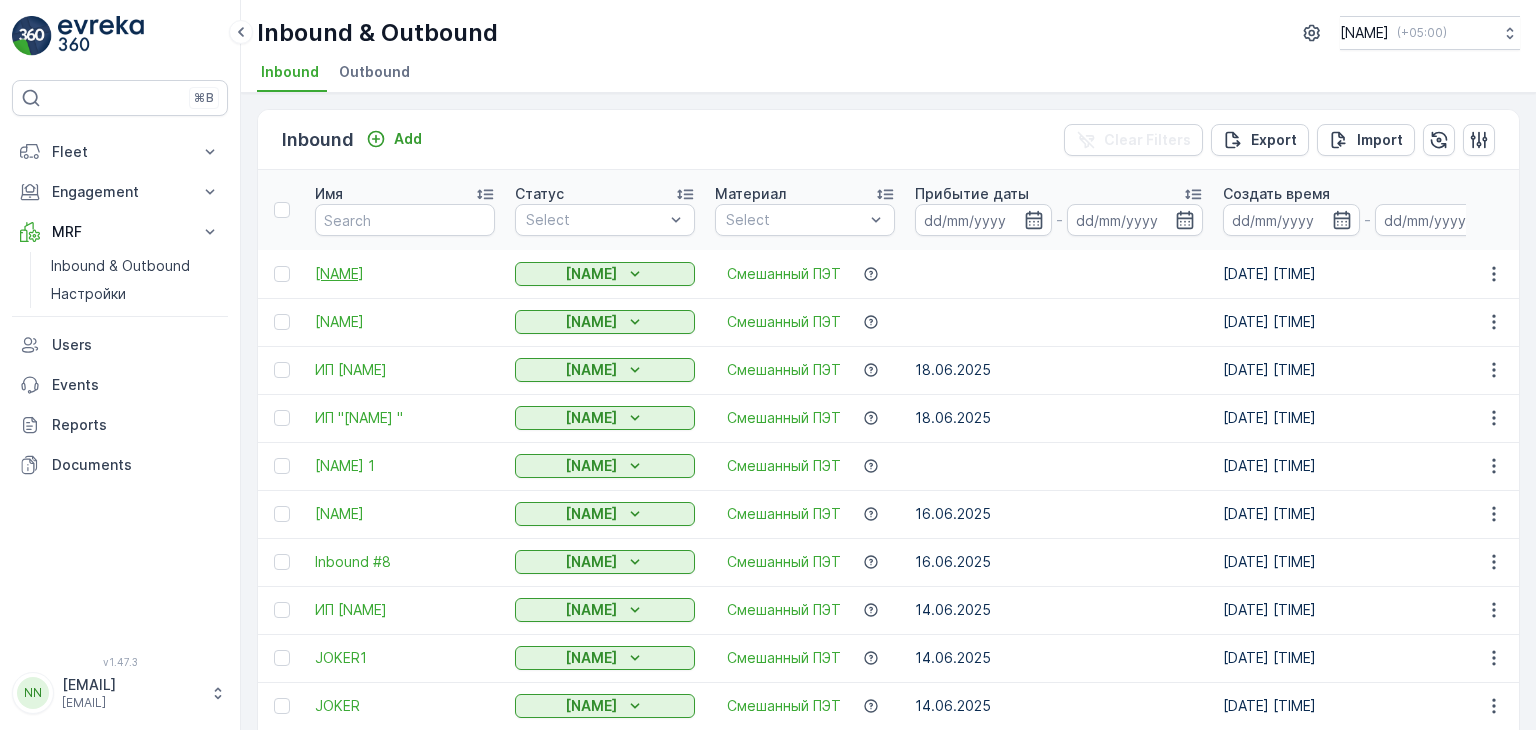 click on "[NAME]" at bounding box center [405, 274] 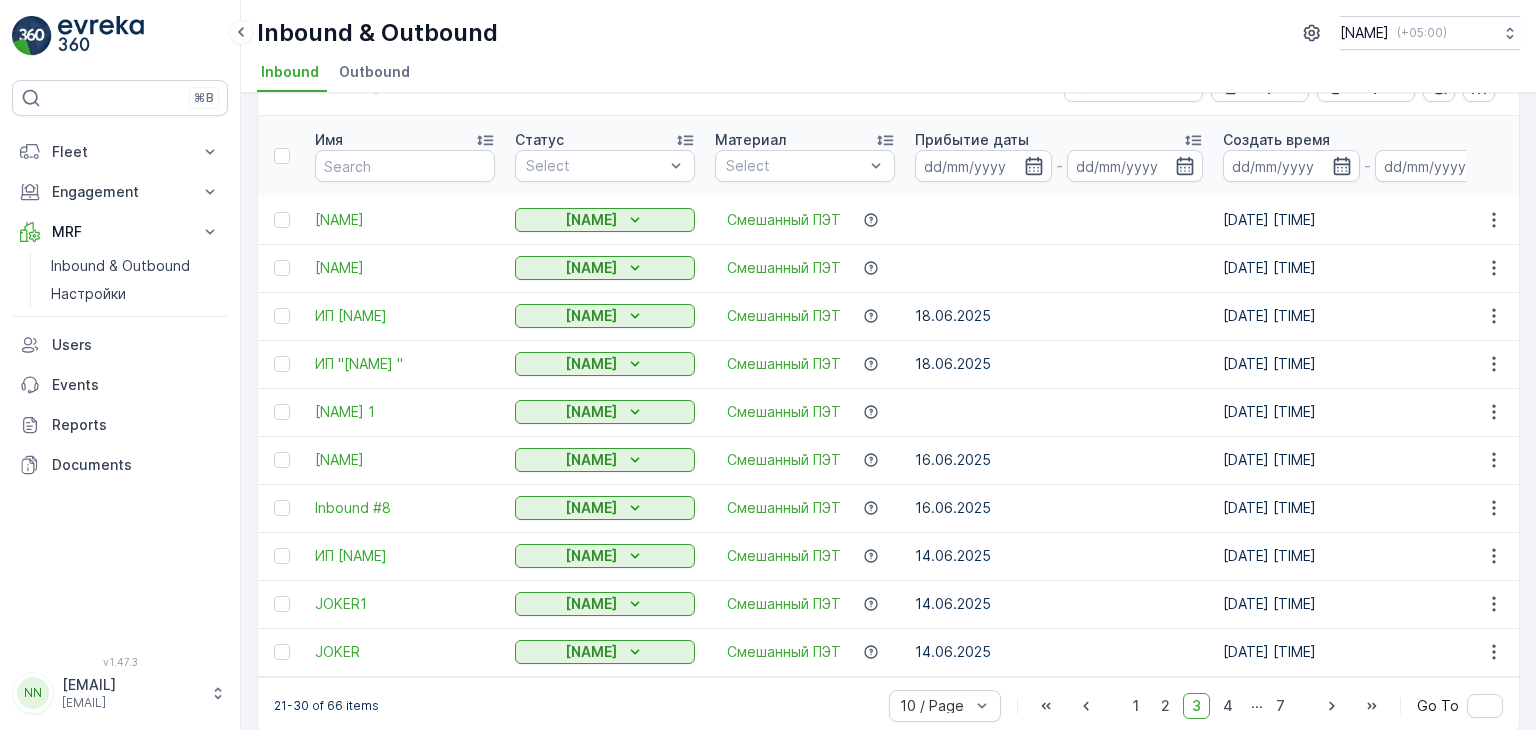 scroll, scrollTop: 83, scrollLeft: 0, axis: vertical 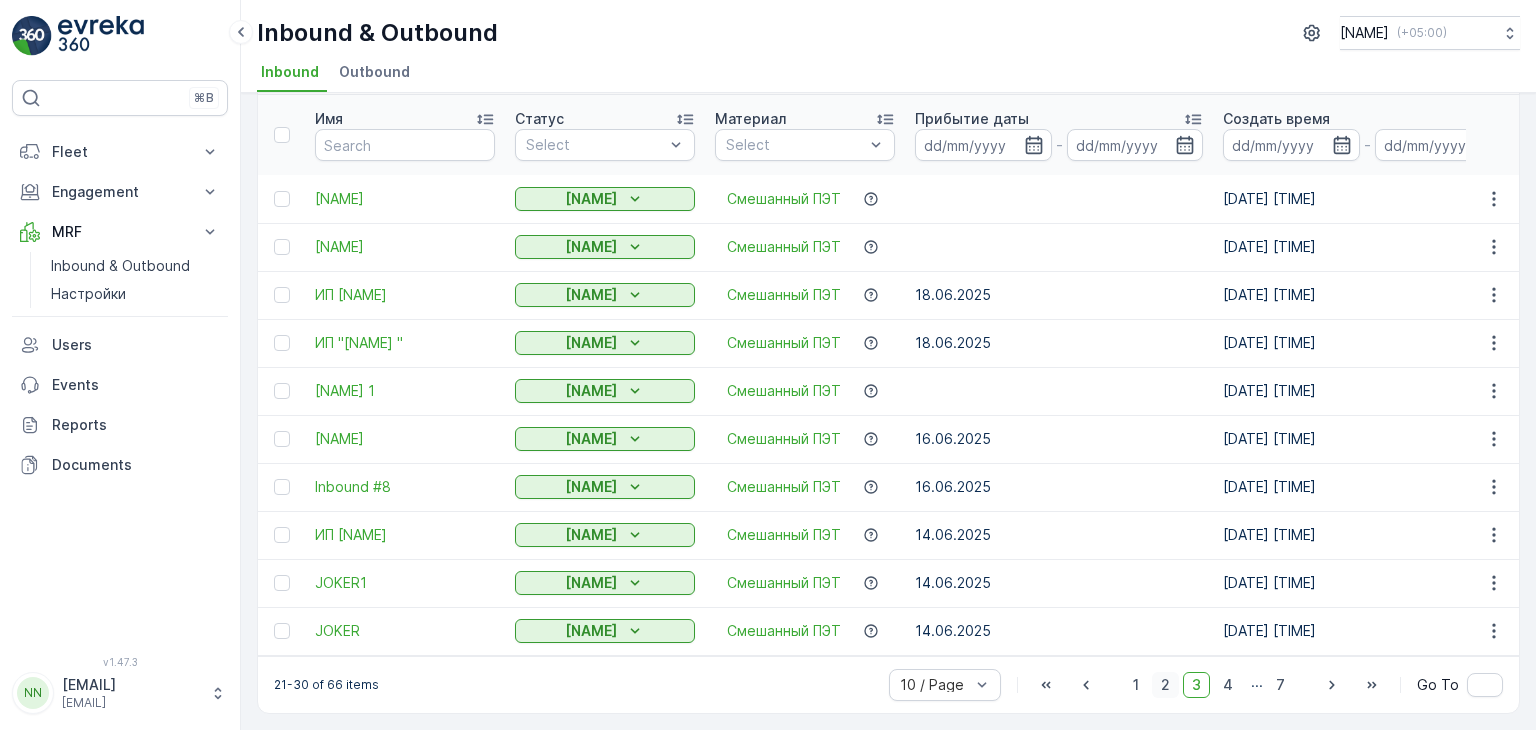 click on "2" at bounding box center (1165, 685) 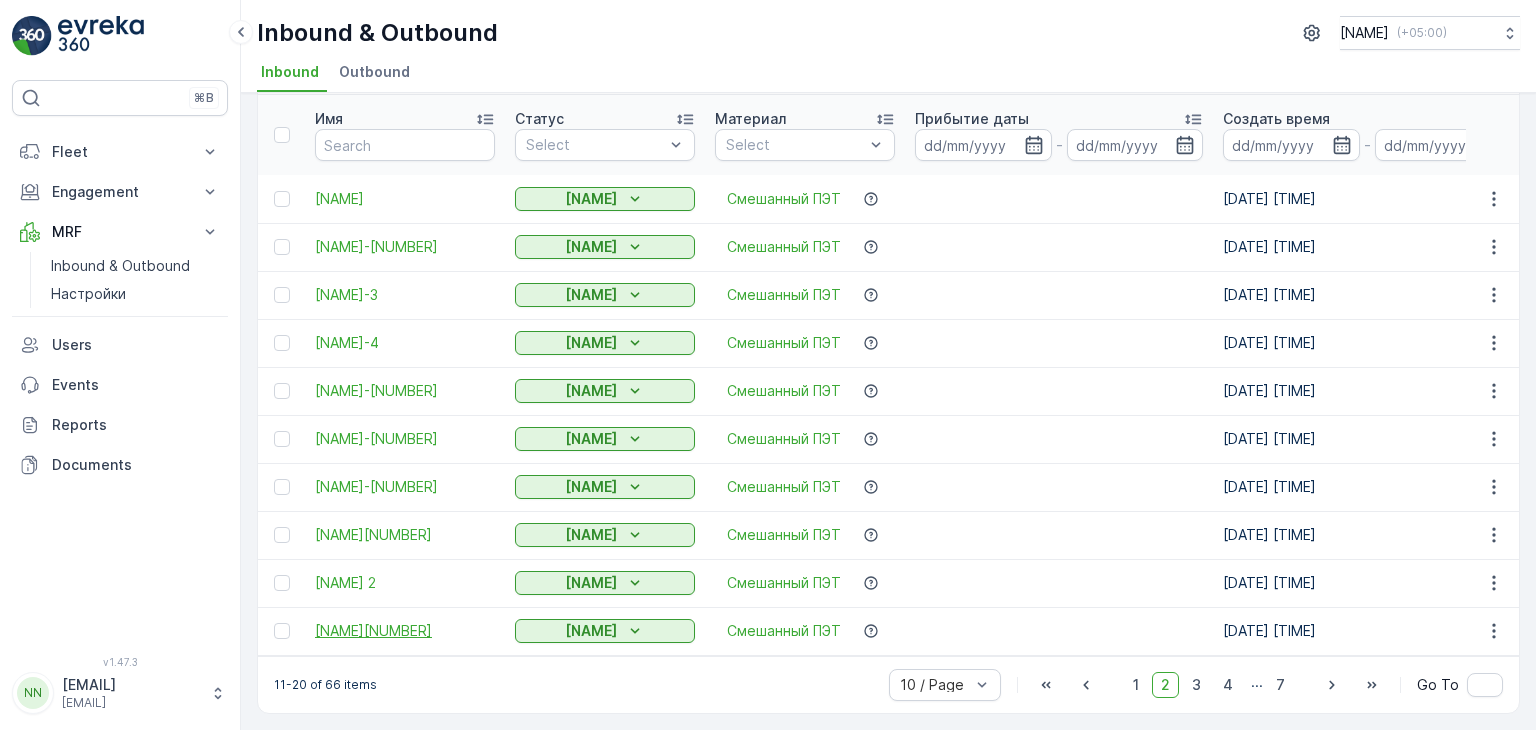 click on "[NAME][NUMBER]" at bounding box center (405, 631) 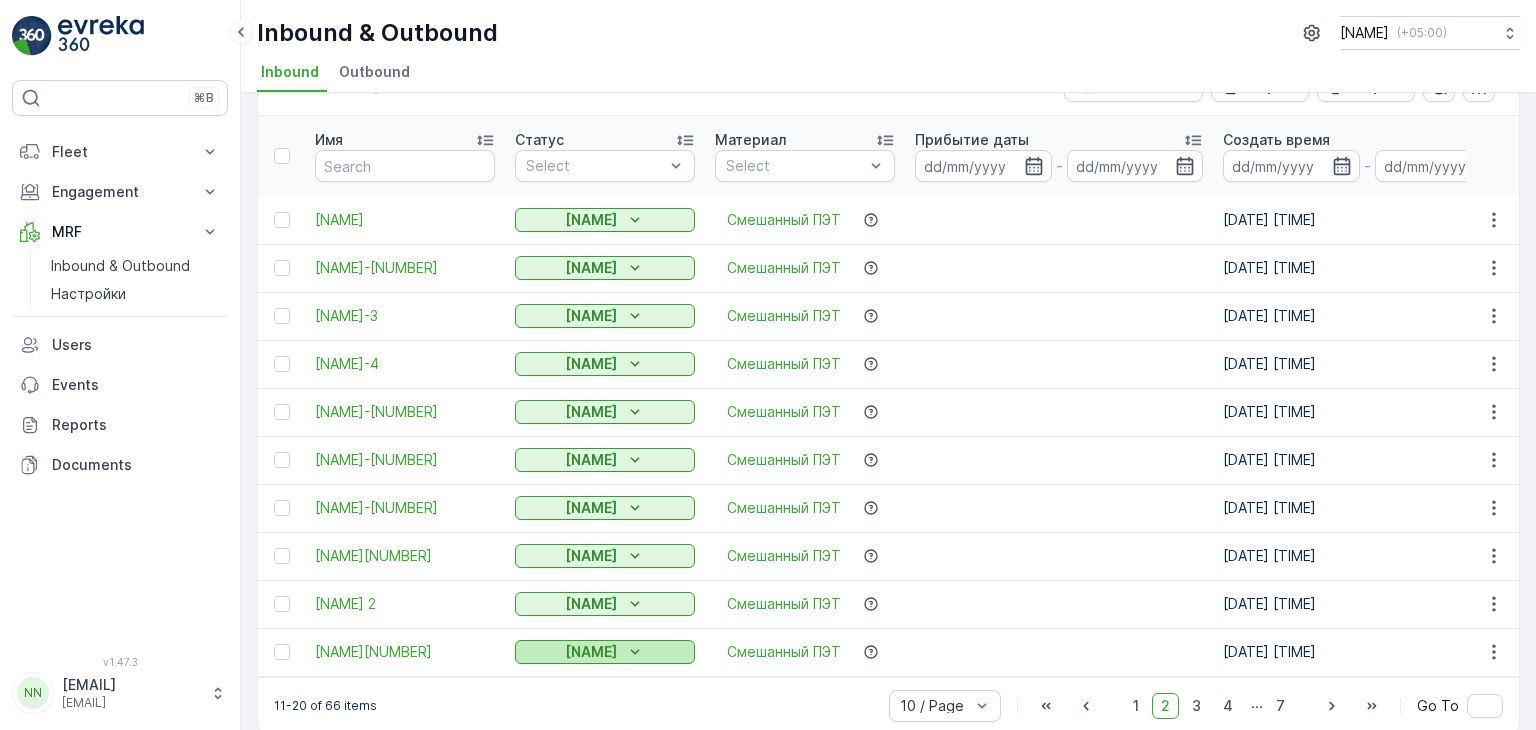 scroll, scrollTop: 83, scrollLeft: 0, axis: vertical 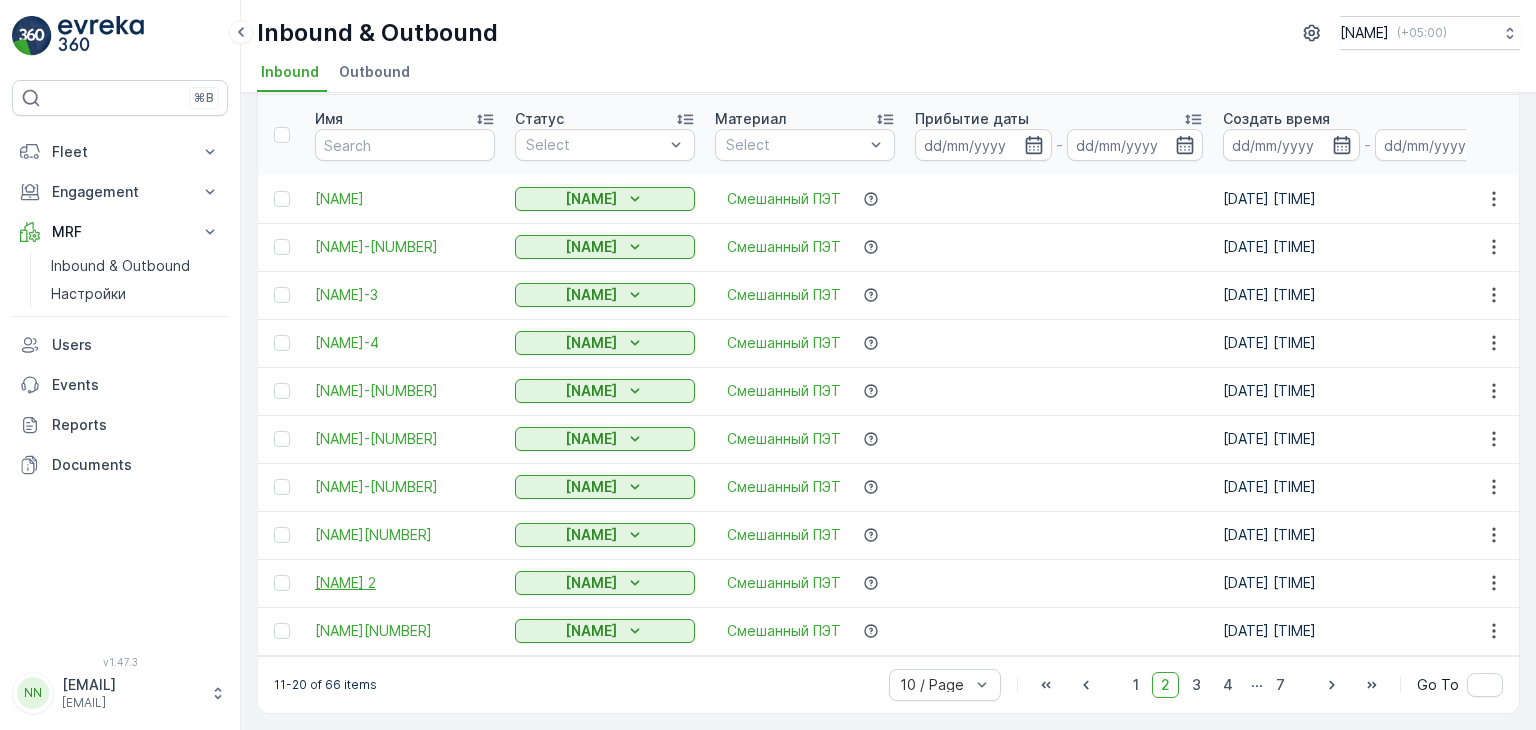 click on "[NAME] 2" at bounding box center (405, 583) 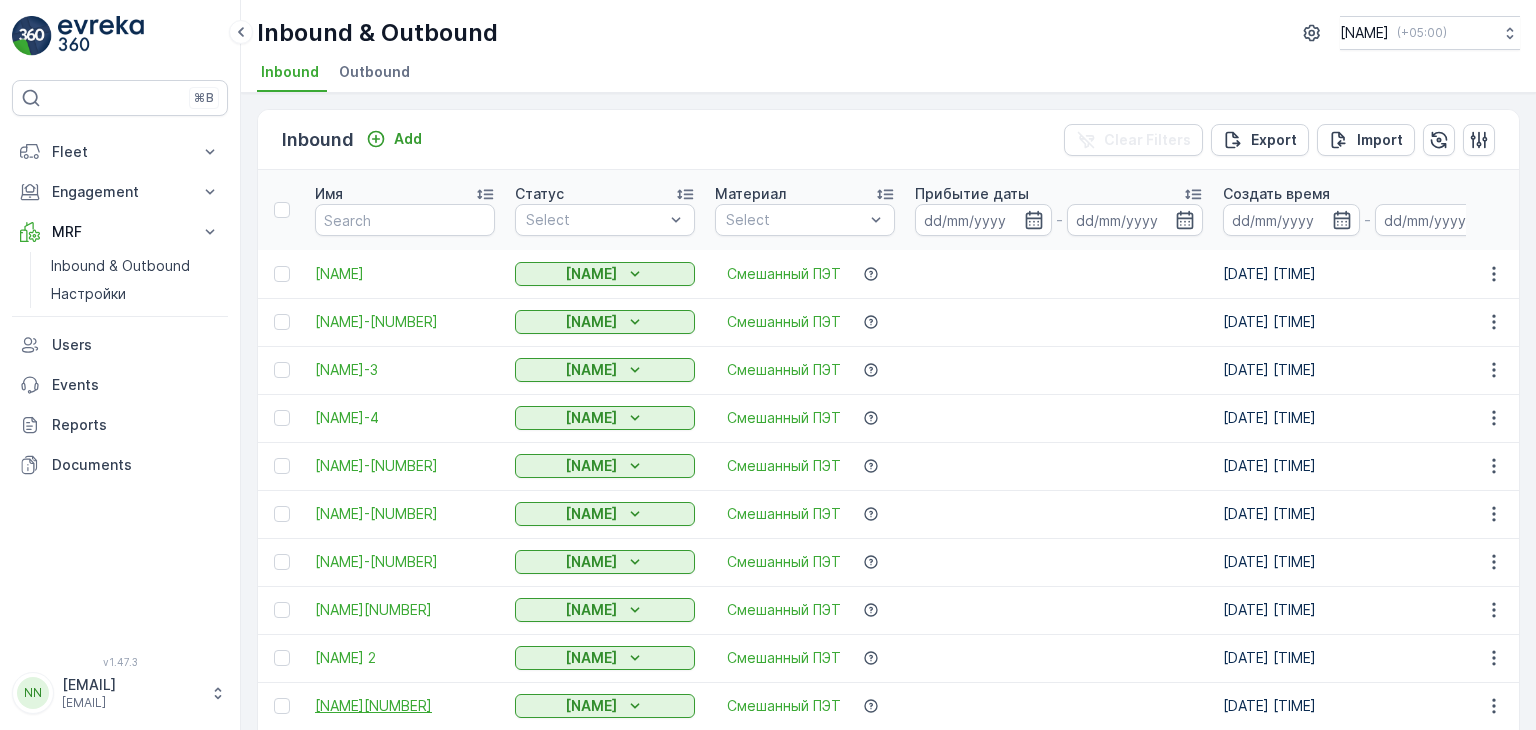 scroll, scrollTop: 83, scrollLeft: 0, axis: vertical 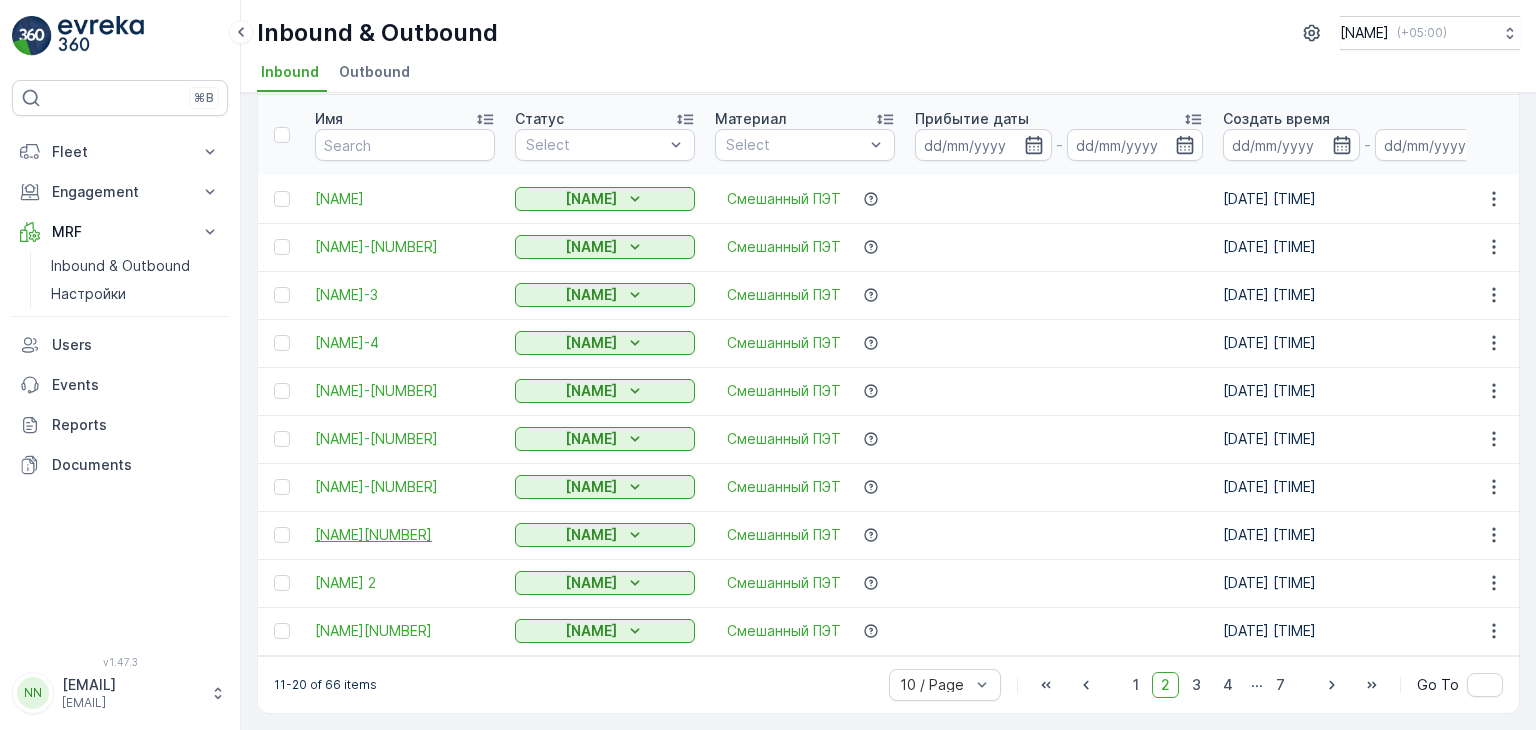 click on "[NAME][NUMBER]" at bounding box center [405, 535] 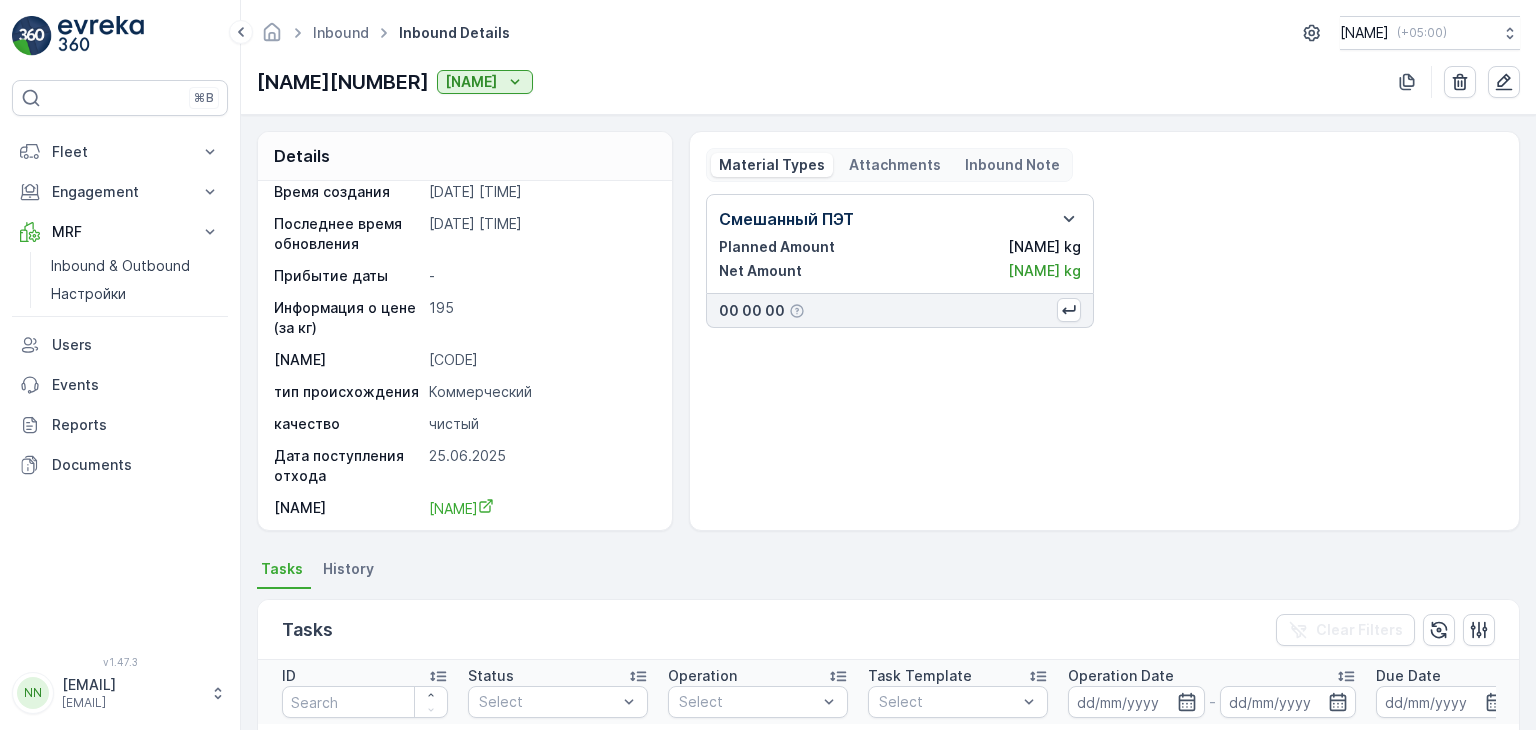 scroll, scrollTop: 19, scrollLeft: 0, axis: vertical 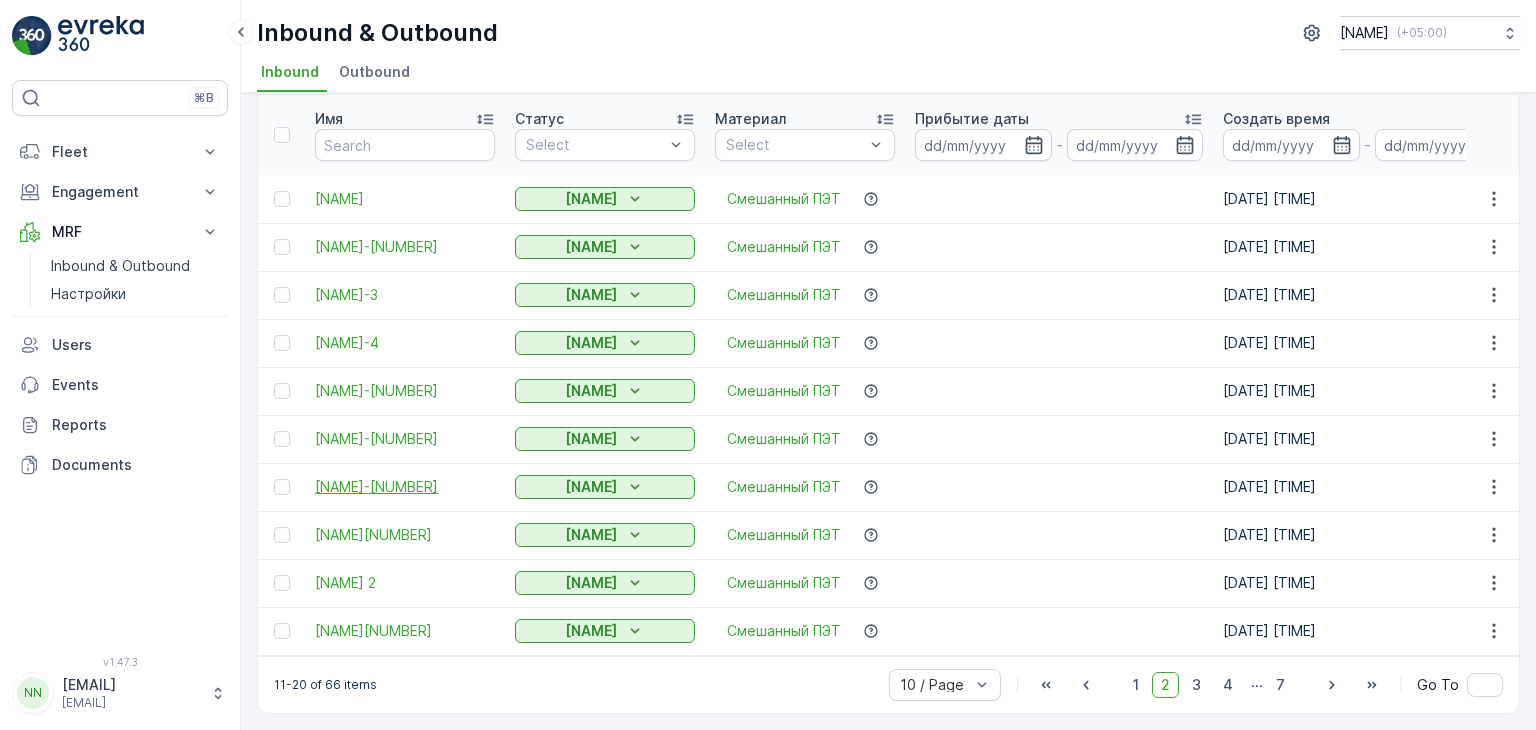 click on "[NAME]-[NUMBER]" at bounding box center [405, 487] 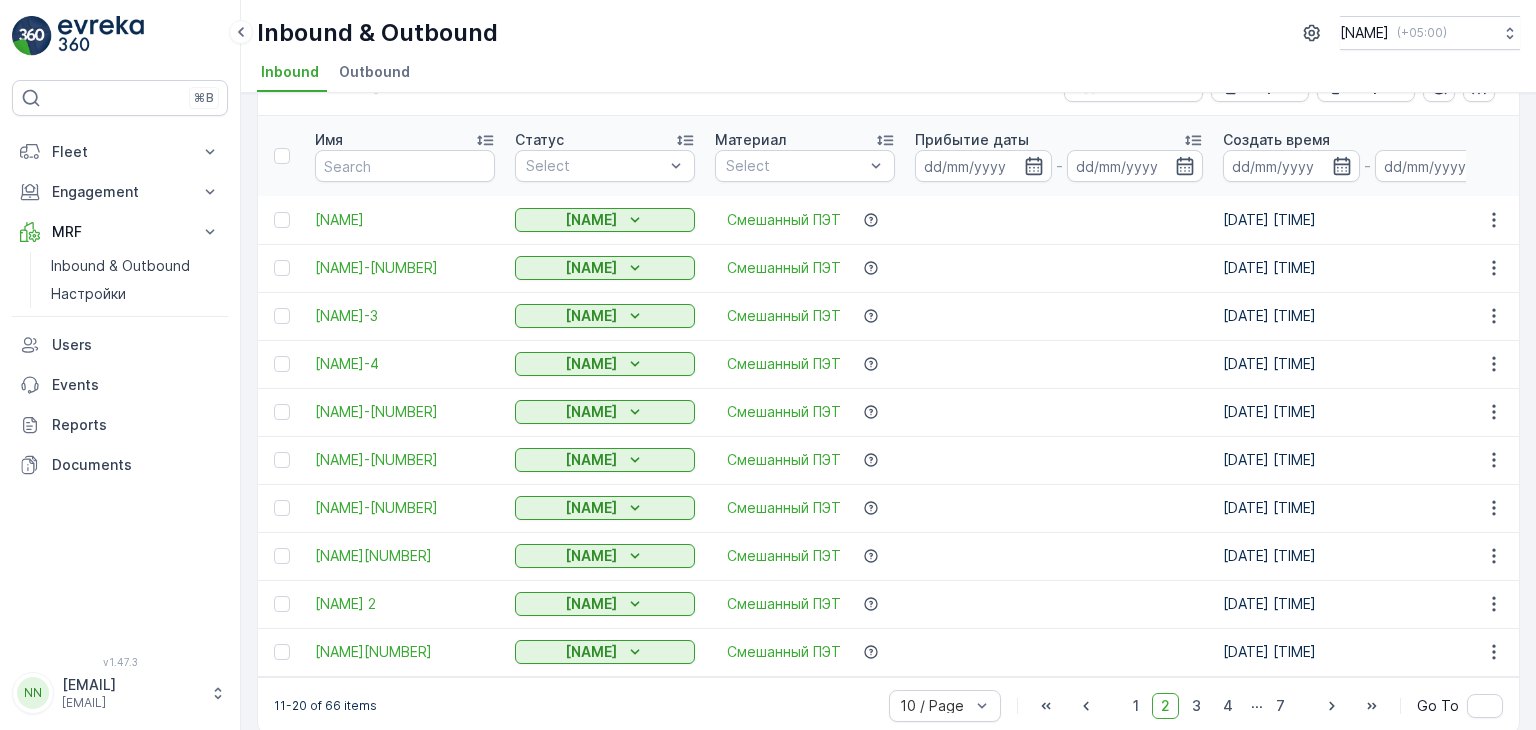 scroll, scrollTop: 83, scrollLeft: 0, axis: vertical 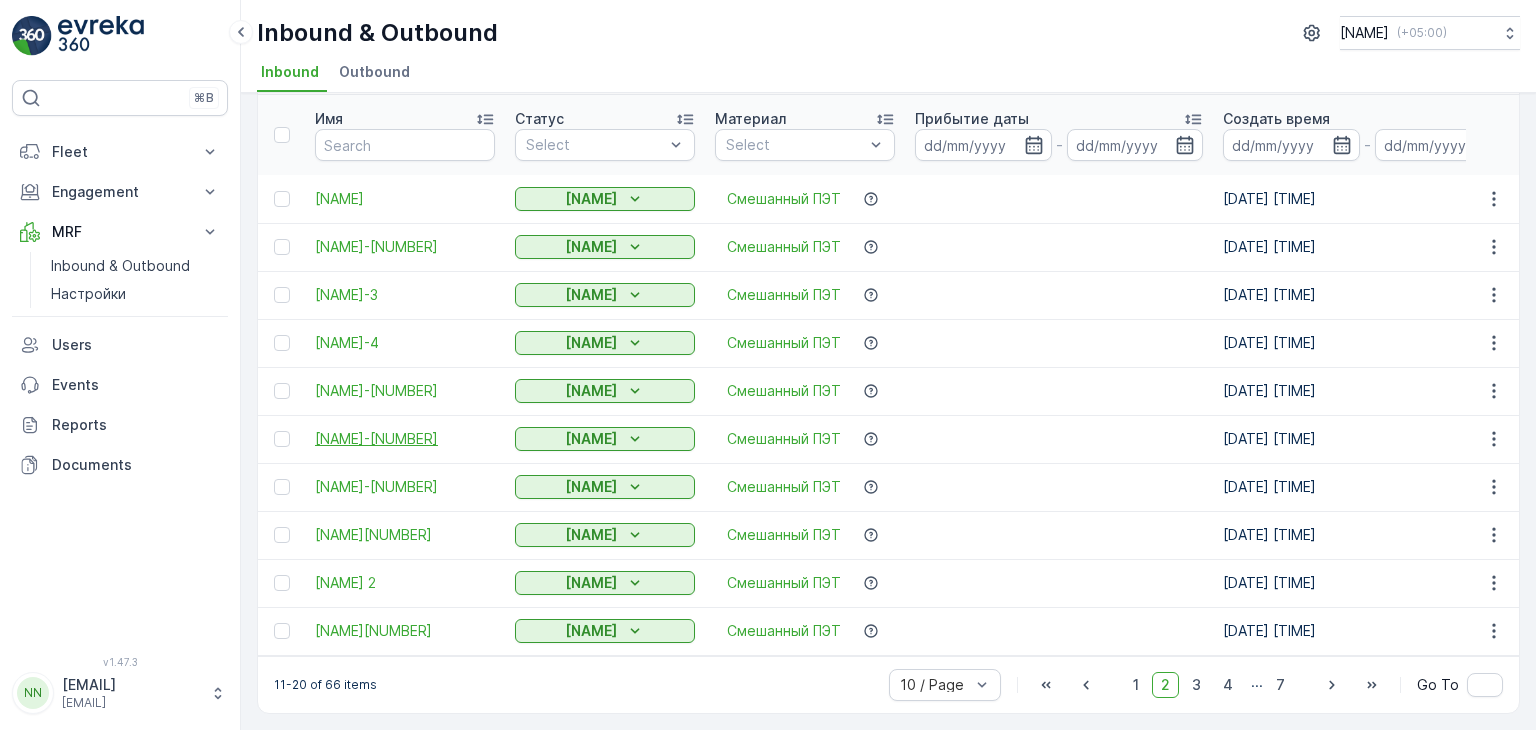click on "[NAME]-[NUMBER]" at bounding box center [405, 439] 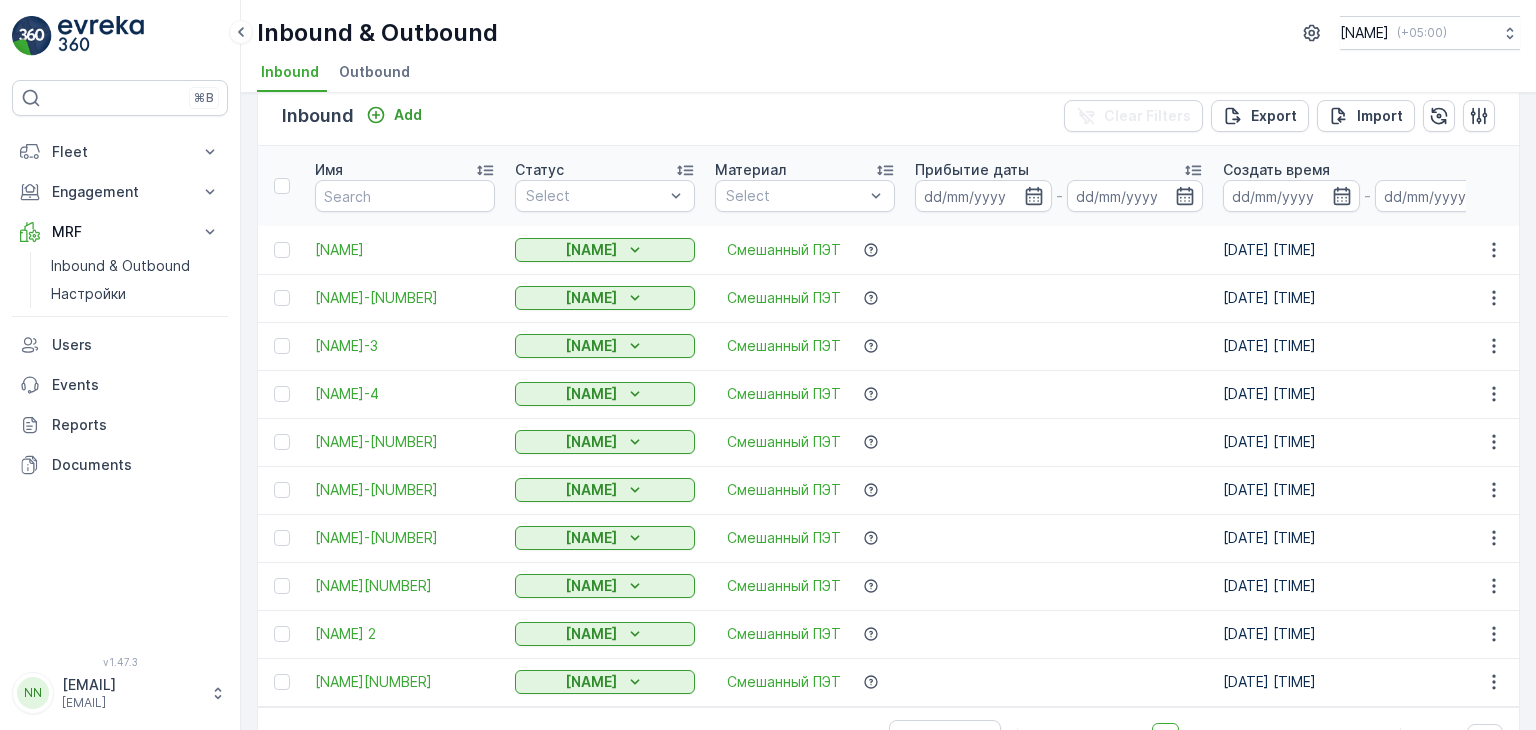 scroll, scrollTop: 0, scrollLeft: 0, axis: both 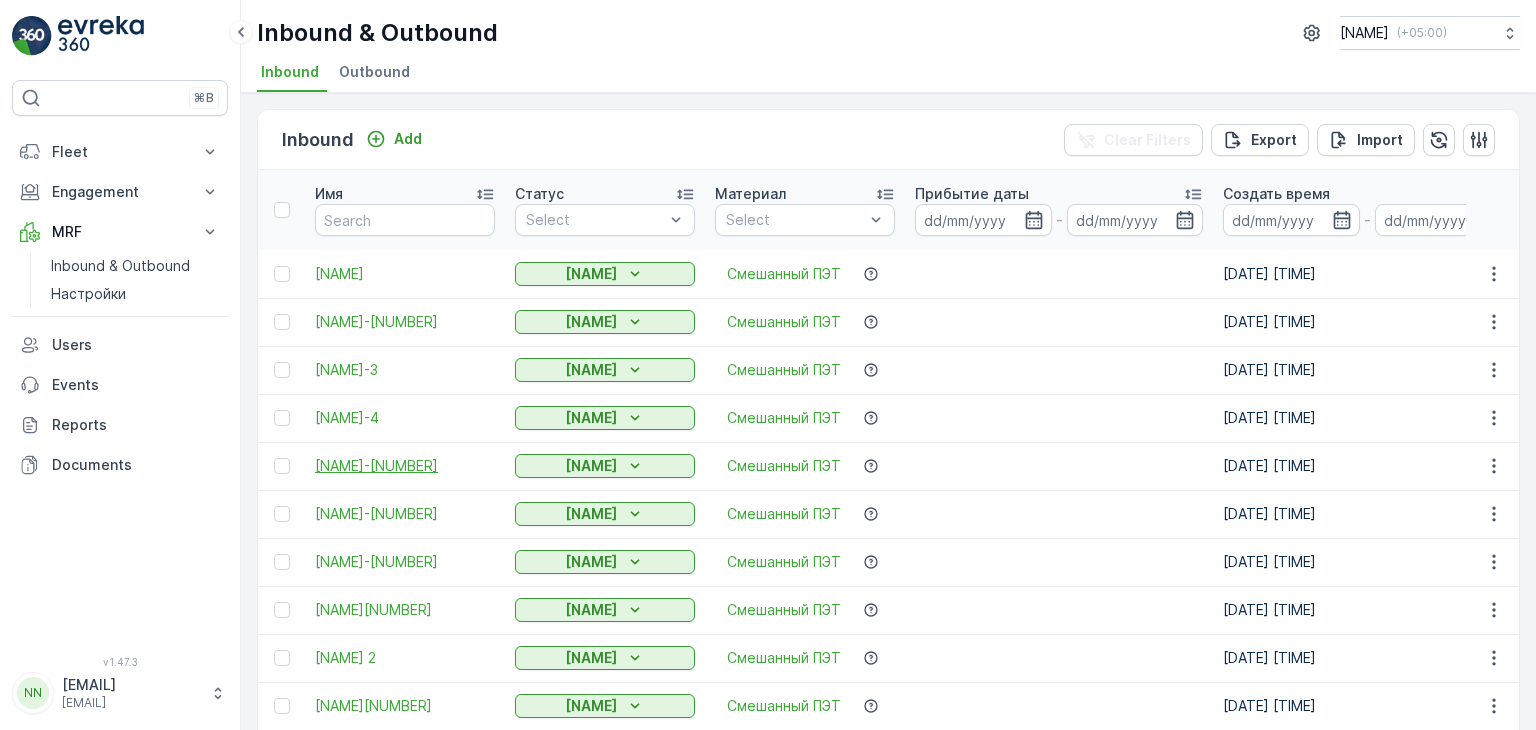 click on "[NAME]-[NUMBER]" at bounding box center [405, 466] 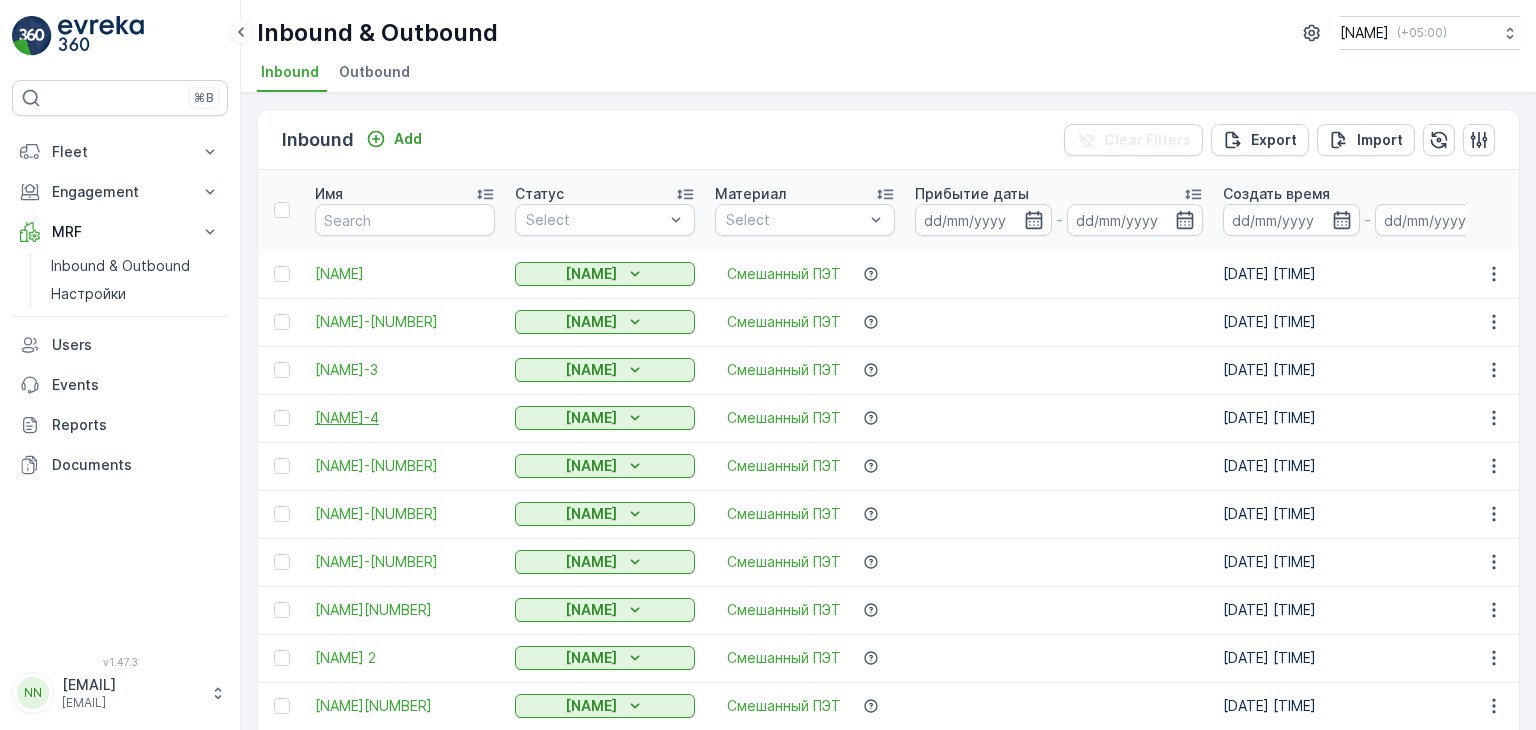 click on "[NAME]-4" at bounding box center [405, 418] 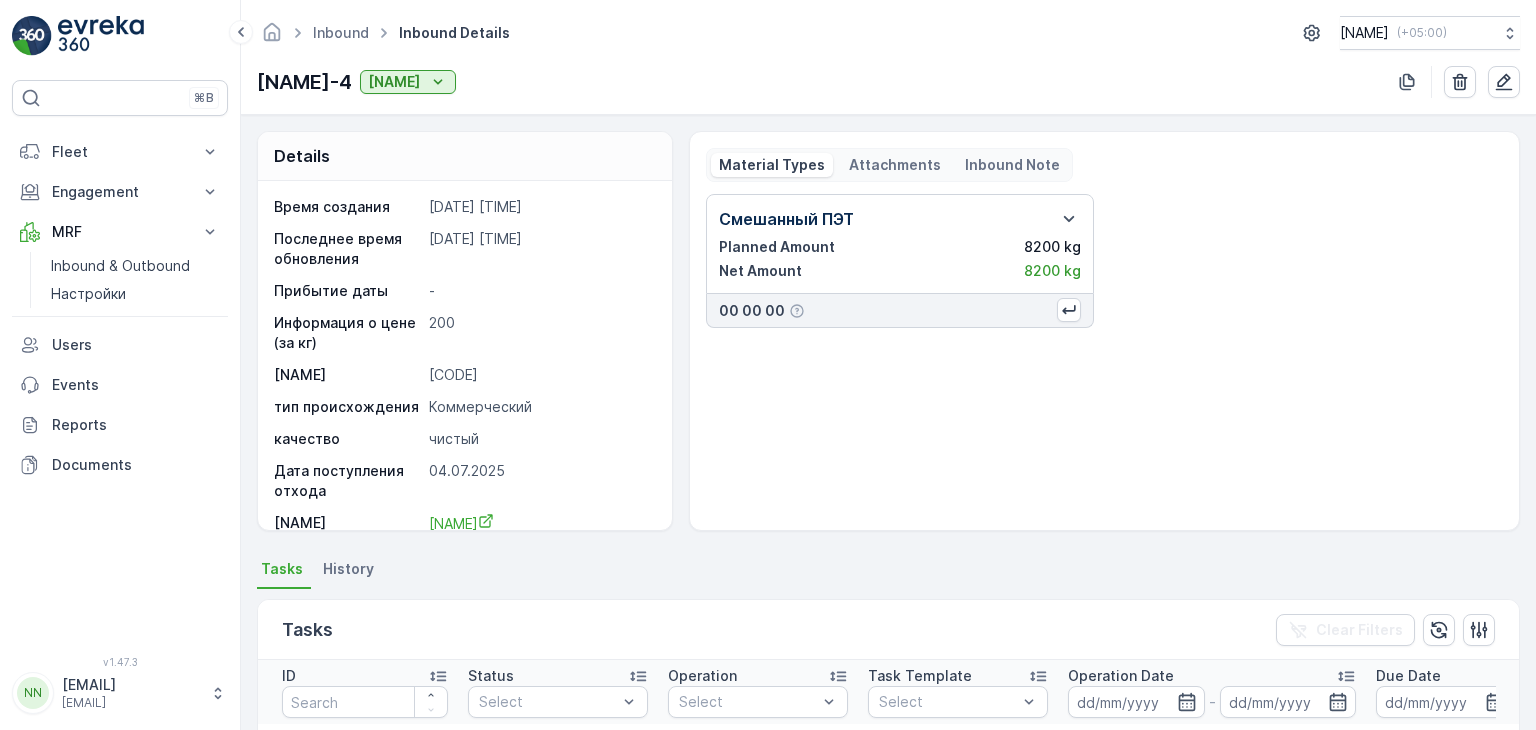 scroll, scrollTop: 19, scrollLeft: 0, axis: vertical 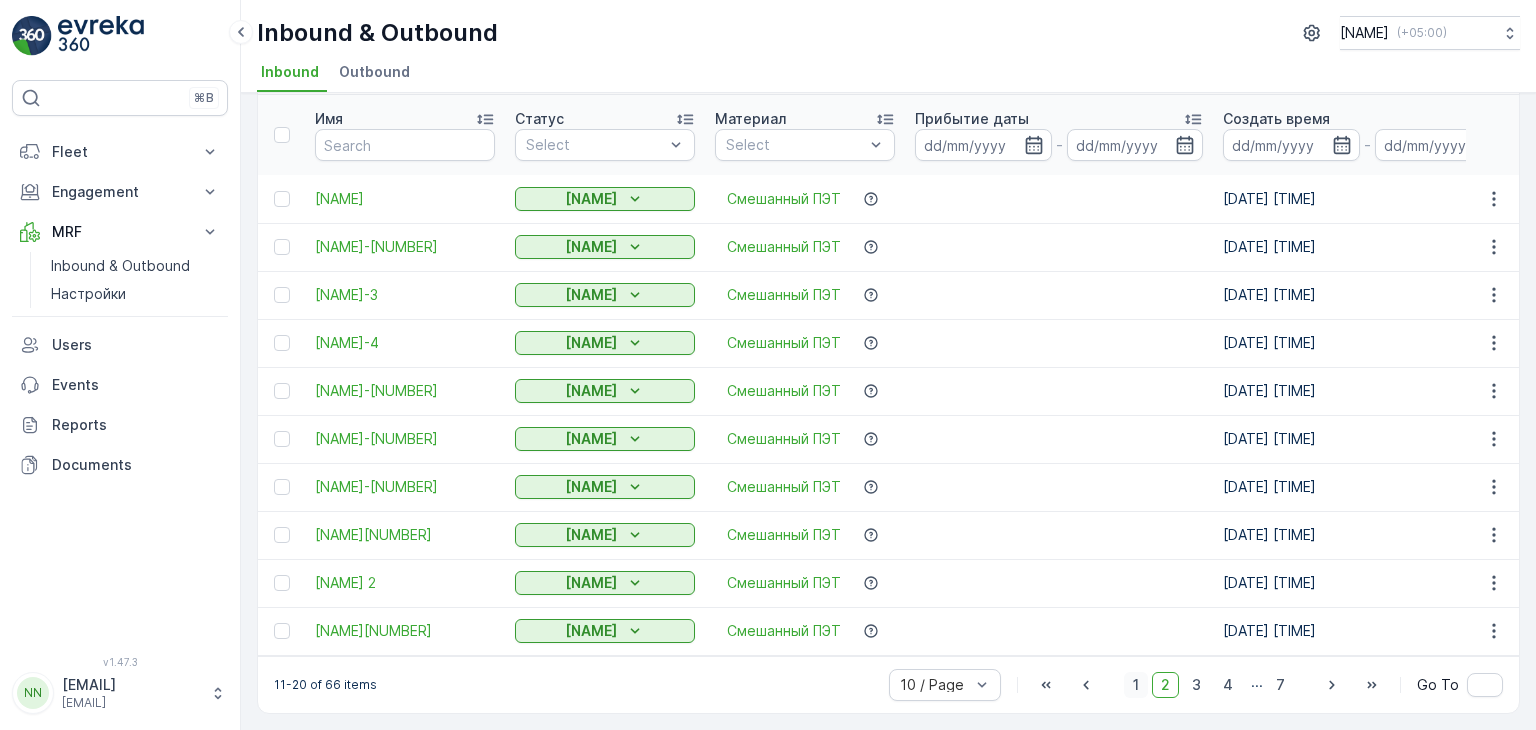 click on "1" at bounding box center [1136, 685] 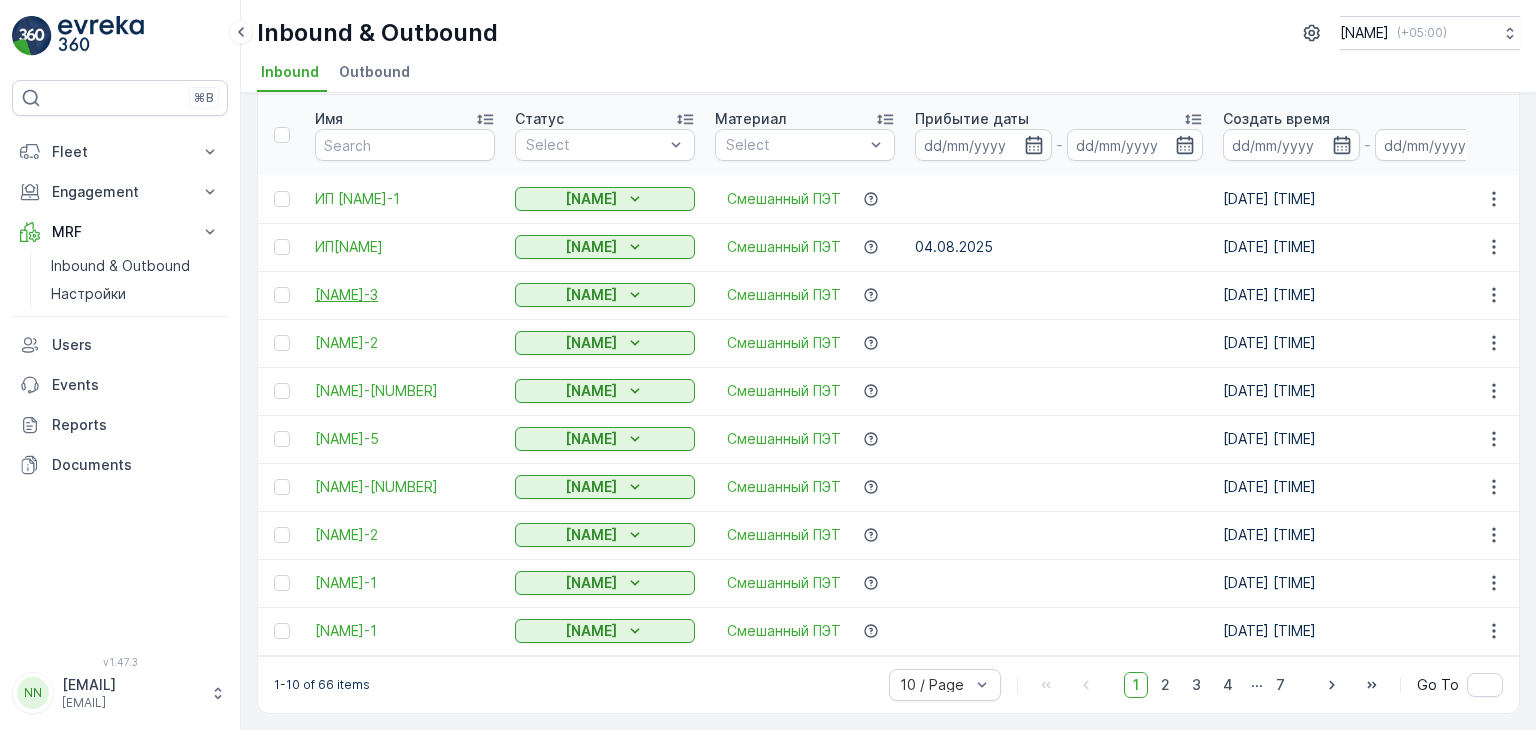 click on "[NAME]-3" at bounding box center [405, 295] 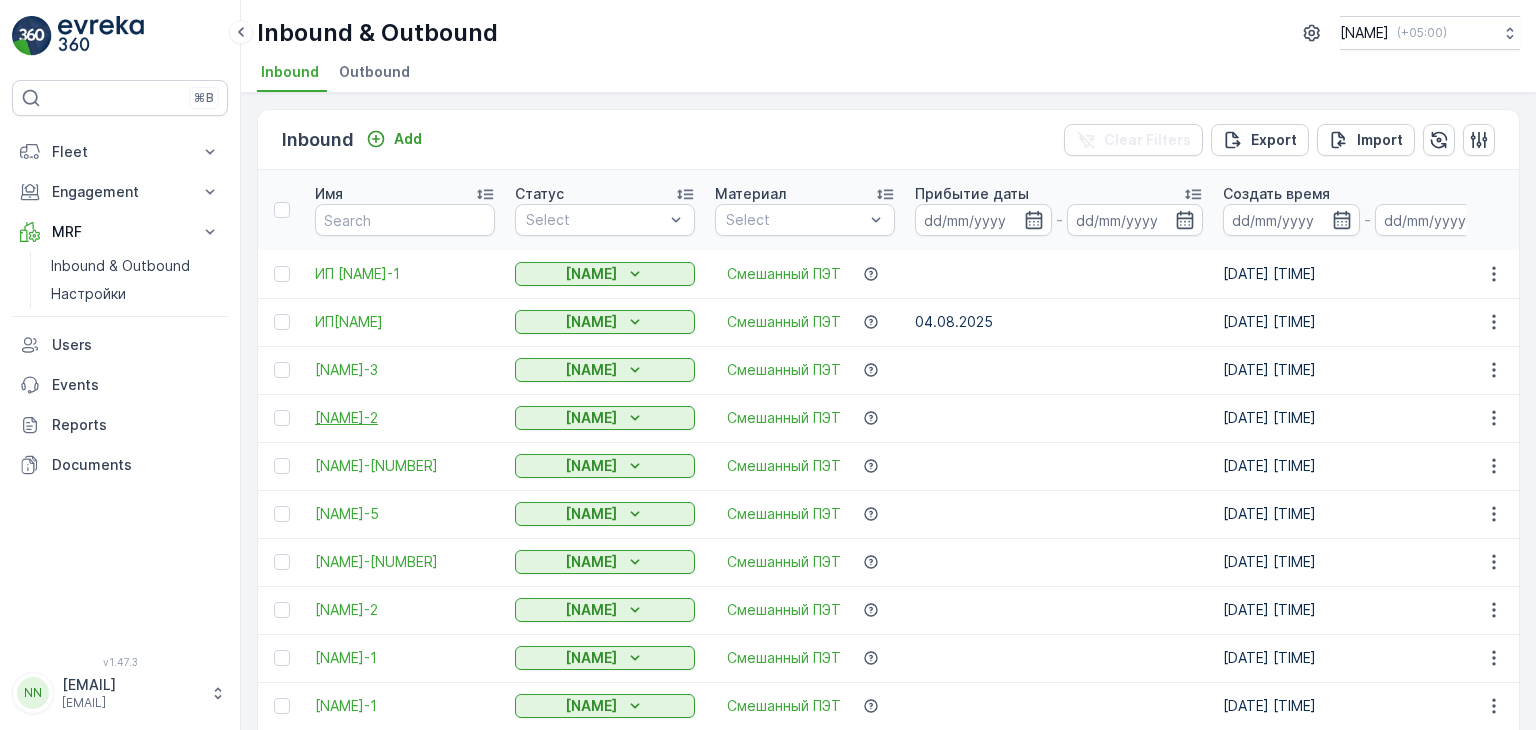click on "[NAME]-2" at bounding box center (405, 418) 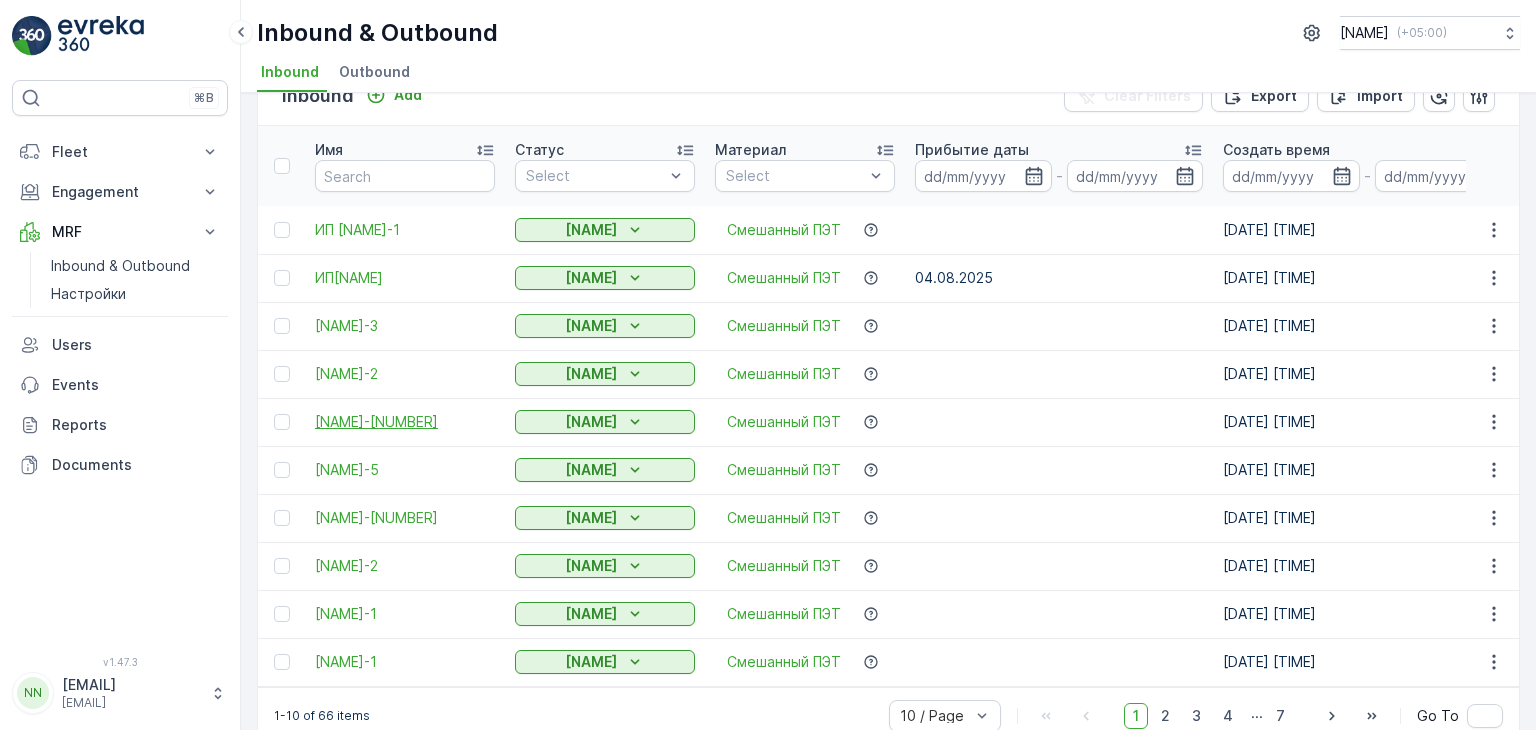 scroll, scrollTop: 83, scrollLeft: 0, axis: vertical 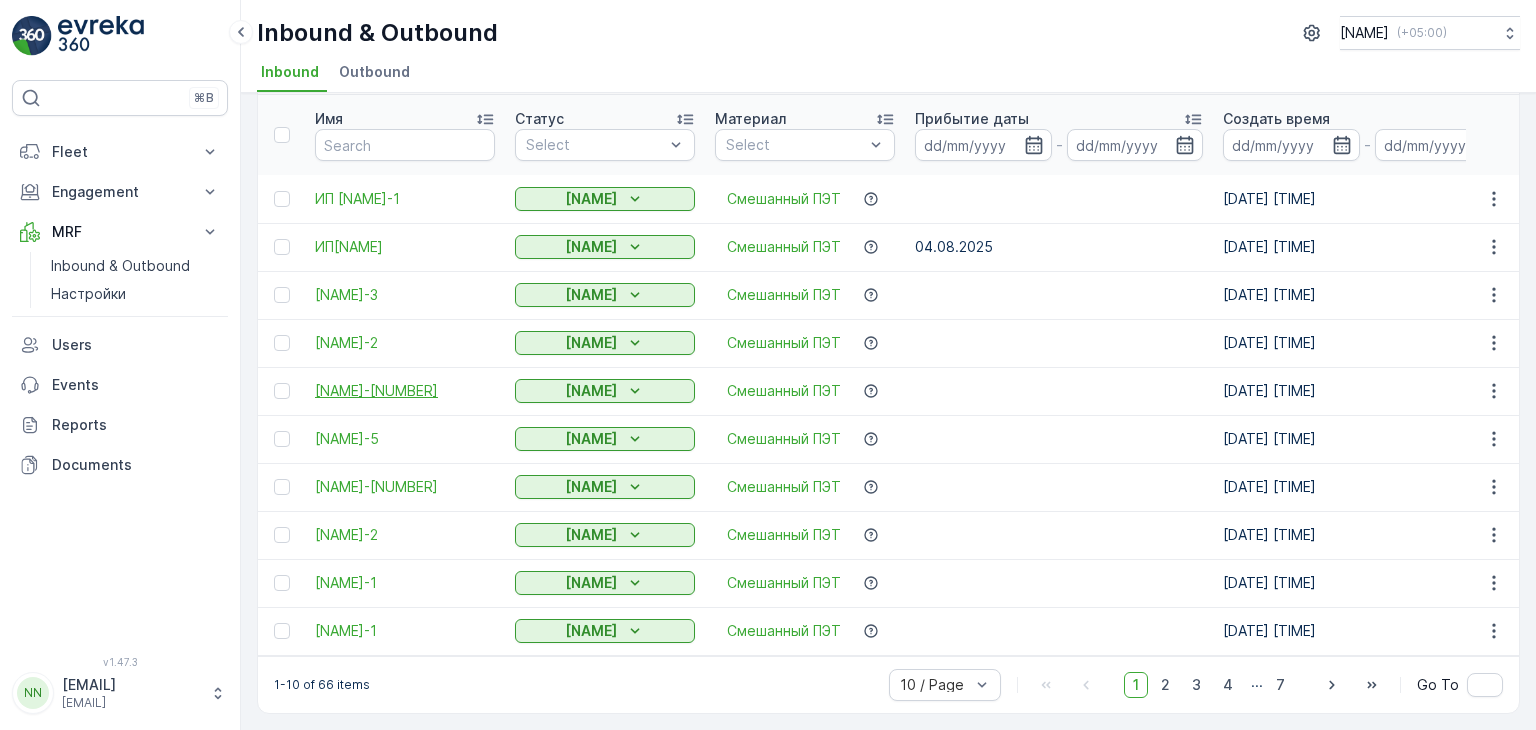 click on "[NAME]-[NUMBER]" at bounding box center (405, 391) 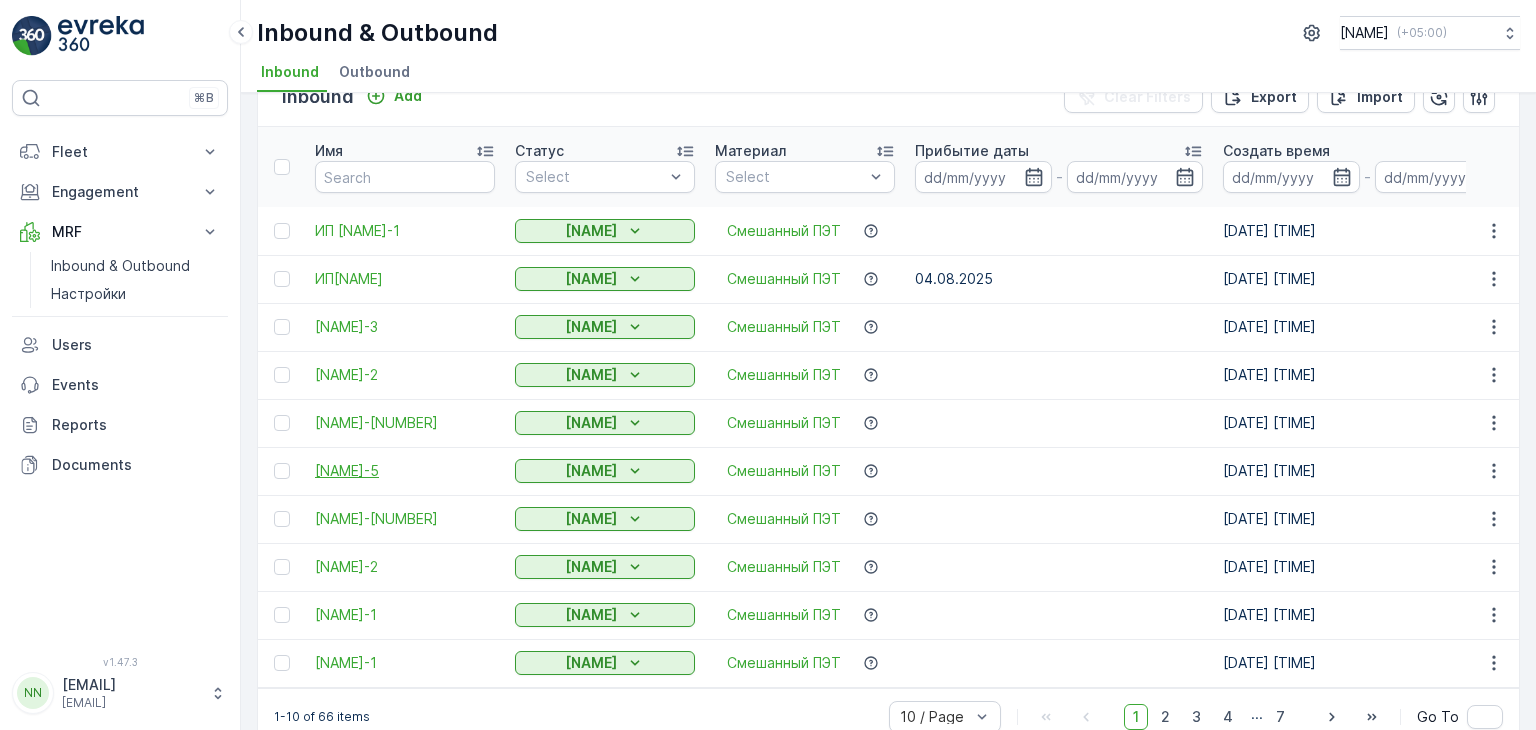 scroll, scrollTop: 83, scrollLeft: 0, axis: vertical 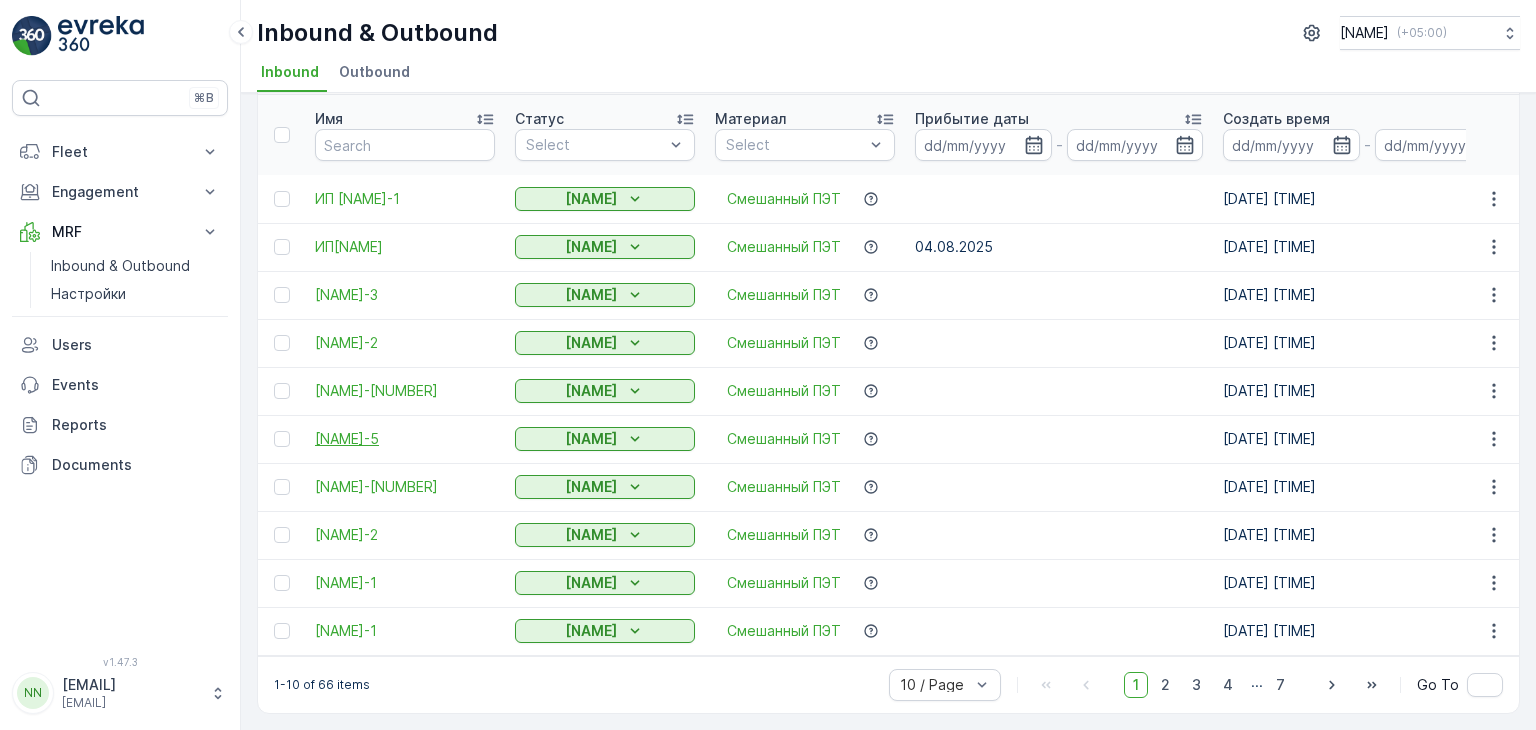 click on "[NAME]-5" at bounding box center (405, 439) 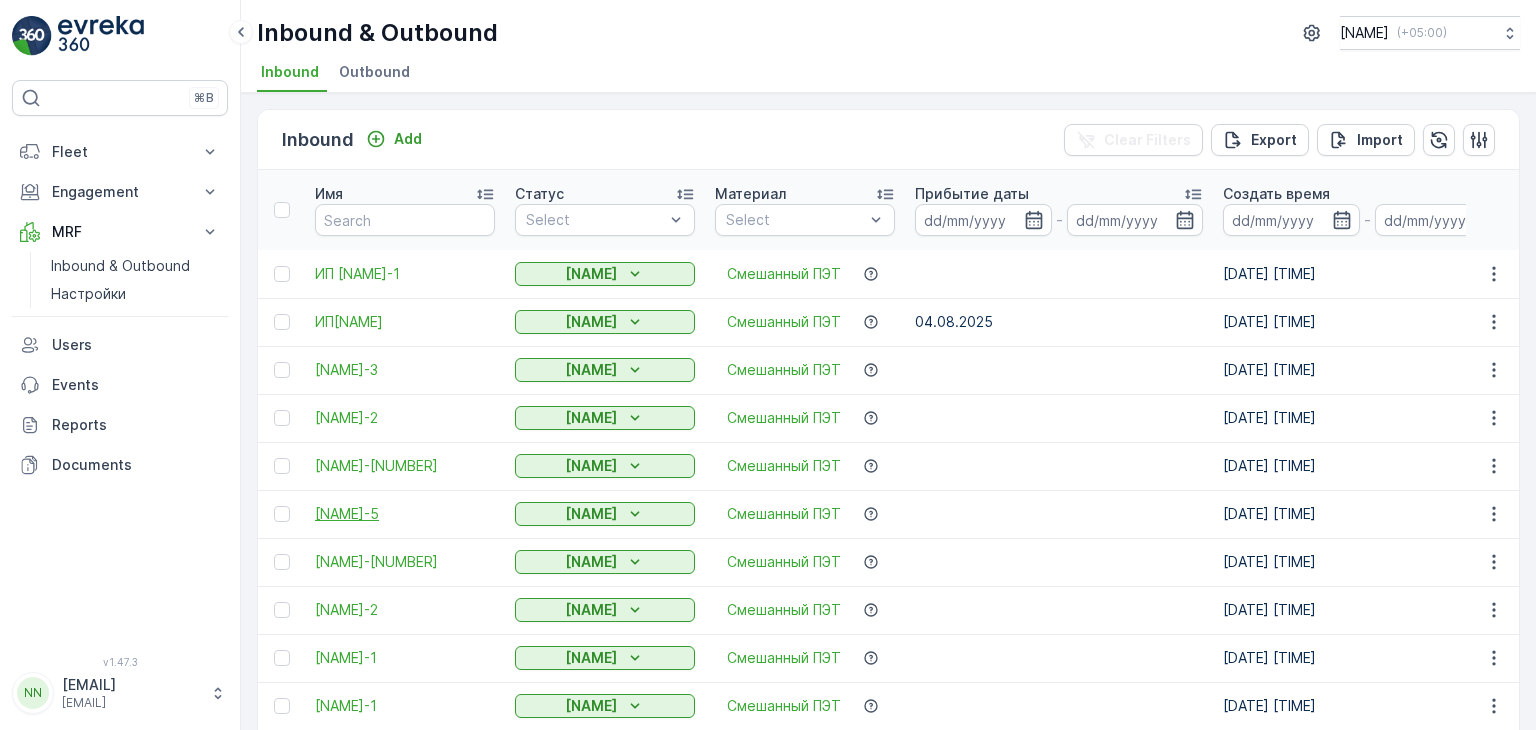 scroll, scrollTop: 83, scrollLeft: 0, axis: vertical 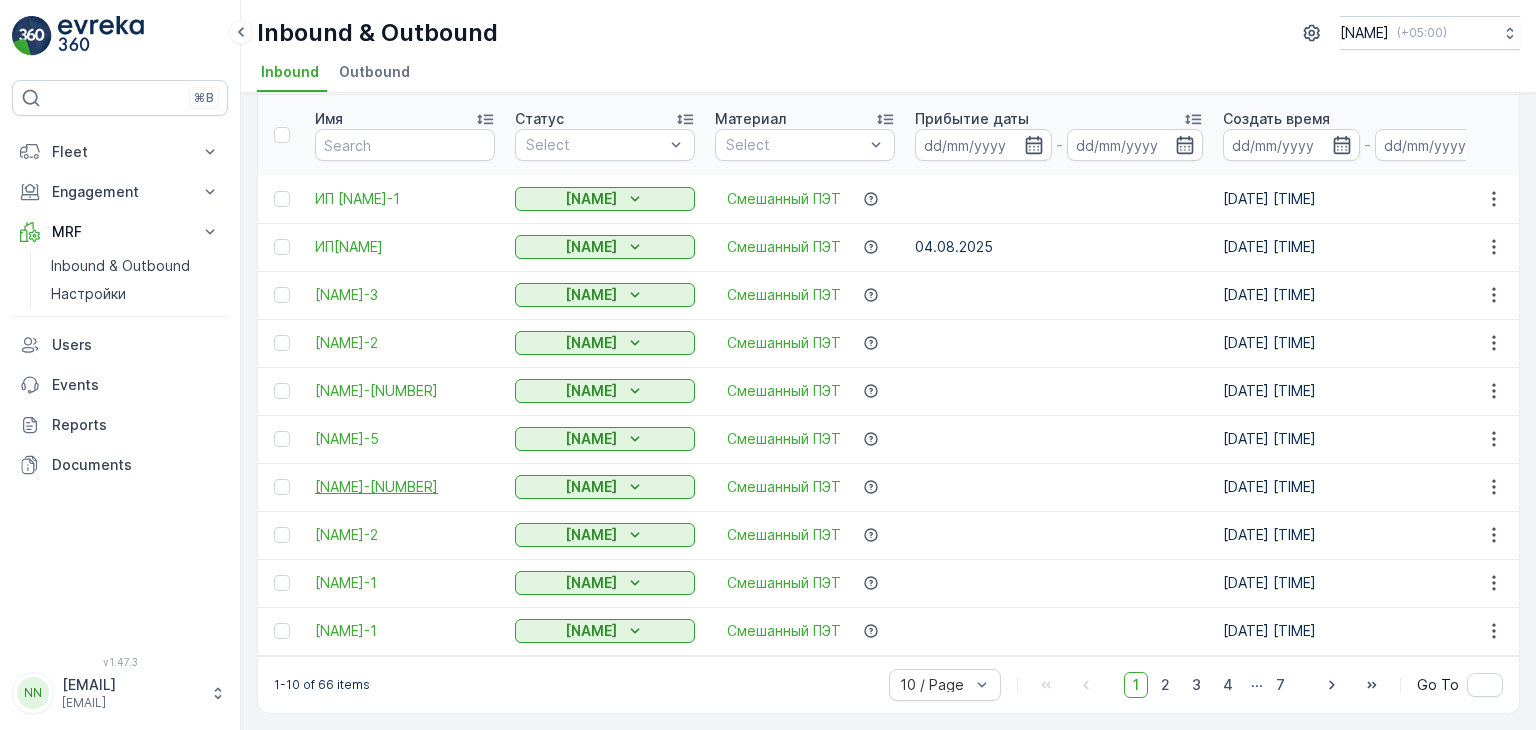 click on "[NAME]-[NUMBER]" at bounding box center [405, 487] 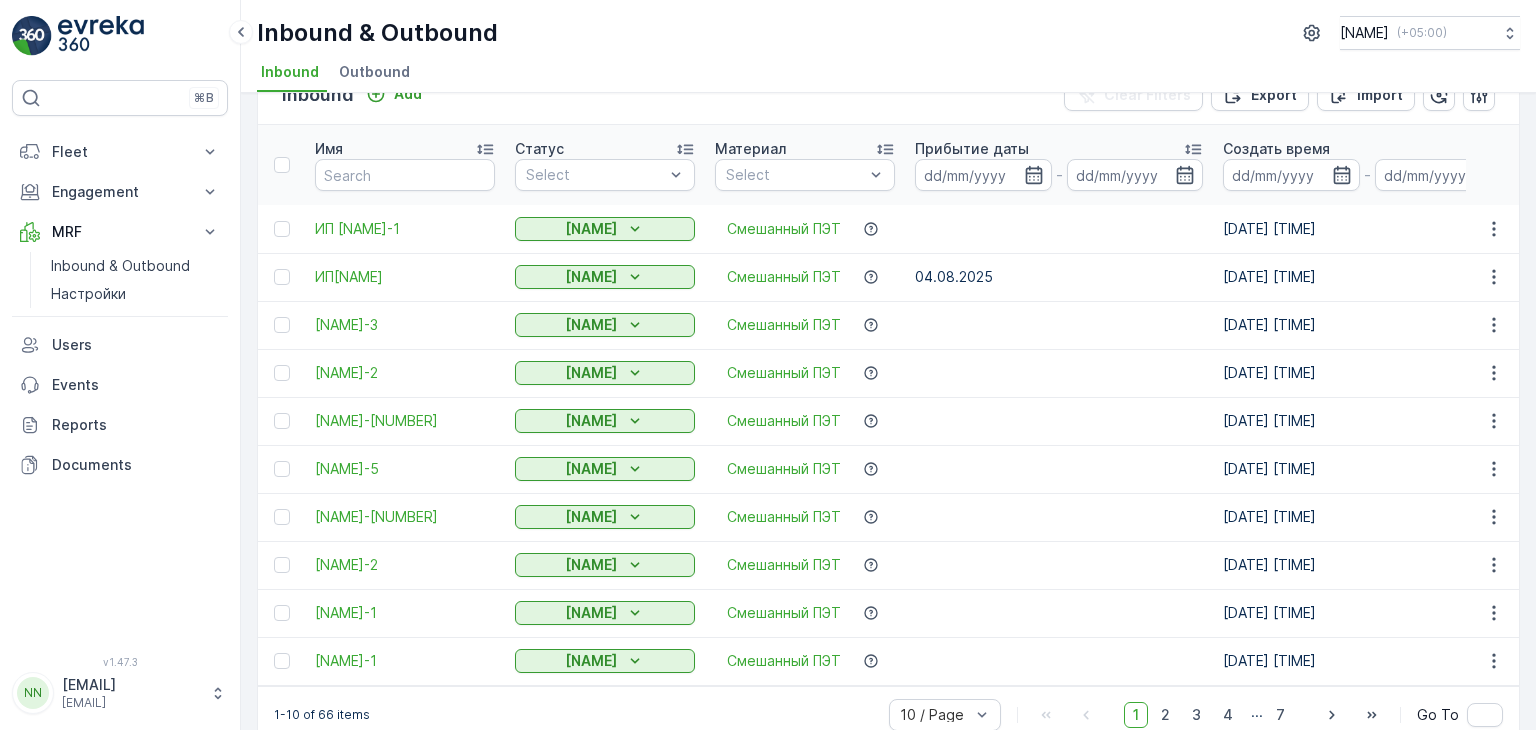 scroll, scrollTop: 83, scrollLeft: 0, axis: vertical 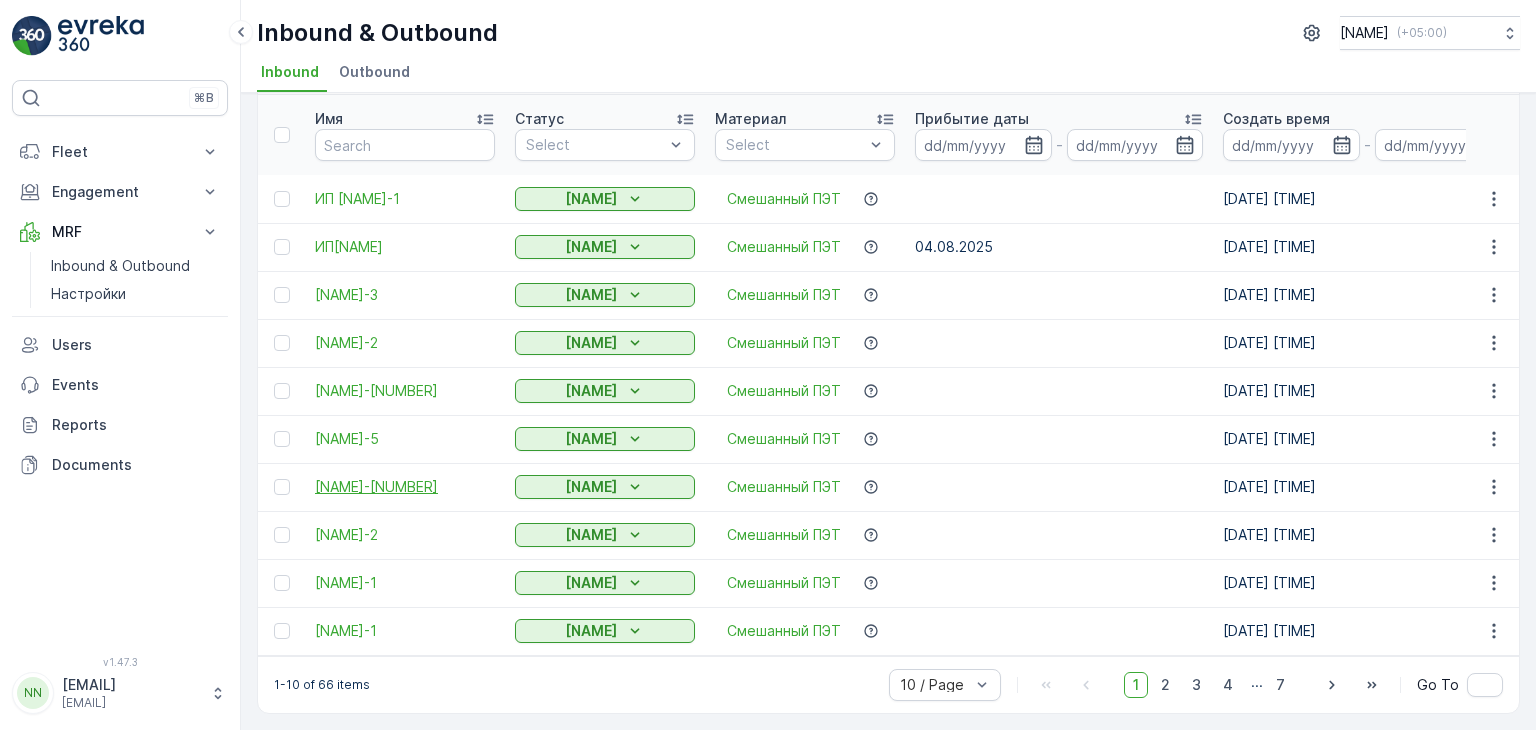 click on "[NAME]-[NUMBER]" at bounding box center [405, 487] 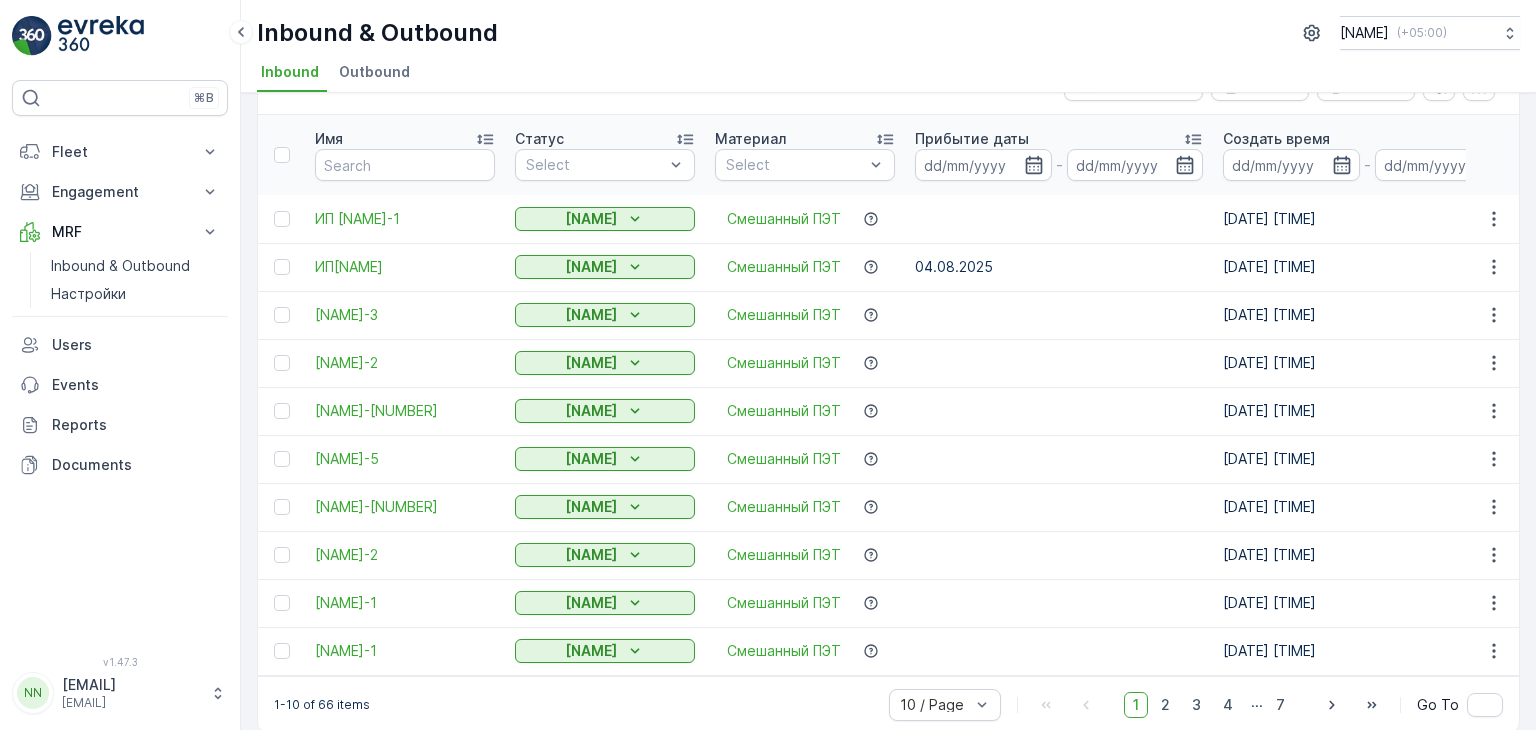 scroll, scrollTop: 83, scrollLeft: 0, axis: vertical 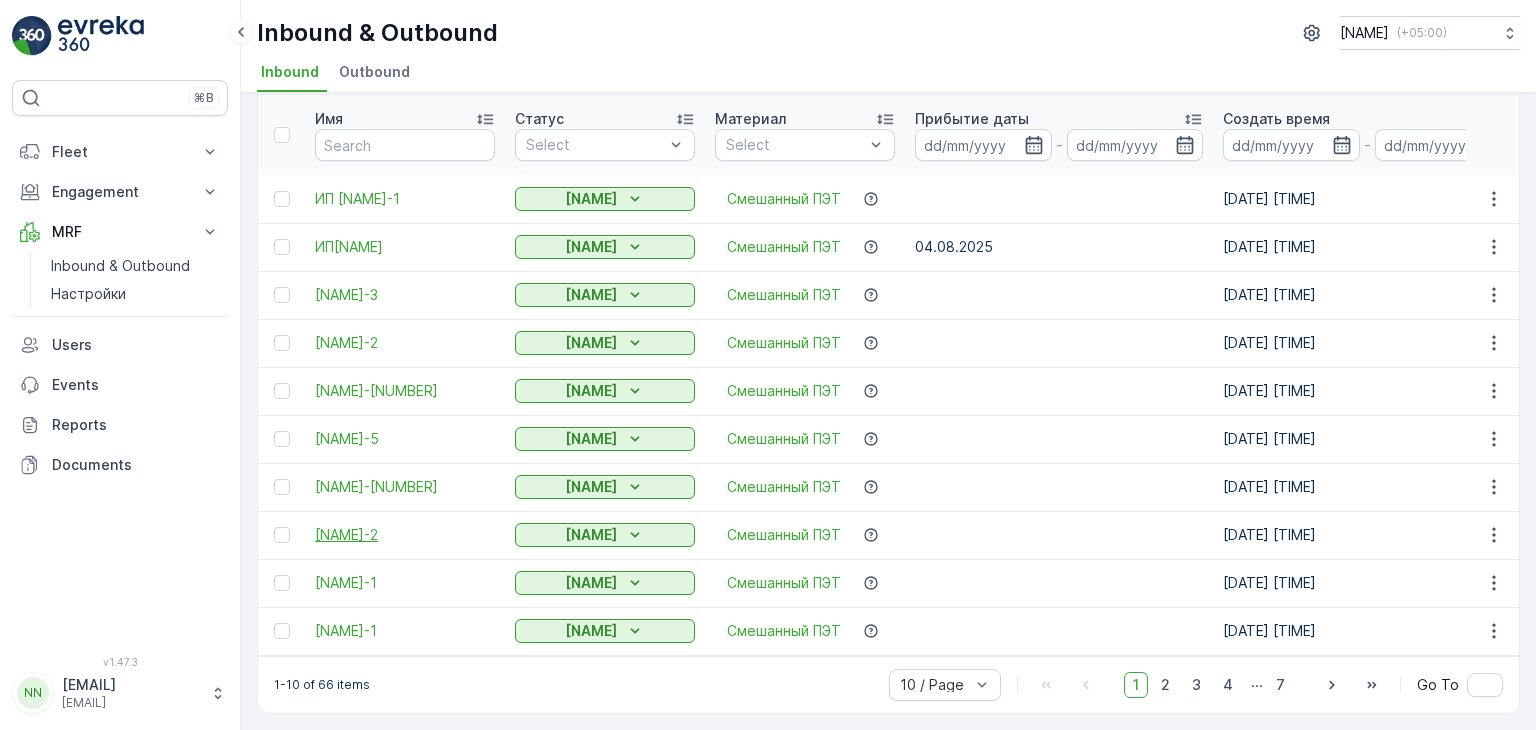 click on "[NAME]-2" at bounding box center (405, 535) 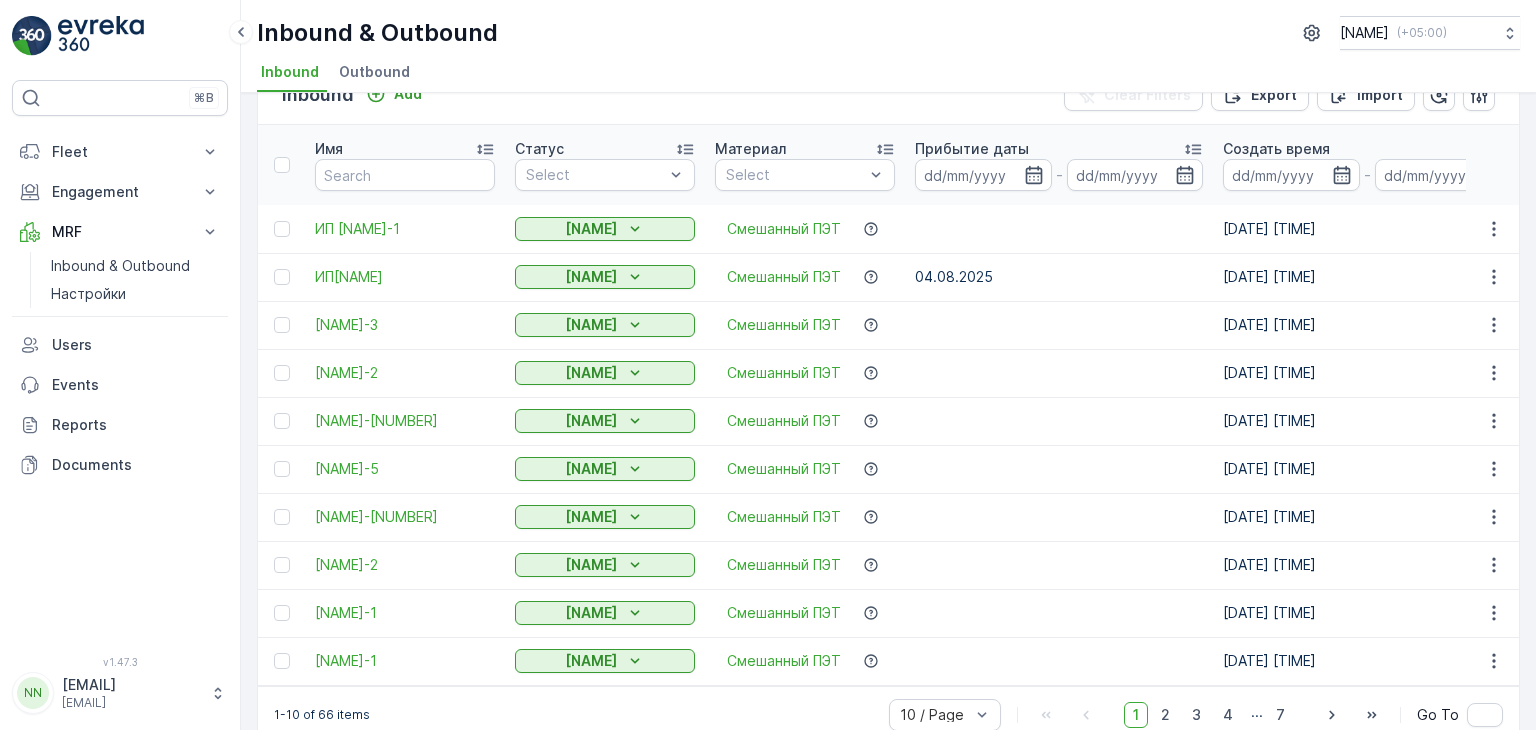 scroll, scrollTop: 83, scrollLeft: 0, axis: vertical 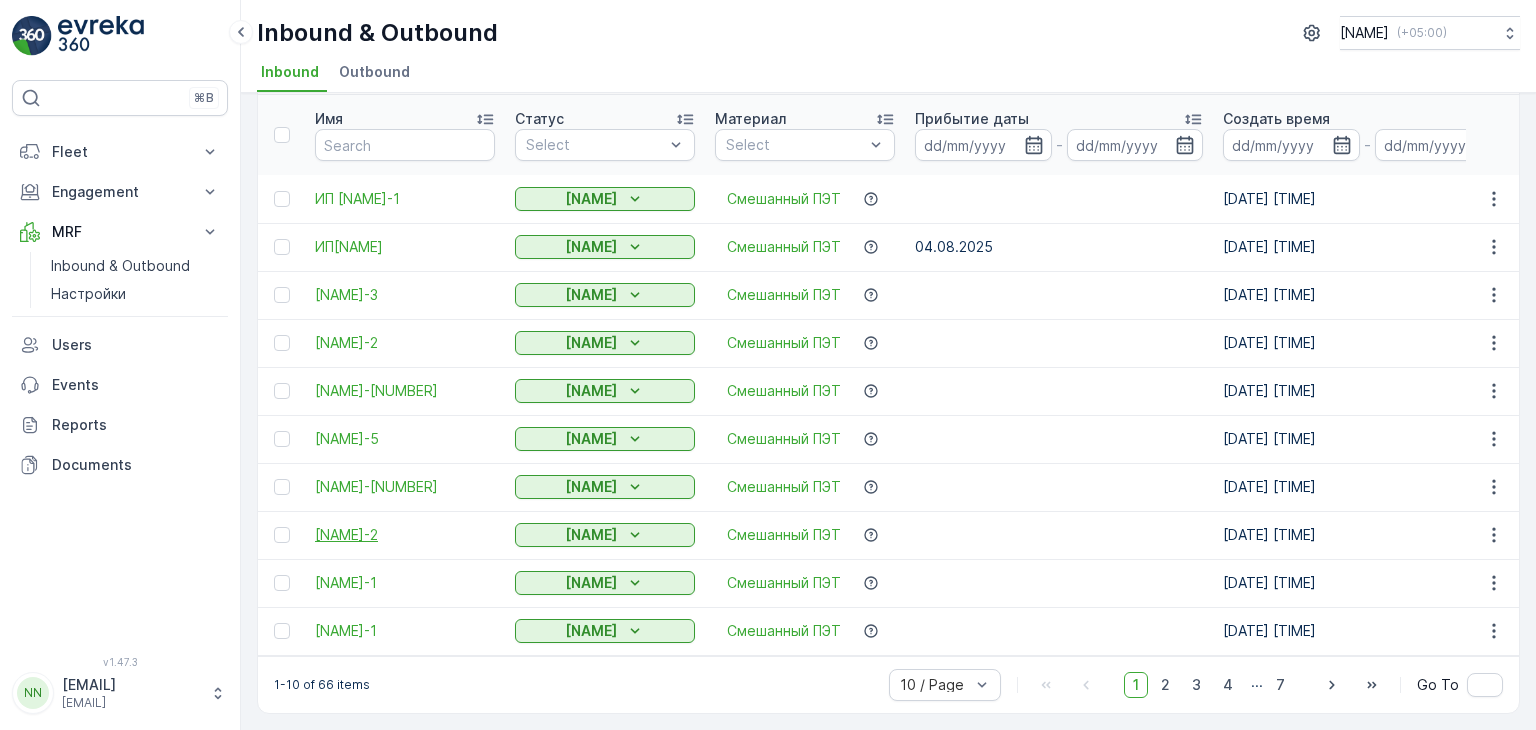 click on "[NAME]-2" at bounding box center [405, 535] 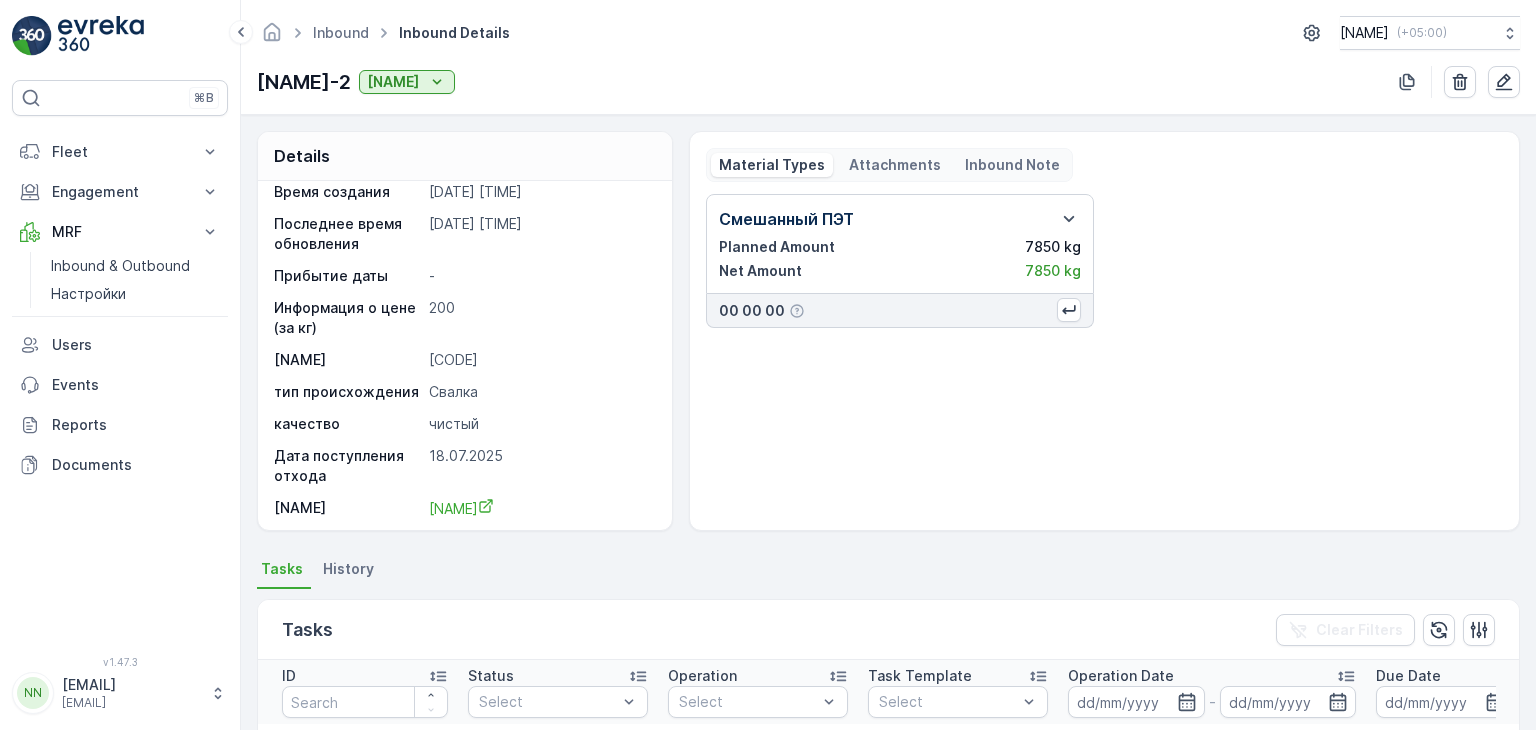 scroll, scrollTop: 19, scrollLeft: 0, axis: vertical 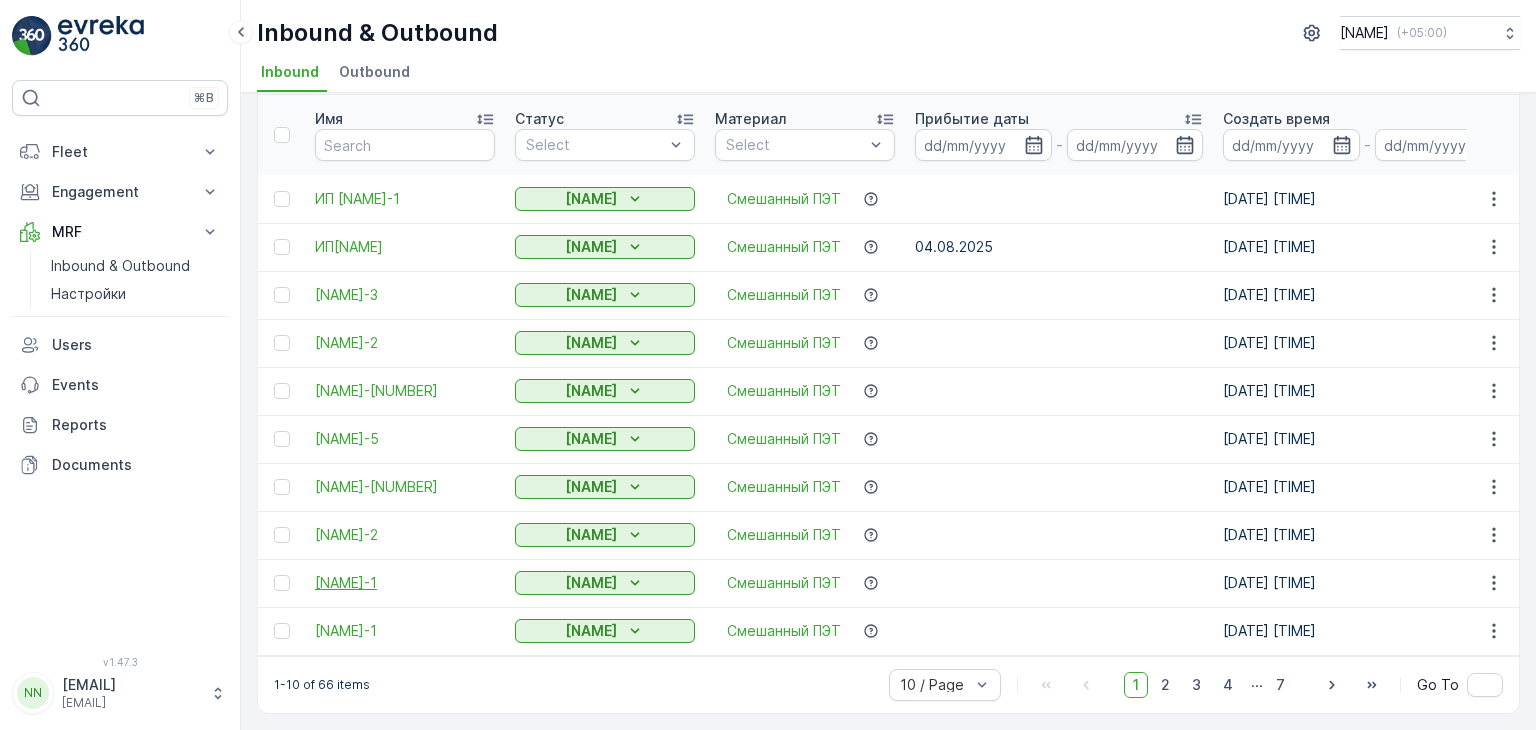 click on "[NAME]-1" at bounding box center [405, 583] 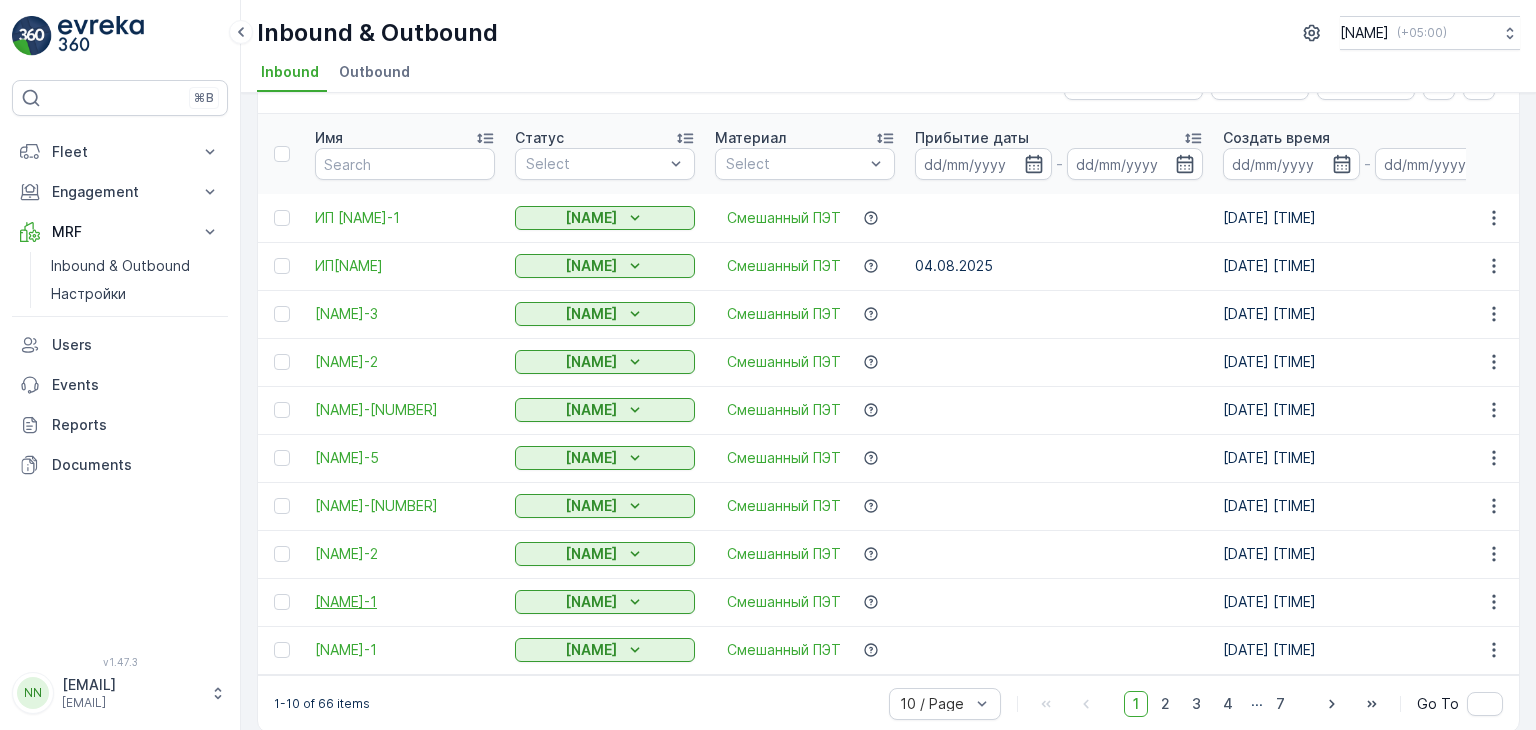 scroll, scrollTop: 83, scrollLeft: 0, axis: vertical 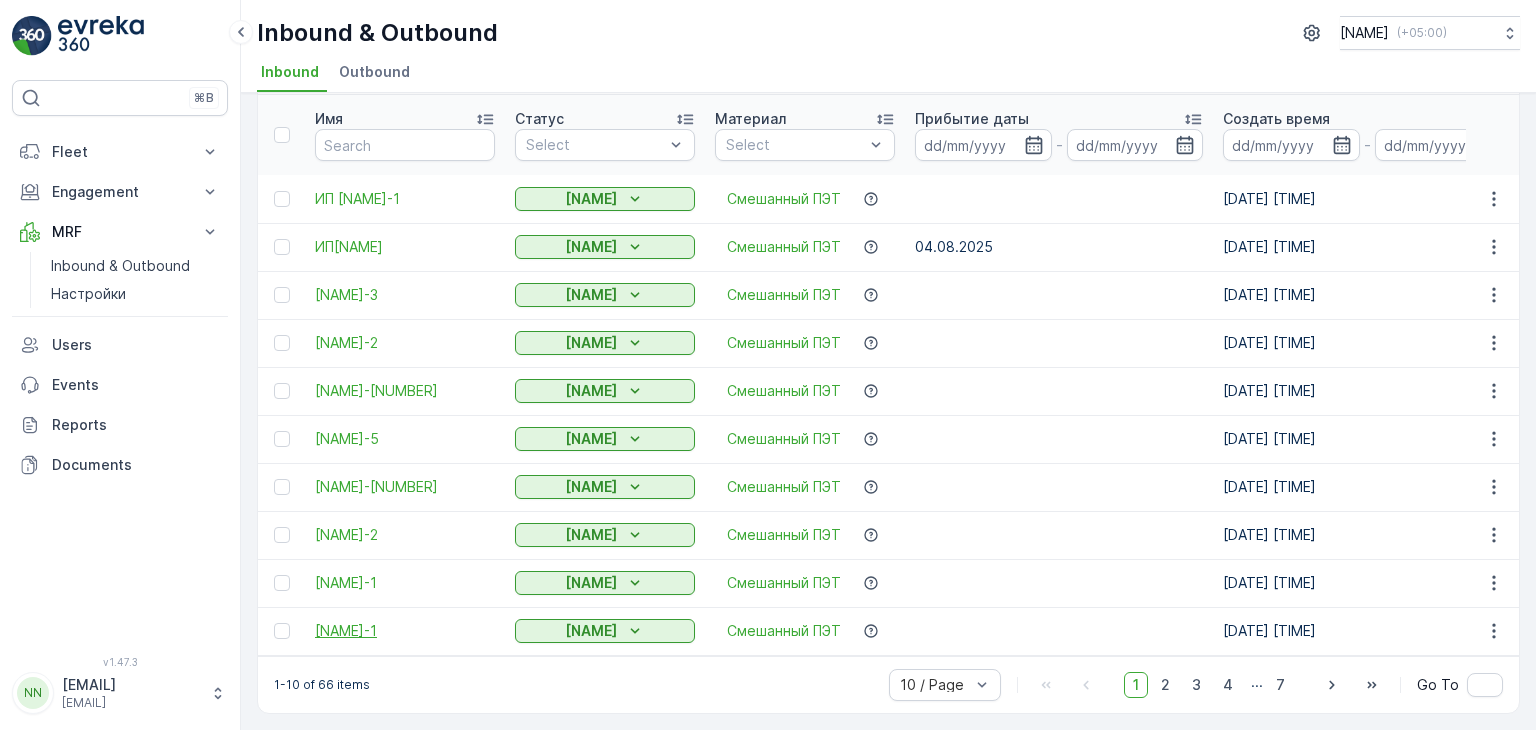 click on "[NAME]-1" at bounding box center [405, 631] 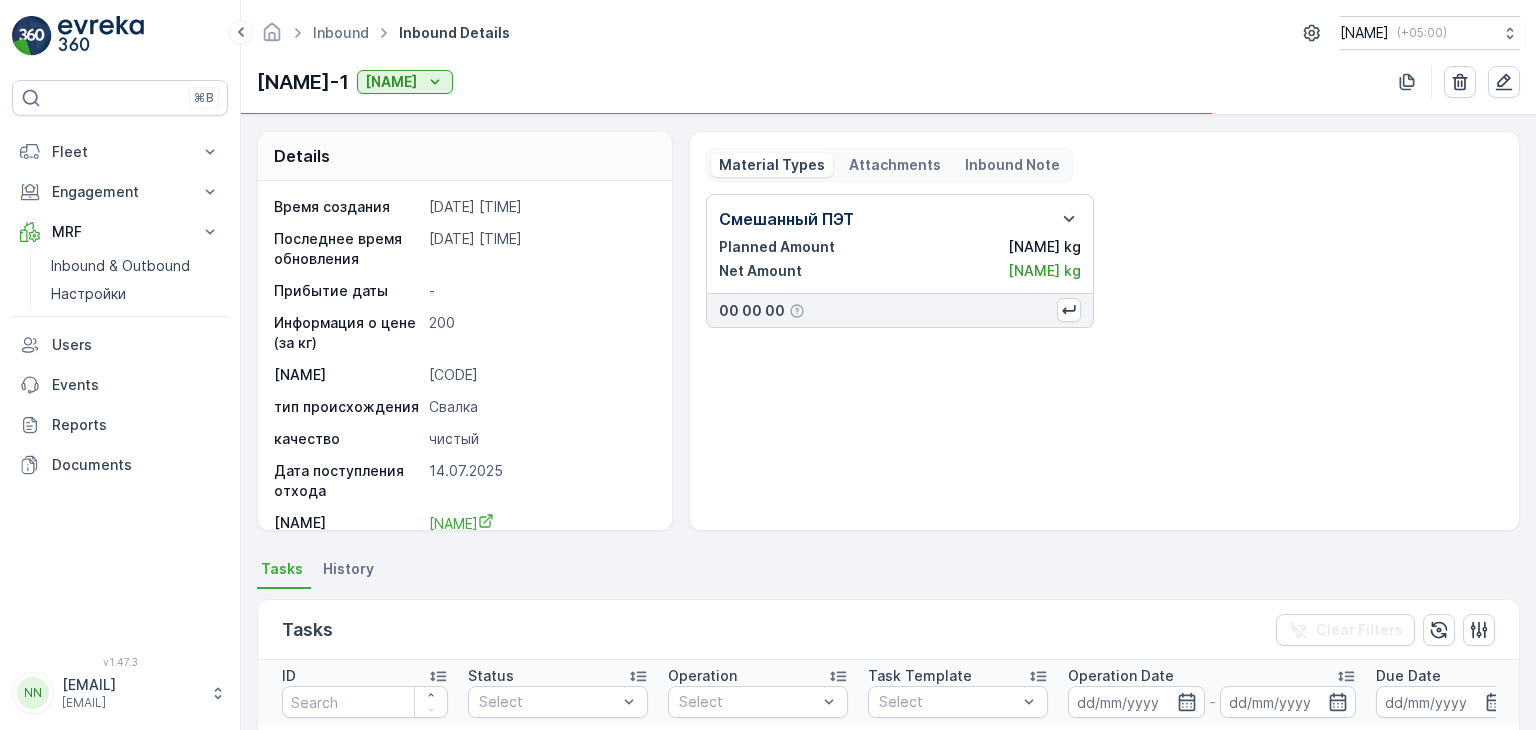 scroll, scrollTop: 19, scrollLeft: 0, axis: vertical 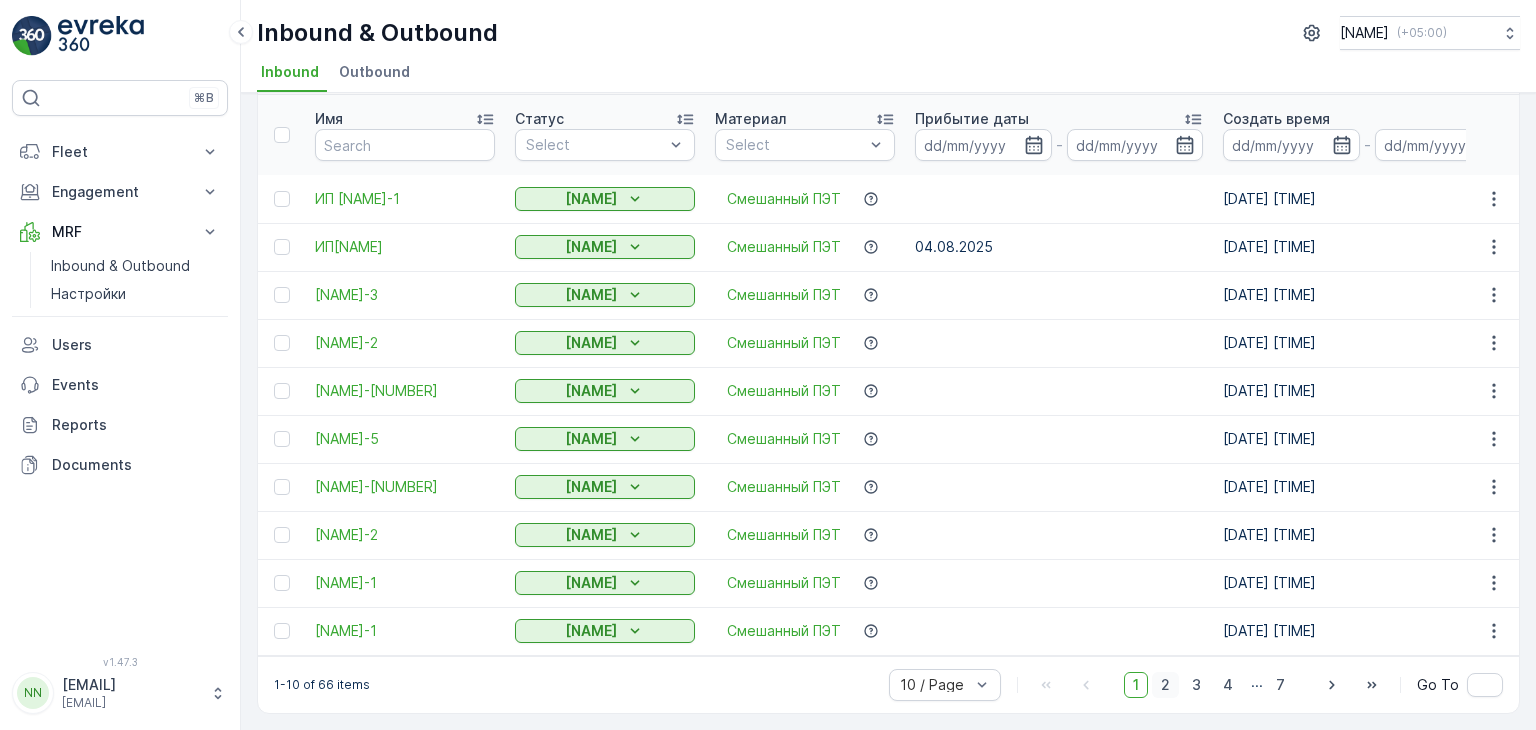 click on "2" at bounding box center (1165, 685) 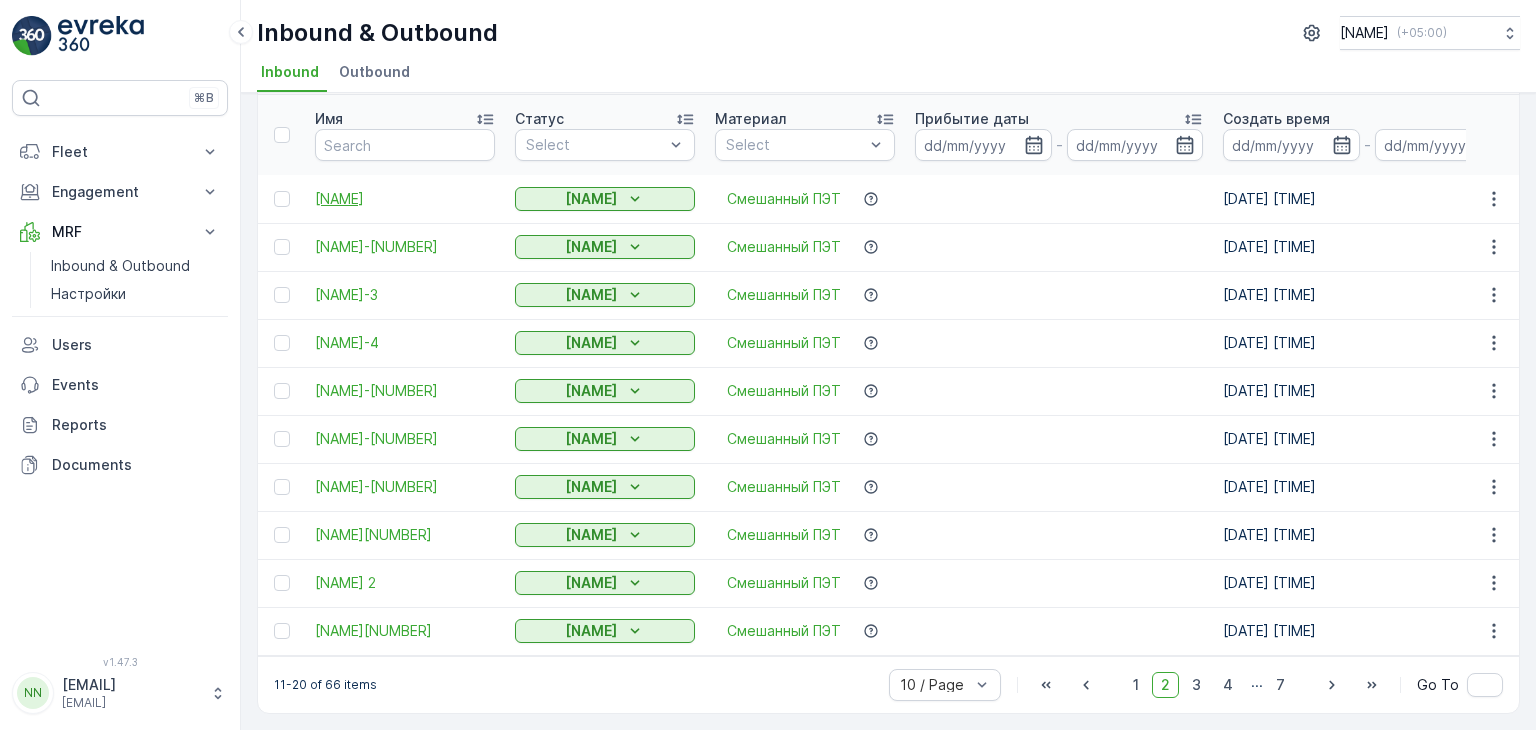 click on "[NAME]" at bounding box center [405, 199] 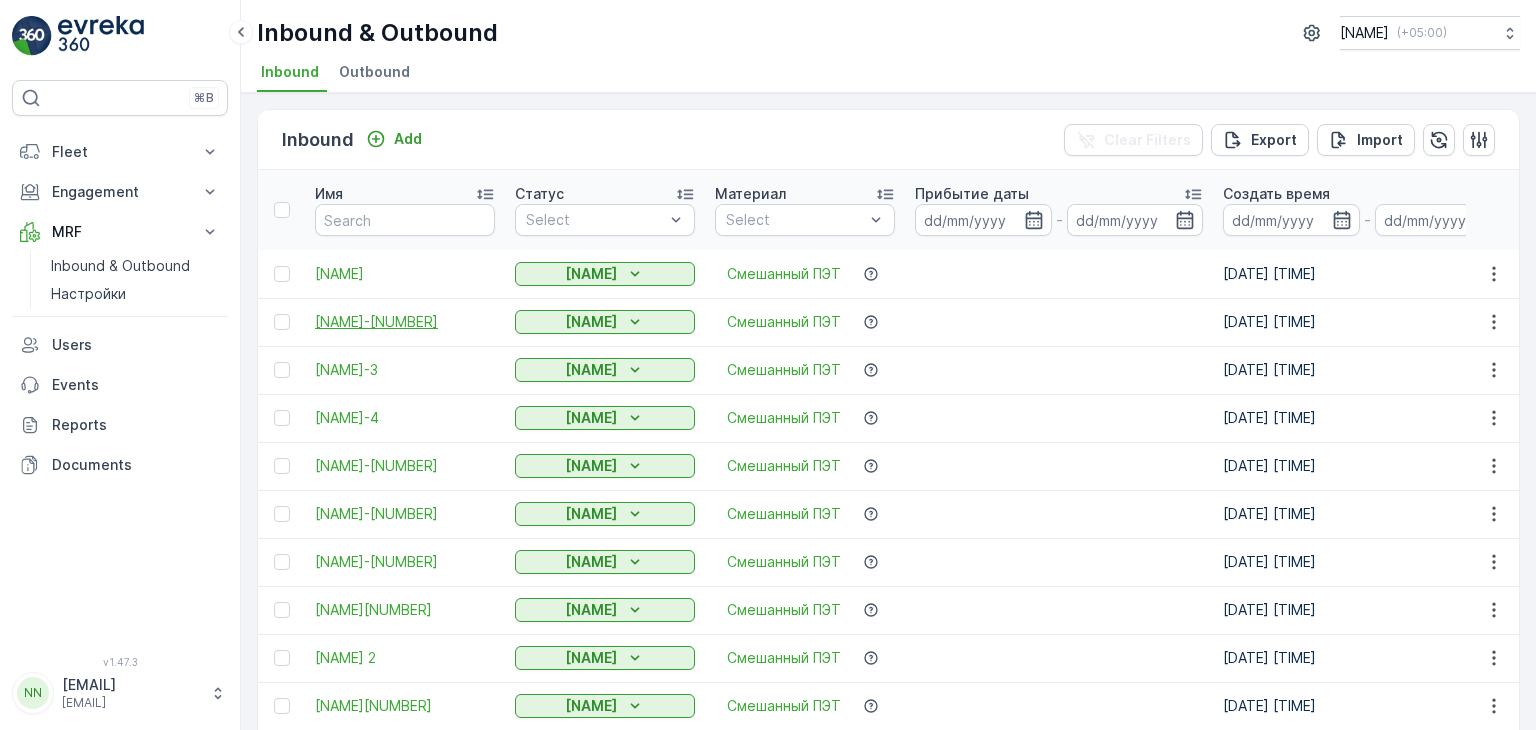 click on "[NAME]-[NUMBER]" at bounding box center (405, 322) 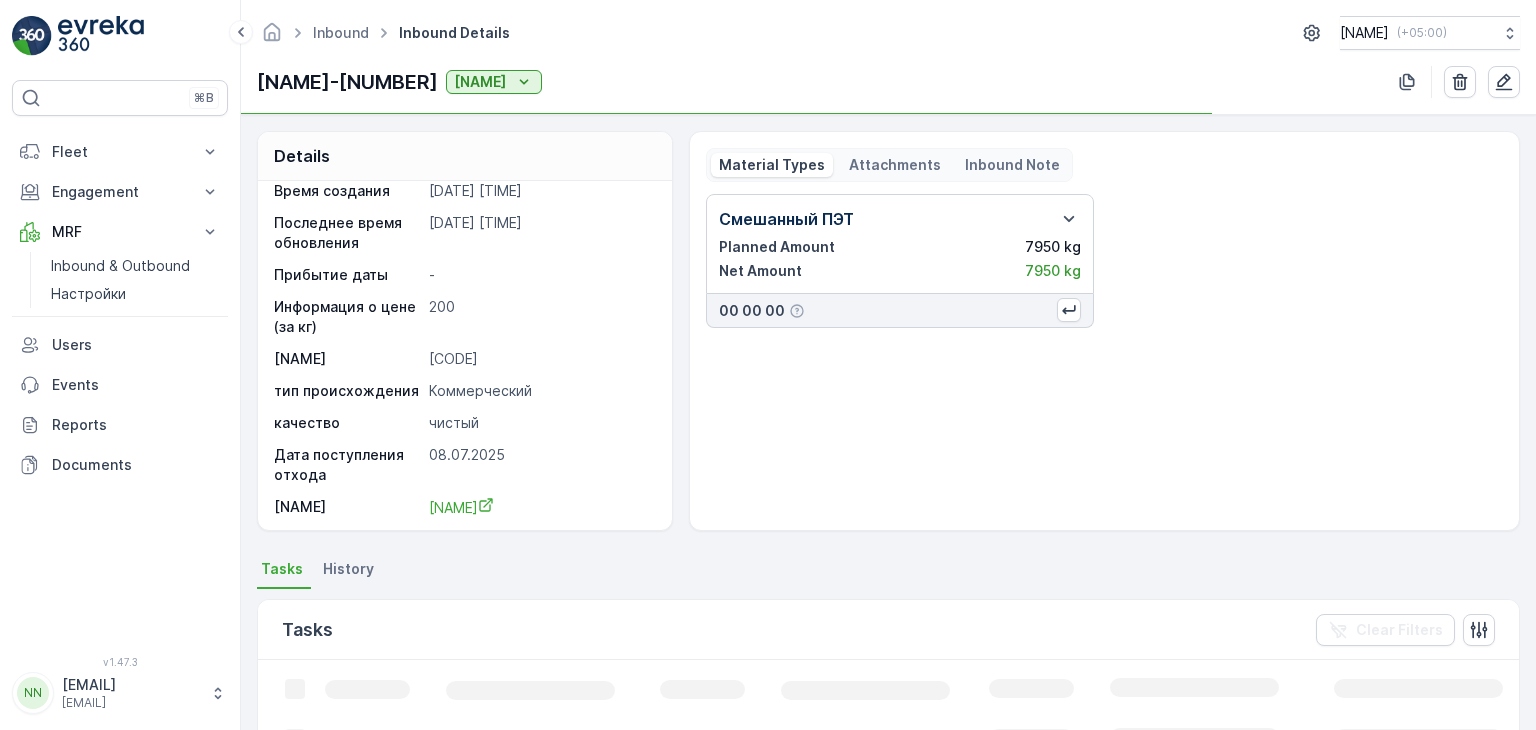 scroll, scrollTop: 19, scrollLeft: 0, axis: vertical 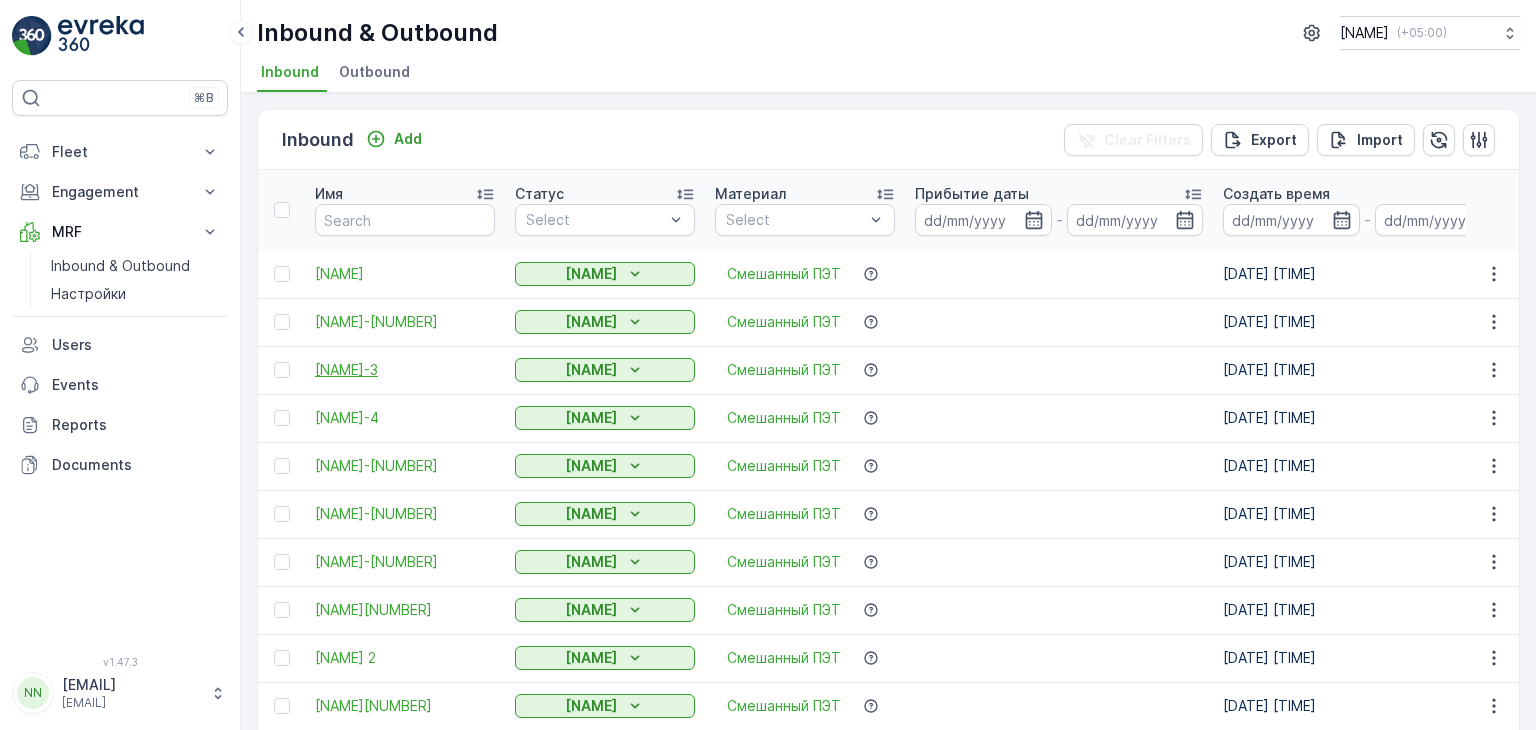 click on "[NAME]-3" at bounding box center (405, 370) 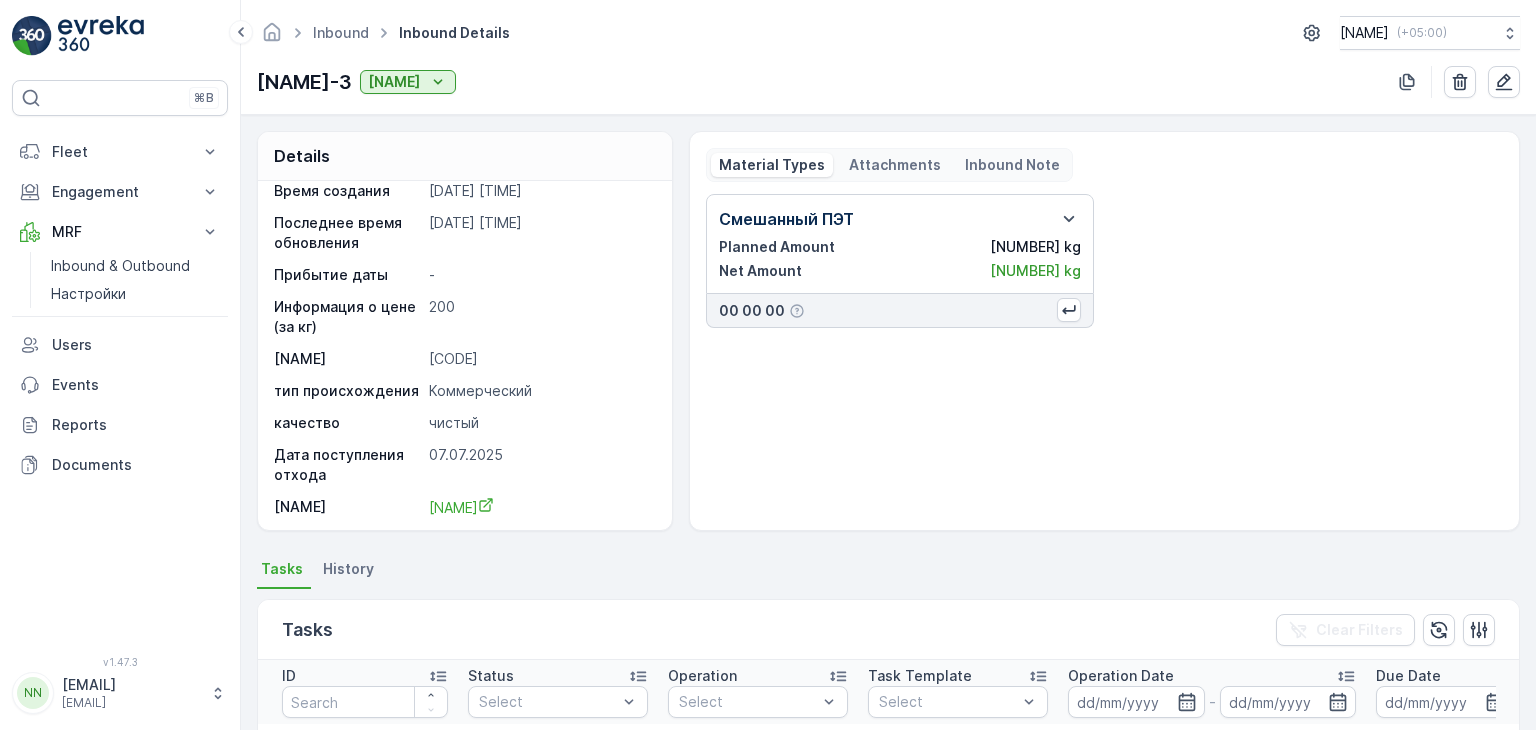 scroll, scrollTop: 19, scrollLeft: 0, axis: vertical 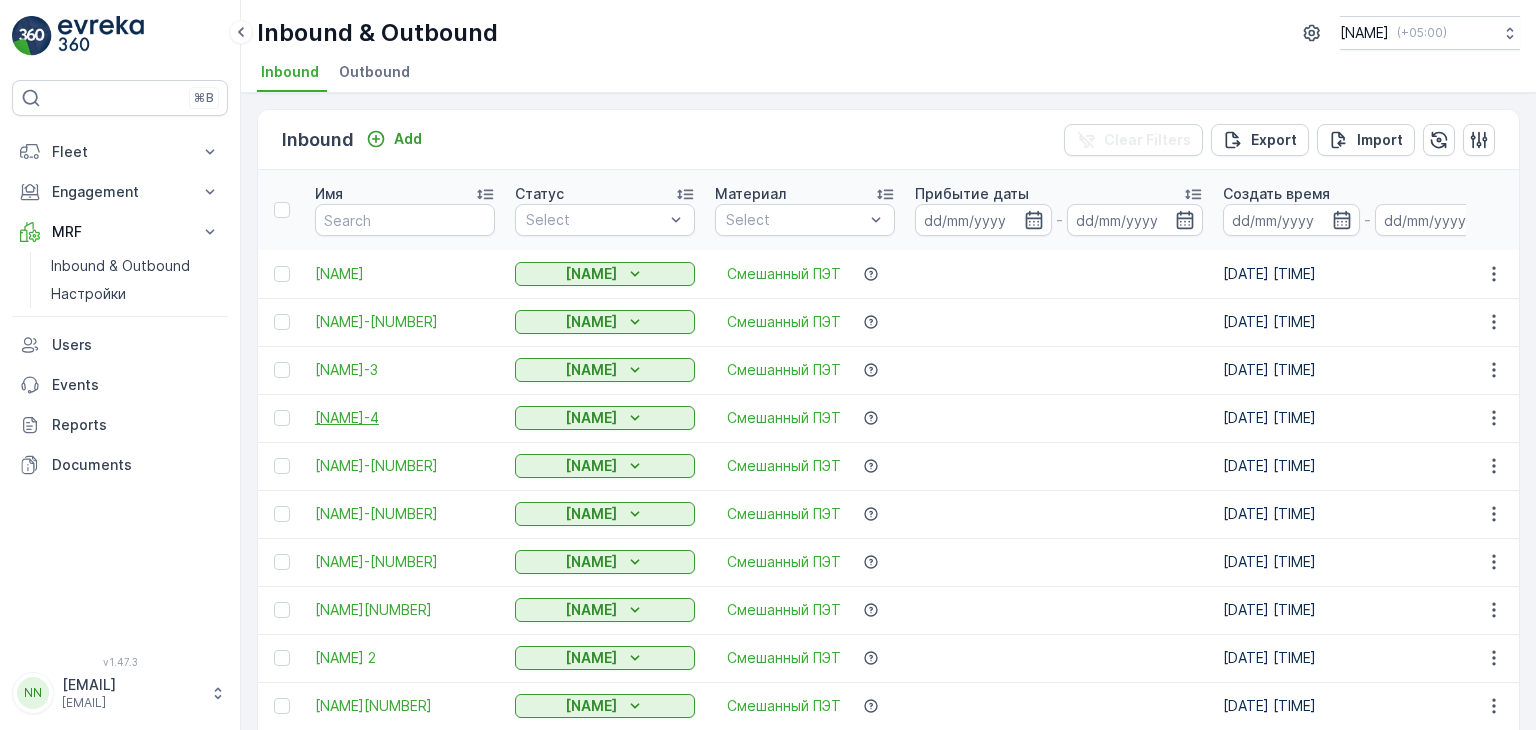 click on "[NAME]-4" at bounding box center (405, 418) 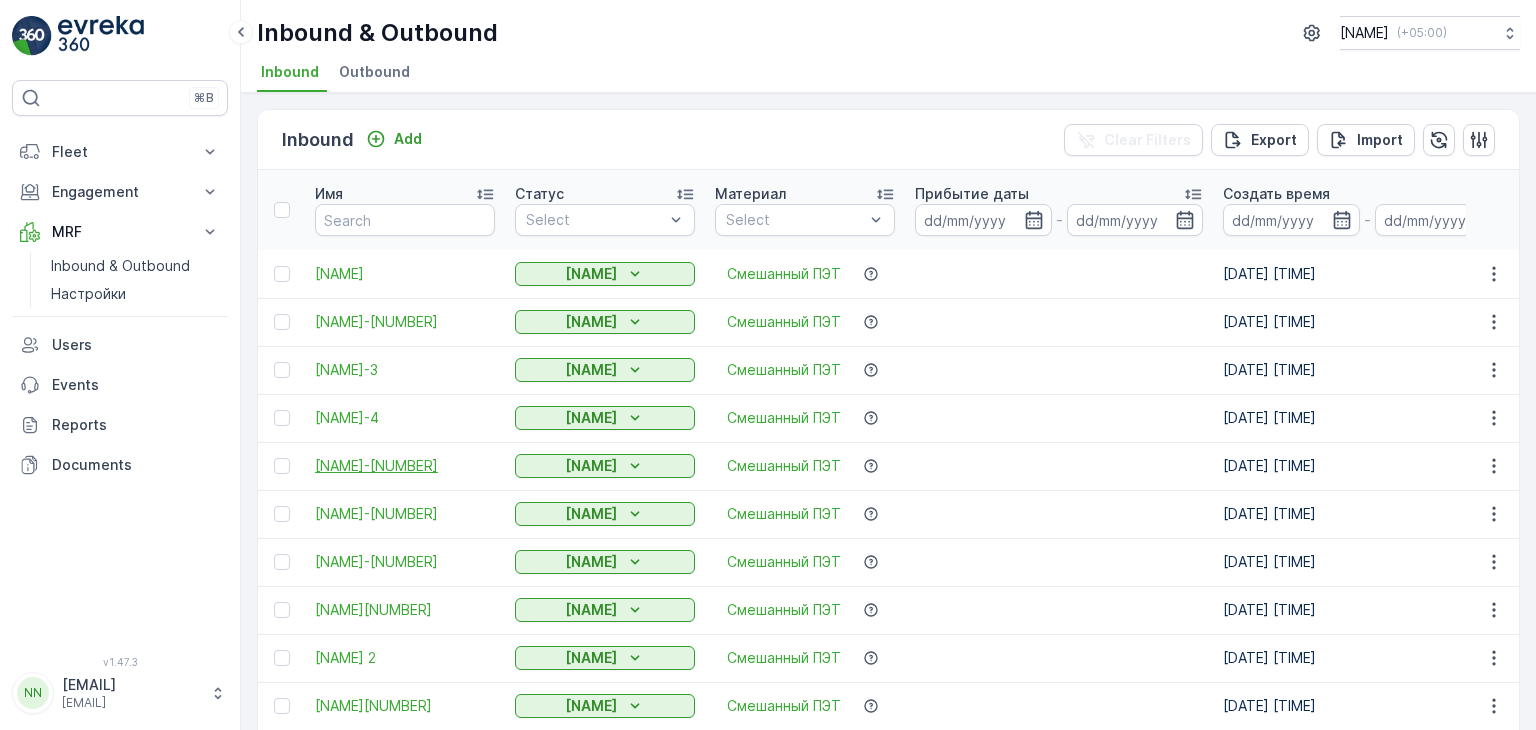 click on "[NAME]-[NUMBER]" at bounding box center [405, 466] 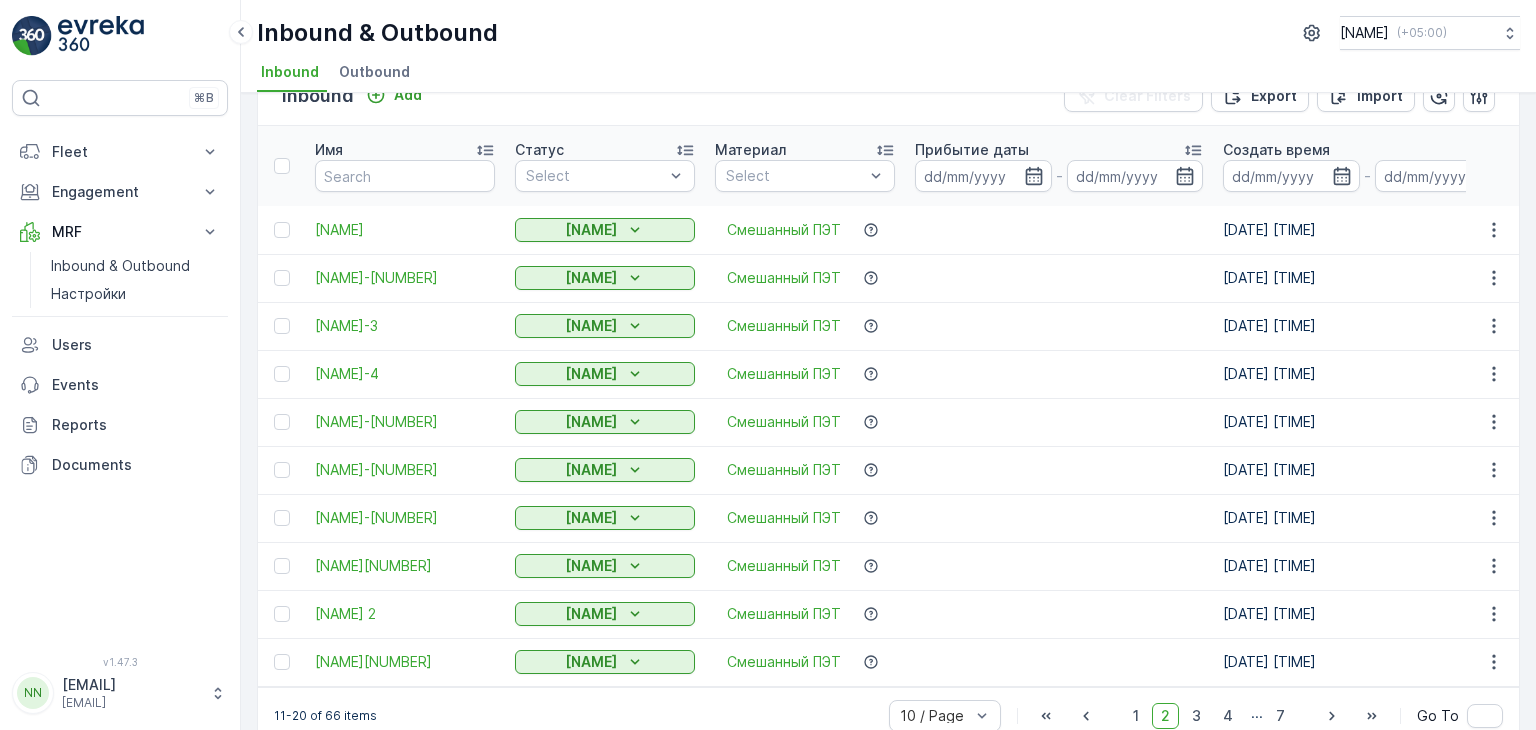 scroll, scrollTop: 83, scrollLeft: 0, axis: vertical 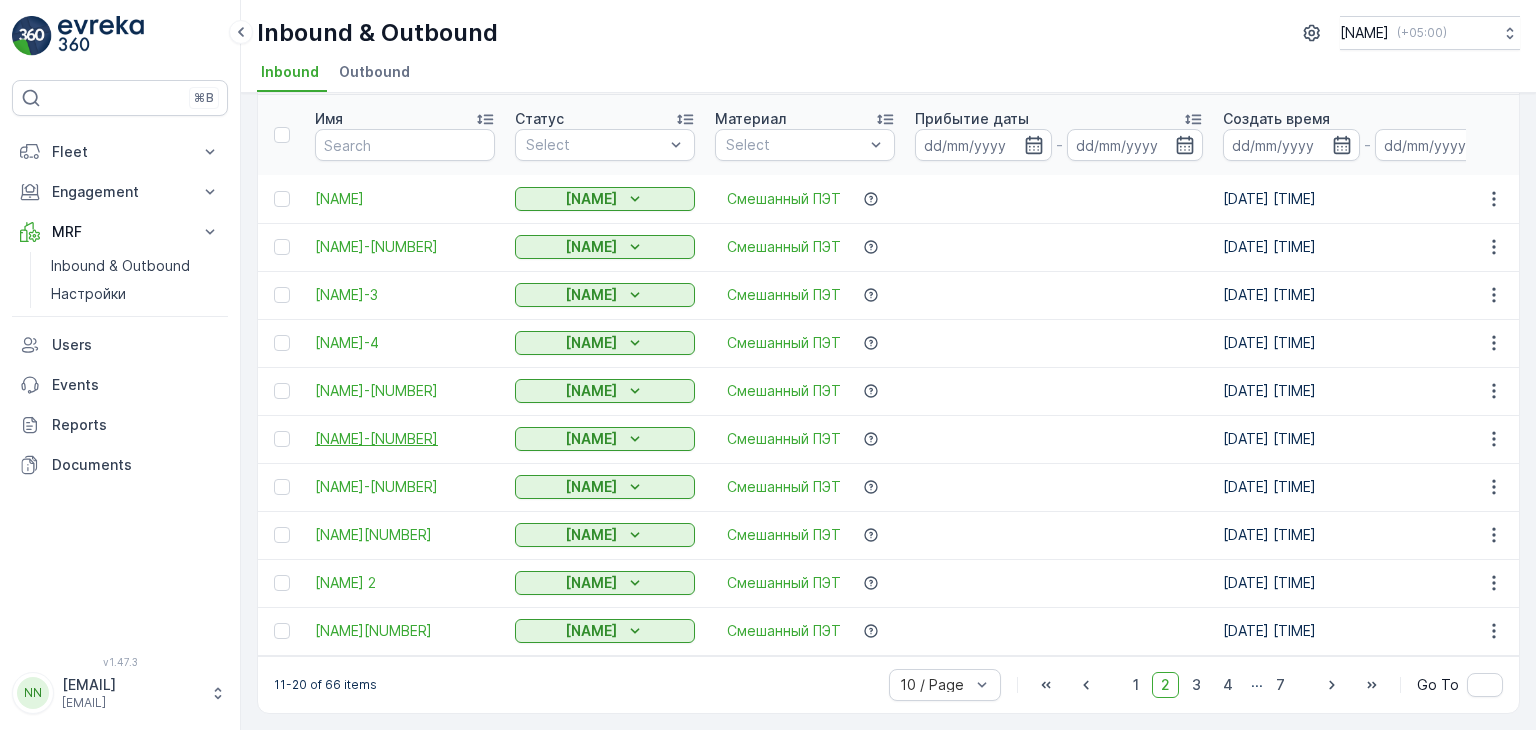 click on "[NAME]-[NUMBER]" at bounding box center (405, 439) 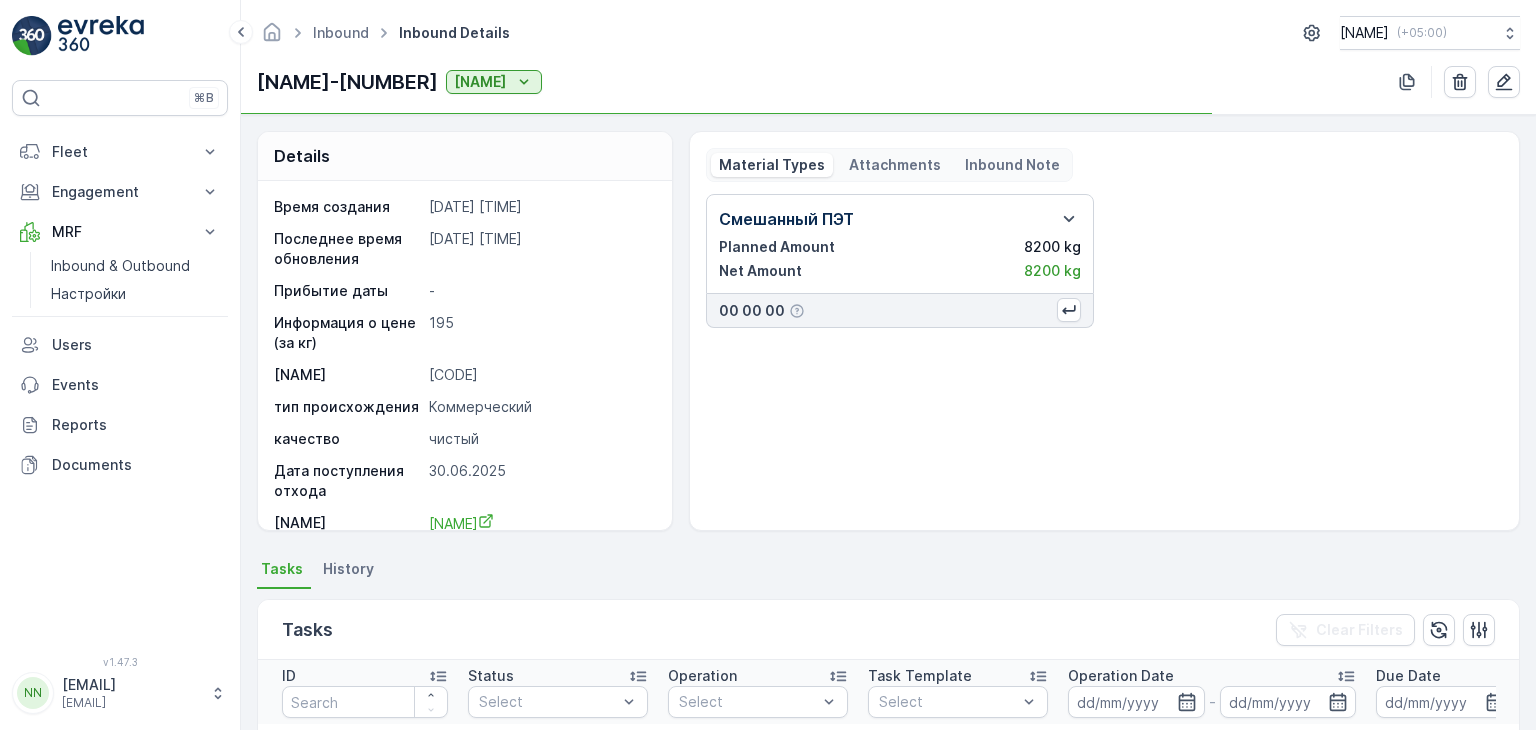scroll, scrollTop: 19, scrollLeft: 0, axis: vertical 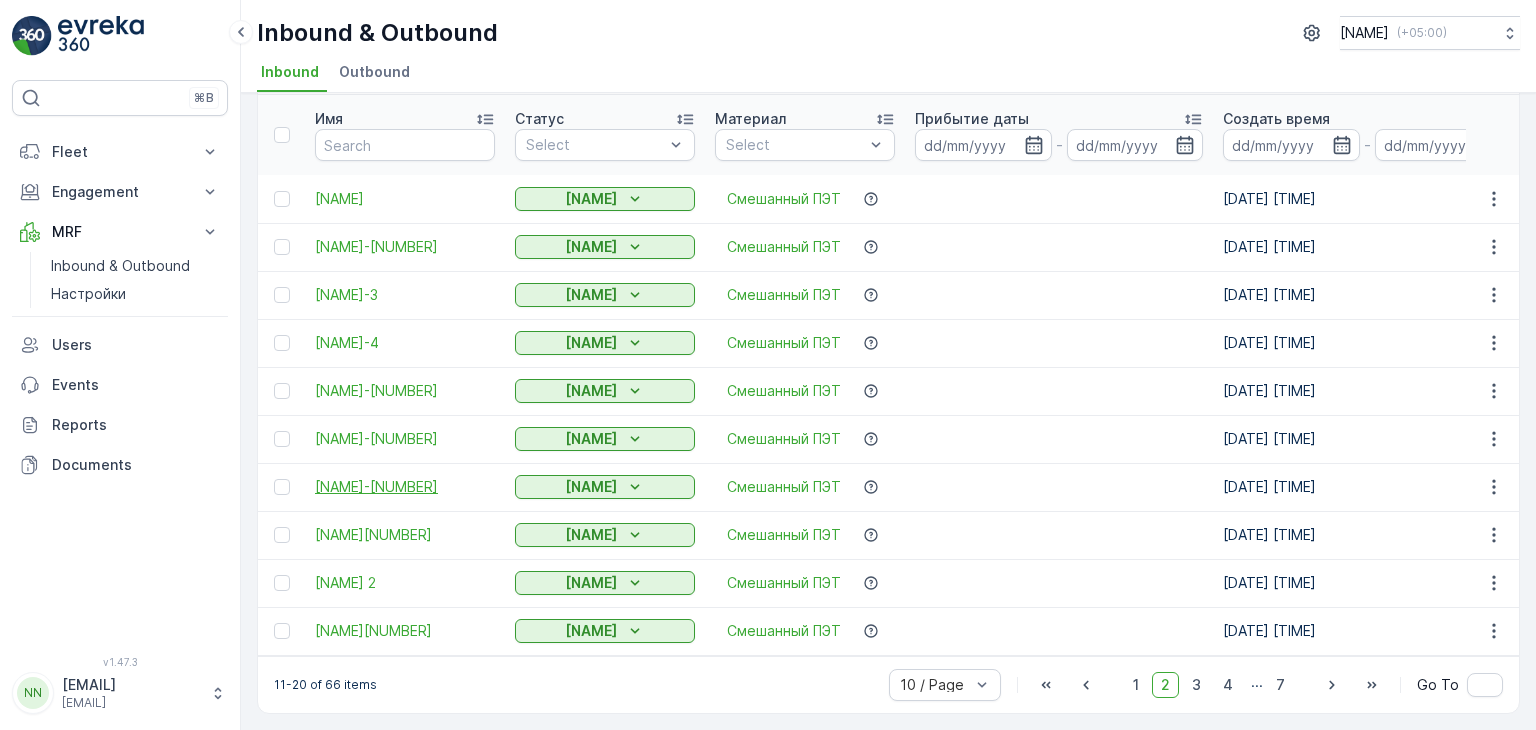 click on "[NAME]-[NUMBER]" at bounding box center [405, 487] 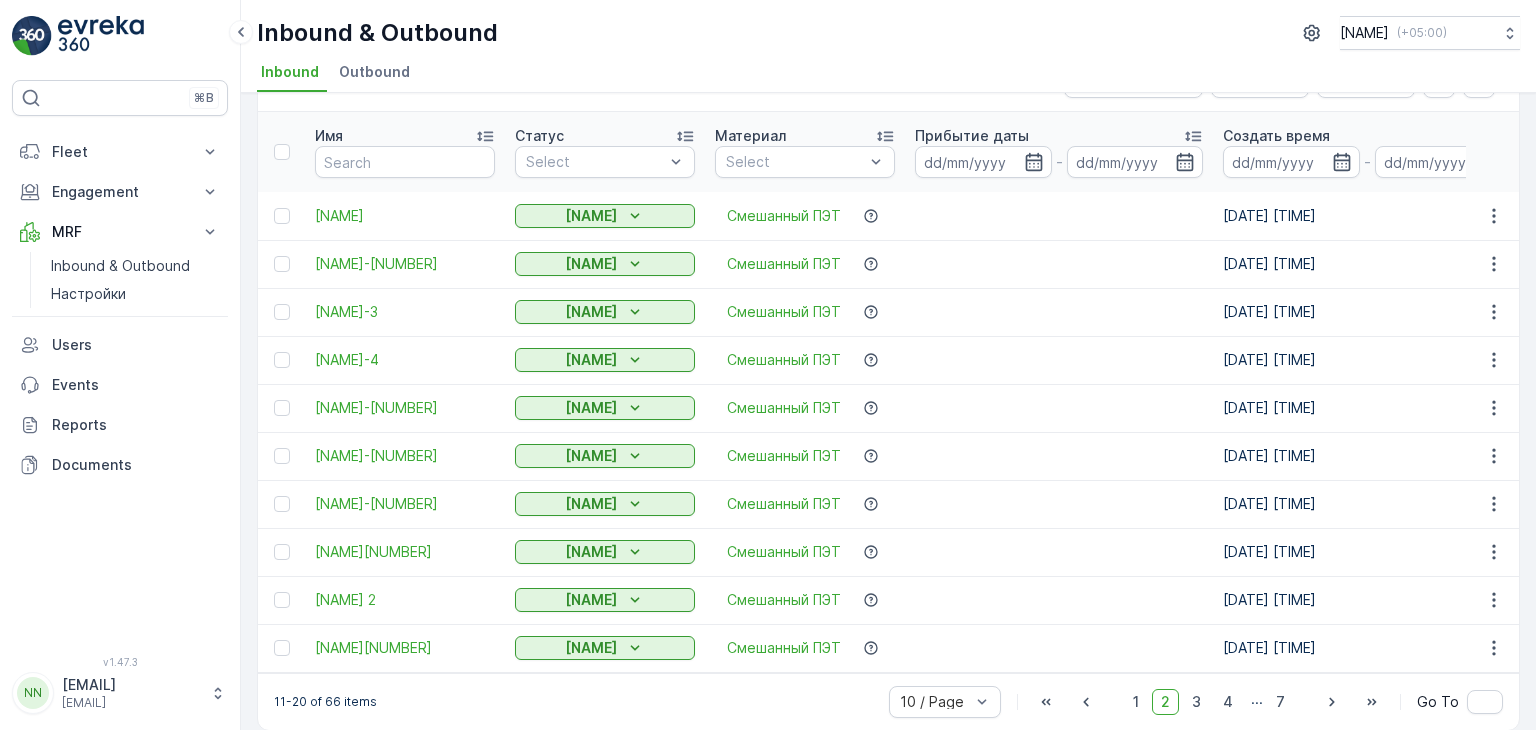 scroll, scrollTop: 83, scrollLeft: 0, axis: vertical 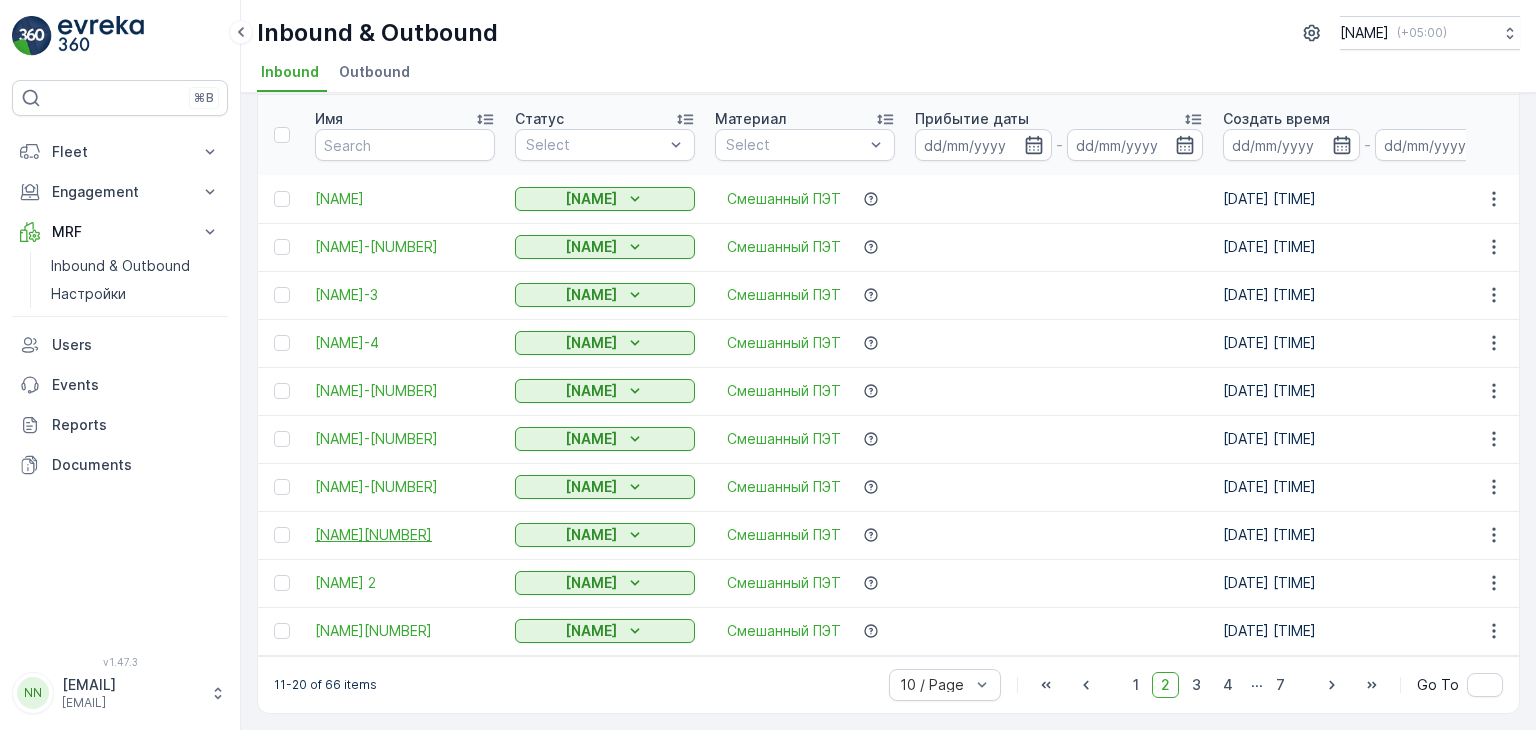 click on "[NAME][NUMBER]" at bounding box center (405, 535) 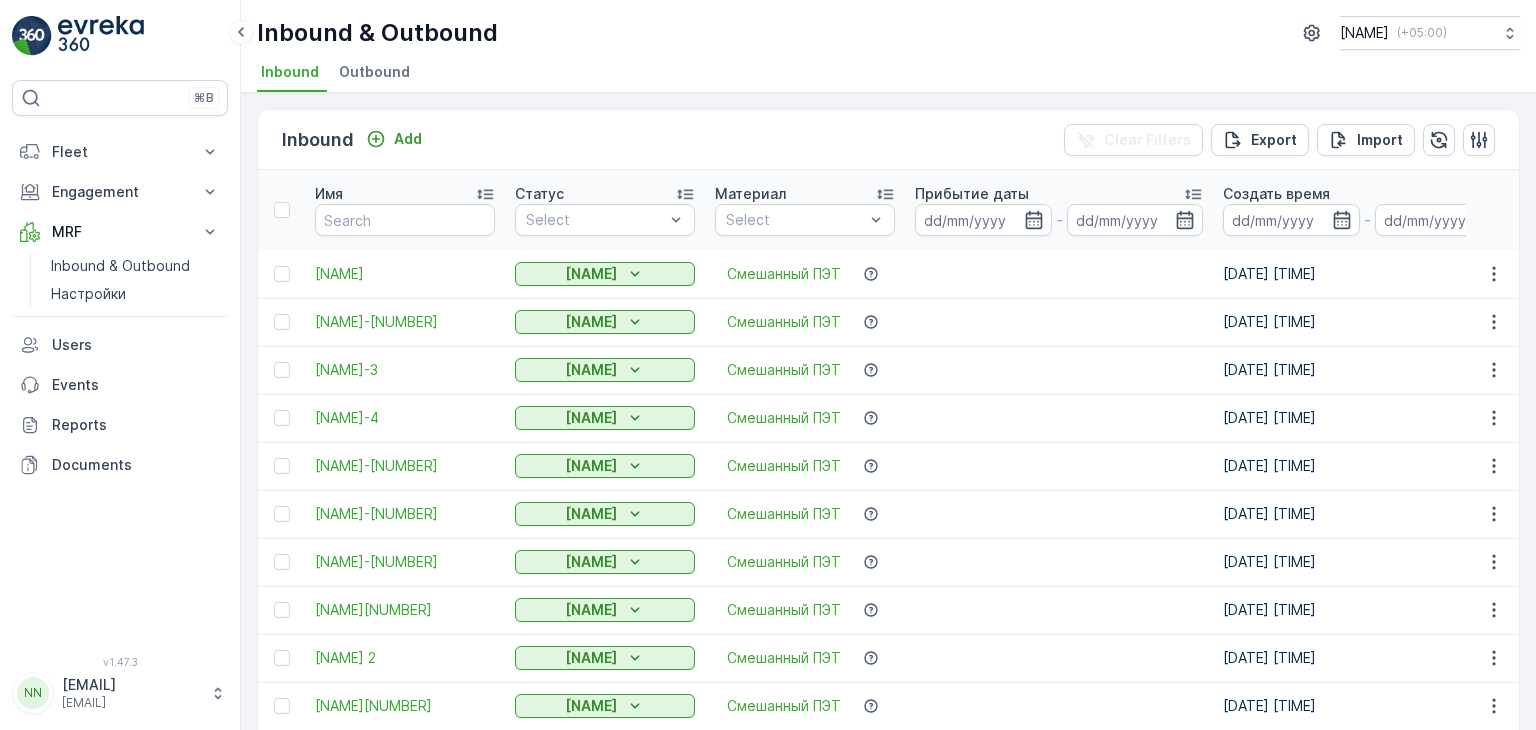 scroll, scrollTop: 83, scrollLeft: 0, axis: vertical 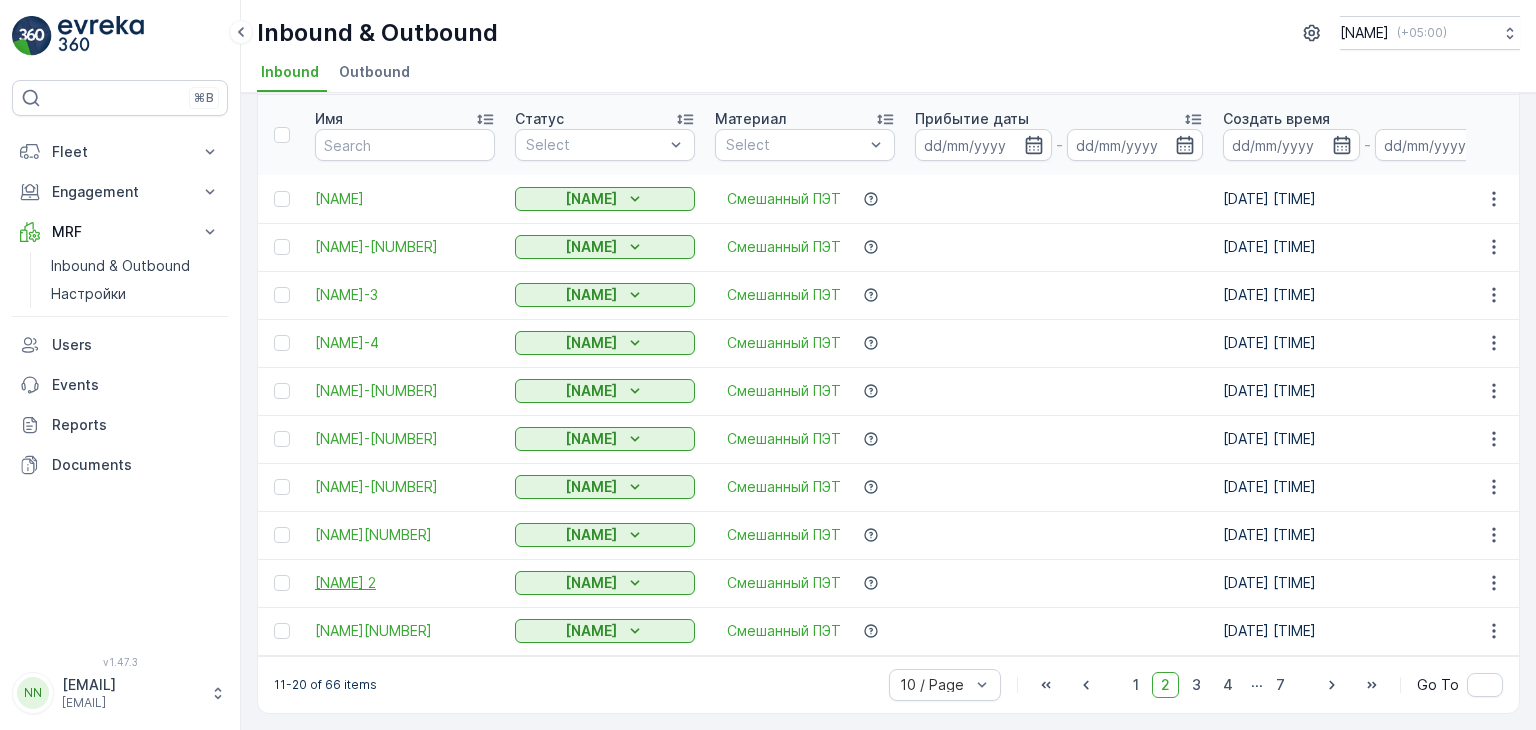 click on "[NAME] 2" at bounding box center [405, 583] 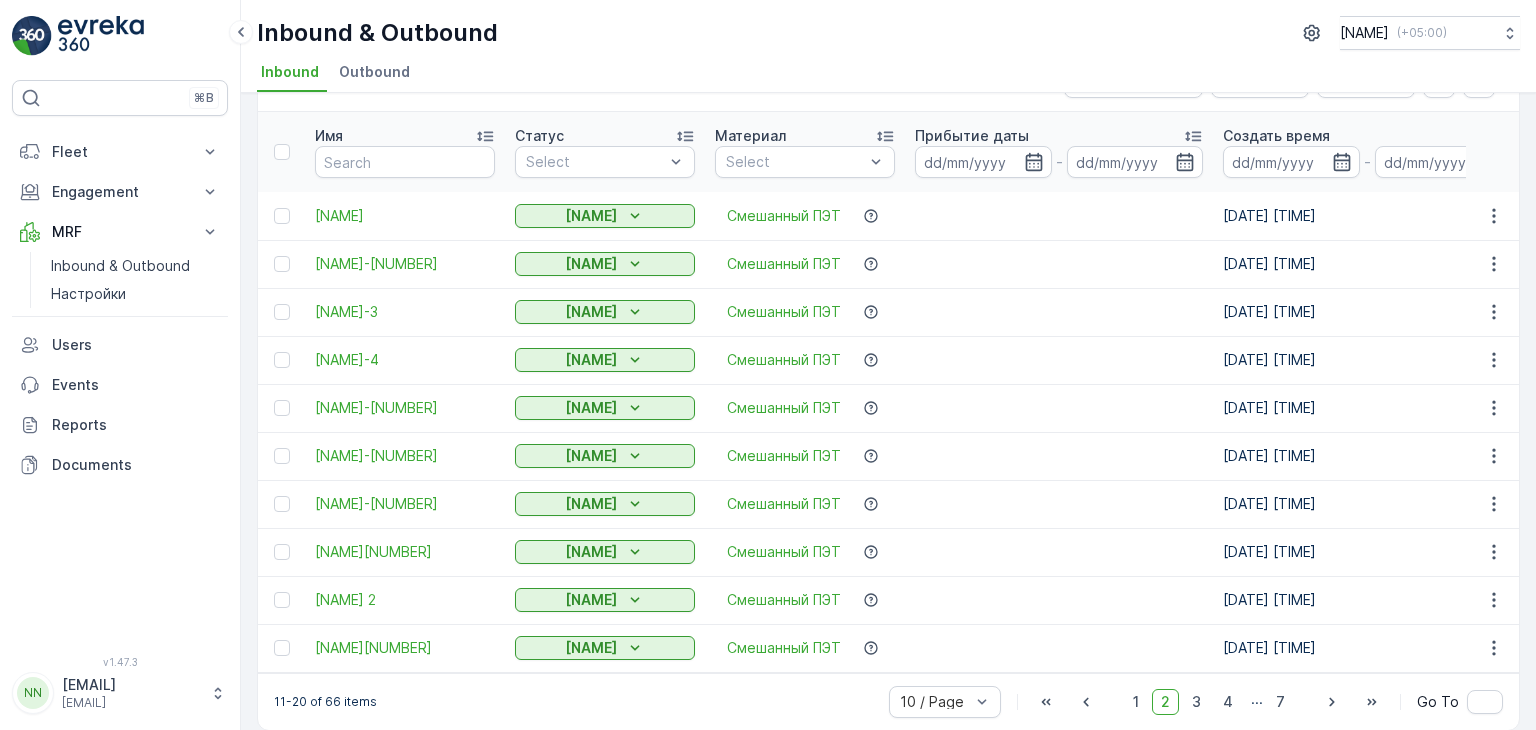 scroll, scrollTop: 83, scrollLeft: 0, axis: vertical 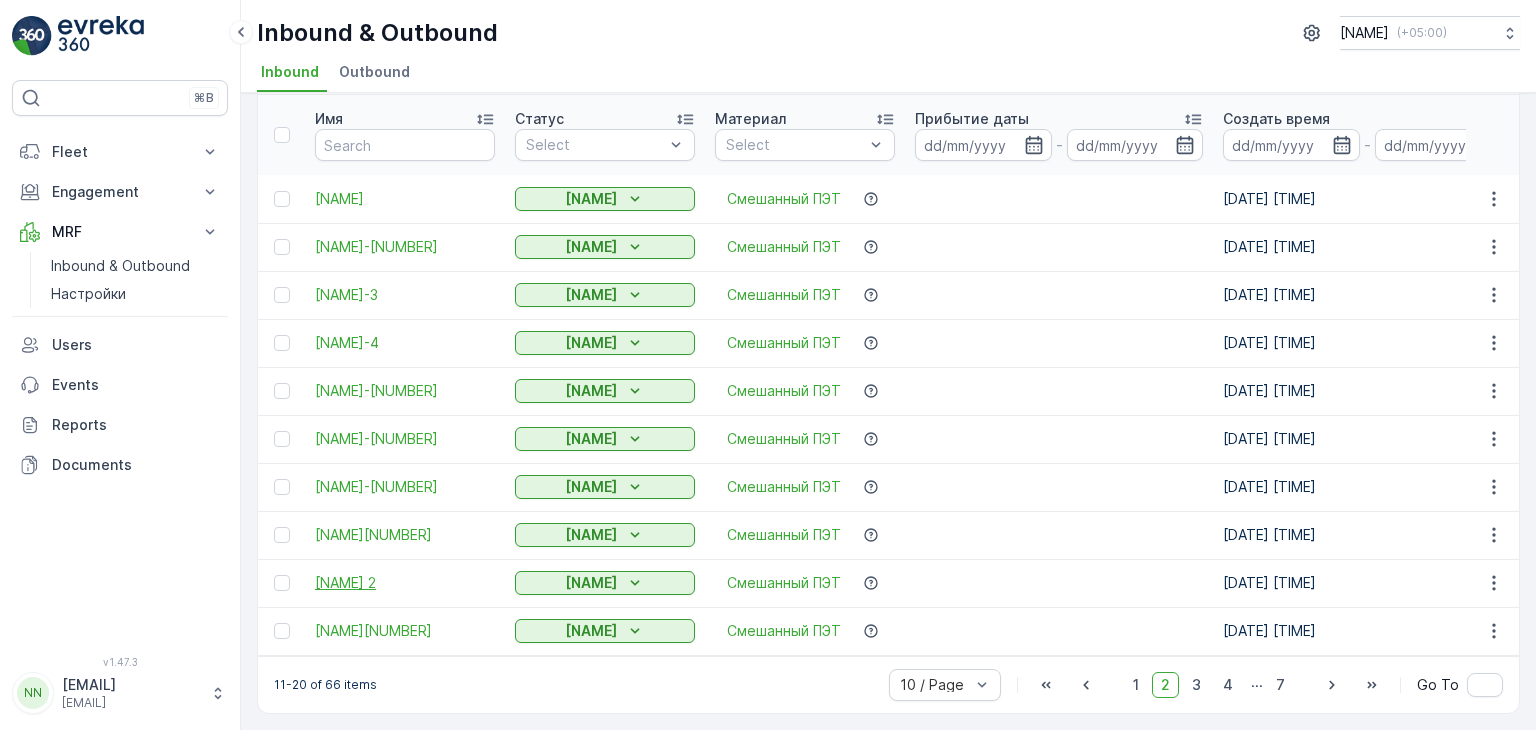 click on "[NAME] 2" at bounding box center [405, 583] 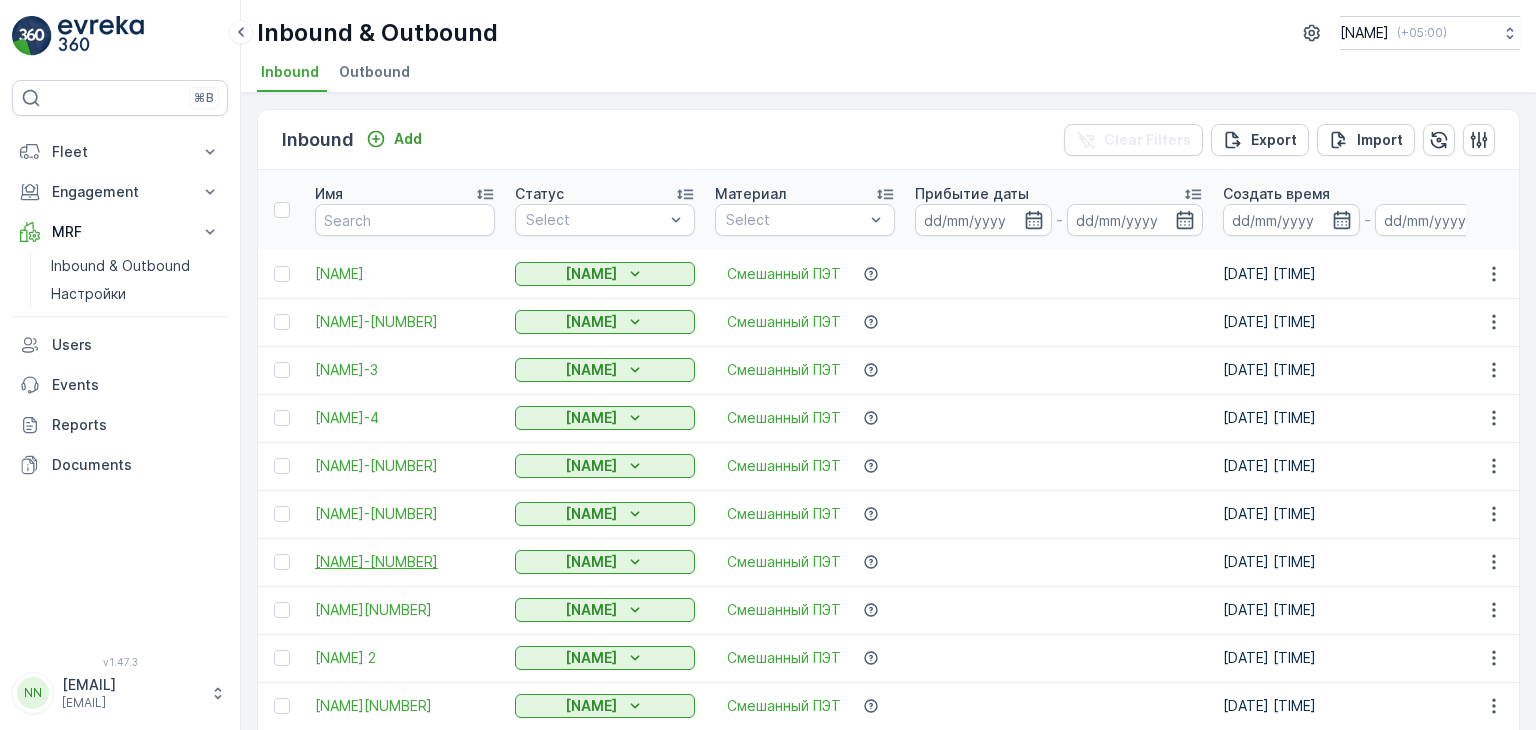 scroll, scrollTop: 83, scrollLeft: 0, axis: vertical 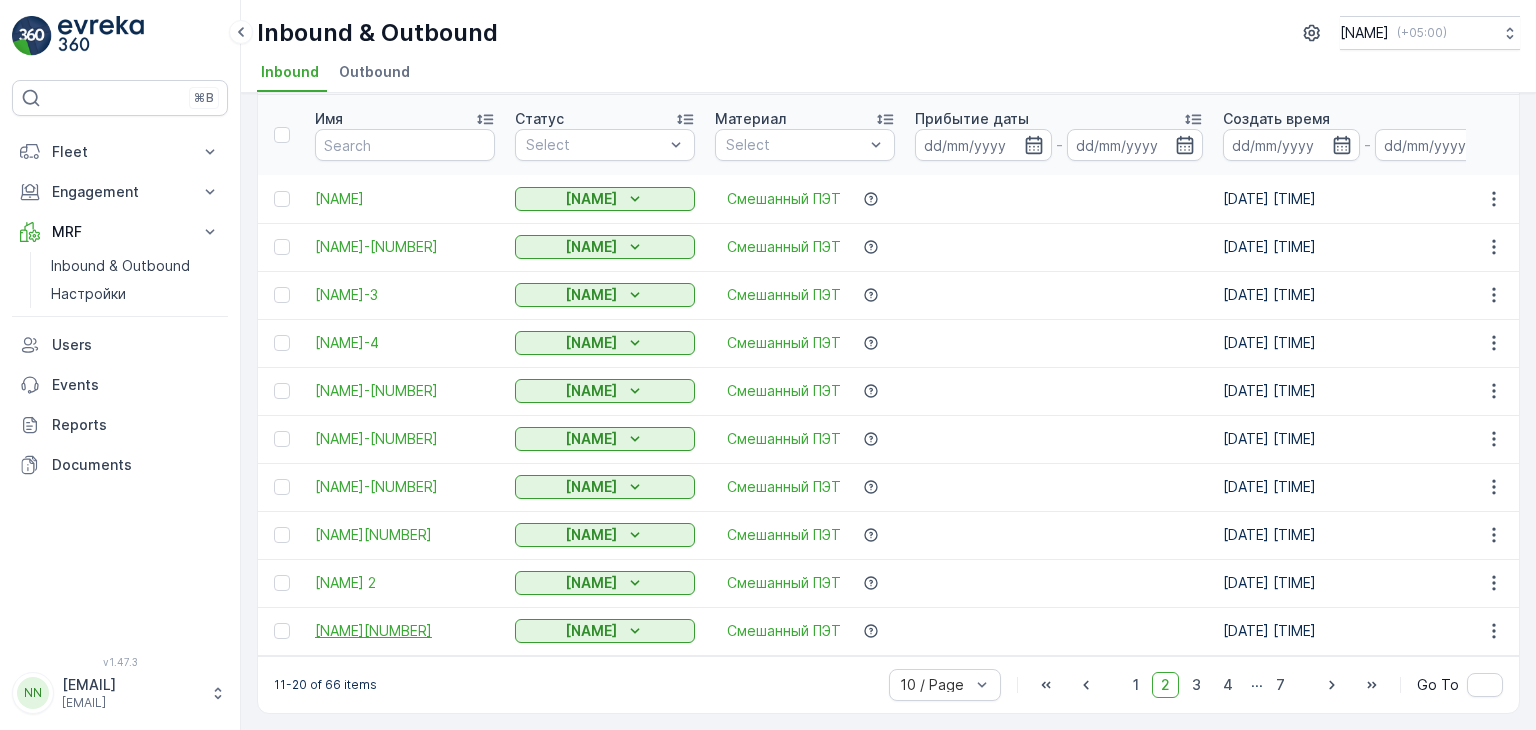 click on "[NAME][NUMBER]" at bounding box center (405, 631) 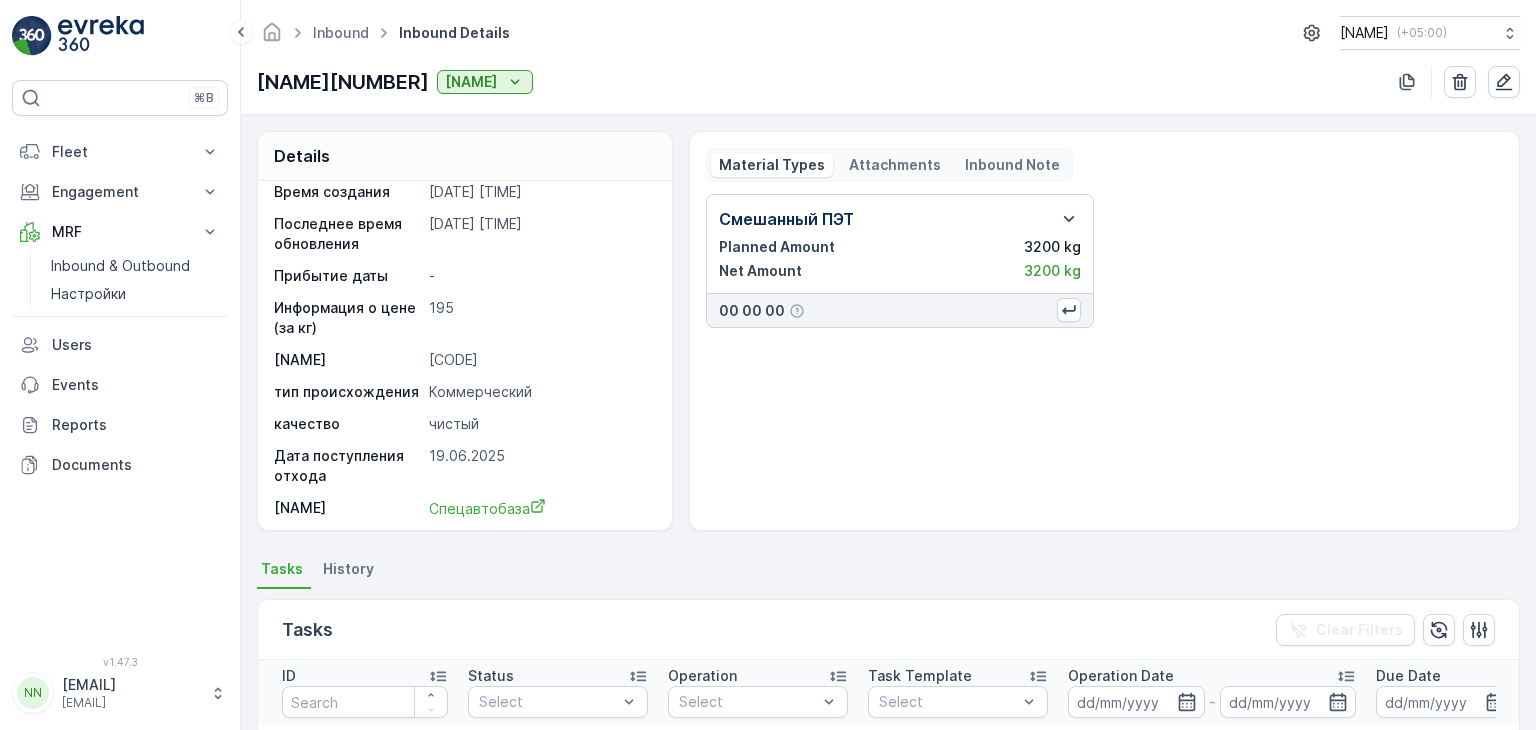 scroll, scrollTop: 19, scrollLeft: 0, axis: vertical 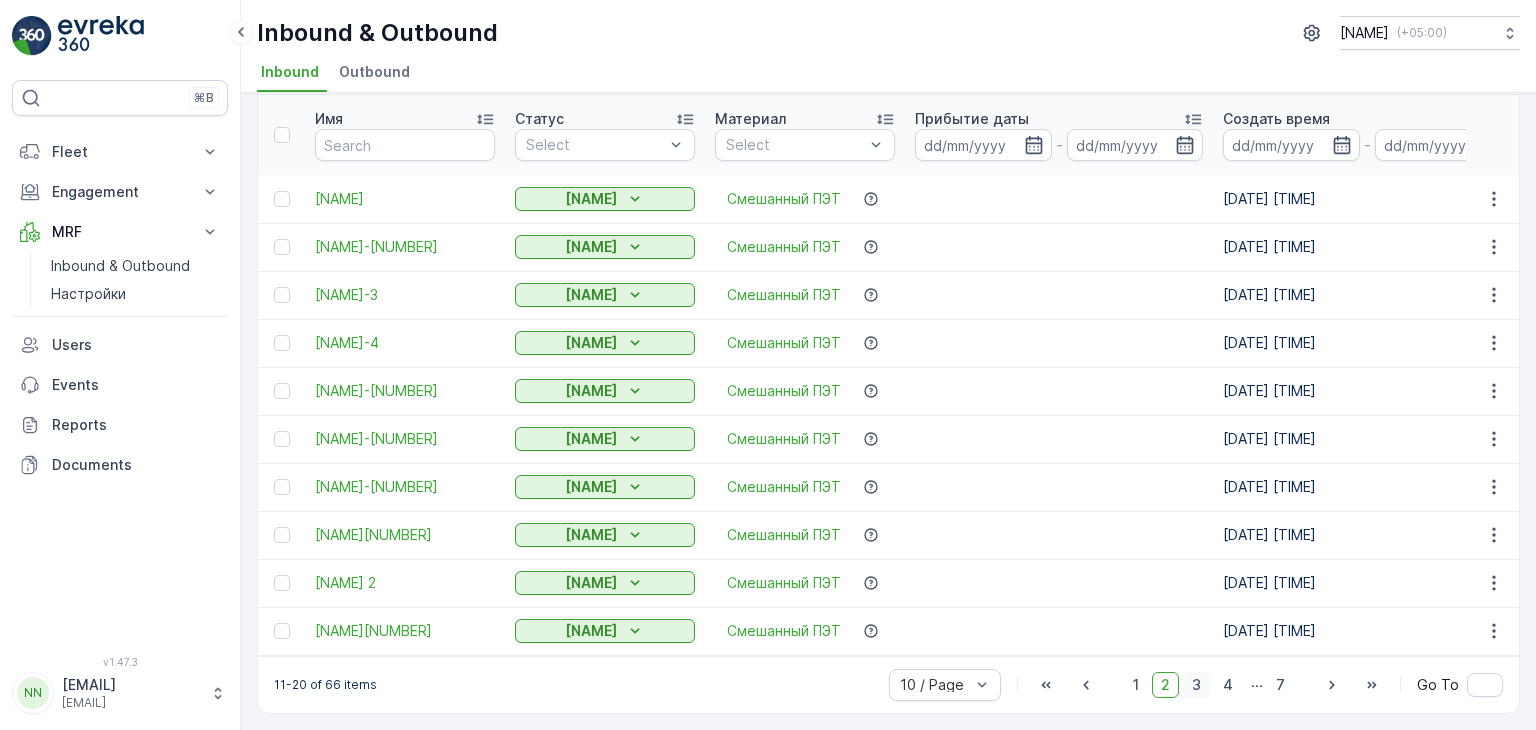 click on "3" at bounding box center (1196, 685) 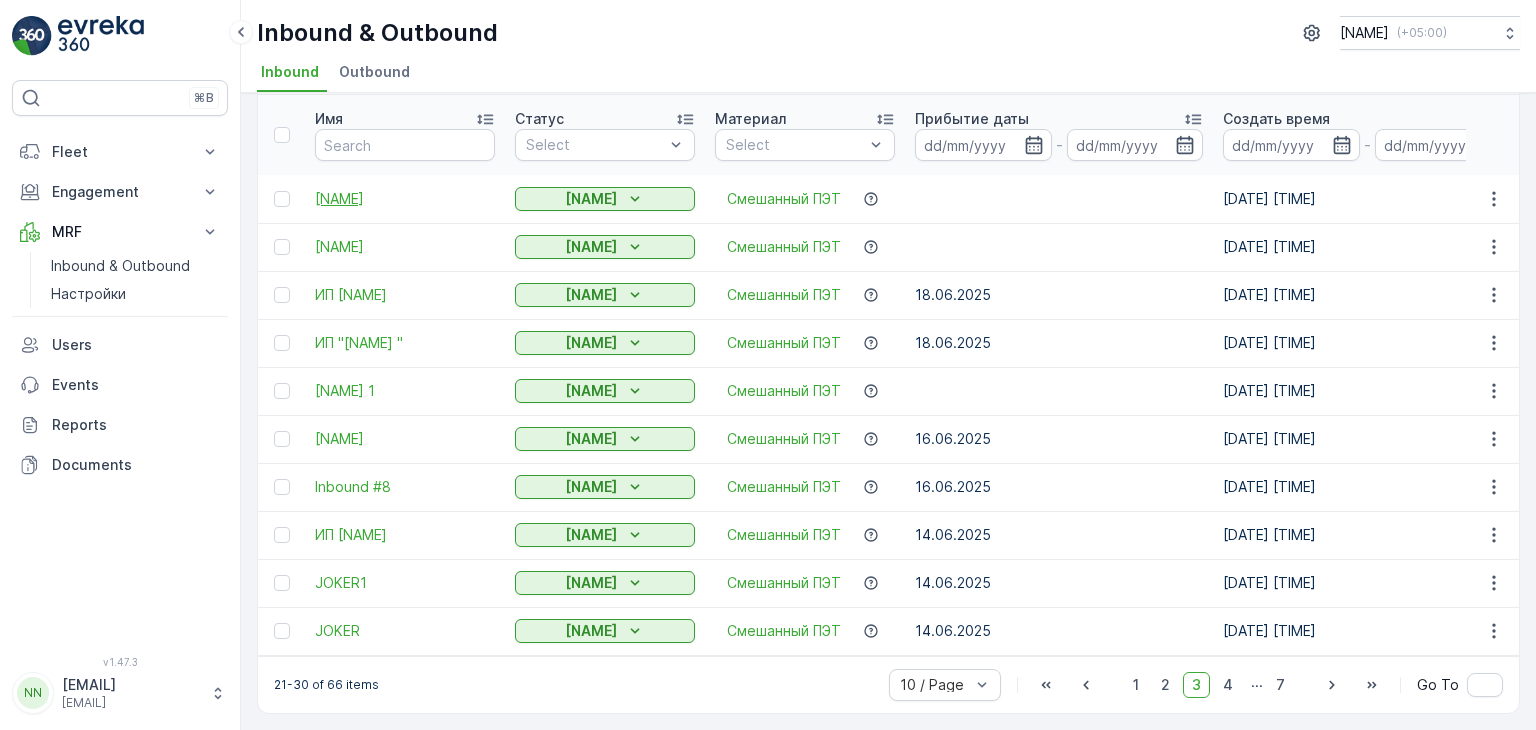 click on "[NAME]" at bounding box center [405, 199] 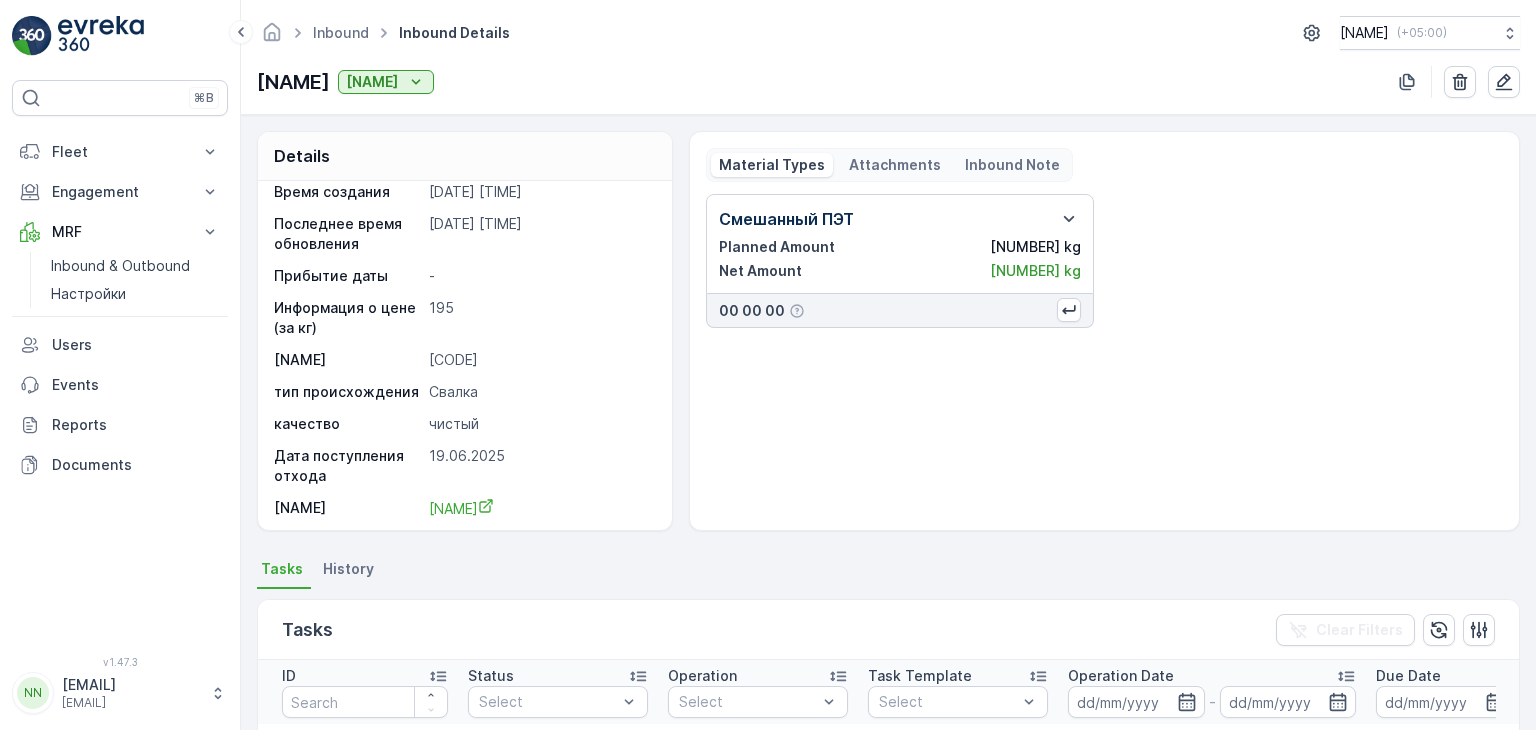 scroll, scrollTop: 19, scrollLeft: 0, axis: vertical 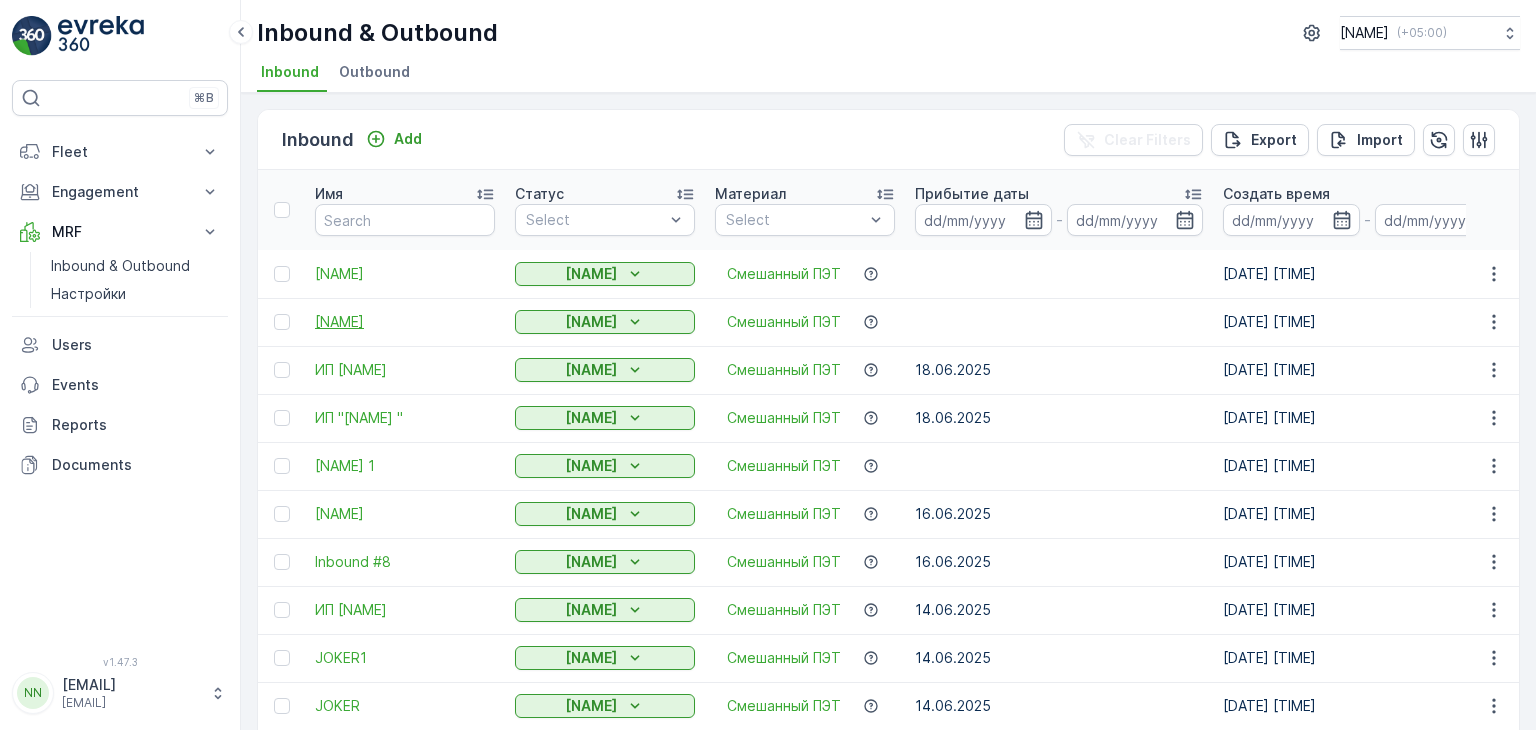 click on "[NAME]" at bounding box center [405, 322] 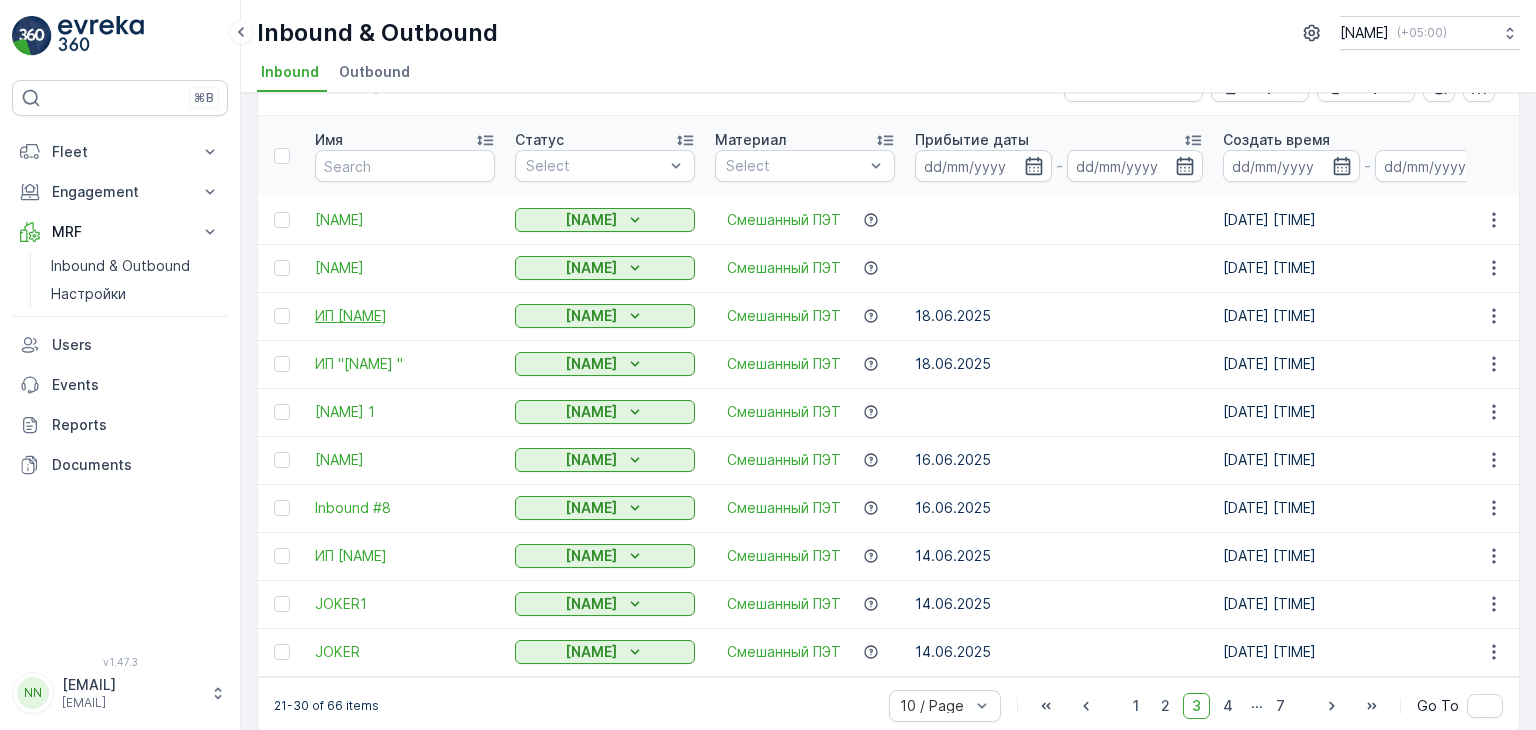 scroll, scrollTop: 83, scrollLeft: 0, axis: vertical 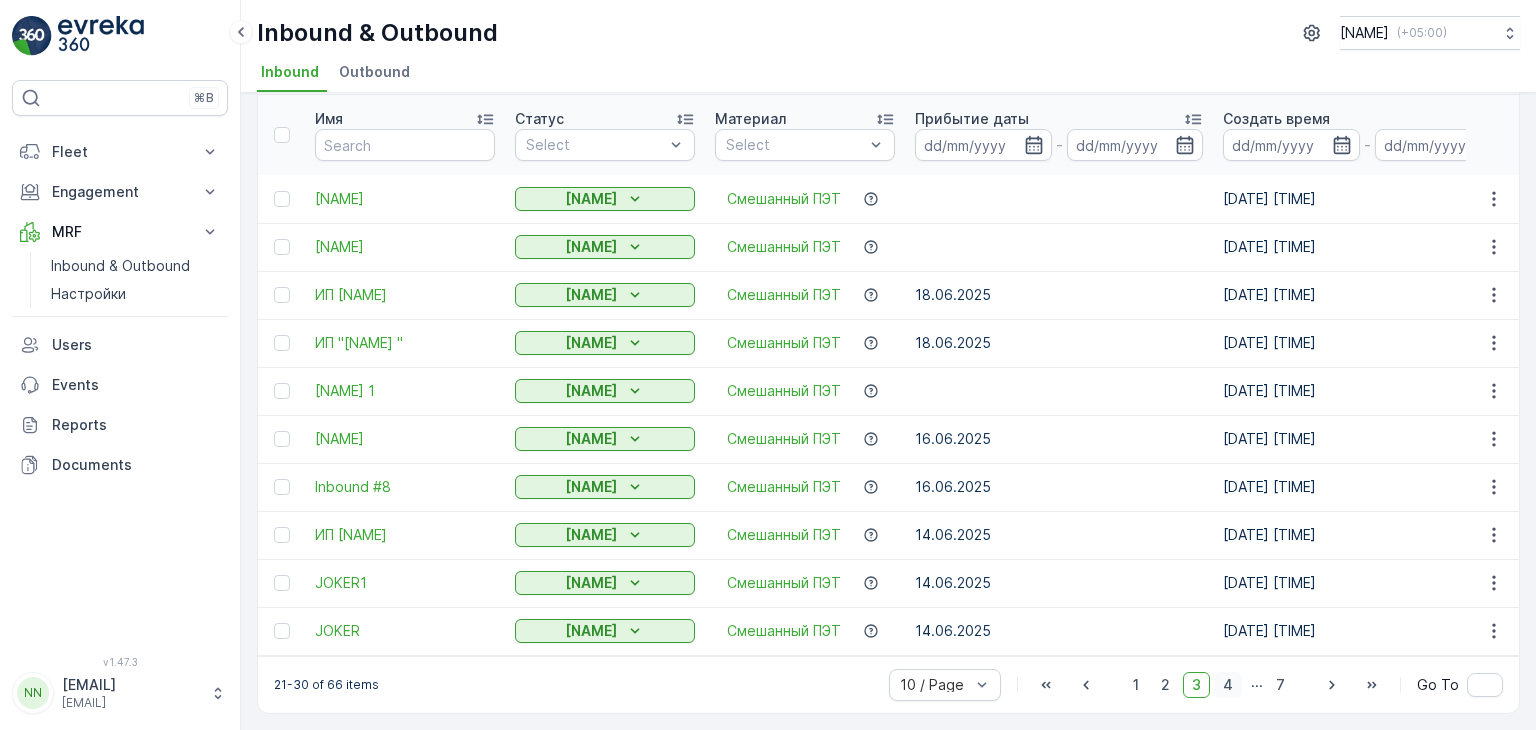 click on "4" at bounding box center (1228, 685) 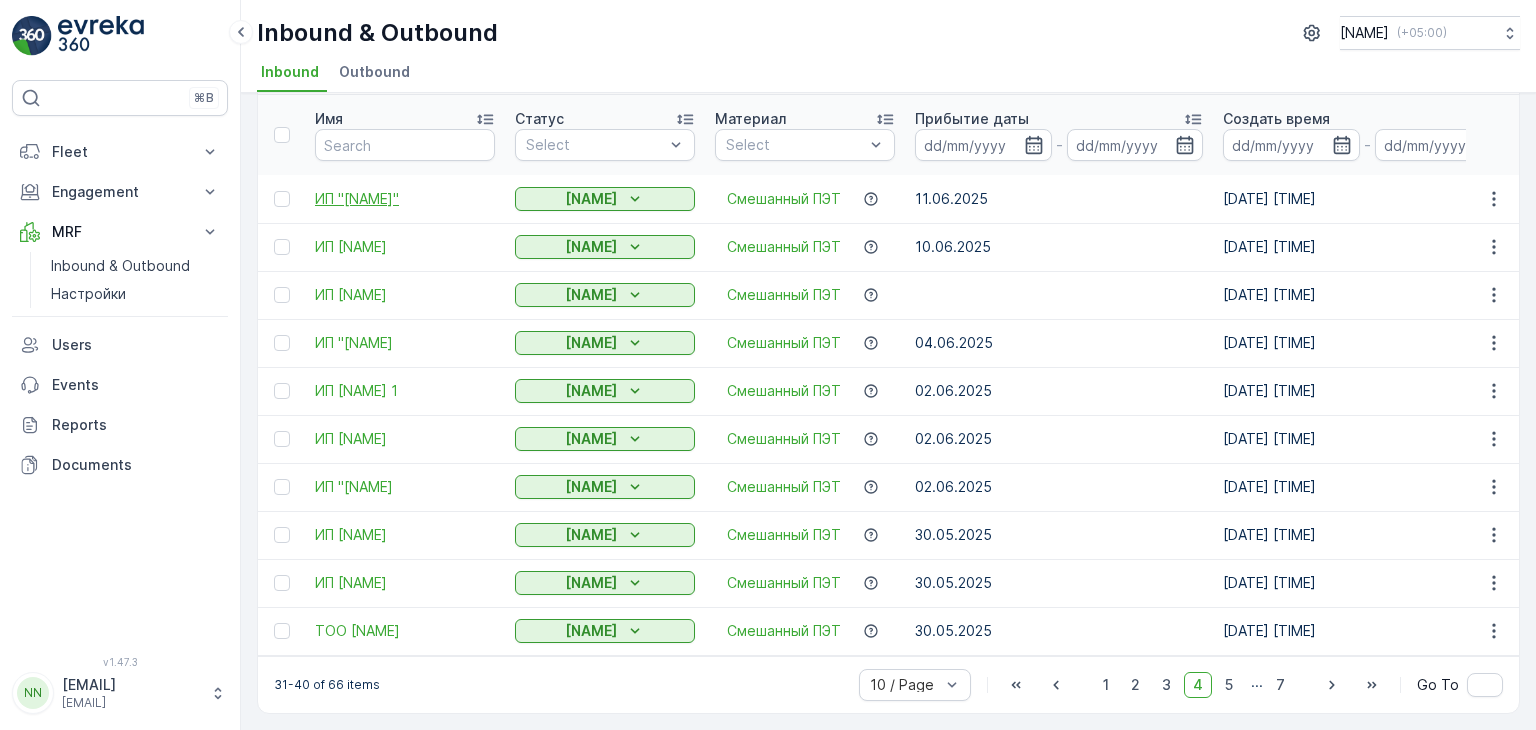 click on "ИП "[NAME]"" at bounding box center [405, 199] 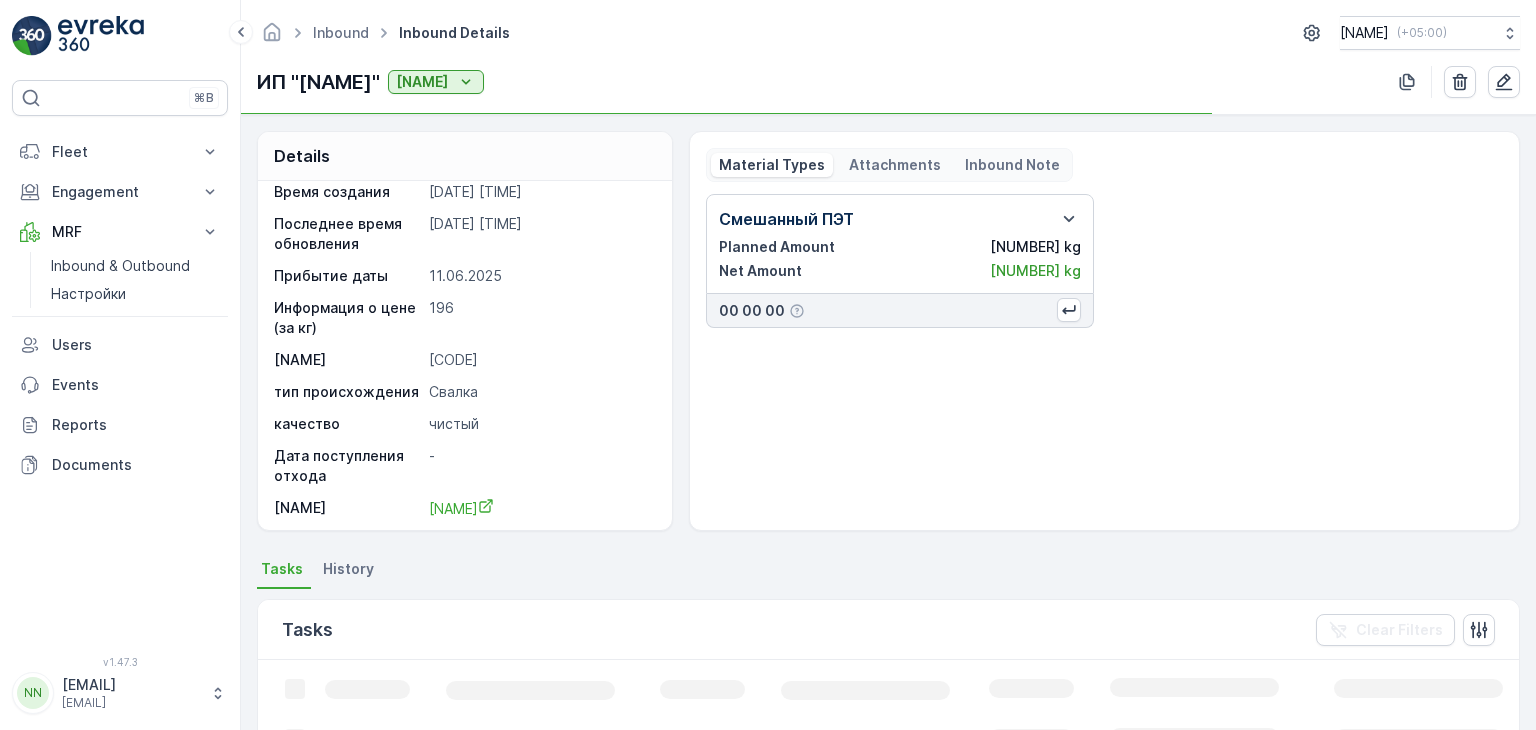 scroll, scrollTop: 19, scrollLeft: 0, axis: vertical 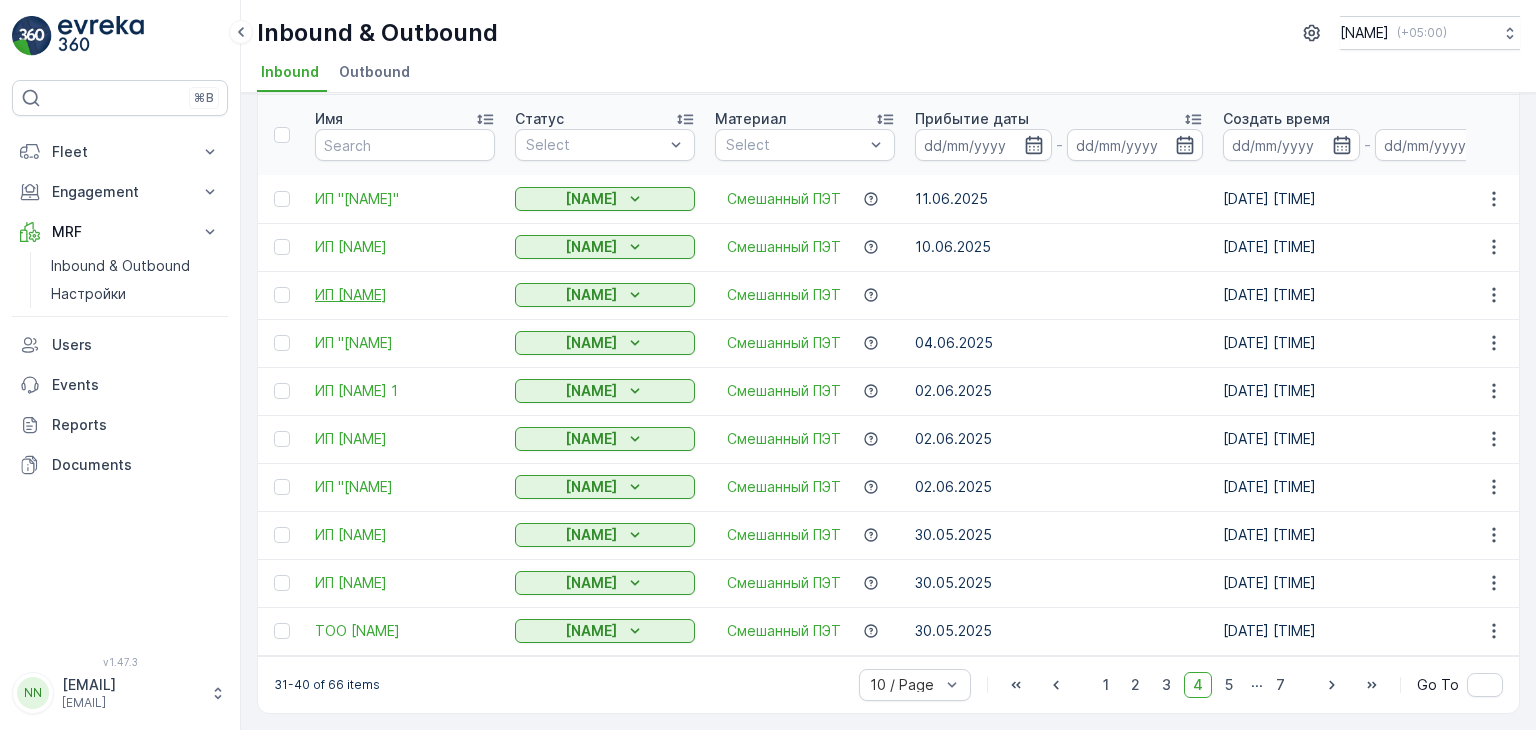click on "ИП [NAME]" at bounding box center [405, 295] 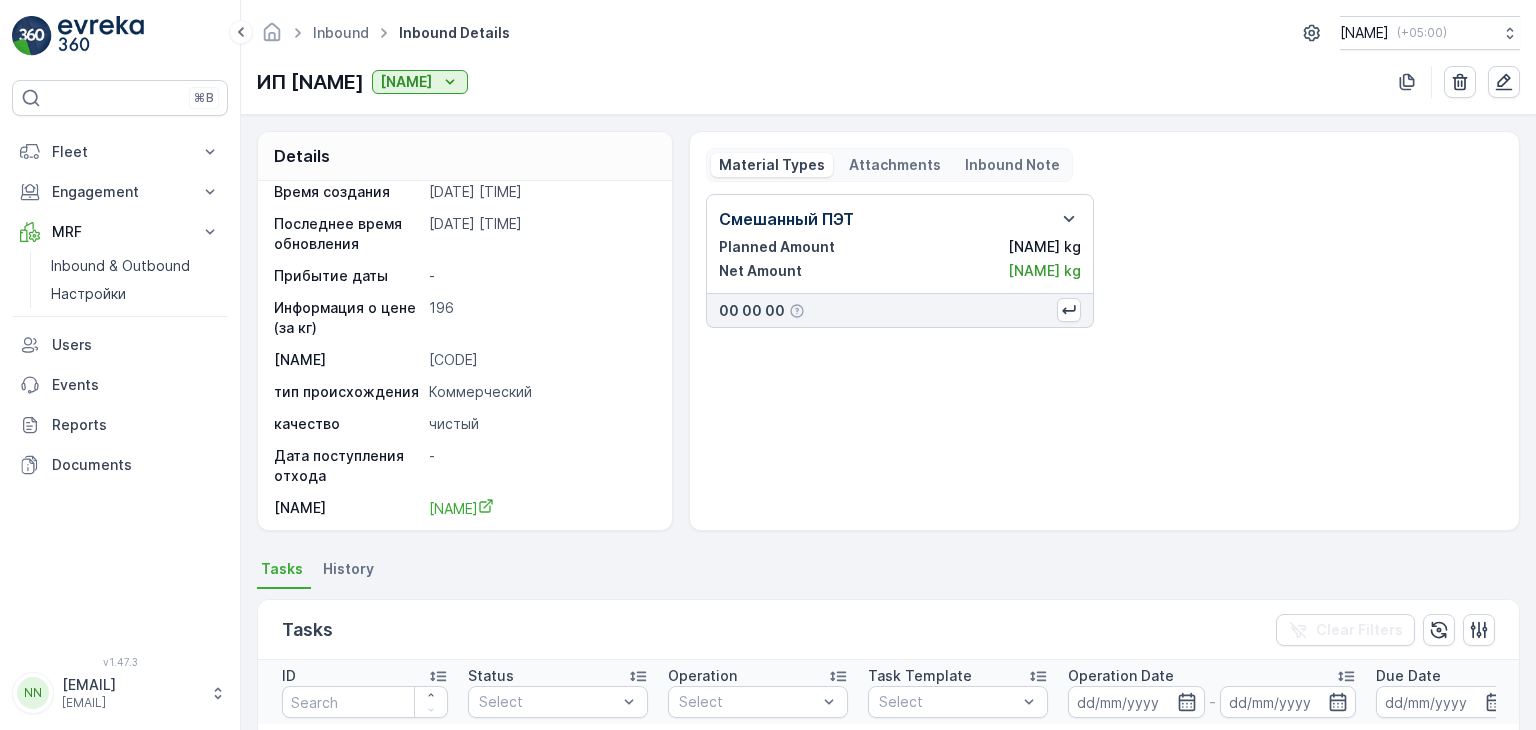 scroll, scrollTop: 19, scrollLeft: 0, axis: vertical 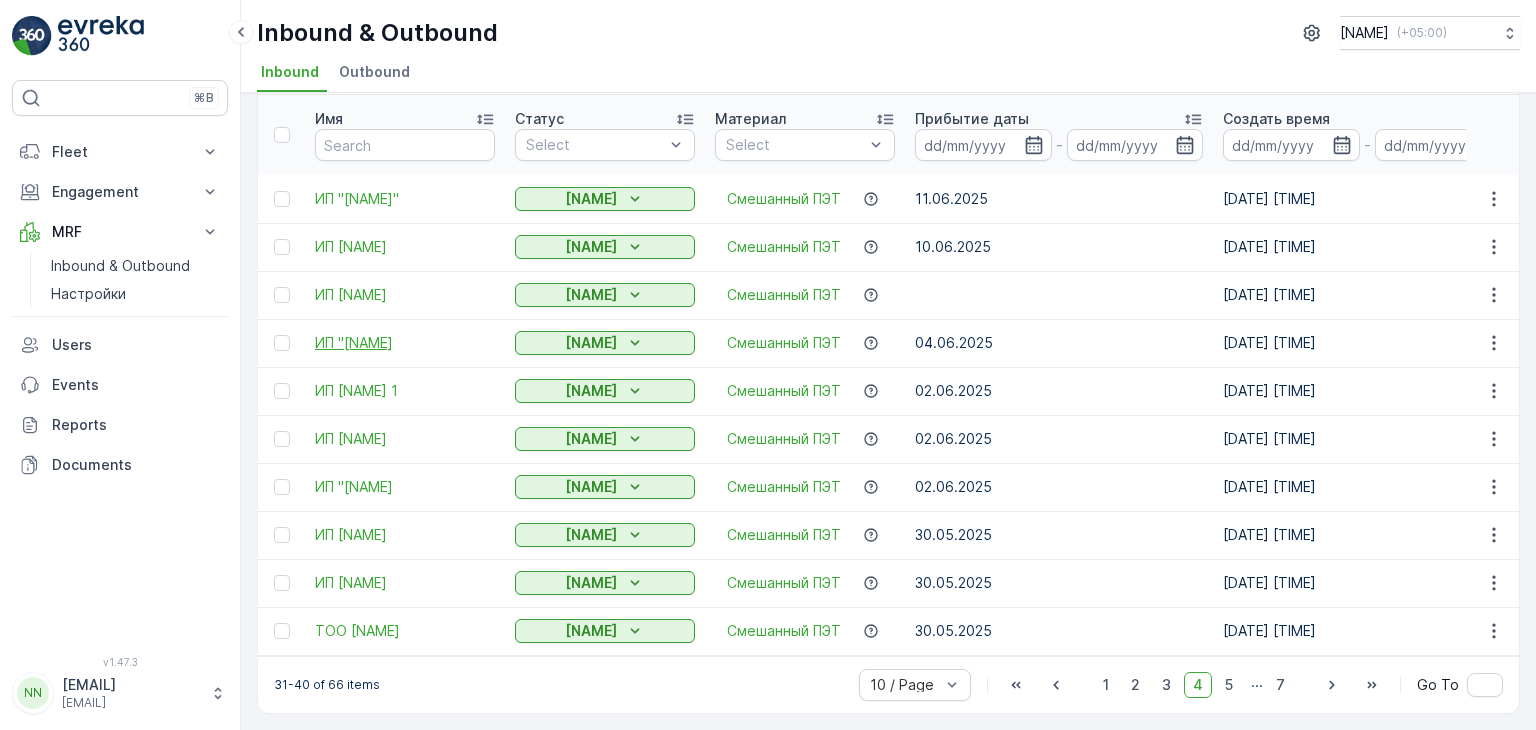 click on "ИП "[NAME]" at bounding box center [405, 343] 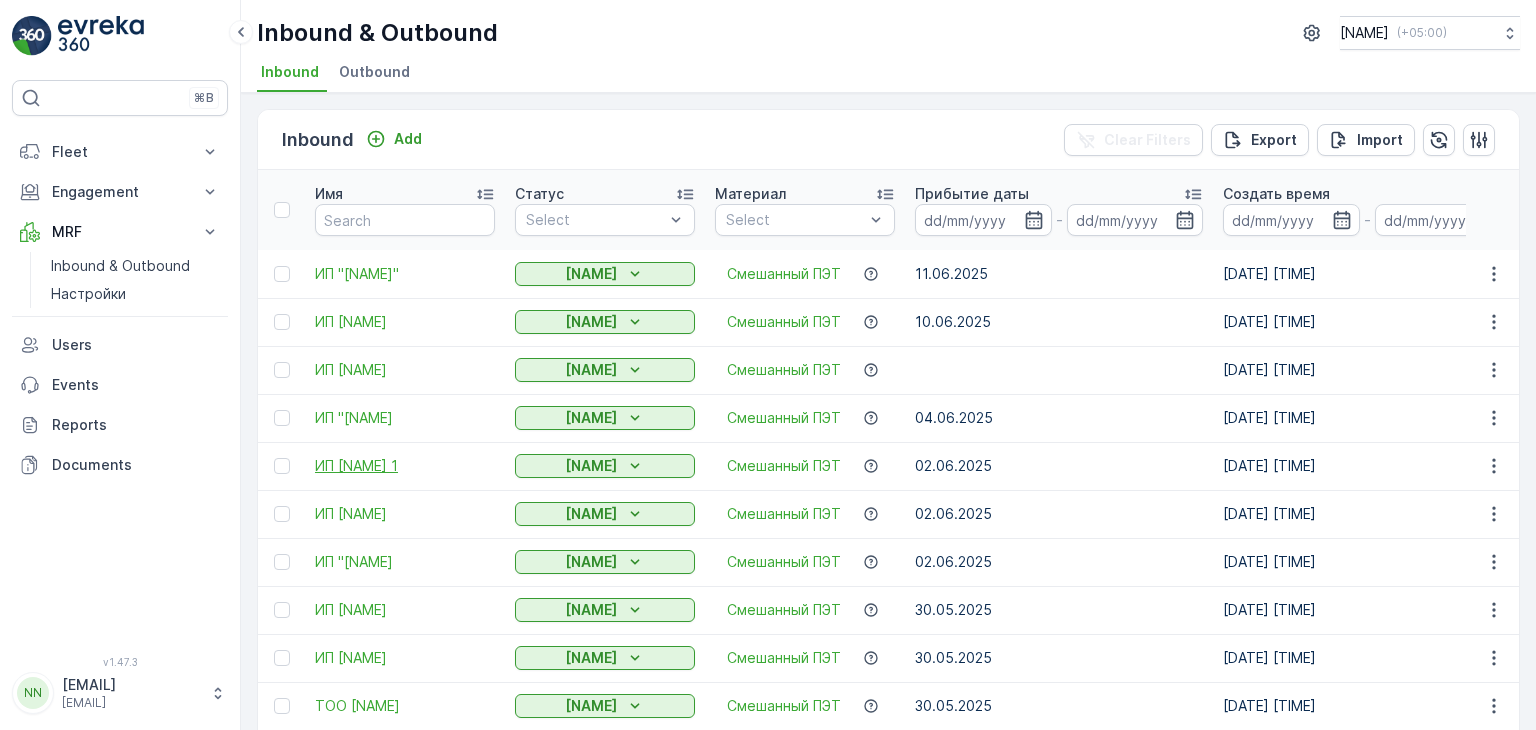 click on "ИП [NAME] 1" at bounding box center (405, 466) 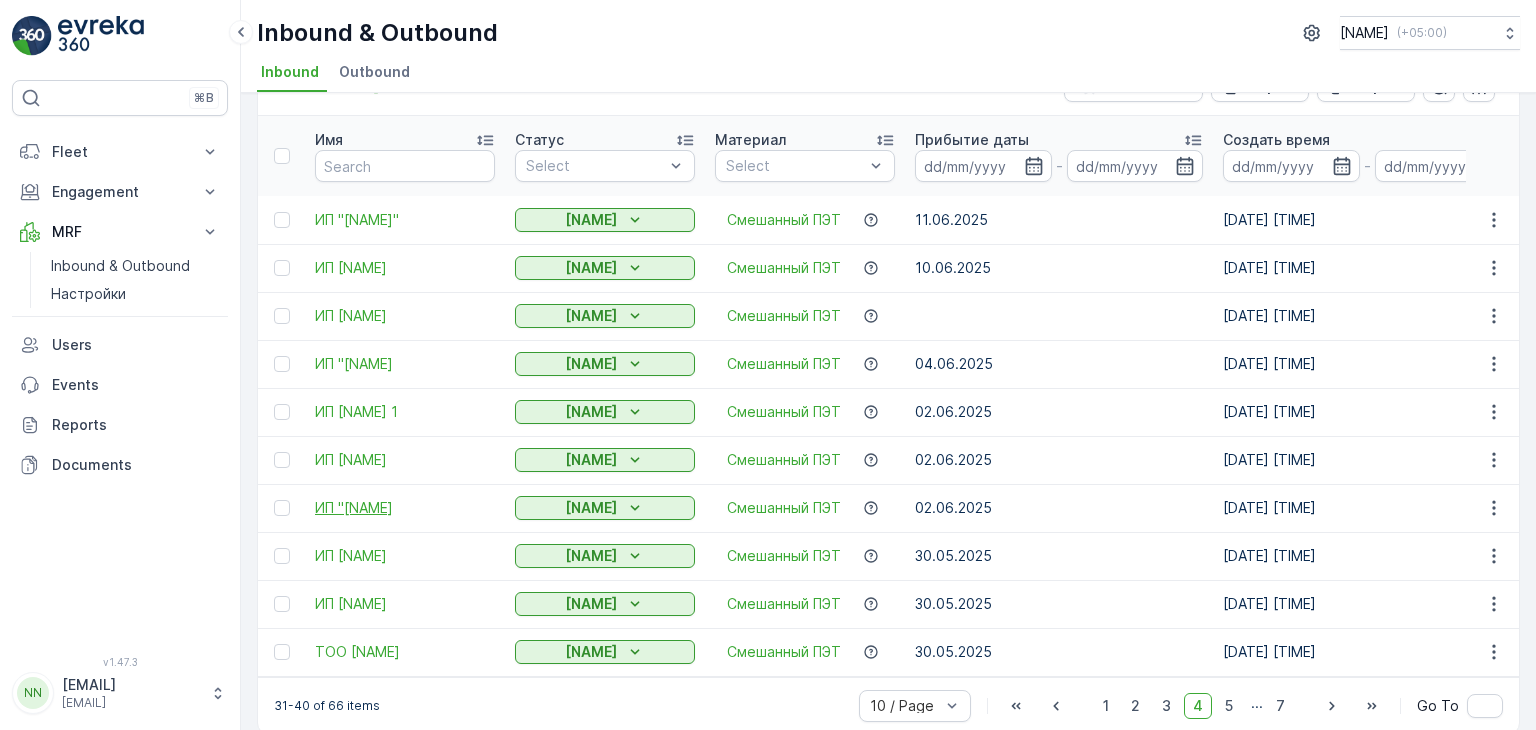 scroll, scrollTop: 83, scrollLeft: 0, axis: vertical 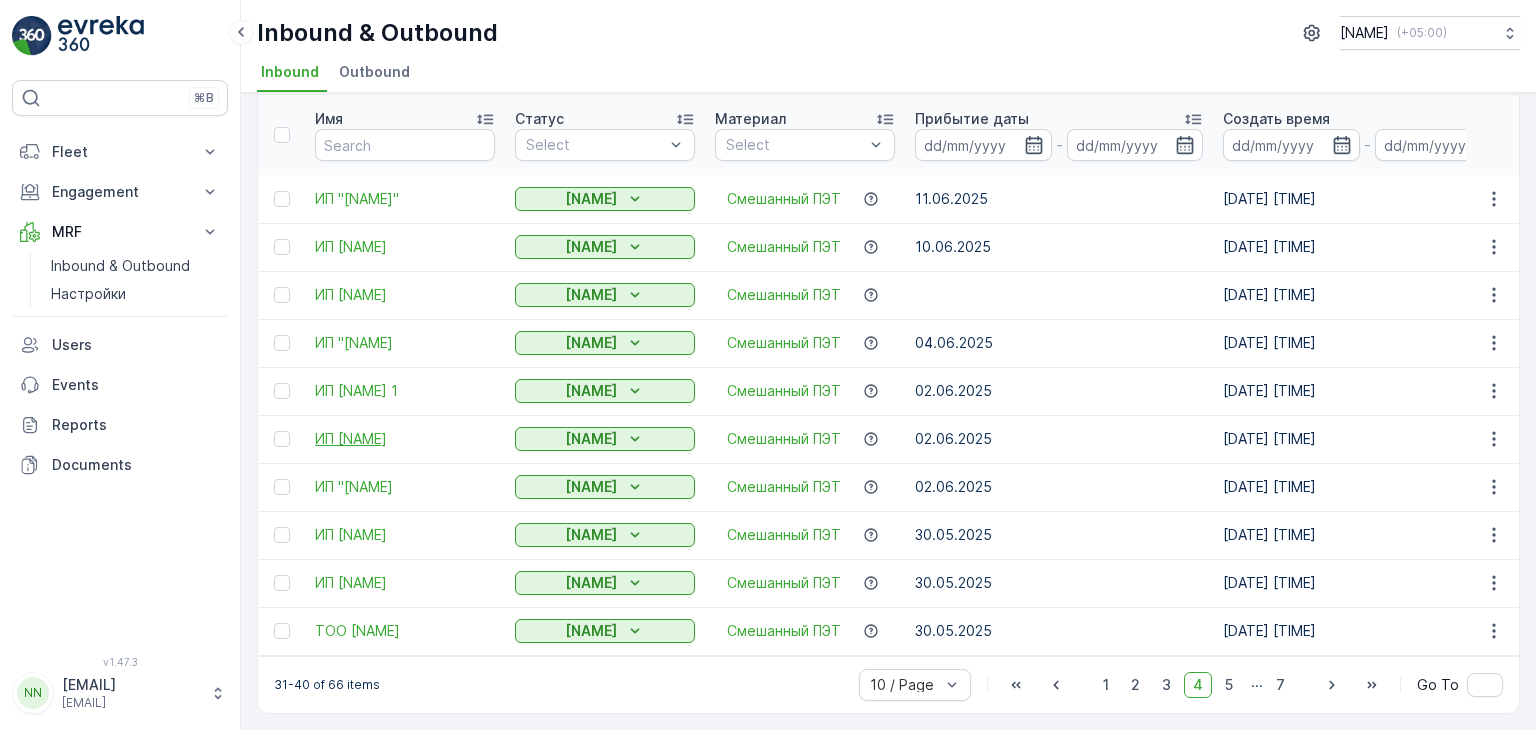 click on "ИП [NAME]" at bounding box center (405, 439) 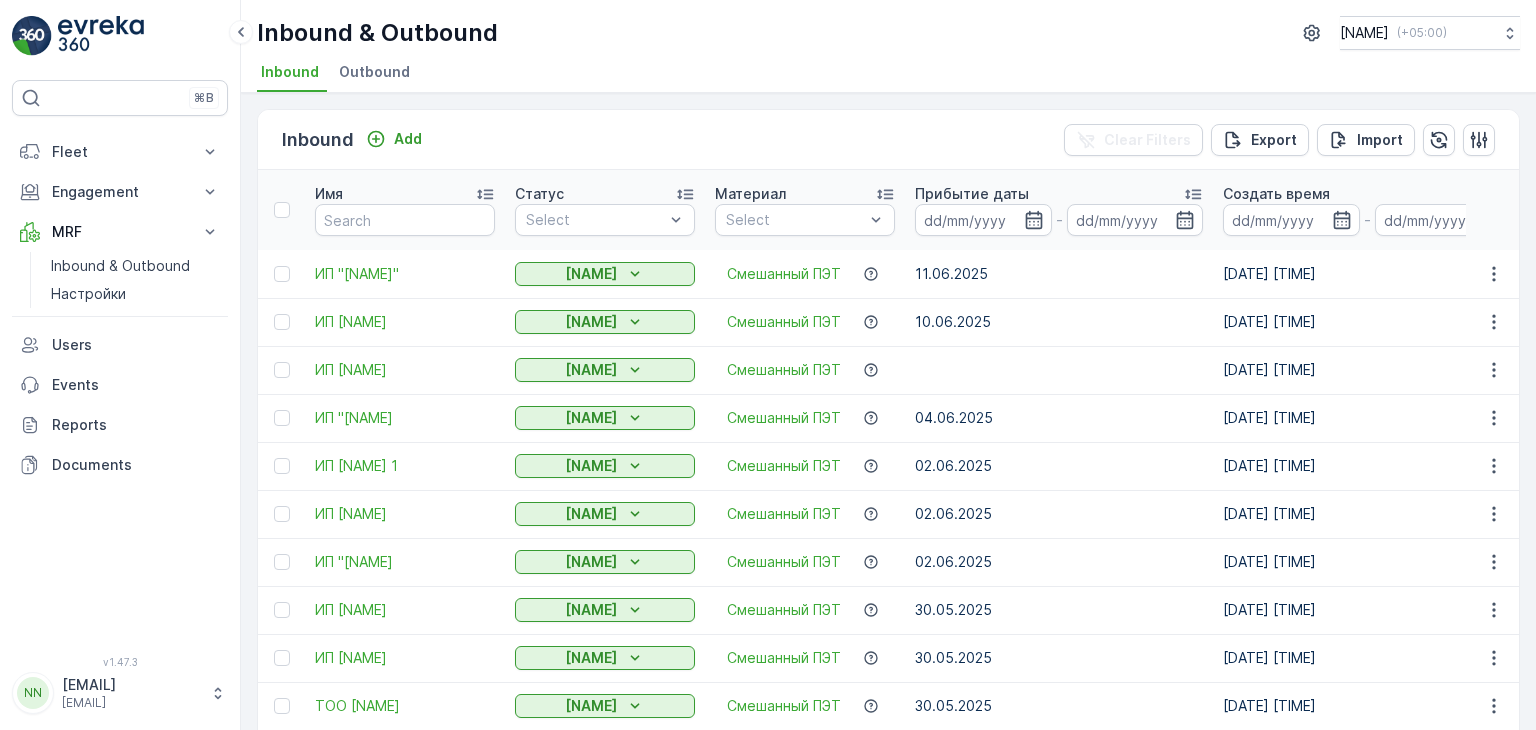 scroll, scrollTop: 83, scrollLeft: 0, axis: vertical 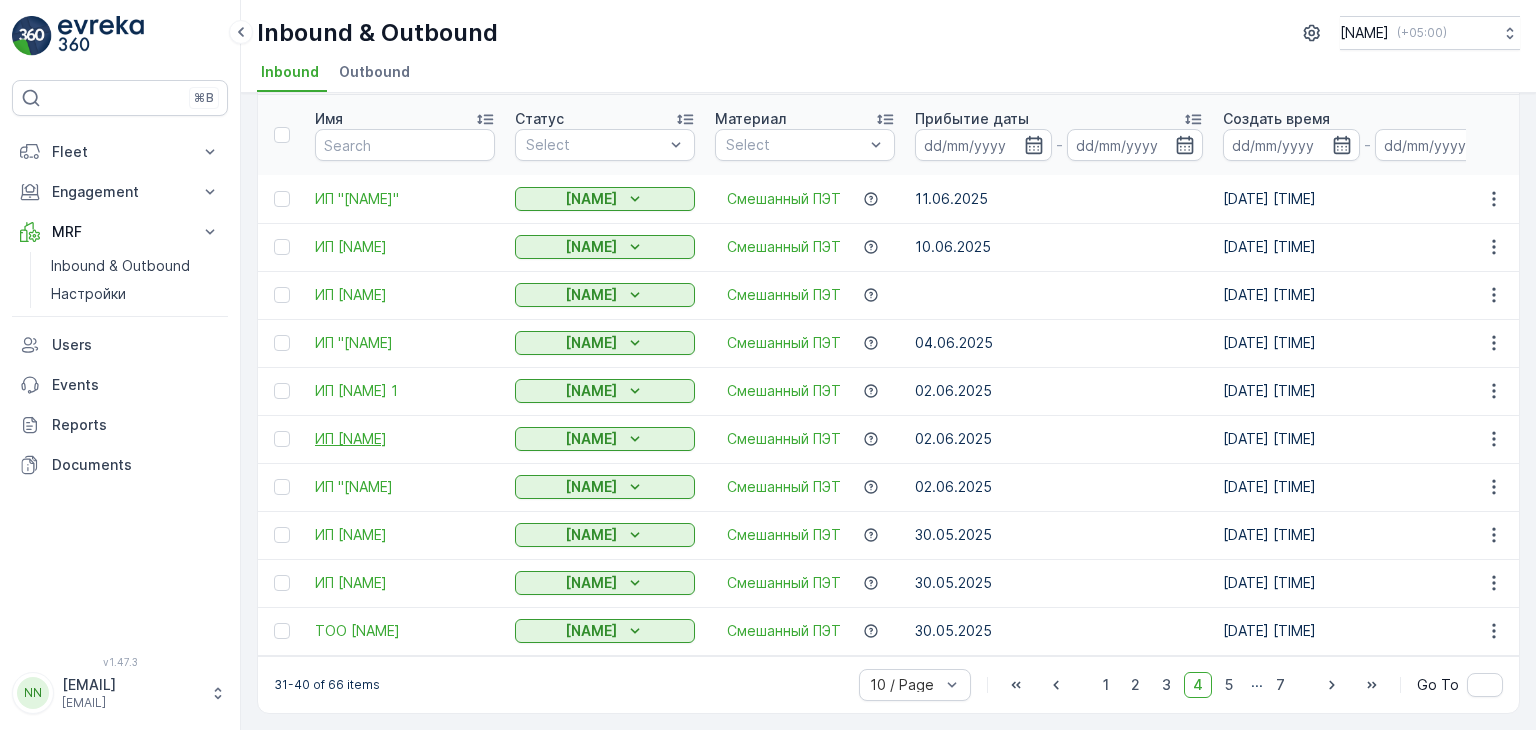 click on "ИП [NAME]" at bounding box center [405, 439] 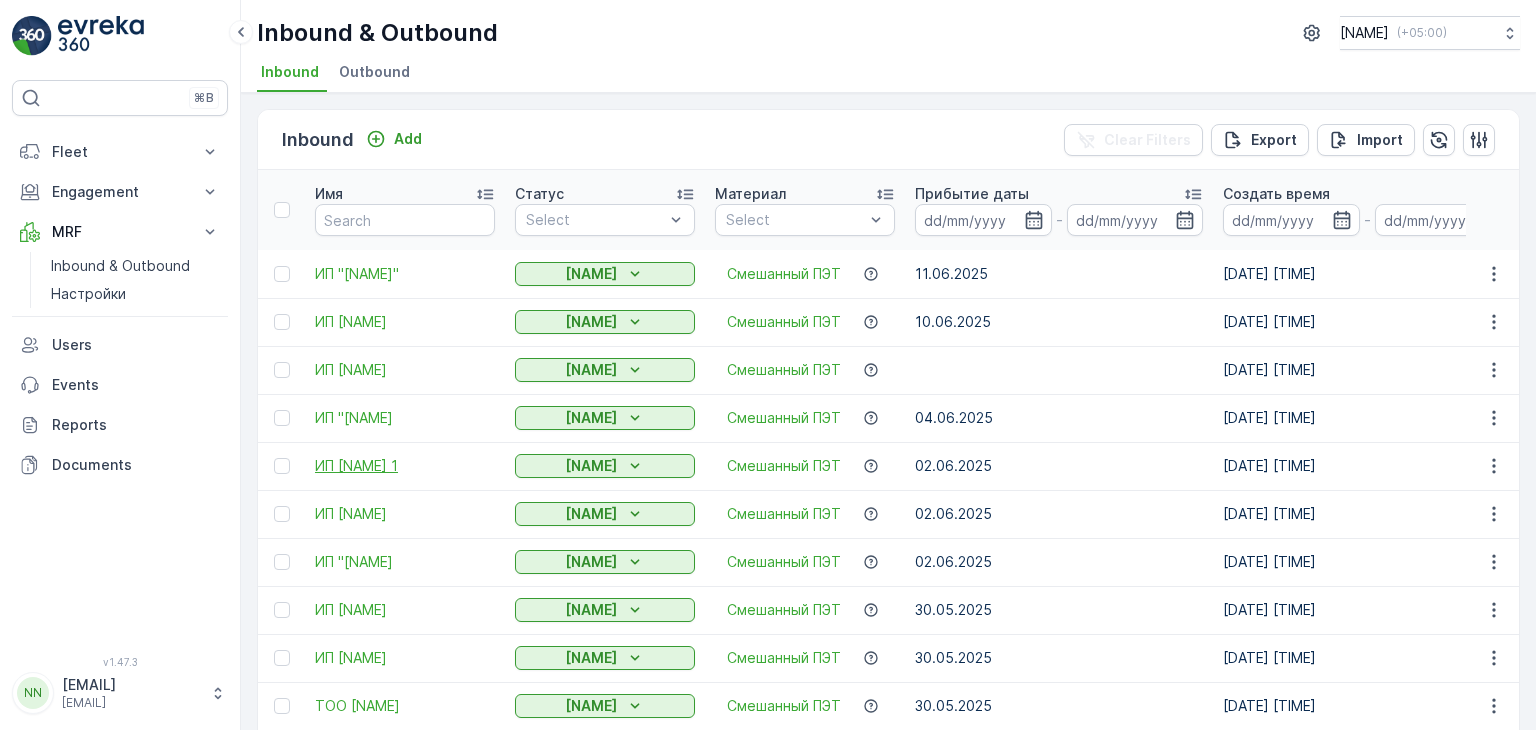 click on "ИП [NAME] 1" at bounding box center (405, 466) 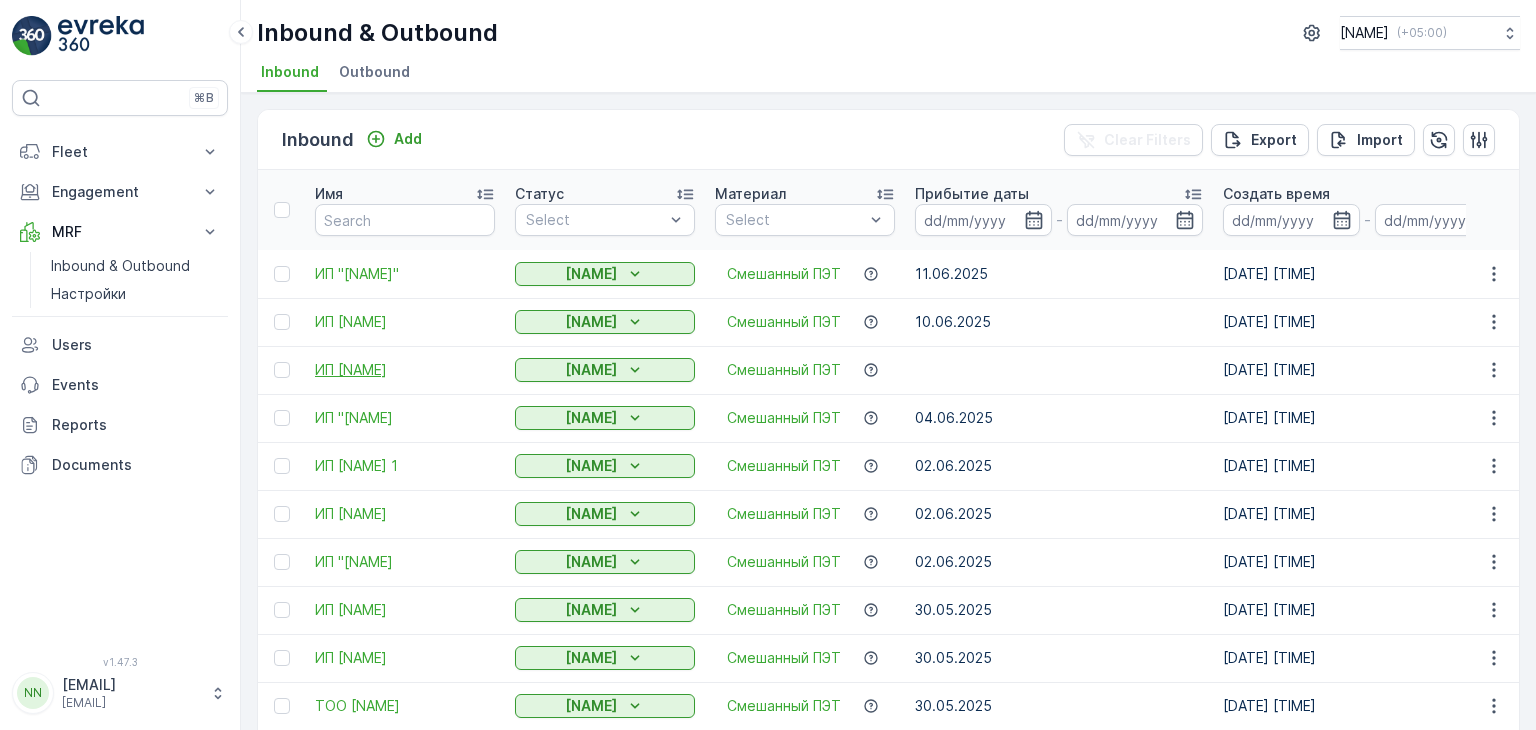 click on "ИП [NAME]" at bounding box center (405, 370) 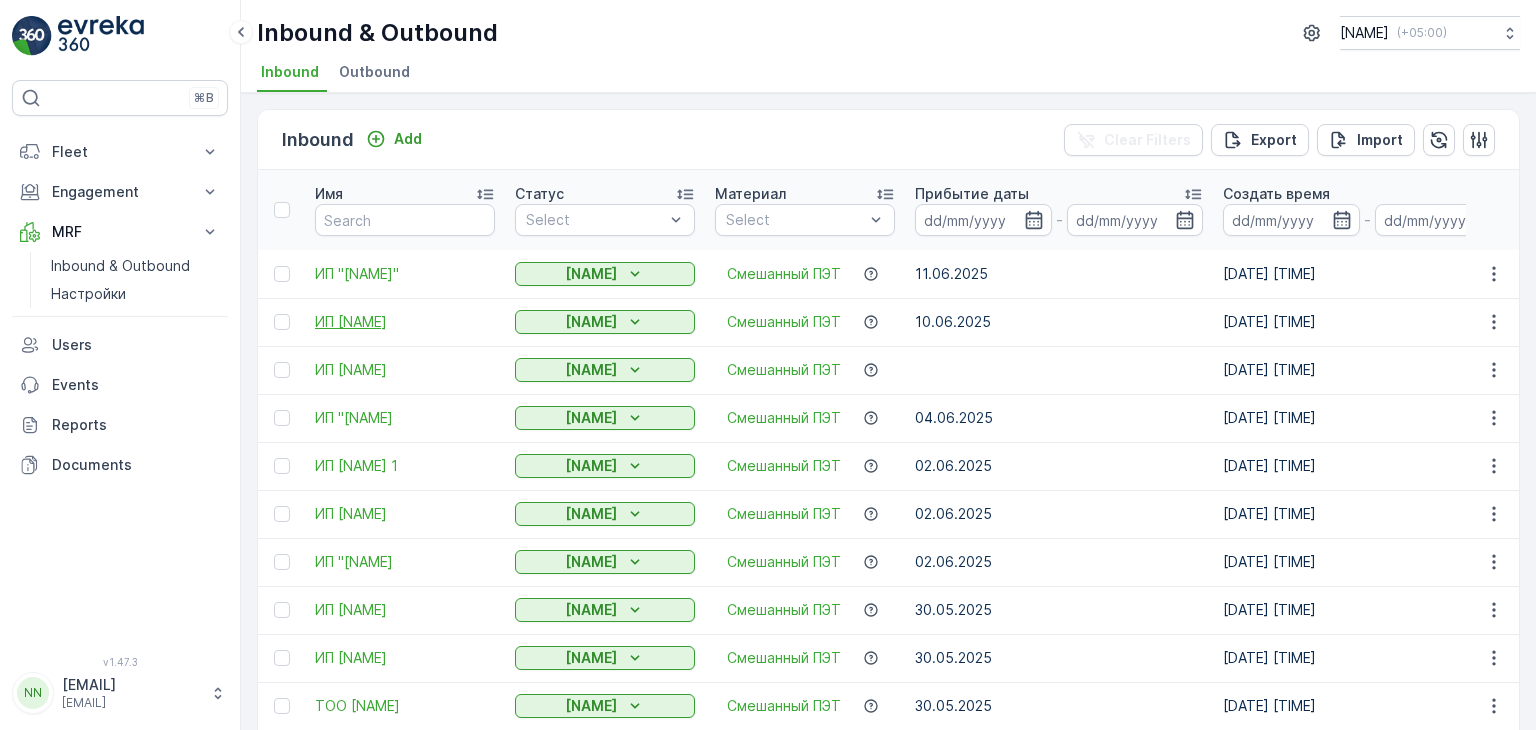 click on "ИП [NAME]" at bounding box center (405, 322) 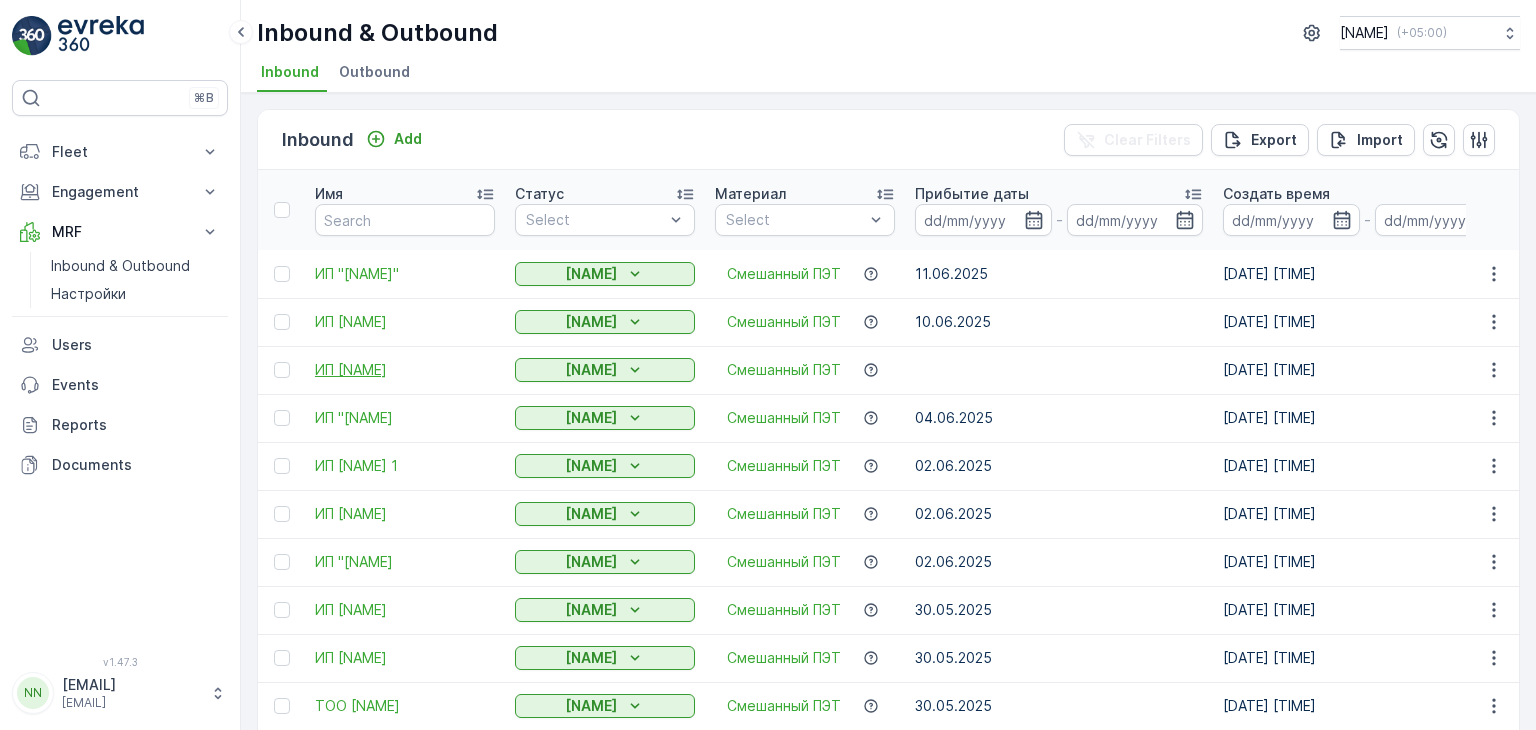 click on "ИП [NAME]" at bounding box center (405, 370) 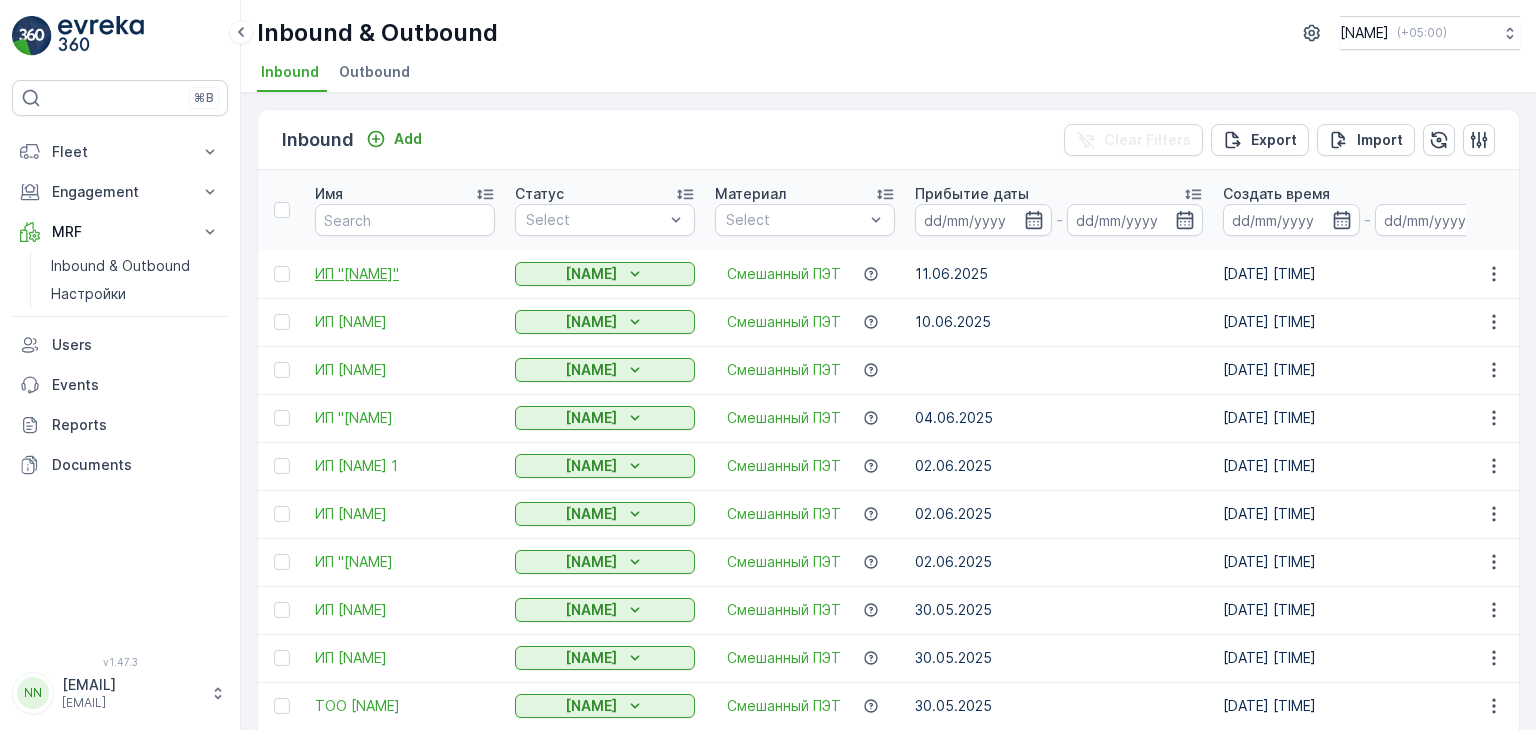 click on "ИП "[NAME]"" at bounding box center [405, 274] 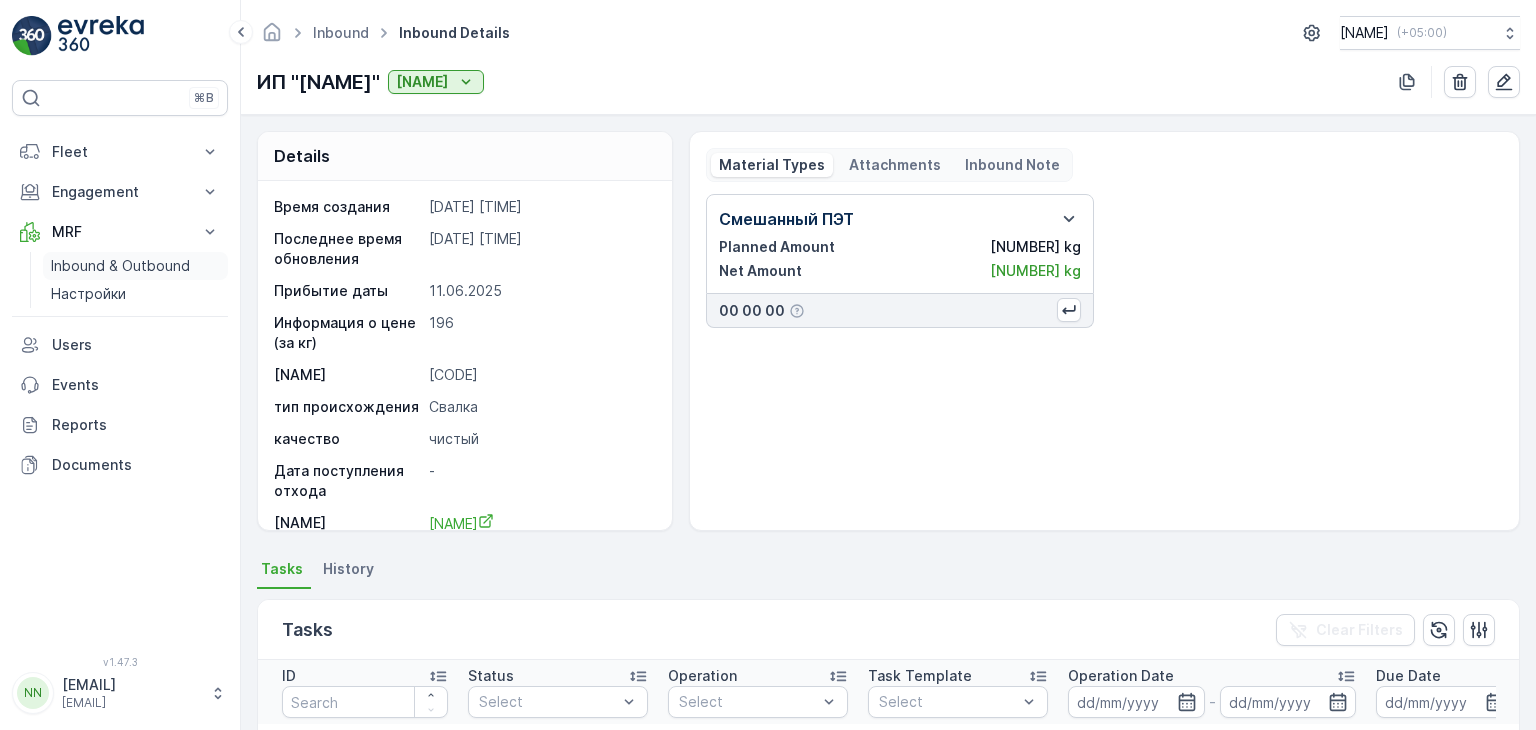 click on "Inbound & Outbound" at bounding box center [120, 266] 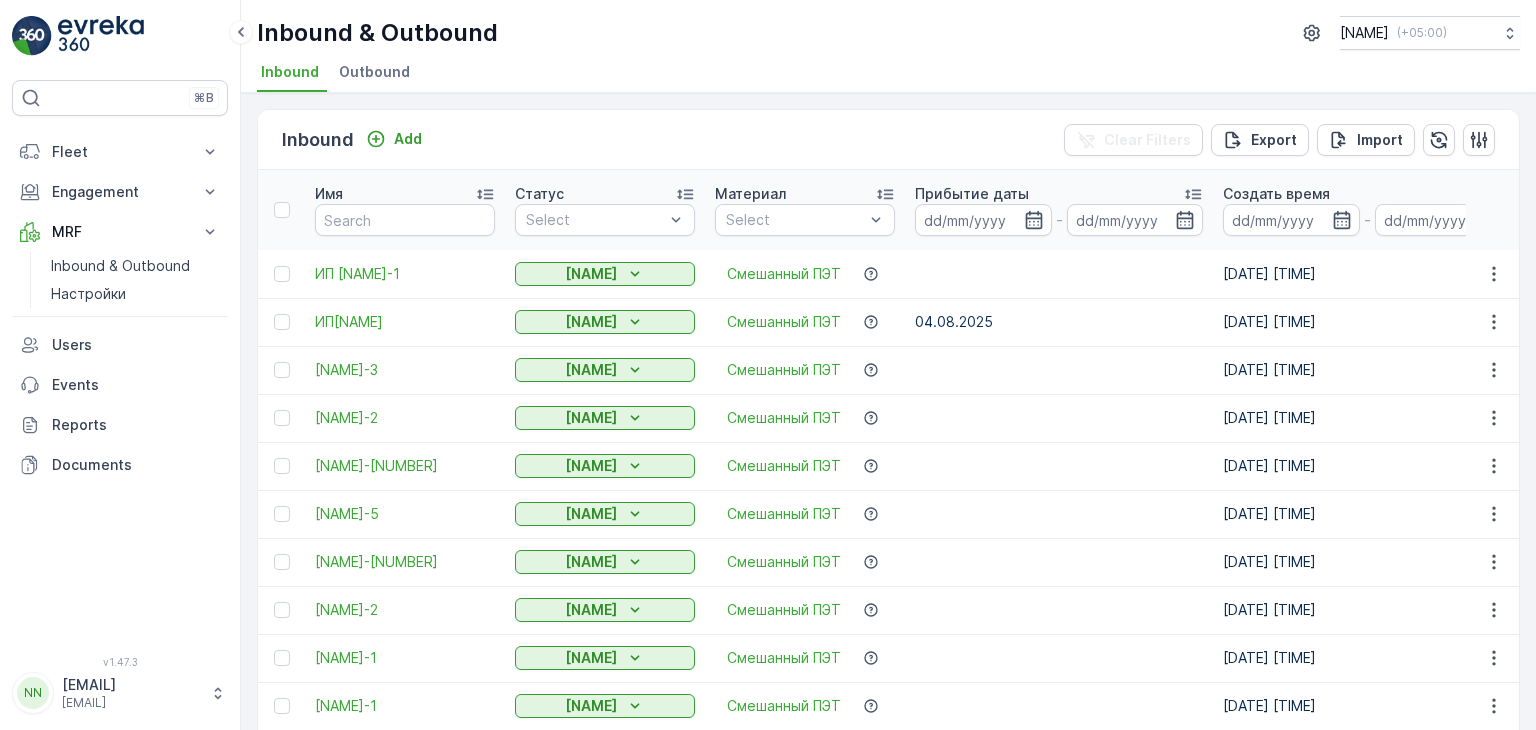scroll, scrollTop: 83, scrollLeft: 0, axis: vertical 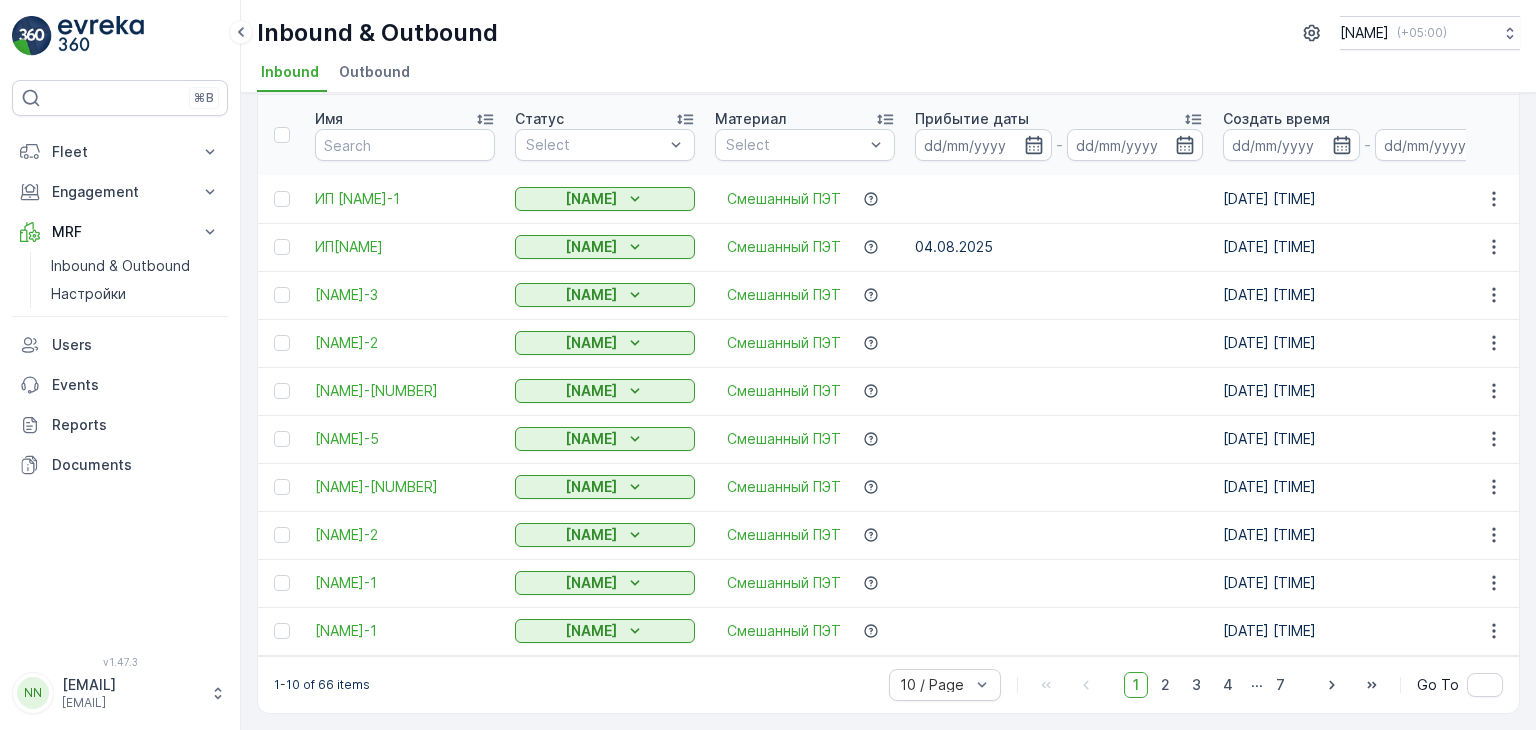 click on "1" at bounding box center (1136, 685) 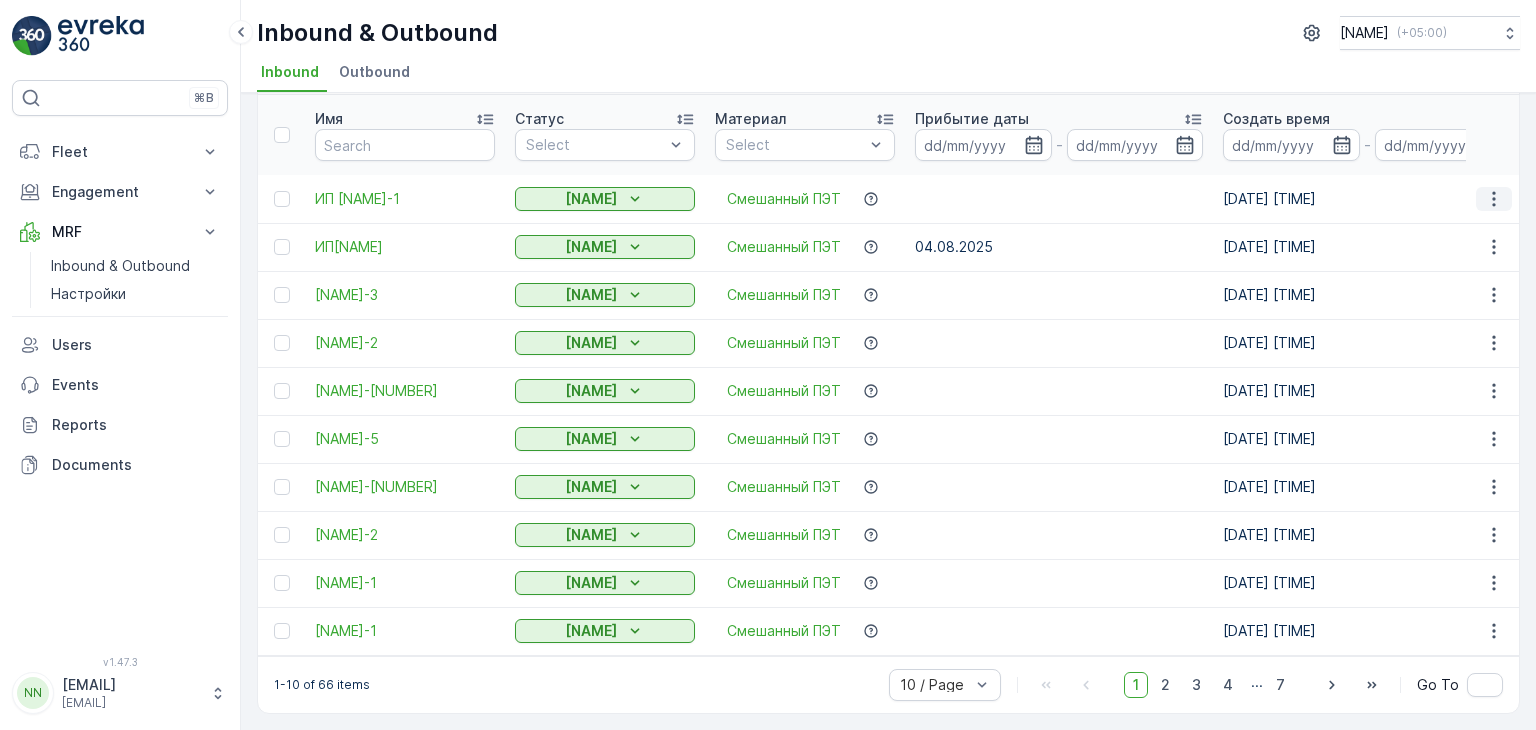 click 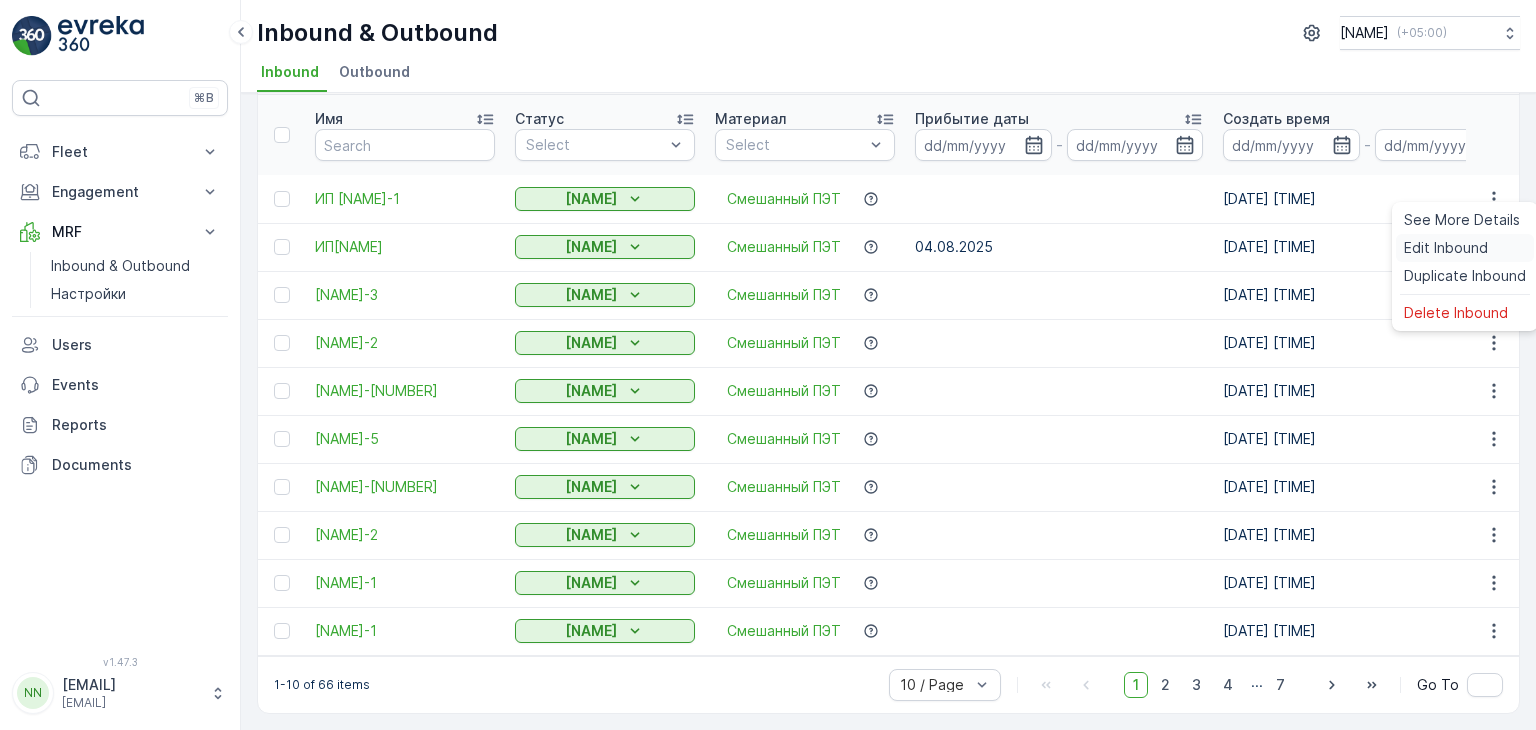 click on "Edit Inbound" at bounding box center (1446, 248) 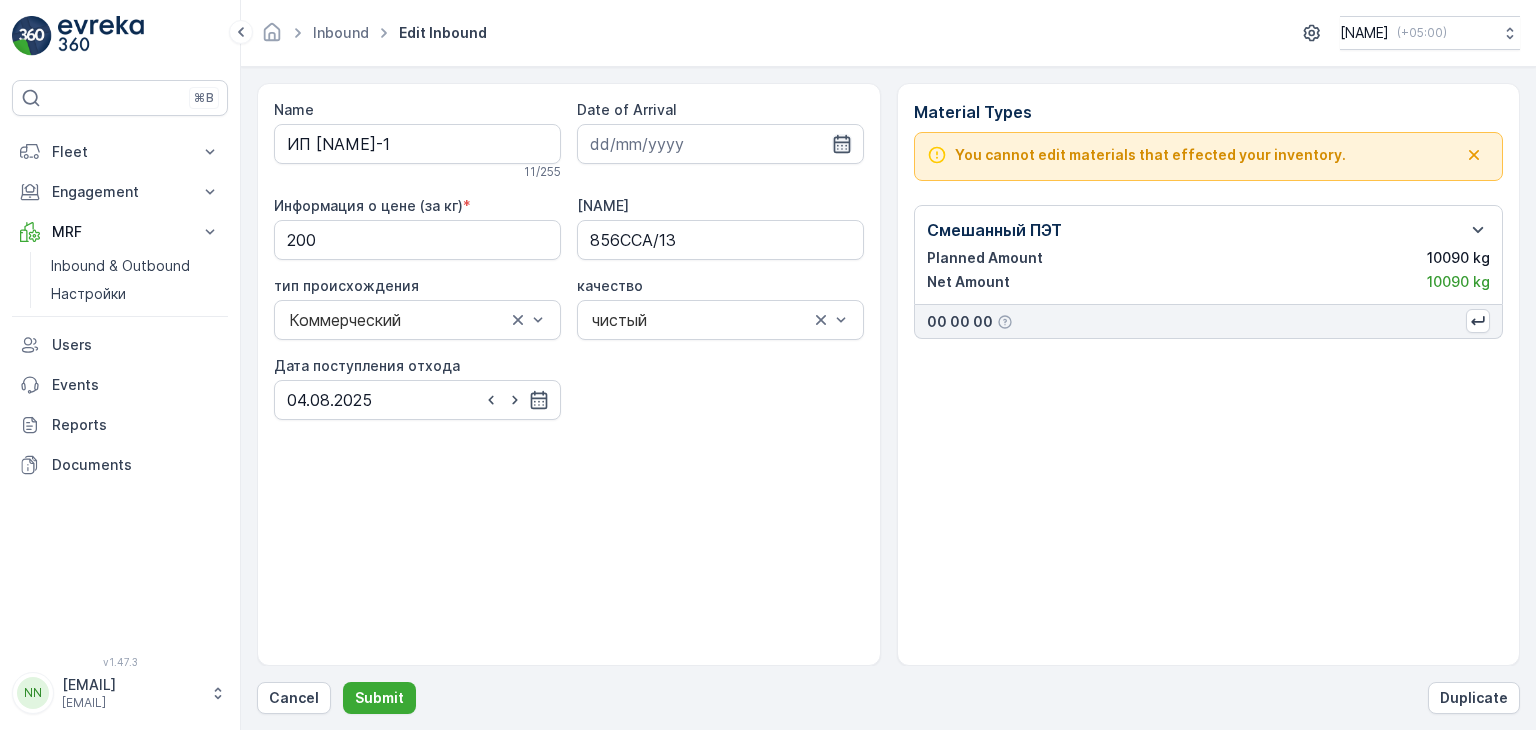 click 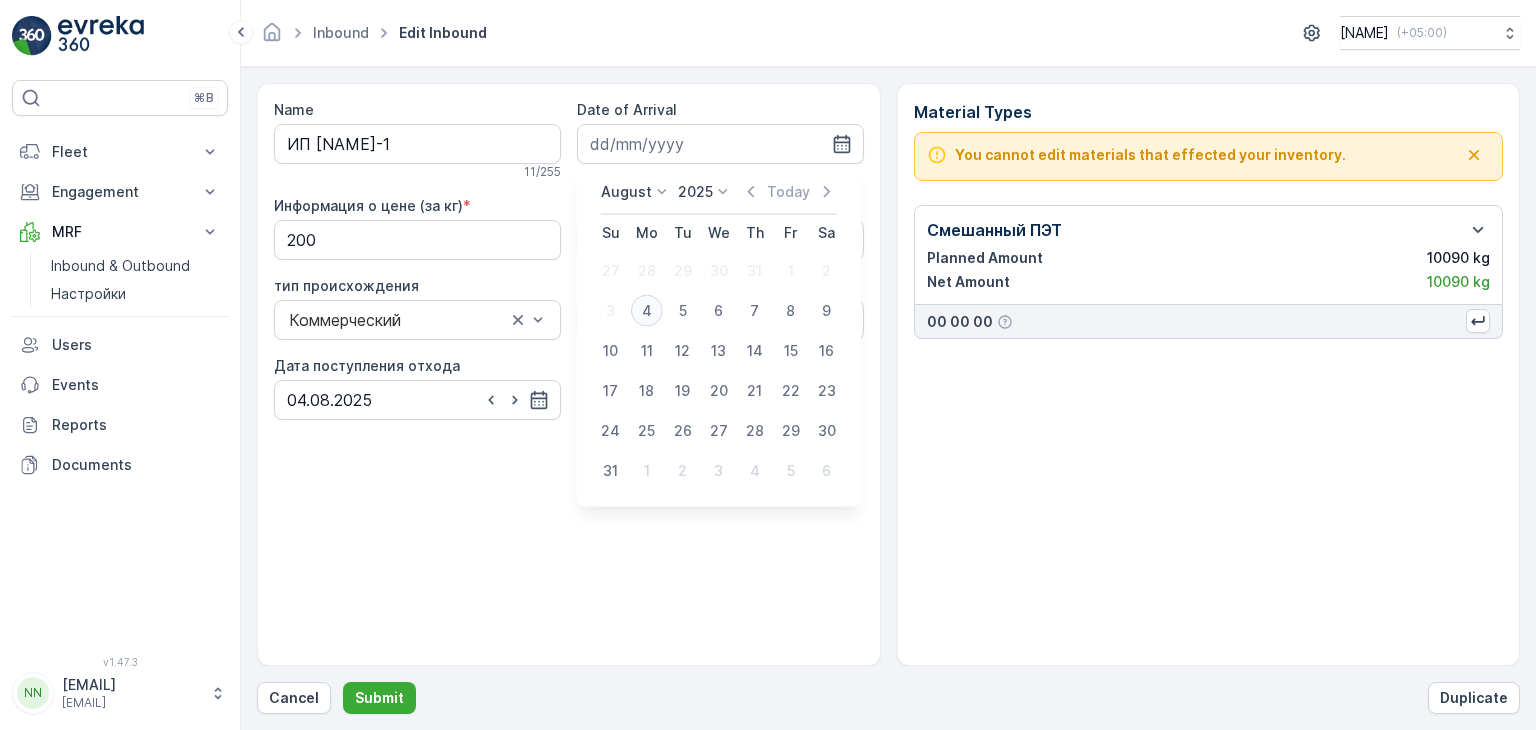 click on "4" at bounding box center [647, 311] 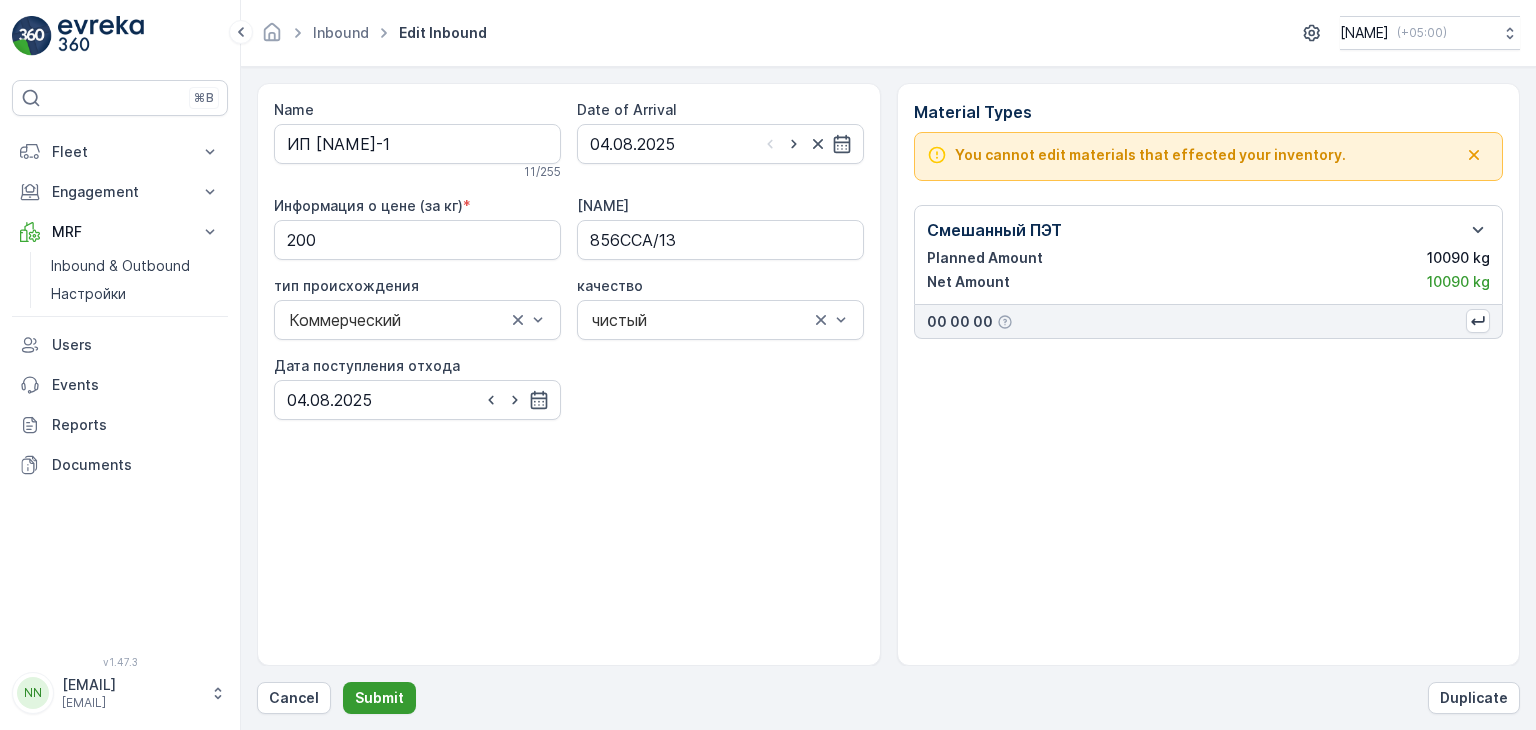 click on "Submit" at bounding box center [379, 698] 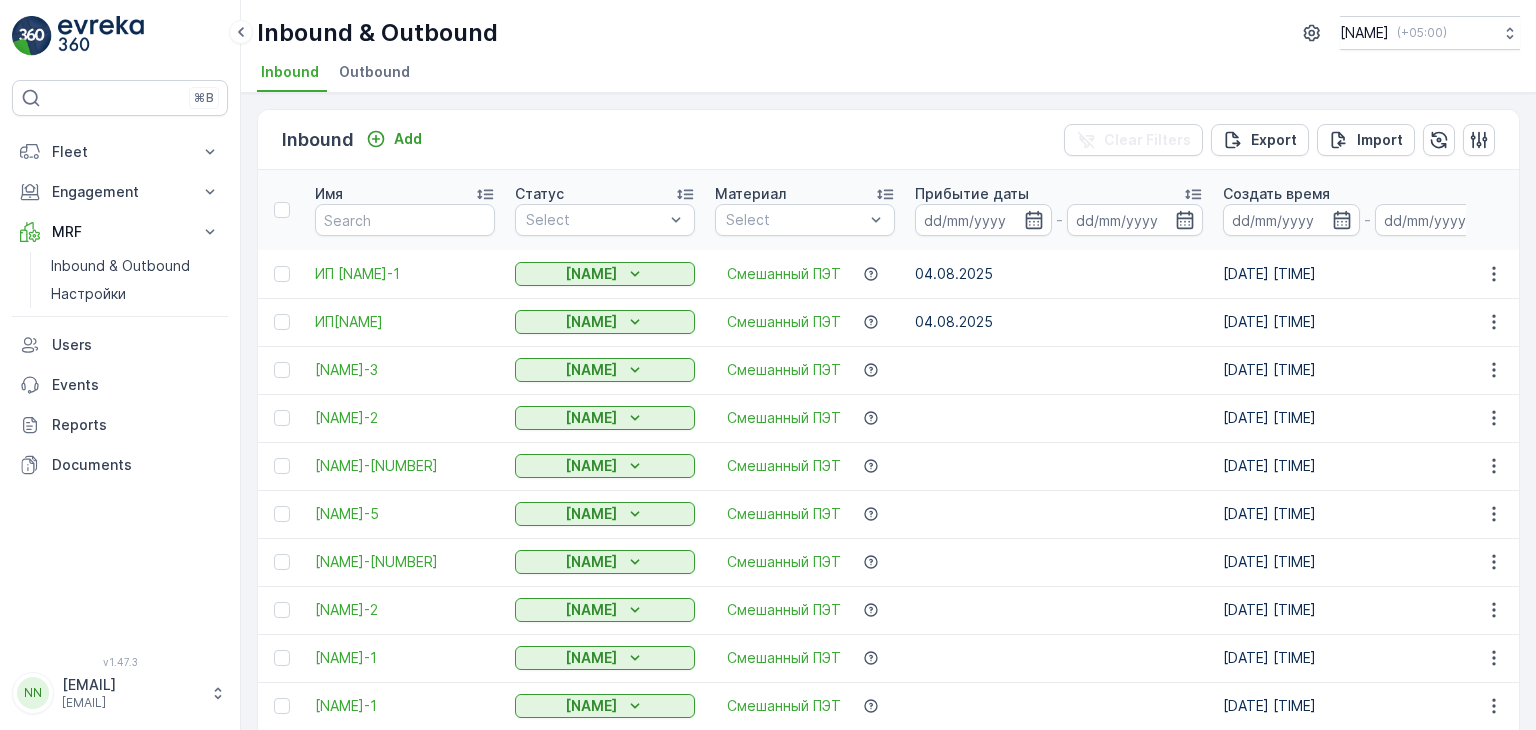 scroll, scrollTop: 83, scrollLeft: 0, axis: vertical 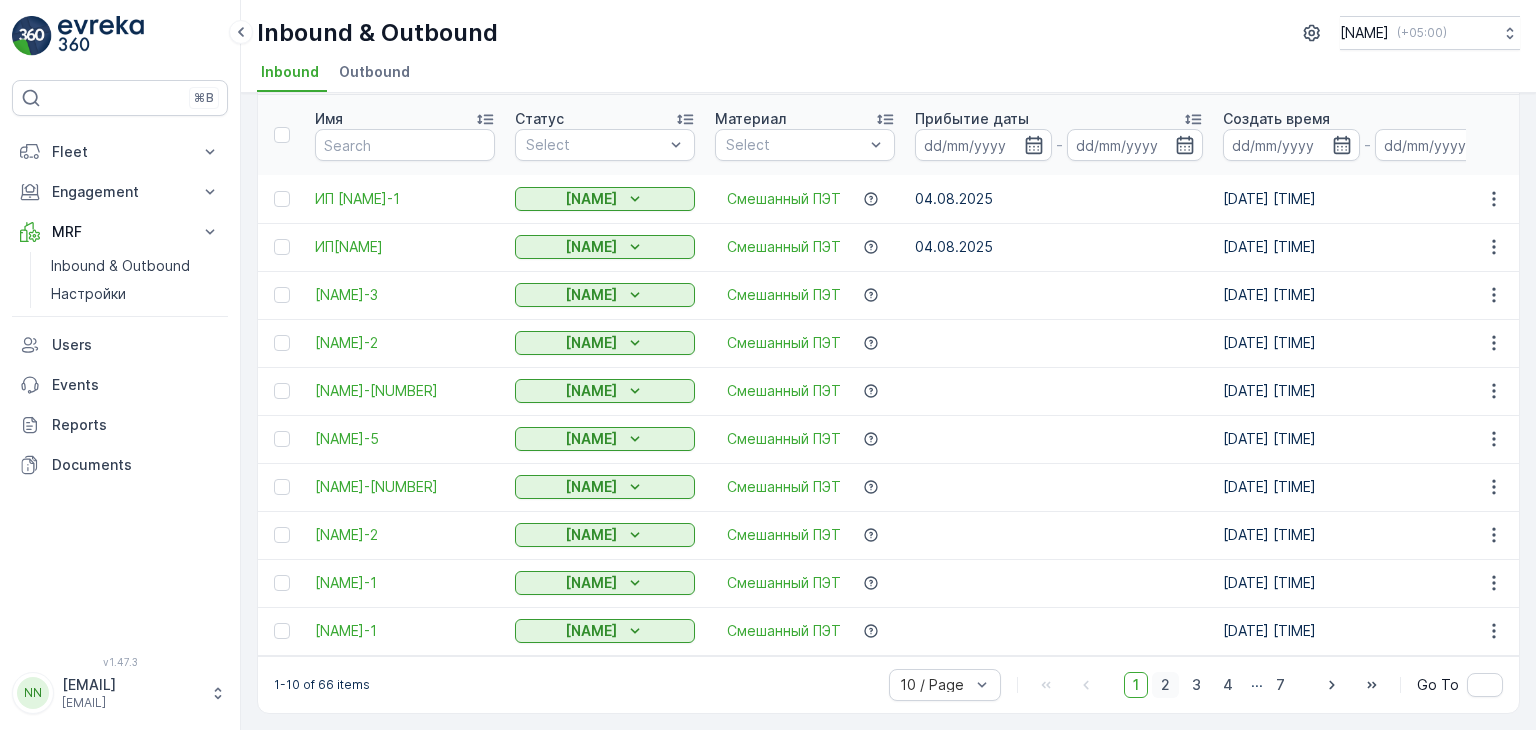 click on "2" at bounding box center [1165, 685] 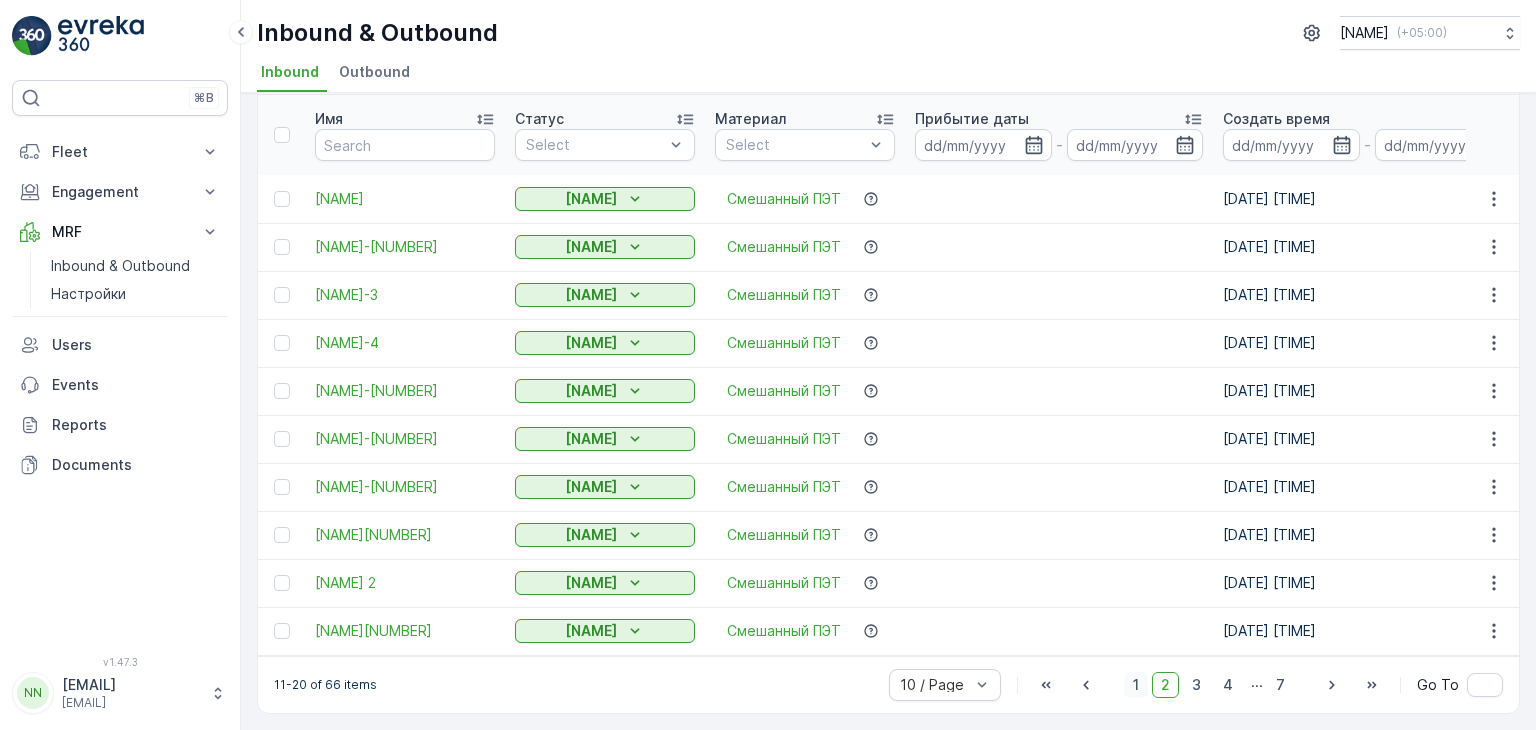 click on "1" at bounding box center (1136, 685) 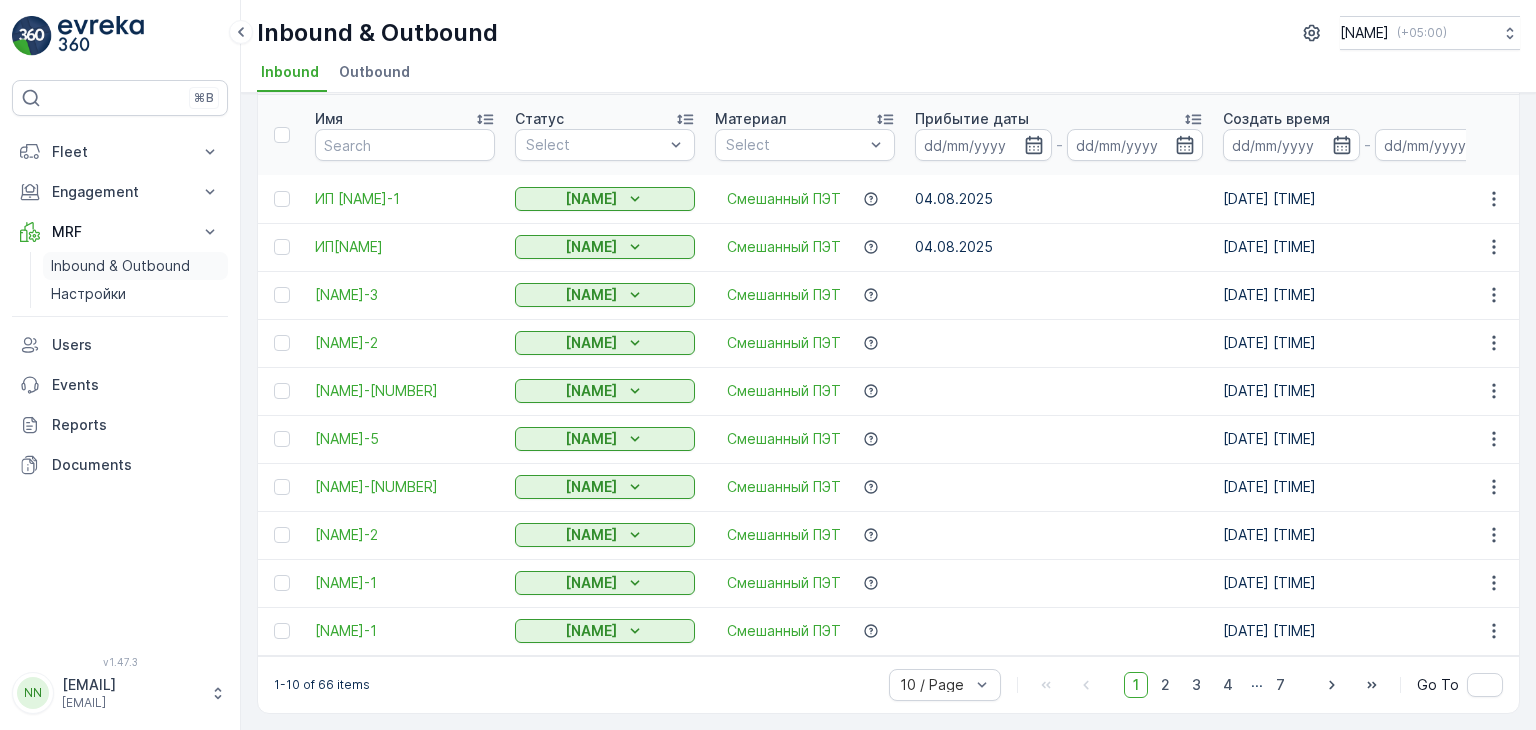 click on "Inbound & Outbound" at bounding box center [120, 266] 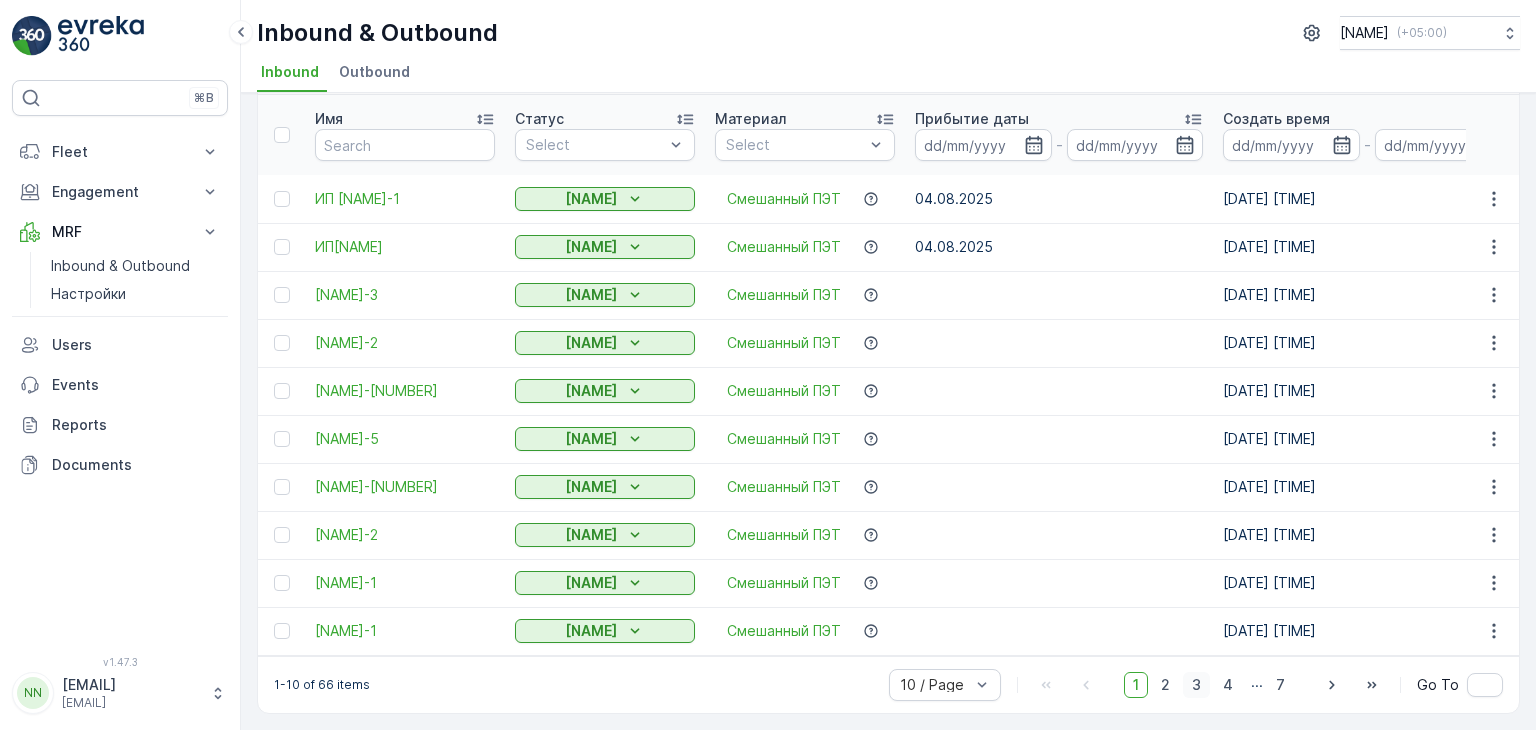 click on "2" at bounding box center (1165, 685) 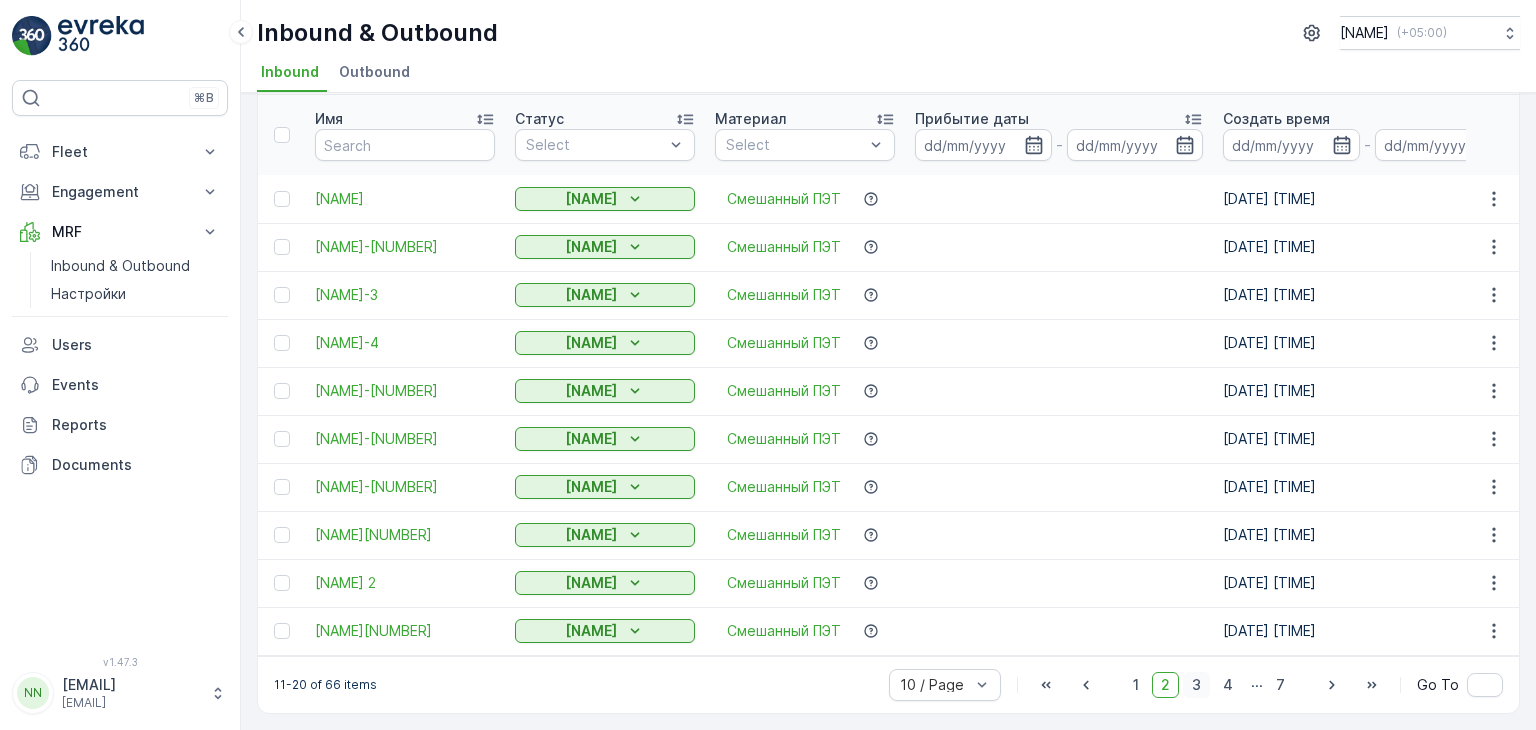 click on "3" at bounding box center (1196, 685) 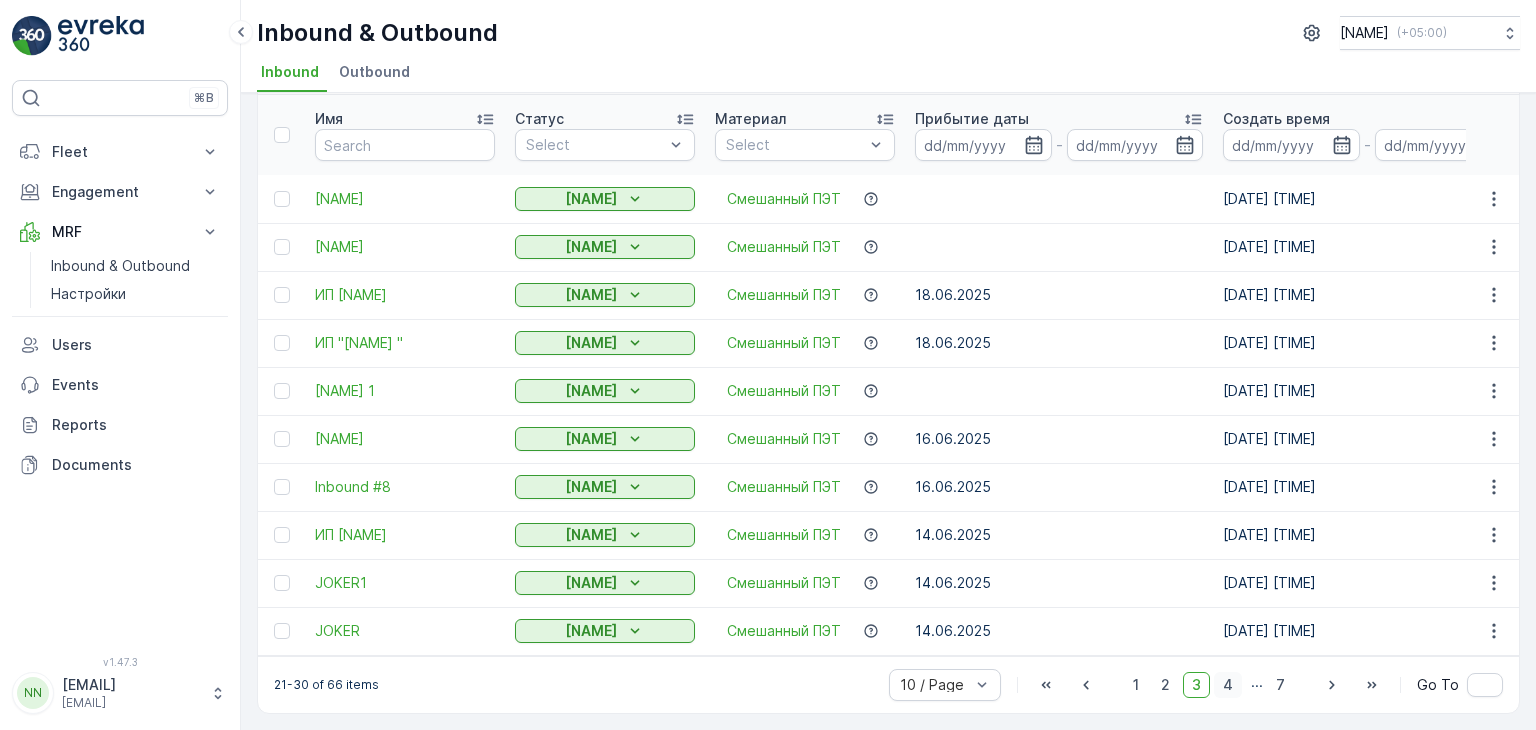 click on "4" at bounding box center (1228, 685) 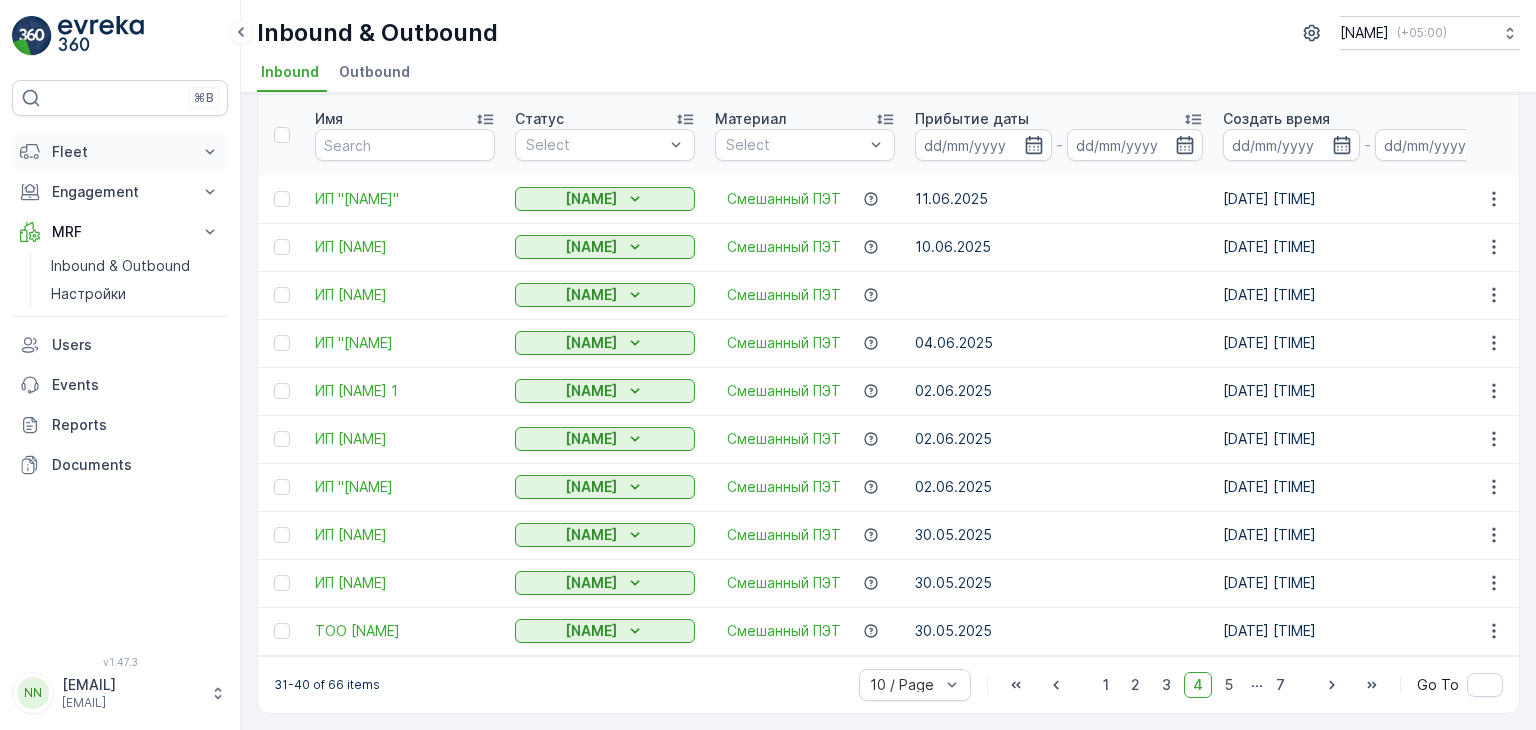 click on "Fleet" at bounding box center (120, 152) 